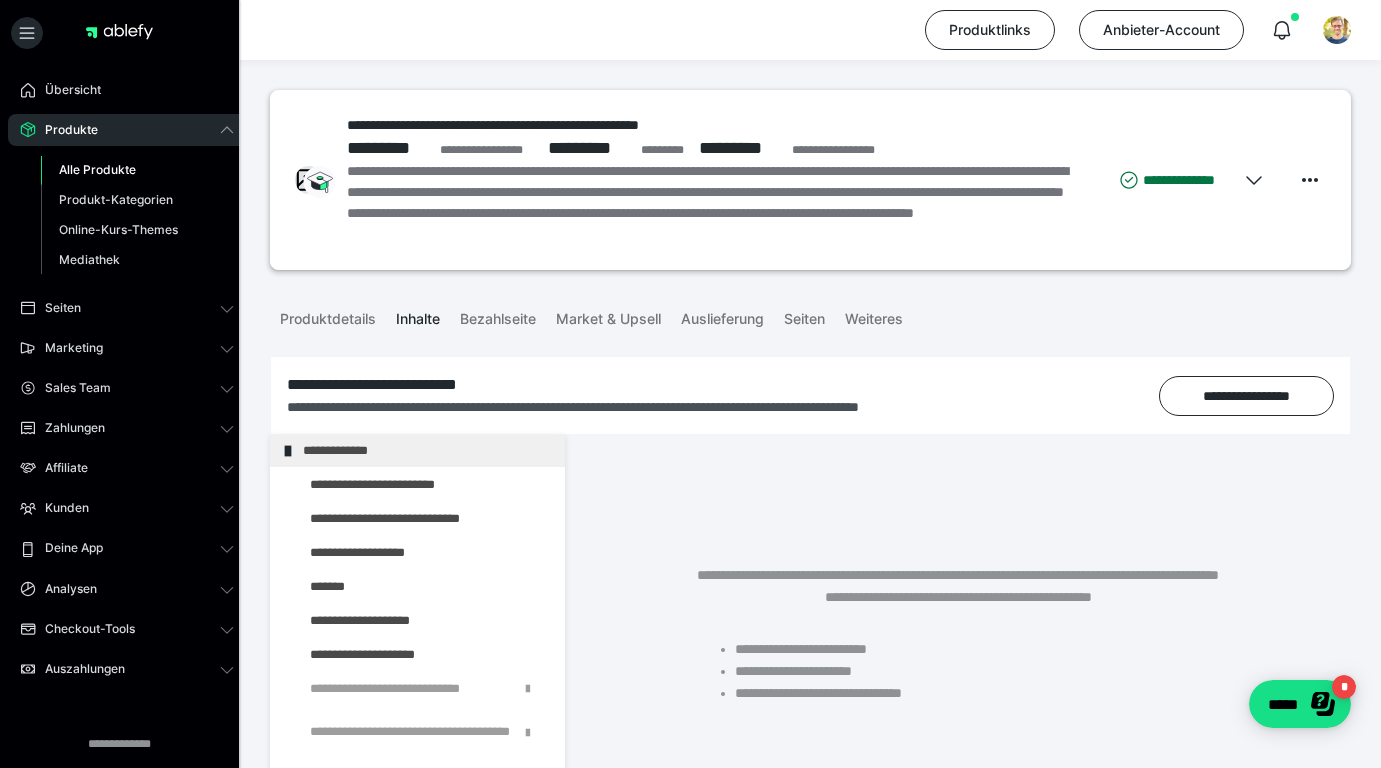 scroll, scrollTop: 374, scrollLeft: 0, axis: vertical 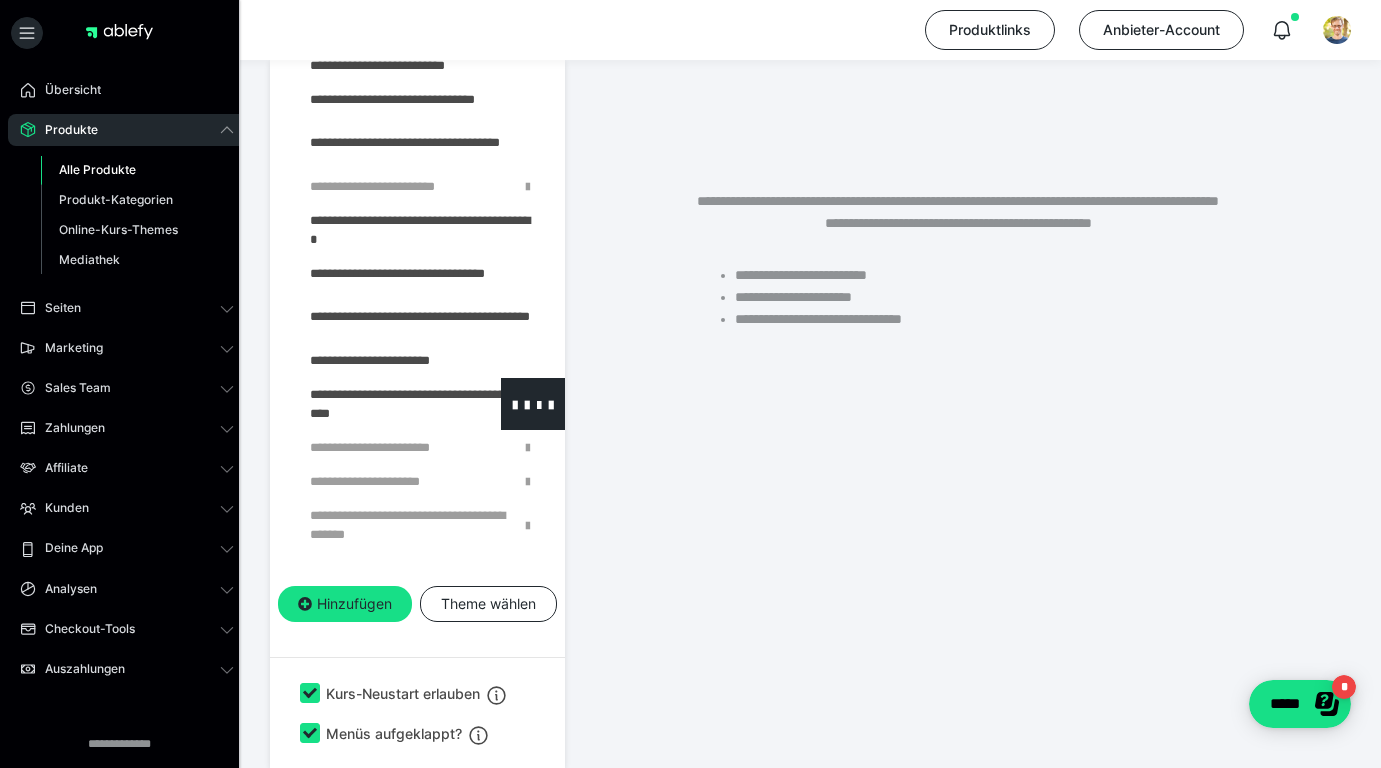 click at bounding box center (375, 404) 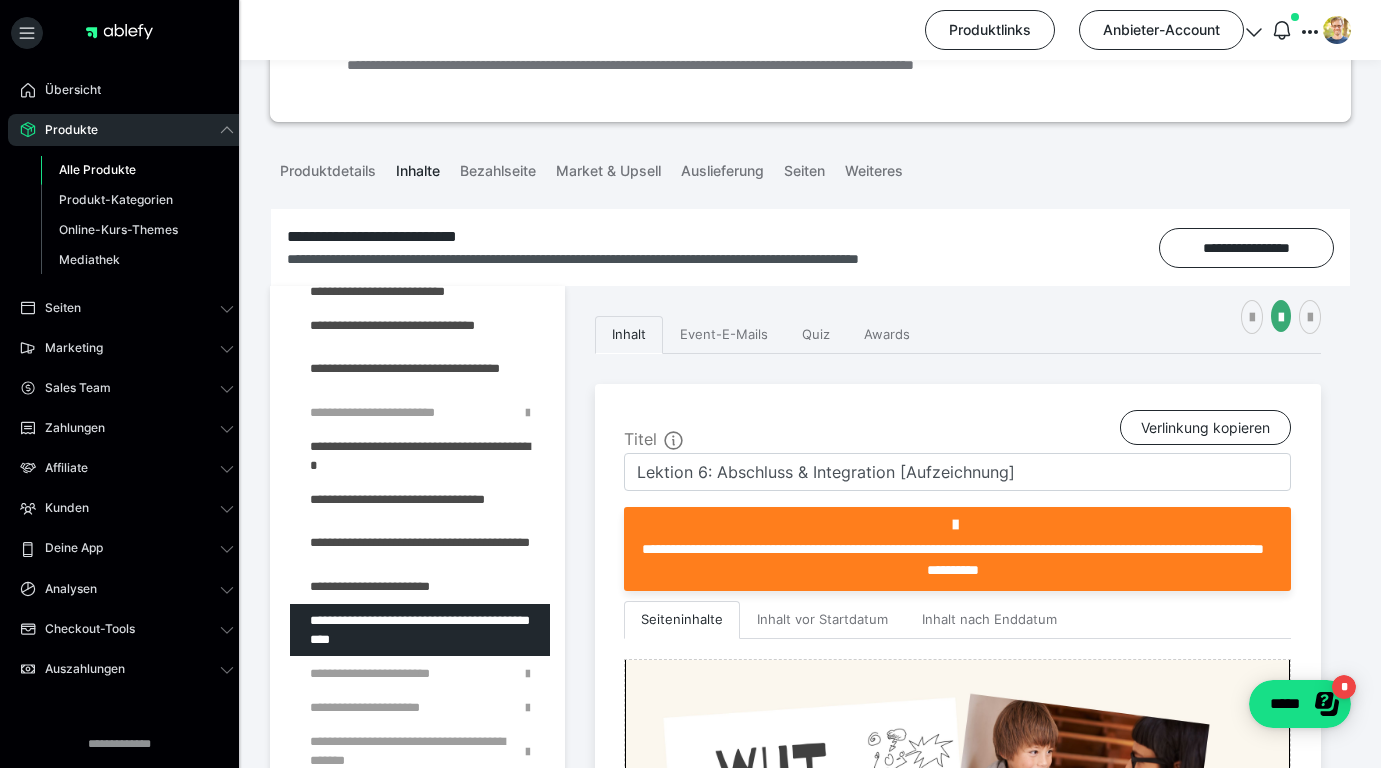 scroll, scrollTop: 369, scrollLeft: 0, axis: vertical 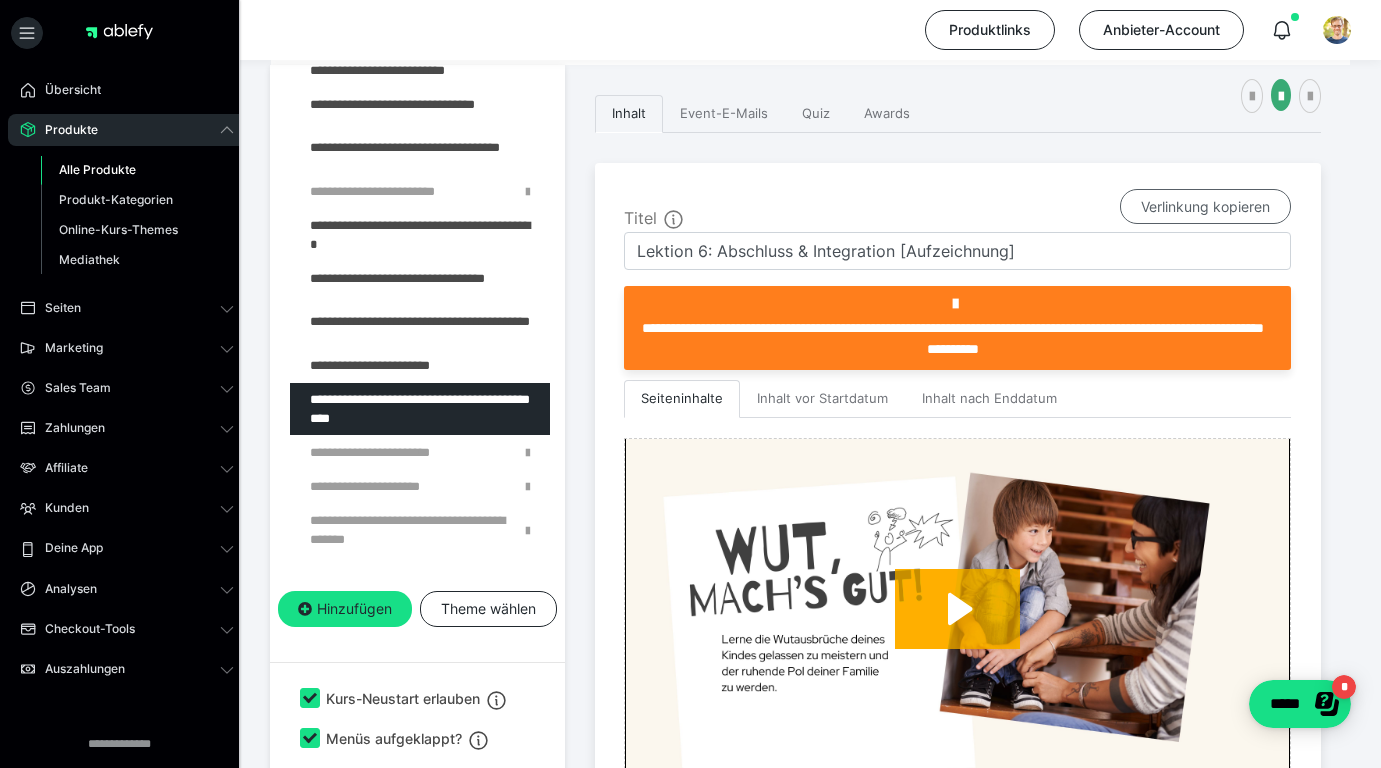 click on "Verlinkung kopieren" at bounding box center [1205, 207] 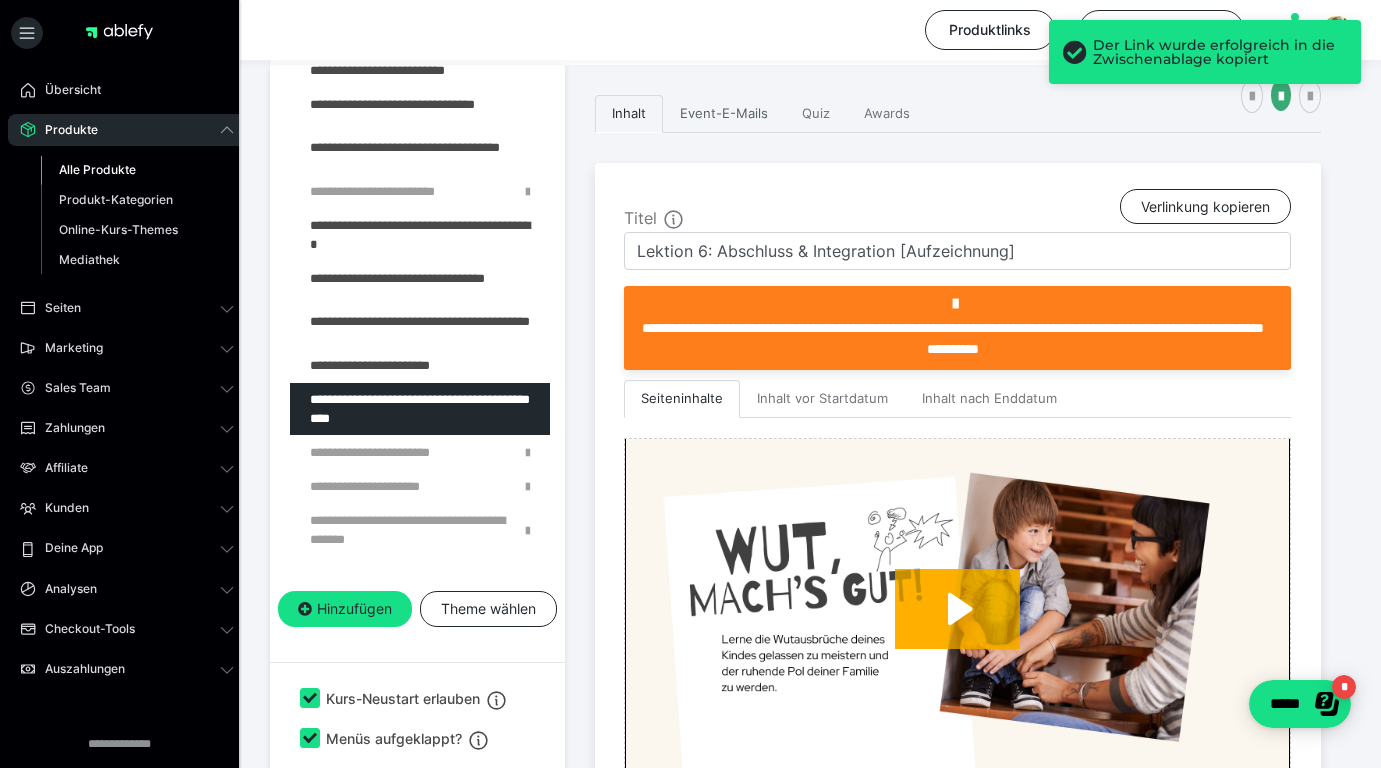 click on "Event-E-Mails" at bounding box center (724, 114) 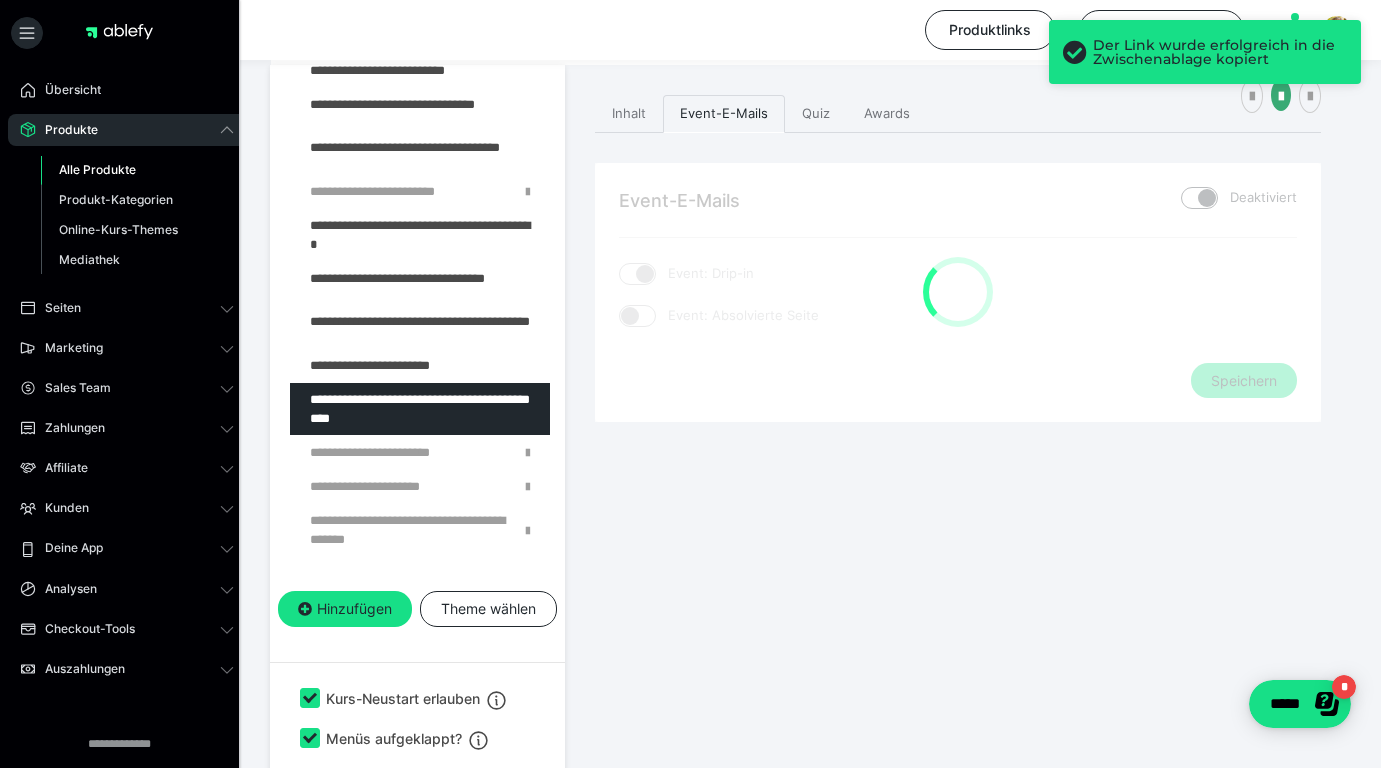 checkbox on "****" 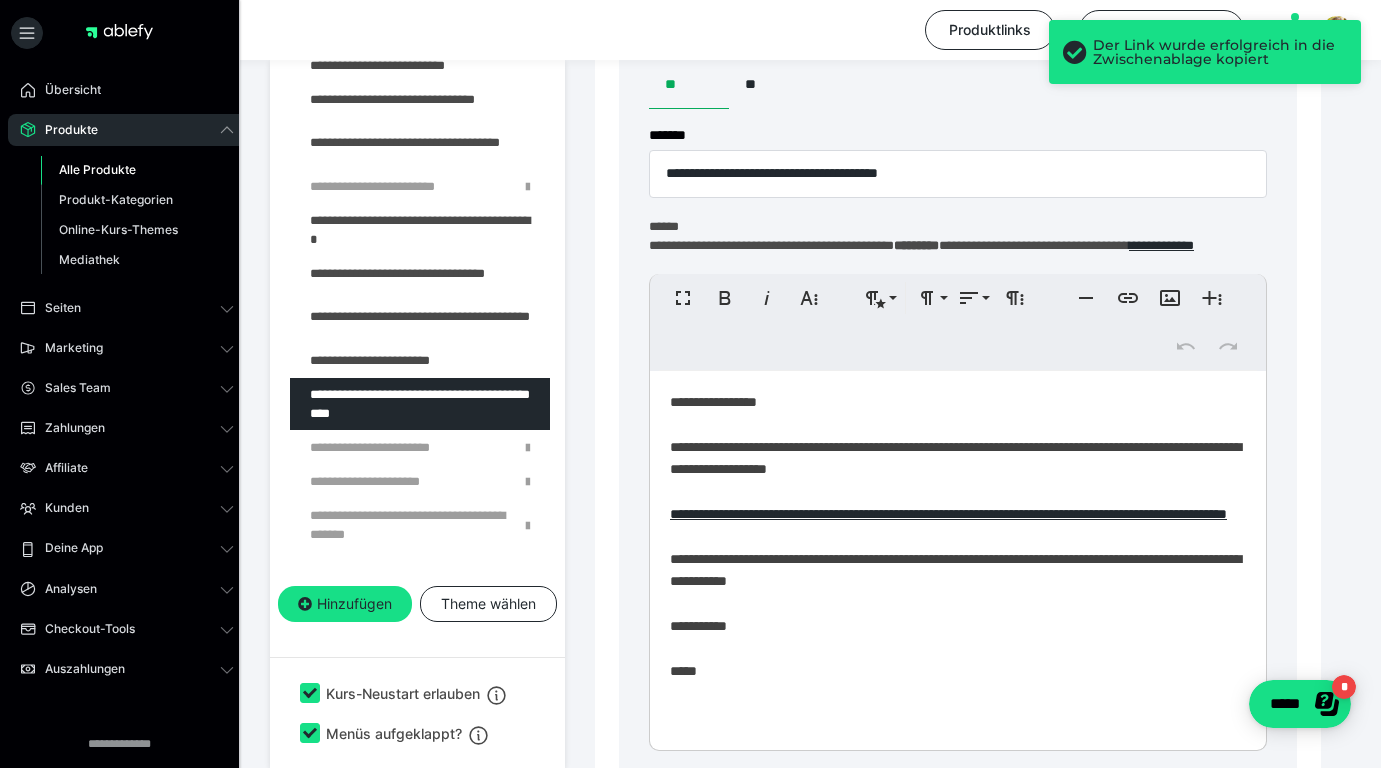 scroll, scrollTop: 774, scrollLeft: 0, axis: vertical 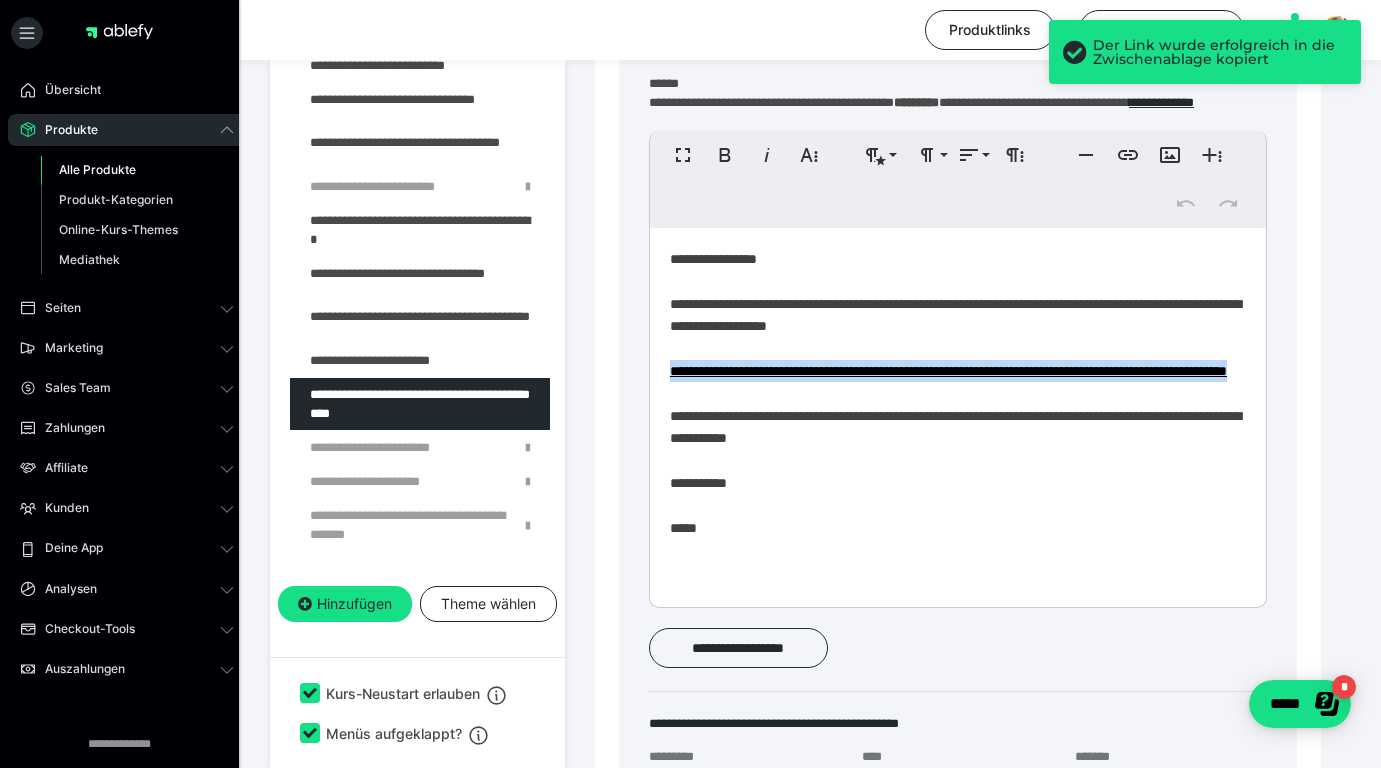 drag, startPoint x: 898, startPoint y: 408, endPoint x: 650, endPoint y: 386, distance: 248.97389 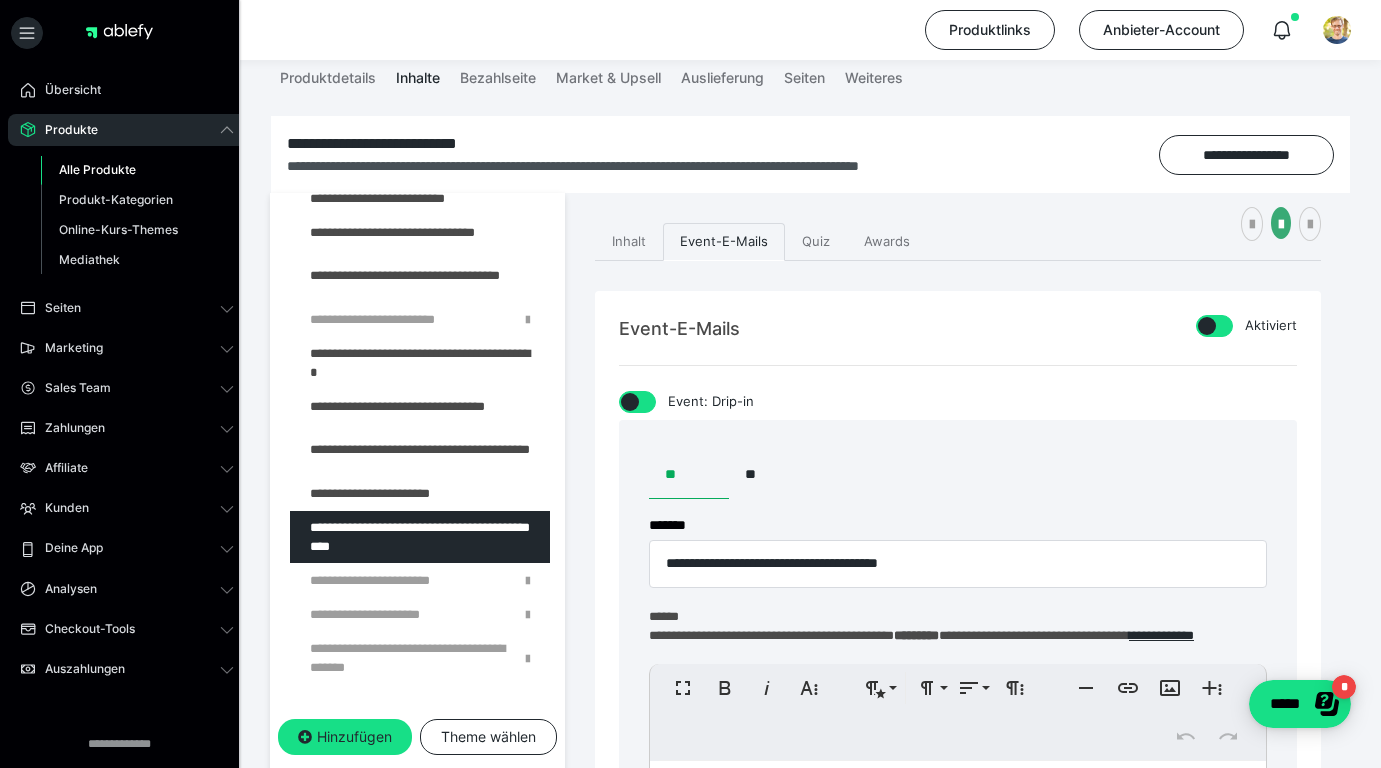 scroll, scrollTop: 233, scrollLeft: 0, axis: vertical 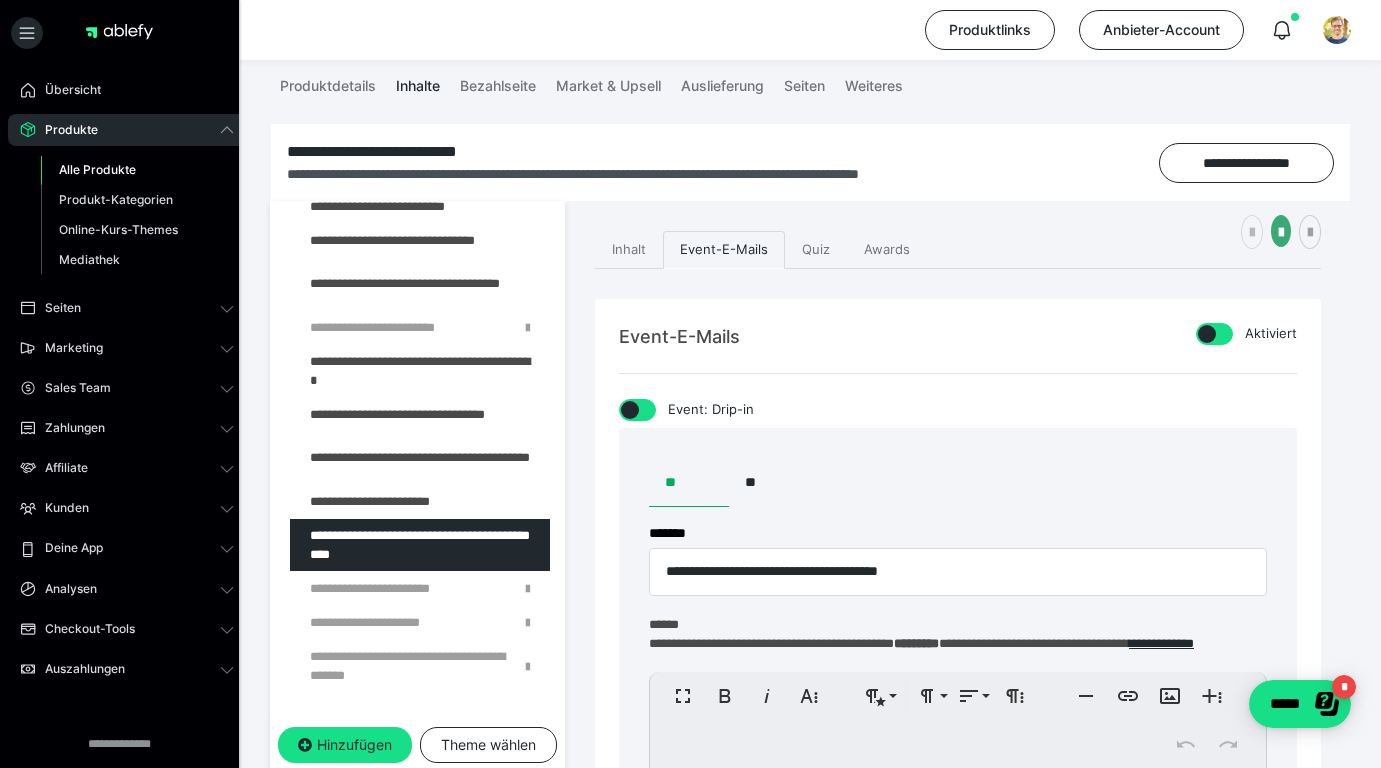 click at bounding box center [1252, 232] 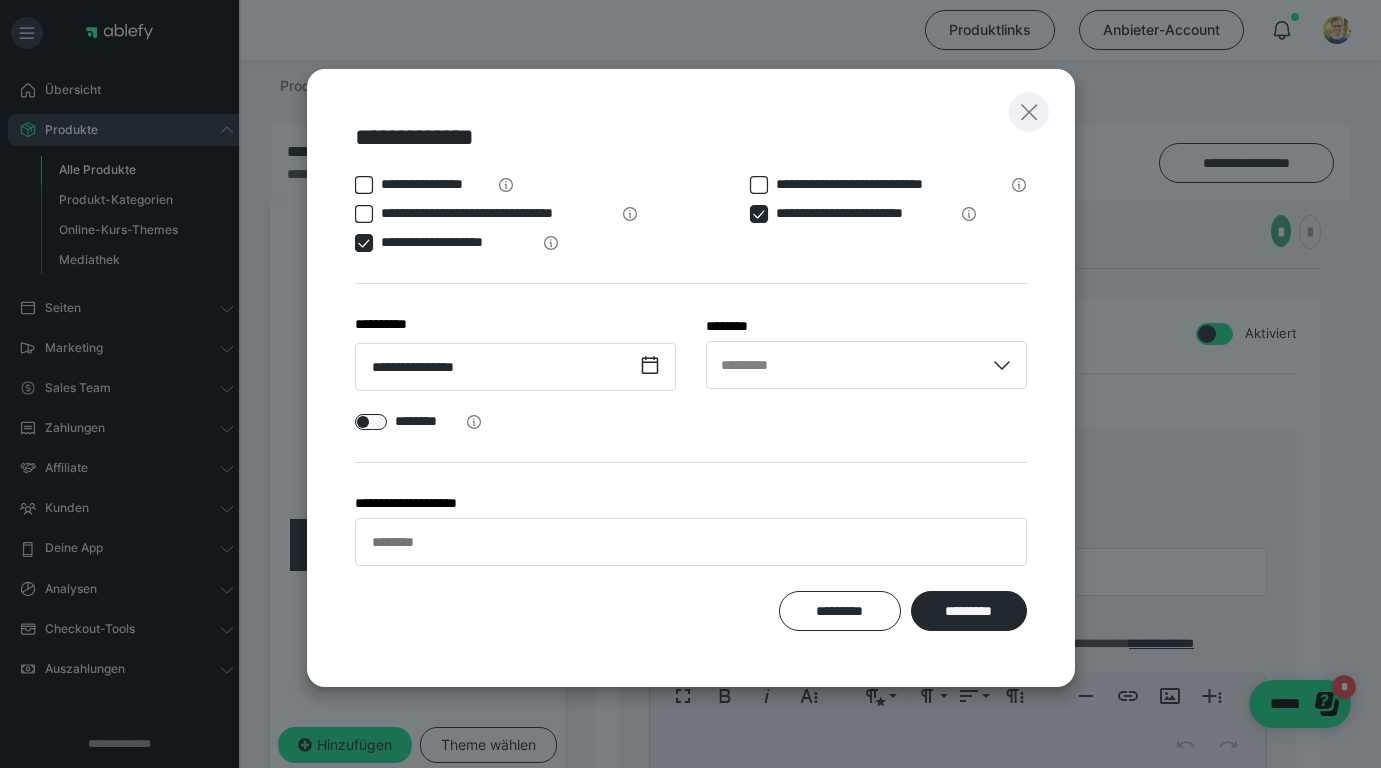 click 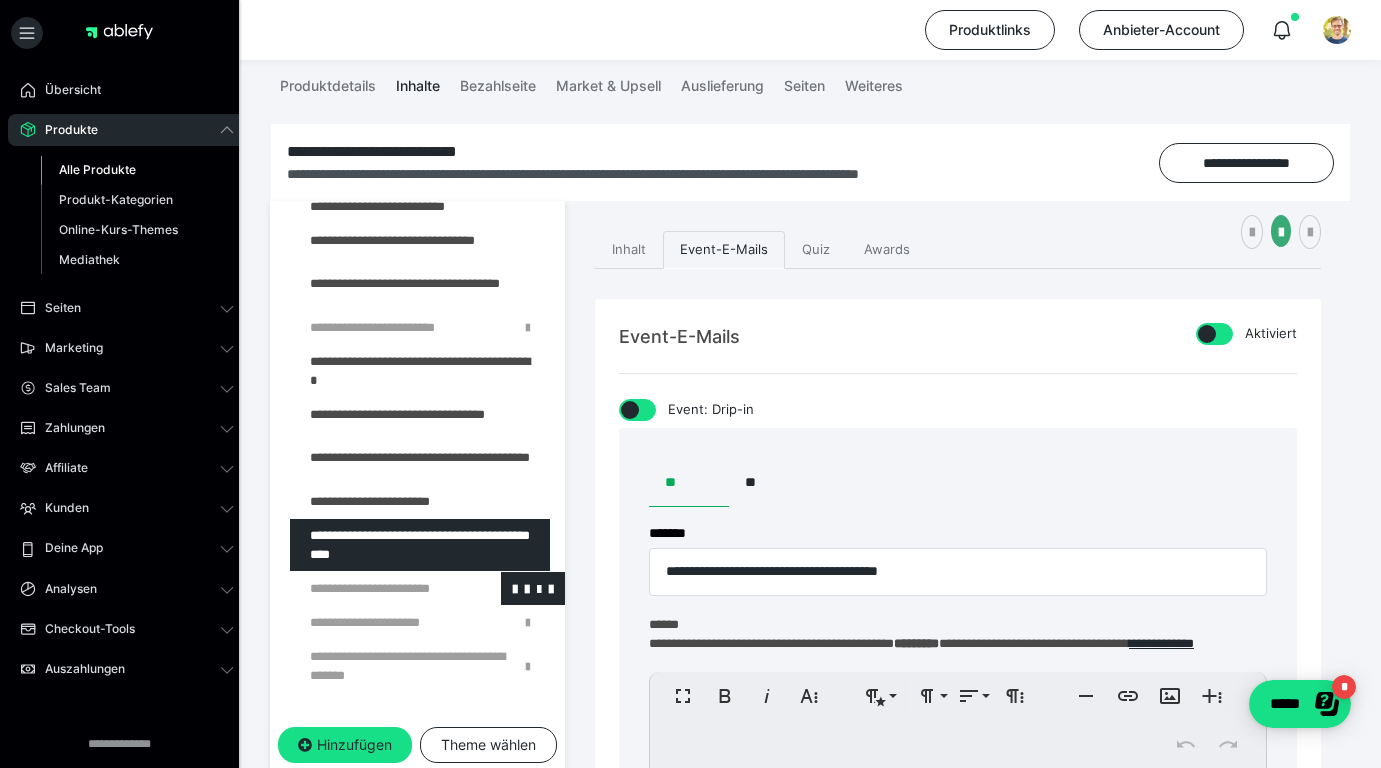 click at bounding box center (375, 588) 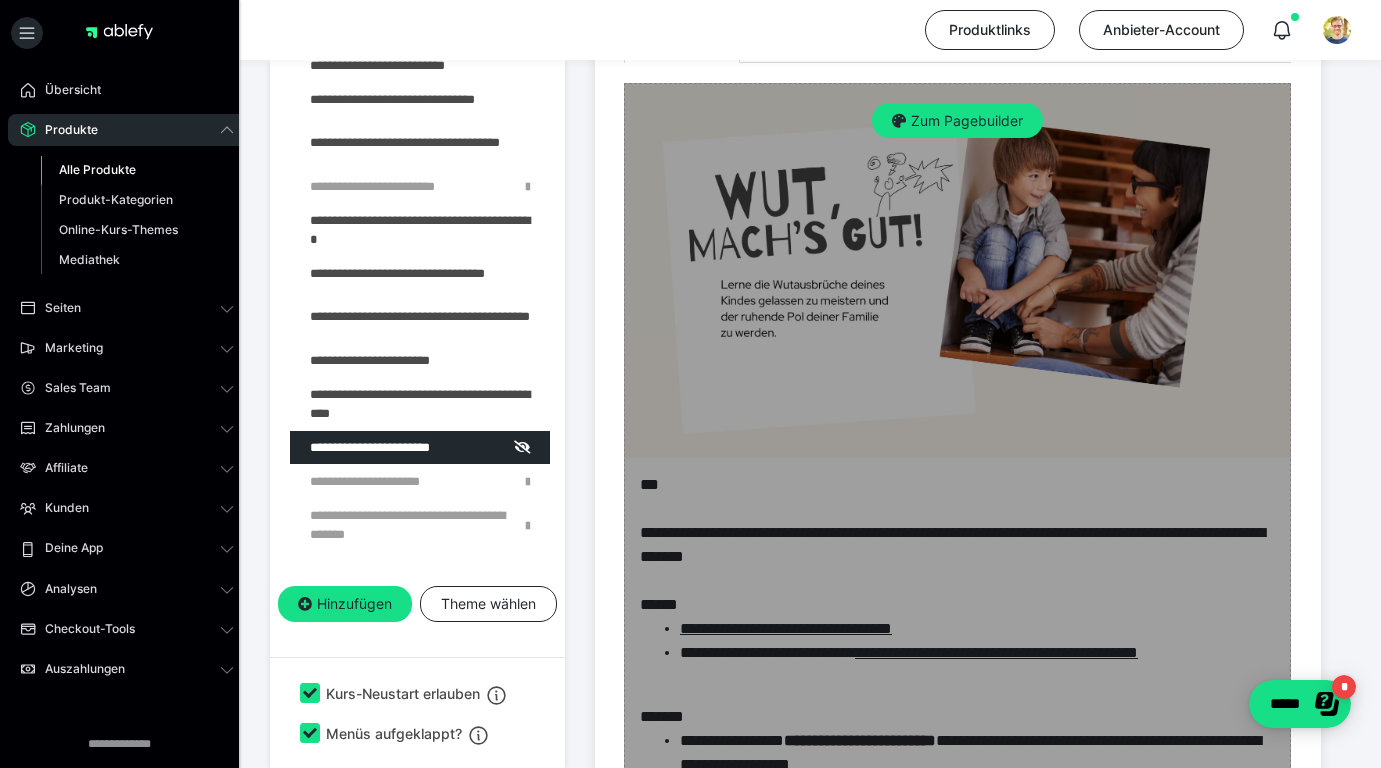 scroll, scrollTop: 650, scrollLeft: 0, axis: vertical 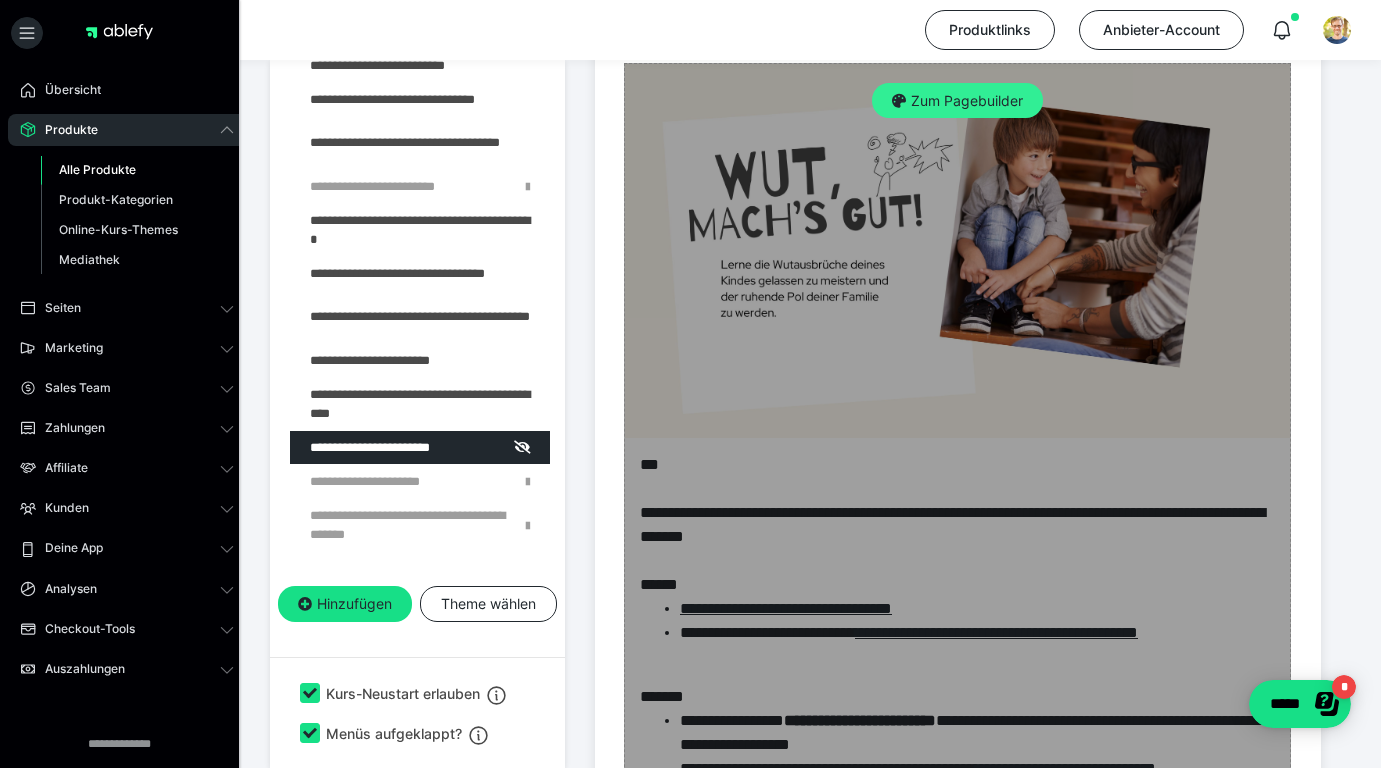 click on "Zum Pagebuilder" at bounding box center (957, 101) 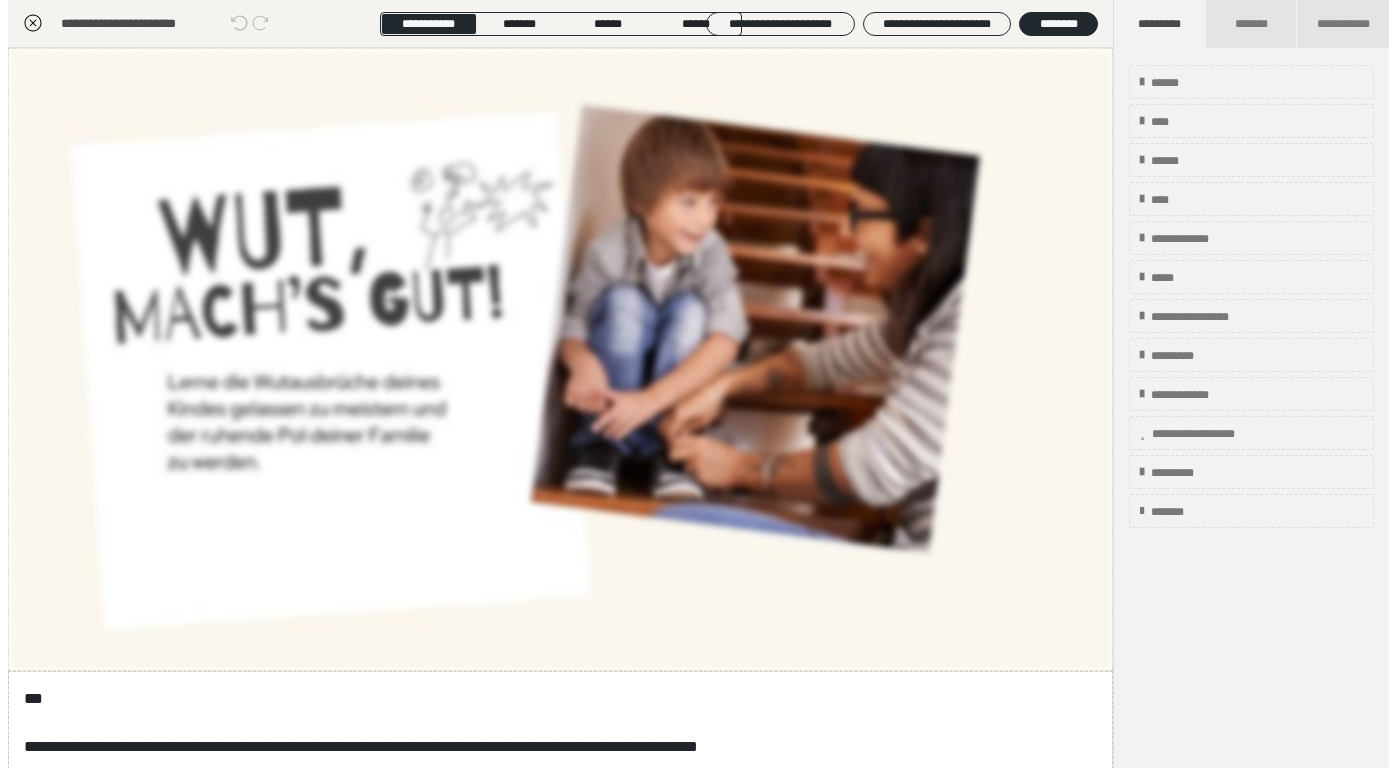 scroll, scrollTop: 374, scrollLeft: 0, axis: vertical 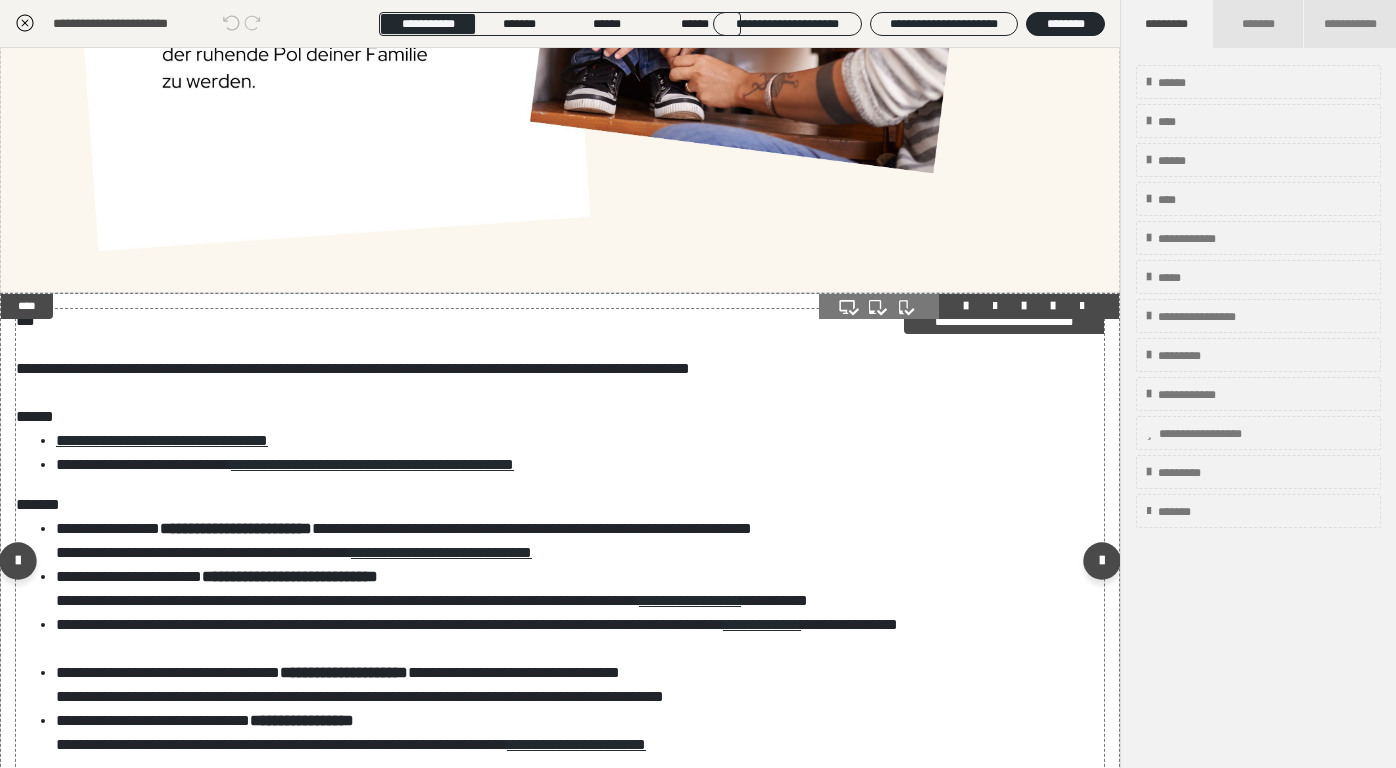 click on "**********" at bounding box center (552, 565) 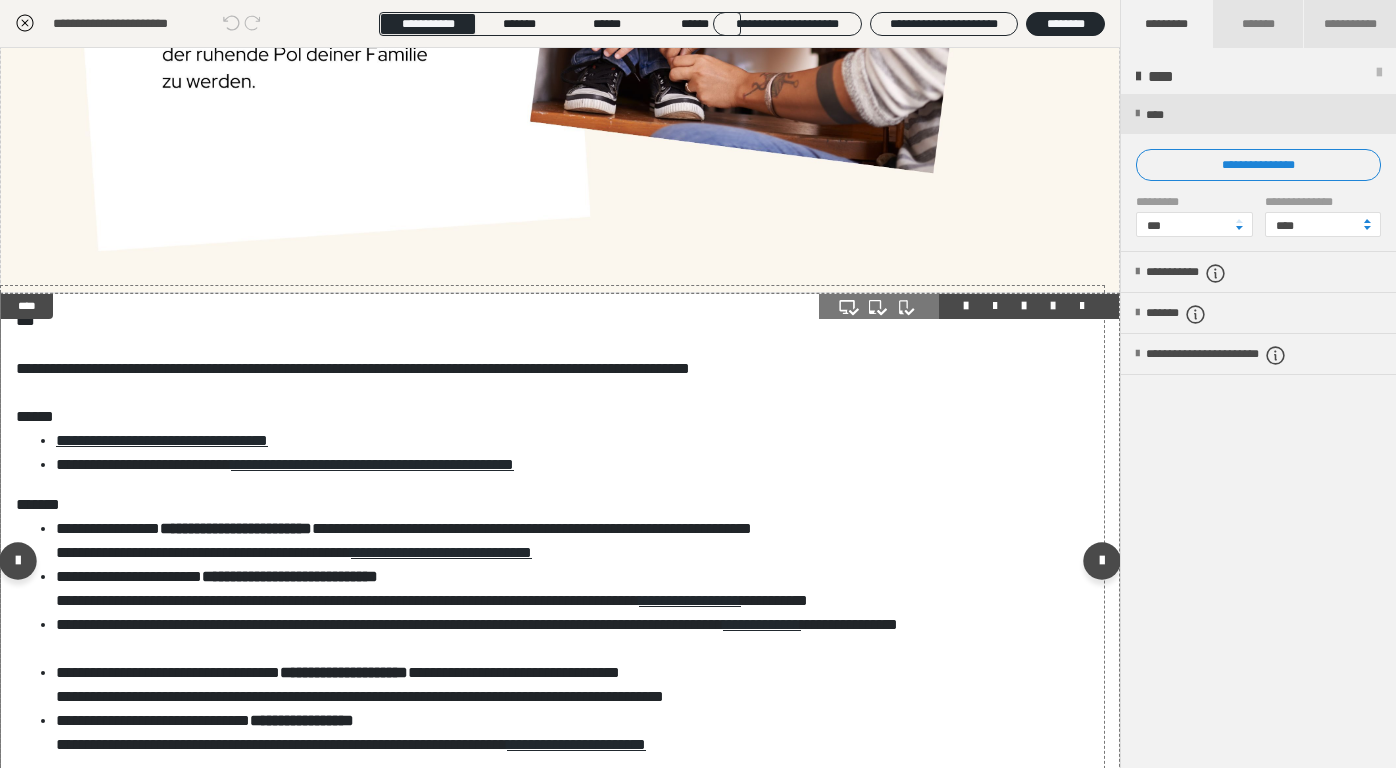 click at bounding box center [1053, 306] 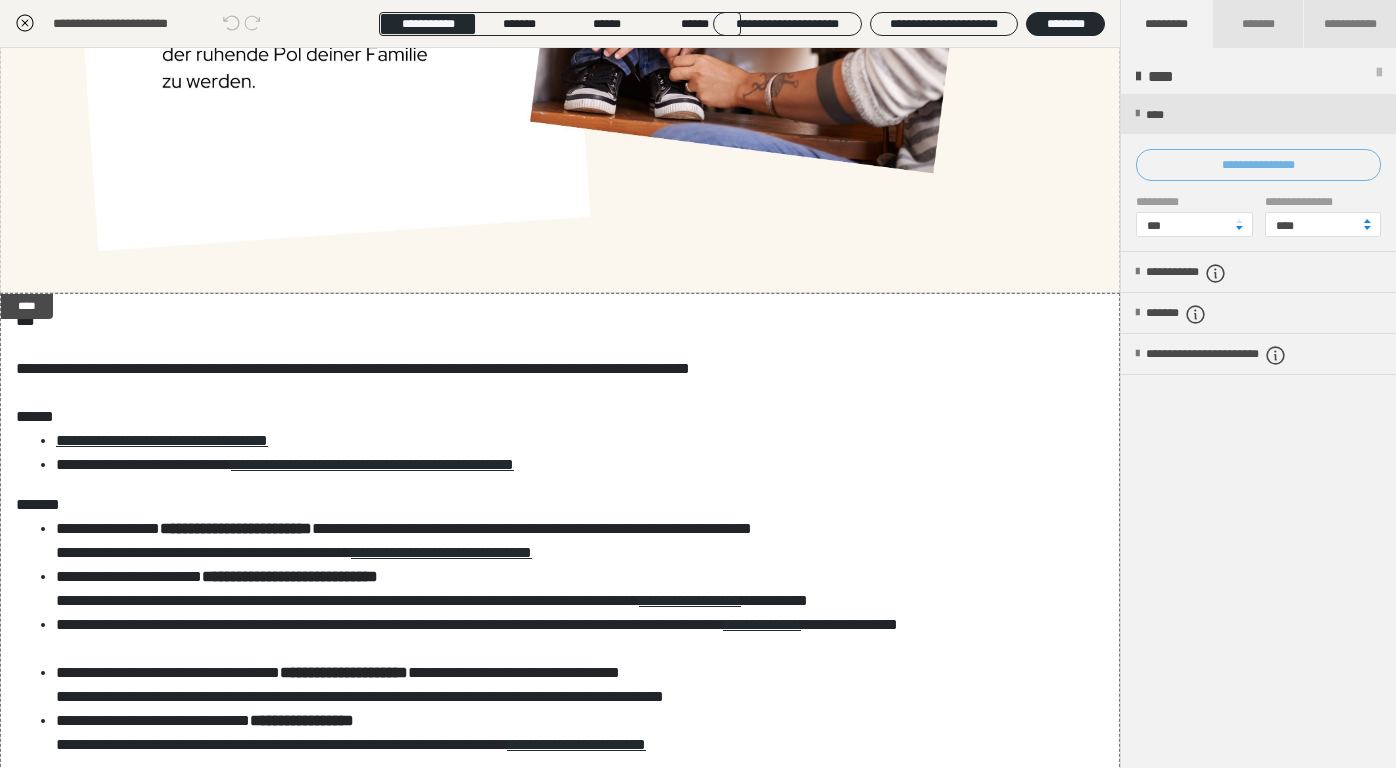 click on "**********" at bounding box center (1258, 165) 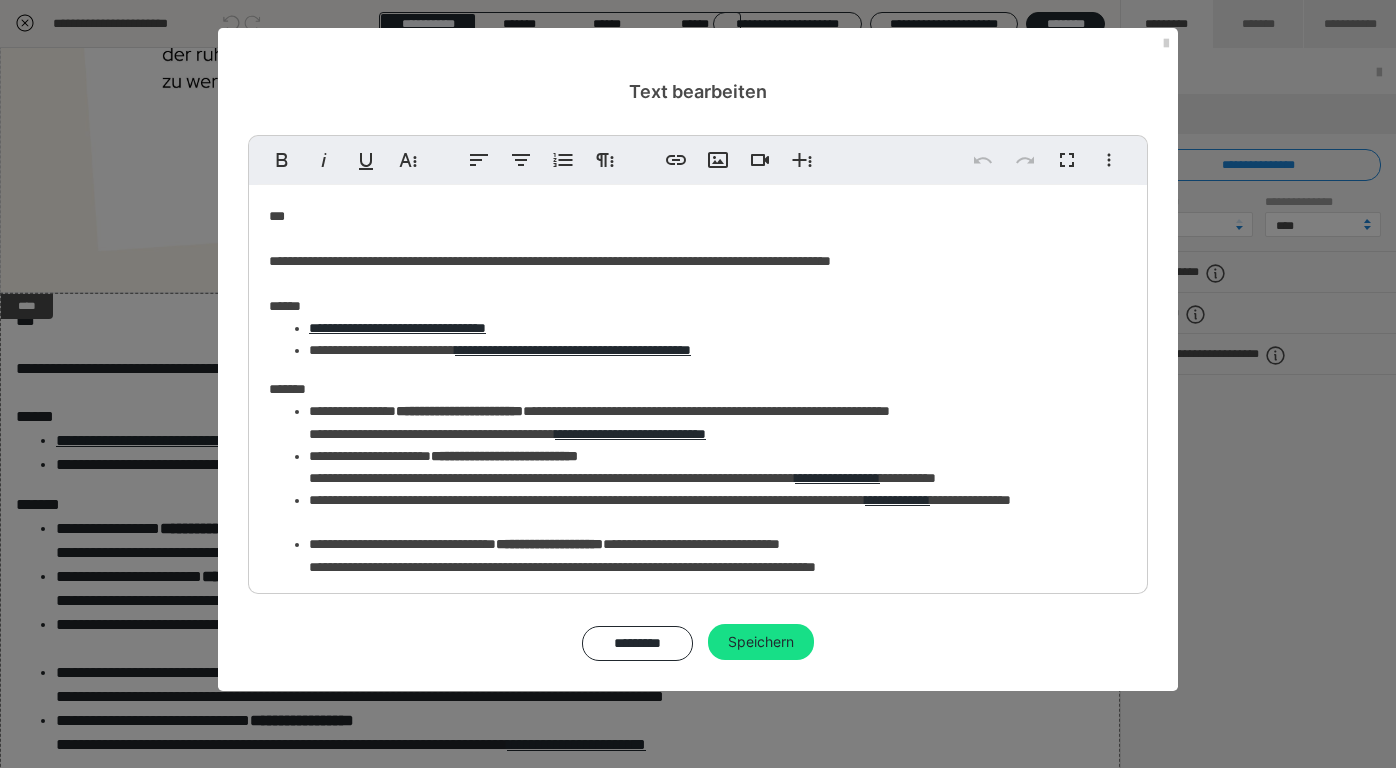 click on "**********" at bounding box center [710, 350] 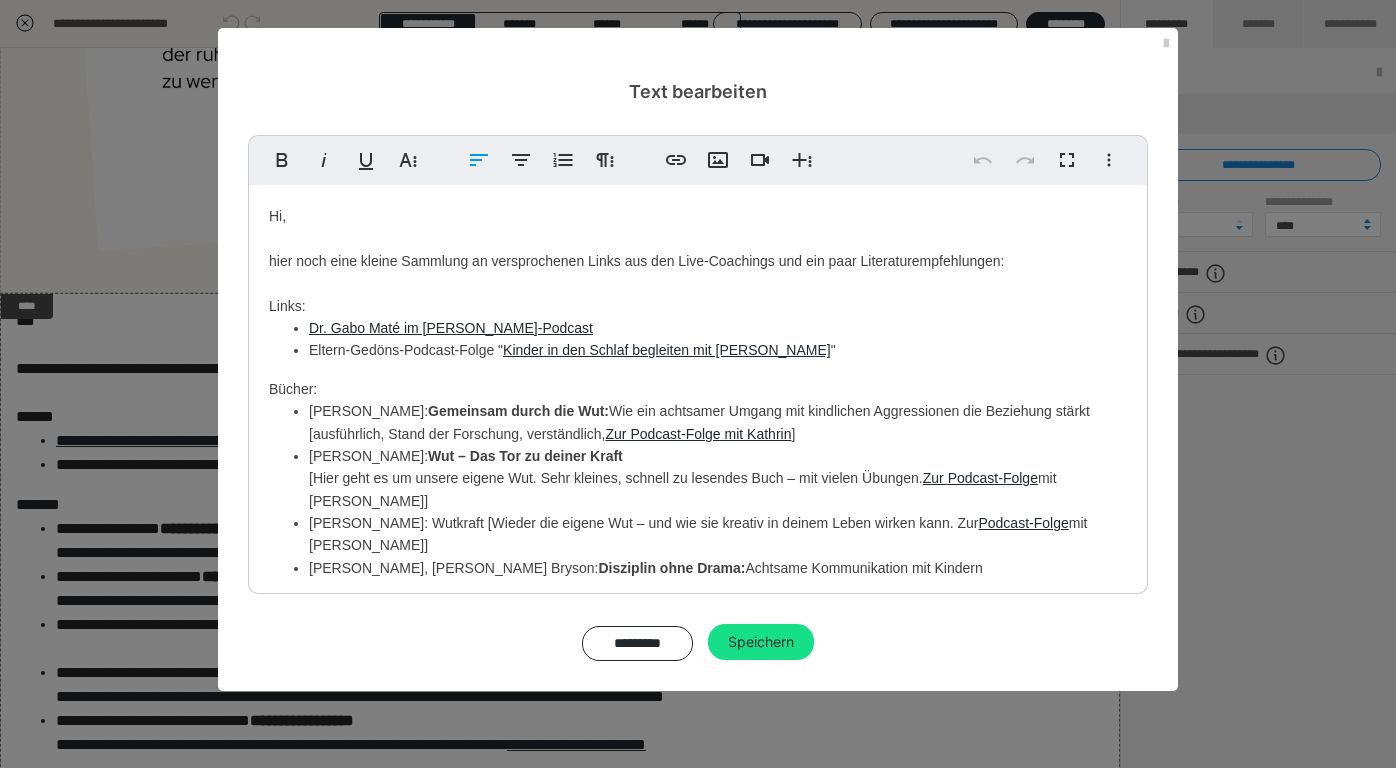 drag, startPoint x: 845, startPoint y: 347, endPoint x: 306, endPoint y: 325, distance: 539.4488 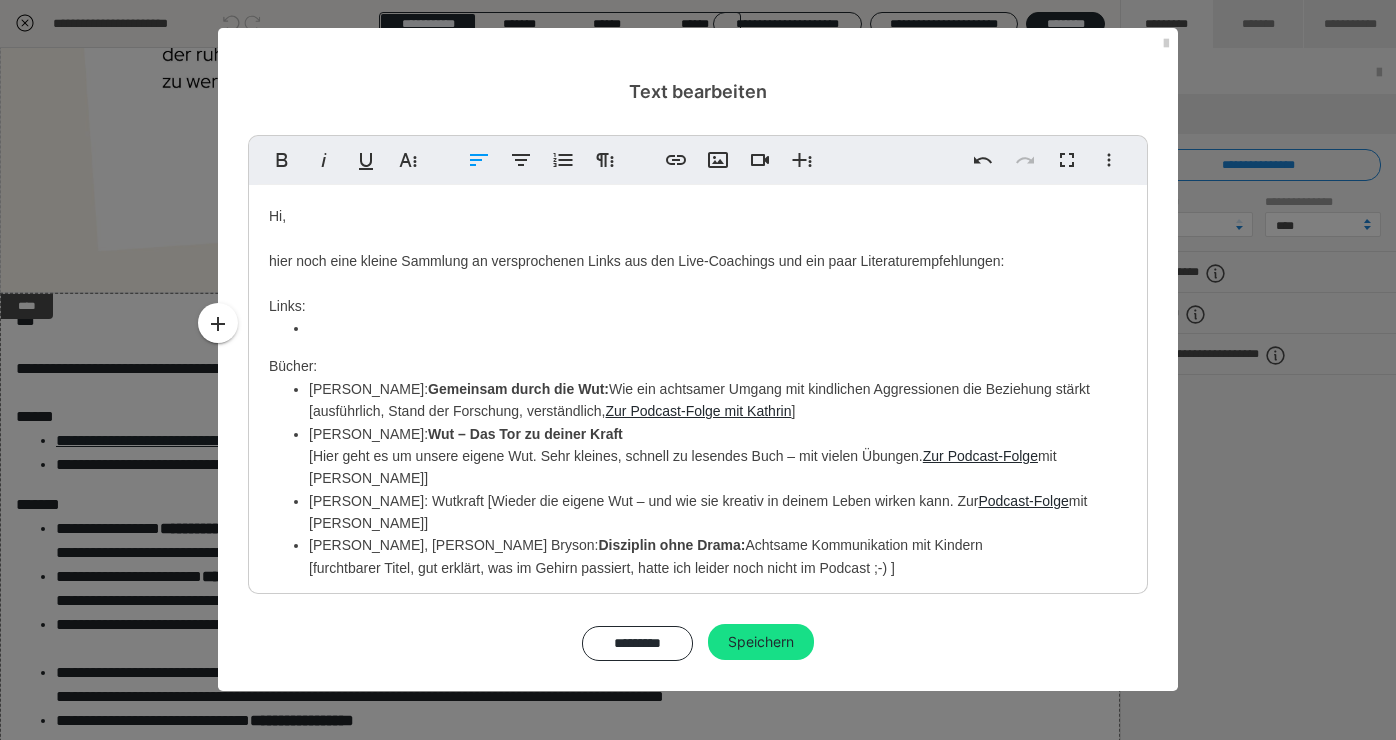 type 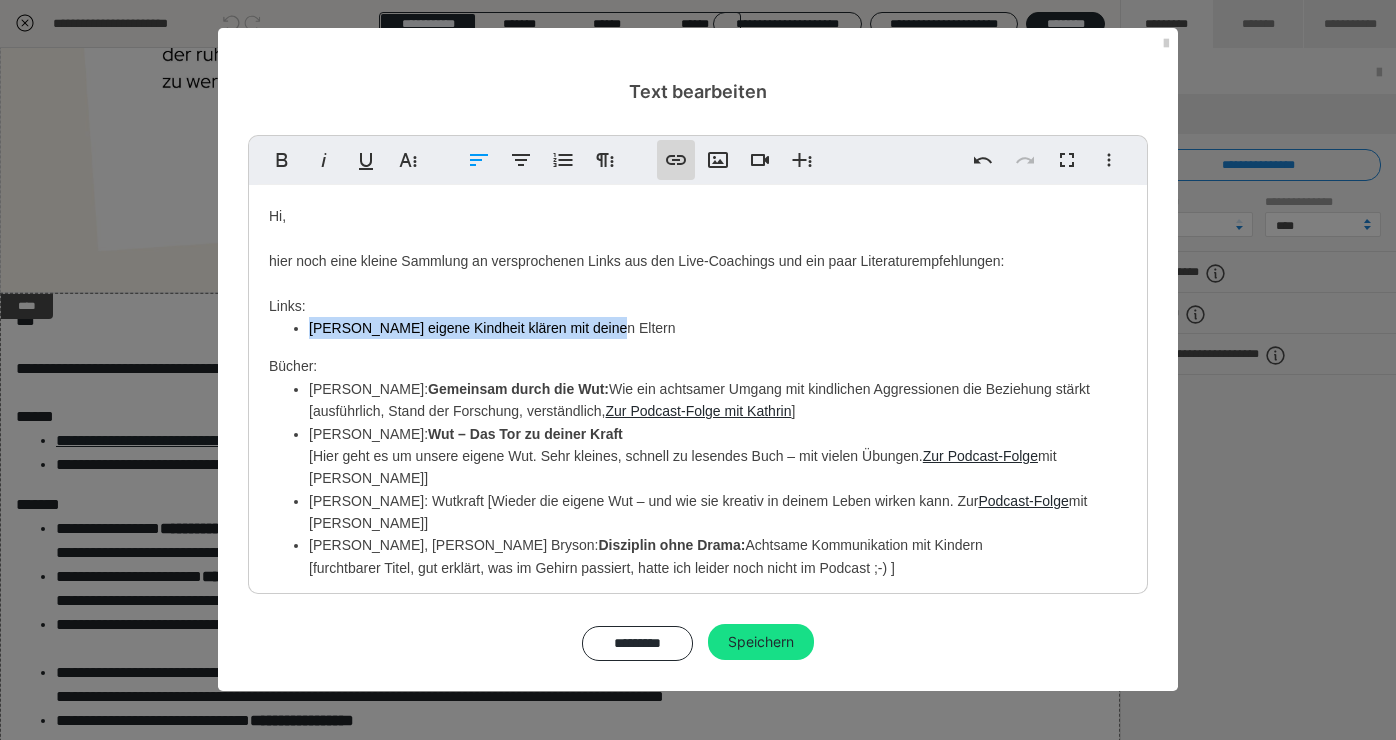 click 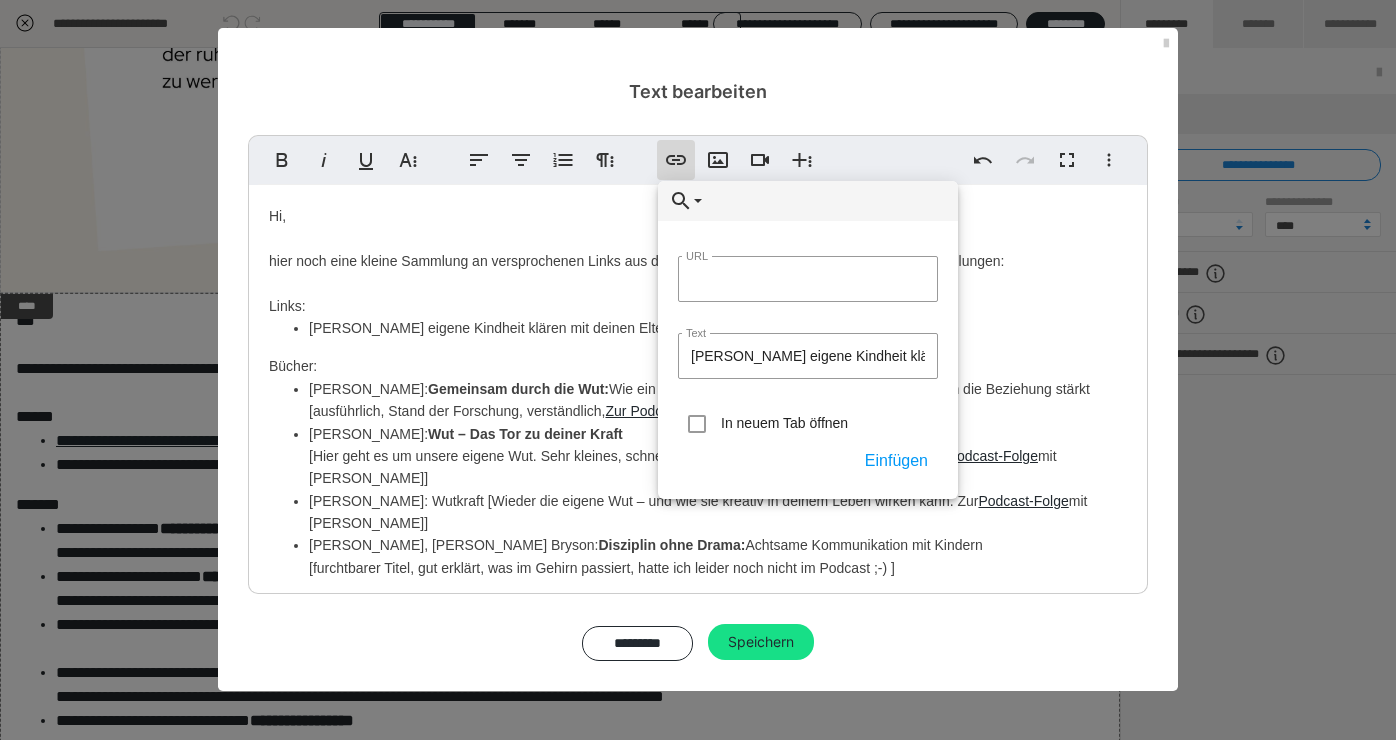 type on "[URL][PERSON_NAME][DOMAIN_NAME]" 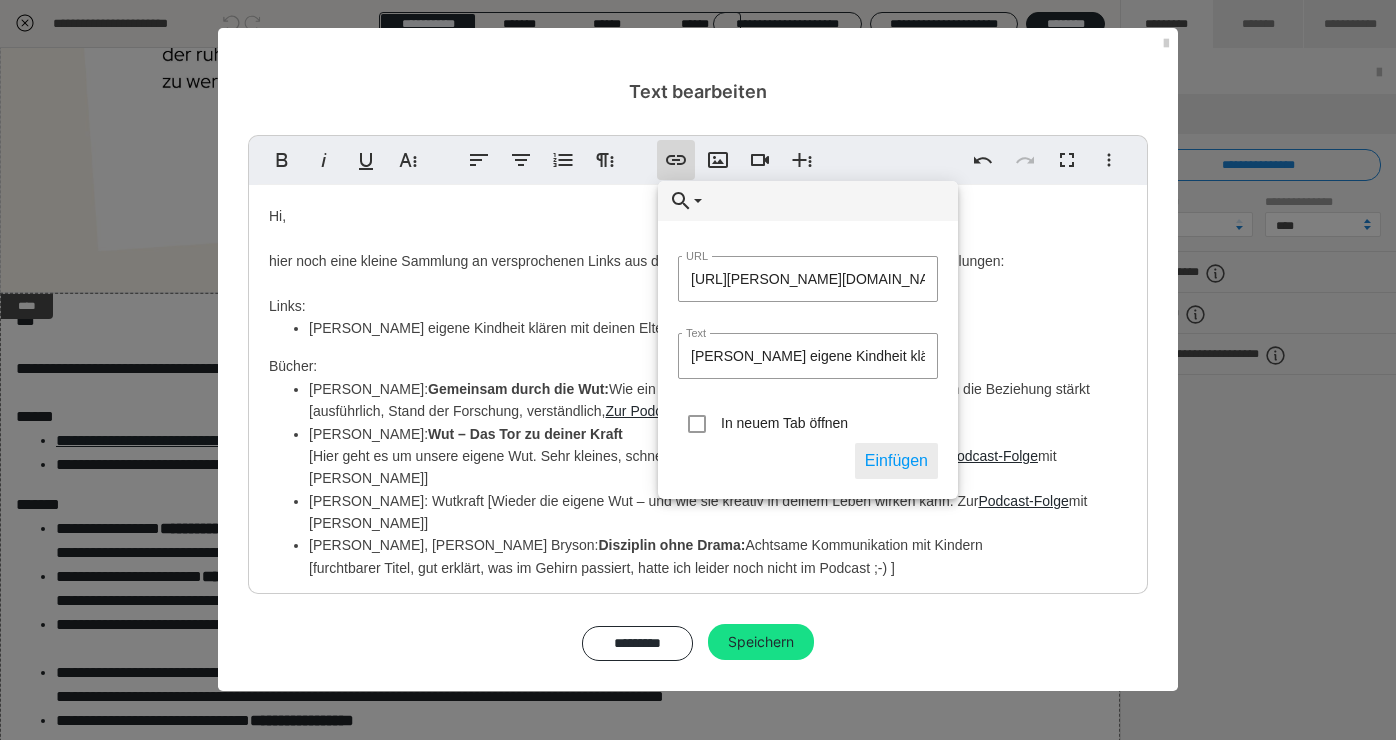 click on "Einfügen" at bounding box center (896, 461) 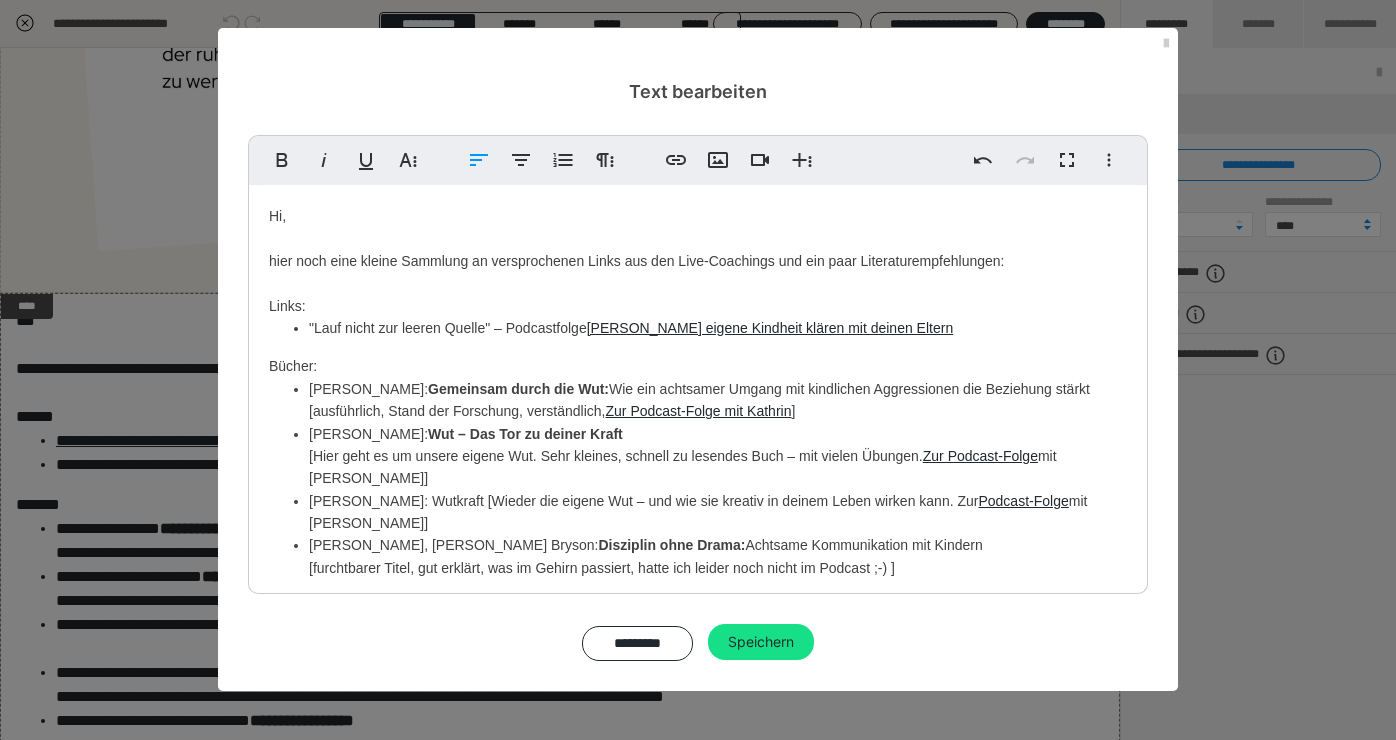 click on ""Lauf nicht zur leeren Quelle" – Podcastfolge  Deine eigene Kindheit klären mit deinen Eltern" at bounding box center (718, 328) 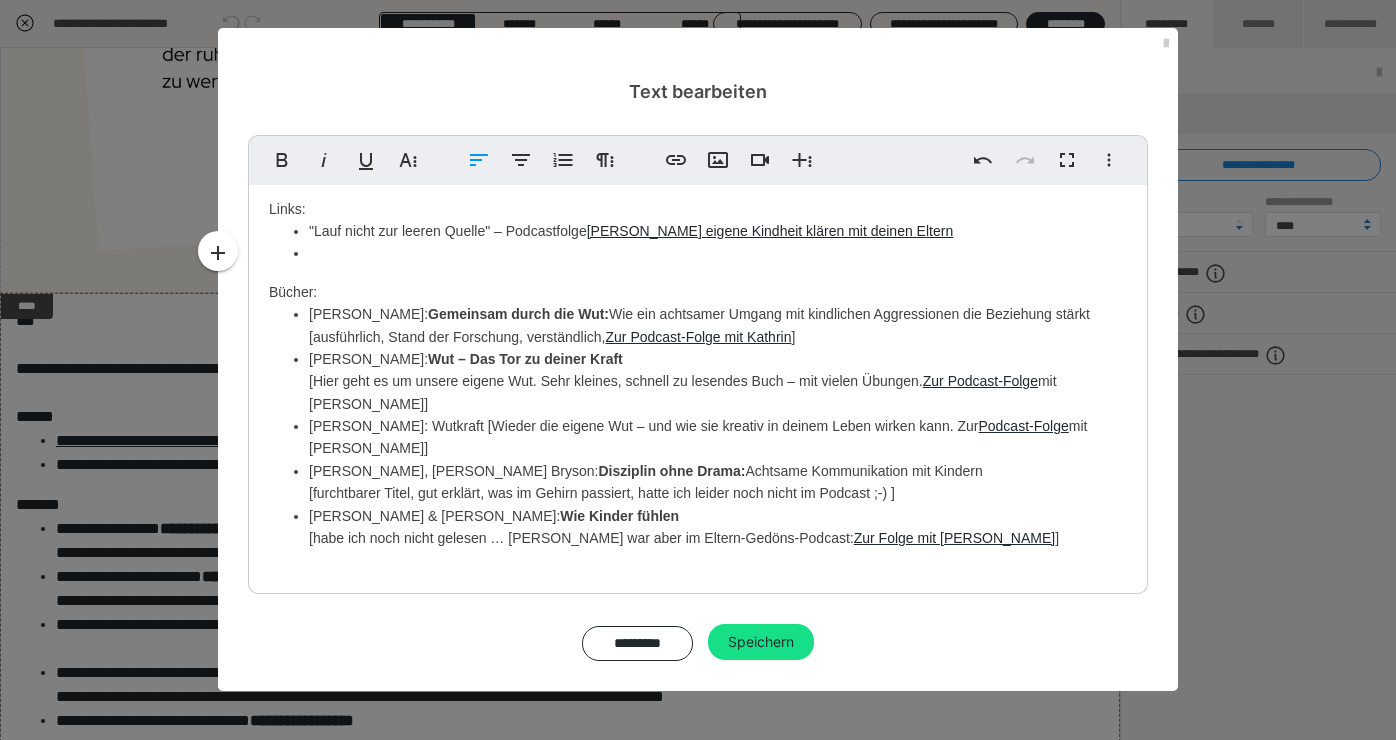 scroll, scrollTop: 101, scrollLeft: 0, axis: vertical 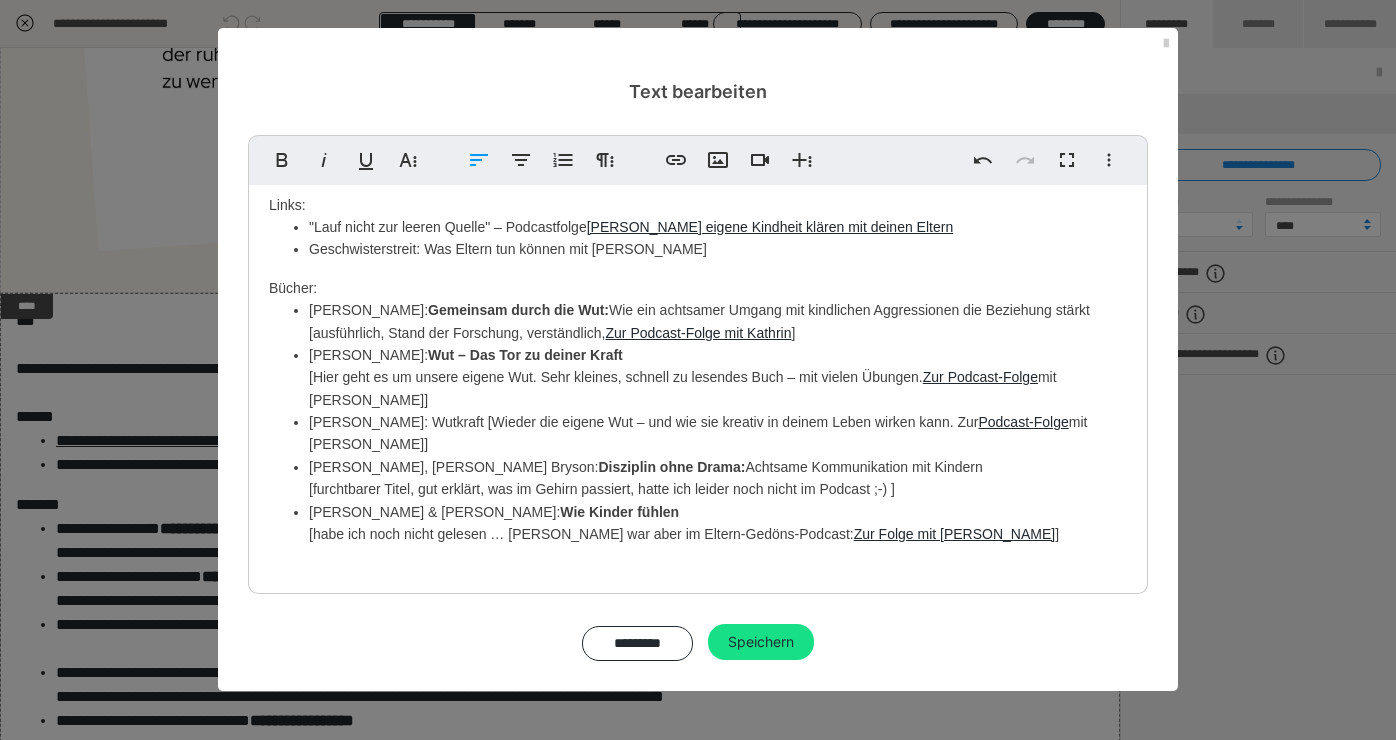 click on "Geschwisterstreit: Was Eltern tun können mit [PERSON_NAME]" at bounding box center (718, 249) 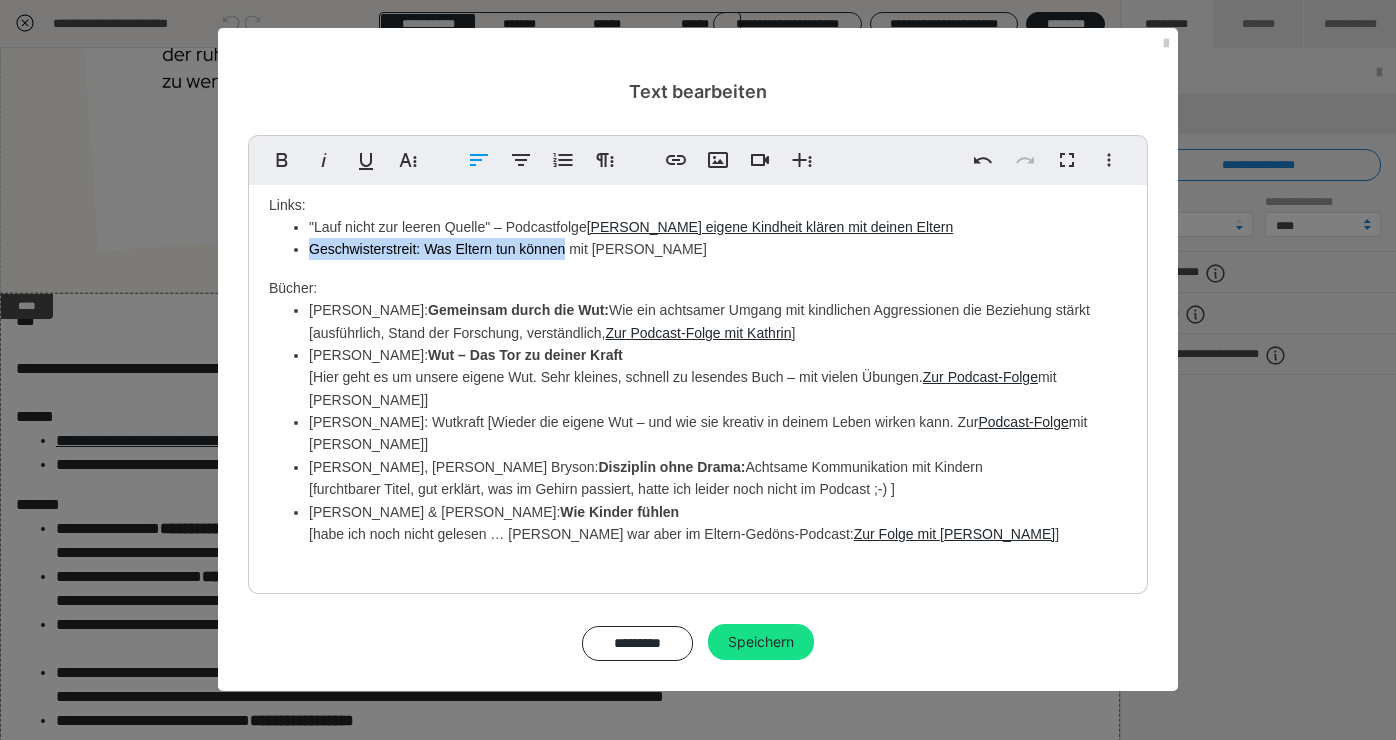 drag, startPoint x: 371, startPoint y: 245, endPoint x: 556, endPoint y: 244, distance: 185.0027 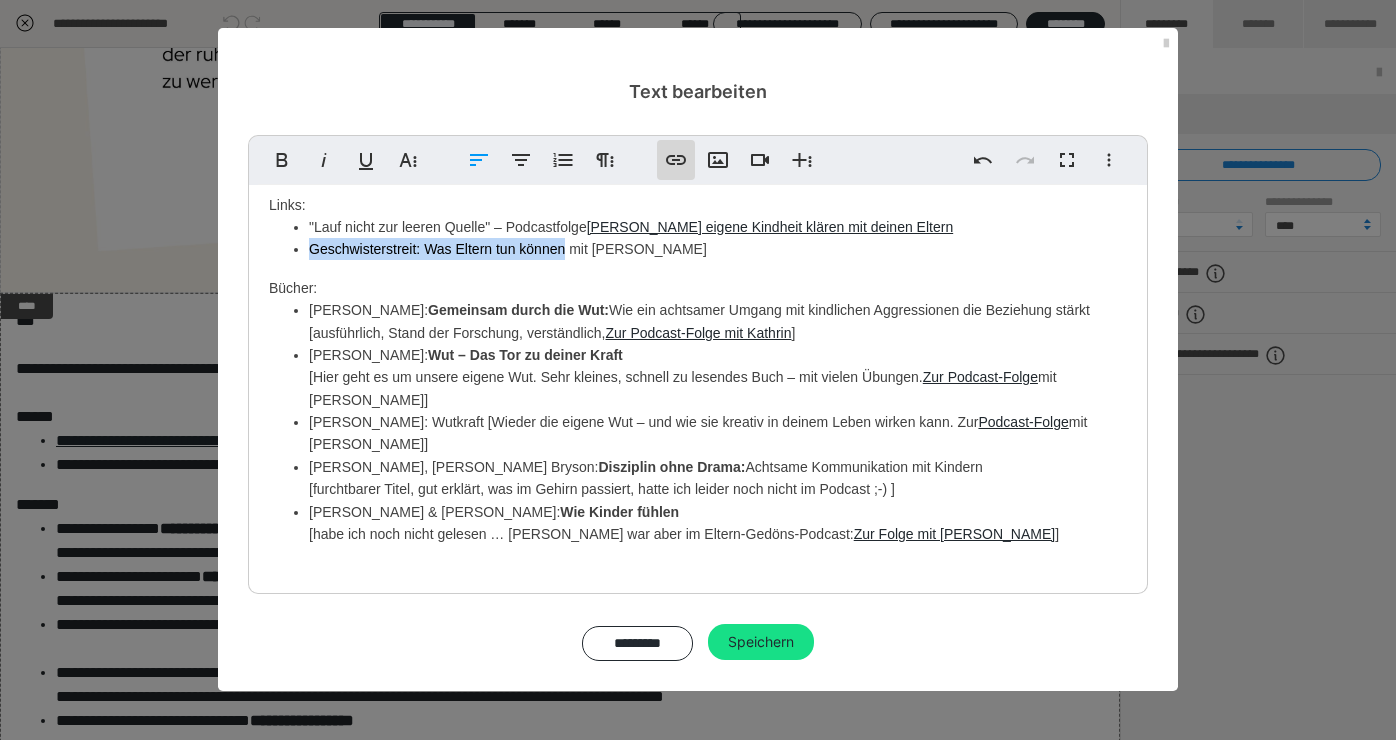 type 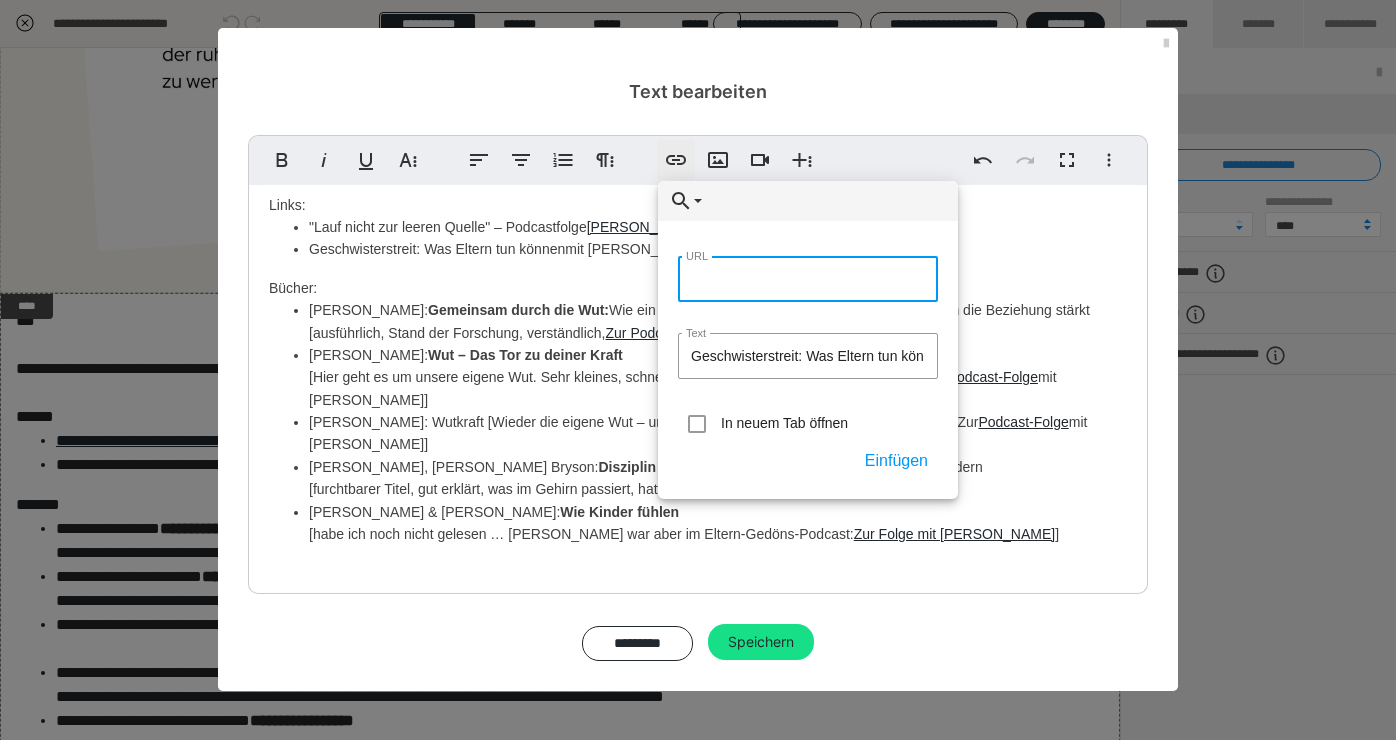 paste on "[URL][PERSON_NAME][DOMAIN_NAME][PERSON_NAME]" 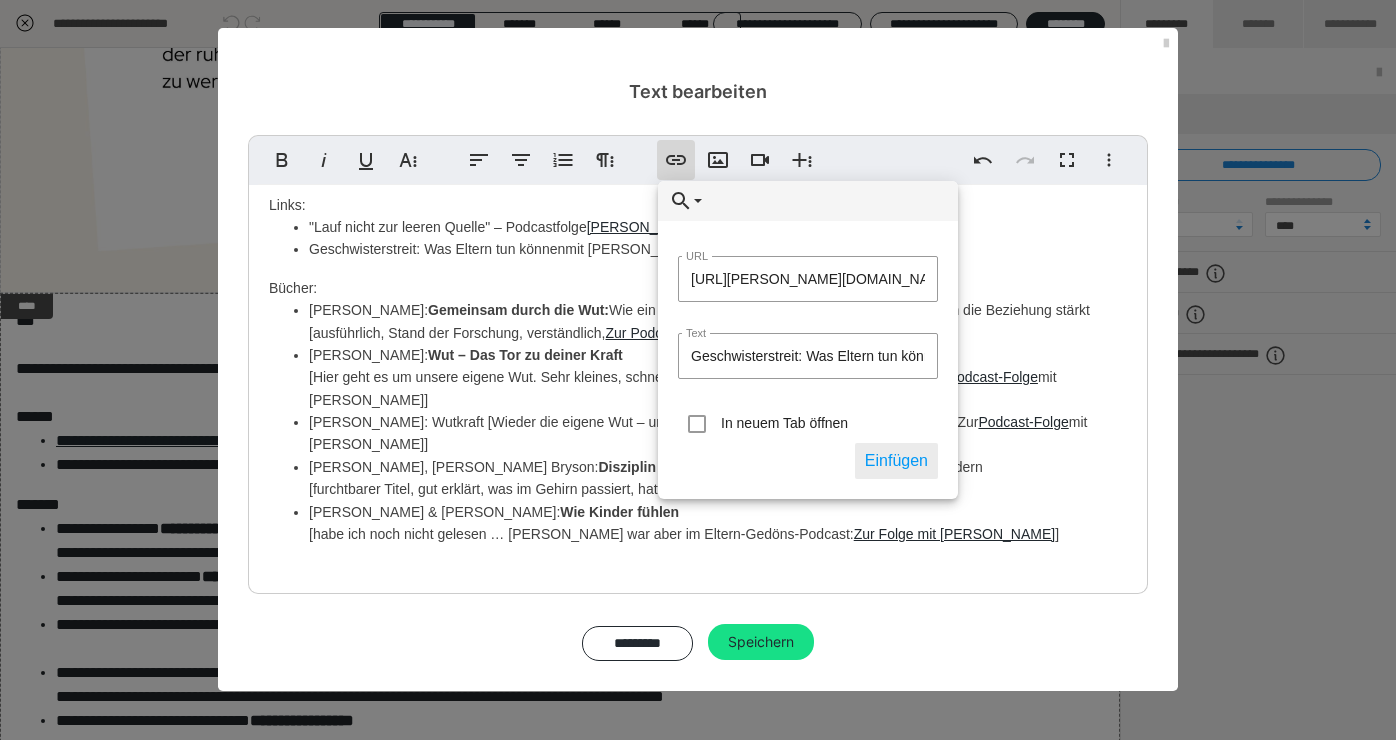 click on "Einfügen" at bounding box center (896, 461) 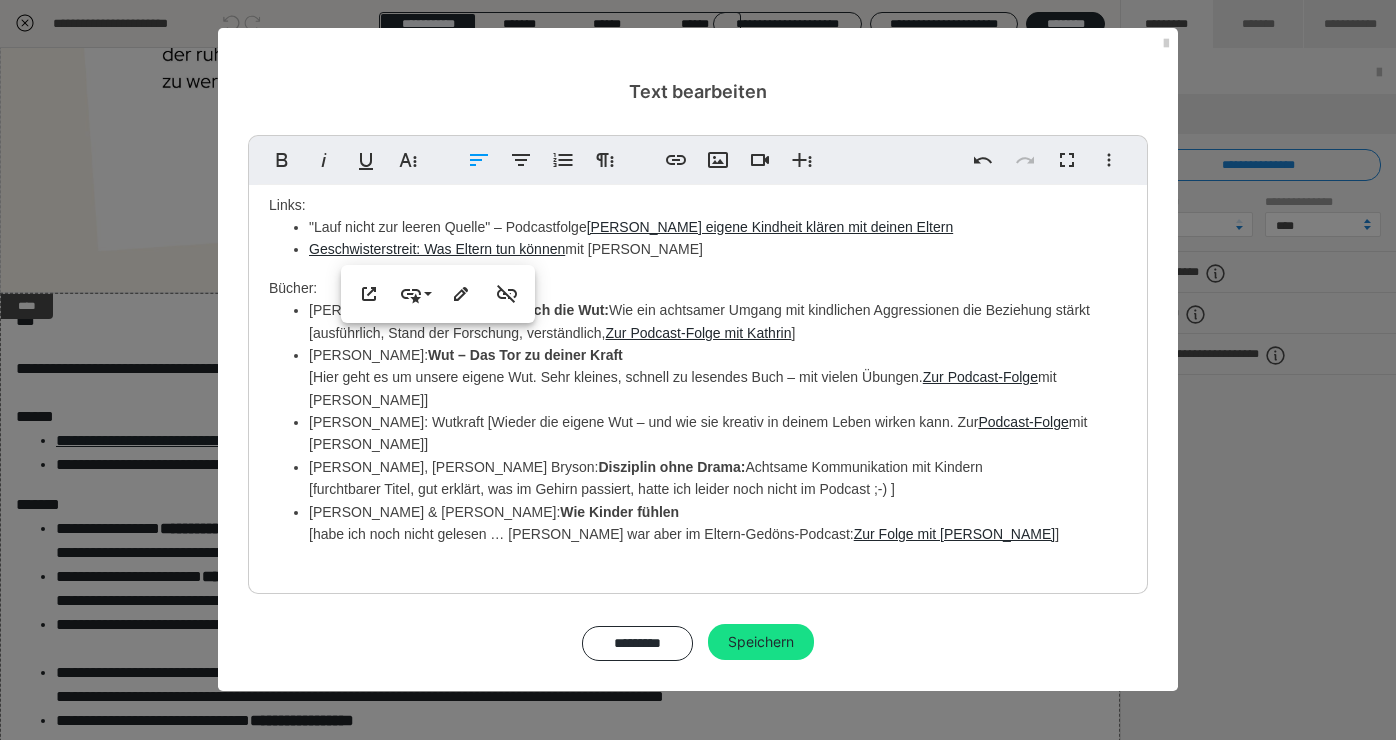 click on "Geschwisterstreit: Was Eltern tun können  mit [PERSON_NAME]" at bounding box center (718, 249) 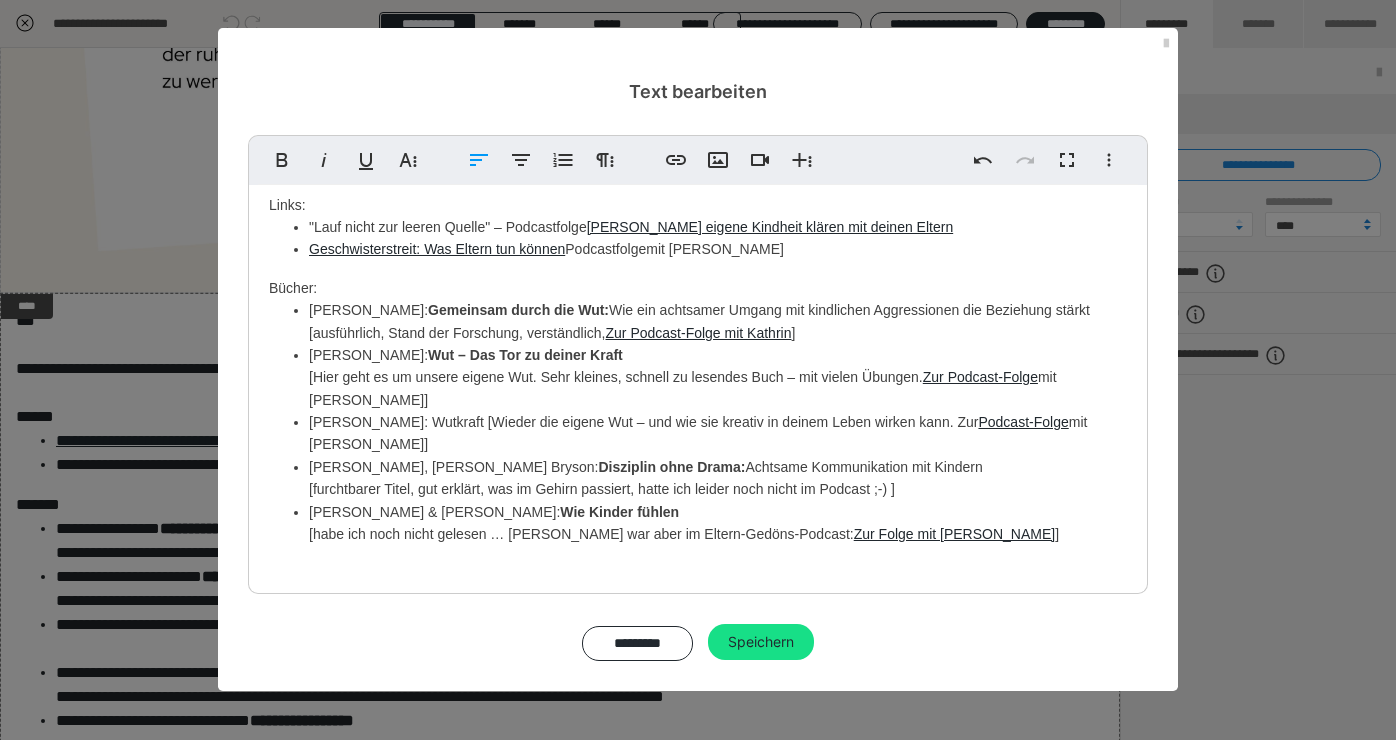 click on "Geschwisterstreit: Was Eltern tun können  Podcastfolge  mit [PERSON_NAME]" at bounding box center [718, 249] 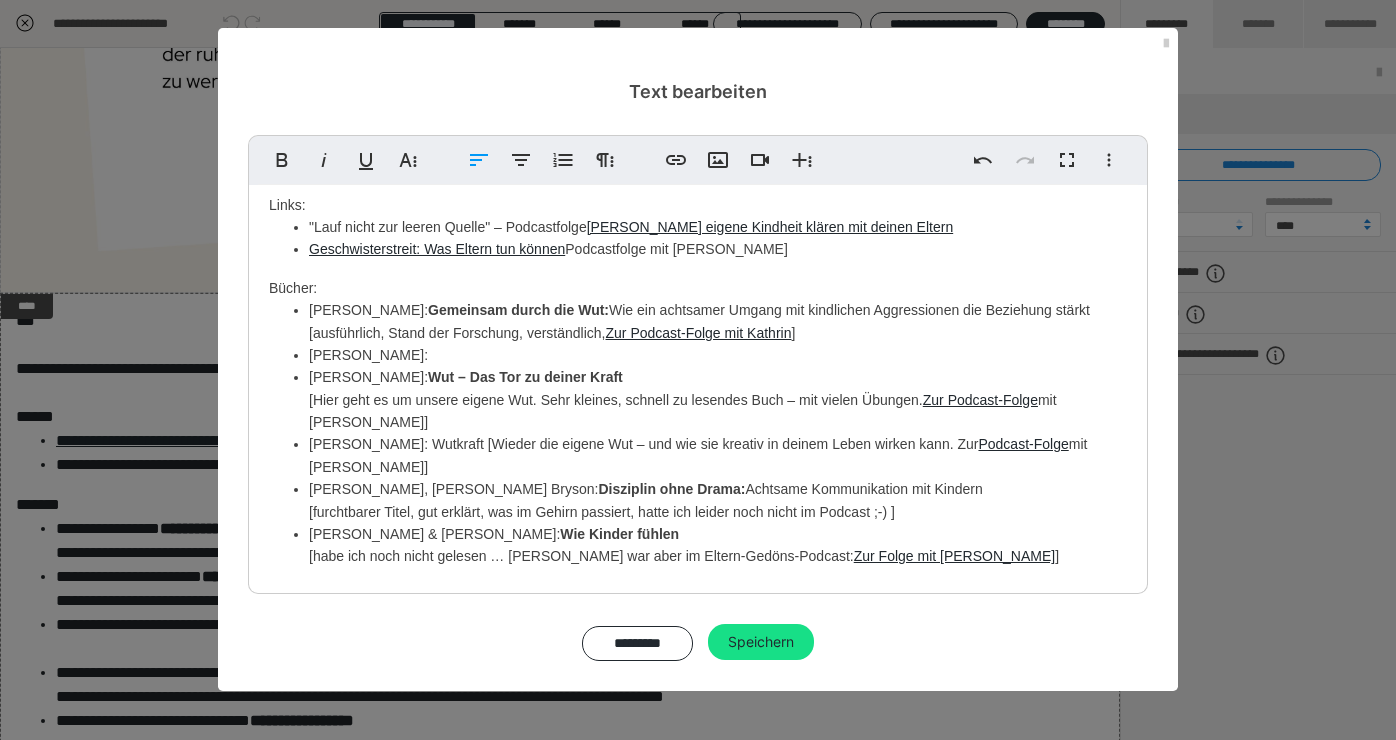scroll, scrollTop: 1483, scrollLeft: 7, axis: both 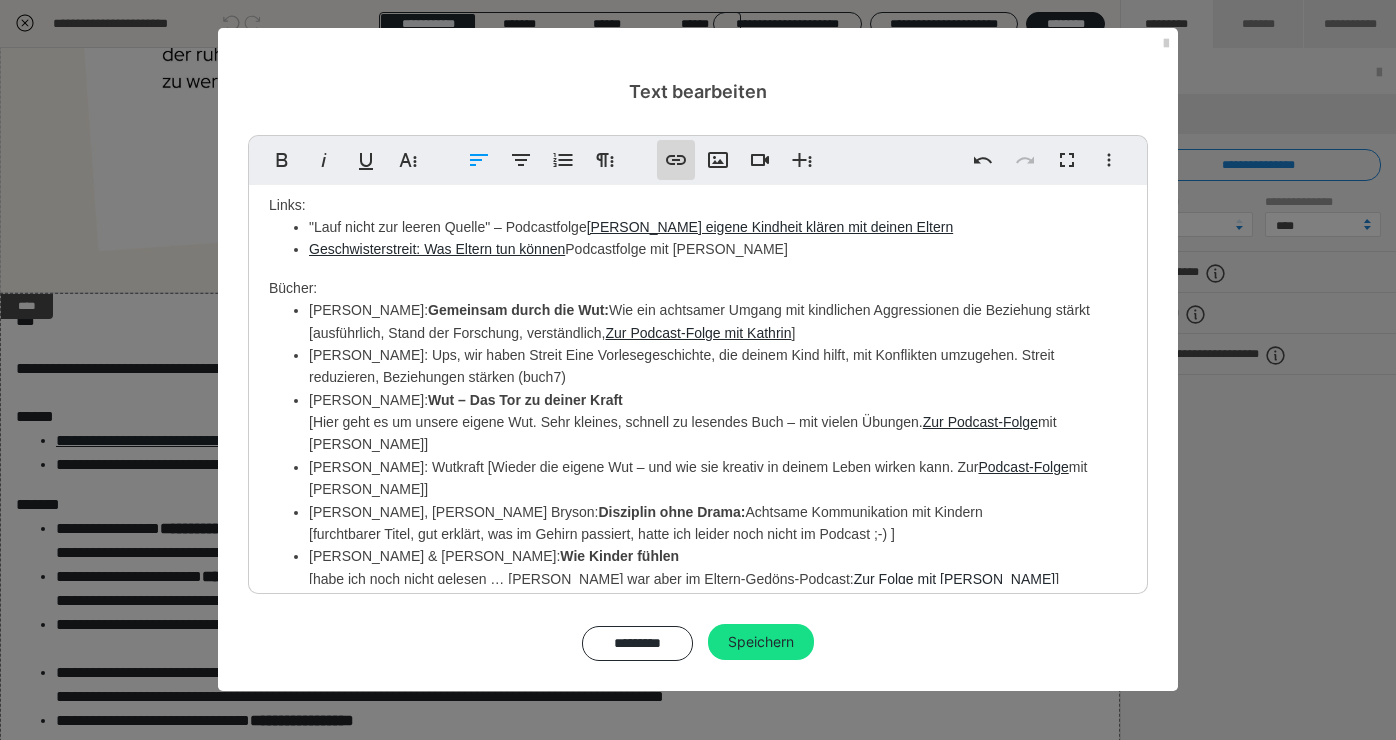 type 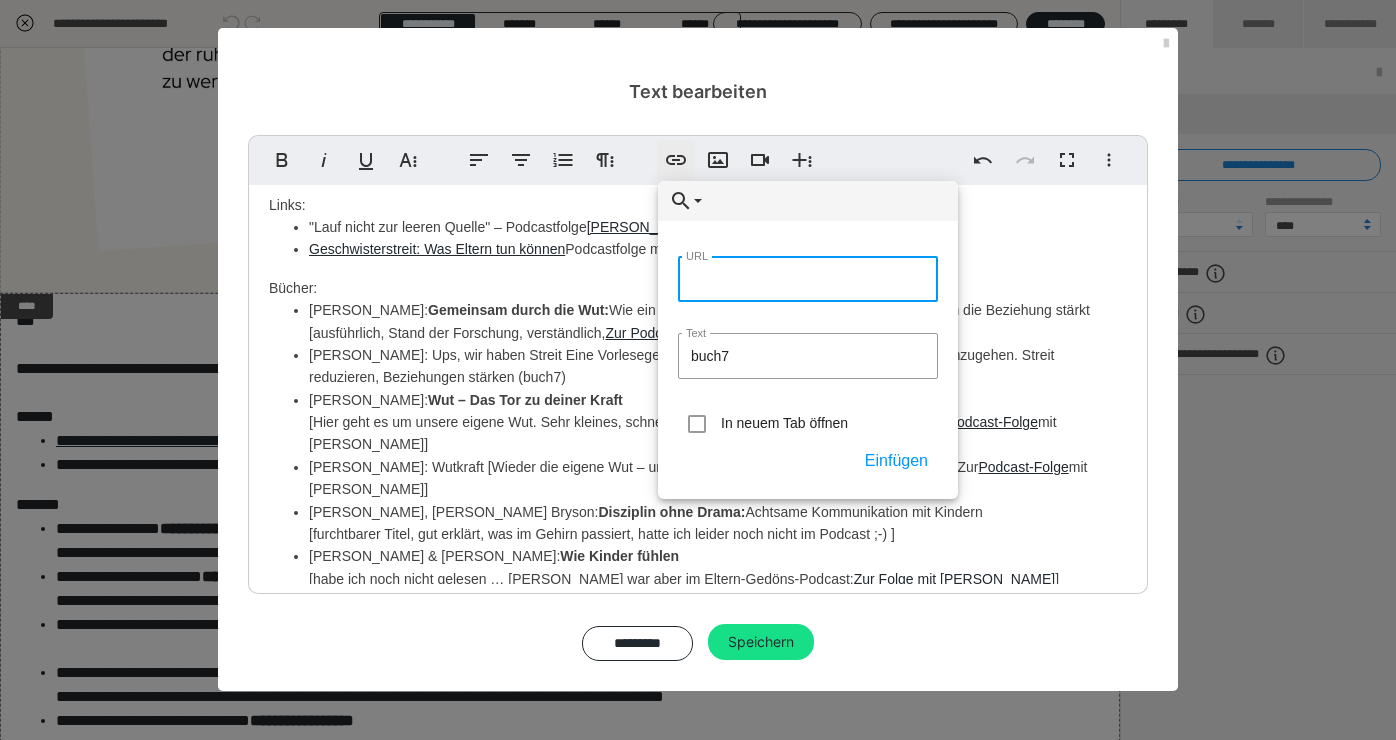 paste on "[URL][DOMAIN_NAME][PERSON_NAME]" 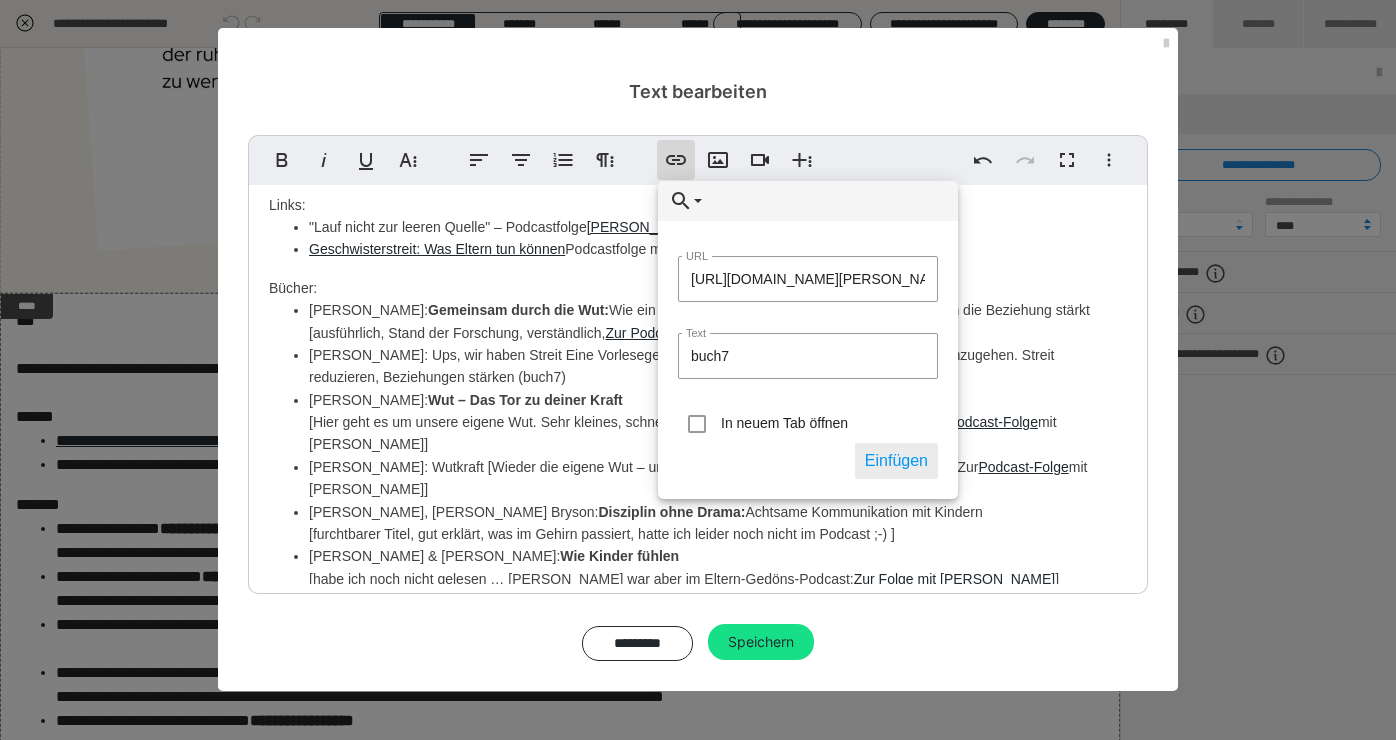 click on "Einfügen" at bounding box center (896, 461) 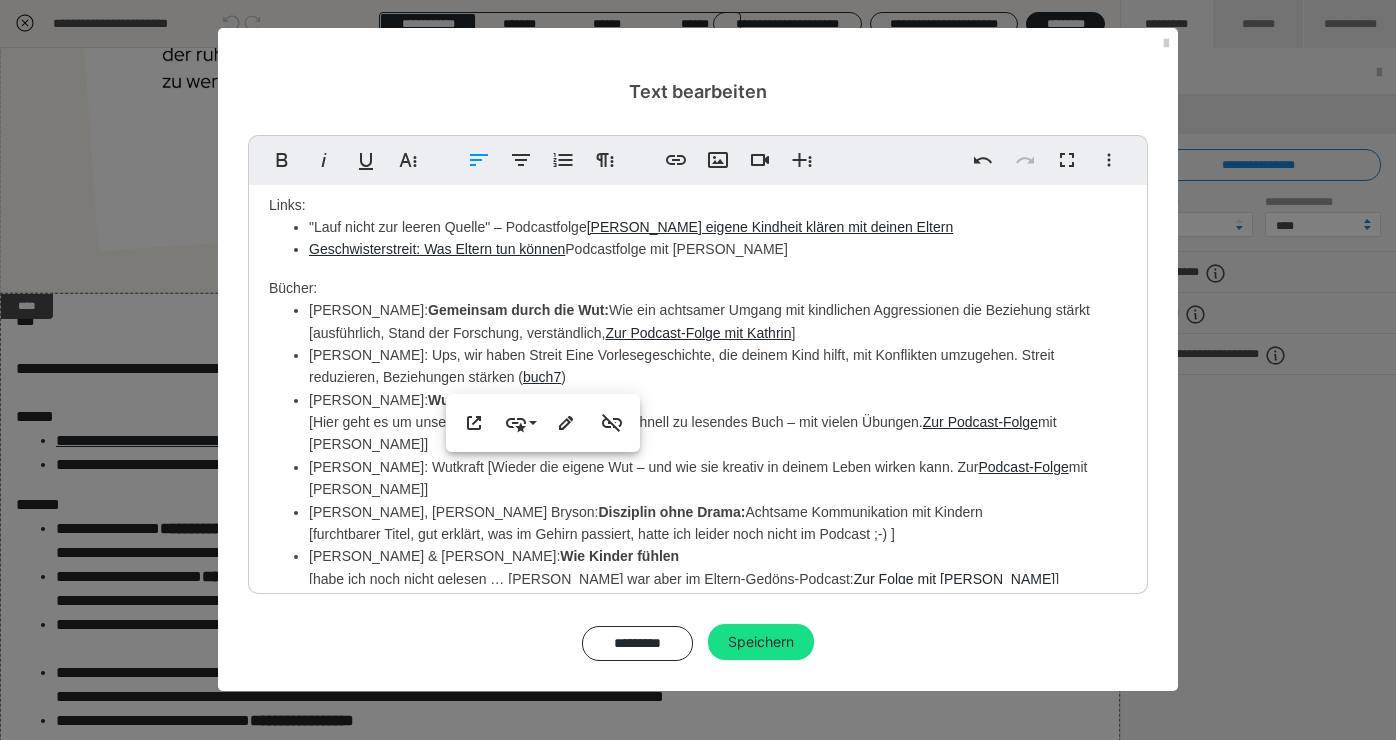 click on "[PERSON_NAME]:  Wut – Das Tor zu deiner Kraft [Hier geht es um unsere eigene Wut. Sehr kleines, schnell zu lesendes Buch – mit vielen Übungen.  Zur Podcast-Folge  mit [PERSON_NAME]]" at bounding box center (718, 422) 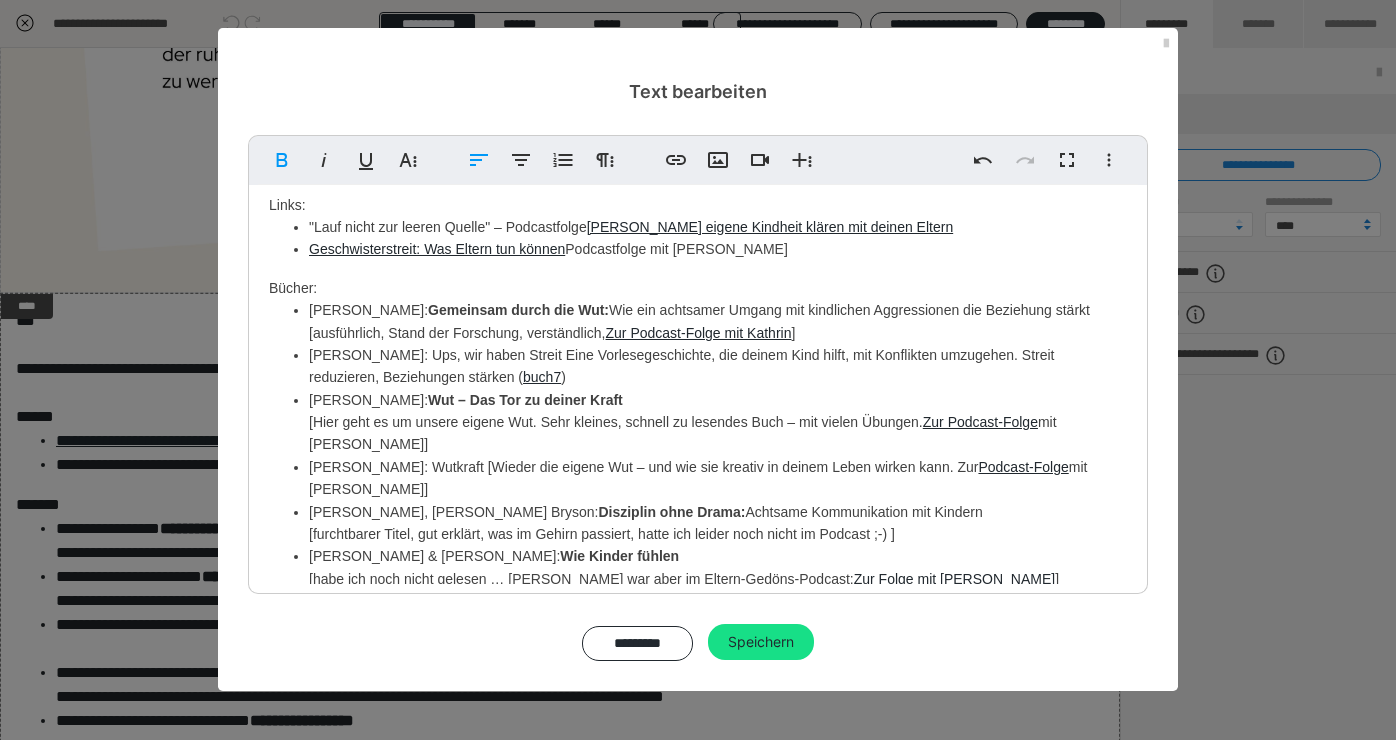 click on "[PERSON_NAME]: Ups, wir haben Streit Eine Vorlesegeschichte, die deinem Kind hilft, mit Konflikten umzugehen. Streit reduzieren, Beziehungen stärken ( buch7 )" at bounding box center (718, 366) 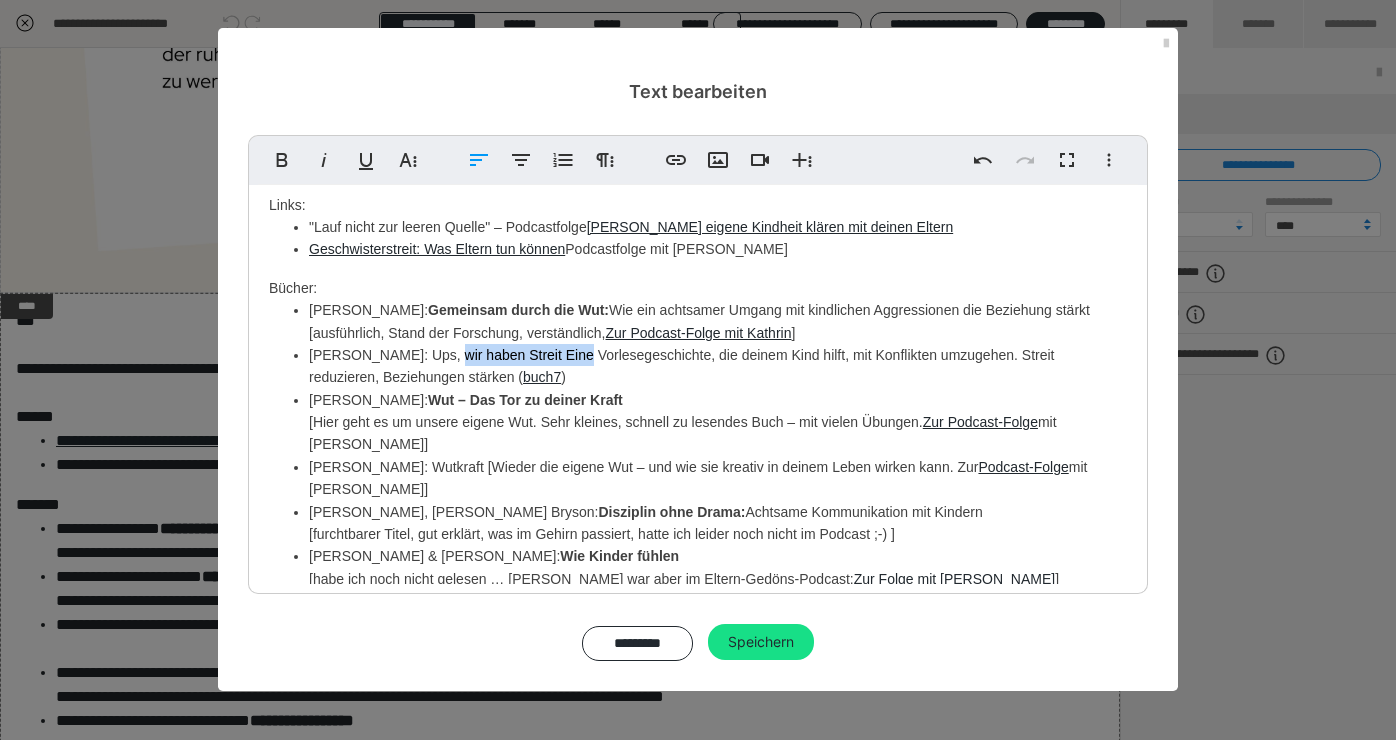 drag, startPoint x: 446, startPoint y: 344, endPoint x: 557, endPoint y: 346, distance: 111.01801 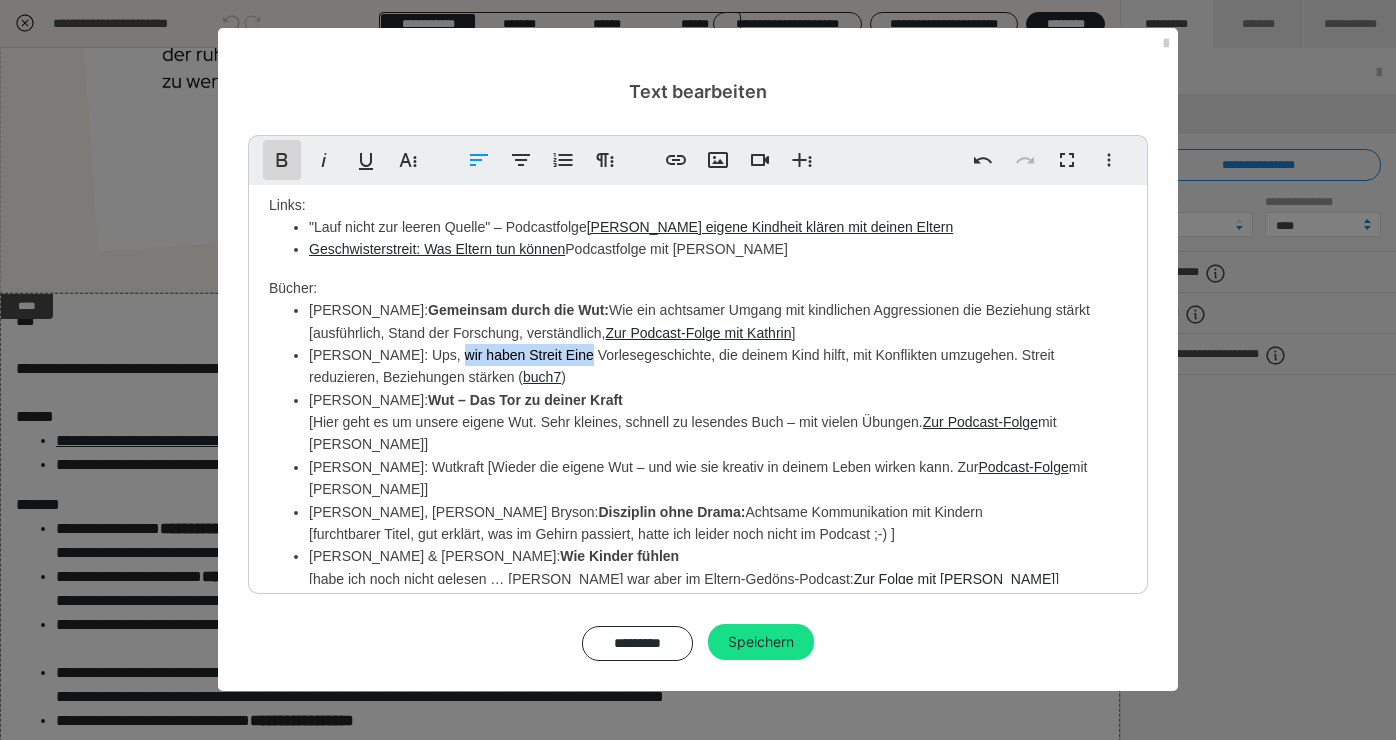 click 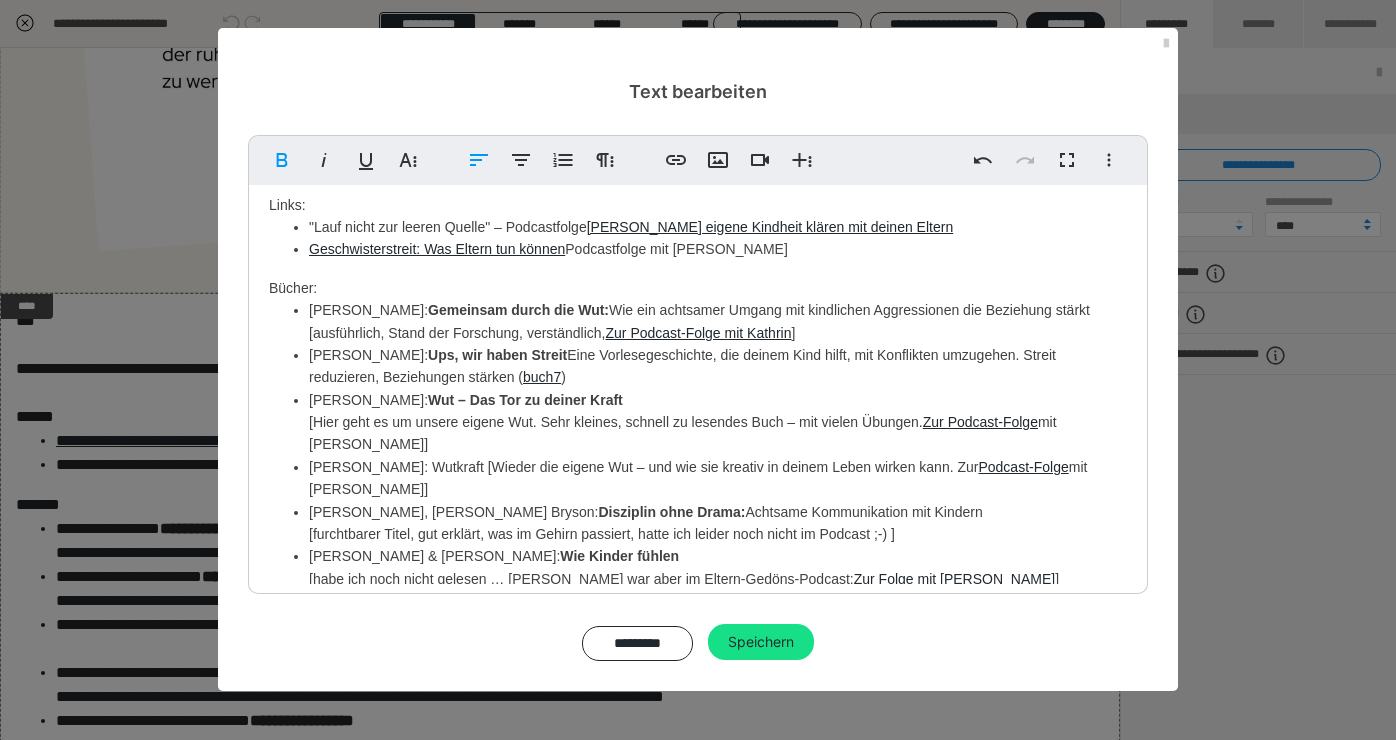 click on "Geschwisterstreit: Was Eltern tun können  Podcastfolge mit [PERSON_NAME]" at bounding box center (718, 249) 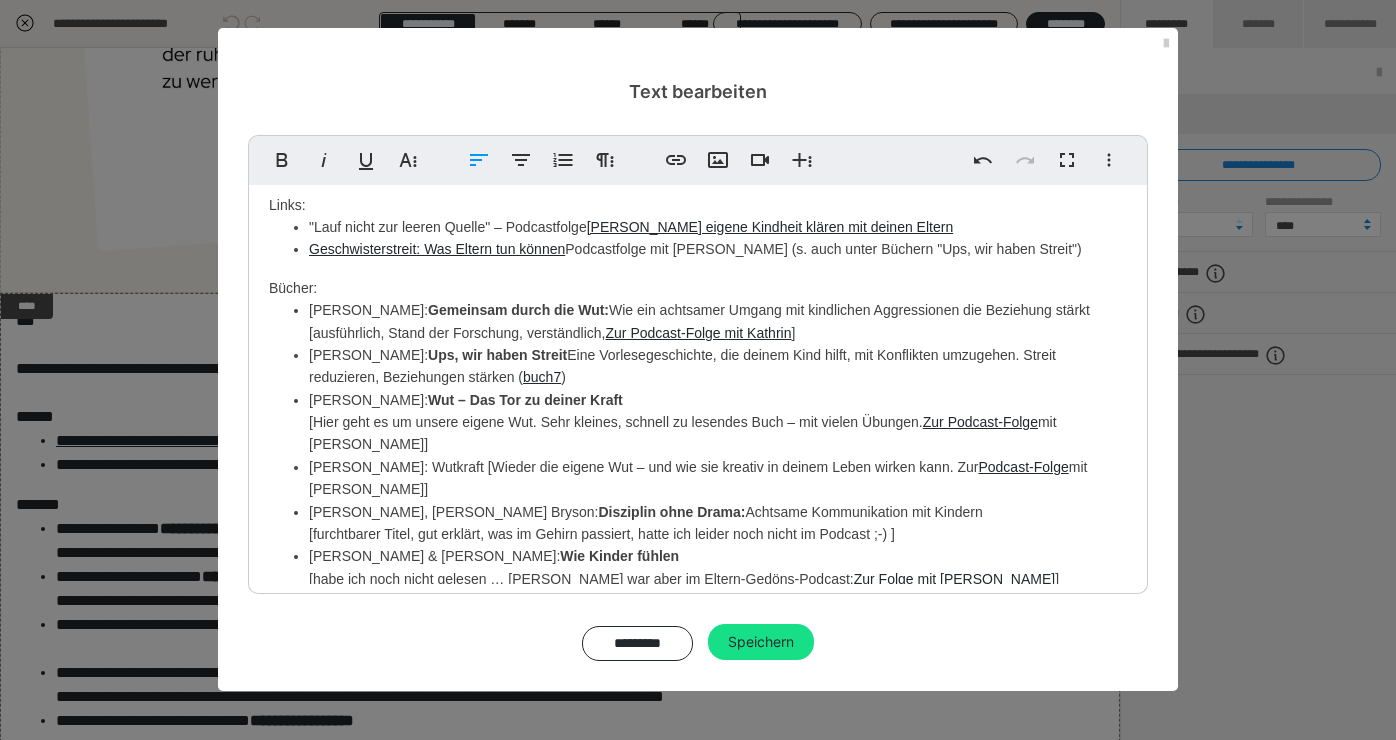 click on "[PERSON_NAME]:  Wut – Das Tor zu deiner Kraft [Hier geht es um unsere eigene Wut. Sehr kleines, schnell zu lesendes Buch – mit vielen Übungen.  Zur Podcast-Folge  mit [PERSON_NAME]]" at bounding box center [718, 422] 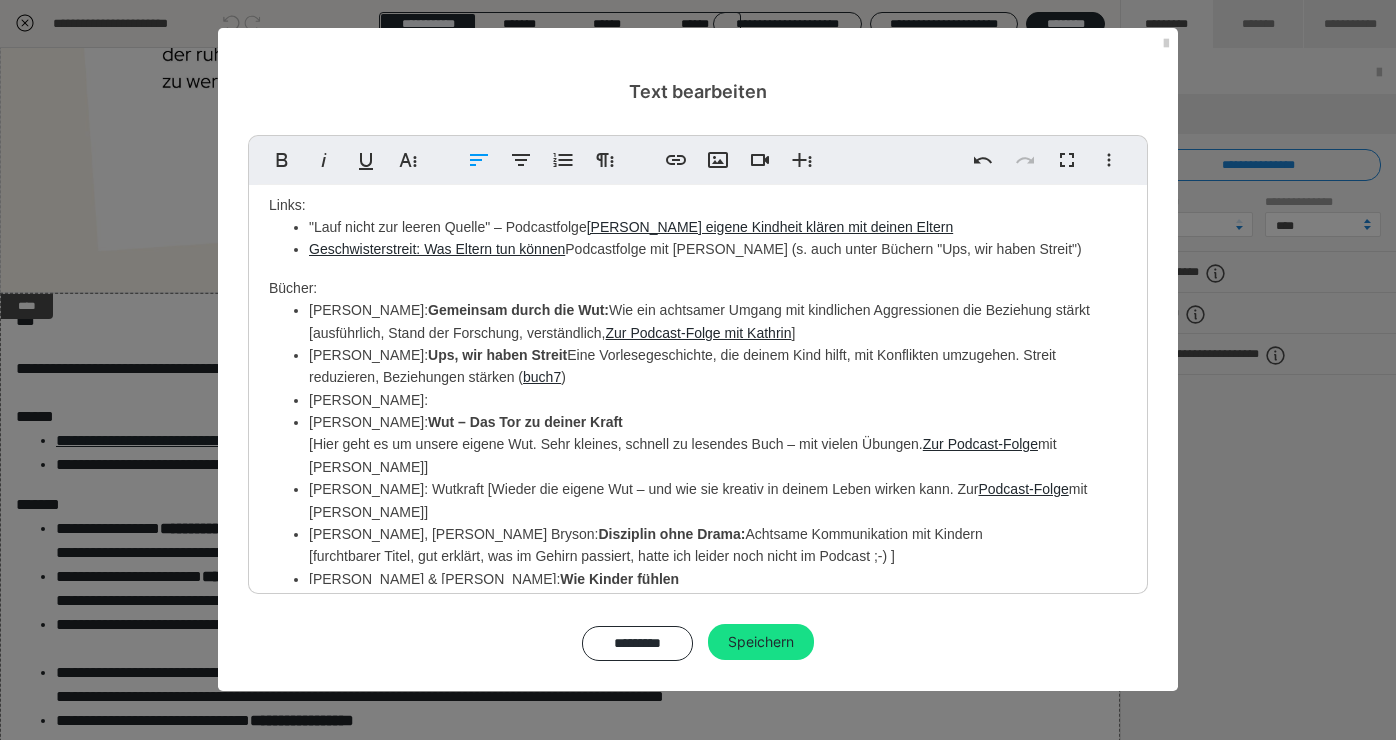 scroll, scrollTop: 0, scrollLeft: 7, axis: horizontal 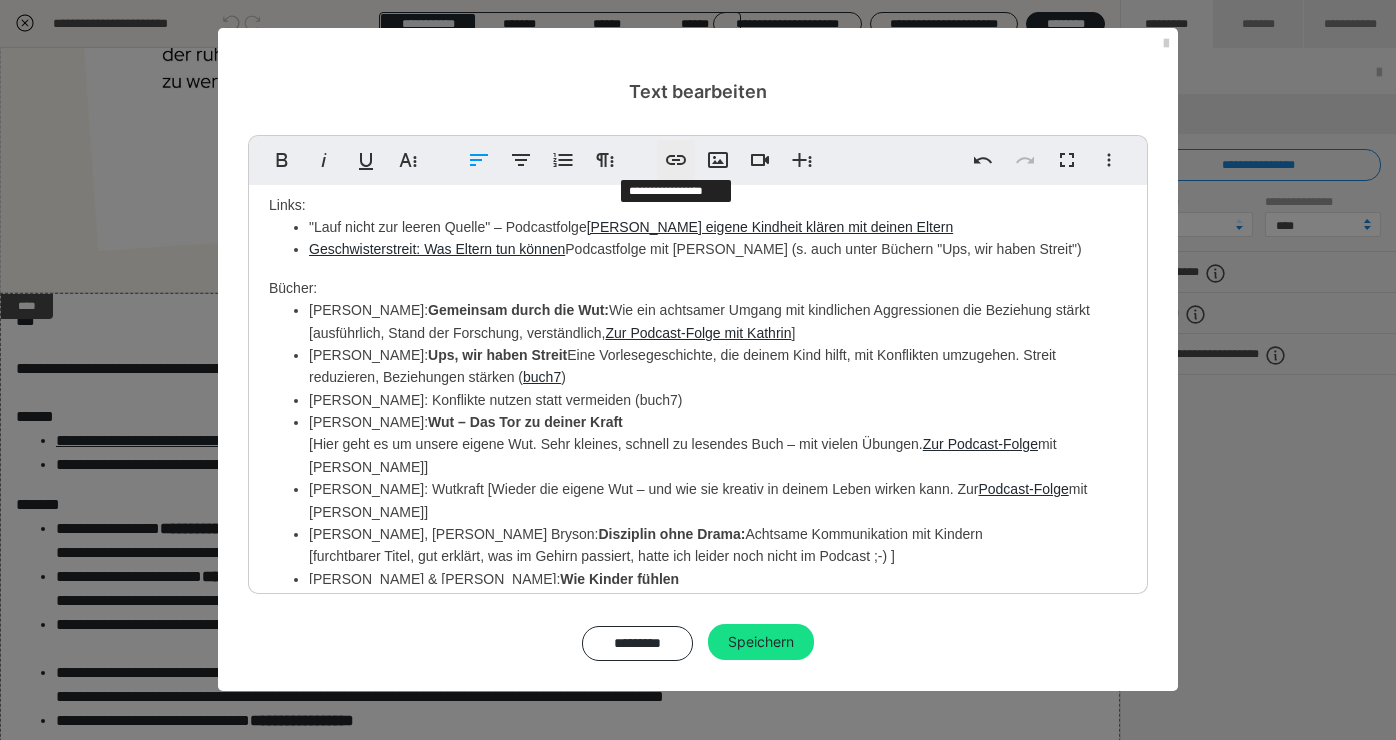 type 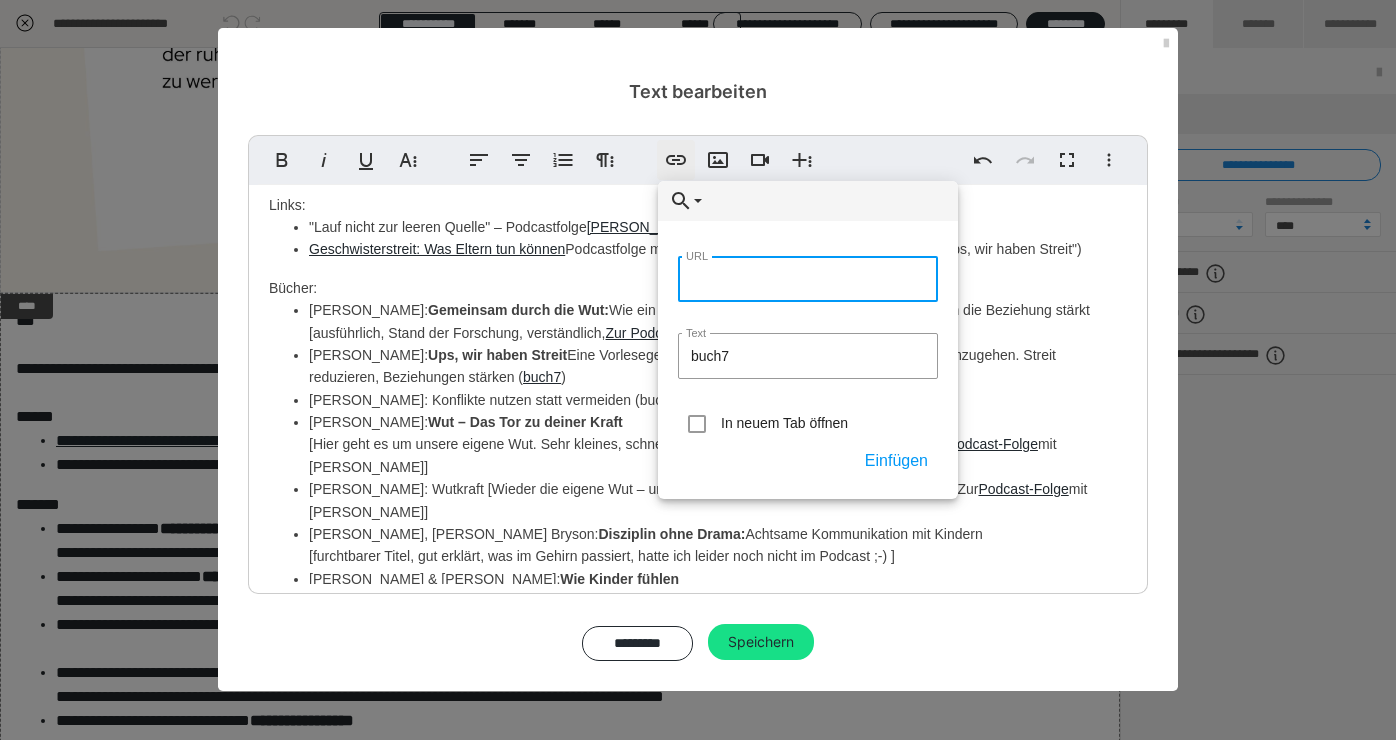 paste on "[URL][DOMAIN_NAME]" 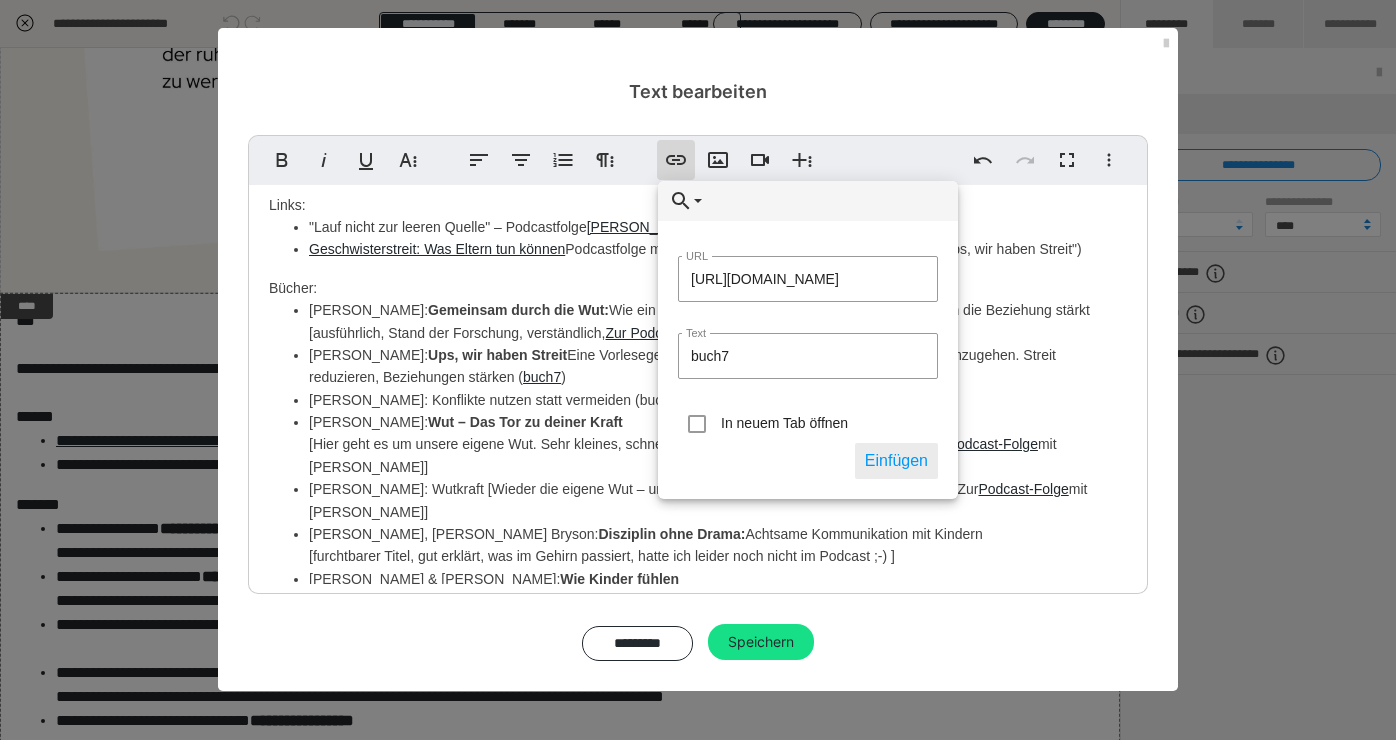 click on "Einfügen" at bounding box center (896, 461) 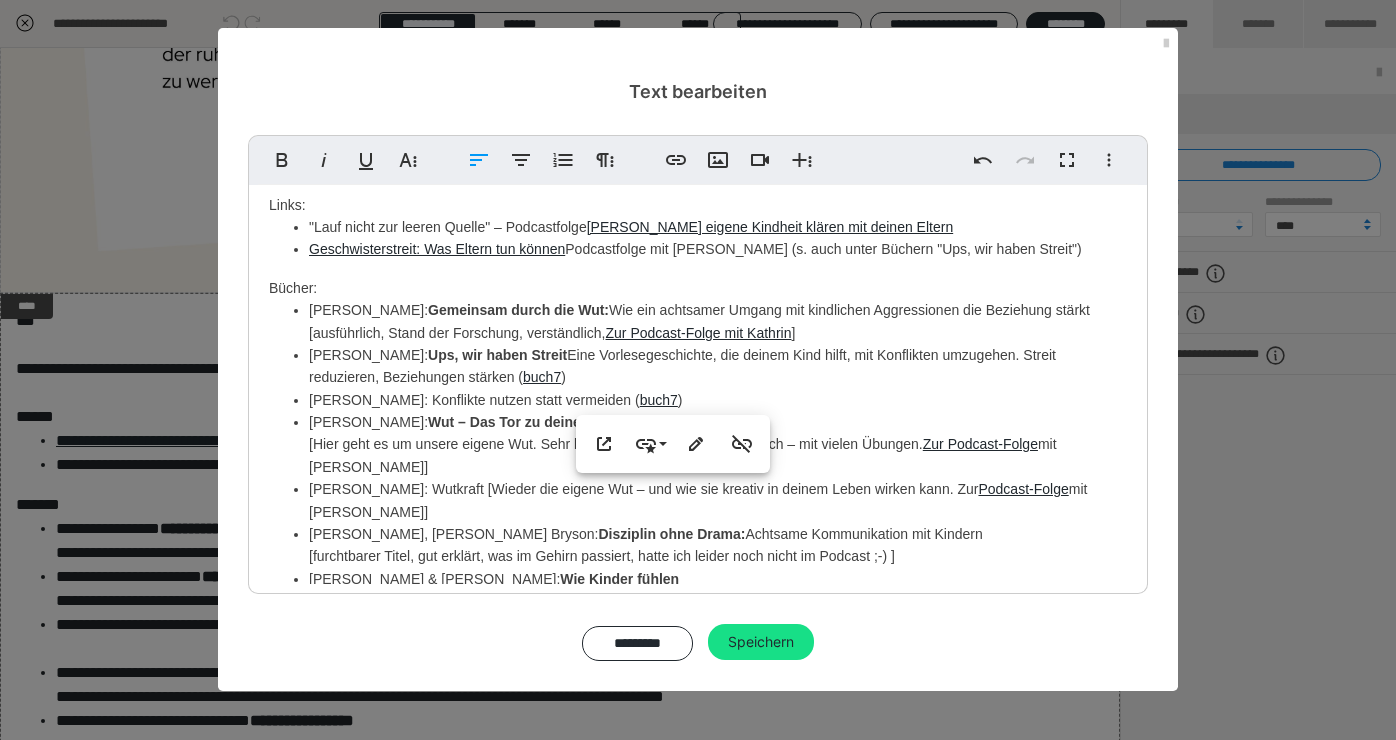 click on "[PERSON_NAME]: Wutkraft [Wieder die eigene Wut – und wie sie kreativ in deinem Leben wirken kann. Zur  Podcast-Folge  mit [PERSON_NAME]]" at bounding box center (718, 500) 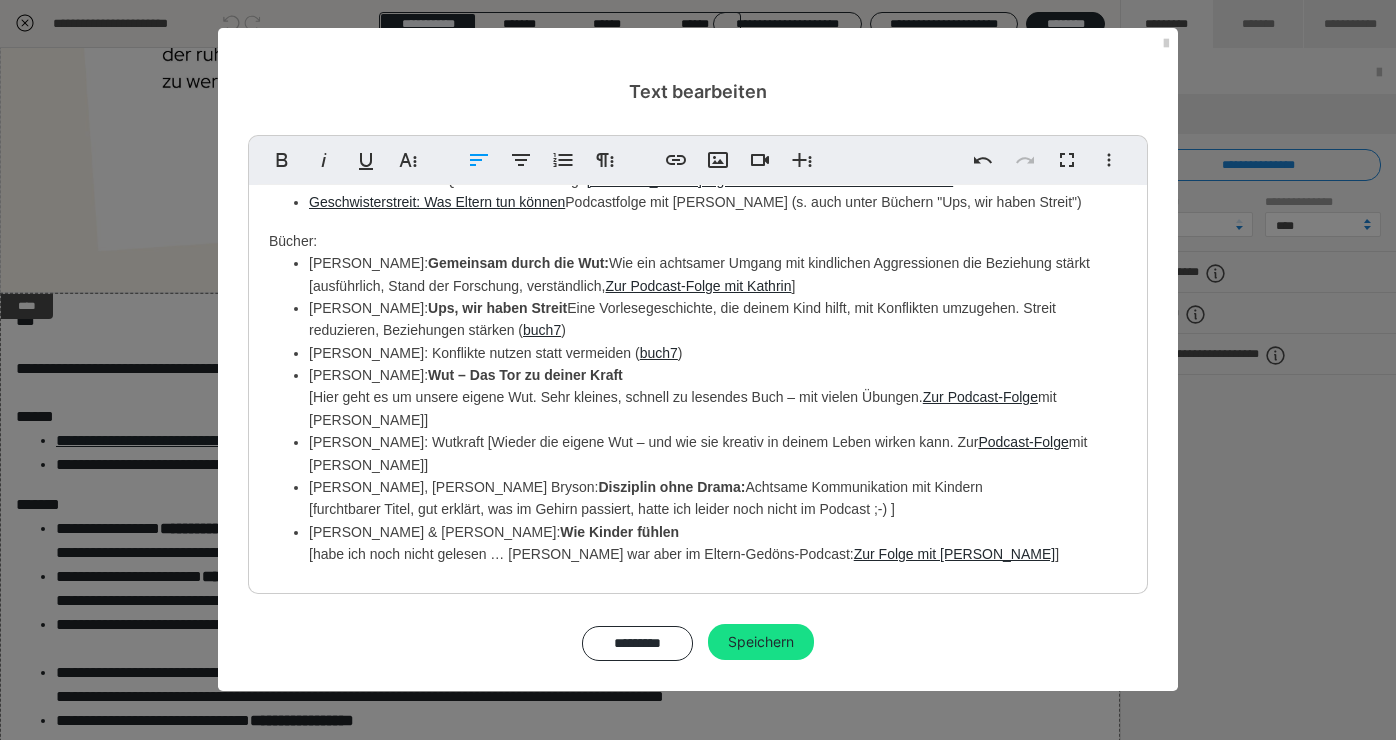 scroll, scrollTop: 162, scrollLeft: 0, axis: vertical 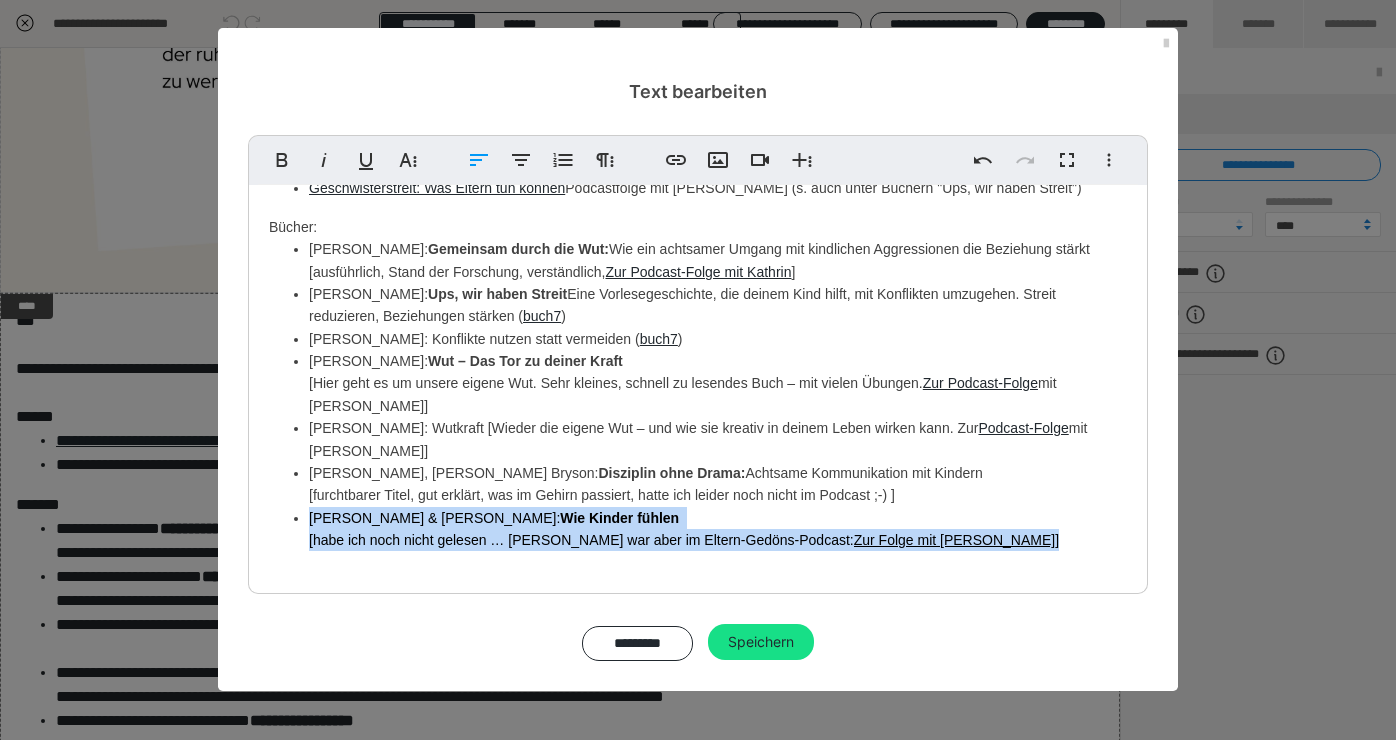 drag, startPoint x: 975, startPoint y: 510, endPoint x: 267, endPoint y: 485, distance: 708.4412 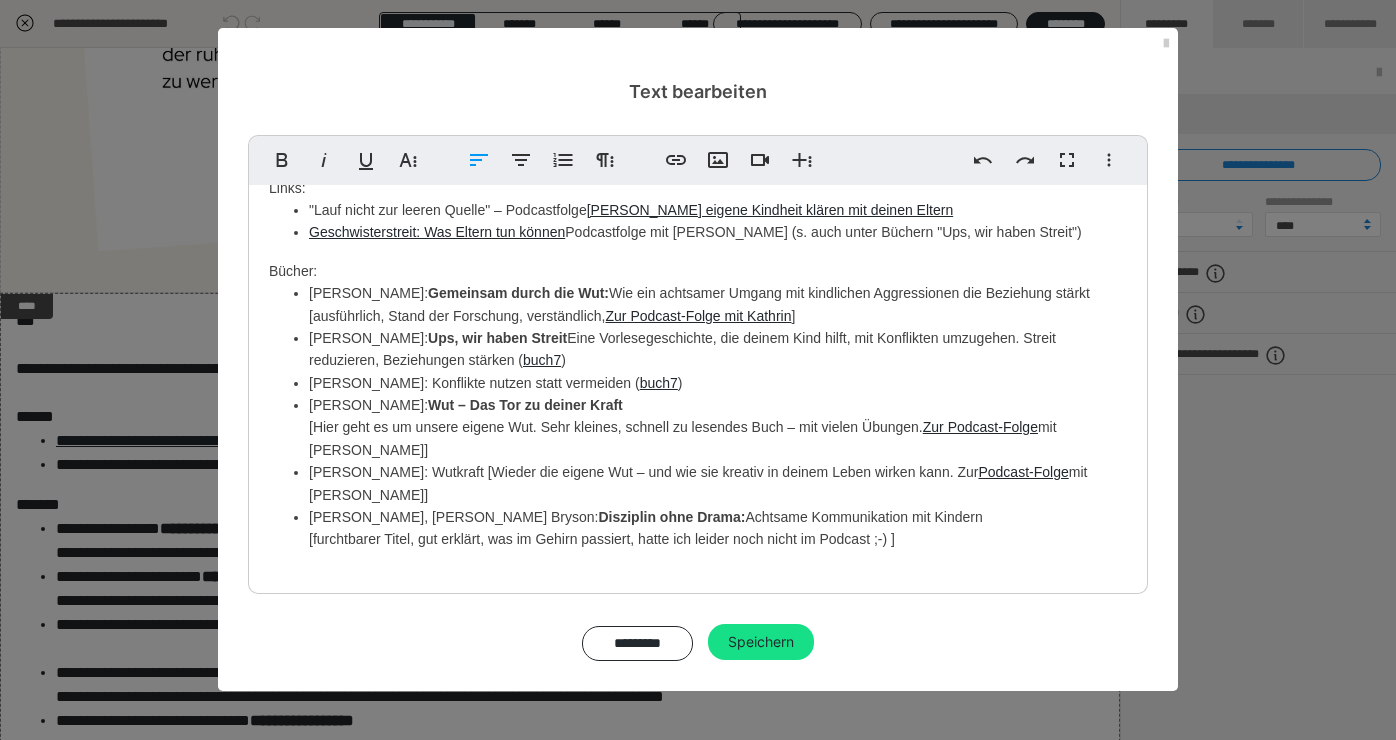 scroll, scrollTop: 113, scrollLeft: 0, axis: vertical 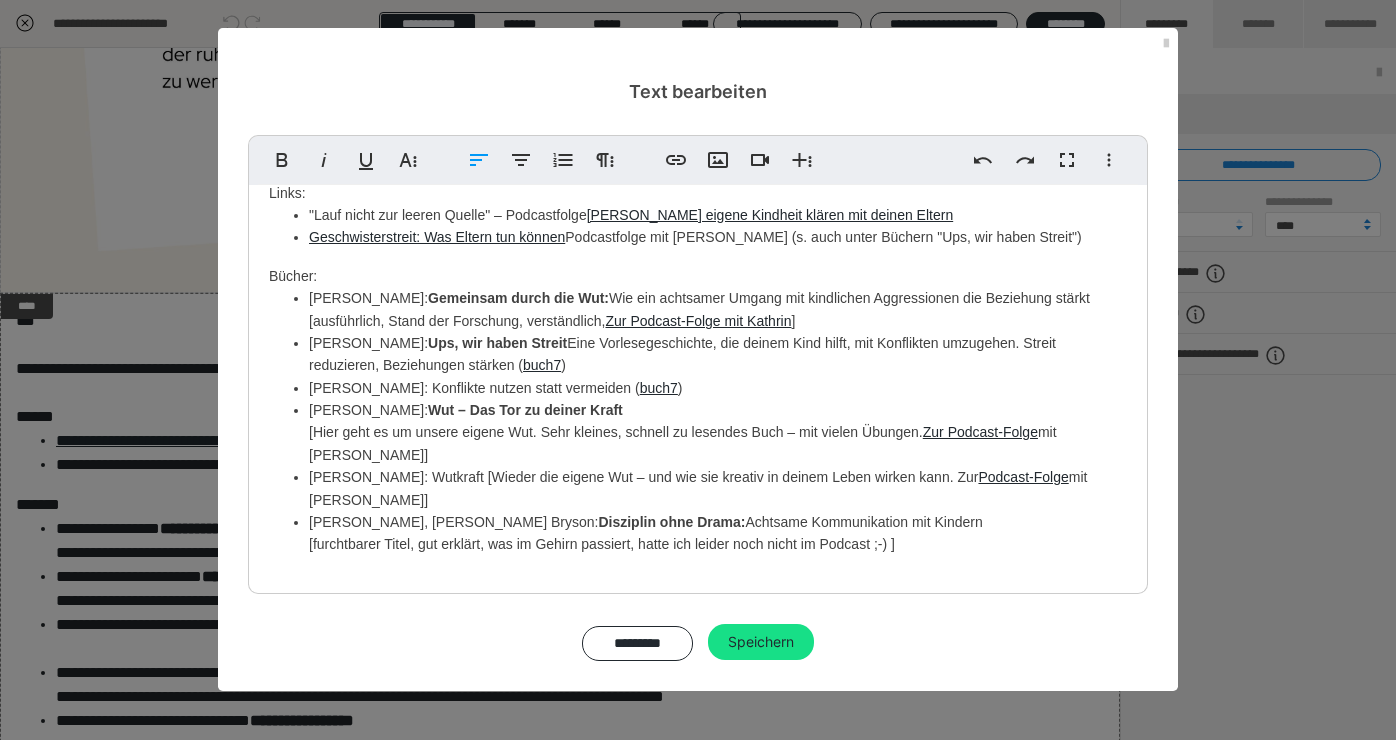 click on "[PERSON_NAME], [PERSON_NAME]:  Disziplin ohne Drama:  Achtsame Kommunikation mit Kindern [furchtbarer Titel, gut erklärt, was im Gehirn passiert, hatte ich leider noch nicht im Podcast ;-) ]" at bounding box center [718, 533] 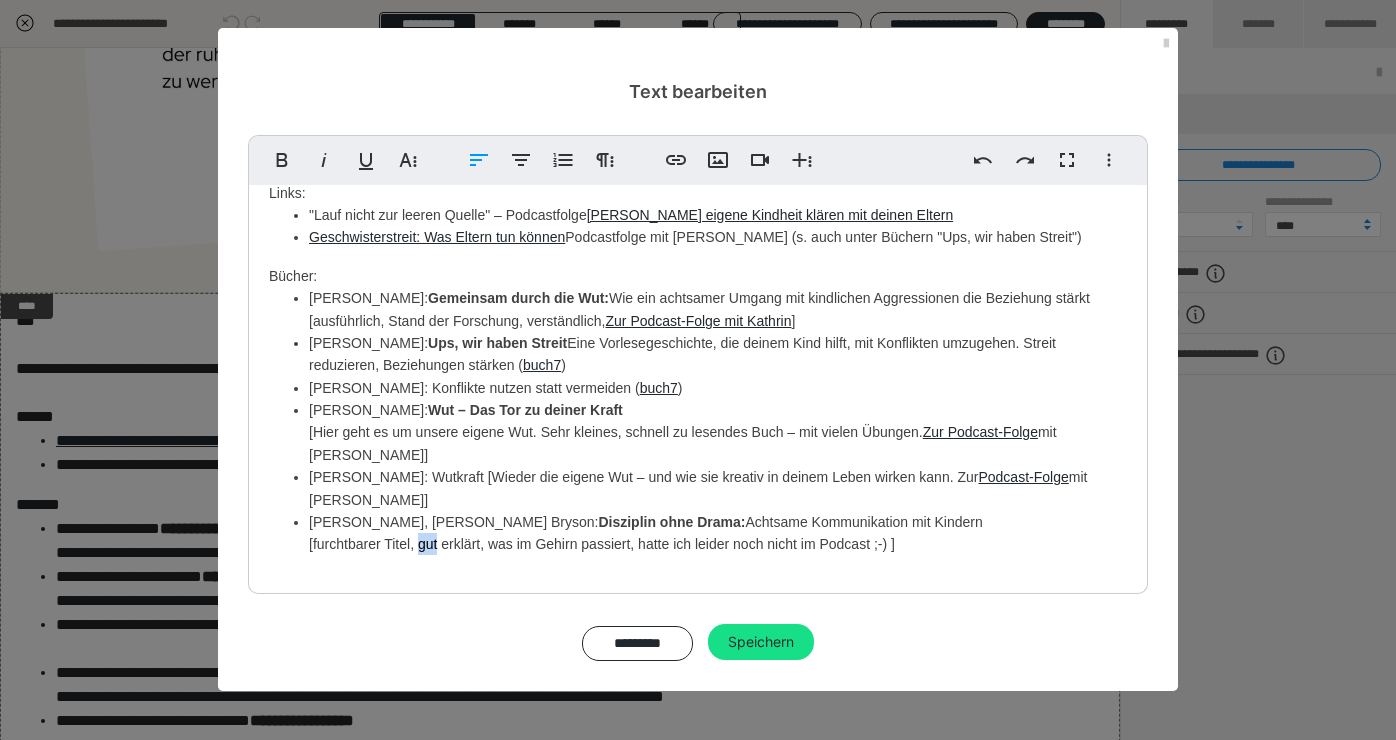 click on "[PERSON_NAME], [PERSON_NAME]:  Disziplin ohne Drama:  Achtsame Kommunikation mit Kindern [furchtbarer Titel, gut erklärt, was im Gehirn passiert, hatte ich leider noch nicht im Podcast ;-) ]" at bounding box center (718, 533) 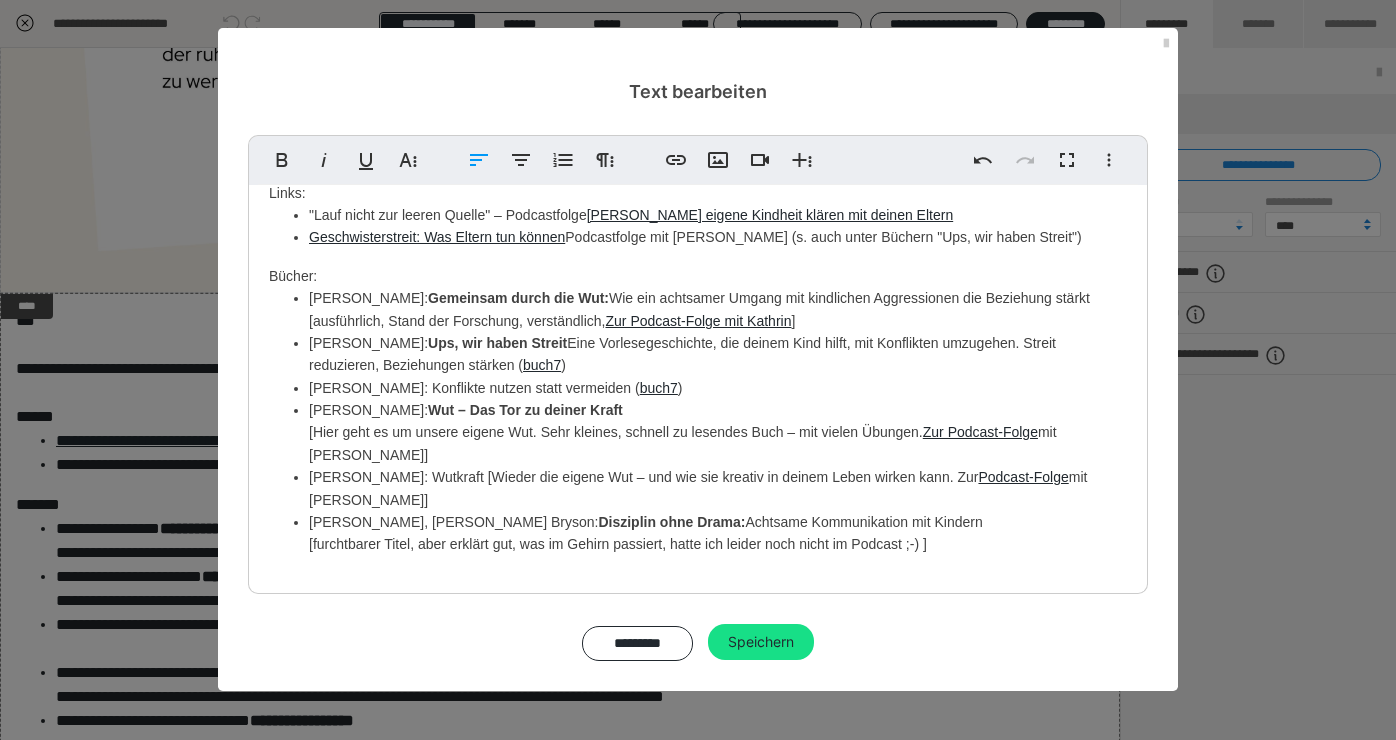 click on "[PERSON_NAME]: Wutkraft [Wieder die eigene Wut – und wie sie kreativ in deinem Leben wirken kann. Zur  Podcast-Folge  mit [PERSON_NAME]]" at bounding box center [718, 488] 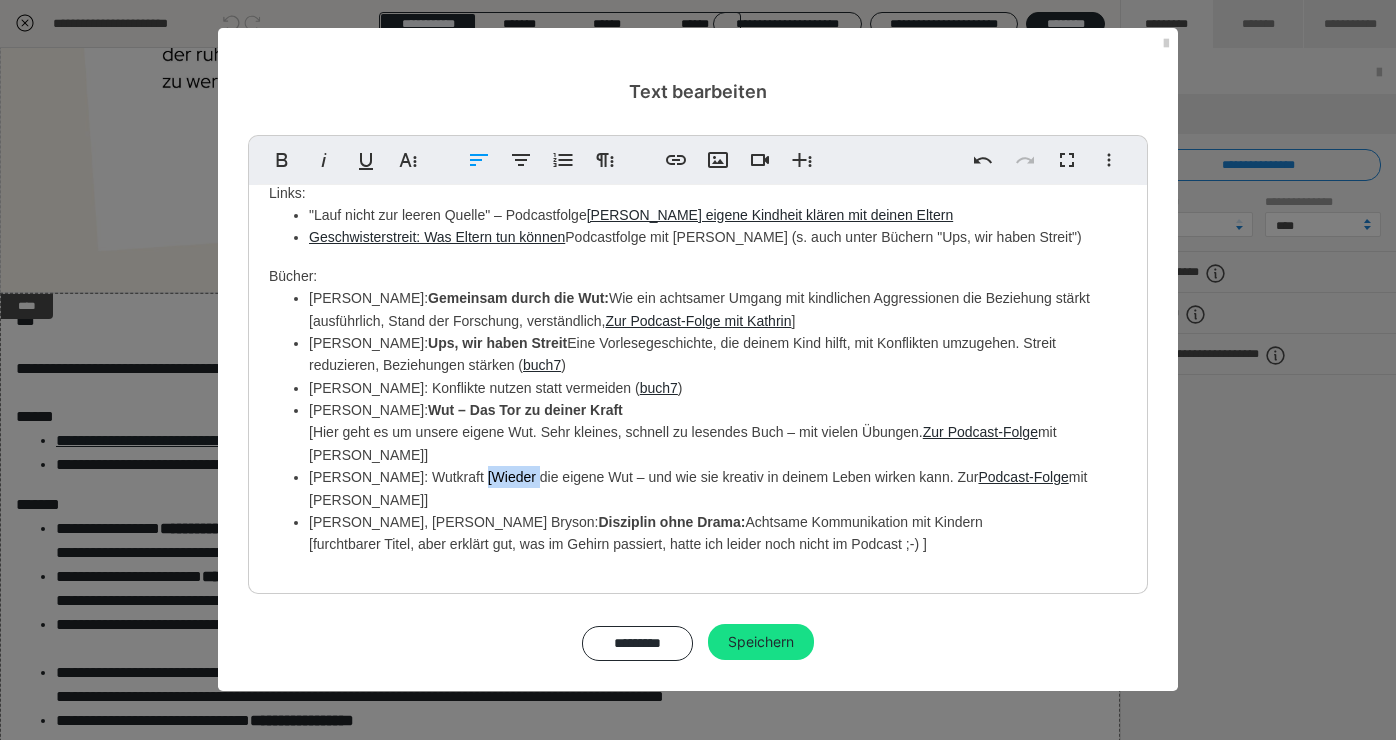 click on "[PERSON_NAME]: Wutkraft [Wieder die eigene Wut – und wie sie kreativ in deinem Leben wirken kann. Zur  Podcast-Folge  mit [PERSON_NAME]]" at bounding box center (718, 488) 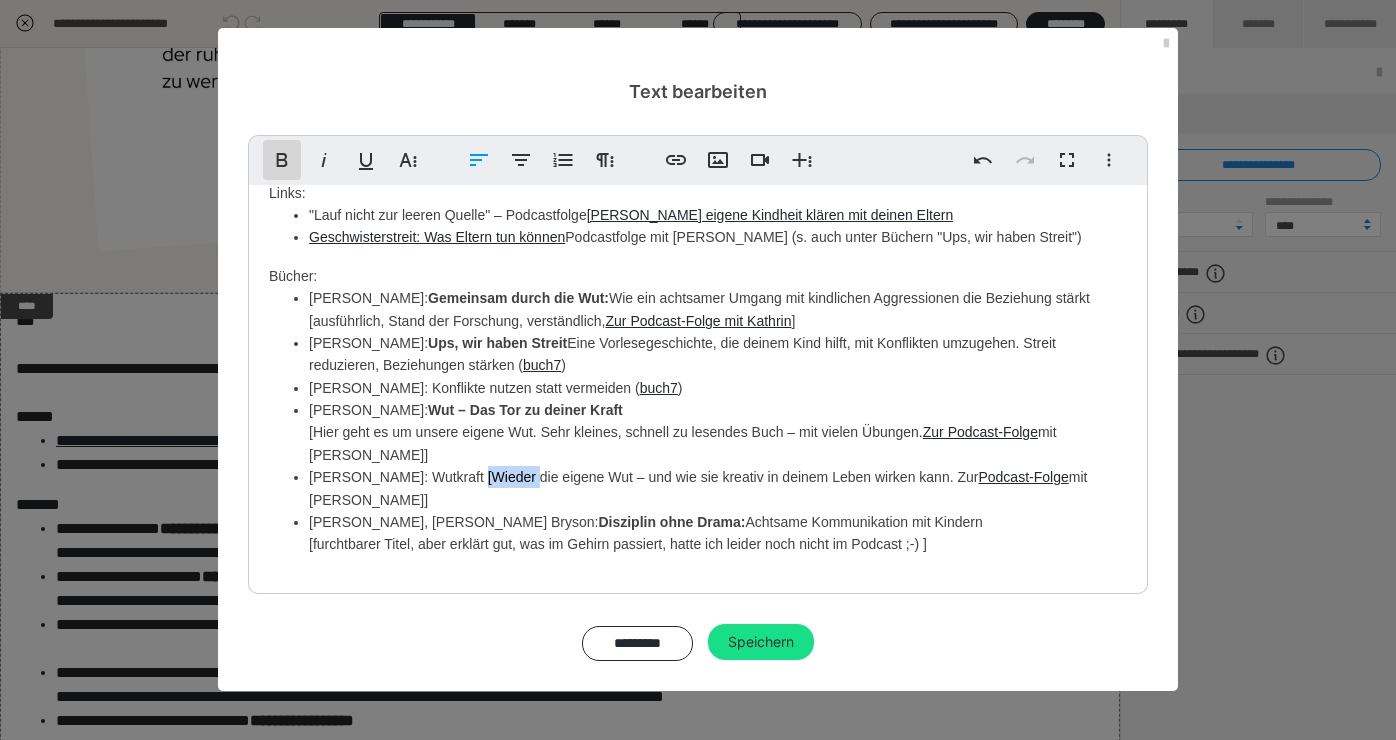 click 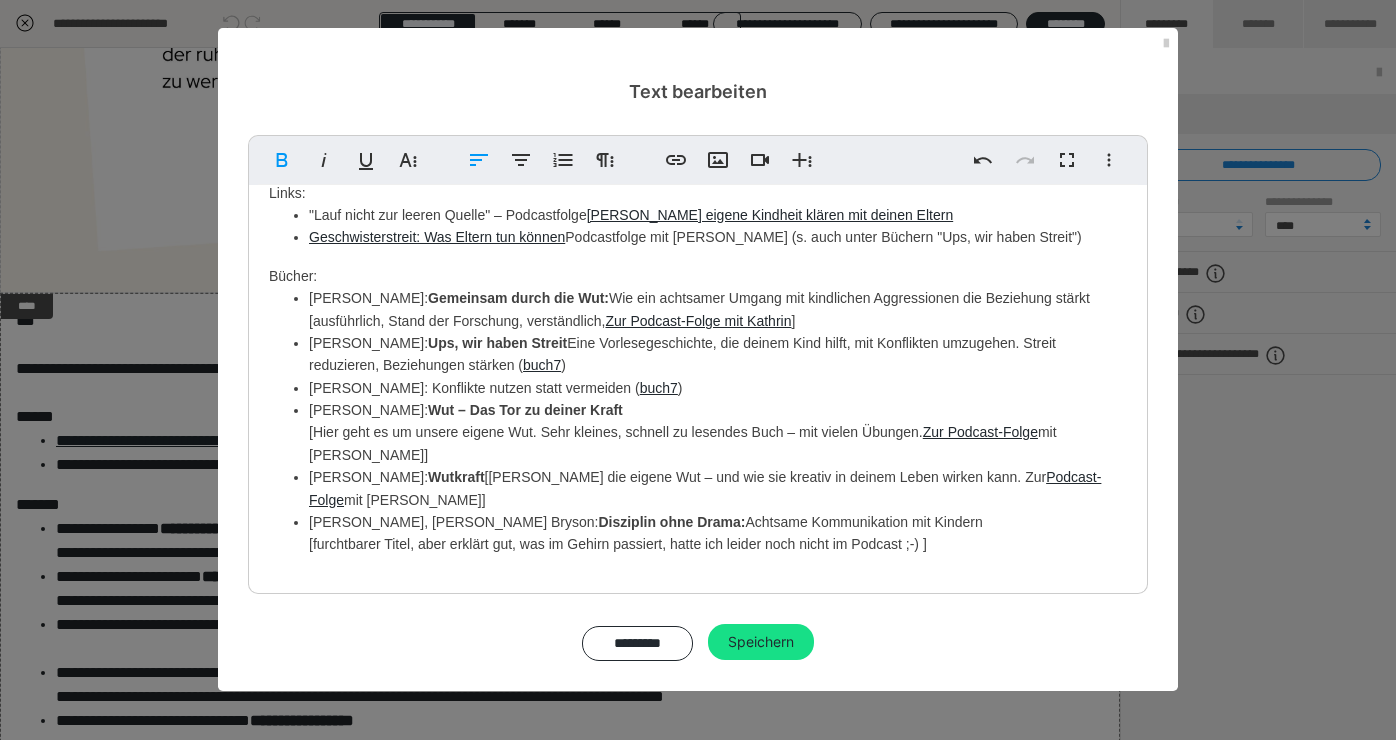 click on "[PERSON_NAME]: Konflikte nutzen statt vermeiden ( buch7 )" at bounding box center (718, 388) 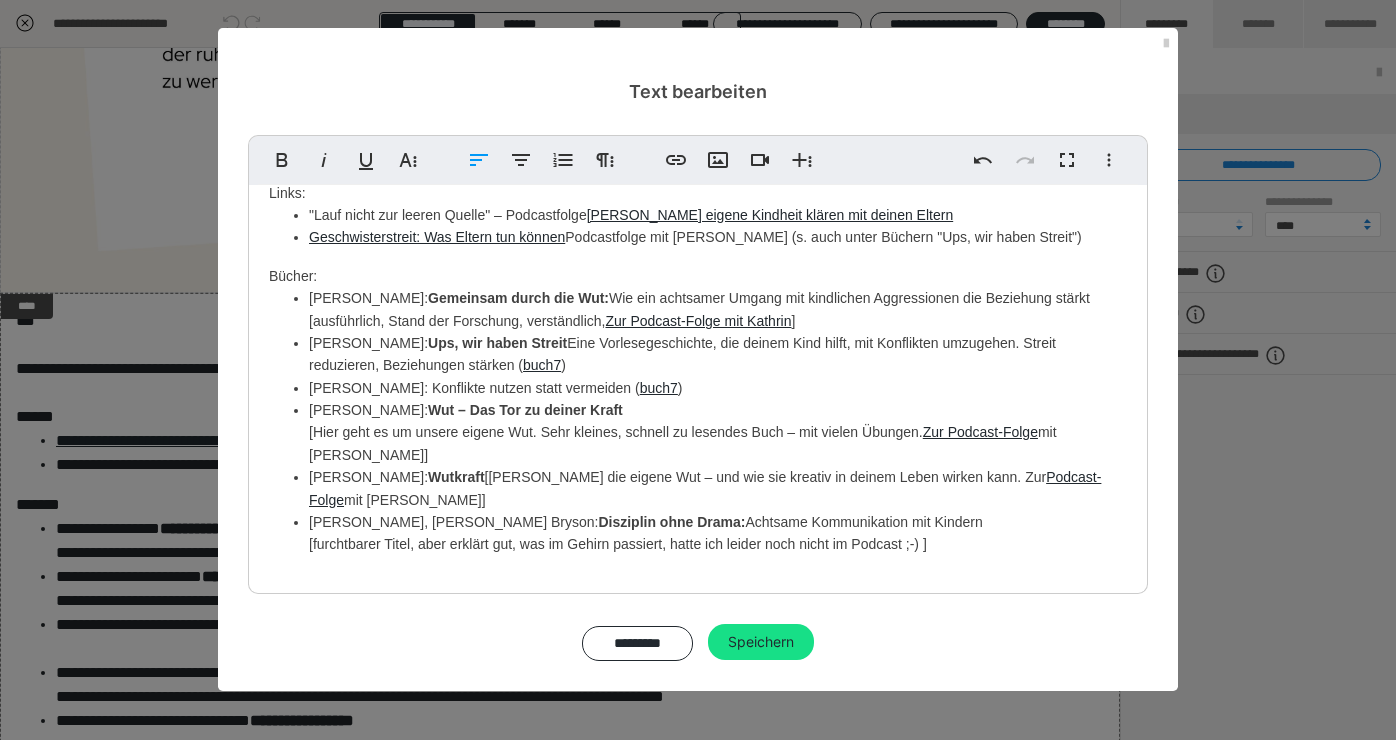 drag, startPoint x: 460, startPoint y: 380, endPoint x: 615, endPoint y: 378, distance: 155.01291 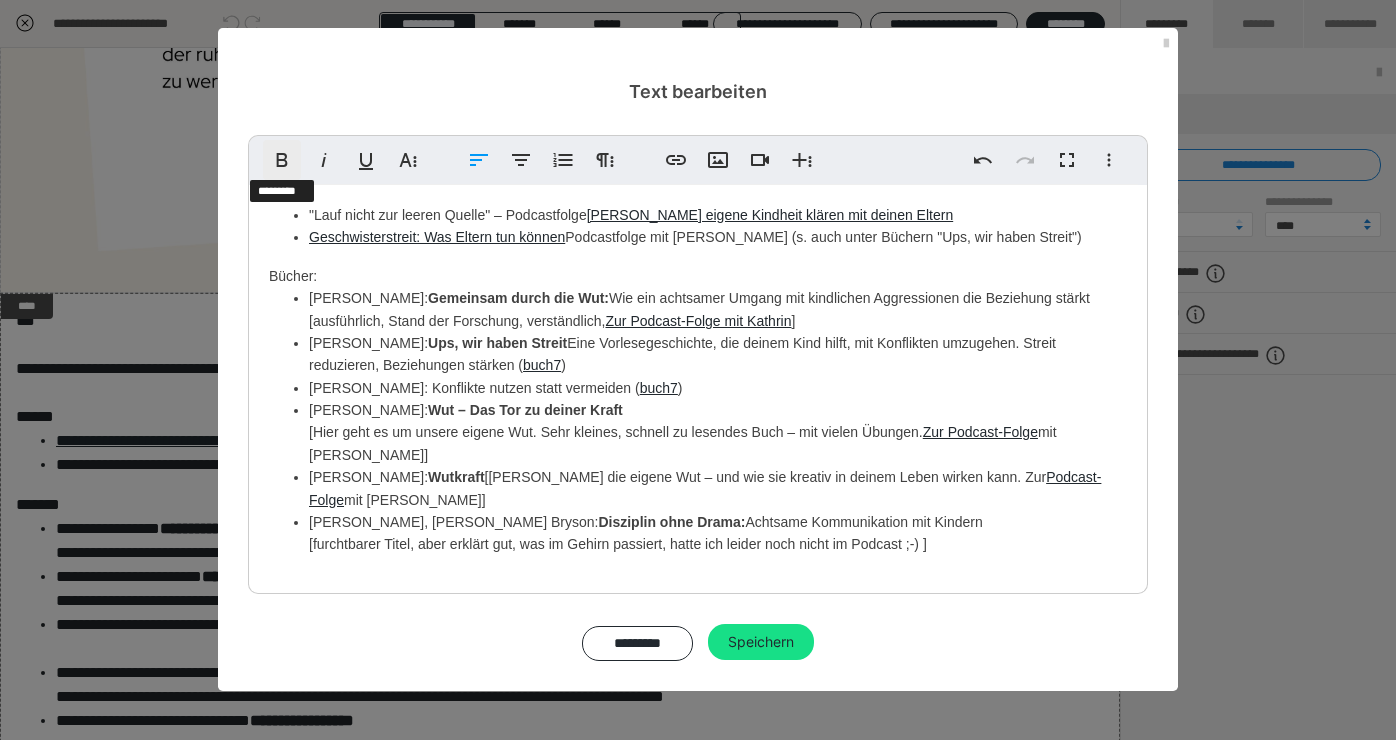 click 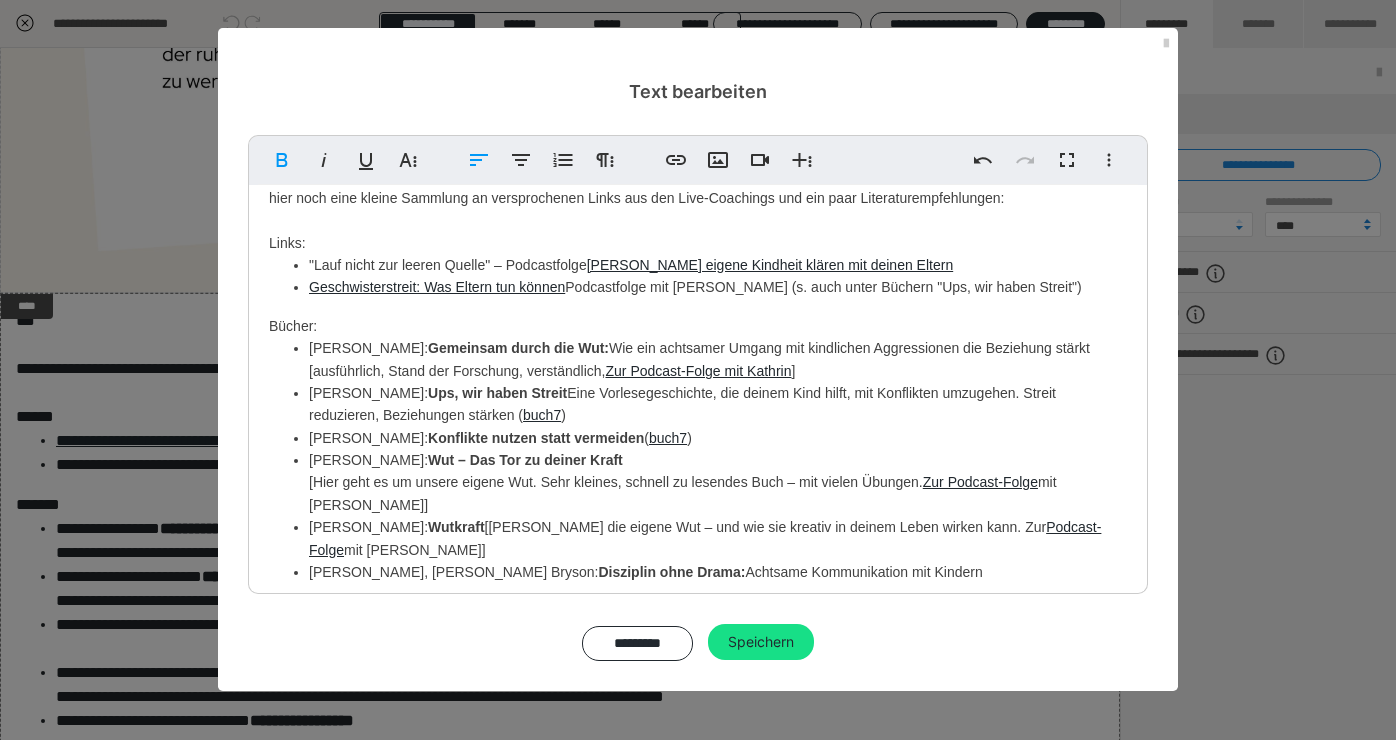 scroll, scrollTop: 58, scrollLeft: 0, axis: vertical 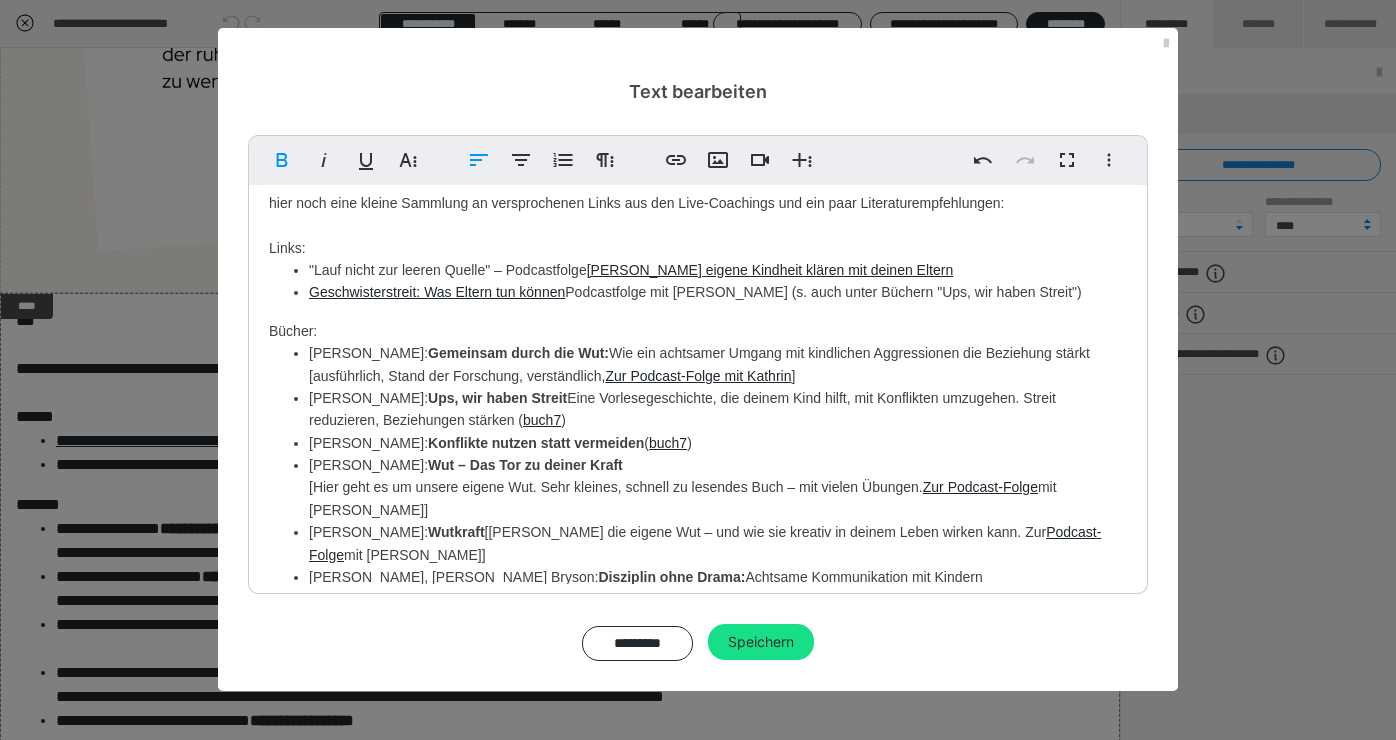 click on "[PERSON_NAME]:  Ups, wir haben Streit  Eine Vorlesegeschichte, die deinem Kind hilft, mit Konflikten umzugehen. Streit reduzieren, Beziehungen stärken ( buch7 )" at bounding box center (718, 409) 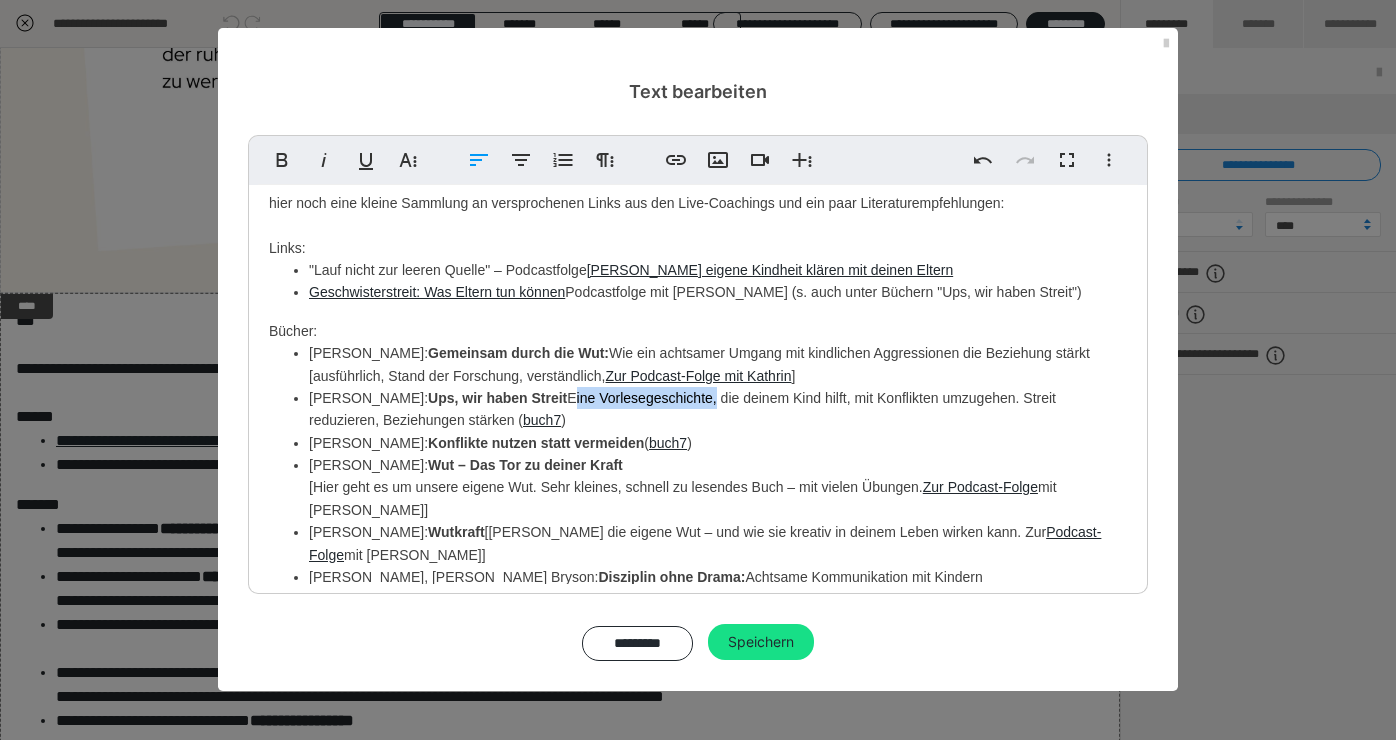 drag, startPoint x: 594, startPoint y: 391, endPoint x: 663, endPoint y: 391, distance: 69 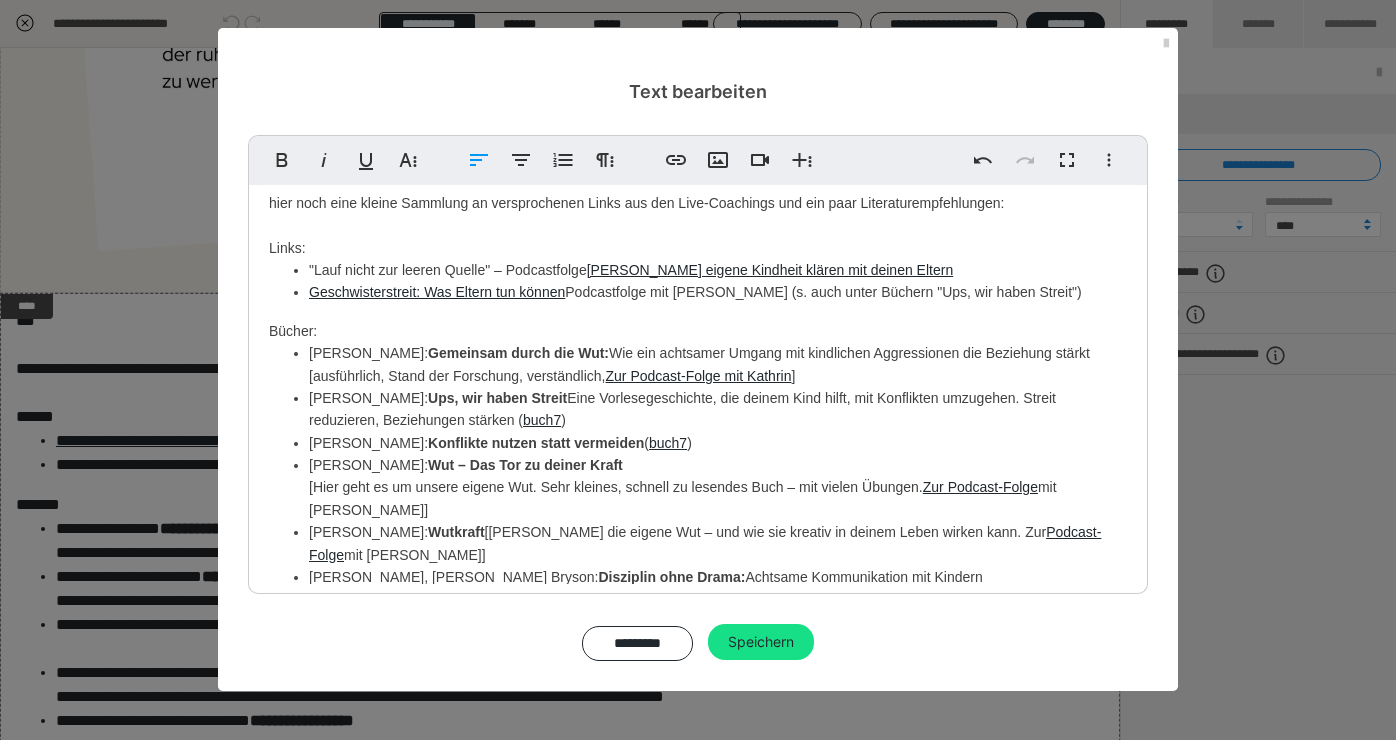 click on "Geschwisterstreit: Was Eltern tun können  Podcastfolge mit [PERSON_NAME] (s. auch unter Büchern "Ups, wir haben Streit")" at bounding box center (718, 292) 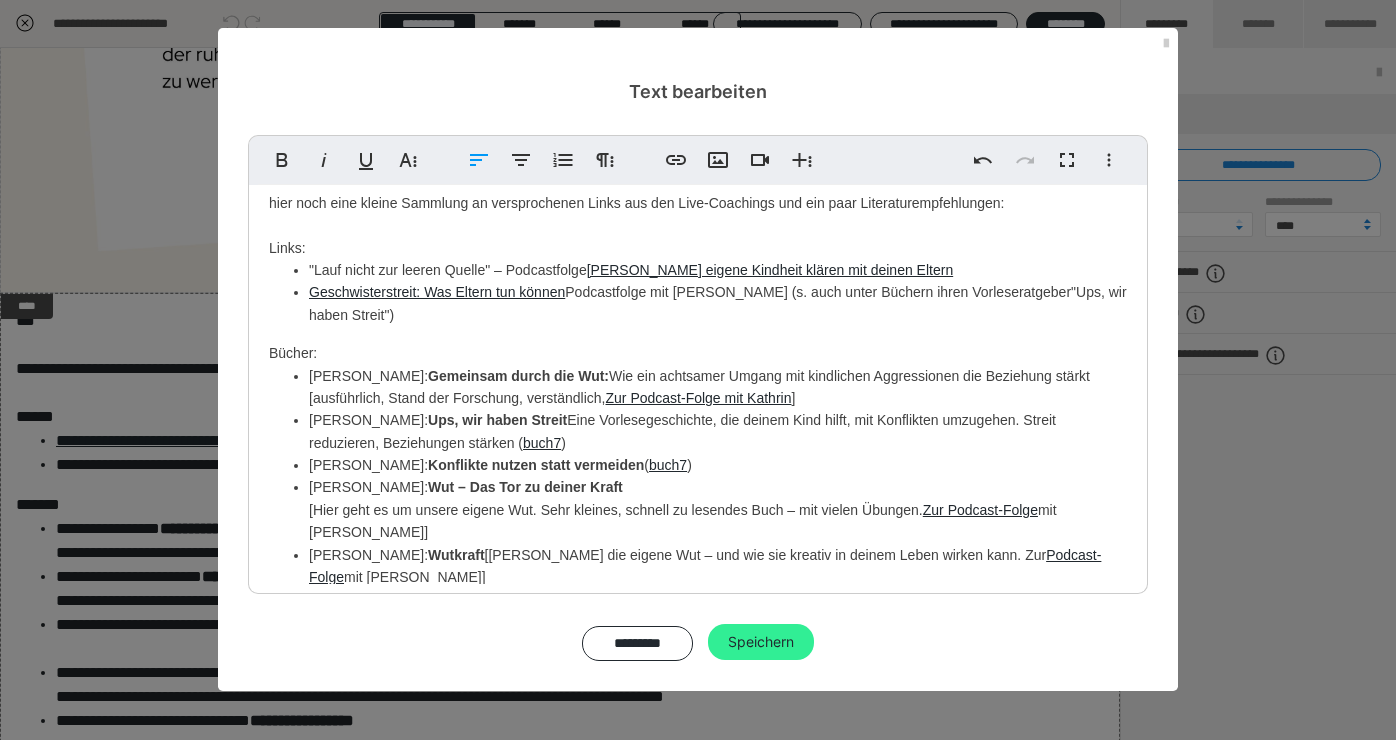 click on "Speichern" at bounding box center [761, 642] 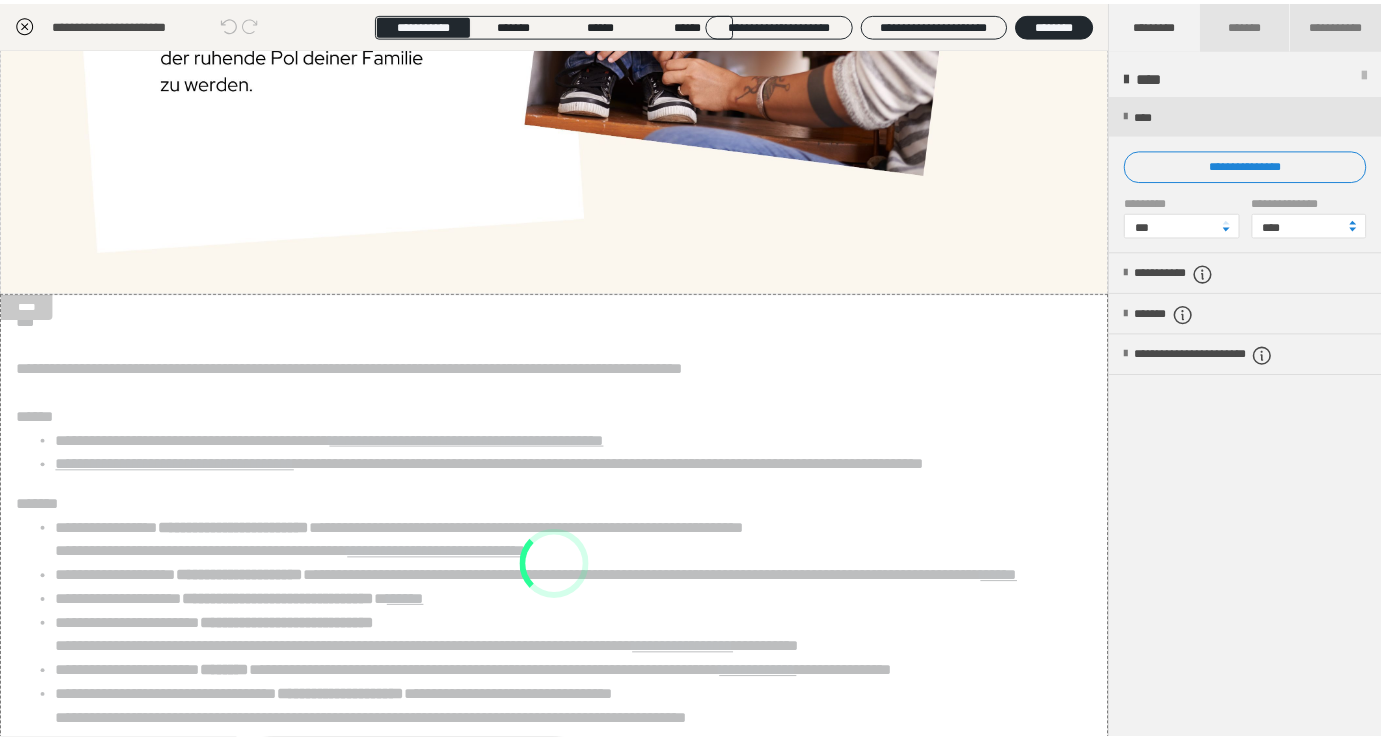 scroll, scrollTop: 48, scrollLeft: 0, axis: vertical 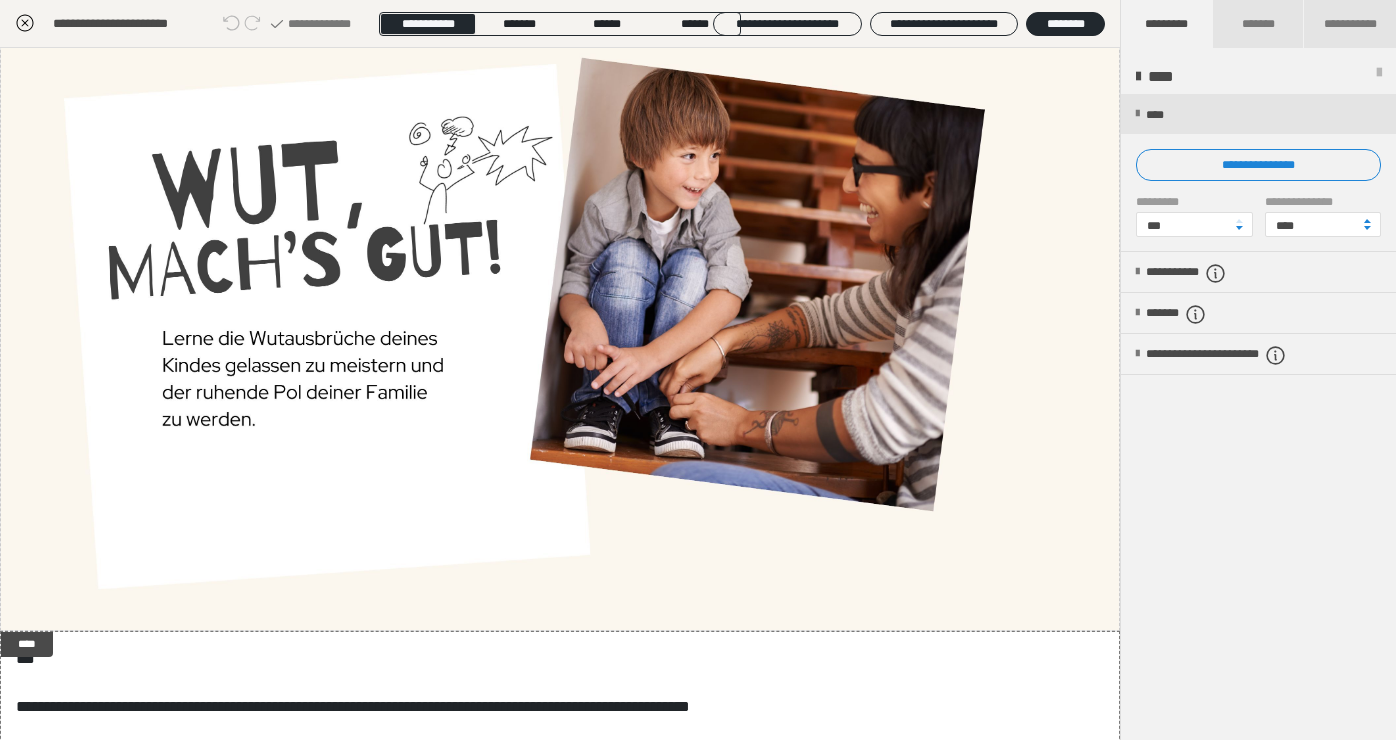 click 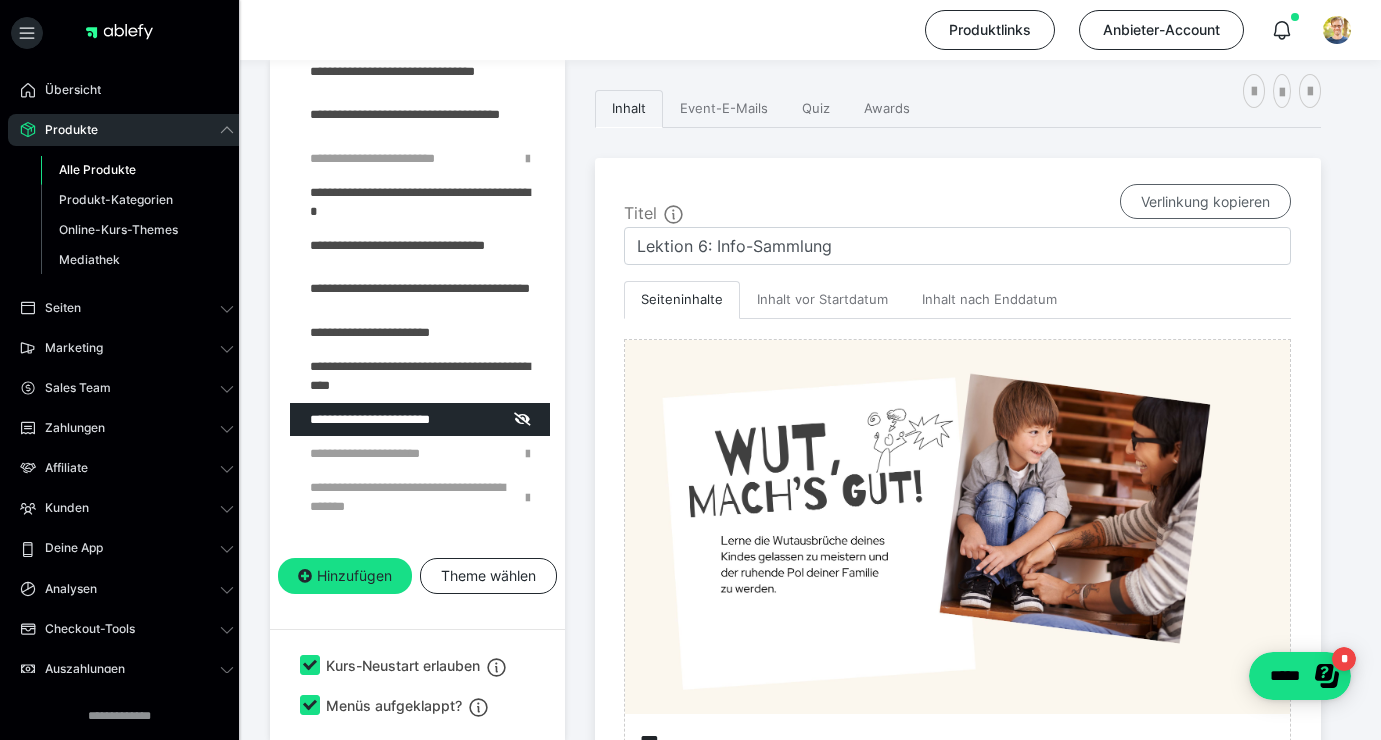 click on "Verlinkung kopieren" at bounding box center [1205, 202] 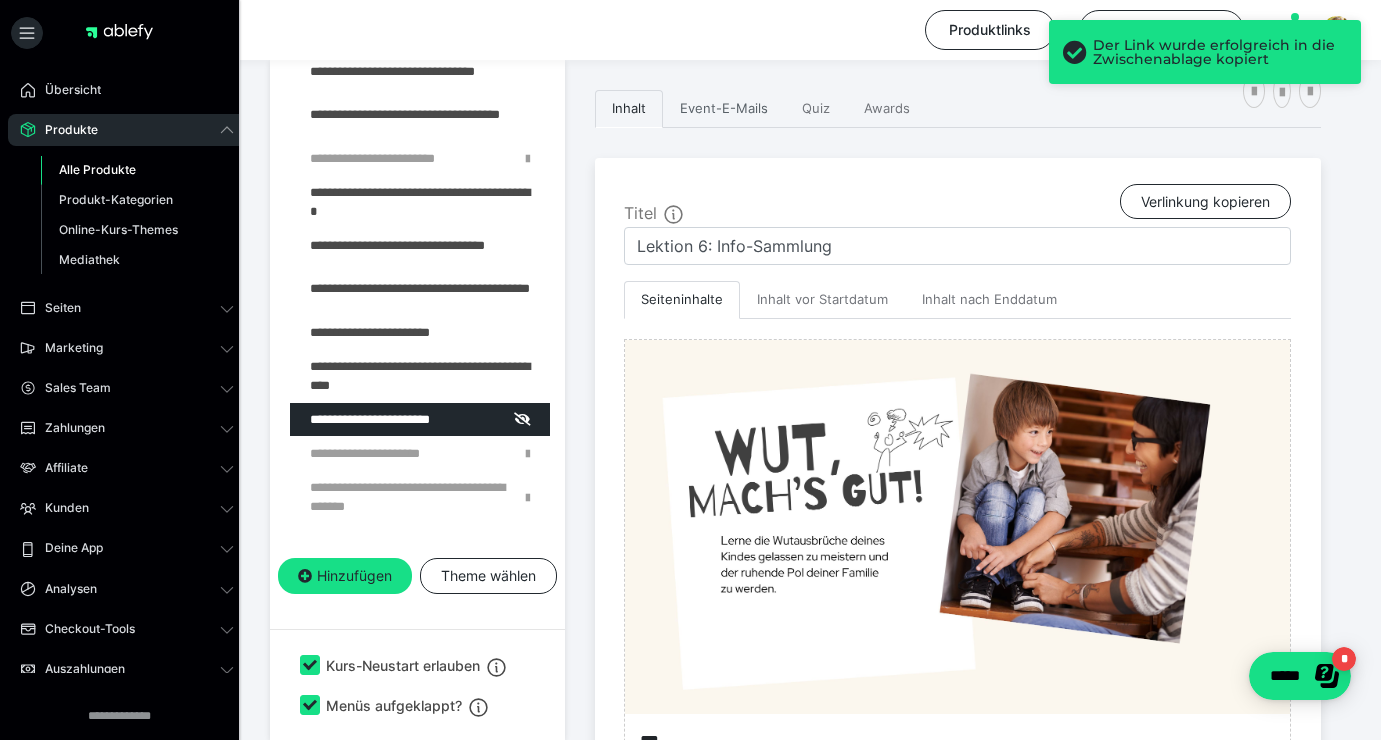 click on "Event-E-Mails" at bounding box center [724, 109] 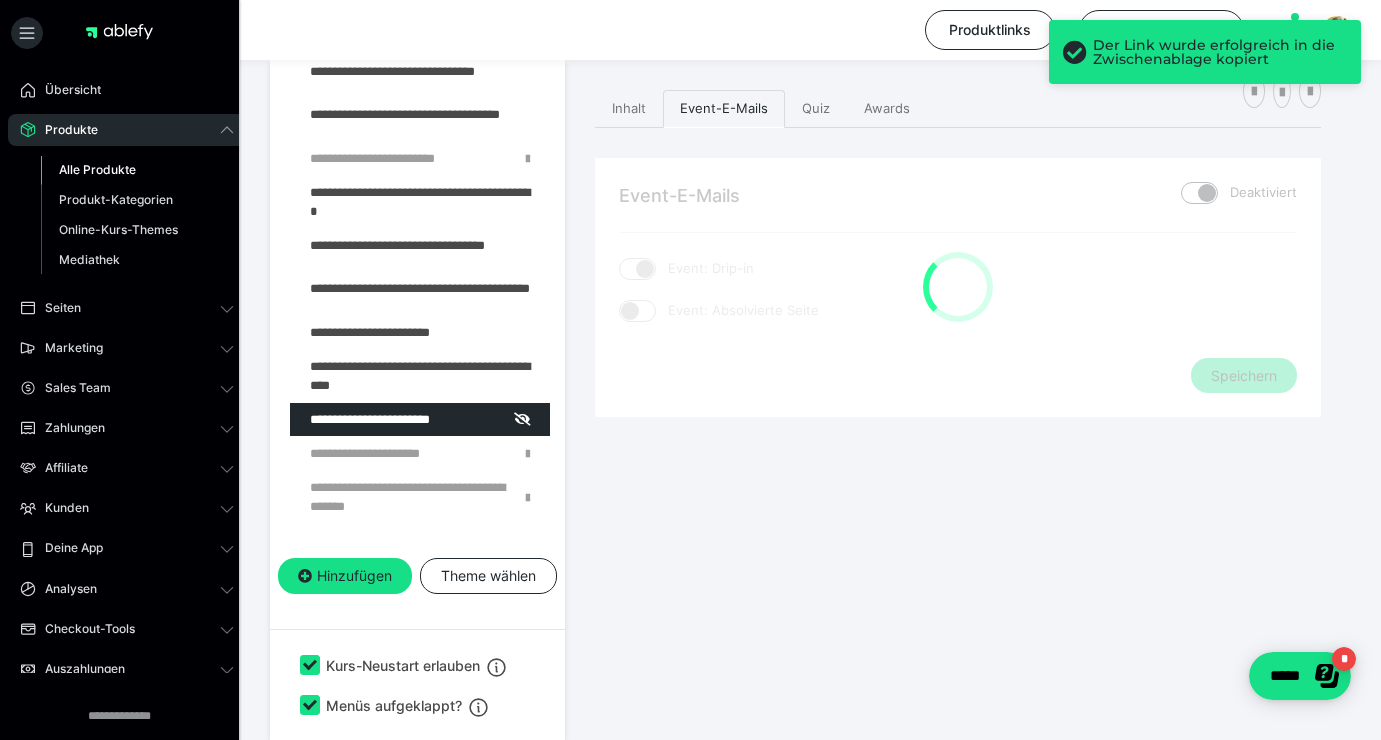 checkbox on "****" 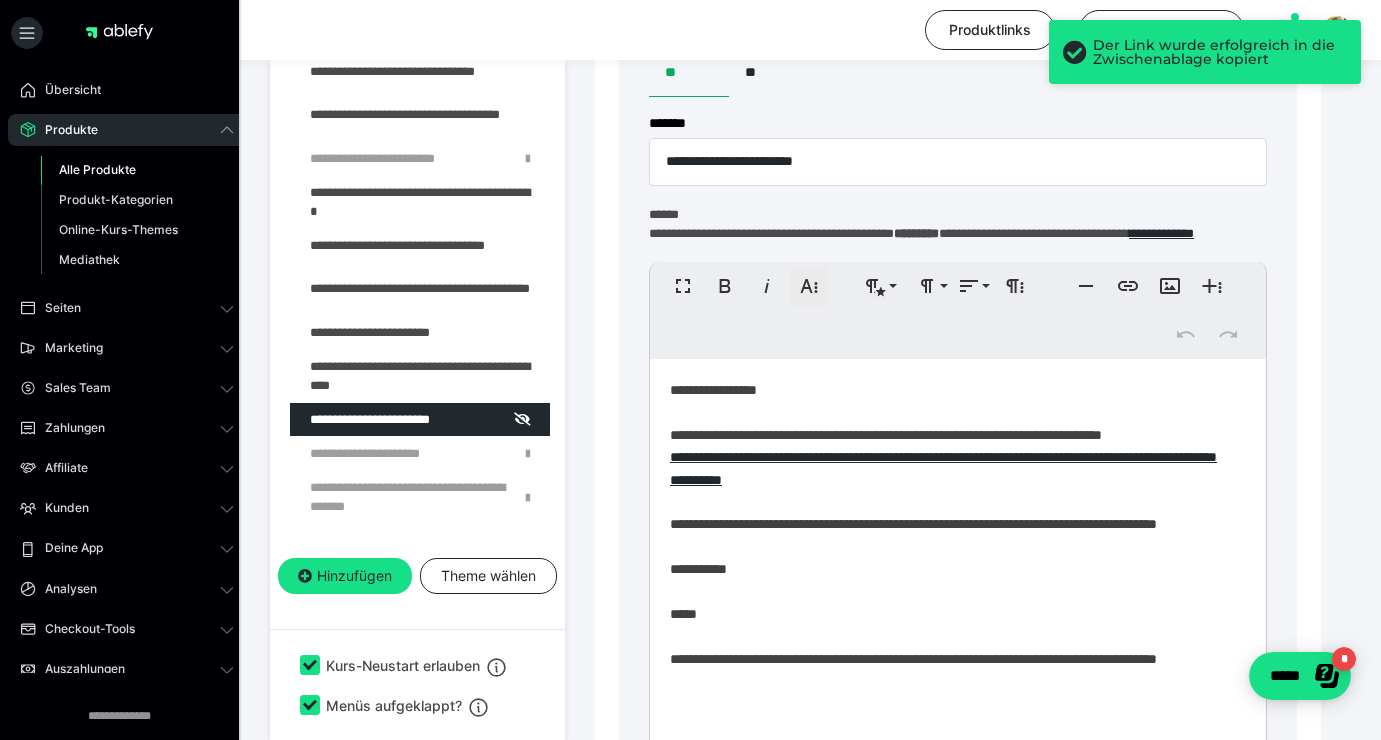 scroll, scrollTop: 653, scrollLeft: 0, axis: vertical 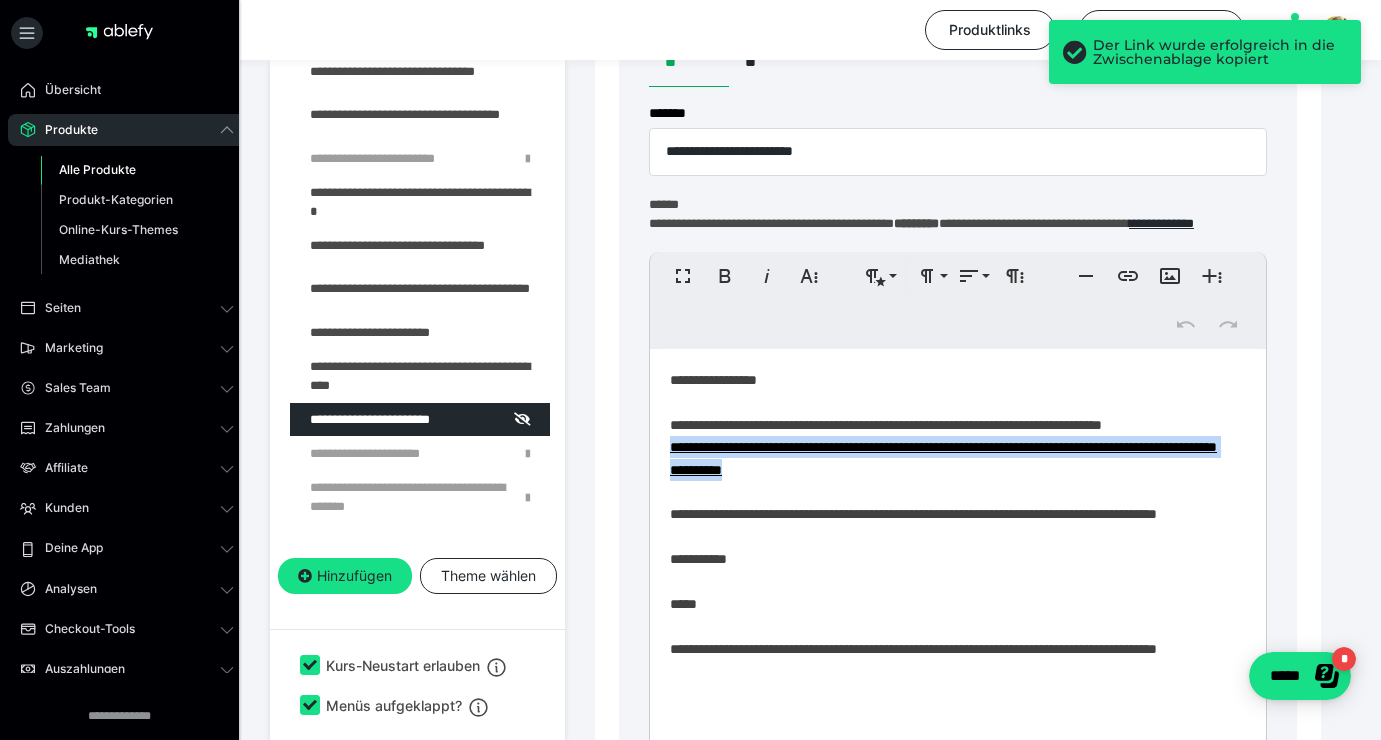 drag, startPoint x: 929, startPoint y: 484, endPoint x: 615, endPoint y: 459, distance: 314.99365 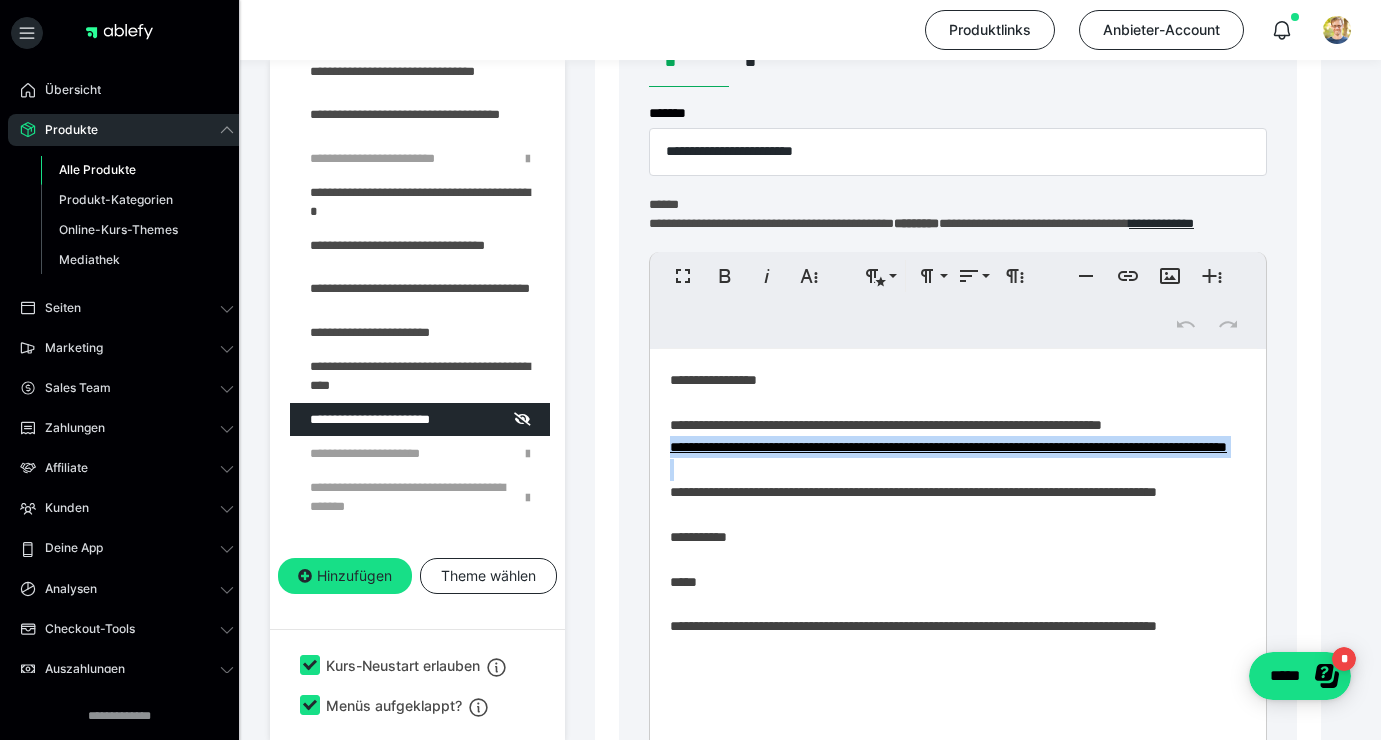 scroll, scrollTop: 1331, scrollLeft: 9, axis: both 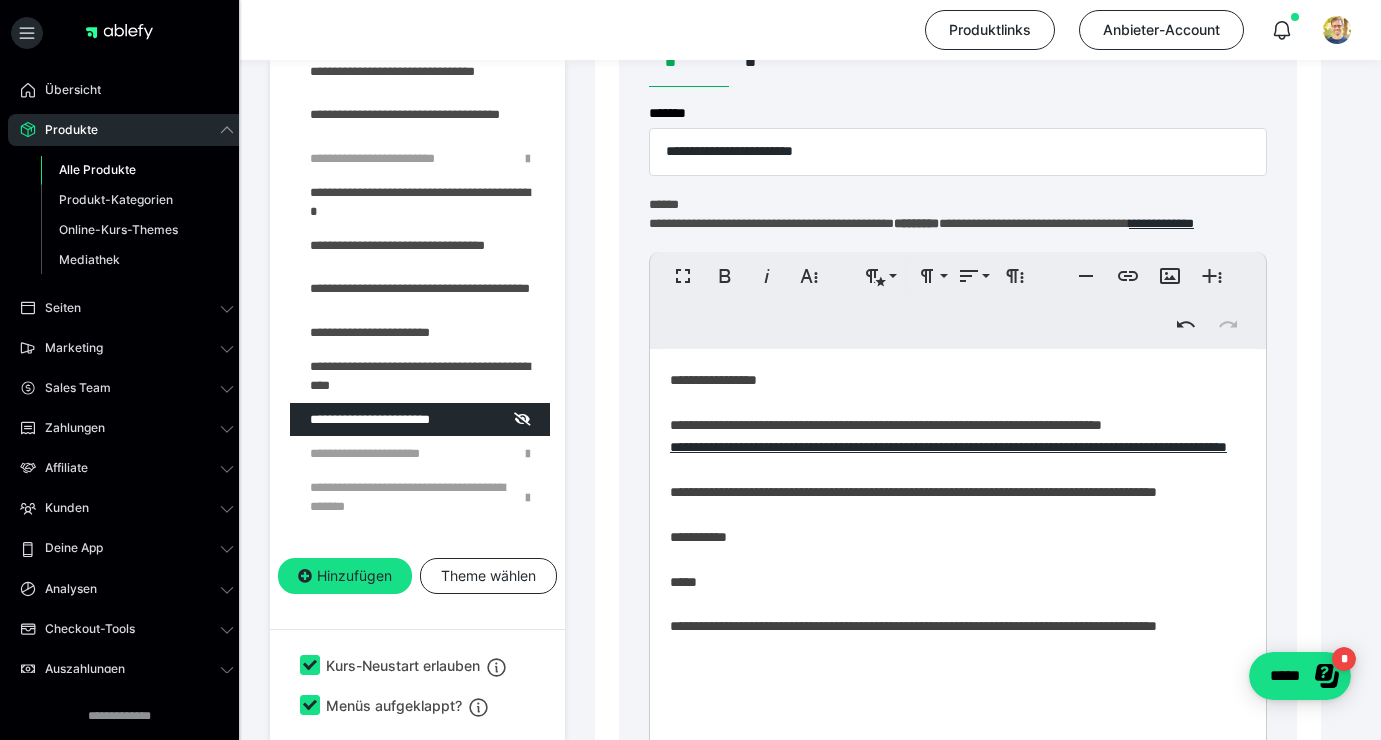 click on "**********" at bounding box center [950, 567] 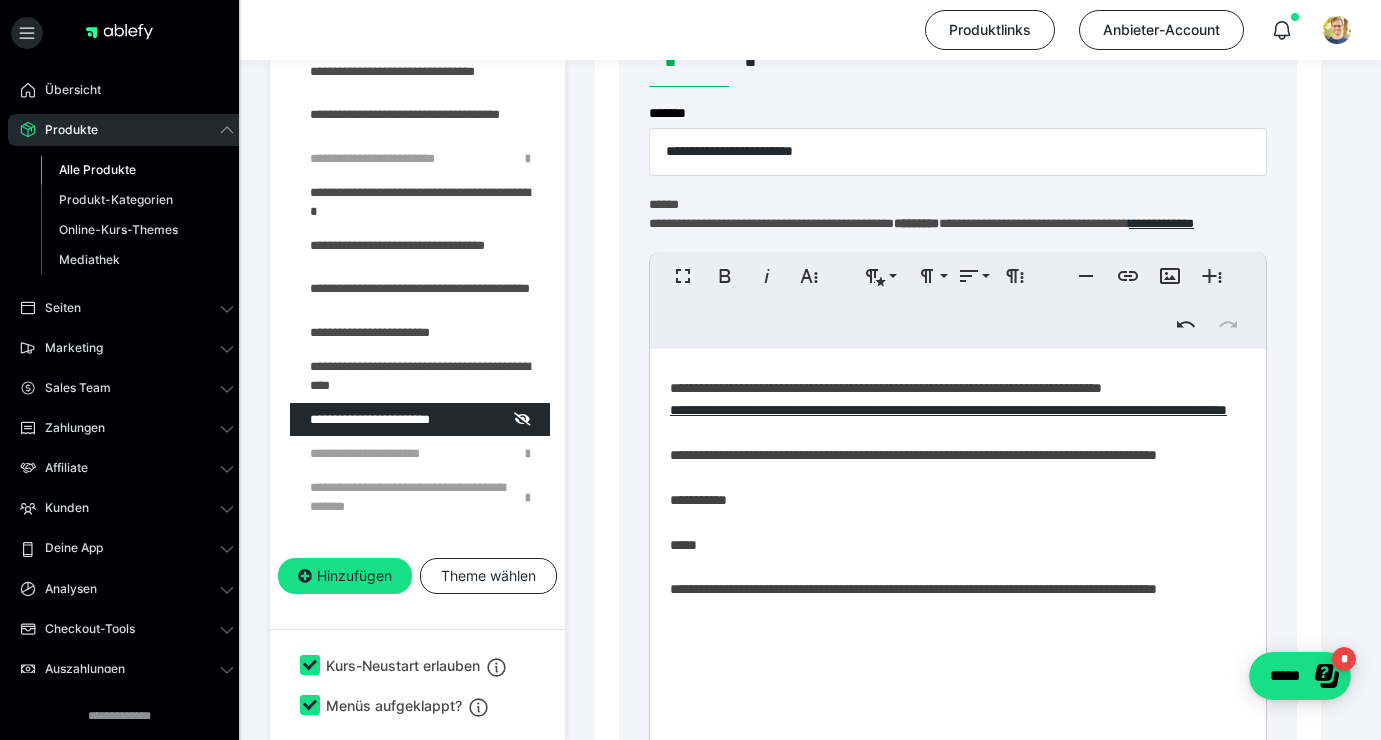 scroll, scrollTop: 37, scrollLeft: 0, axis: vertical 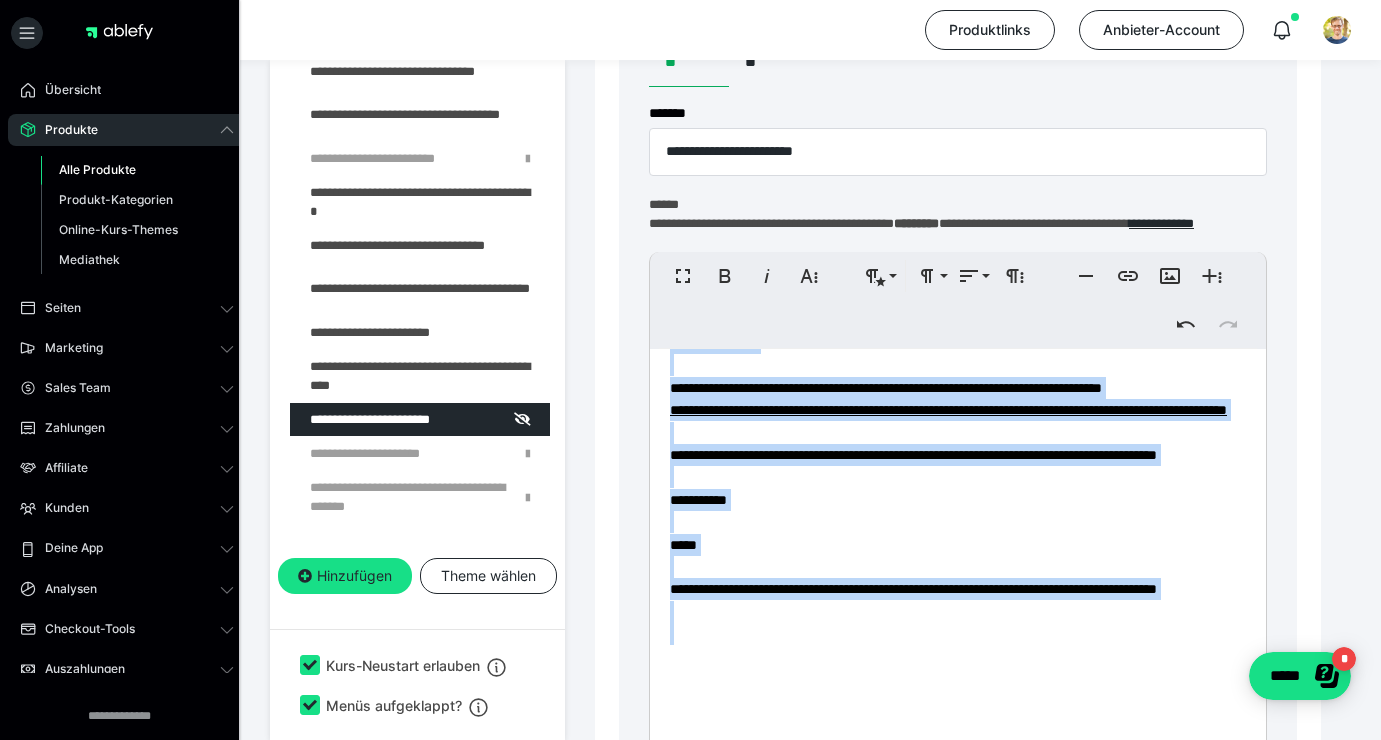 copy on "**********" 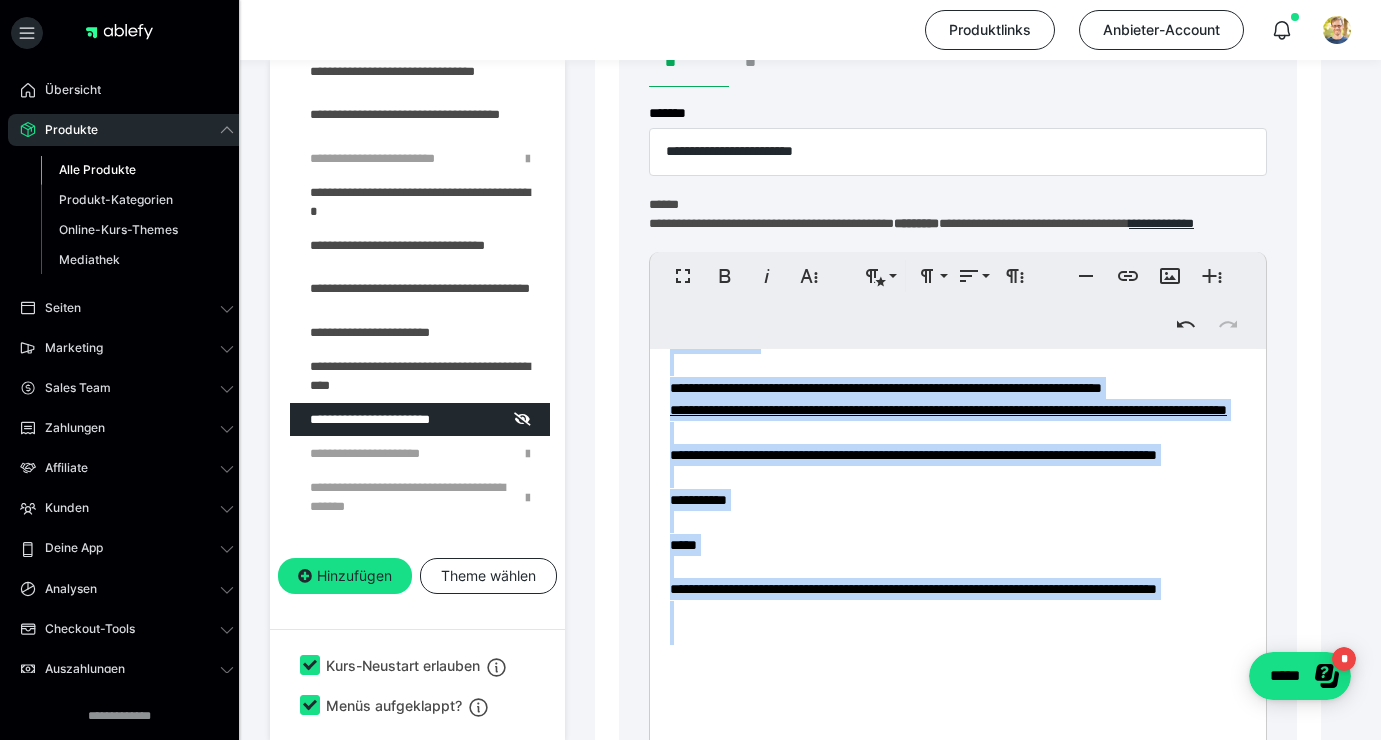 click on "**" at bounding box center [769, 63] 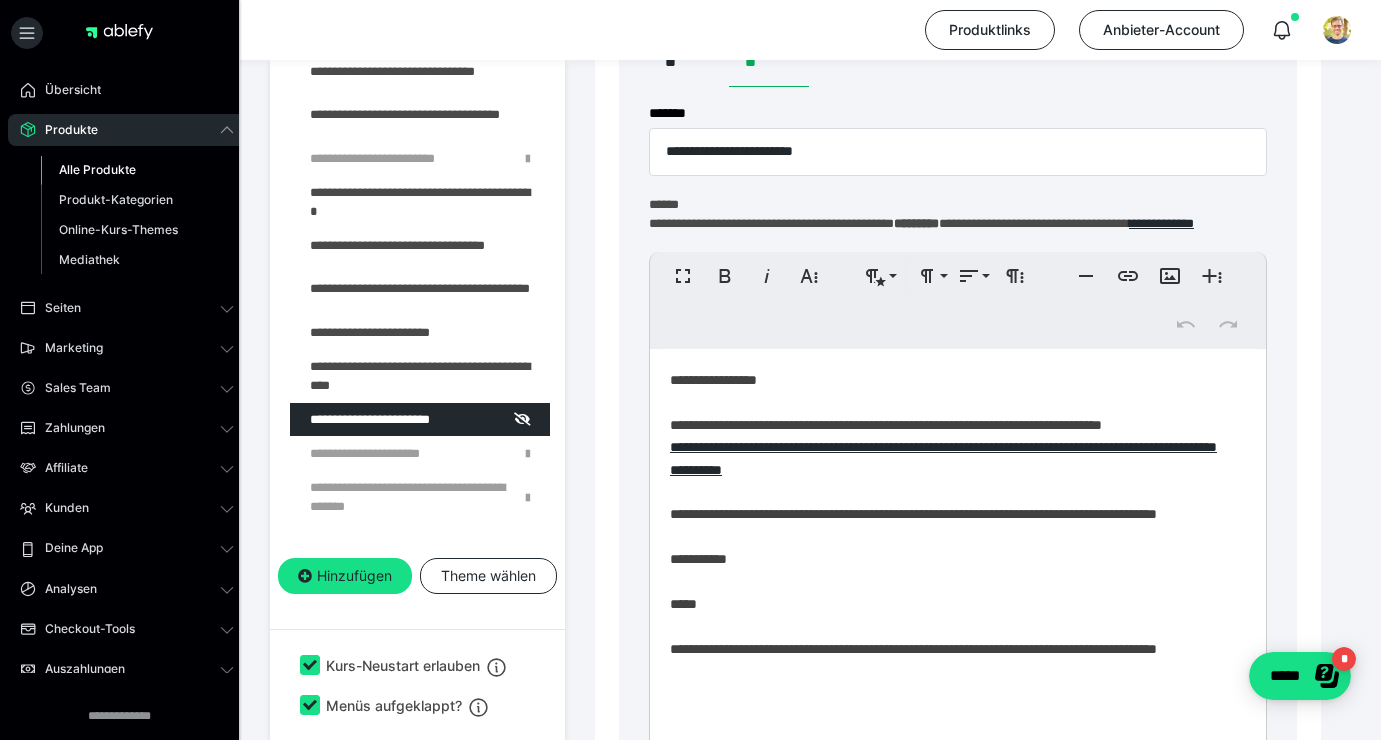 click on "**********" at bounding box center [950, 578] 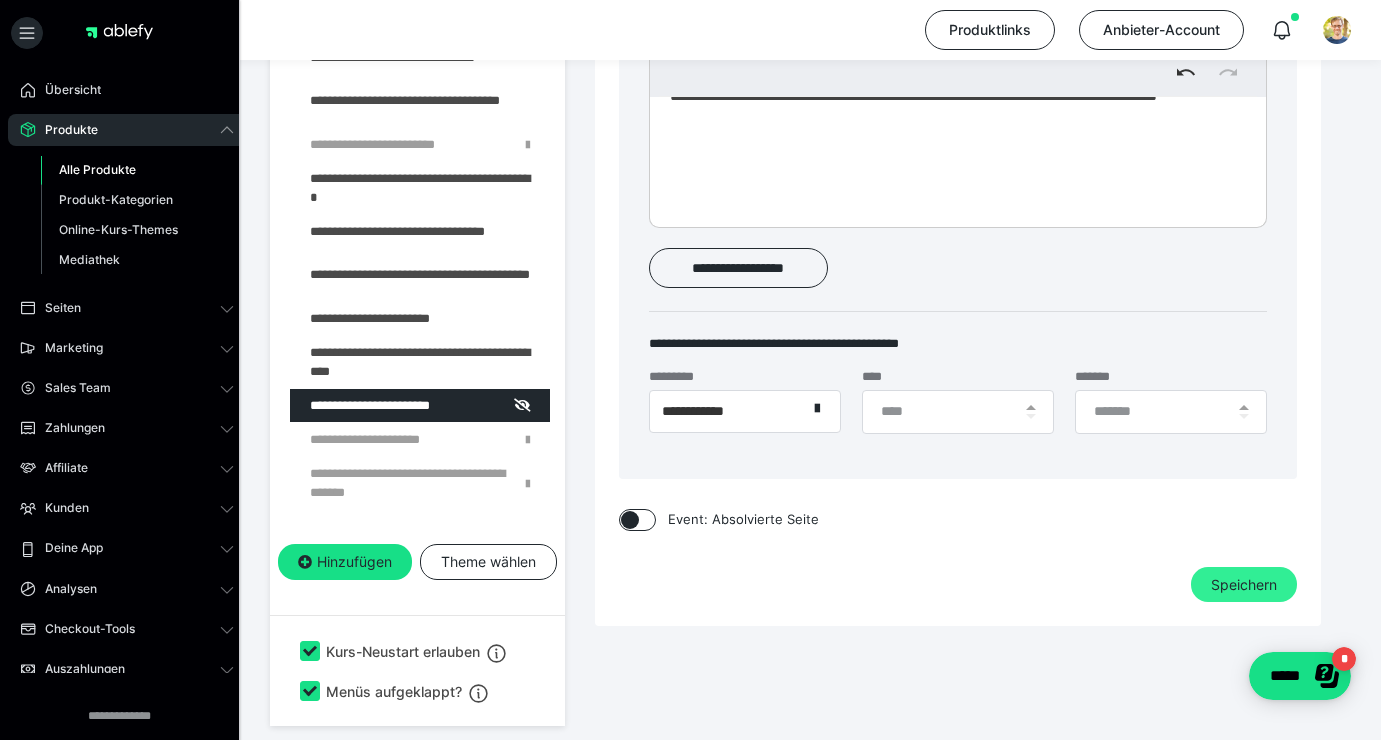 click on "Speichern" at bounding box center [1244, 585] 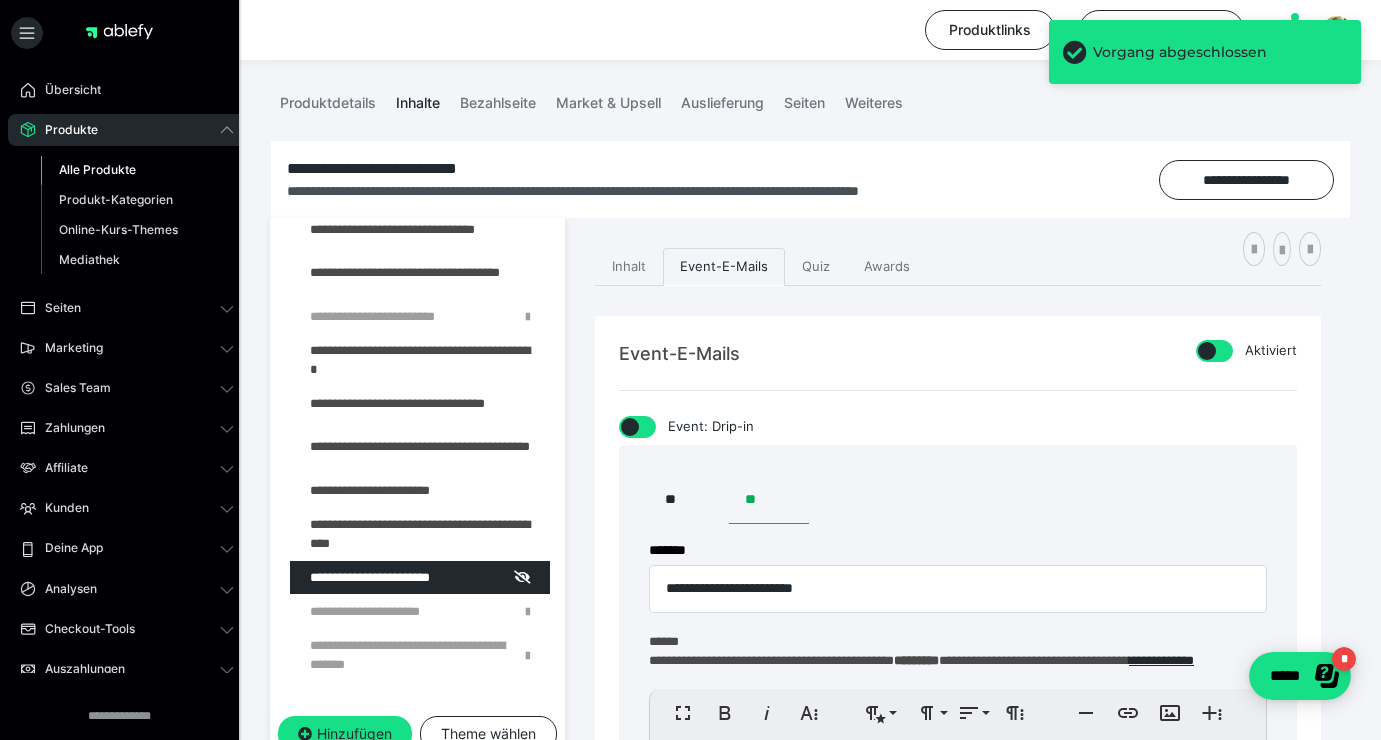 scroll, scrollTop: 137, scrollLeft: 0, axis: vertical 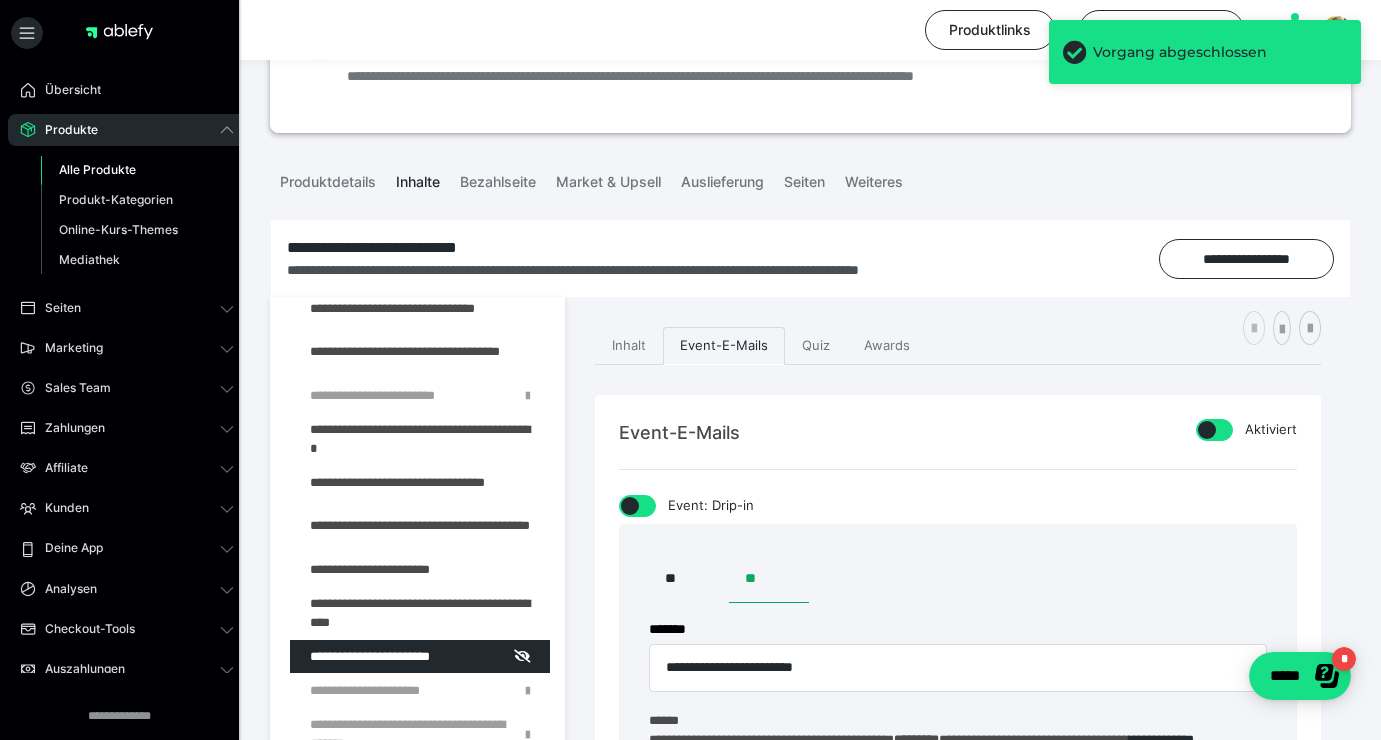 click at bounding box center [1254, 329] 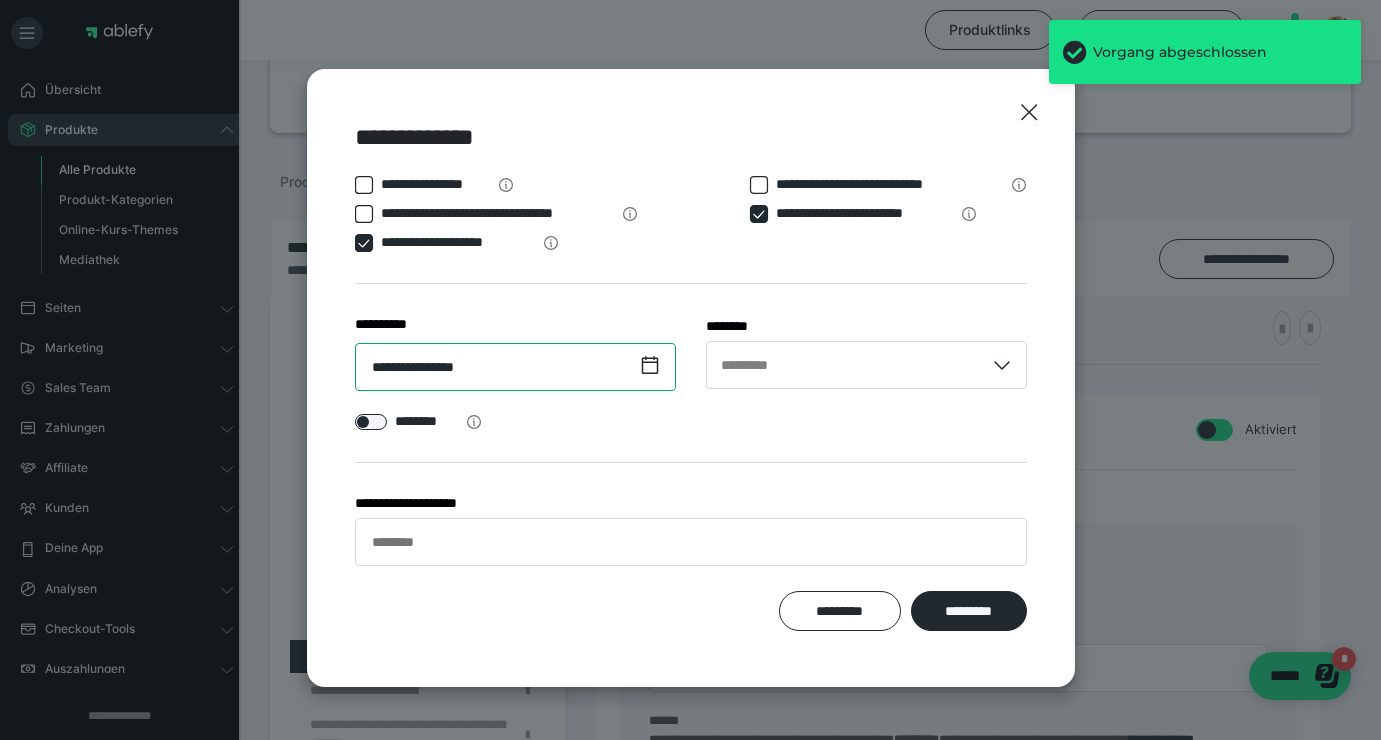click on "**********" at bounding box center (515, 367) 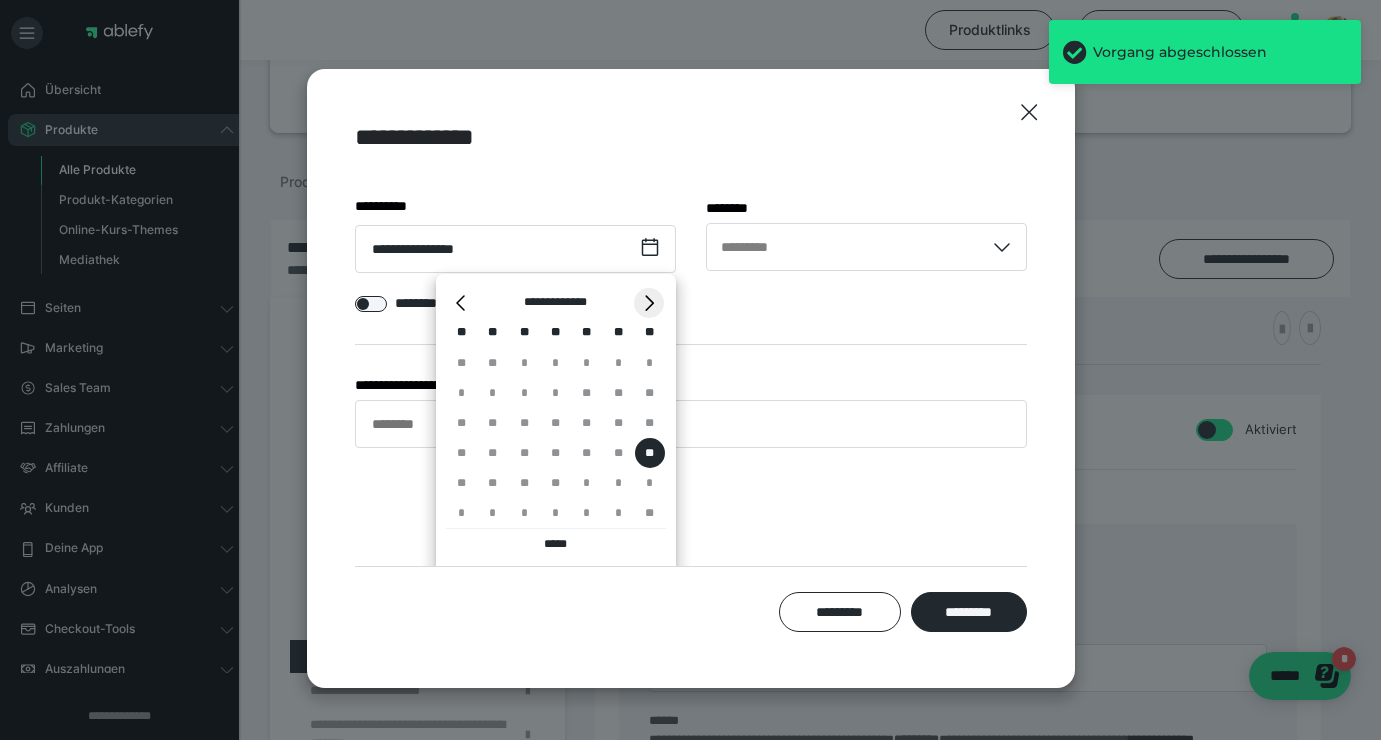 click on "*" at bounding box center (649, 303) 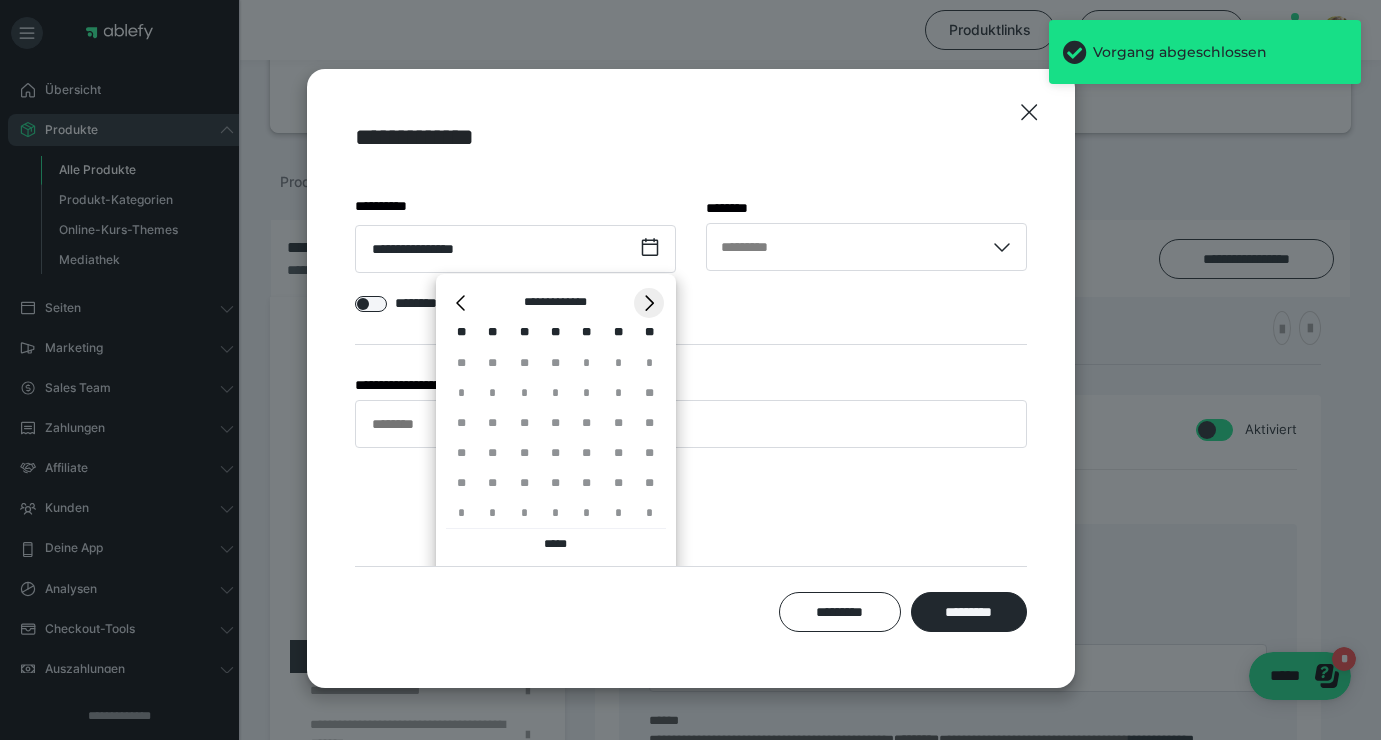 click on "*" at bounding box center (649, 303) 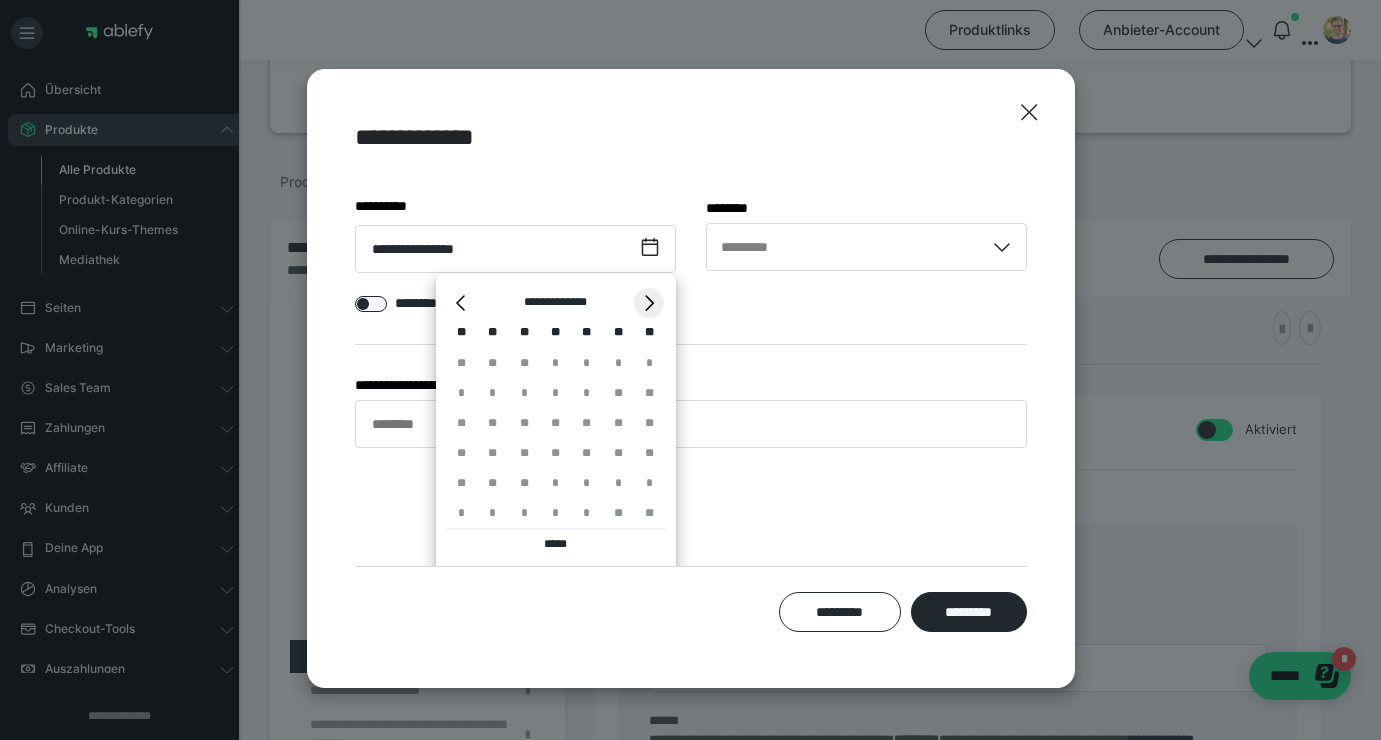 click on "*" at bounding box center (649, 303) 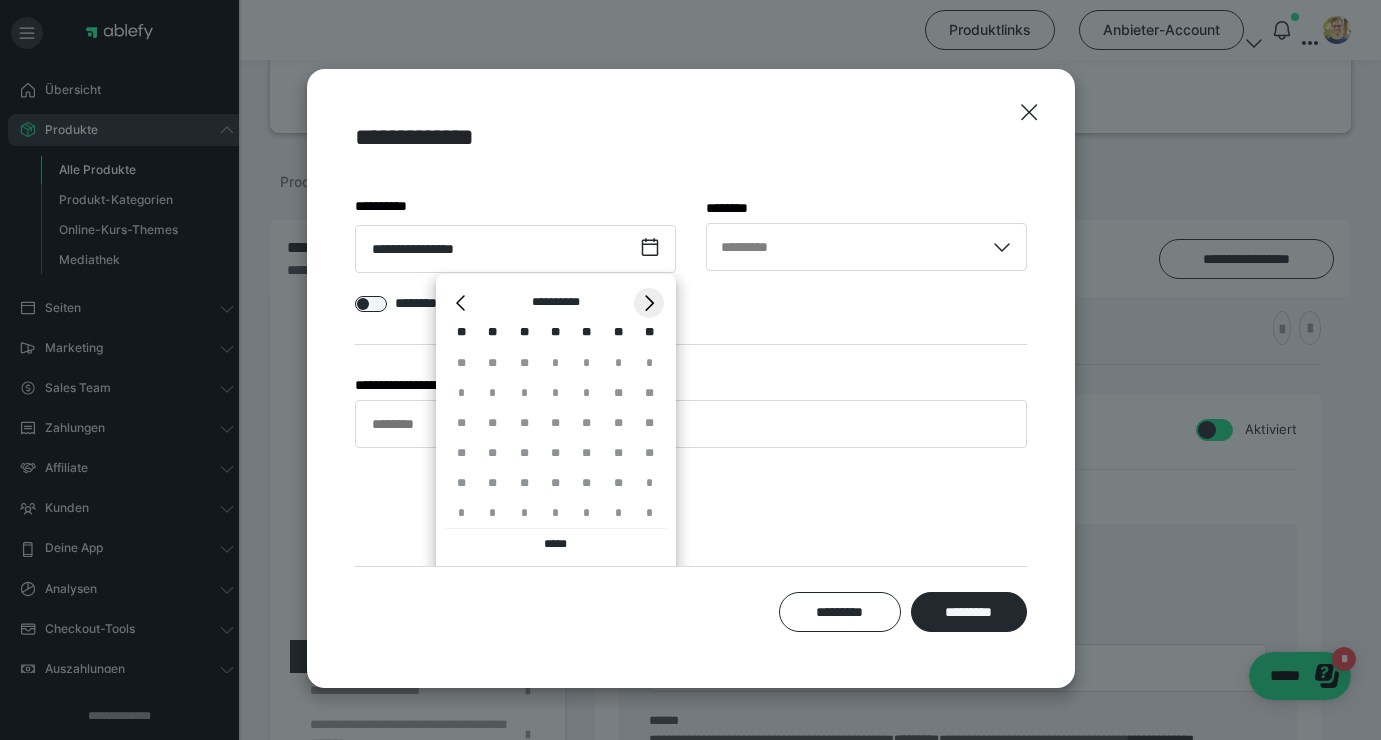 click on "*" at bounding box center (649, 303) 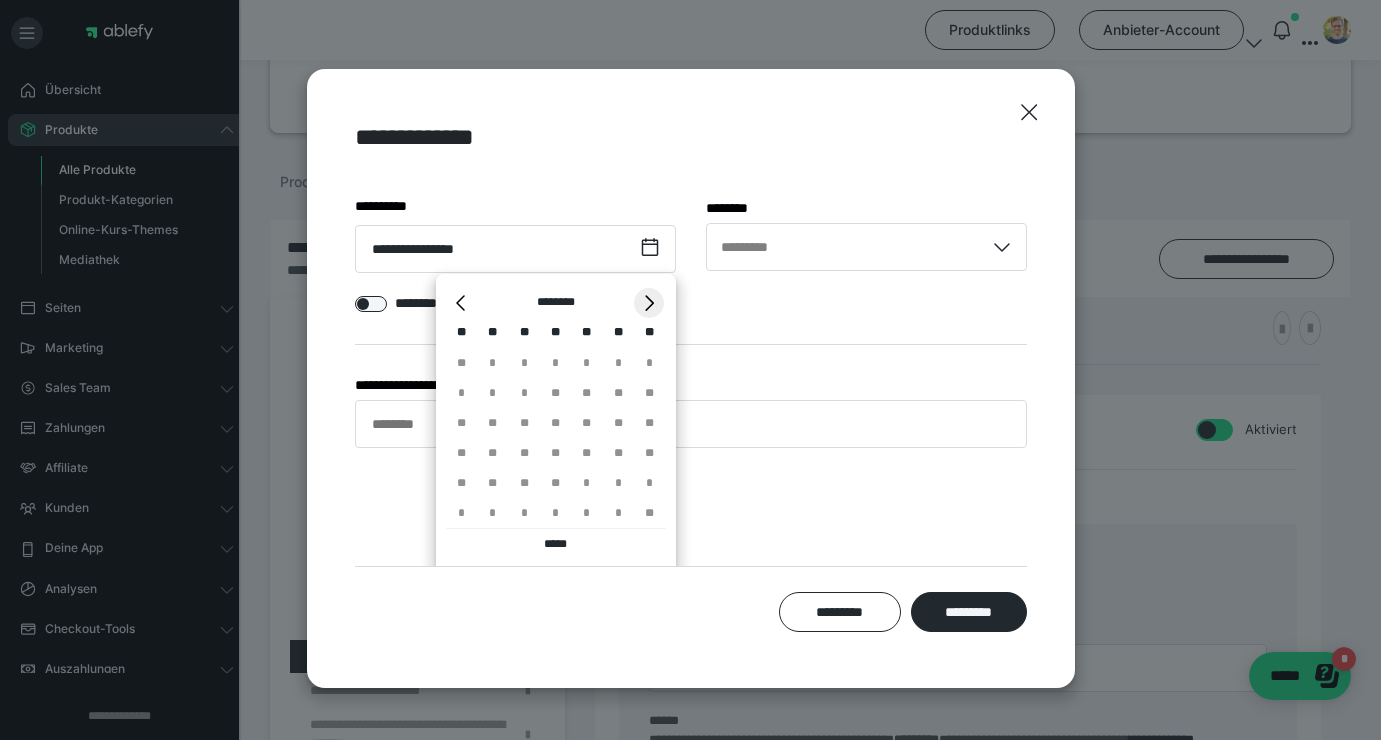 click on "*" at bounding box center (649, 303) 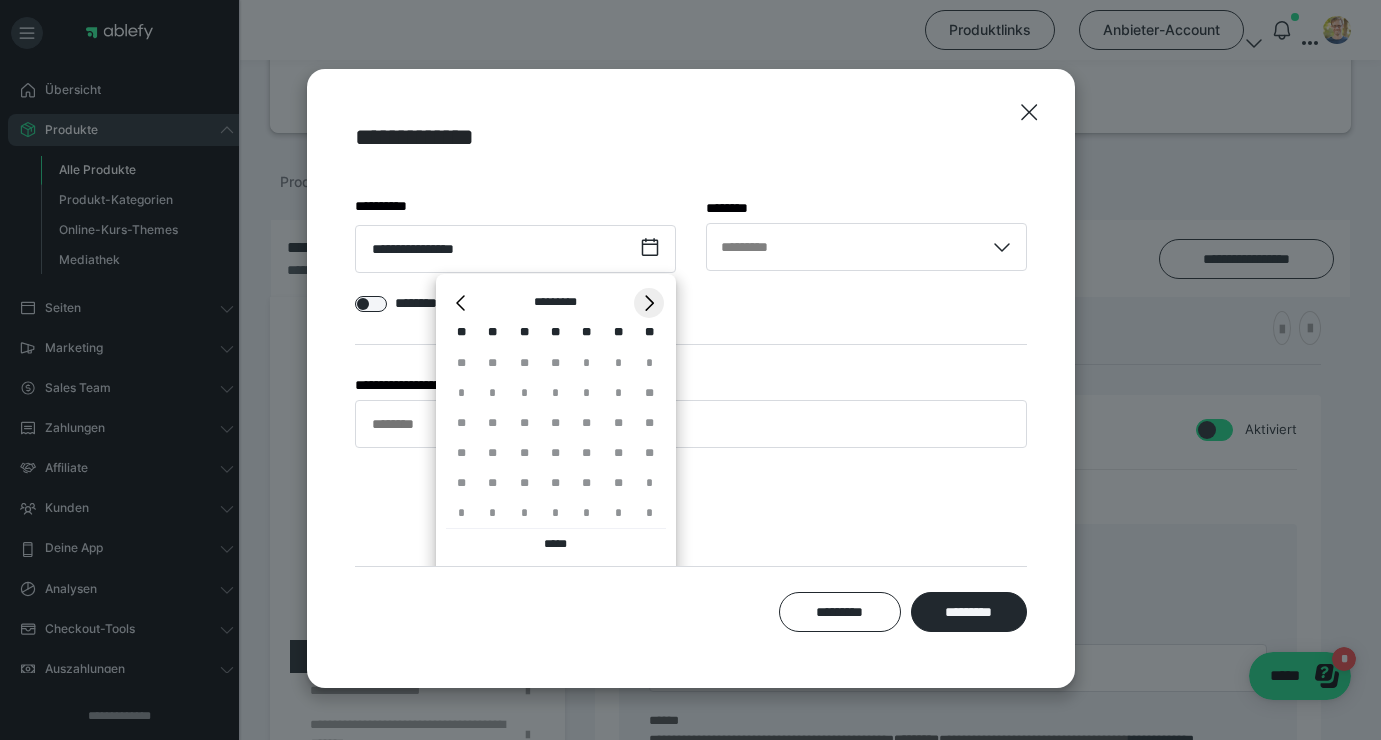 click on "*" at bounding box center (649, 303) 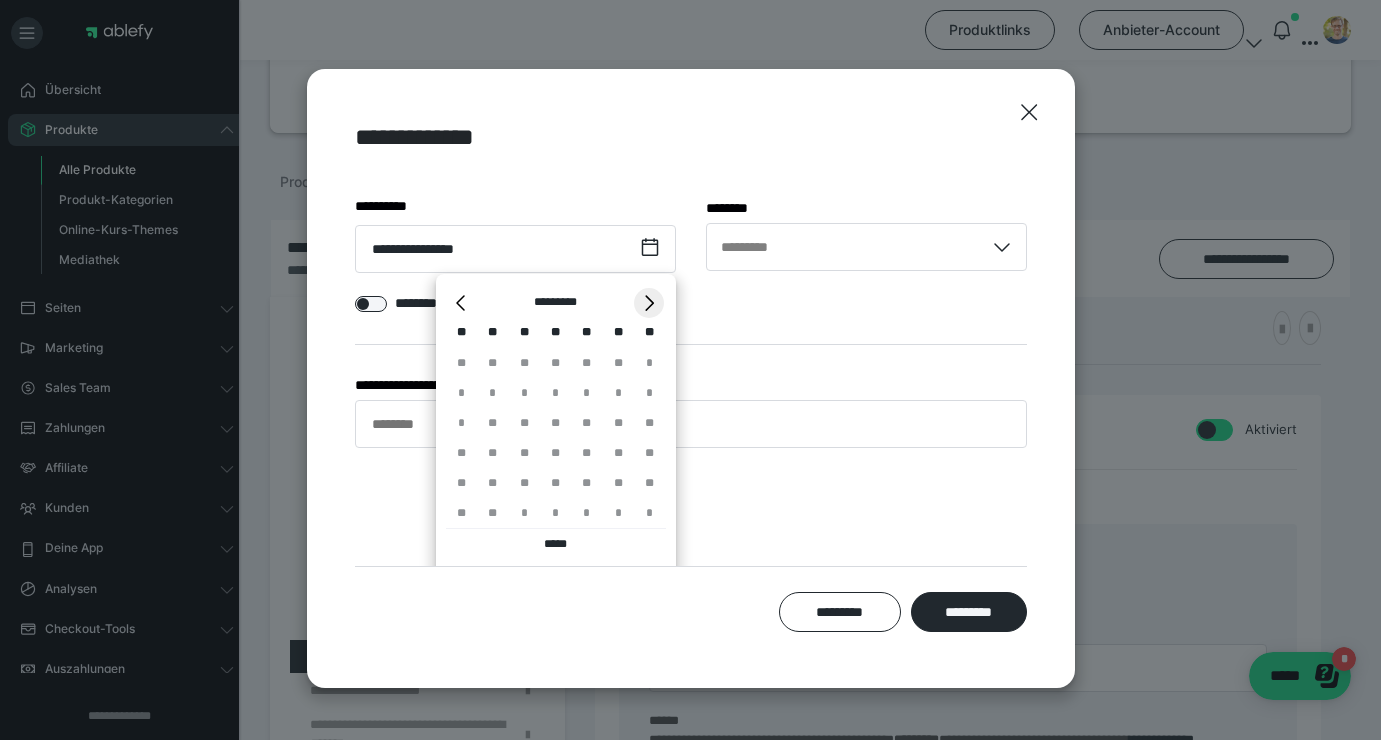 click on "*" at bounding box center [649, 303] 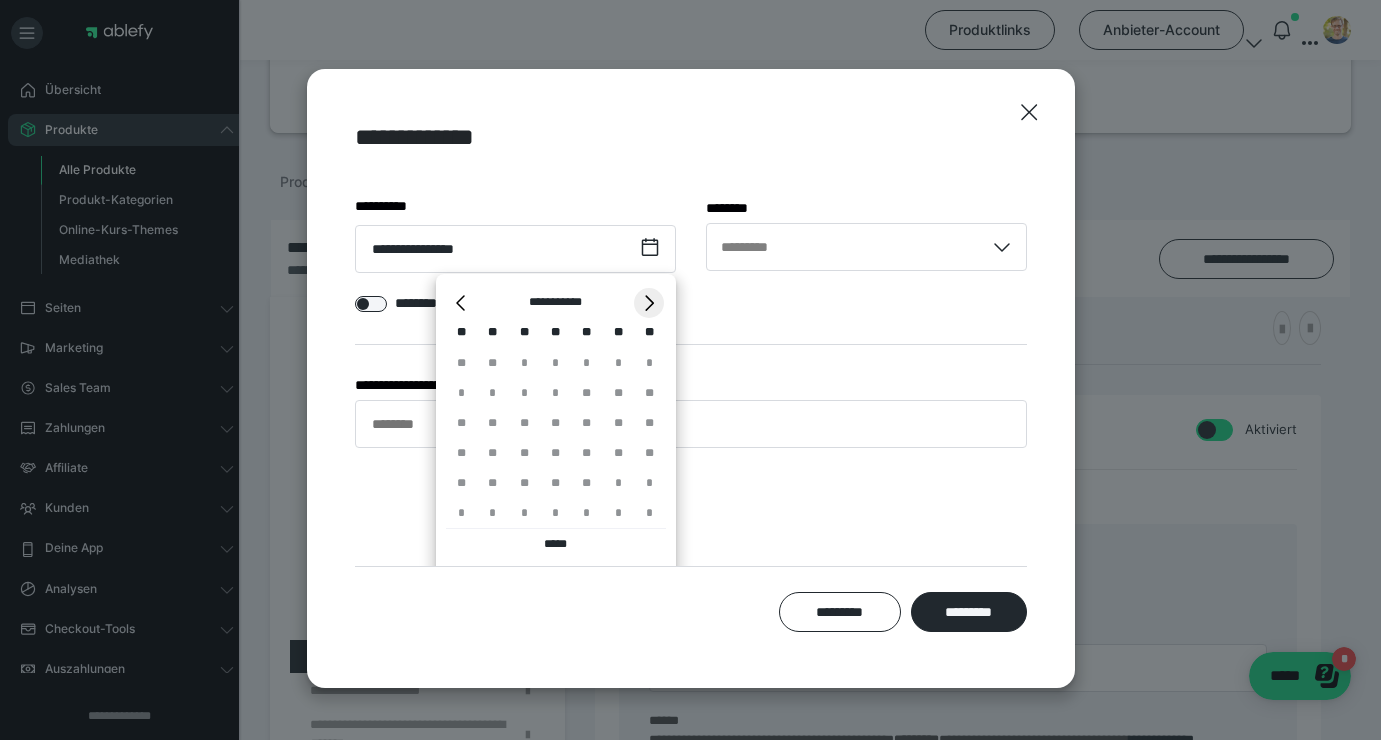 click on "*" at bounding box center [649, 303] 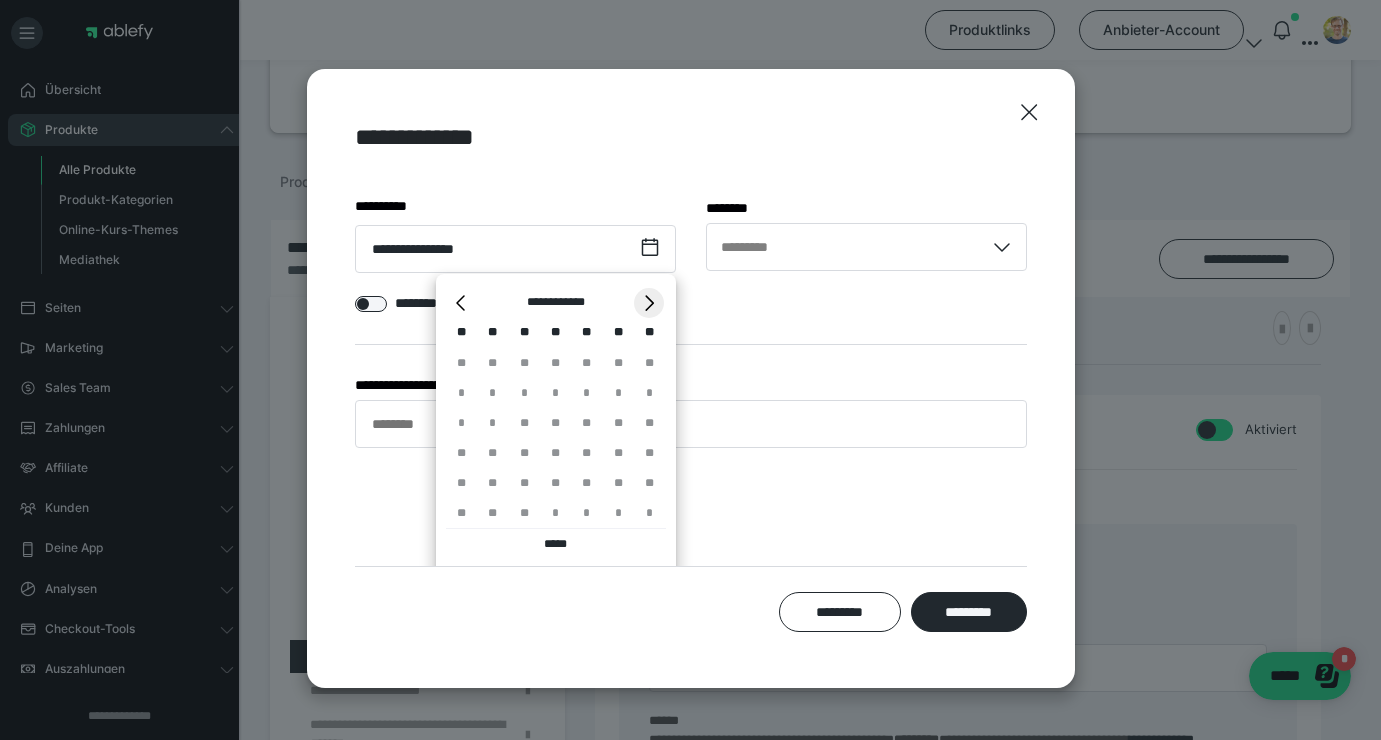 click on "*" at bounding box center [649, 303] 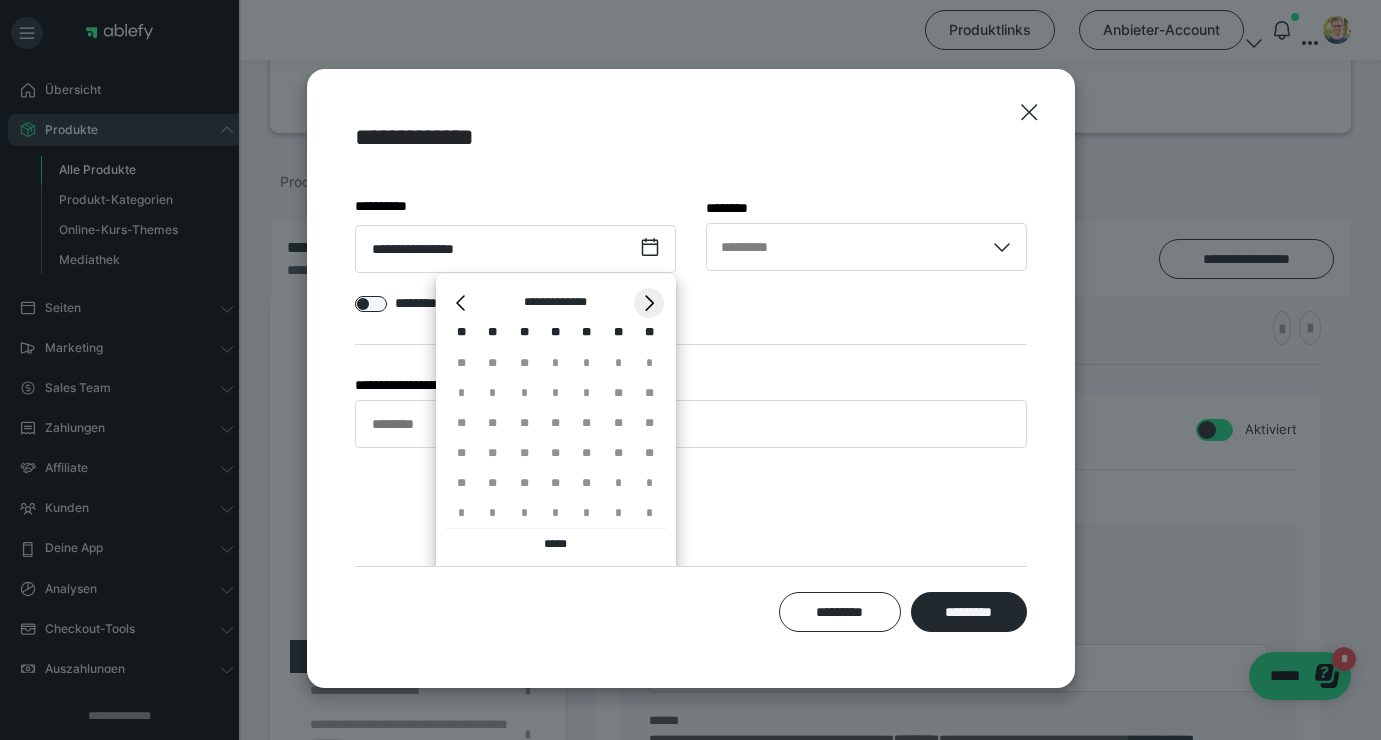 click on "*" at bounding box center (649, 303) 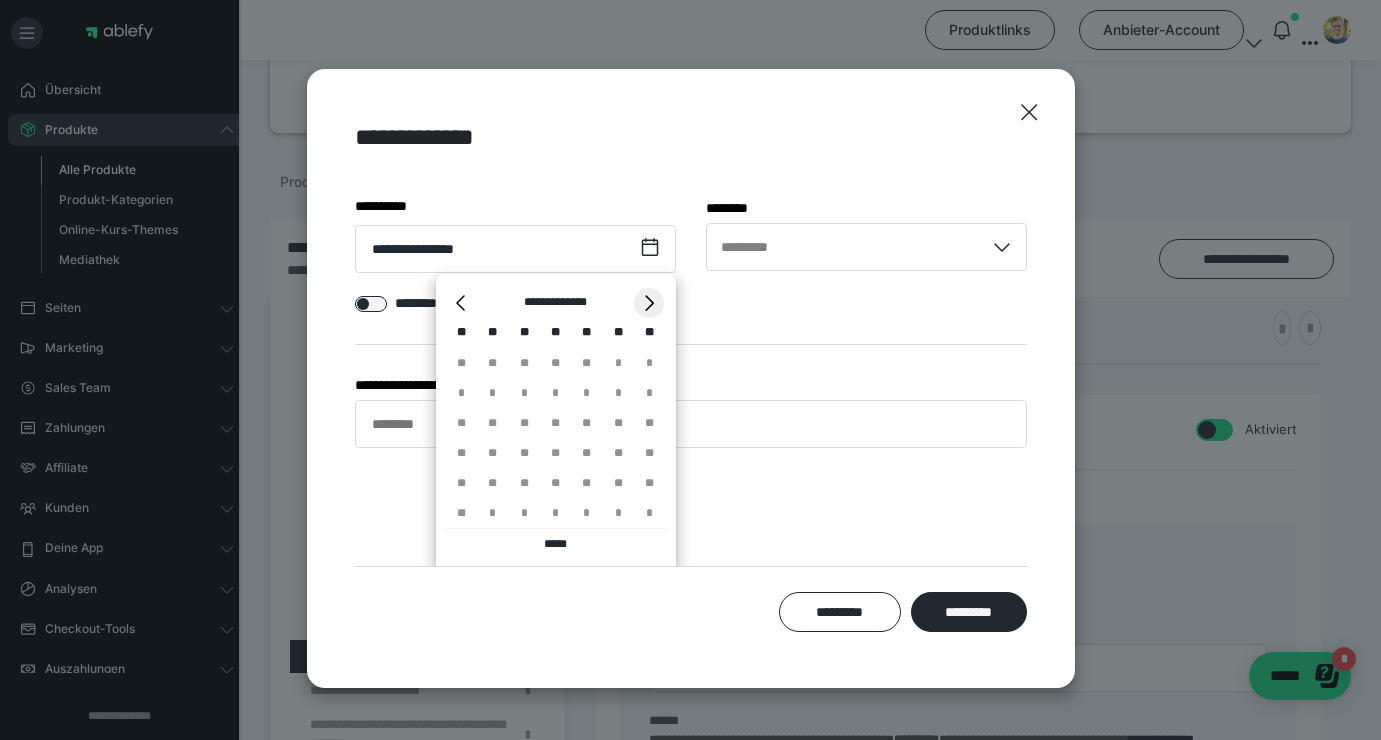 click on "*" at bounding box center (649, 303) 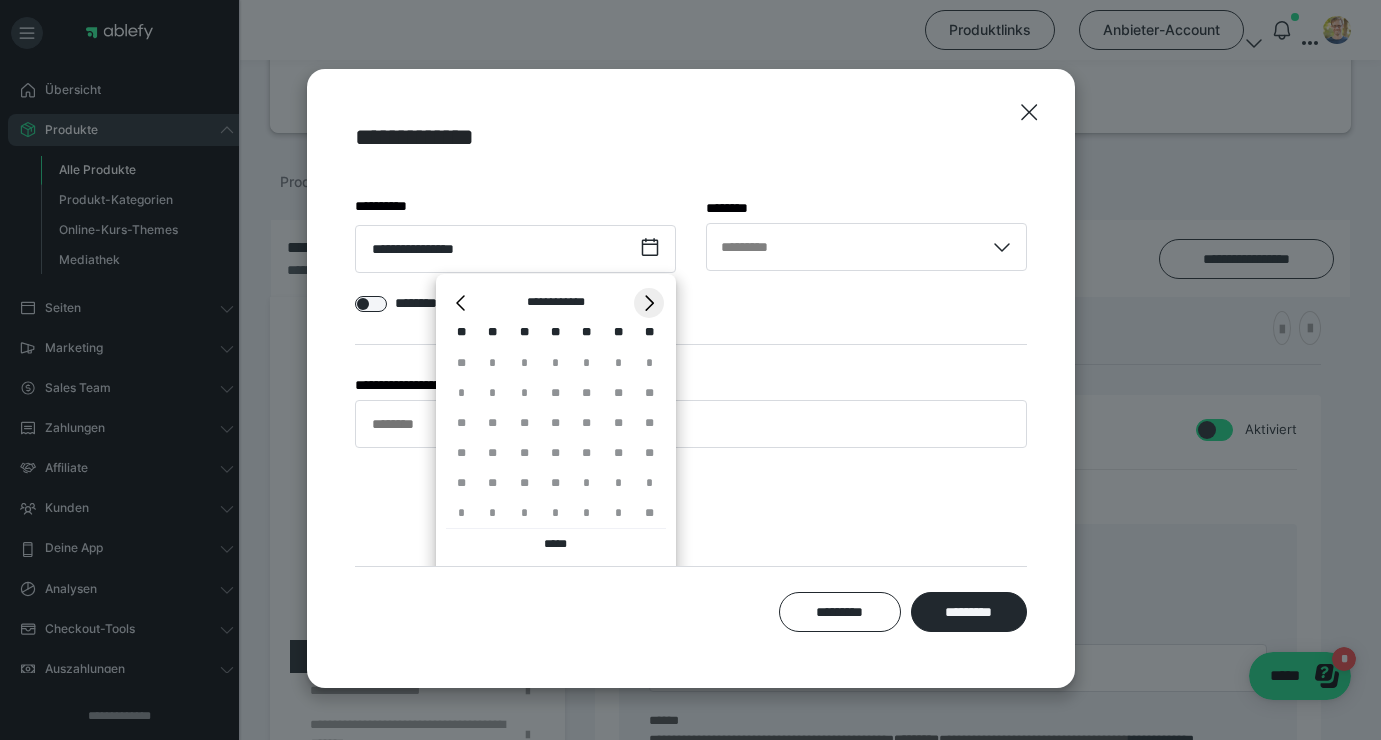 click on "*" at bounding box center (649, 303) 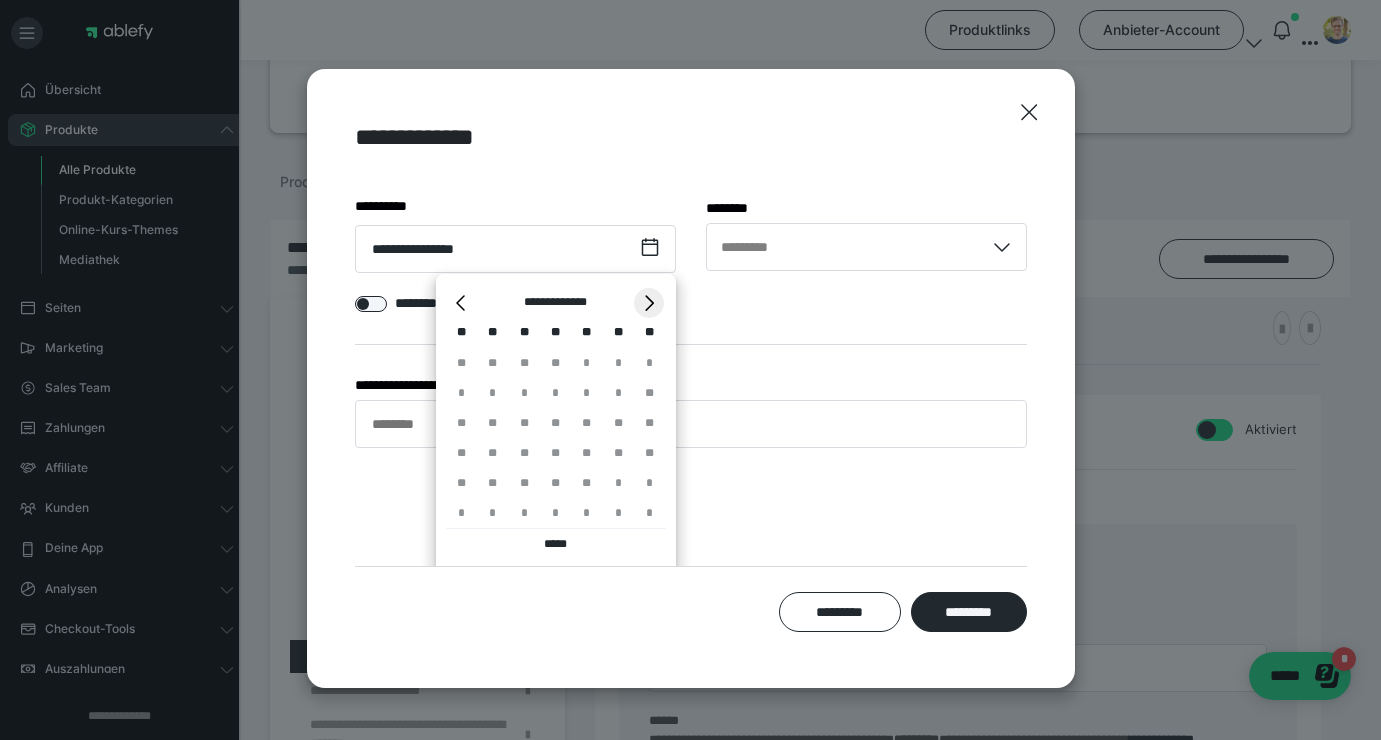 click on "*" at bounding box center [649, 303] 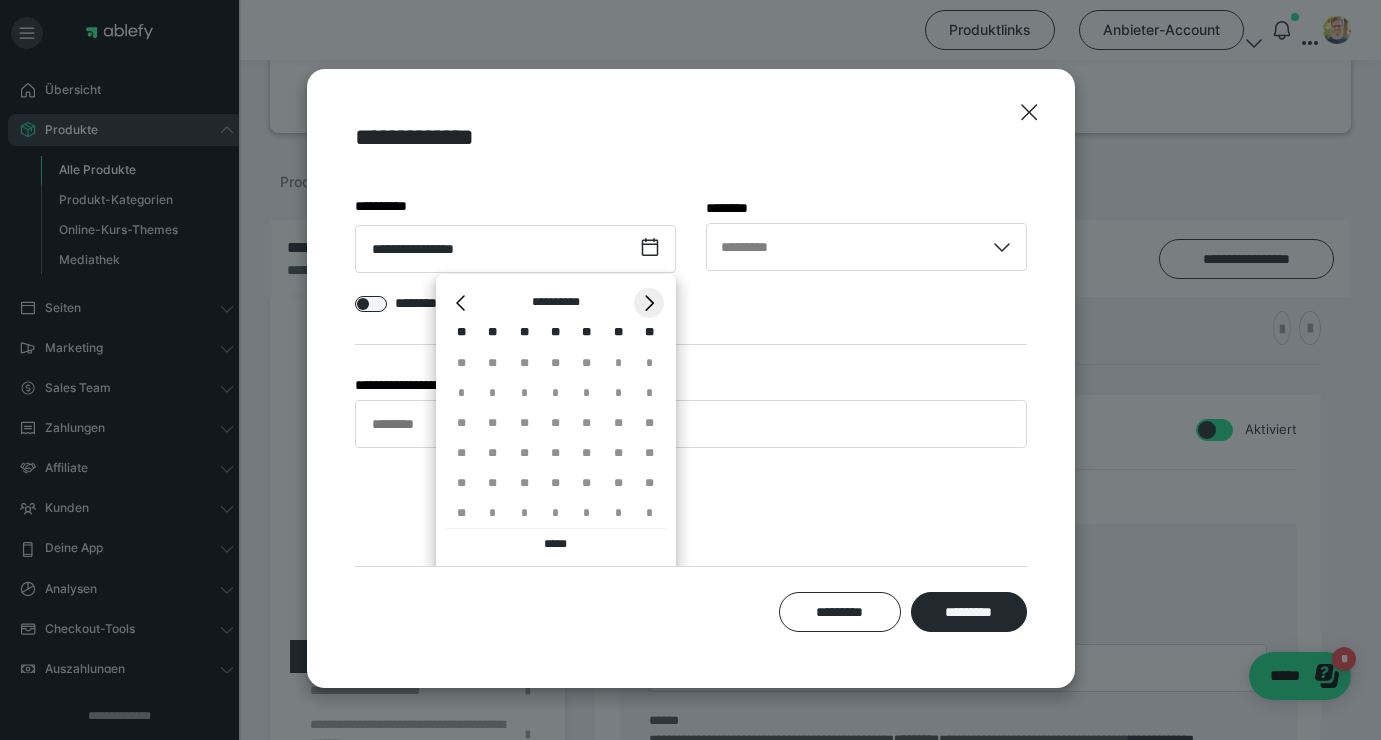 click on "*" at bounding box center [649, 303] 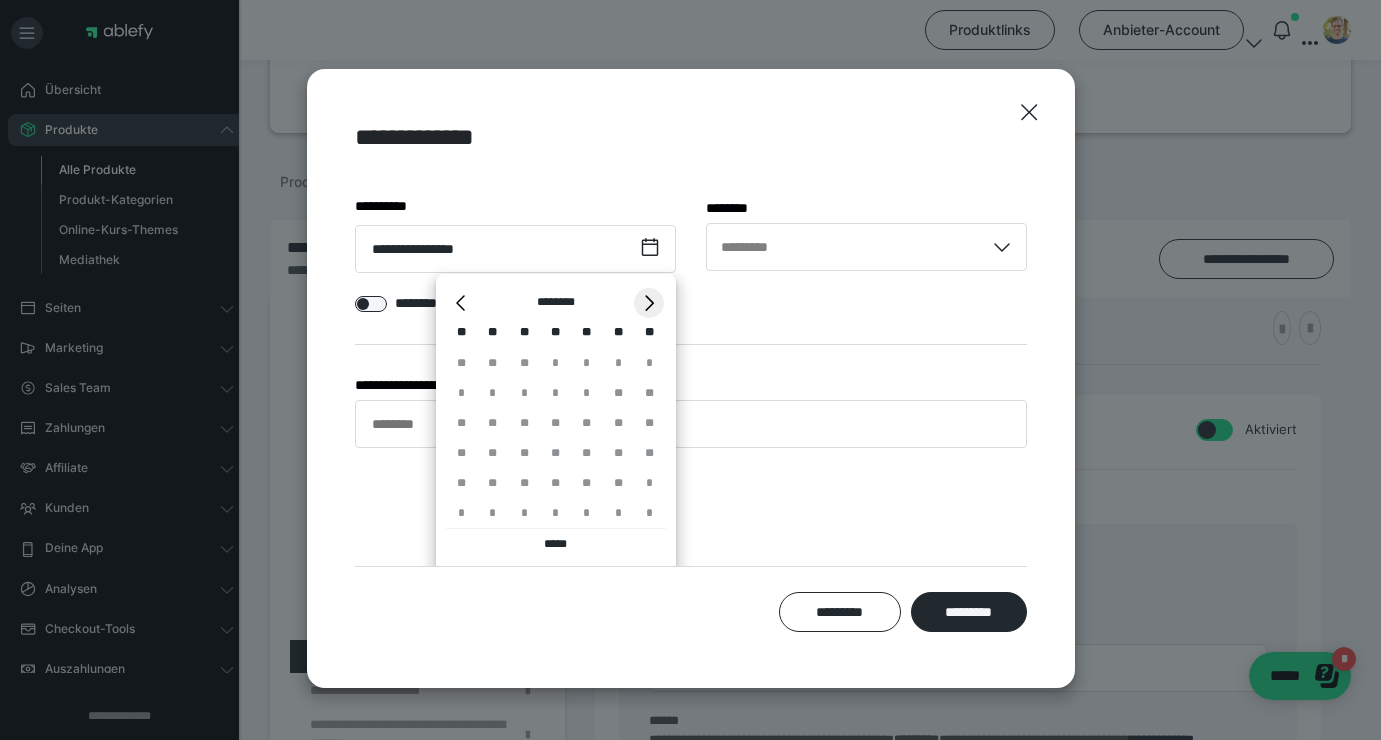 click on "*" at bounding box center [649, 303] 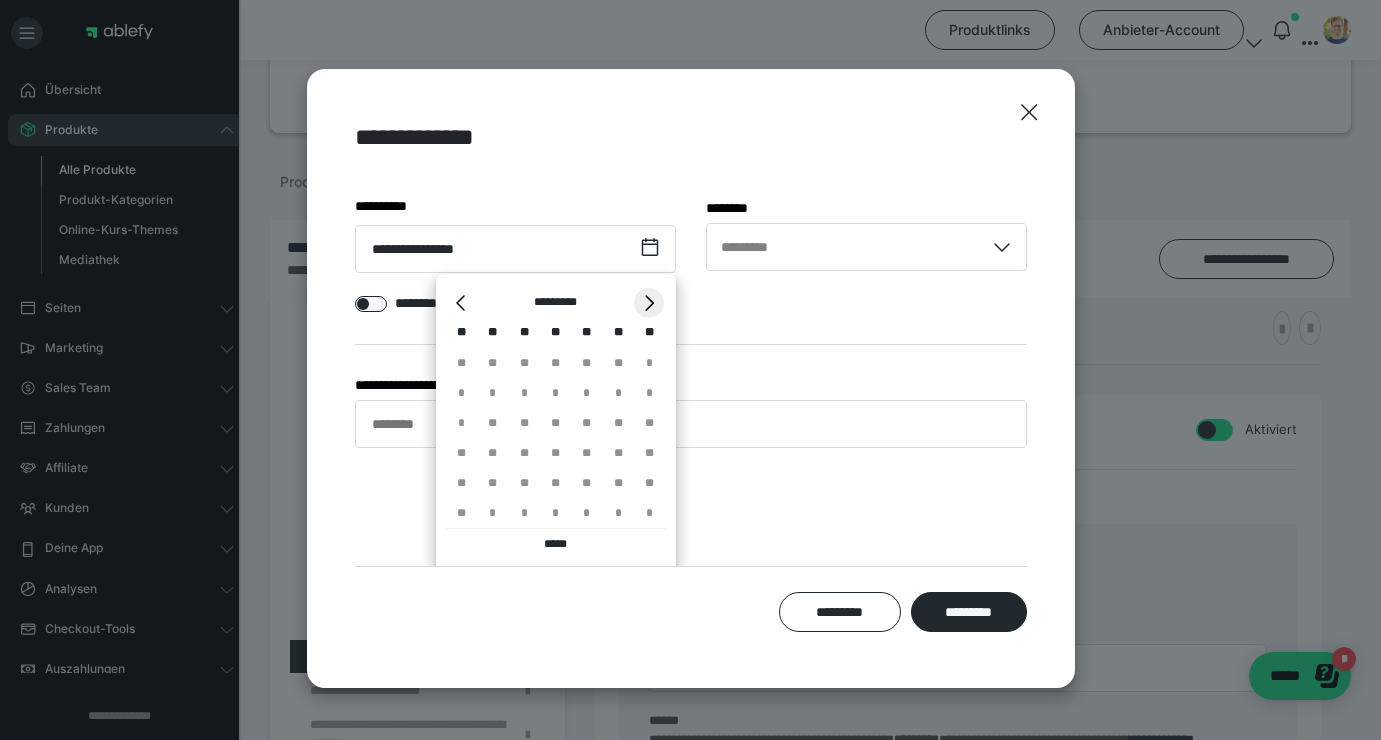 click on "*" at bounding box center [649, 303] 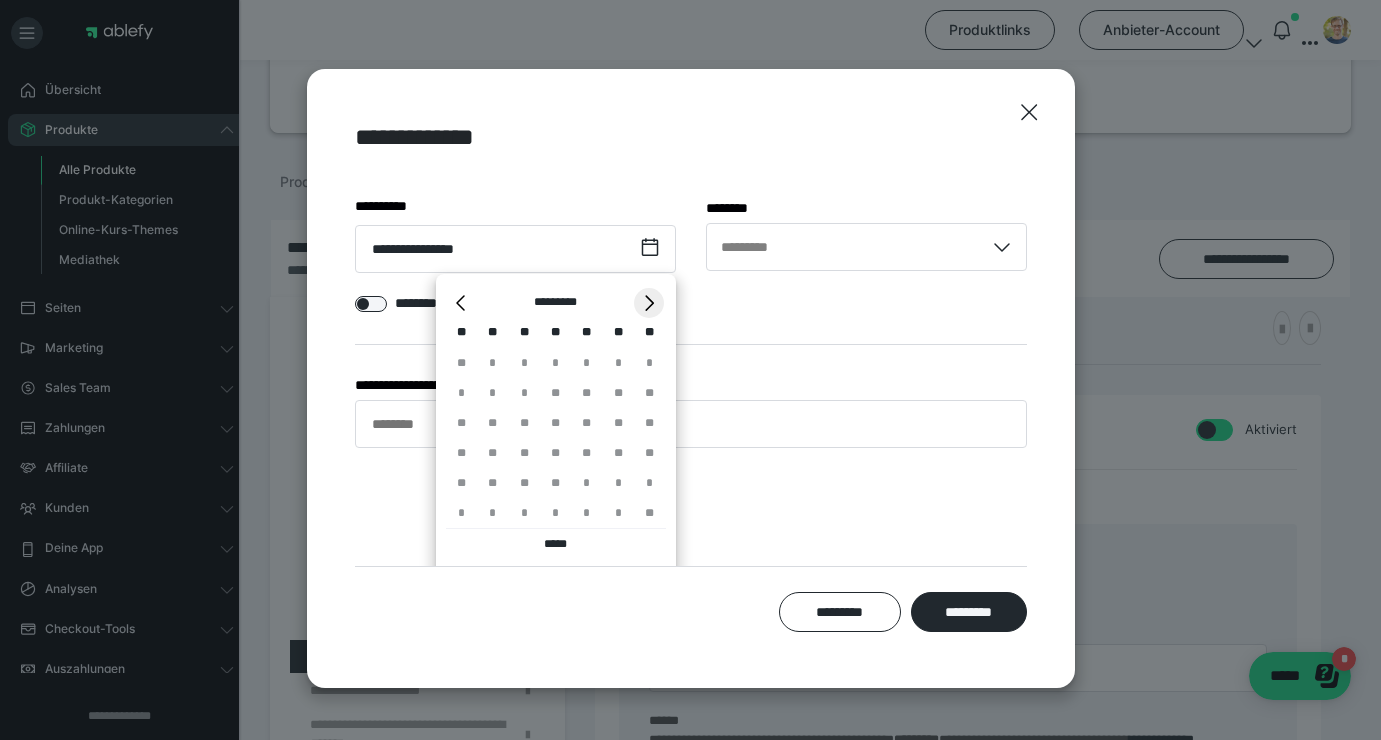 click on "*" at bounding box center [649, 303] 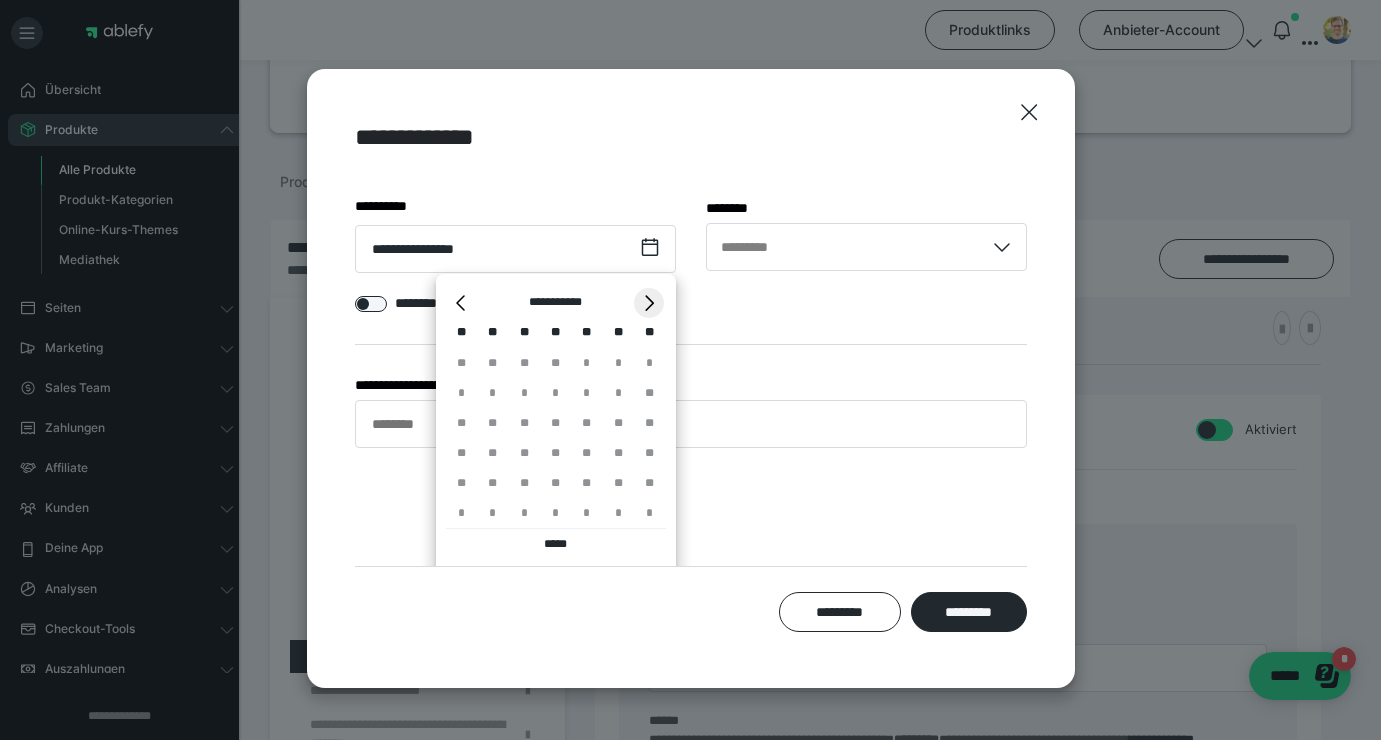 click on "*" at bounding box center [649, 303] 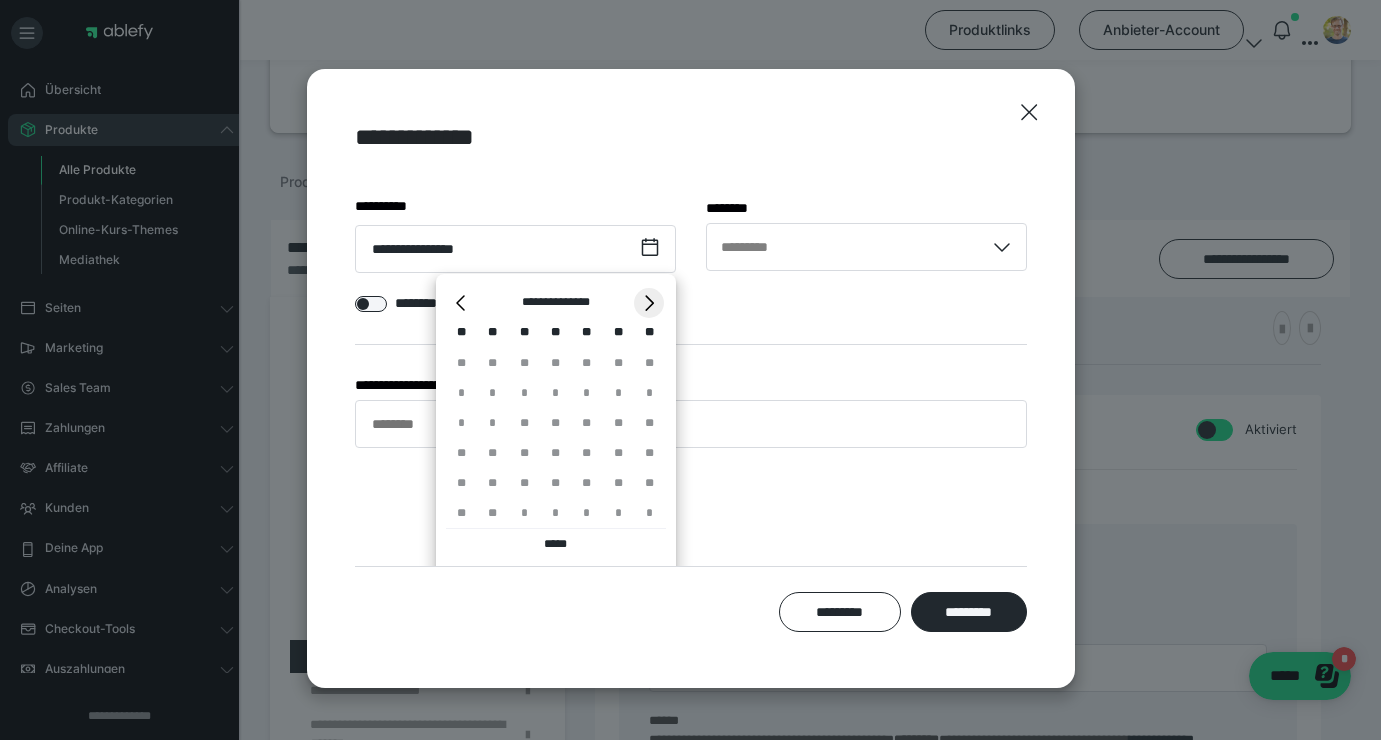 click on "*" at bounding box center (649, 303) 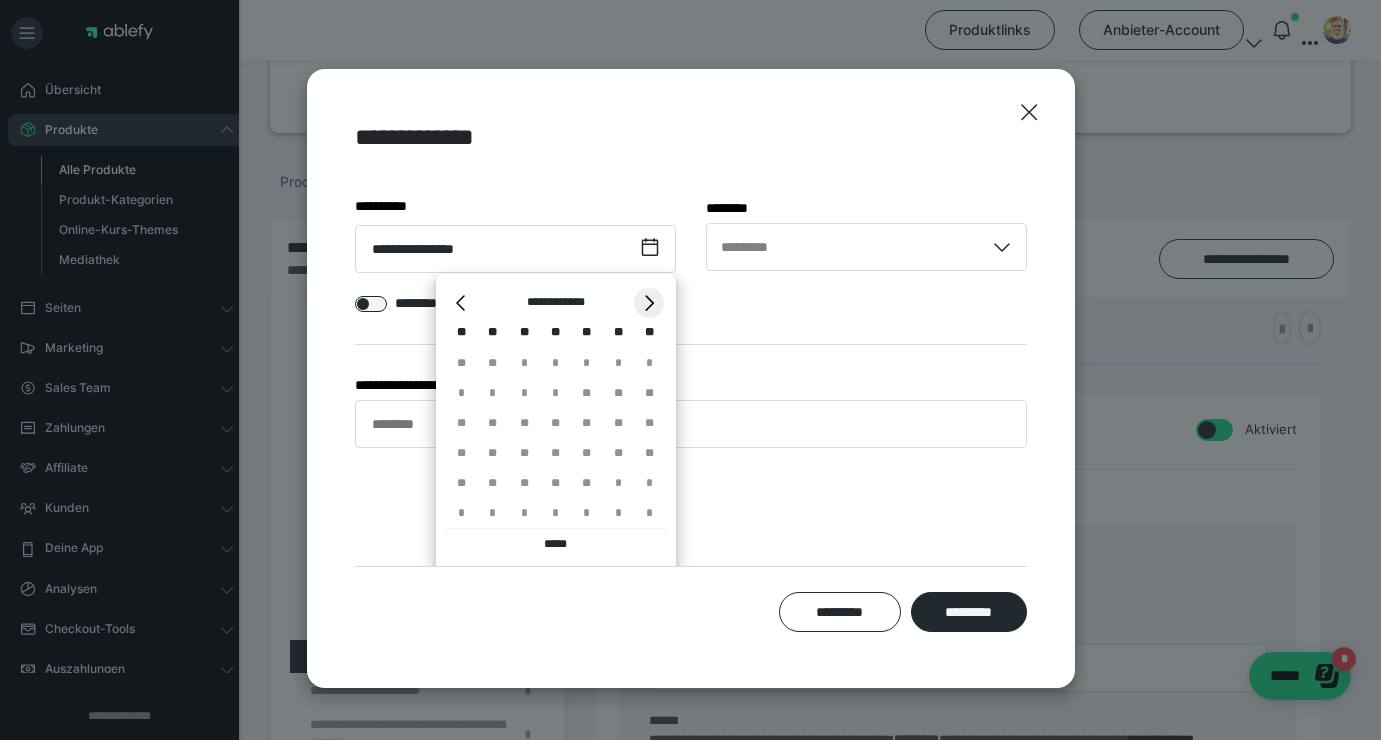 click on "*" at bounding box center [649, 303] 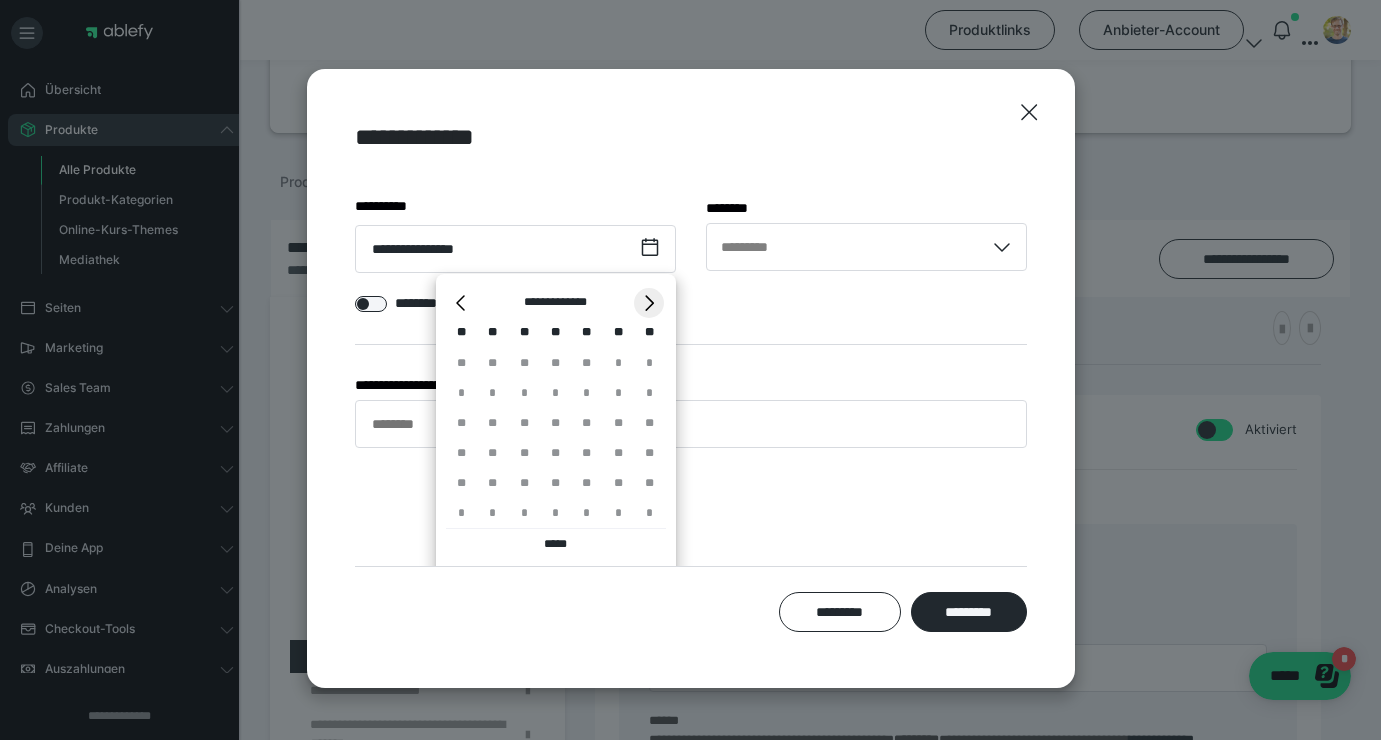 click on "*" at bounding box center (649, 303) 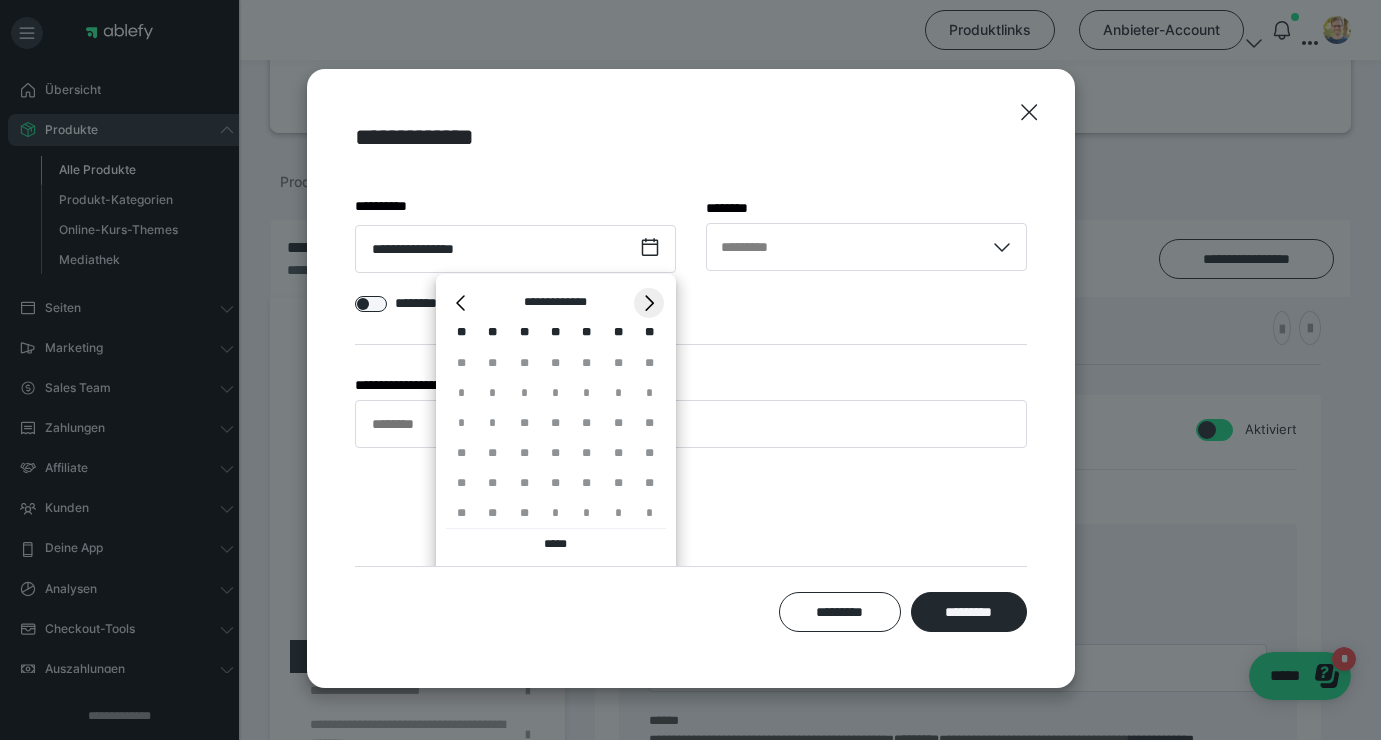click on "*" at bounding box center (649, 303) 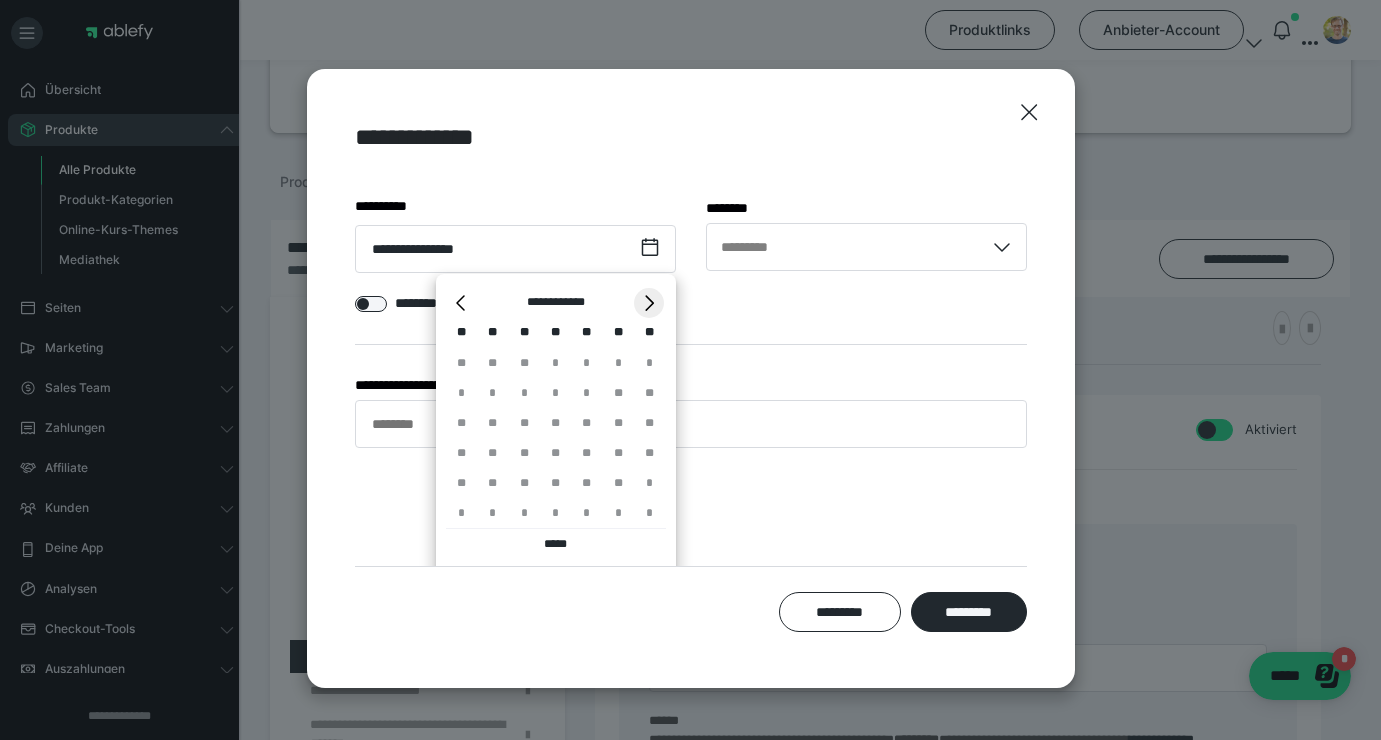 click on "*" at bounding box center [649, 303] 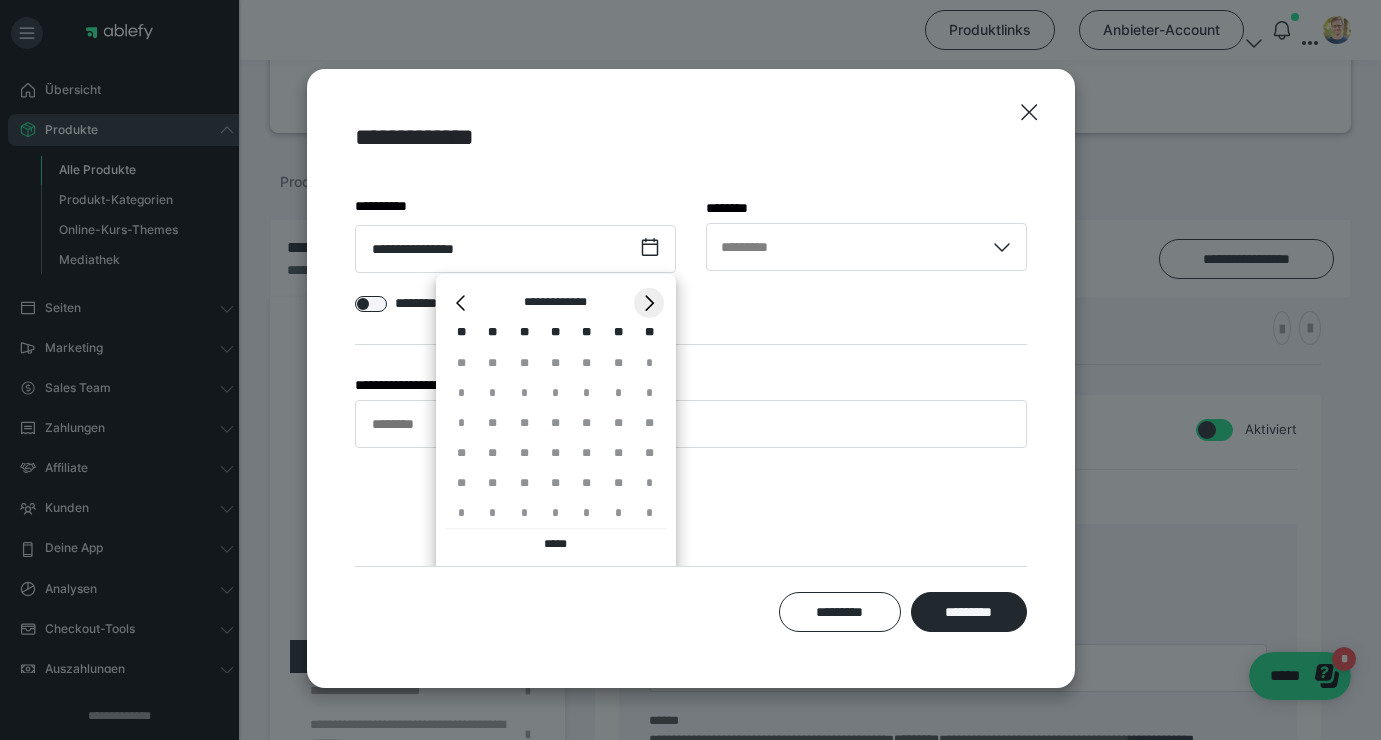 click on "*" at bounding box center (649, 303) 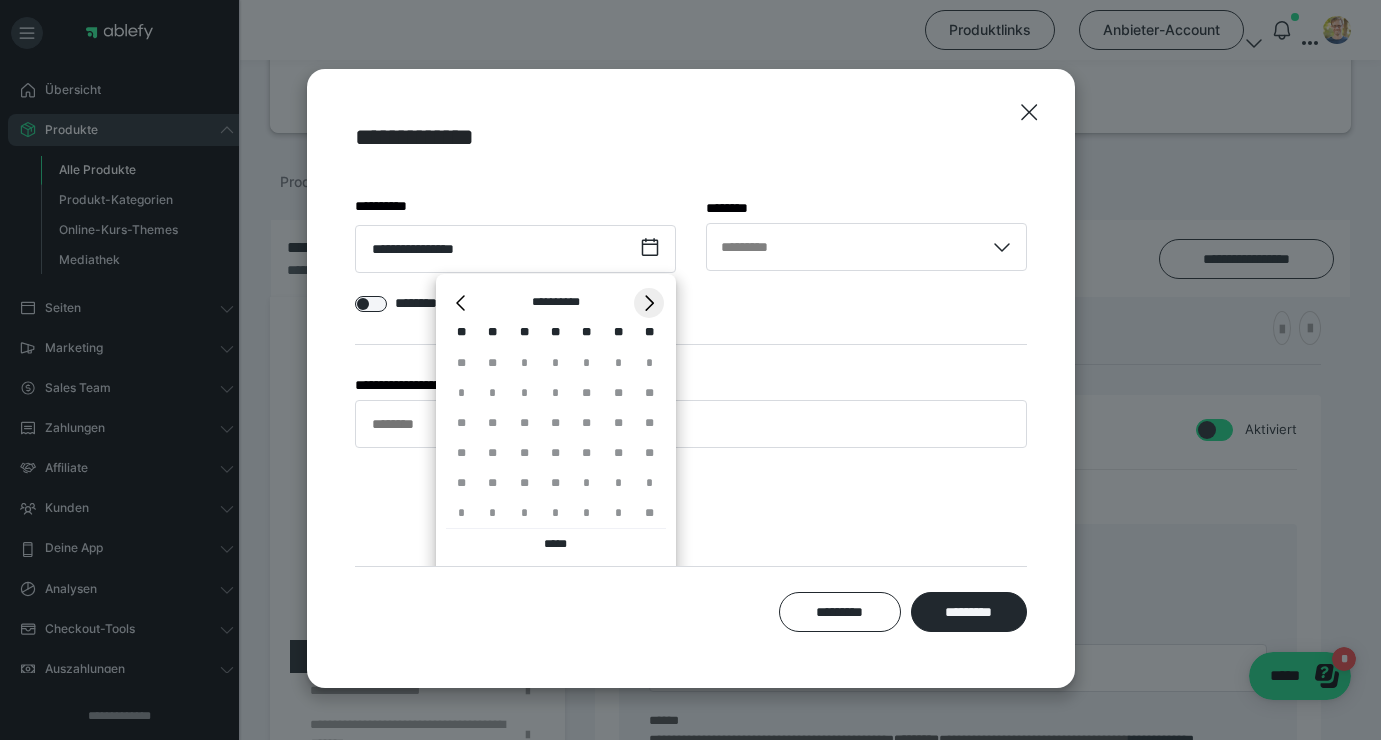 click on "*" at bounding box center (649, 303) 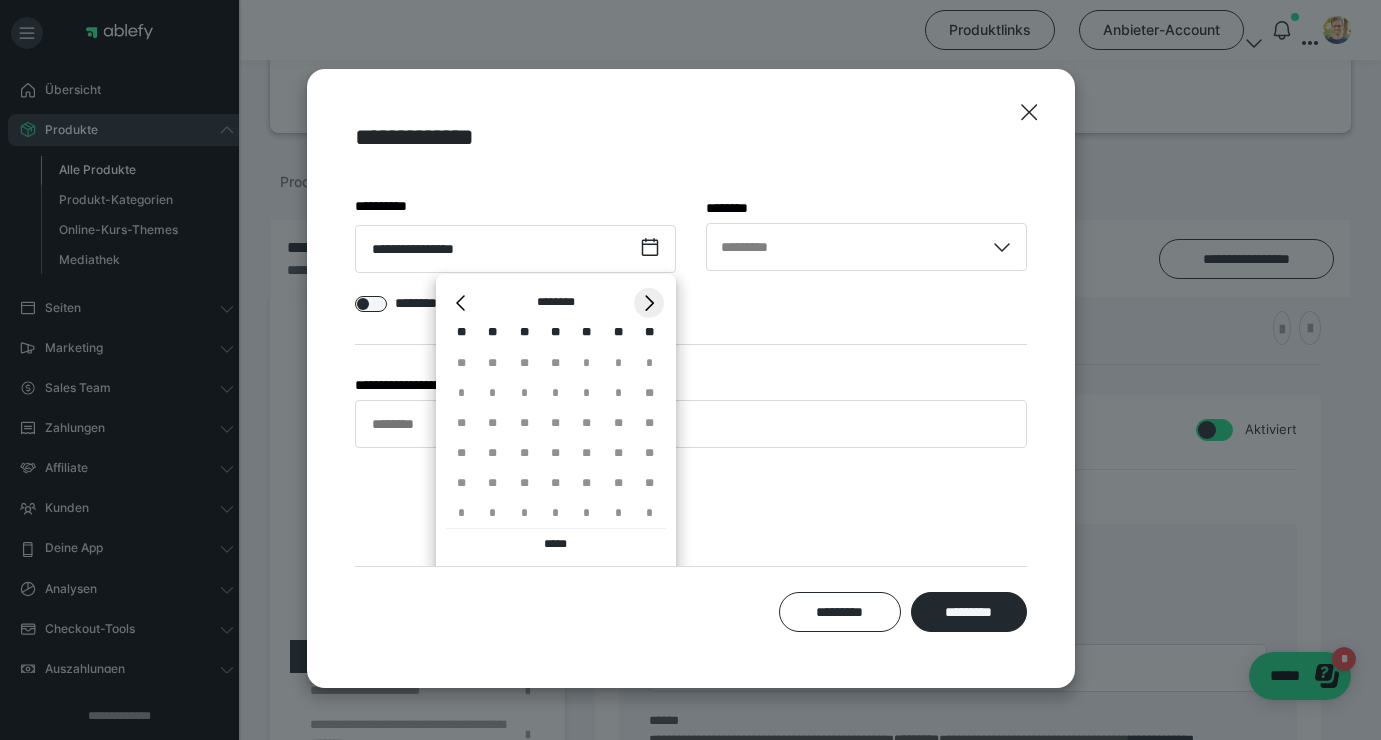 click on "*" at bounding box center [649, 303] 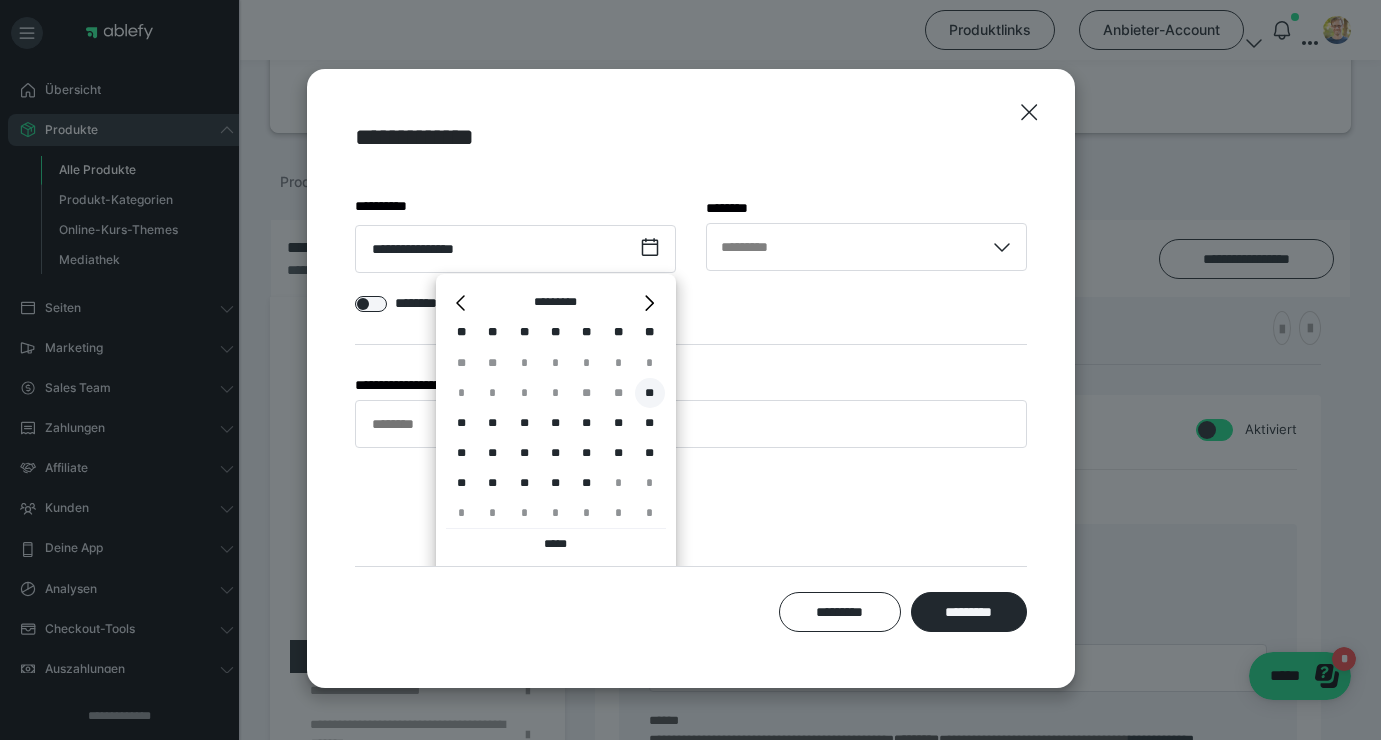 click on "**" at bounding box center (650, 393) 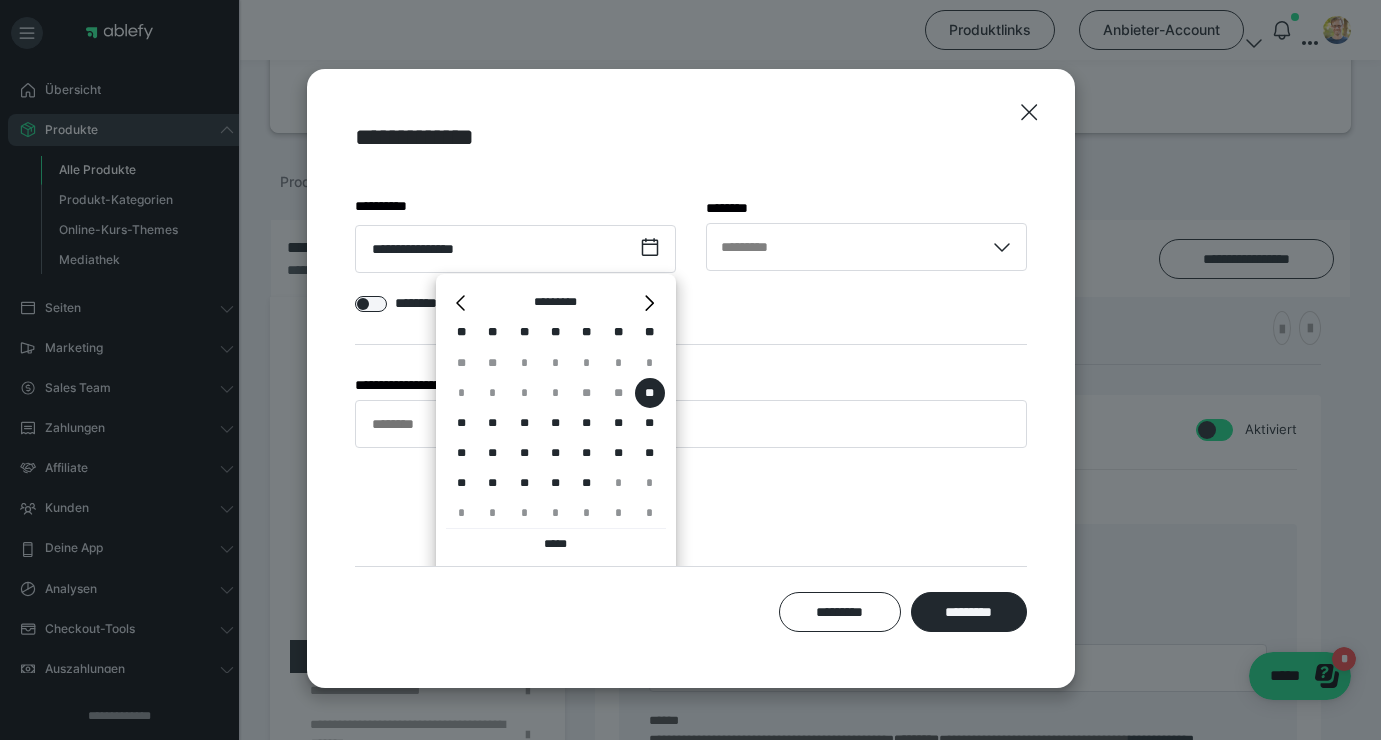 type on "**********" 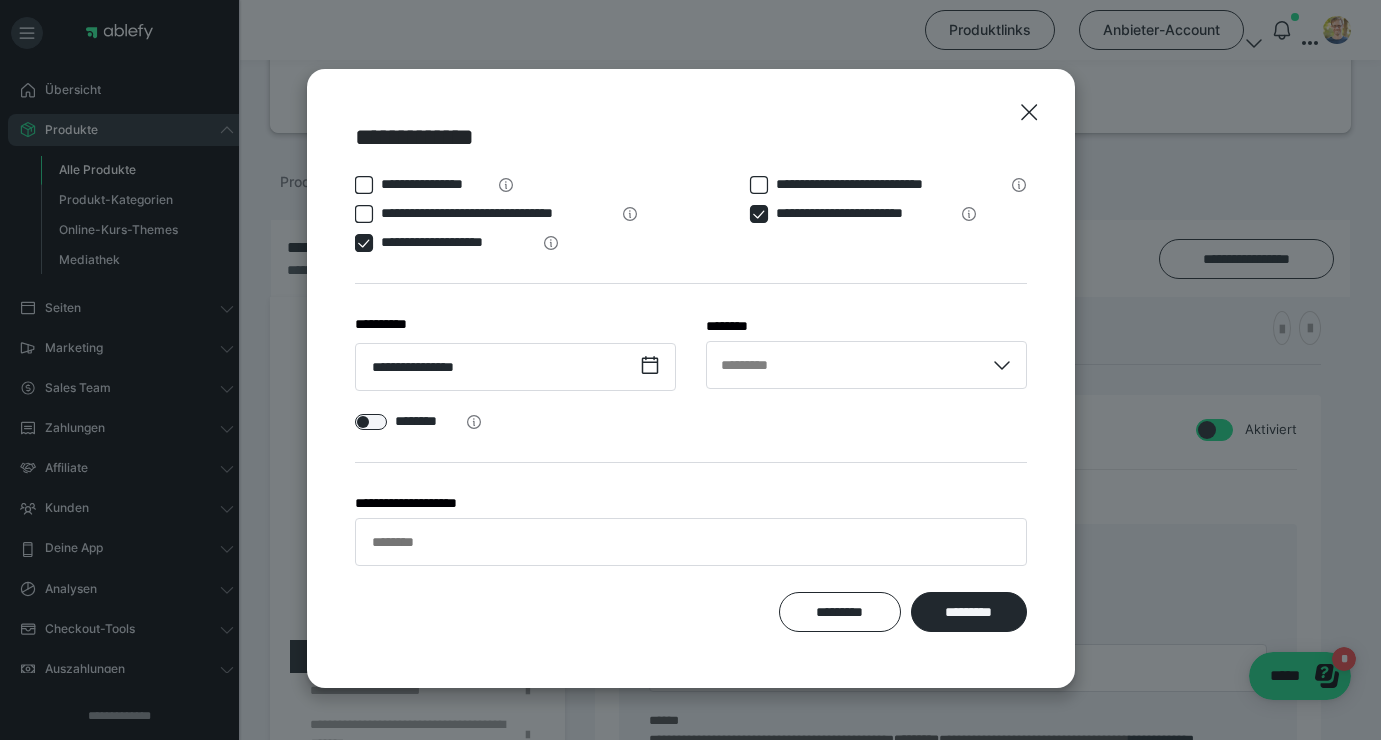 click on "**********" at bounding box center [691, 370] 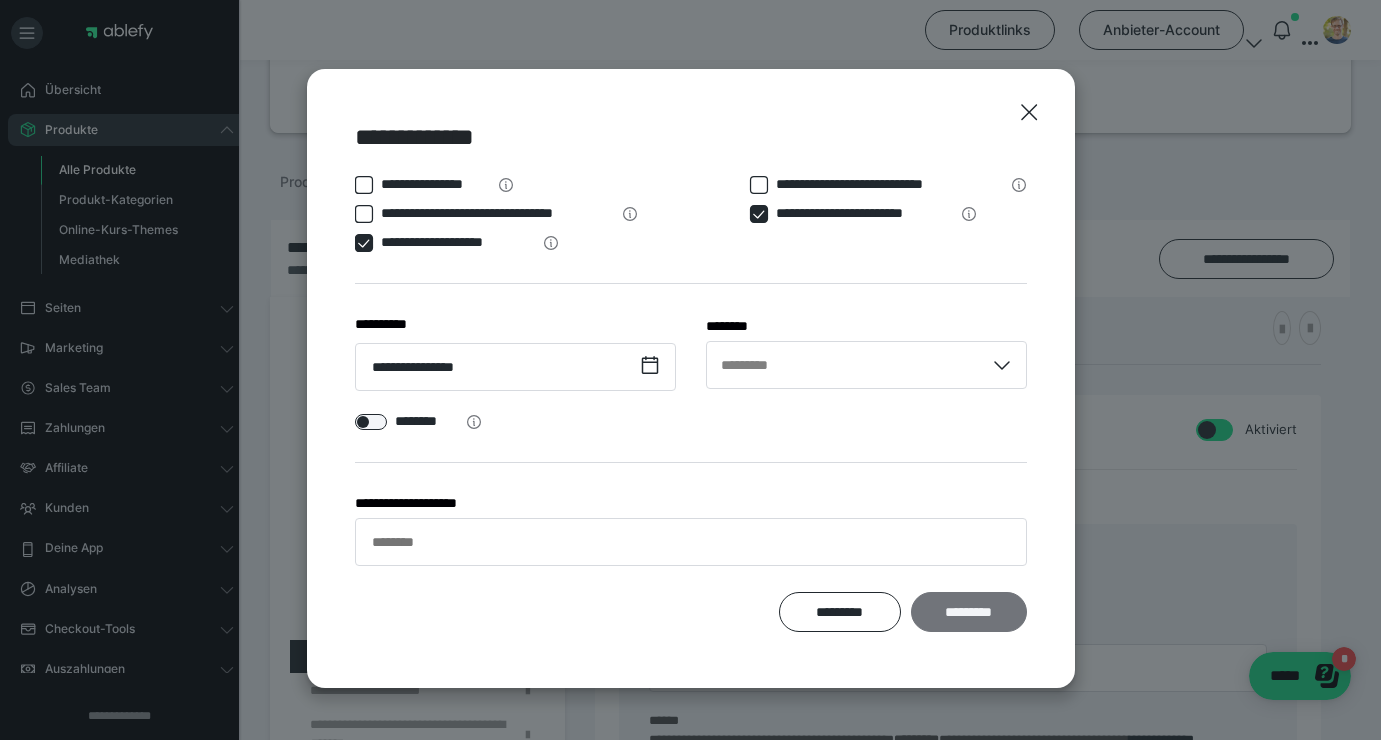 click on "*********" at bounding box center (969, 612) 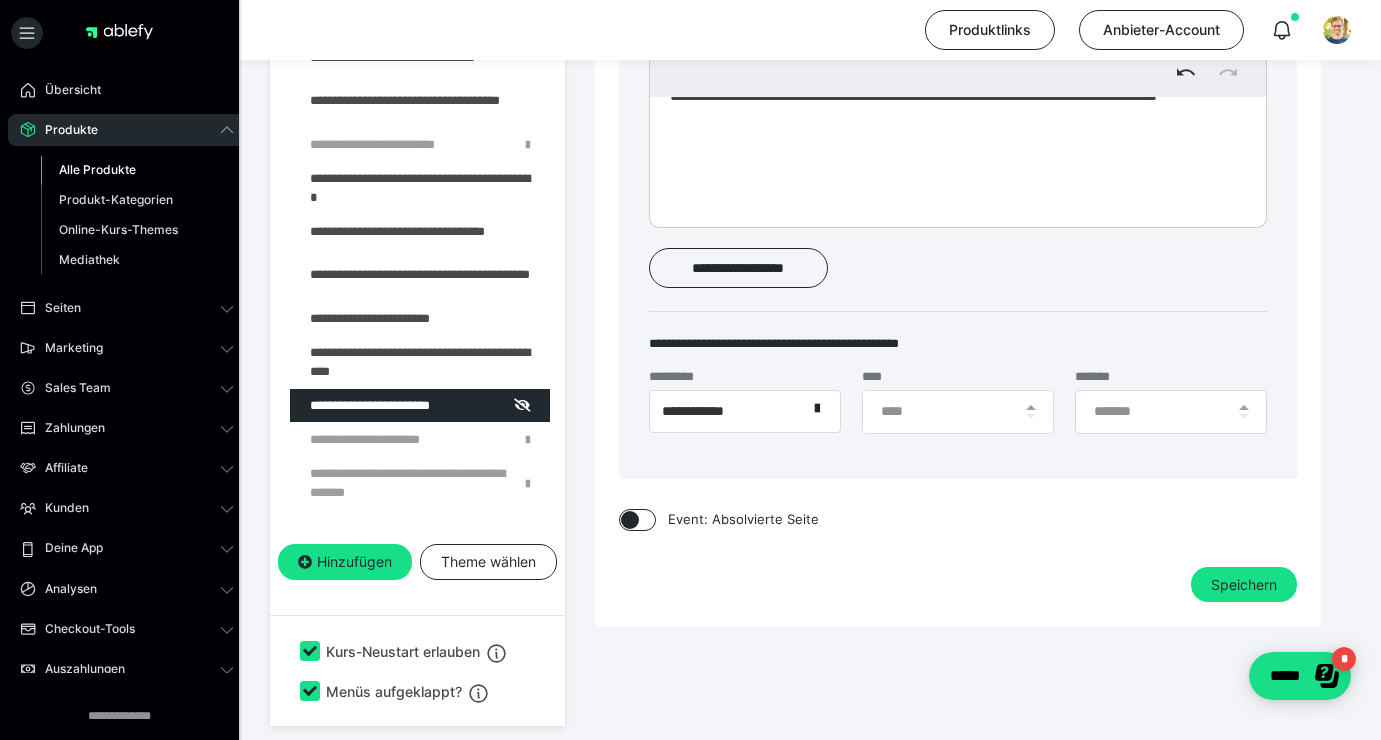 scroll, scrollTop: 1183, scrollLeft: 0, axis: vertical 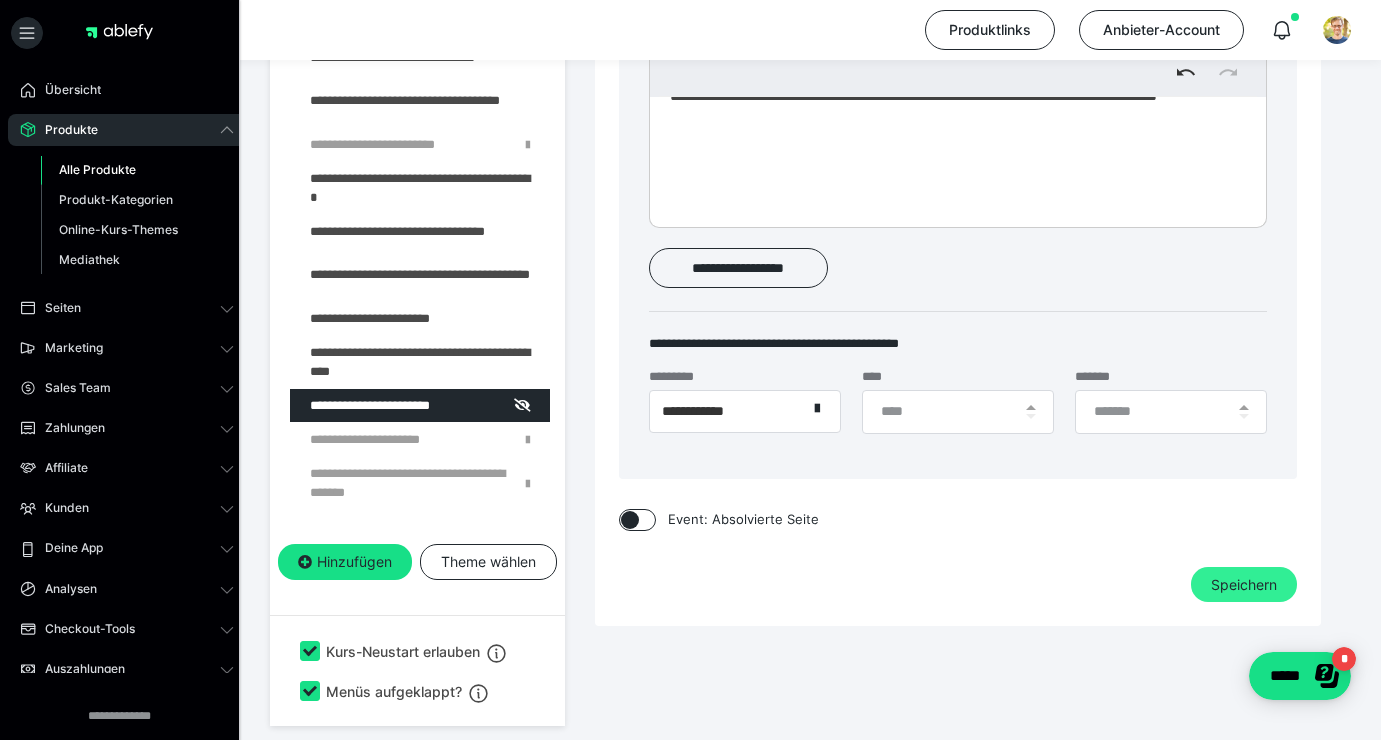 click on "Speichern" at bounding box center [1244, 585] 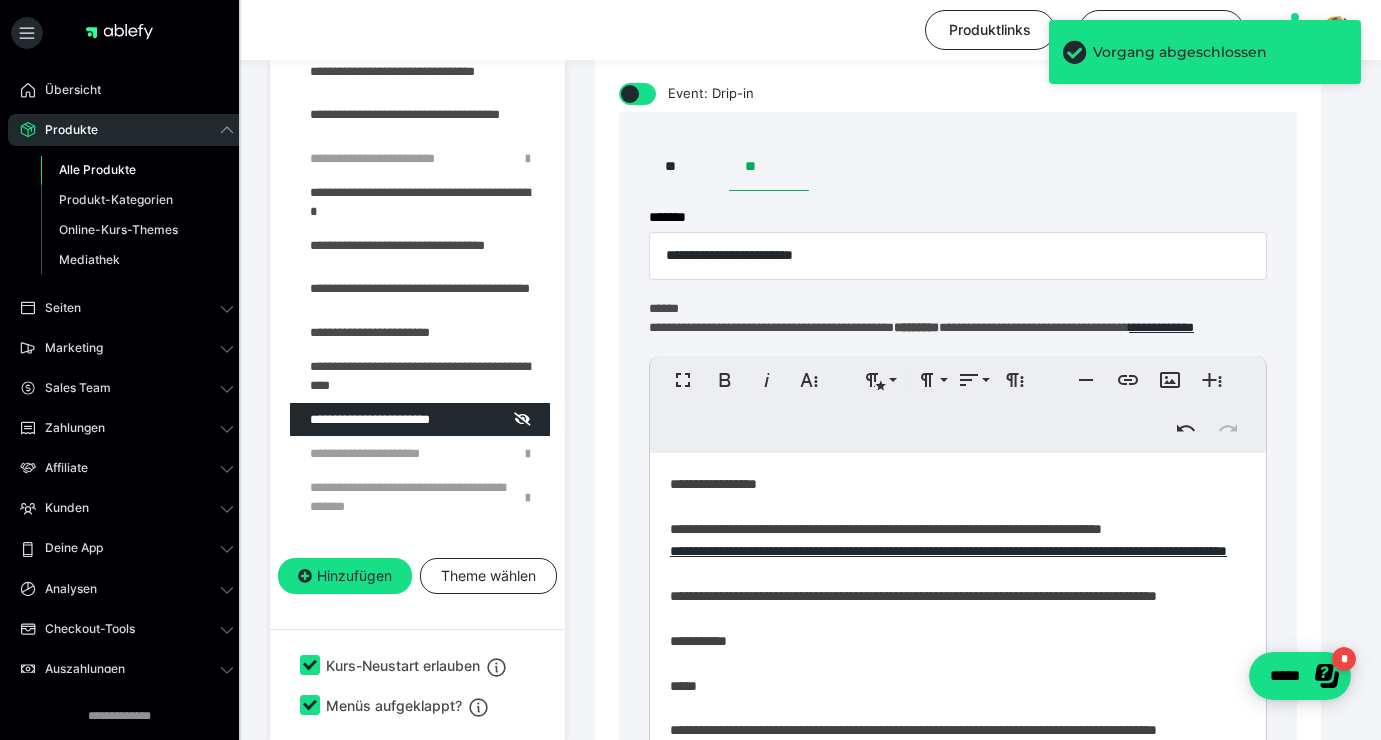 scroll, scrollTop: 358, scrollLeft: 0, axis: vertical 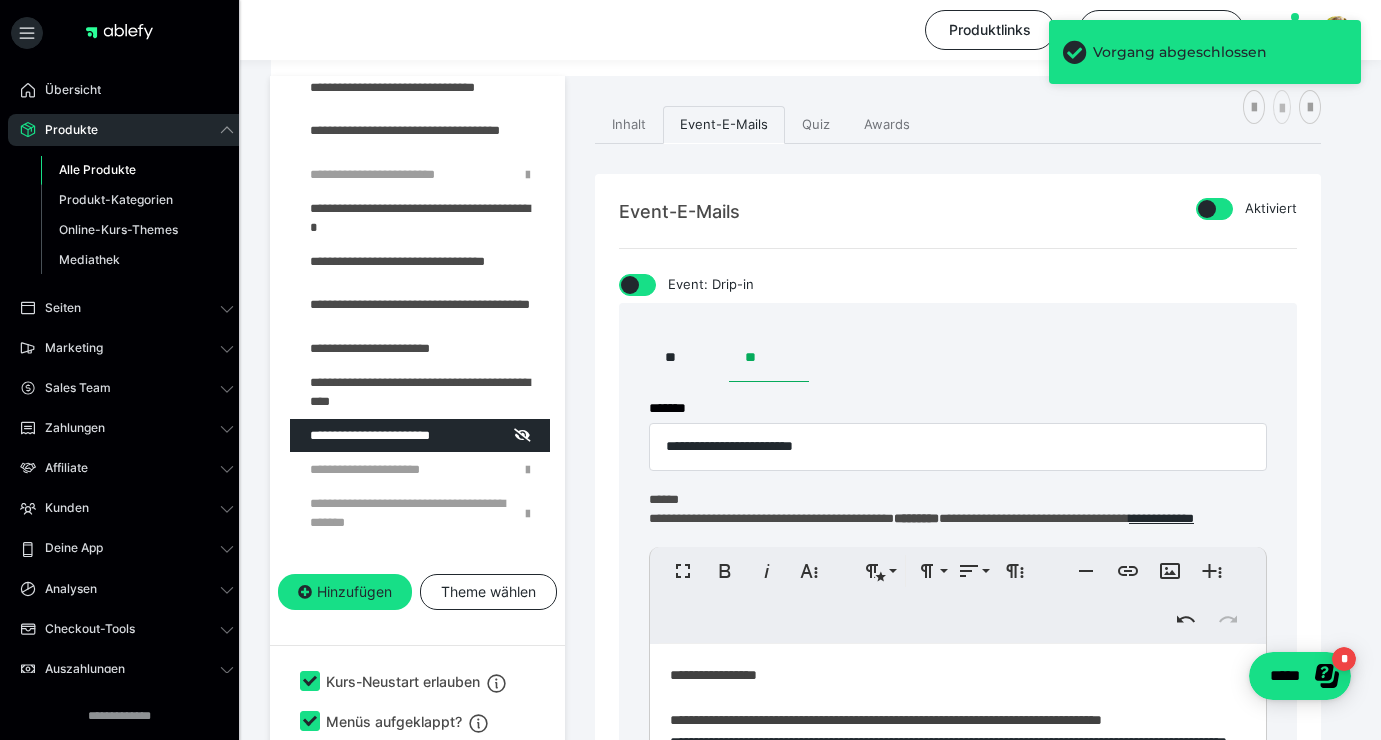 click at bounding box center [1282, 109] 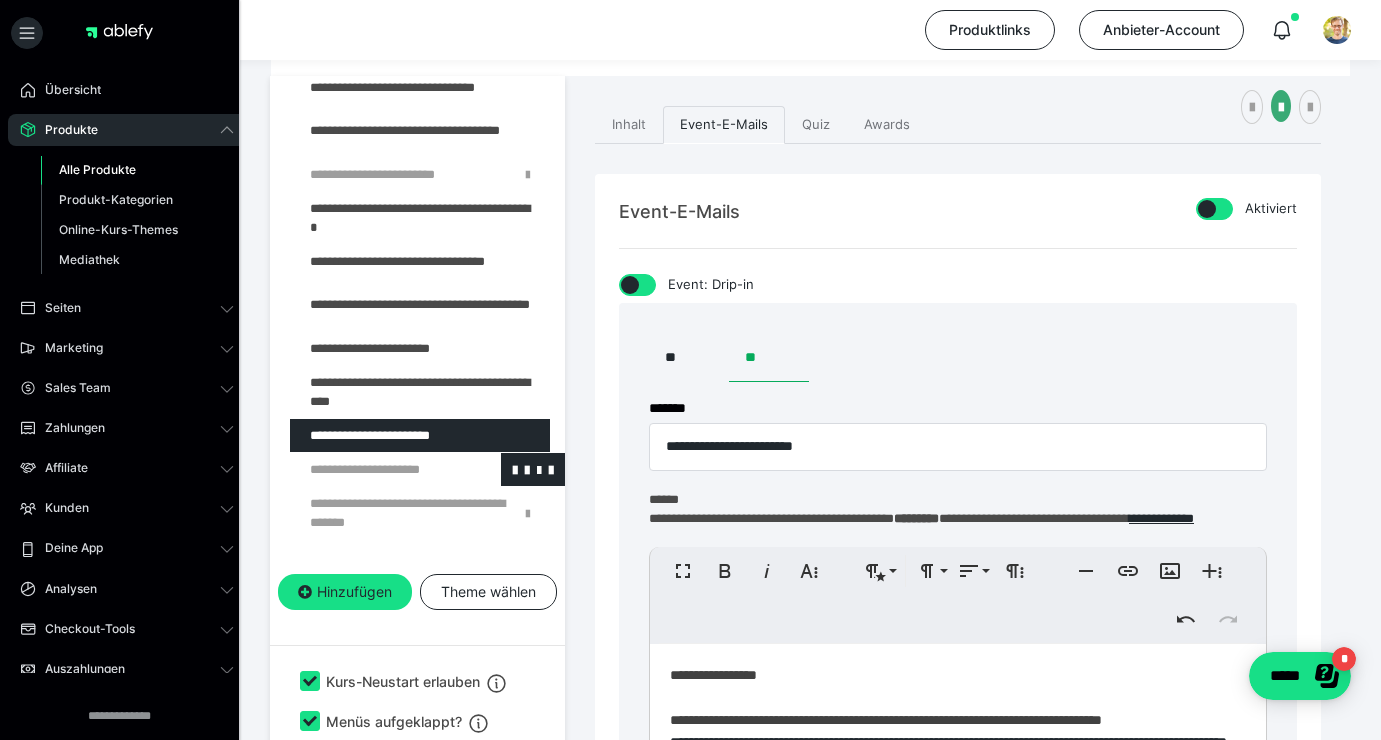 click at bounding box center [375, 469] 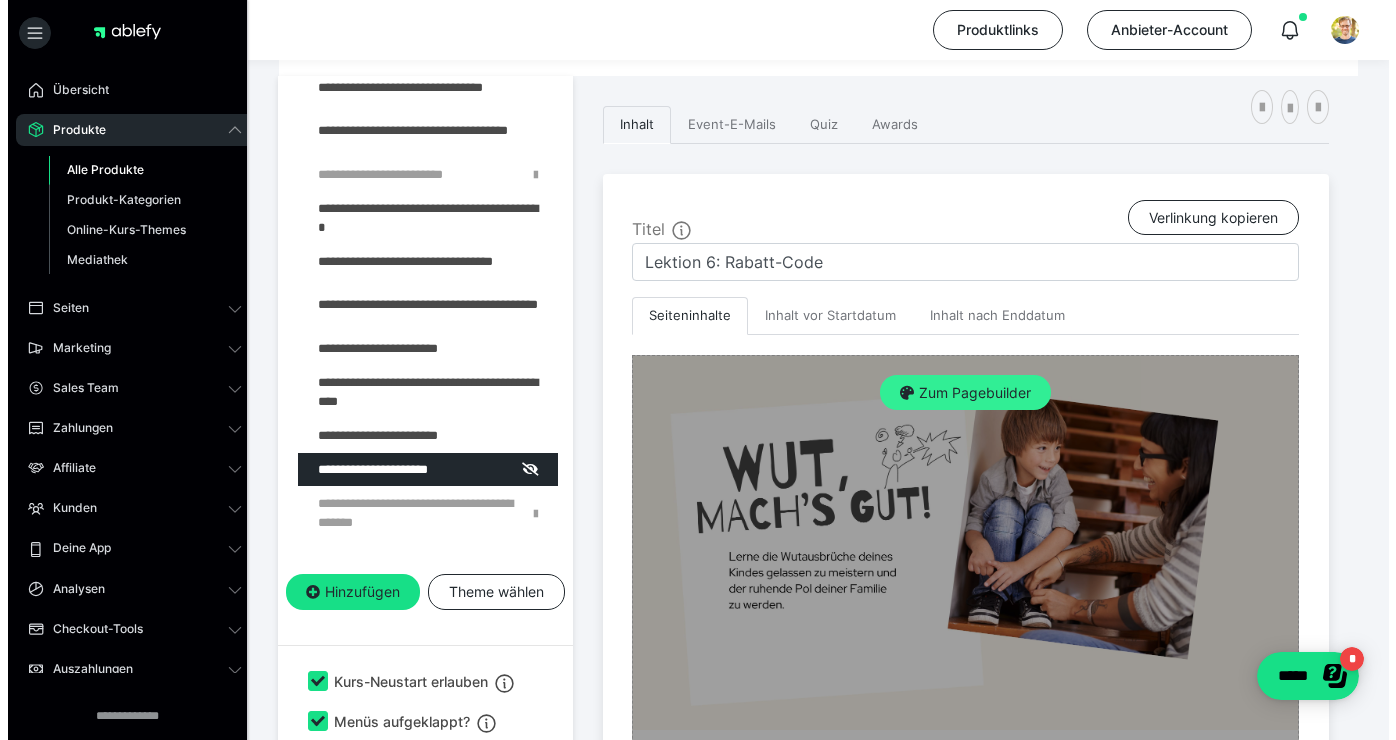 scroll, scrollTop: 358, scrollLeft: 0, axis: vertical 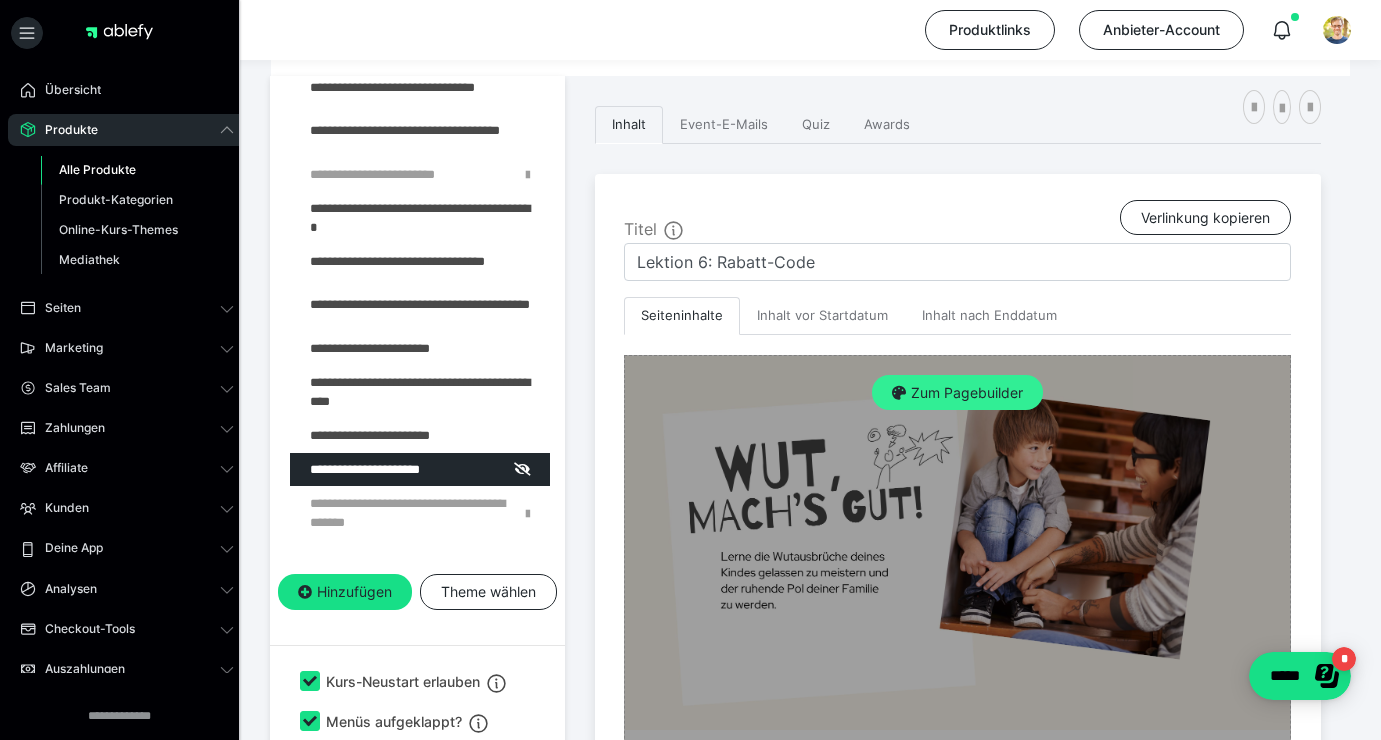 click on "Zum Pagebuilder" at bounding box center [957, 393] 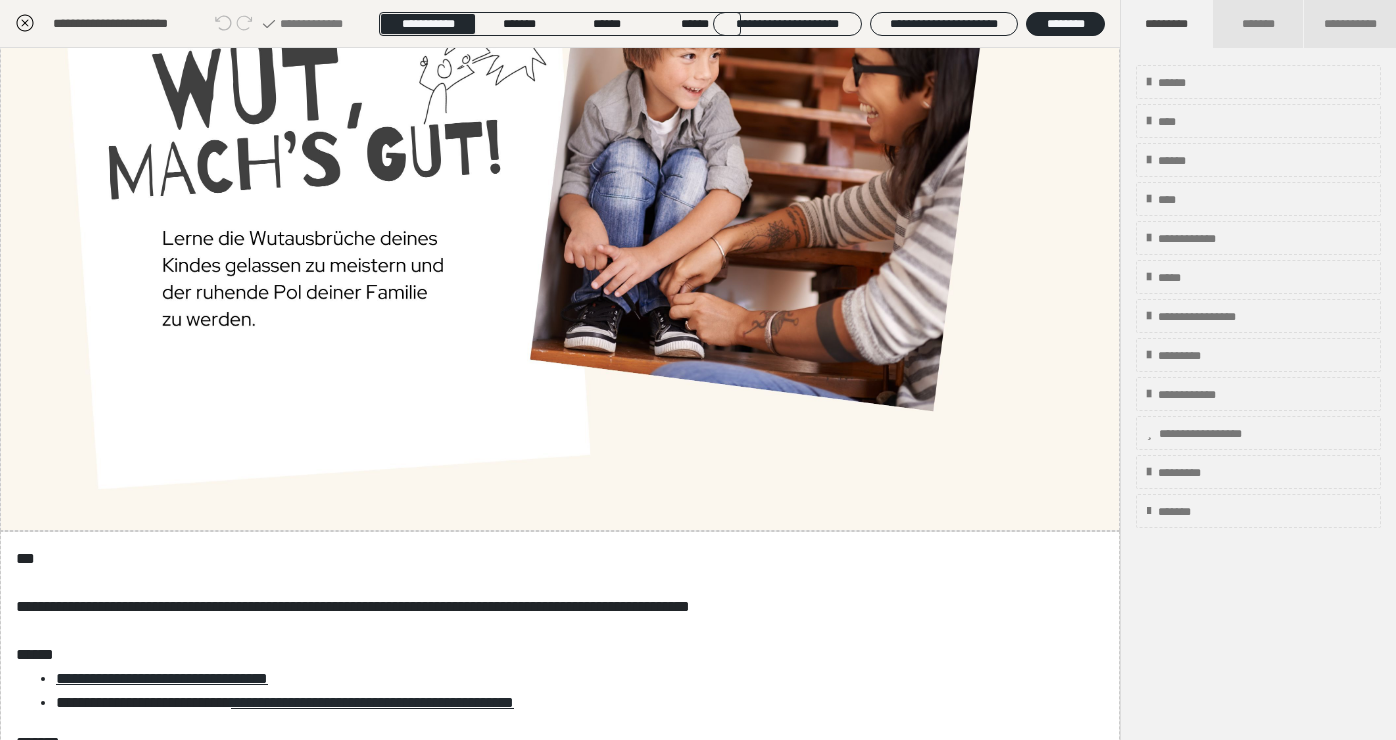 scroll, scrollTop: 334, scrollLeft: 0, axis: vertical 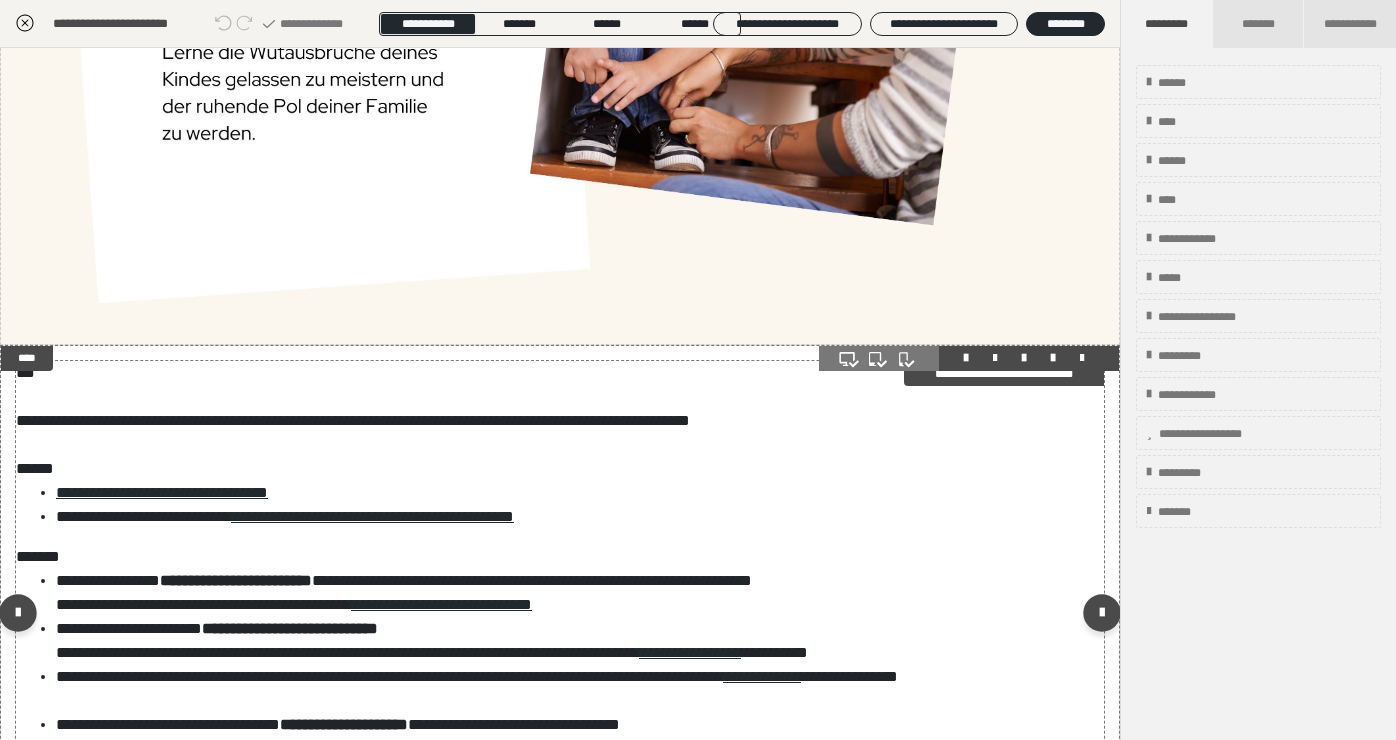 click on "**********" at bounding box center [572, 493] 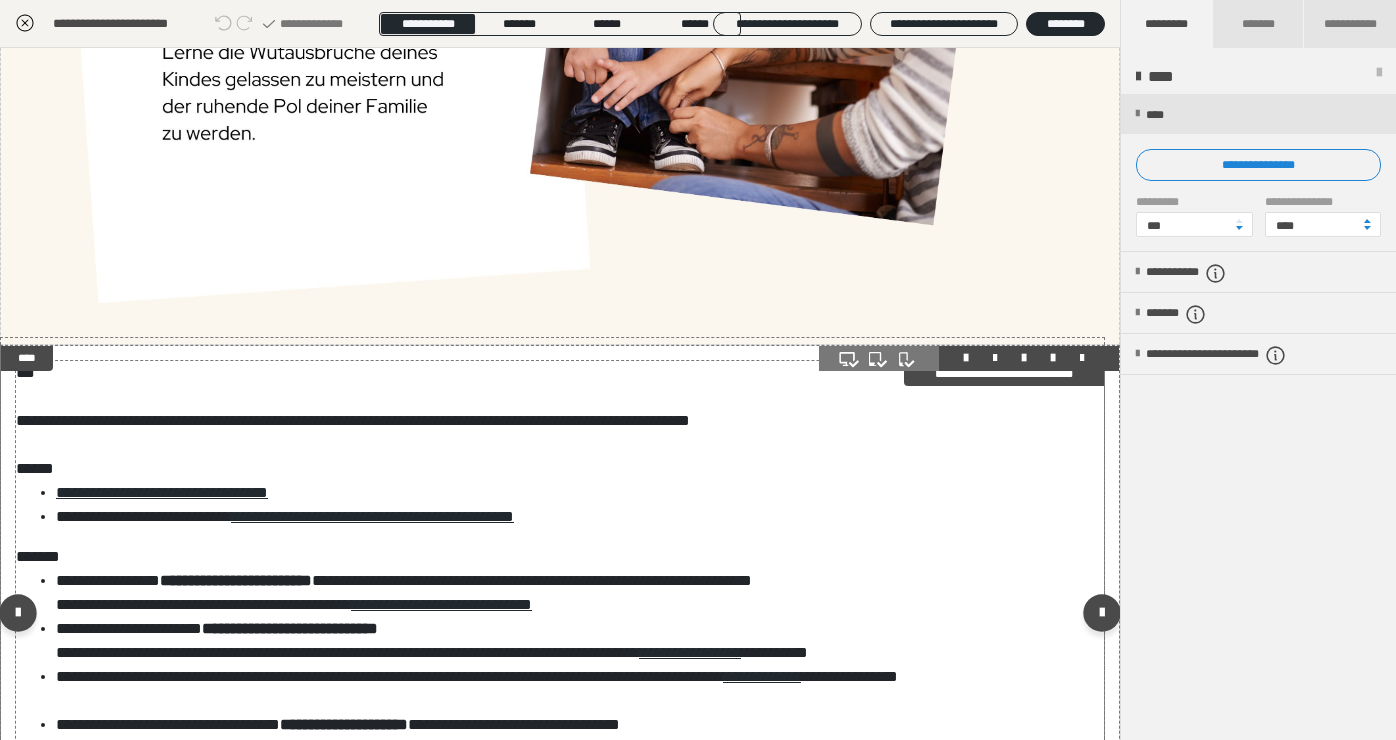 click on "**********" at bounding box center [572, 493] 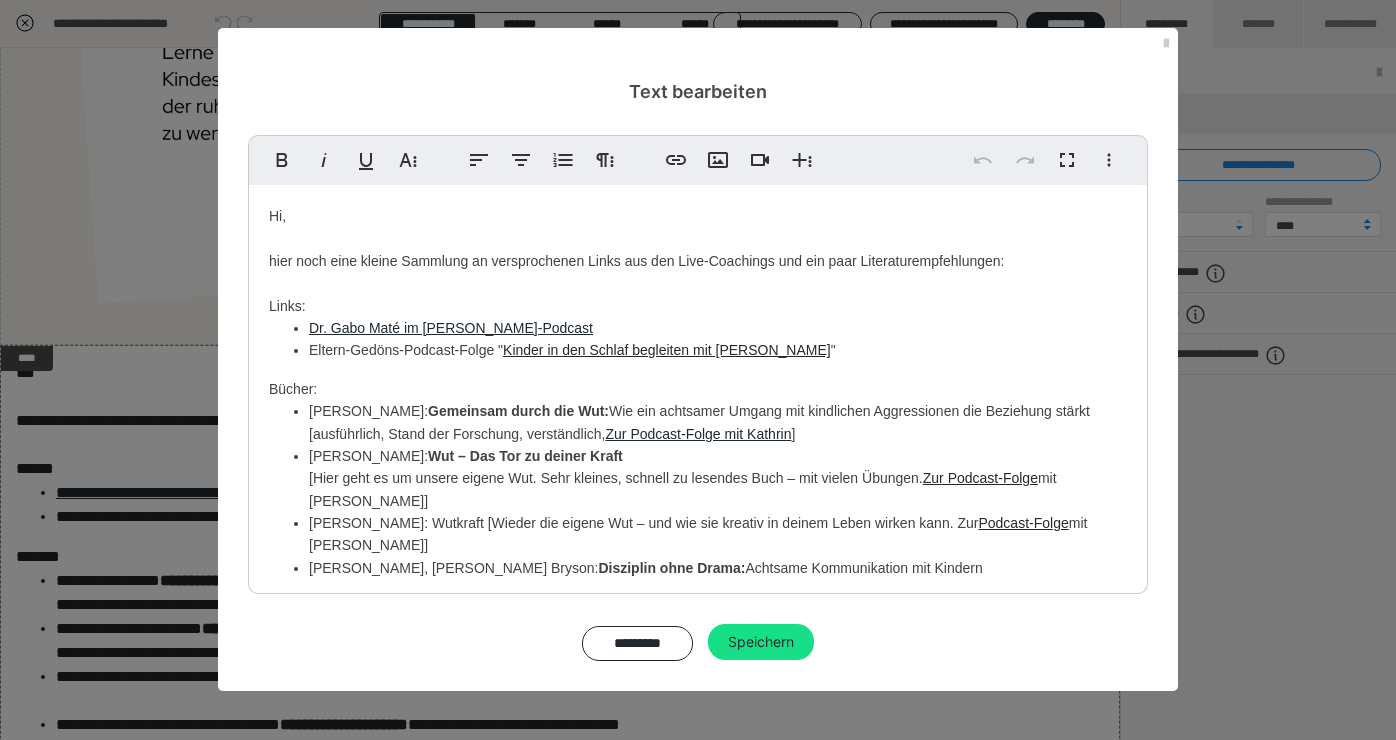 click on "Hi, hier noch eine kleine Sammlung an versprochenen Links aus den Live-Coachings und ein paar Literaturempfehlungen: Links:  Dr. Gabo Maté im [PERSON_NAME]-Podcast   Eltern-Gedöns-Podcast-Folge " Kinder in den Schlaf begleiten mit [PERSON_NAME] "   Bücher: [PERSON_NAME]:  Gemeinsam durch die Wut:  Wie ein achtsamer Umgang mit kindlichen Aggressionen die Beziehung stärkt [ausführlich, Stand der Forschung, verständlich,  Zur Podcast-Folge mit Kathrin ] [PERSON_NAME]:  Wut – Das Tor zu deiner Kraft [Hier geht es um unsere eigene Wut. Sehr kleines, schnell zu lesendes Buch – mit vielen Übungen.  Zur Podcast-Folge  mit [PERSON_NAME]: Wutkraft [Wieder die eigene Wut – und wie sie kreativ in deinem Leben wirken kann. Zur  Podcast-Folge  mit [PERSON_NAME]] [PERSON_NAME], [PERSON_NAME]:  Disziplin ohne Drama:  Achtsame Kommunikation mit Kindern [furchtbarer Titel, gut erklärt, was im Gehirn passiert, hatte ich leider noch nicht im Podcast ;-) ] Wie Kinder fühlen   ]" at bounding box center [698, 456] 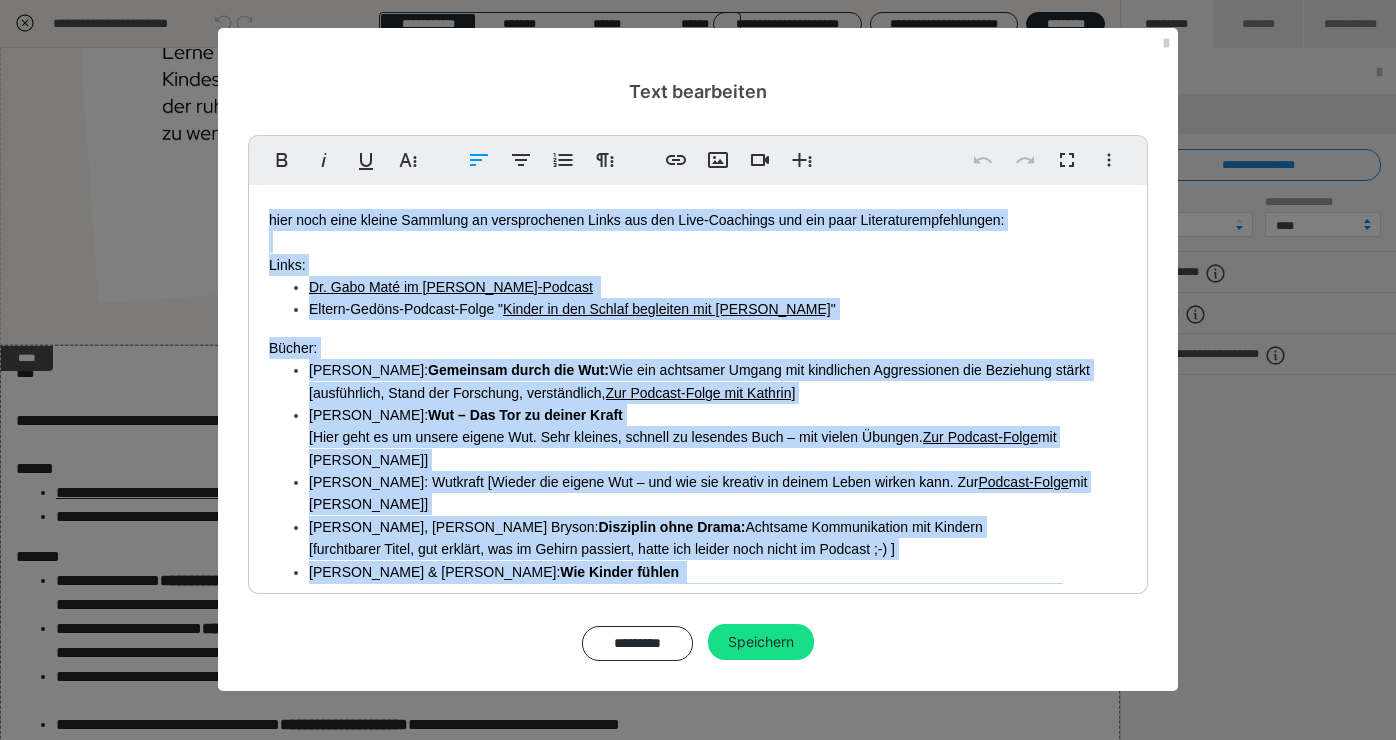 scroll, scrollTop: 116, scrollLeft: 0, axis: vertical 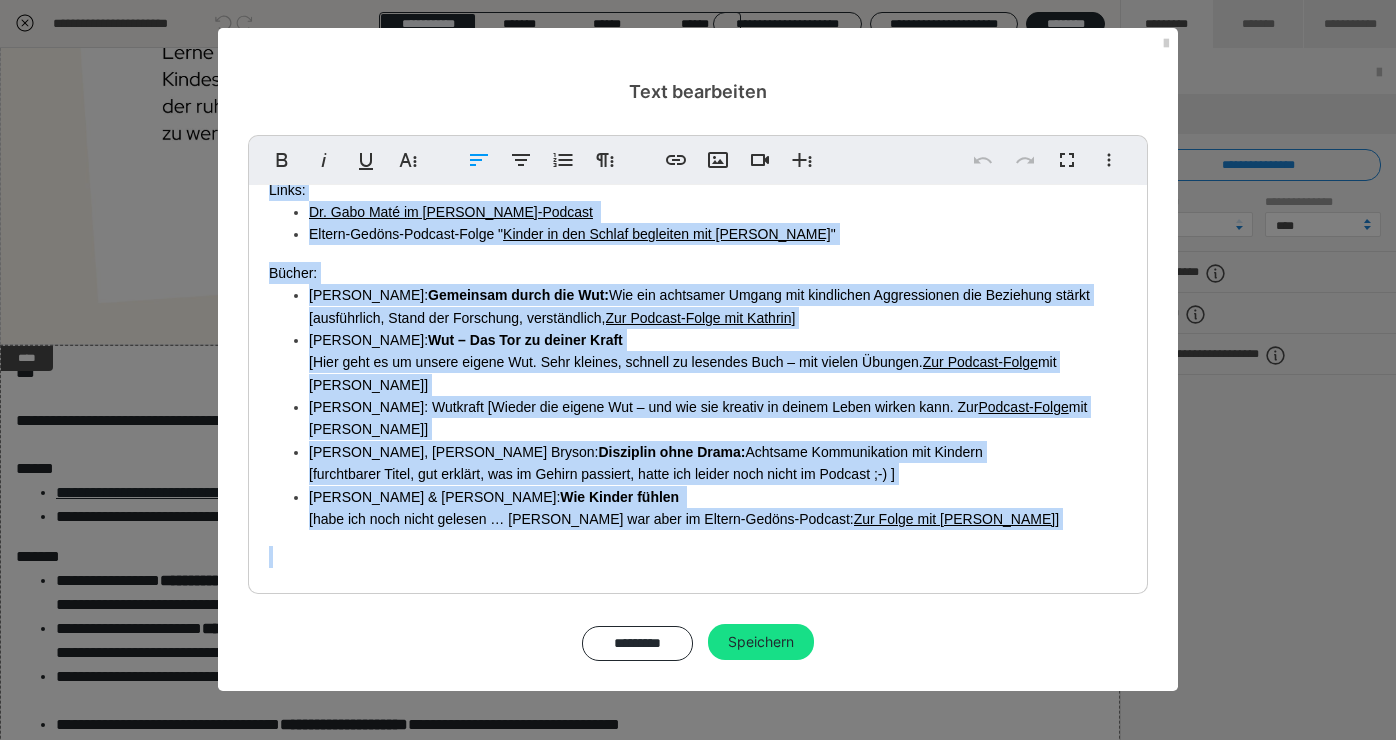 drag, startPoint x: 272, startPoint y: 254, endPoint x: 775, endPoint y: 615, distance: 619.1365 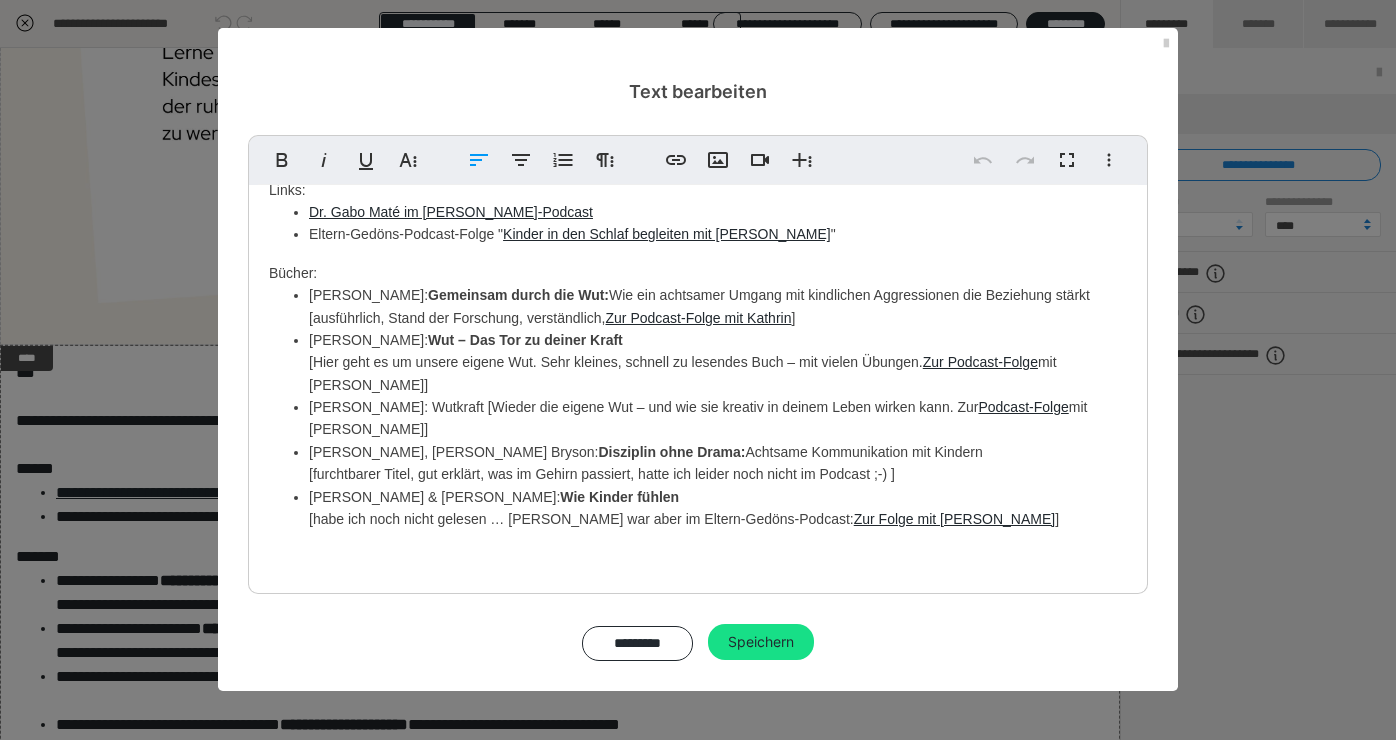 scroll, scrollTop: 0, scrollLeft: 0, axis: both 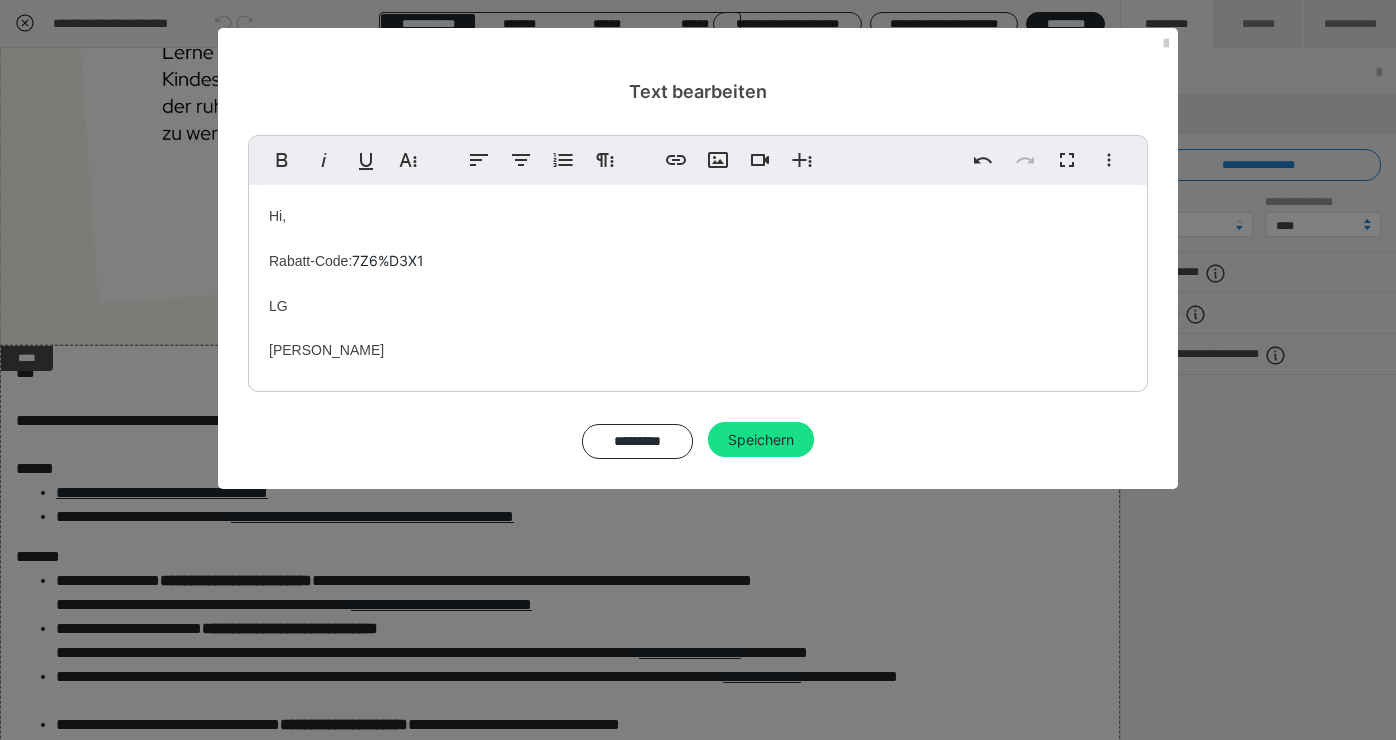 click on "Hi, Rabatt-Code:  7Z6%D3X1 ​ LG ​ [PERSON_NAME]" at bounding box center [698, 283] 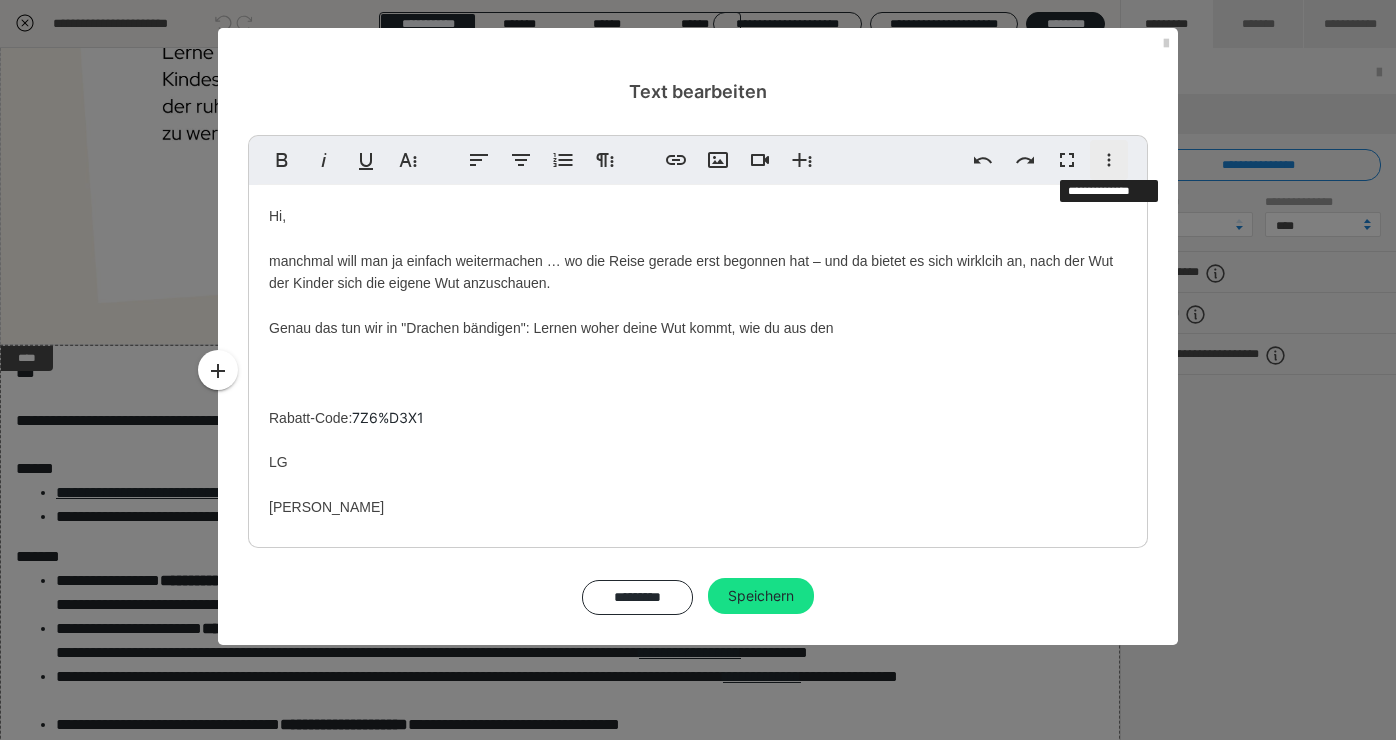 click 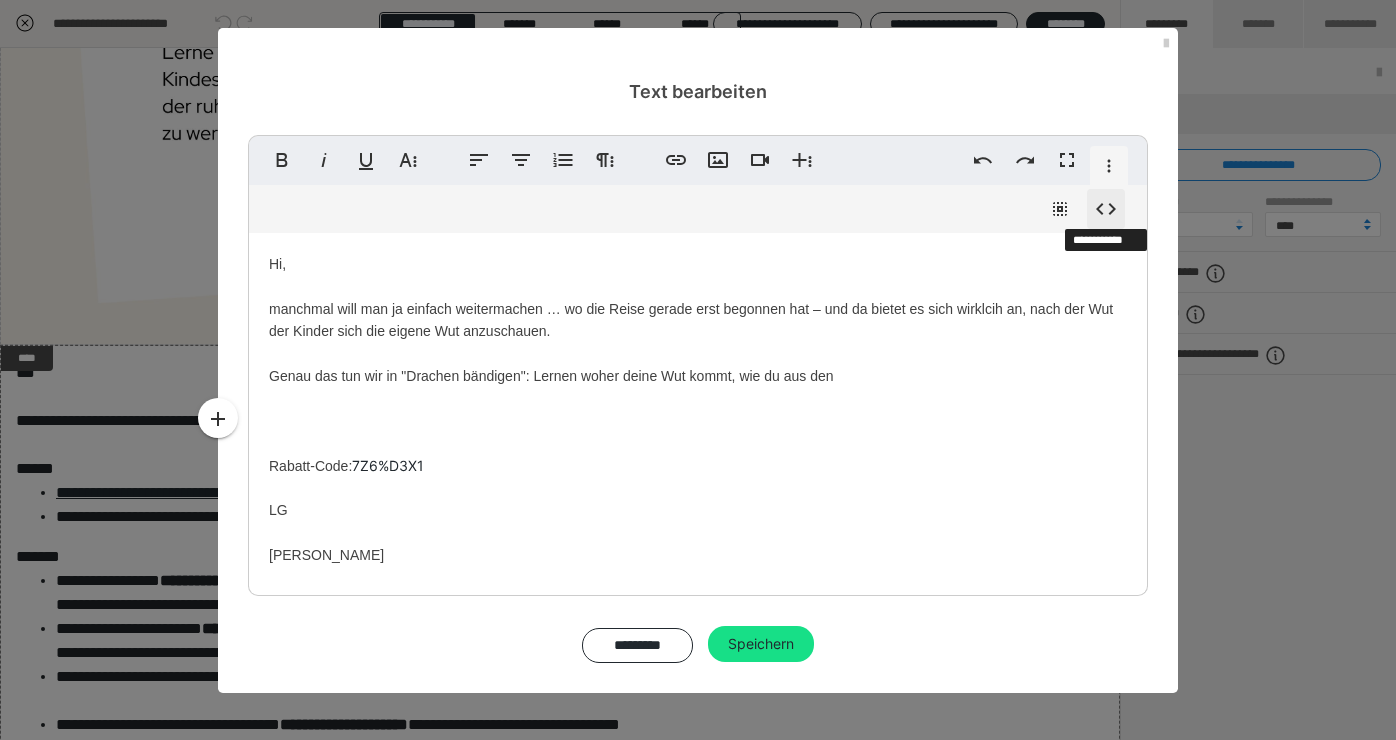 click 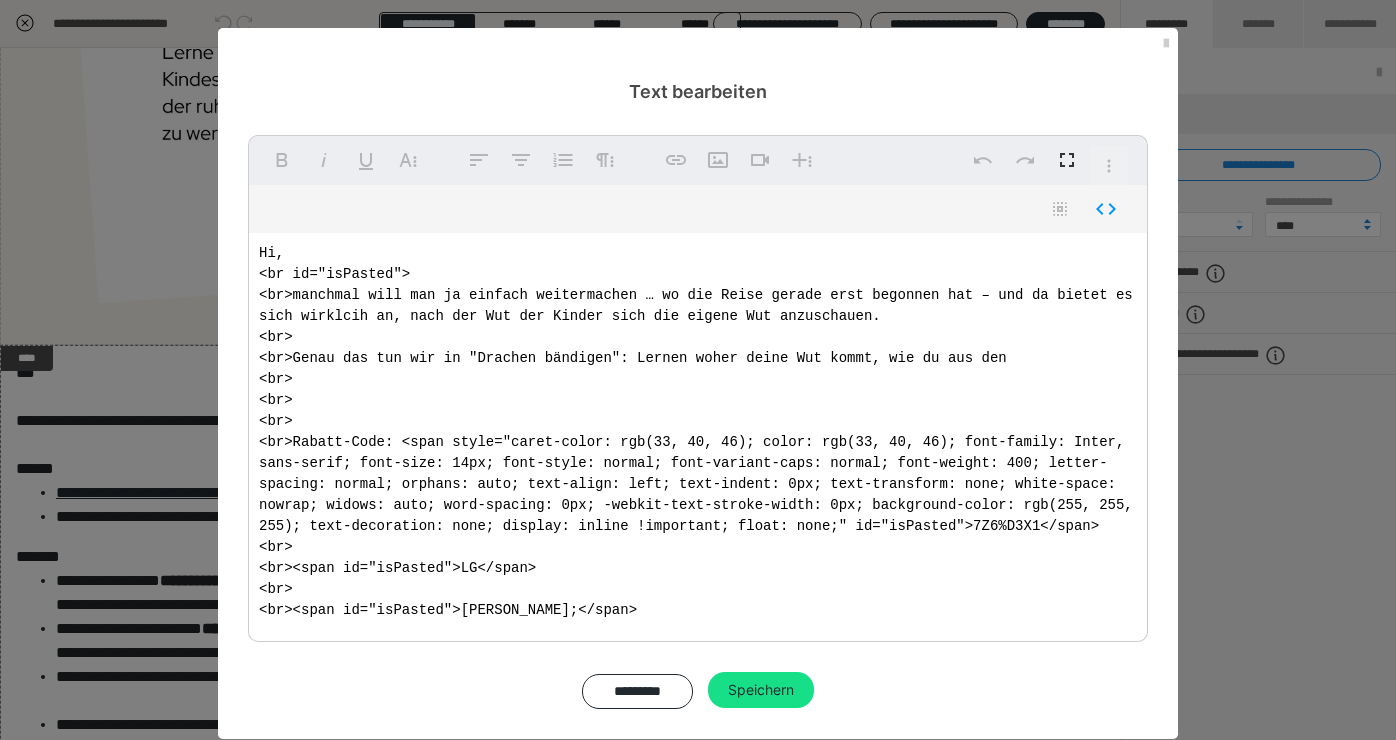 type on "Hi,
<br id="isPasted">
<br>manchmal will man ja einfach weitermachen … wo die Reise gerade erst begonnen hat – und da bietet es sich wirklcih an, nach der Wut der Kinder sich die eigene Wut anzuschauen.
<br>
<br>Genau das tun wir in "Drachen bändigen": Lernen woher deine Wut kommt, wie du aus den
Du wirst schneller merken, wenn’s kippt – und kannst anders reagieren, bevor es eskaliert<br>
<br>
<br>
<br>Rabatt-Code: <span style="caret-color: rgb(33, 40, 46); color: rgb(33, 40, 46); font-family: Inter, sans-serif; font-size: 14px; font-style: normal; font-variant-caps: normal; font-weight: 400; letter-spacing: normal; orphans: auto; text-align: left; text-indent: 0px; text-transform: none; white-space: nowrap; widows: auto; word-spacing: 0px; -webkit-text-stroke-width: 0px; background-color: rgb(255, 255, 255); text-decoration: none; display: inline !important; float: none;" id="isPasted">7Z6%D3X1</span>
<br>
<br><span id="isPasted">LG</span>
<br>
<br><span id="isPasted">[PERSON_NAME];</span>" 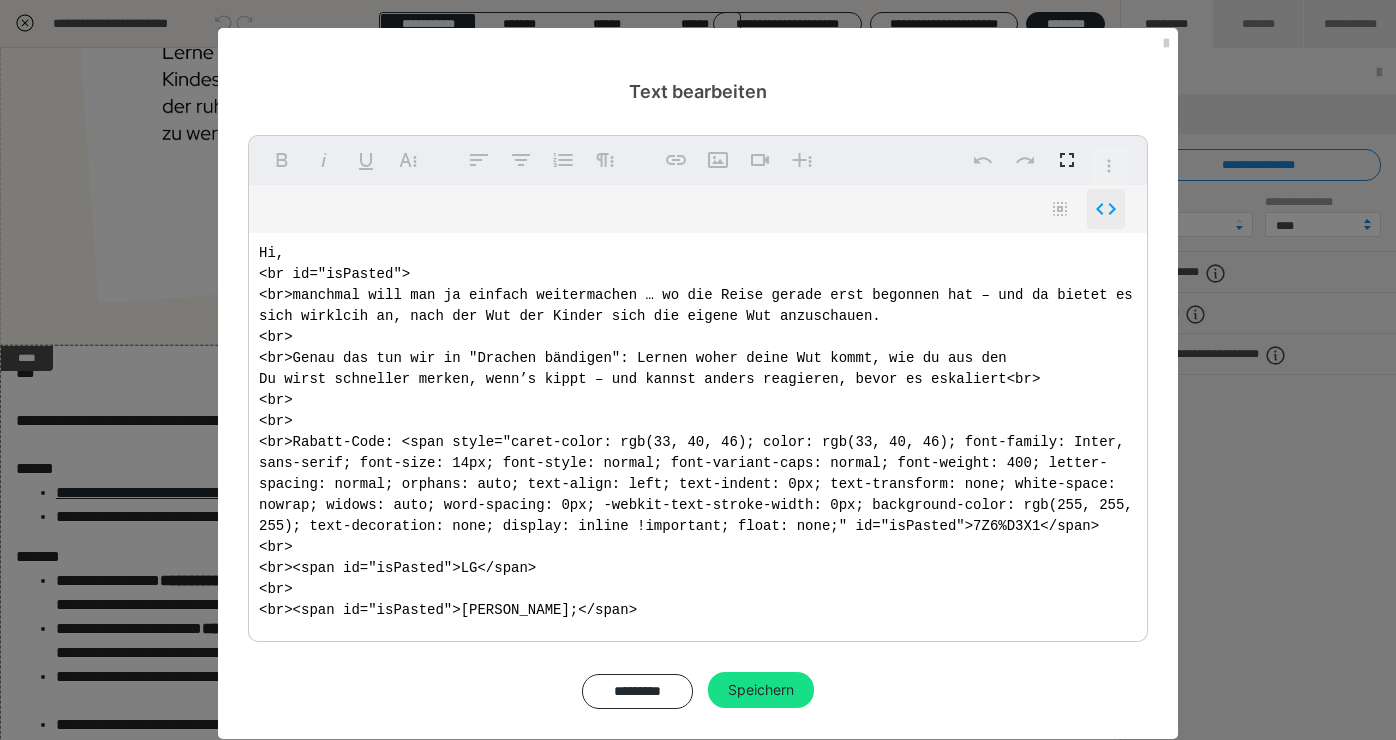 click 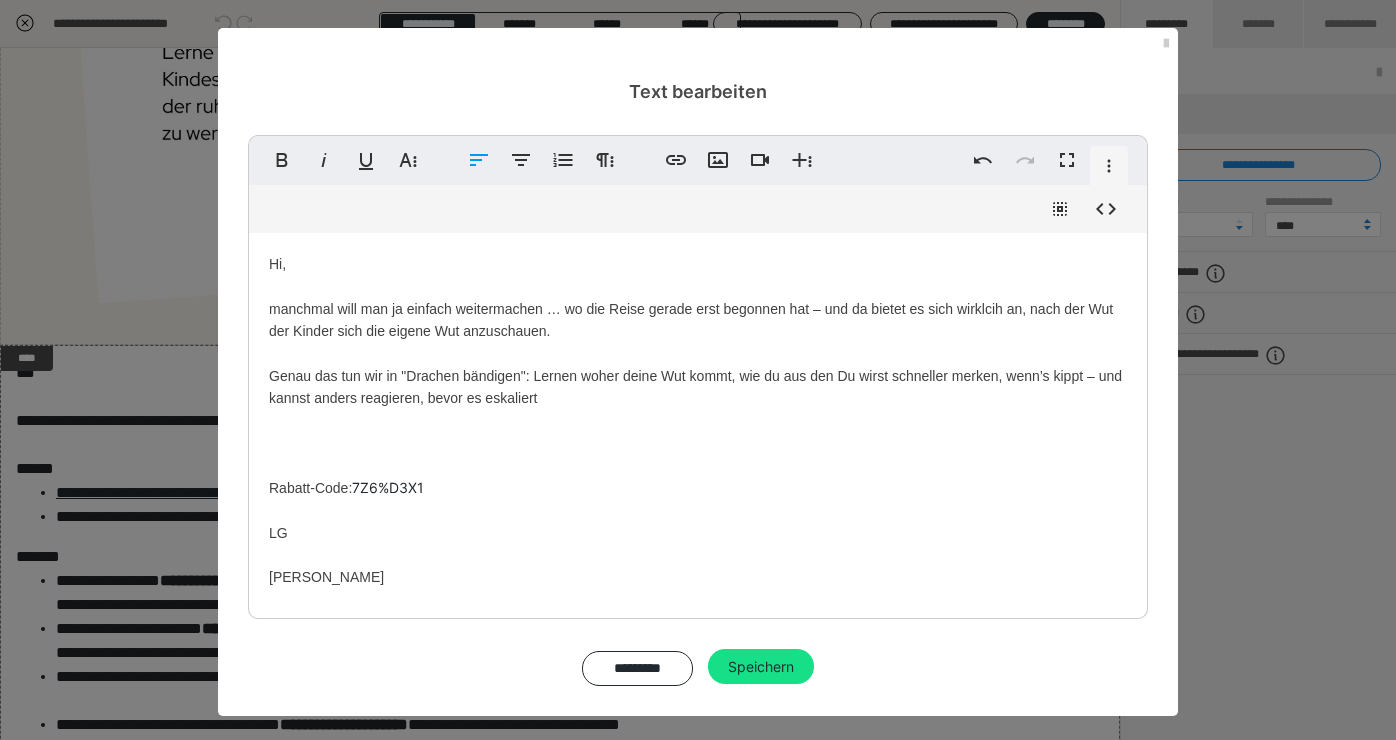 click on "Hi, manchmal will man ja einfach weitermachen … wo die Reise gerade erst begonnen hat – und da bietet es sich wirklcih an, nach der Wut der Kinder sich die eigene Wut anzuschauen. Genau das tun wir in "Drachen bändigen": Lernen woher deine Wut kommt, wie du aus den
Du wirst schneller merken, wenn’s kippt – und kannst anders reagieren, bevor es eskaliert Rabatt-Code:  7Z6%D3X1 LG [PERSON_NAME]" at bounding box center (698, 421) 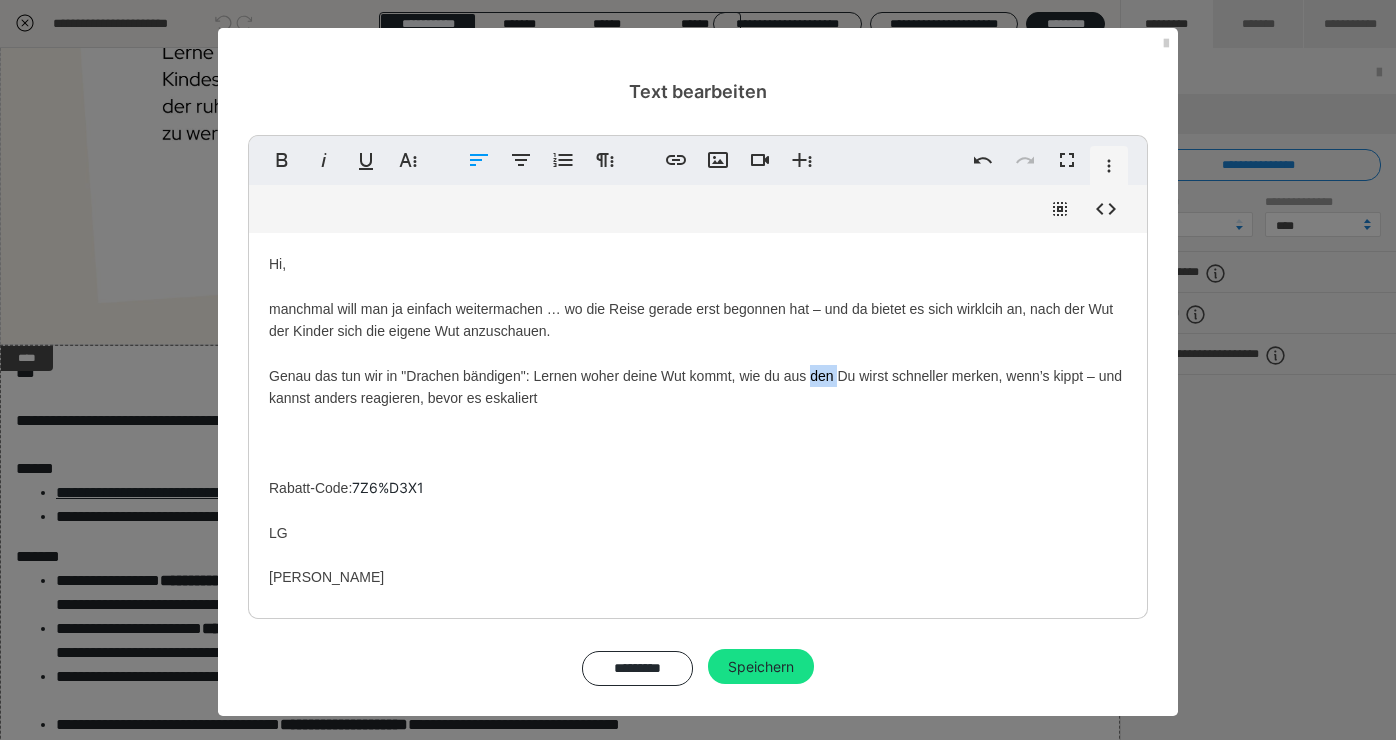 type 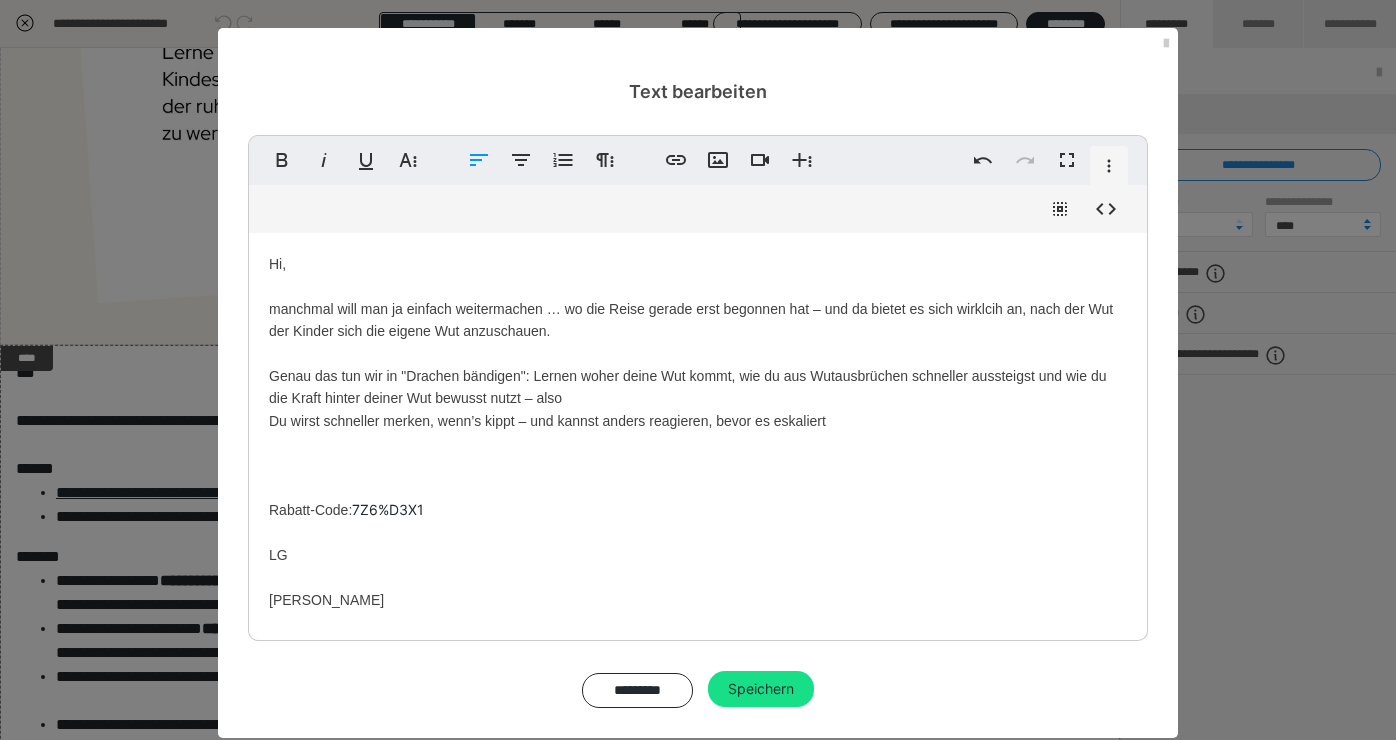 click on "Hi, manchmal will man ja einfach weitermachen … wo die Reise gerade erst begonnen hat – und da bietet es sich wirklcih an, nach der Wut der Kinder sich die eigene Wut anzuschauen. Genau das tun wir in "Drachen bändigen": Lernen woher deine Wut kommt, wie du aus Wutausbrüchen schneller aussteigst und wie du die Kraft hinter deiner Wut bewusst nutzt – also  Du wirst schneller merken, wenn’s kippt – und kannst [PERSON_NAME], bevor es eskaliert Rabatt-Code:  7Z6%D3X1 LG [PERSON_NAME]" at bounding box center (698, 432) 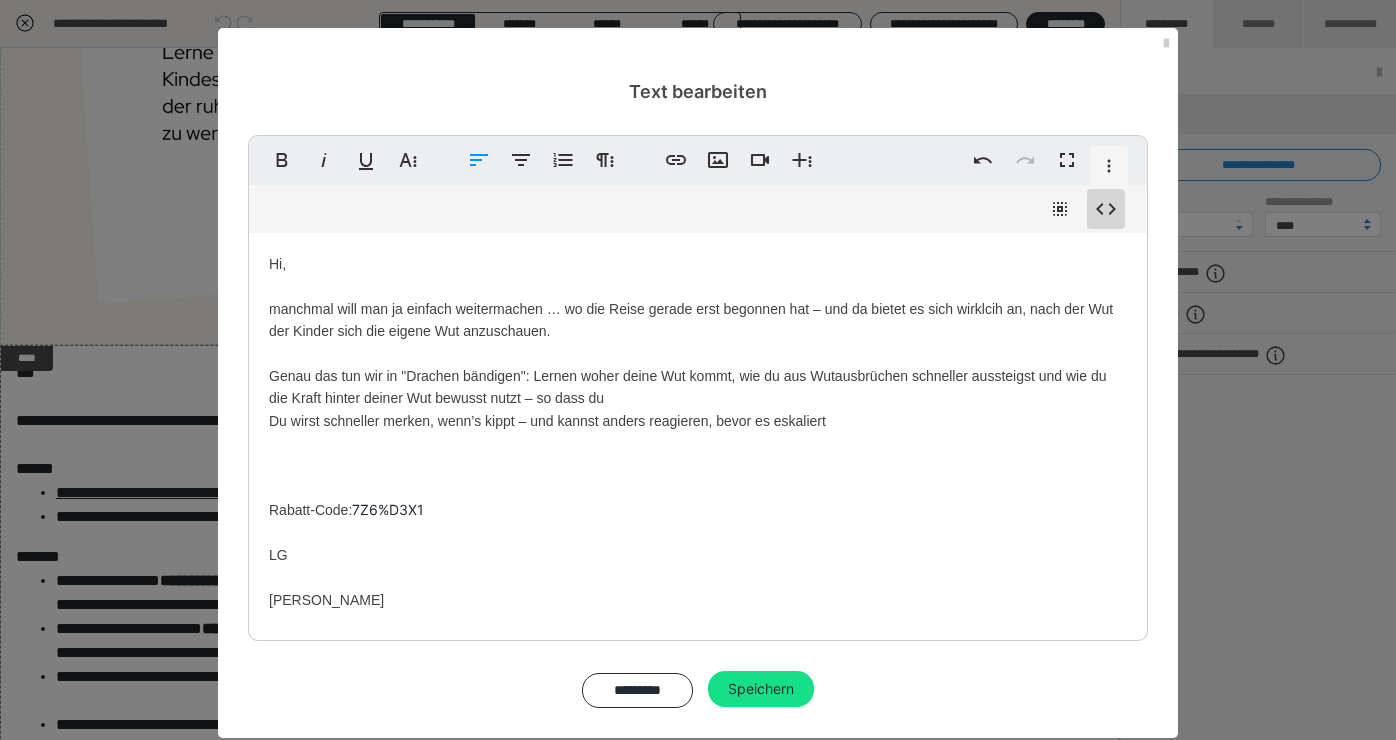 click 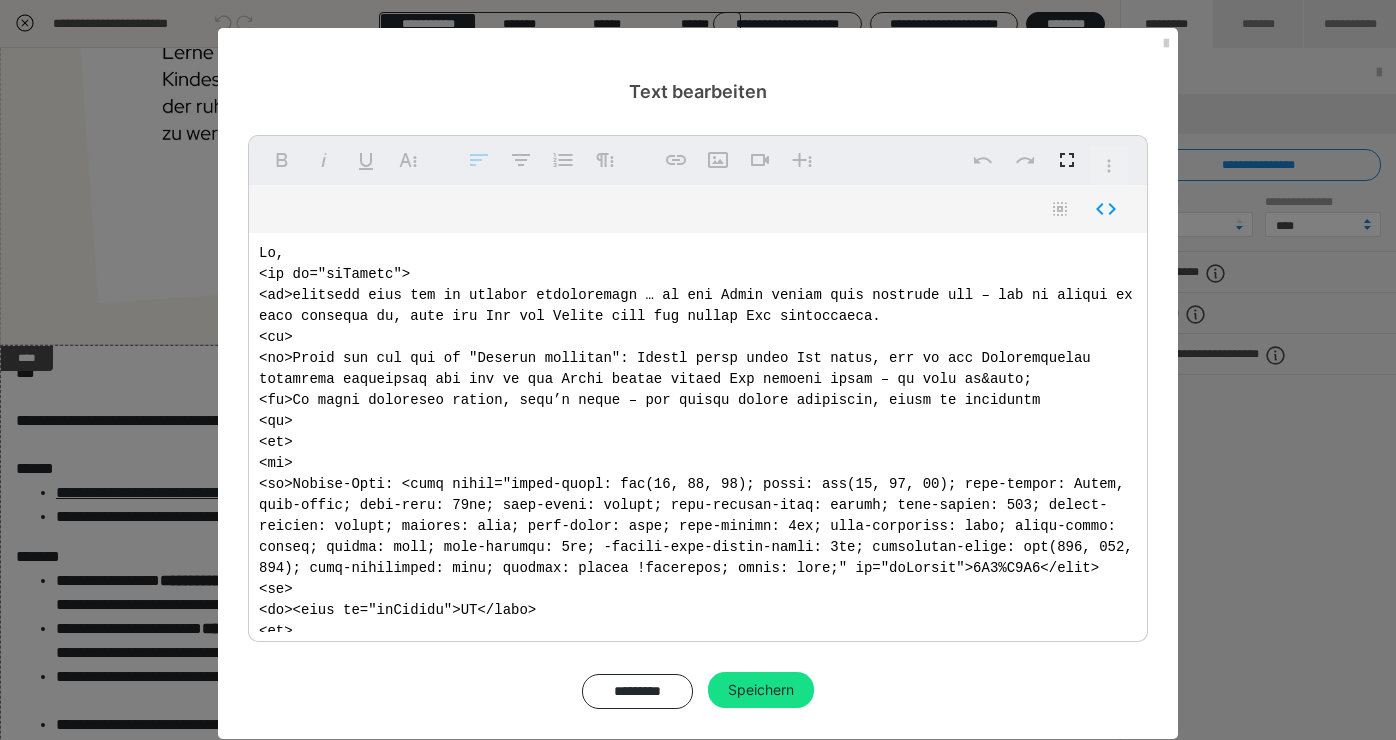 paste on "Nein sagen, ohne schlechtes Gewissen" 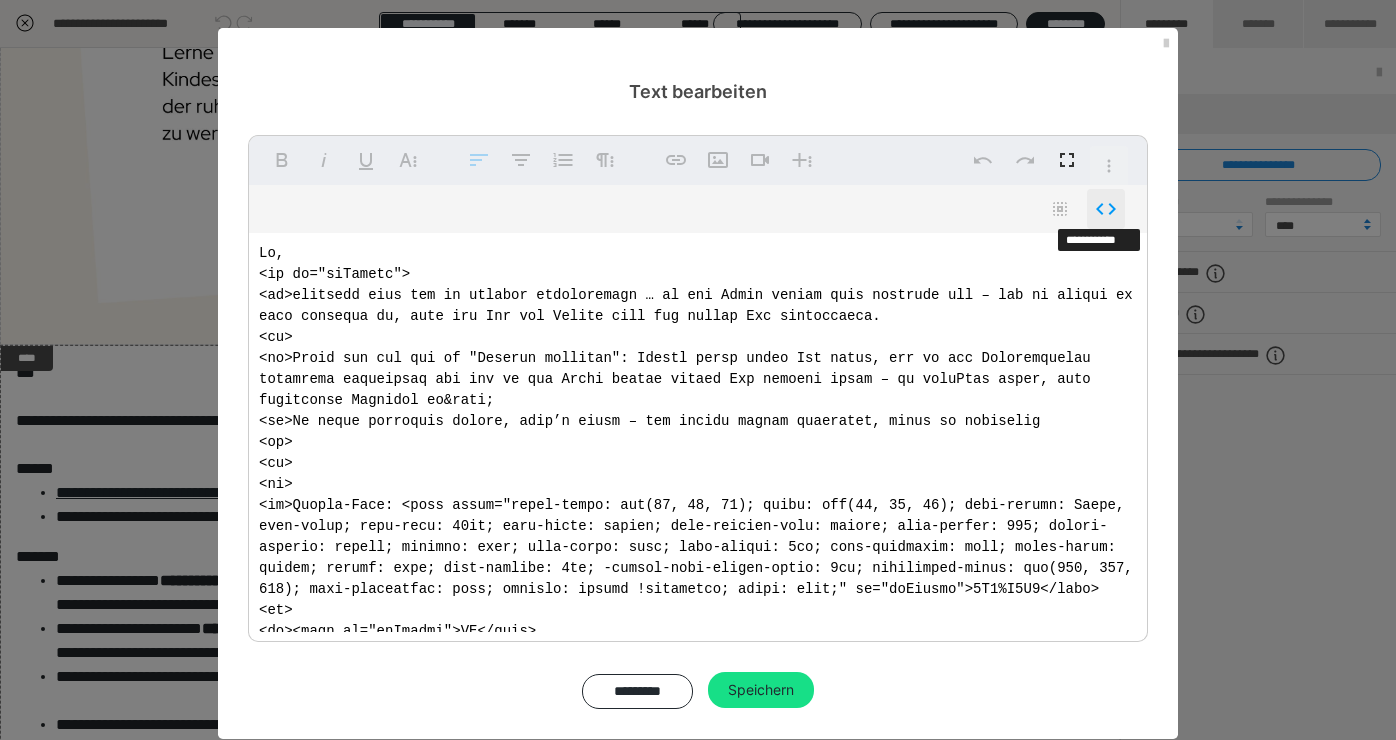 click 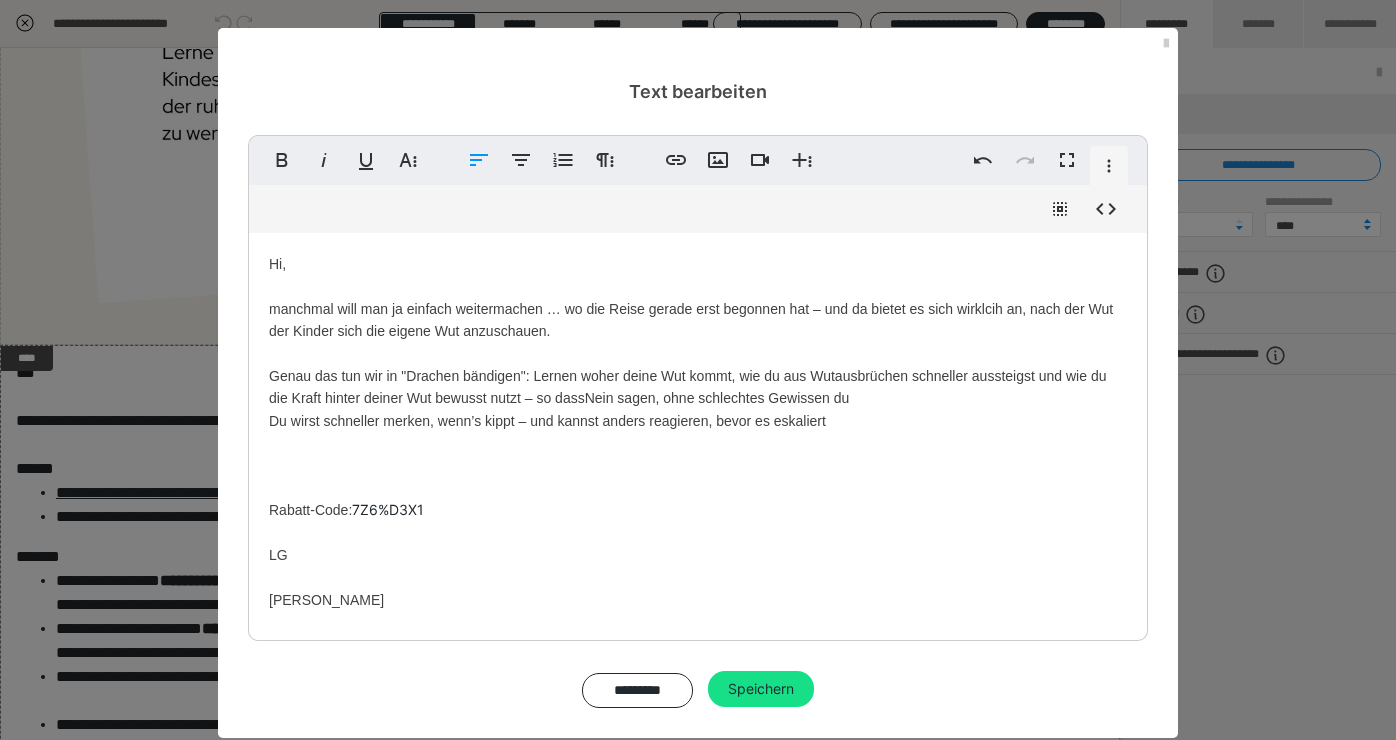 click on "Hi, manchmal will man ja einfach weitermachen … wo die Reise gerade erst begonnen hat – und da bietet es sich wirklcih an, nach der Wut der Kinder sich die eigene Wut anzuschauen. Genau das tun wir in "Drachen bändigen": Lernen woher deine Wut kommt, wie du aus Wutausbrüchen schneller aussteigst und wie du die Kraft hinter deiner Wut bewusst nutzt – so dassNein sagen, ohne schlechtes Gewissen du  Du wirst schneller merken, wenn’s kippt – und kannst anders reagieren, bevor es eskaliert Rabatt-Code:  7Z6%D3X1 LG Chris" at bounding box center (698, 432) 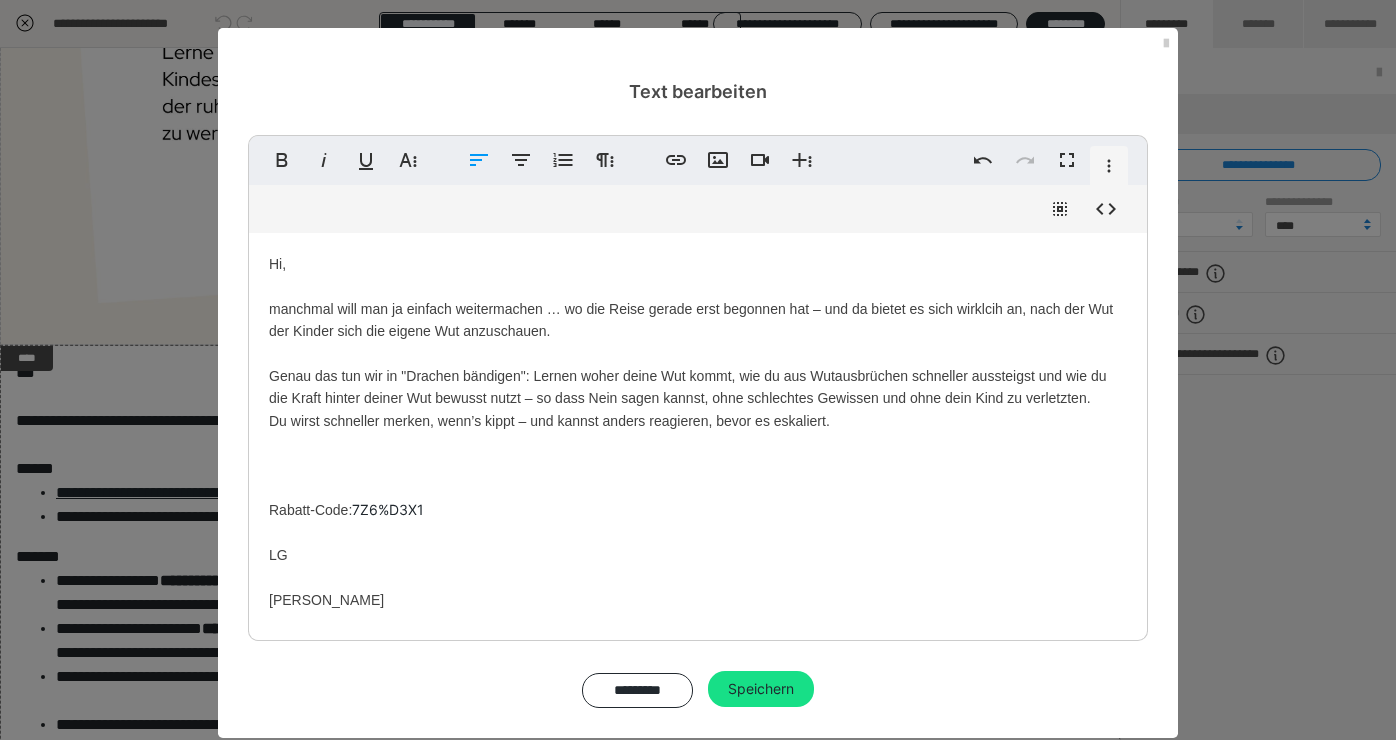 click on "Hi, manchmal will man ja einfach weitermachen … wo die Reise gerade erst begonnen hat – und da bietet es sich wirklcih an, nach der Wut der Kinder sich die eigene Wut anzuschauen. Genau das tun wir in "Drachen bändigen": Lernen woher deine Wut kommt, wie du aus Wutausbrüchen schneller aussteigst und wie du die Kraft hinter deiner Wut bewusst nutzt – so dass Nein sagen kannst, ohne schlechtes Gewissen und ohne dein Kind zu verletzten.   Du wirst schneller merken, wenn’s kippt – und kannst anders reagieren, bevor es eskaliert. Rabatt-Code:  7Z6%D3X1 LG [PERSON_NAME]" at bounding box center (698, 432) 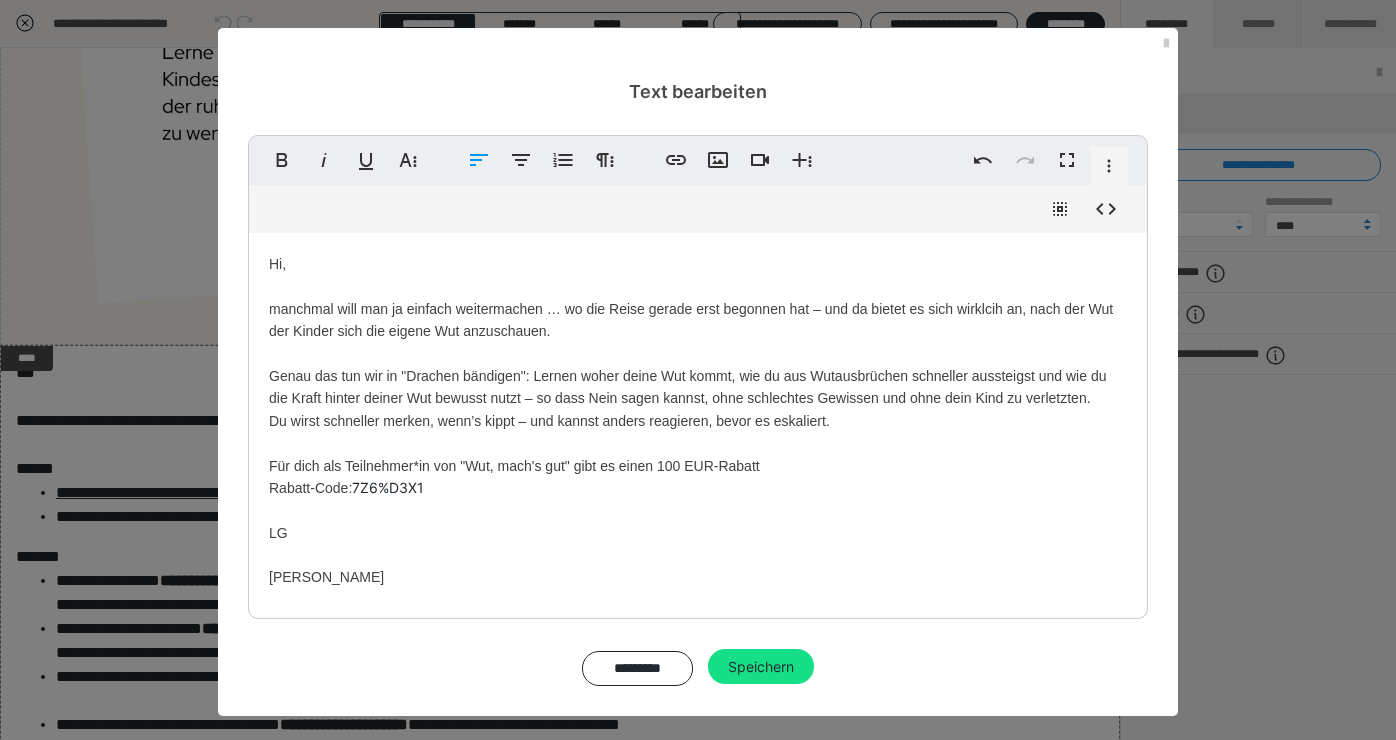 click on "Hi, manchmal will man ja einfach weitermachen … wo die Reise gerade erst begonnen hat – und da bietet es sich wirklcih an, nach der Wut der Kinder sich die eigene Wut anzuschauen. Genau das tun wir in "Drachen bändigen": Lernen woher deine Wut kommt, wie du aus Wutausbrüchen schneller aussteigst und wie du die Kraft hinter deiner Wut bewusst nutzt – so dass Nein sagen kannst, ohne schlechtes Gewissen und ohne dein Kind zu verletzten.   Du wirst schneller merken, wenn’s kippt – und kannst anders reagieren, bevor es eskaliert. Für dich ​als Teilnehmer*in von "Wut, mach's gut" gibt es einen 100 EUR-Rabatt  Rabatt-Code:  7Z6%D3X1 LG [PERSON_NAME]" at bounding box center (698, 421) 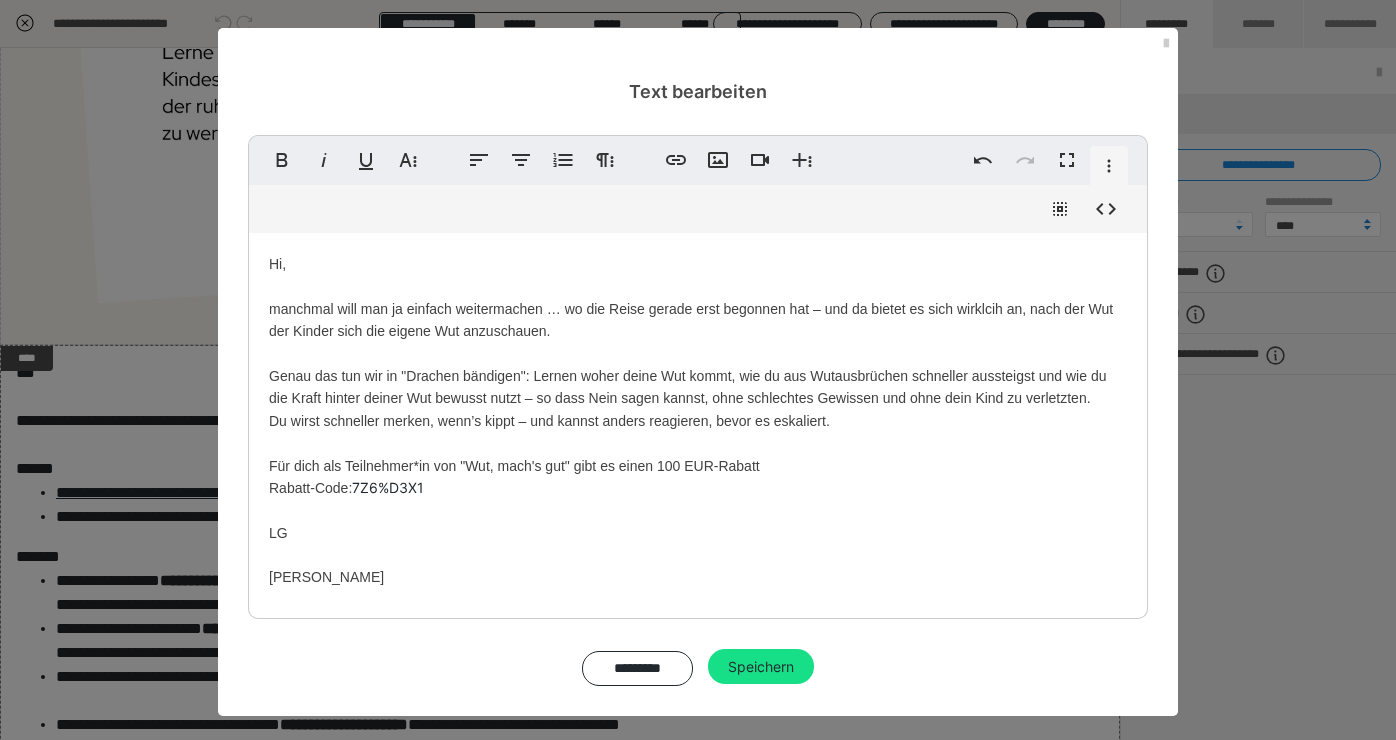 click on "Hi, manchmal will man ja einfach weitermachen … wo die Reise gerade erst begonnen hat – und da bietet es sich wirklcih an, nach der Wut der Kinder sich die eigene Wut anzuschauen. Genau das tun wir in "Drachen bändigen": Lernen woher deine Wut kommt, wie du aus Wutausbrüchen schneller aussteigst und wie du die Kraft hinter deiner Wut bewusst nutzt – so dass Nein sagen kannst, ohne schlechtes Gewissen und ohne dein Kind zu verletzten.   Du wirst schneller merken, wenn’s kippt – und kannst anders reagieren, bevor es eskaliert. Für dich ​als Teilnehmer*in von "Wut, mach's gut" gibt es einen 100 EUR-Rabatt  Rabatt-Code:  7Z6%D3X1 LG [PERSON_NAME]" at bounding box center (698, 421) 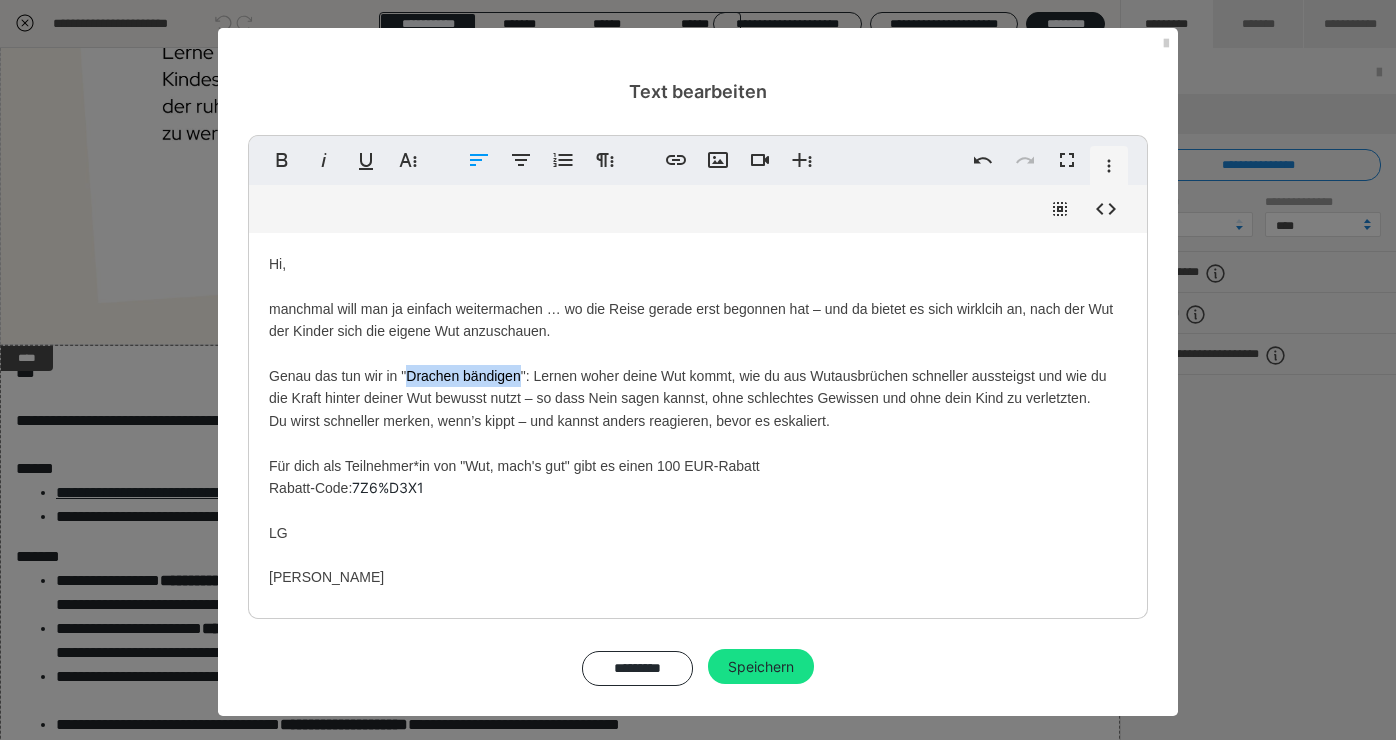 drag, startPoint x: 422, startPoint y: 370, endPoint x: 501, endPoint y: 370, distance: 79 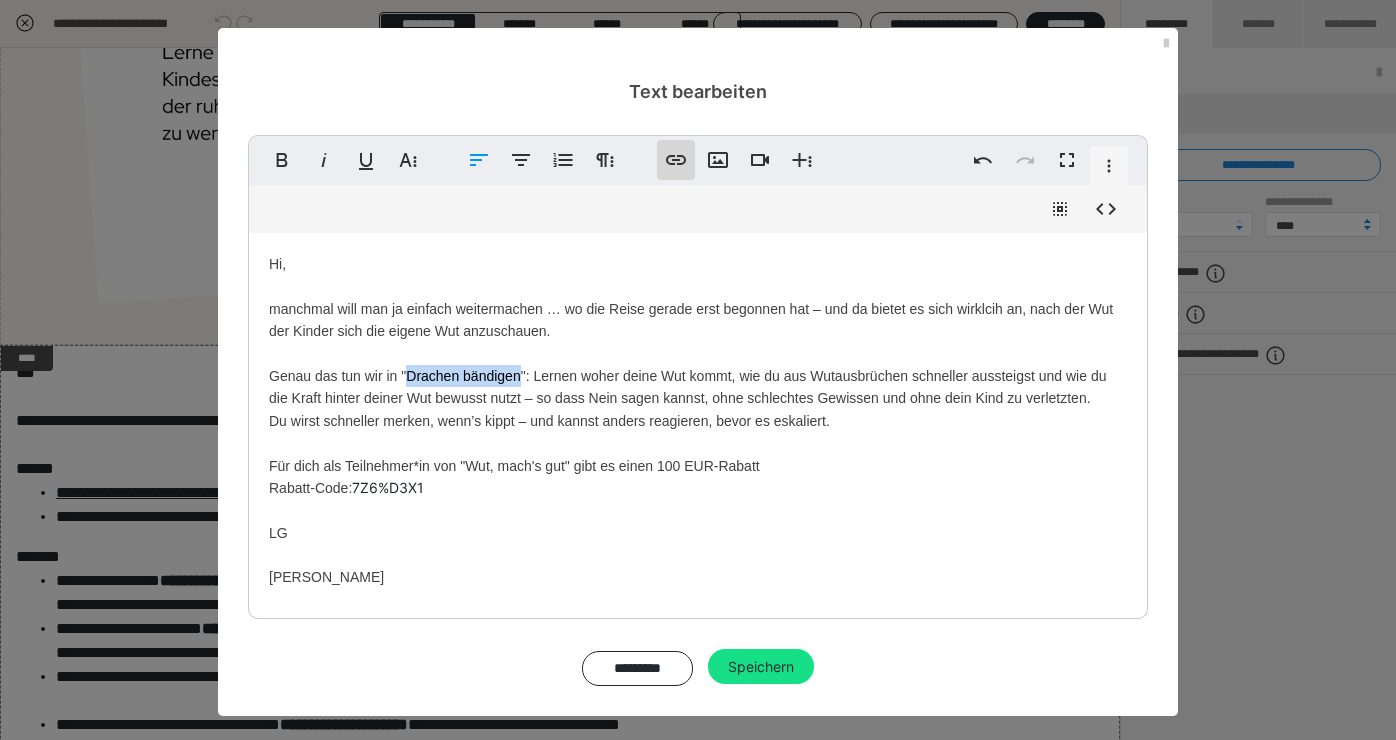 click 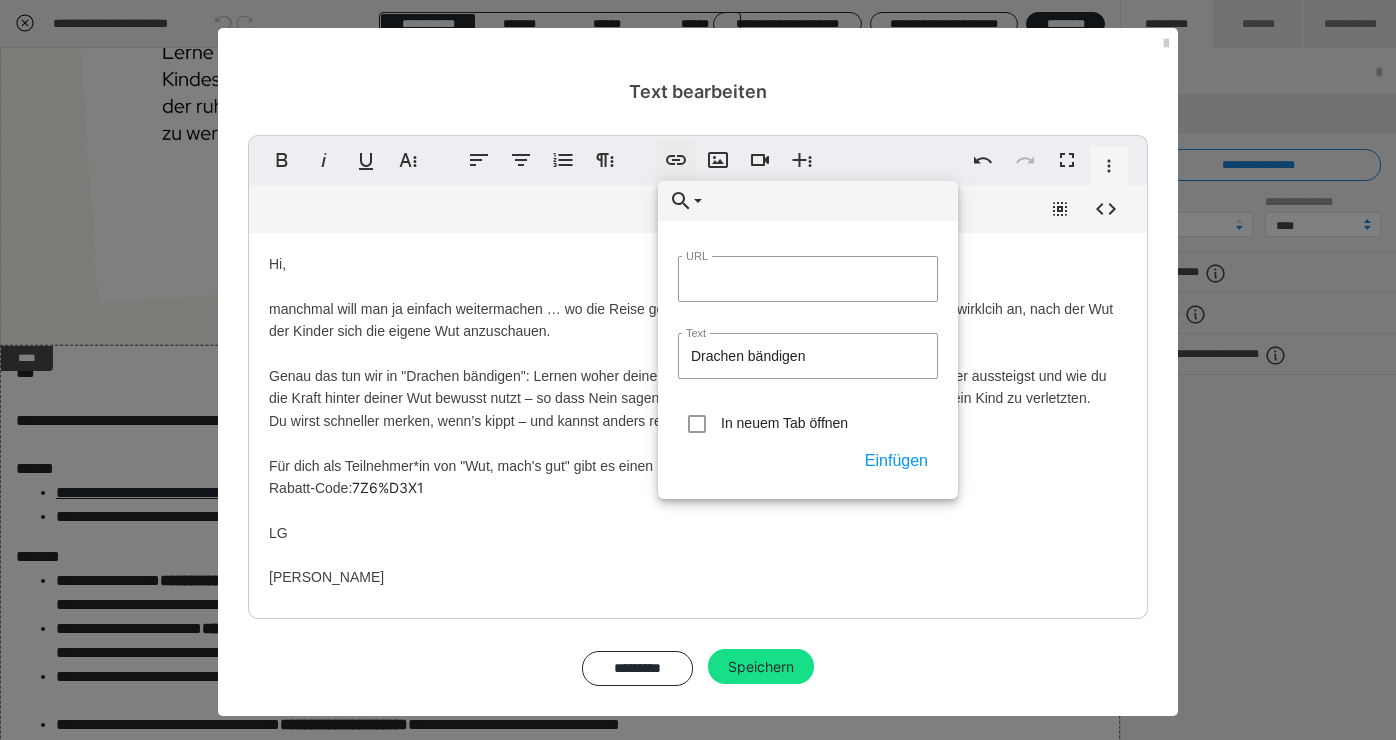 type on "[URL][PERSON_NAME][DOMAIN_NAME]" 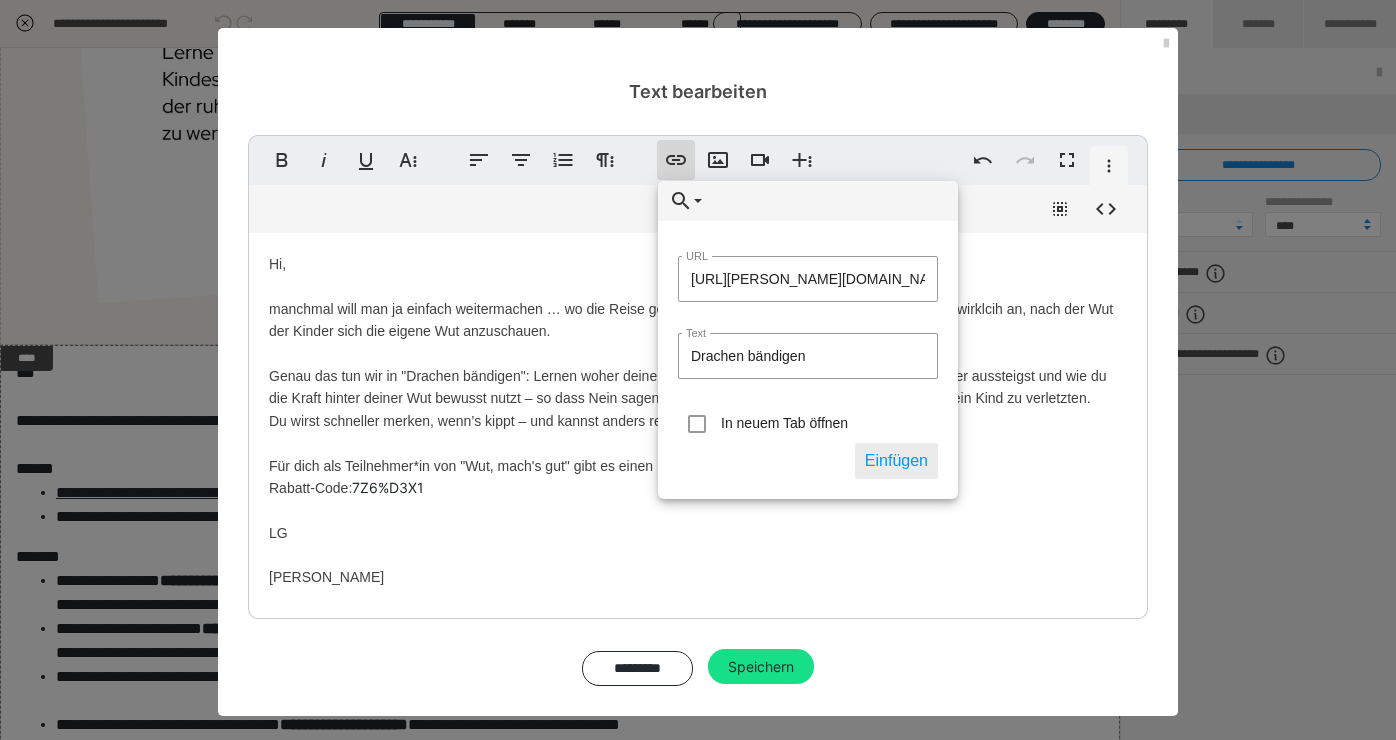 click on "Einfügen" at bounding box center [896, 461] 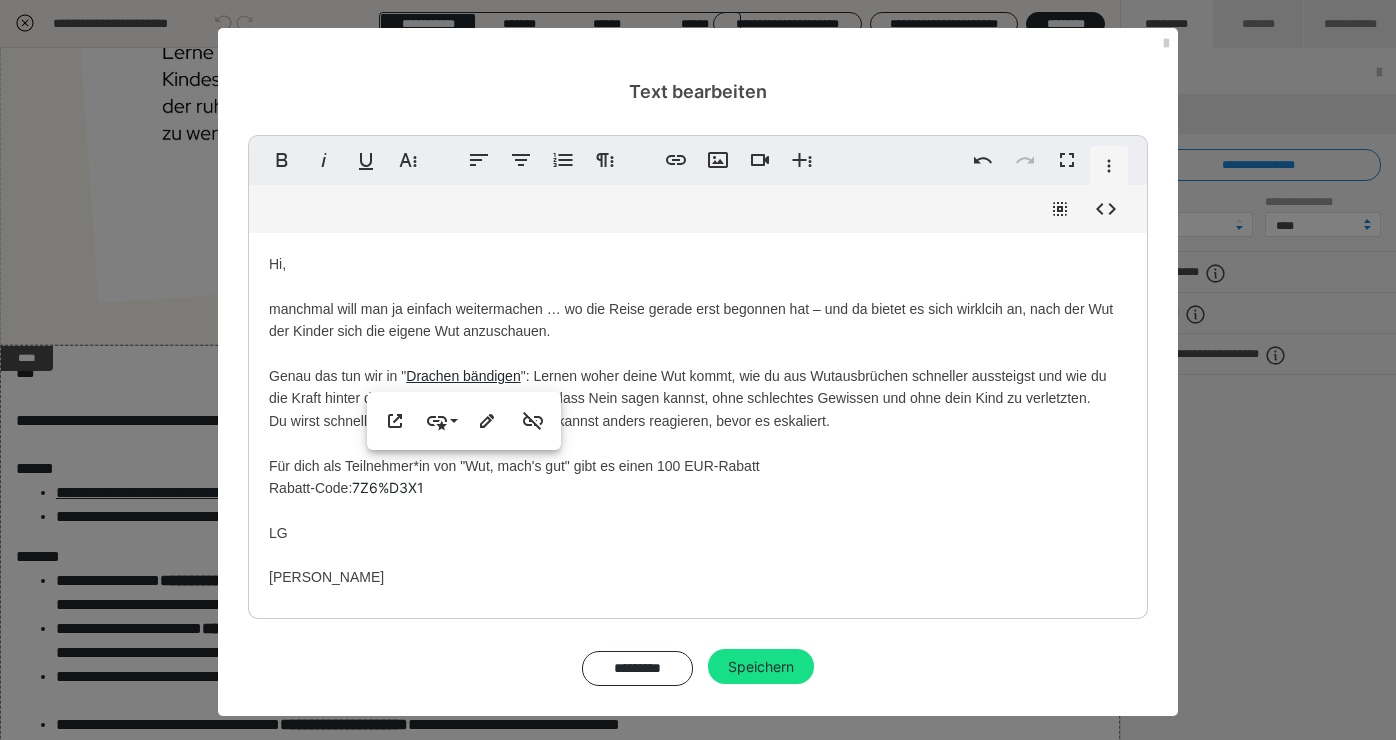 click on "Hi, manchmal will man ja einfach weitermachen … wo die Reise gerade erst begonnen hat – und da bietet es sich wirklcih an, nach der Wut der Kinder sich die eigene Wut anzuschauen. Genau das tun wir in " Drachen bändigen ": Lernen woher deine Wut kommt, wie du aus Wutausbrüchen schneller aussteigst und wie du die Kraft hinter deiner Wut bewusst nutzt – so dass Nein sagen kannst, ohne schlechtes Gewissen und ohne dein Kind zu verletzten.   Du wirst schneller merken, wenn’s kippt – und kannst anders reagieren, bevor es eskaliert. Für dich ​als Teilnehmer*in von "Wut, mach's gut" gibt es einen 100 EUR-Rabatt  Rabatt-Code:  7Z6%D3X1 LG [PERSON_NAME]" at bounding box center [698, 421] 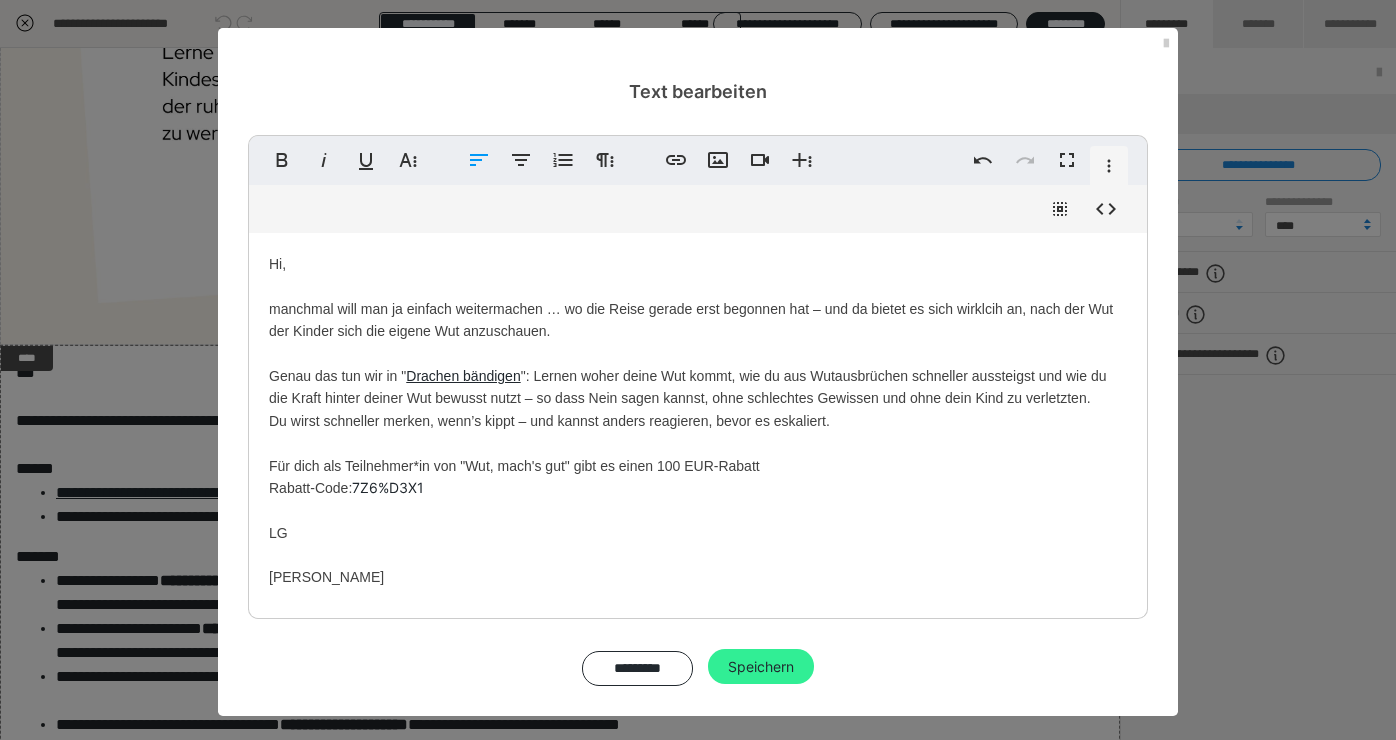 click on "Speichern" at bounding box center [761, 667] 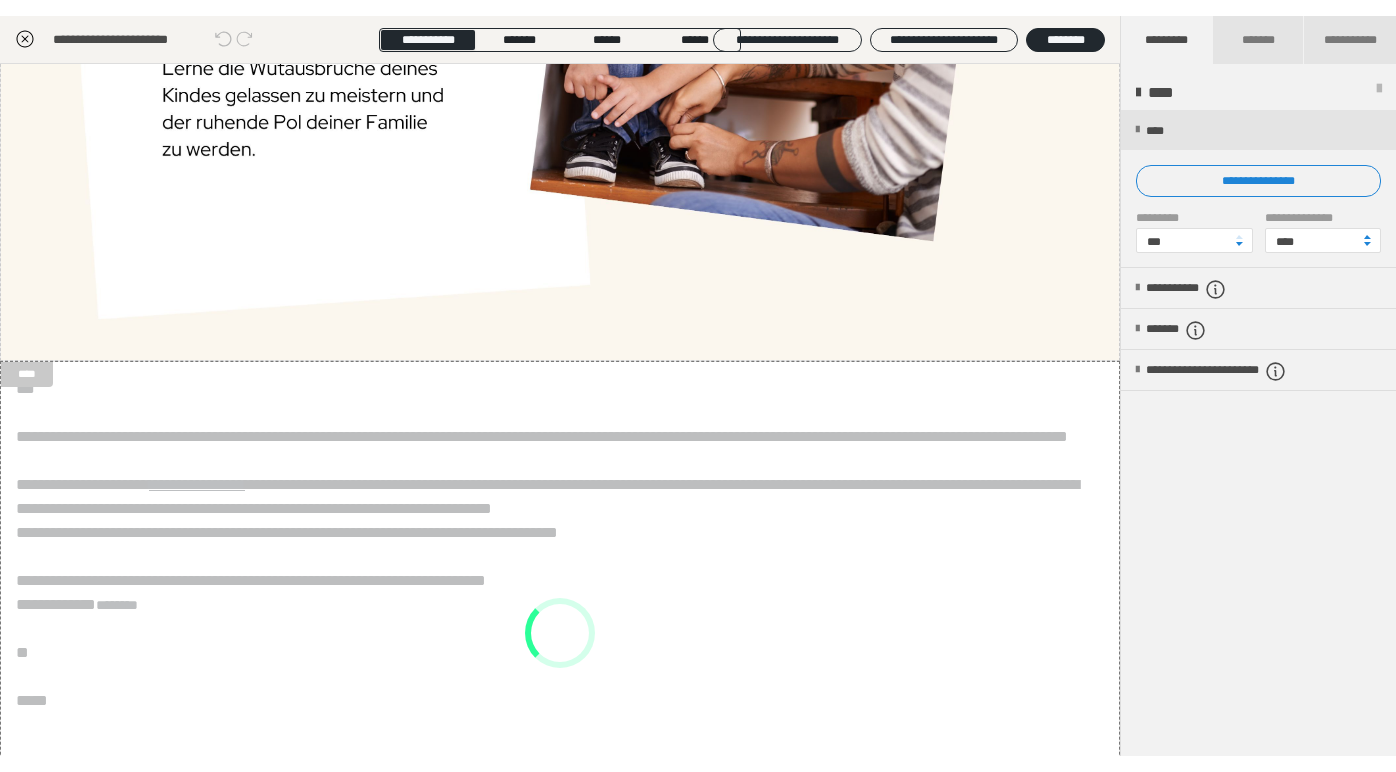 scroll, scrollTop: 48, scrollLeft: 0, axis: vertical 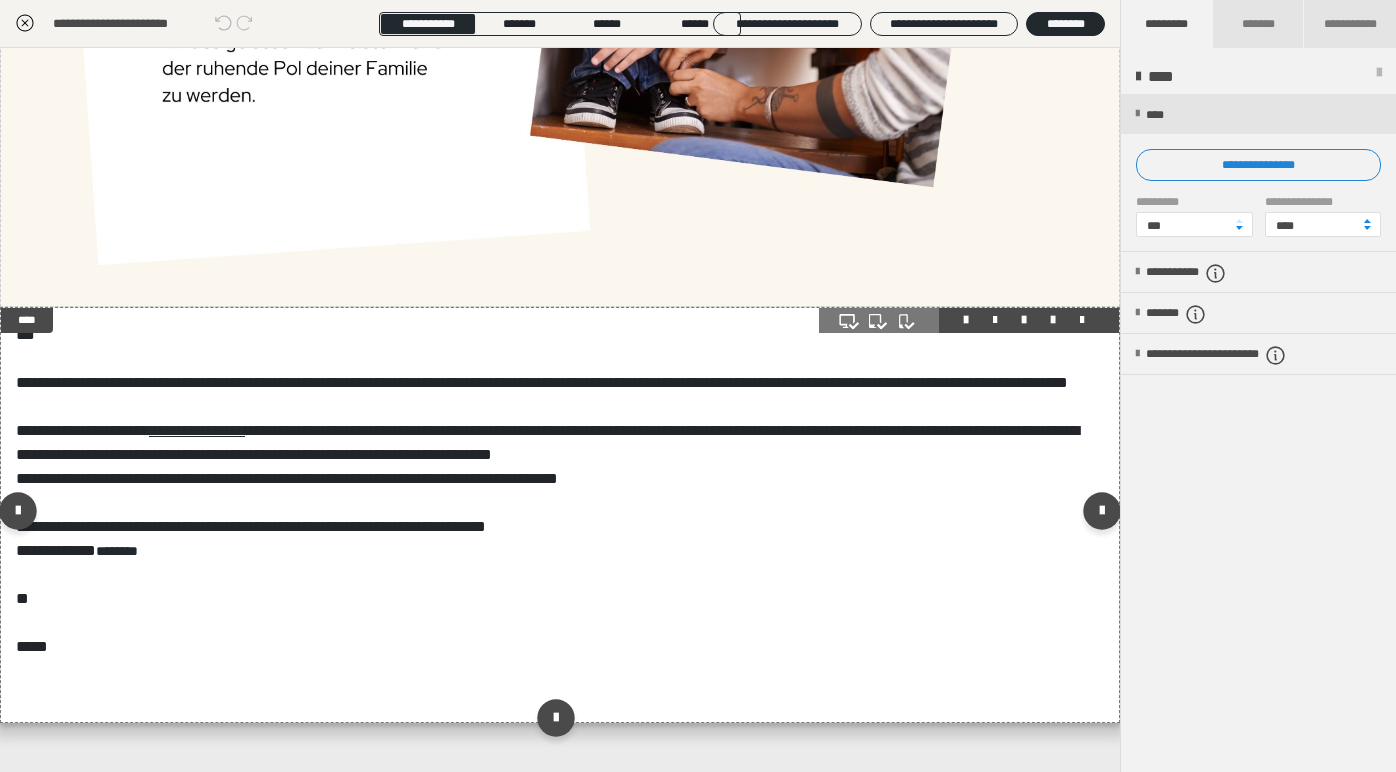 click at bounding box center [1053, 320] 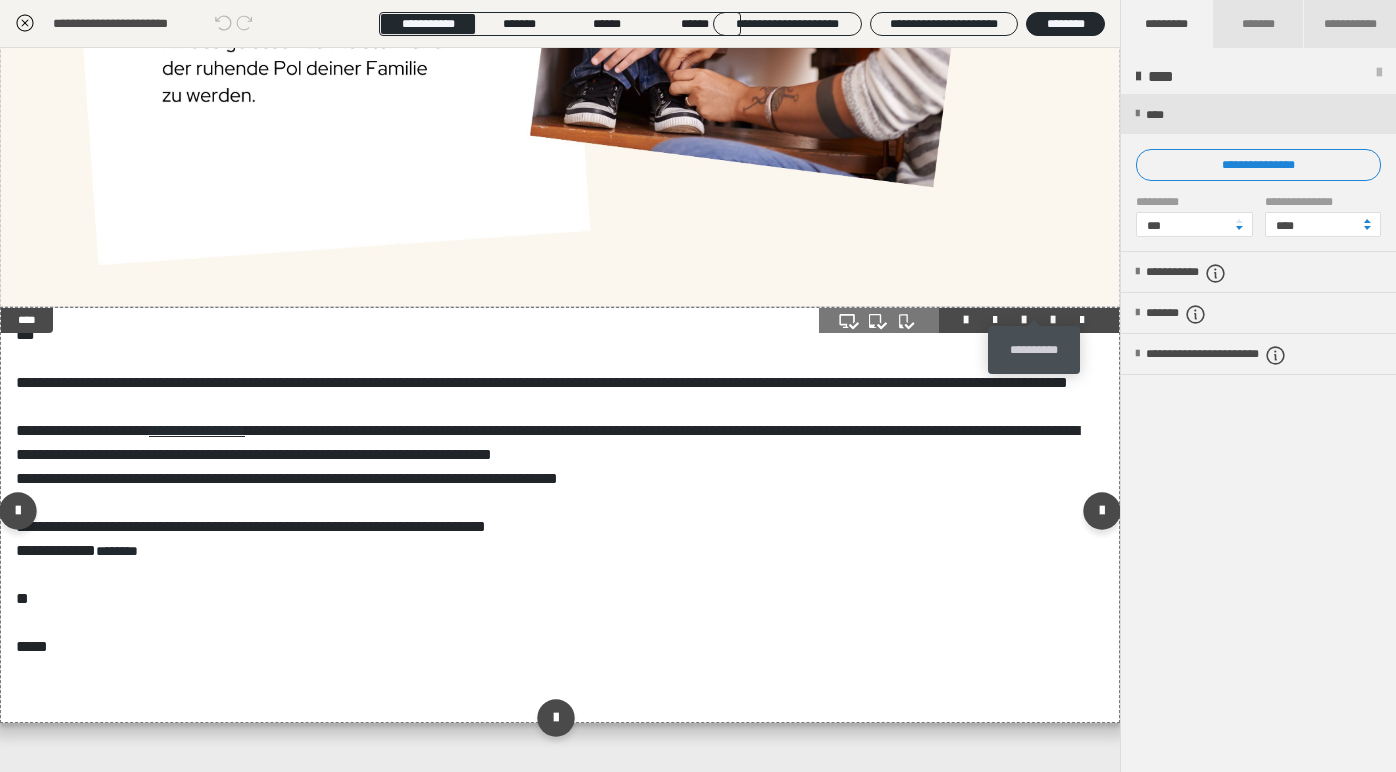 click at bounding box center (1053, 320) 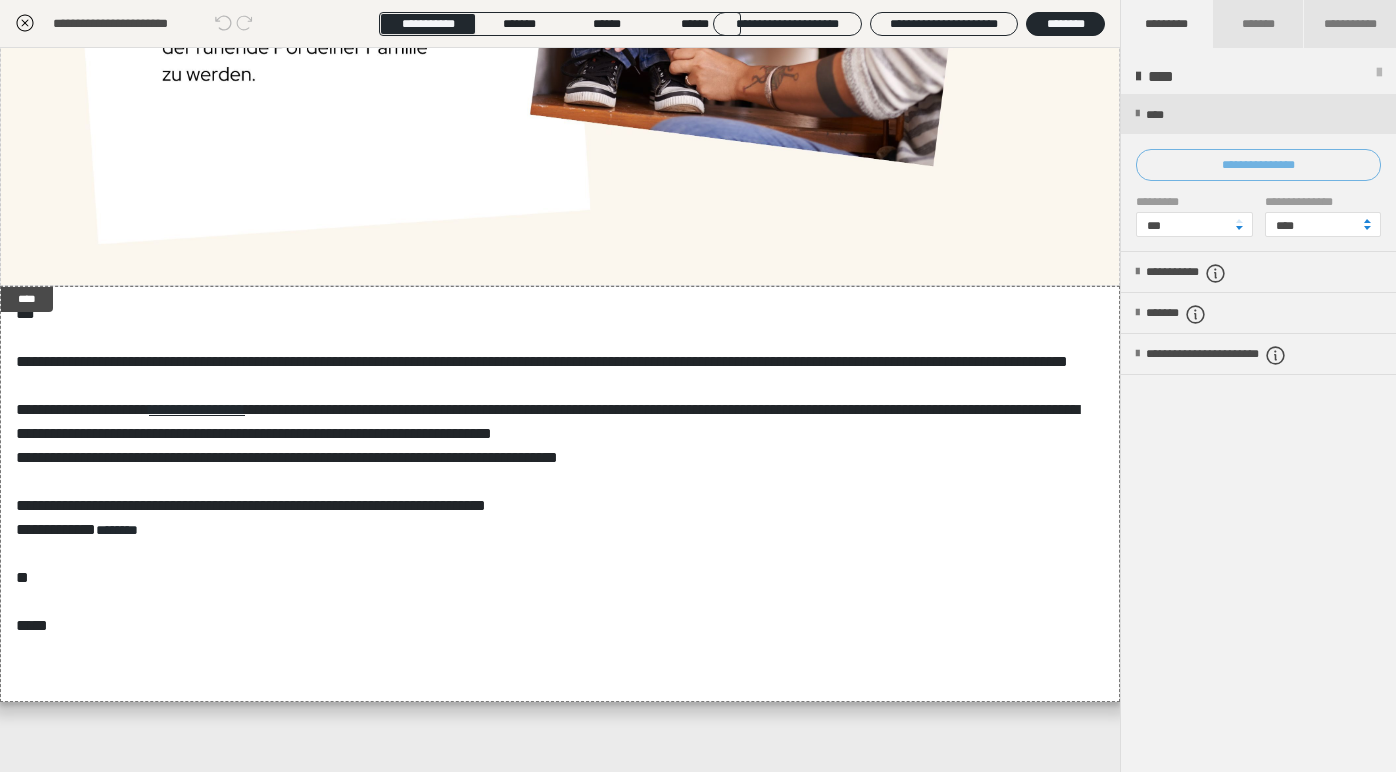 scroll, scrollTop: 400, scrollLeft: 0, axis: vertical 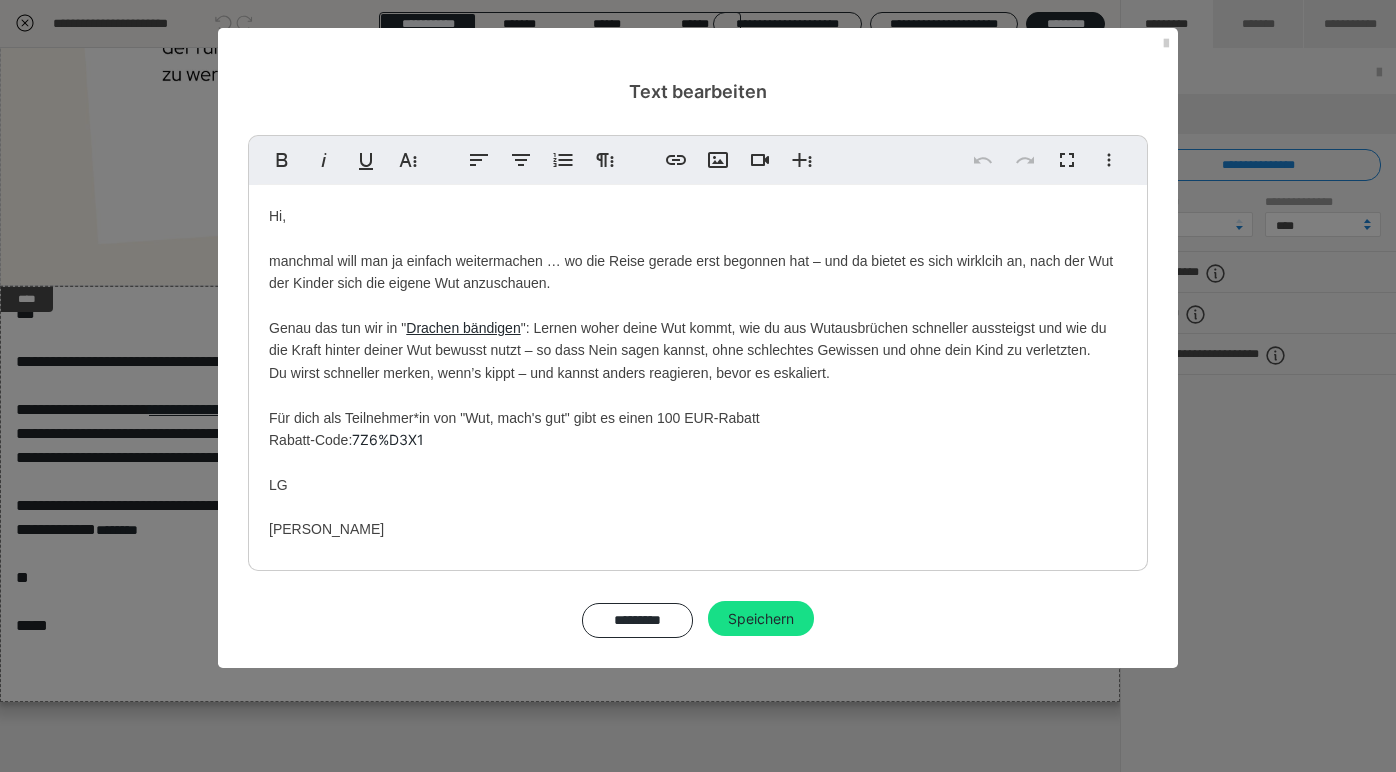 click on "Hi, manchmal will man ja einfach weitermachen … wo die Reise gerade erst begonnen hat – und da bietet es sich wirklcih an, nach der Wut der Kinder sich die eigene Wut anzuschauen. Genau das tun wir in " Drachen bändigen ": Lernen woher deine Wut kommt, wie du aus Wutausbrüchen schneller aussteigst und wie du die Kraft hinter deiner Wut bewusst nutzt – so dass Nein sagen kannst, ohne schlechtes Gewissen und ohne dein Kind zu verletzten.   Du wirst schneller merken, wenn’s kippt – und kannst anders reagieren, bevor es eskaliert. Für dich ​als Teilnehmer*in von "Wut, mach's gut" gibt es einen 100 EUR-Rabatt  Rabatt-Code:  7Z6%D3X1 LG [PERSON_NAME]" at bounding box center [698, 373] 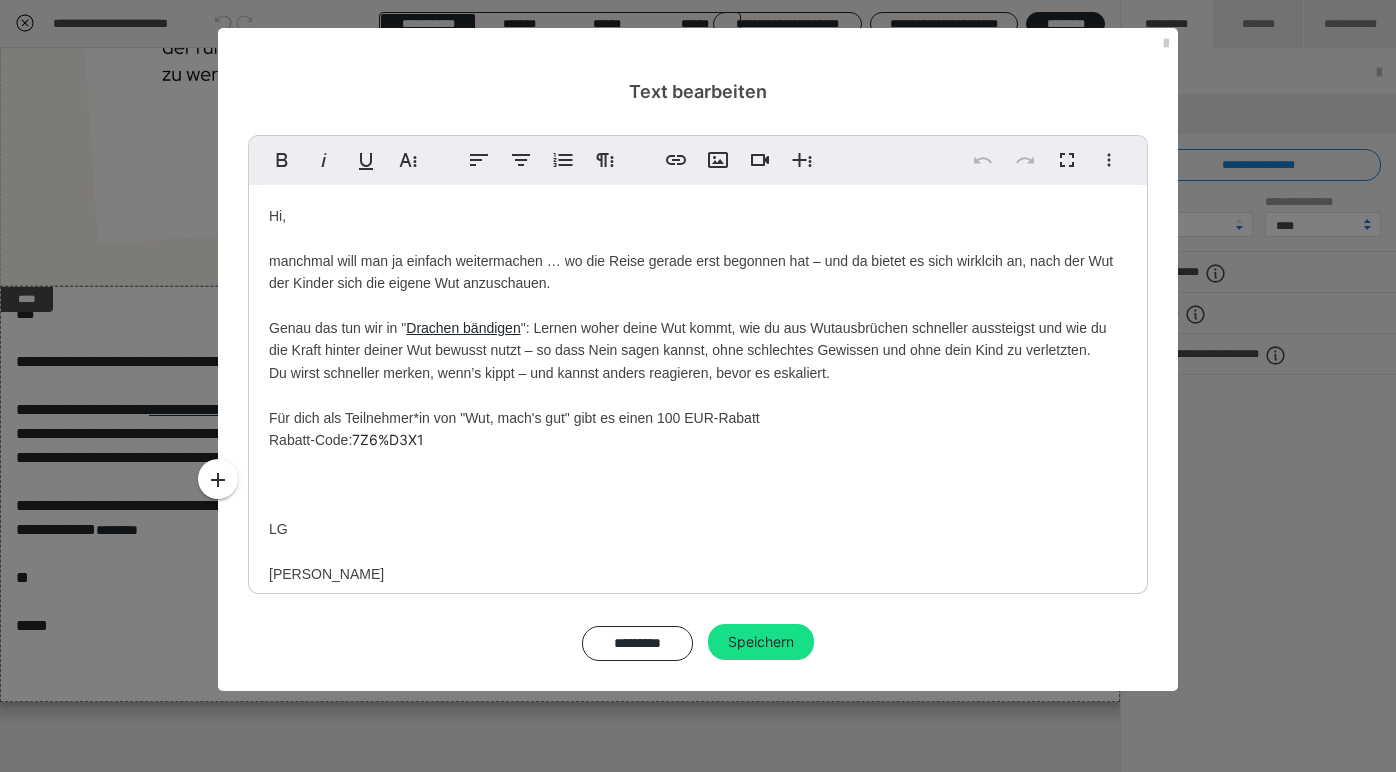 type 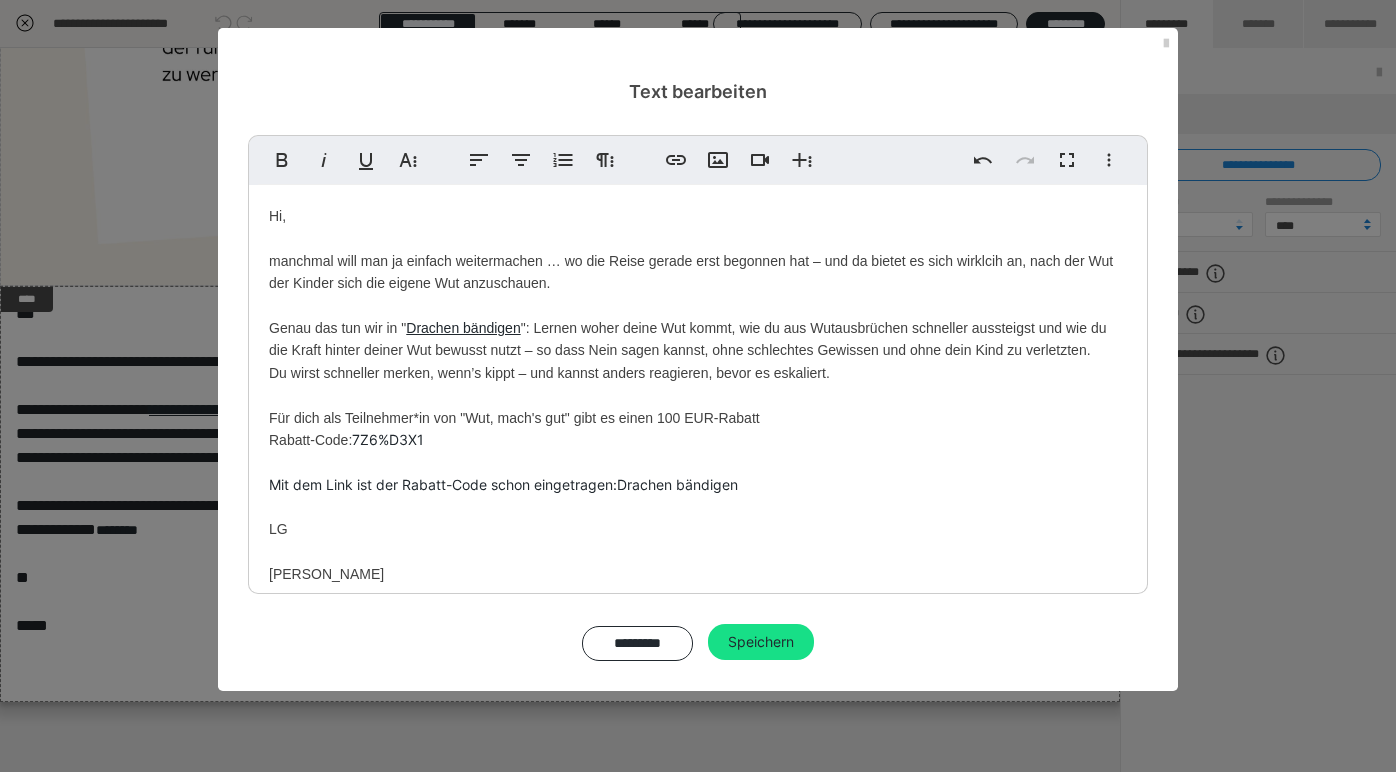 click on "Mit dem Link ist der Rabatt-Code schon eingetragen:  Drachen bändigen" at bounding box center [503, 484] 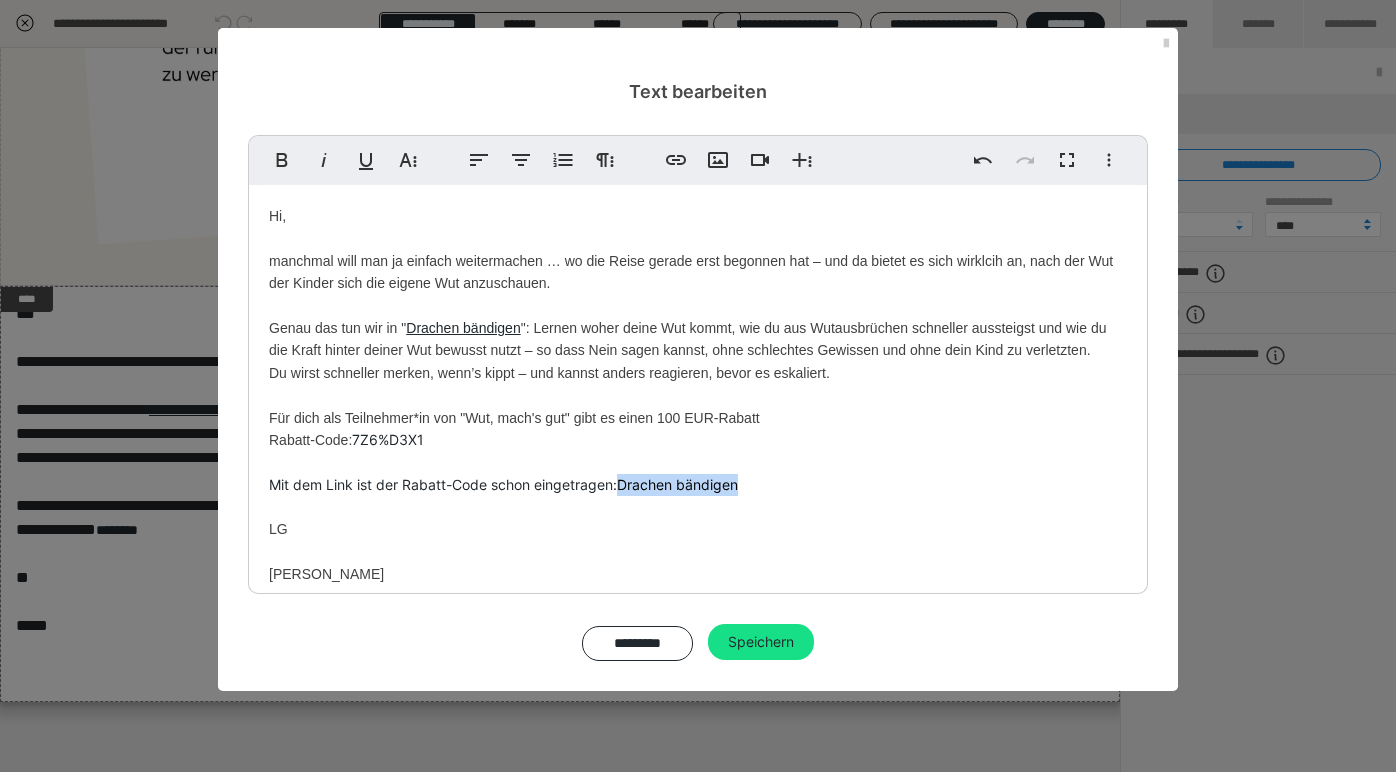 drag, startPoint x: 641, startPoint y: 478, endPoint x: 712, endPoint y: 478, distance: 71 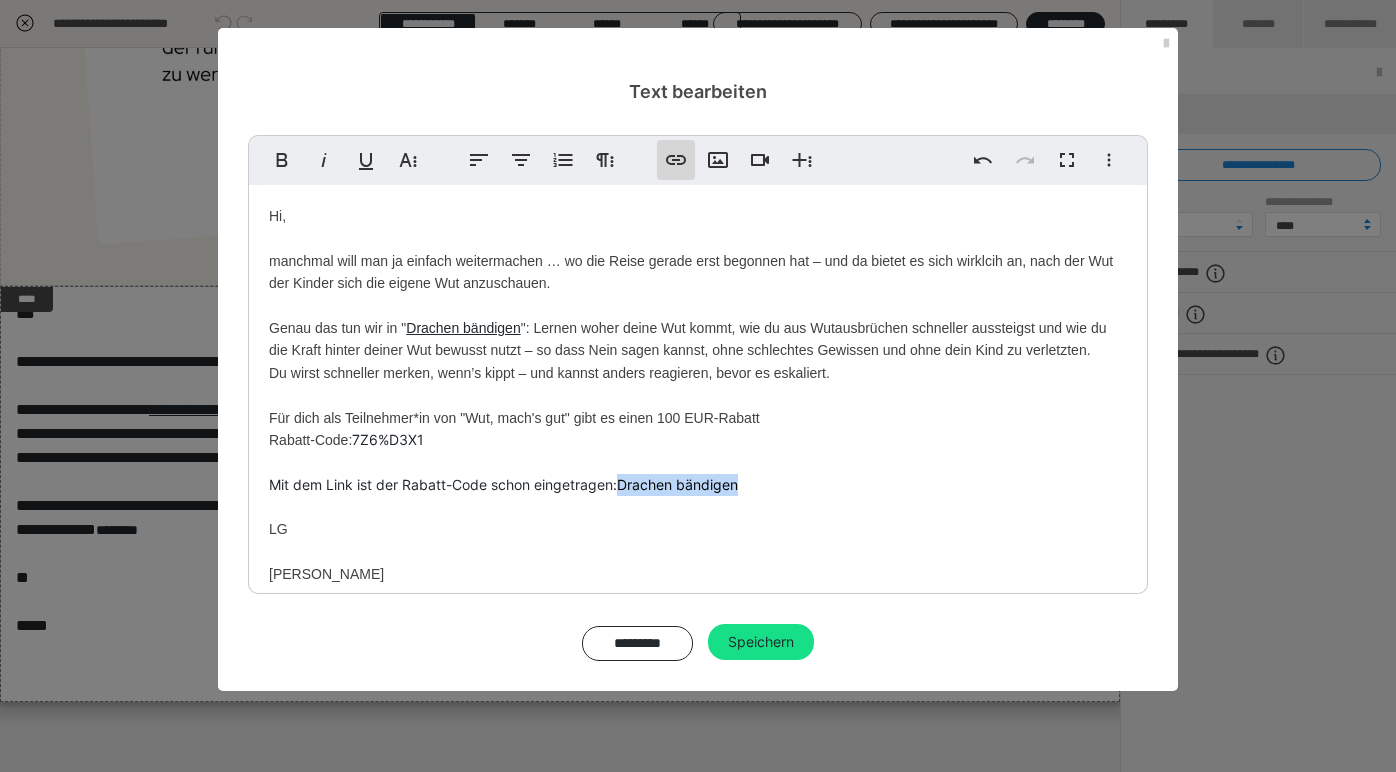 click 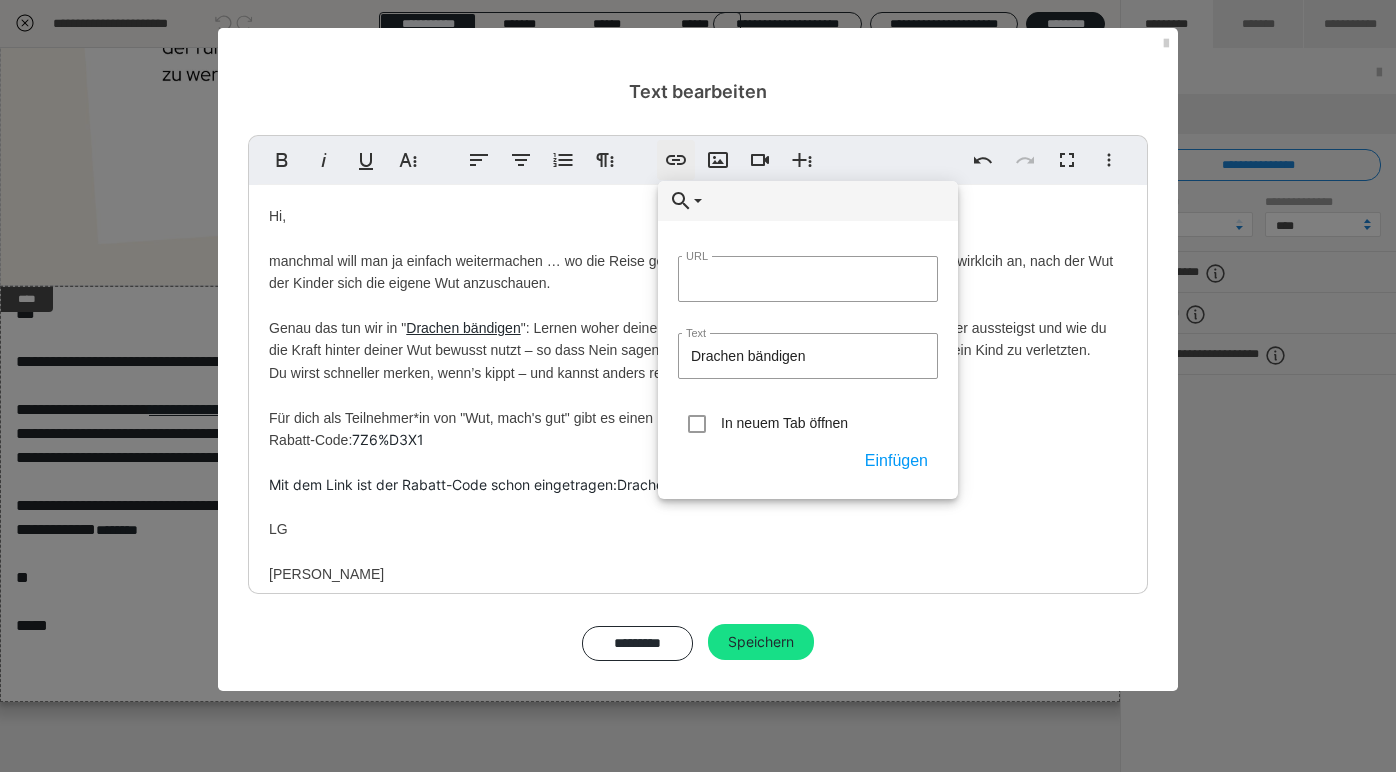 type on "[URL][DOMAIN_NAME]" 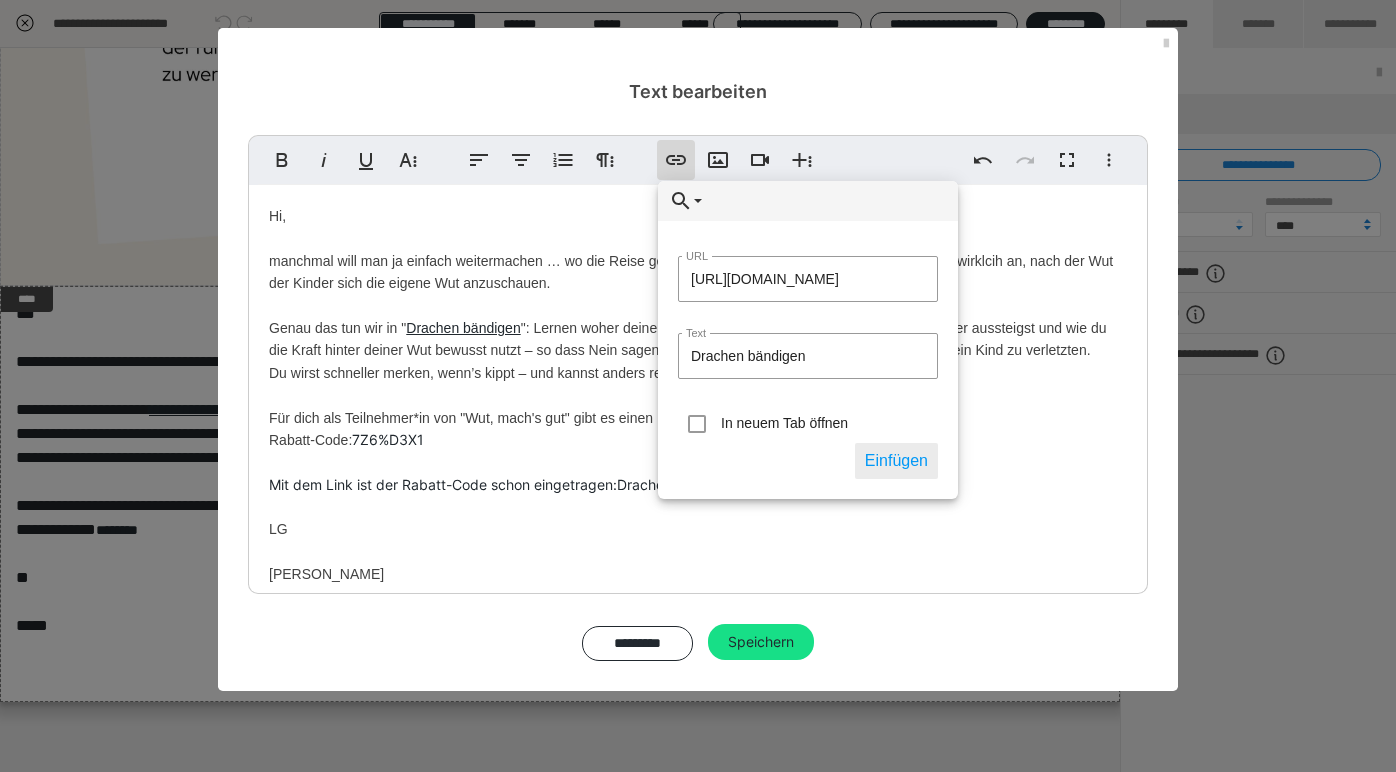 click on "Einfügen" at bounding box center [896, 461] 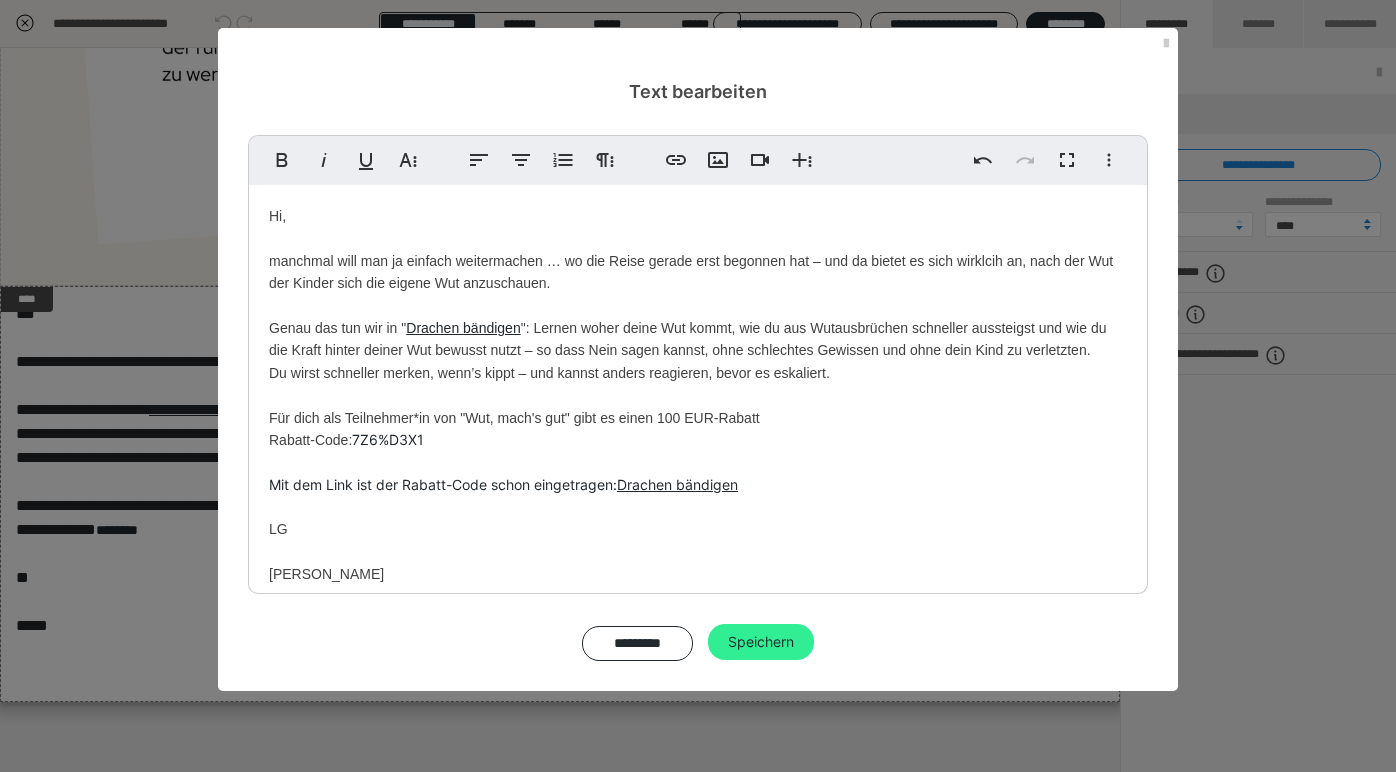 click on "Speichern" at bounding box center [761, 642] 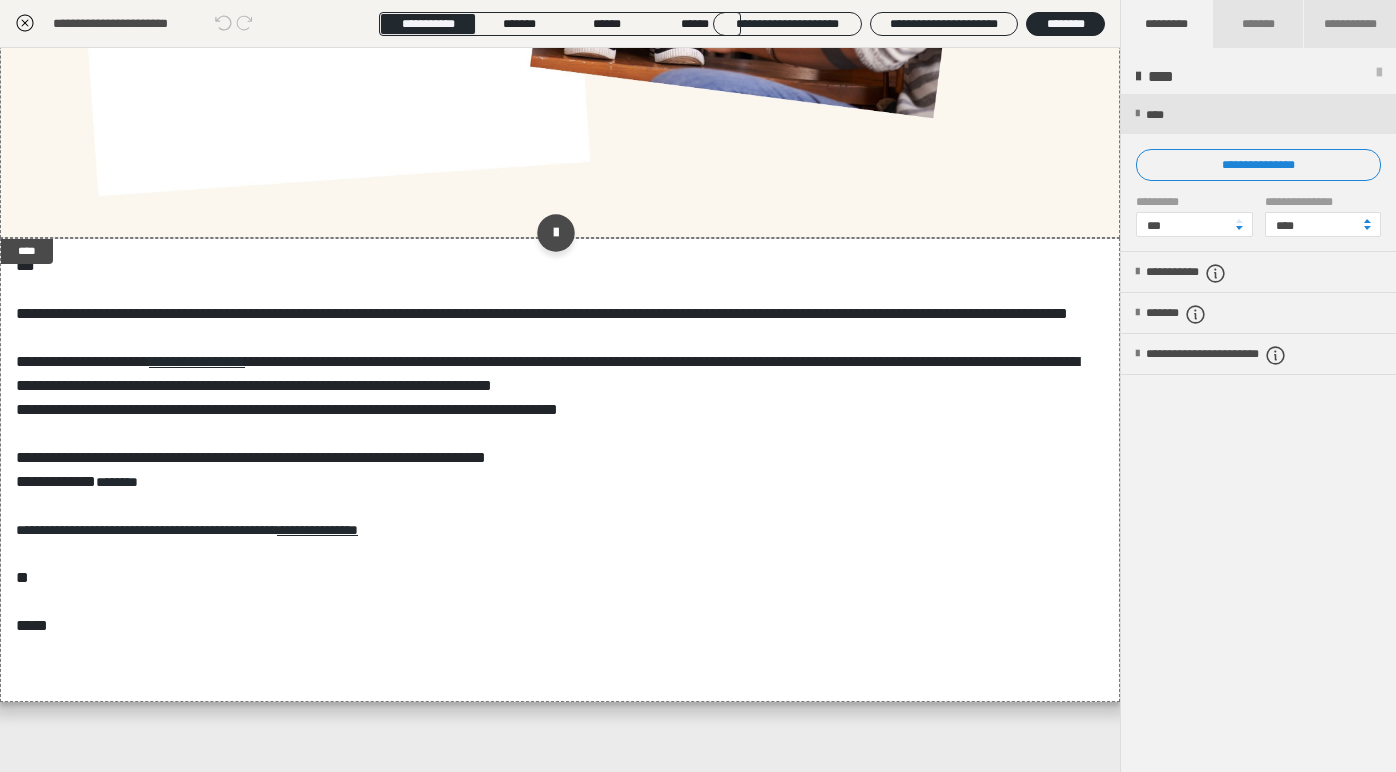 scroll, scrollTop: 448, scrollLeft: 0, axis: vertical 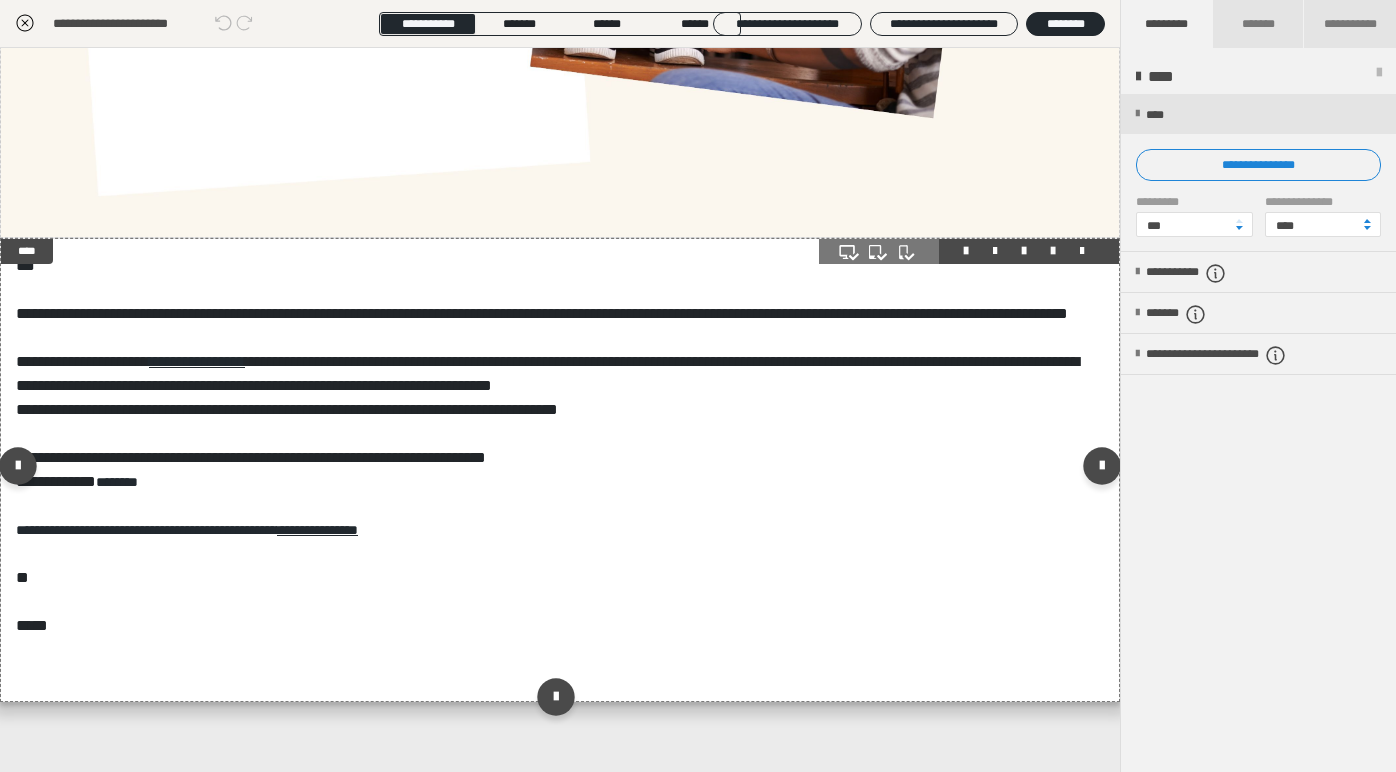 click at bounding box center (1053, 251) 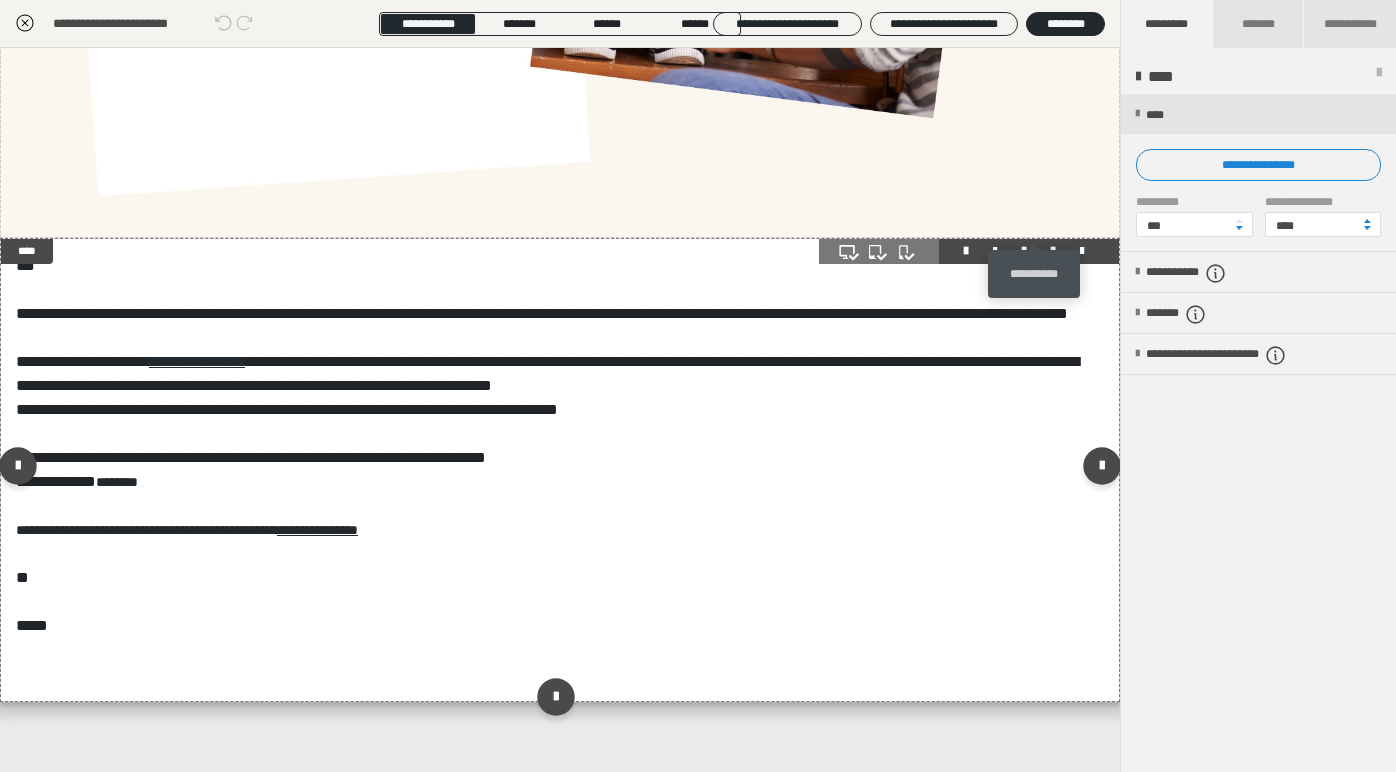 click at bounding box center (1053, 251) 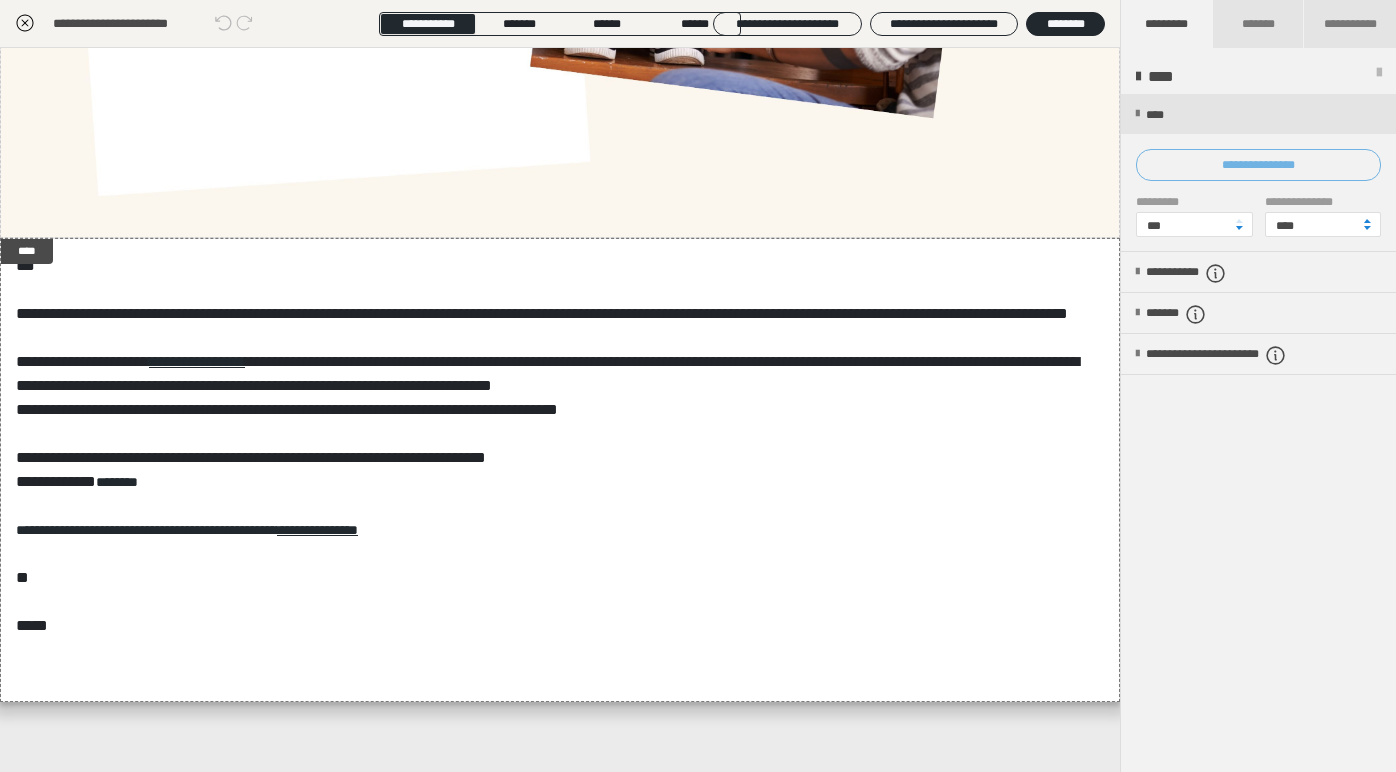 click on "**********" at bounding box center [1258, 165] 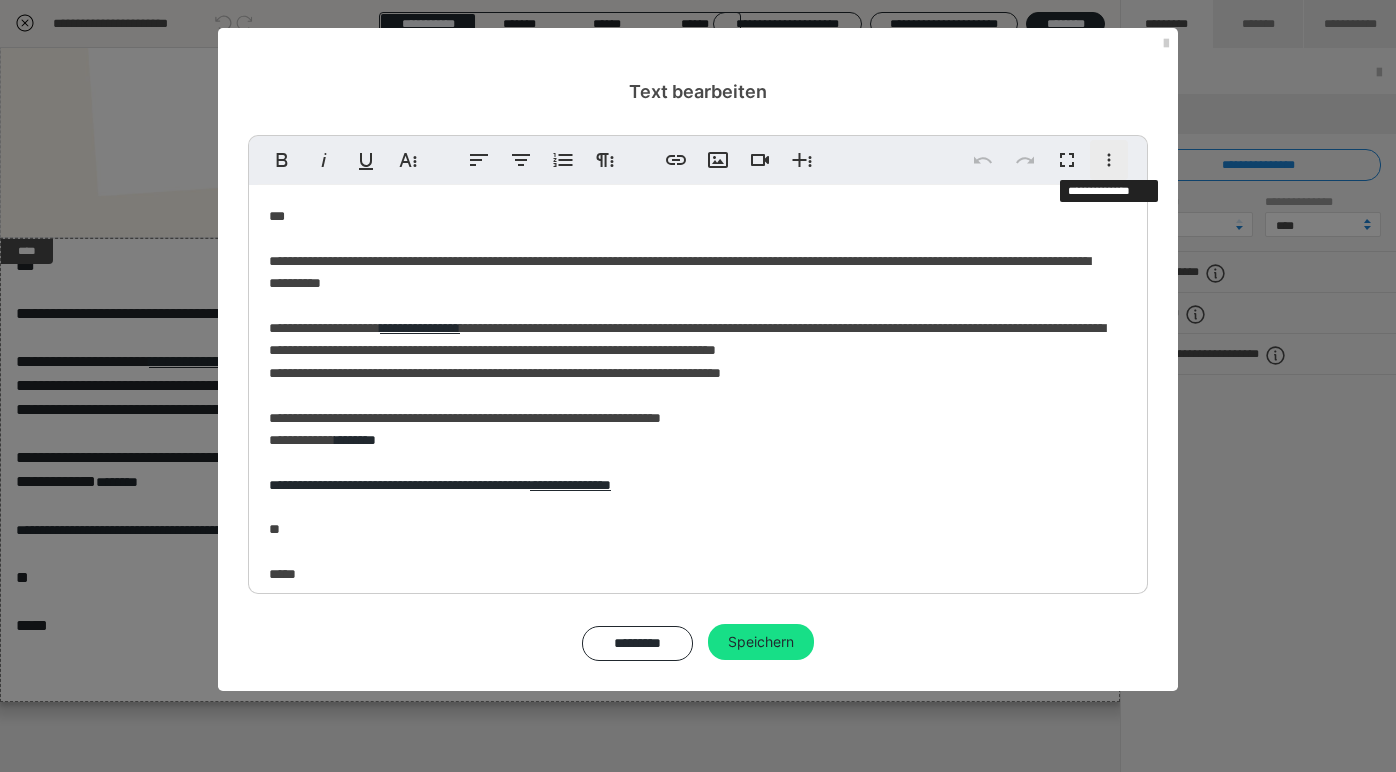 click 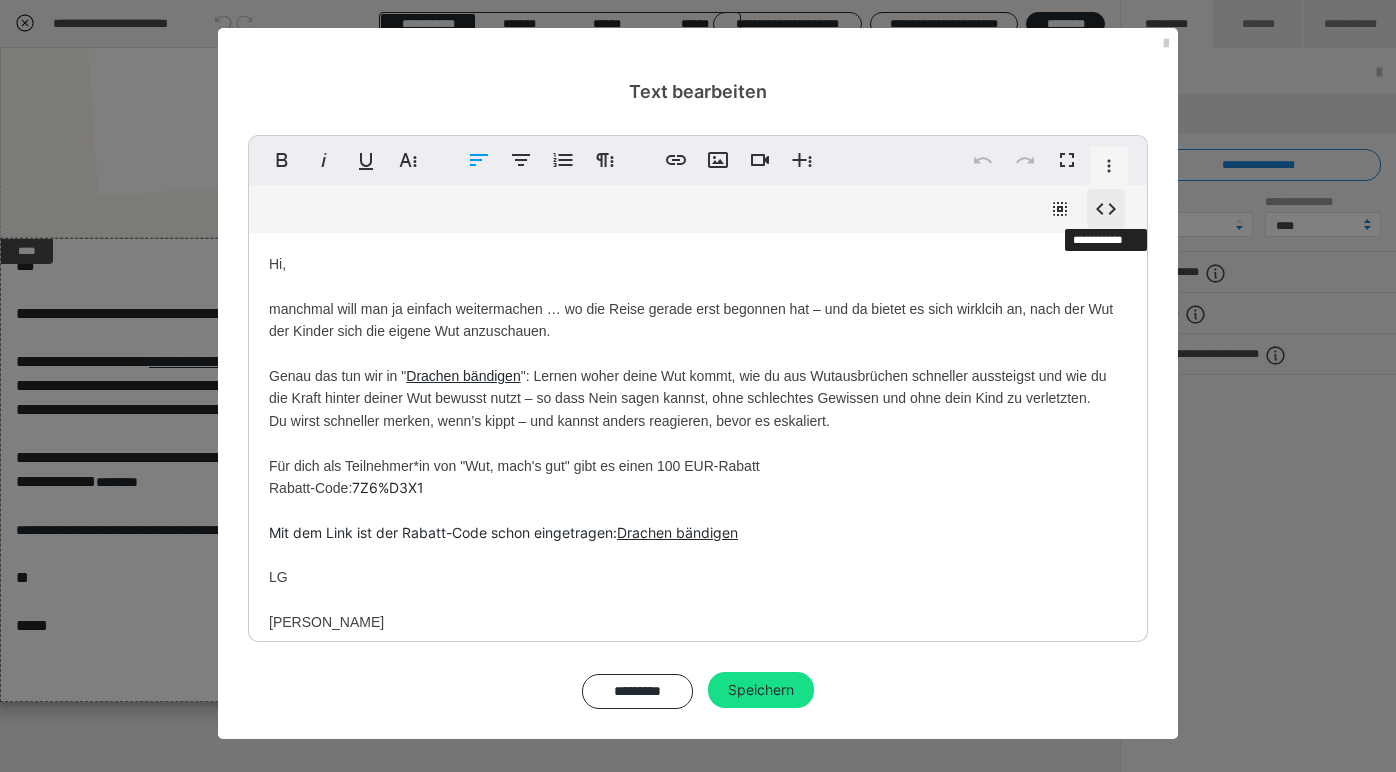 click 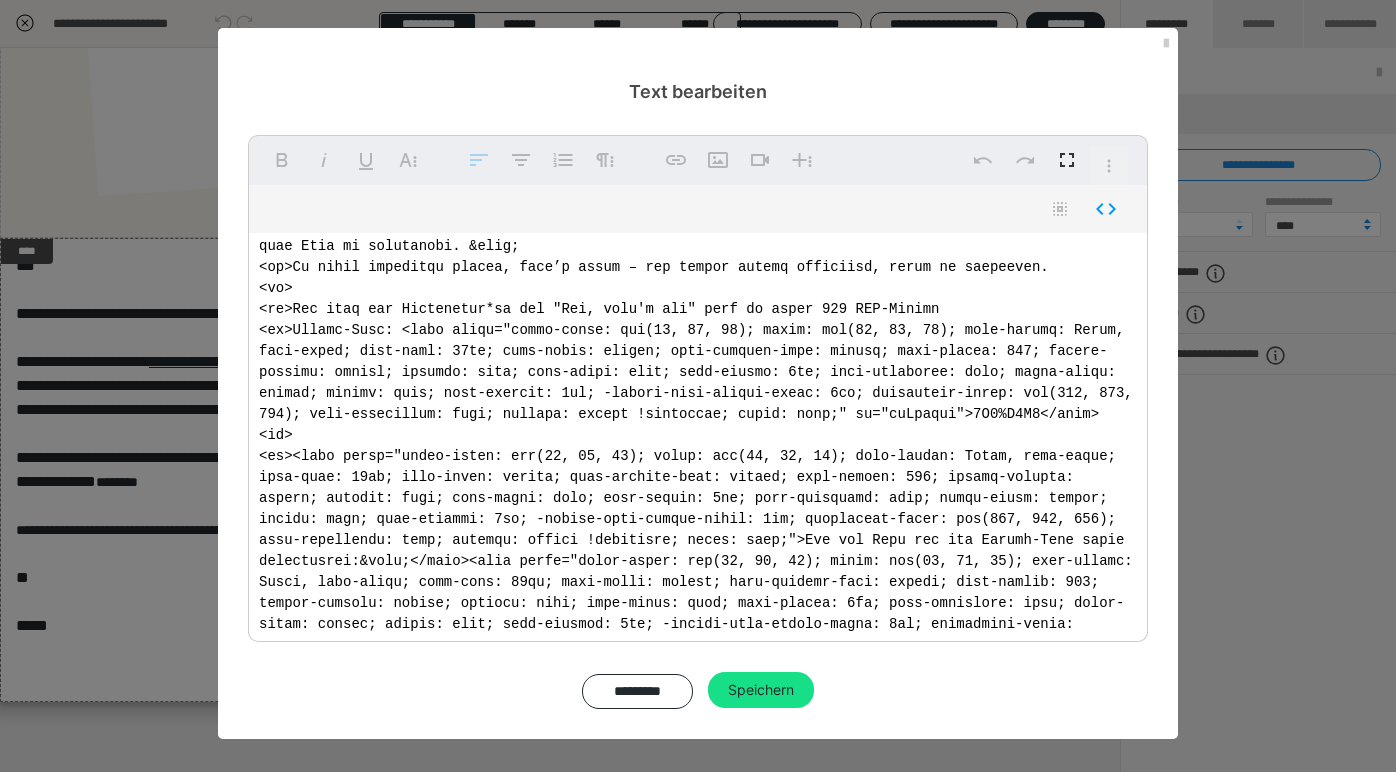 scroll, scrollTop: 178, scrollLeft: 0, axis: vertical 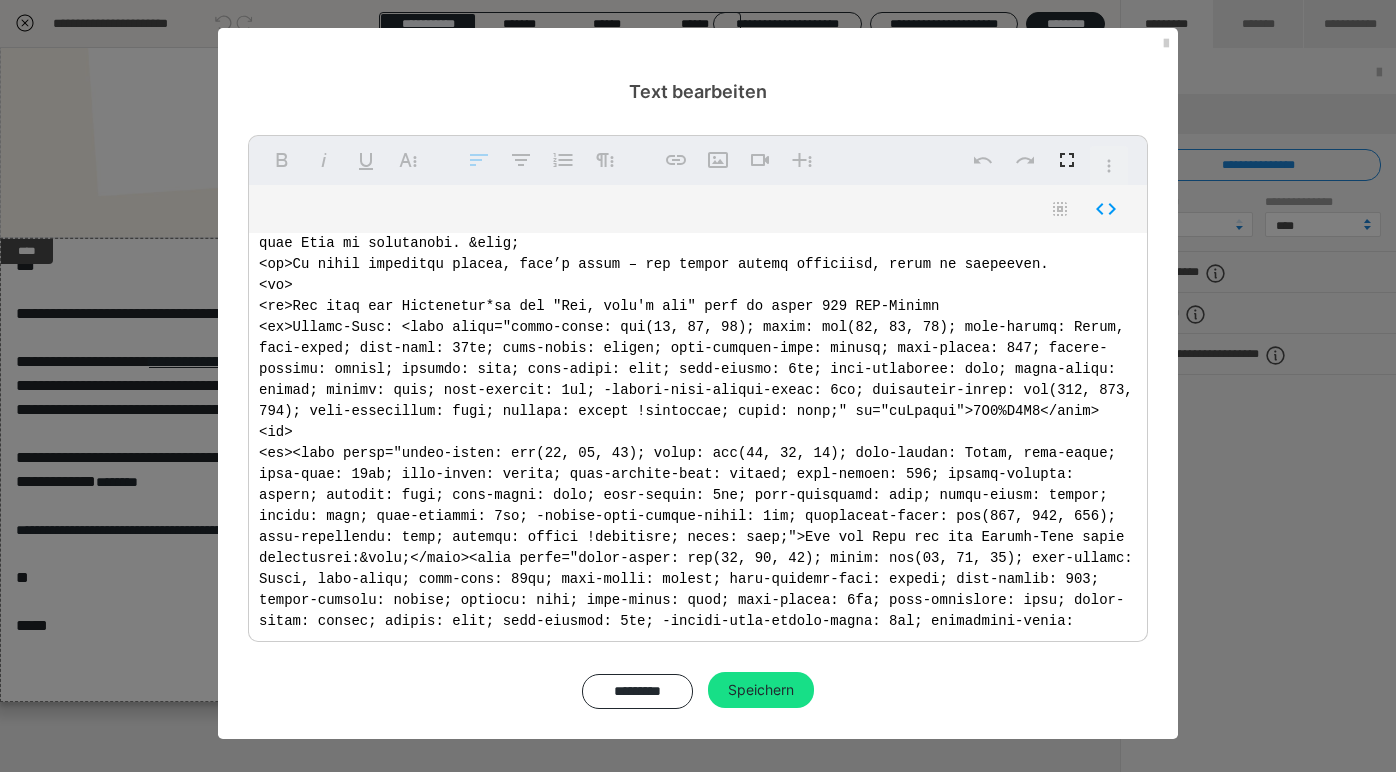 click at bounding box center (698, 433) 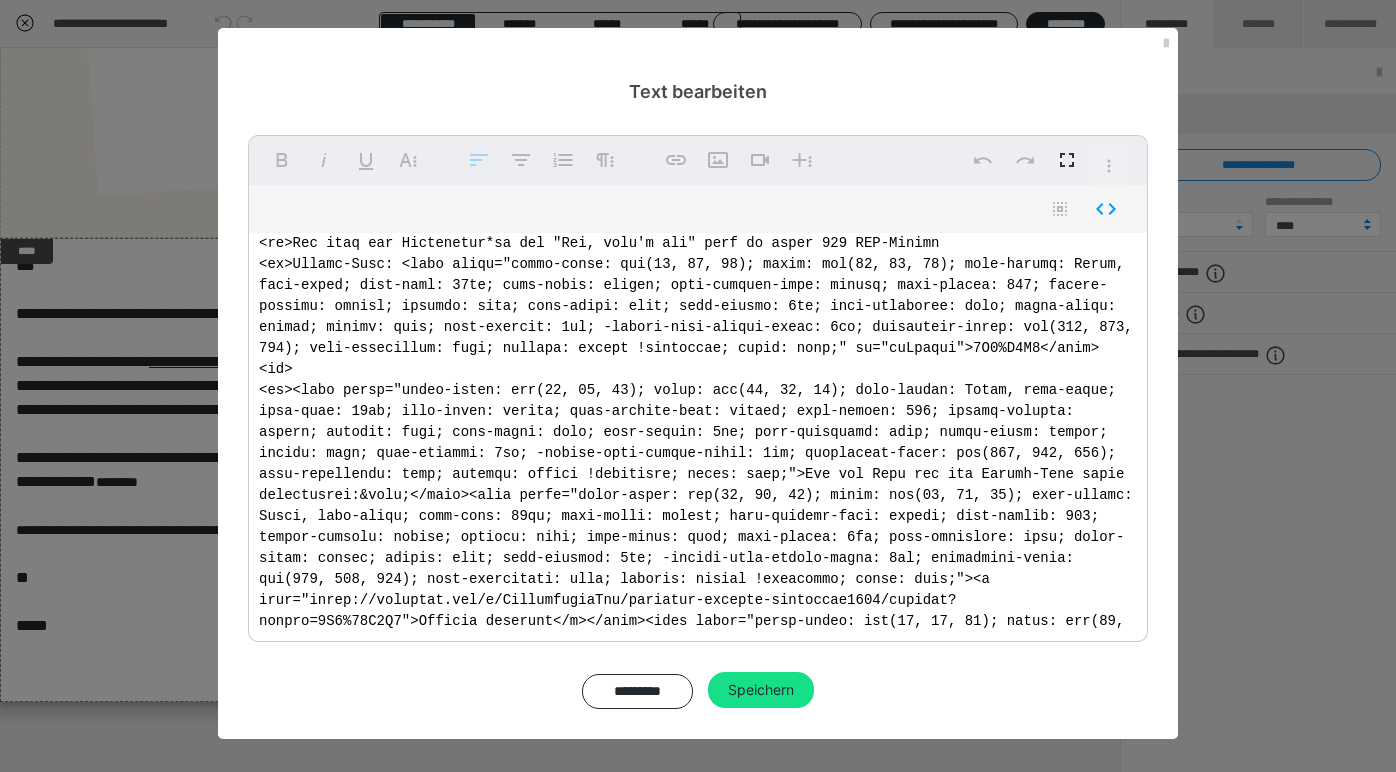scroll, scrollTop: 254, scrollLeft: 0, axis: vertical 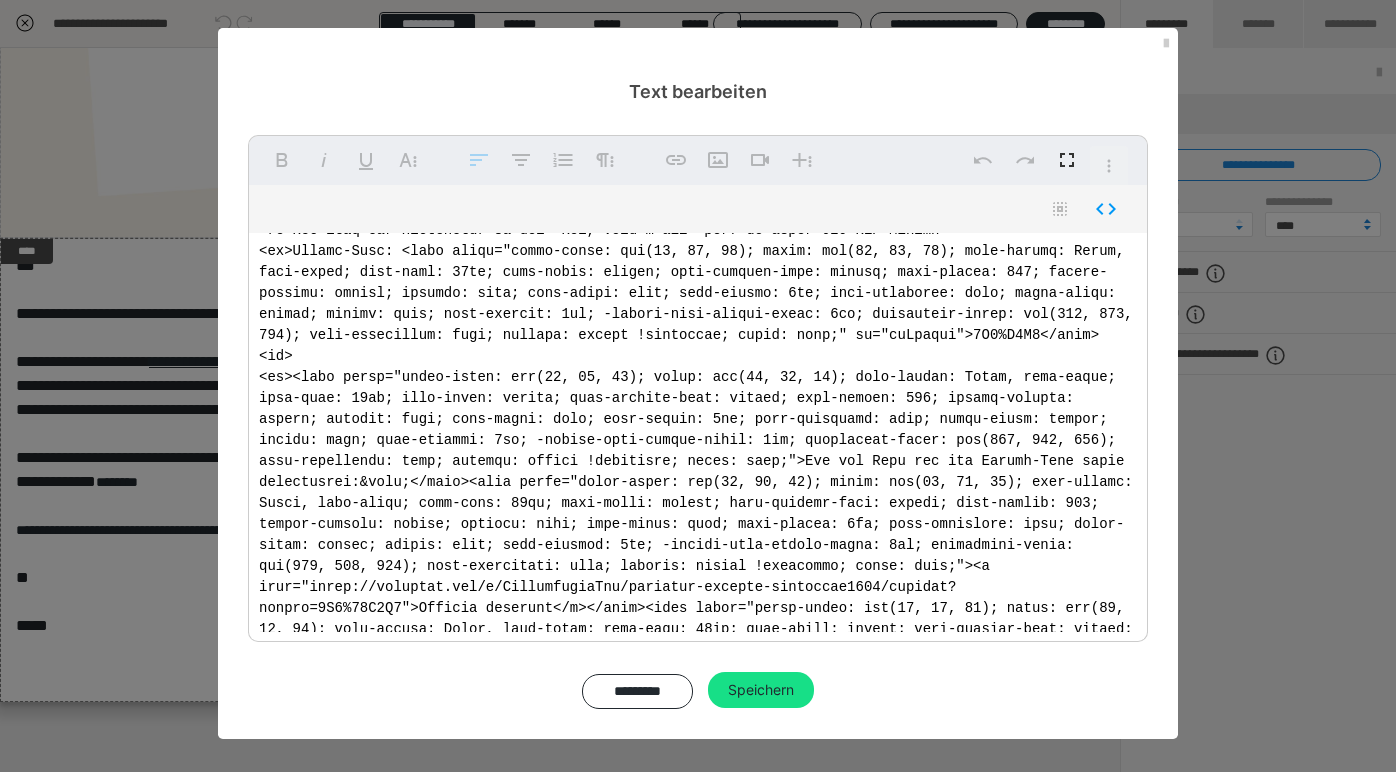 click at bounding box center [698, 433] 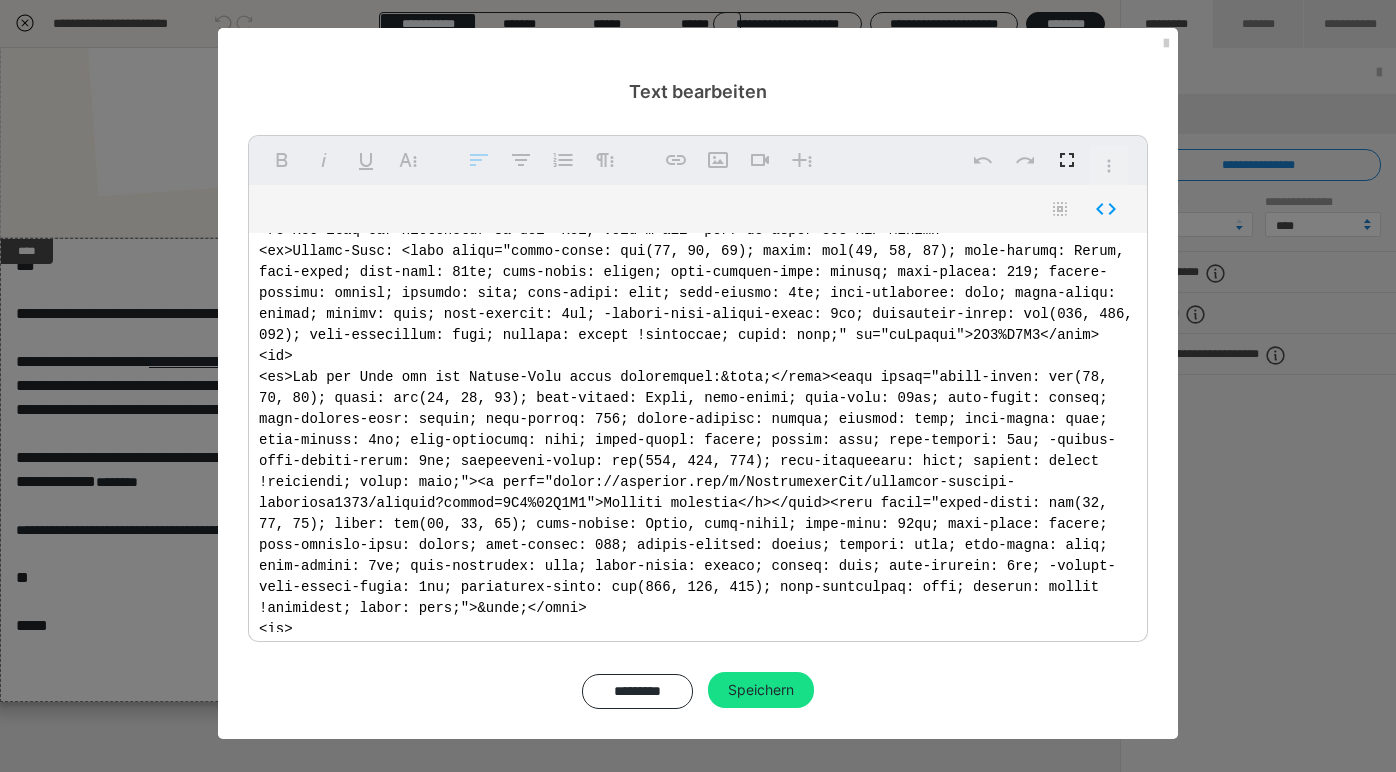 drag, startPoint x: 772, startPoint y: 396, endPoint x: 663, endPoint y: 497, distance: 148.60013 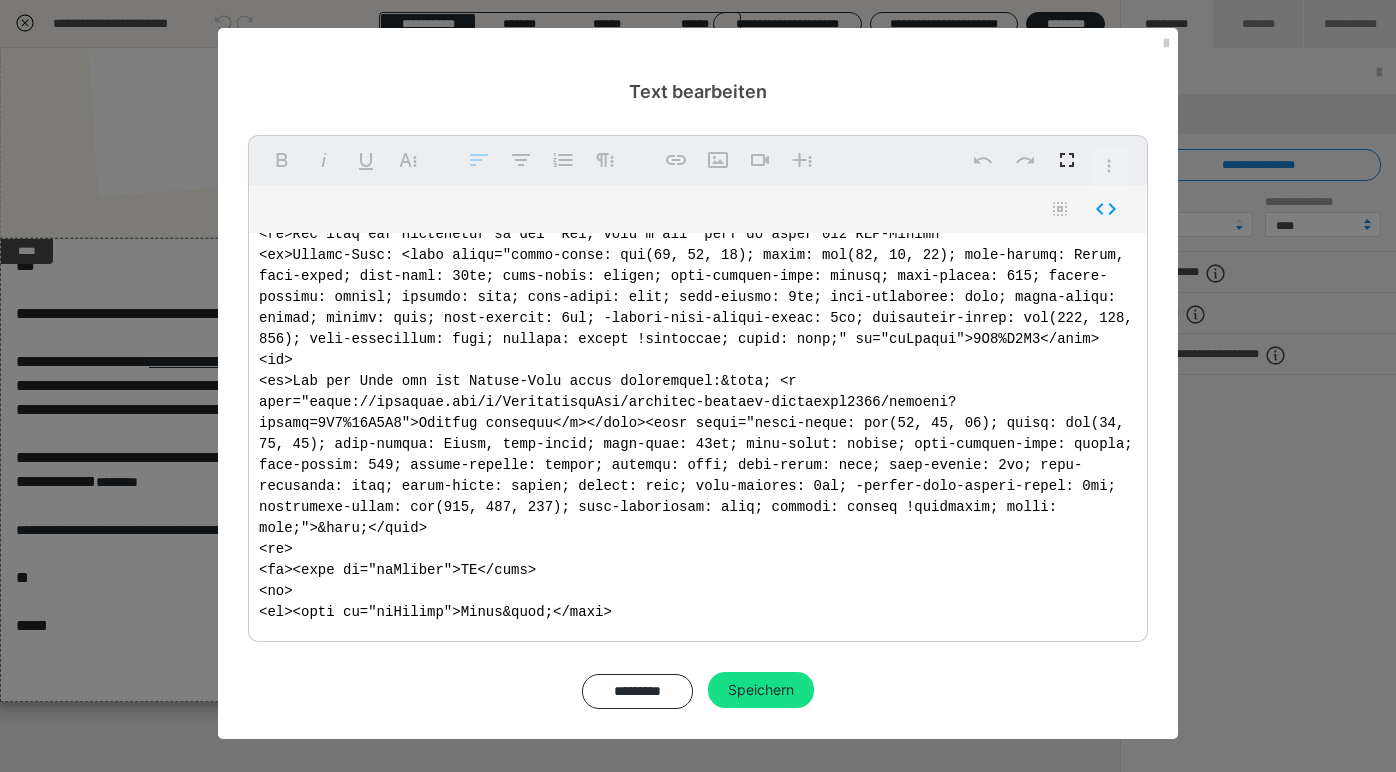 drag, startPoint x: 589, startPoint y: 433, endPoint x: 595, endPoint y: 538, distance: 105.17129 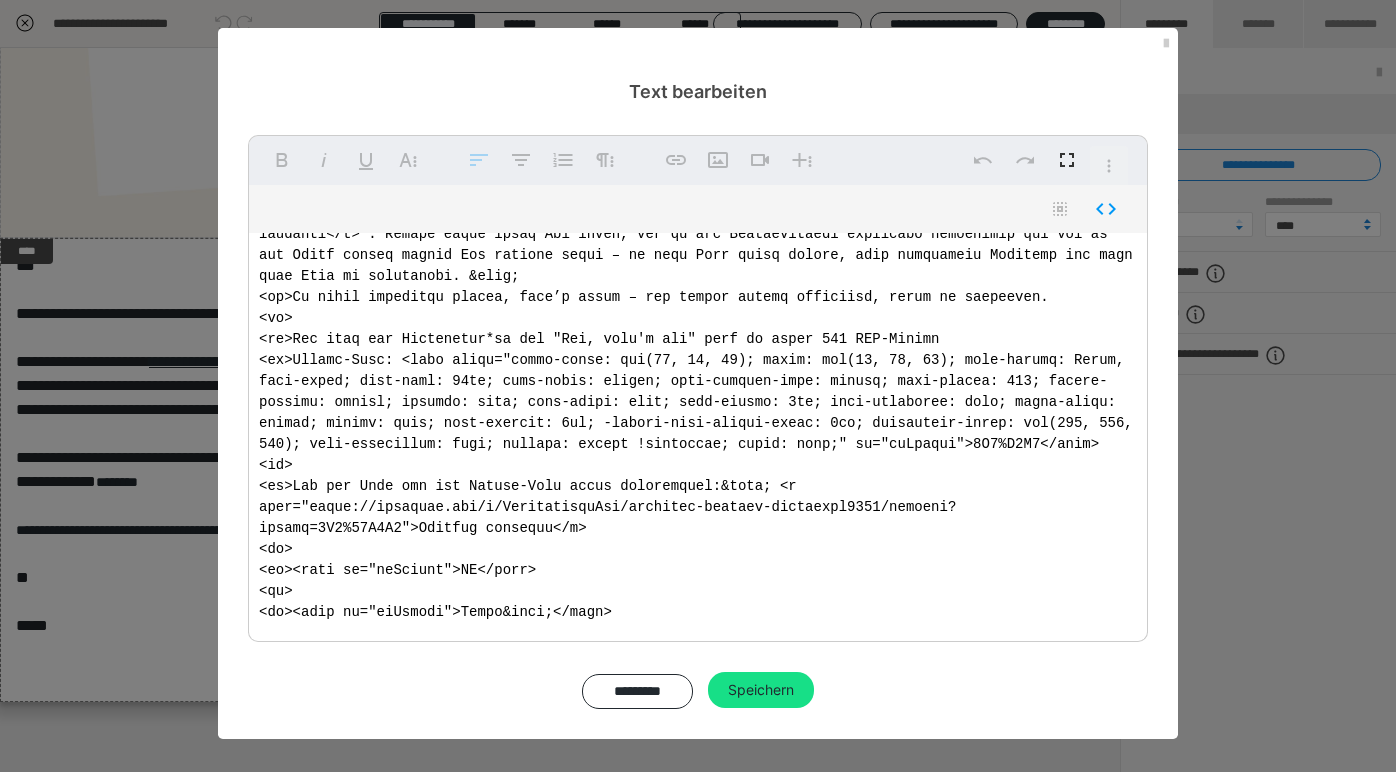 scroll, scrollTop: 187, scrollLeft: 0, axis: vertical 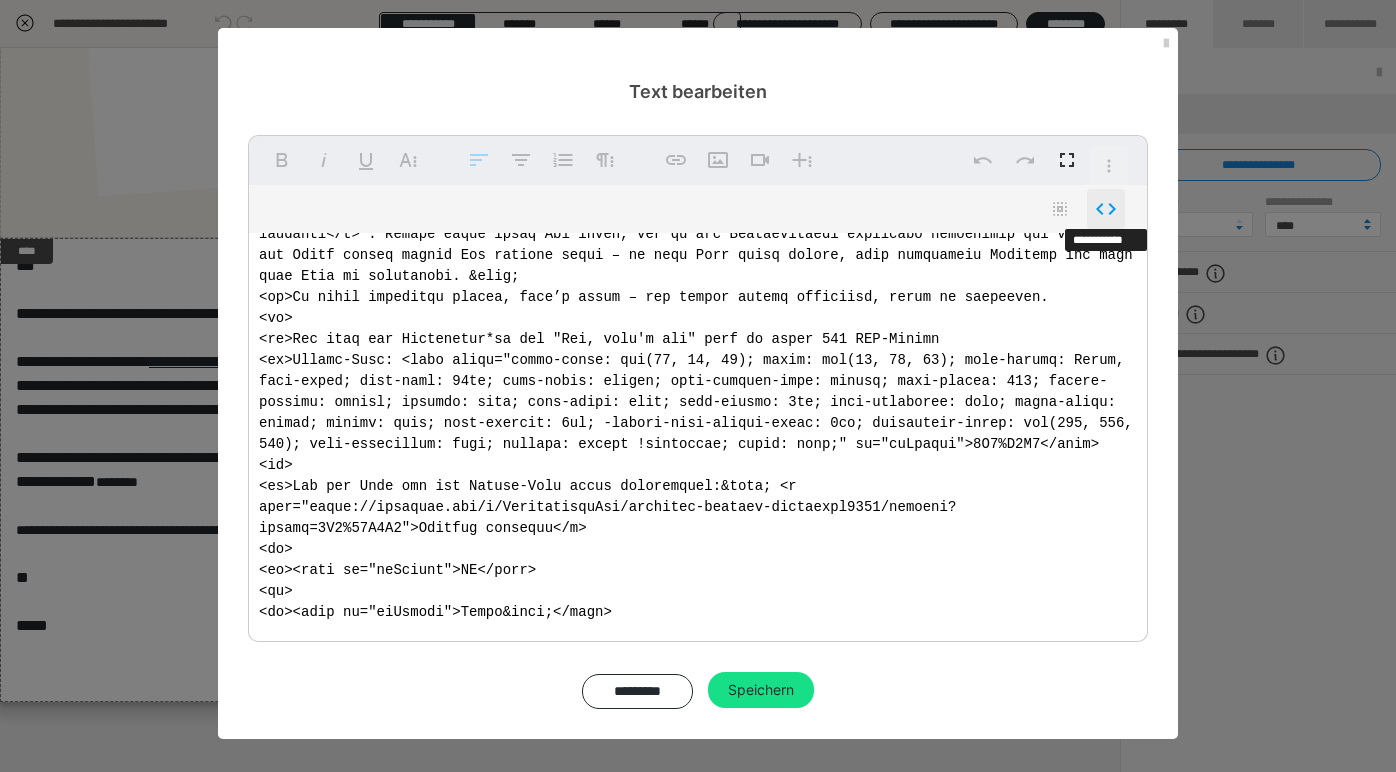 click on "Code-Ansicht" at bounding box center [1106, 209] 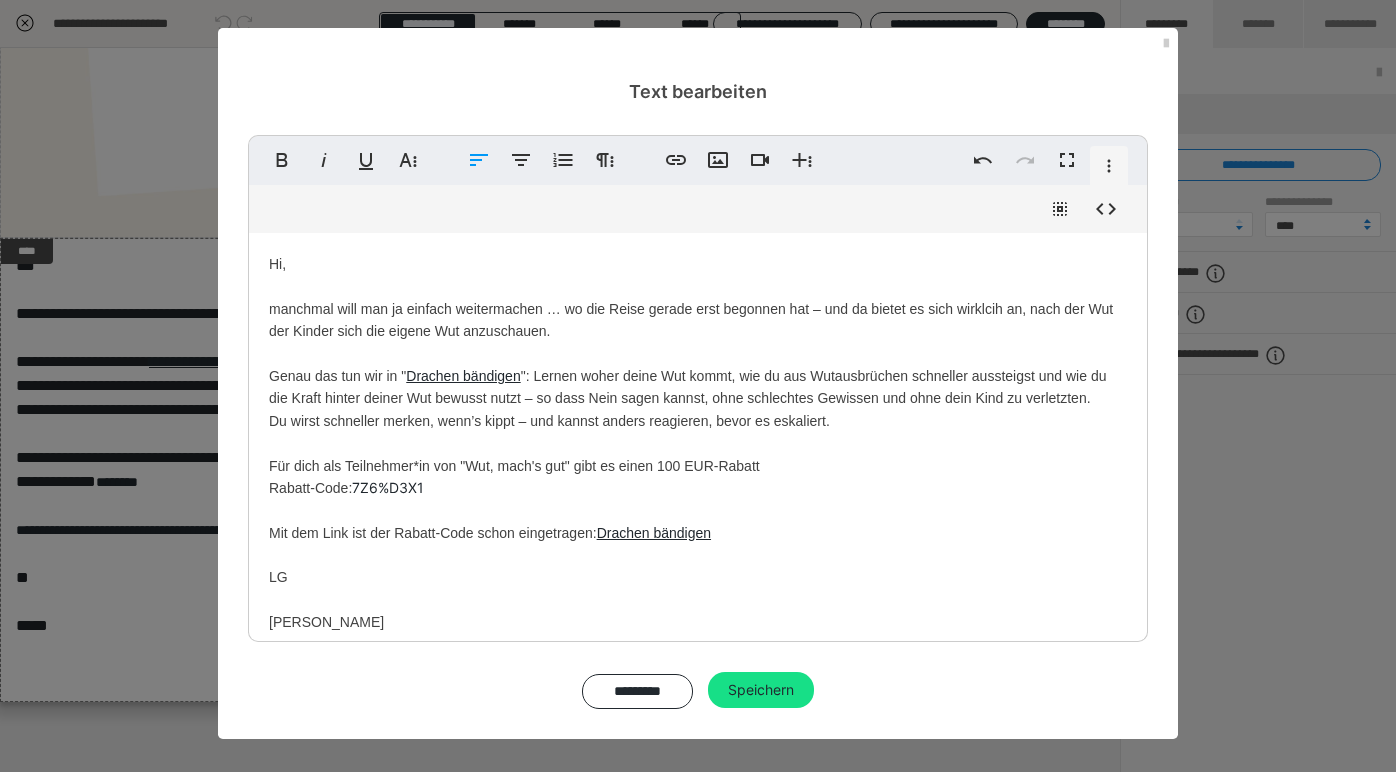 click on "Hi, manchmal will man ja einfach weitermachen … wo die Reise gerade erst begonnen hat – und da bietet es sich wirklcih an, nach der Wut der Kinder sich die eigene Wut anzuschauen. Genau das tun wir in " Drachen bändigen ": Lernen woher deine Wut kommt, wie du aus Wutausbrüchen schneller aussteigst und wie du die Kraft hinter deiner Wut bewusst nutzt – so dass Nein sagen kannst, ohne schlechtes Gewissen und ohne dein Kind zu verletzten.   Du wirst schneller merken, wenn’s kippt – und kannst anders reagieren, bevor es eskaliert. Für dich ​als Teilnehmer*in von "Wut, mach's gut" gibt es einen 100 EUR-Rabatt Rabatt-Code:  7Z6%D3X1 Mit dem Link ist der Rabatt-Code schon eingetragen:   Drachen bändigen LG Chris" at bounding box center (698, 443) 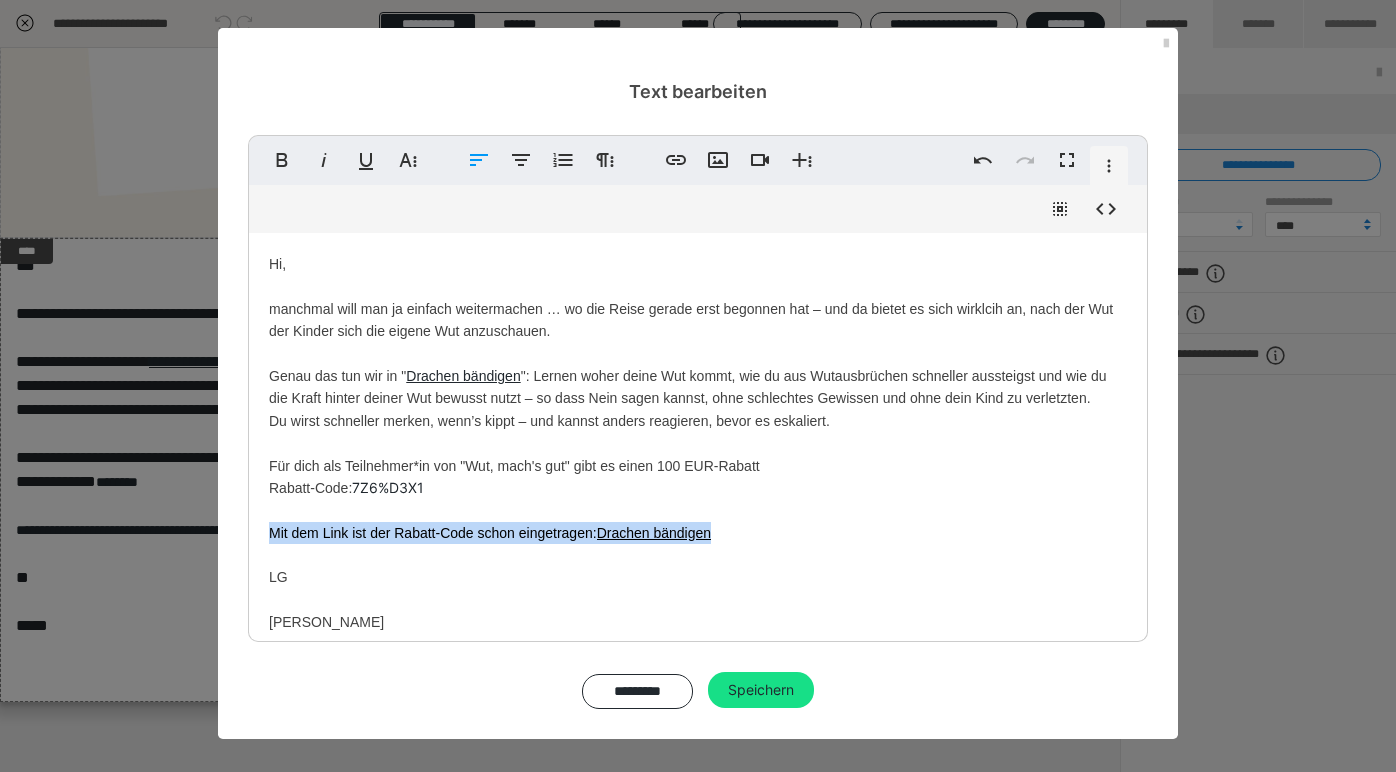 drag, startPoint x: 265, startPoint y: 523, endPoint x: 705, endPoint y: 532, distance: 440.09204 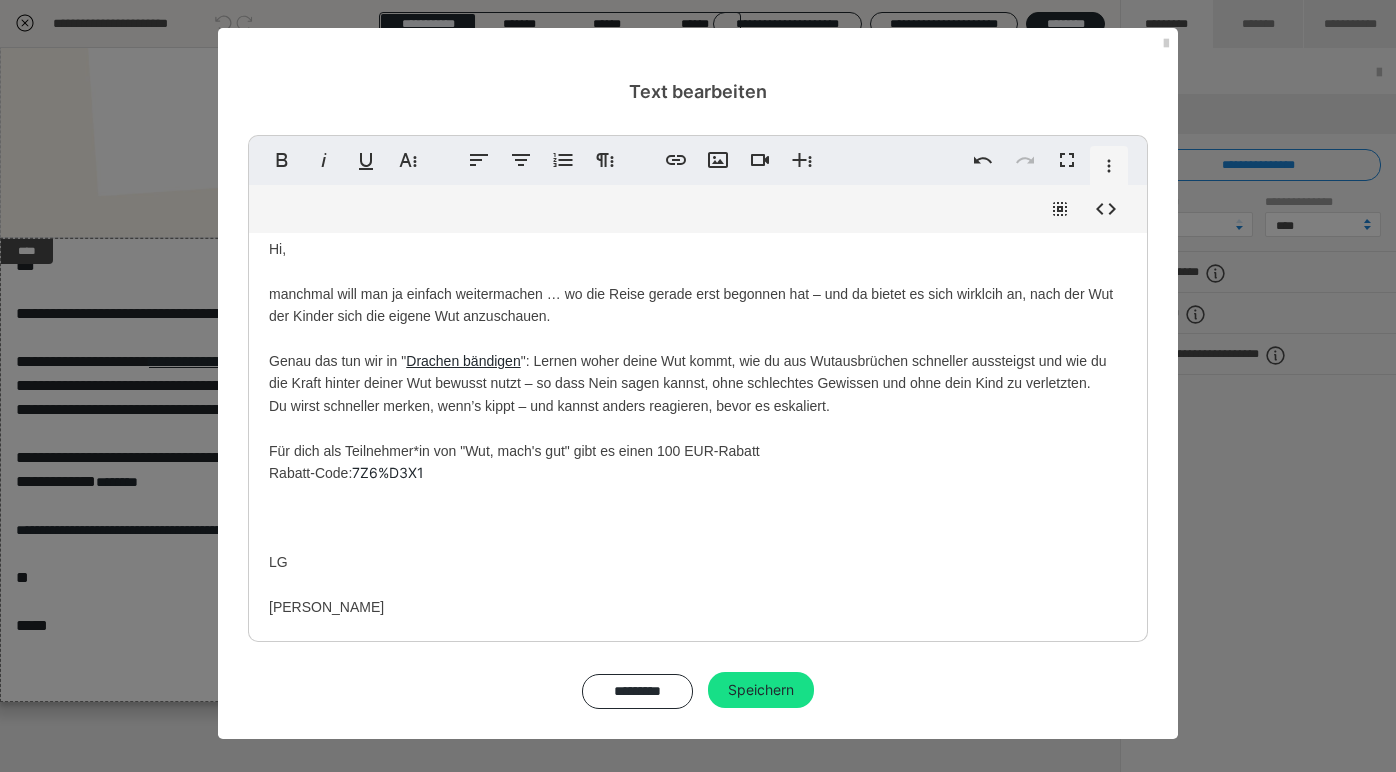 click on "Hi, manchmal will man ja einfach weitermachen … wo die Reise gerade erst begonnen hat – und da bietet es sich wirklcih an, nach der Wut der Kinder sich die eigene Wut anzuschauen. Genau das tun wir in " Drachen bändigen ": Lernen woher deine Wut kommt, wie du aus Wutausbrüchen schneller aussteigst und wie du die Kraft hinter deiner Wut bewusst nutzt – so dass Nein sagen kannst, ohne schlechtes Gewissen und ohne dein Kind zu verletzten.   Du wirst schneller merken, wenn’s kippt – und kannst anders reagieren, bevor es eskaliert. Für dich ​als Teilnehmer*in von "Wut, mach's gut" gibt es einen 100 EUR-Rabatt Rabatt-Code:  7Z6%D3X1 LG [PERSON_NAME]" at bounding box center (698, 428) 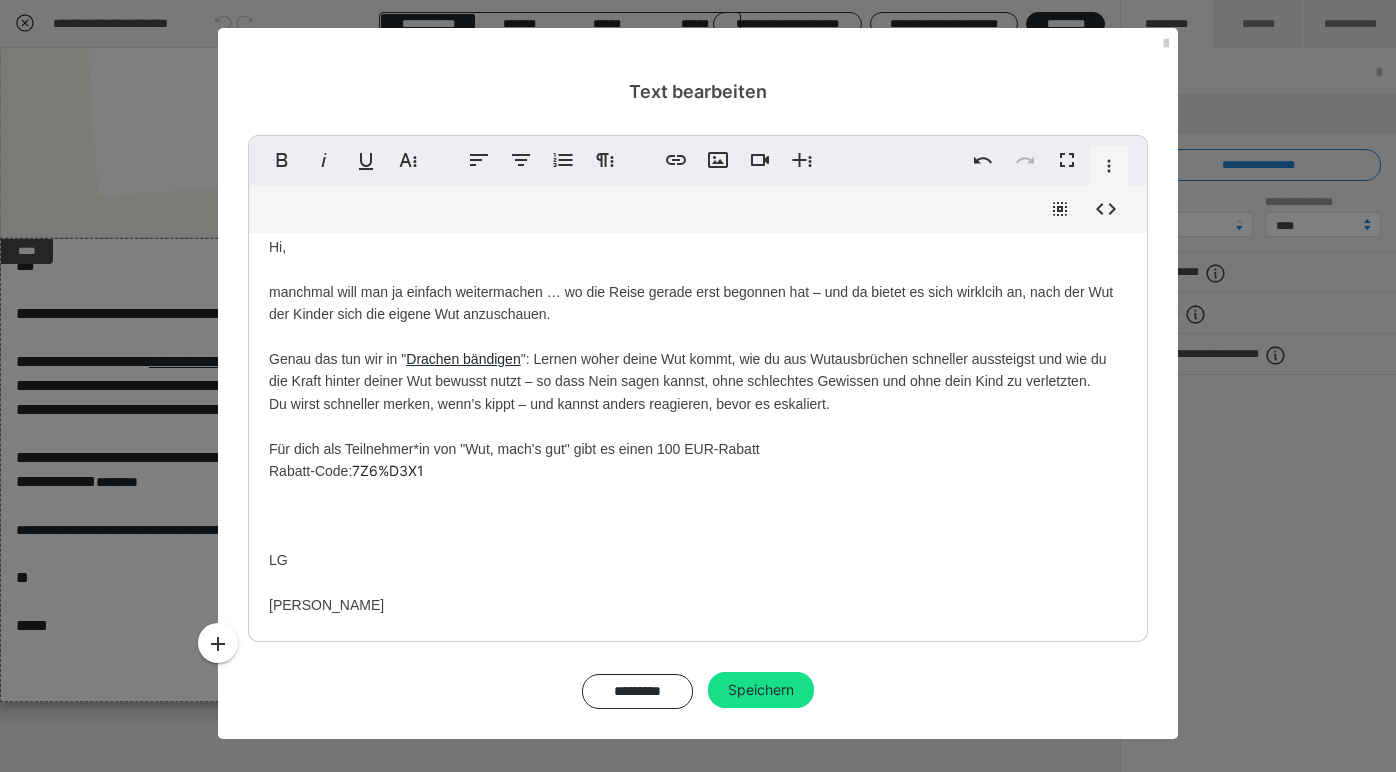 scroll, scrollTop: 39, scrollLeft: 0, axis: vertical 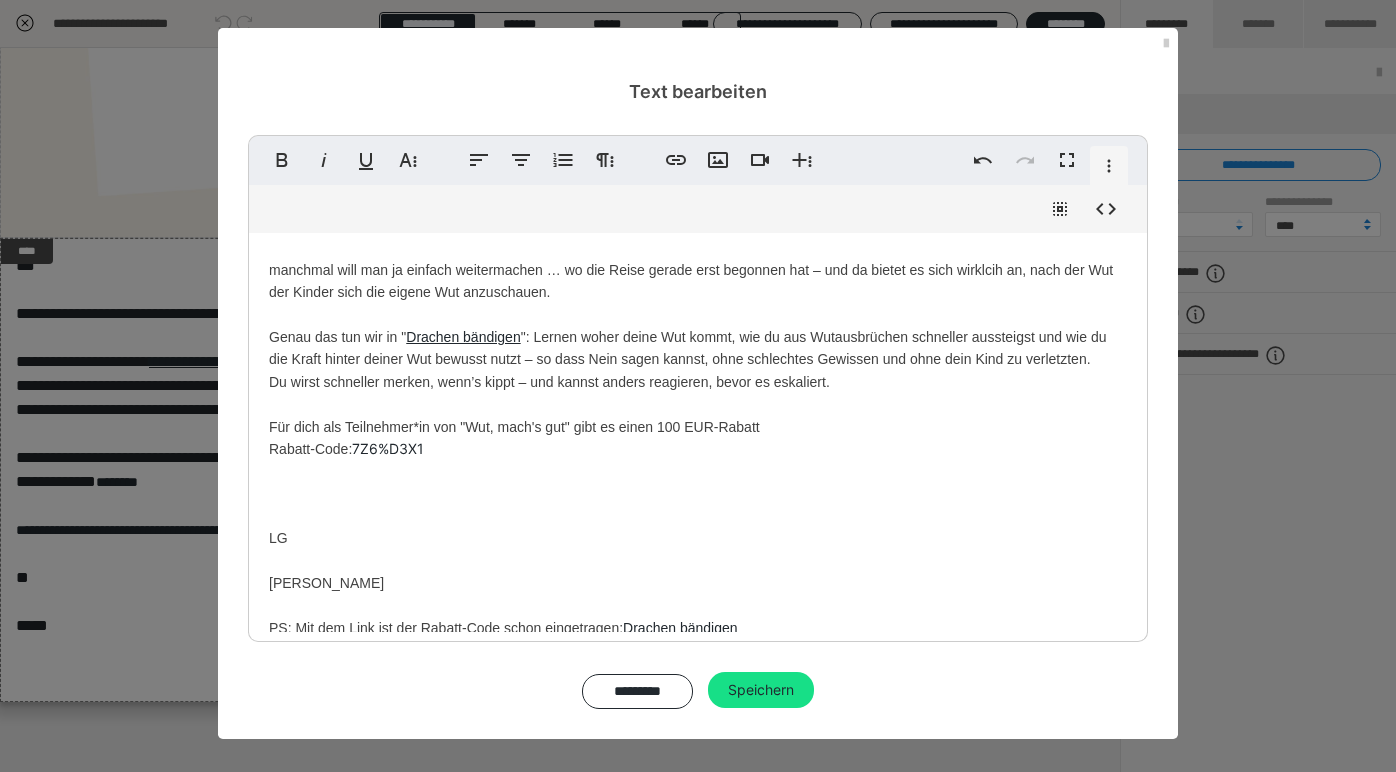click on "Hi, manchmal will man ja einfach weitermachen … wo die Reise gerade erst begonnen hat – und da bietet es sich wirklcih an, nach der Wut der Kinder sich die eigene Wut anzuschauen. Genau das tun wir in " Drachen bändigen ": Lernen woher deine Wut kommt, wie du aus Wutausbrüchen schneller aussteigst und wie du die Kraft hinter deiner Wut bewusst nutzt – so dass Nein sagen kannst, ohne schlechtes Gewissen und ohne dein Kind zu verletzten.   Du wirst schneller merken, wenn’s kippt – und kannst anders reagieren, bevor es eskaliert. Für dich ​als Teilnehmer*in von "Wut, mach's gut" gibt es einen 100 EUR-Rabatt Rabatt-Code:  7Z6%D3X1 LG Chris  ​ PS: Mit dem Link ist der Rabatt-Code schon eingetragen:   Drachen bändigen" at bounding box center [698, 426] 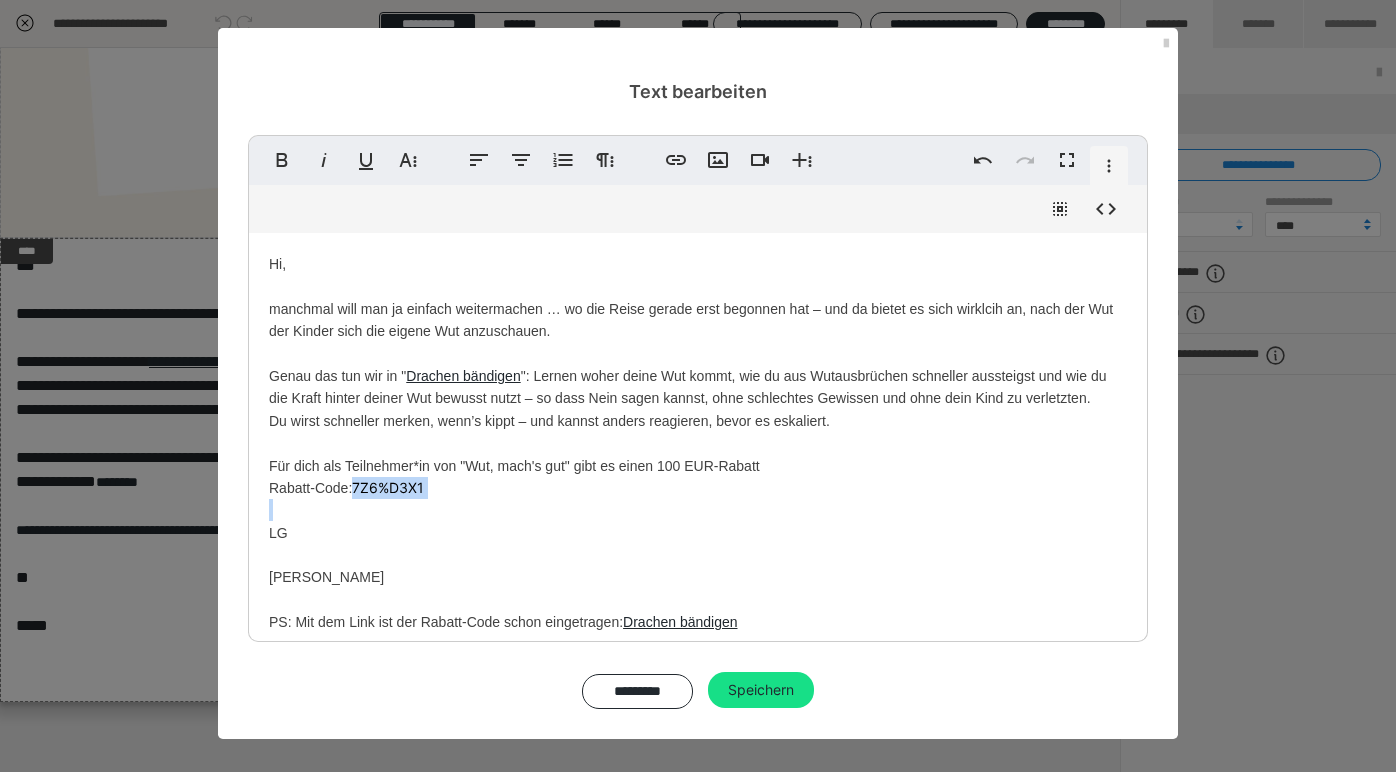 scroll, scrollTop: 0, scrollLeft: 0, axis: both 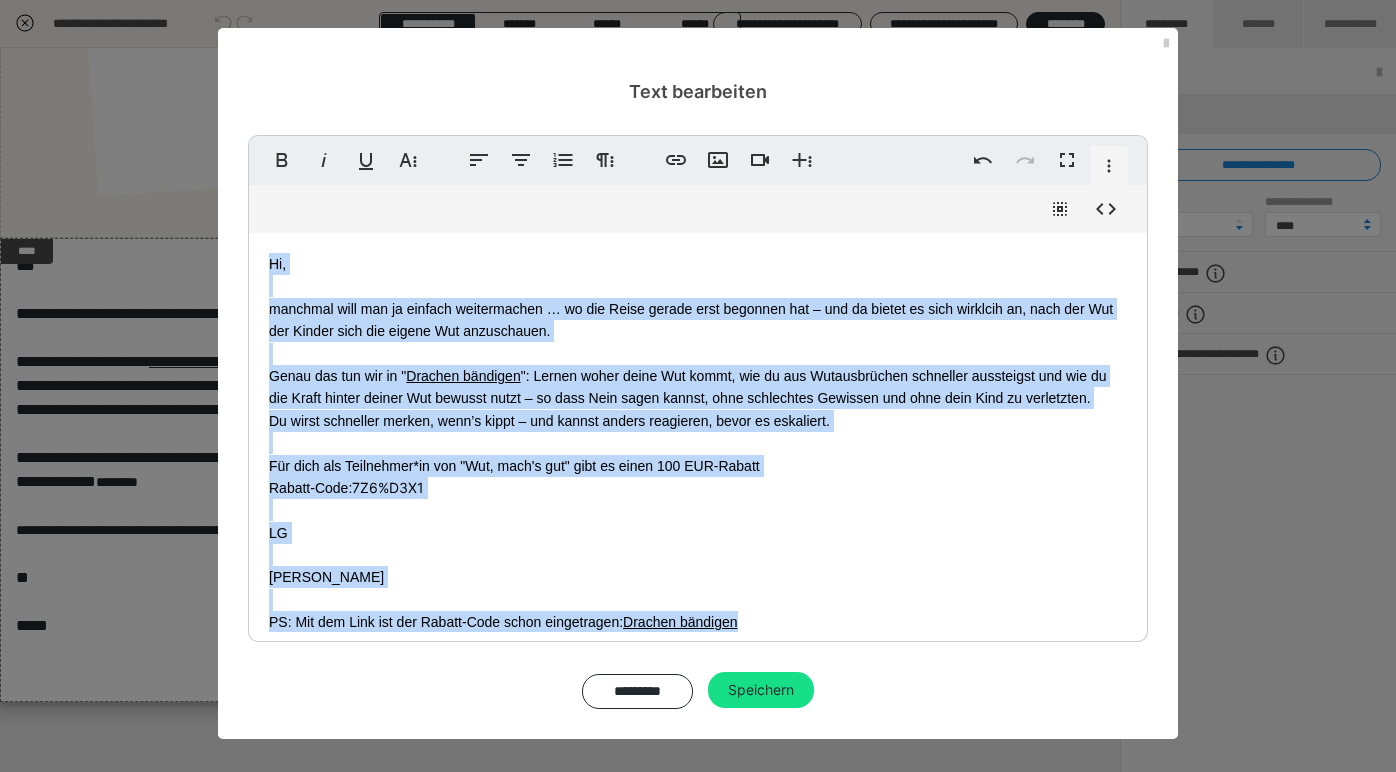 copy on "Hi, manchmal will man ja einfach weitermachen … wo die Reise gerade erst begonnen hat – und da bietet es sich wirklcih an, nach der Wut der Kinder sich die eigene Wut anzuschauen. Genau das tun wir in " Drachen bändigen ": Lernen woher deine Wut kommt, wie du aus Wutausbrüchen schneller aussteigst und wie du die Kraft hinter deiner Wut bewusst nutzt – so dass Nein sagen kannst, ohne schlechtes Gewissen und ohne dein Kind zu verletzten.   Du wirst schneller merken, wenn’s kippt – und kannst anders reagieren, bevor es eskaliert. Für dich als Teilnehmer*in von "Wut, mach's gut" gibt es einen 100 EUR-Rabatt Rabatt-Code:  7Z6%D3X1 LG Chris  PS: Mit dem Link ist der Rabatt-Code schon eingetragen:   Drachen bändigen" 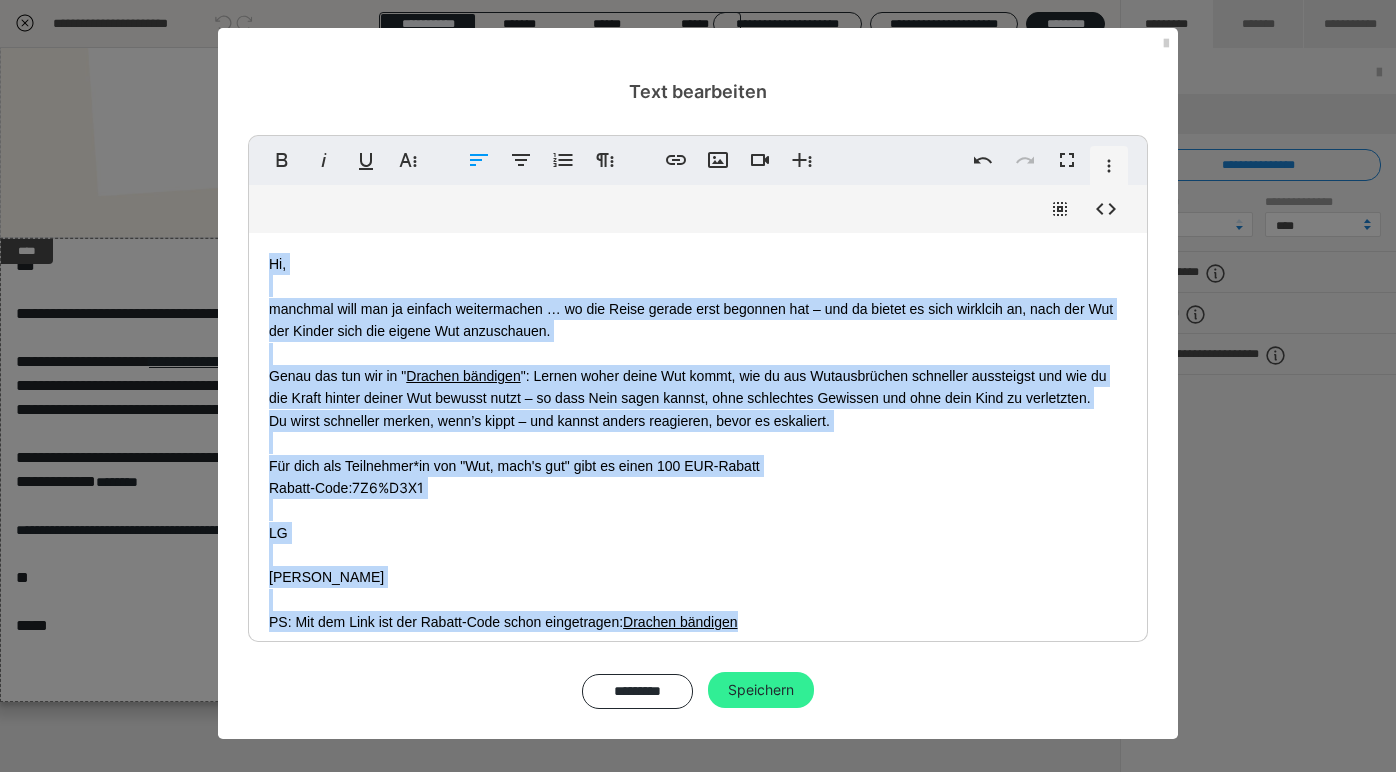 click on "Speichern" at bounding box center (761, 690) 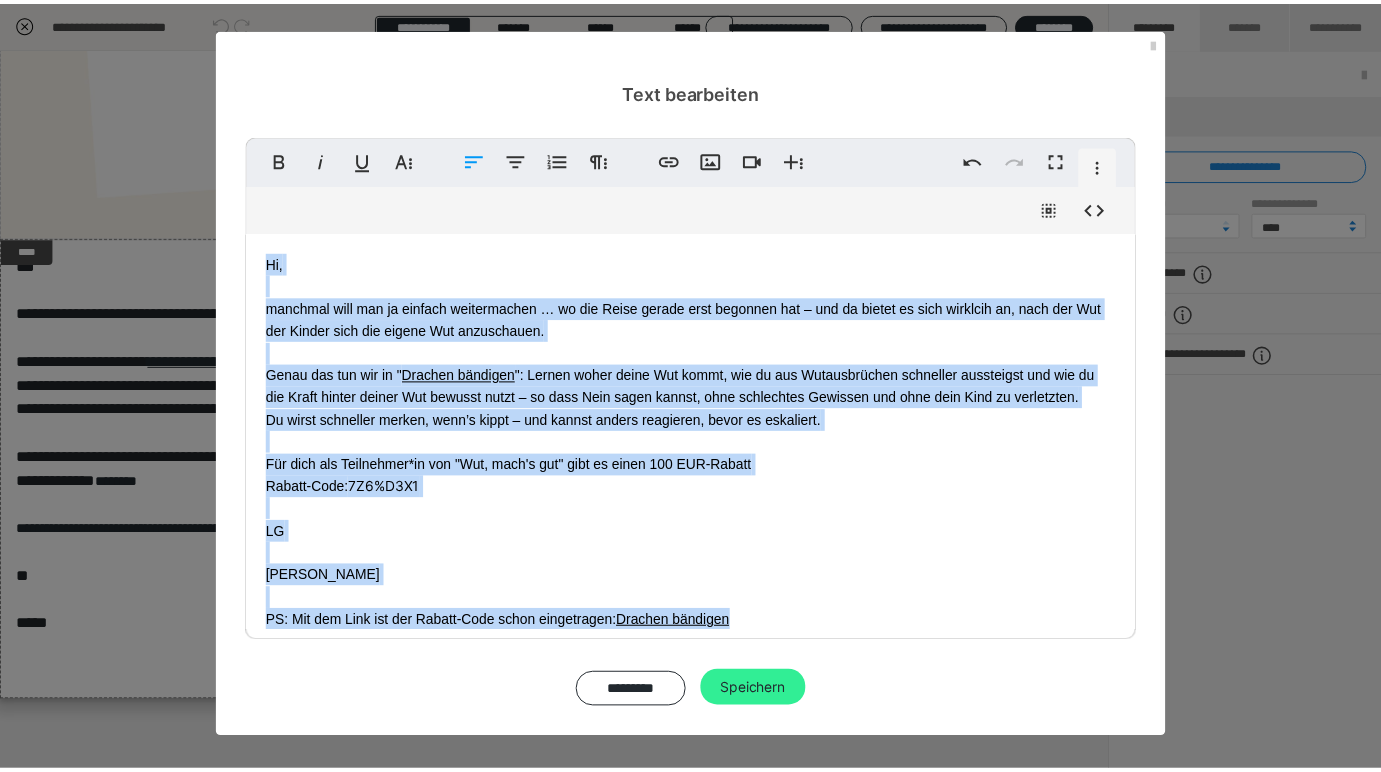 scroll, scrollTop: 16, scrollLeft: 0, axis: vertical 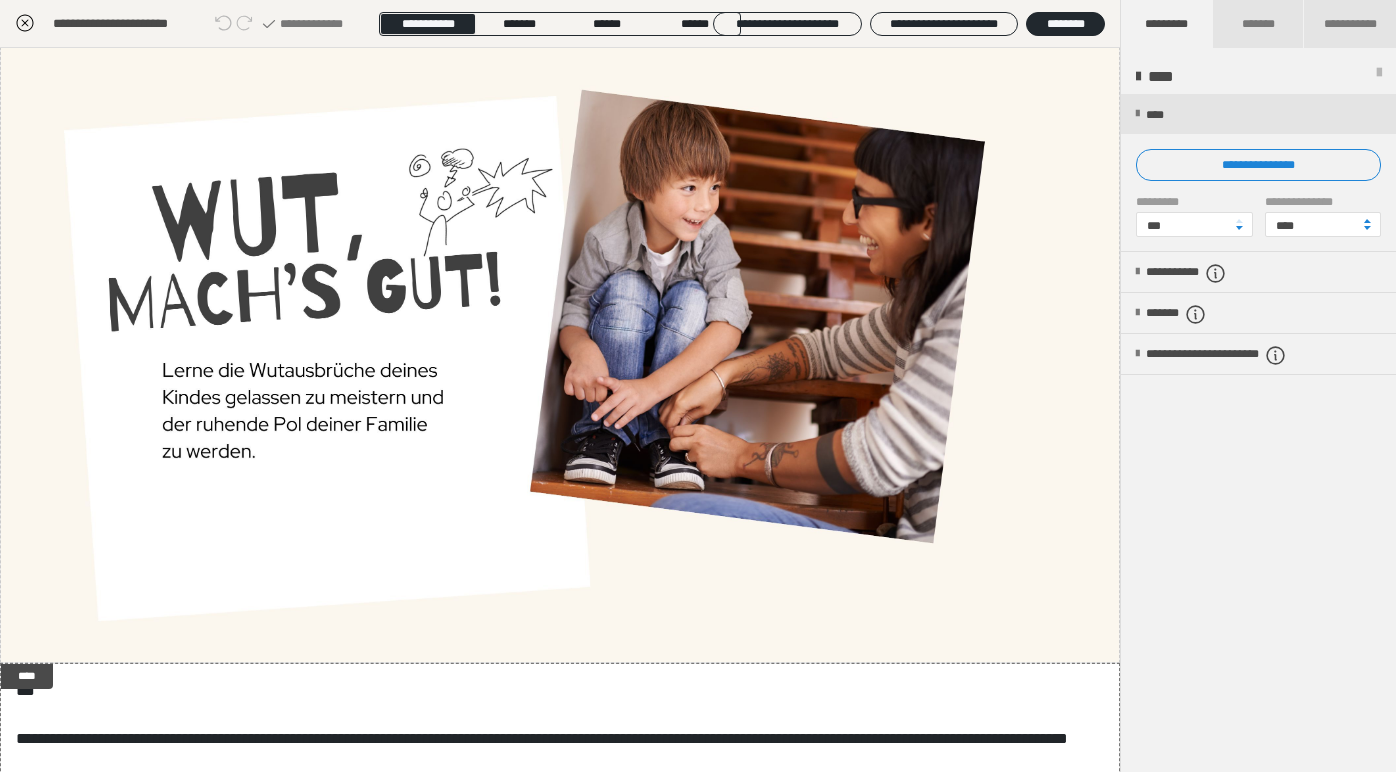click at bounding box center (25, 24) 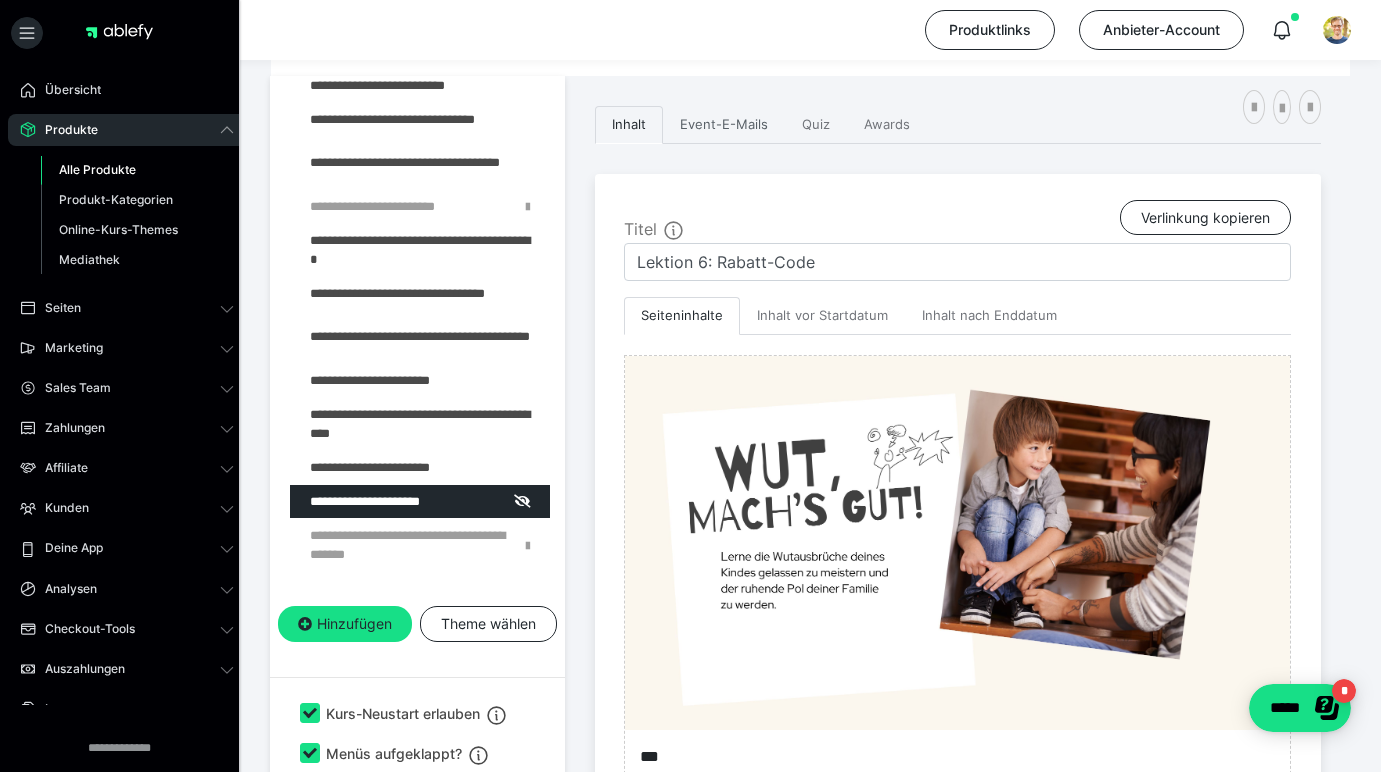 click on "Event-E-Mails" at bounding box center [724, 125] 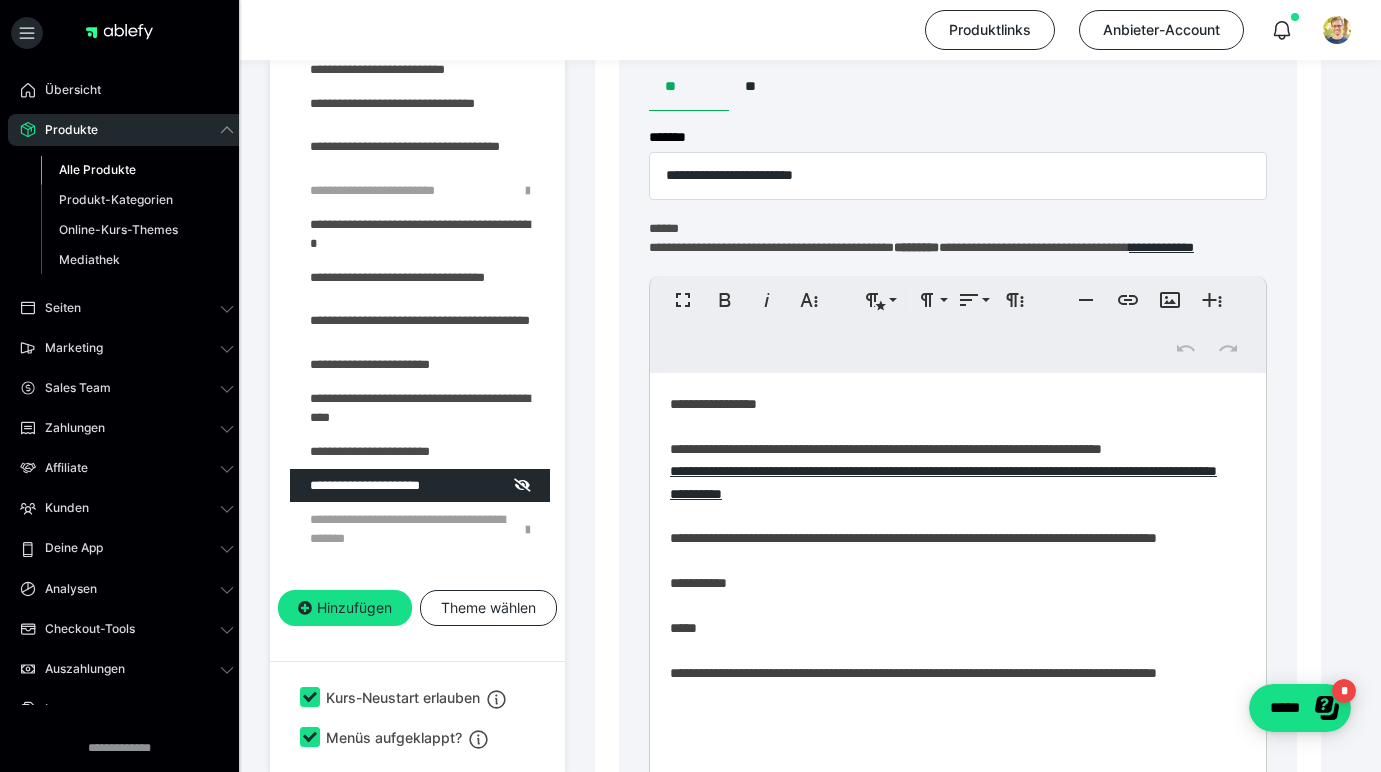 scroll, scrollTop: 721, scrollLeft: 0, axis: vertical 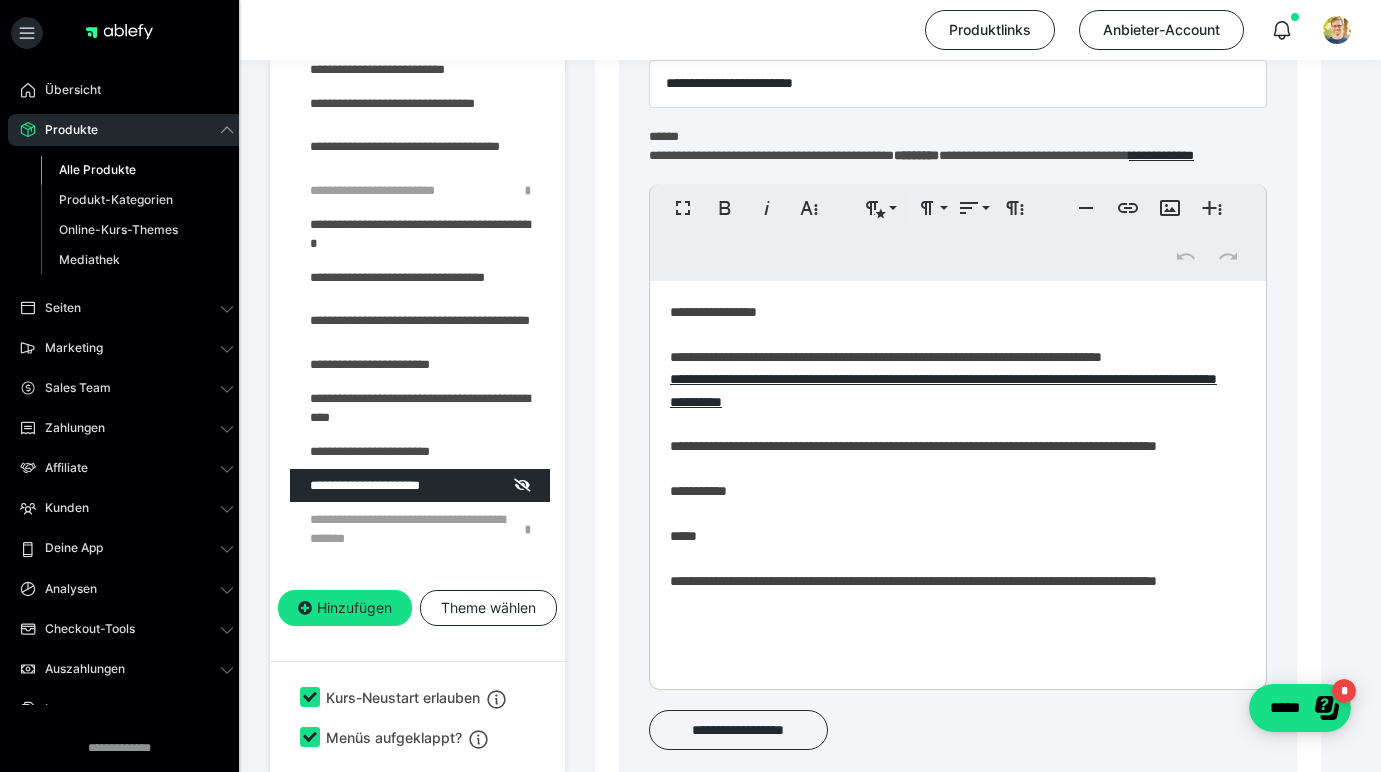 click on "**********" at bounding box center (950, 499) 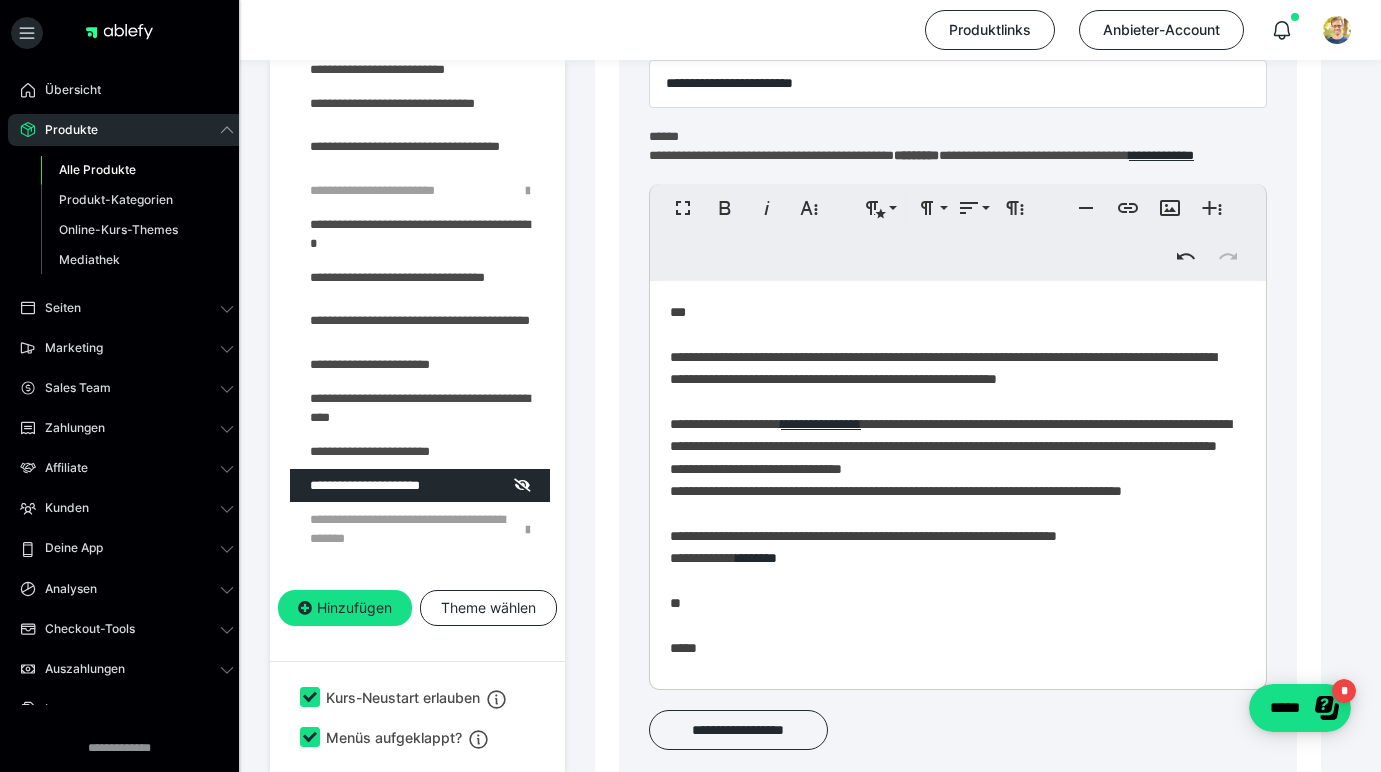 click on "**********" at bounding box center (950, 521) 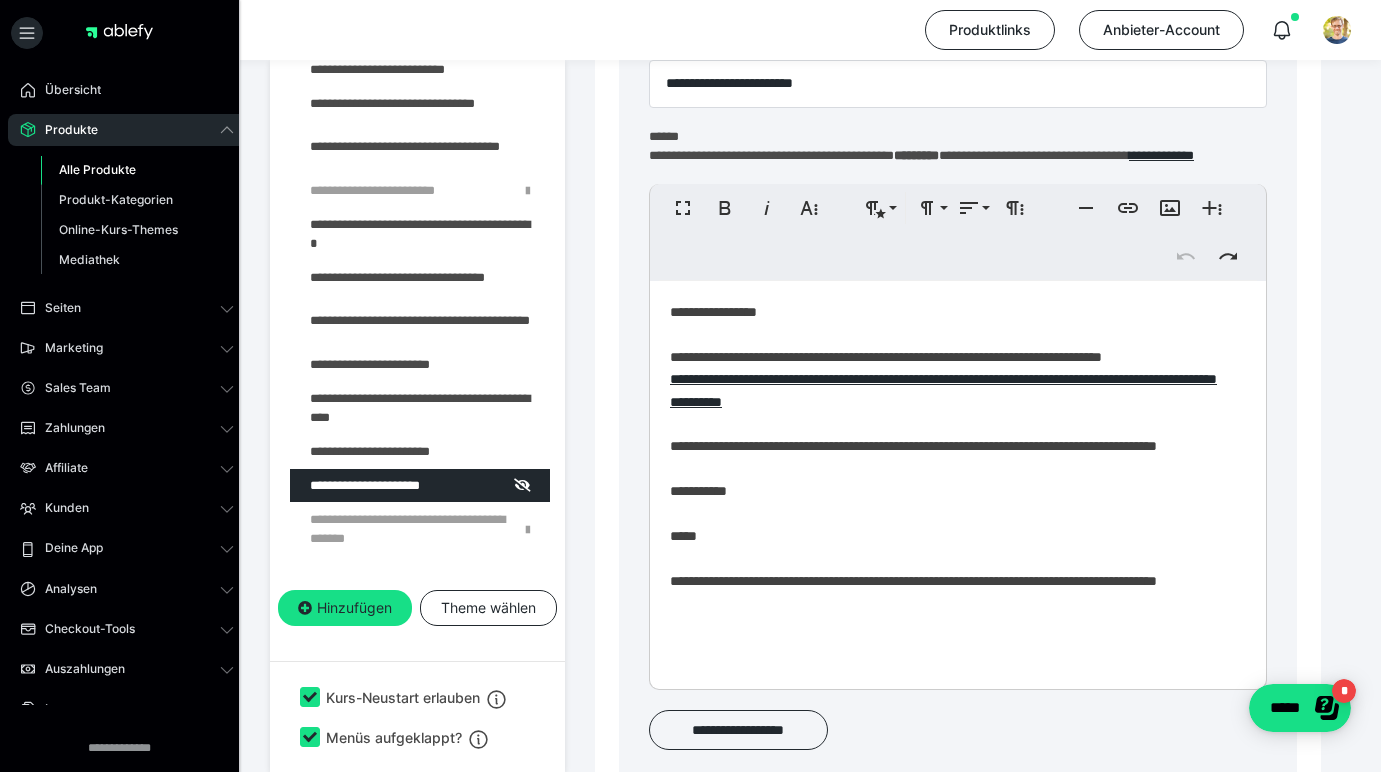 click on "**********" at bounding box center [950, 499] 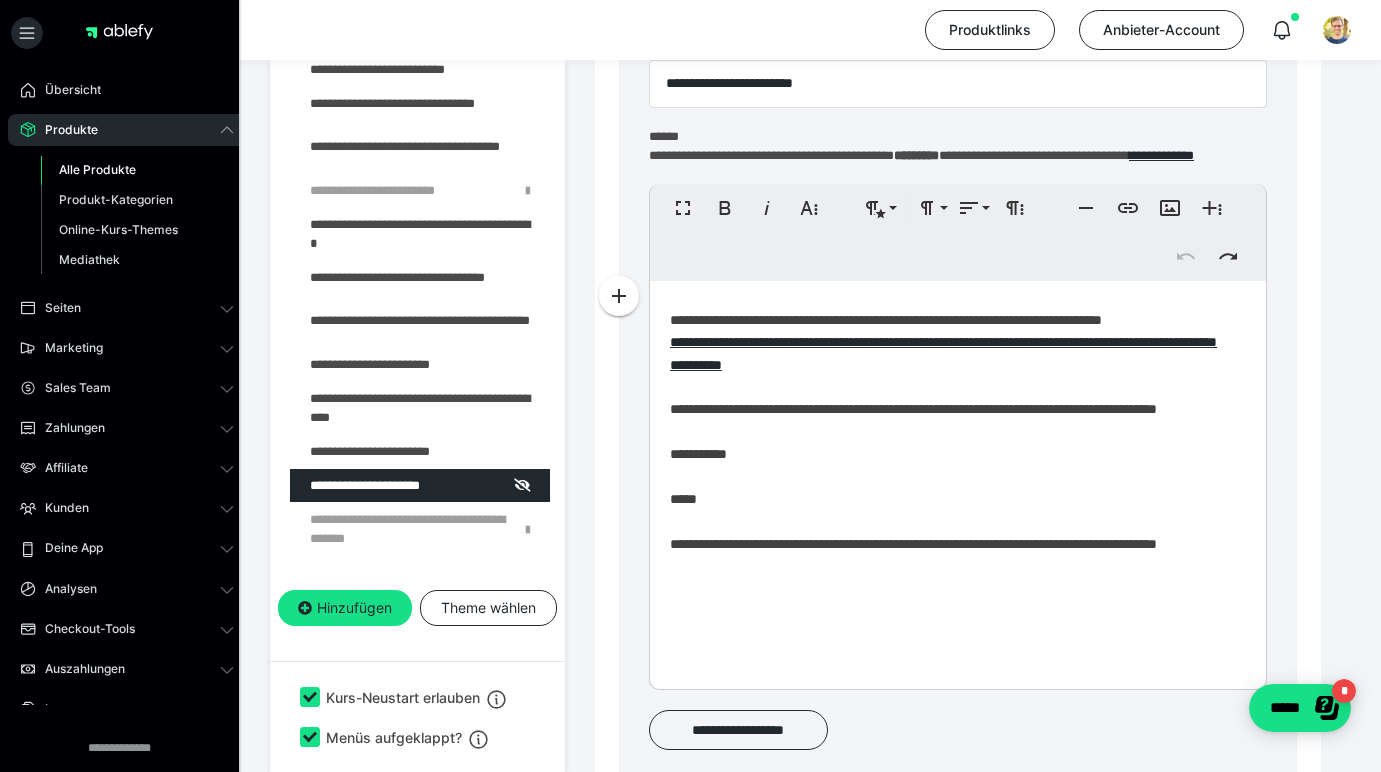 scroll, scrollTop: 37, scrollLeft: 0, axis: vertical 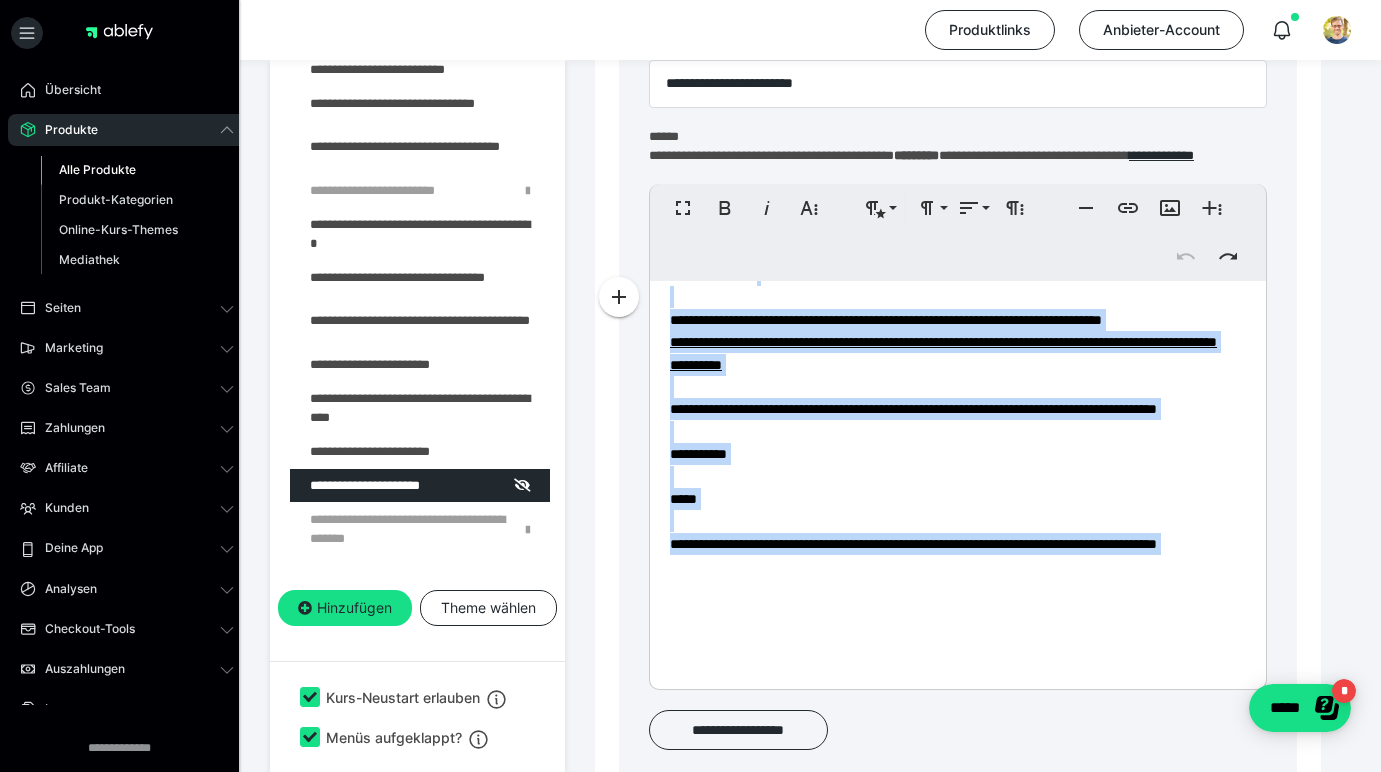 click on "**********" at bounding box center (950, 462) 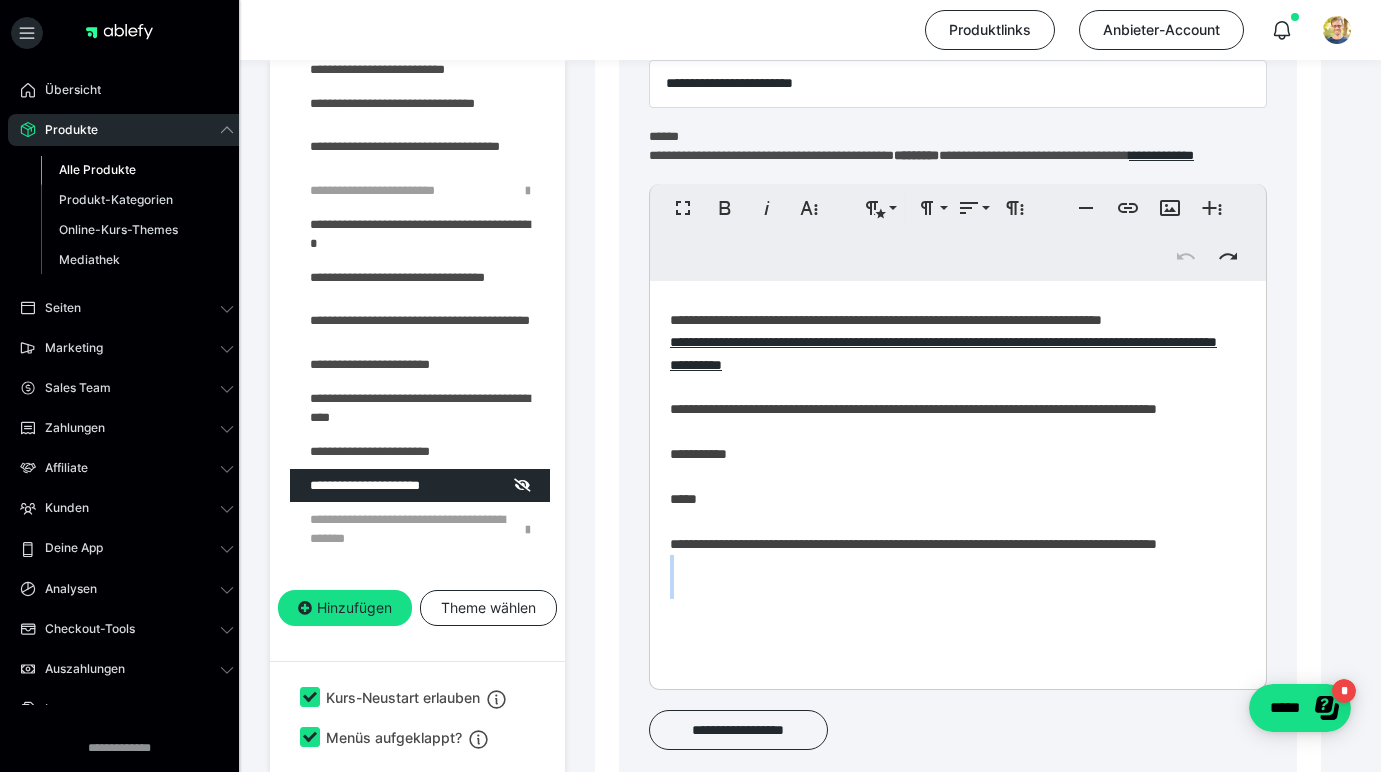 scroll, scrollTop: 0, scrollLeft: 0, axis: both 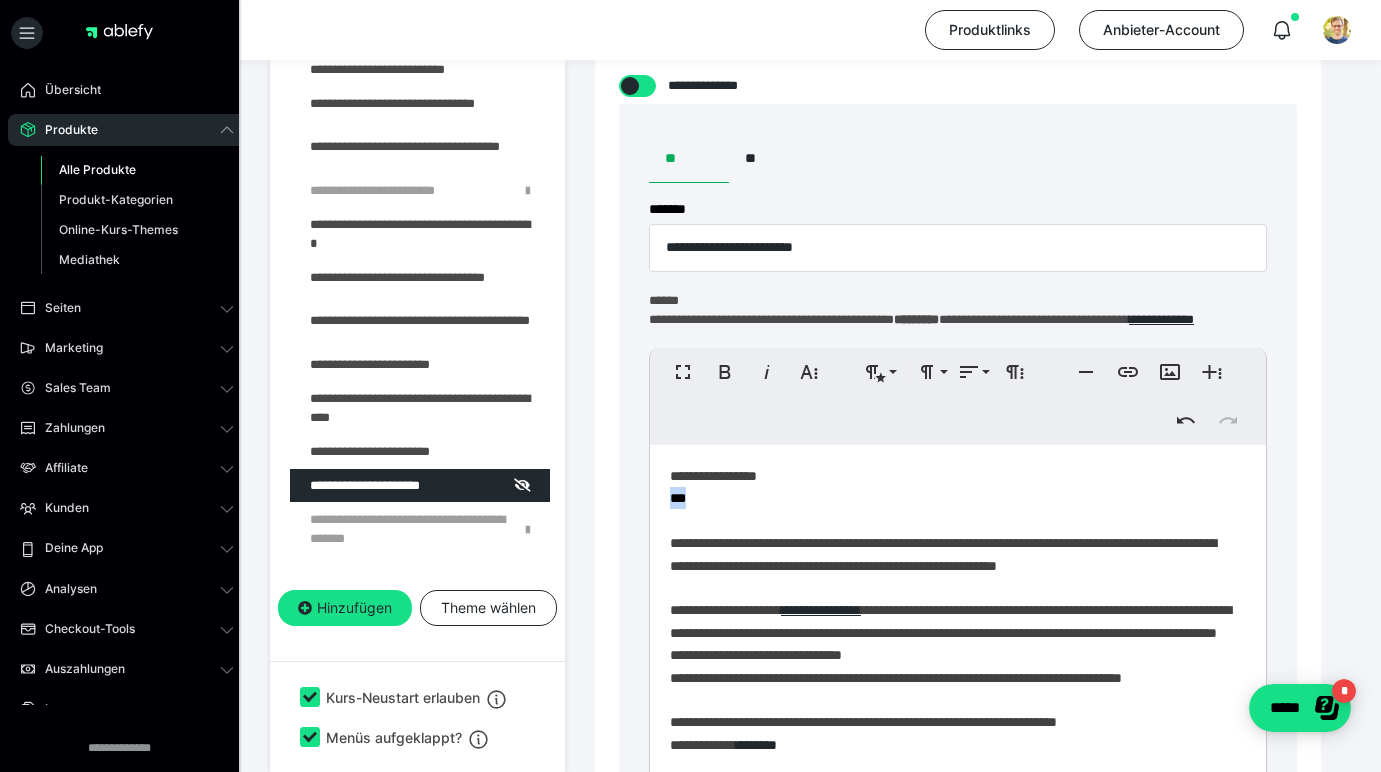 drag, startPoint x: 701, startPoint y: 510, endPoint x: 654, endPoint y: 509, distance: 47.010635 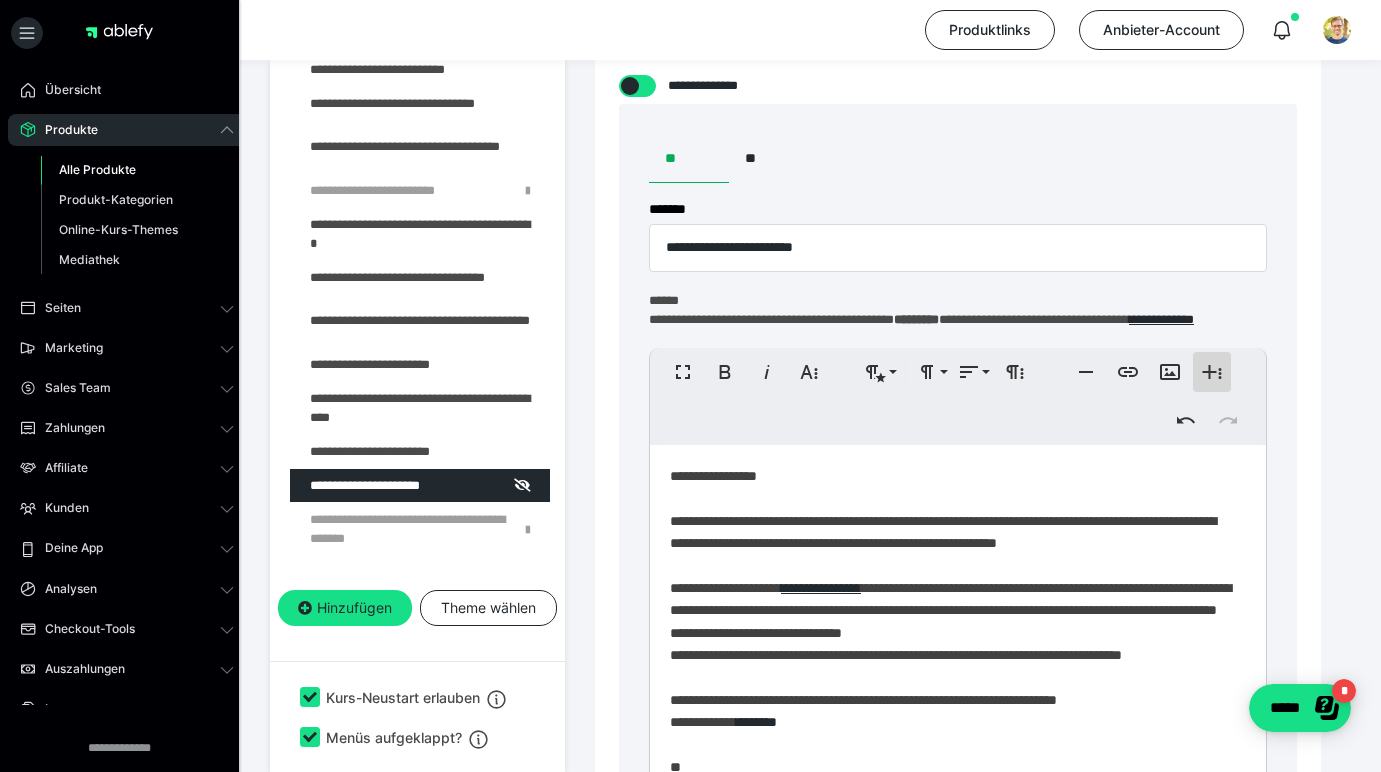 click on "**********" at bounding box center [1212, 372] 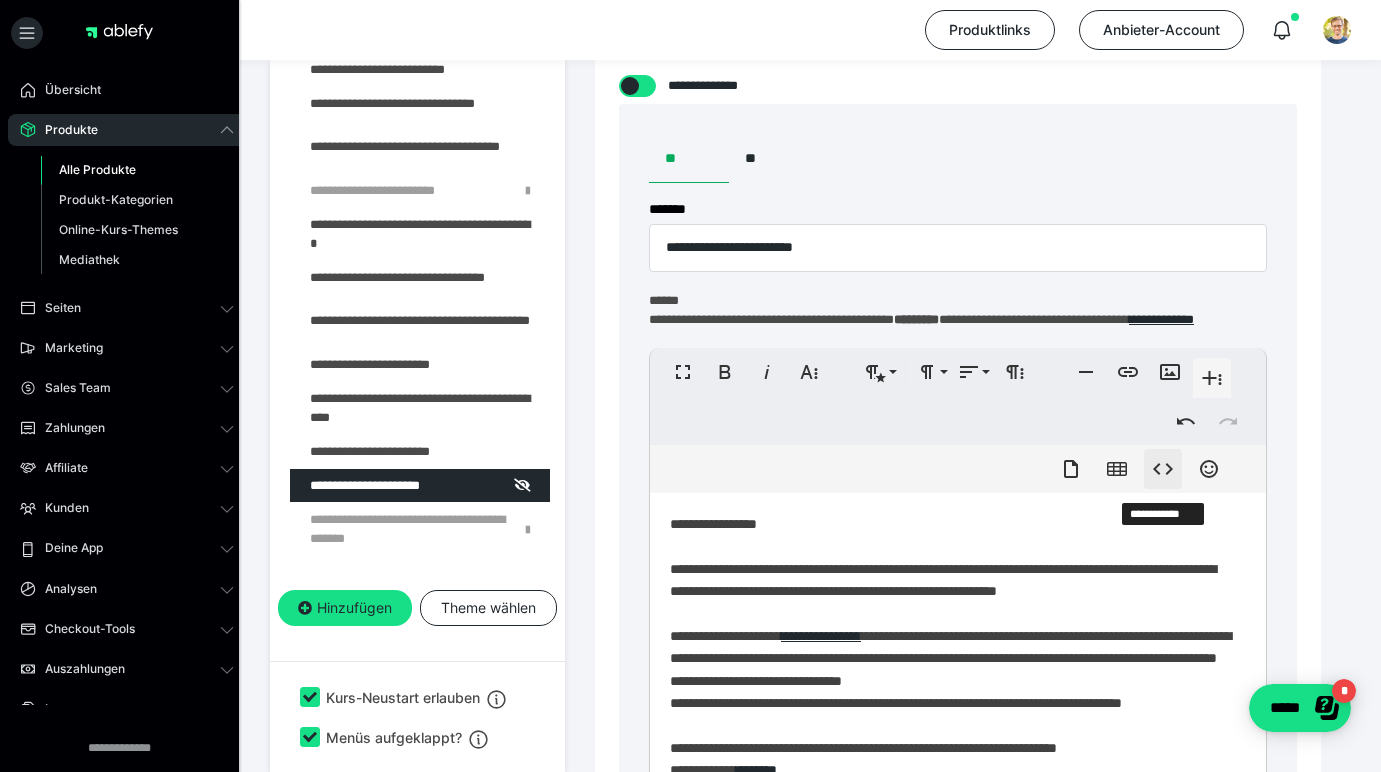click 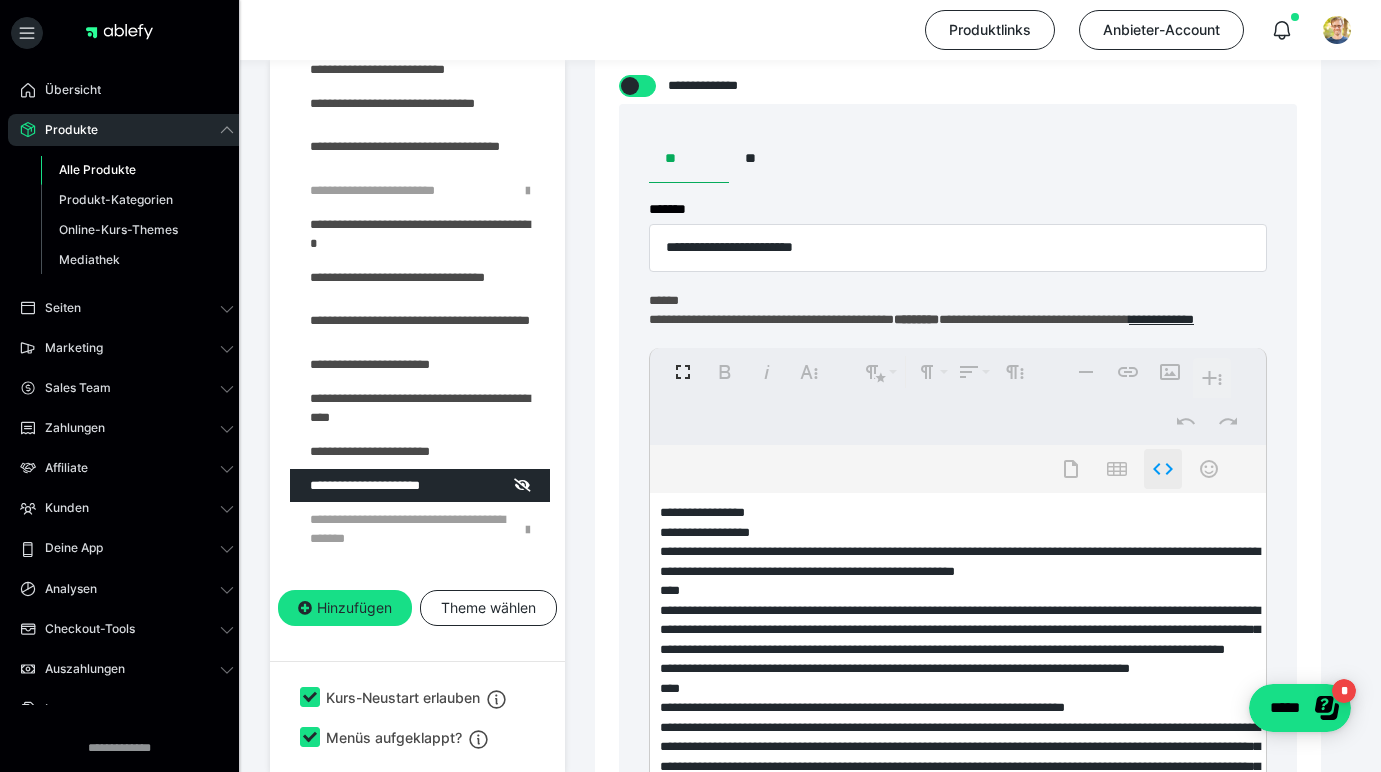 click 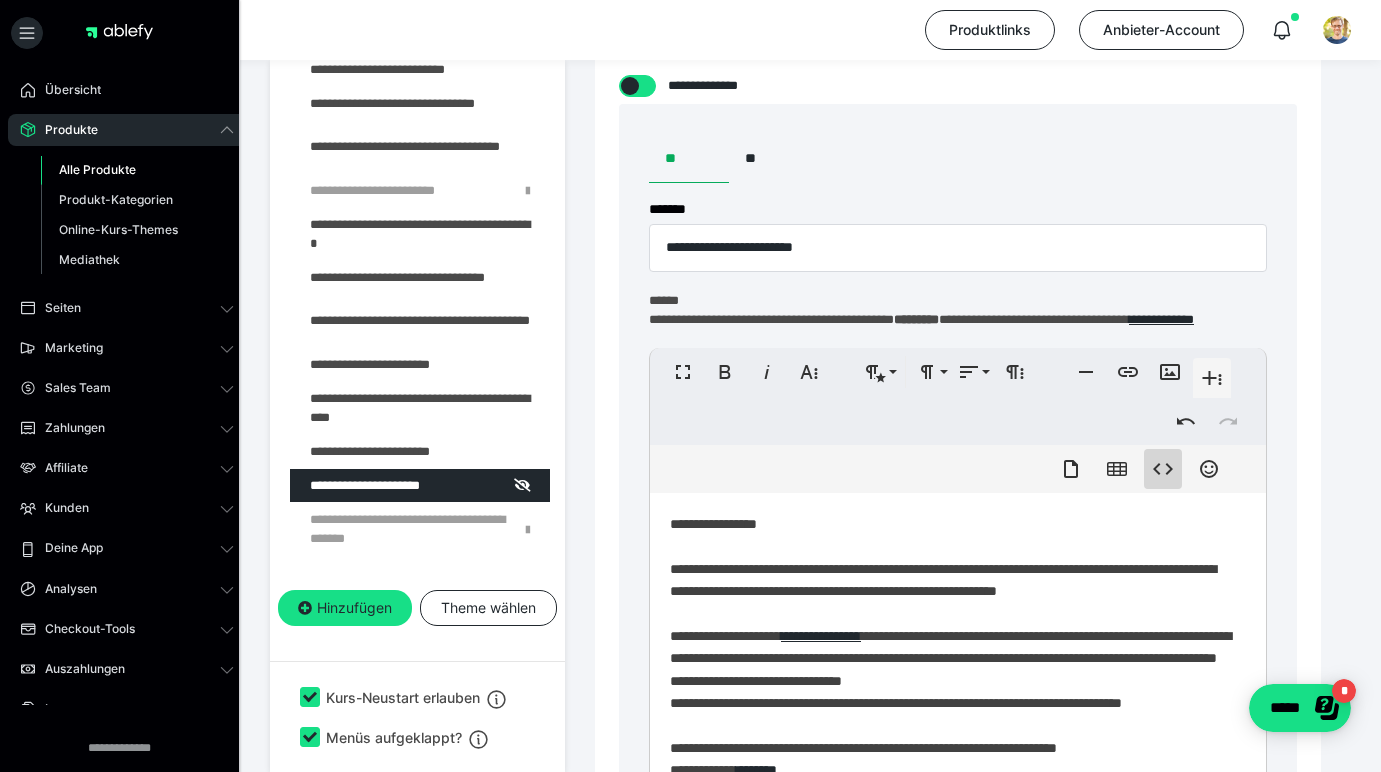 click 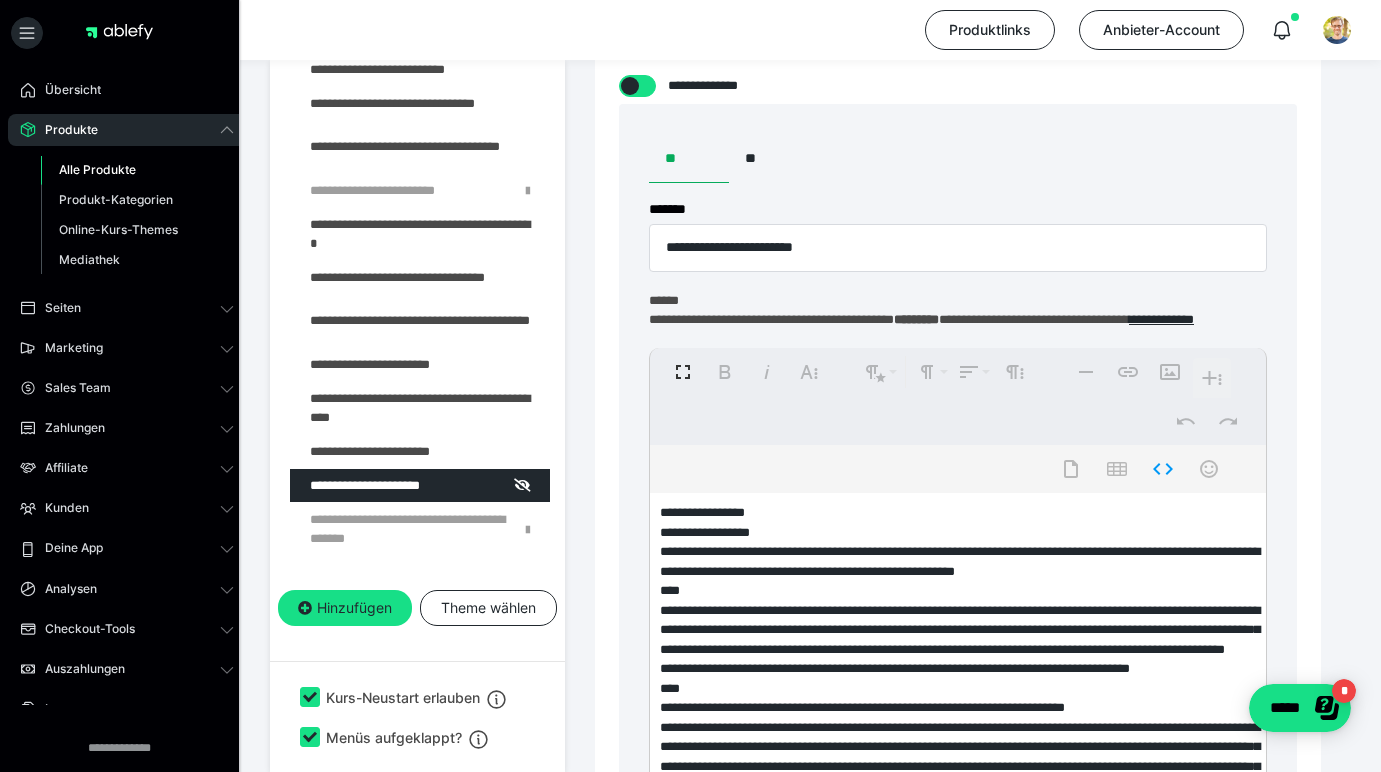 click at bounding box center [958, 693] 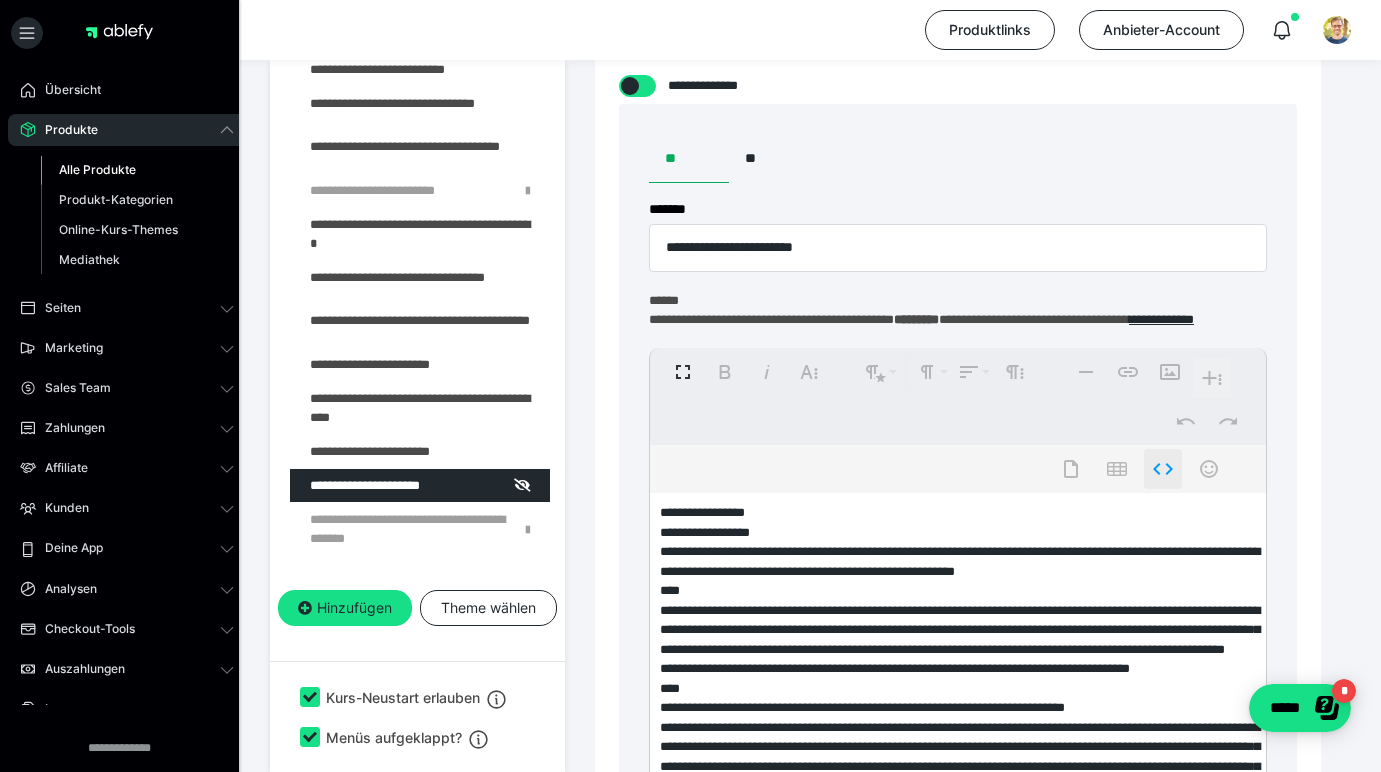 click 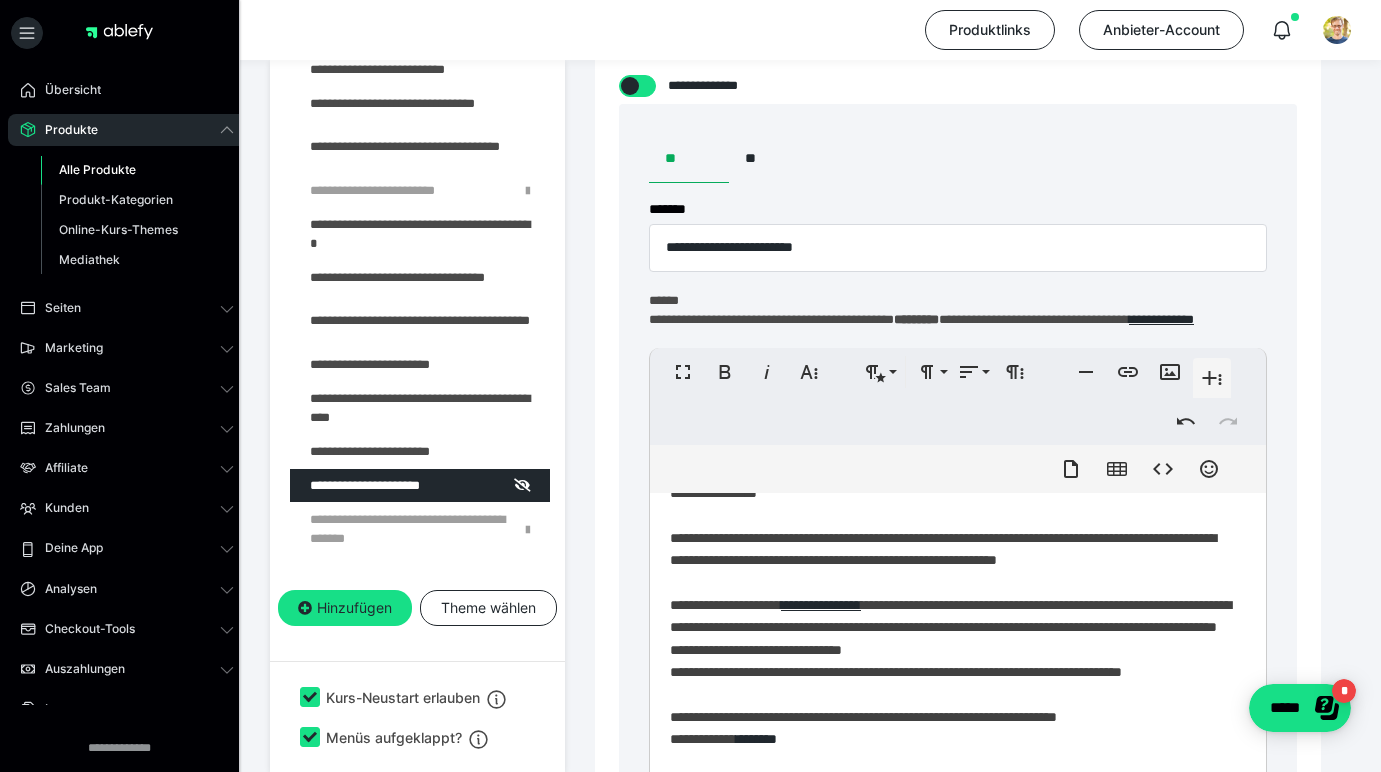 scroll, scrollTop: 22, scrollLeft: 0, axis: vertical 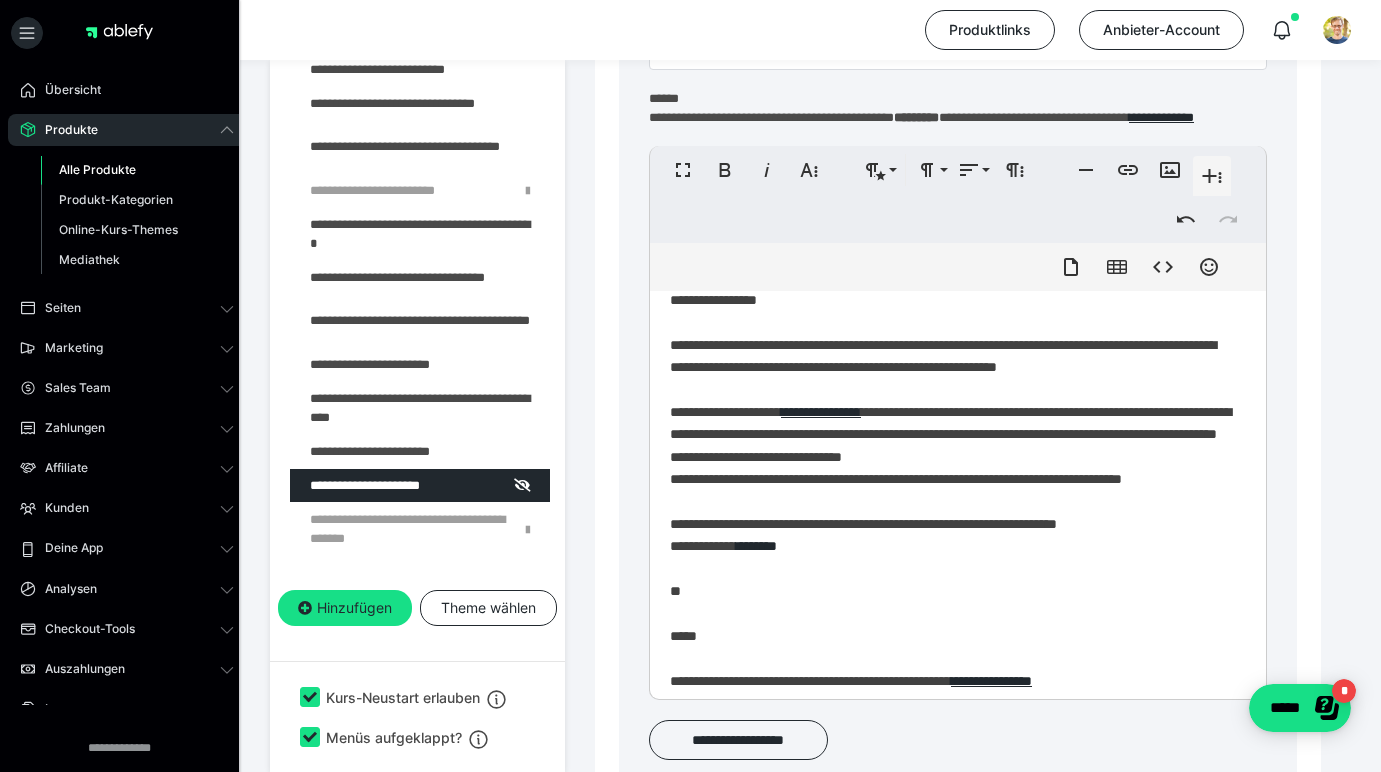 click on "**********" at bounding box center (950, 531) 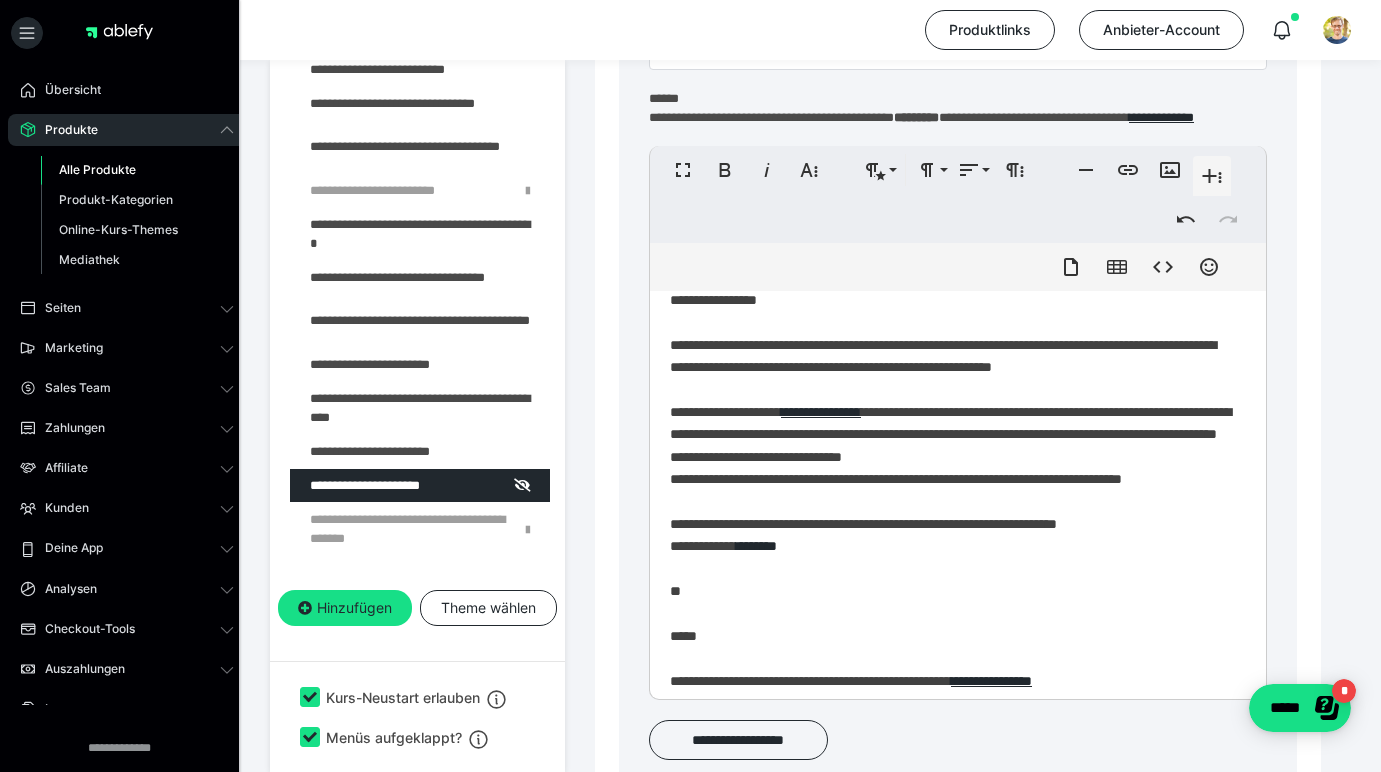 type 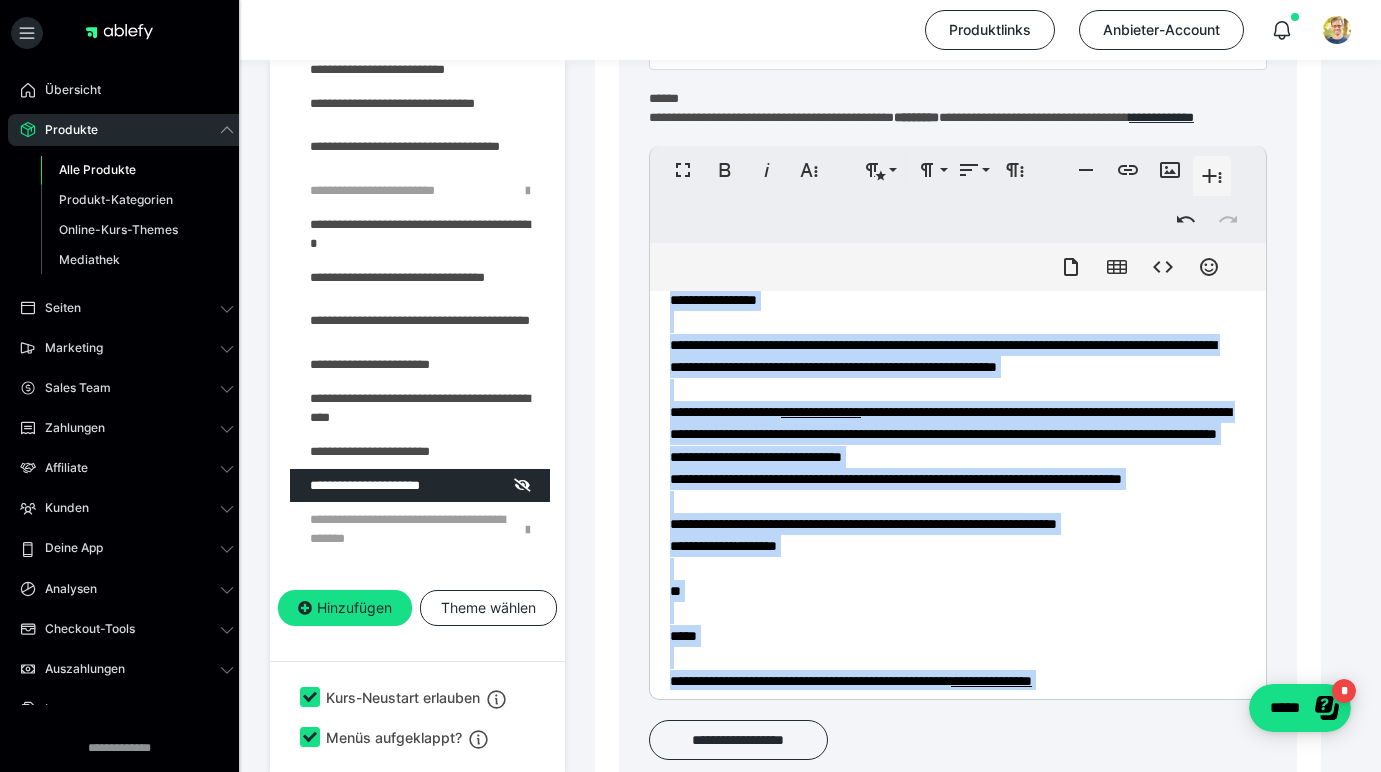 copy on "**********" 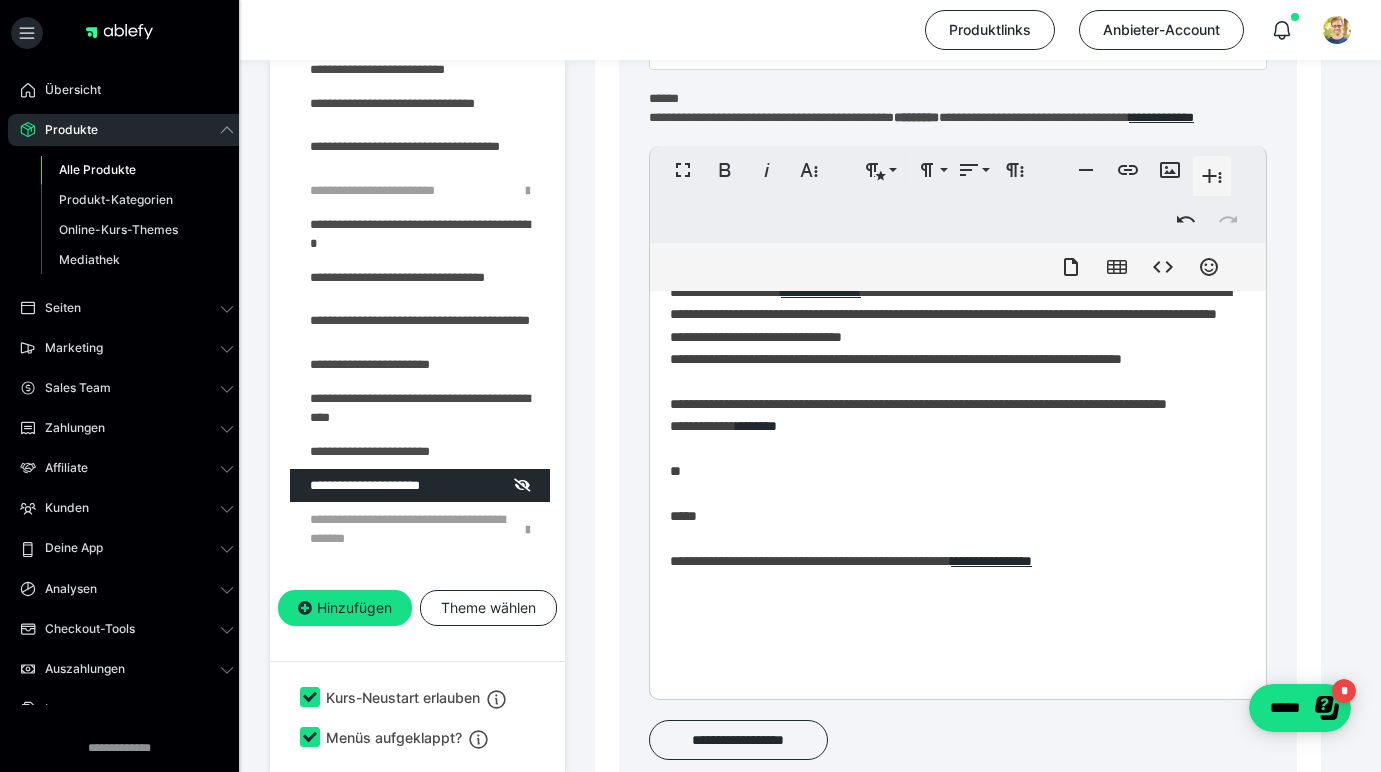 scroll, scrollTop: 143, scrollLeft: 0, axis: vertical 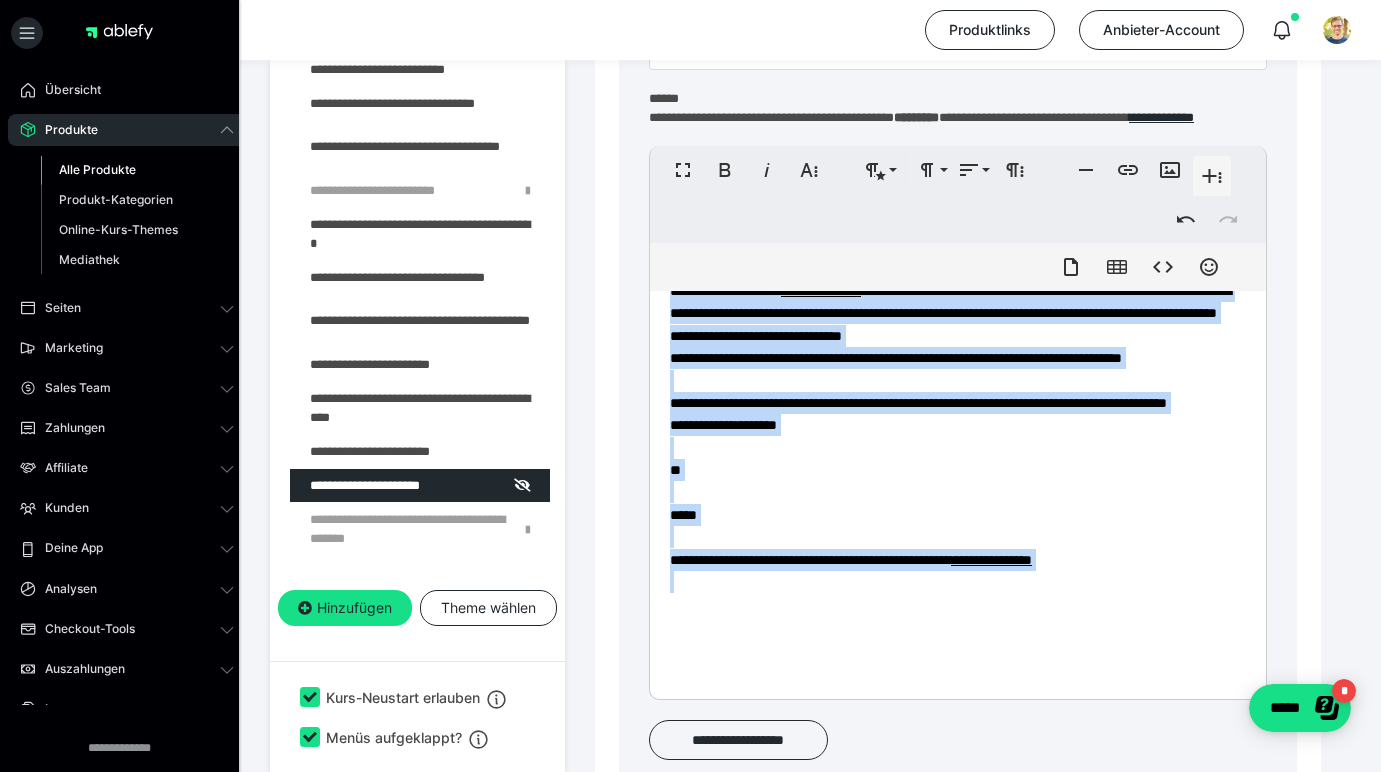 copy on "**********" 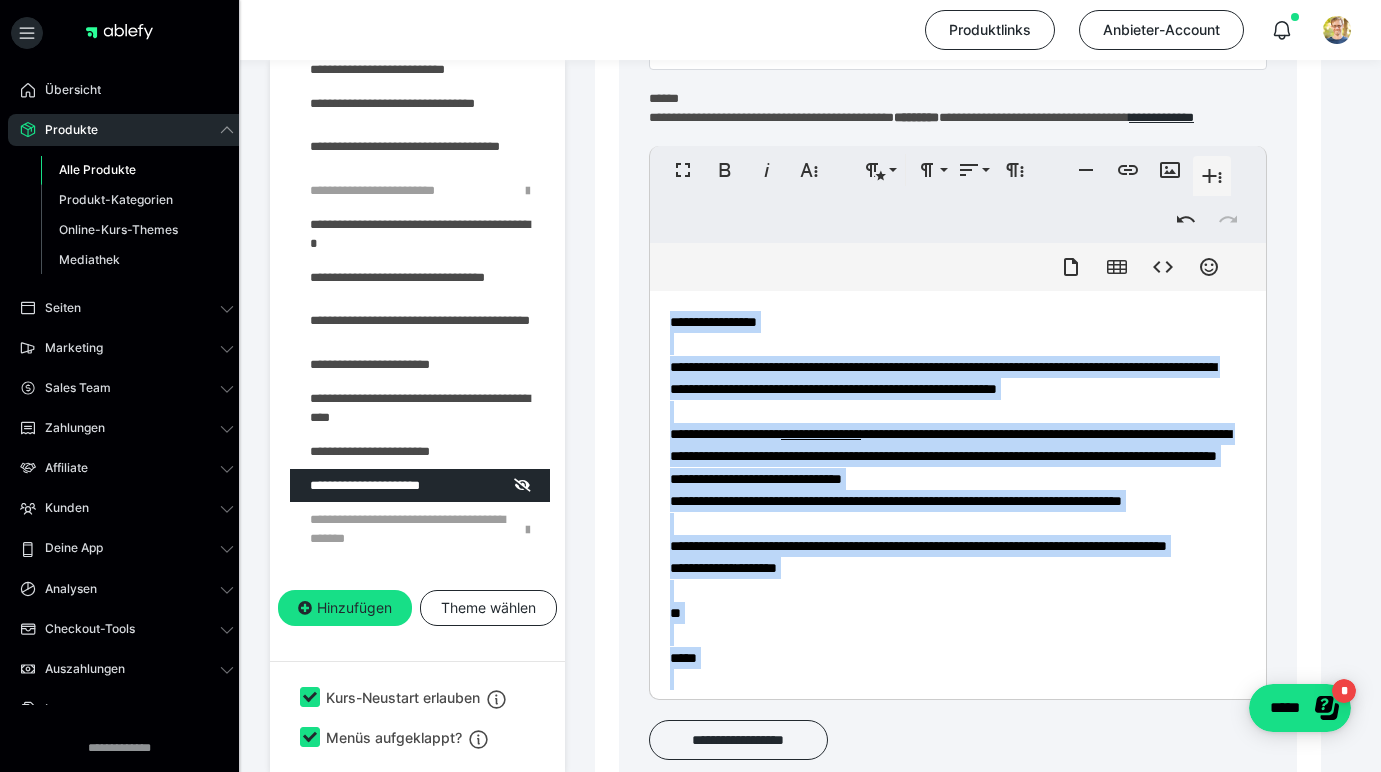 scroll, scrollTop: 0, scrollLeft: 0, axis: both 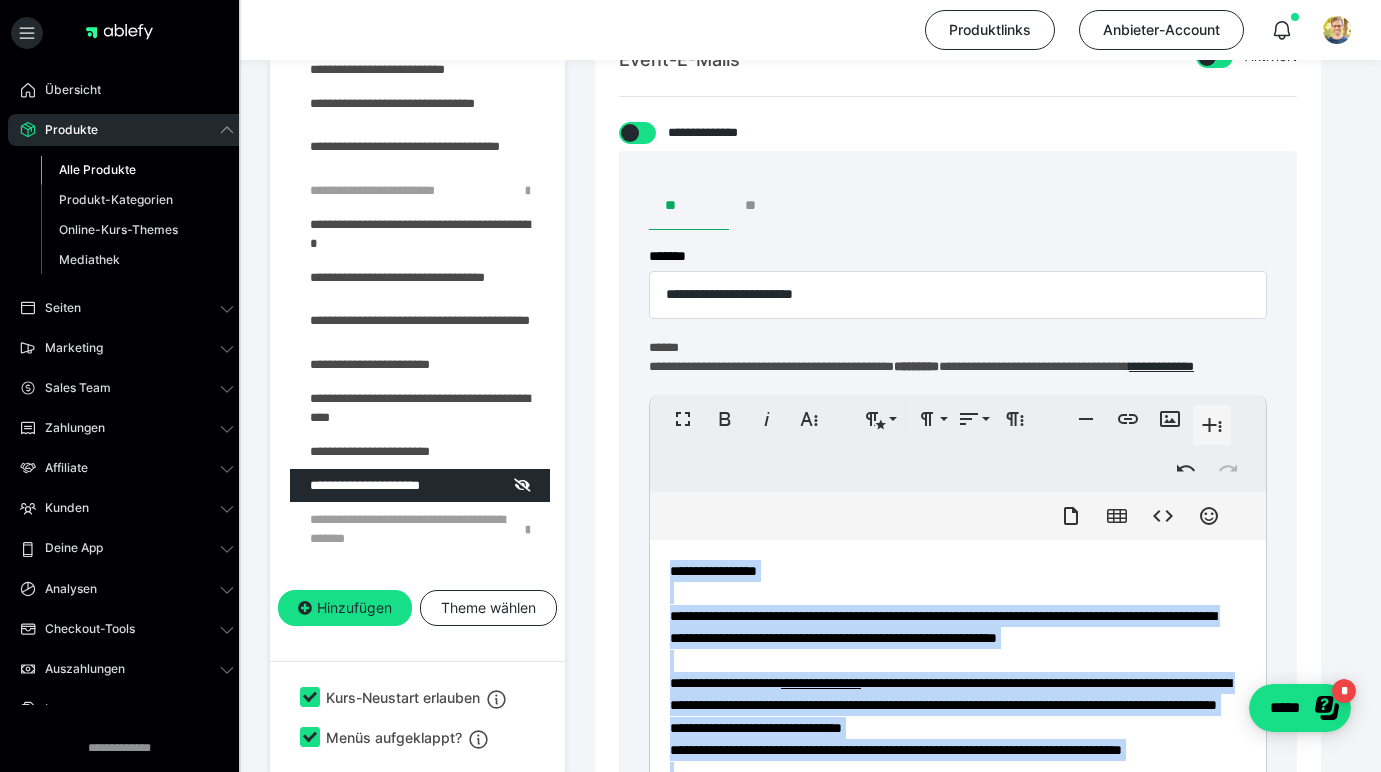 click on "**" at bounding box center [769, 206] 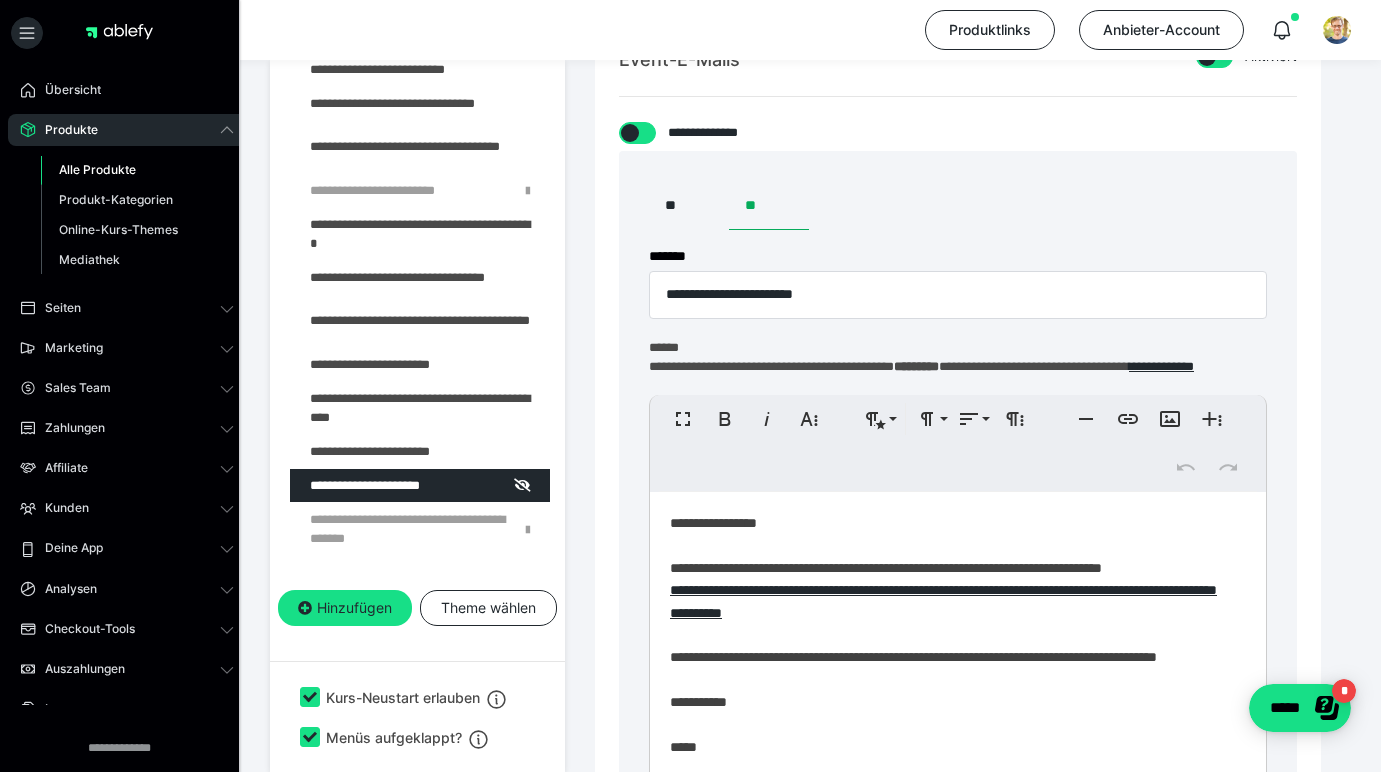 click on "**********" at bounding box center [950, 721] 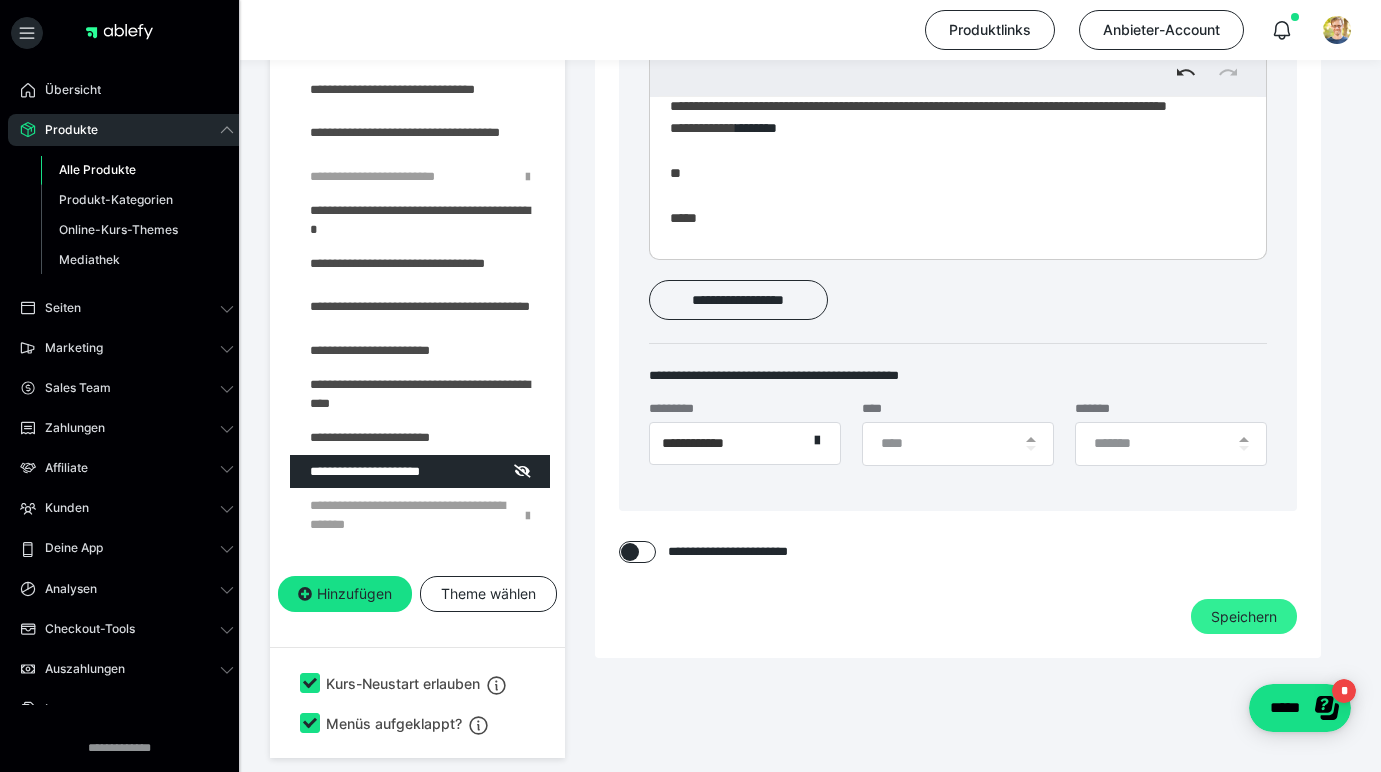 click on "Speichern" at bounding box center [1244, 617] 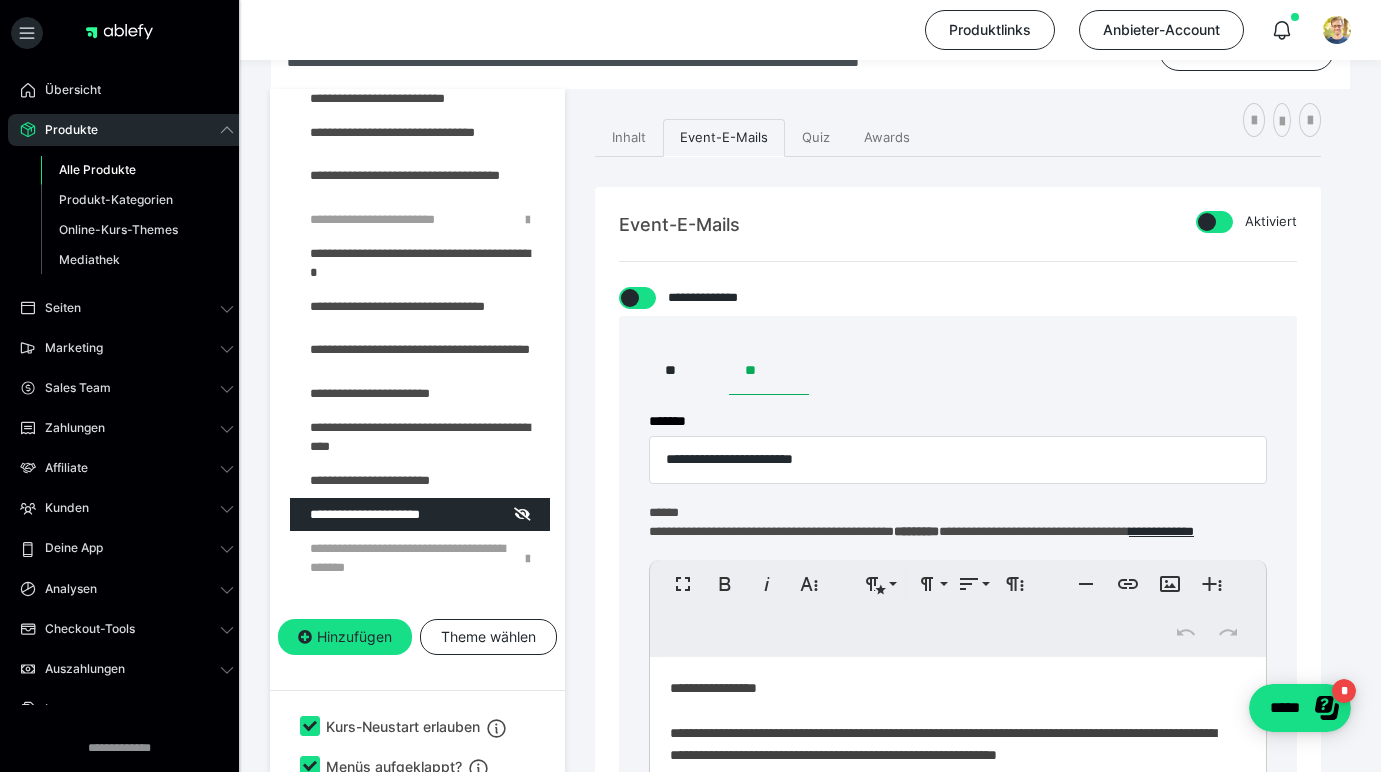 scroll, scrollTop: 311, scrollLeft: 0, axis: vertical 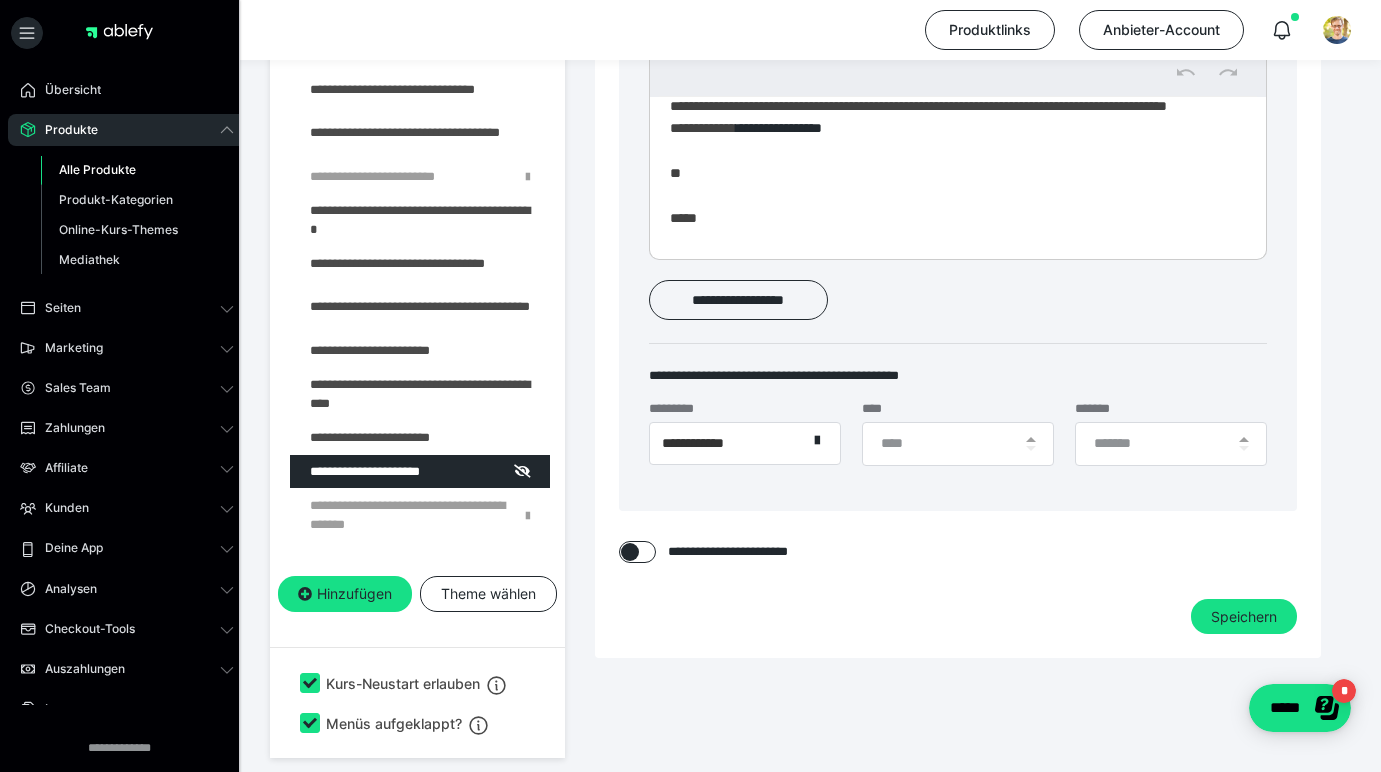 click on "**********" at bounding box center [950, 124] 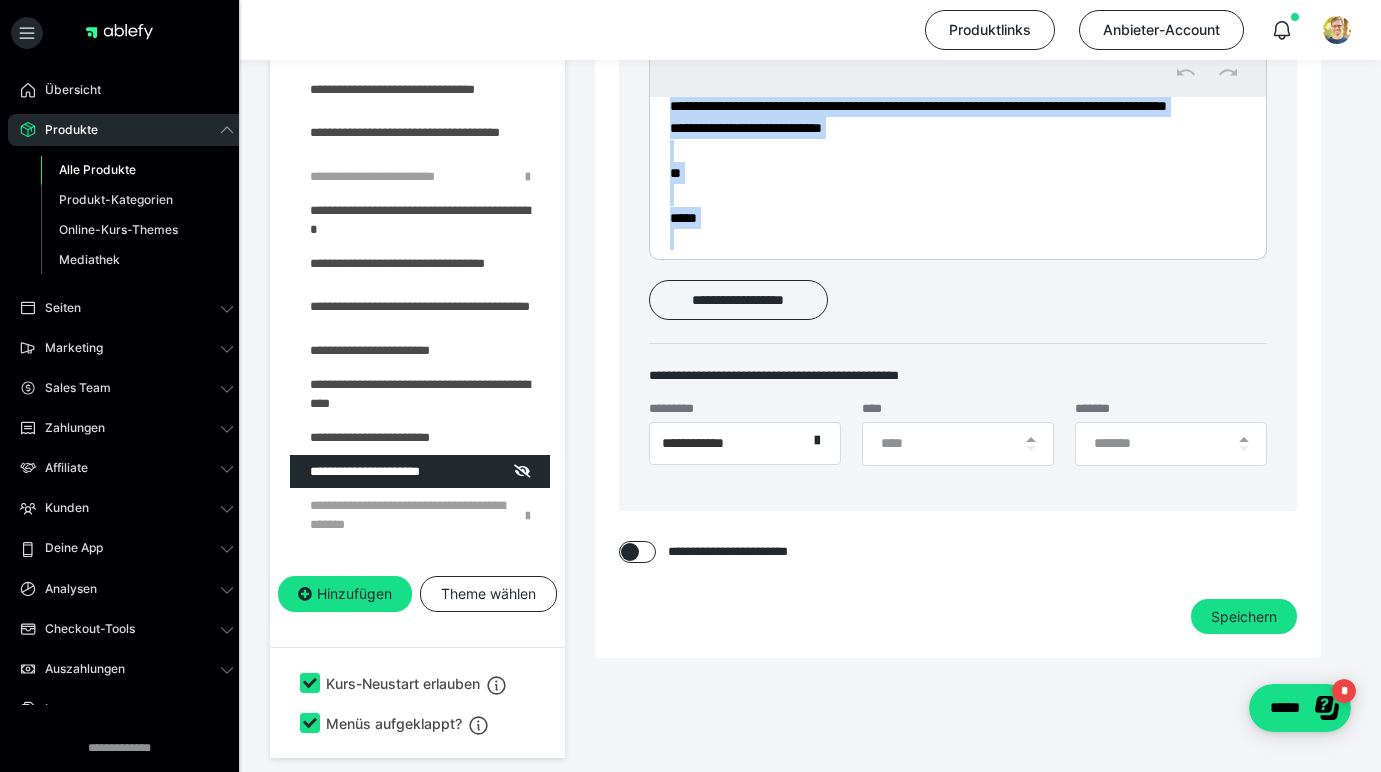 copy on "**********" 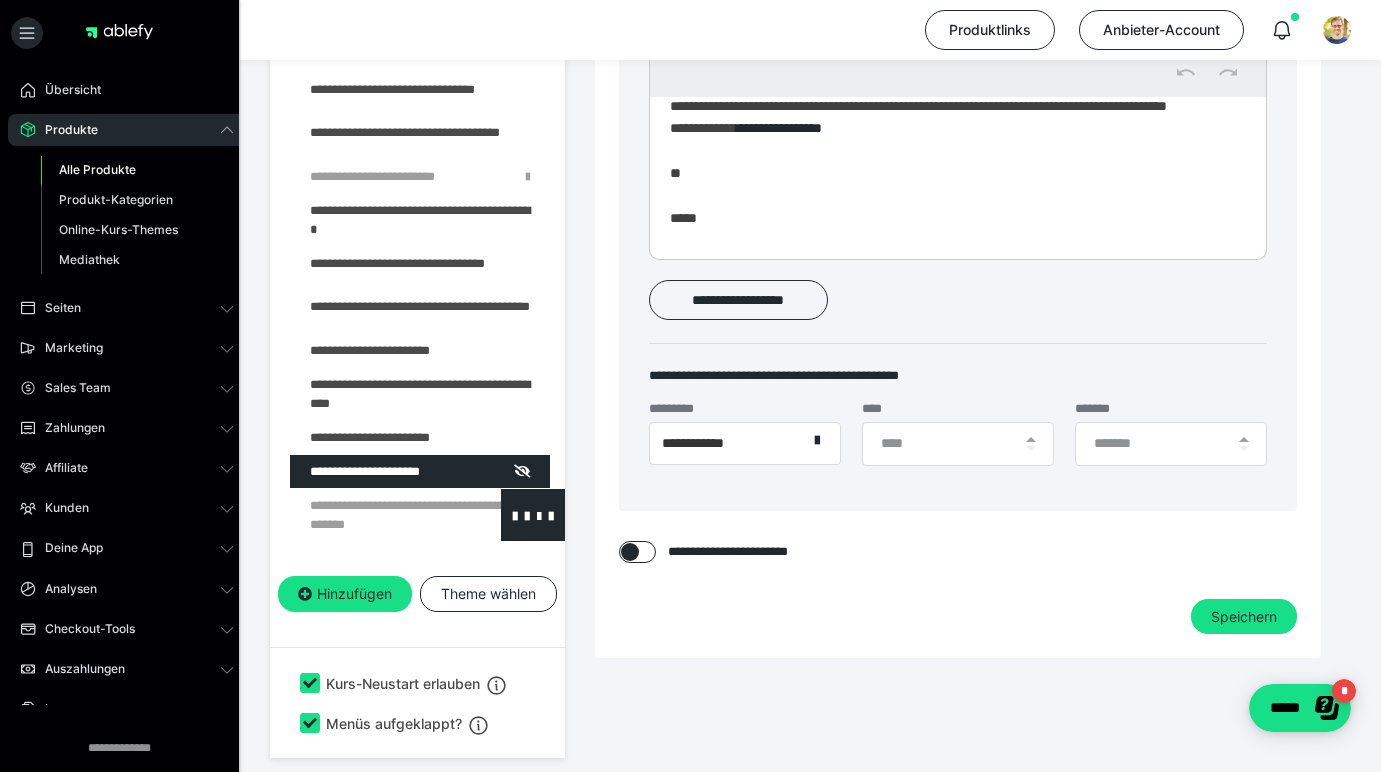 click at bounding box center [375, 515] 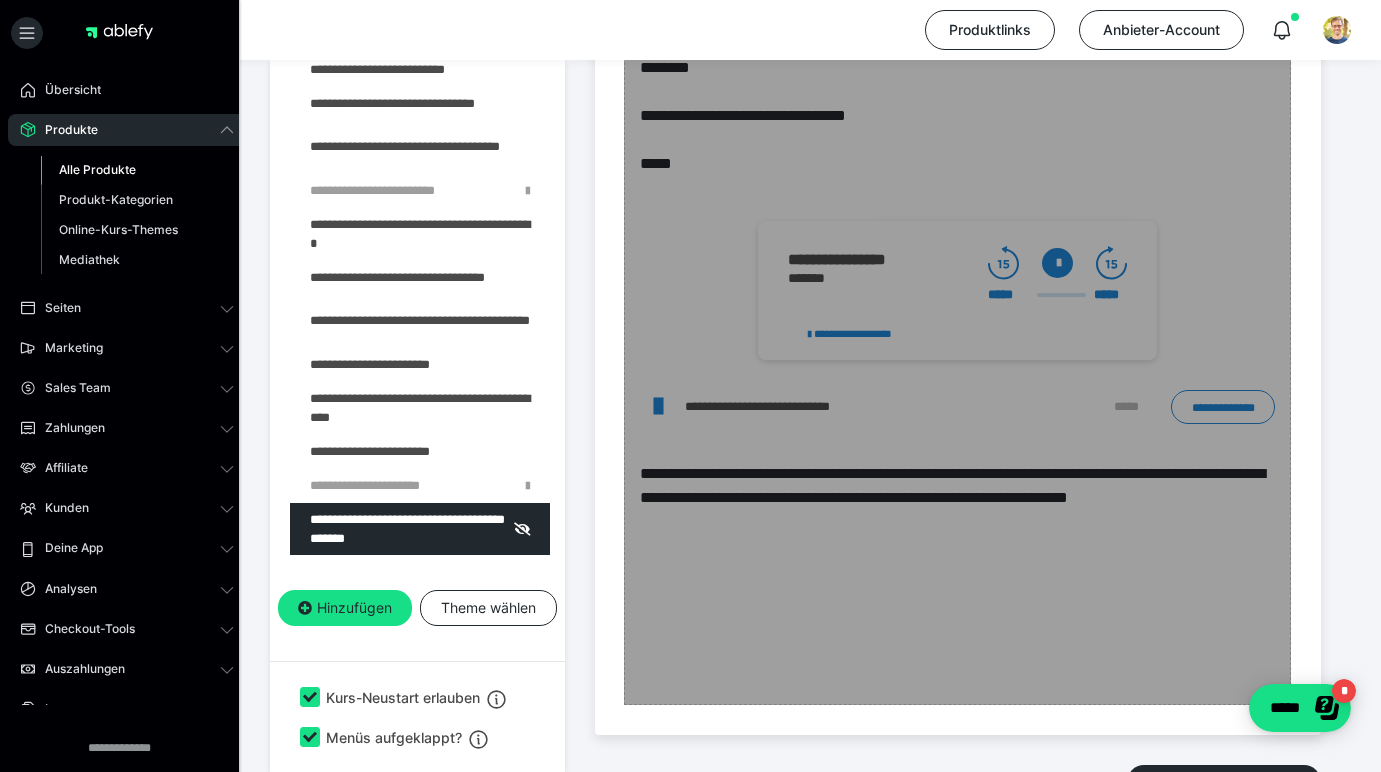 scroll, scrollTop: 1190, scrollLeft: 0, axis: vertical 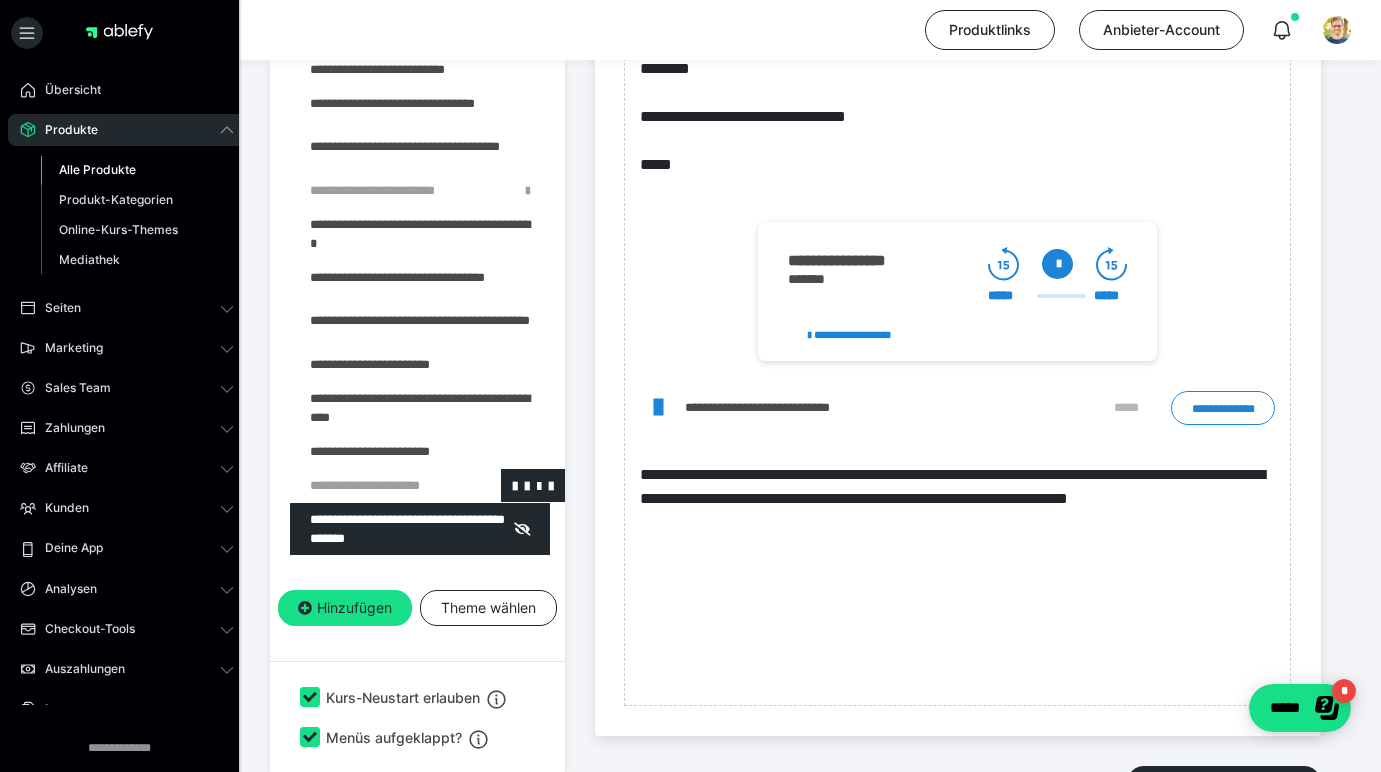 click at bounding box center (375, 485) 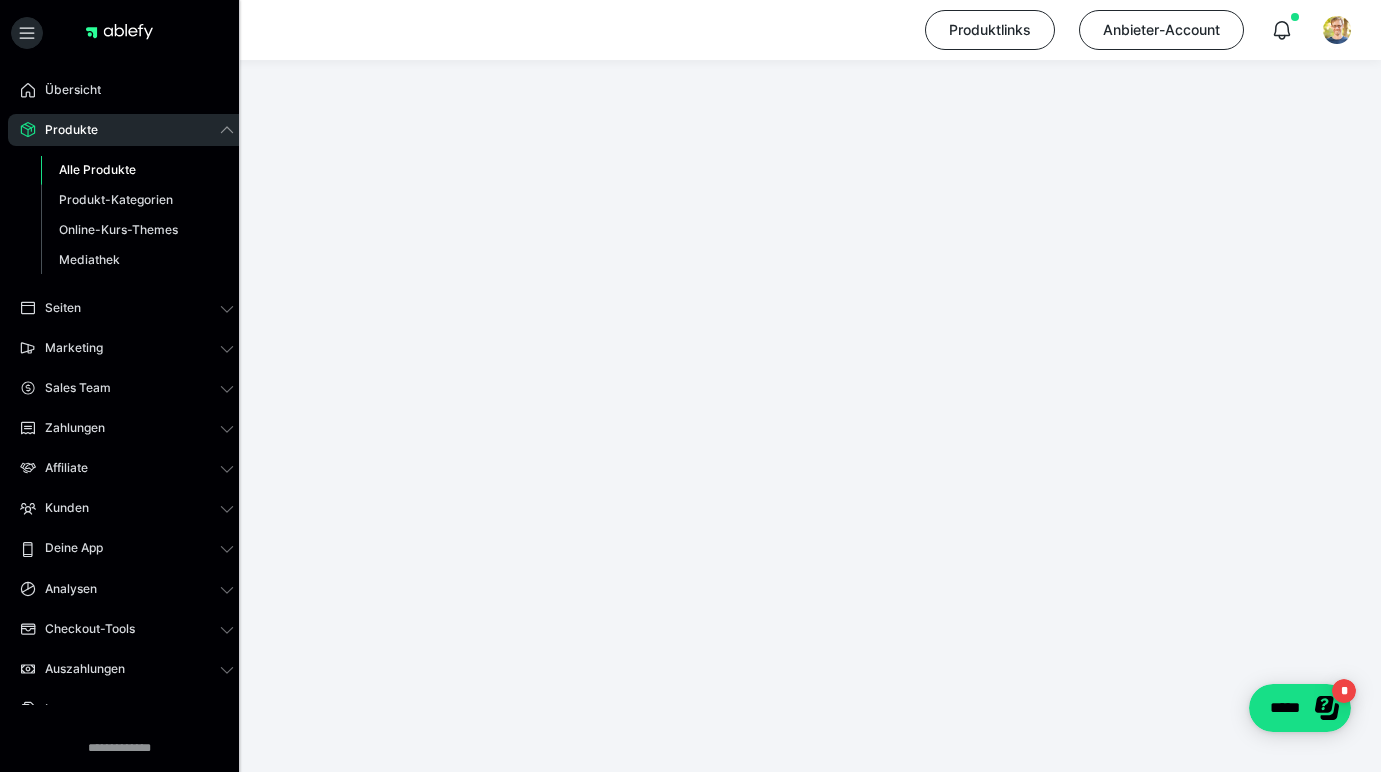 scroll, scrollTop: 374, scrollLeft: 0, axis: vertical 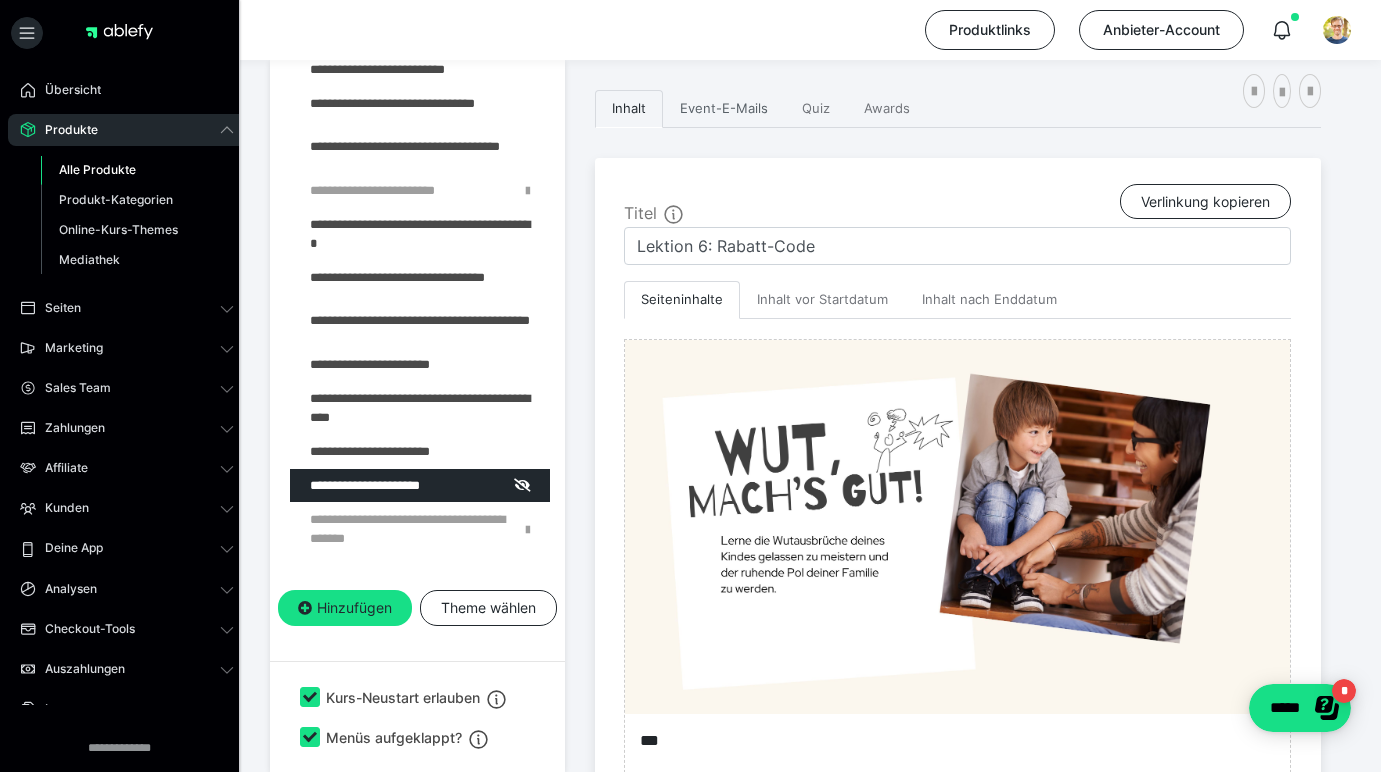 click on "Event-E-Mails" at bounding box center (724, 109) 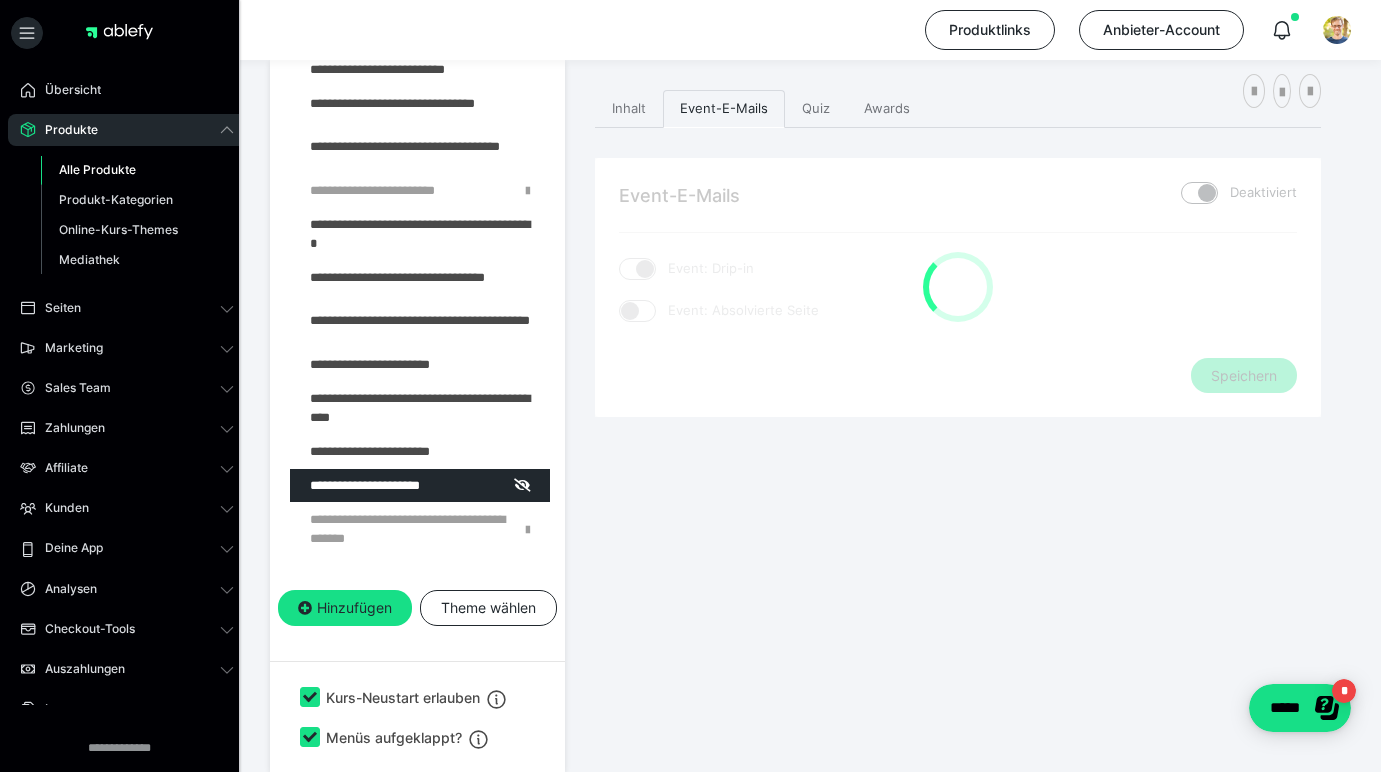 checkbox on "****" 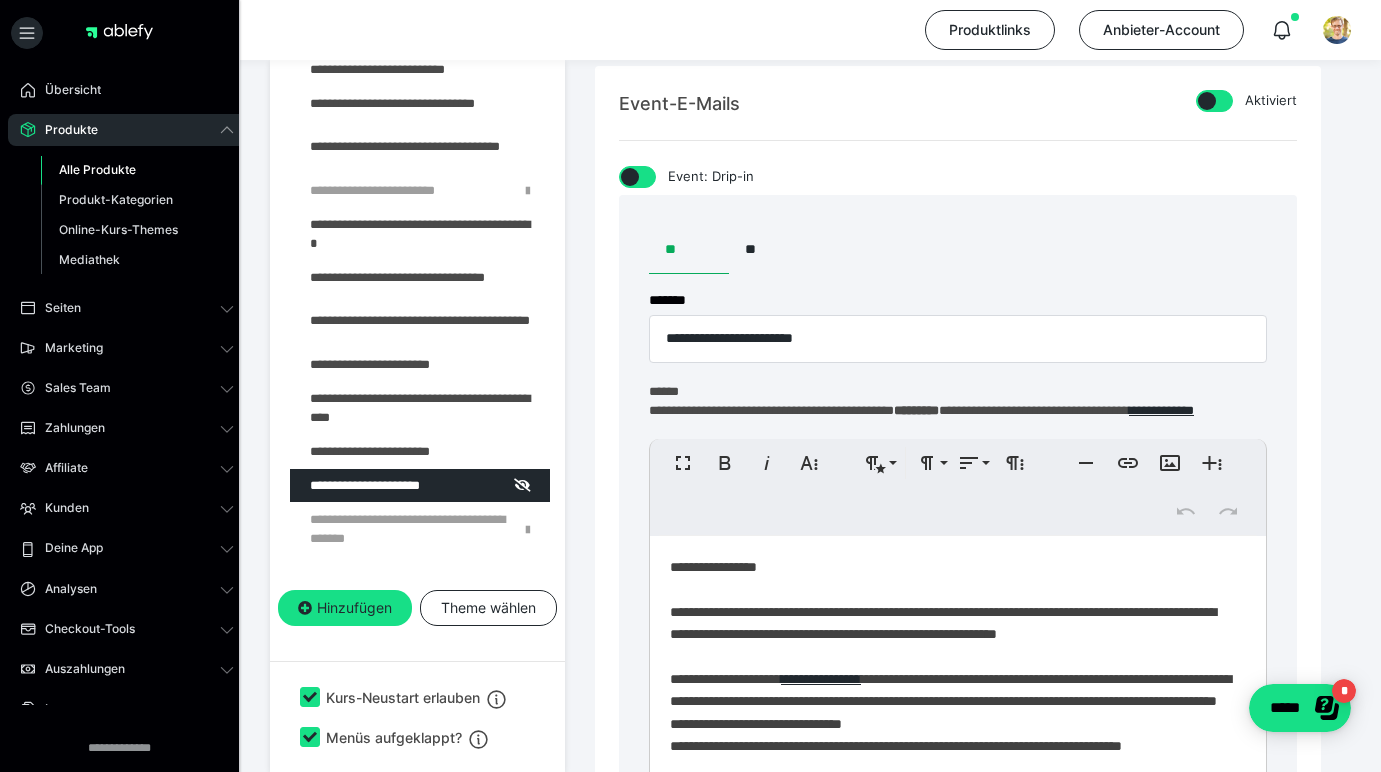 scroll, scrollTop: 785, scrollLeft: 0, axis: vertical 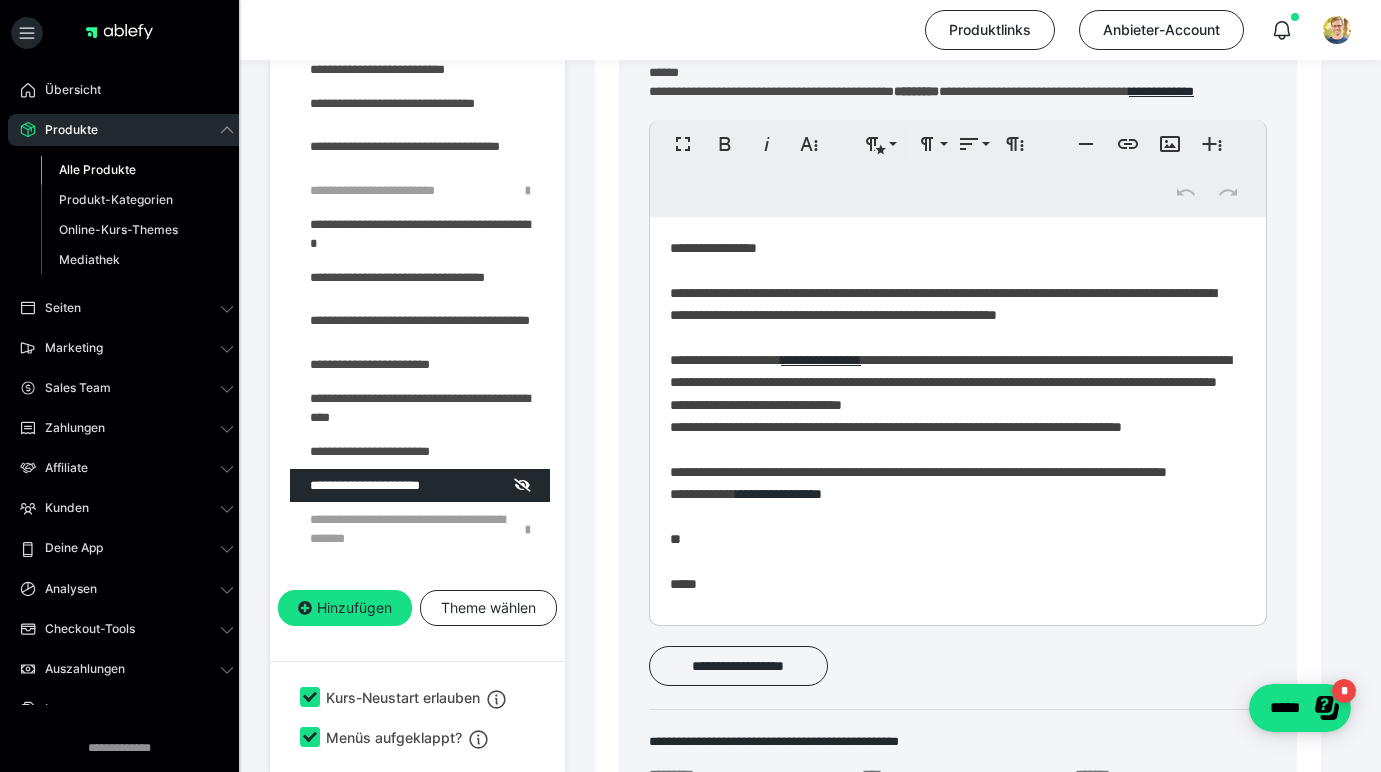 click on "**********" at bounding box center (950, 490) 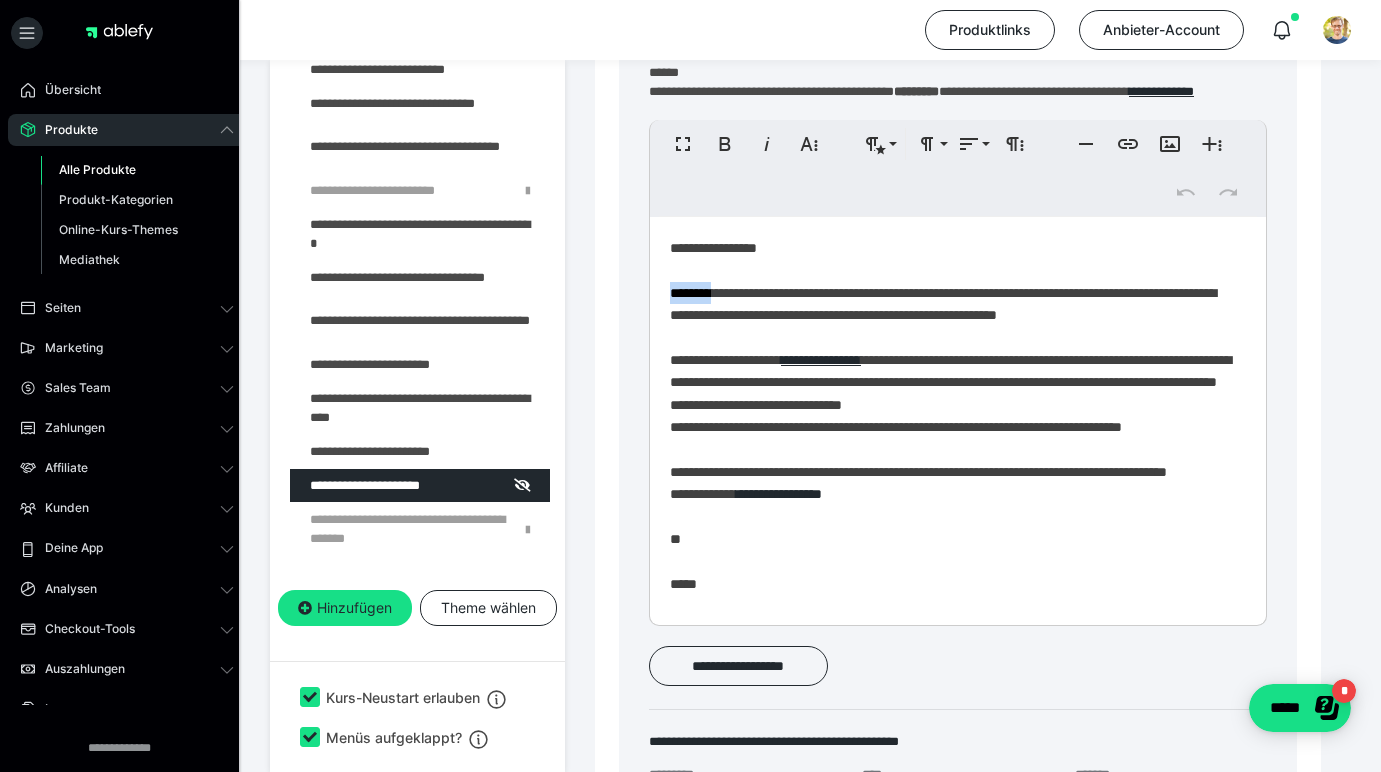 drag, startPoint x: 698, startPoint y: 300, endPoint x: 668, endPoint y: 304, distance: 30.265491 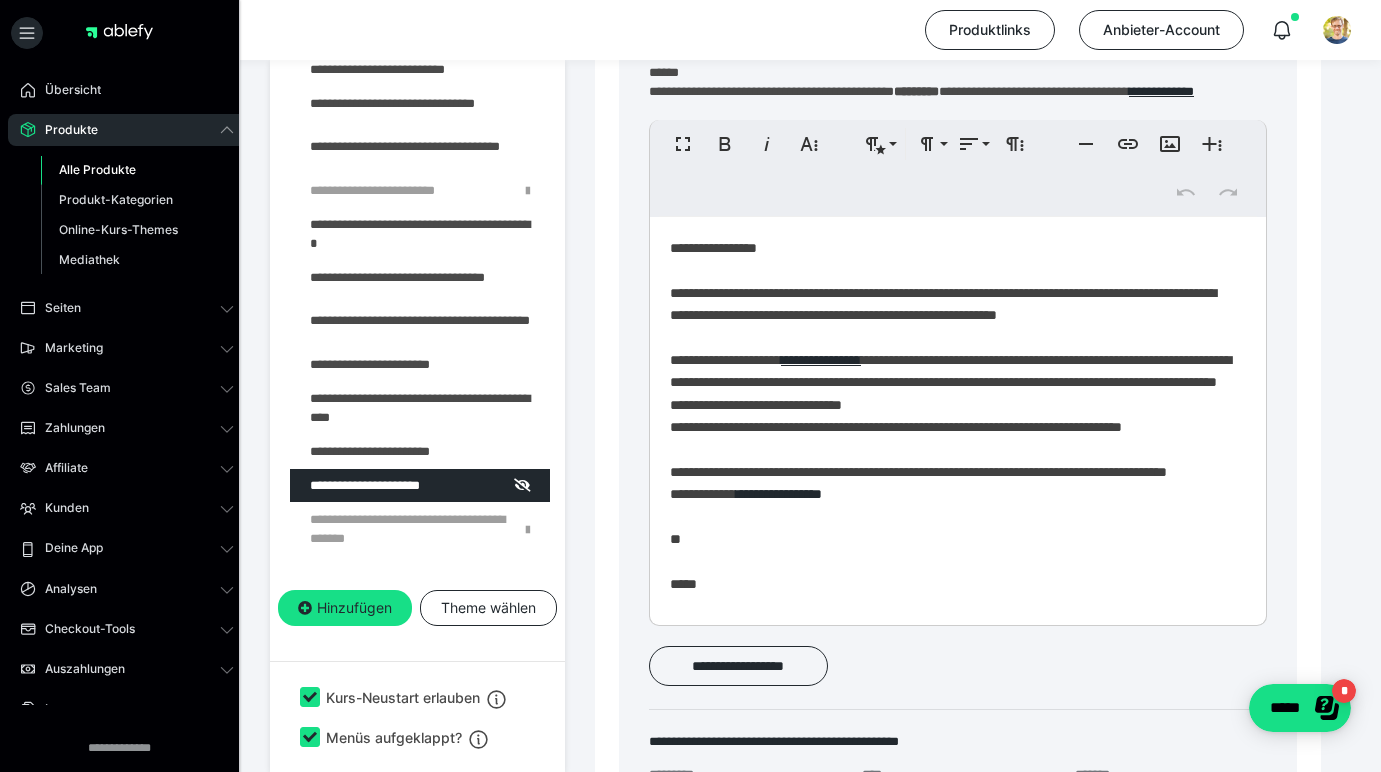 type 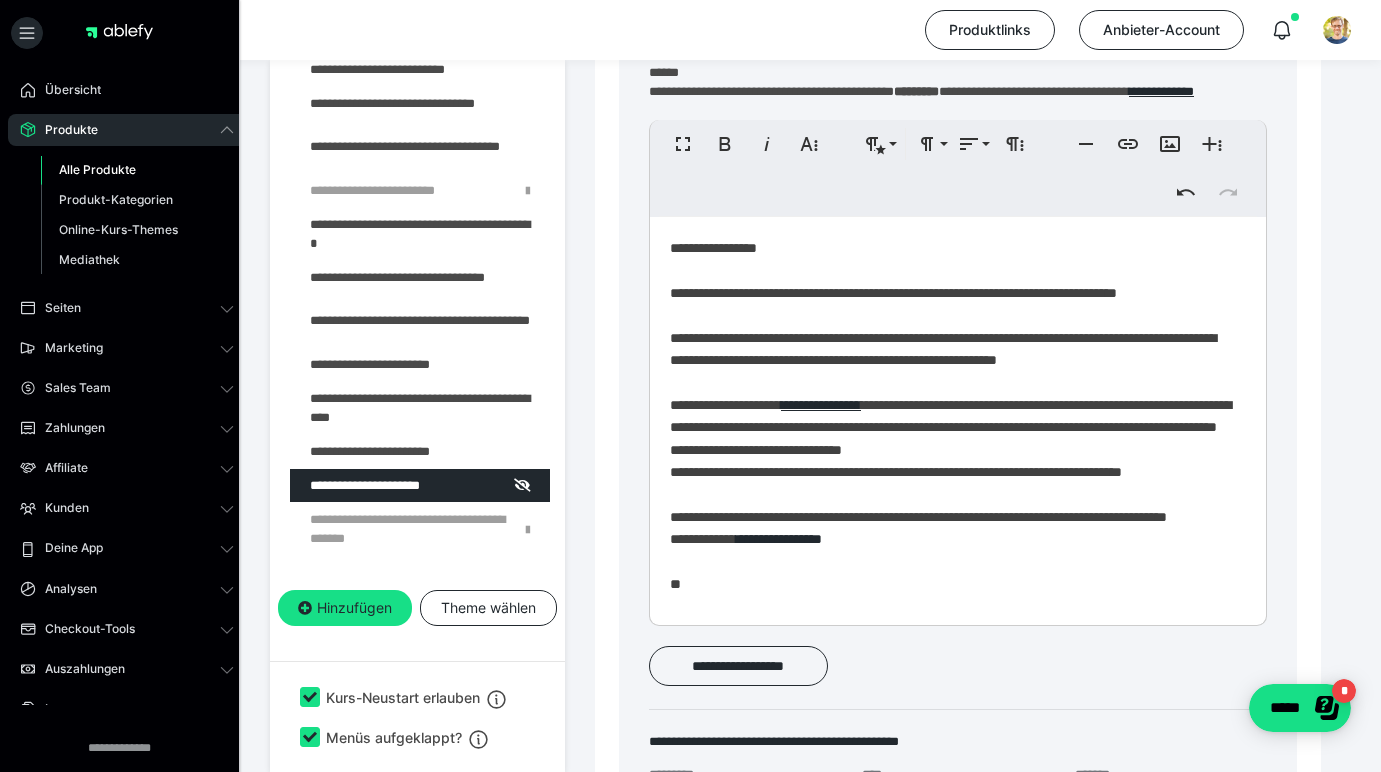 click on "**********" at bounding box center (950, 512) 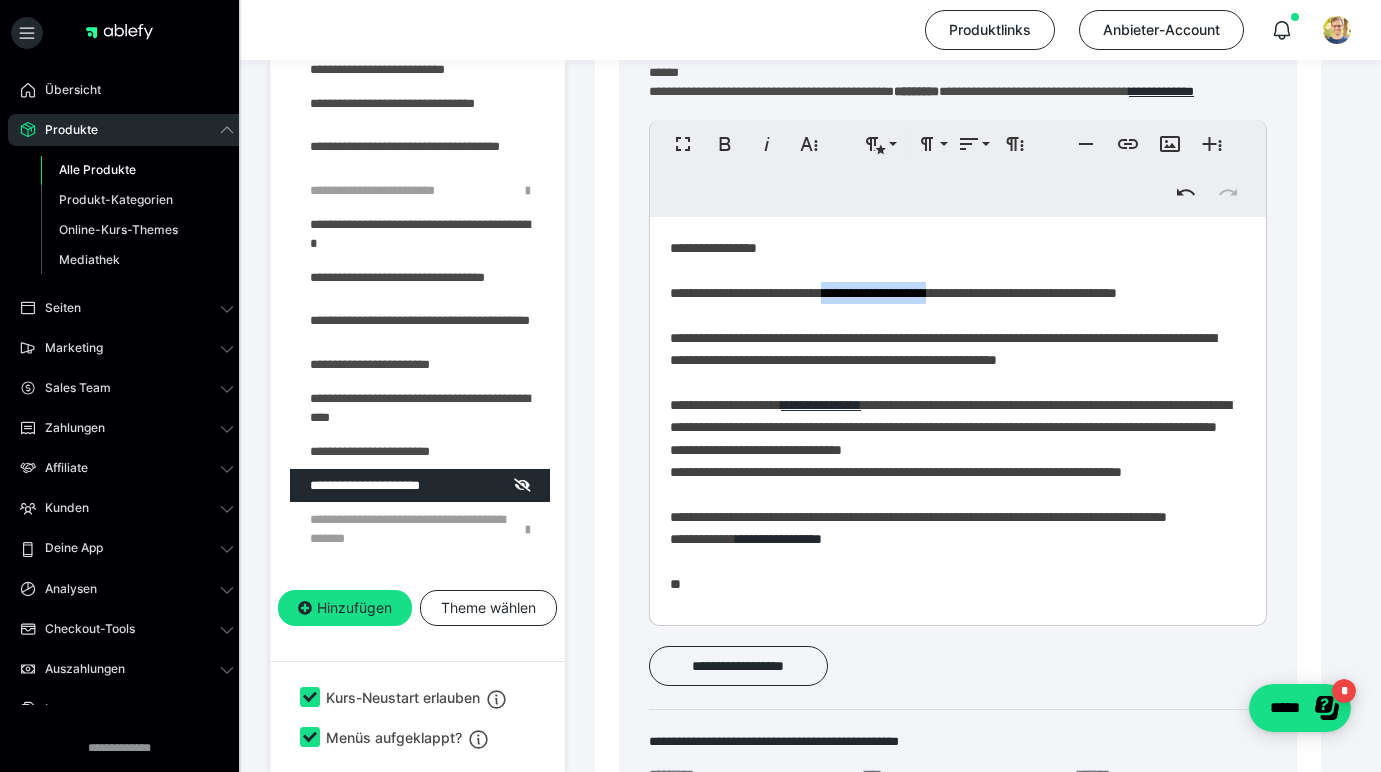 drag, startPoint x: 845, startPoint y: 301, endPoint x: 945, endPoint y: 303, distance: 100.02 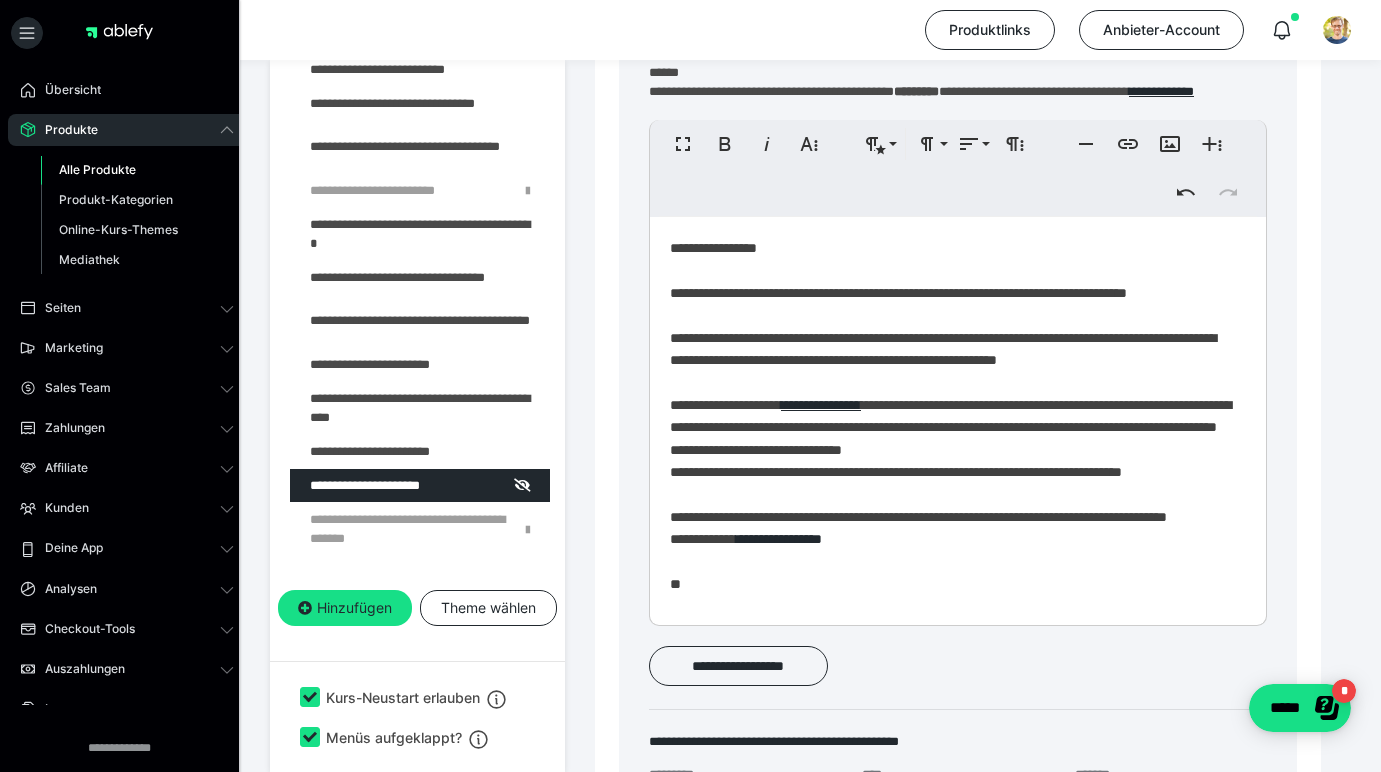 click on "**********" at bounding box center [950, 523] 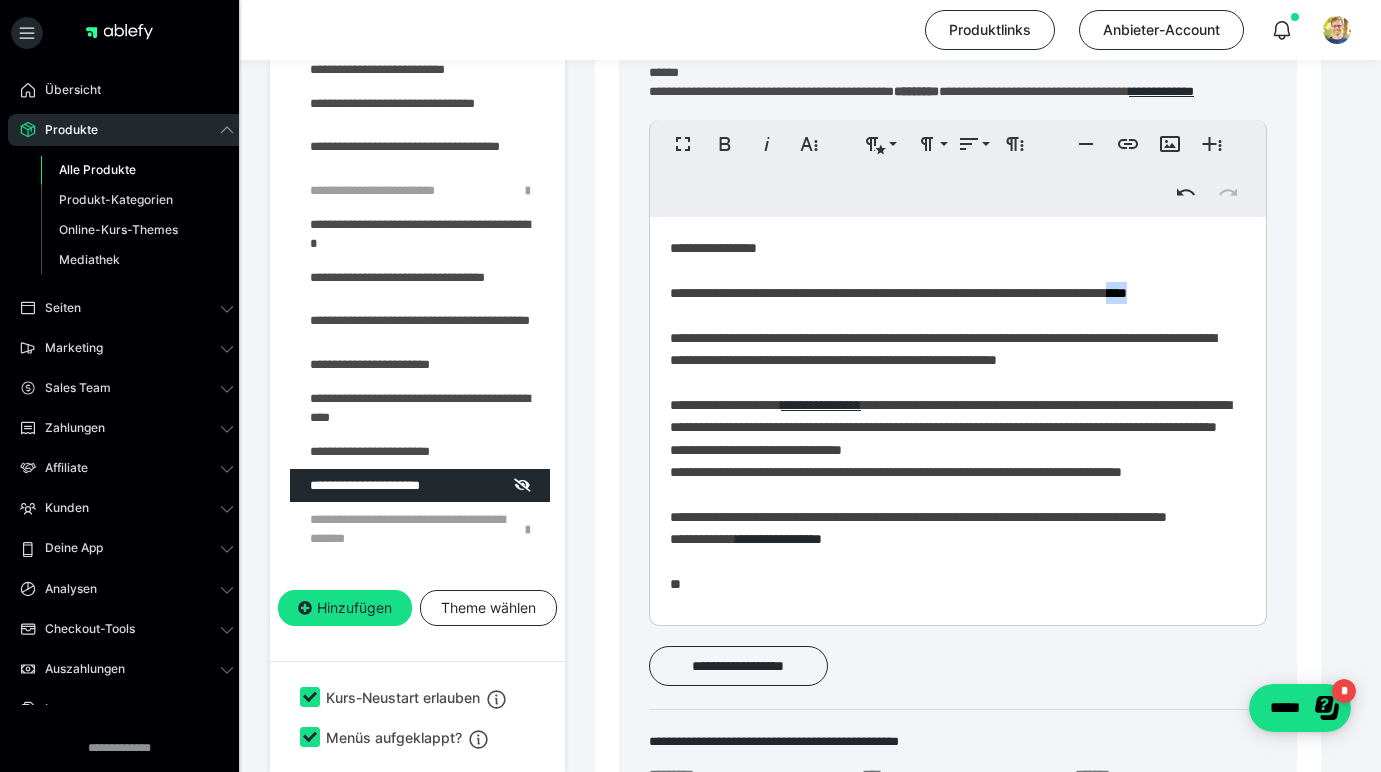 click on "**********" at bounding box center [950, 523] 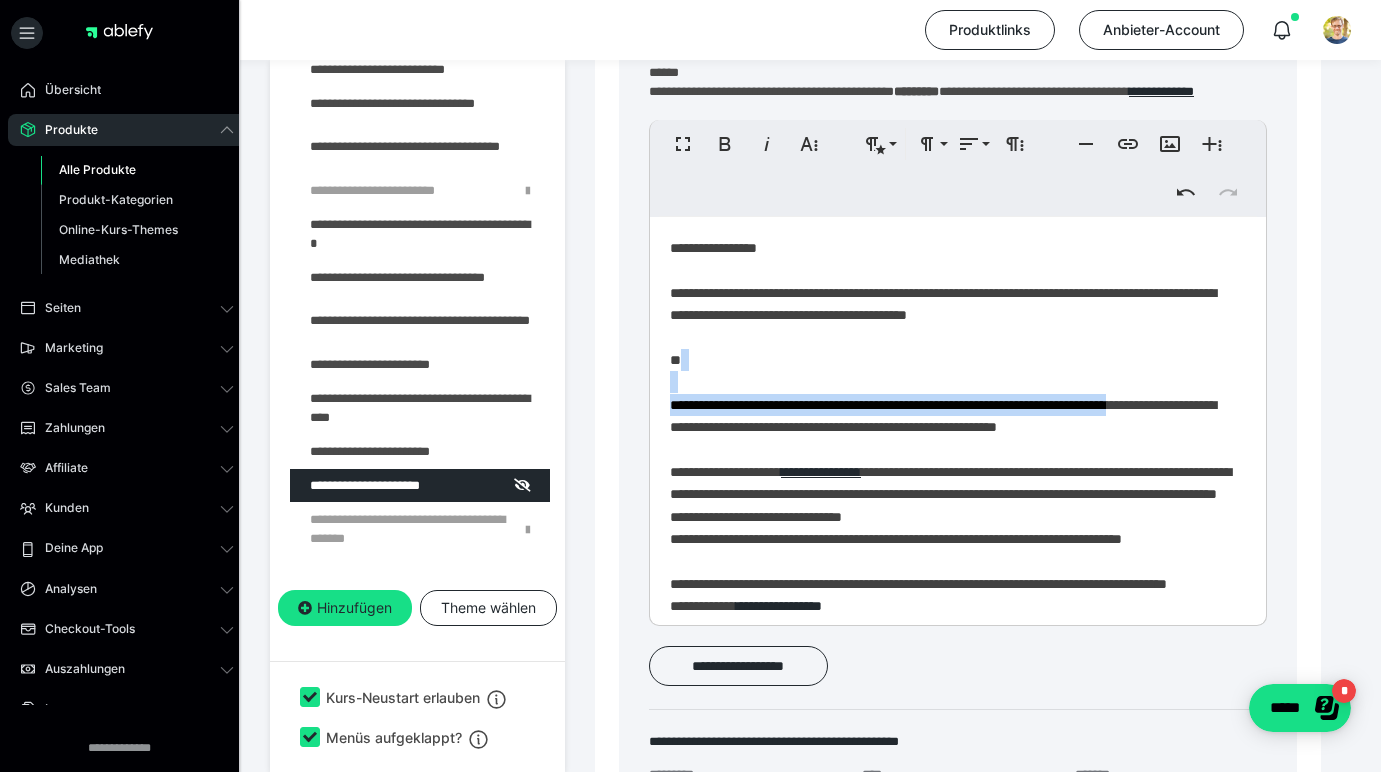 click on "**********" at bounding box center (950, 545) 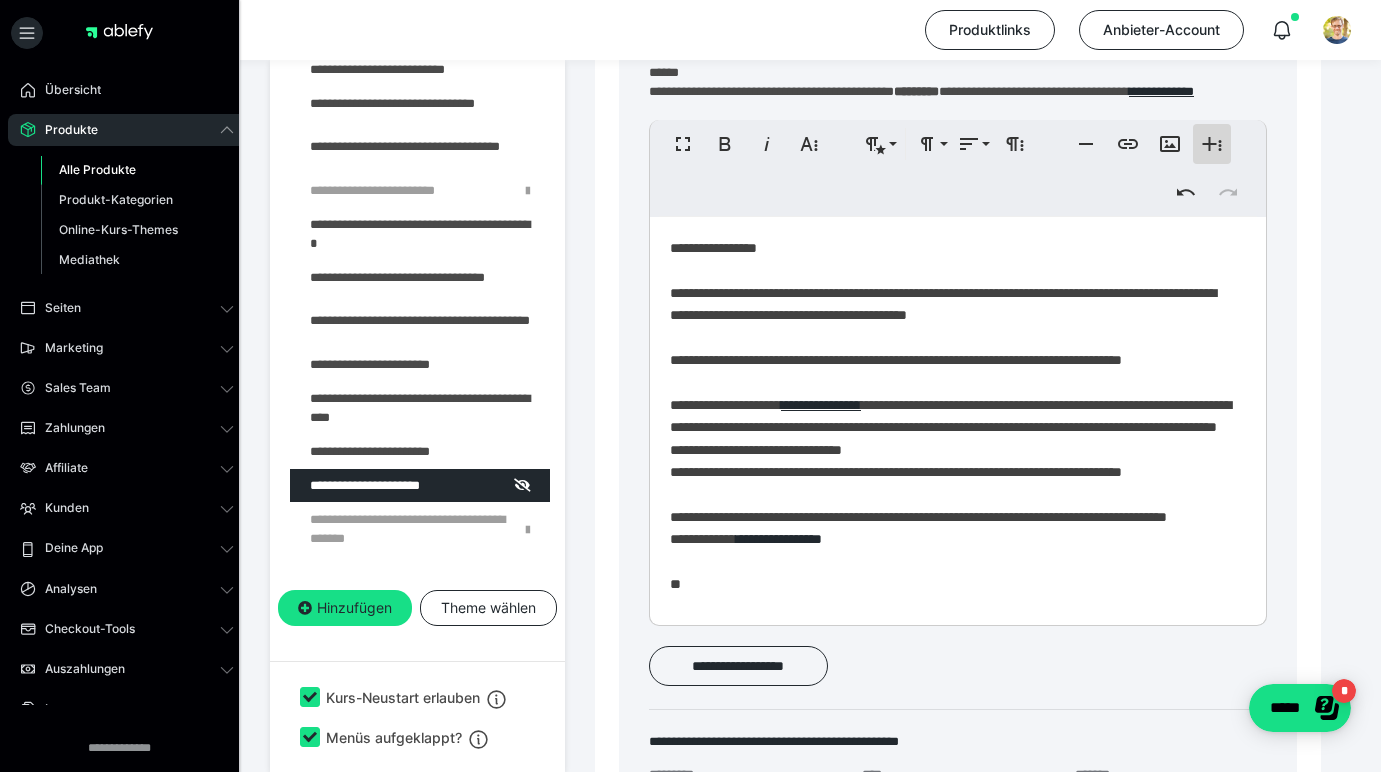 click on "**********" at bounding box center [1212, 144] 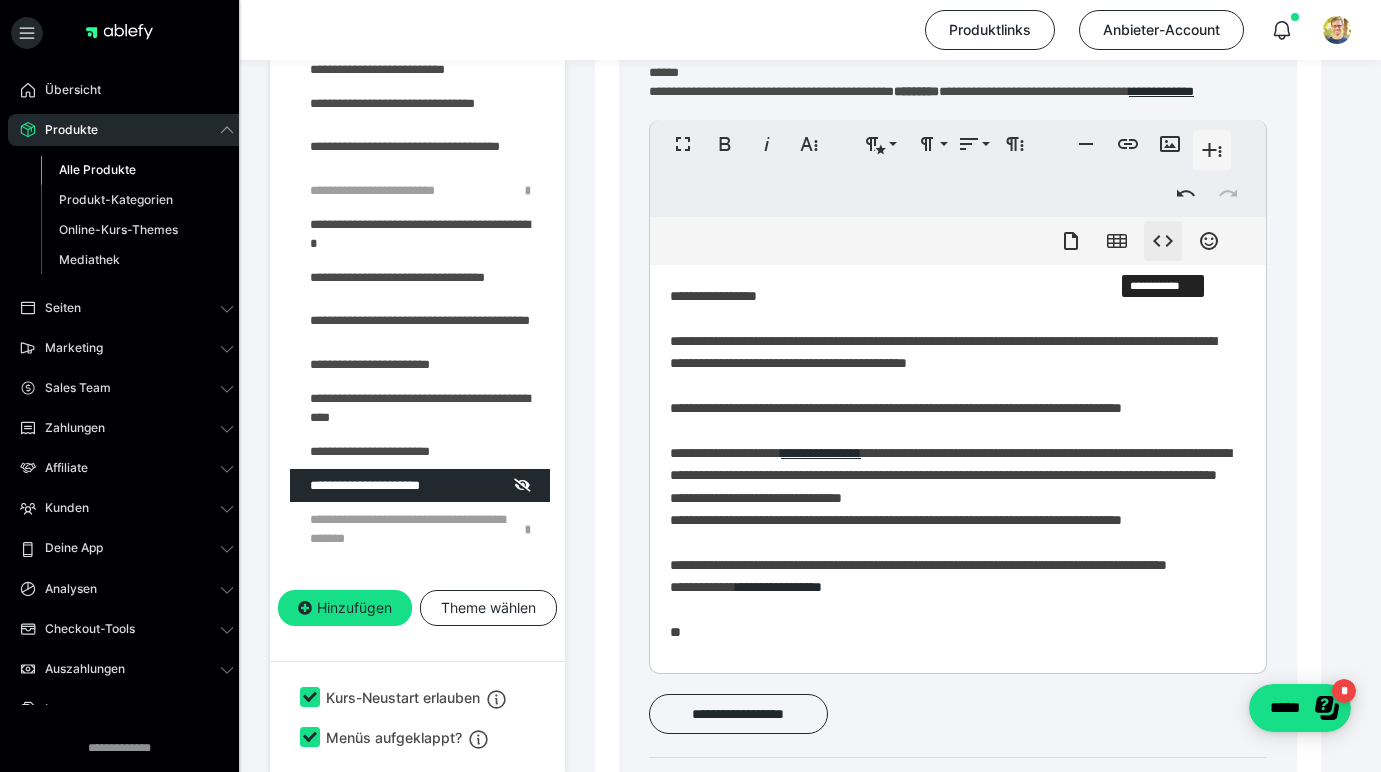 click on "**********" at bounding box center (1163, 241) 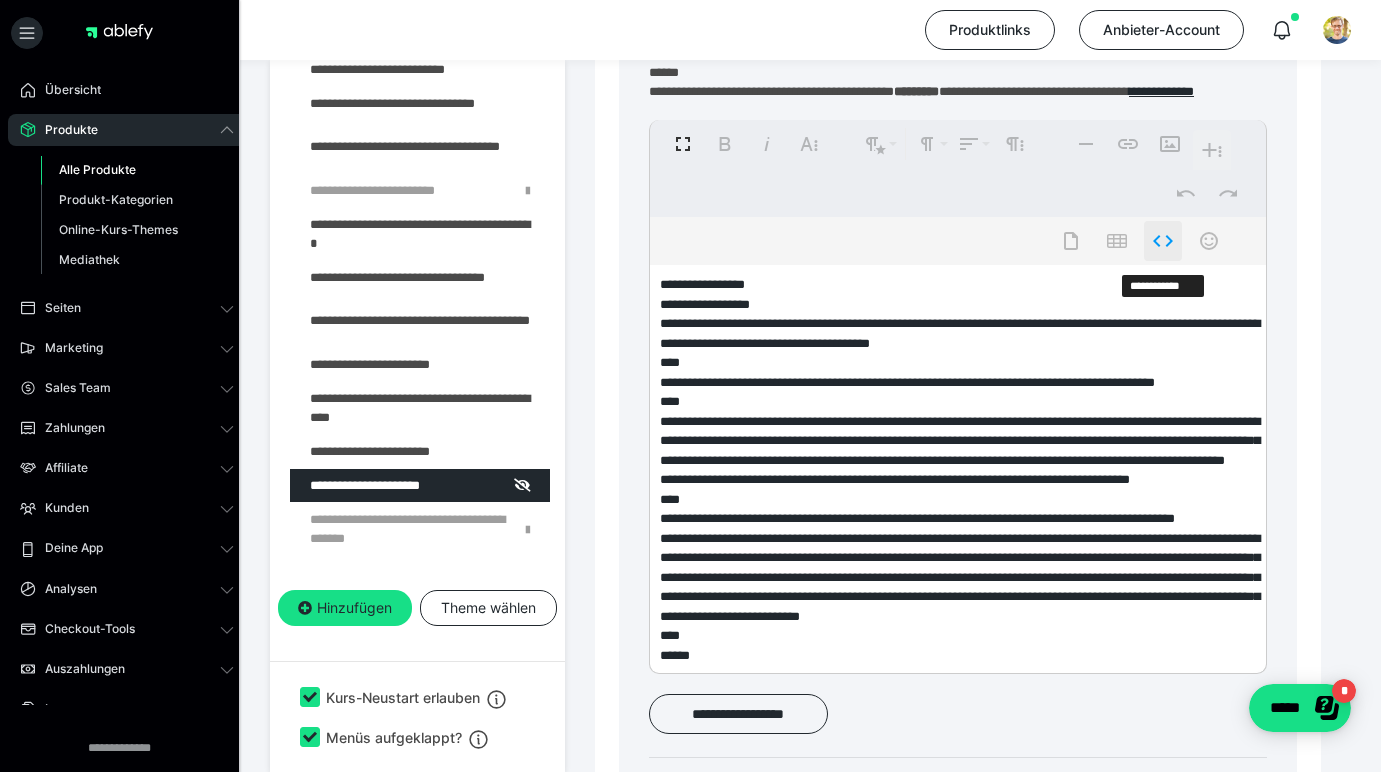 click on "**********" at bounding box center (1163, 241) 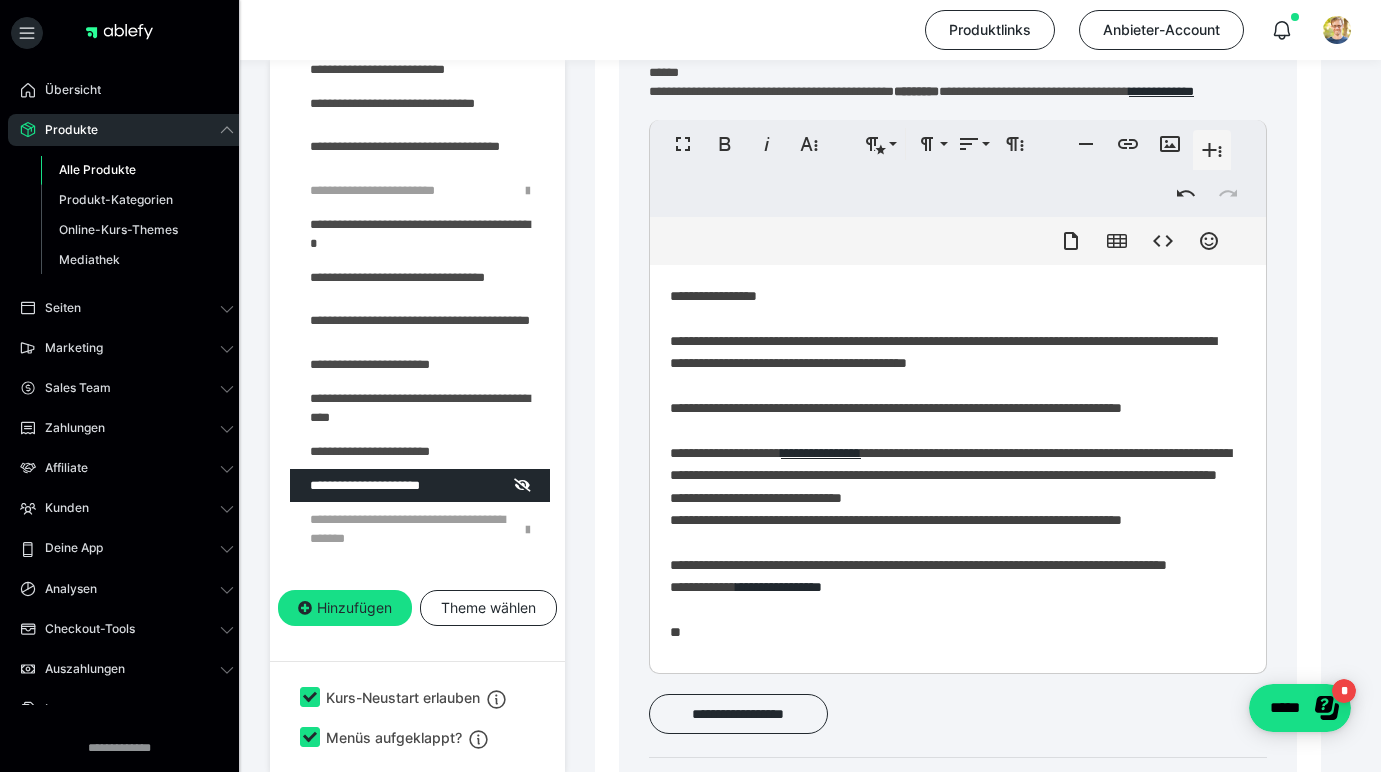 click on "**********" at bounding box center (950, 560) 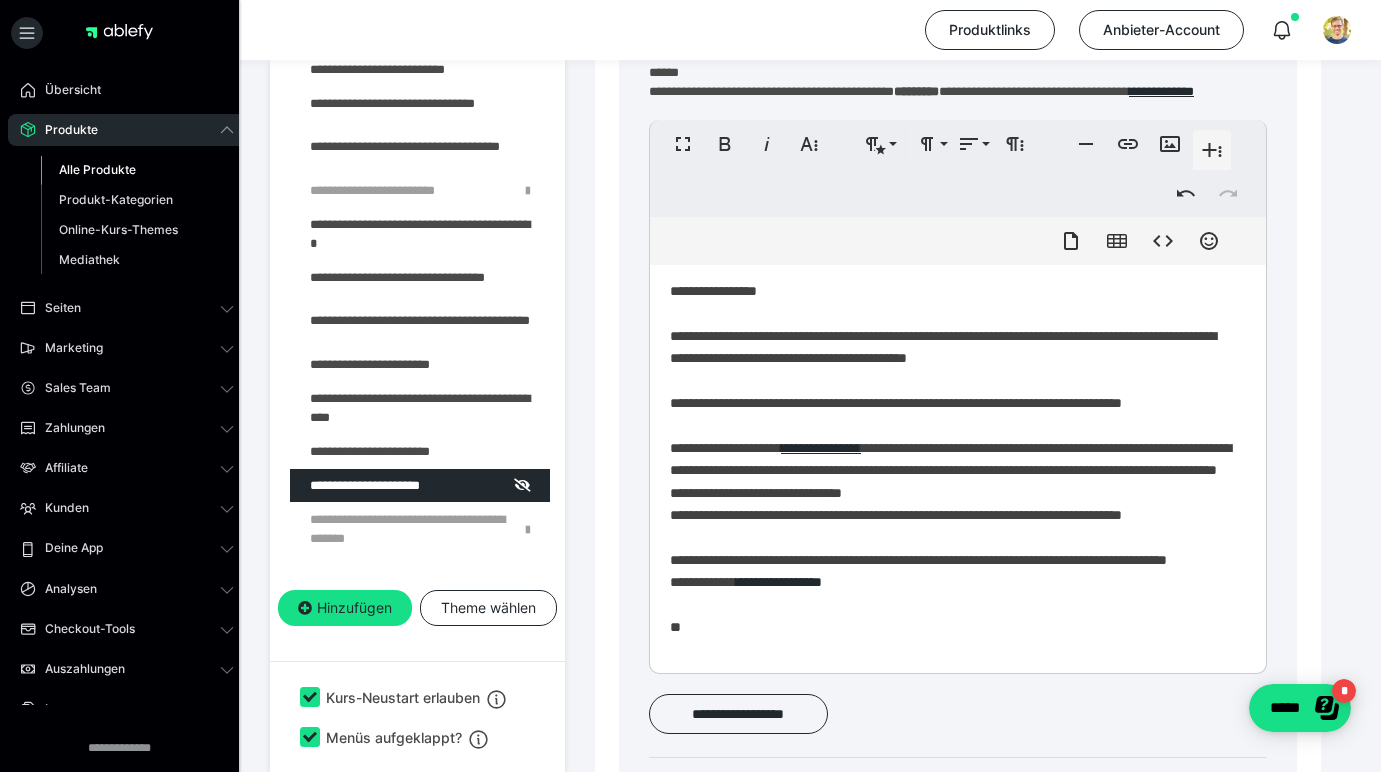 scroll, scrollTop: 20, scrollLeft: 0, axis: vertical 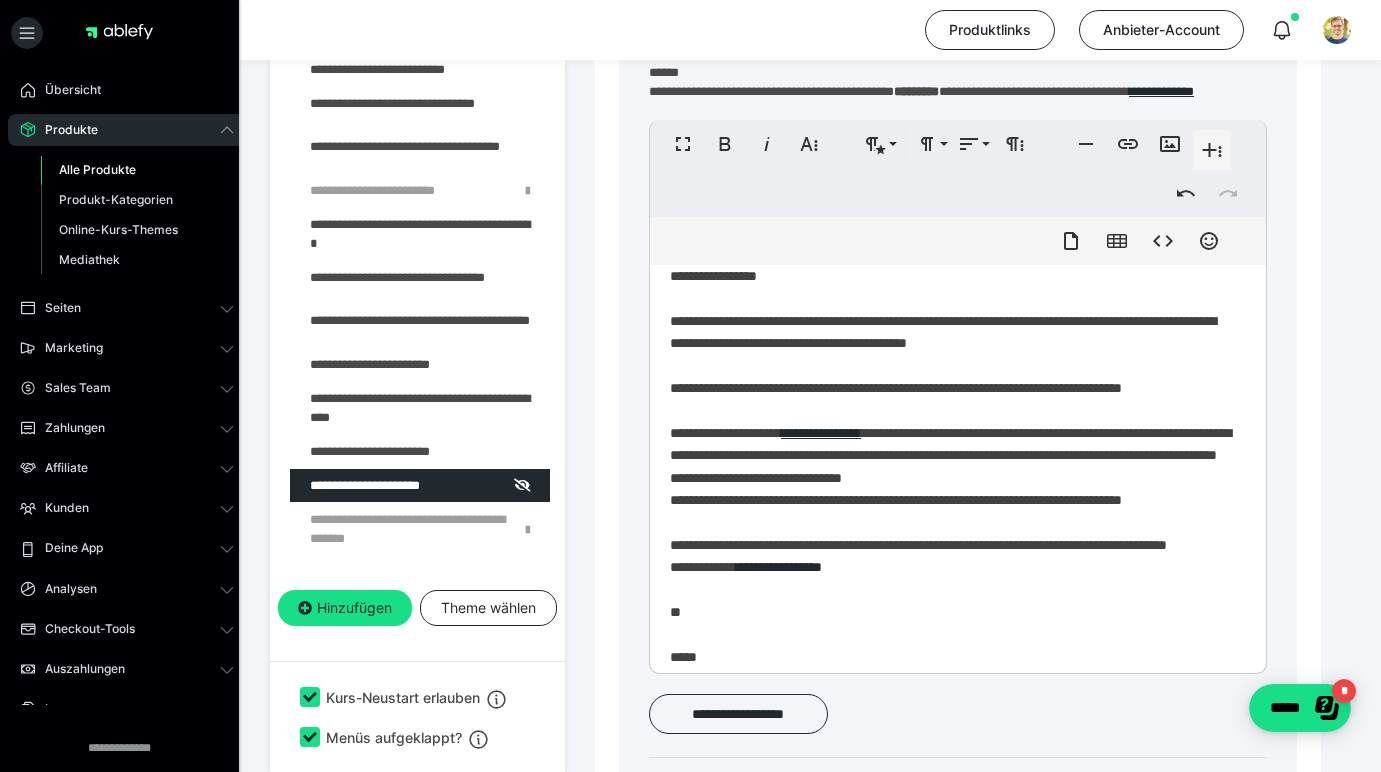 click on "**********" at bounding box center (950, 540) 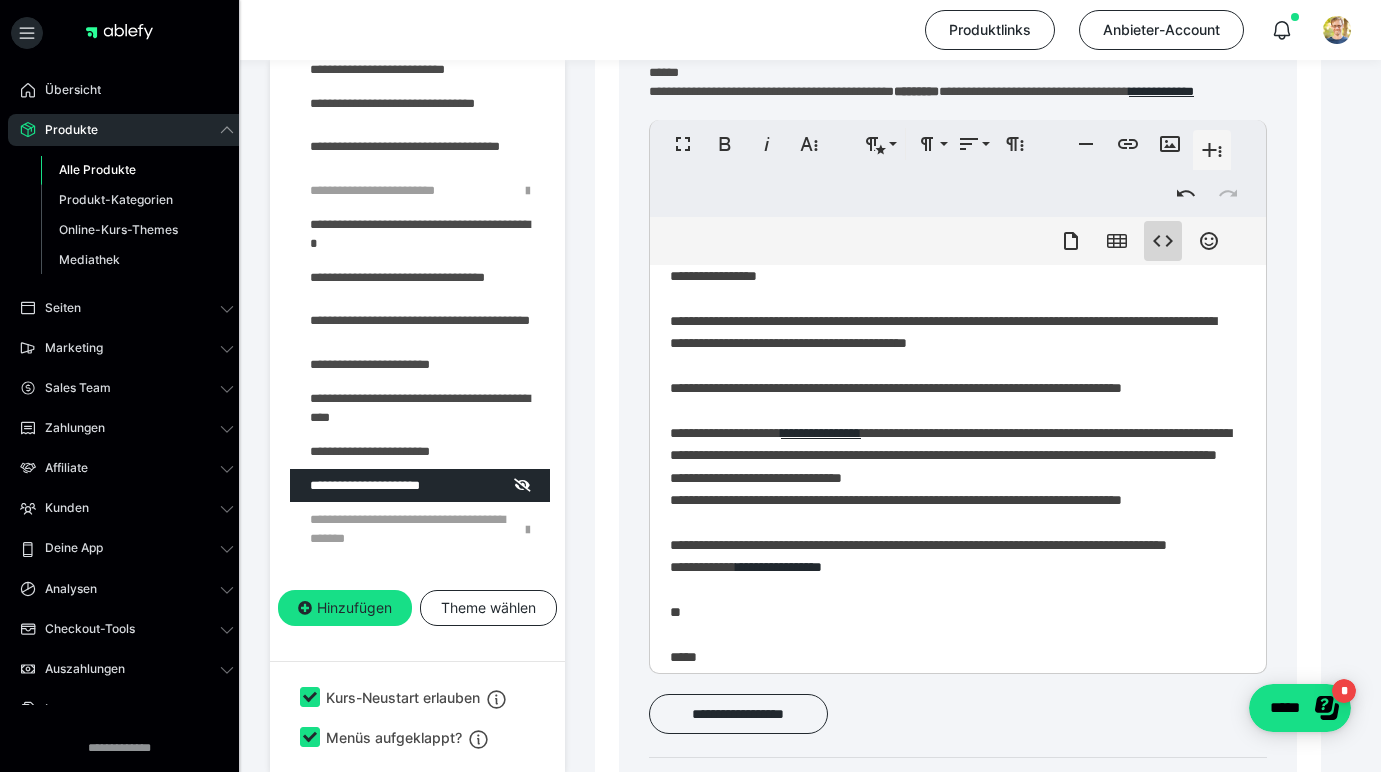 click on "**********" at bounding box center (1163, 241) 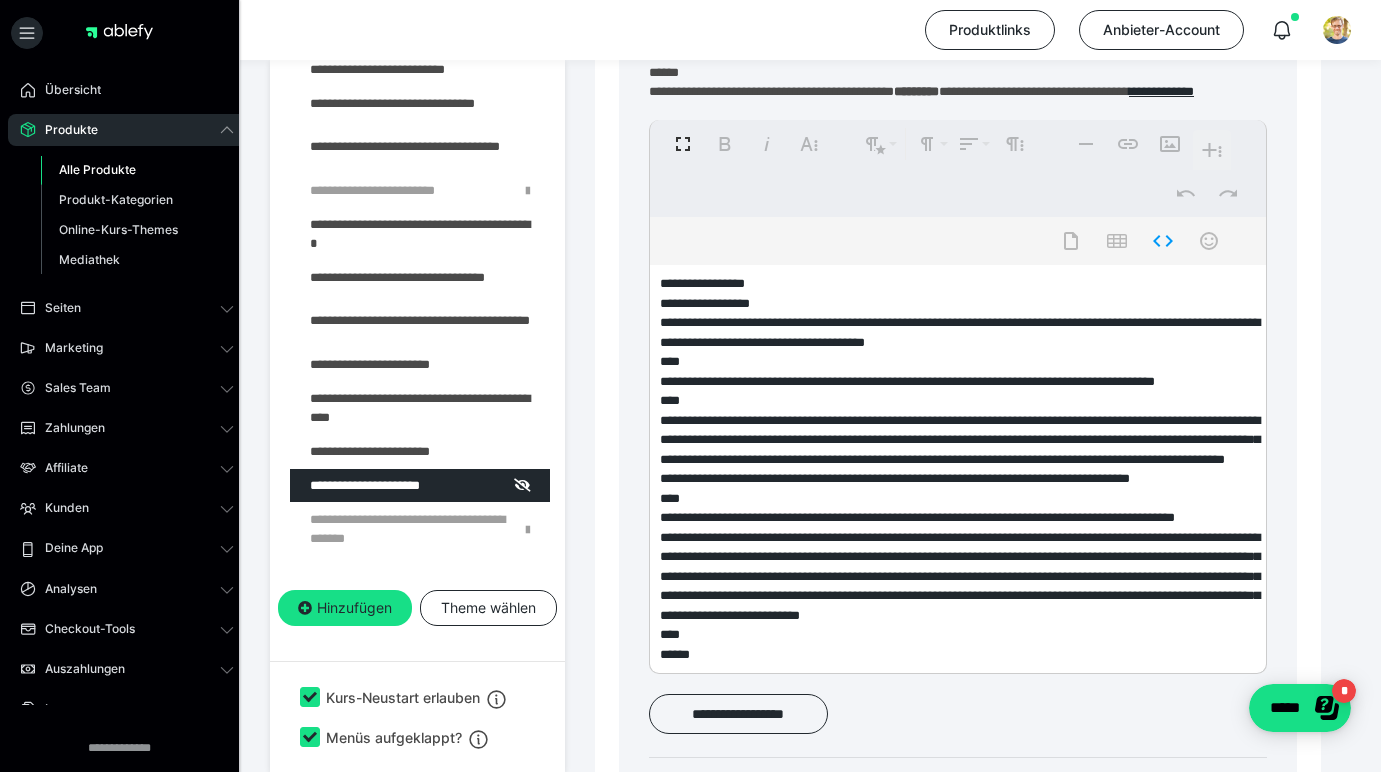 click at bounding box center (958, 464) 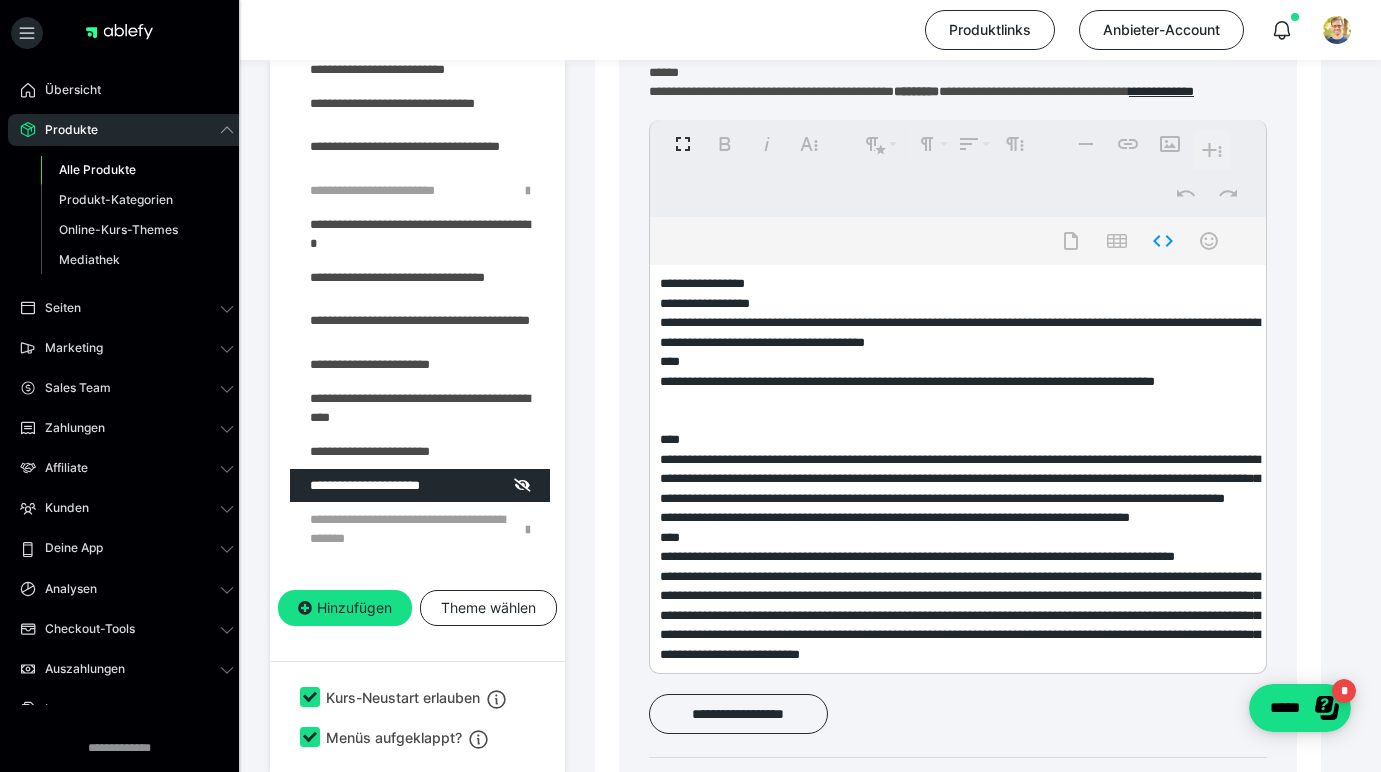 paste on "**********" 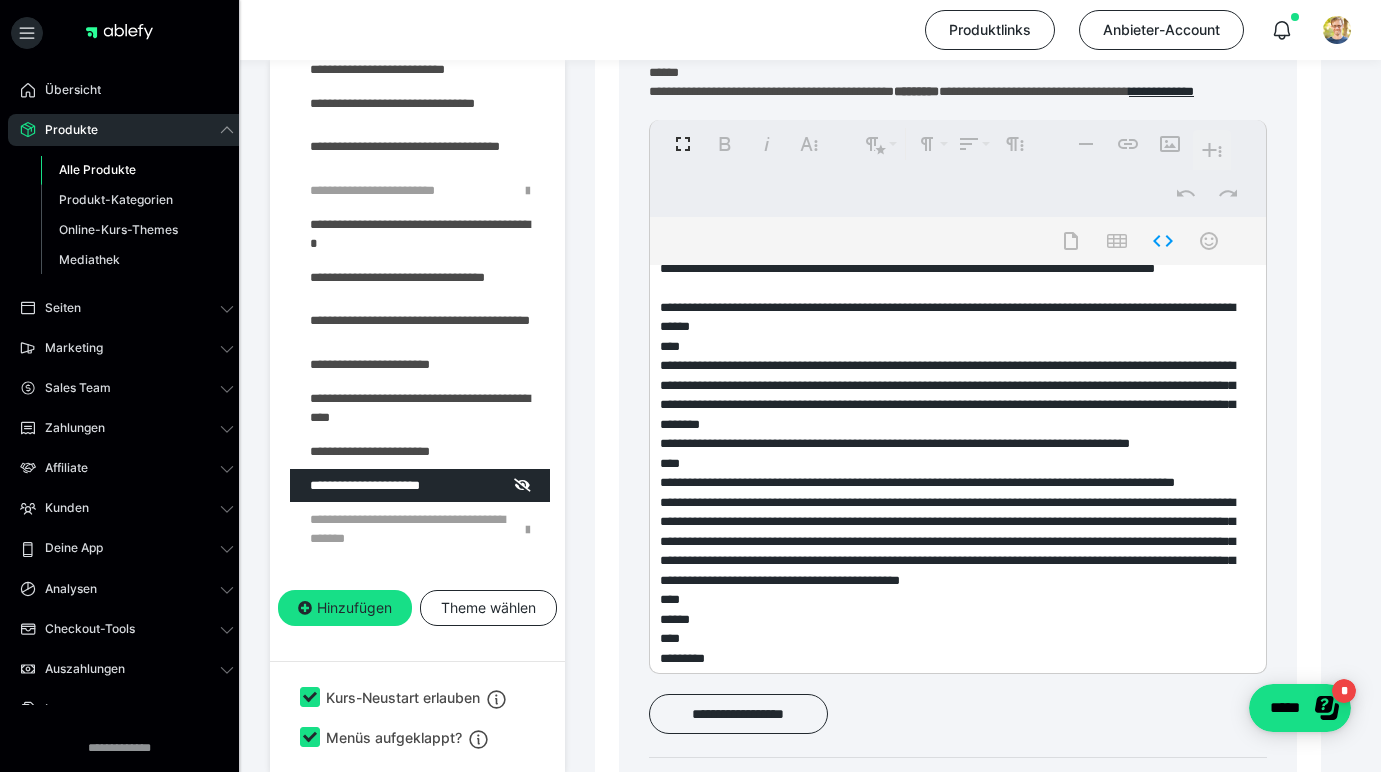 scroll, scrollTop: 147, scrollLeft: 0, axis: vertical 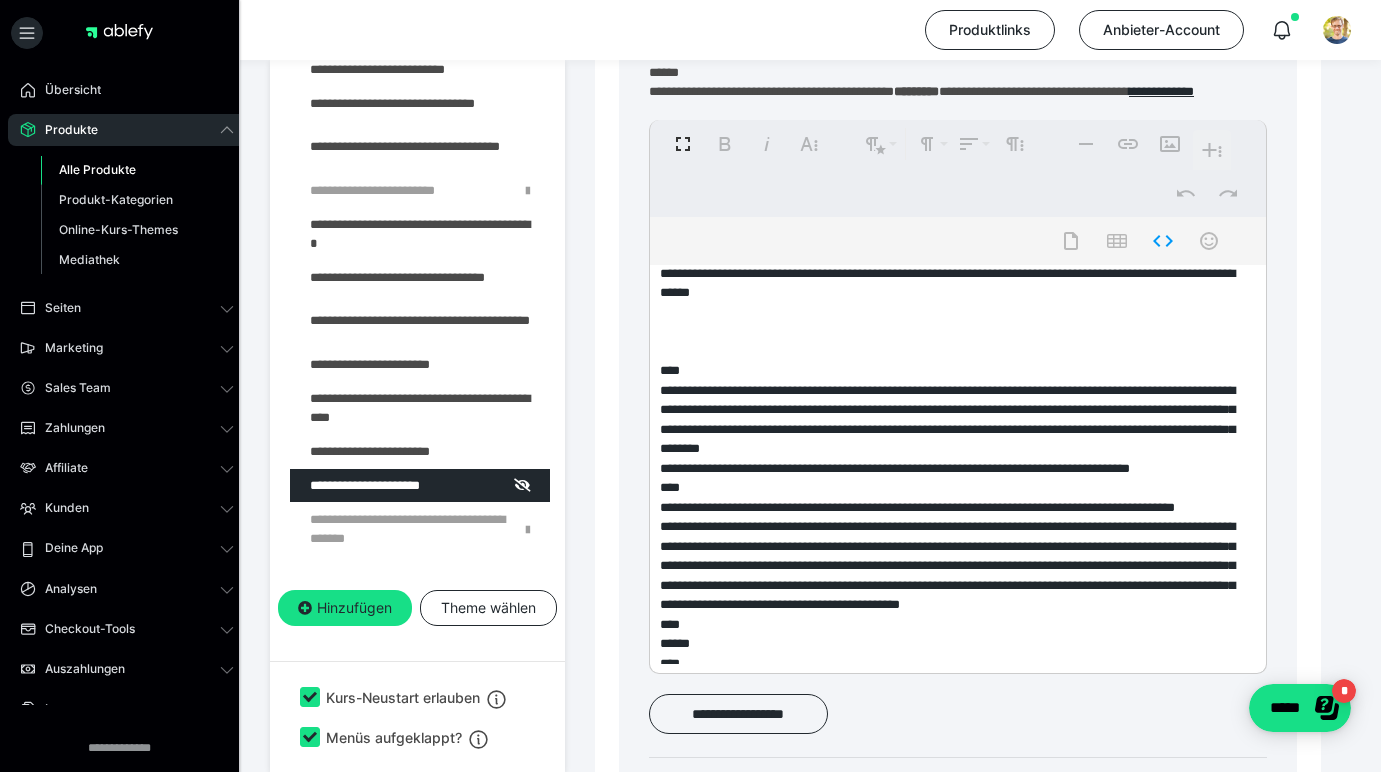 paste on "**********" 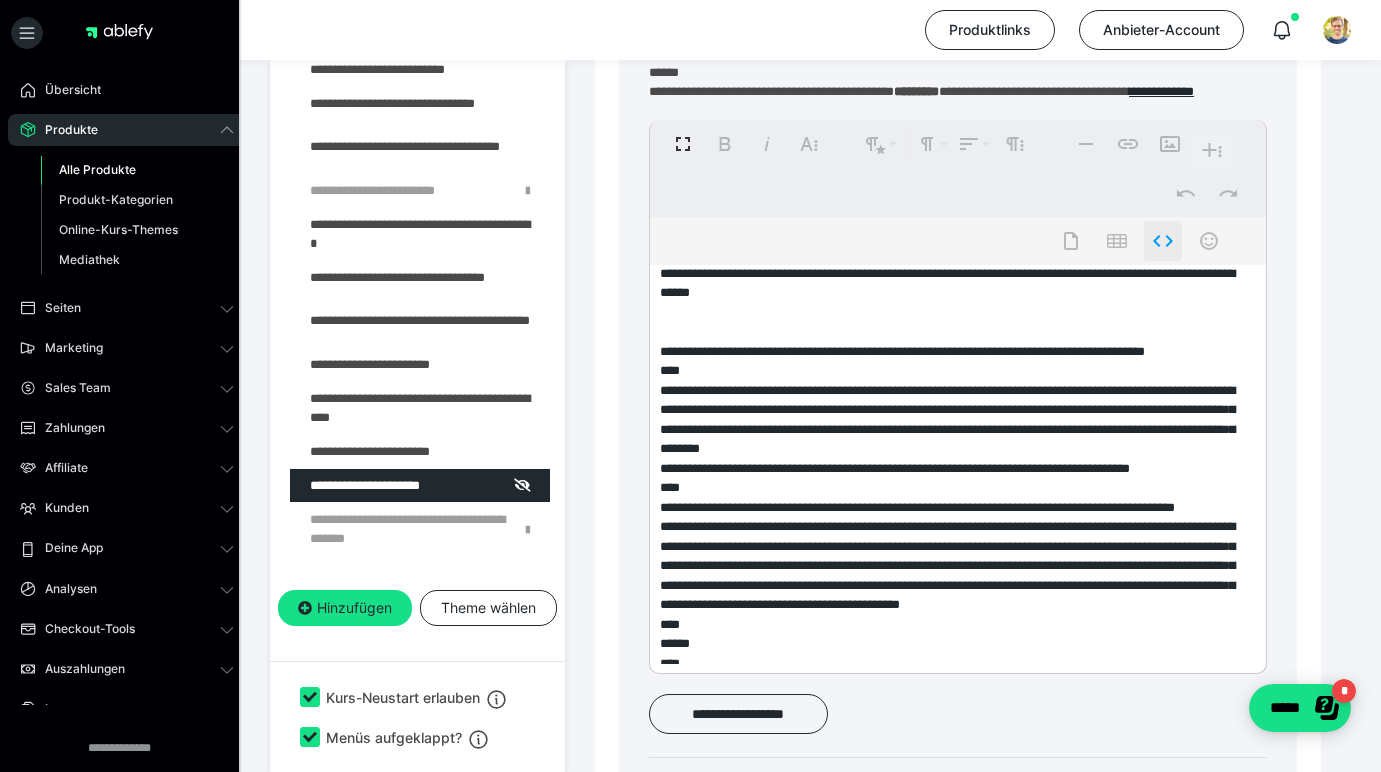 click 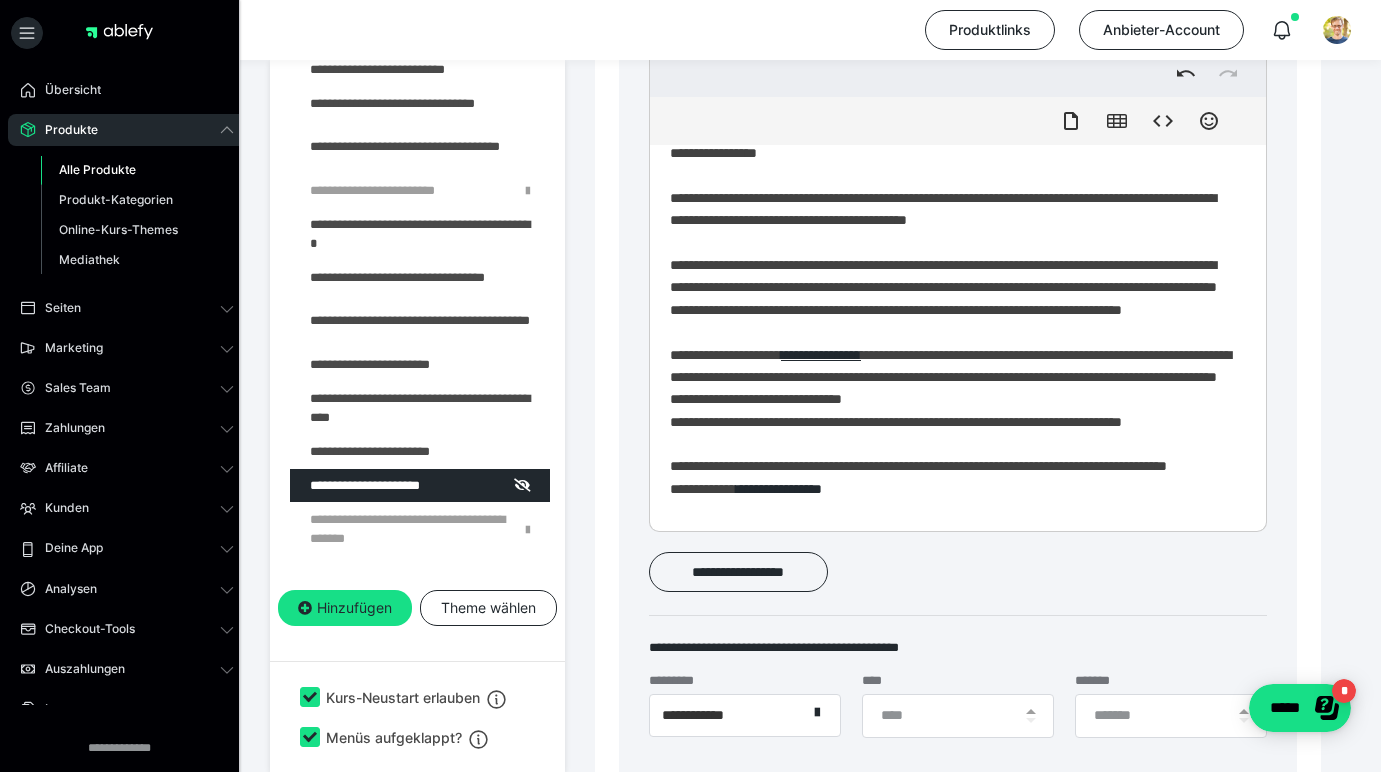 scroll, scrollTop: 933, scrollLeft: 0, axis: vertical 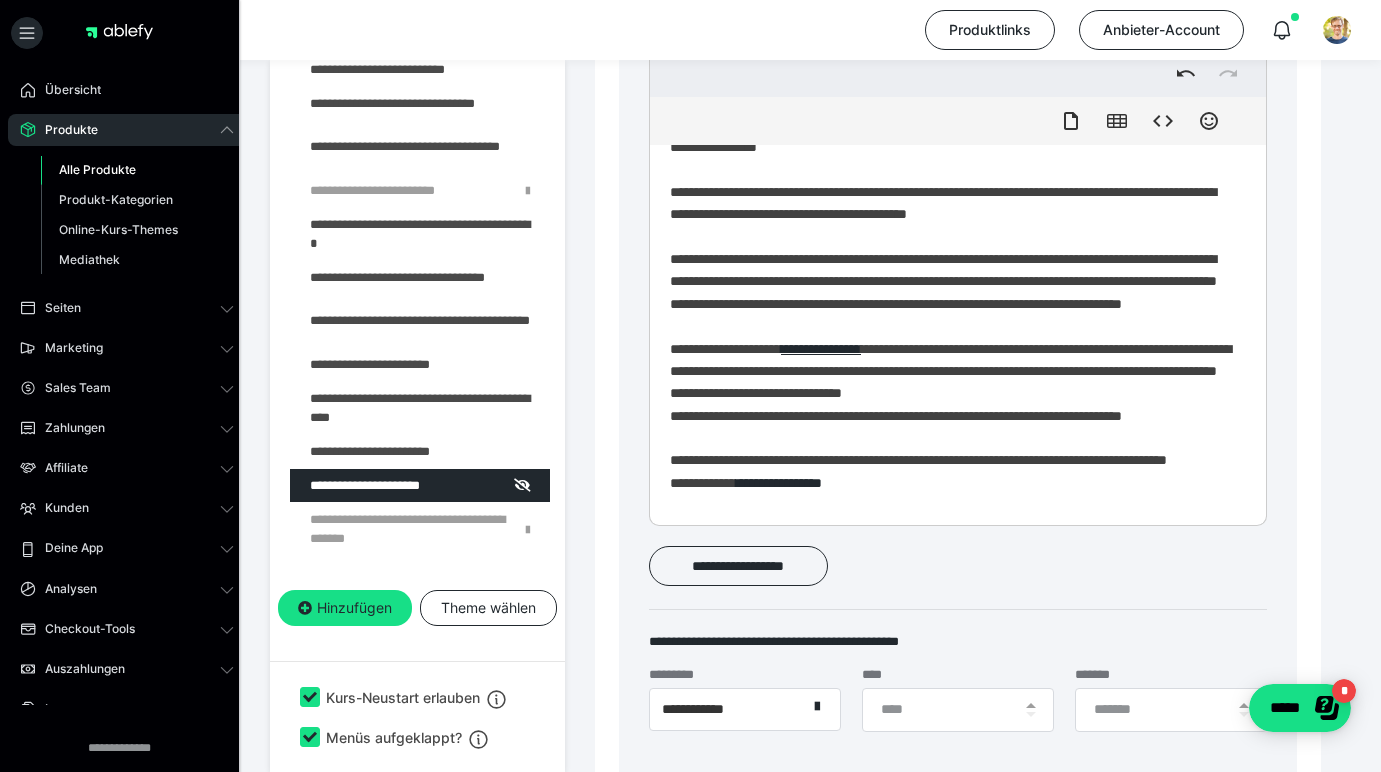 click on "**********" at bounding box center (950, 433) 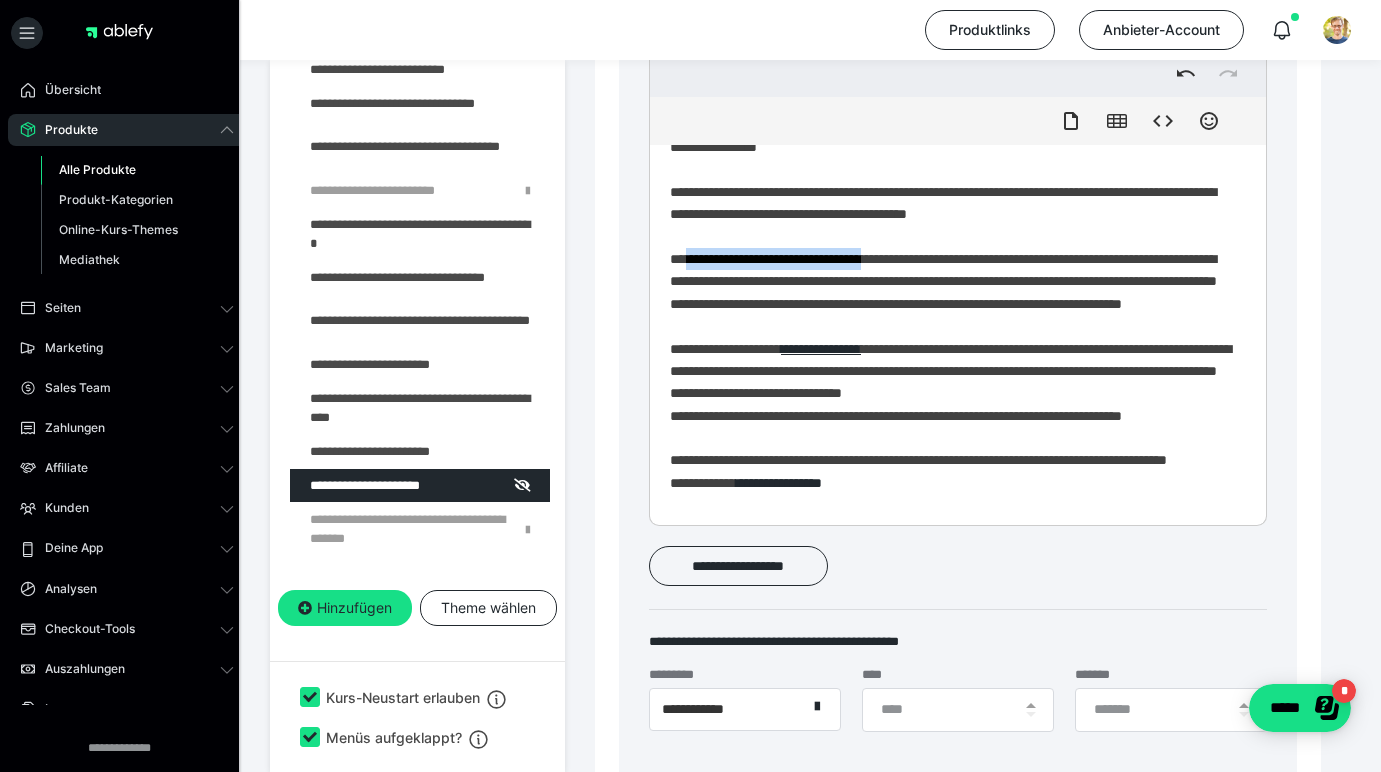 drag, startPoint x: 697, startPoint y: 266, endPoint x: 878, endPoint y: 268, distance: 181.01105 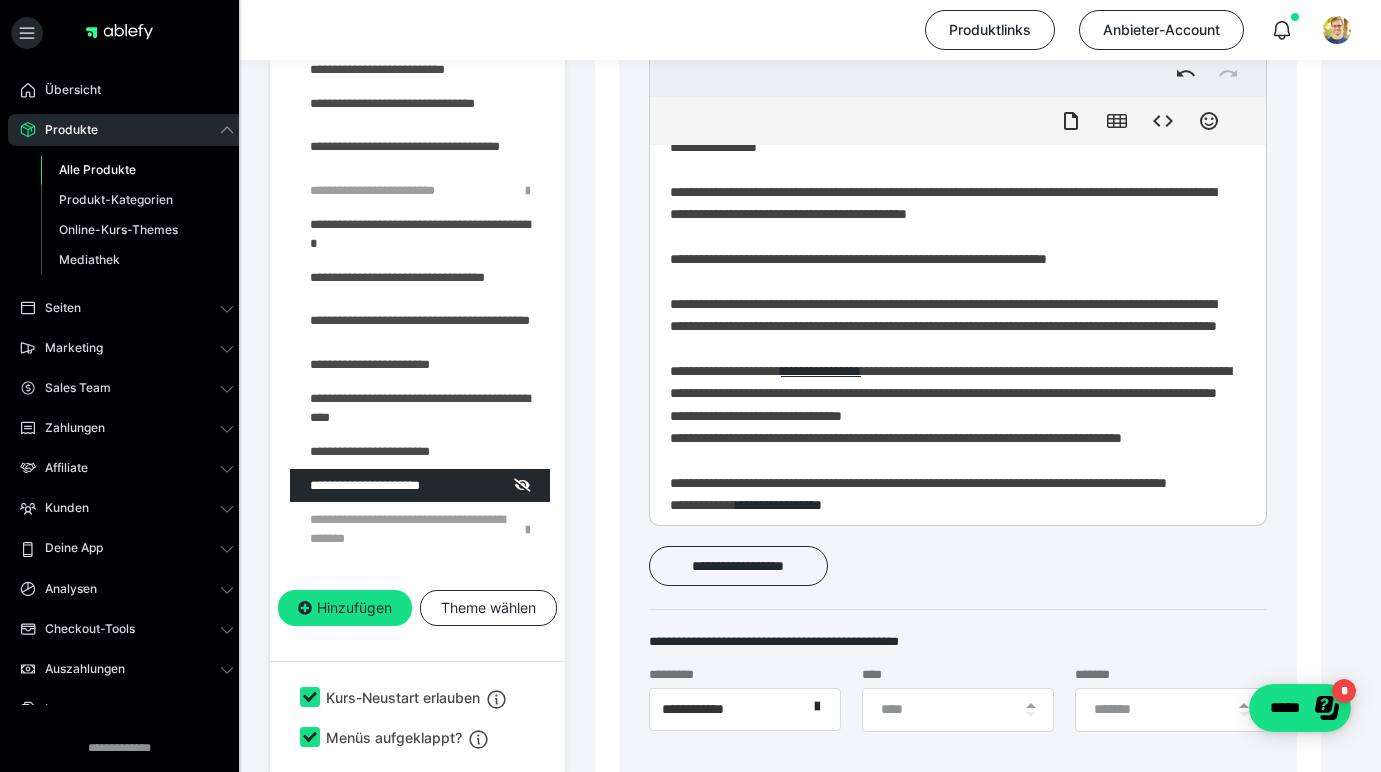 click on "**********" at bounding box center (950, 444) 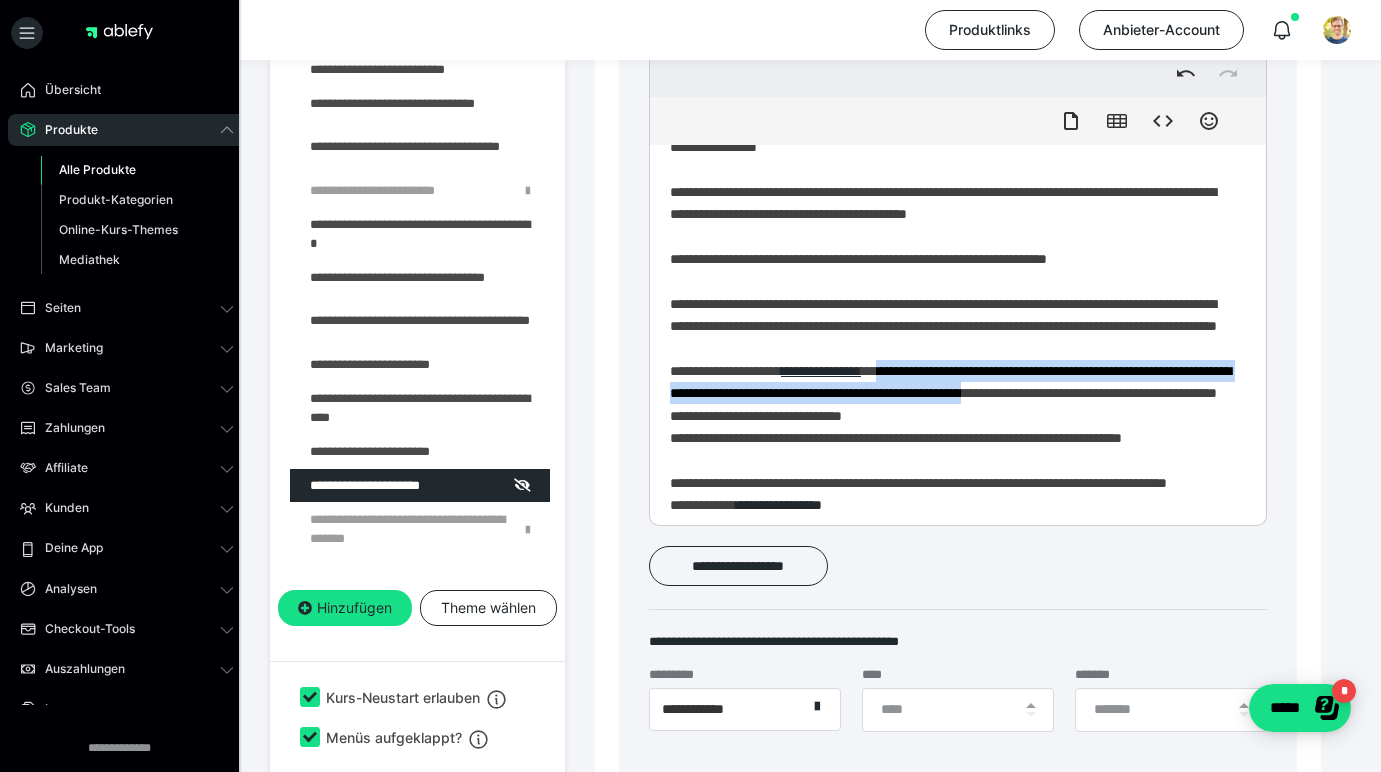 drag, startPoint x: 959, startPoint y: 396, endPoint x: 1226, endPoint y: 423, distance: 268.3617 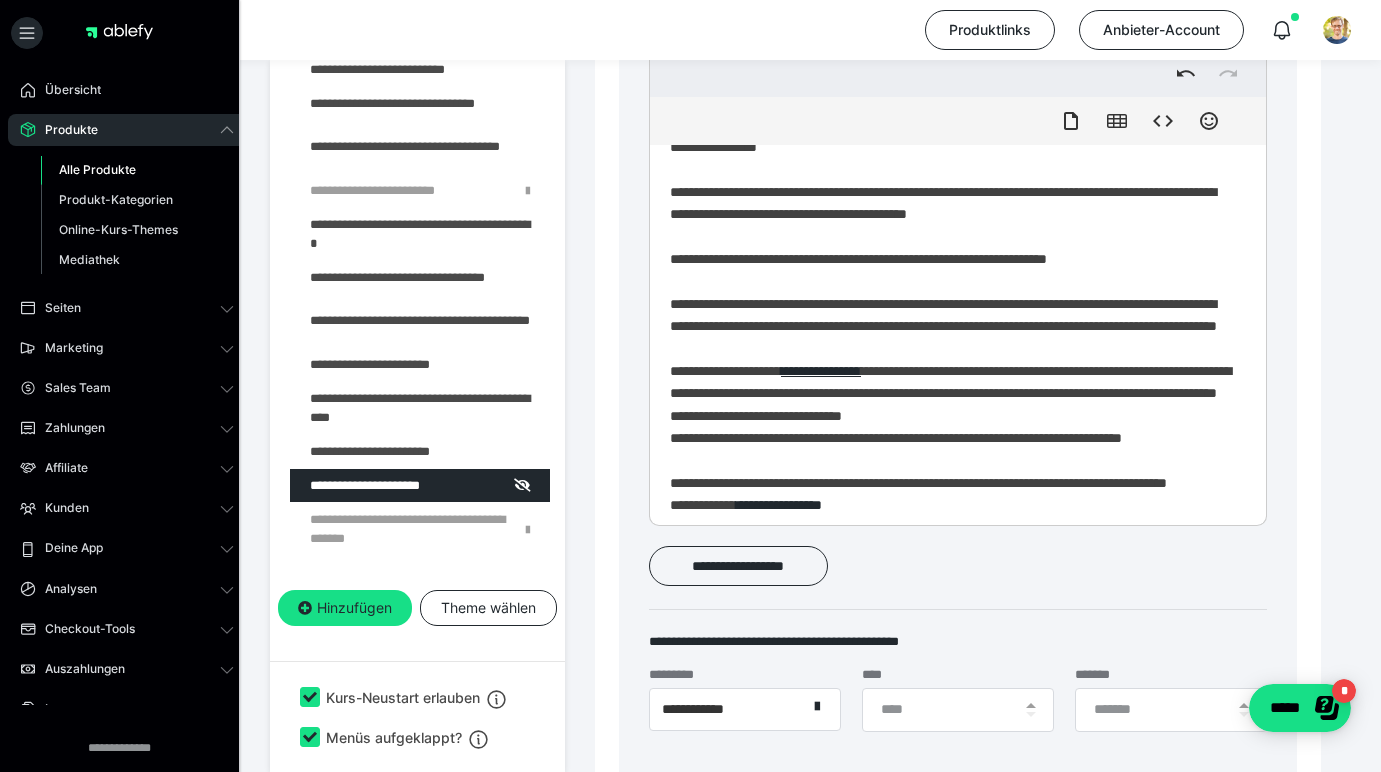 click on "**********" at bounding box center [950, 444] 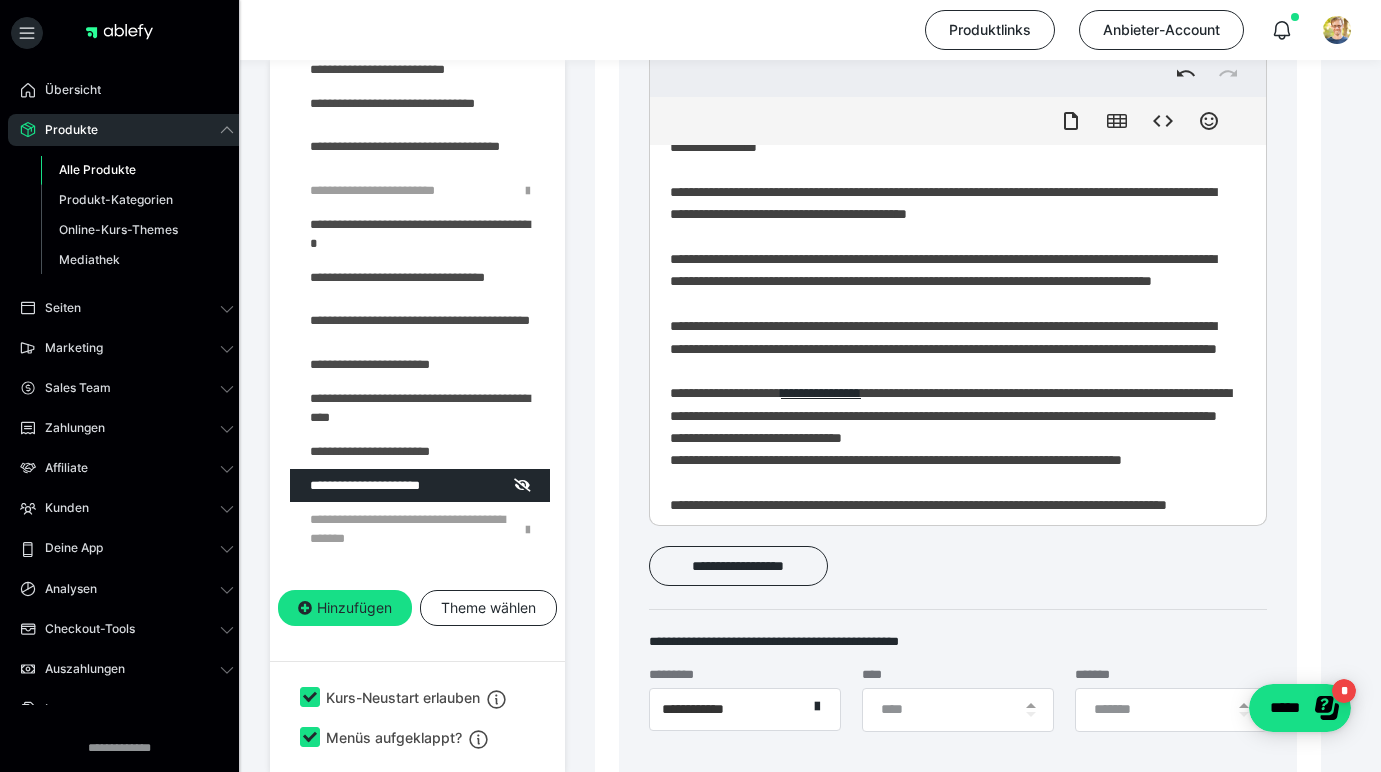 click on "**********" at bounding box center [950, 466] 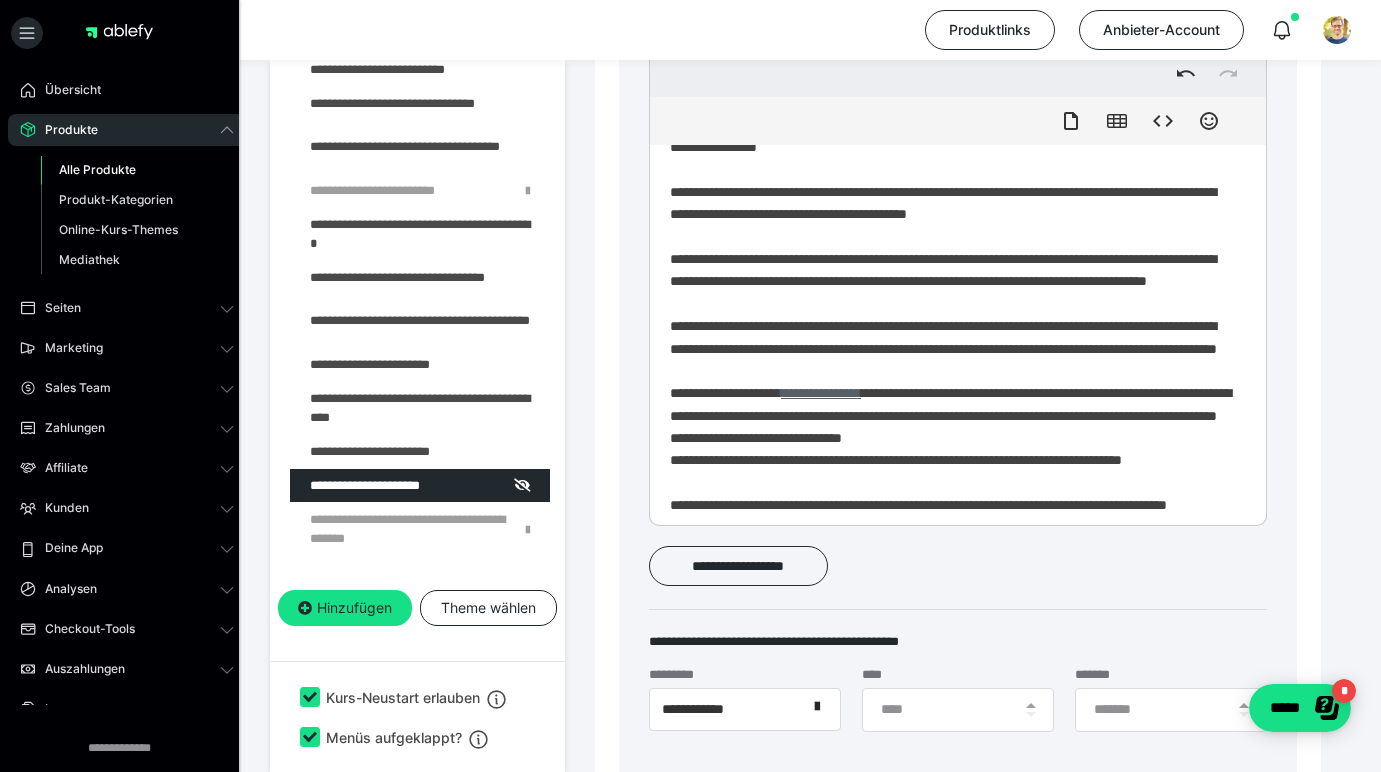 click on "**********" at bounding box center [821, 393] 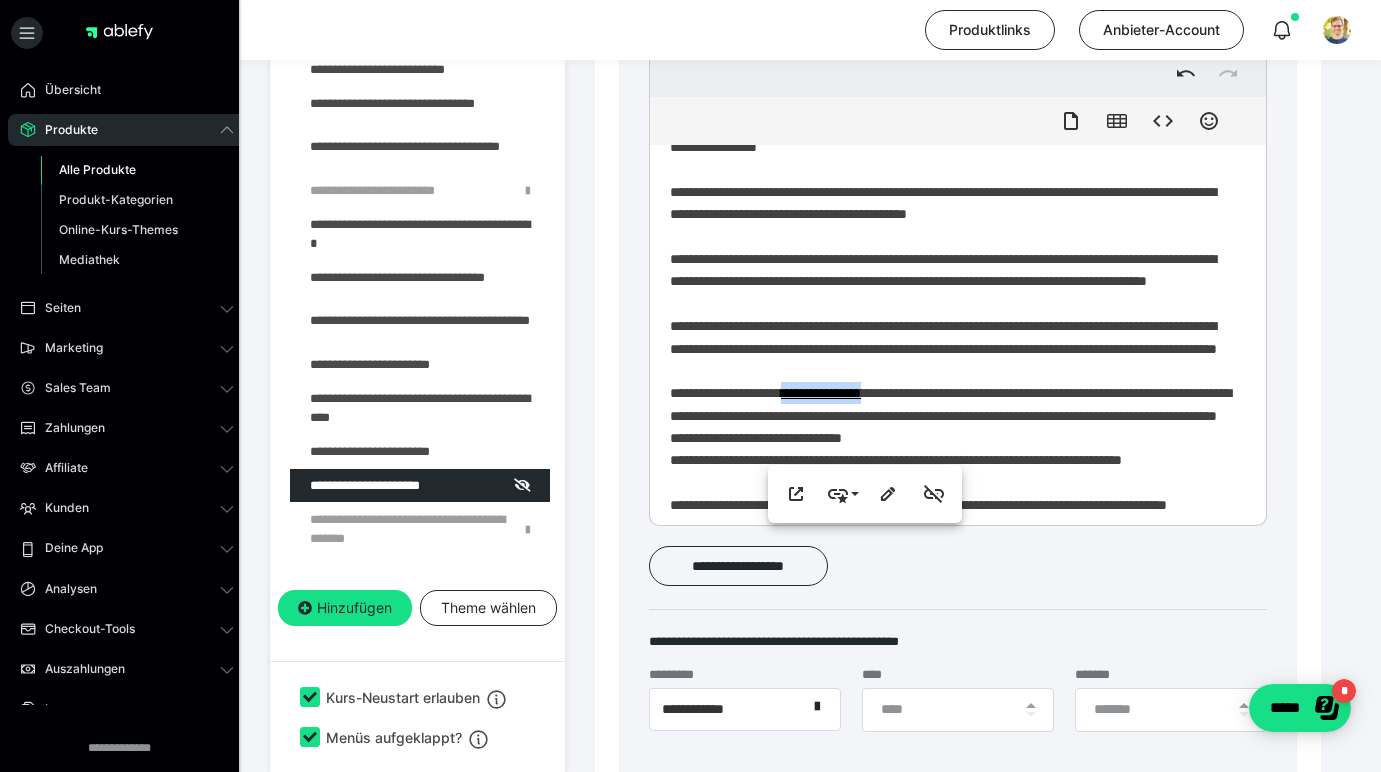 drag, startPoint x: 837, startPoint y: 445, endPoint x: 881, endPoint y: 445, distance: 44 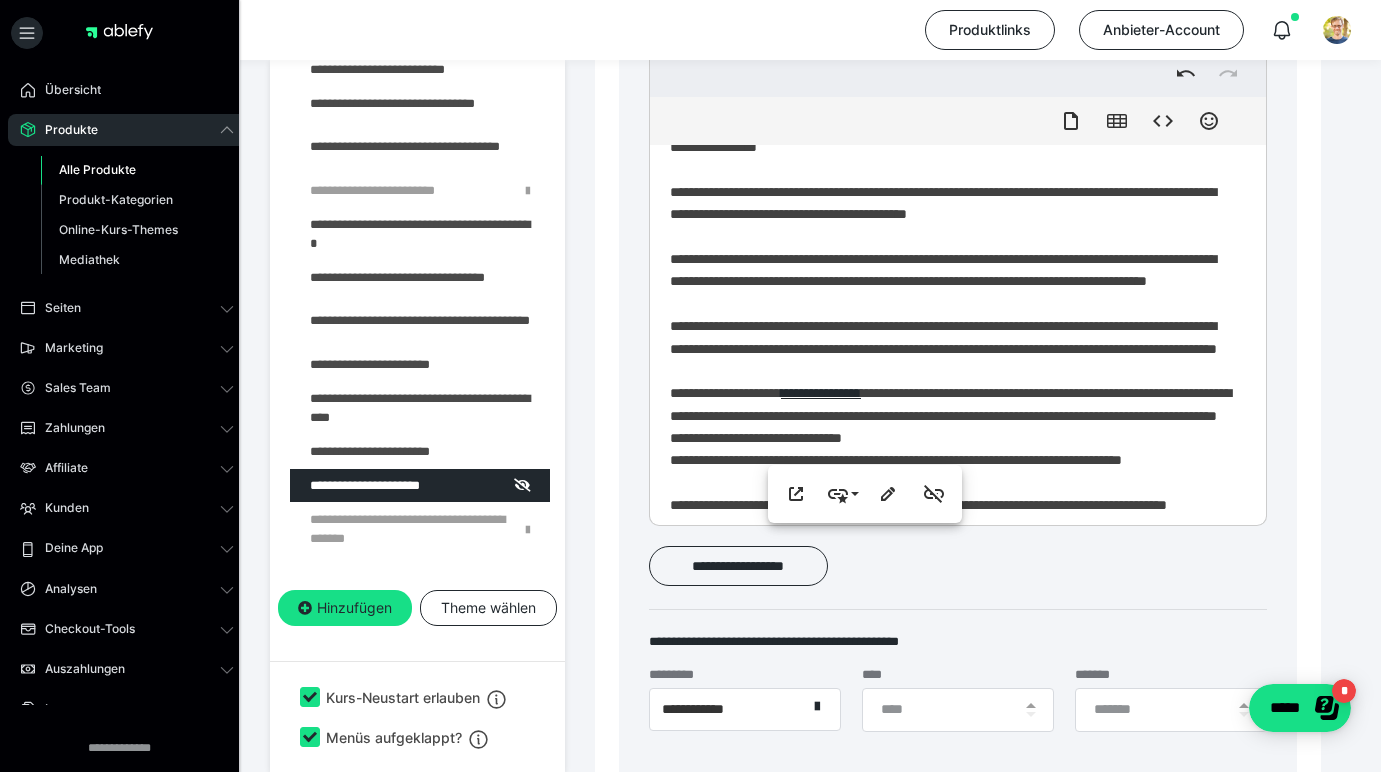 click on "**********" at bounding box center (950, 466) 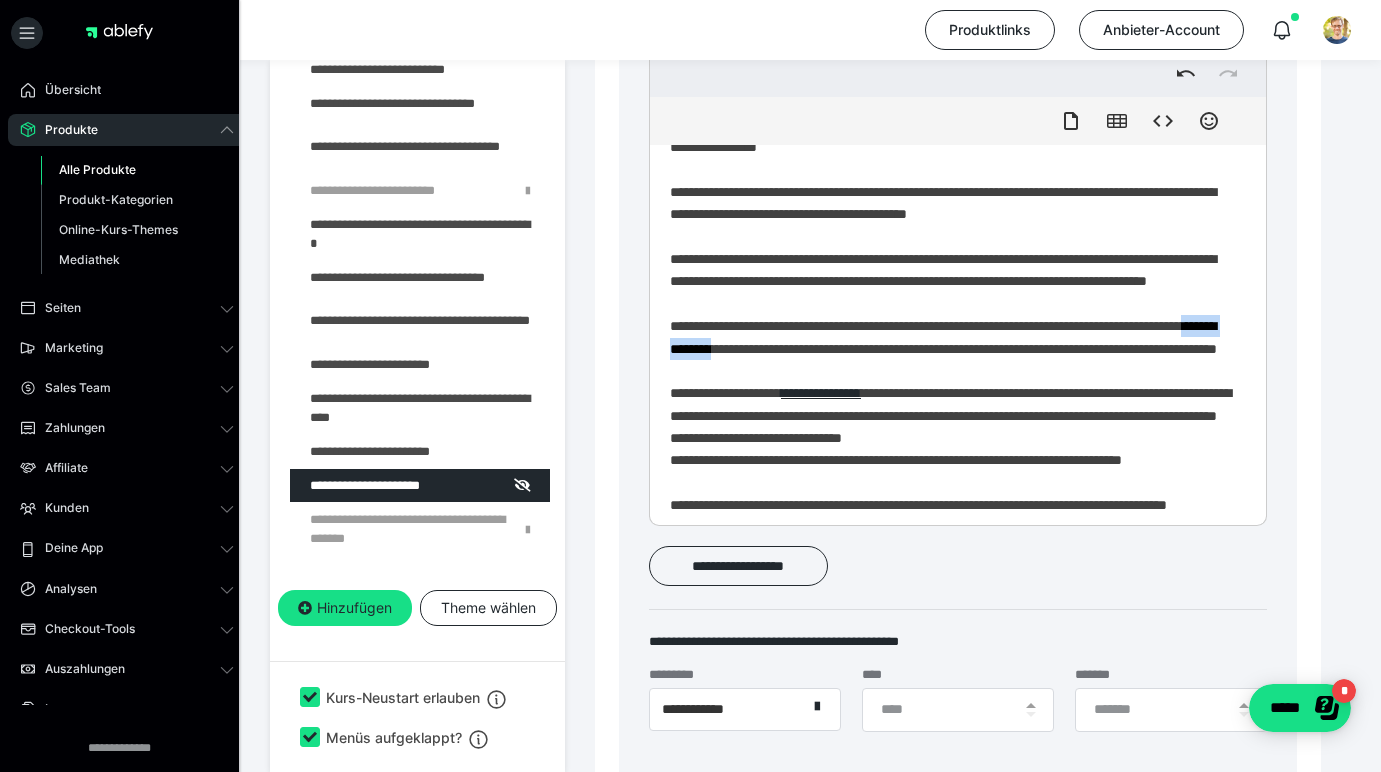 drag, startPoint x: 786, startPoint y: 379, endPoint x: 835, endPoint y: 379, distance: 49 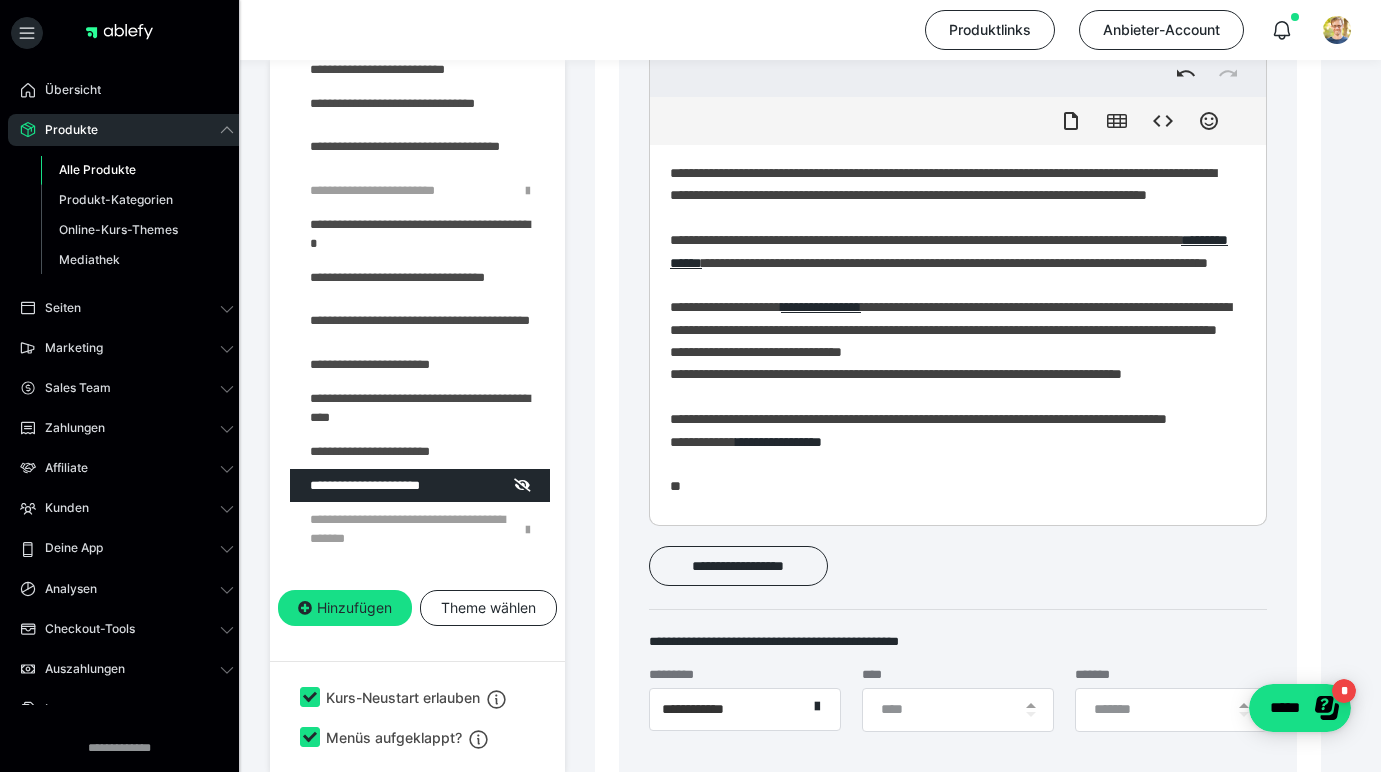 scroll, scrollTop: 91, scrollLeft: 0, axis: vertical 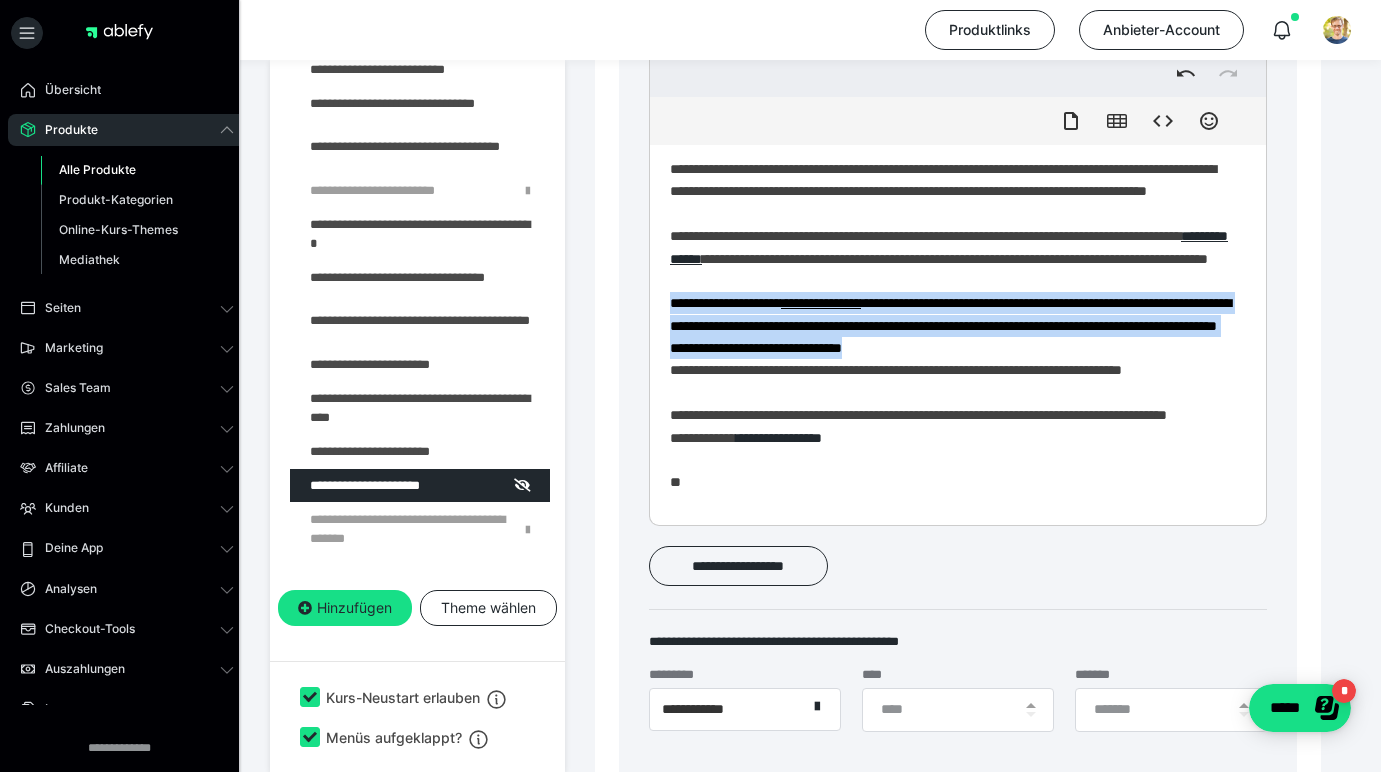 drag, startPoint x: 761, startPoint y: 417, endPoint x: 662, endPoint y: 357, distance: 115.76269 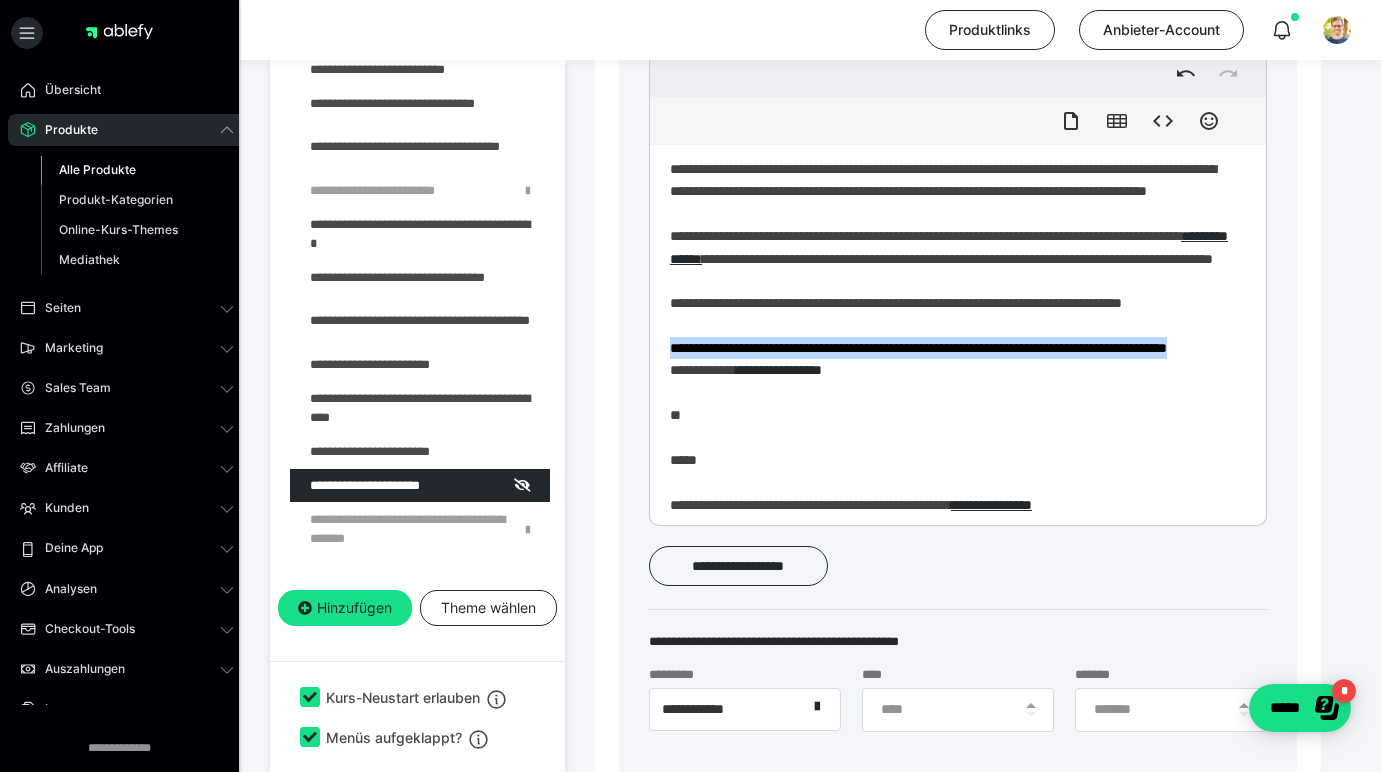 drag, startPoint x: 807, startPoint y: 423, endPoint x: 655, endPoint y: 391, distance: 155.33191 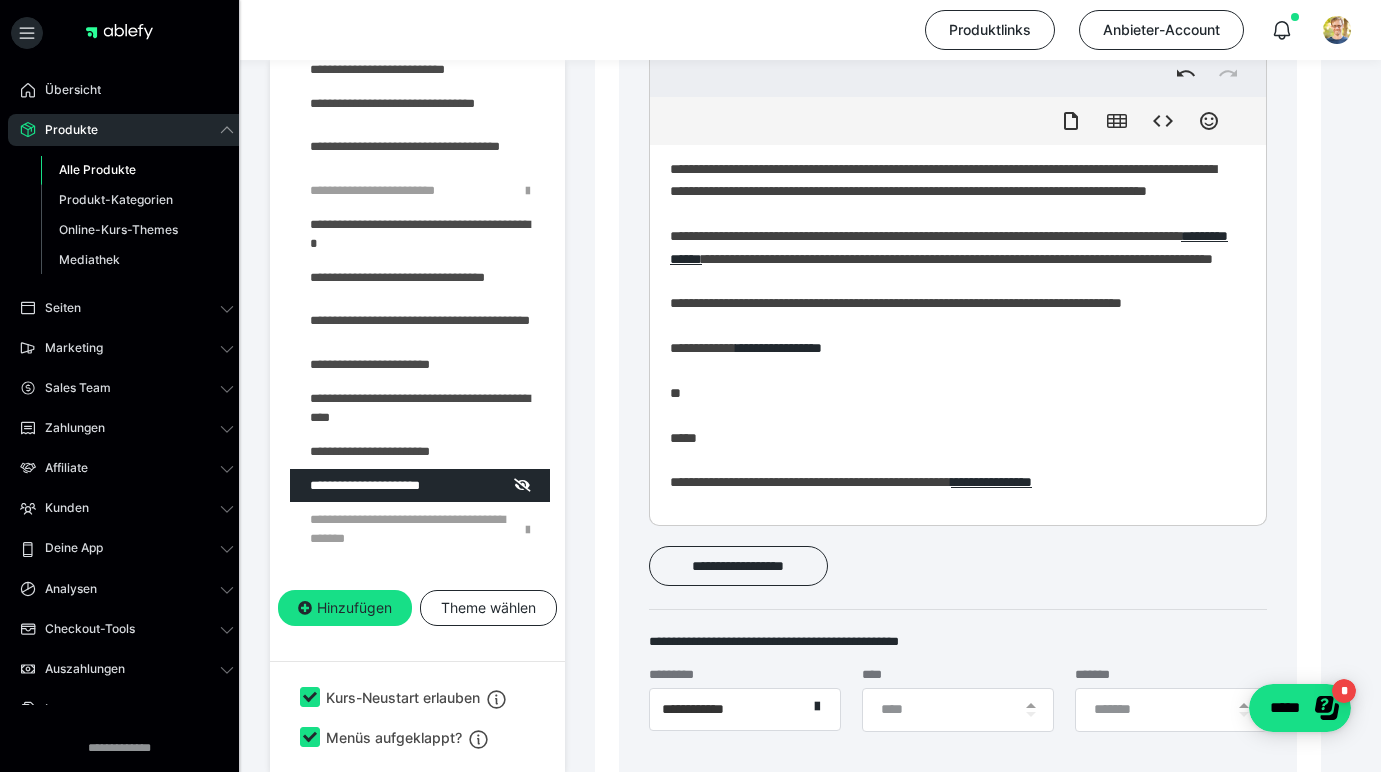 click on "**********" at bounding box center [950, 310] 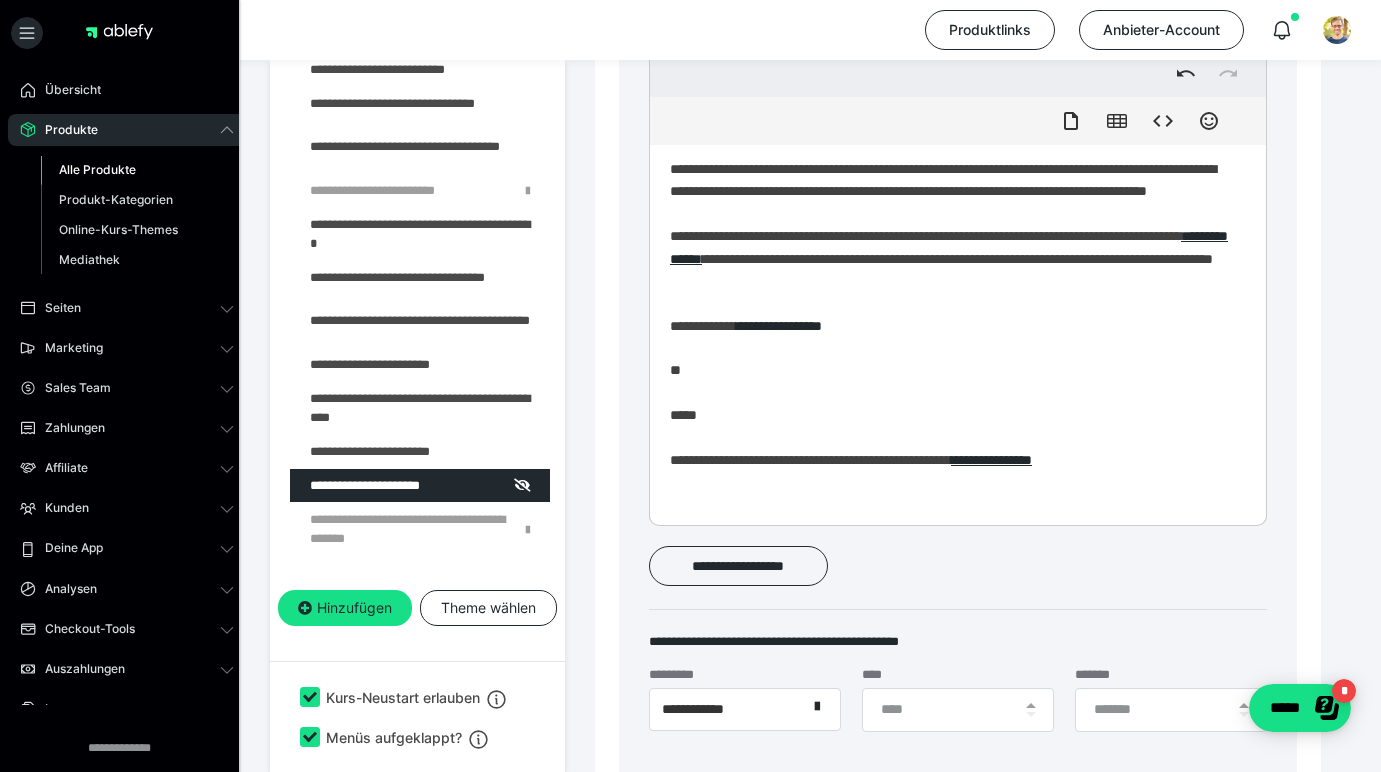click on "**********" at bounding box center (950, 299) 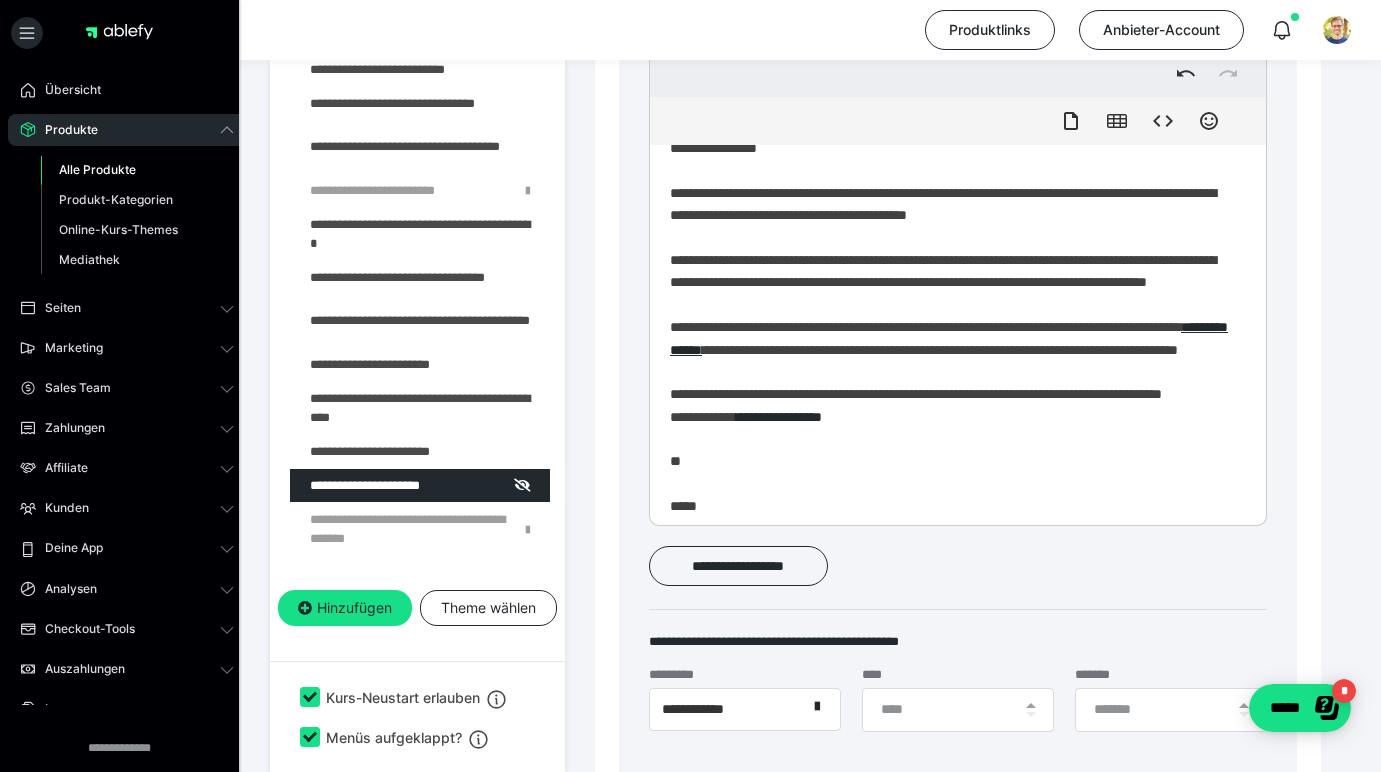 scroll, scrollTop: 0, scrollLeft: 0, axis: both 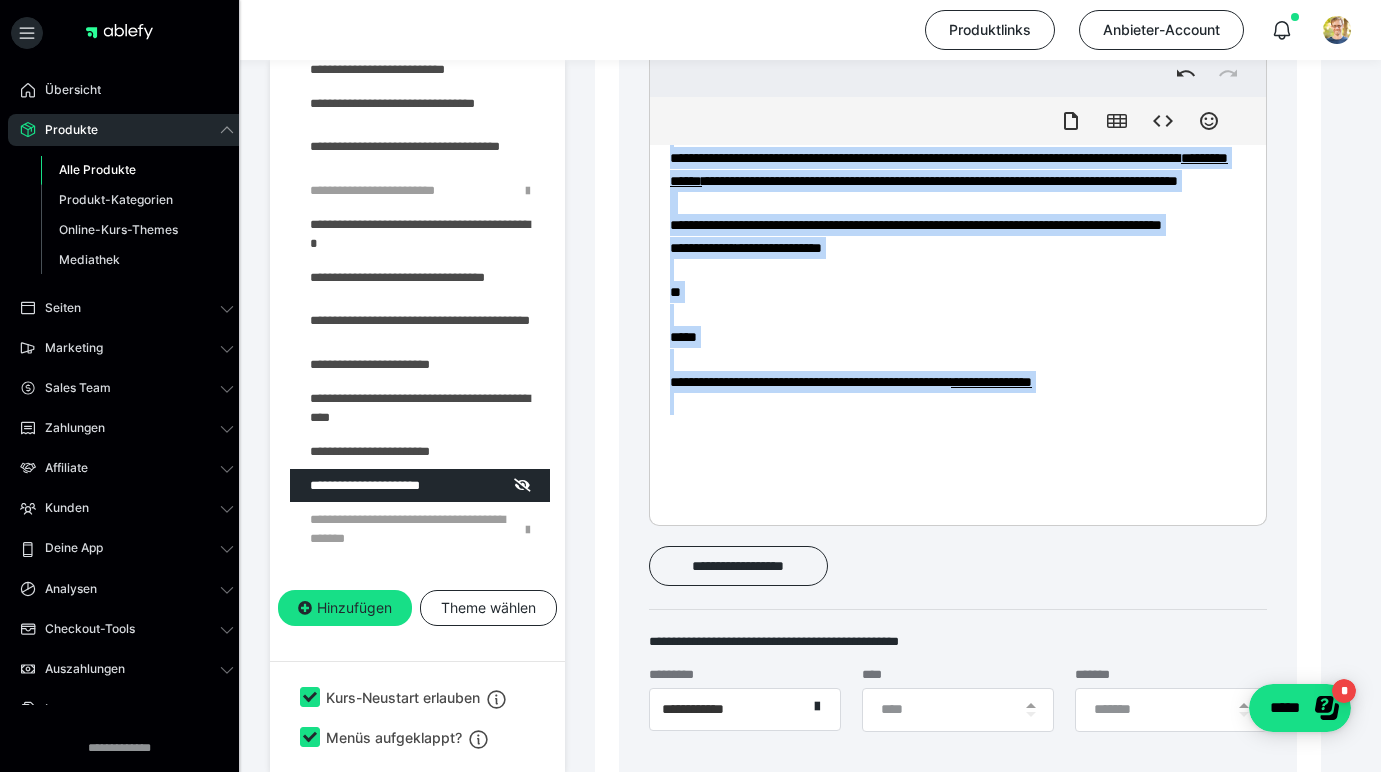 copy on "**********" 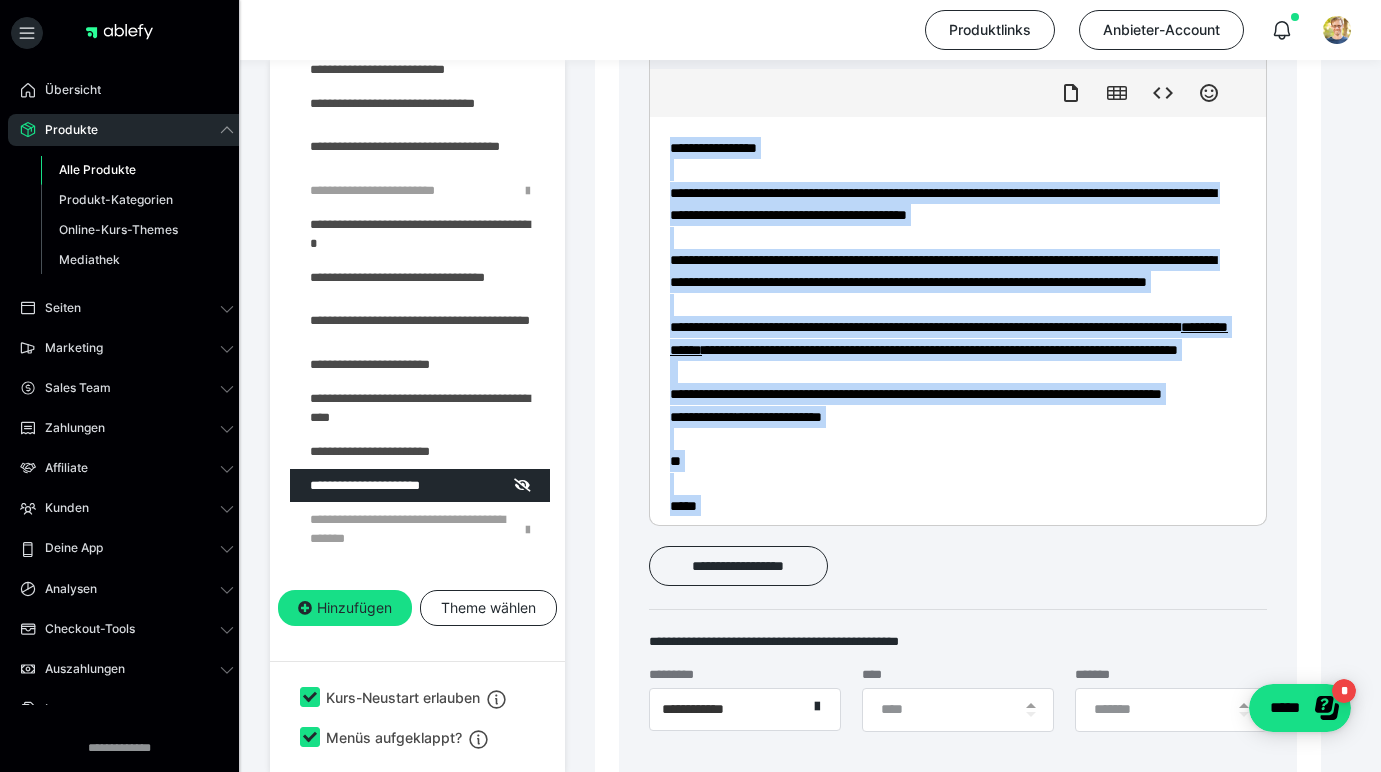 scroll, scrollTop: 0, scrollLeft: 0, axis: both 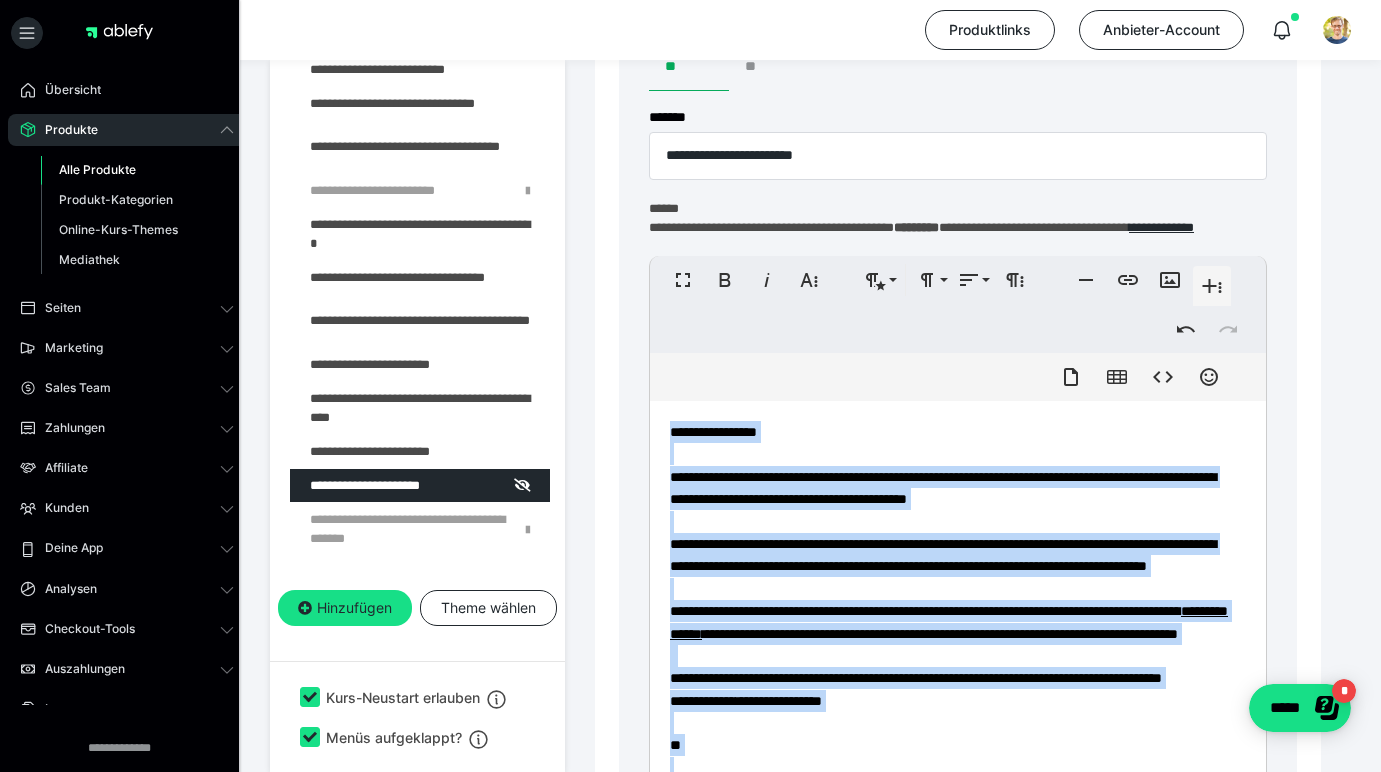 click on "**" at bounding box center (769, 67) 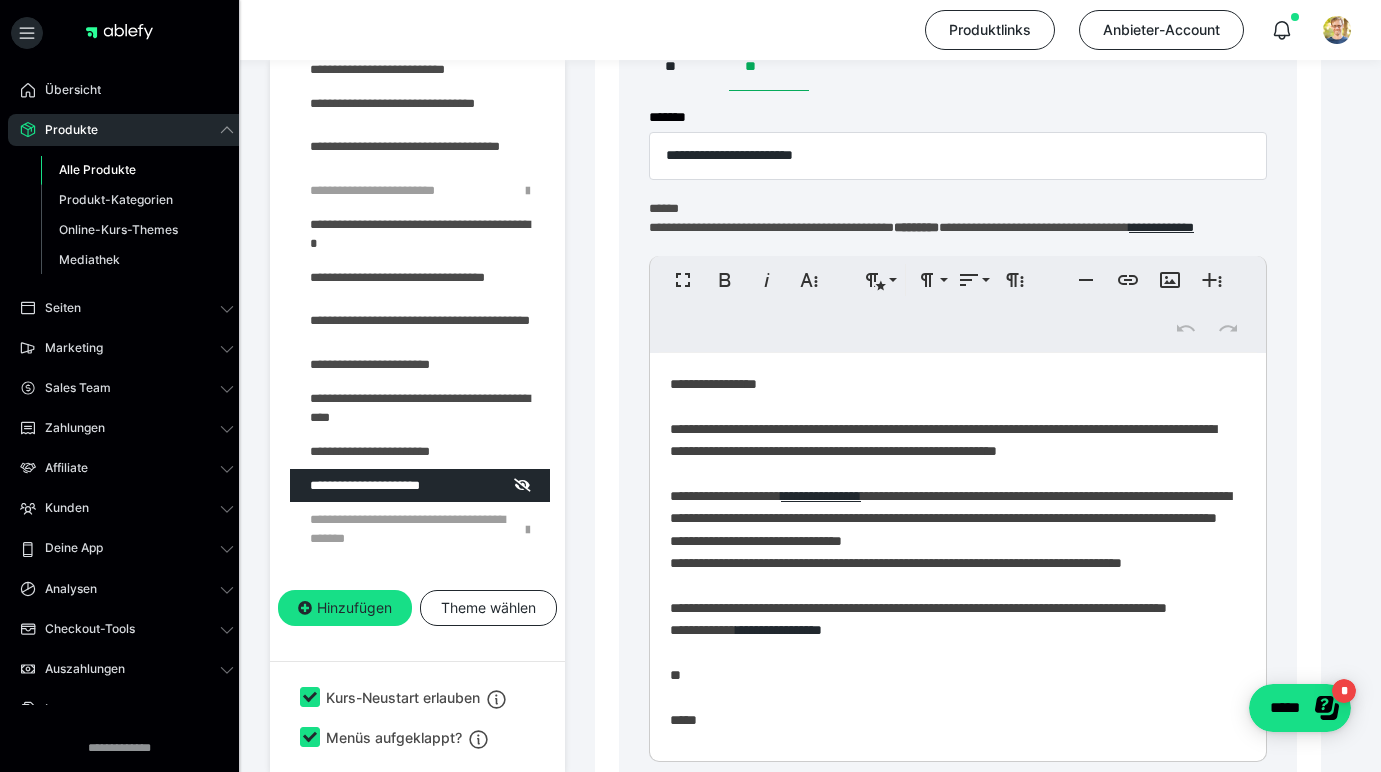 click on "**********" at bounding box center (950, 626) 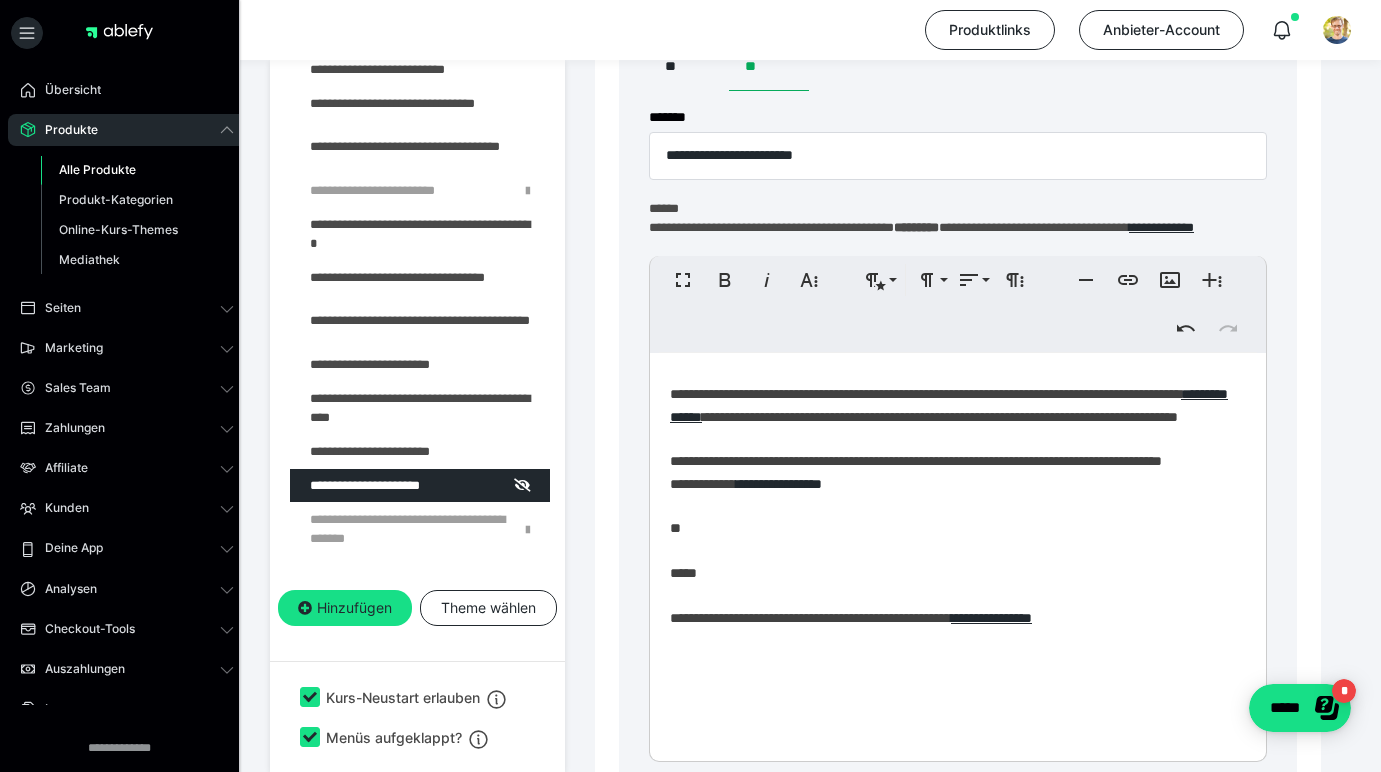 scroll, scrollTop: 172, scrollLeft: 0, axis: vertical 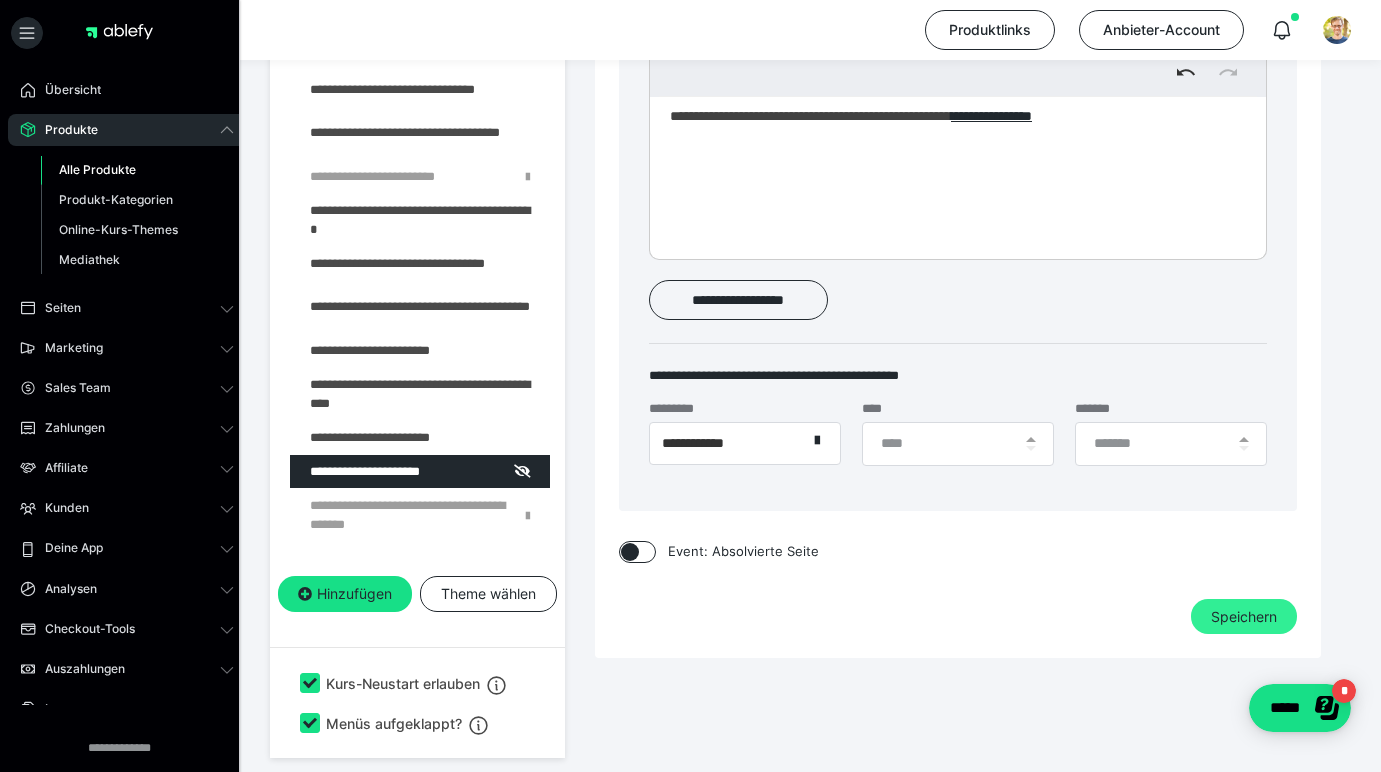 click on "Speichern" at bounding box center [1244, 617] 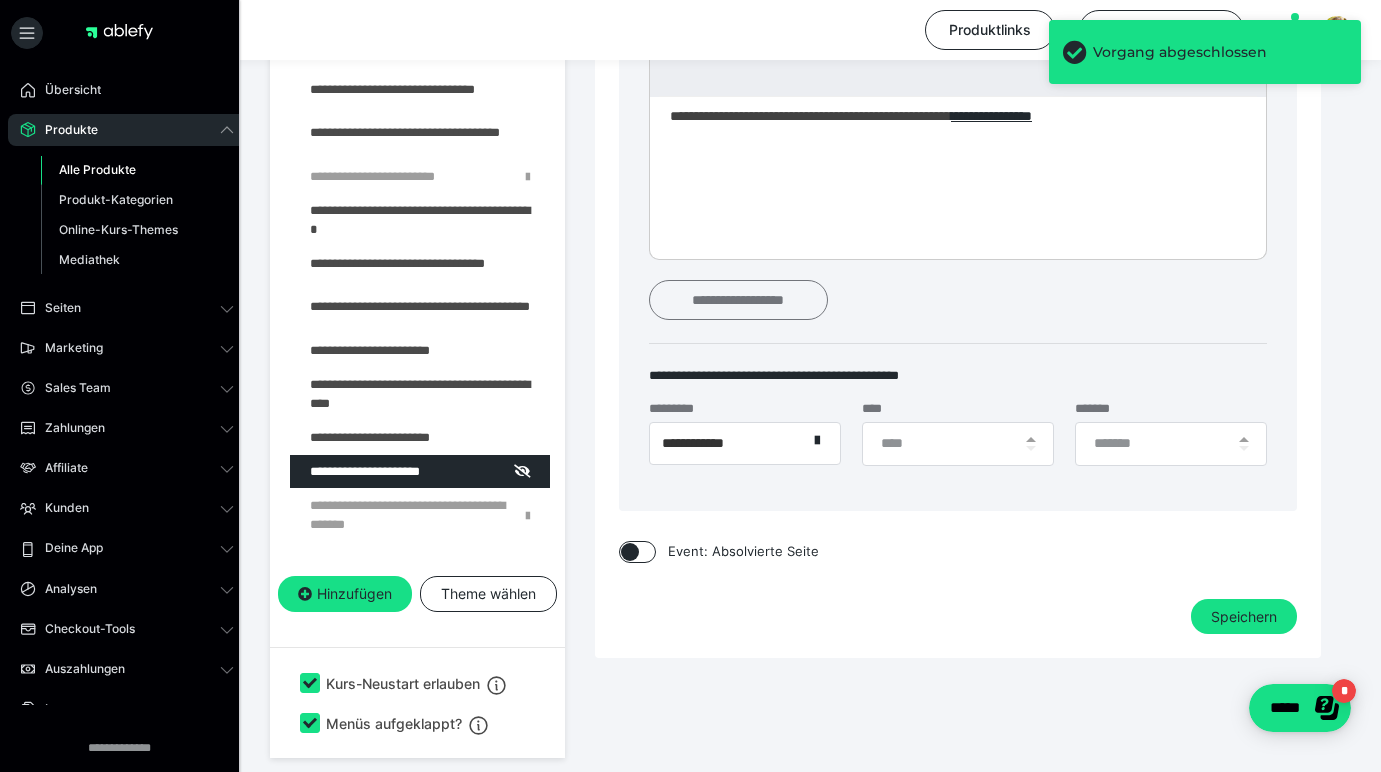click on "**********" at bounding box center [738, 300] 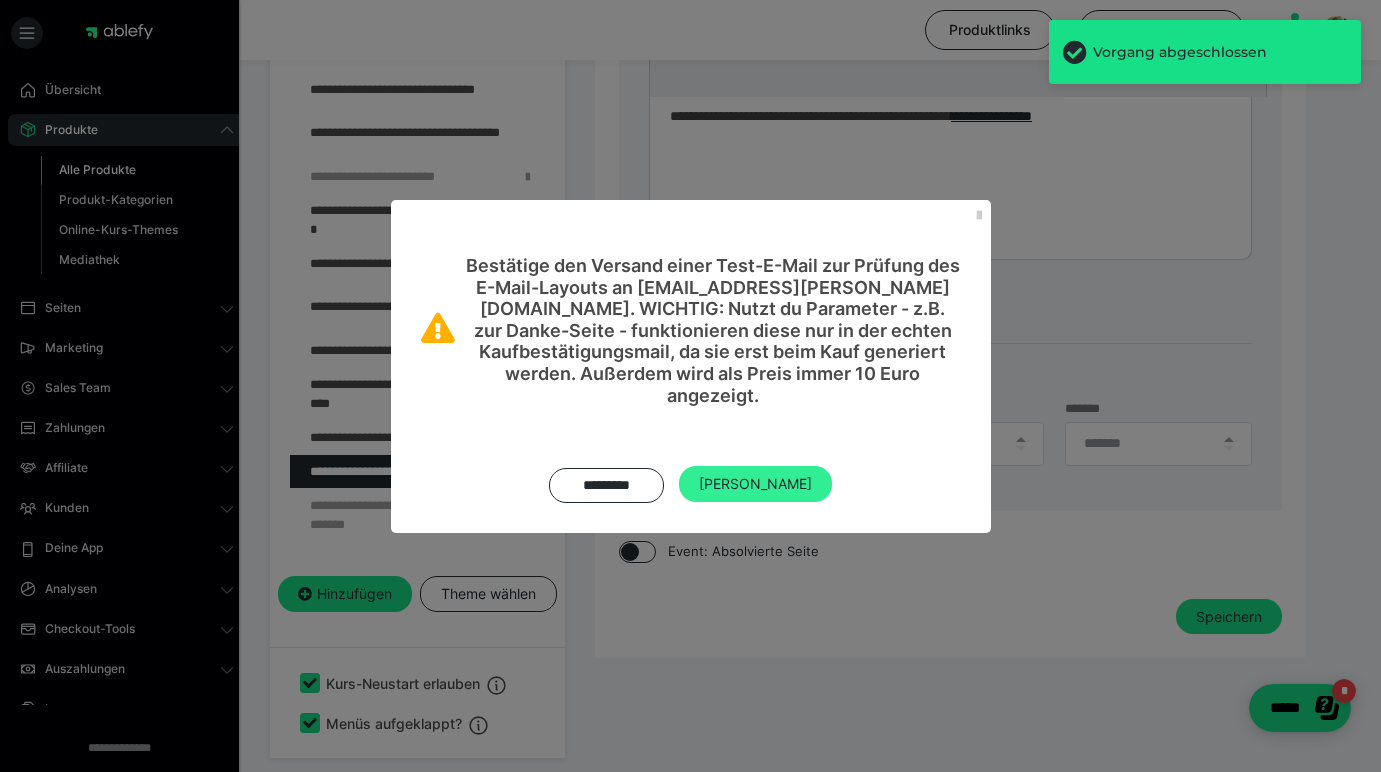 click on "[PERSON_NAME]" at bounding box center [755, 484] 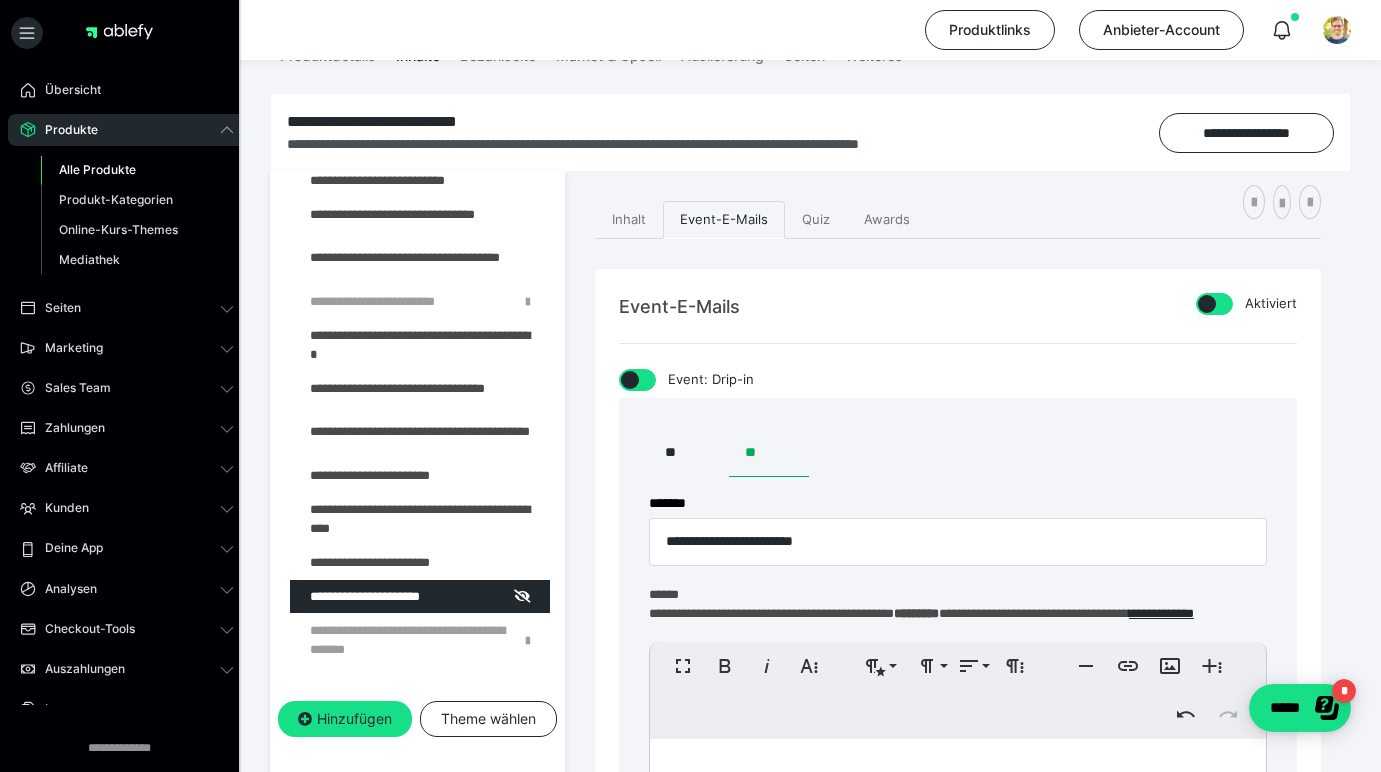 scroll, scrollTop: 321, scrollLeft: 0, axis: vertical 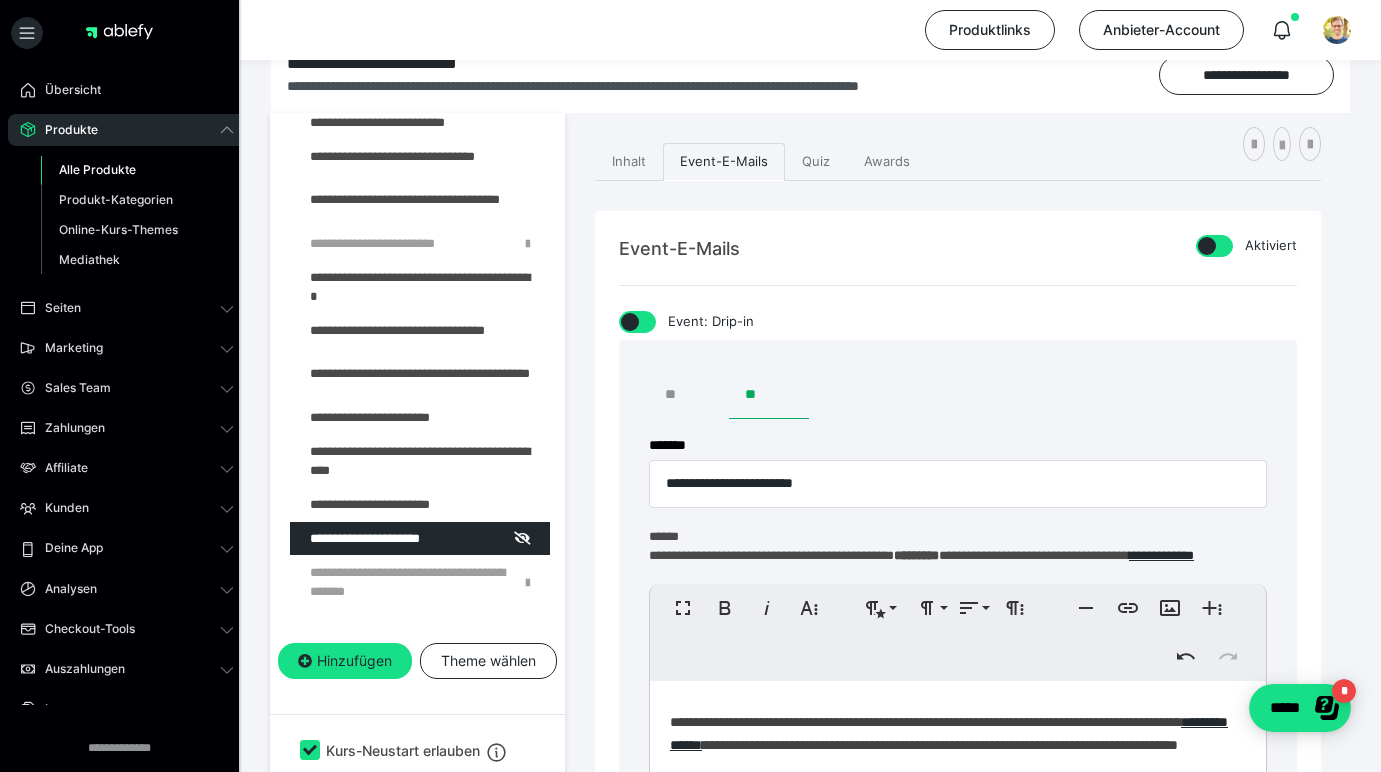 click on "**" at bounding box center (689, 395) 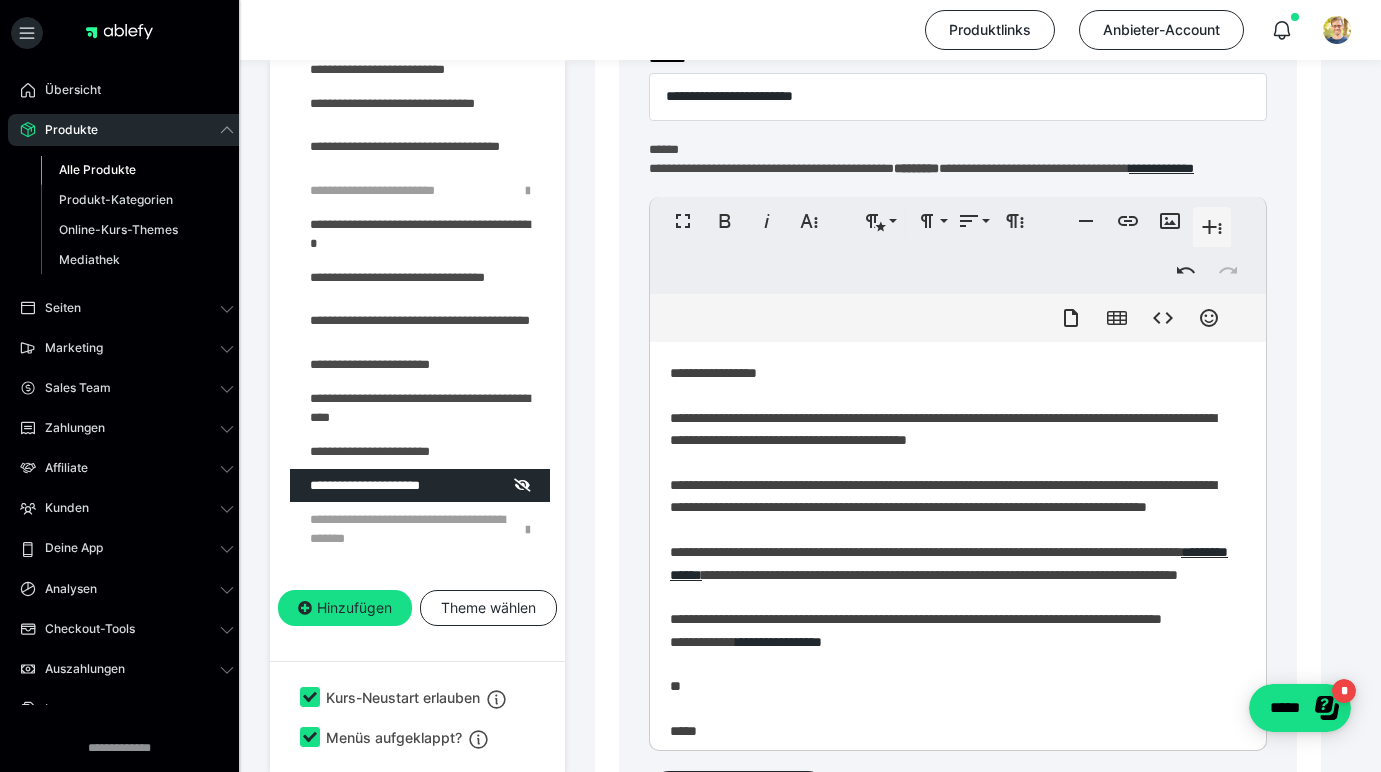 scroll, scrollTop: 856, scrollLeft: 0, axis: vertical 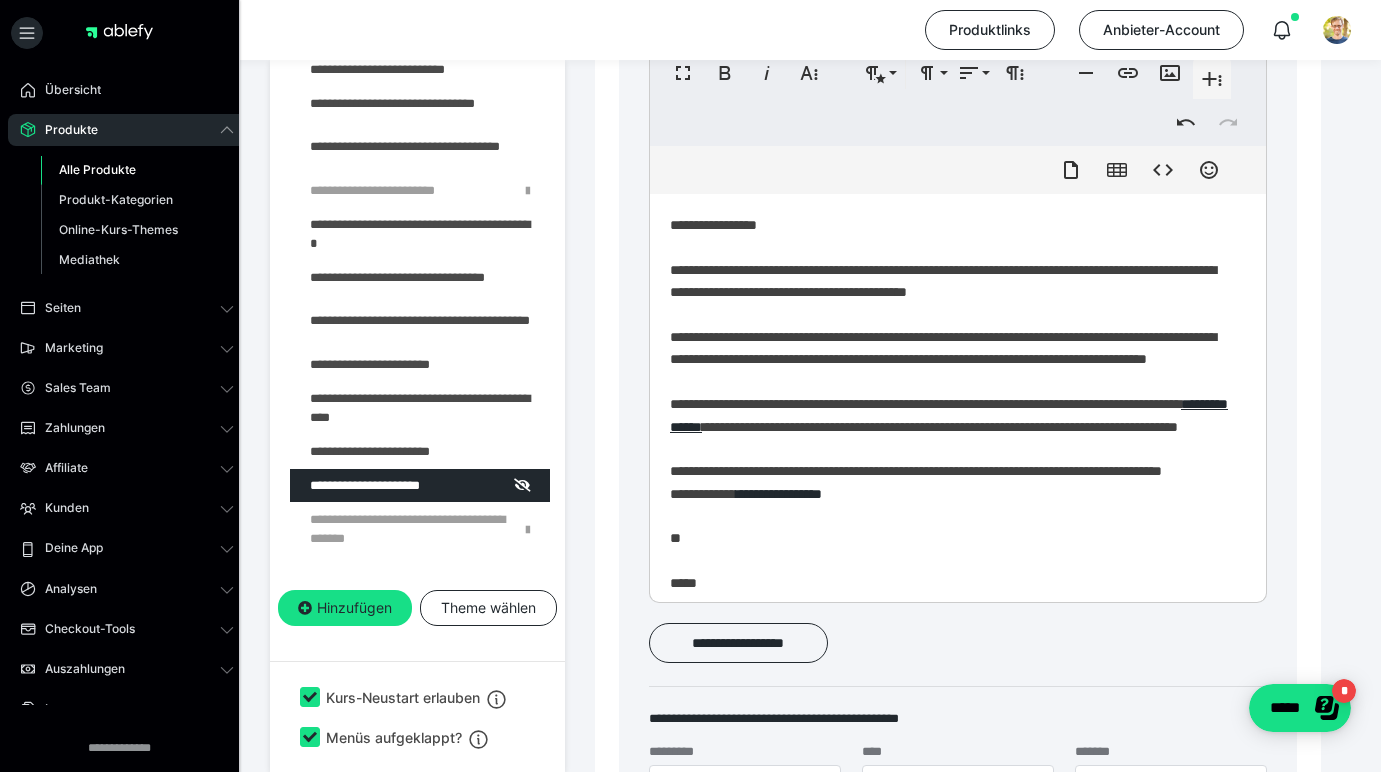 click on "**********" at bounding box center (950, 478) 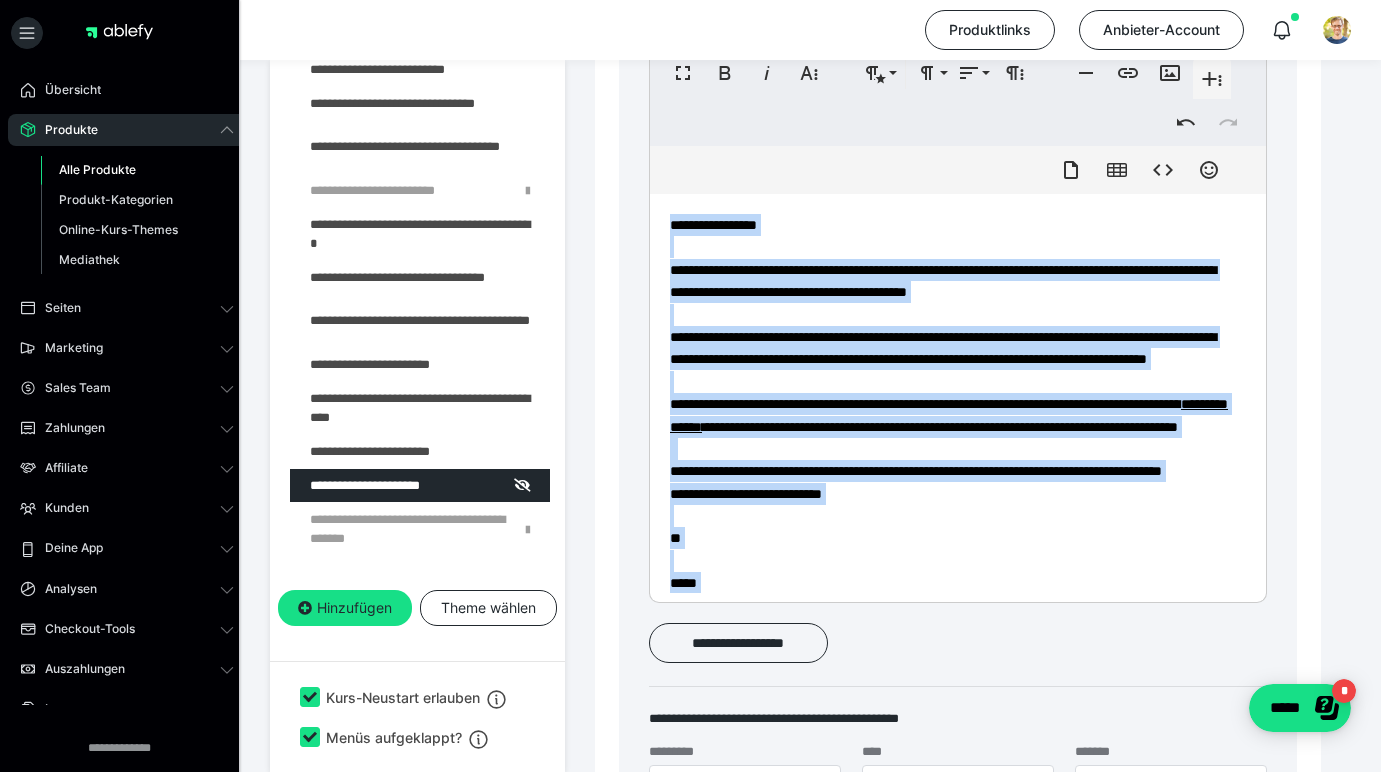copy on "**********" 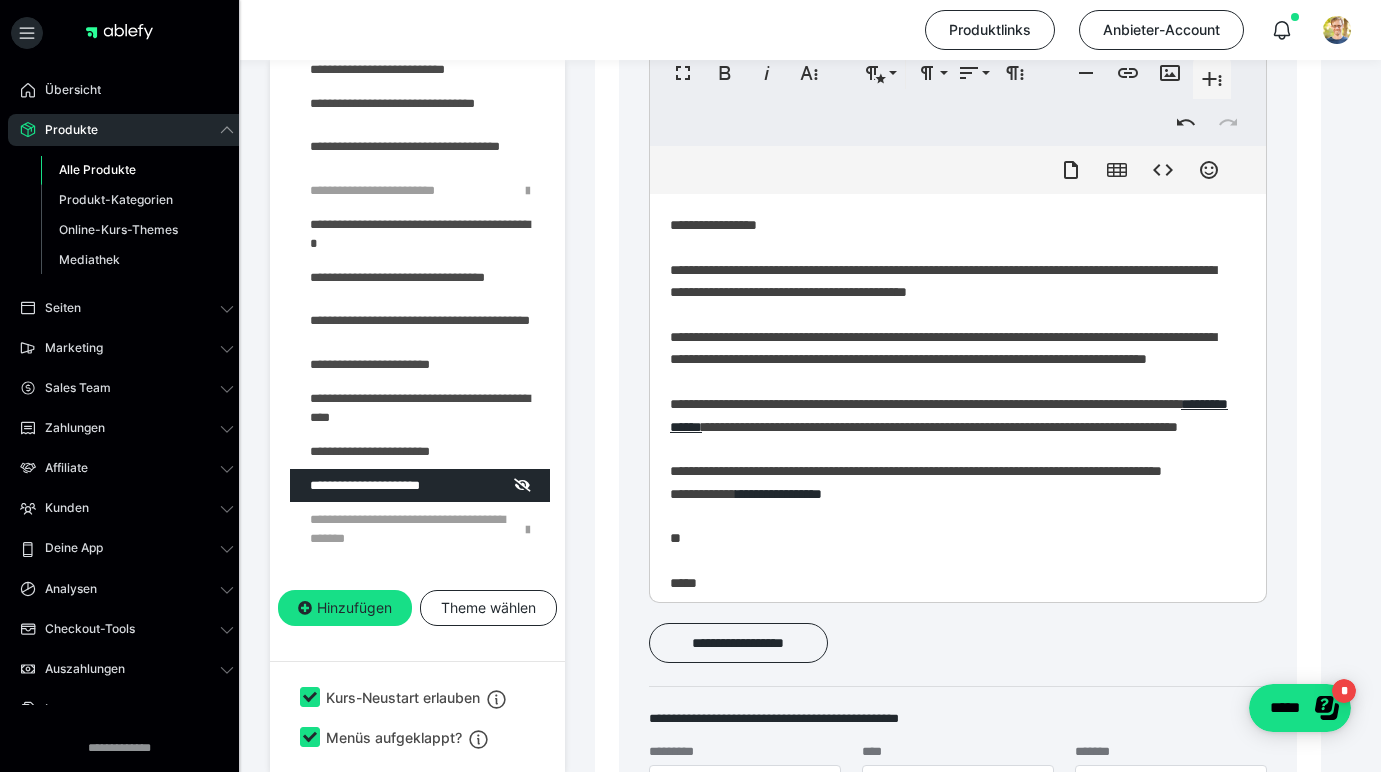 click on "**********" at bounding box center (950, 478) 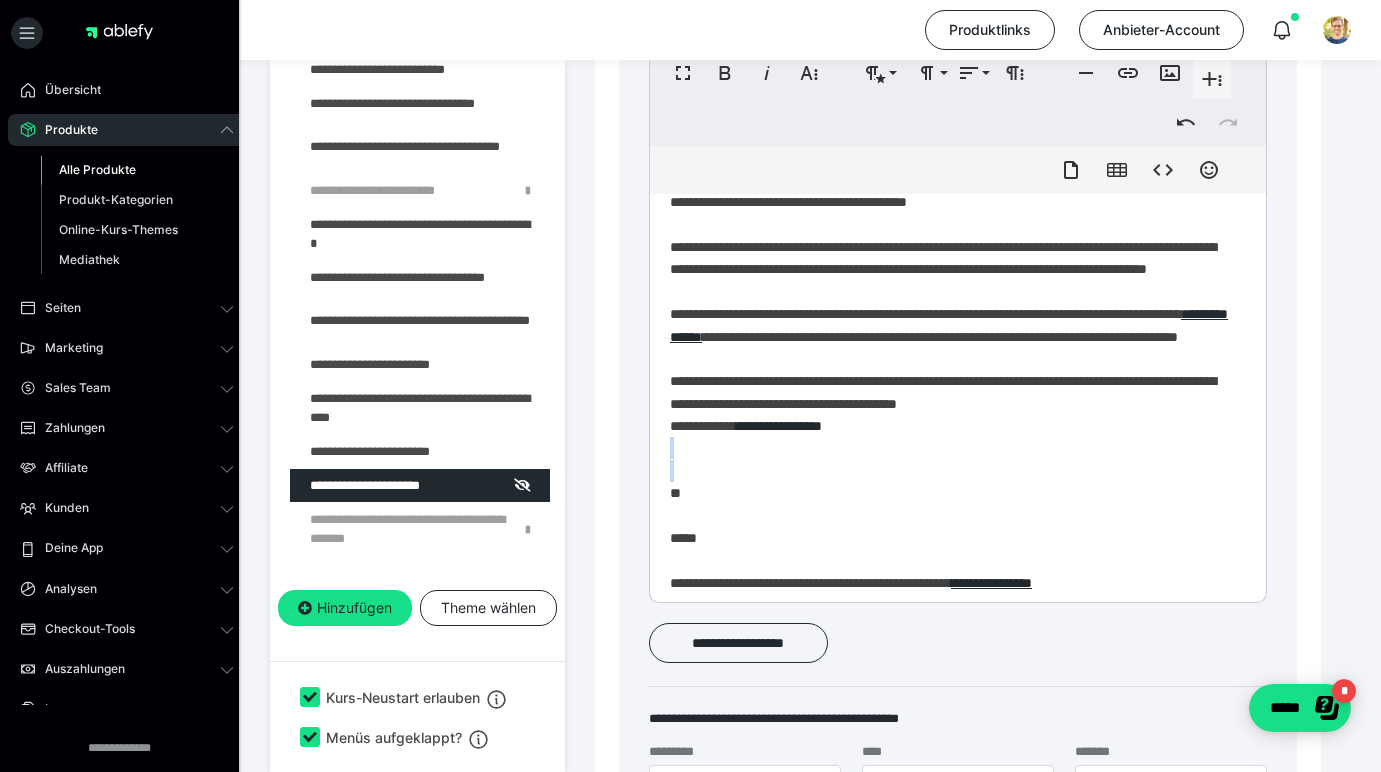 scroll, scrollTop: 89, scrollLeft: 0, axis: vertical 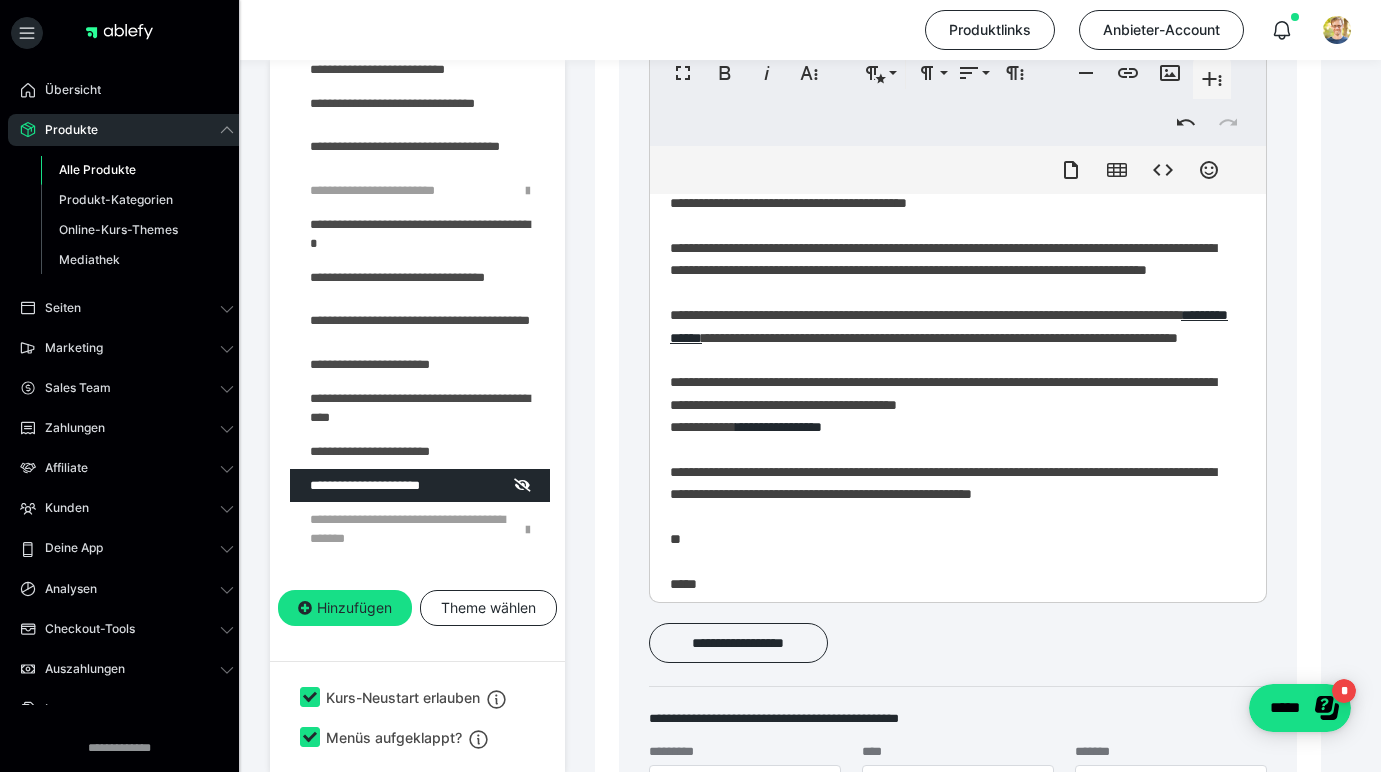 click on "**********" at bounding box center [950, 422] 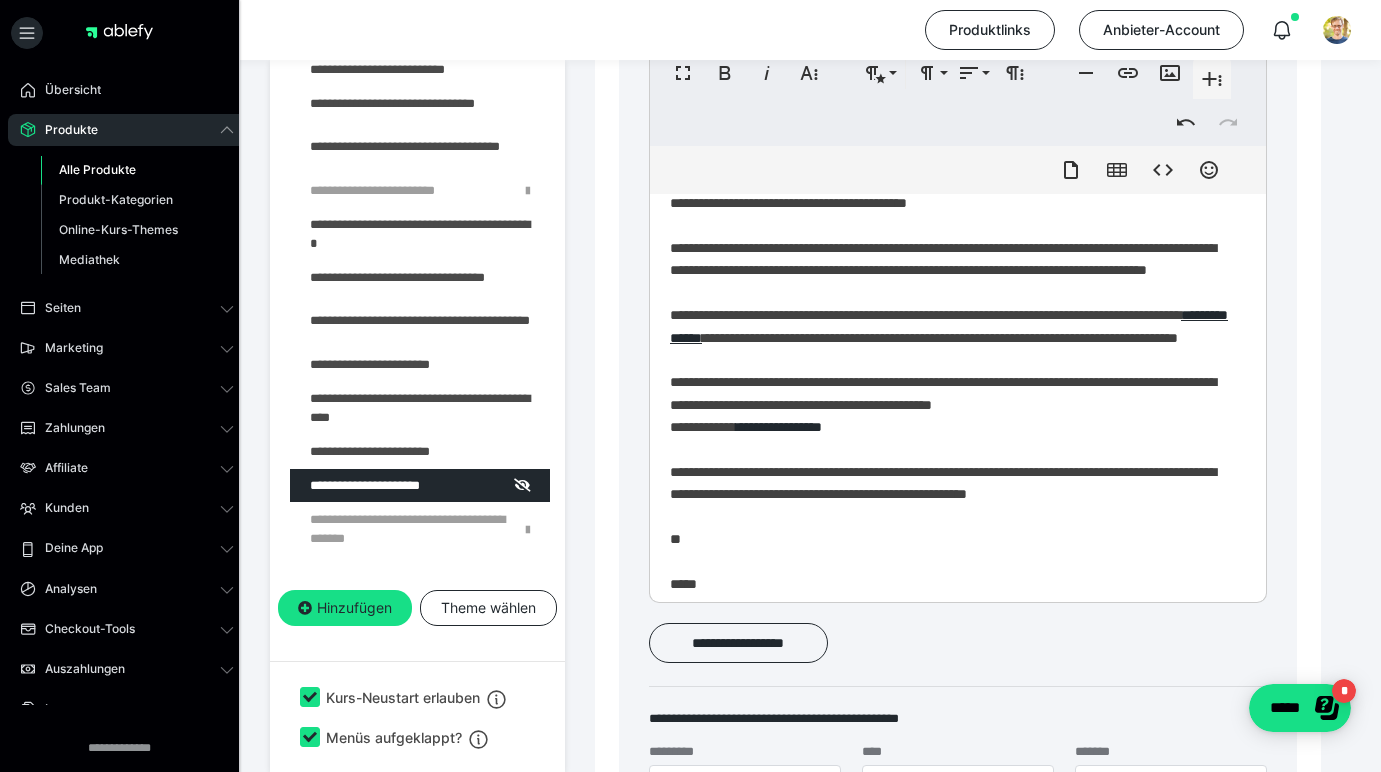 click on "**********" at bounding box center (950, 422) 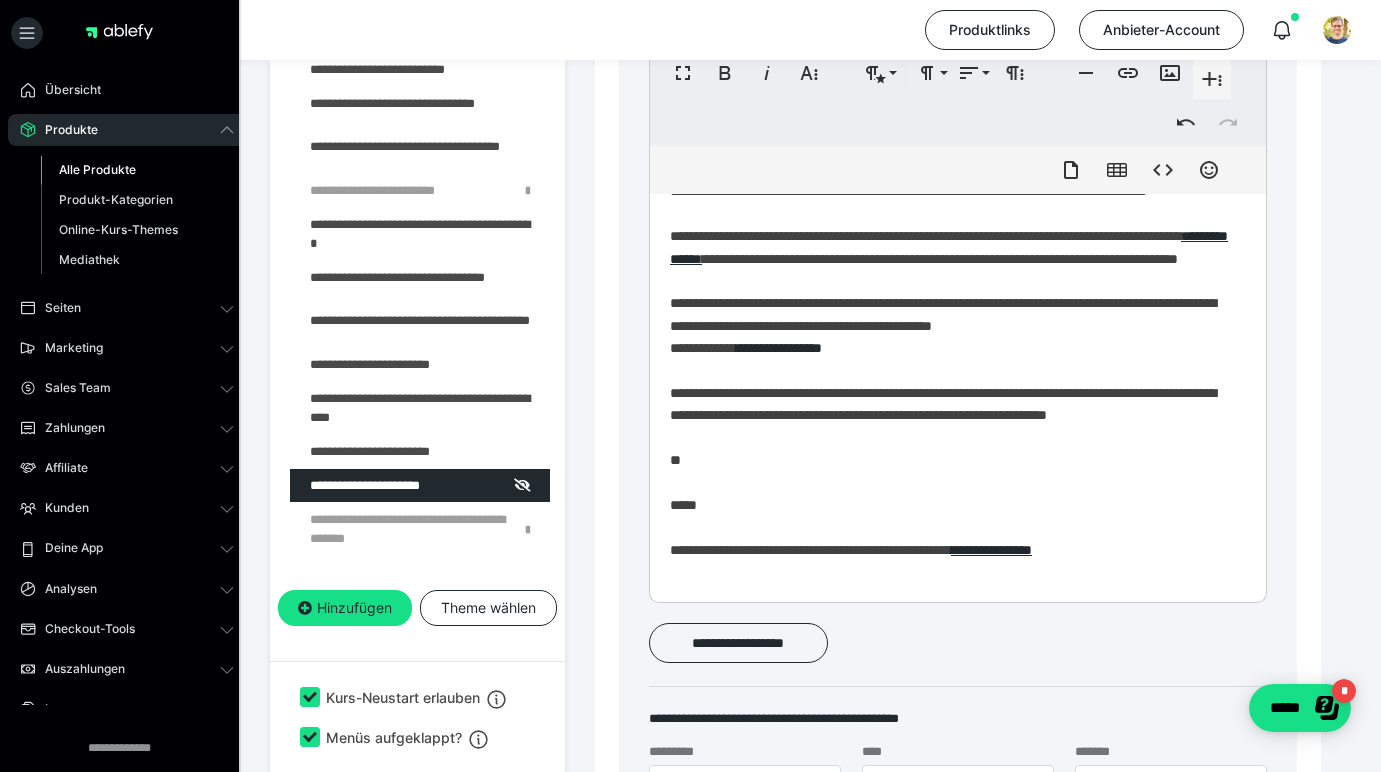 scroll, scrollTop: 173, scrollLeft: 0, axis: vertical 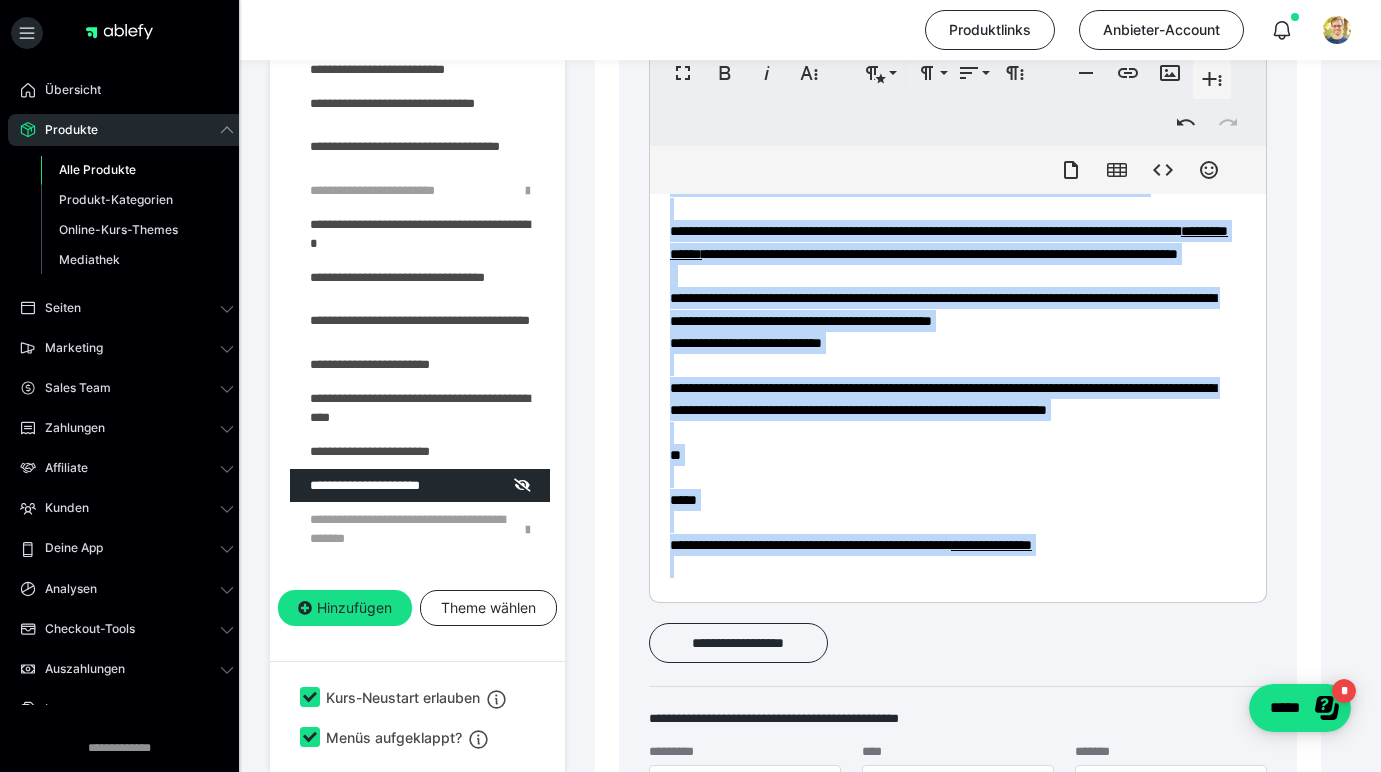 copy on "**********" 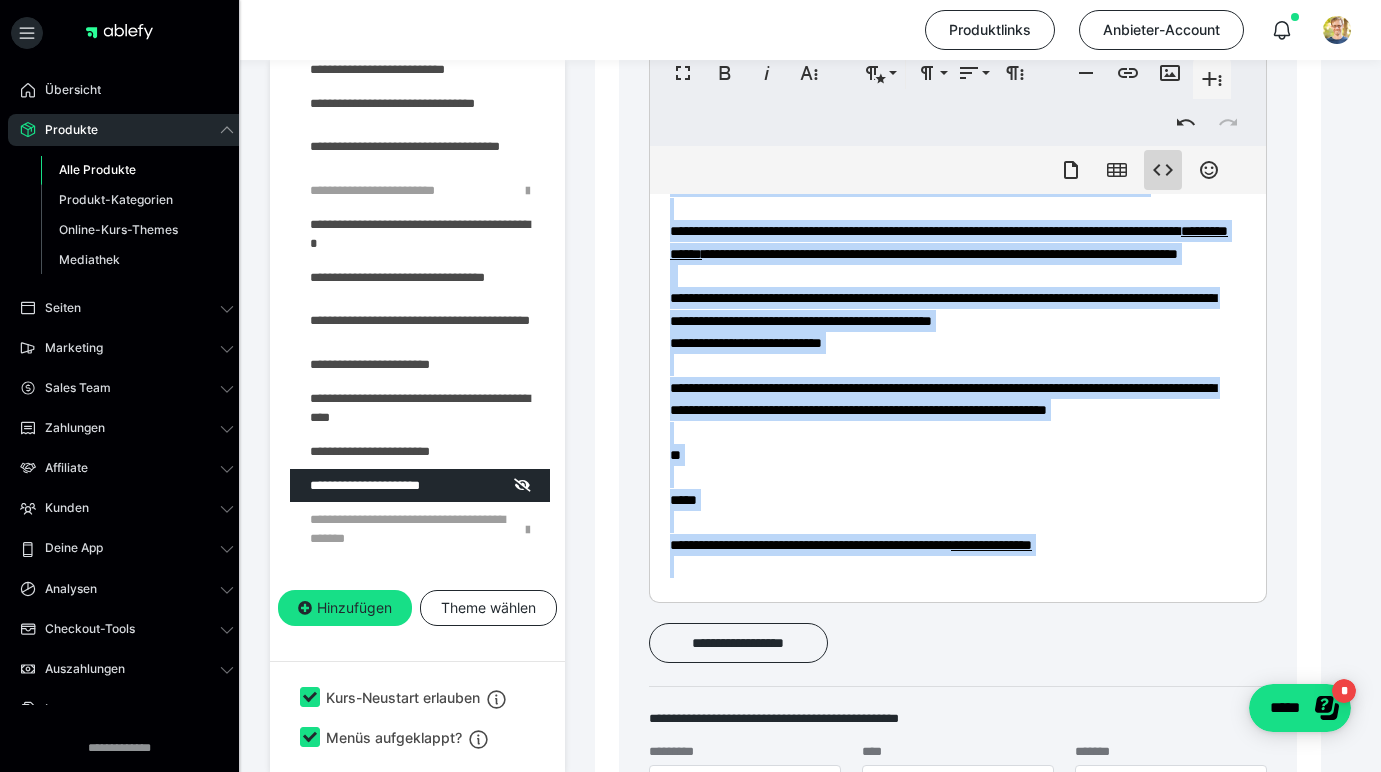 click 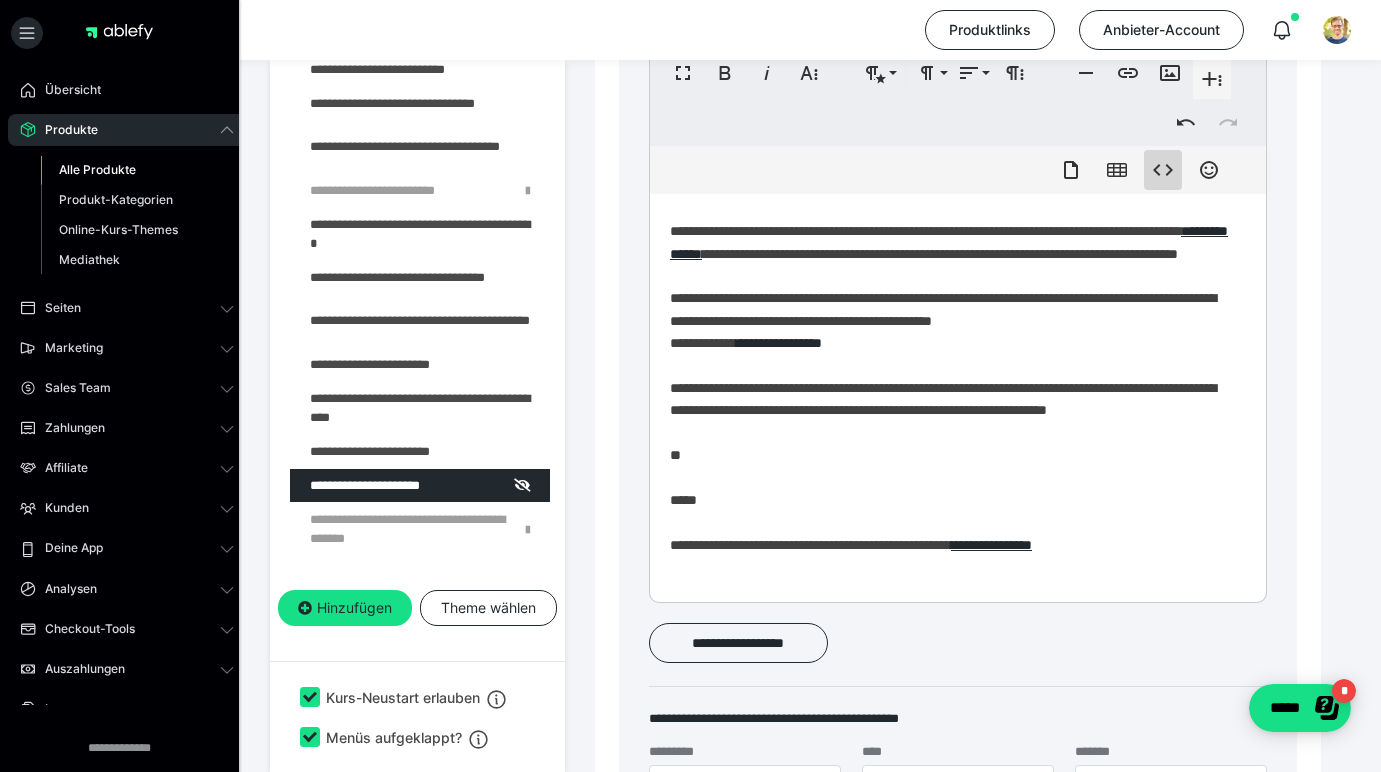 scroll, scrollTop: 0, scrollLeft: 0, axis: both 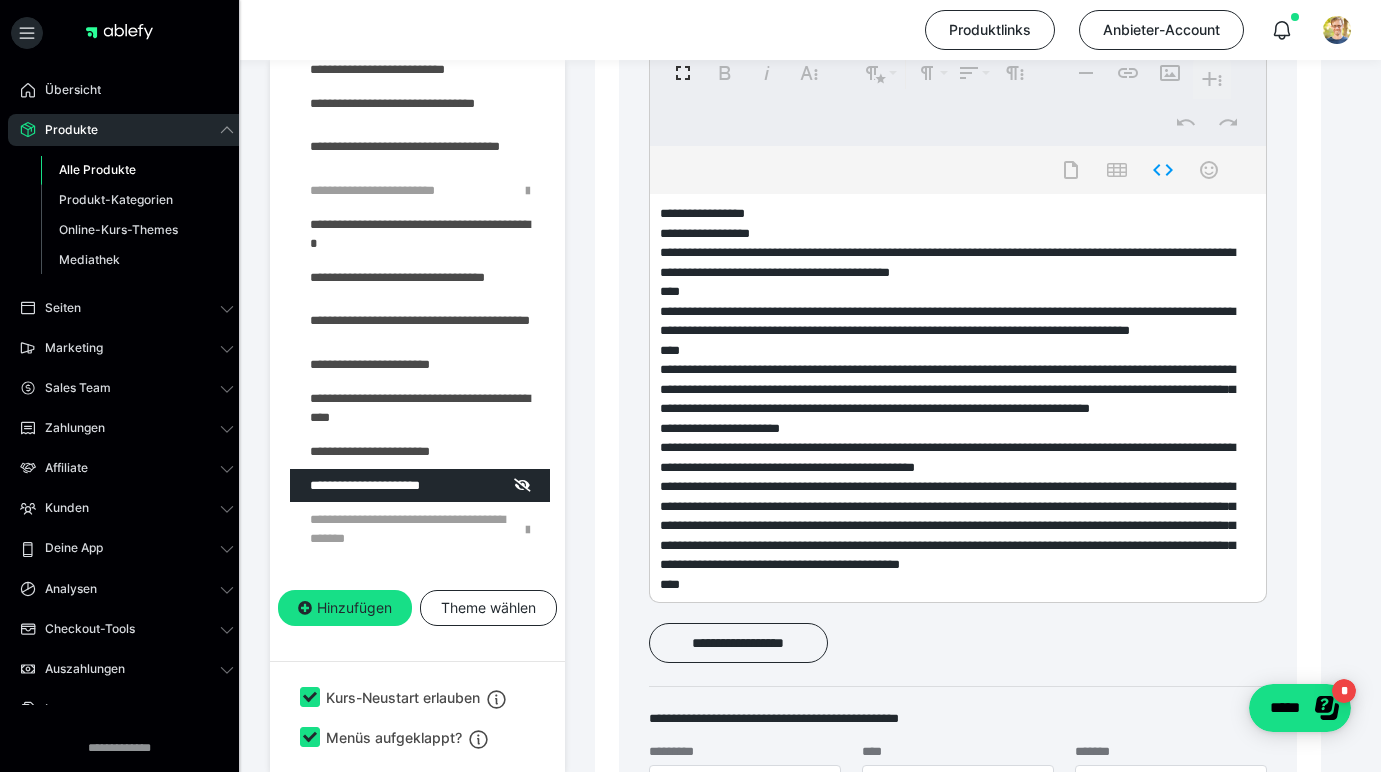 click at bounding box center [950, 394] 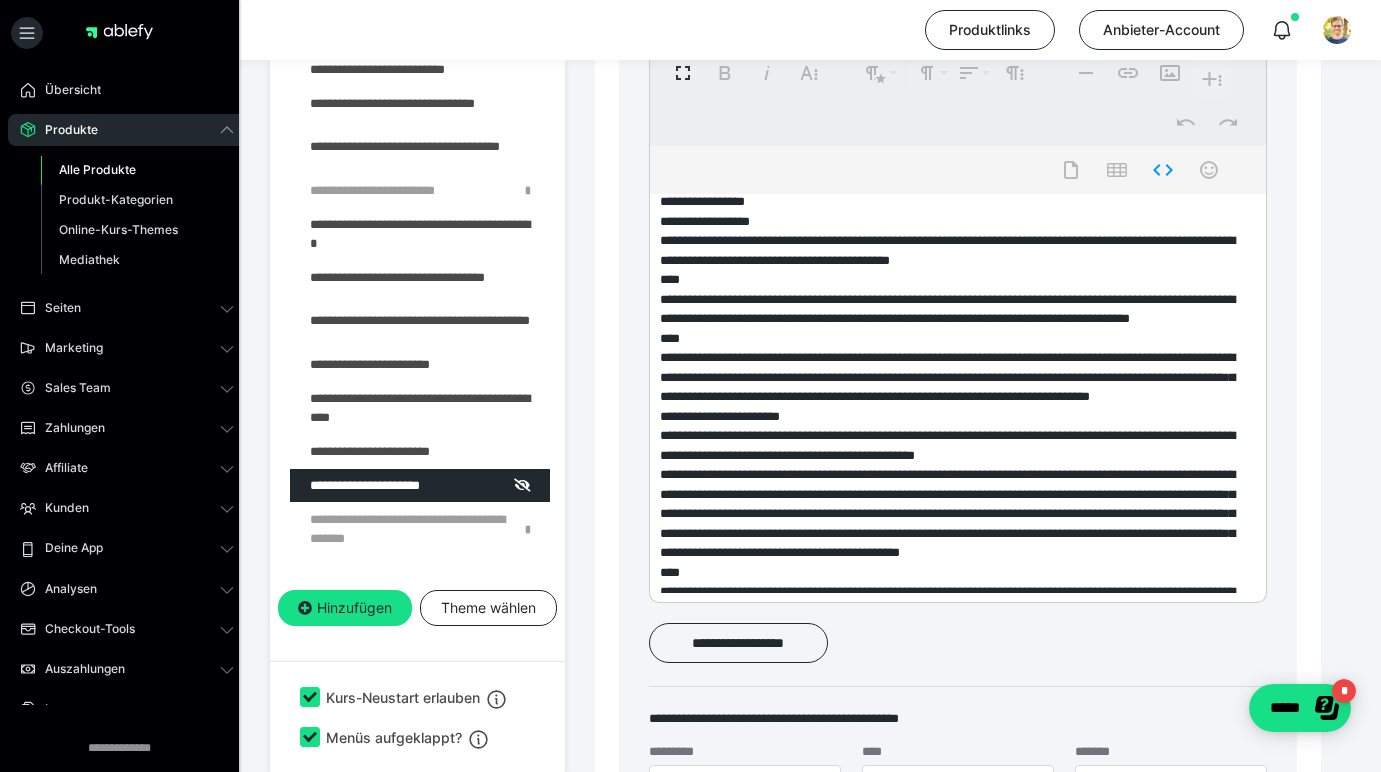 click on "**********" at bounding box center (958, 337) 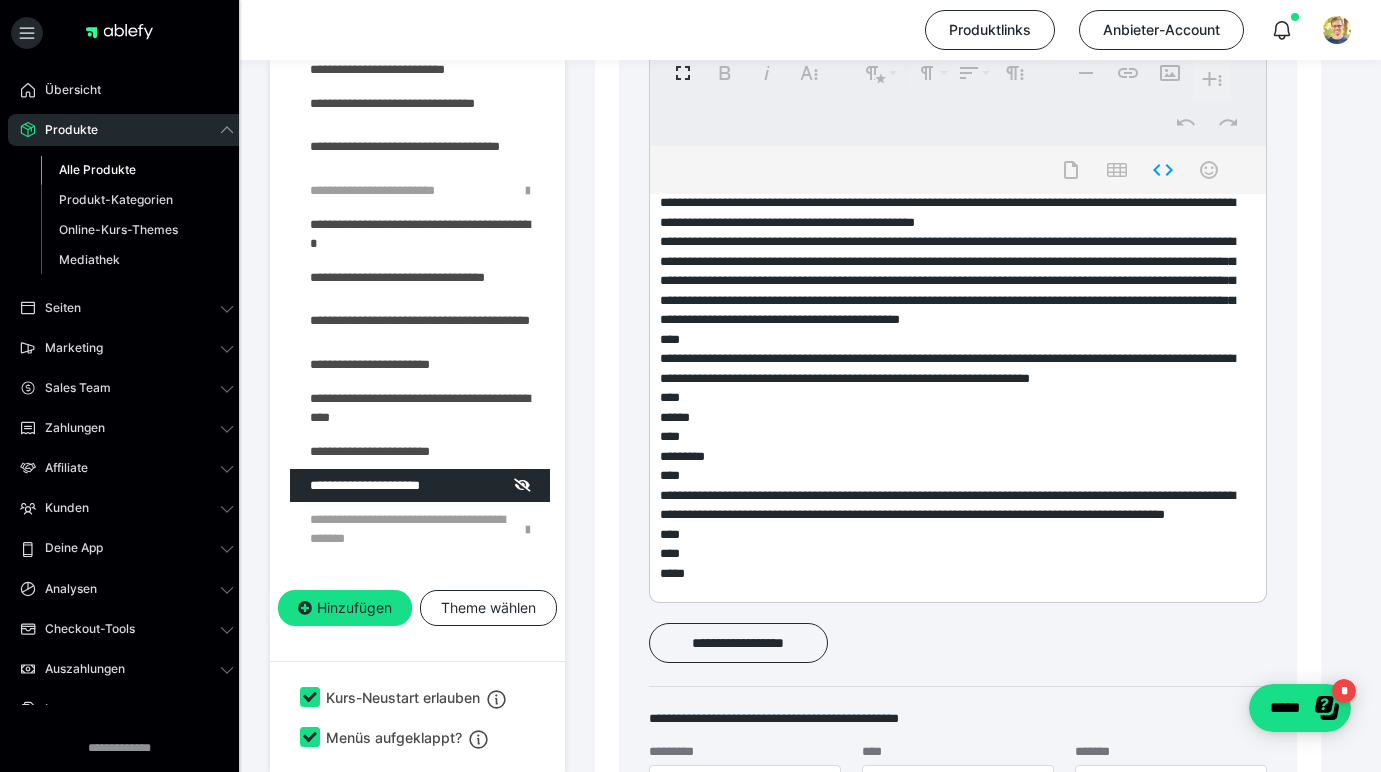 scroll, scrollTop: 475, scrollLeft: 0, axis: vertical 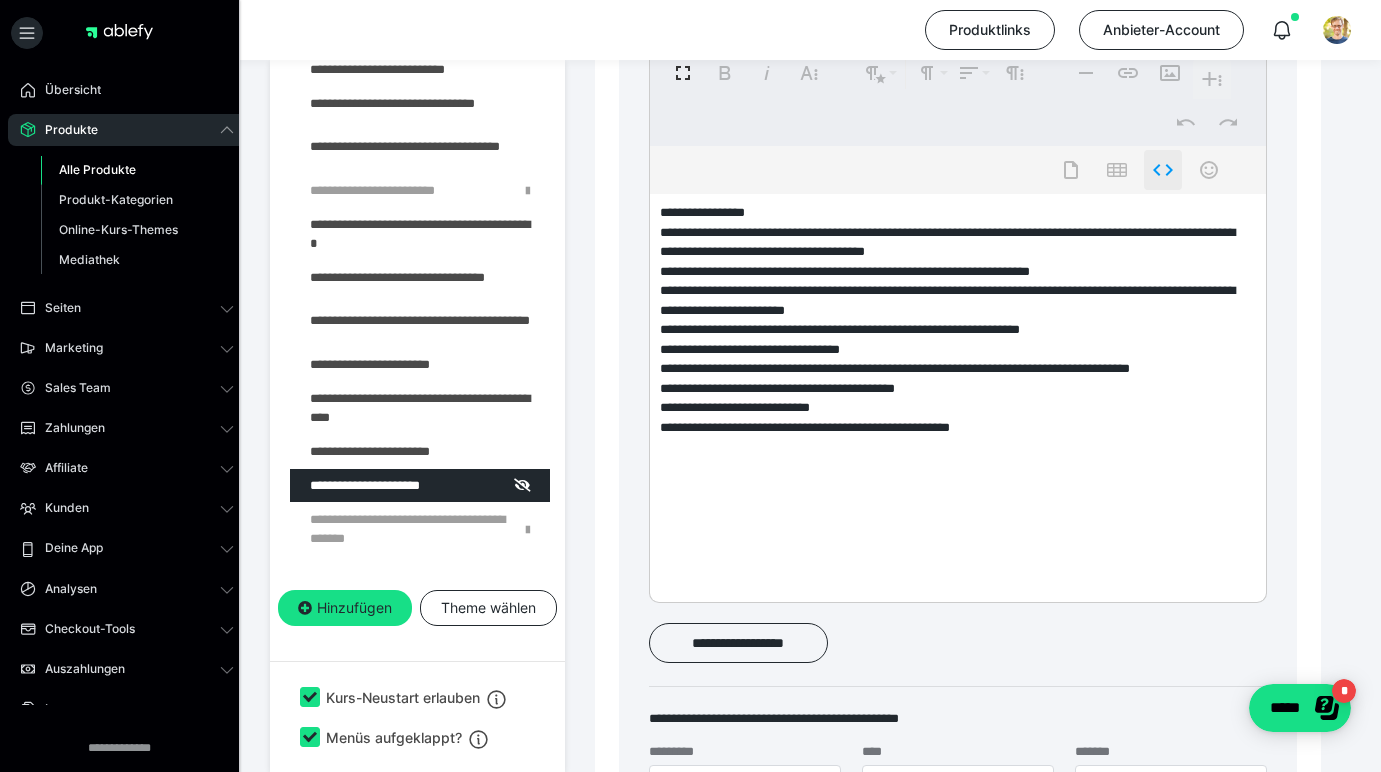 click 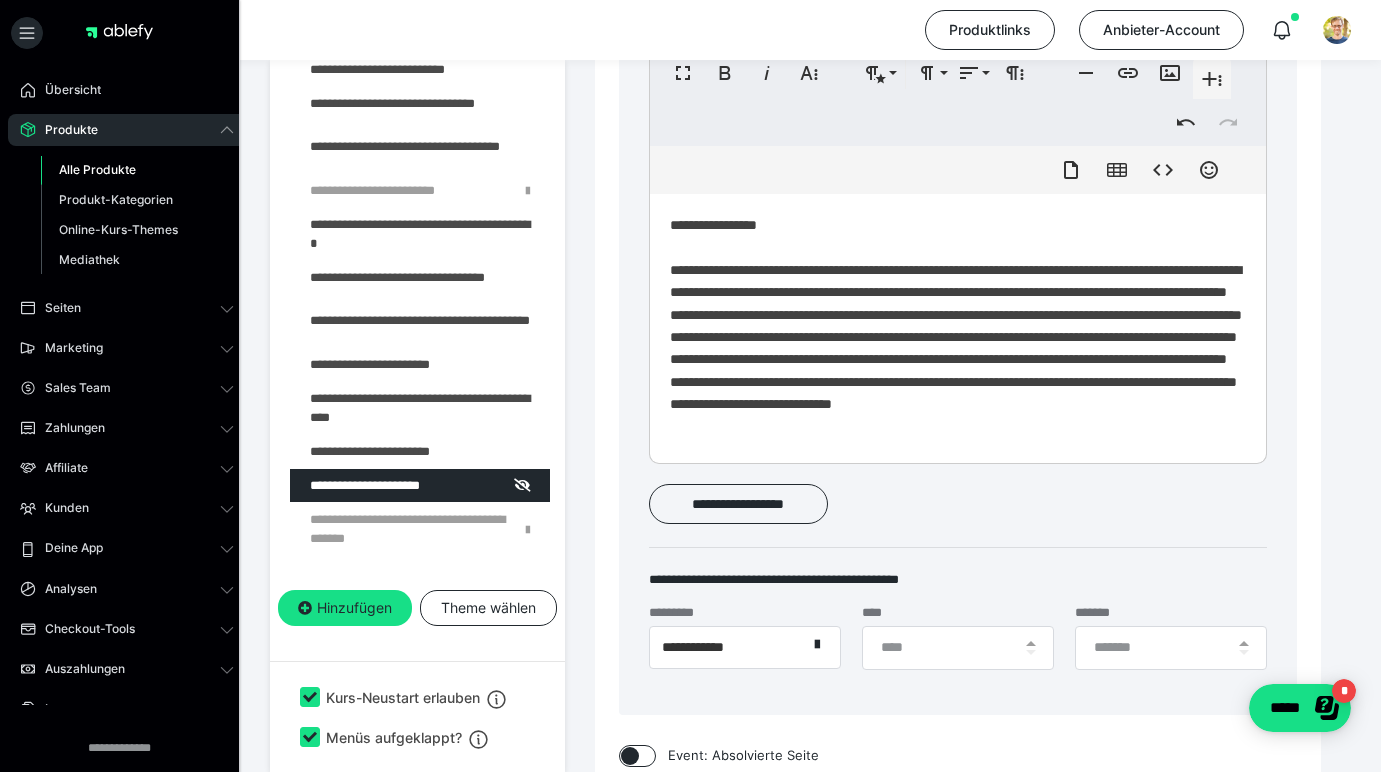click on "**********" at bounding box center (958, 324) 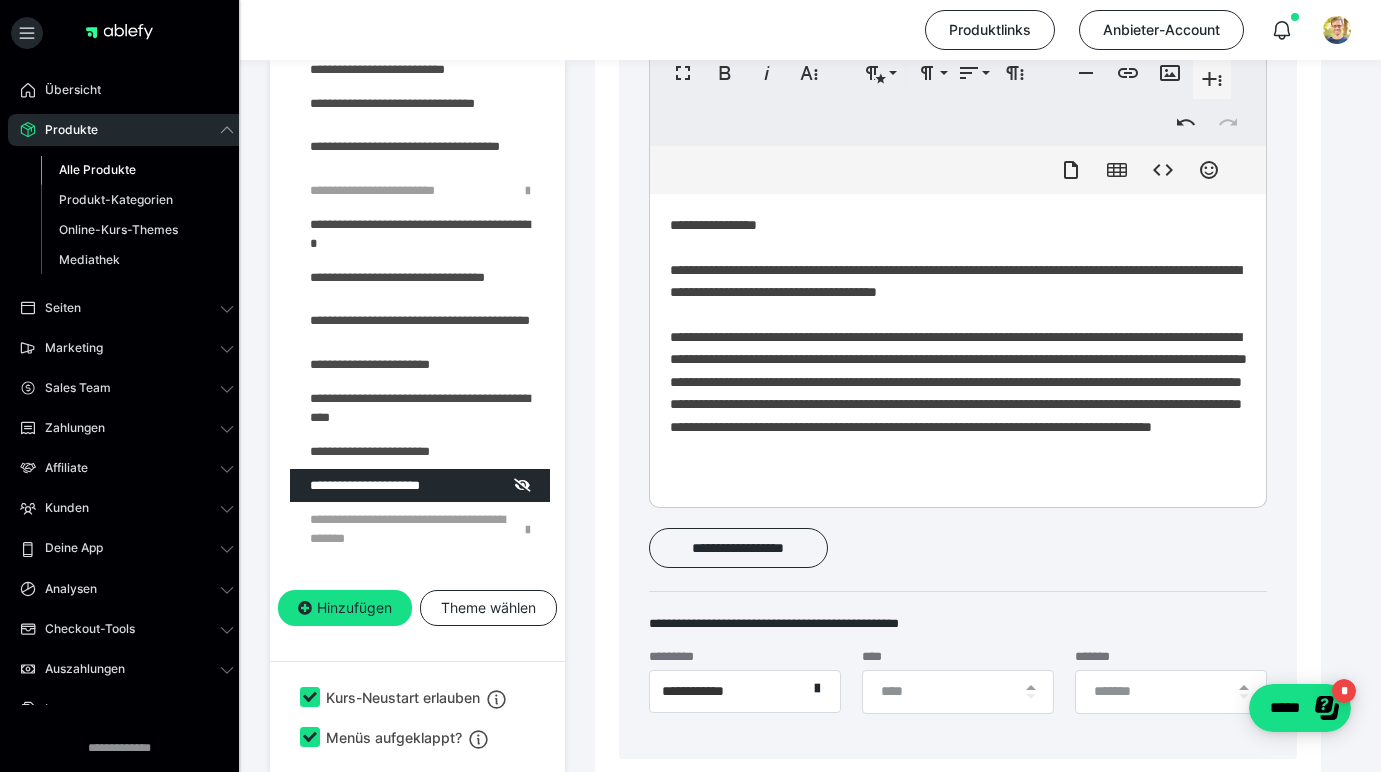 click on "**********" at bounding box center [958, 346] 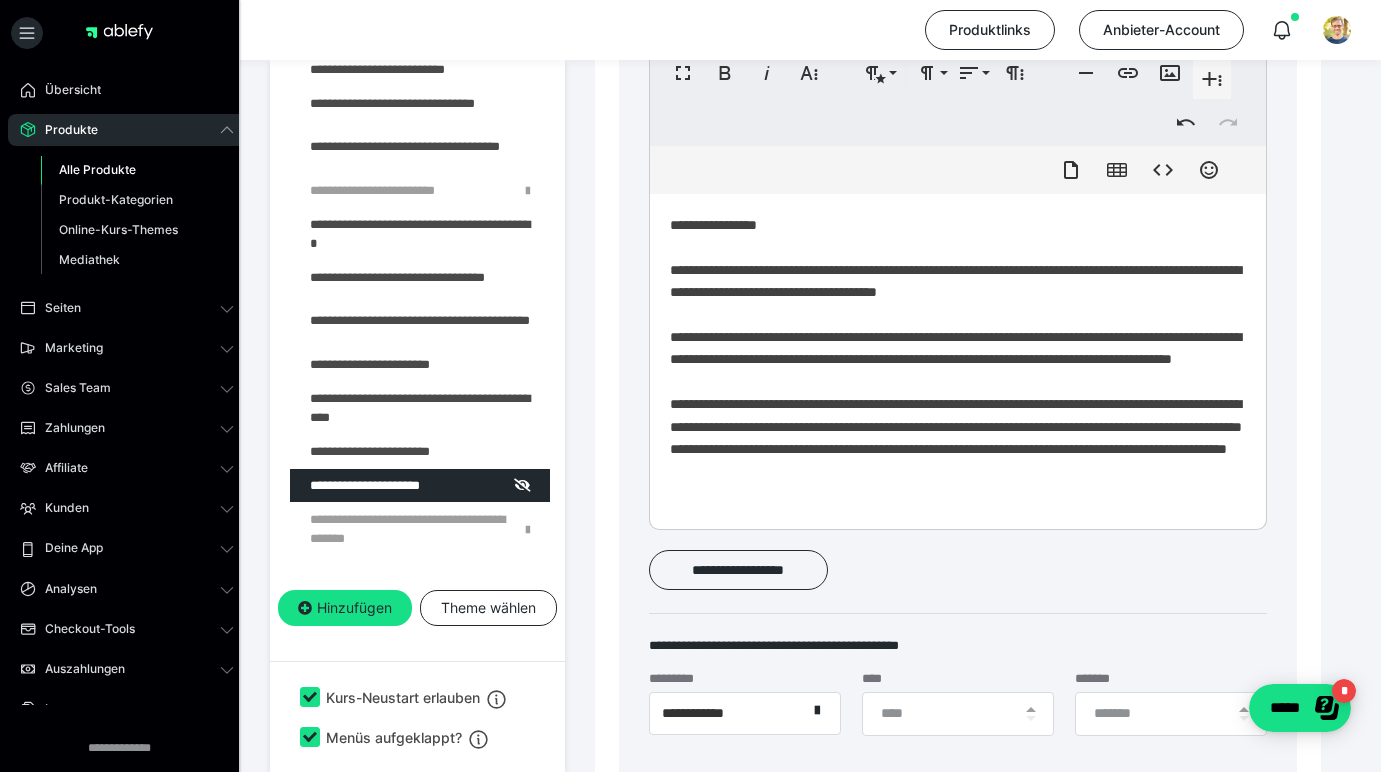 click on "**********" at bounding box center [958, 357] 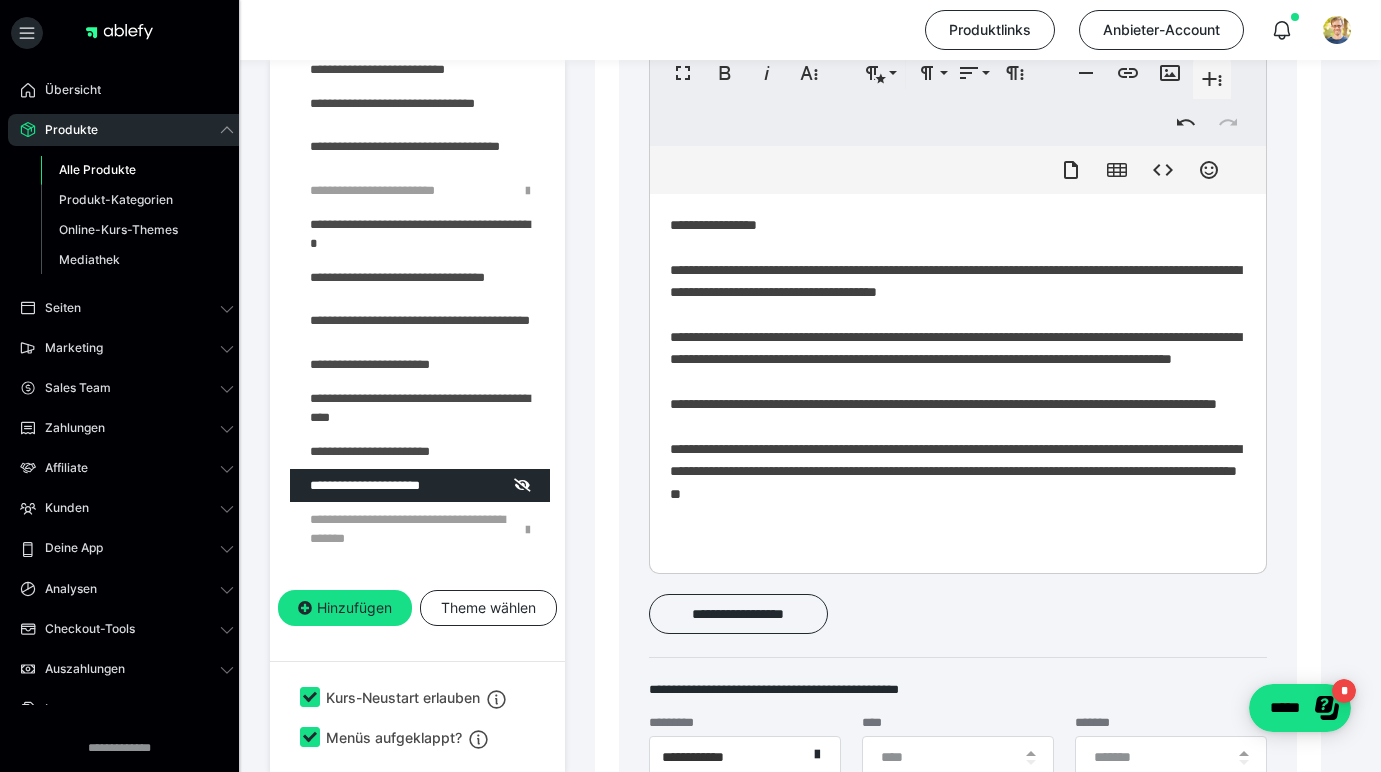 click on "**********" at bounding box center (958, 379) 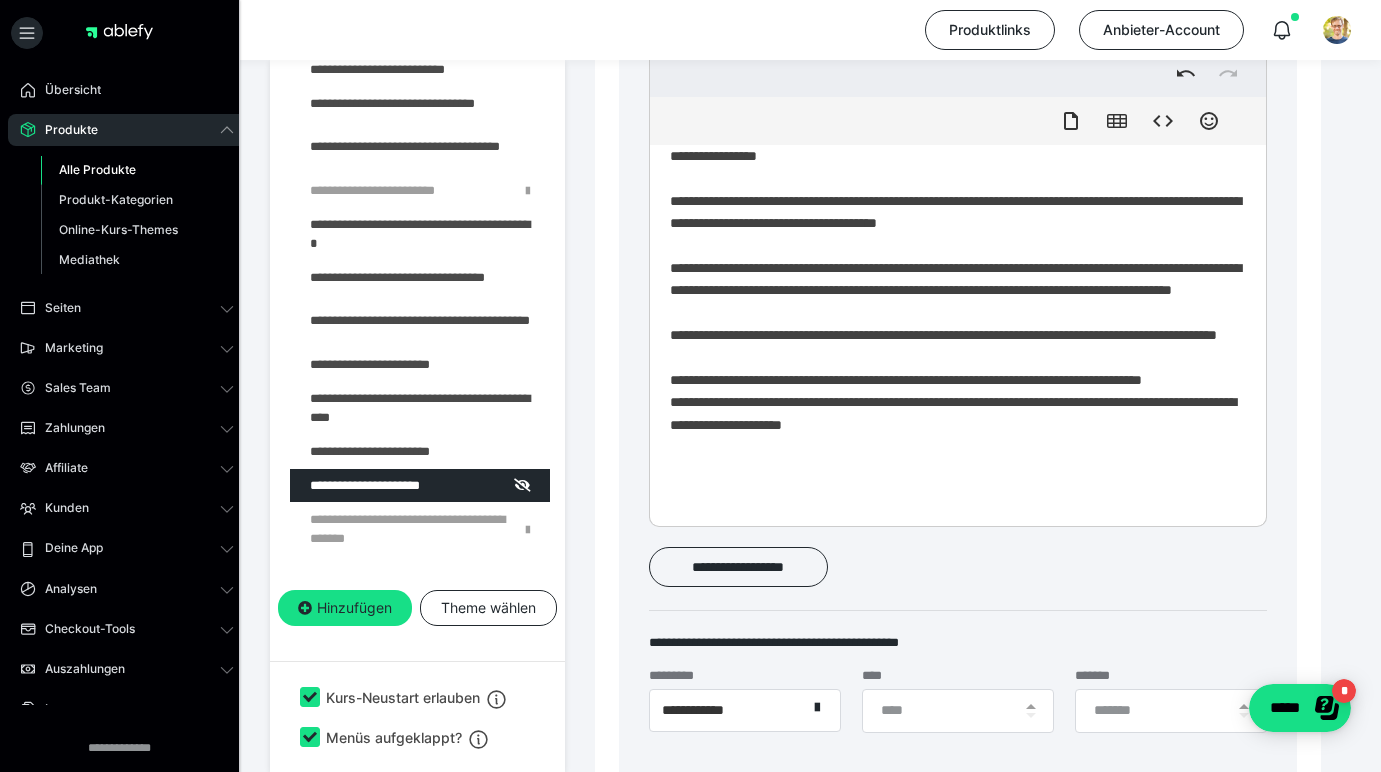 scroll, scrollTop: 940, scrollLeft: 0, axis: vertical 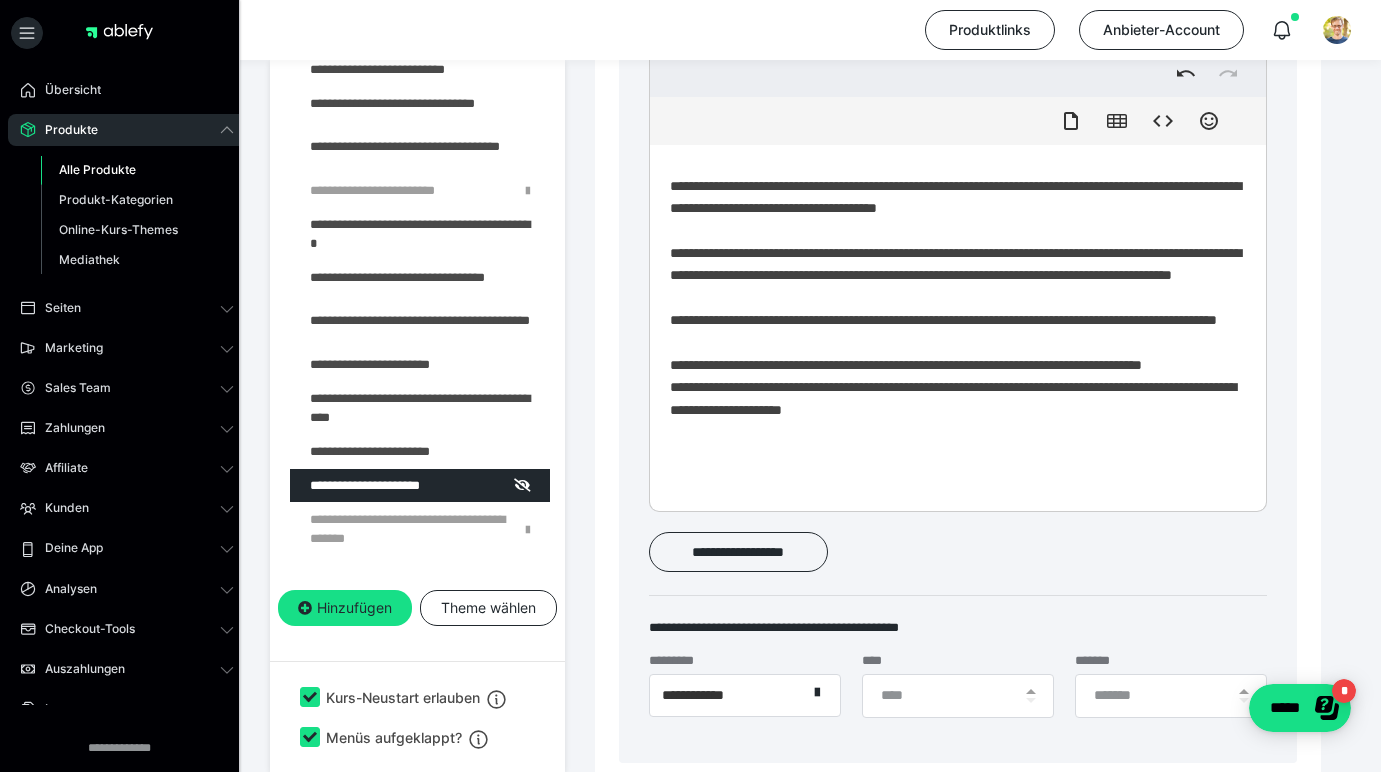 click on "**********" at bounding box center (958, 306) 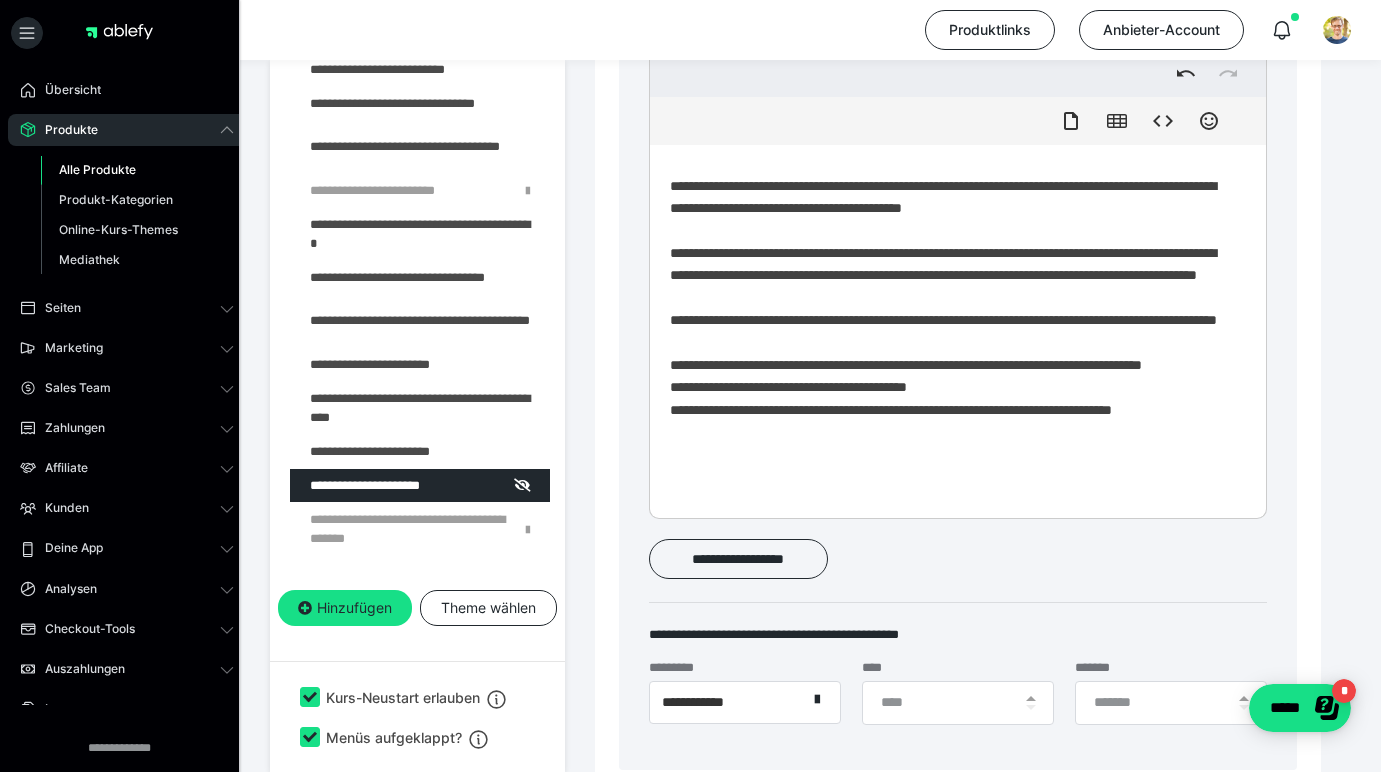 click on "**********" at bounding box center [950, 317] 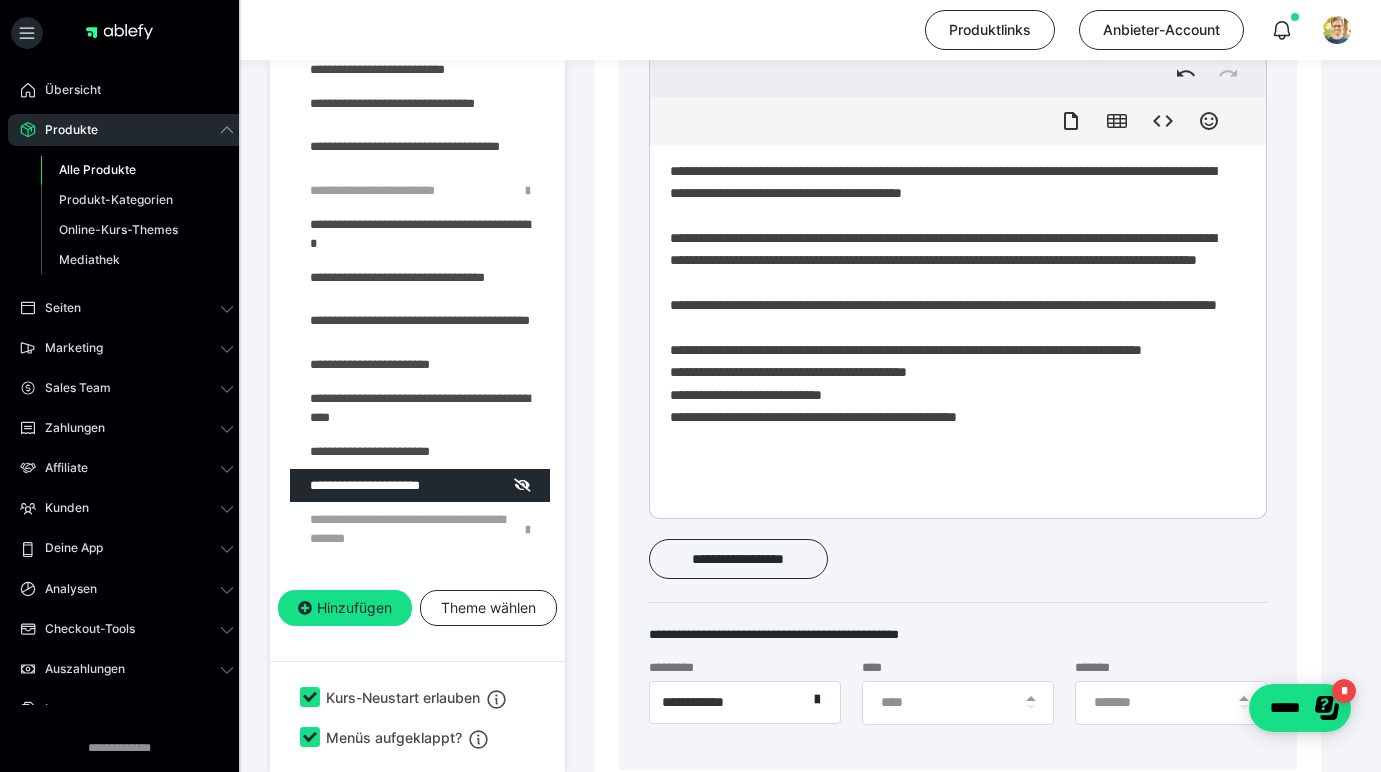 scroll, scrollTop: 15, scrollLeft: 0, axis: vertical 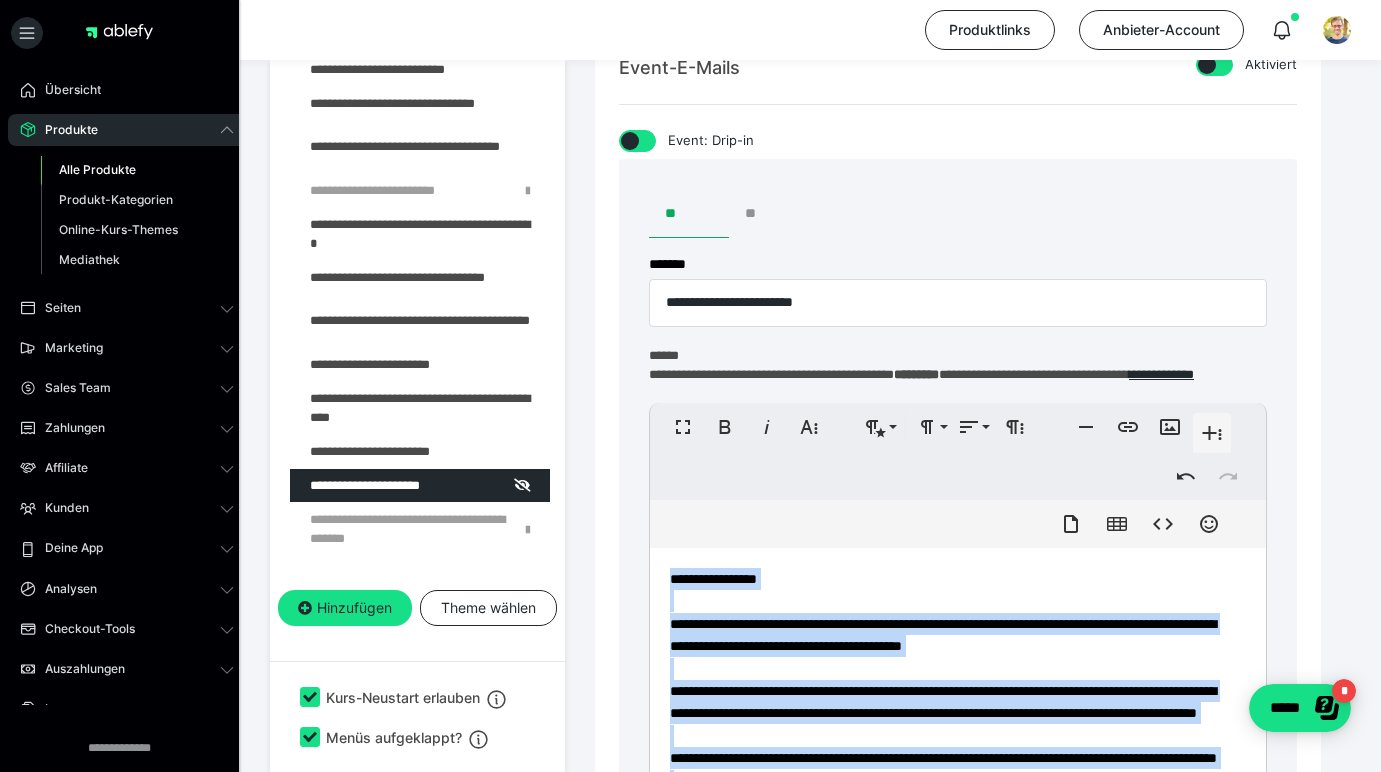 click on "**" at bounding box center [769, 214] 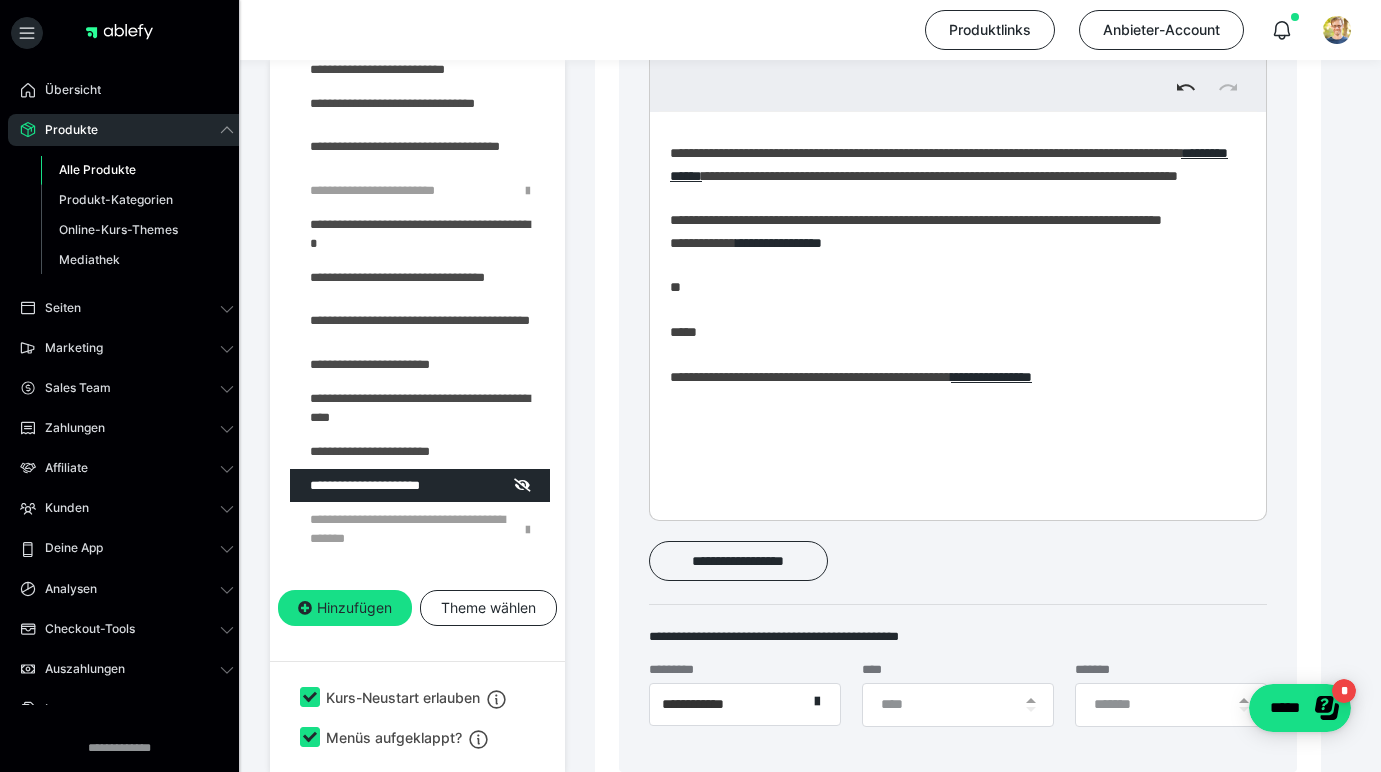 scroll, scrollTop: 955, scrollLeft: 0, axis: vertical 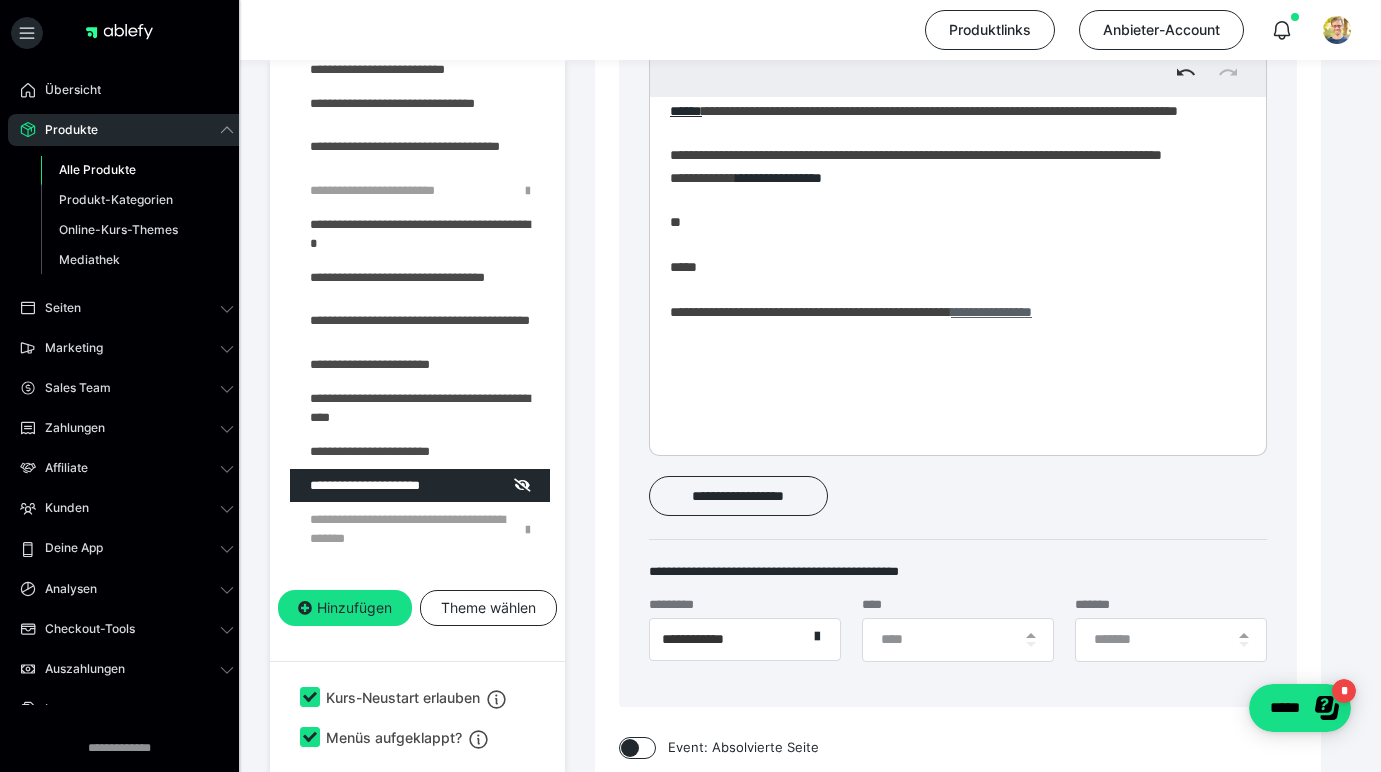 click on "**********" at bounding box center (991, 312) 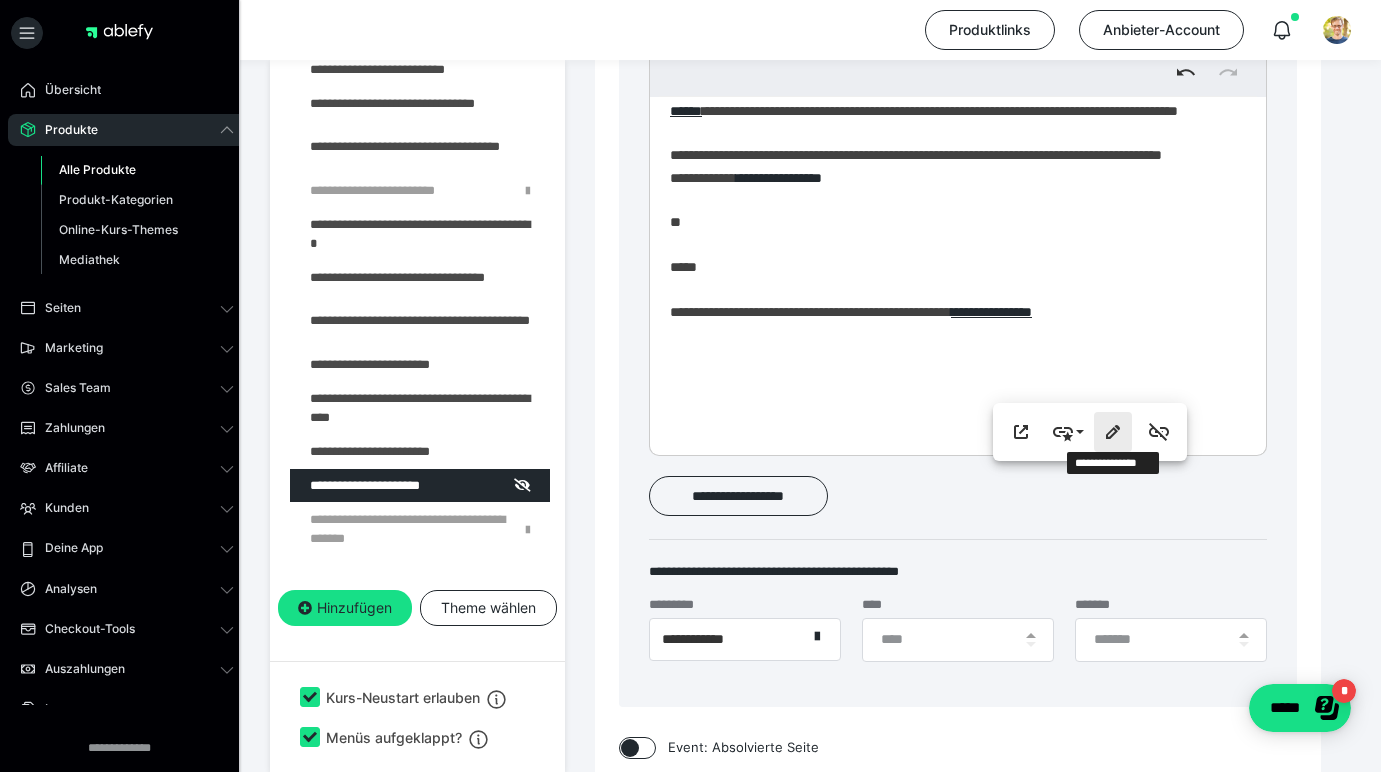 click 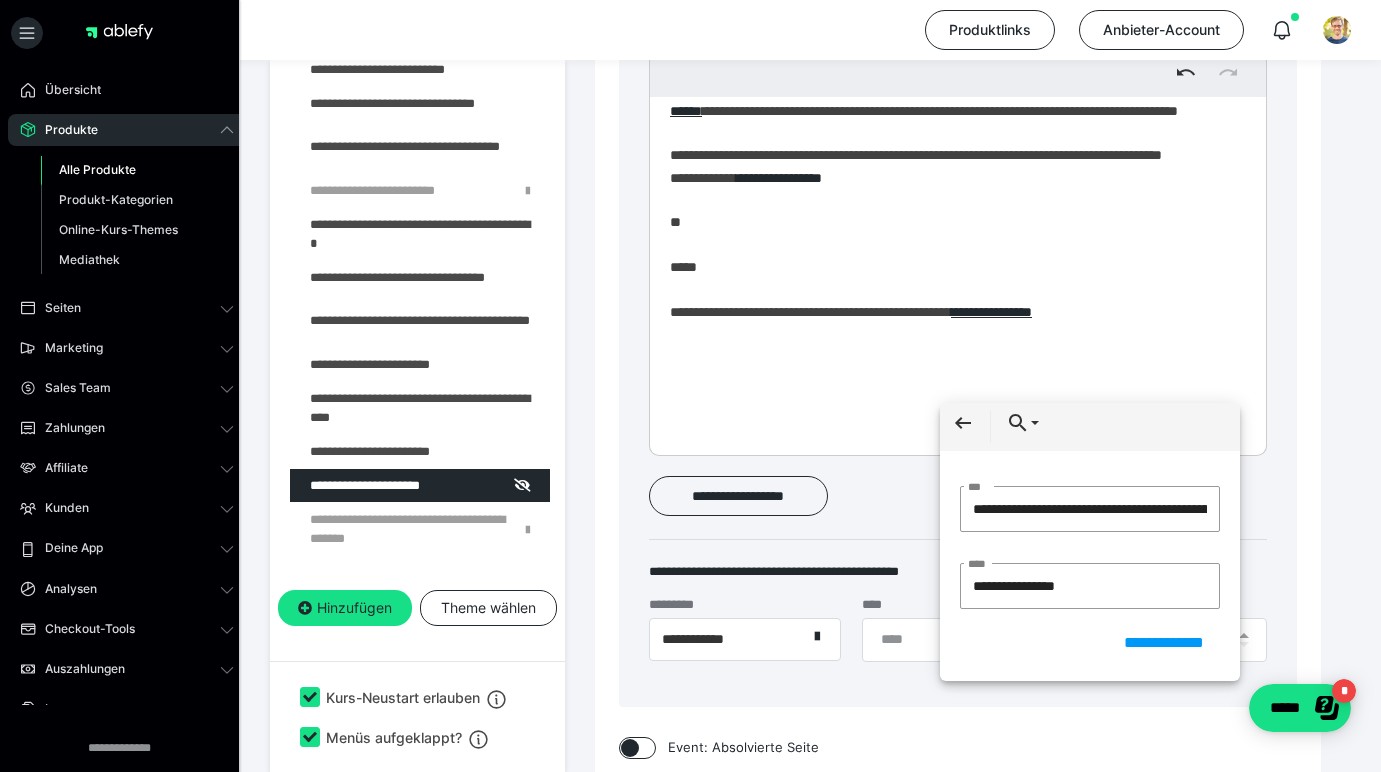 scroll, scrollTop: 0, scrollLeft: 494, axis: horizontal 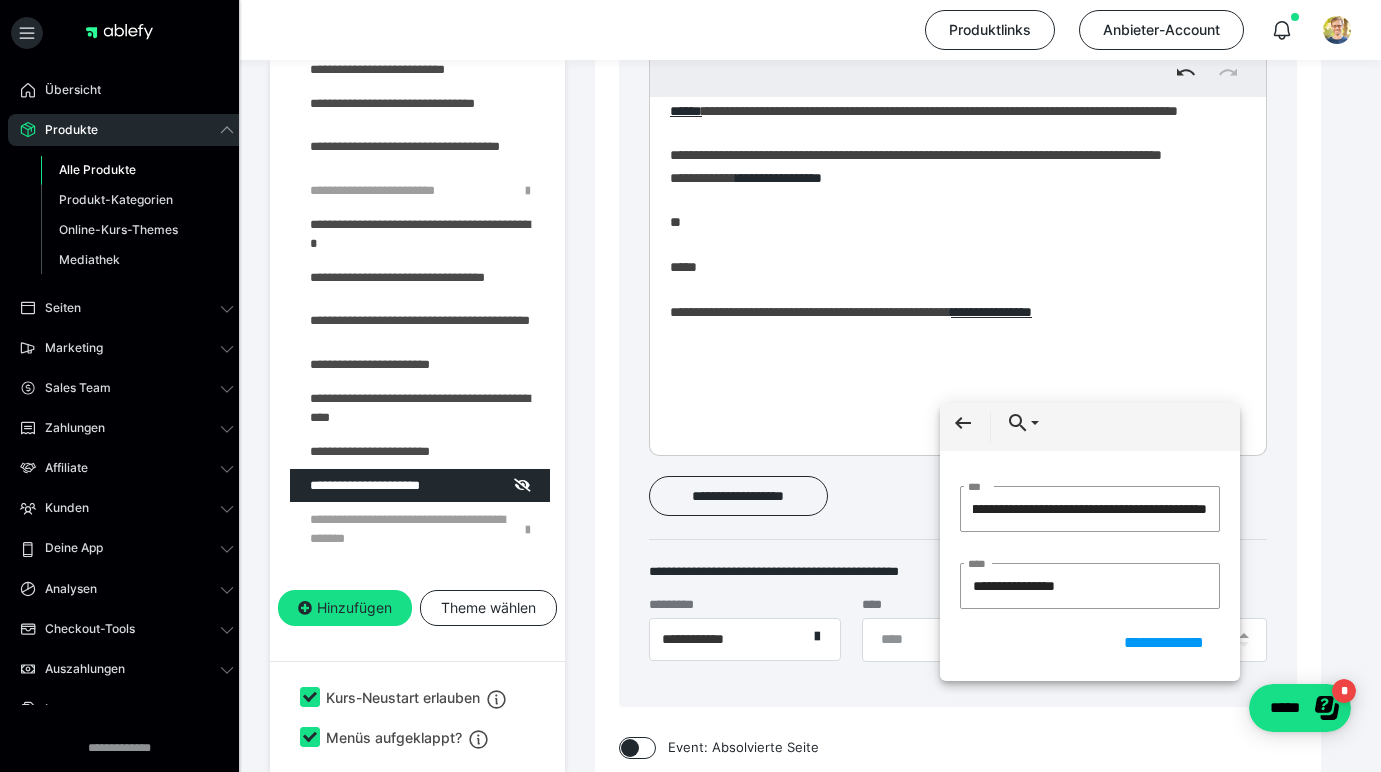 click on "**********" at bounding box center [950, 162] 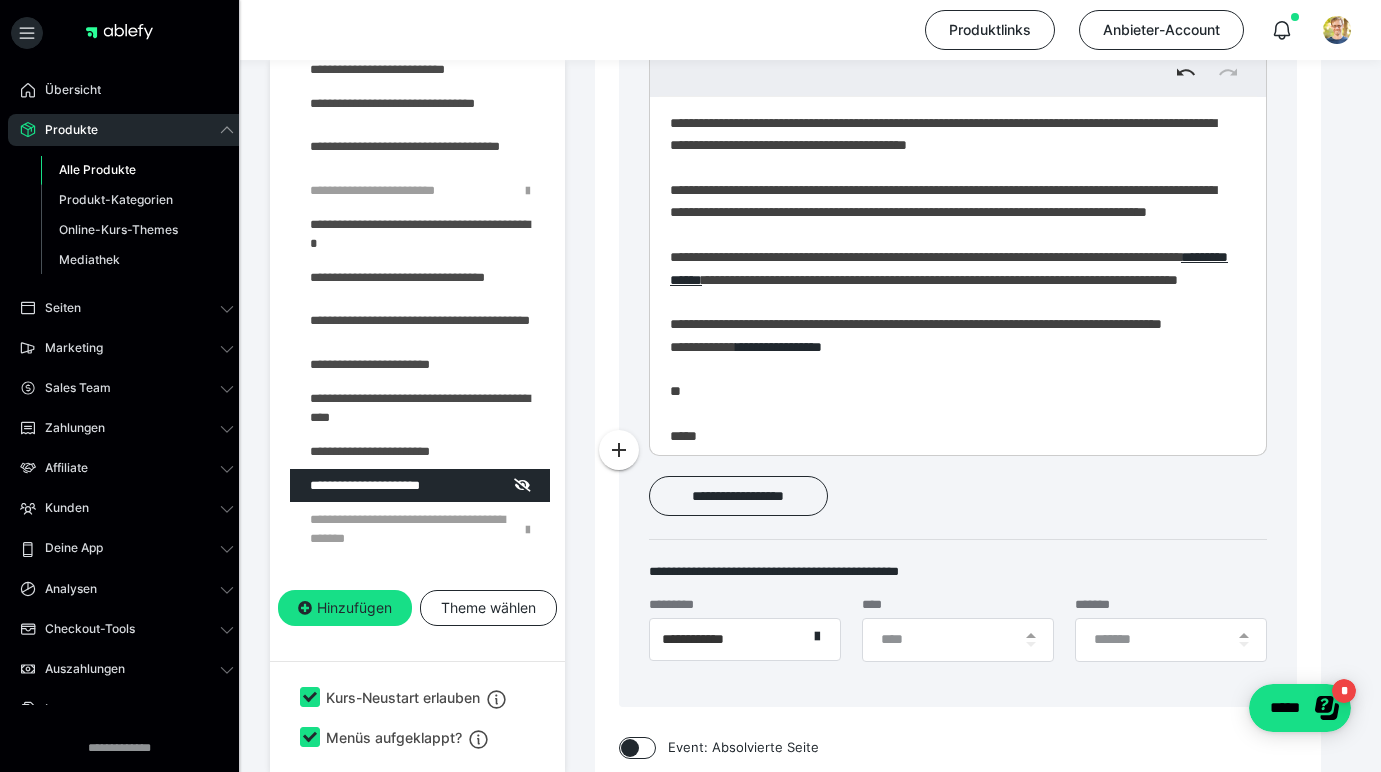 scroll, scrollTop: 0, scrollLeft: 0, axis: both 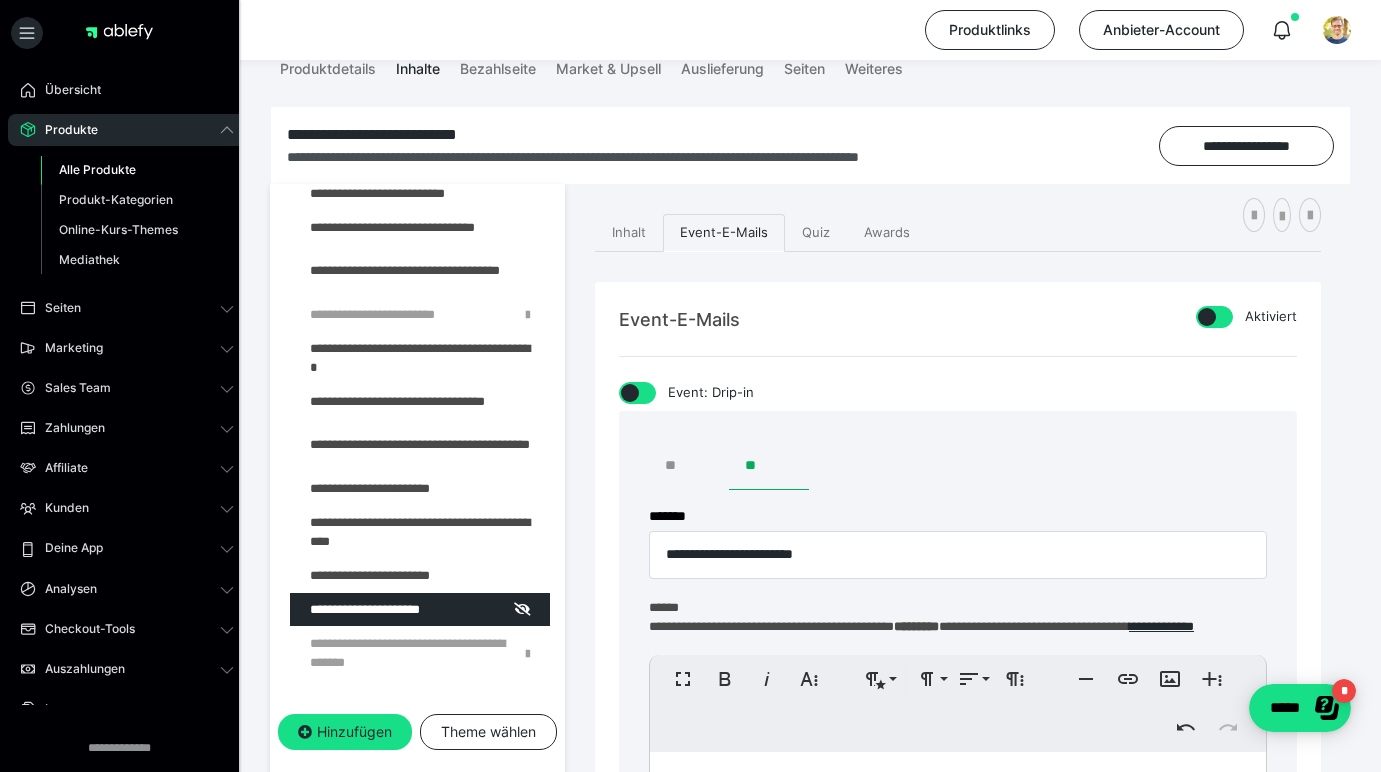 click on "**" at bounding box center [689, 466] 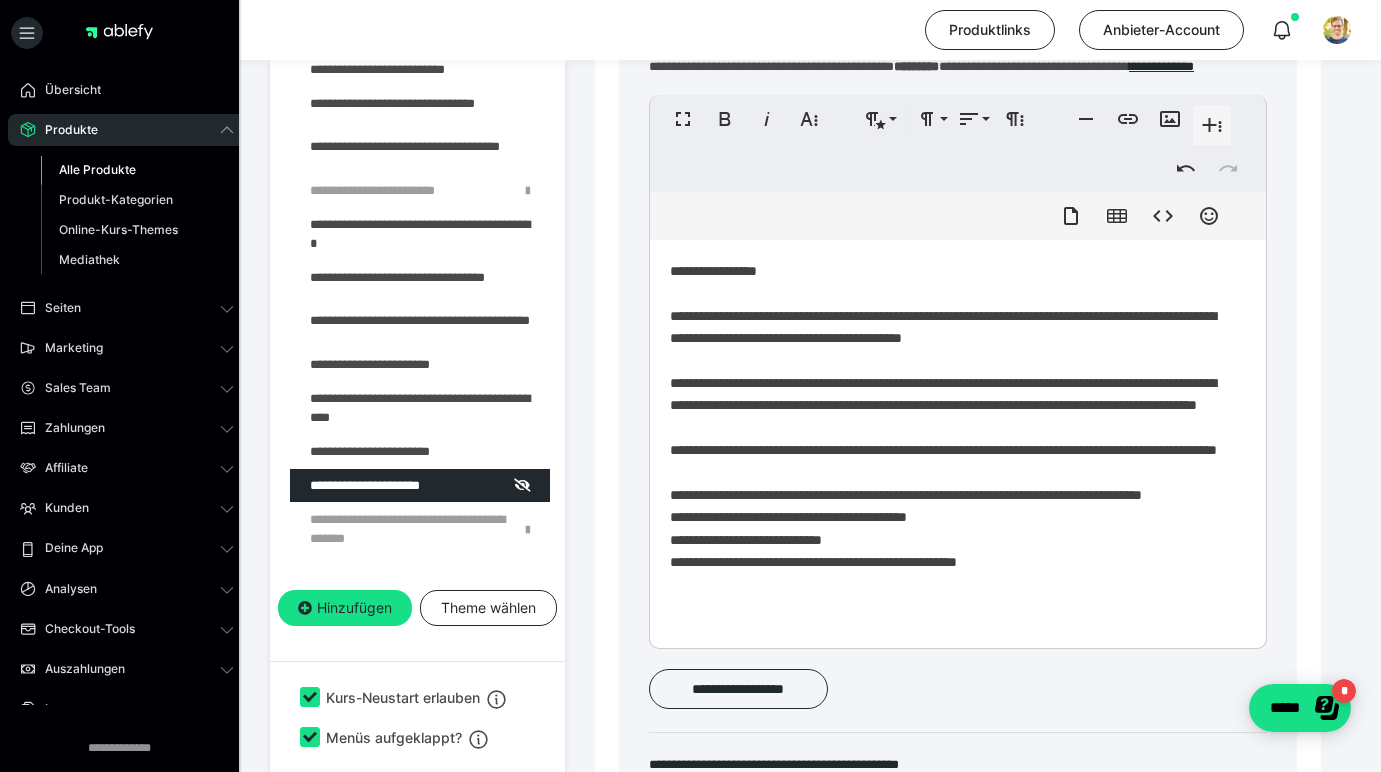 scroll, scrollTop: 822, scrollLeft: 0, axis: vertical 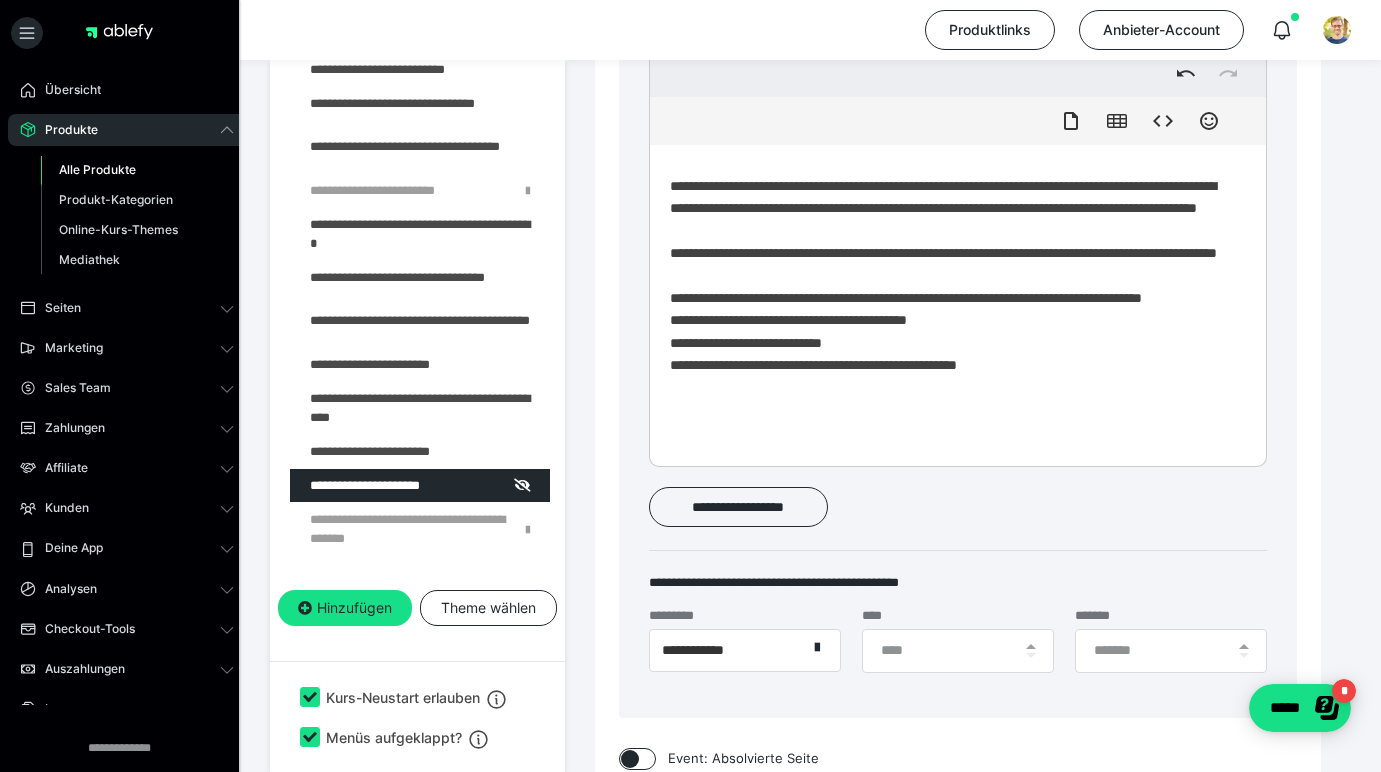 click on "**********" at bounding box center [950, 250] 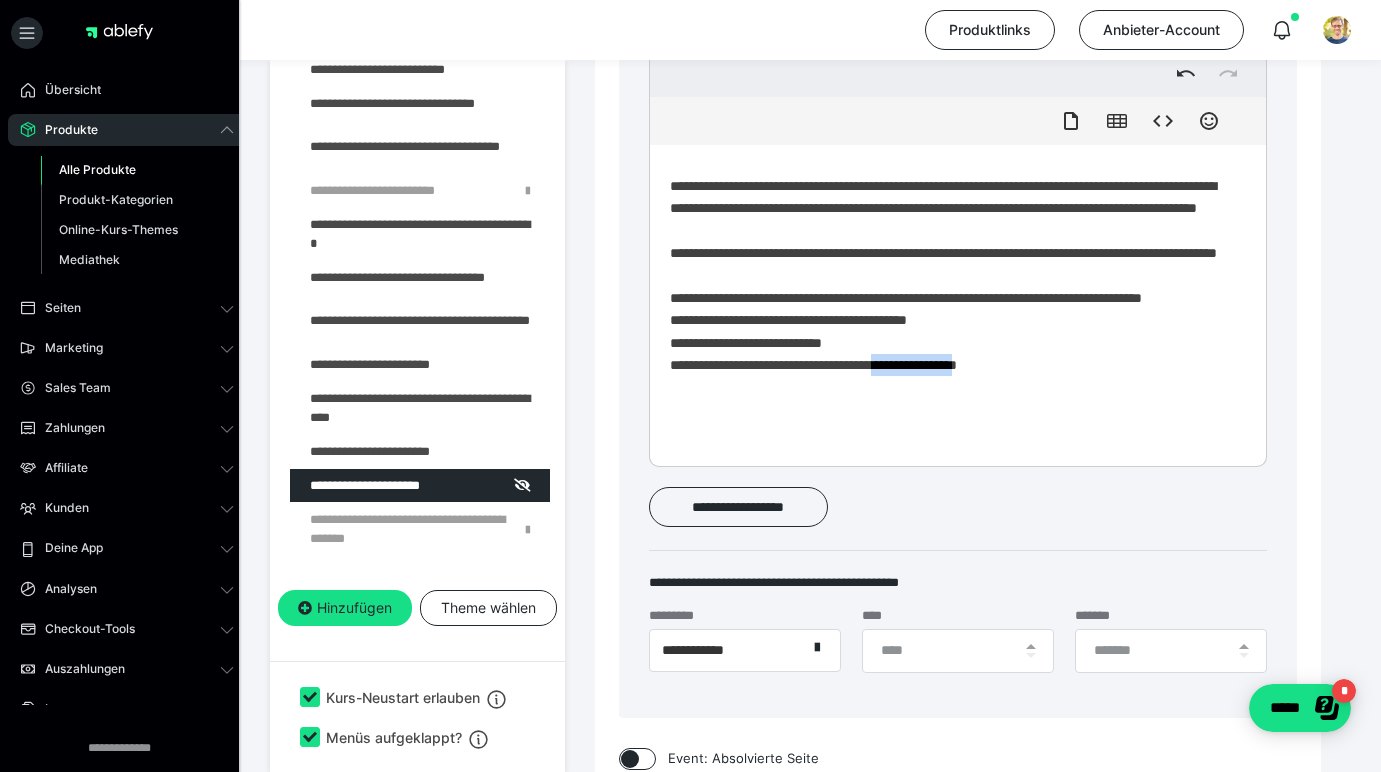 drag, startPoint x: 912, startPoint y: 439, endPoint x: 1004, endPoint y: 440, distance: 92.00543 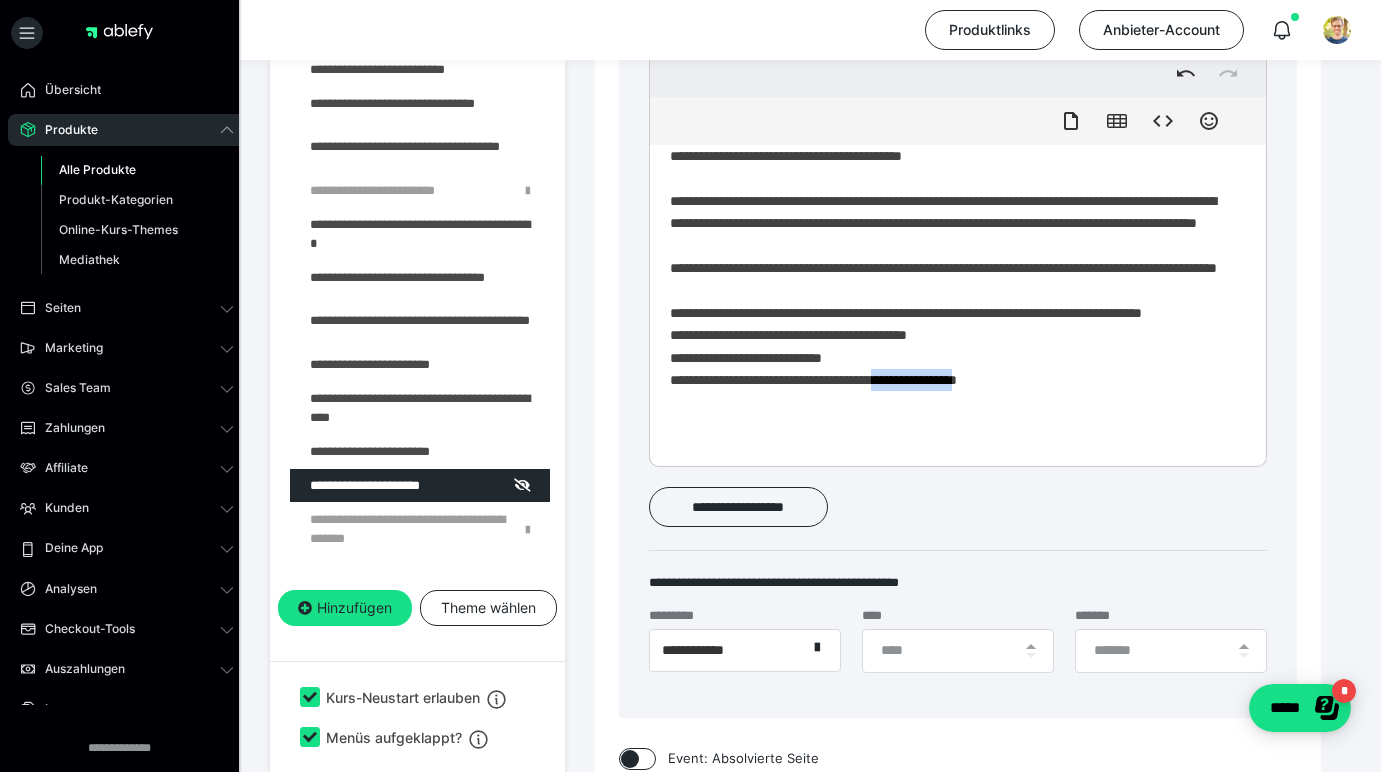 scroll, scrollTop: 0, scrollLeft: 0, axis: both 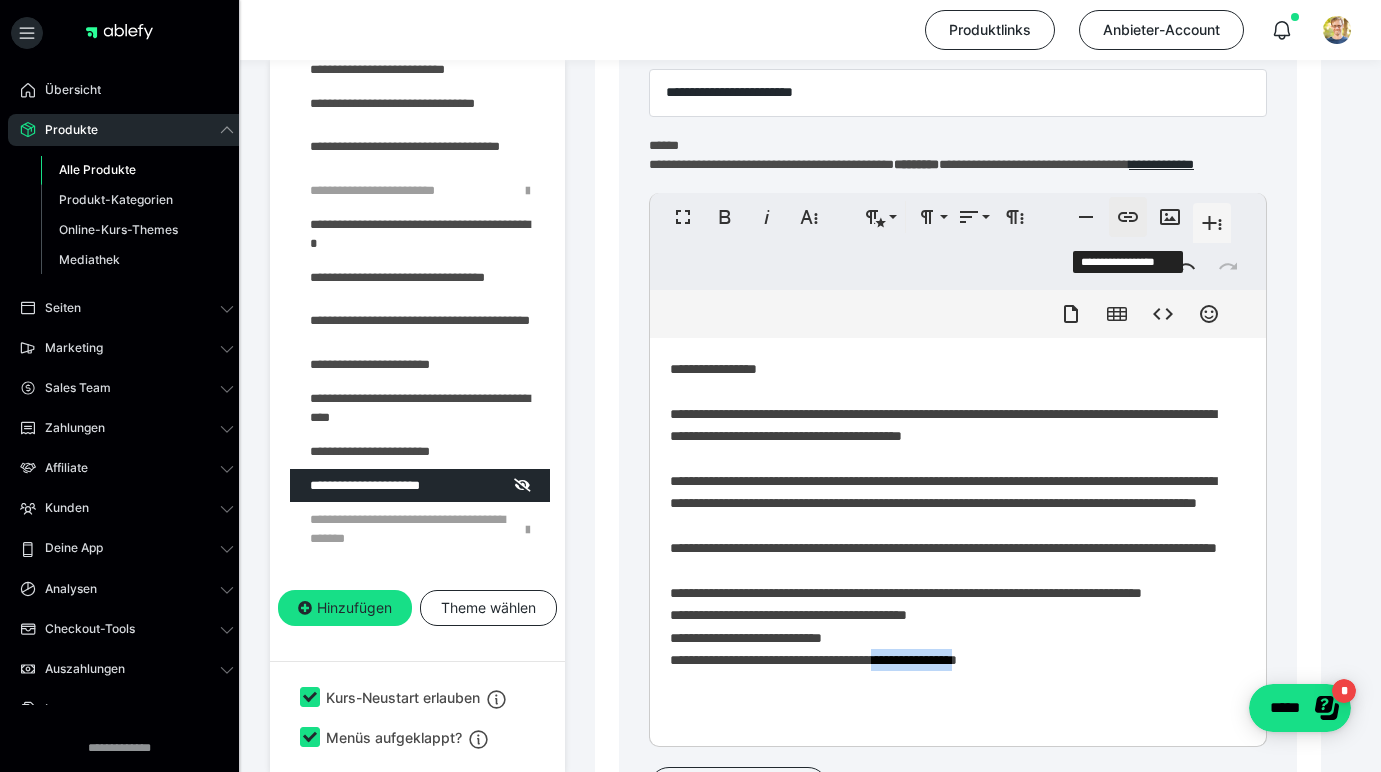 type 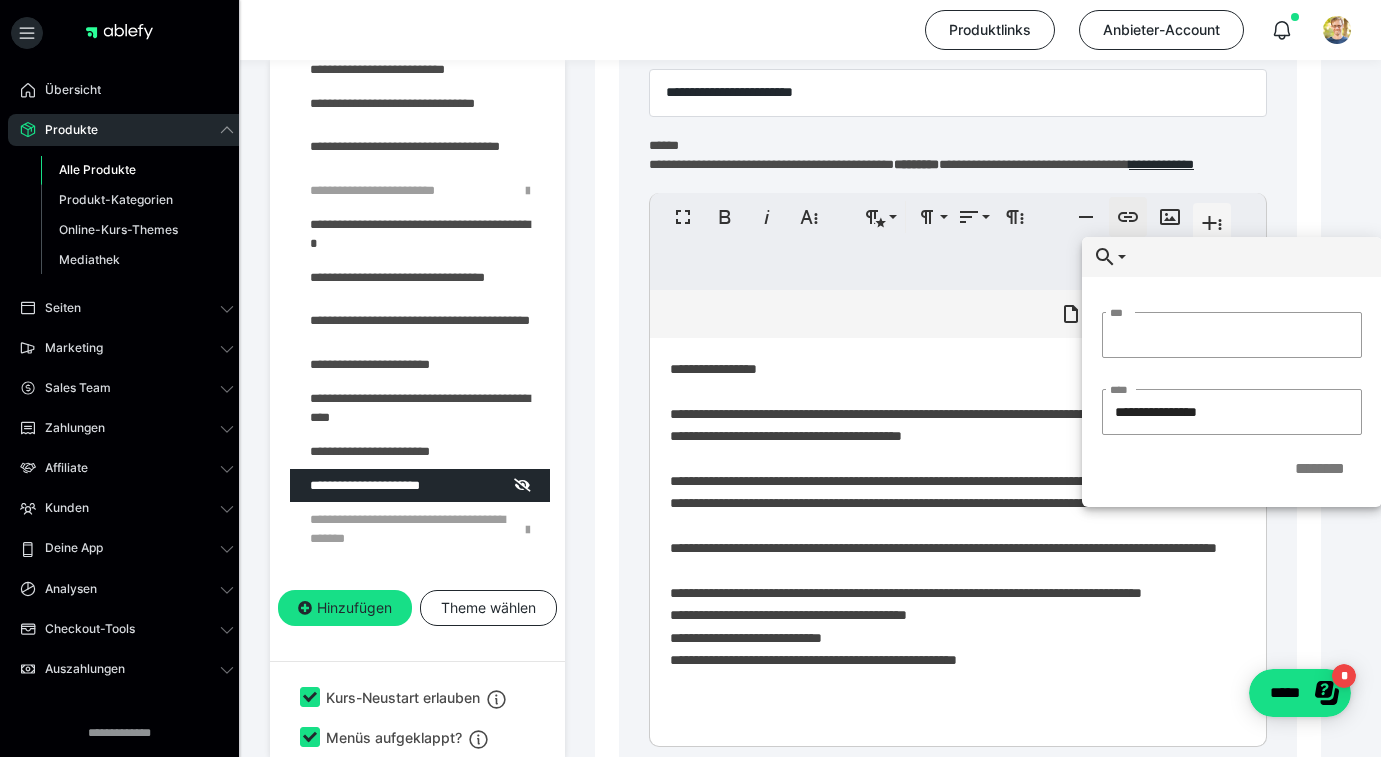 type on "**********" 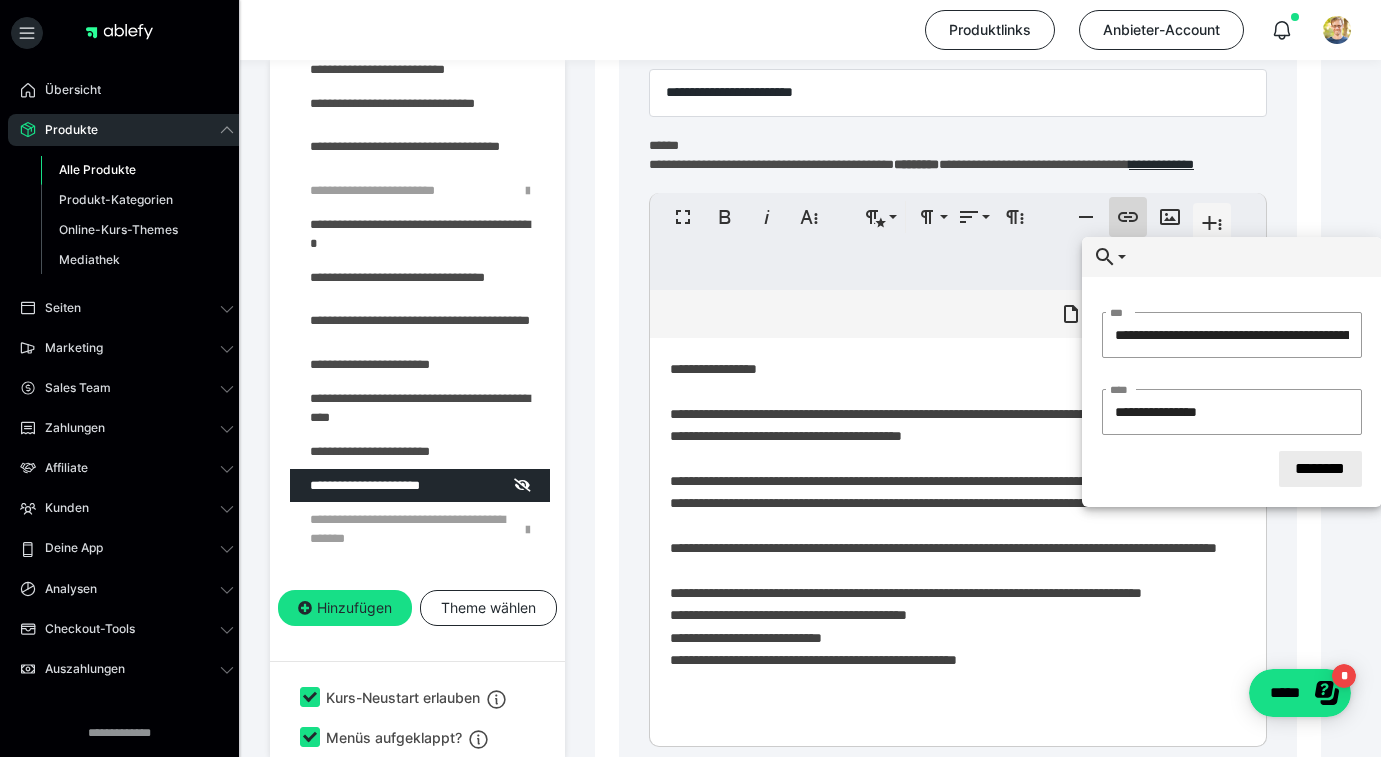 click on "********" at bounding box center (1320, 469) 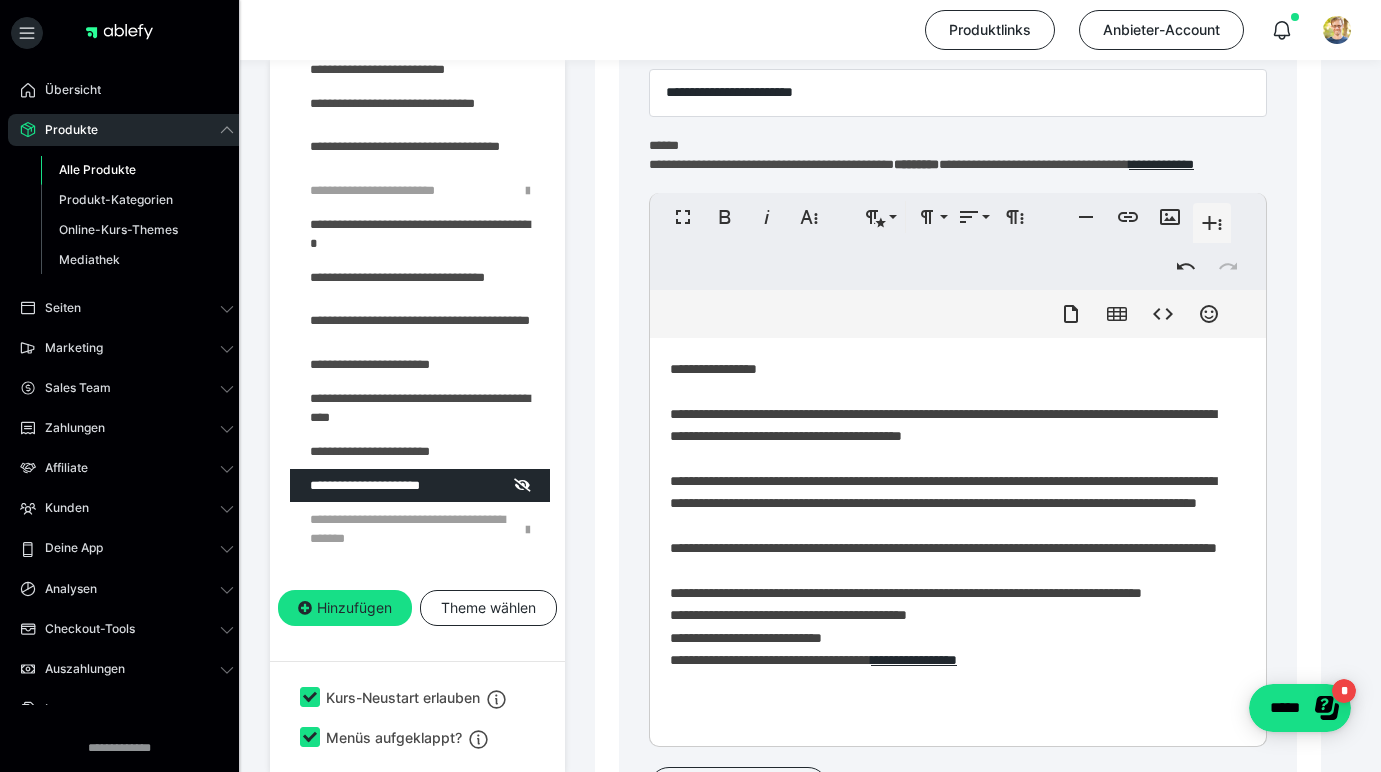 click on "**********" at bounding box center (950, 545) 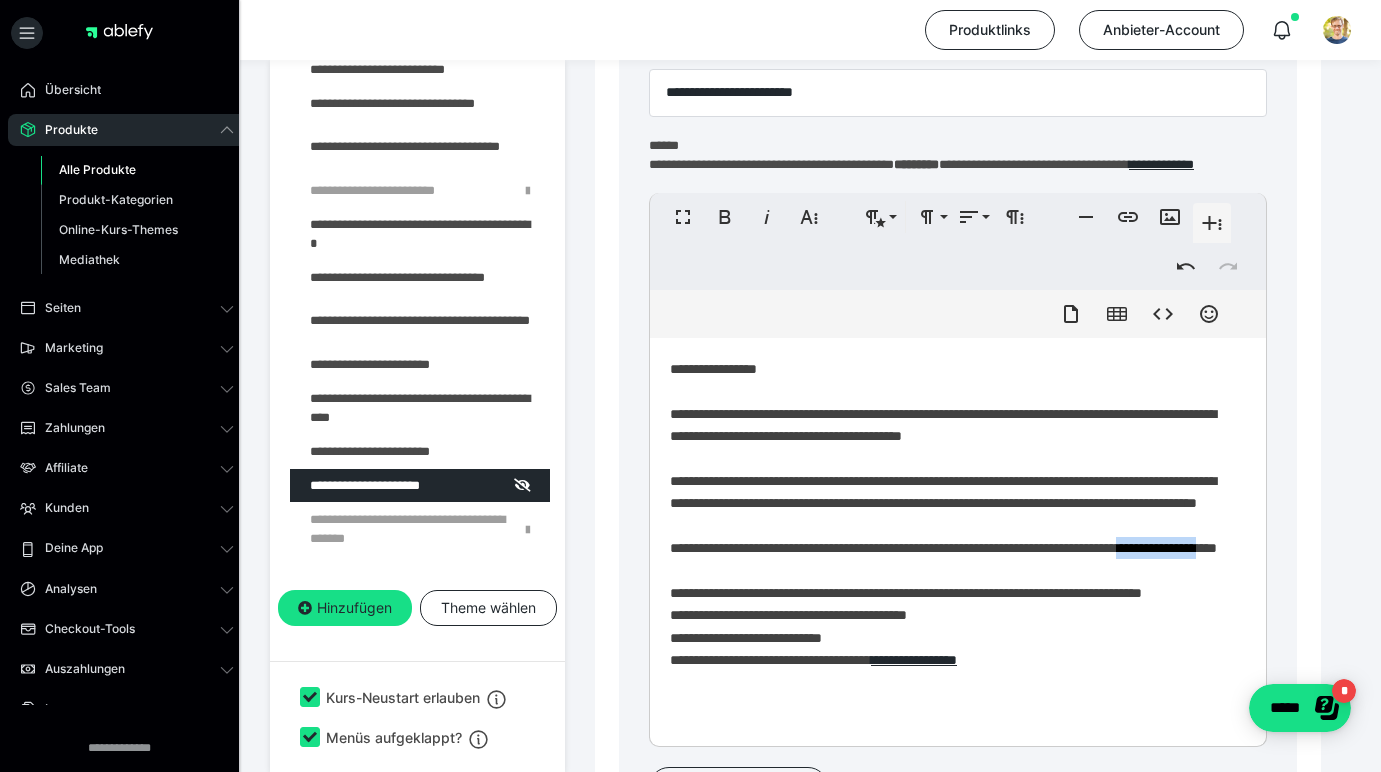 drag, startPoint x: 701, startPoint y: 600, endPoint x: 742, endPoint y: 600, distance: 41 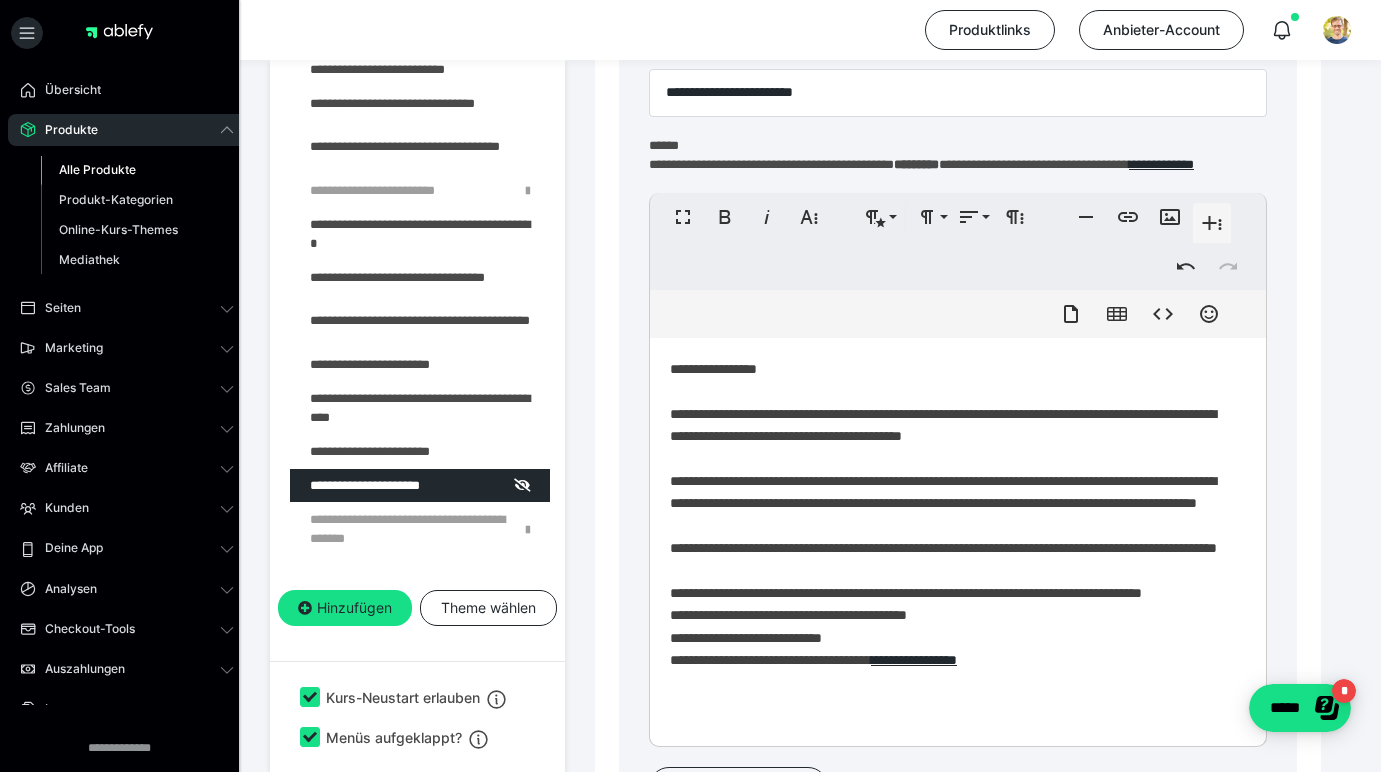click on "**********" at bounding box center [950, 545] 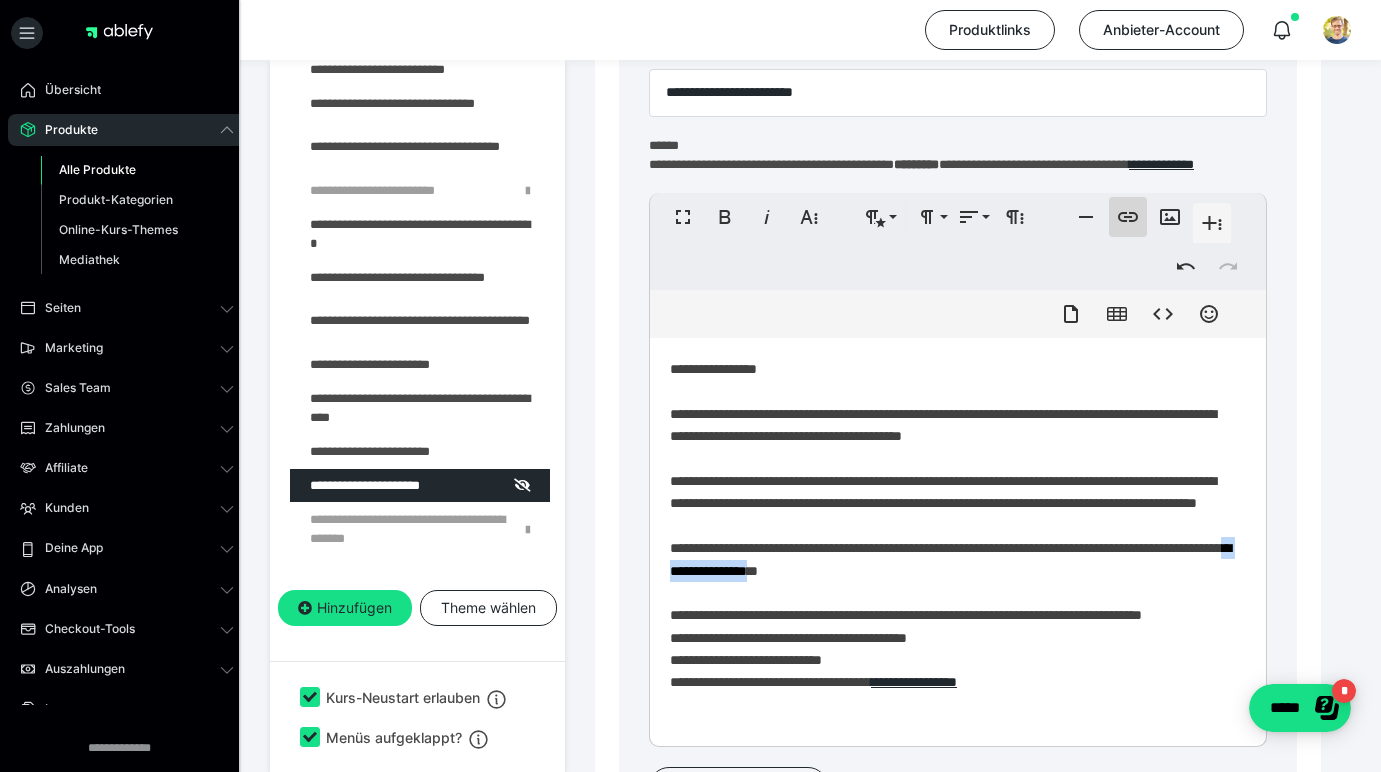 type 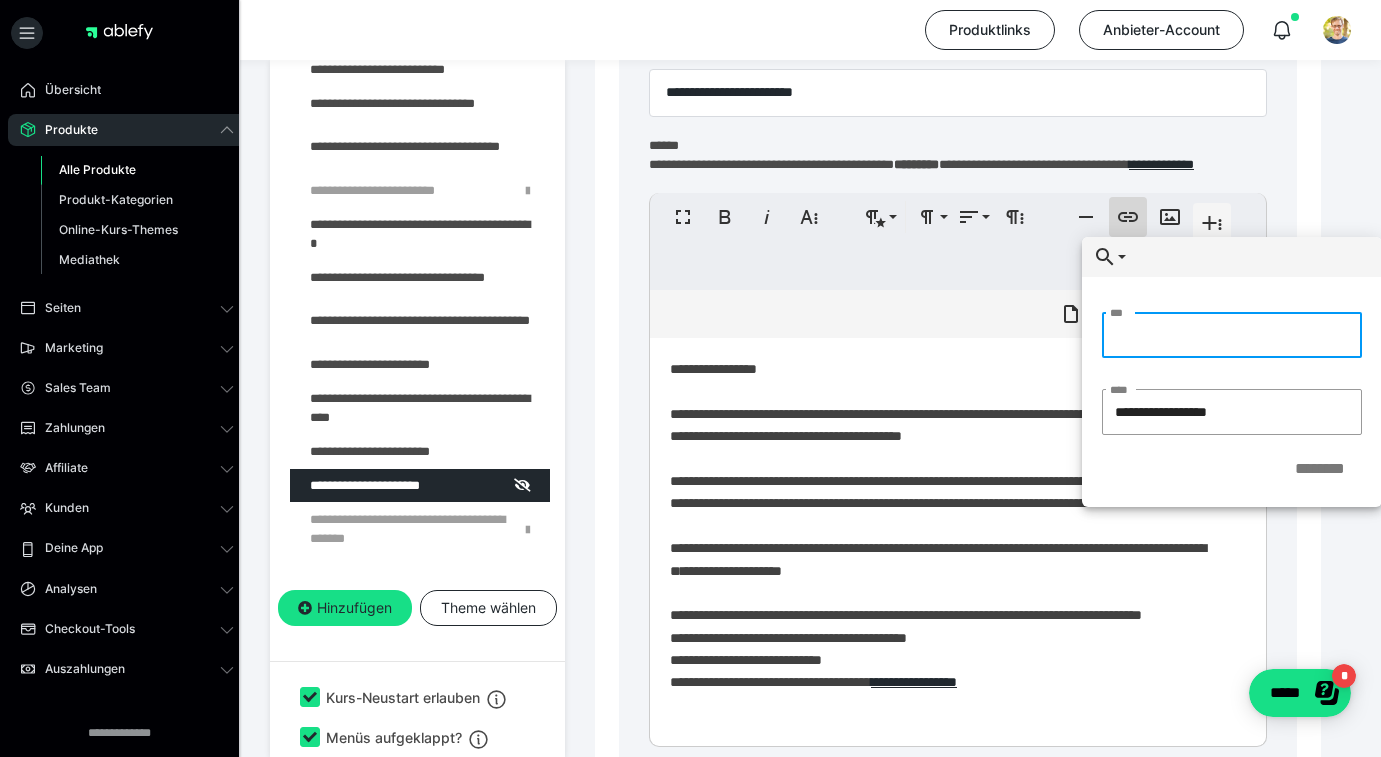 paste on "**********" 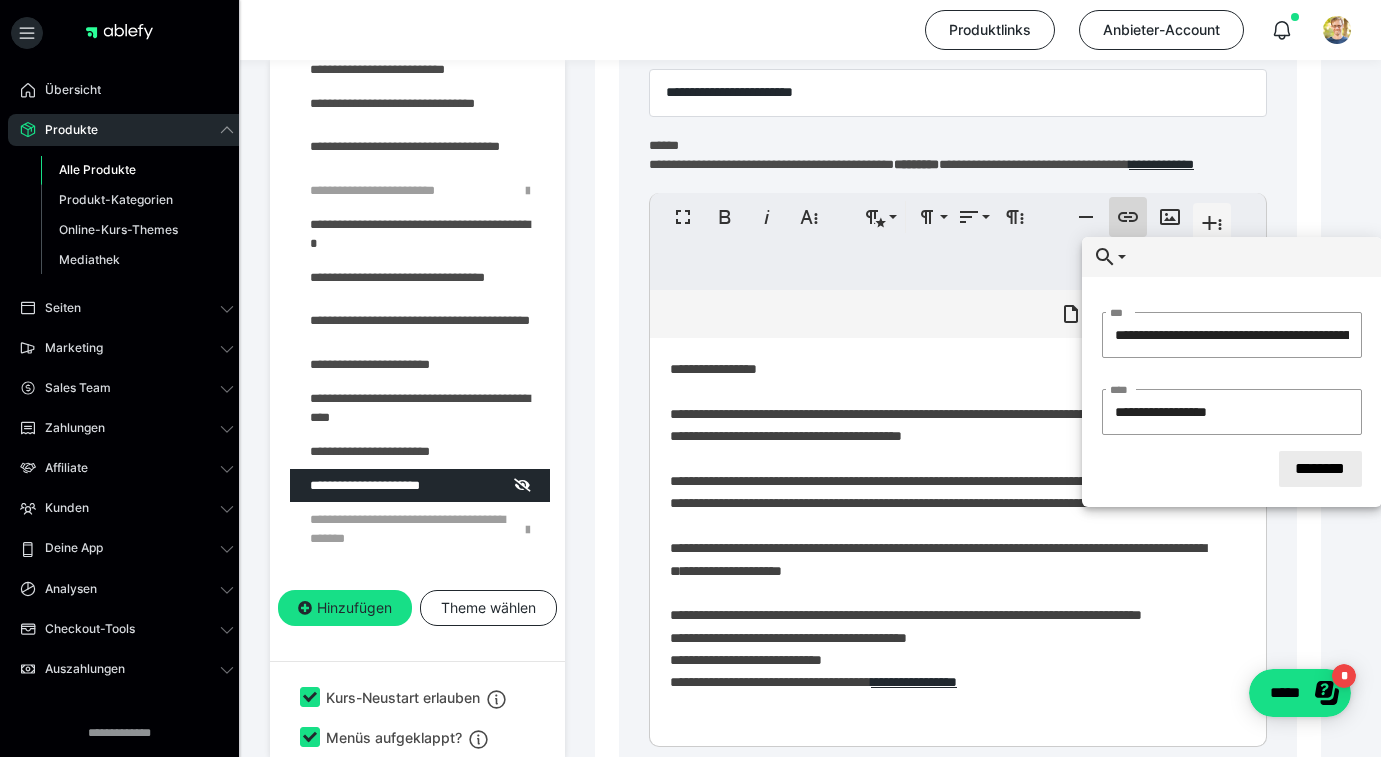 click on "********" at bounding box center [1320, 469] 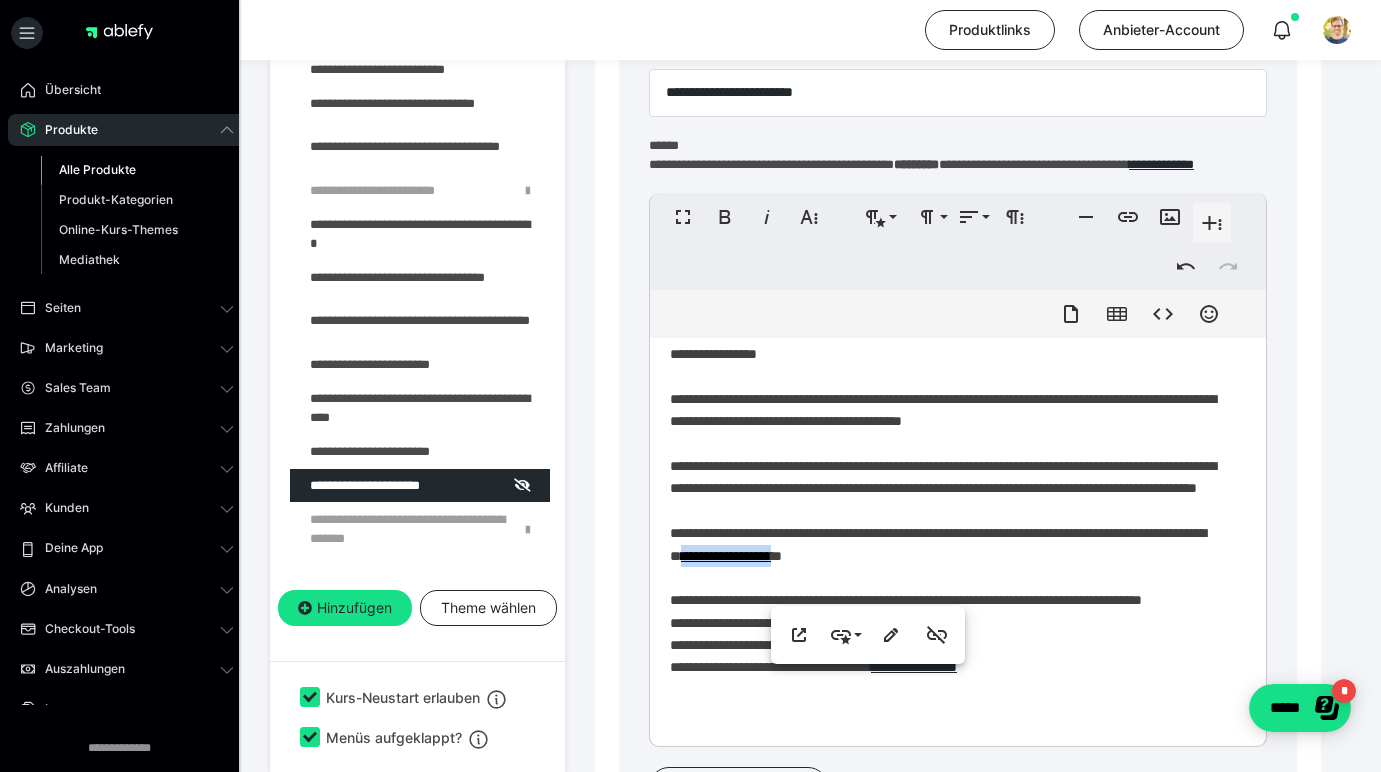 scroll, scrollTop: 15, scrollLeft: 0, axis: vertical 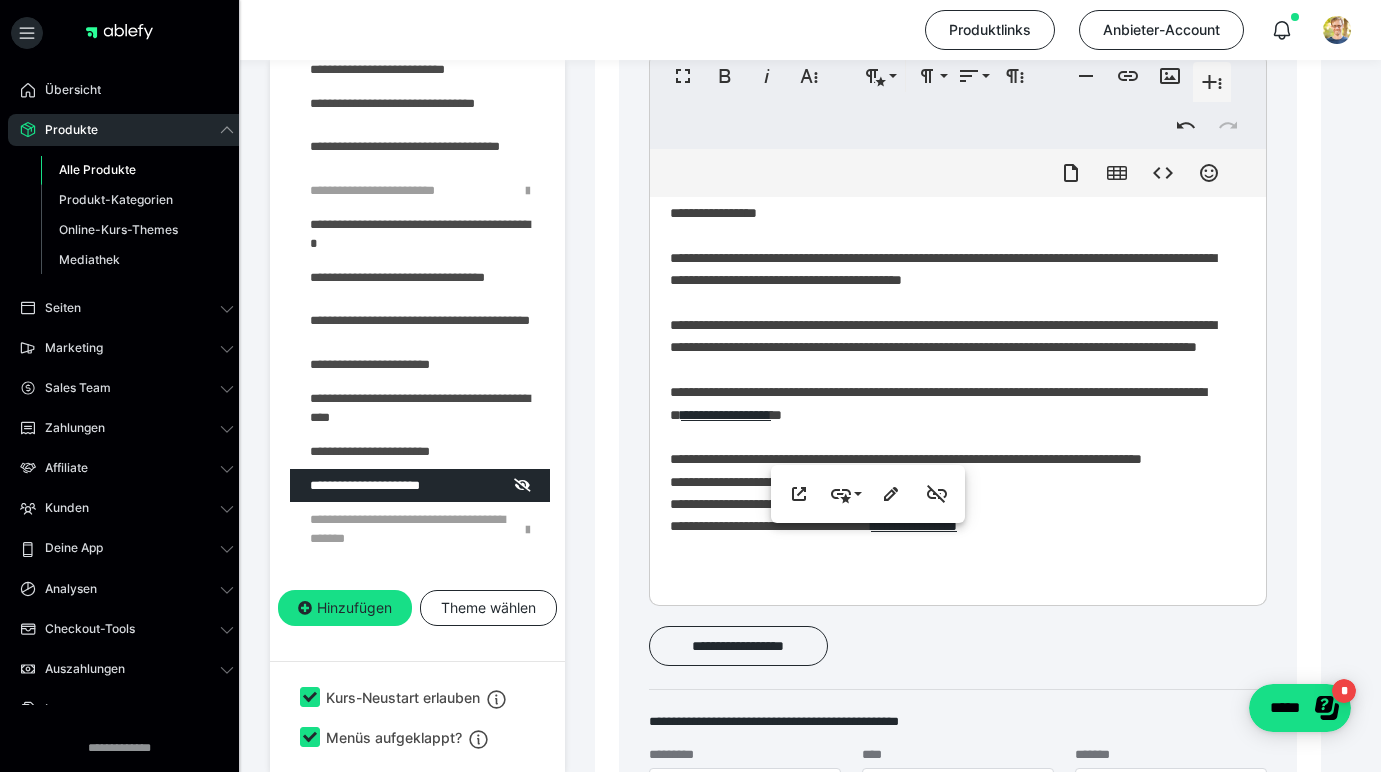 click on "**********" at bounding box center (950, 389) 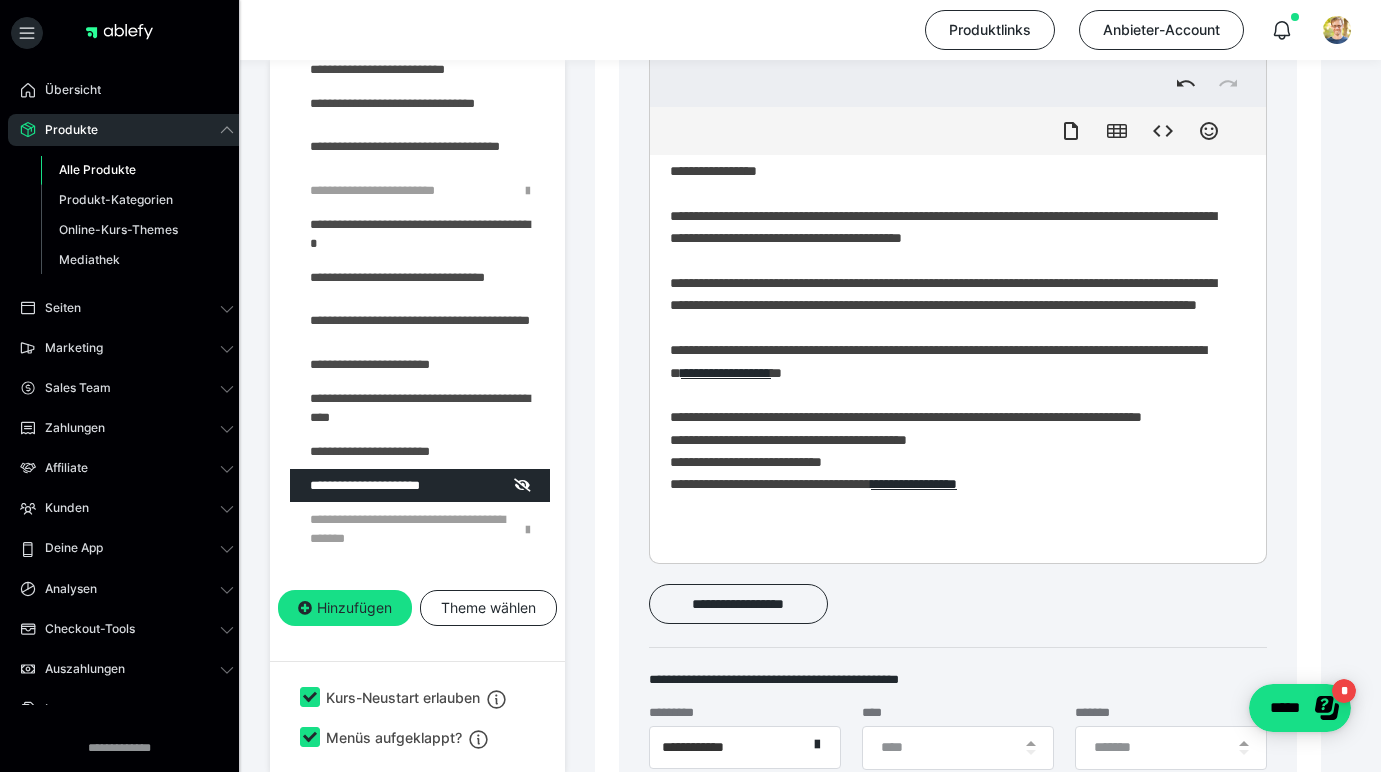 scroll, scrollTop: 897, scrollLeft: 0, axis: vertical 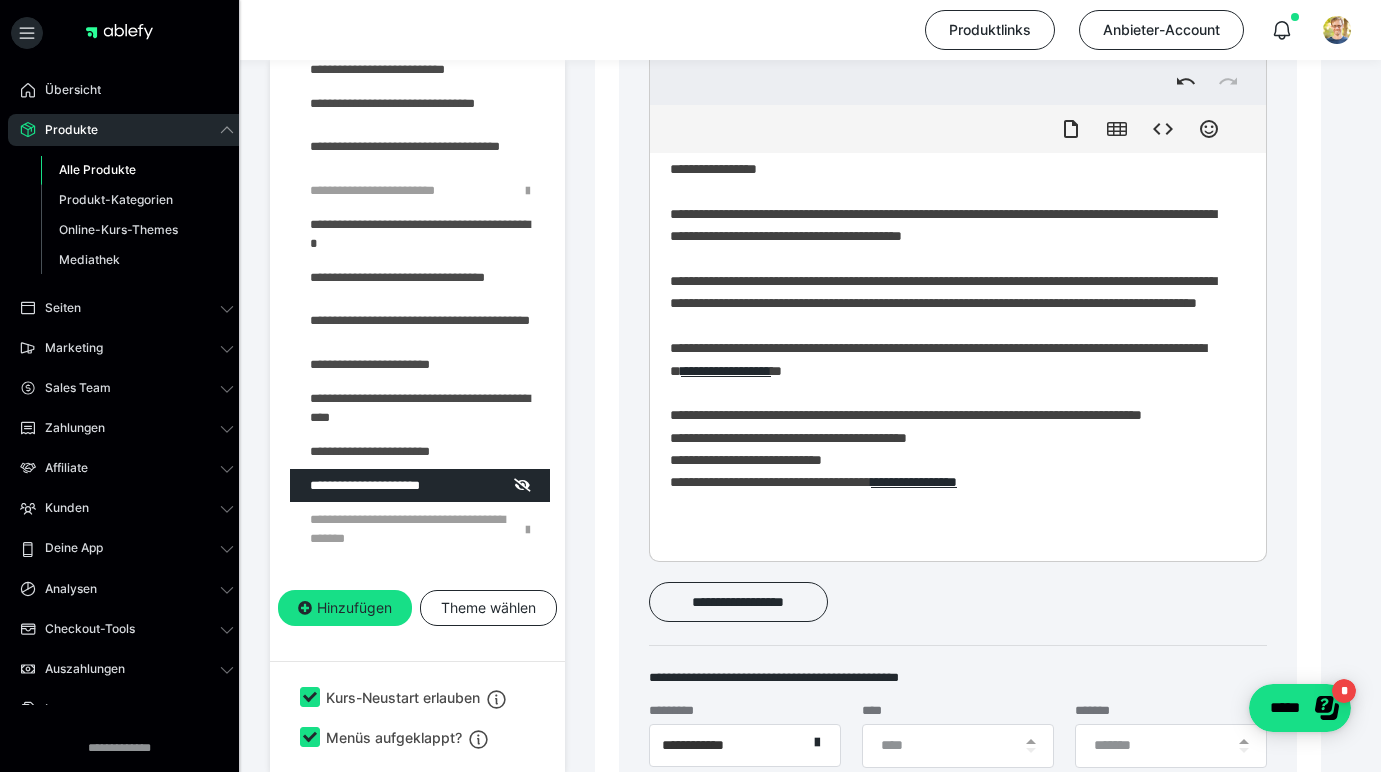 click on "**********" at bounding box center (950, 345) 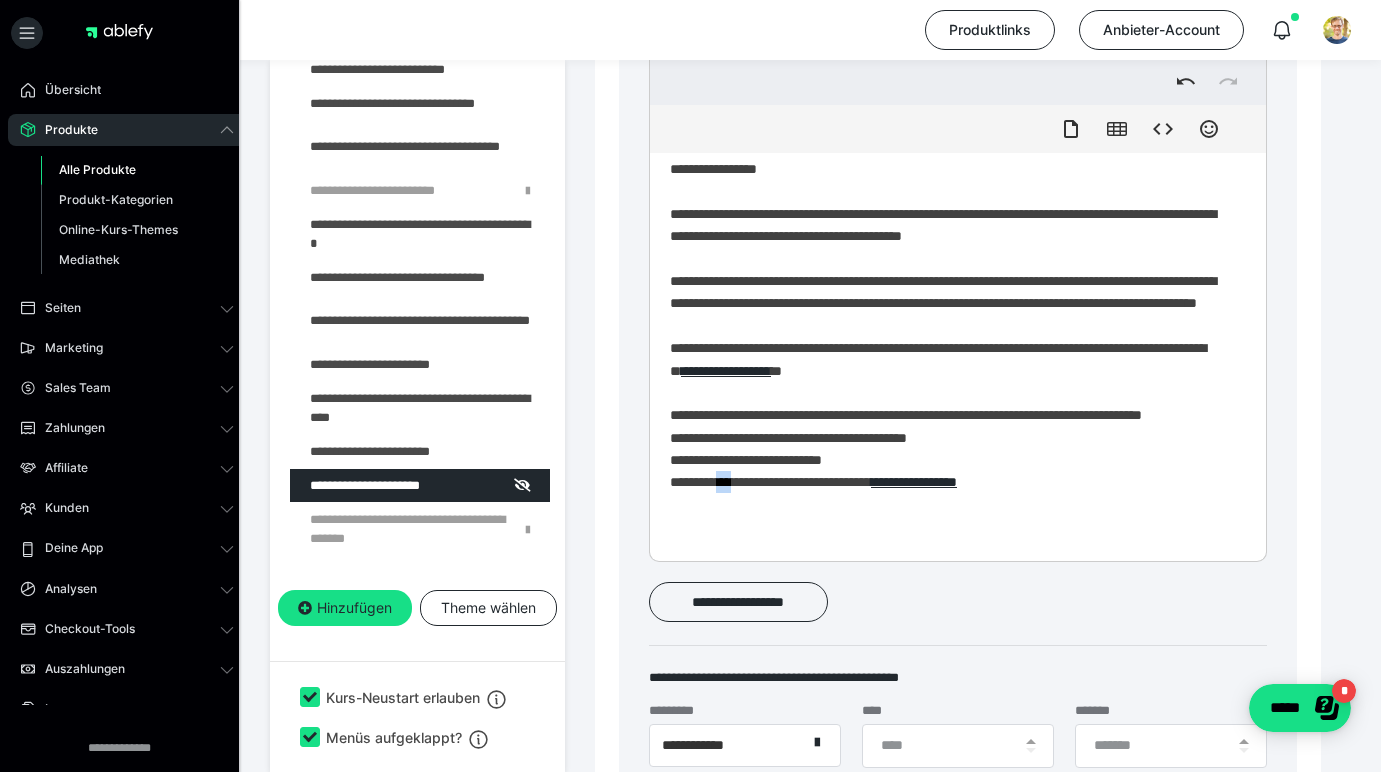 click on "**********" at bounding box center [950, 345] 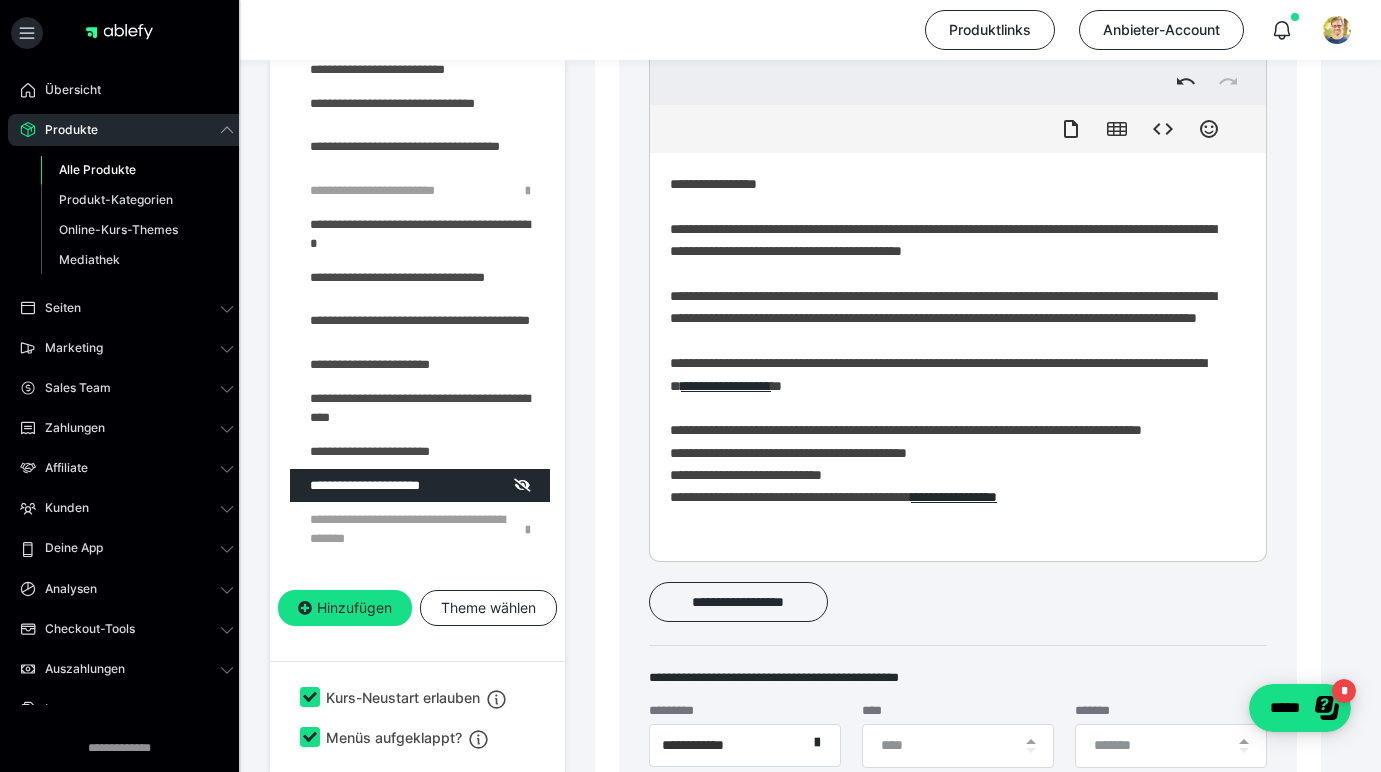 scroll, scrollTop: 0, scrollLeft: 0, axis: both 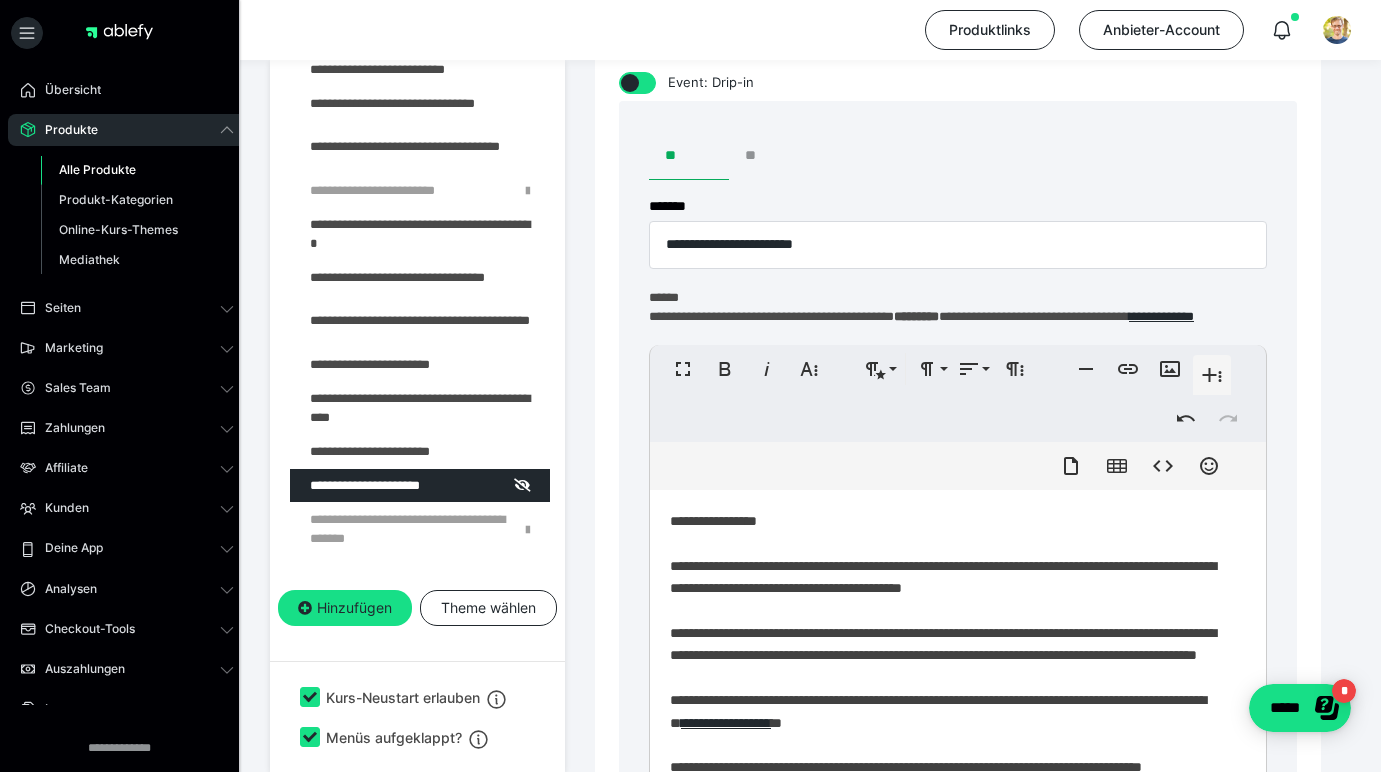 click on "**" at bounding box center [769, 156] 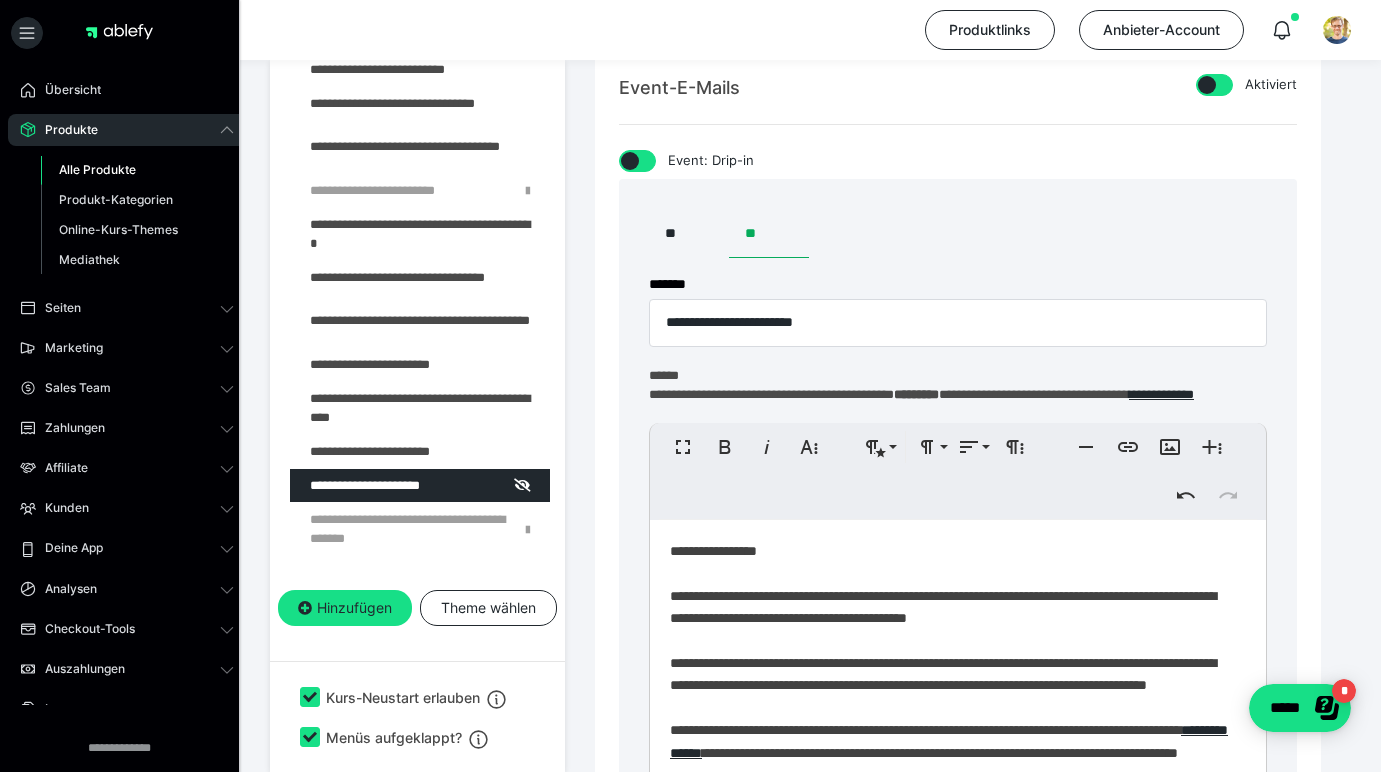 scroll, scrollTop: 429, scrollLeft: 0, axis: vertical 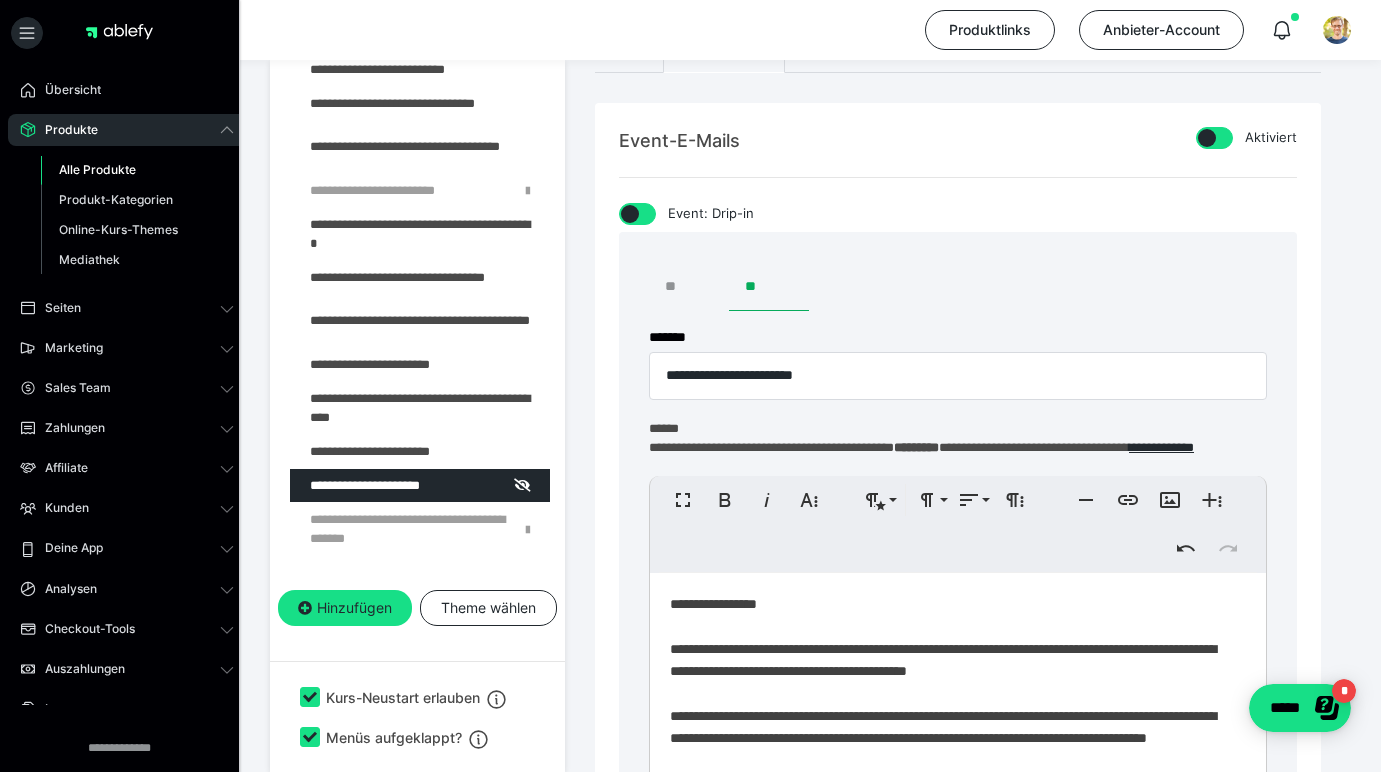 click on "**" at bounding box center (689, 287) 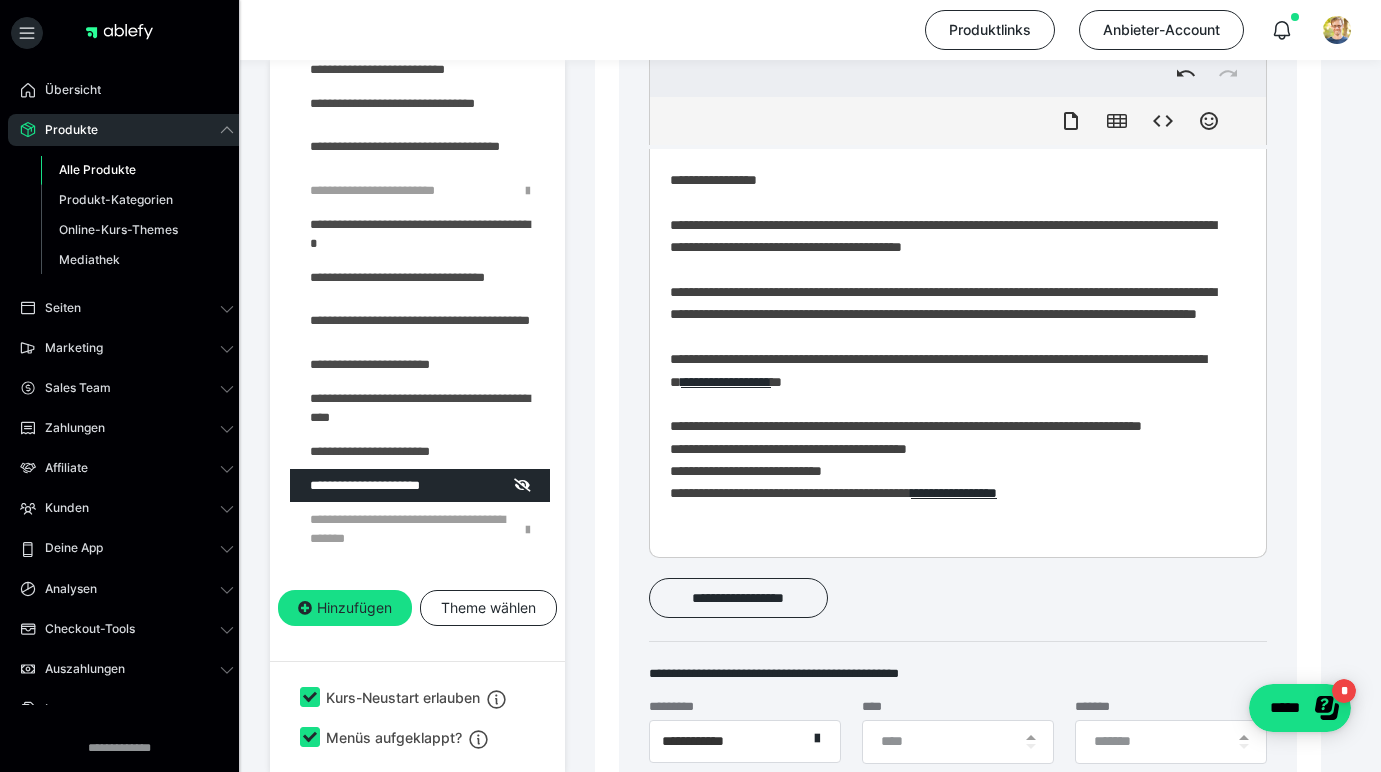 scroll, scrollTop: 931, scrollLeft: 0, axis: vertical 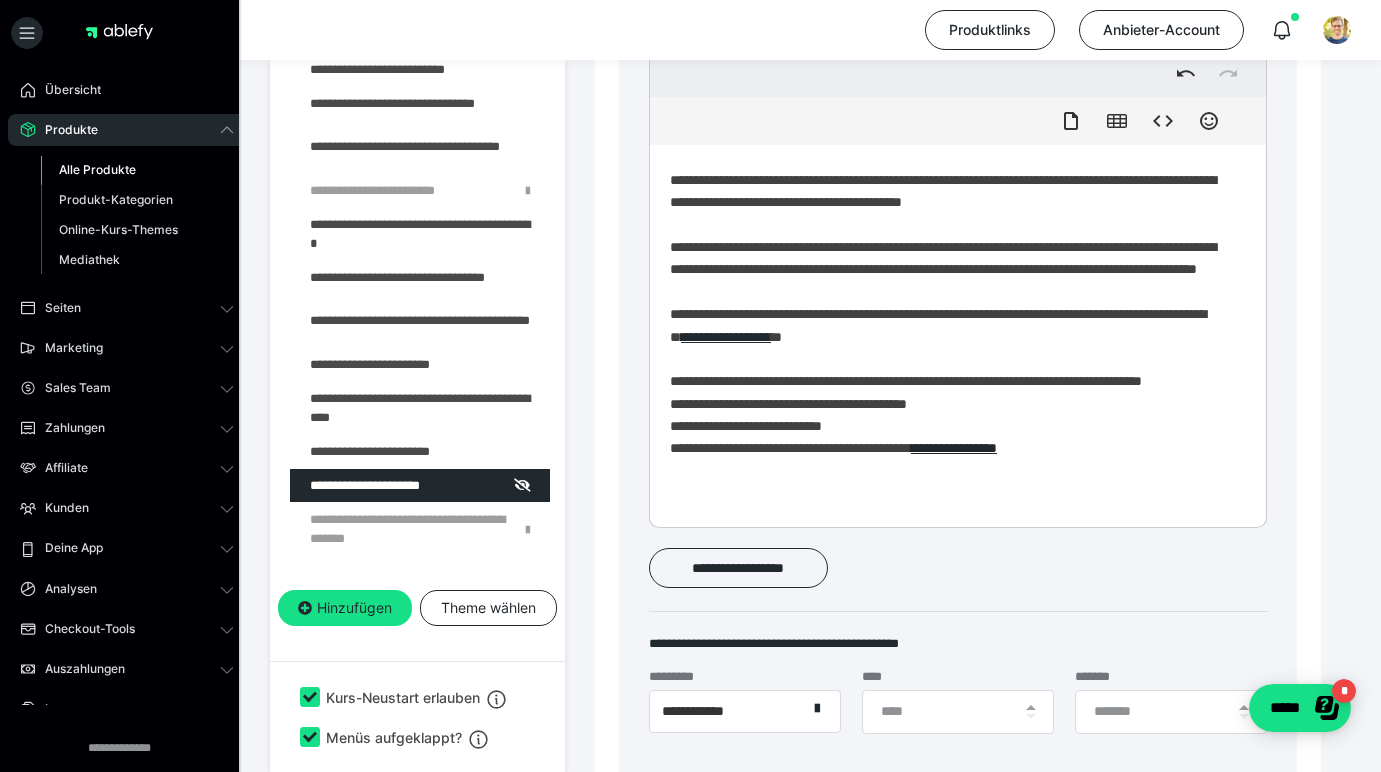 click on "**********" at bounding box center [950, 311] 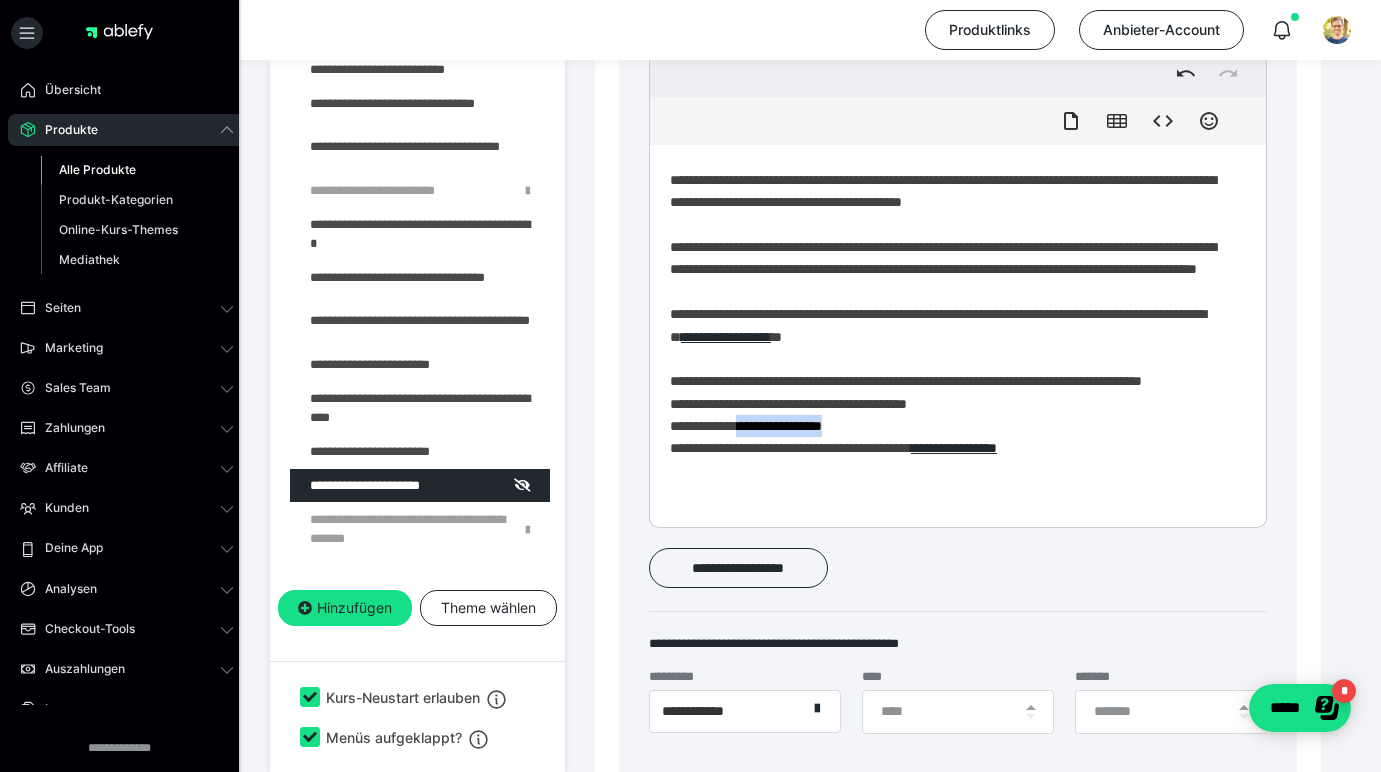 drag, startPoint x: 765, startPoint y: 474, endPoint x: 862, endPoint y: 474, distance: 97 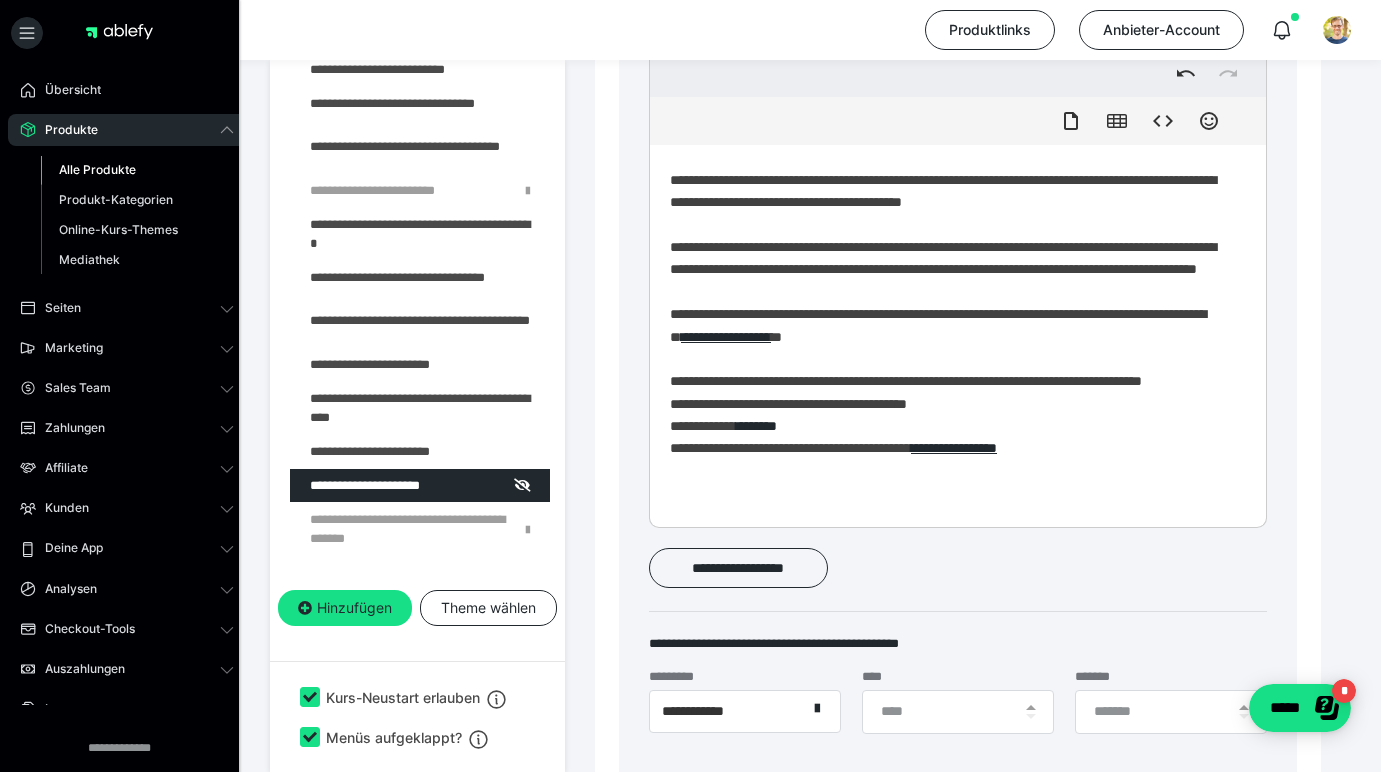 click on "**********" at bounding box center [950, 311] 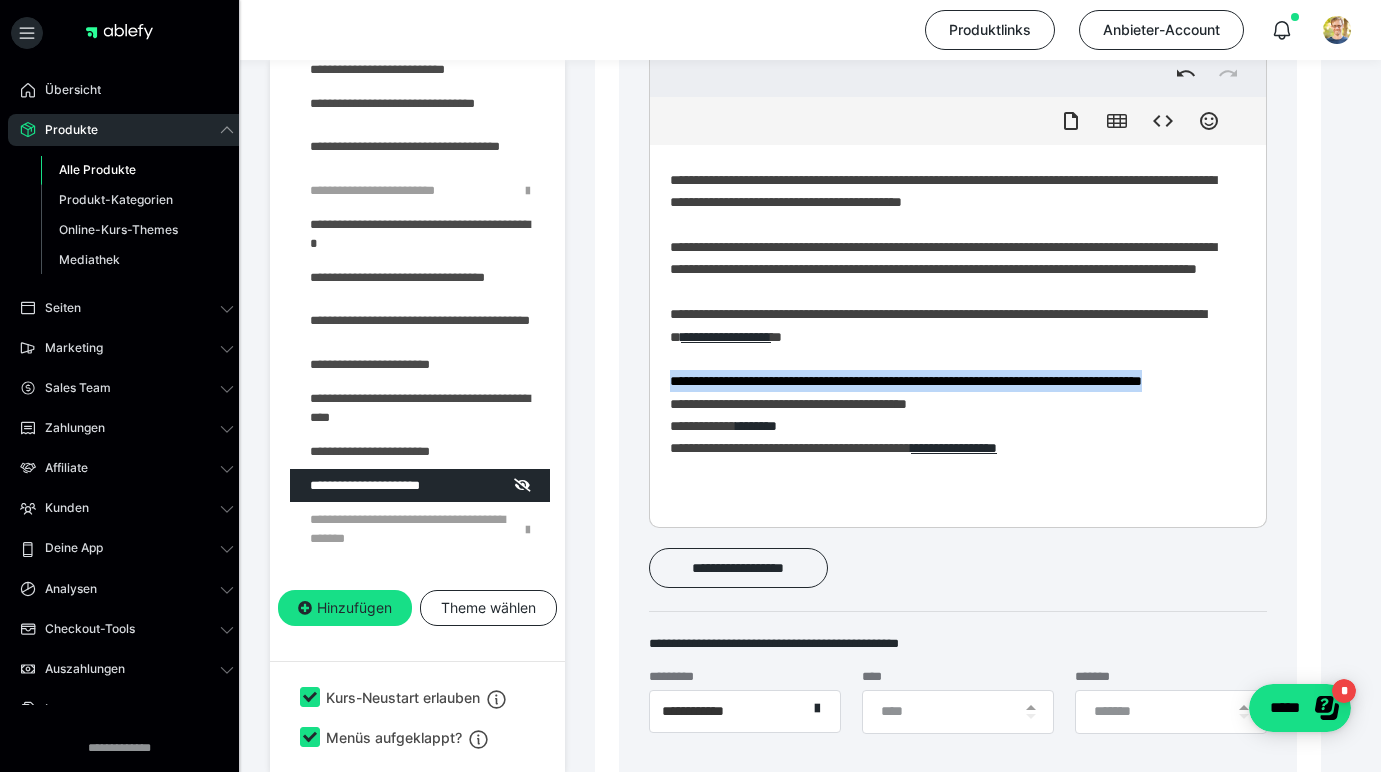 drag, startPoint x: 672, startPoint y: 409, endPoint x: 754, endPoint y: 429, distance: 84.40379 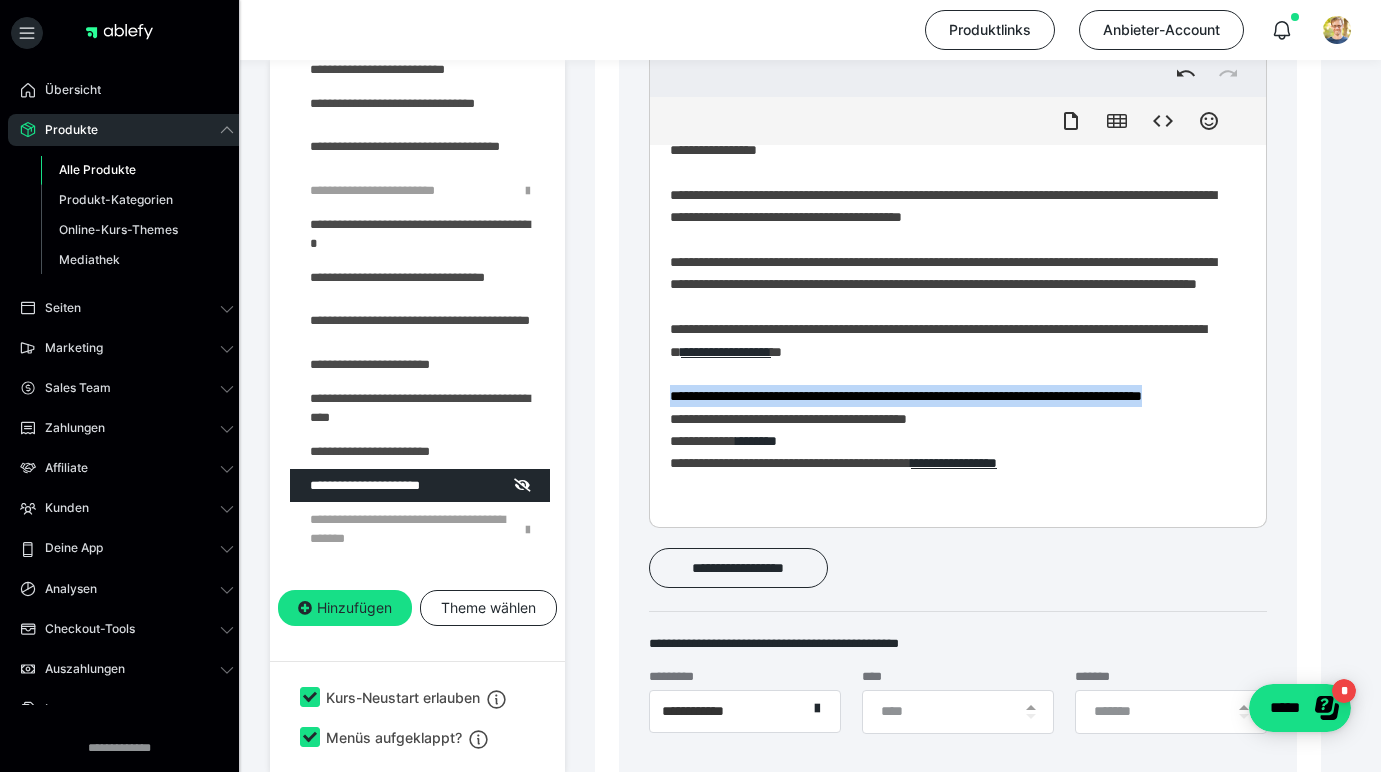 scroll, scrollTop: 0, scrollLeft: 0, axis: both 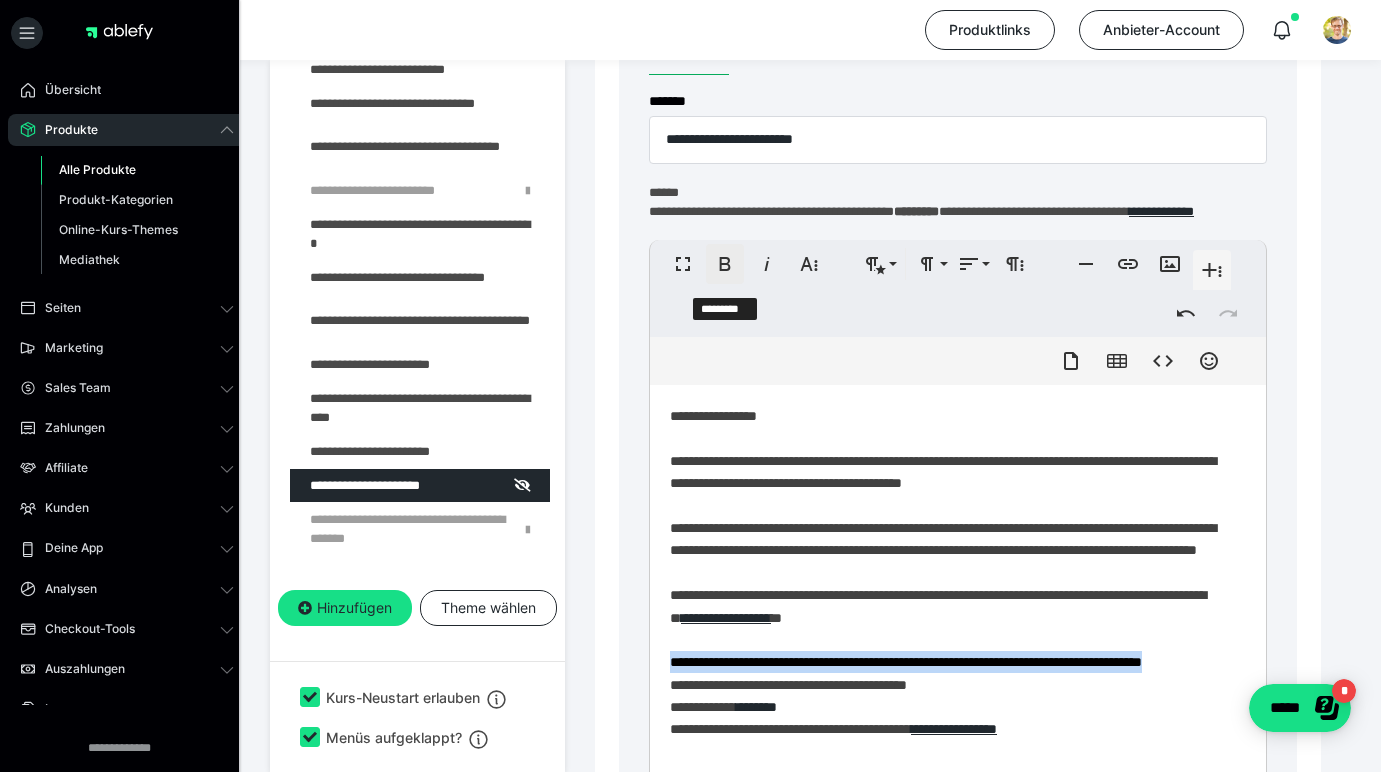 click 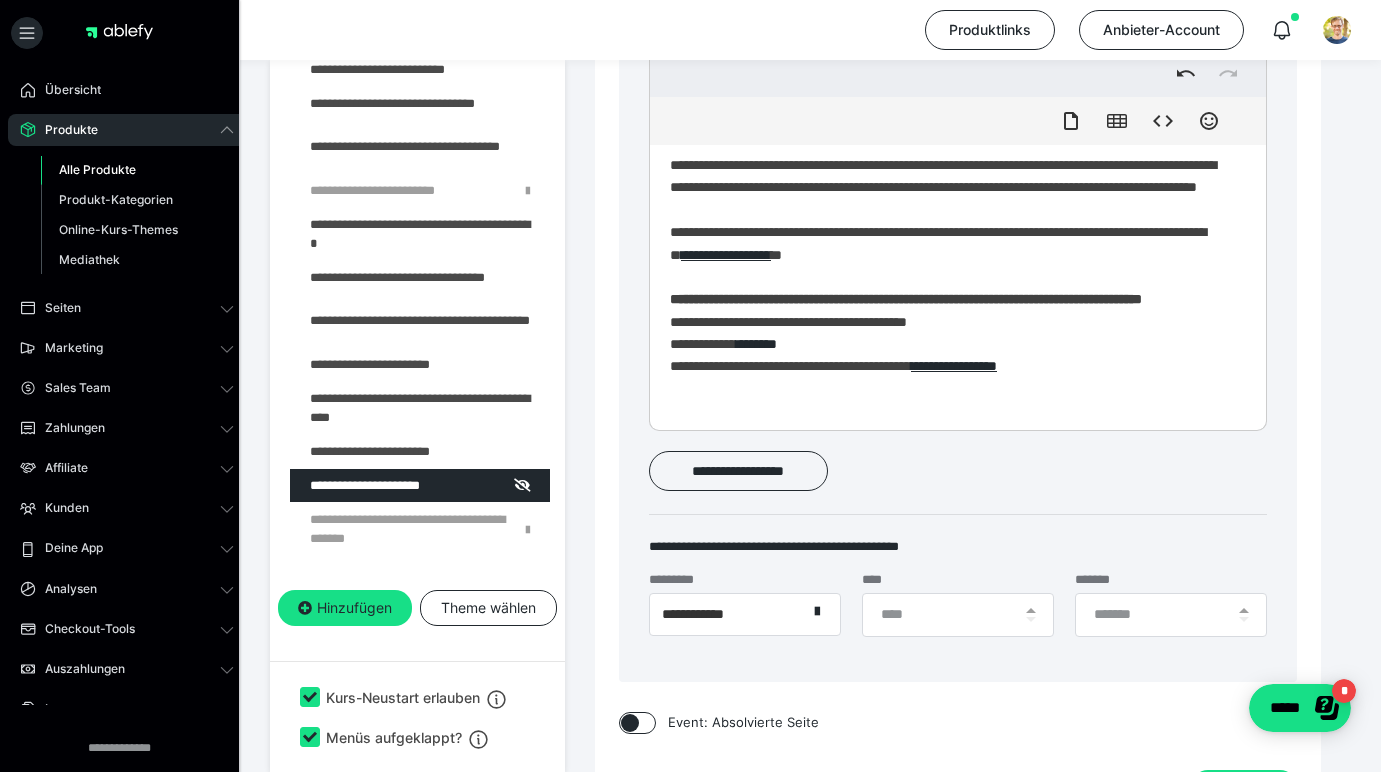 scroll, scrollTop: 1050, scrollLeft: 0, axis: vertical 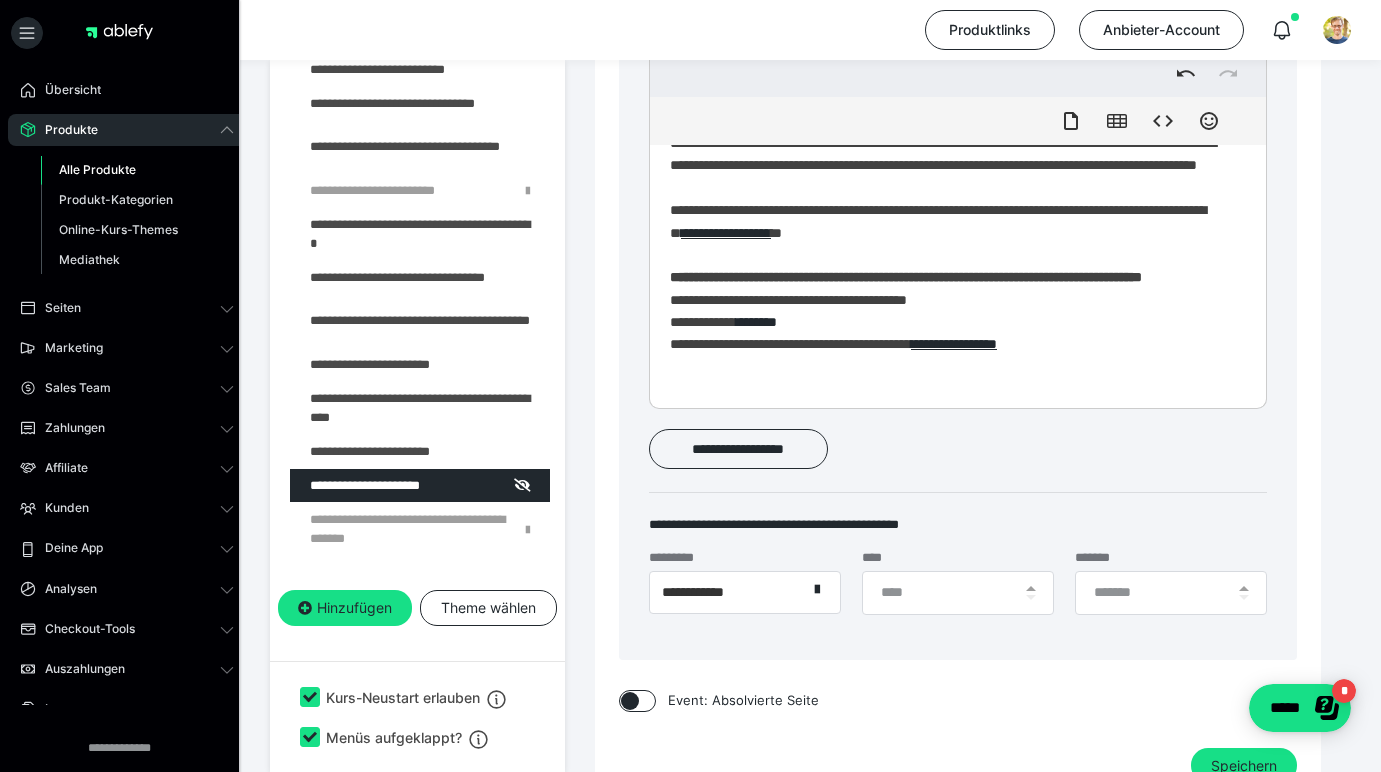 click on "**********" at bounding box center [950, 207] 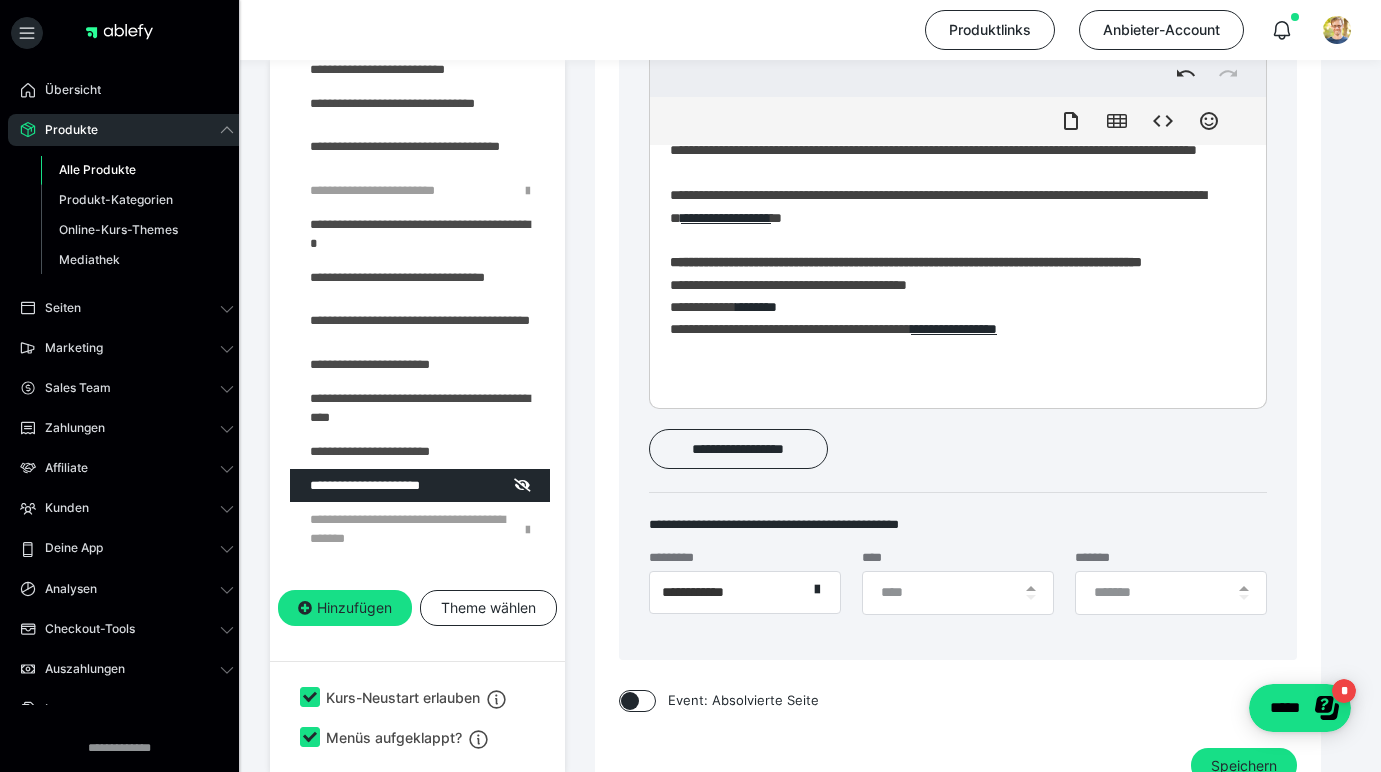 scroll, scrollTop: 15, scrollLeft: 0, axis: vertical 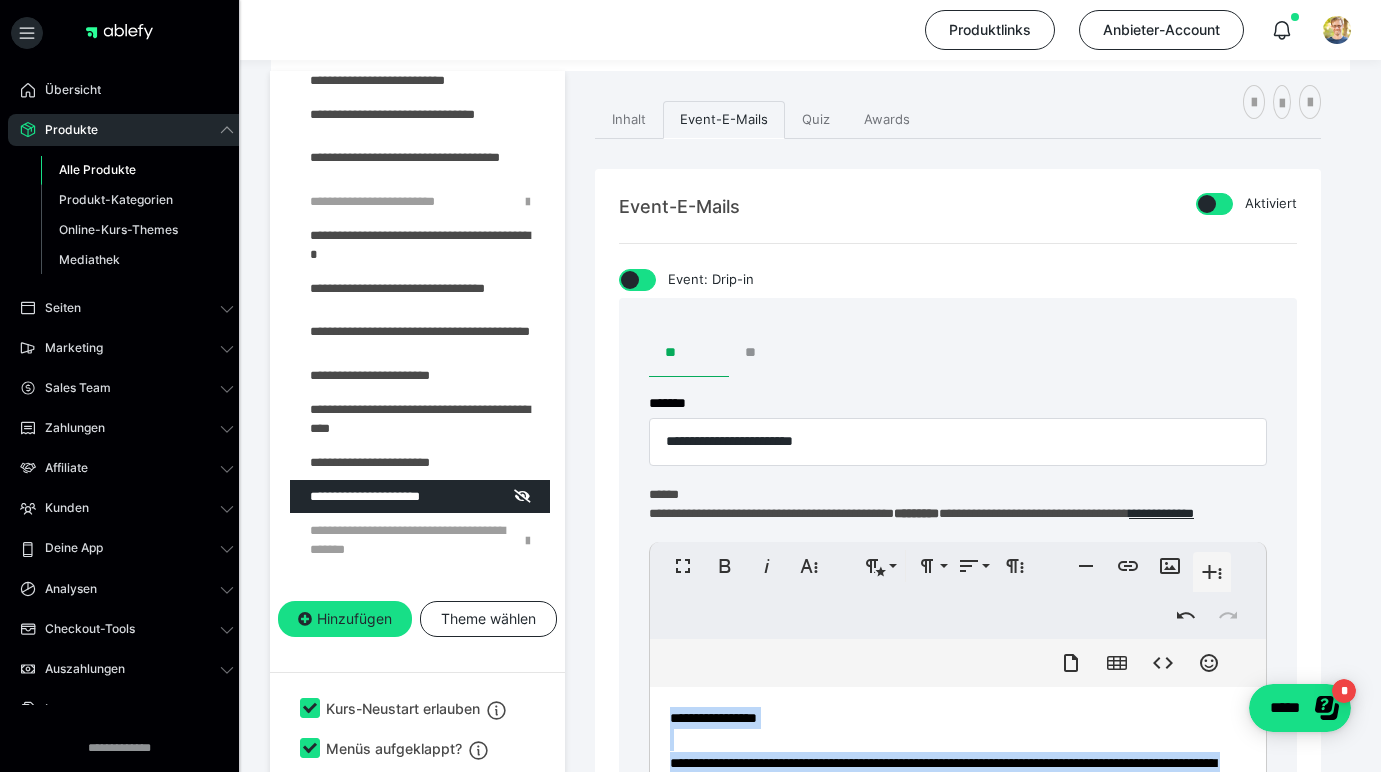 click on "**" at bounding box center [769, 353] 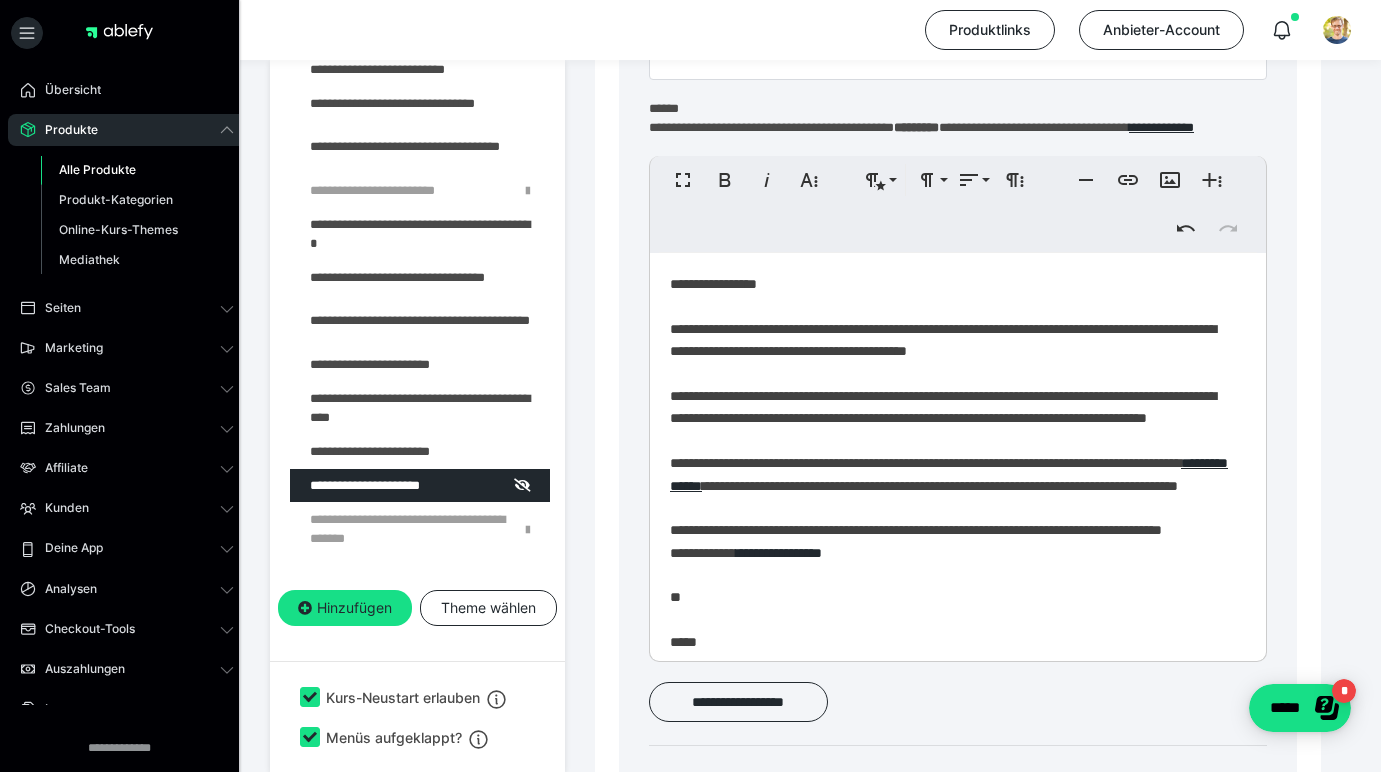 scroll, scrollTop: 831, scrollLeft: 0, axis: vertical 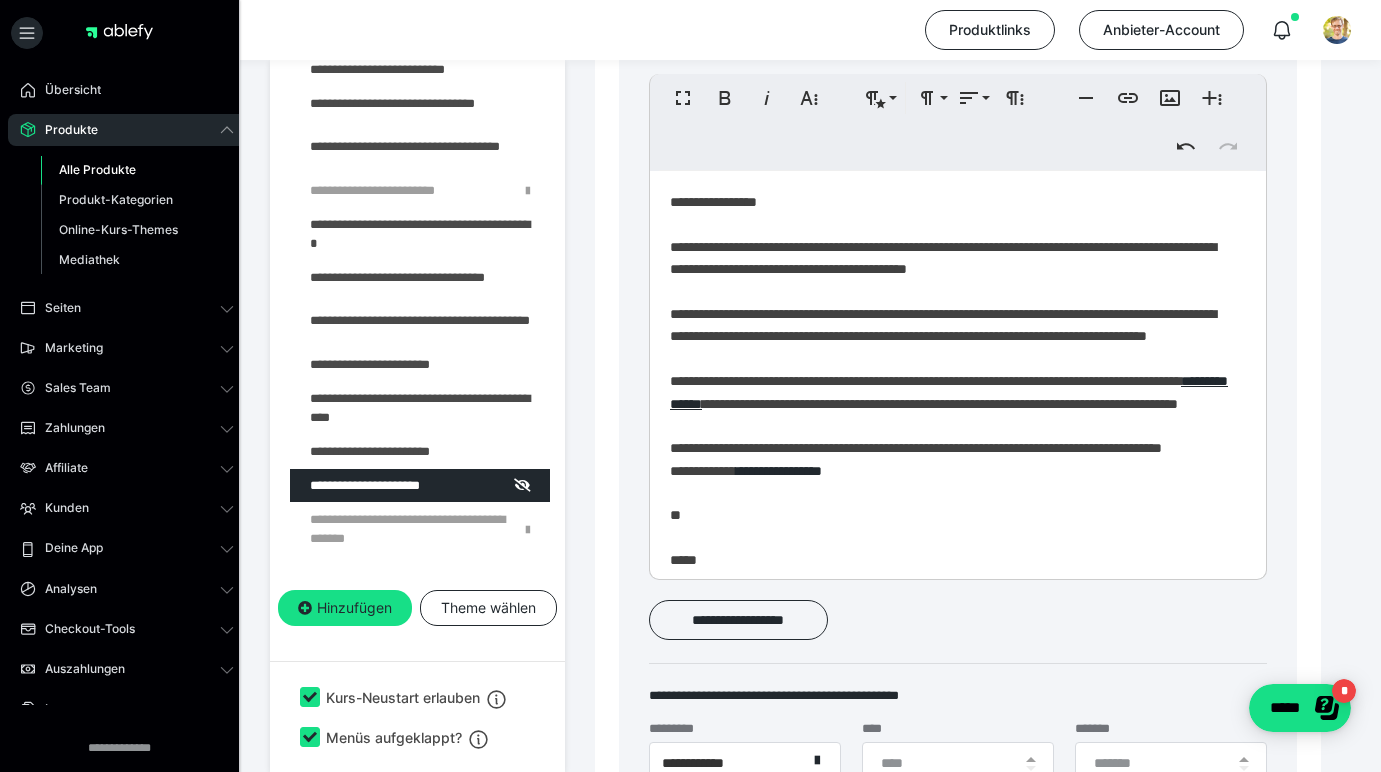 click on "**********" at bounding box center (950, 455) 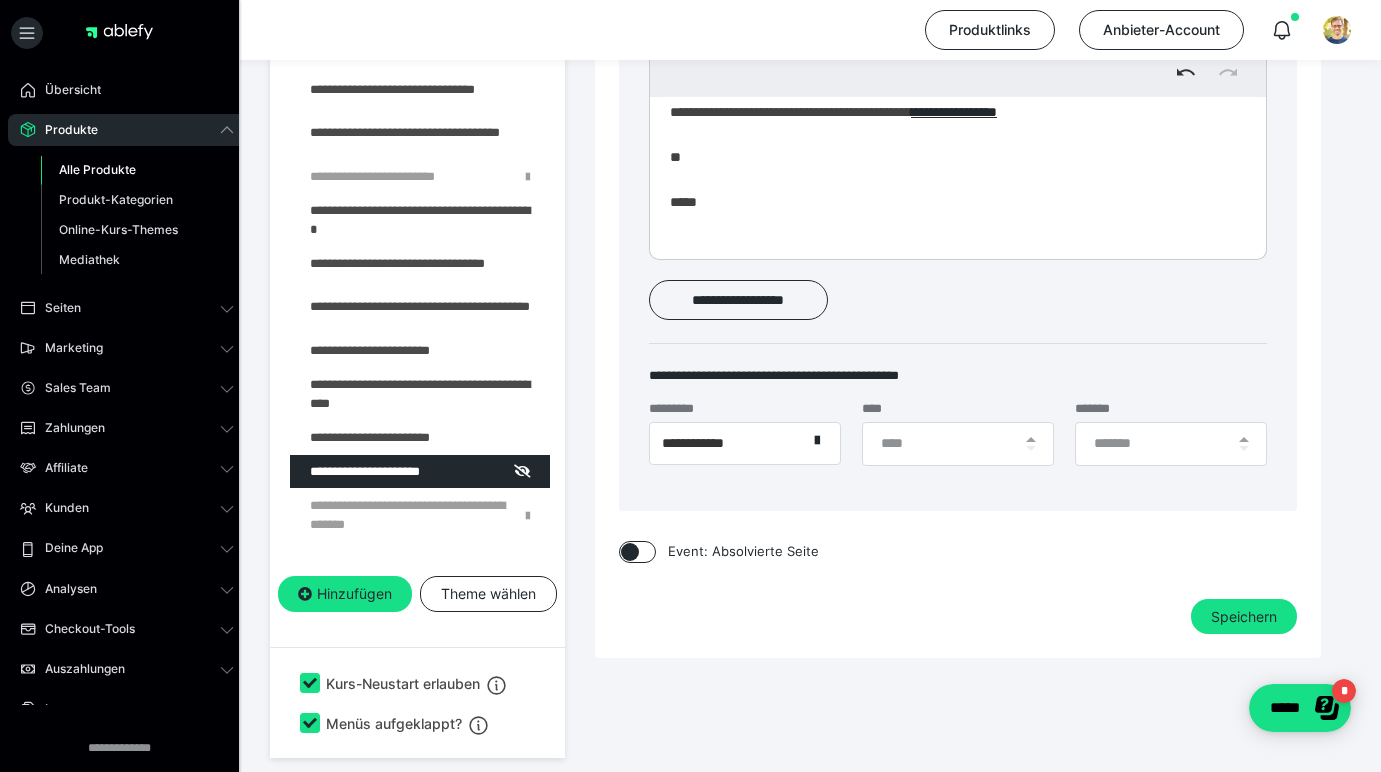 scroll, scrollTop: 1151, scrollLeft: 0, axis: vertical 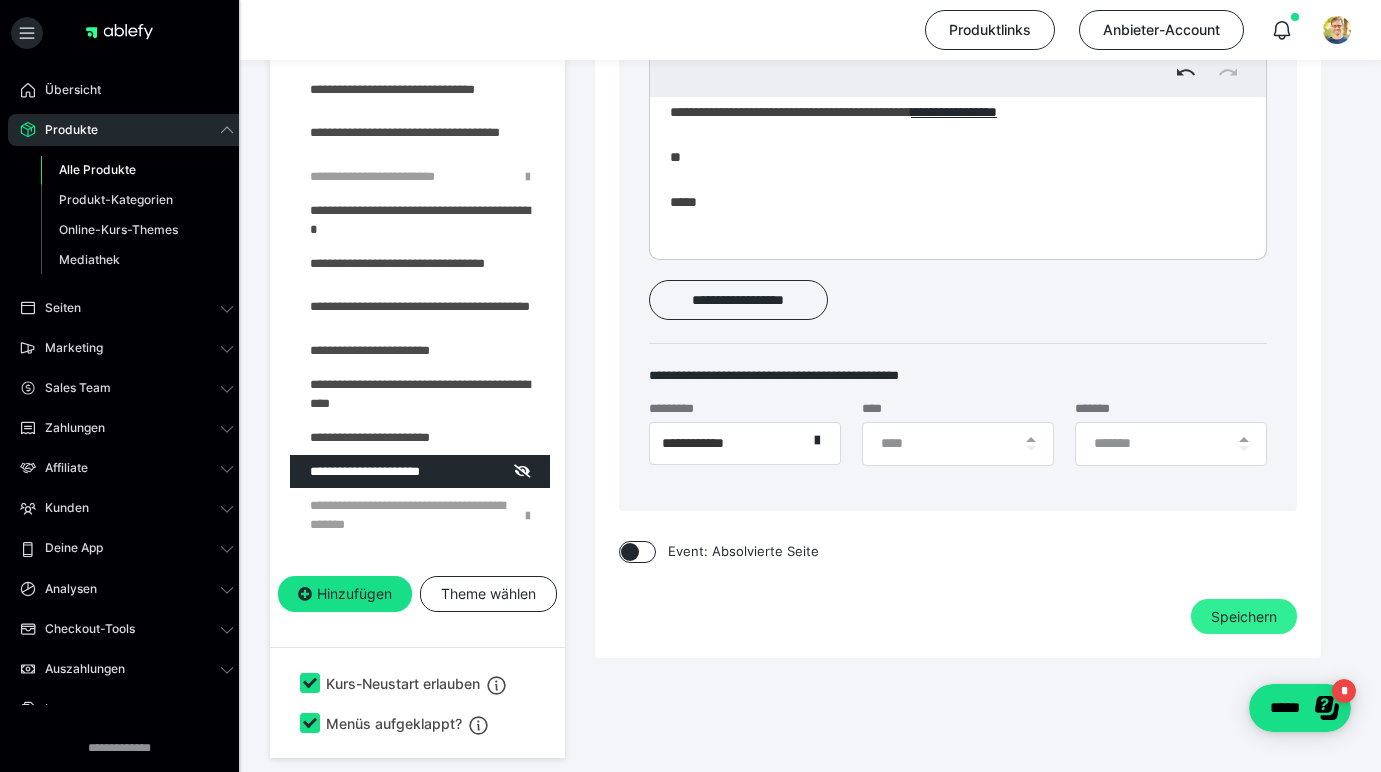 click on "Speichern" at bounding box center [1244, 617] 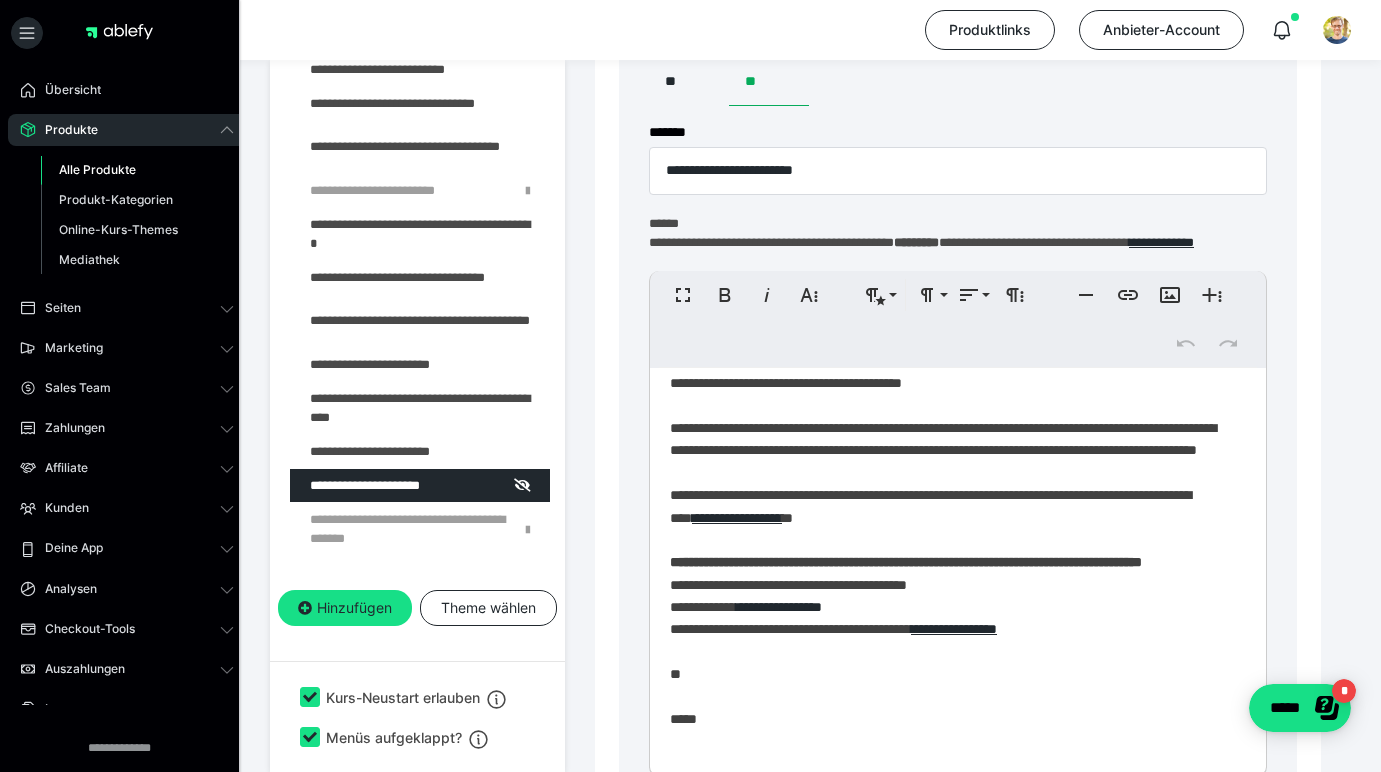 scroll, scrollTop: 633, scrollLeft: 0, axis: vertical 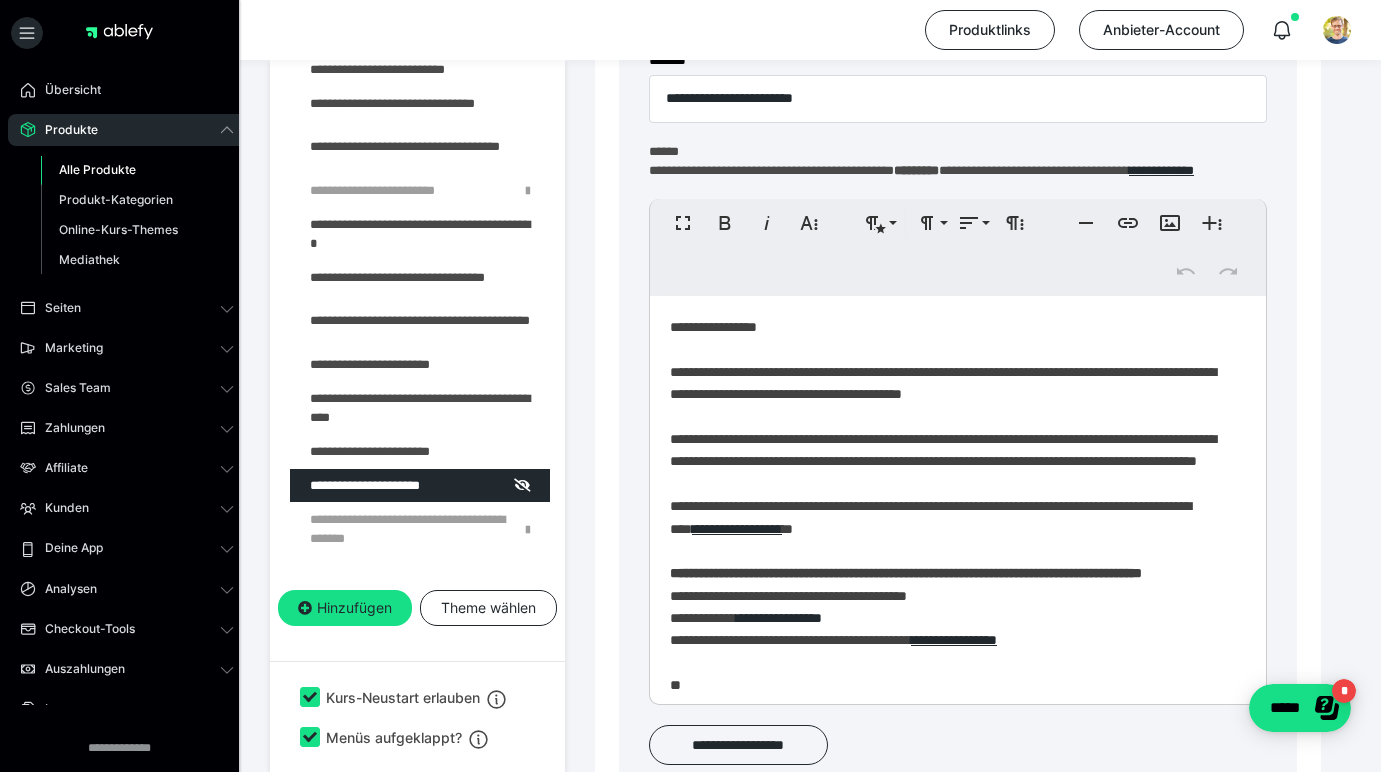 click on "**********" at bounding box center [950, 547] 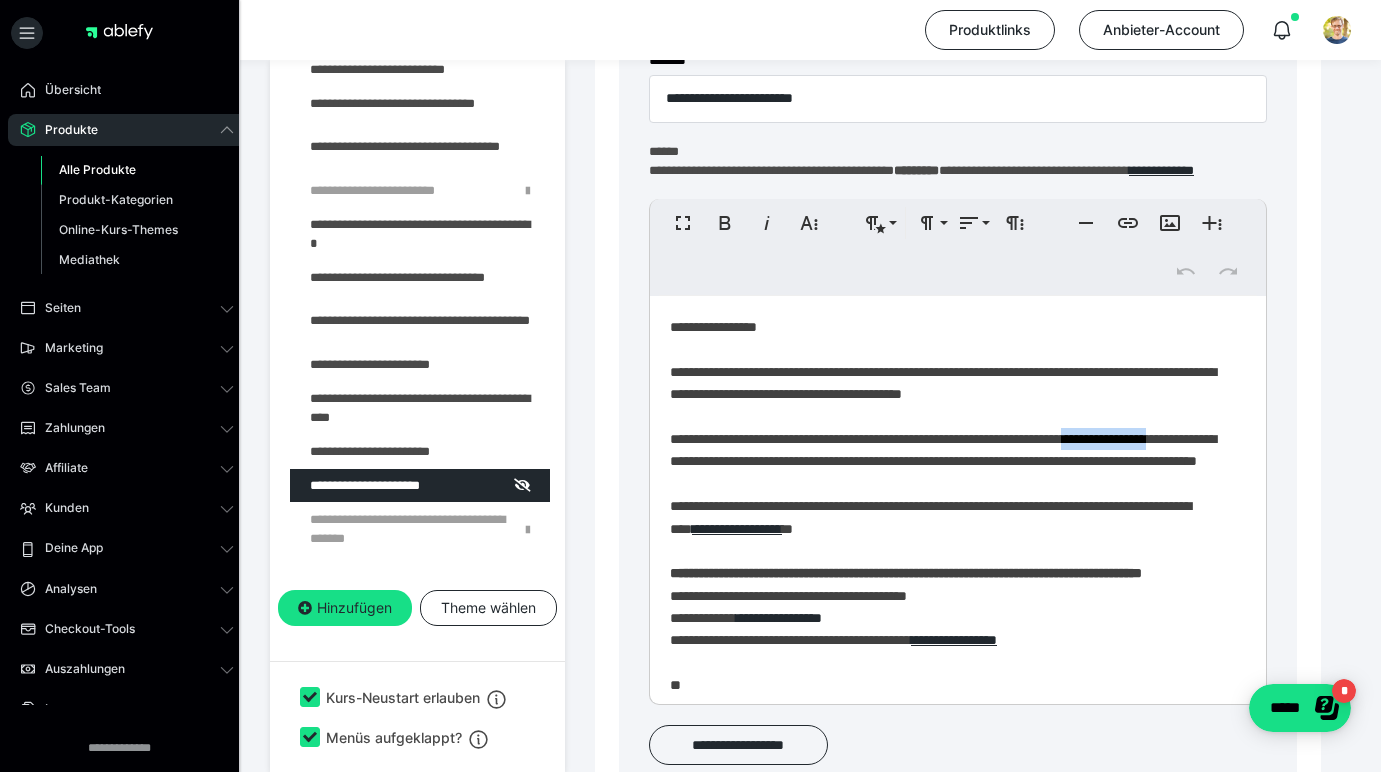 drag, startPoint x: 1152, startPoint y: 448, endPoint x: 725, endPoint y: 477, distance: 427.98364 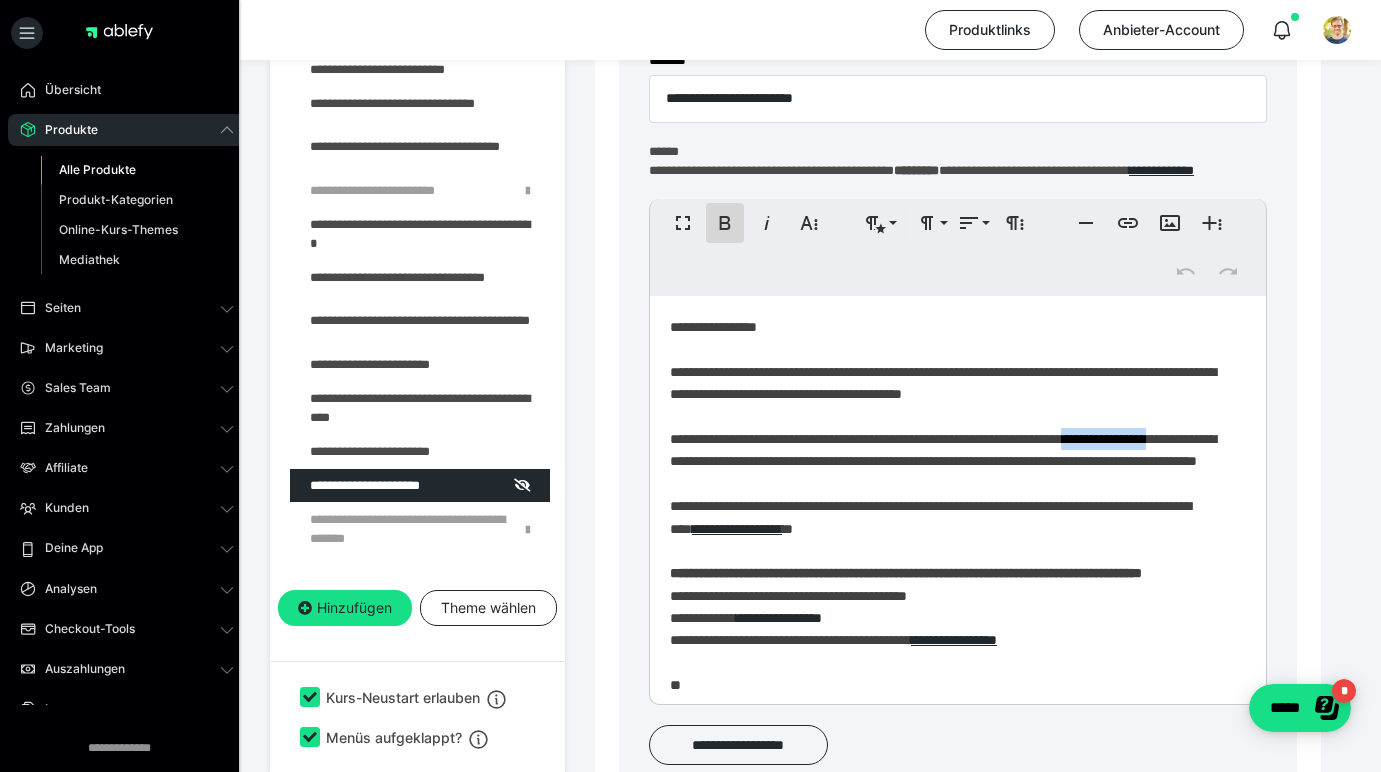 click 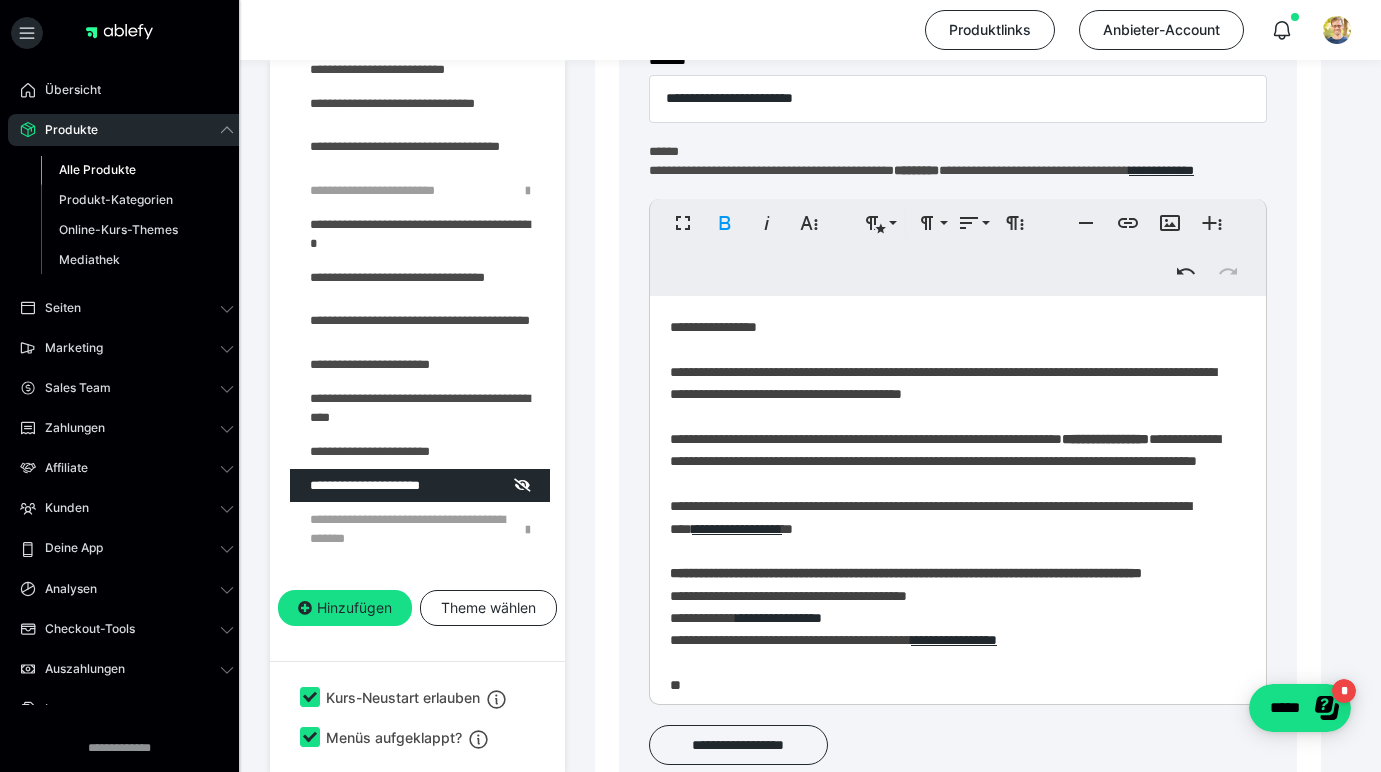 click on "**********" at bounding box center [950, 547] 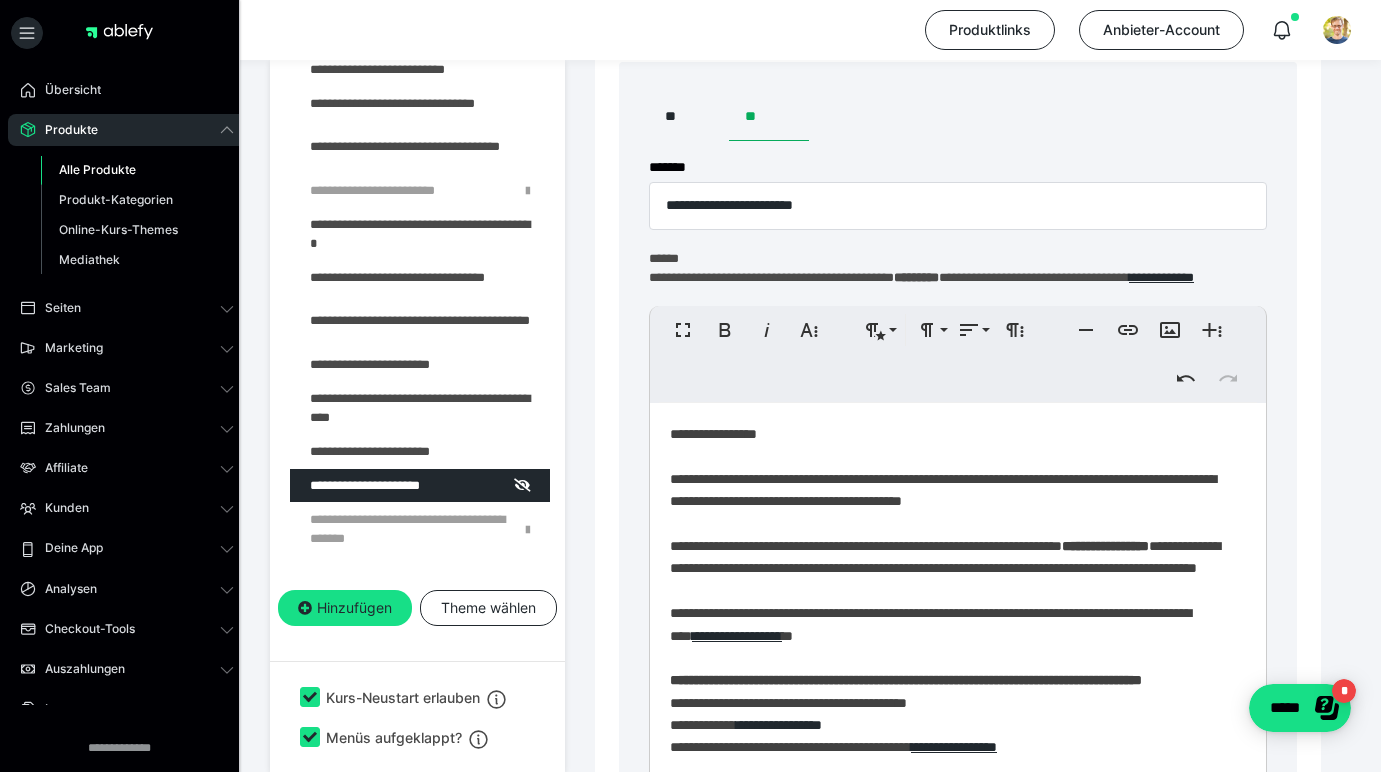 scroll, scrollTop: 582, scrollLeft: 0, axis: vertical 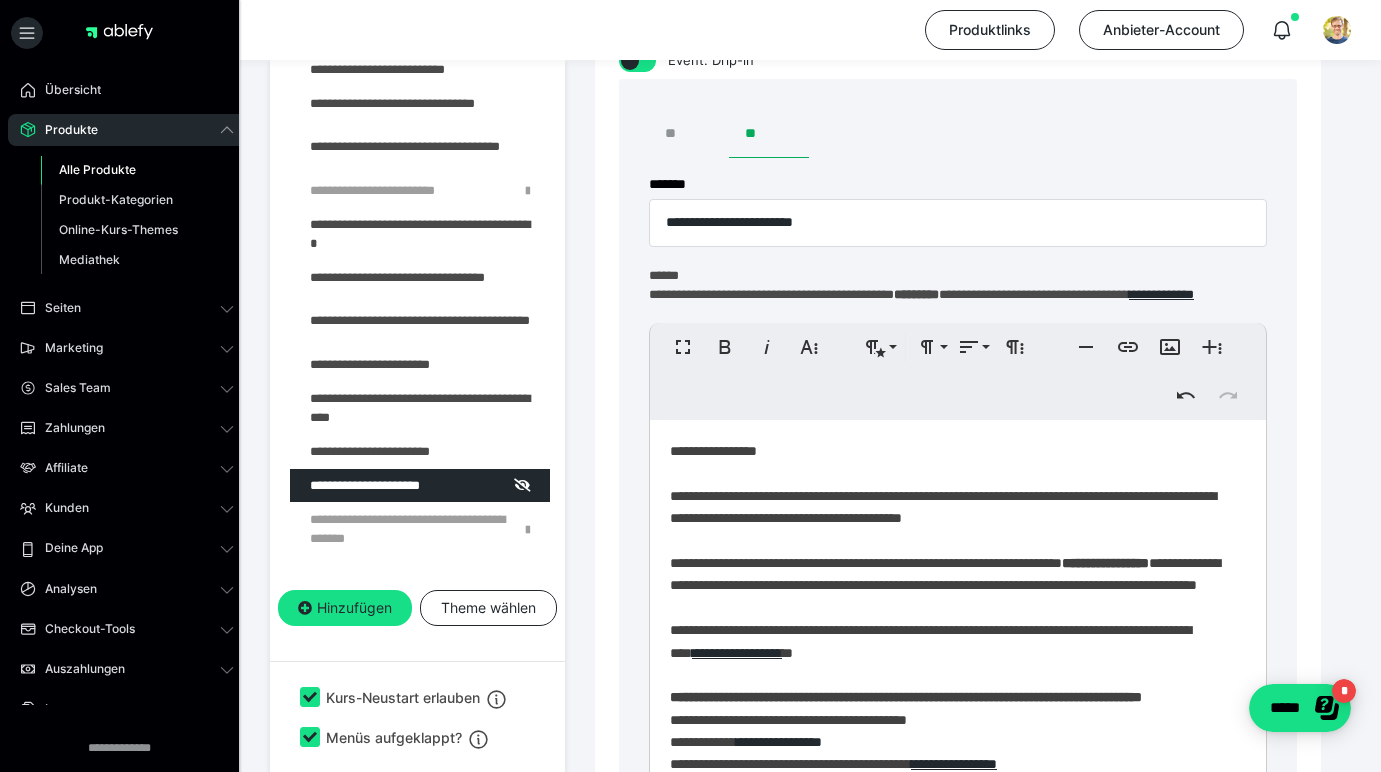 click on "**" at bounding box center [689, 134] 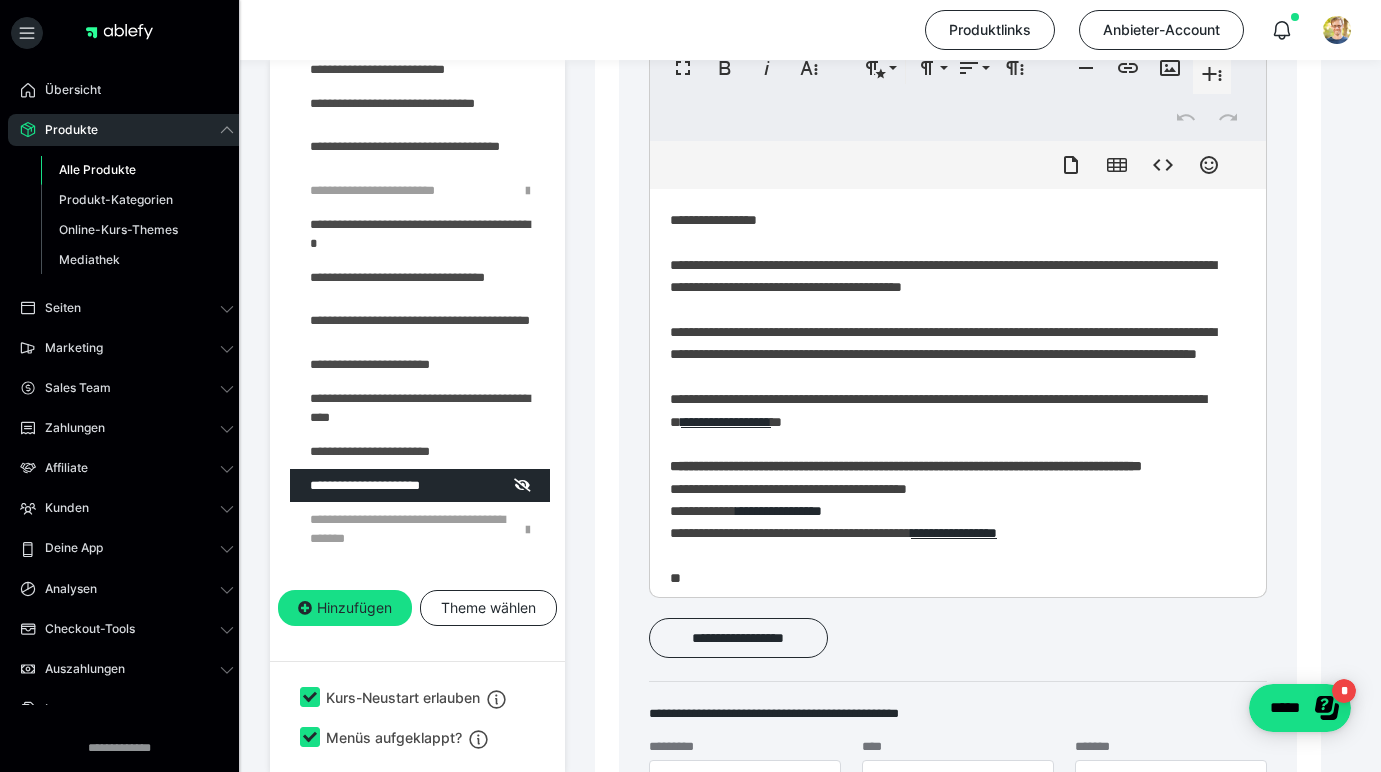scroll, scrollTop: 883, scrollLeft: 0, axis: vertical 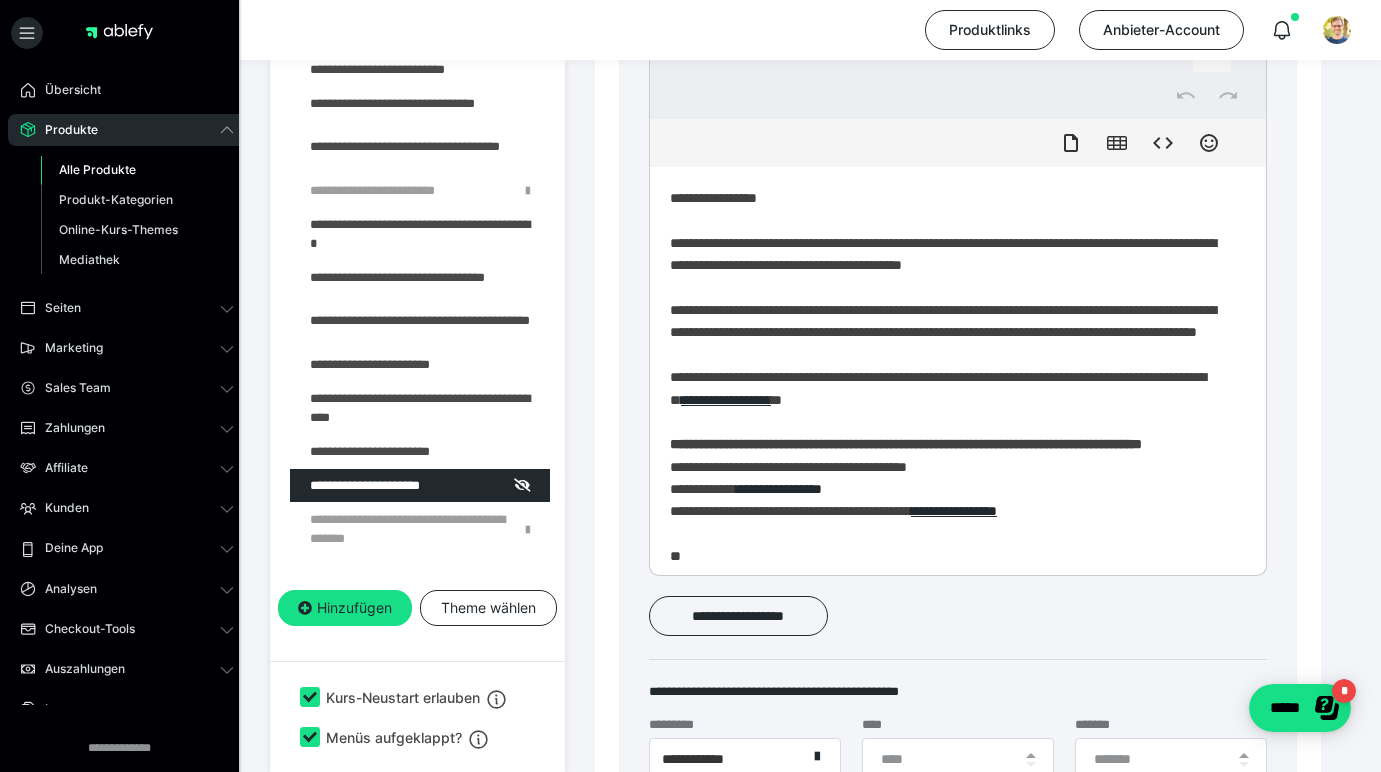 click on "**********" at bounding box center [950, 418] 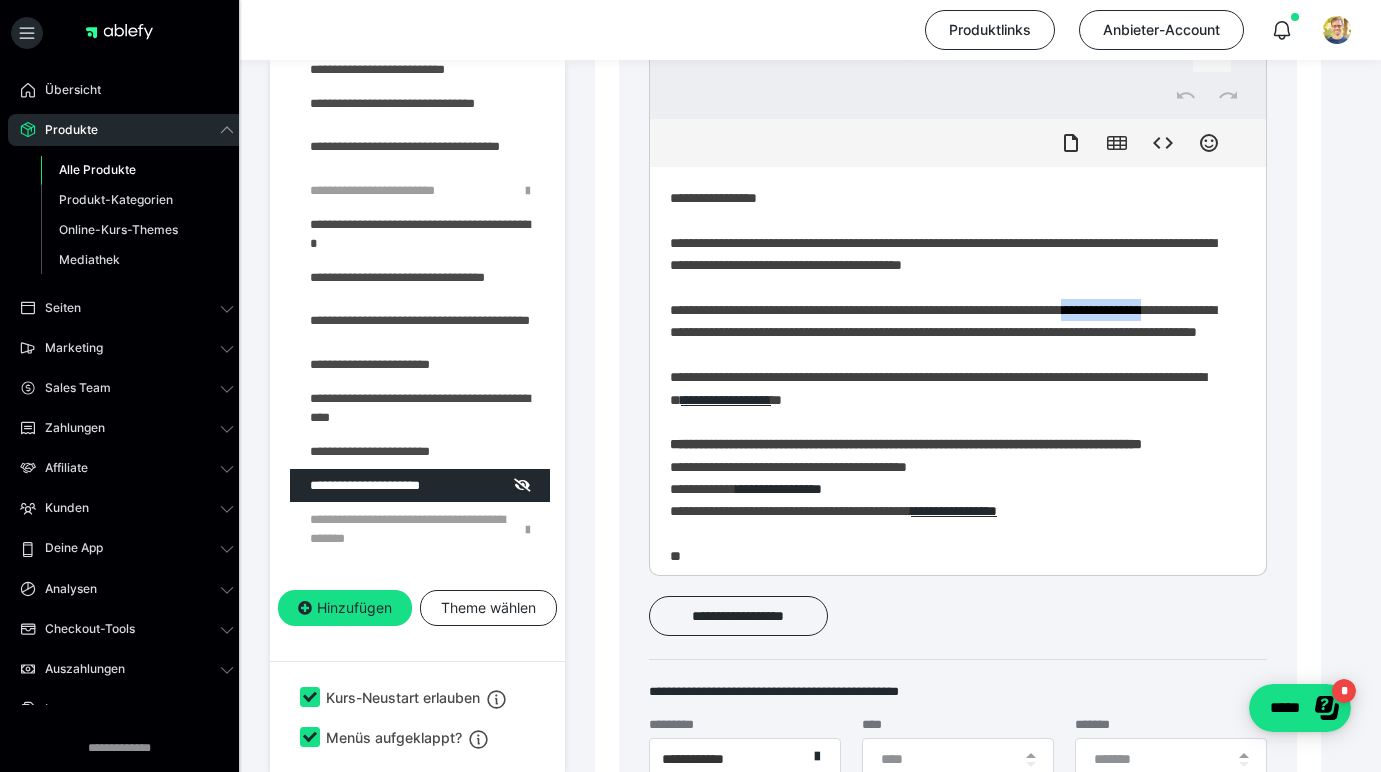drag, startPoint x: 1148, startPoint y: 320, endPoint x: 659, endPoint y: 342, distance: 489.49463 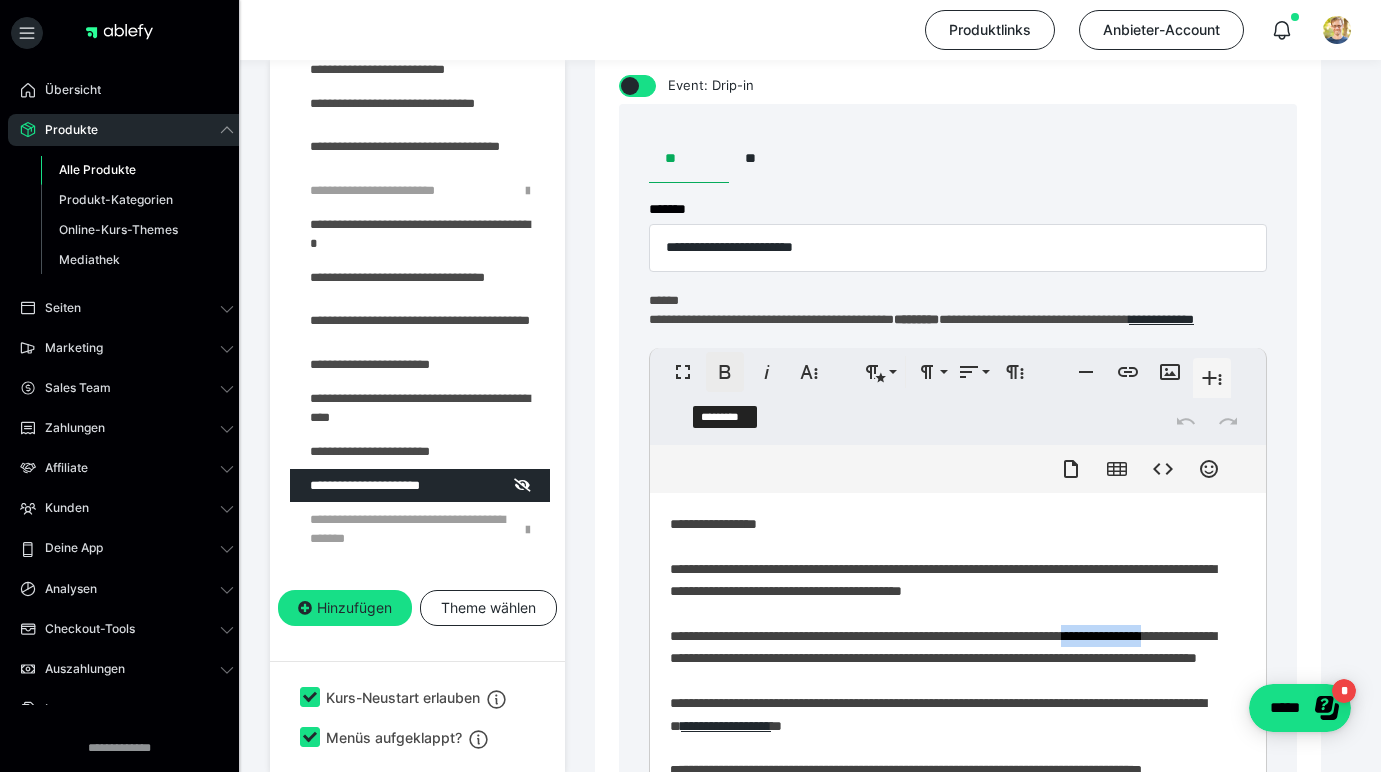 click 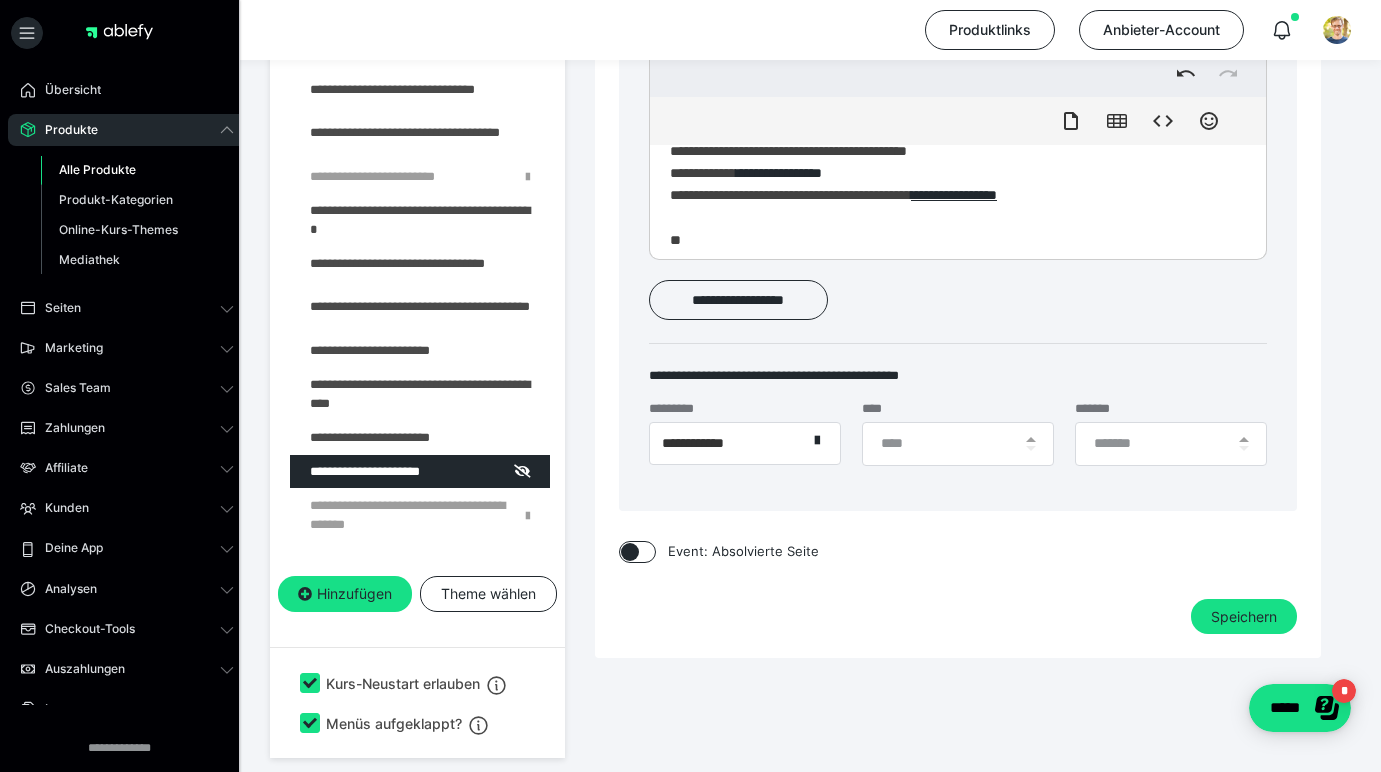 scroll, scrollTop: 1199, scrollLeft: 0, axis: vertical 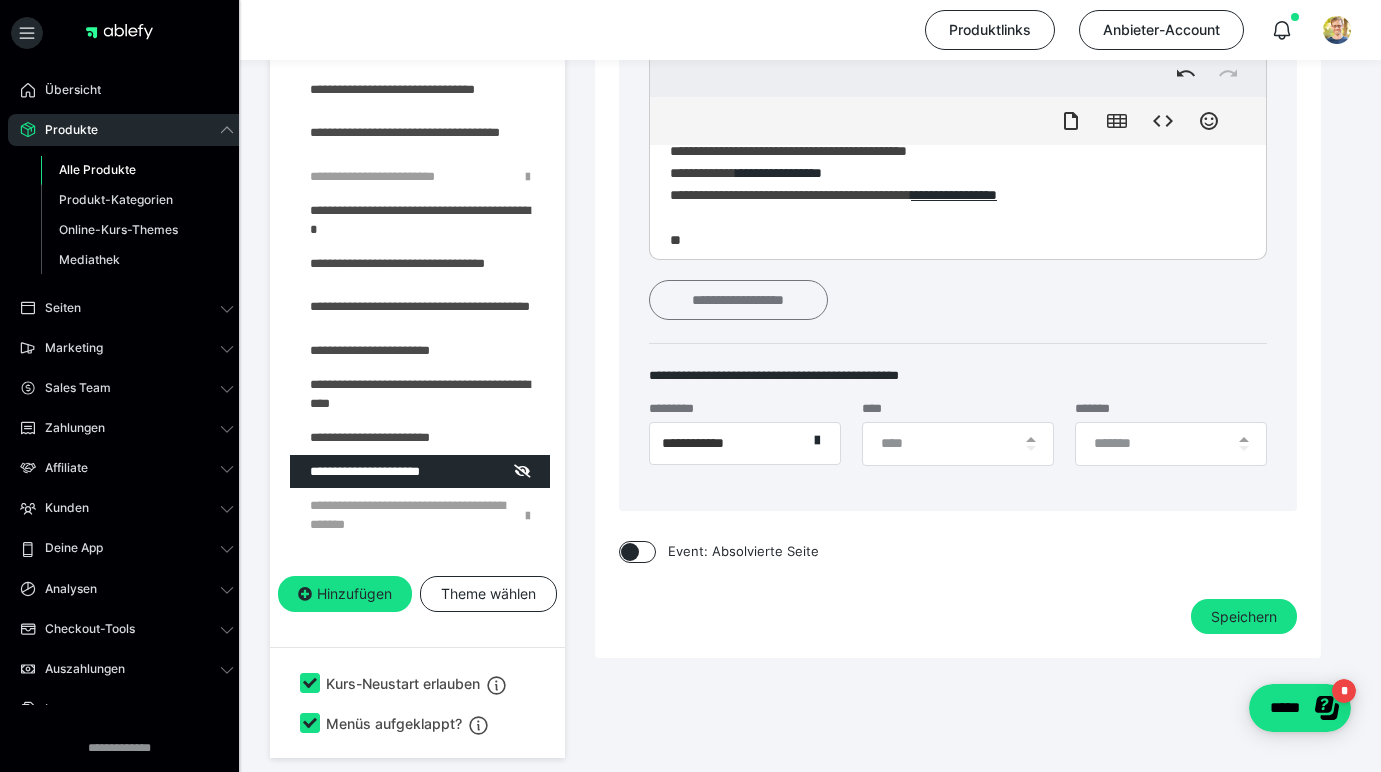 click on "**********" at bounding box center (738, 300) 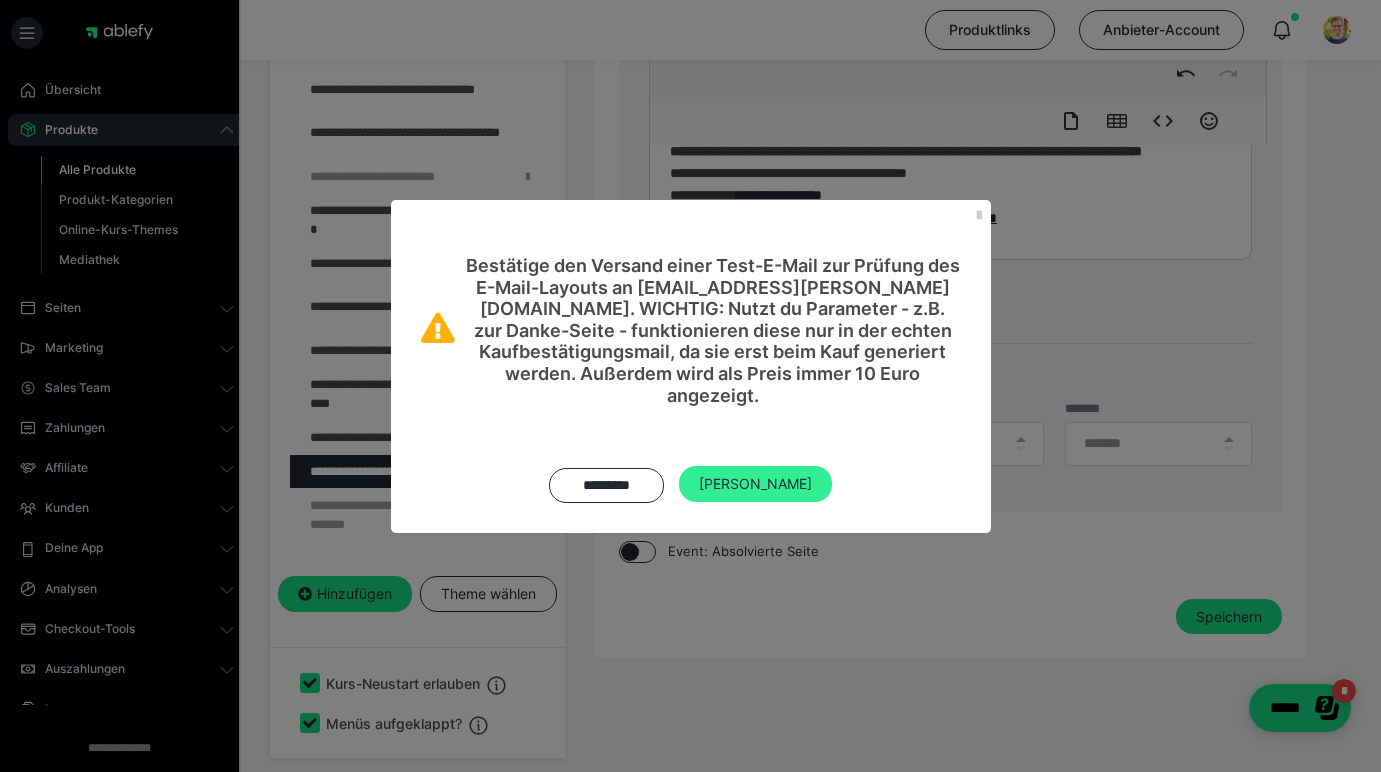 click on "[PERSON_NAME]" at bounding box center [755, 484] 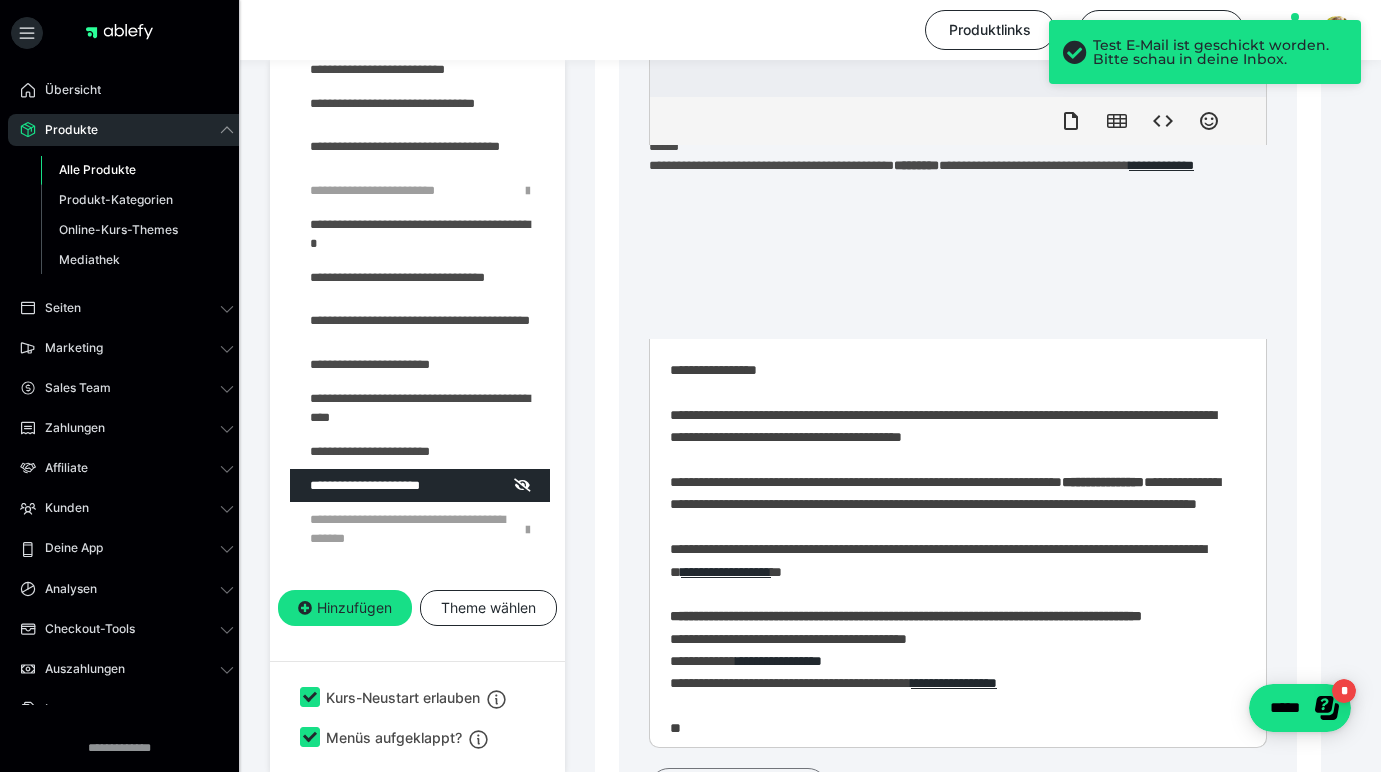 scroll, scrollTop: 480, scrollLeft: 0, axis: vertical 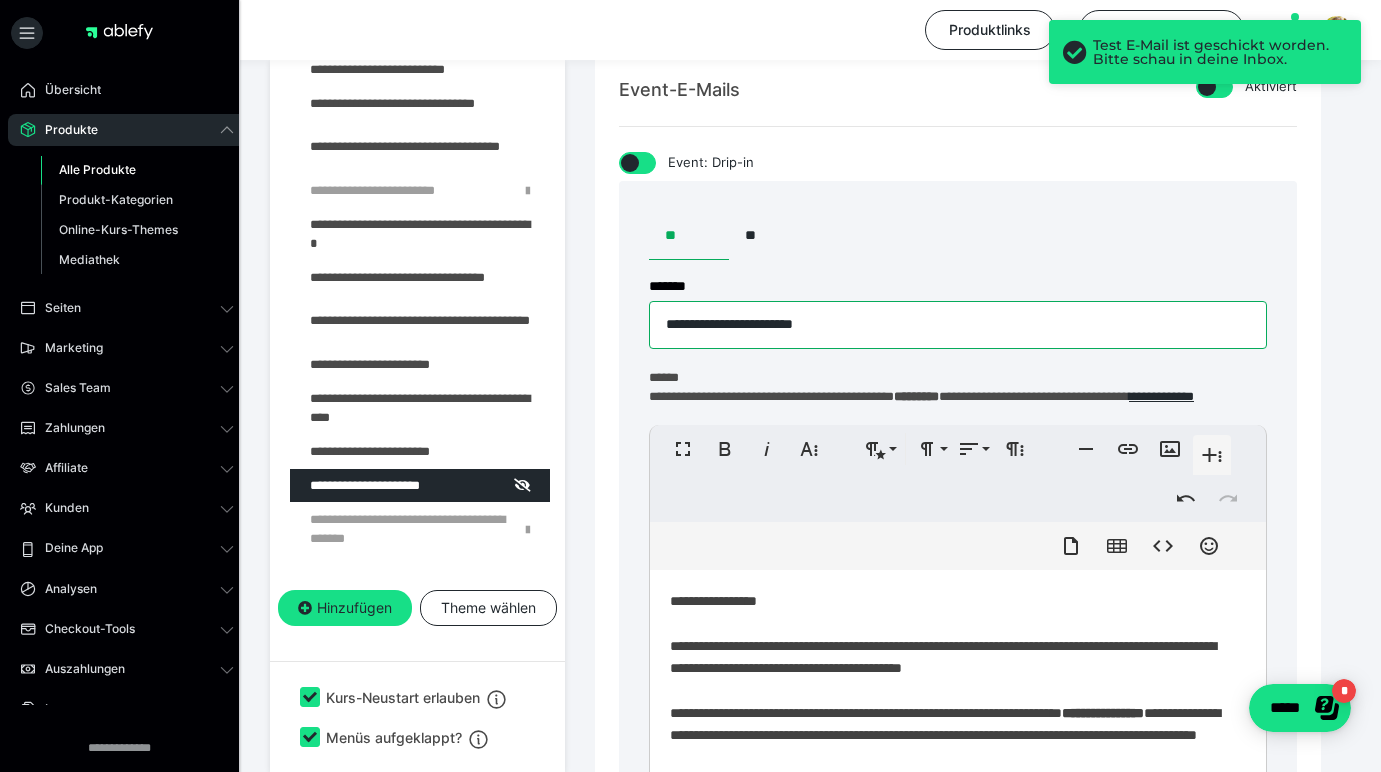 click on "**********" at bounding box center (958, 325) 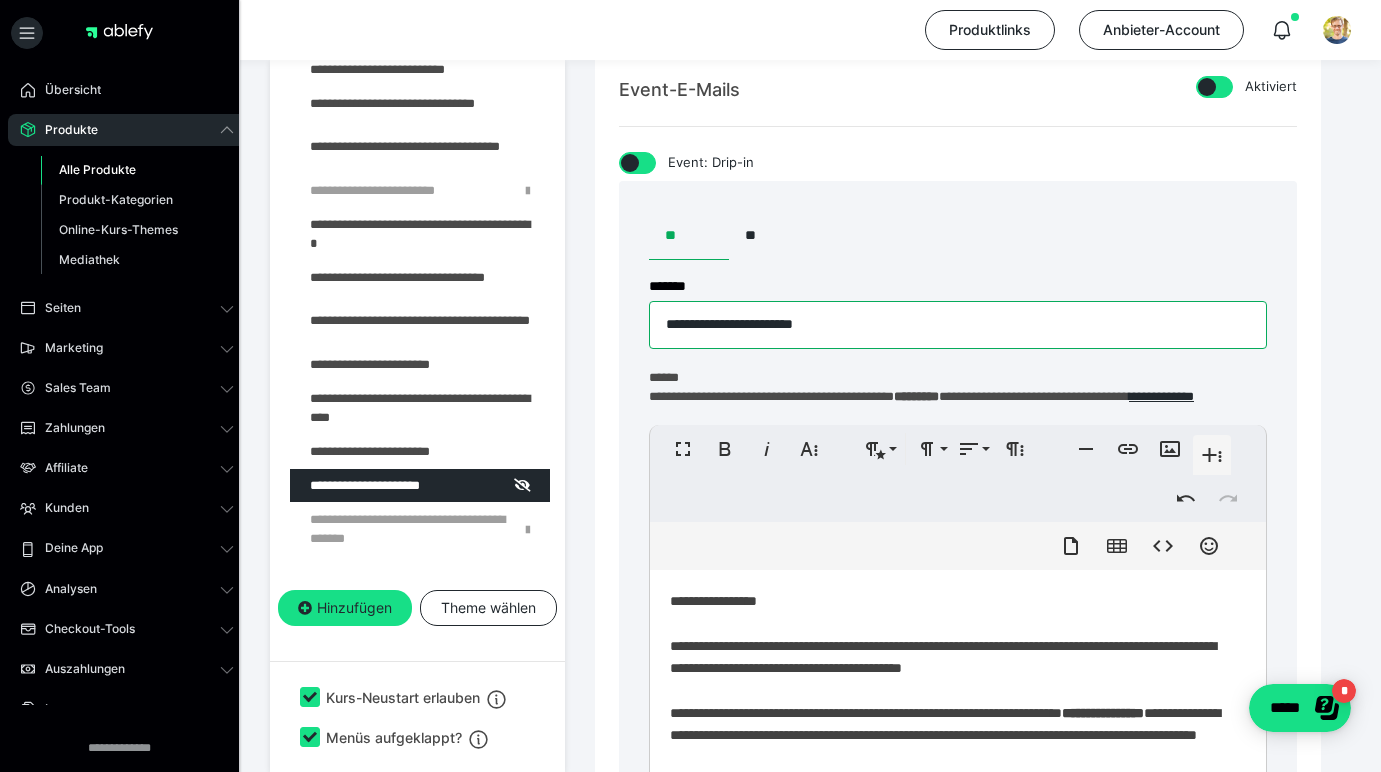 click on "**********" at bounding box center (958, 325) 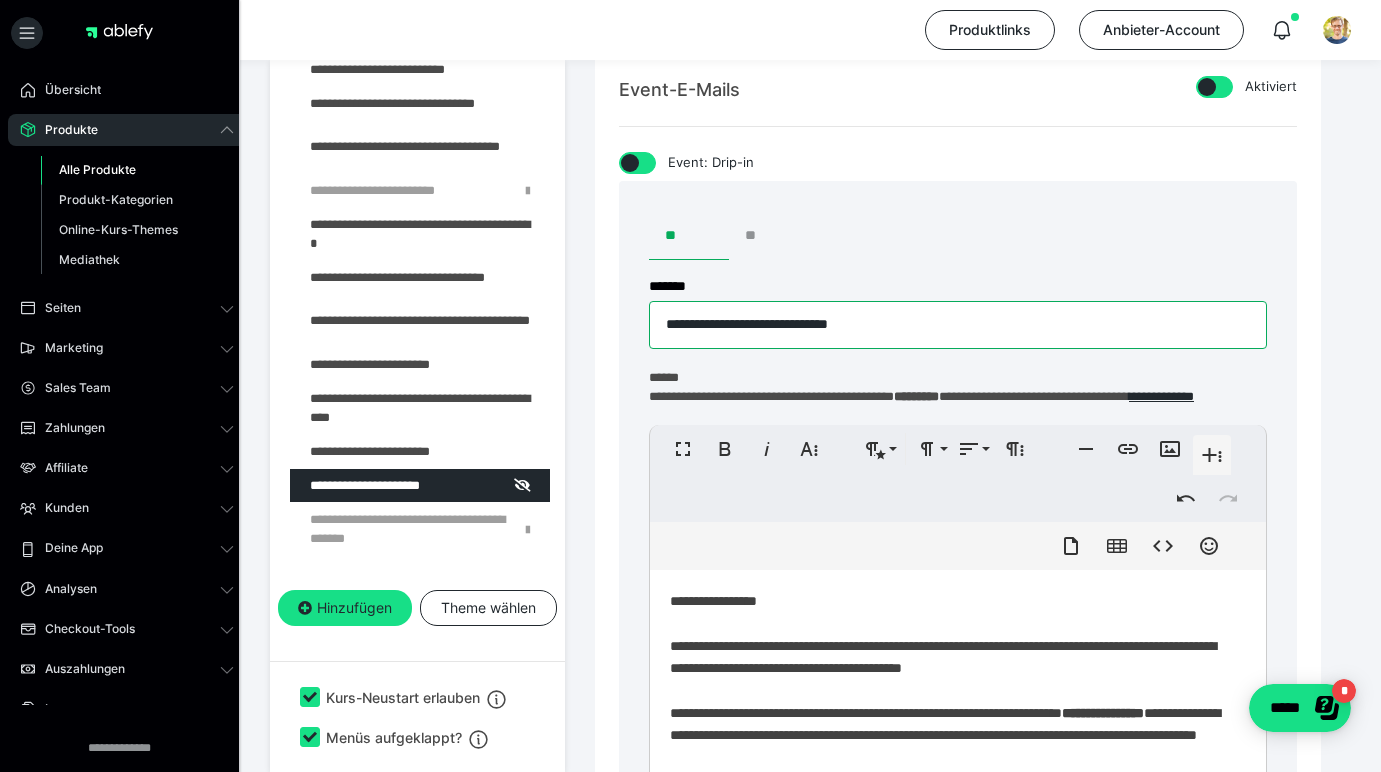 type on "**********" 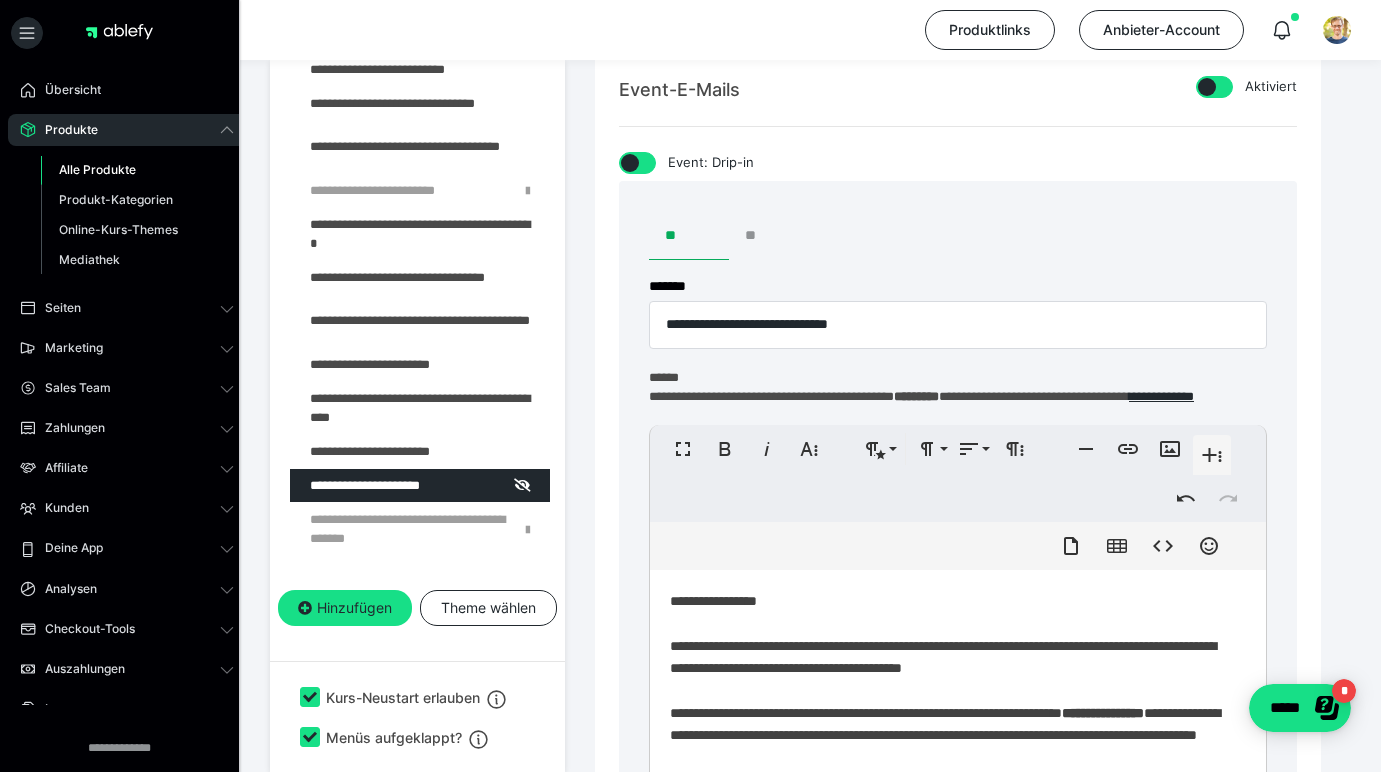 click on "**" at bounding box center [769, 236] 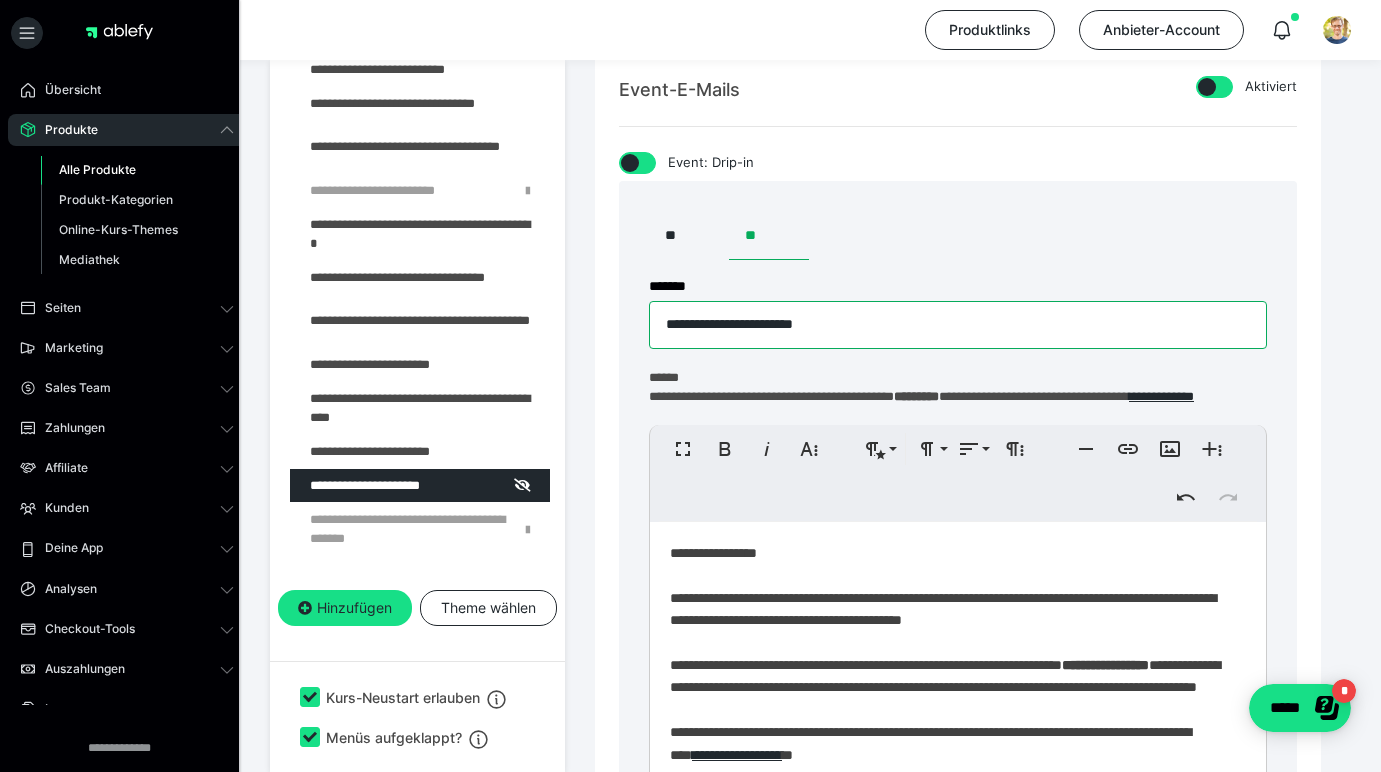 click on "**********" at bounding box center (958, 325) 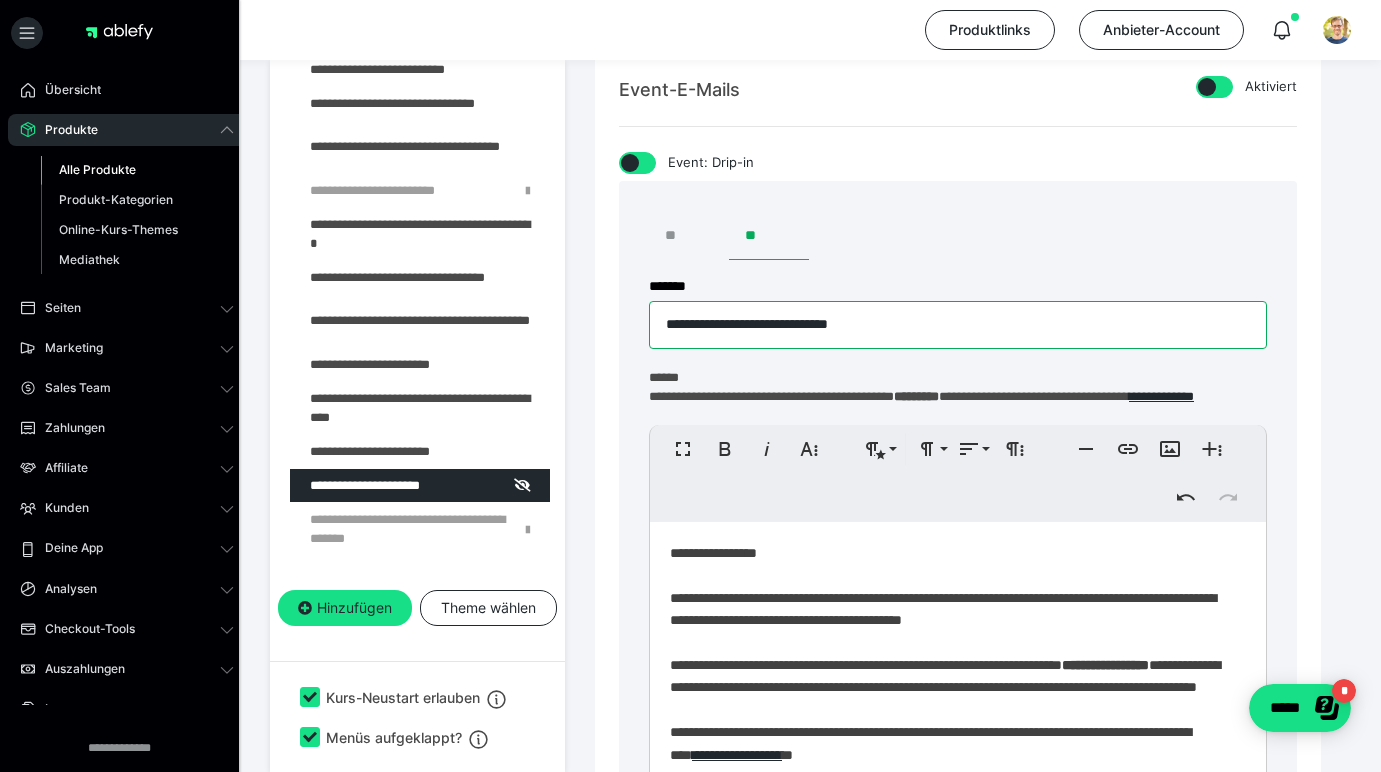 type on "**********" 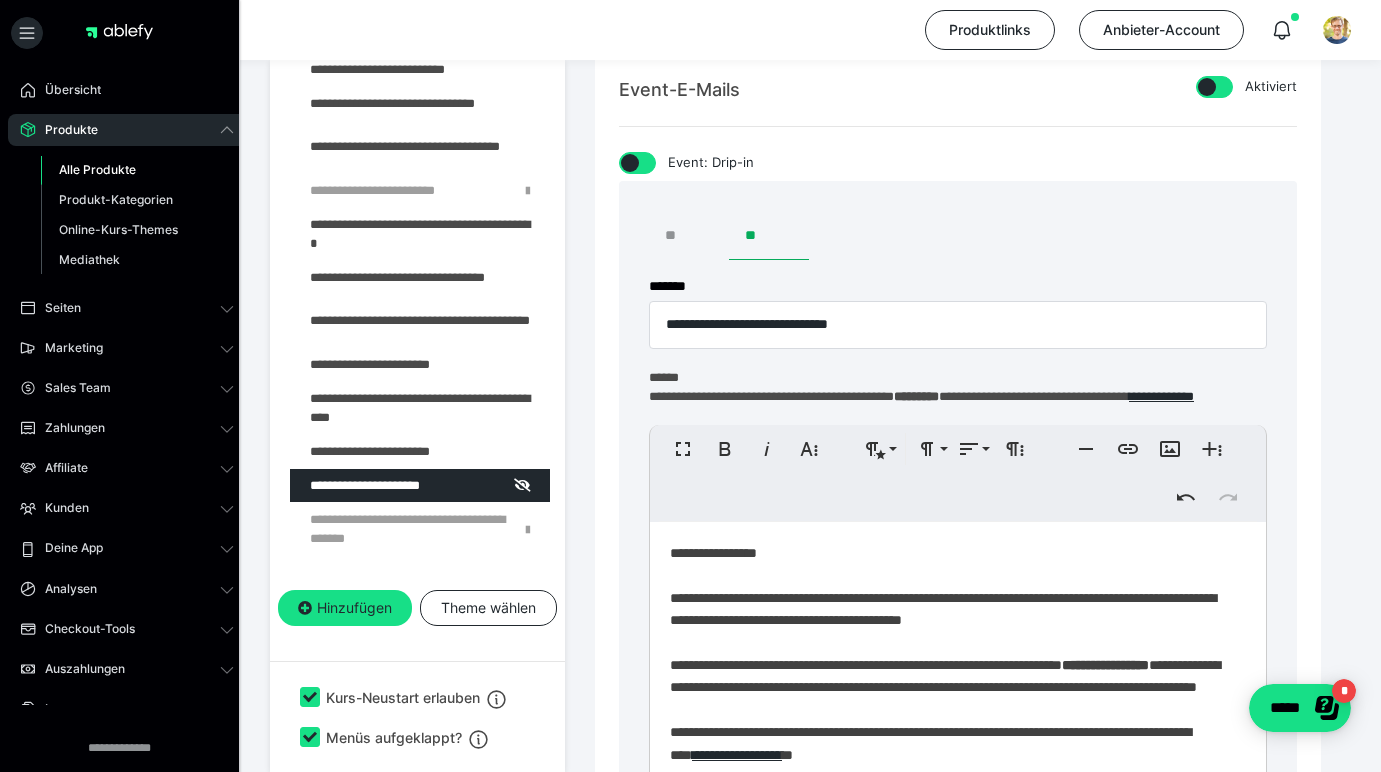 click on "**" at bounding box center (689, 236) 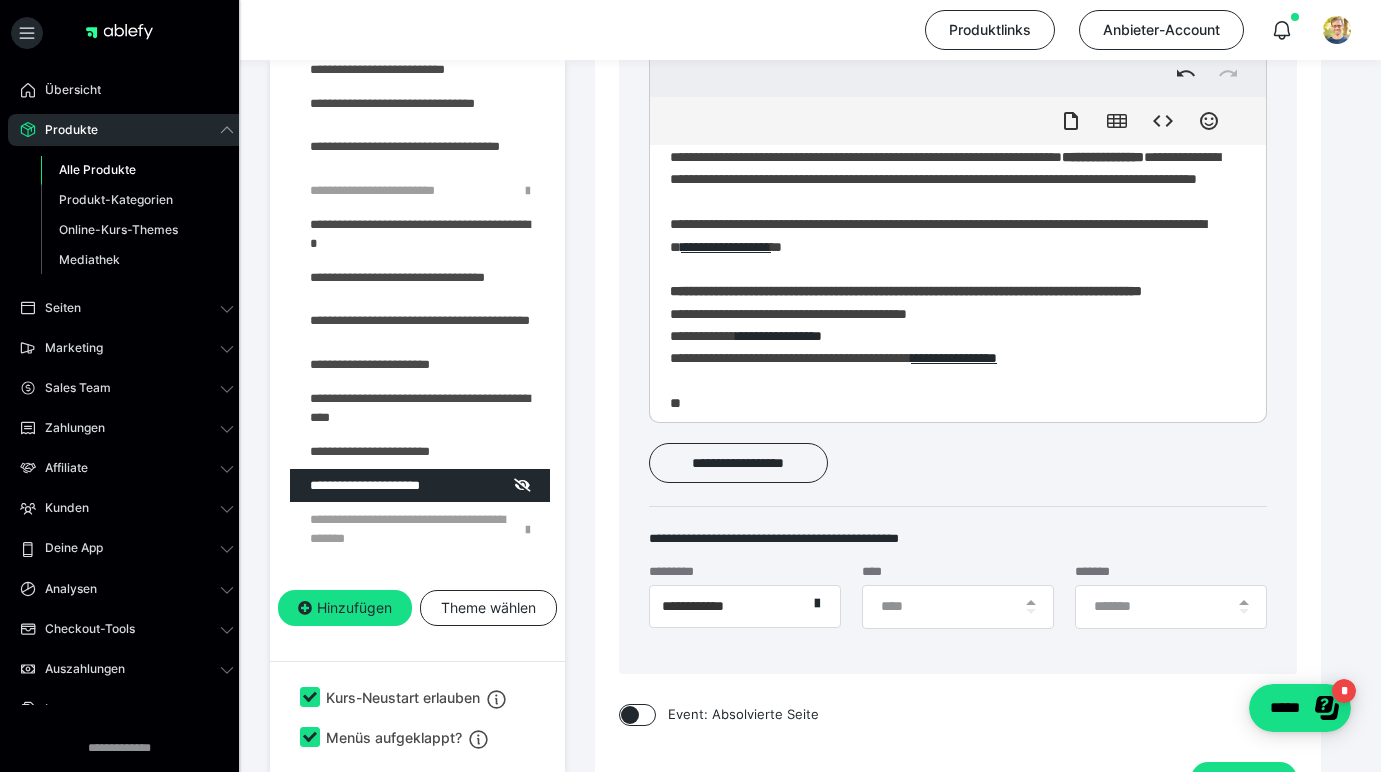 scroll, scrollTop: 1038, scrollLeft: 0, axis: vertical 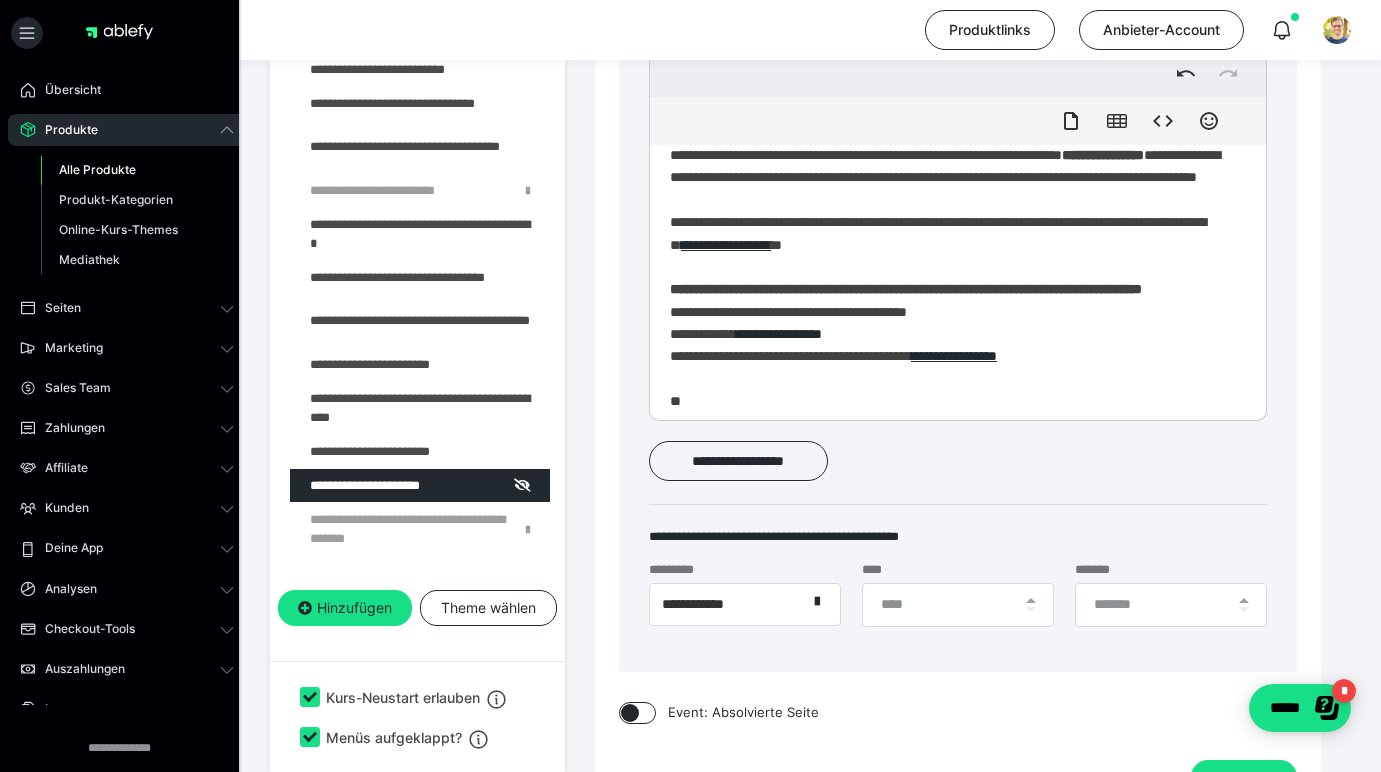 click on "**********" at bounding box center (726, 245) 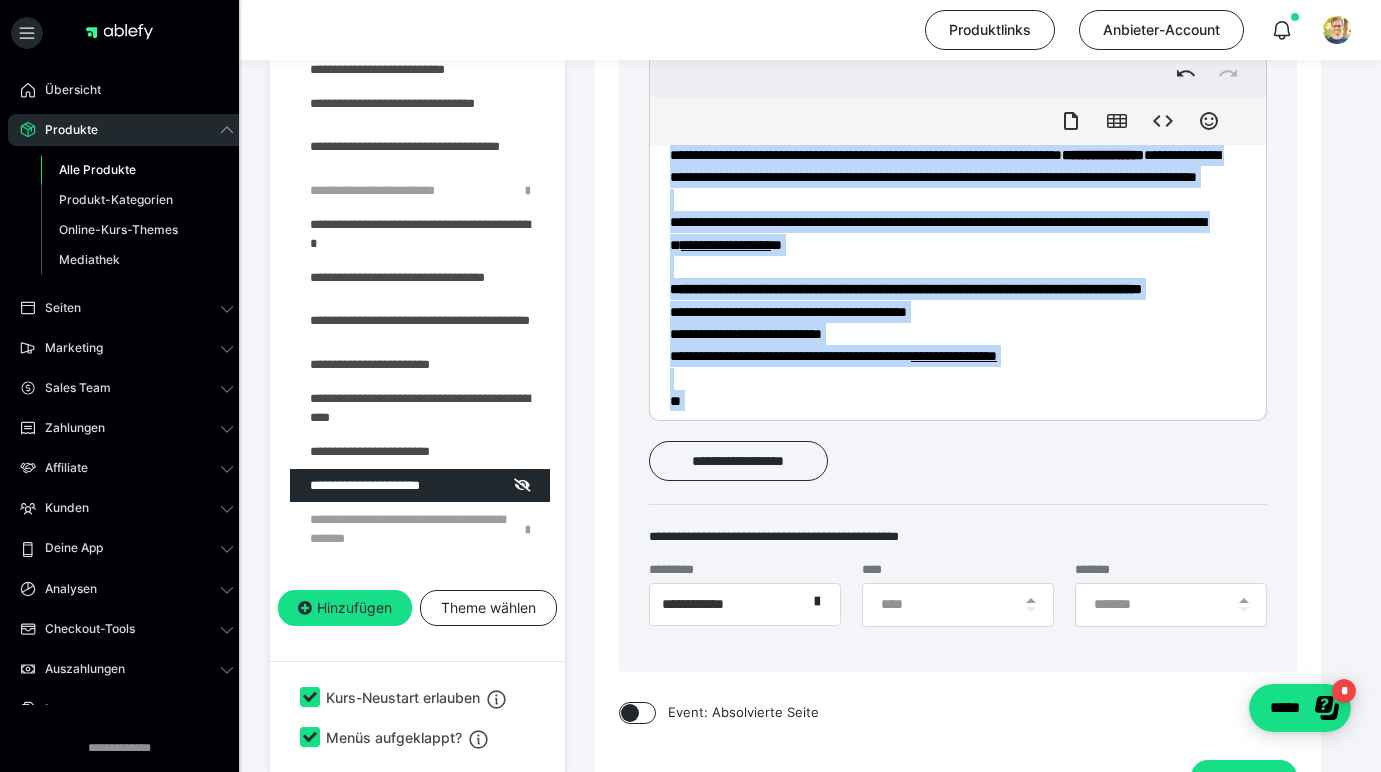 scroll, scrollTop: 0, scrollLeft: 0, axis: both 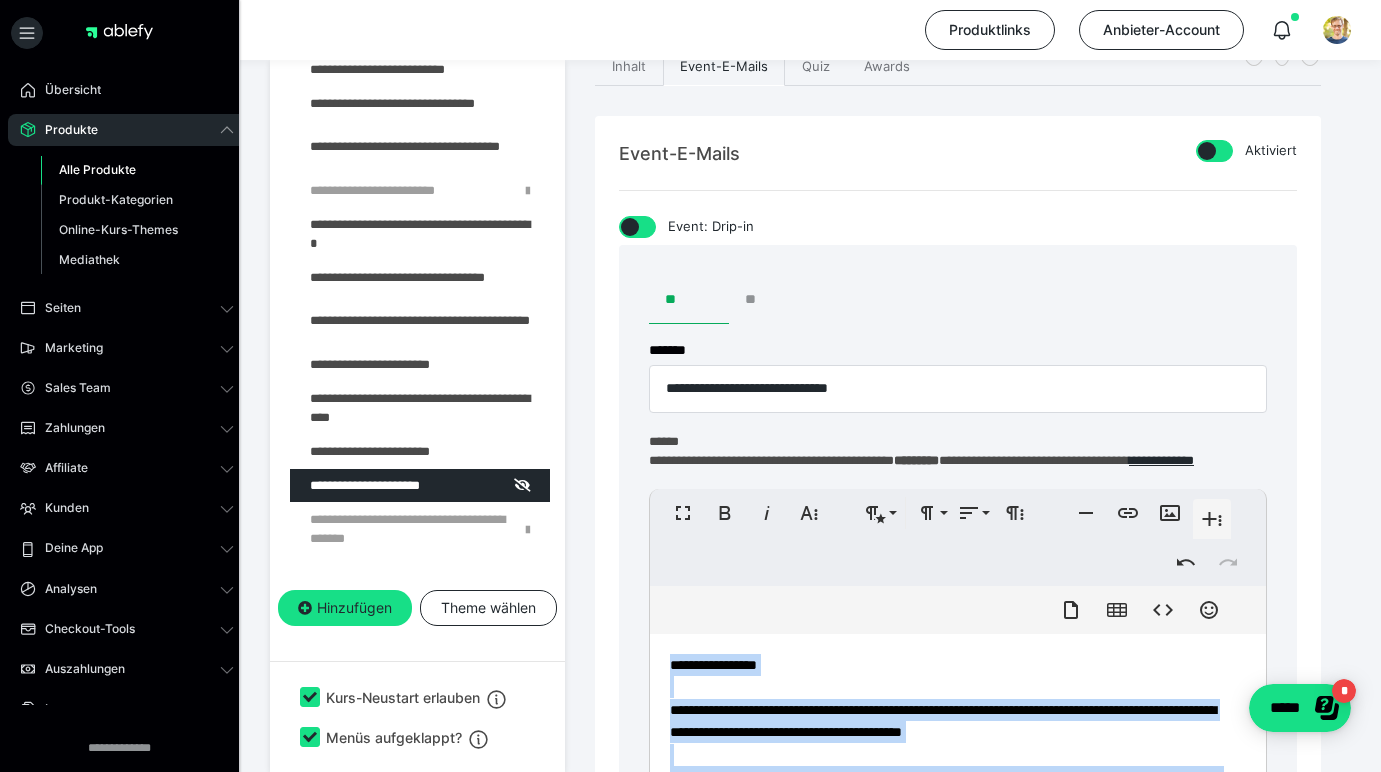 click on "**" at bounding box center [769, 300] 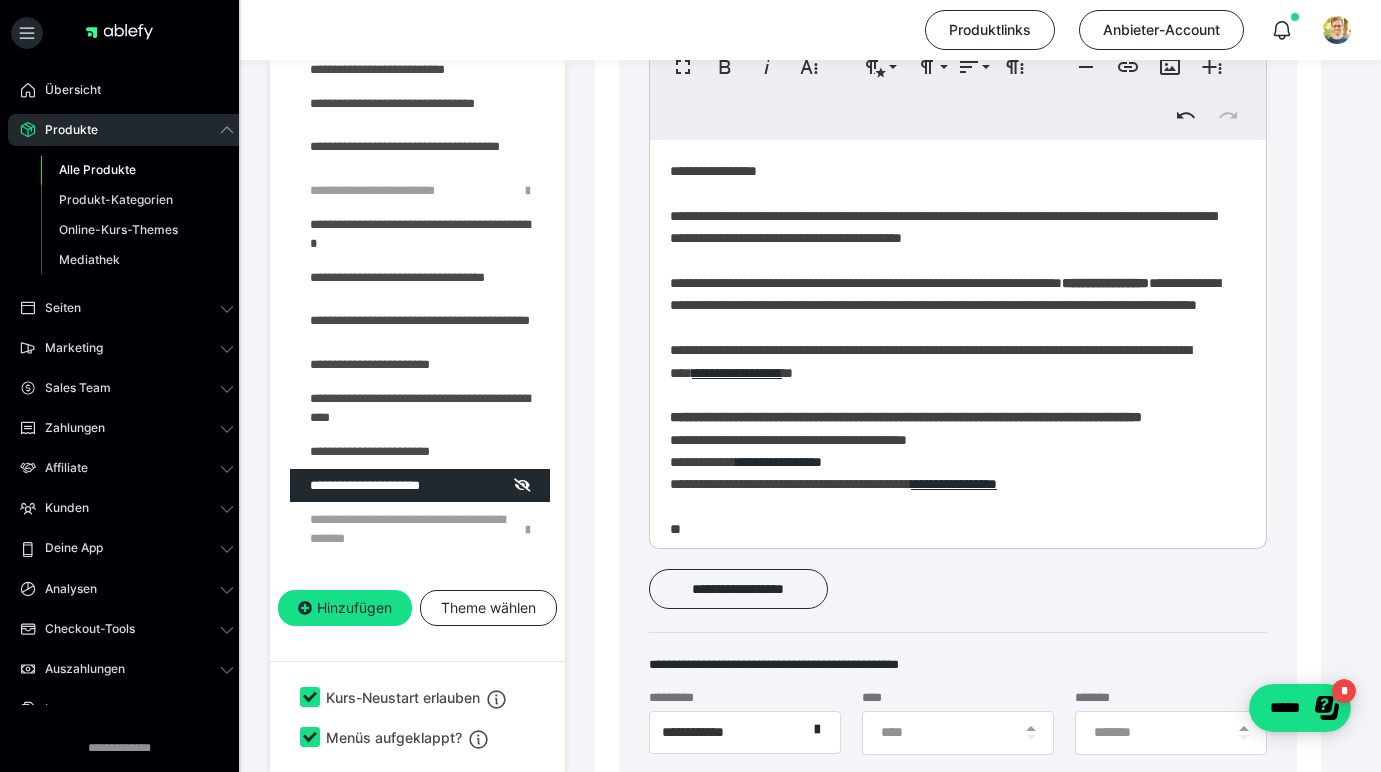 scroll, scrollTop: 920, scrollLeft: 0, axis: vertical 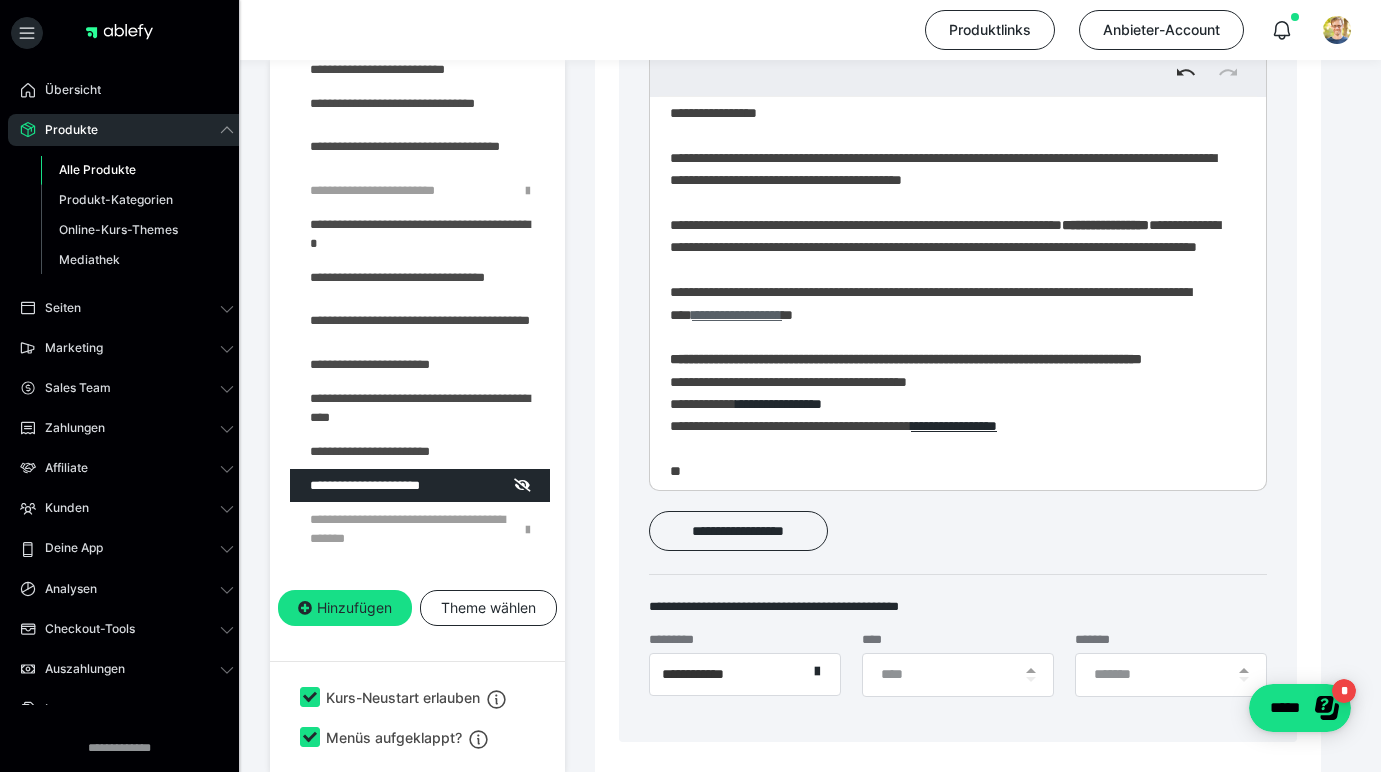 click on "**********" at bounding box center (737, 315) 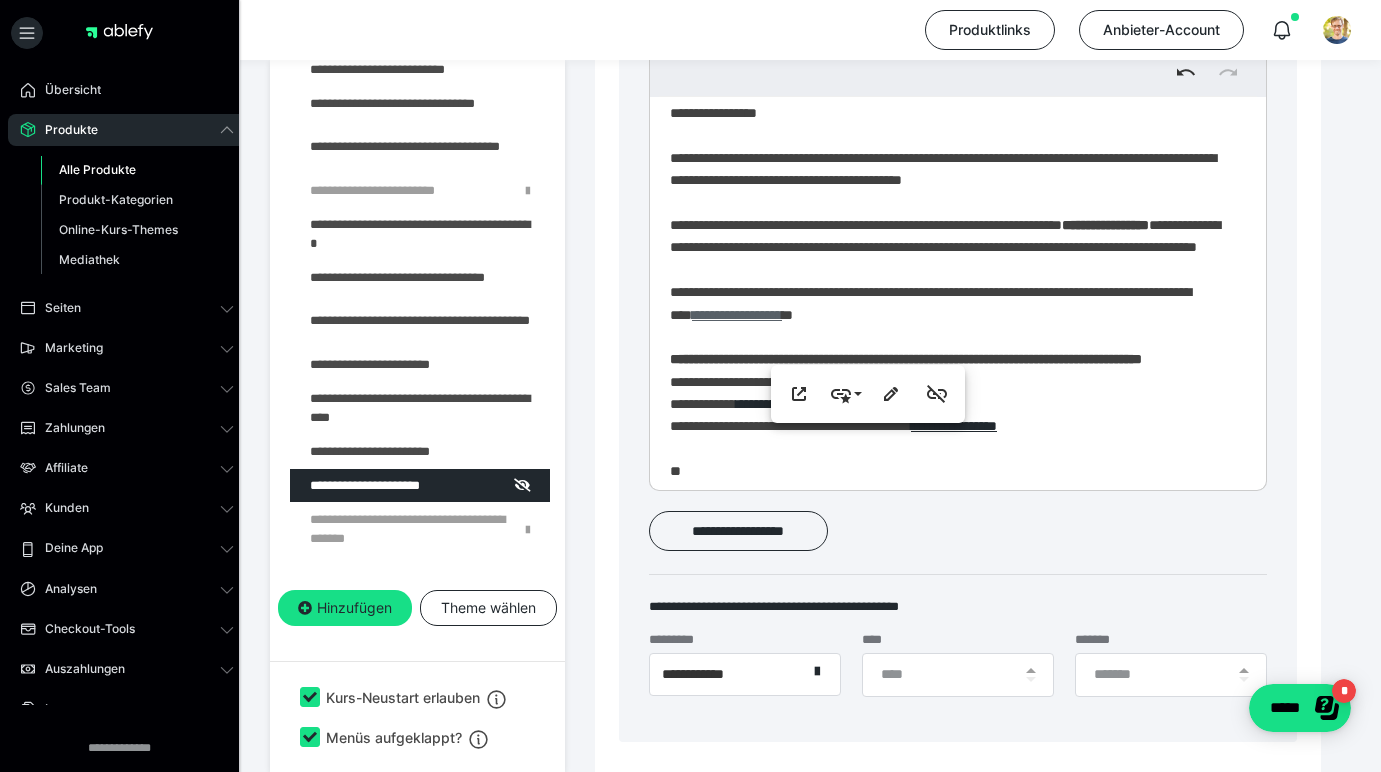 scroll, scrollTop: 842, scrollLeft: 0, axis: vertical 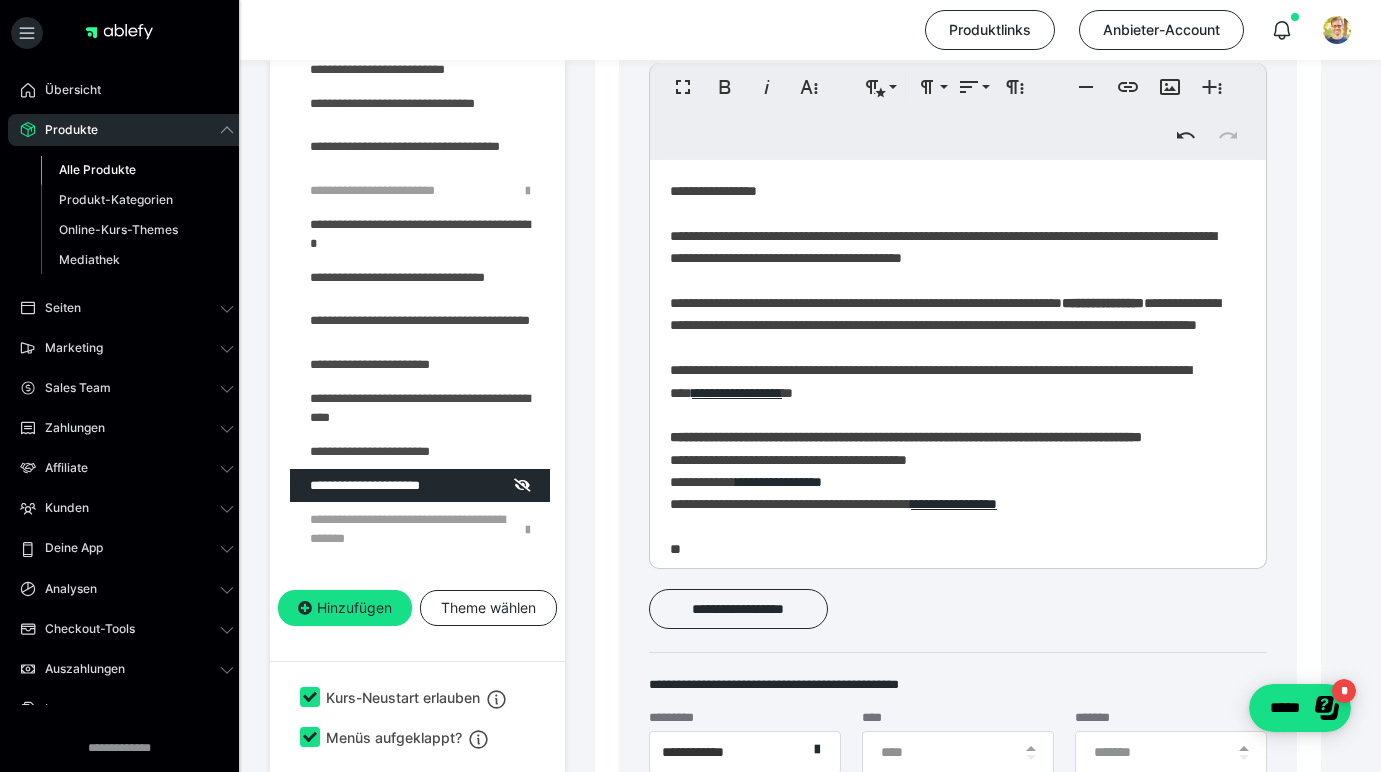 click on "**********" at bounding box center [1103, 303] 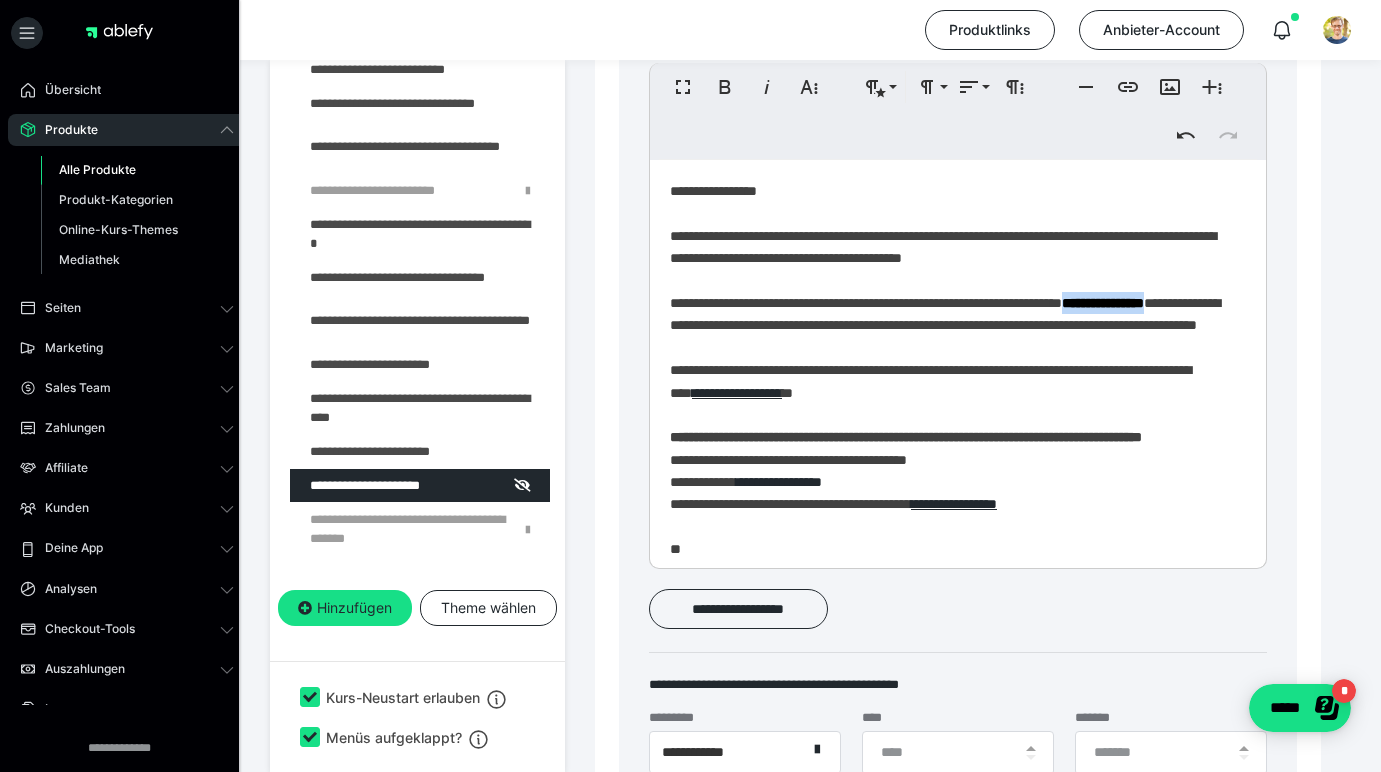 drag, startPoint x: 1143, startPoint y: 314, endPoint x: 686, endPoint y: 340, distance: 457.739 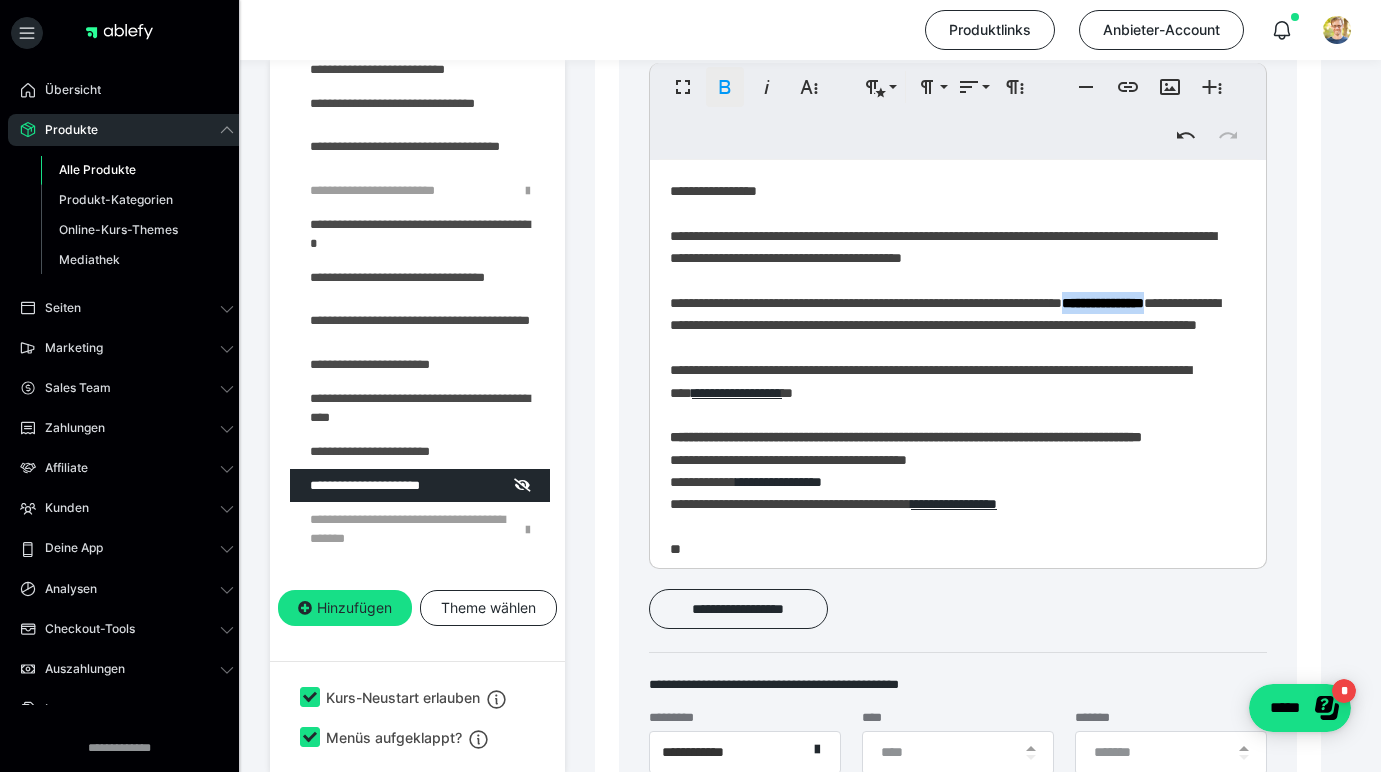 click 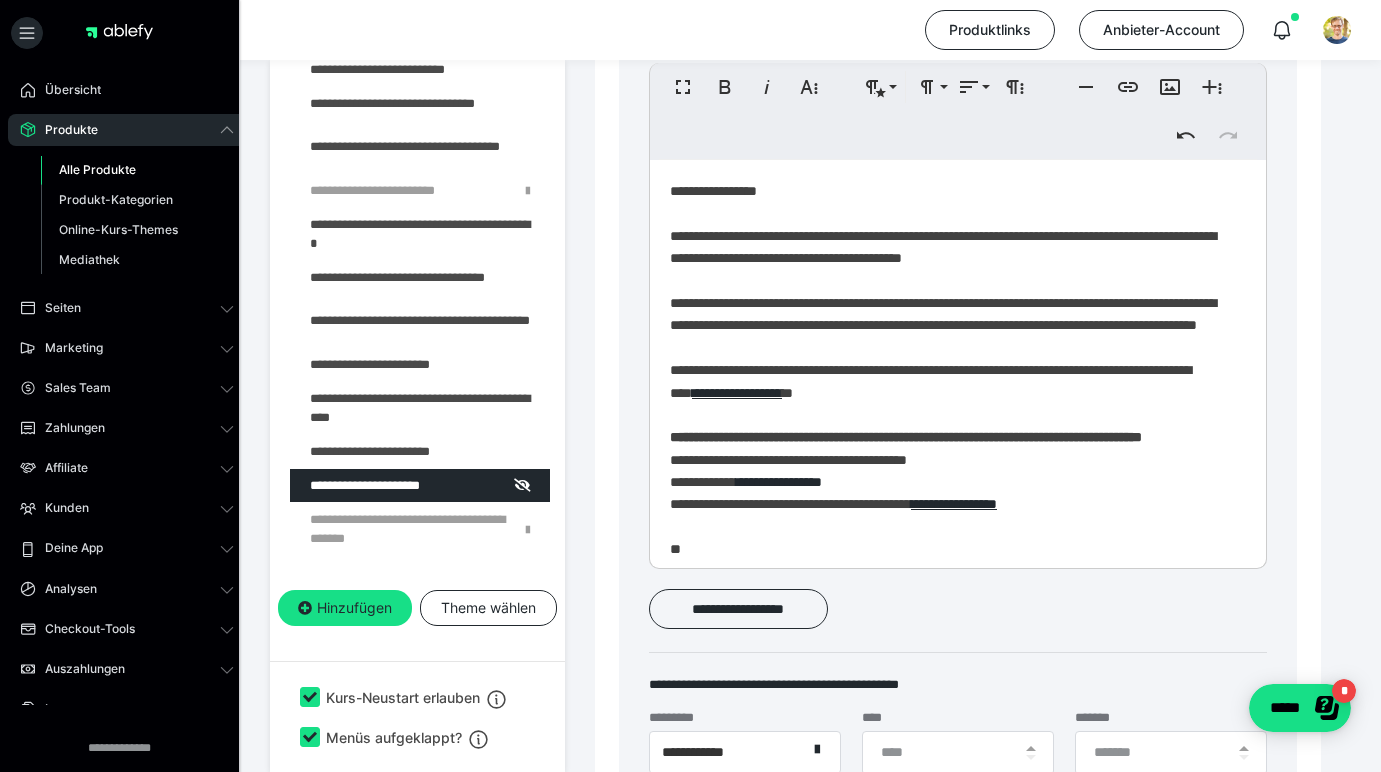 click on "**********" at bounding box center [950, 411] 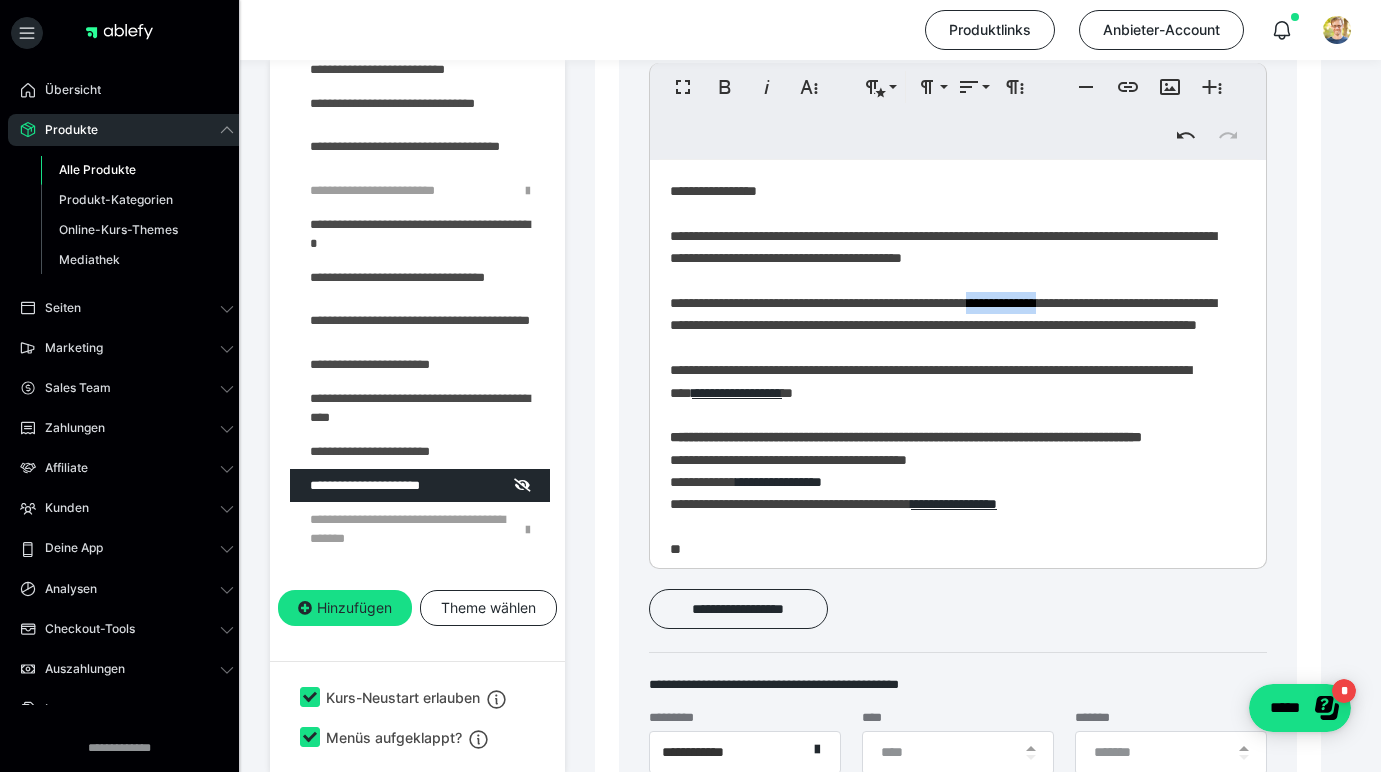 drag, startPoint x: 1029, startPoint y: 309, endPoint x: 1090, endPoint y: 309, distance: 61 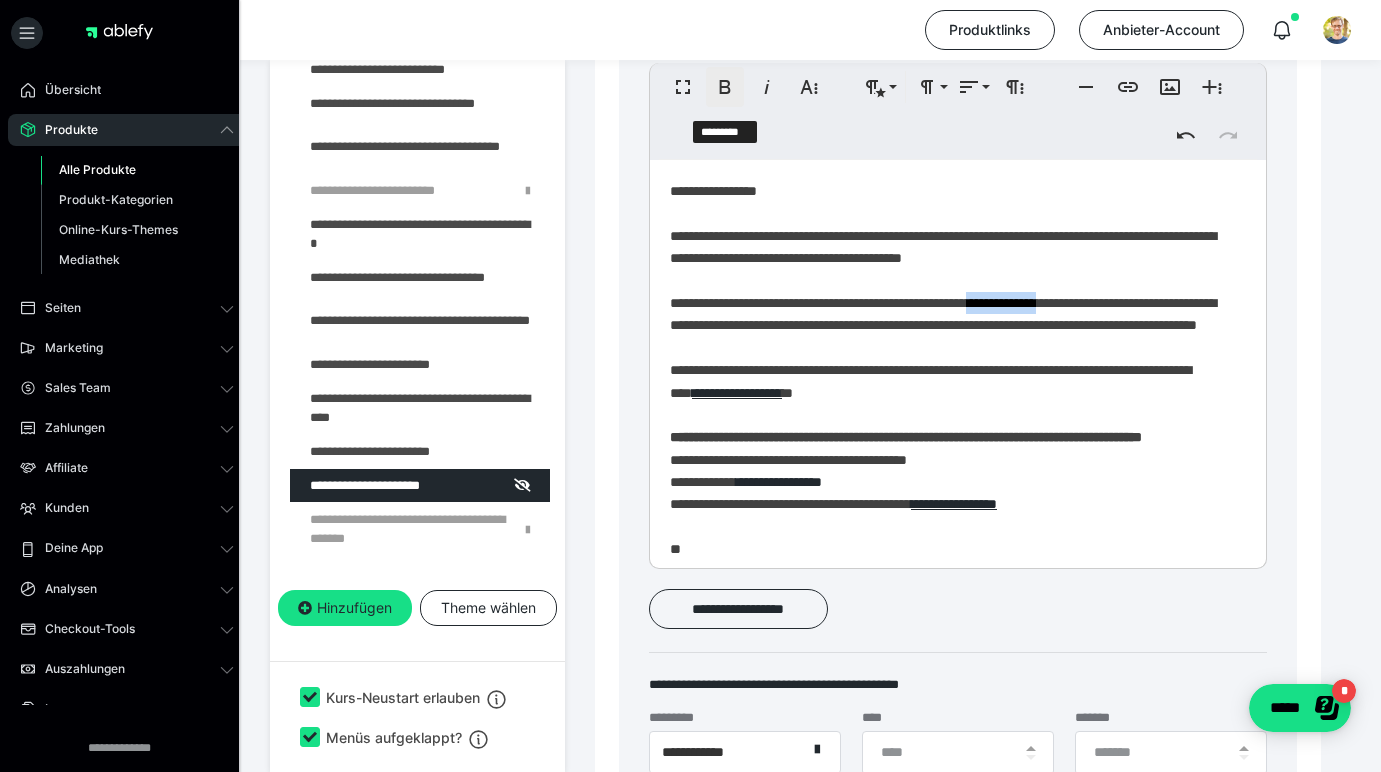 click 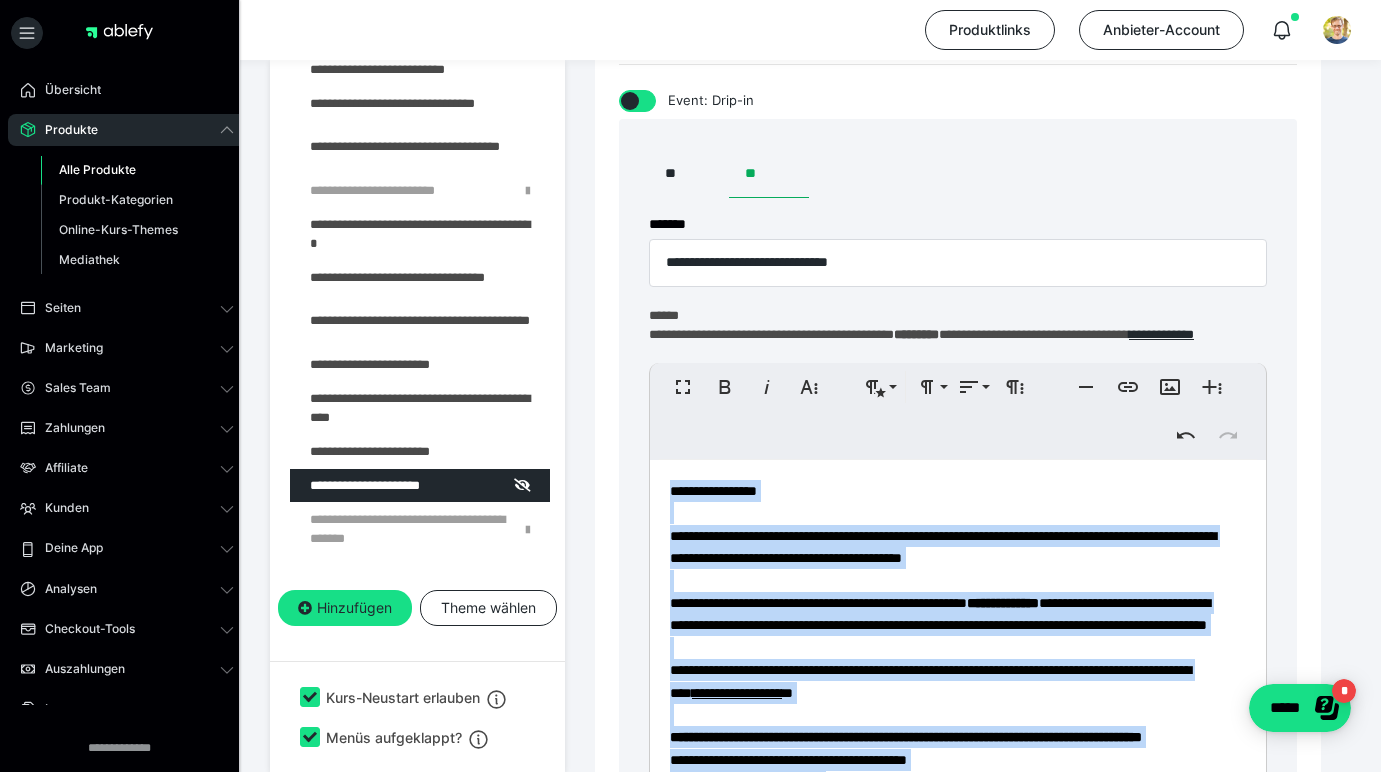 scroll, scrollTop: 524, scrollLeft: 0, axis: vertical 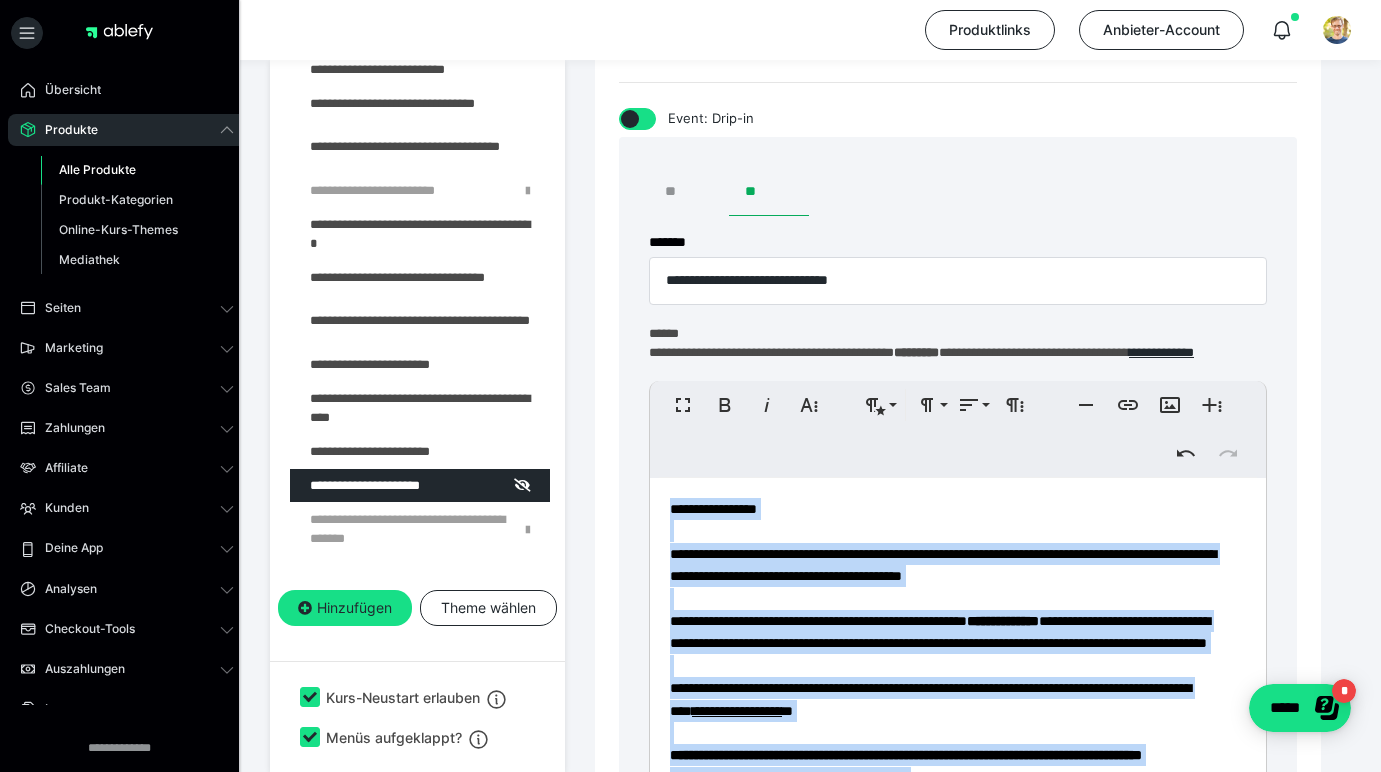click on "**" at bounding box center [689, 192] 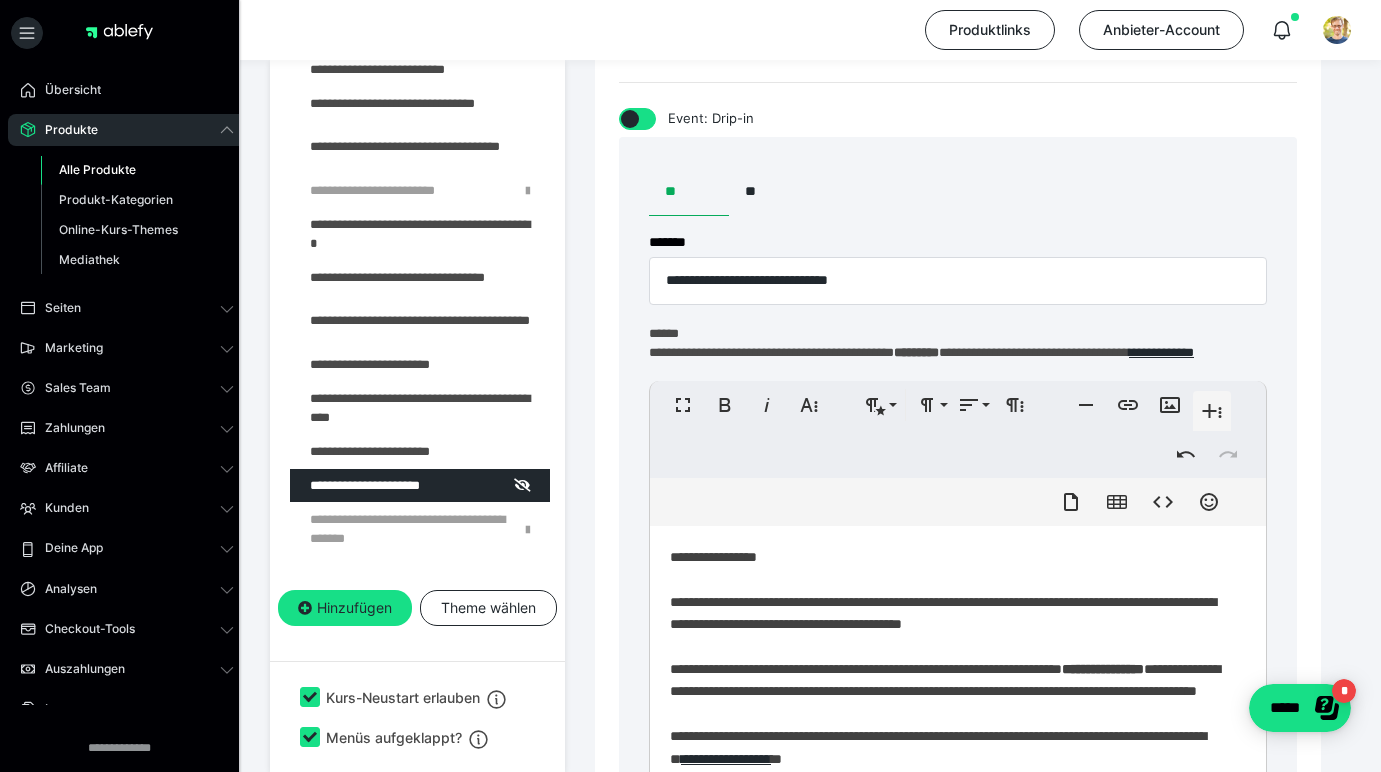 click on "**********" at bounding box center (950, 777) 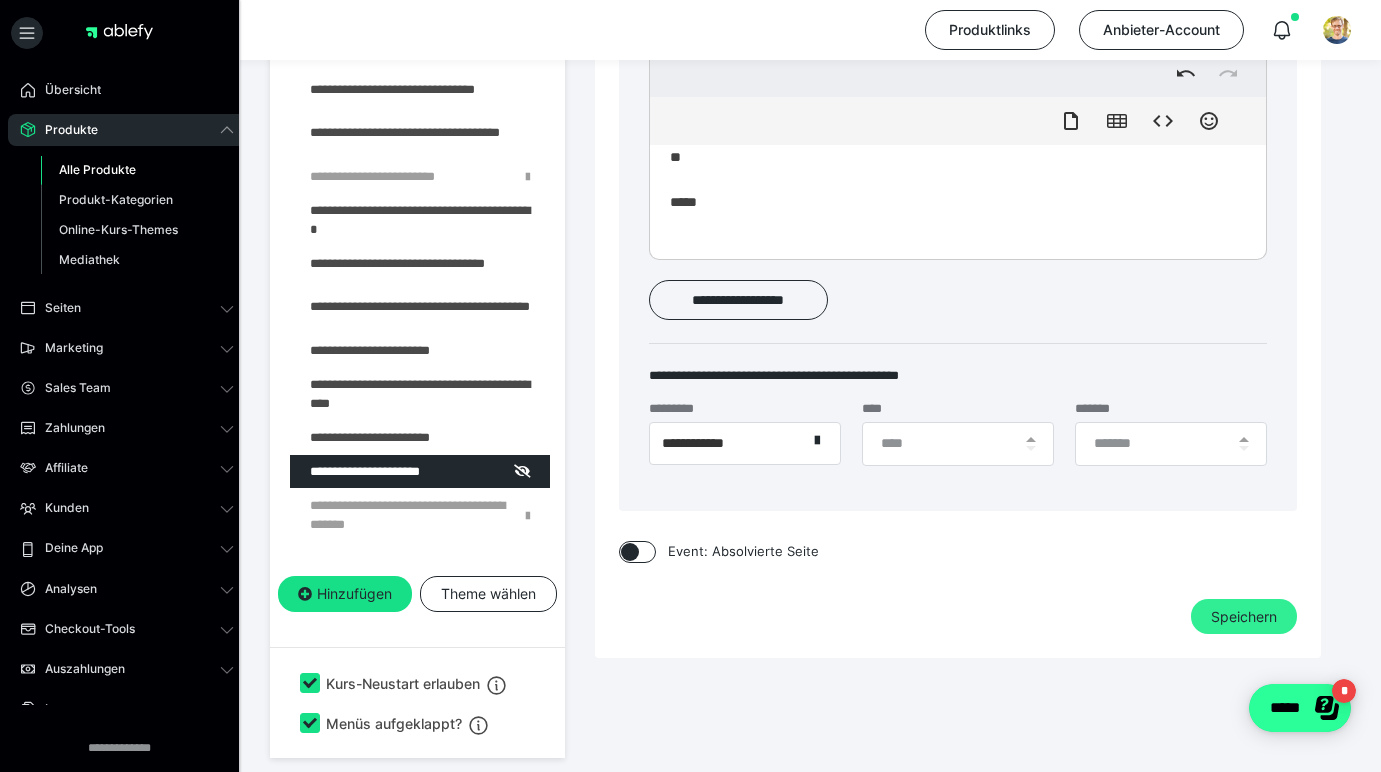 scroll, scrollTop: 1199, scrollLeft: 0, axis: vertical 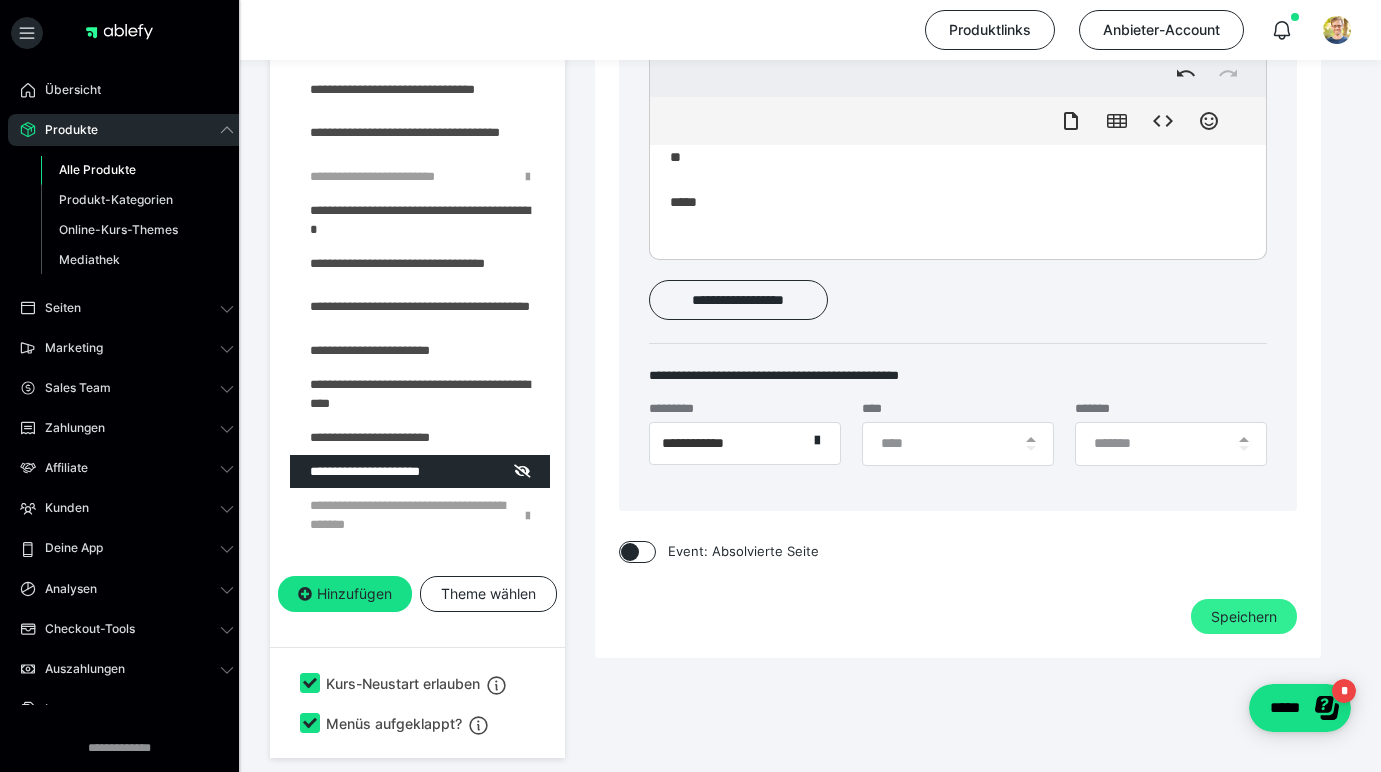 click on "Speichern" at bounding box center (1244, 617) 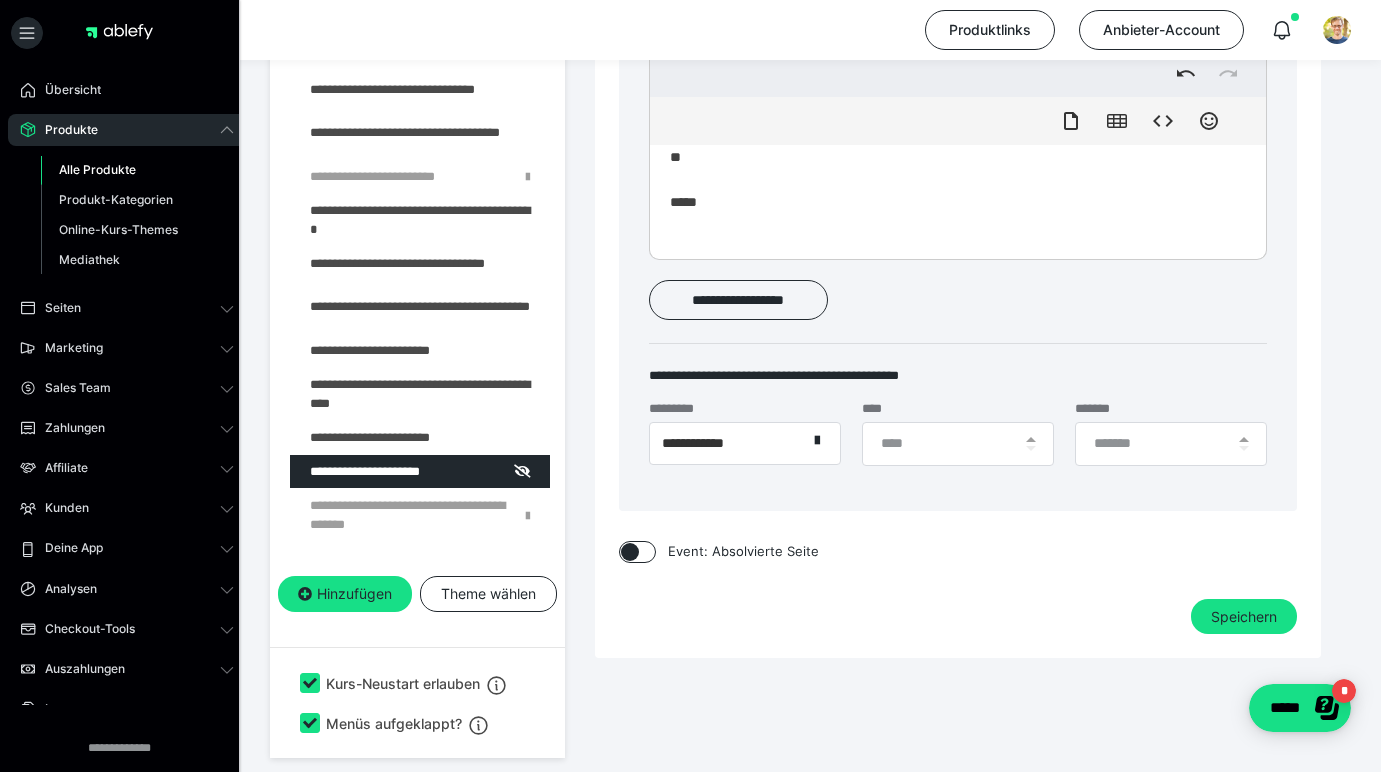 scroll, scrollTop: 1093, scrollLeft: 0, axis: vertical 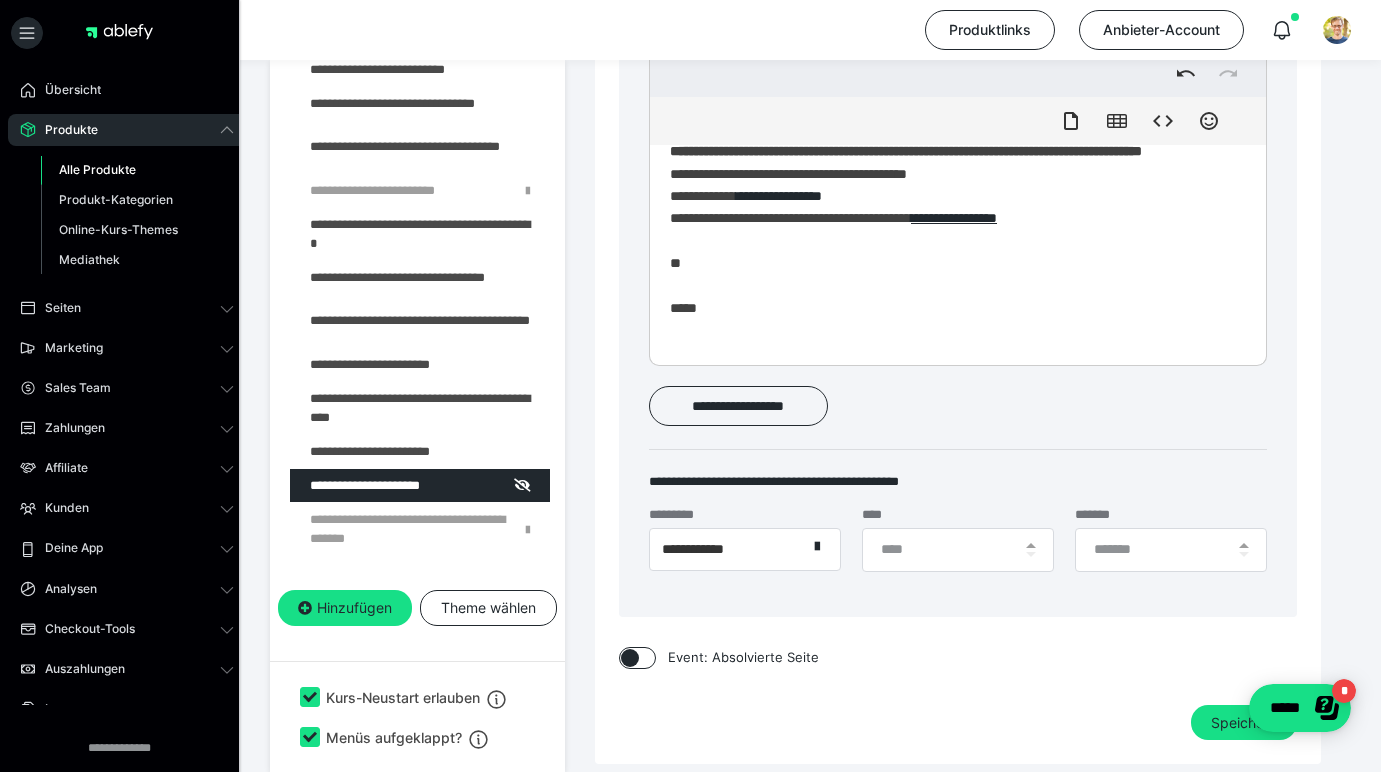 click on "**********" at bounding box center (779, 196) 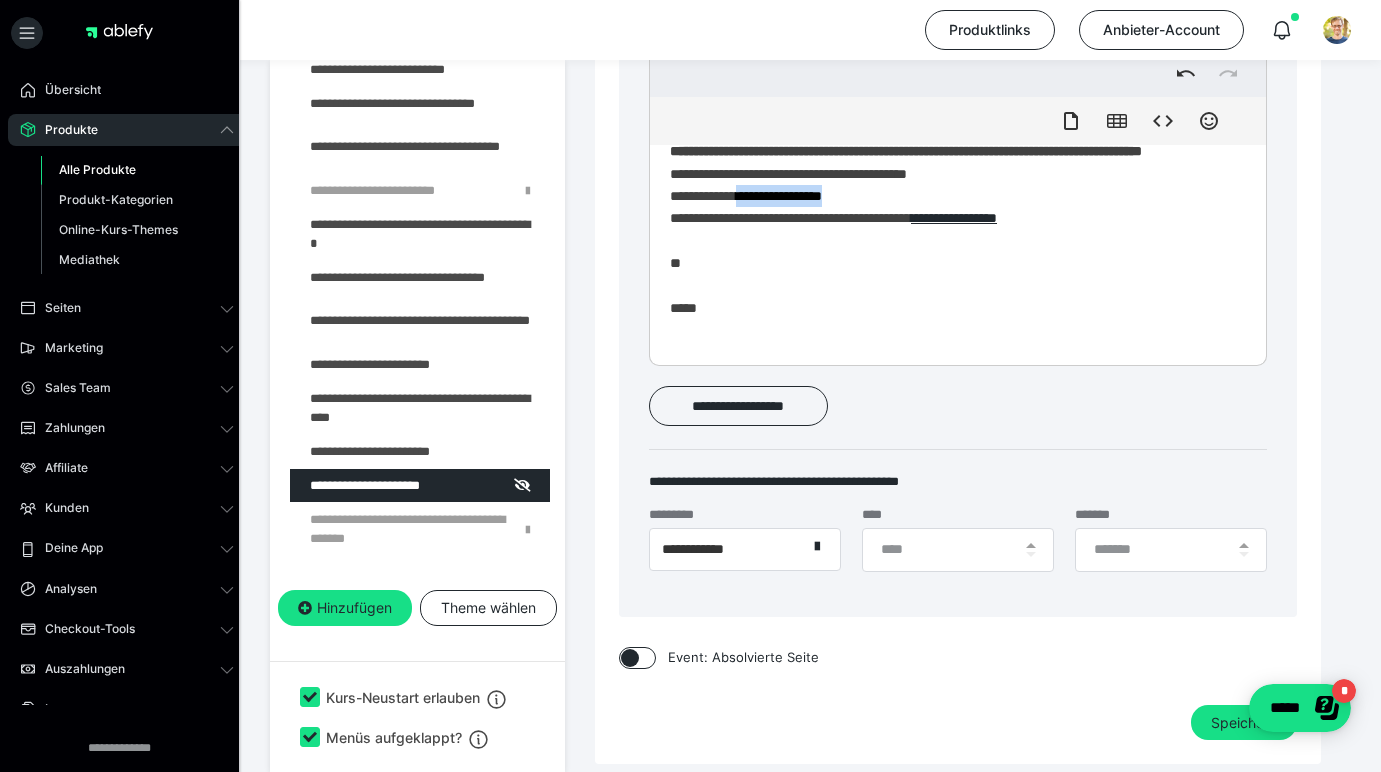 drag, startPoint x: 768, startPoint y: 246, endPoint x: 866, endPoint y: 246, distance: 98 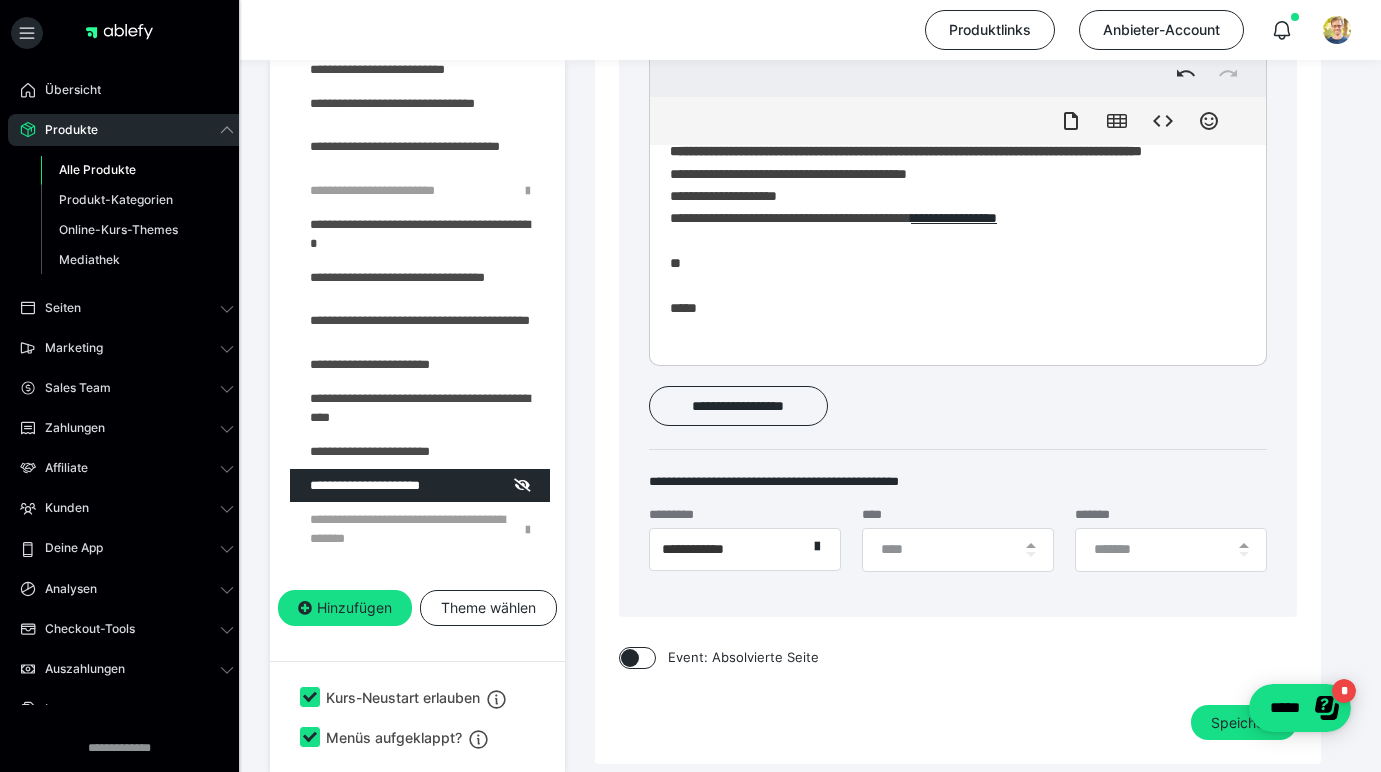 scroll, scrollTop: 0, scrollLeft: 6, axis: horizontal 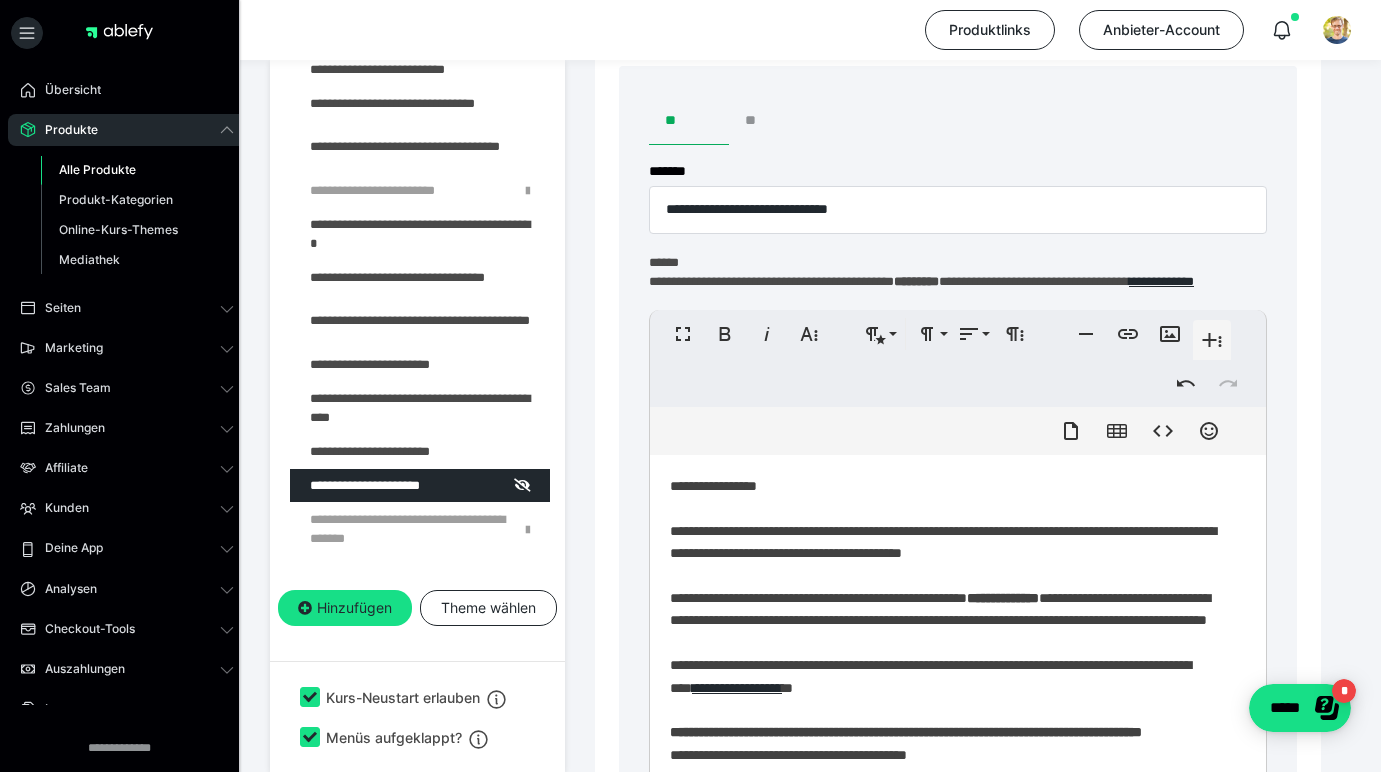 click on "**" at bounding box center (769, 121) 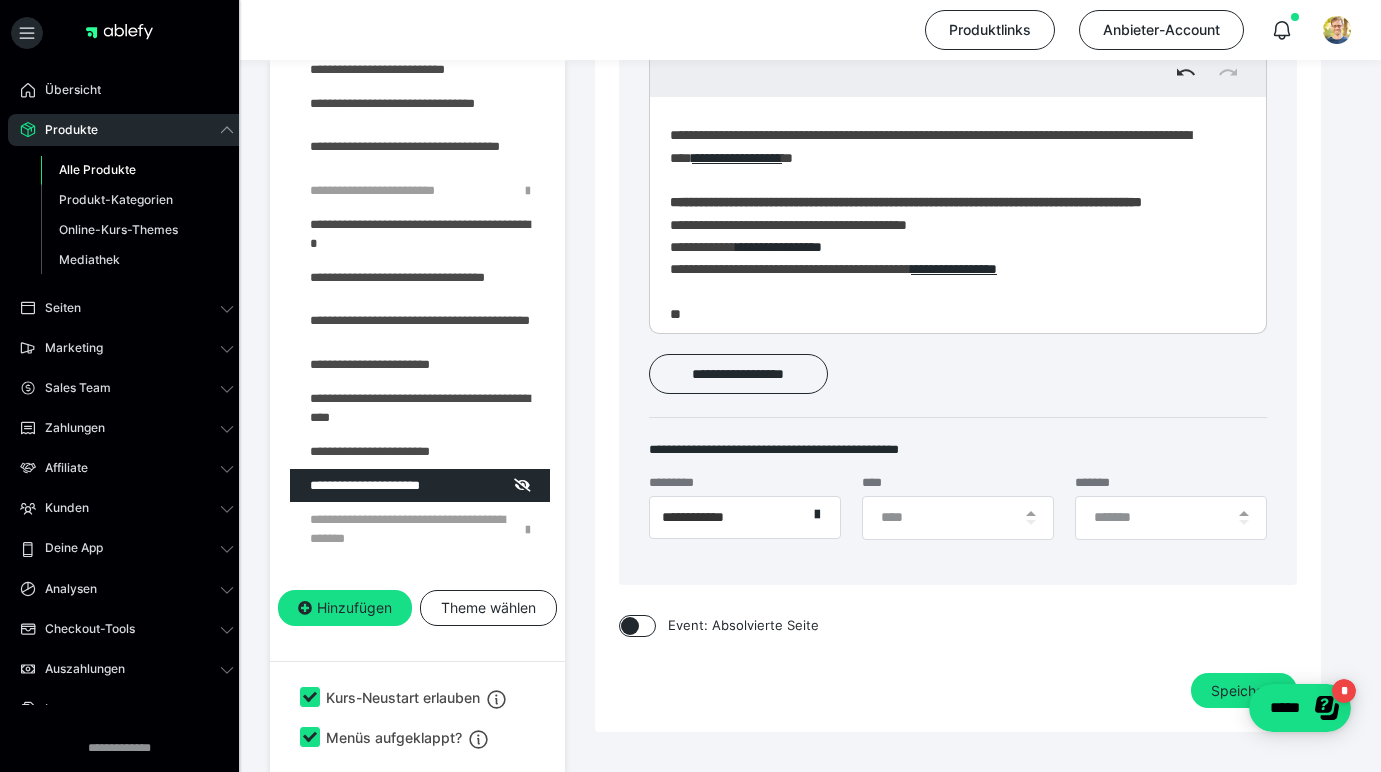 scroll, scrollTop: 1115, scrollLeft: 0, axis: vertical 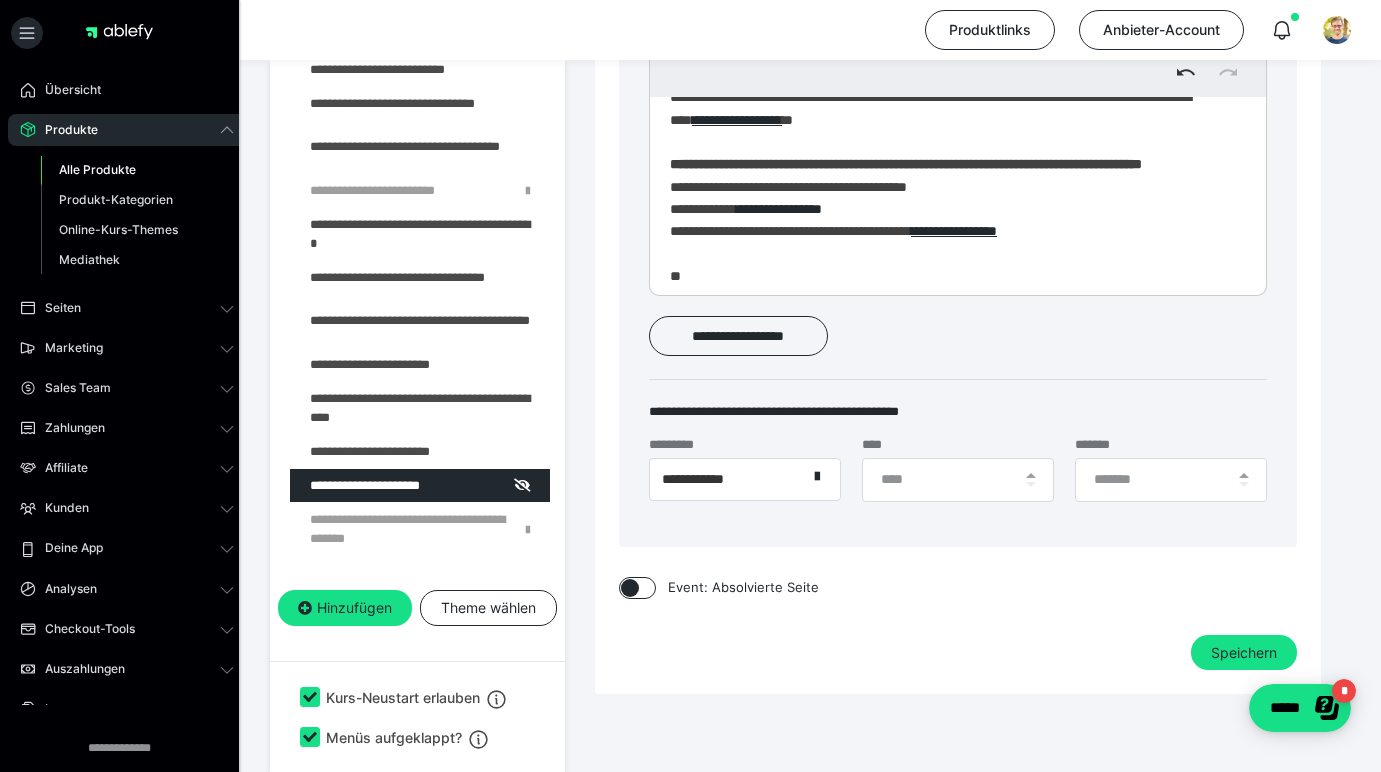 click on "**********" at bounding box center [779, 209] 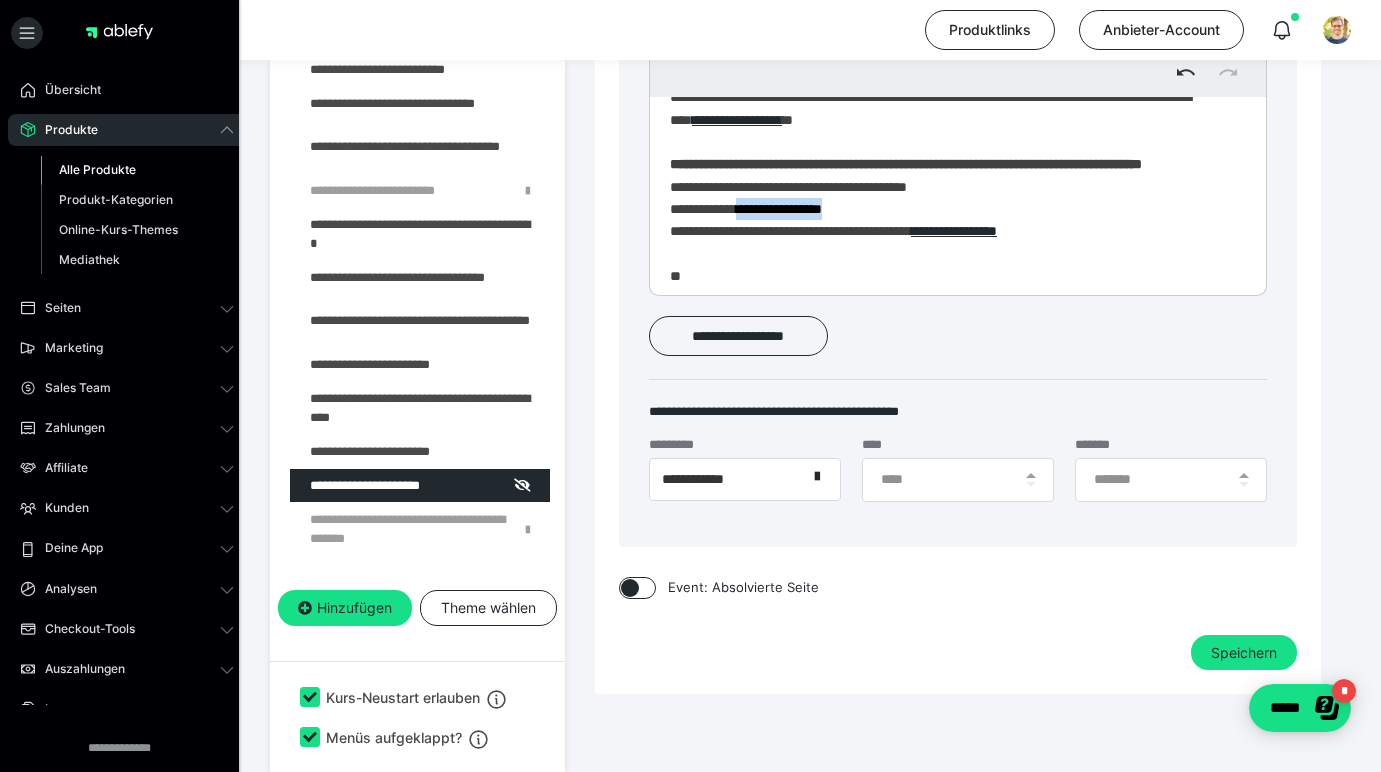 drag, startPoint x: 766, startPoint y: 257, endPoint x: 873, endPoint y: 257, distance: 107 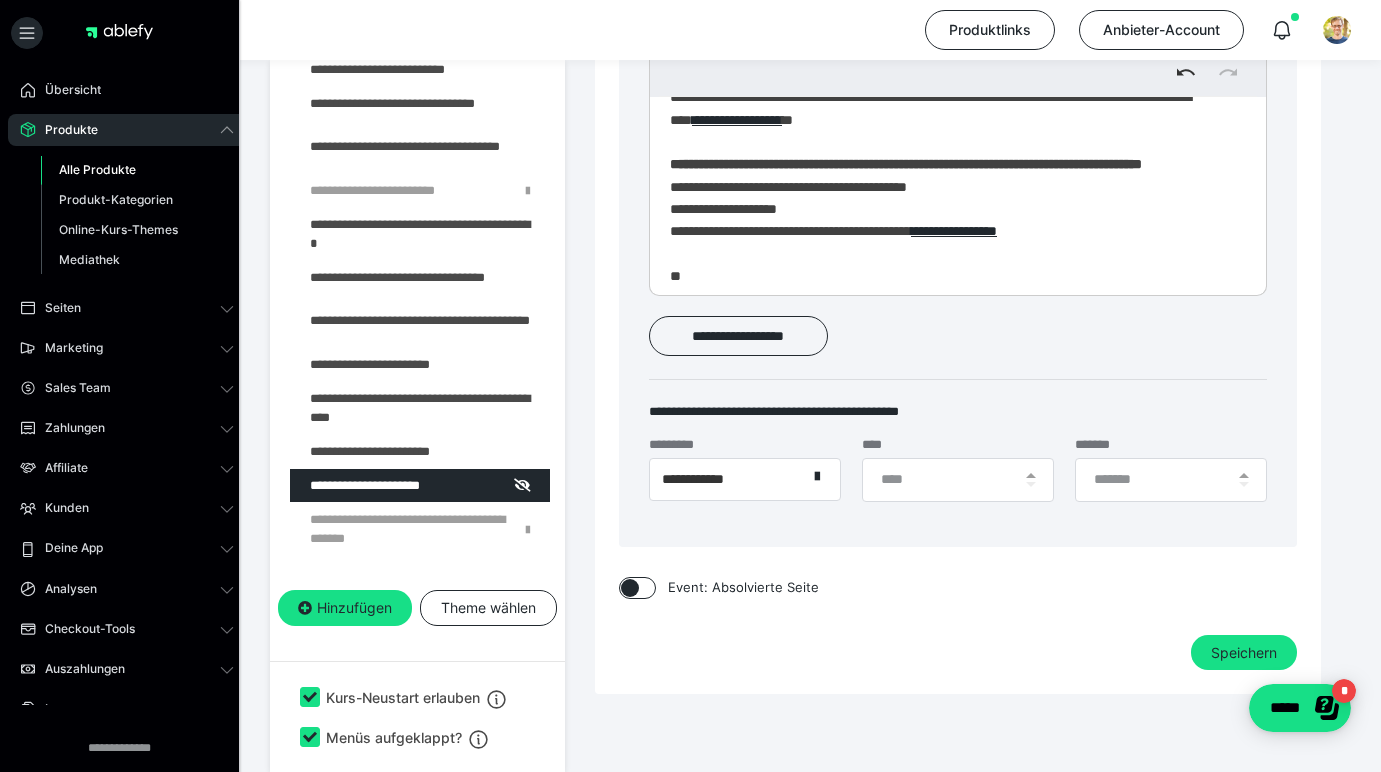 scroll, scrollTop: 0, scrollLeft: 6, axis: horizontal 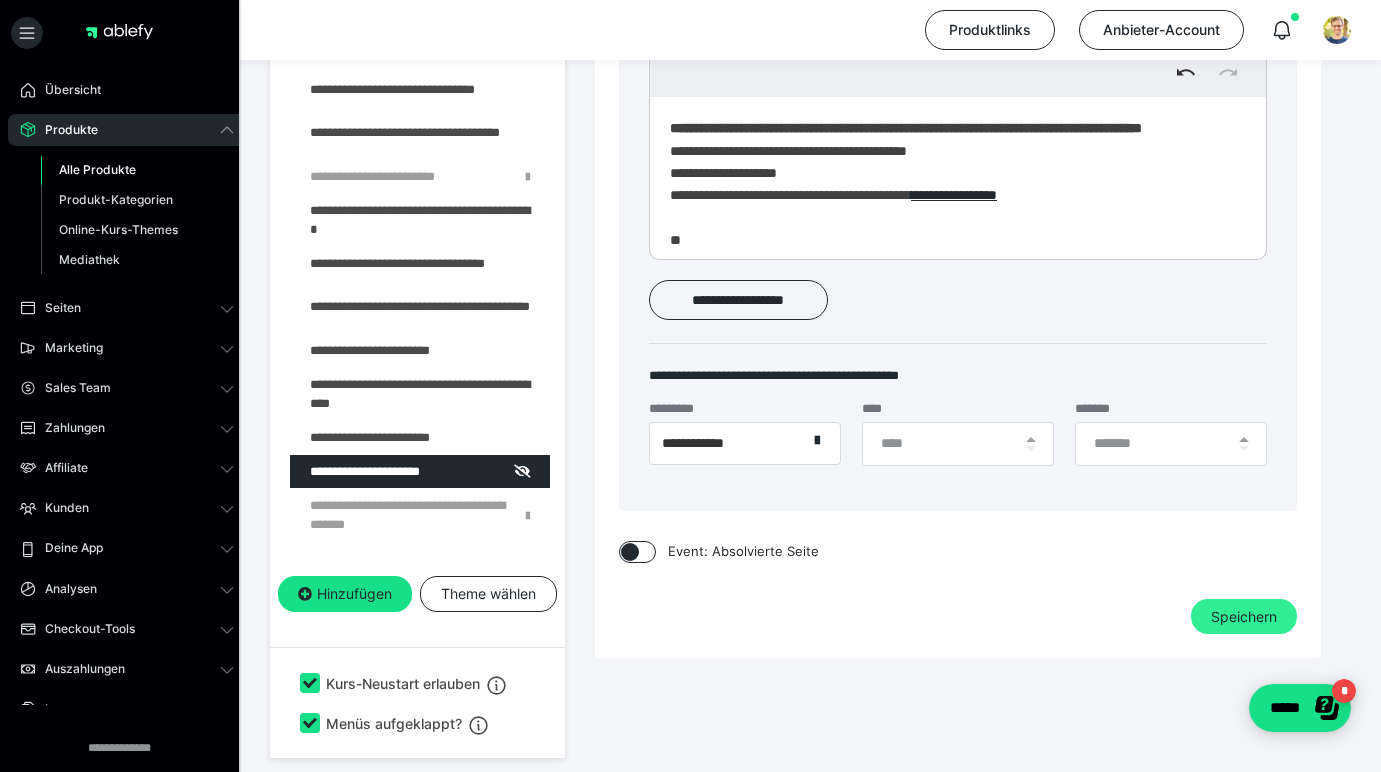click on "Speichern" at bounding box center [1244, 617] 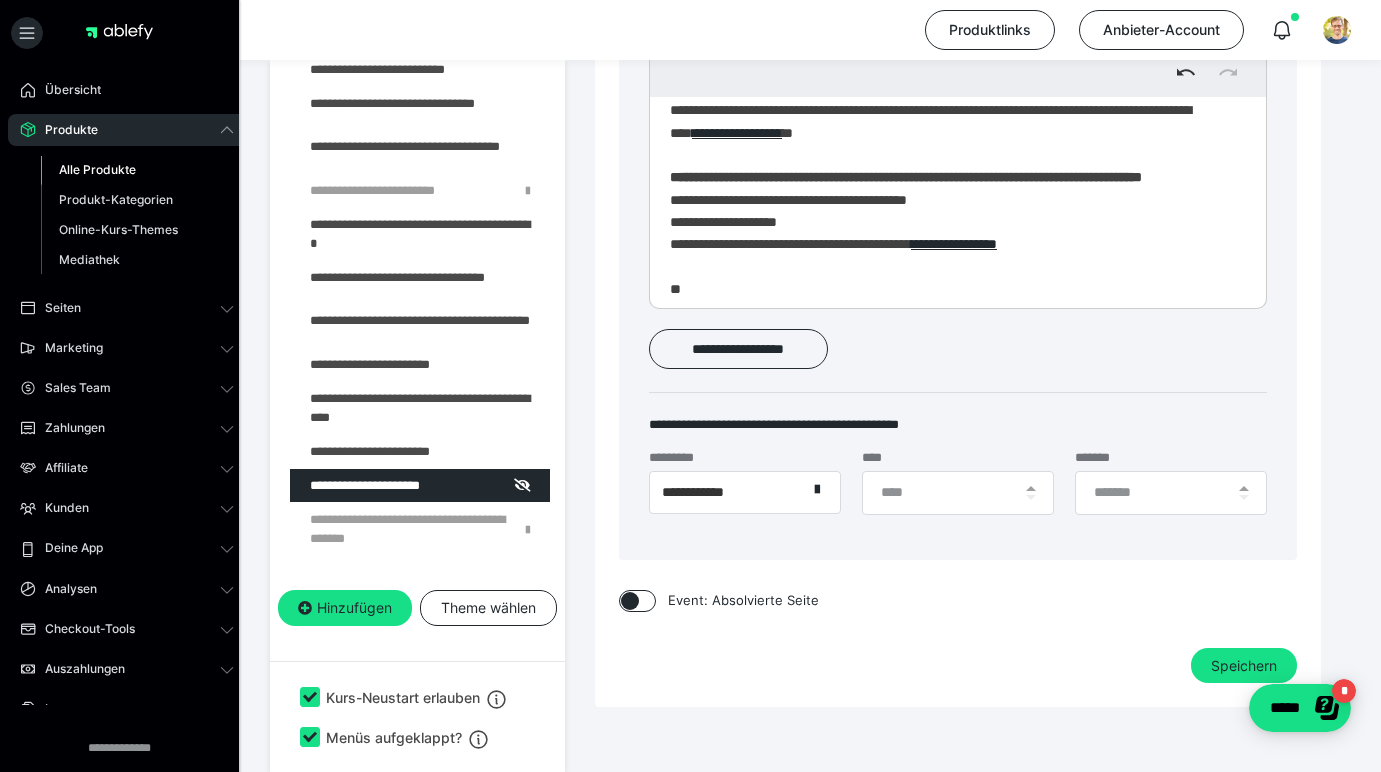 scroll, scrollTop: 1095, scrollLeft: 0, axis: vertical 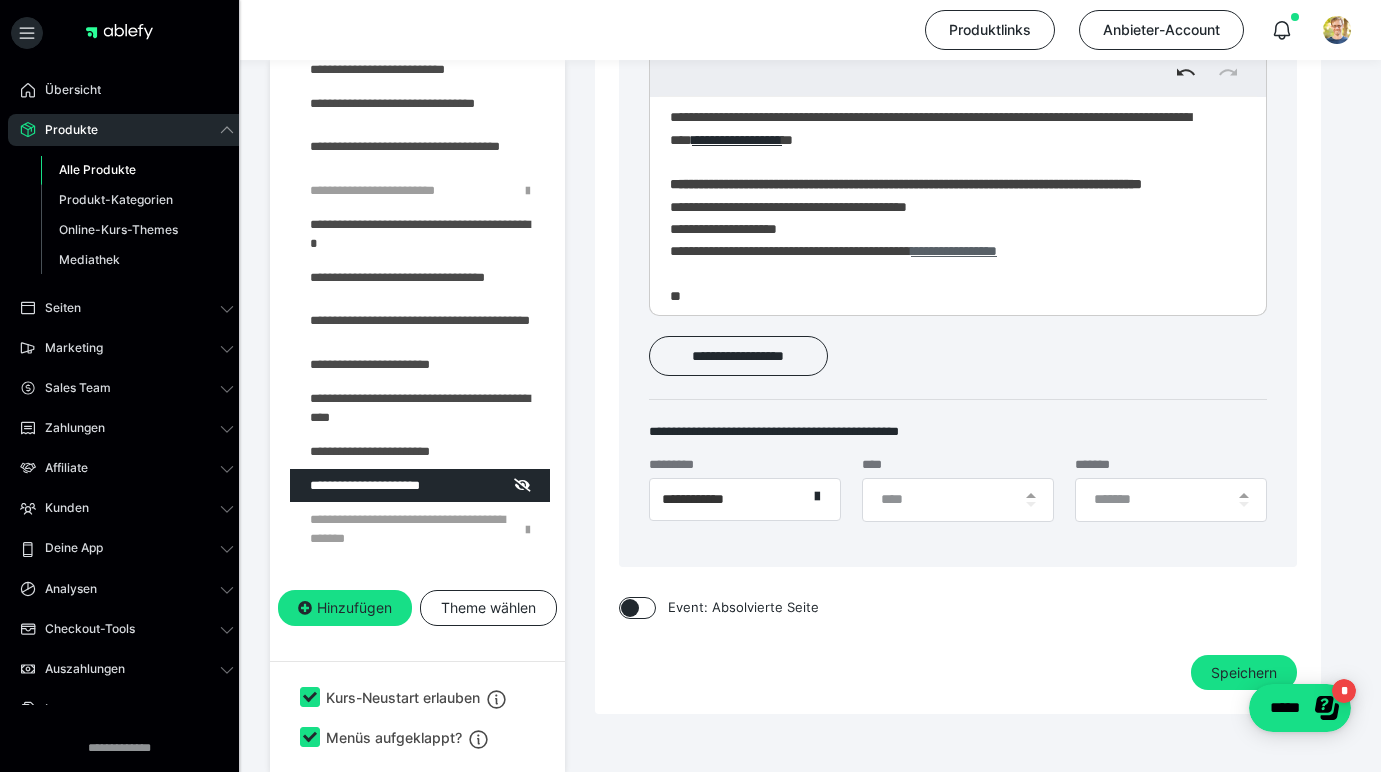 click on "**********" at bounding box center (954, 251) 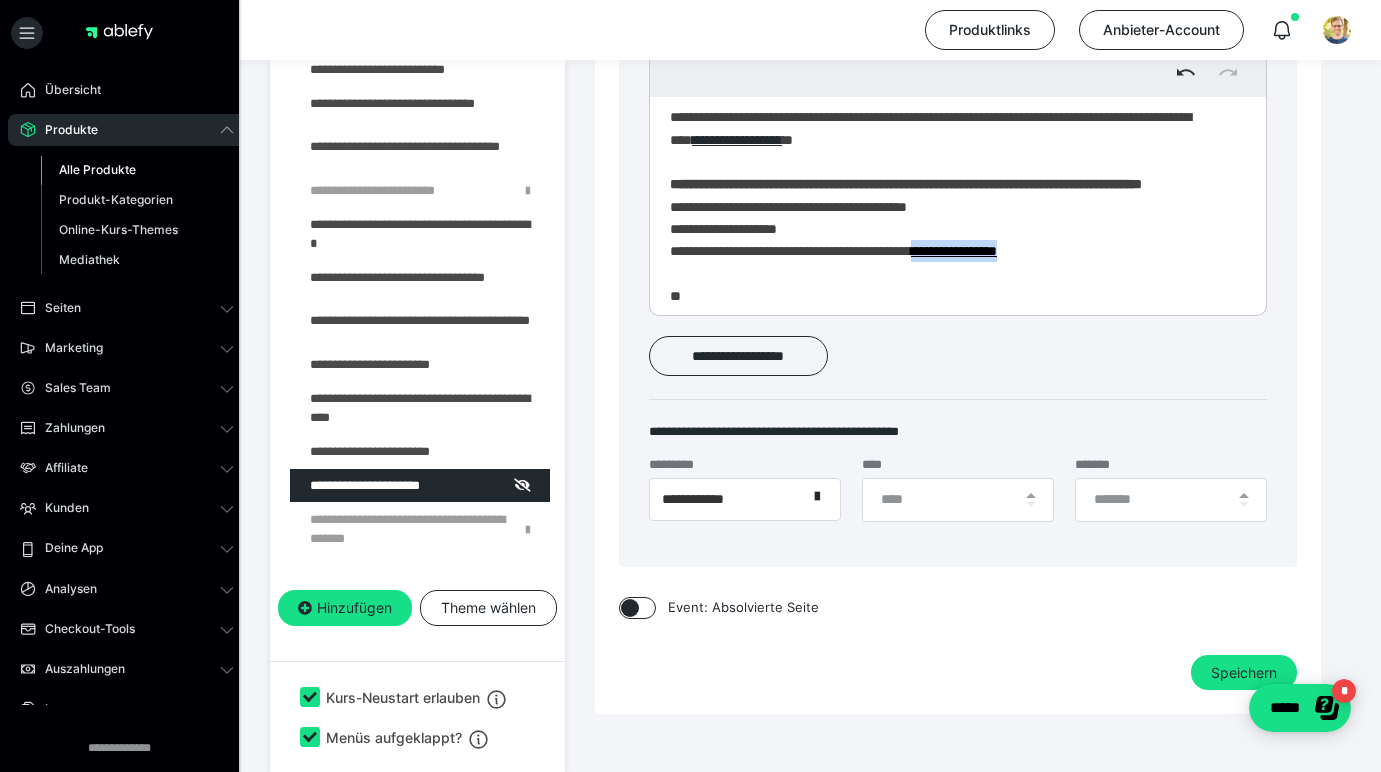 drag, startPoint x: 984, startPoint y: 302, endPoint x: 1035, endPoint y: 301, distance: 51.009804 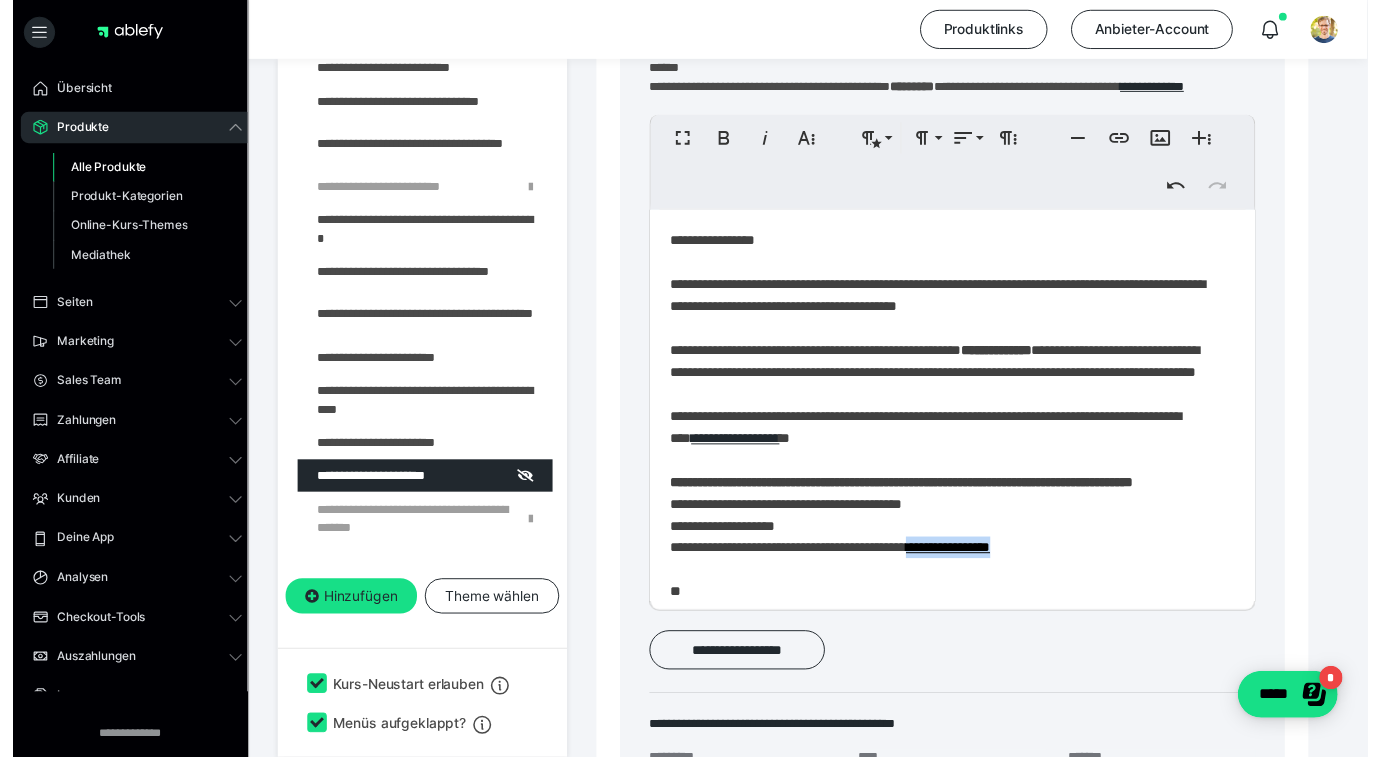 scroll, scrollTop: 759, scrollLeft: 0, axis: vertical 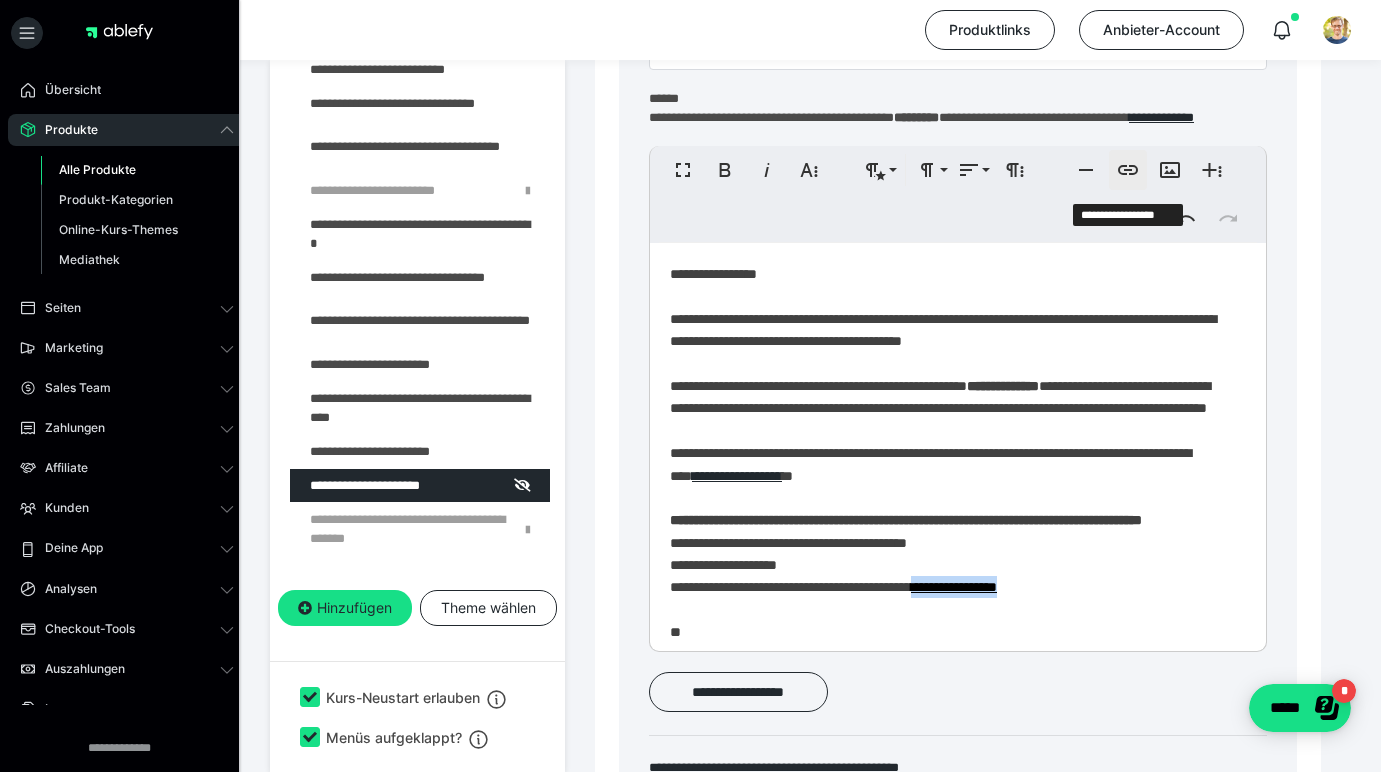 type on "**********" 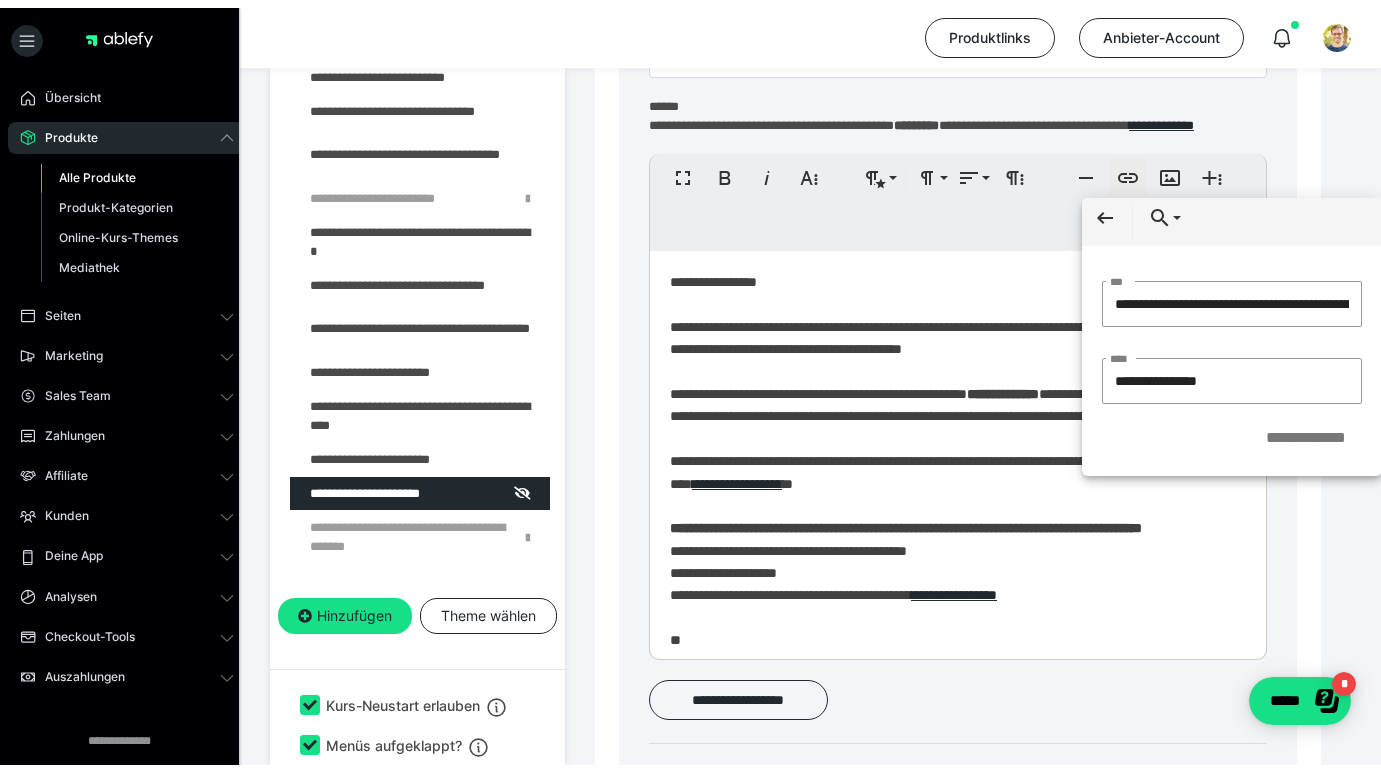 scroll, scrollTop: 0, scrollLeft: 494, axis: horizontal 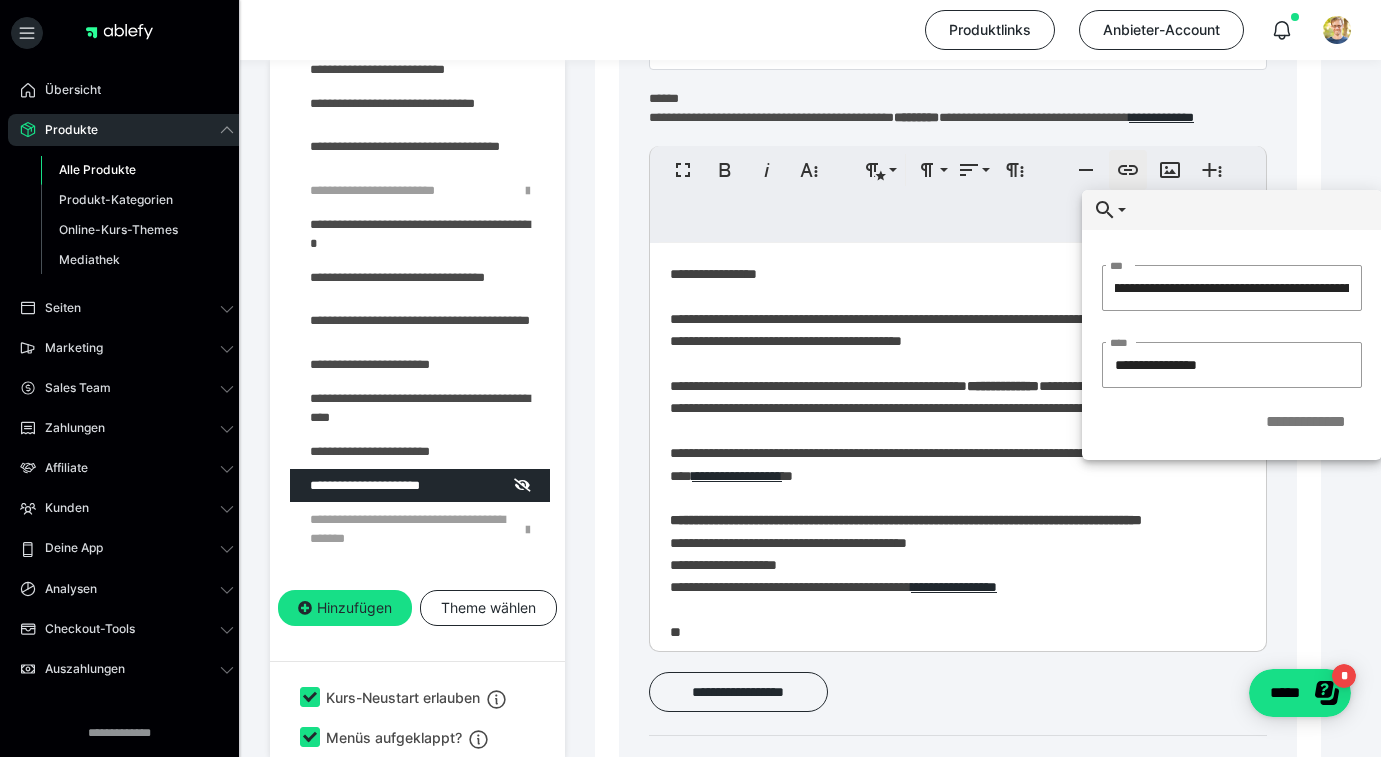 type on "**********" 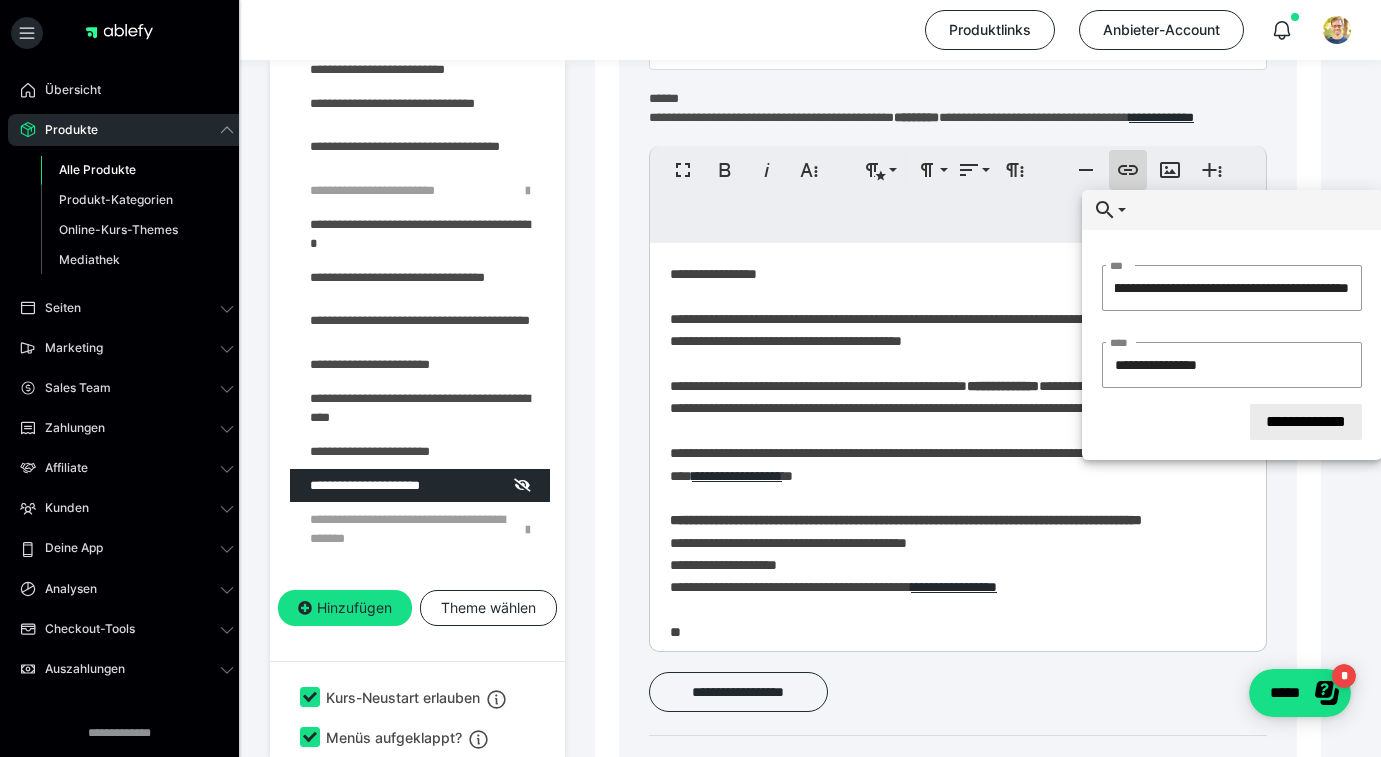 click on "**********" at bounding box center [1306, 422] 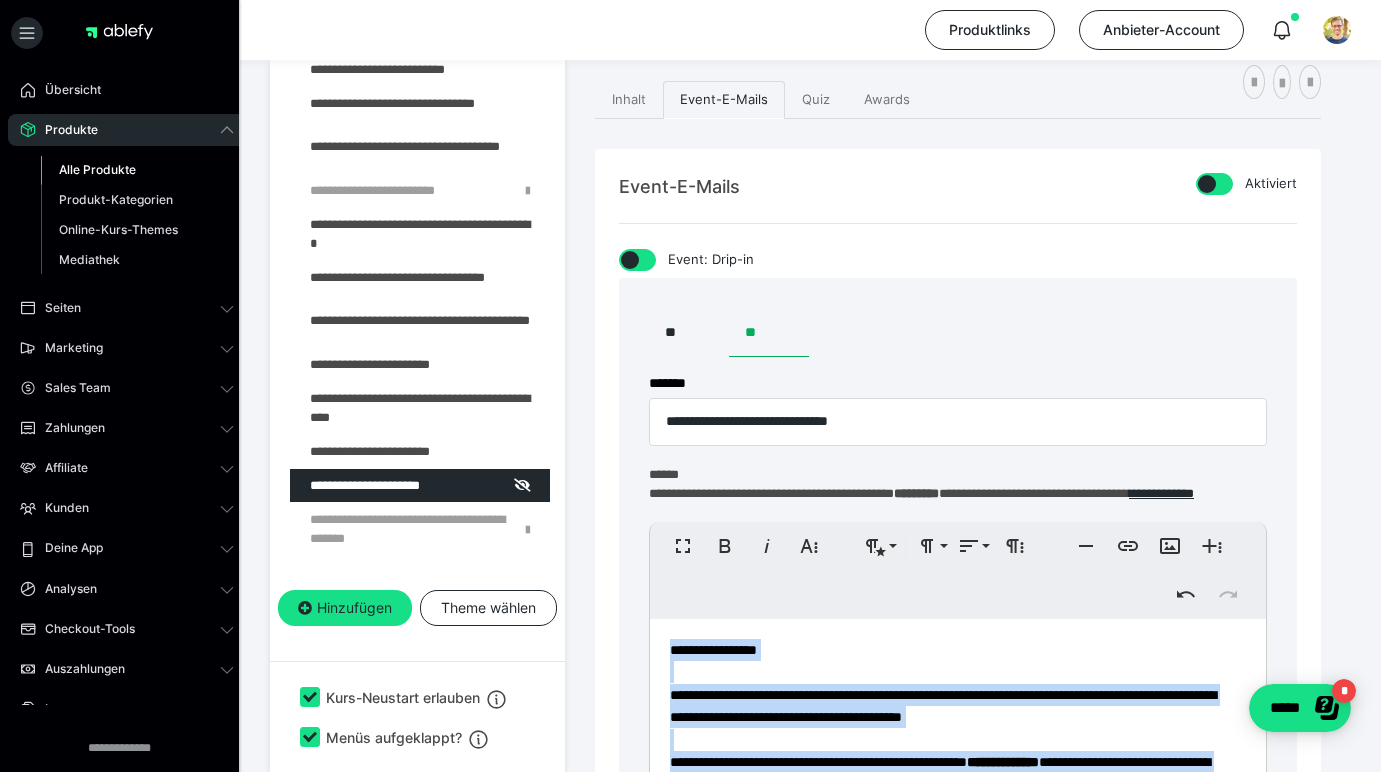 scroll, scrollTop: 351, scrollLeft: 0, axis: vertical 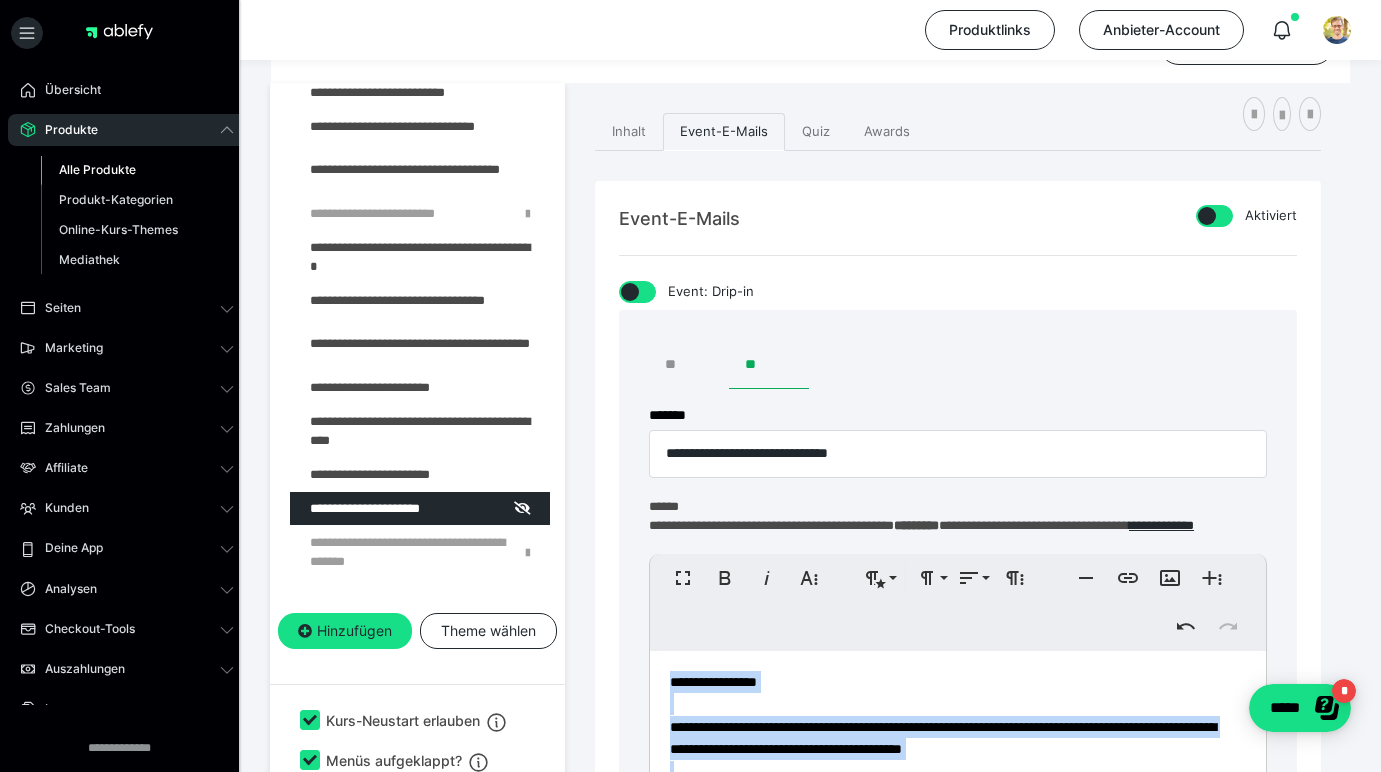 click on "**" at bounding box center (689, 365) 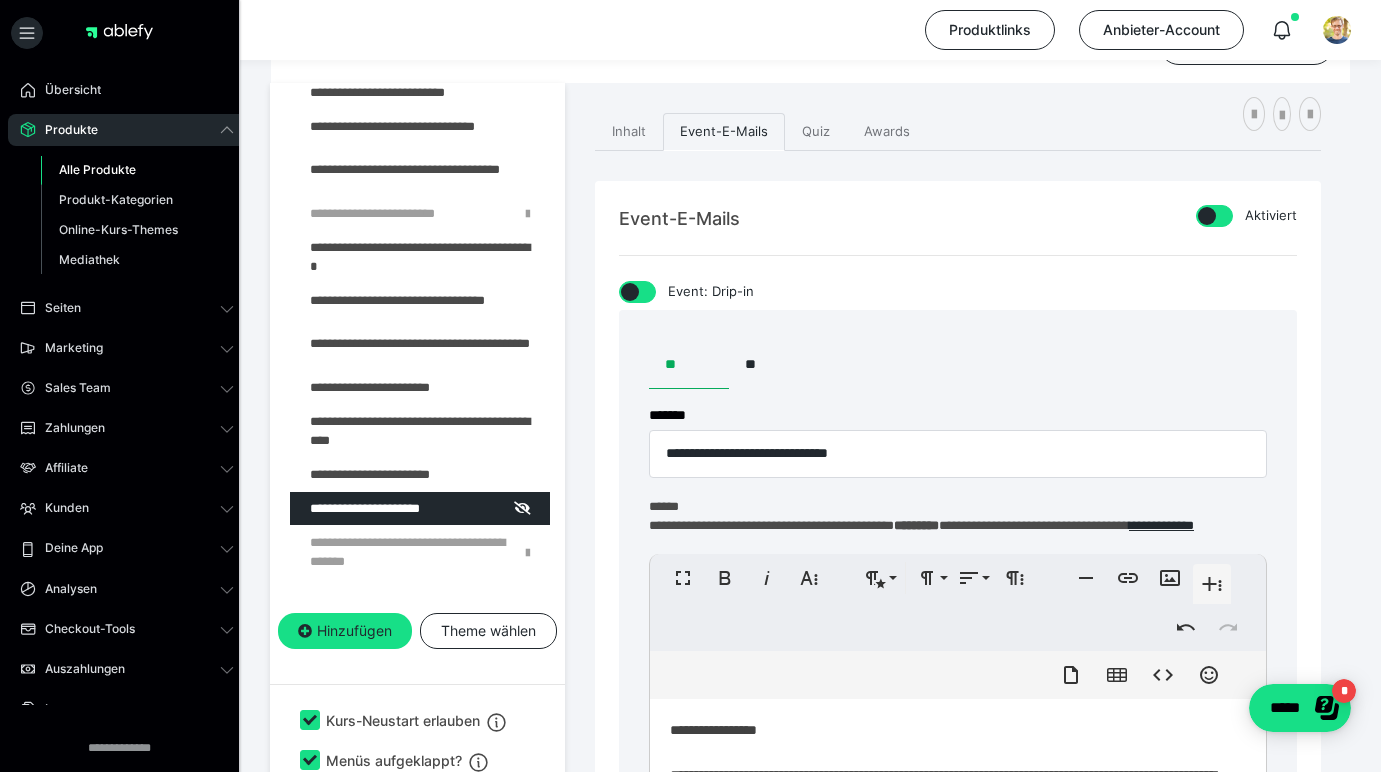 scroll, scrollTop: 683, scrollLeft: 0, axis: vertical 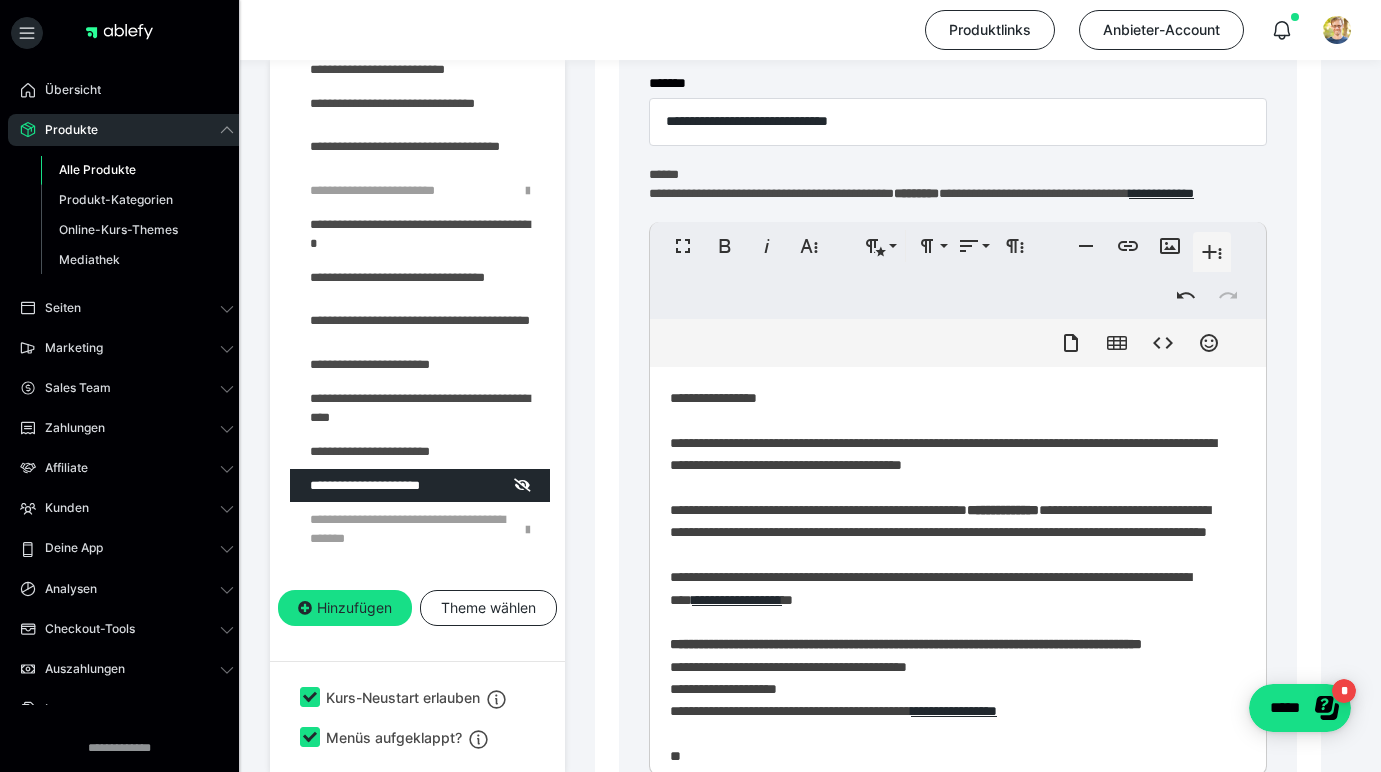 click on "**********" at bounding box center [950, 618] 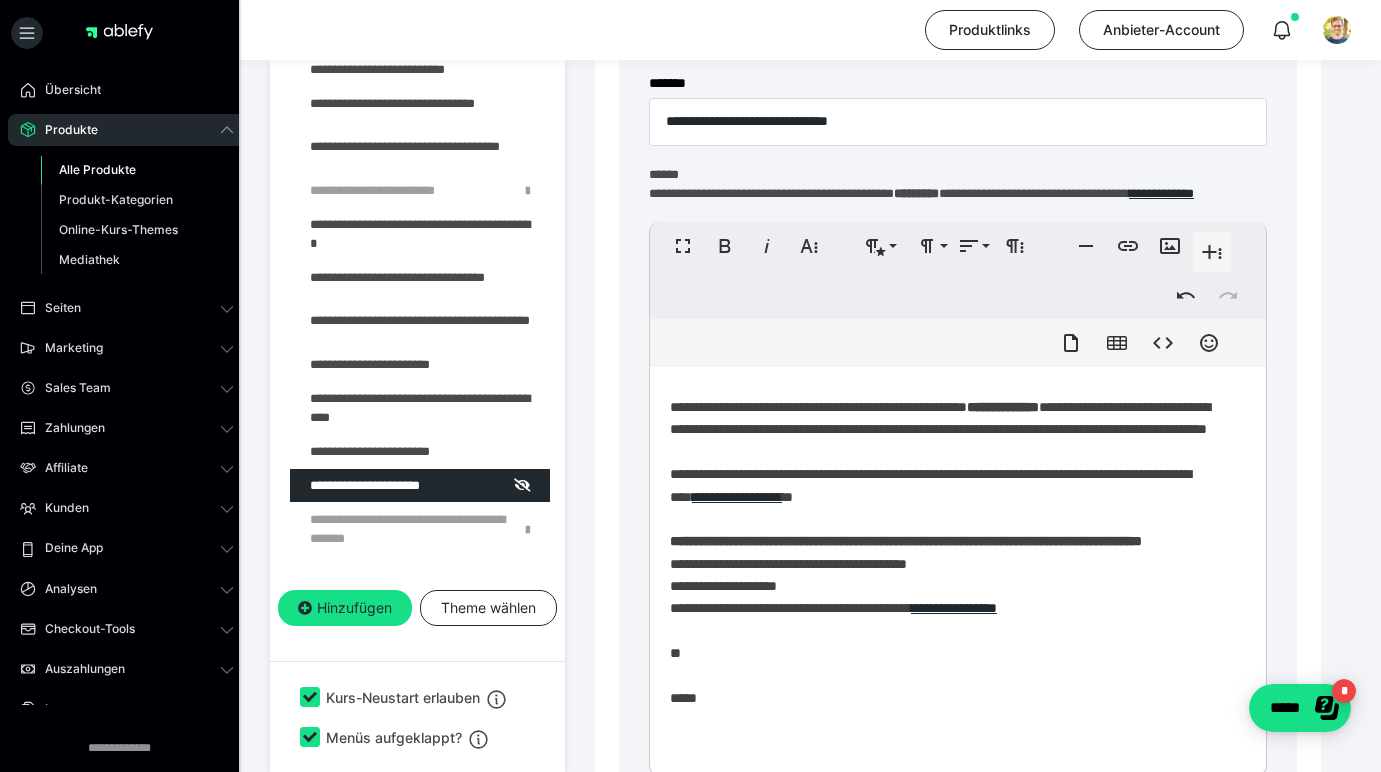 scroll, scrollTop: 103, scrollLeft: 0, axis: vertical 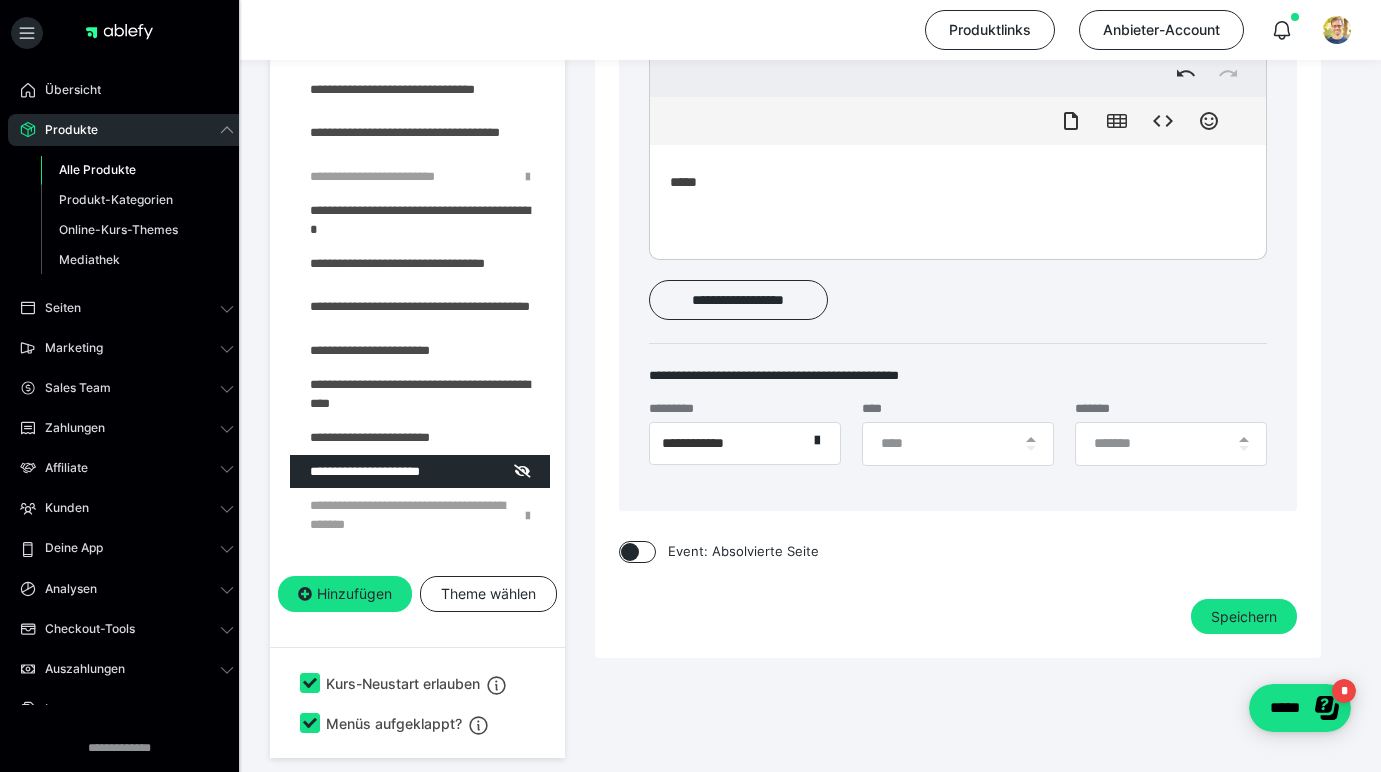 click on "**********" at bounding box center [958, -4] 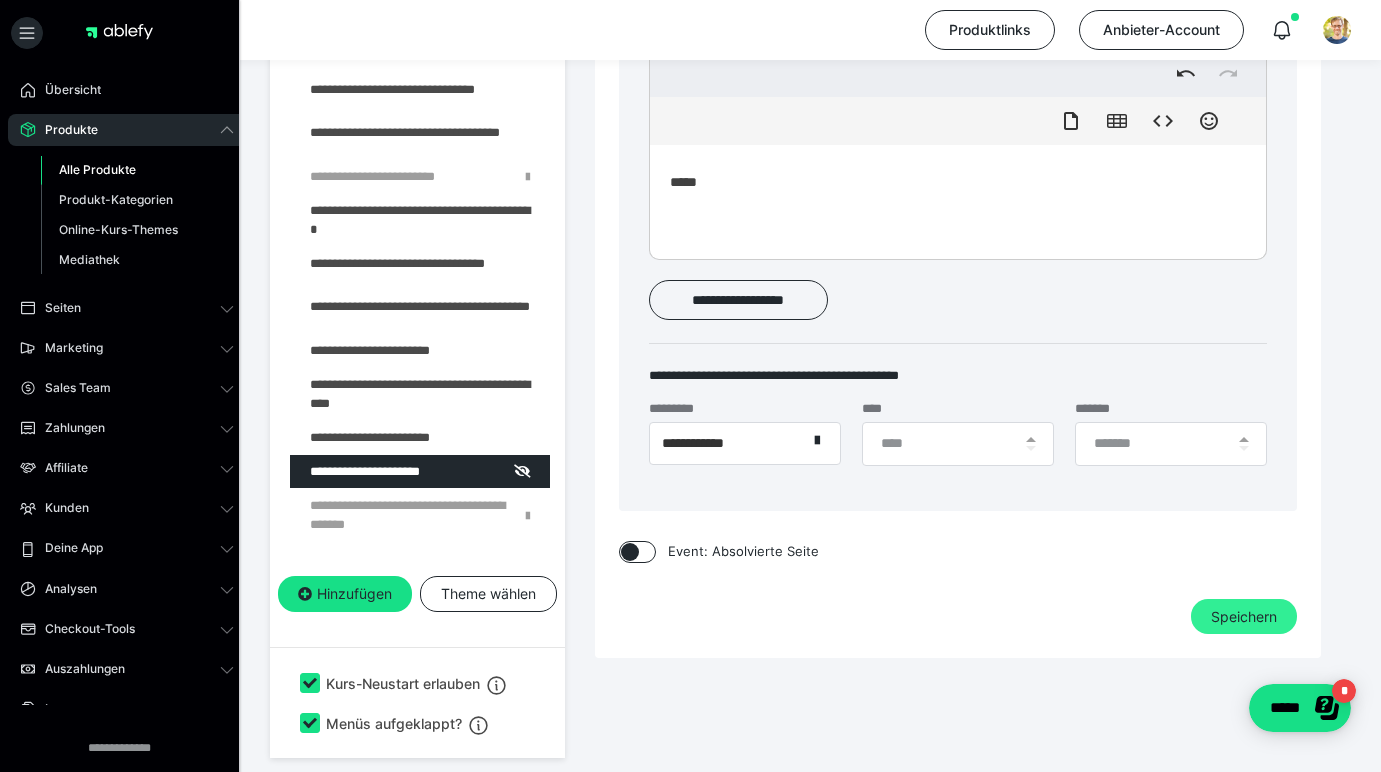 click on "Speichern" at bounding box center (1244, 617) 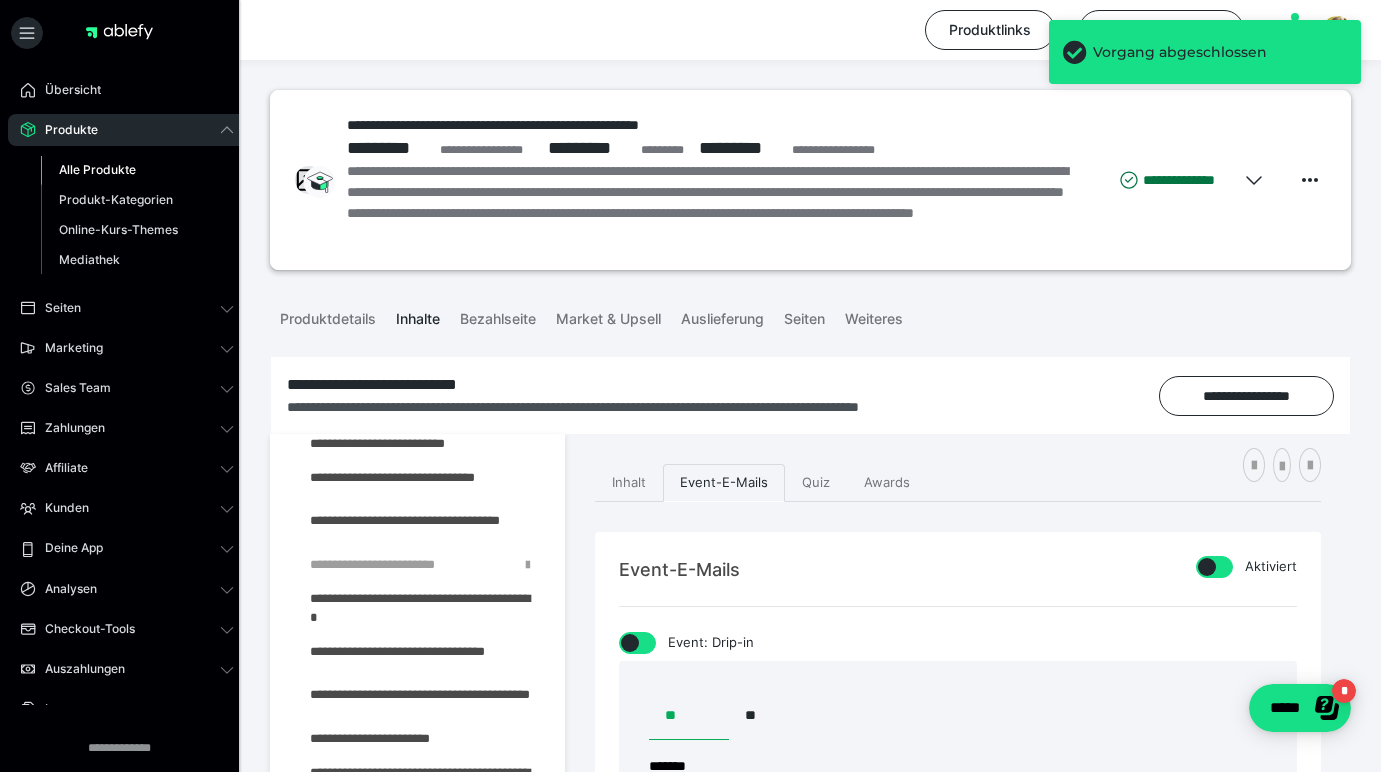 scroll, scrollTop: 0, scrollLeft: 0, axis: both 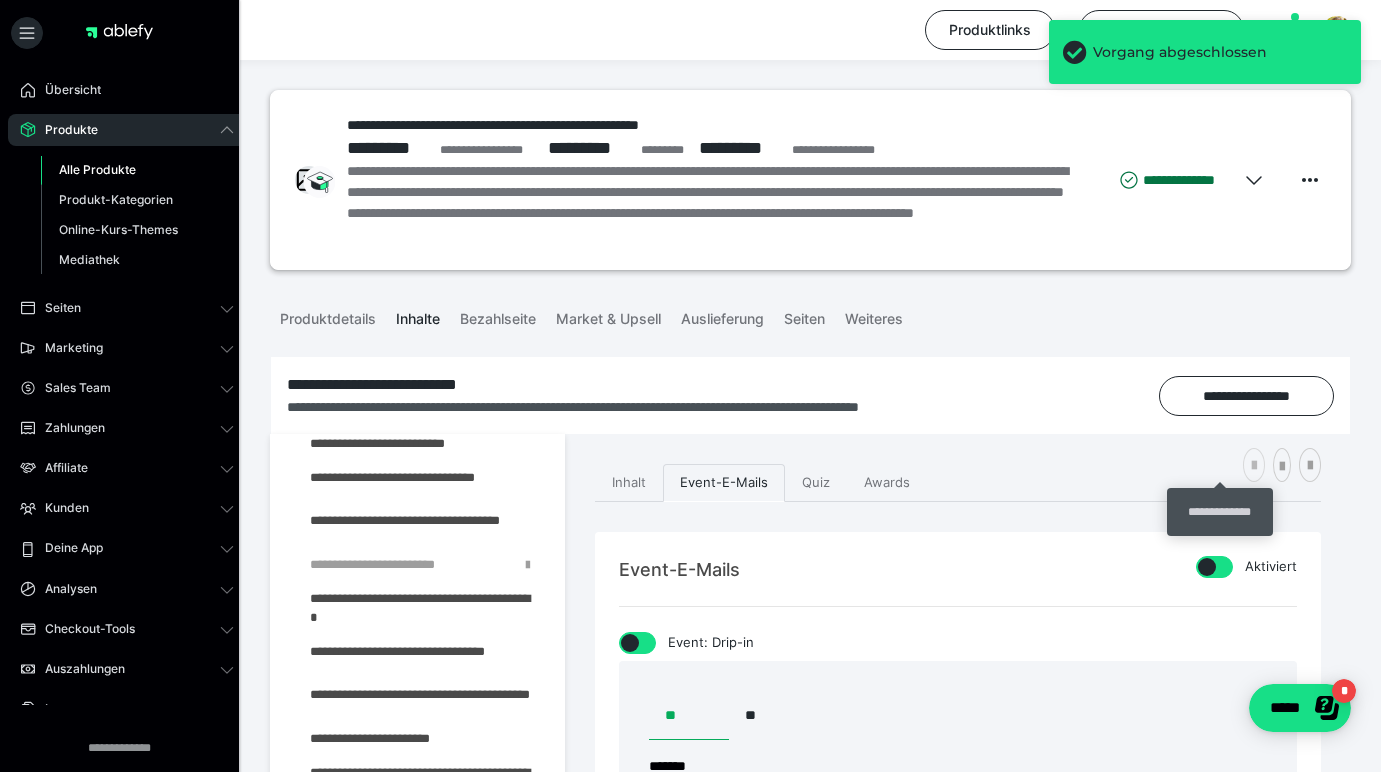 click at bounding box center [1254, 466] 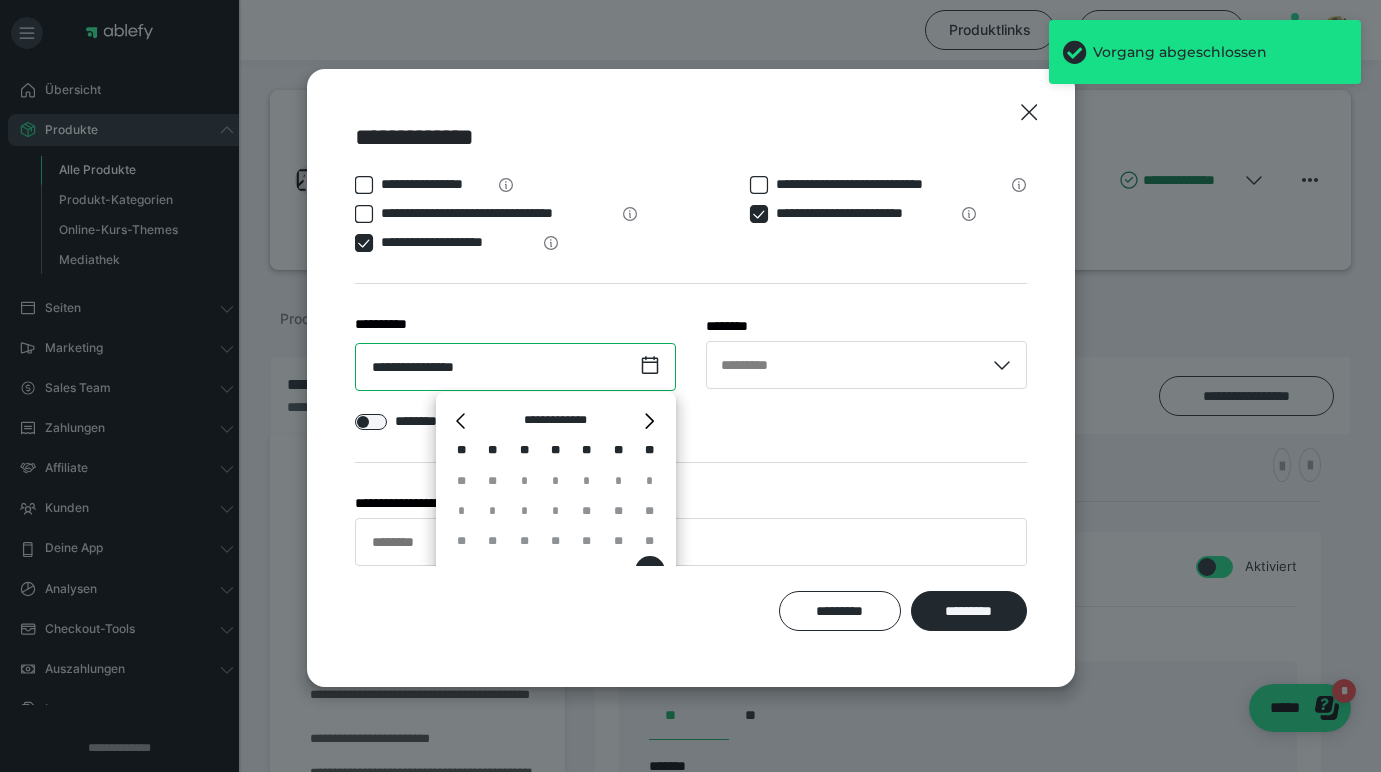 click on "**********" at bounding box center (515, 367) 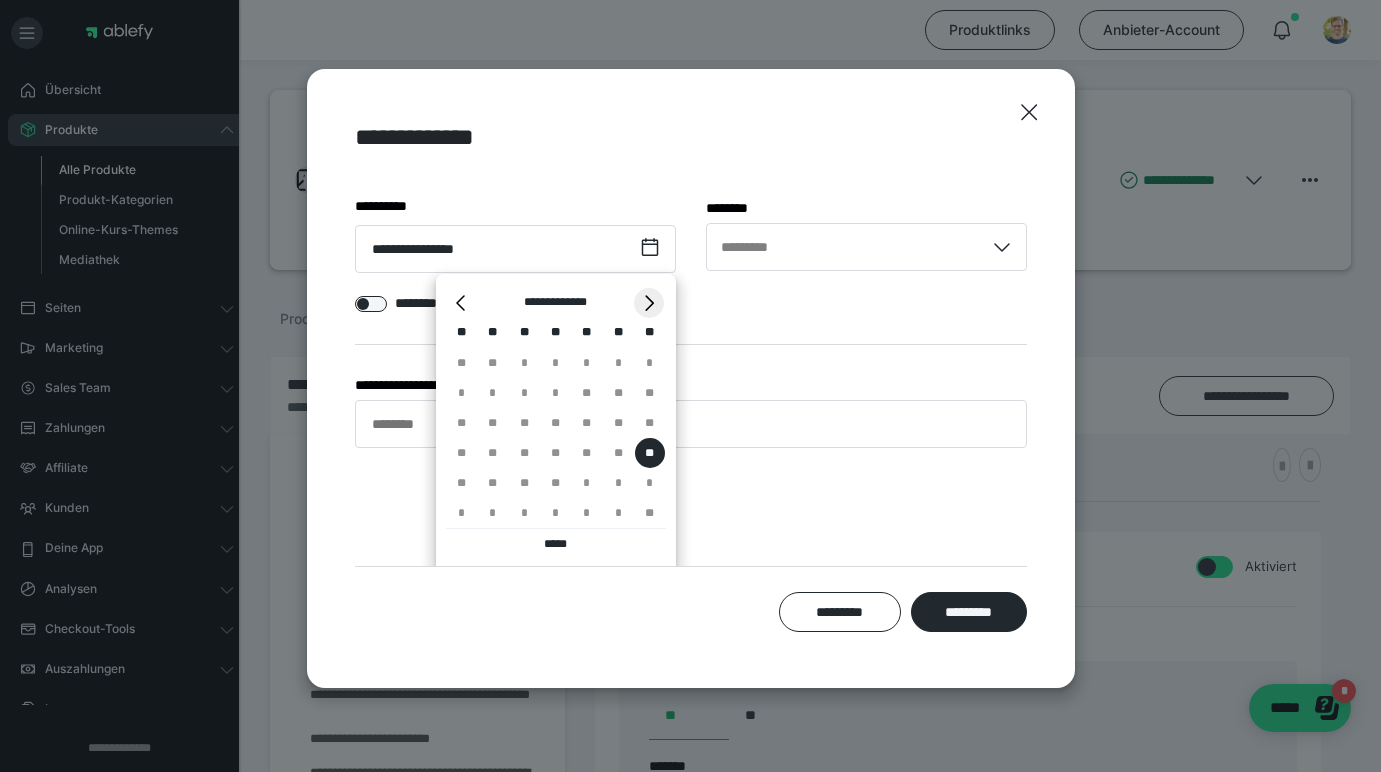 click on "*" at bounding box center [649, 303] 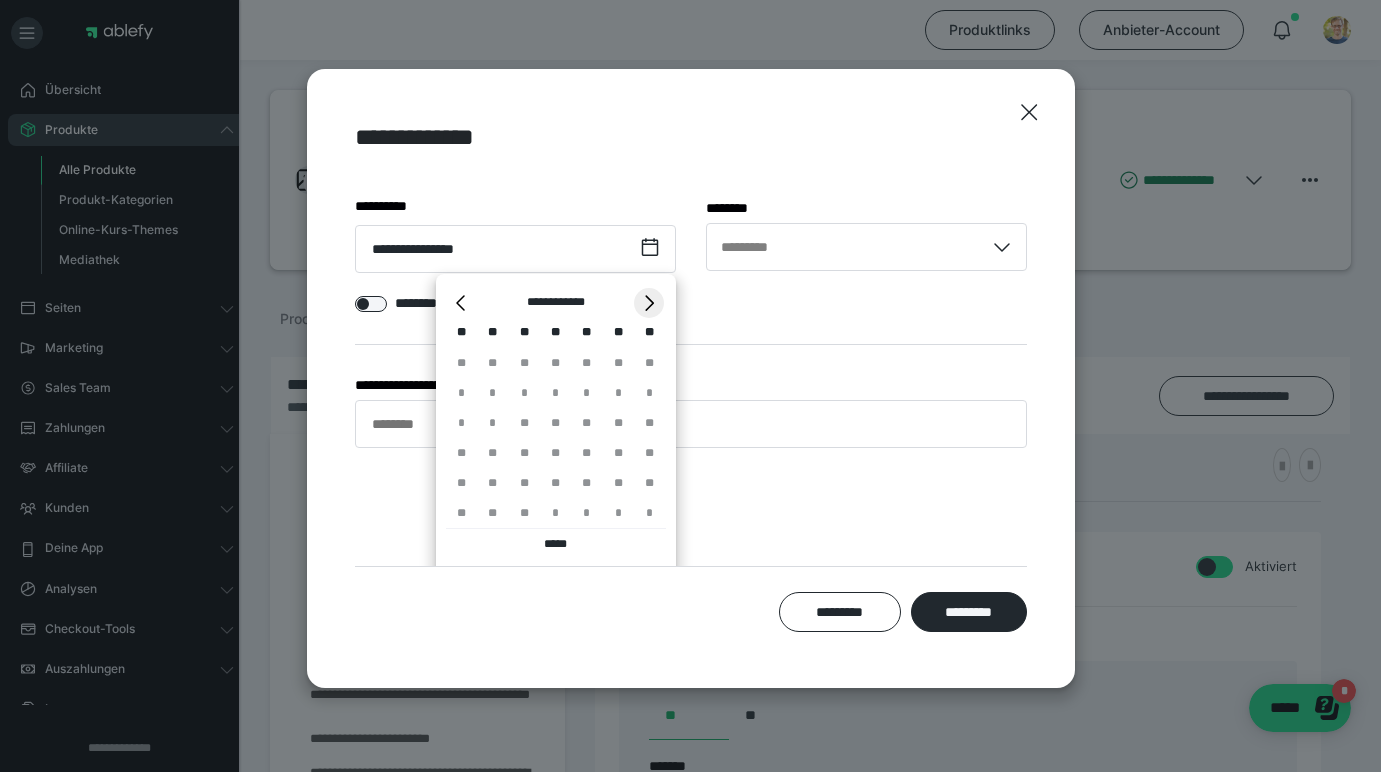 click on "*" at bounding box center [649, 303] 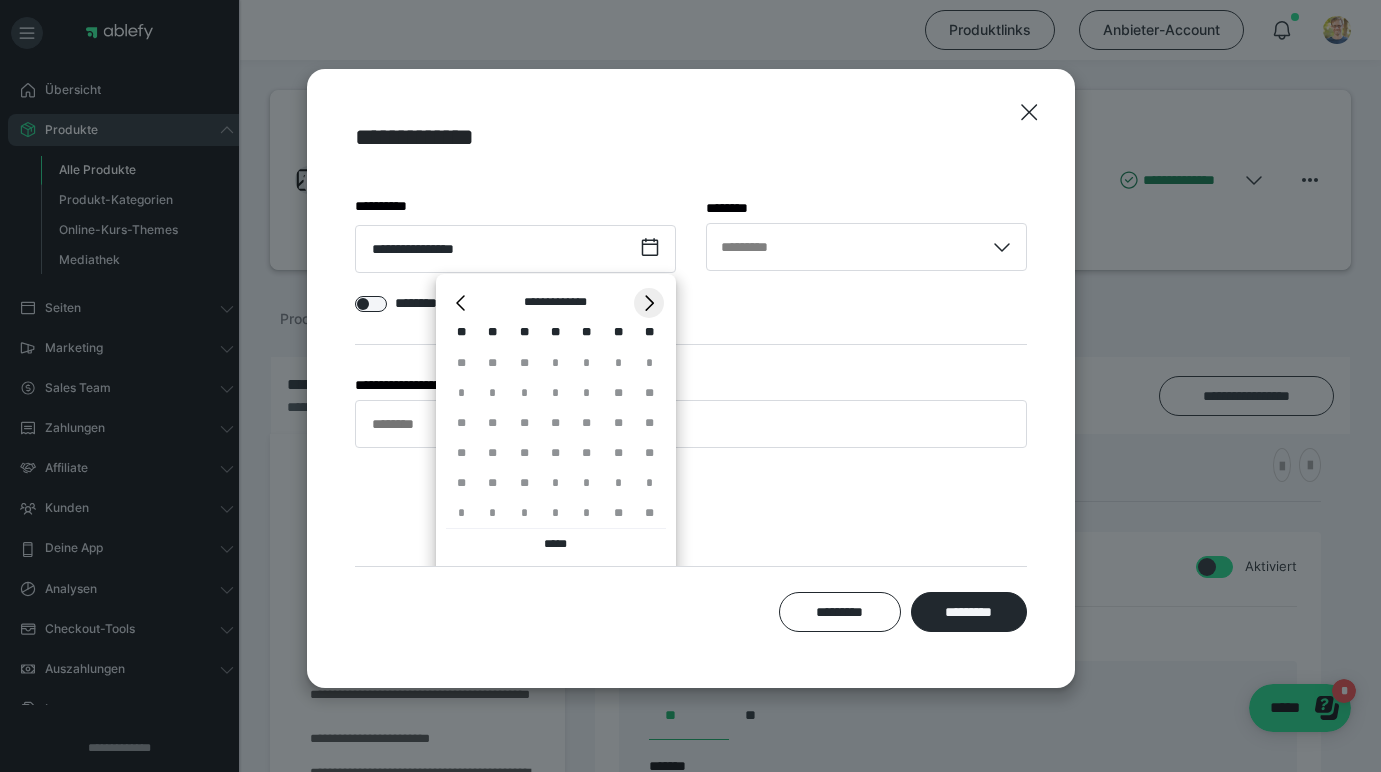 click on "*" at bounding box center (649, 303) 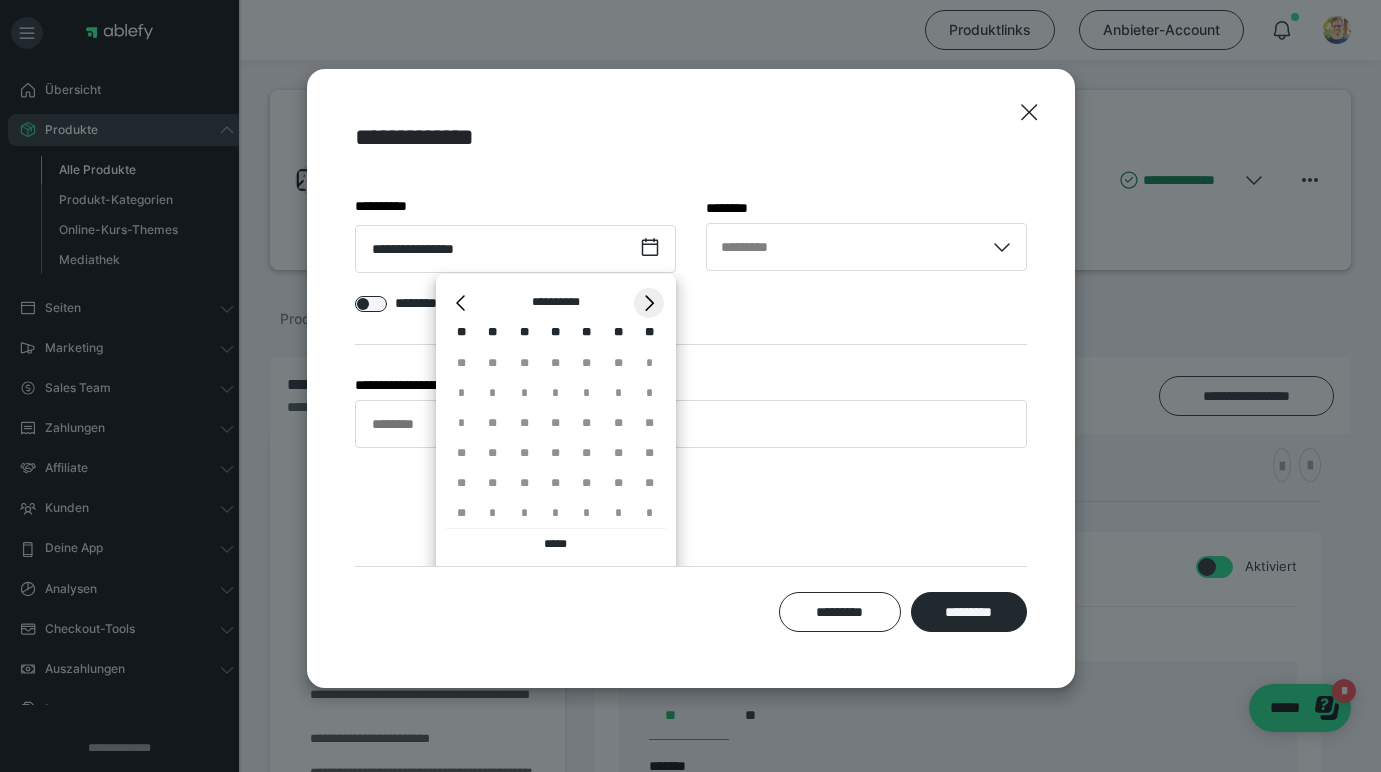 click on "*" at bounding box center [649, 303] 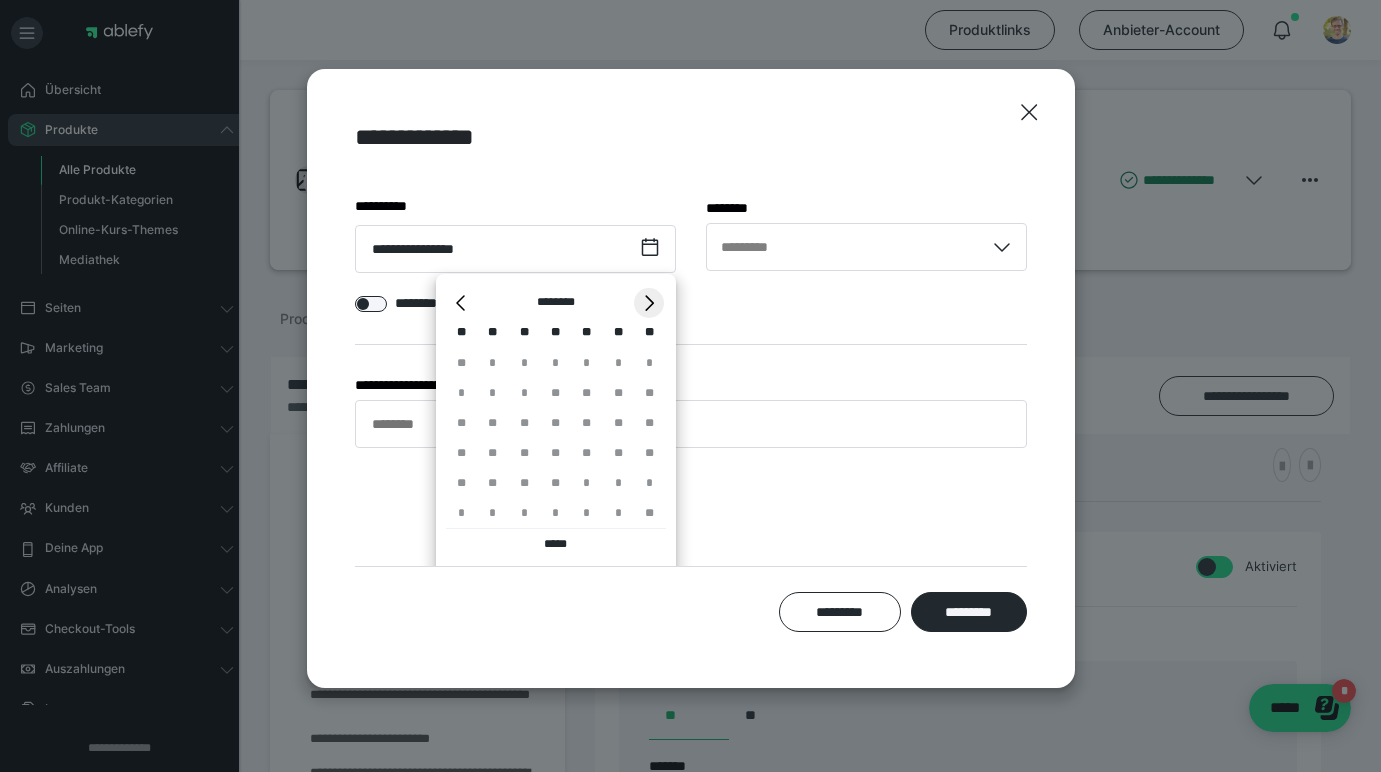 click on "*" at bounding box center [649, 303] 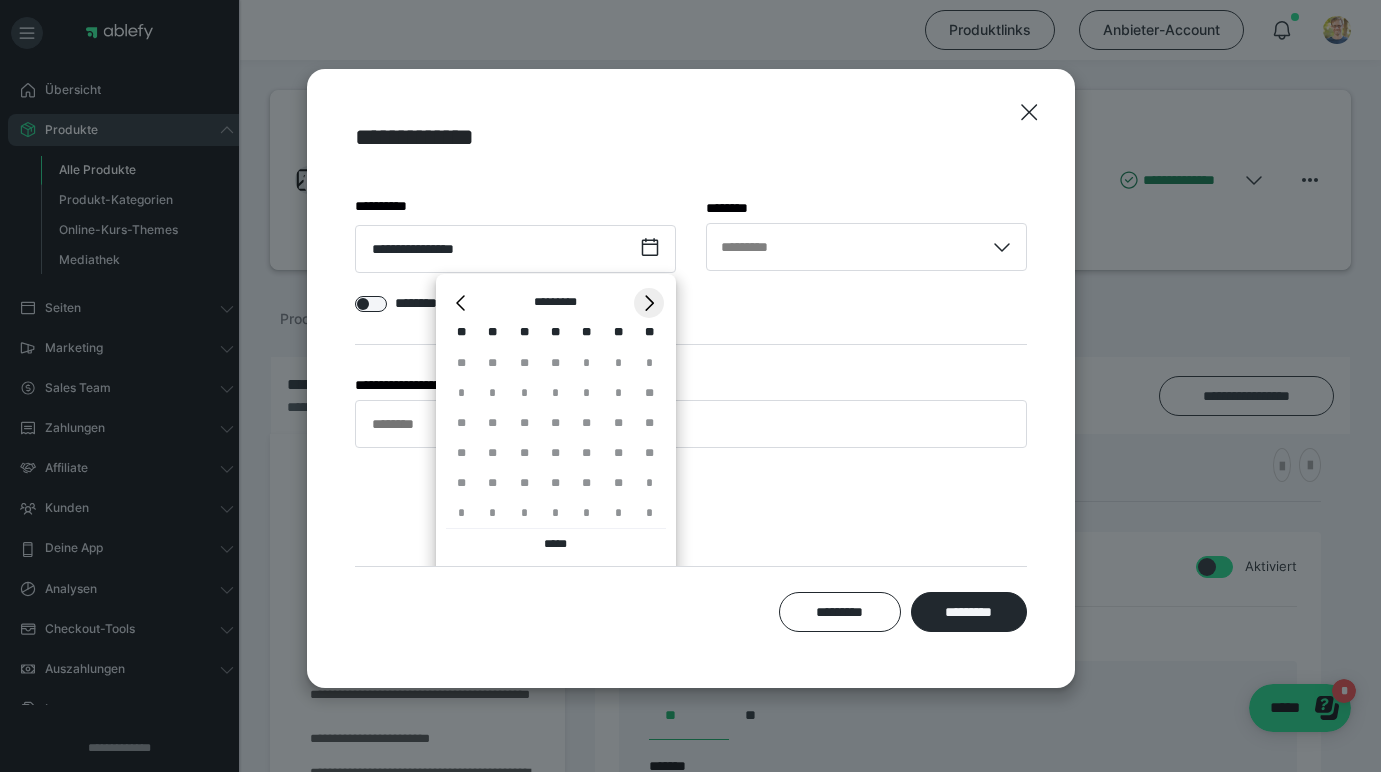 click on "*" at bounding box center (649, 303) 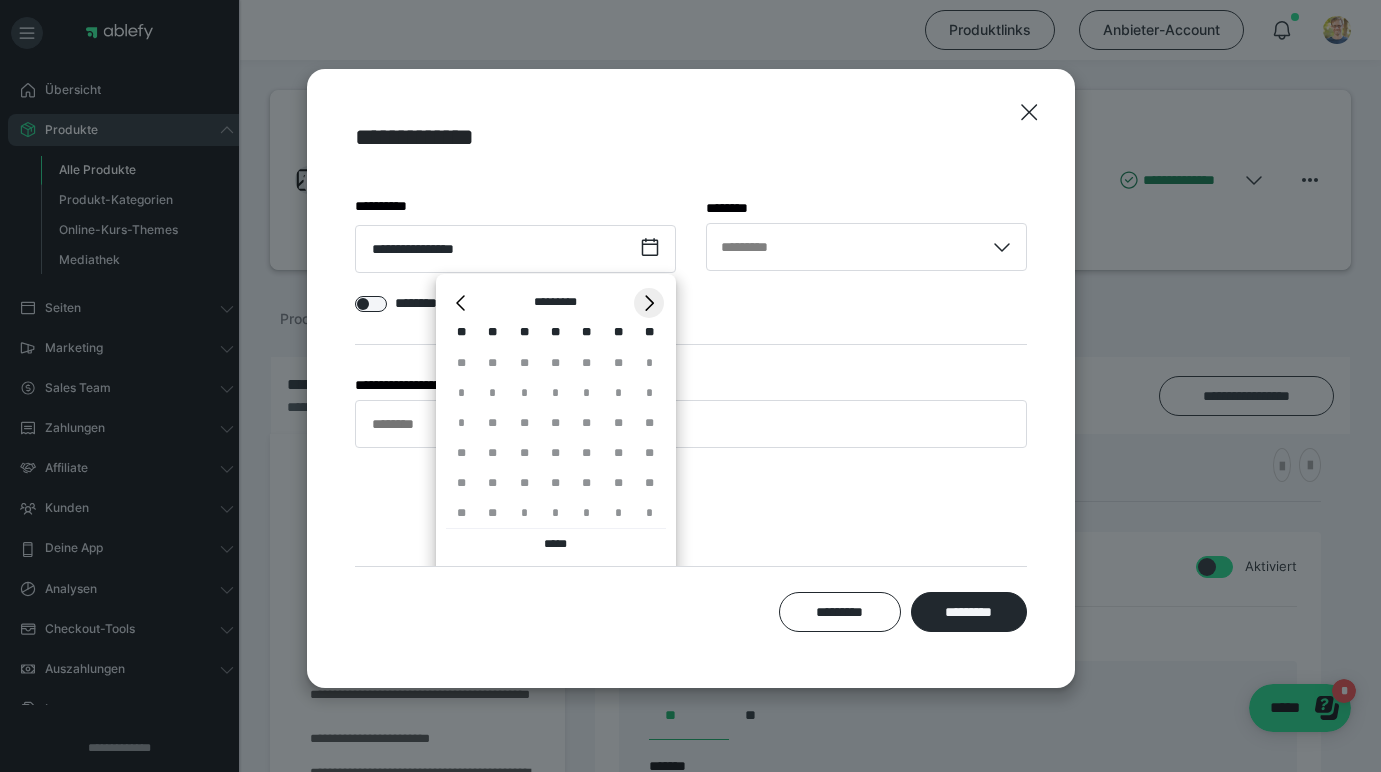 click on "*" at bounding box center [649, 303] 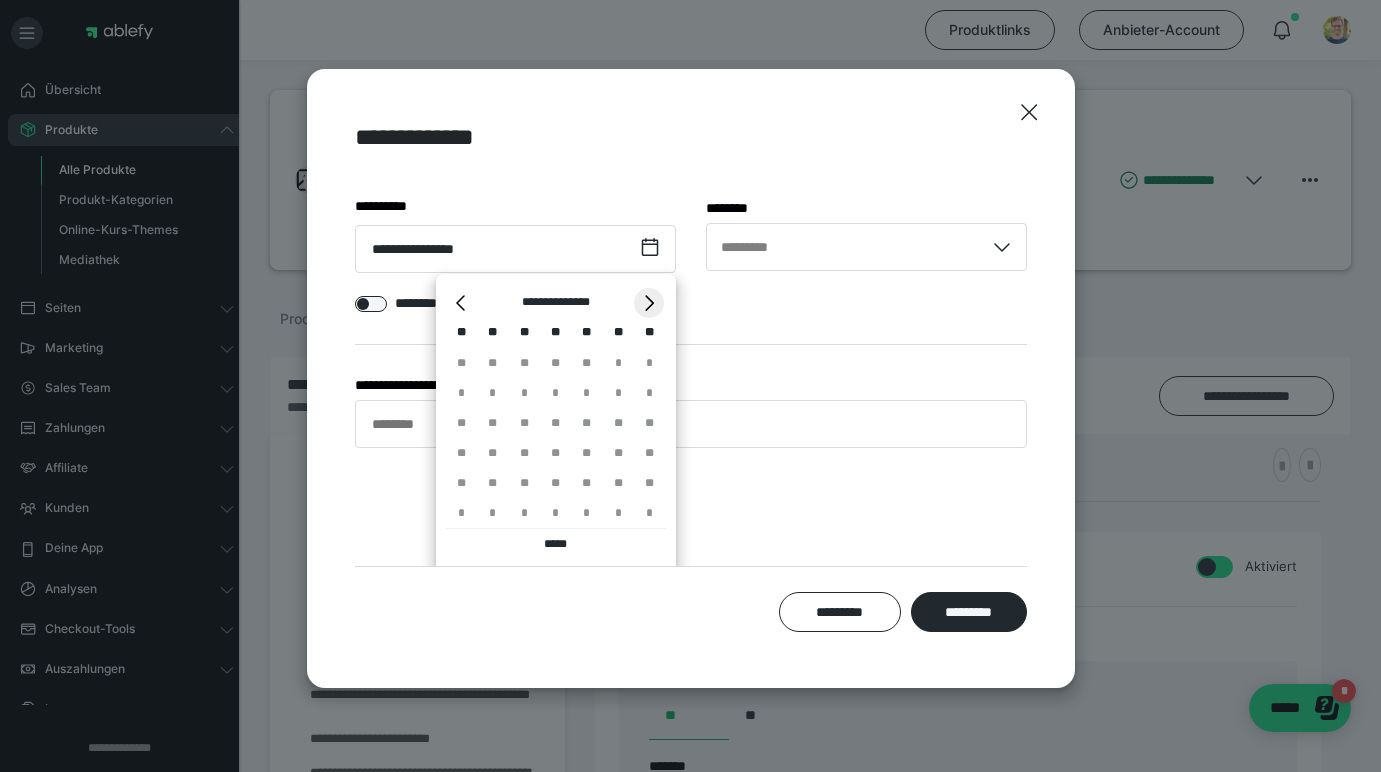 click on "*" at bounding box center (649, 303) 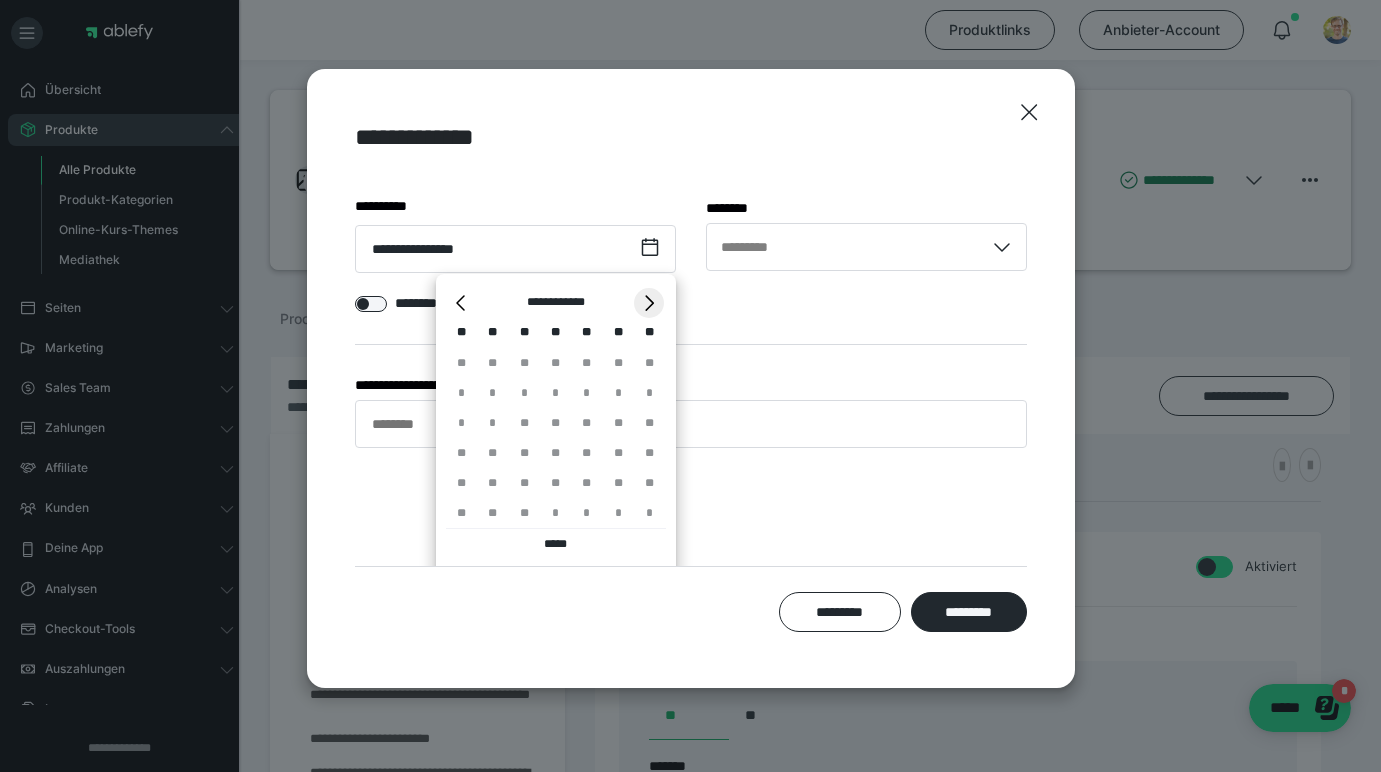 click on "*" at bounding box center (649, 303) 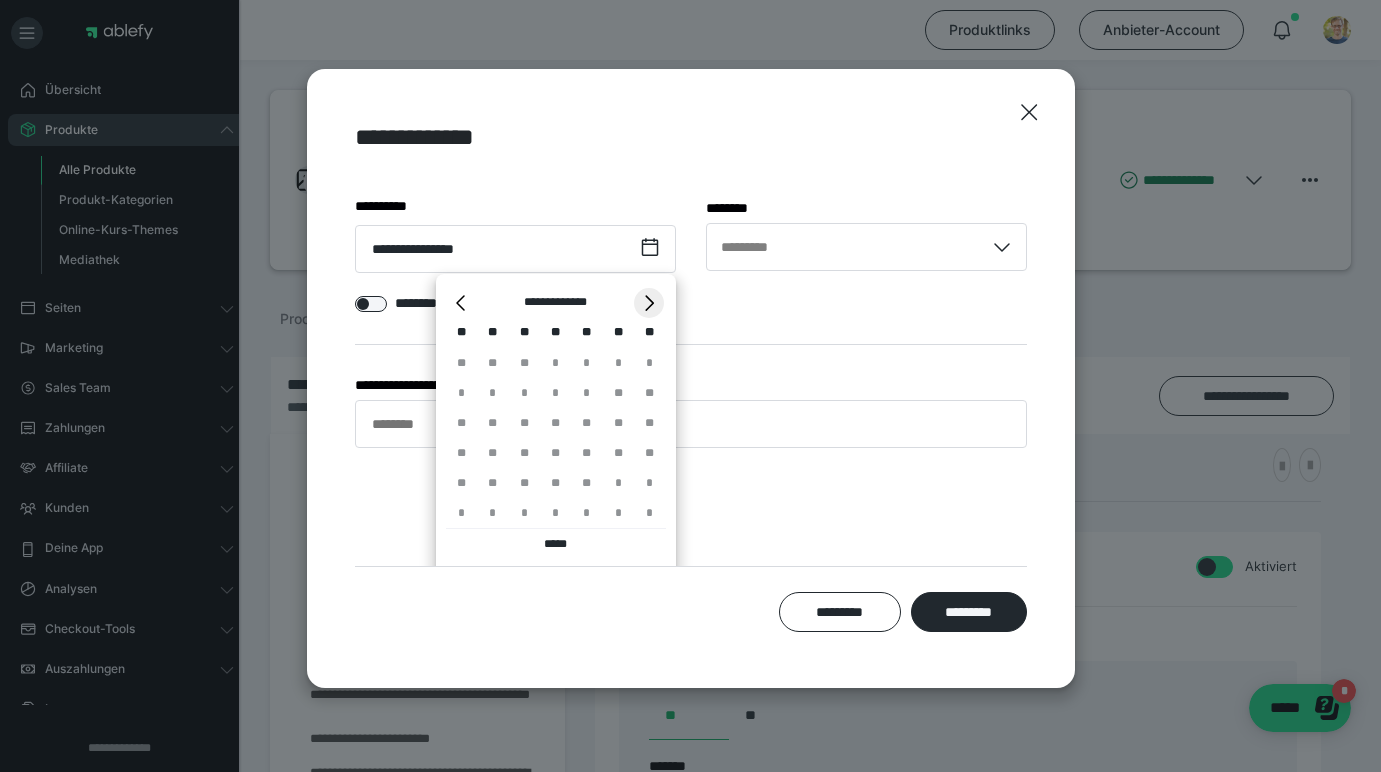 click on "*" at bounding box center [649, 303] 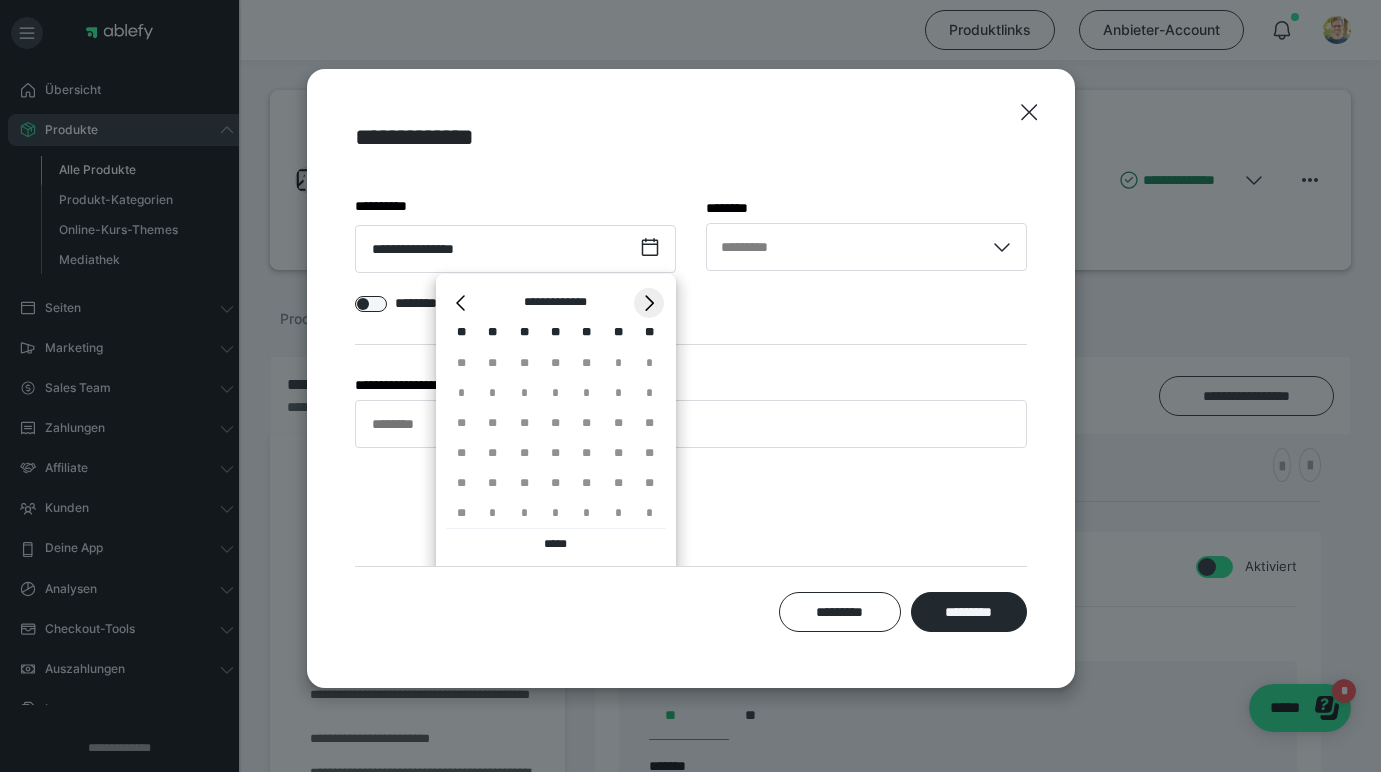click on "*" at bounding box center (649, 303) 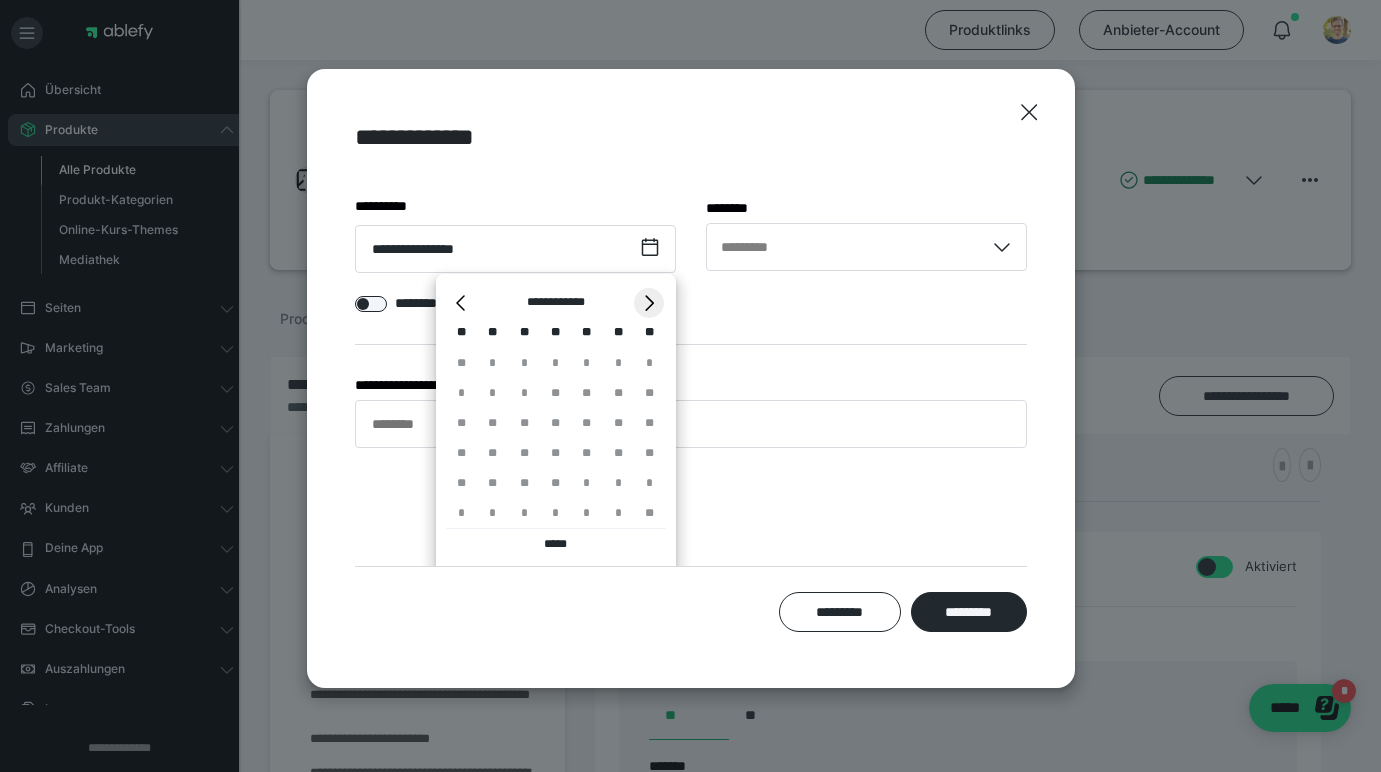 click on "*" at bounding box center (649, 303) 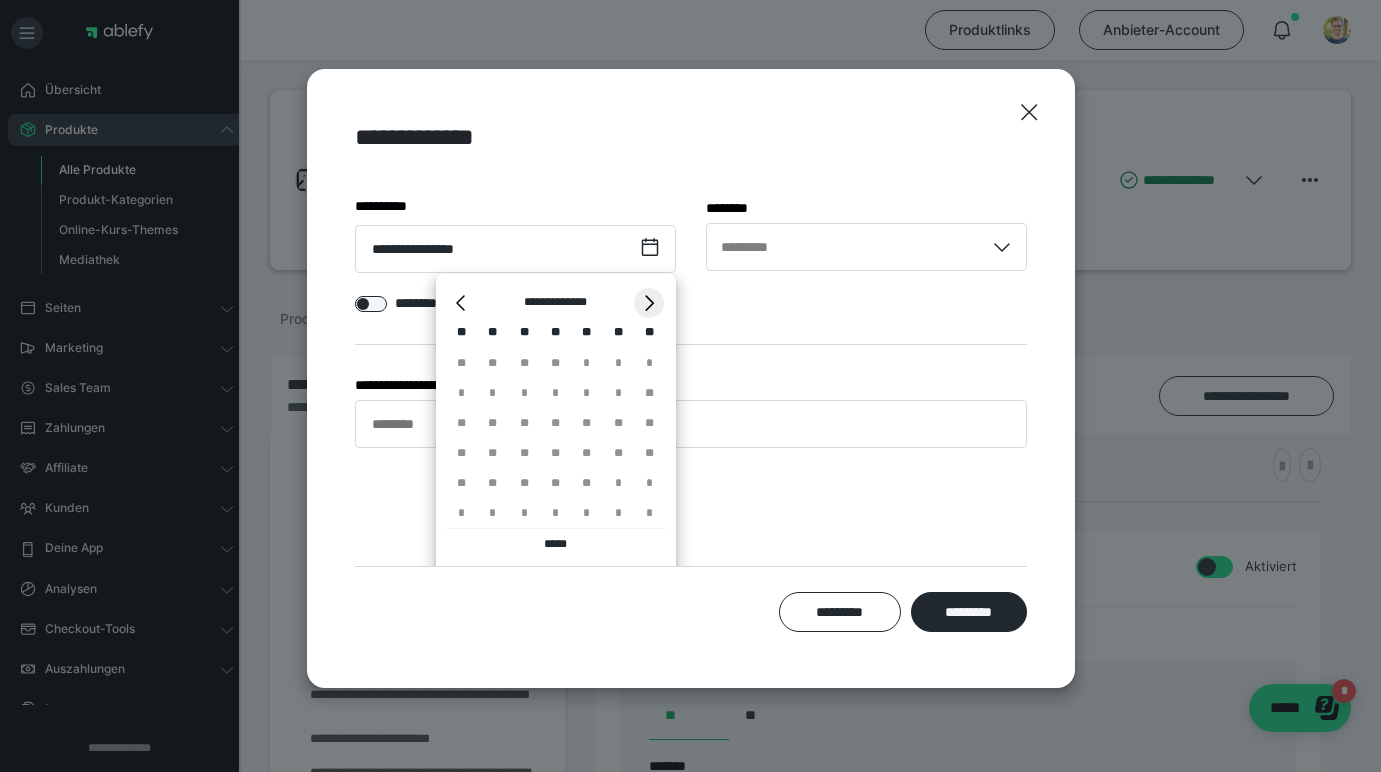 click on "*" at bounding box center [649, 303] 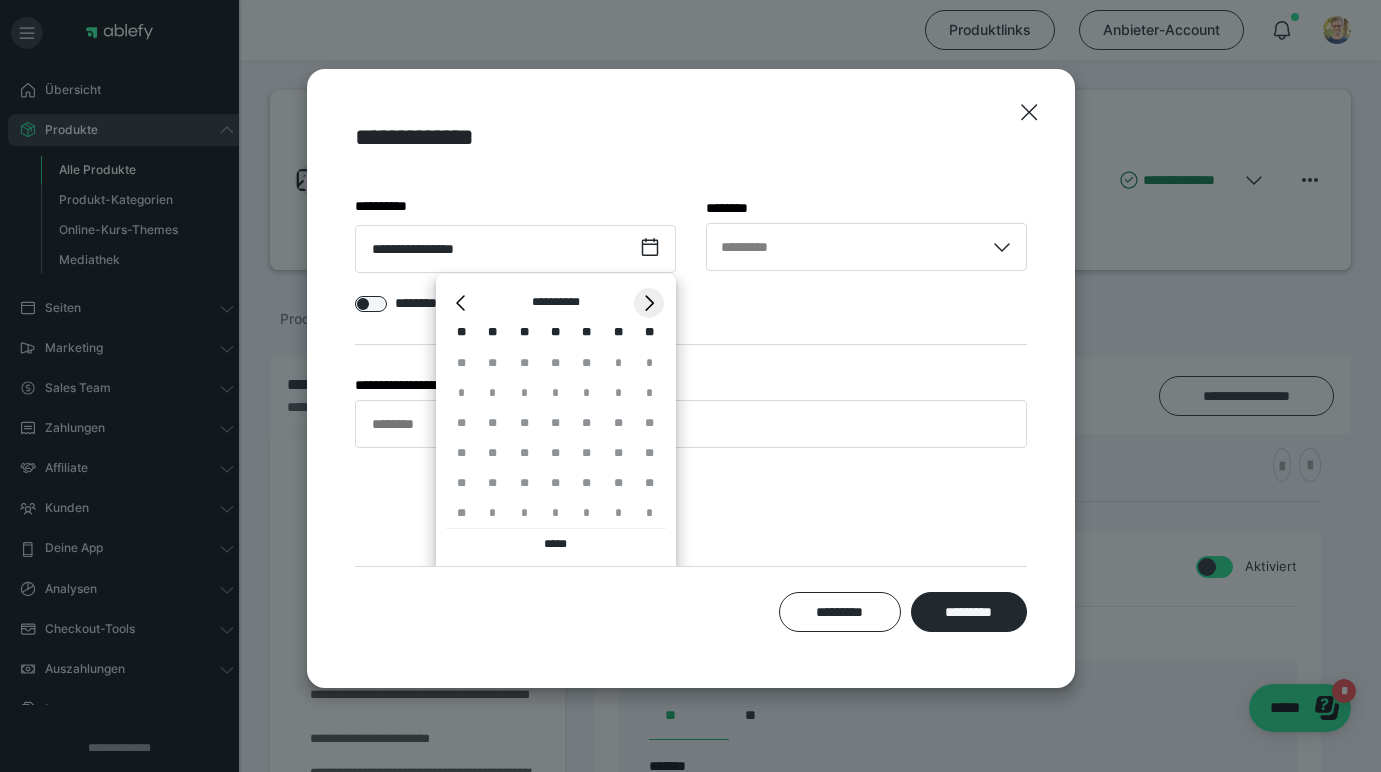click on "*" at bounding box center [649, 303] 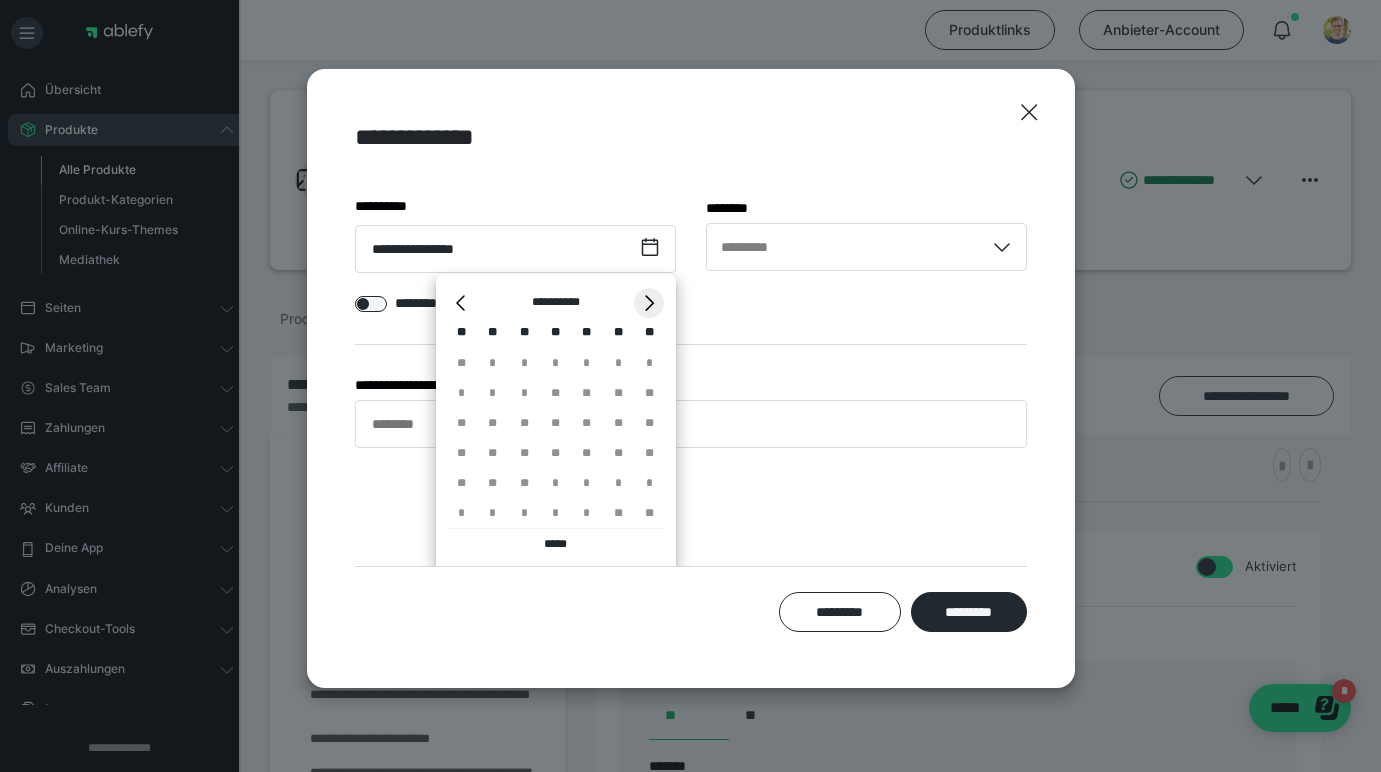 click on "*" at bounding box center [649, 303] 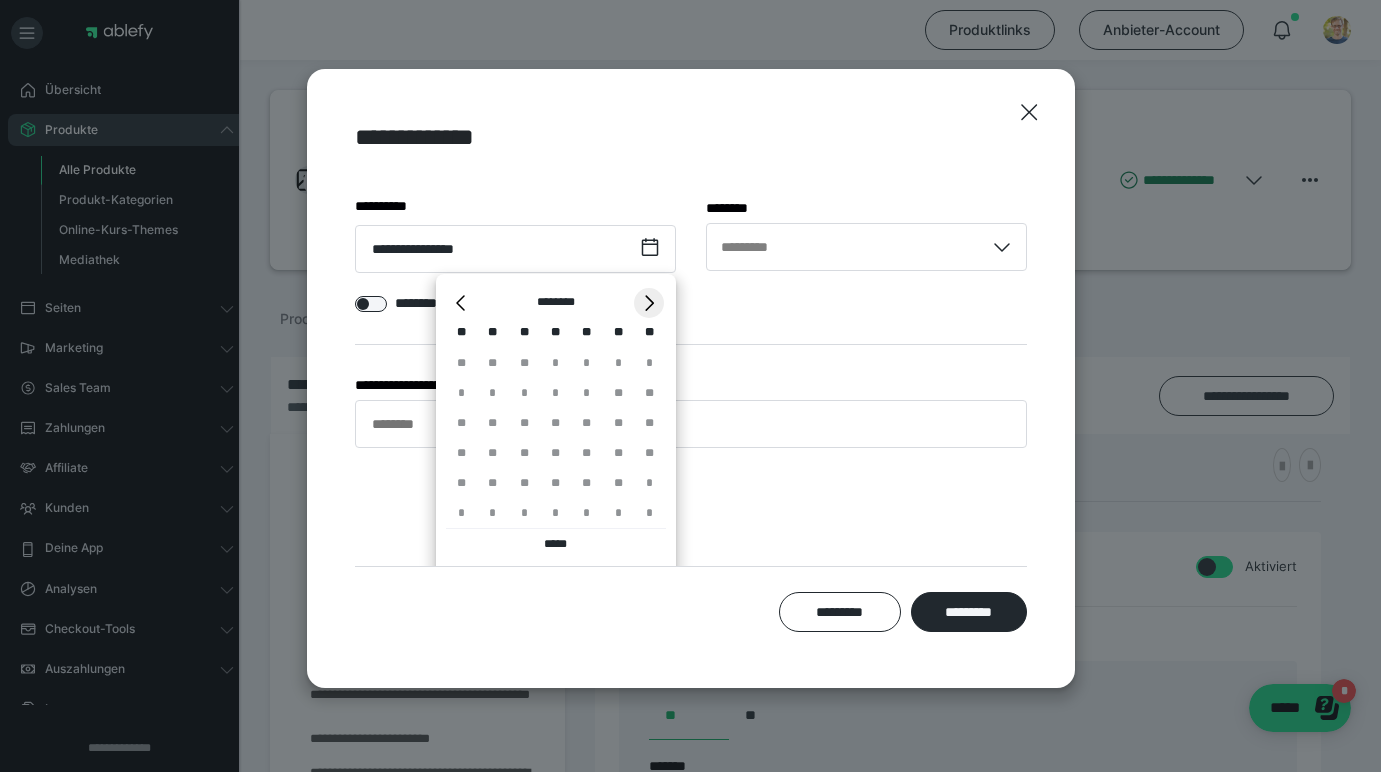 click on "*" at bounding box center [649, 303] 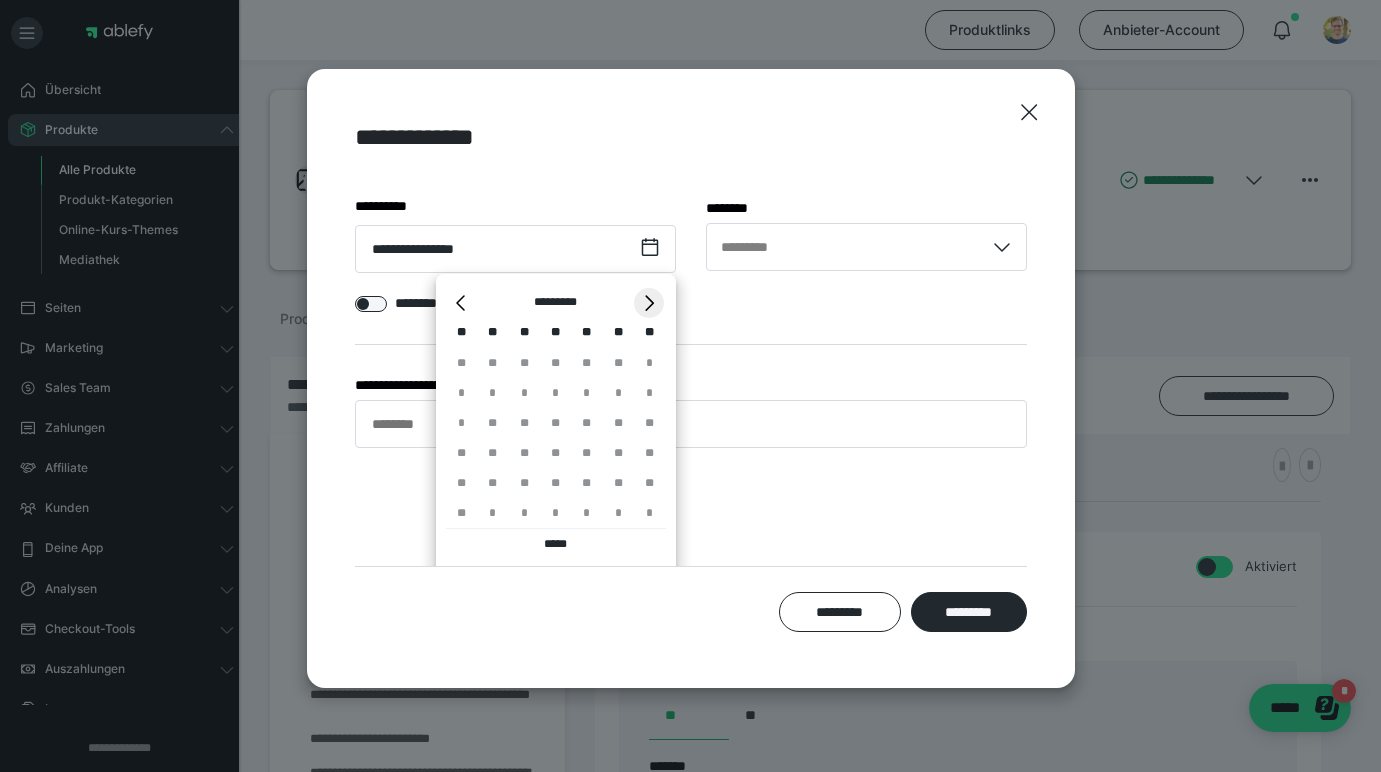 click on "*" at bounding box center (649, 303) 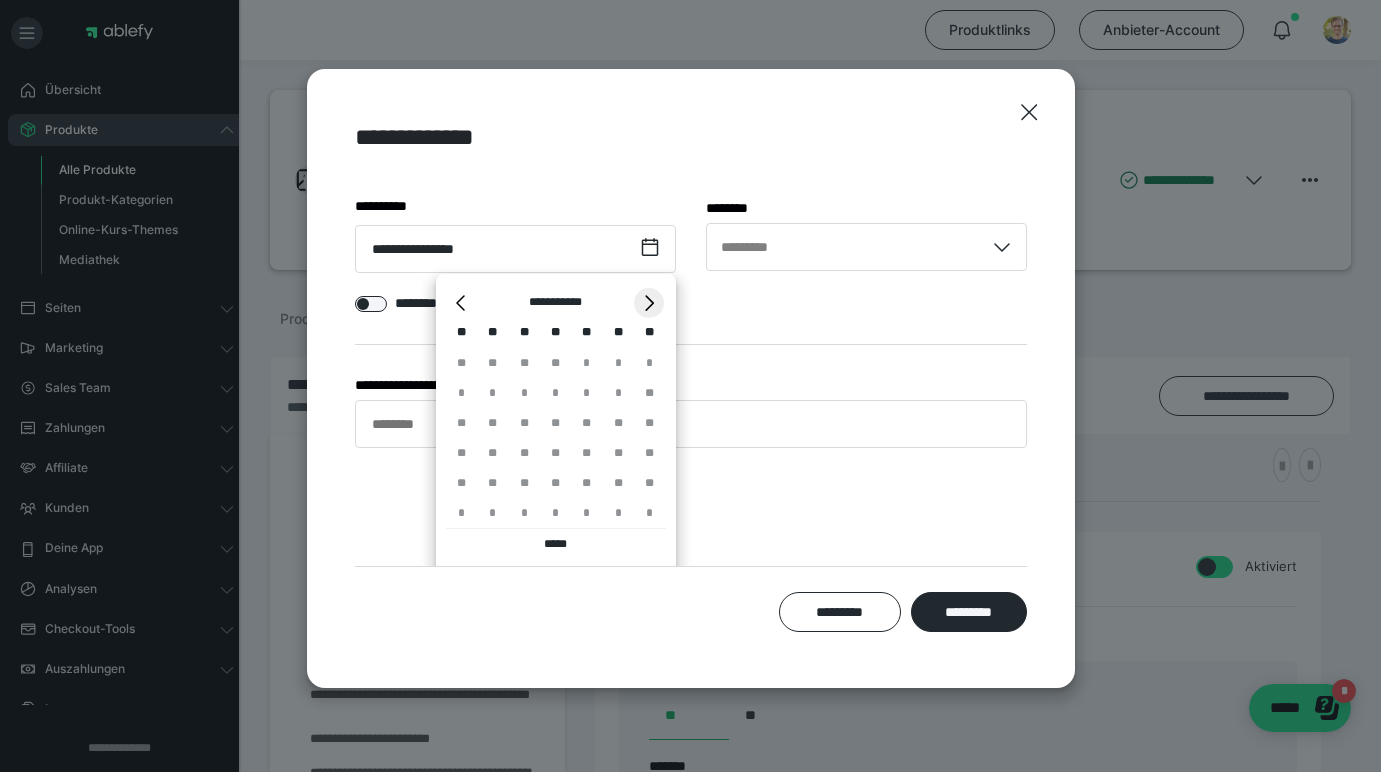 click on "*" at bounding box center (649, 303) 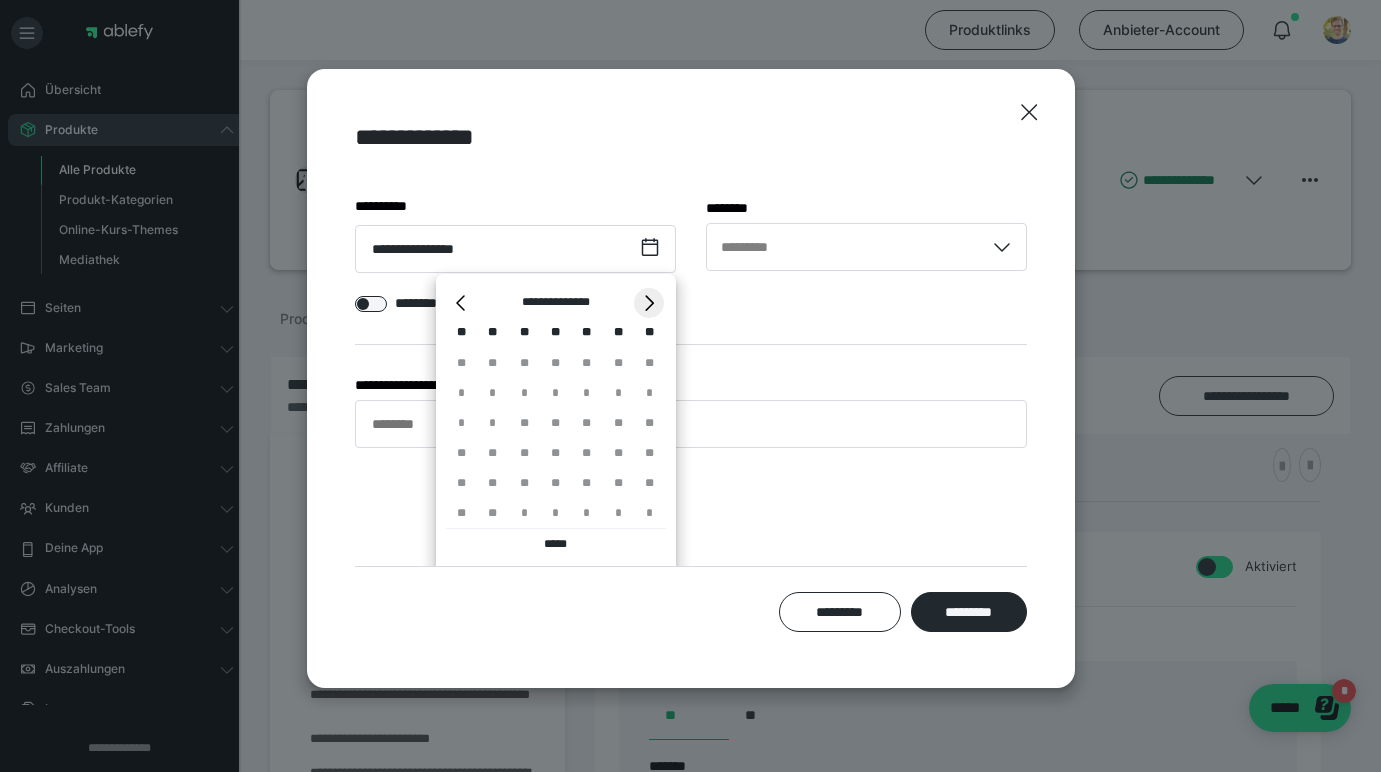 click on "*" at bounding box center [649, 303] 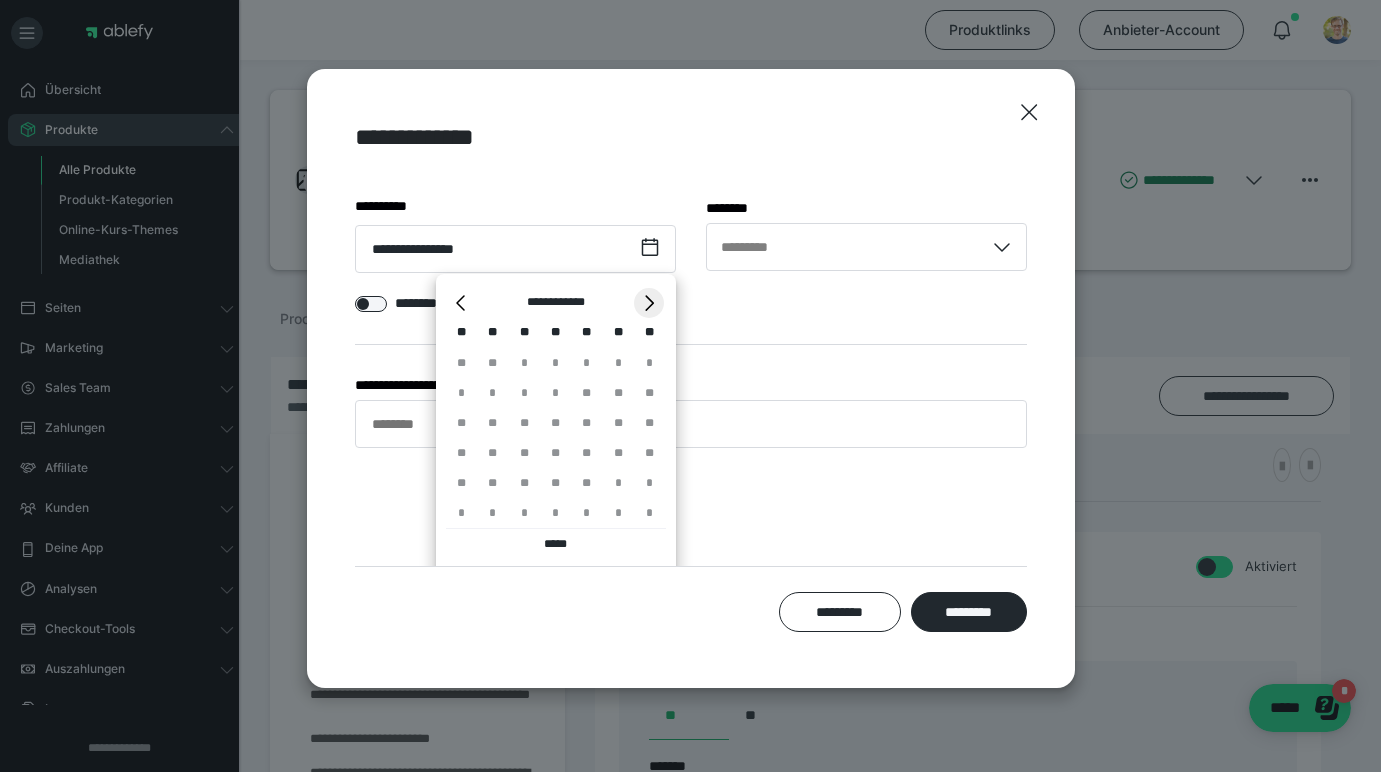 click on "*" at bounding box center [649, 303] 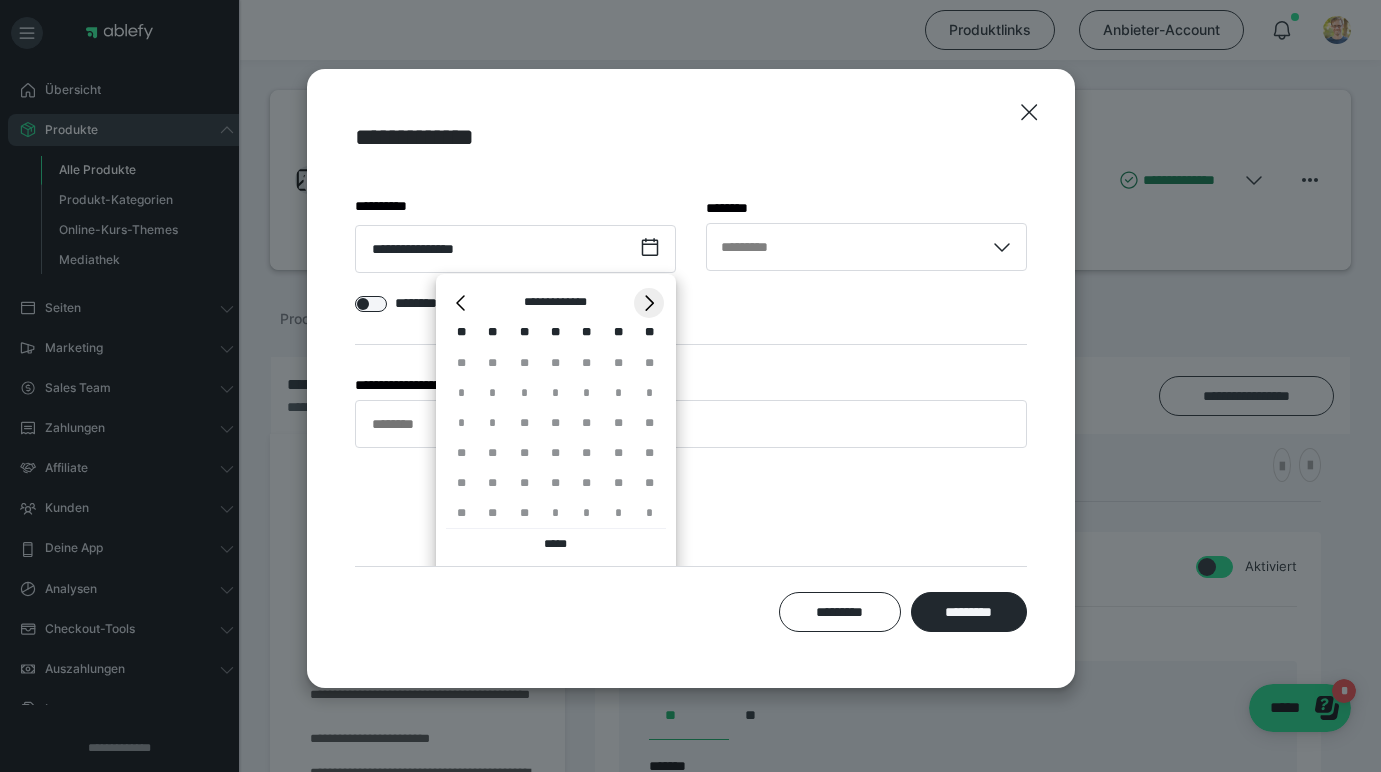 click on "*" at bounding box center [649, 303] 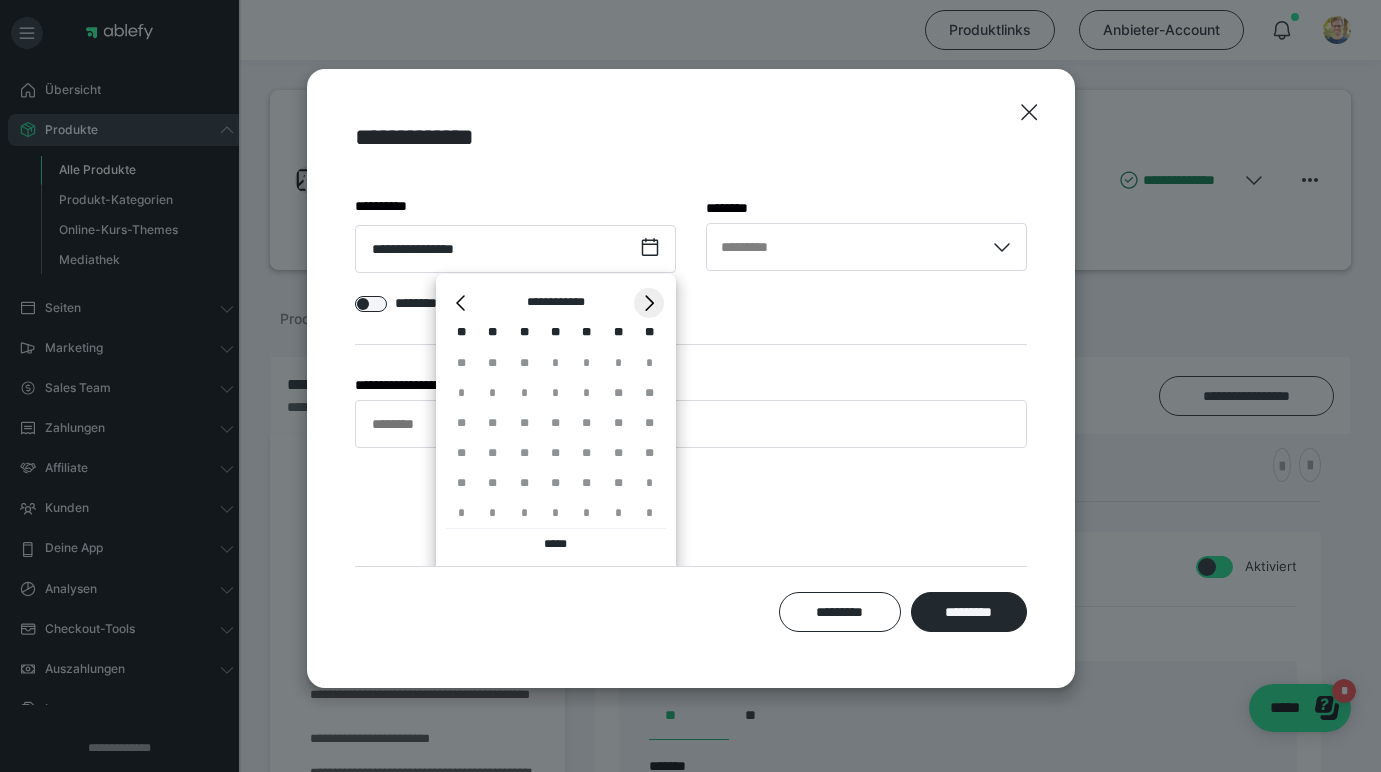 click on "*" at bounding box center [649, 303] 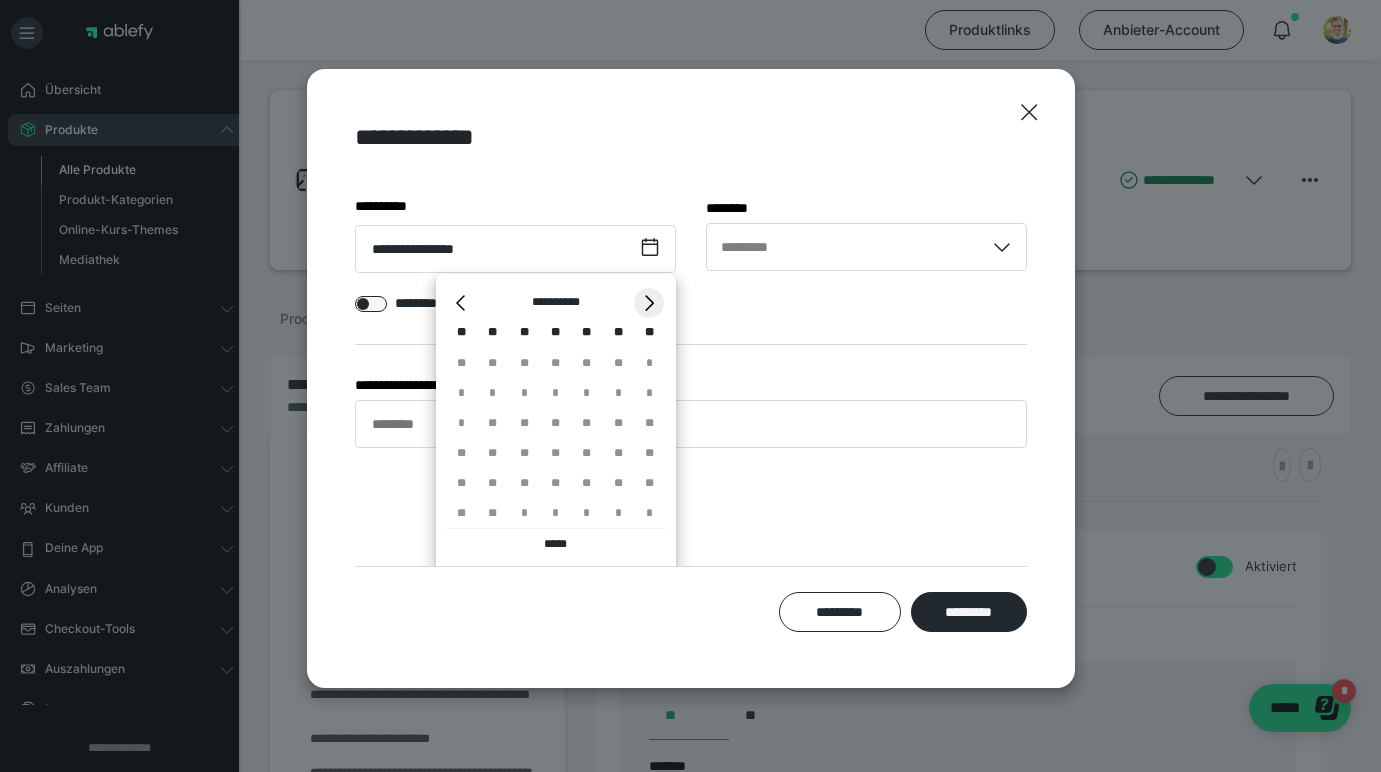 click on "*" at bounding box center [649, 303] 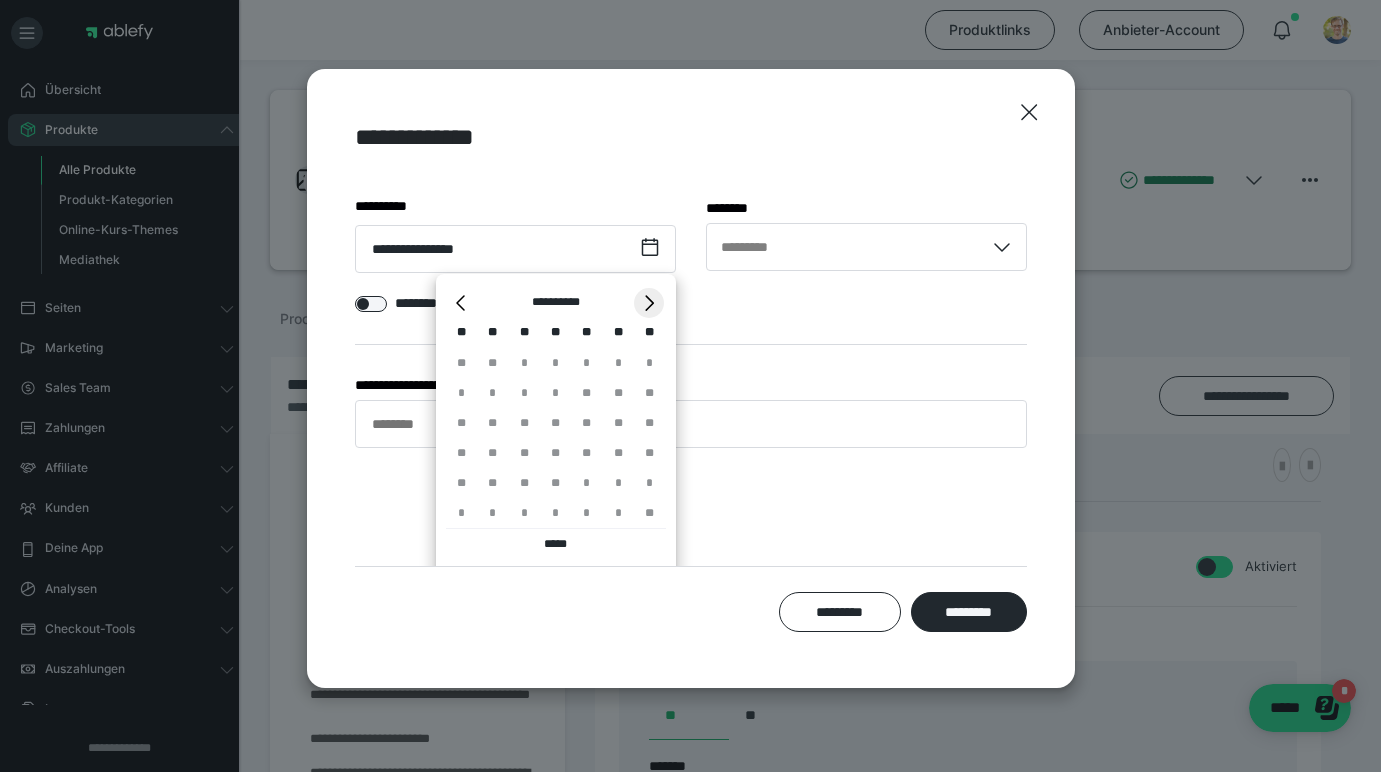 click on "*" at bounding box center (649, 303) 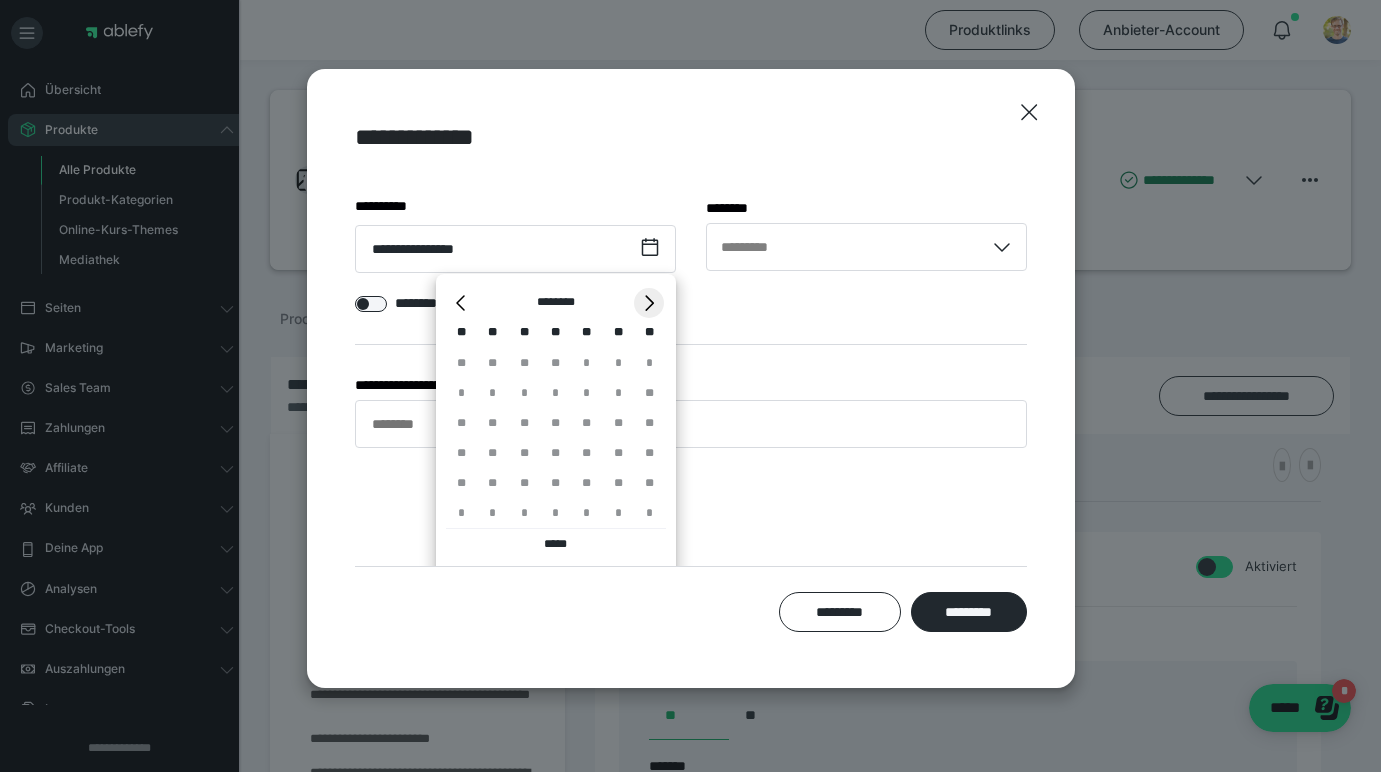 click on "*" at bounding box center [649, 303] 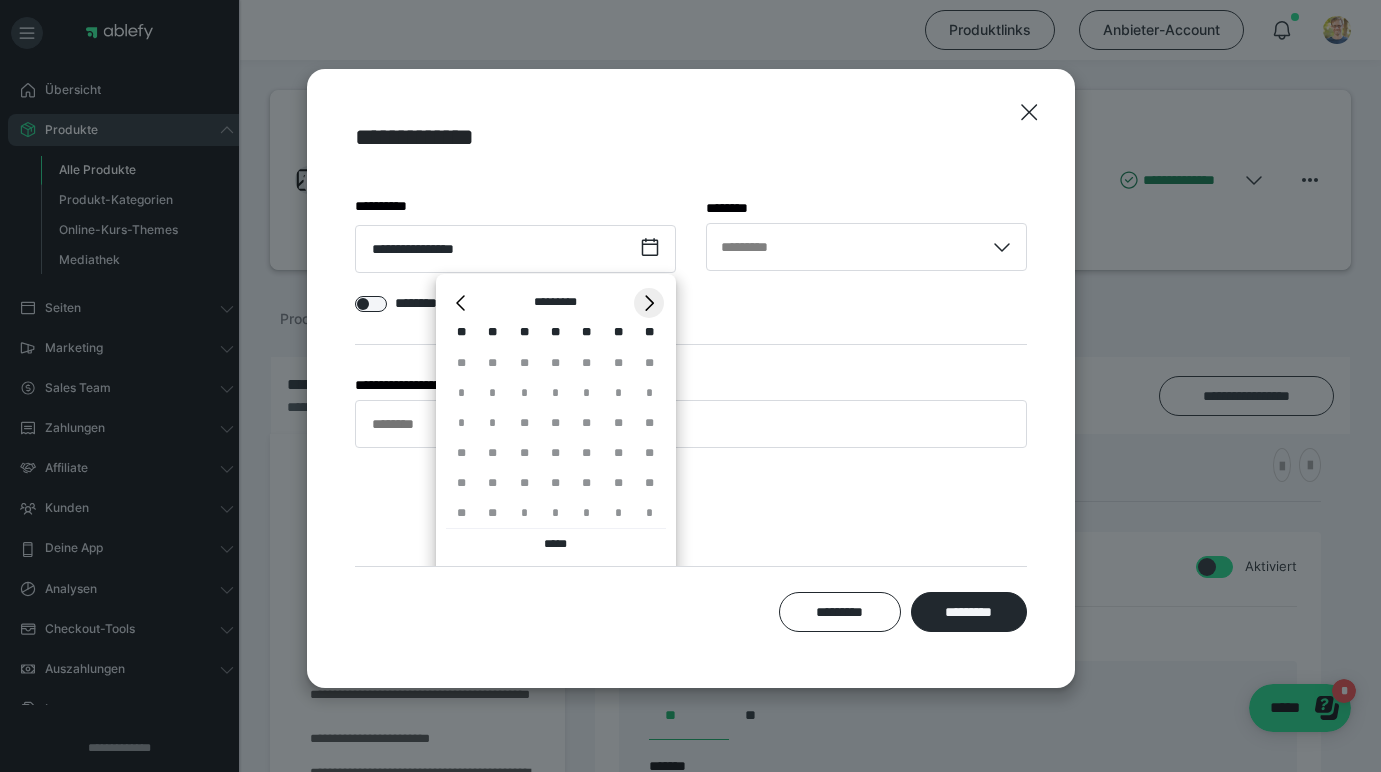 click on "*" at bounding box center (649, 303) 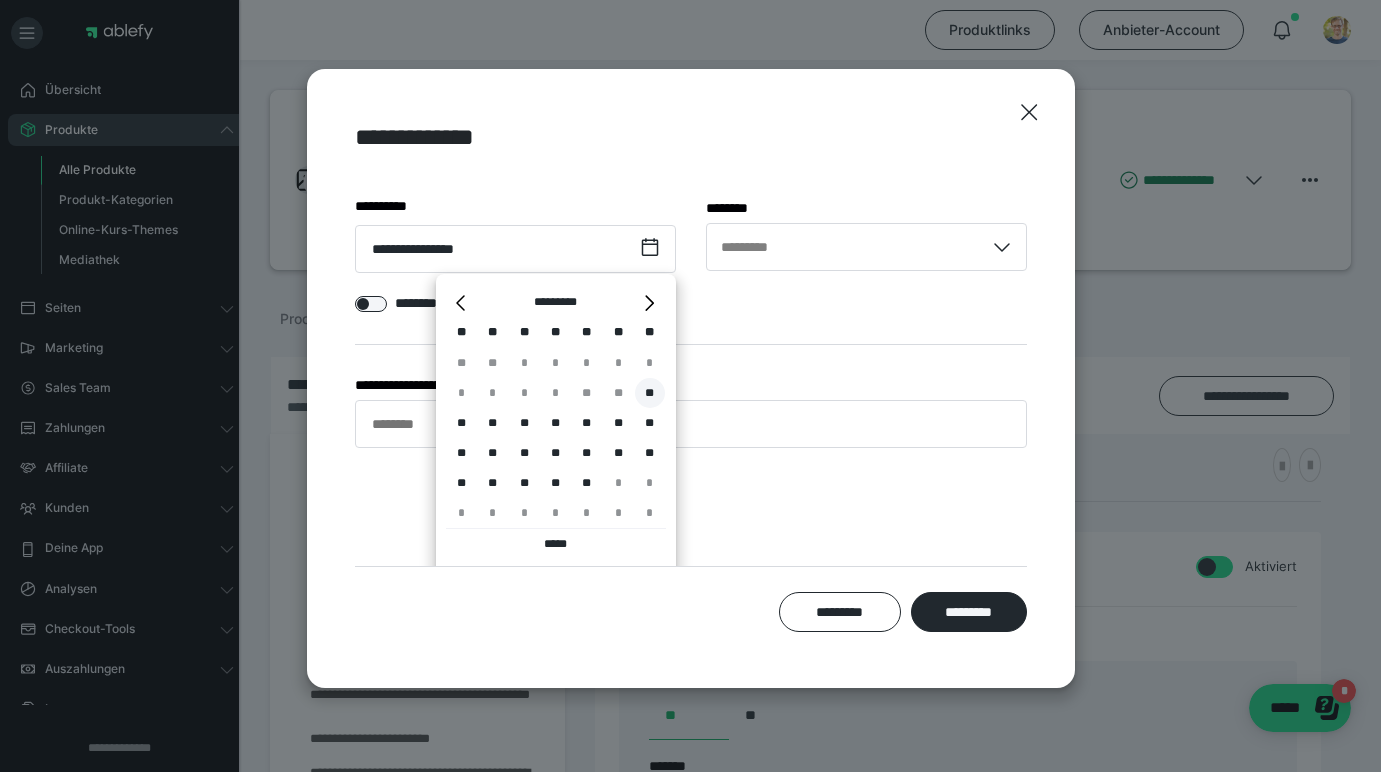 click on "**" at bounding box center [650, 393] 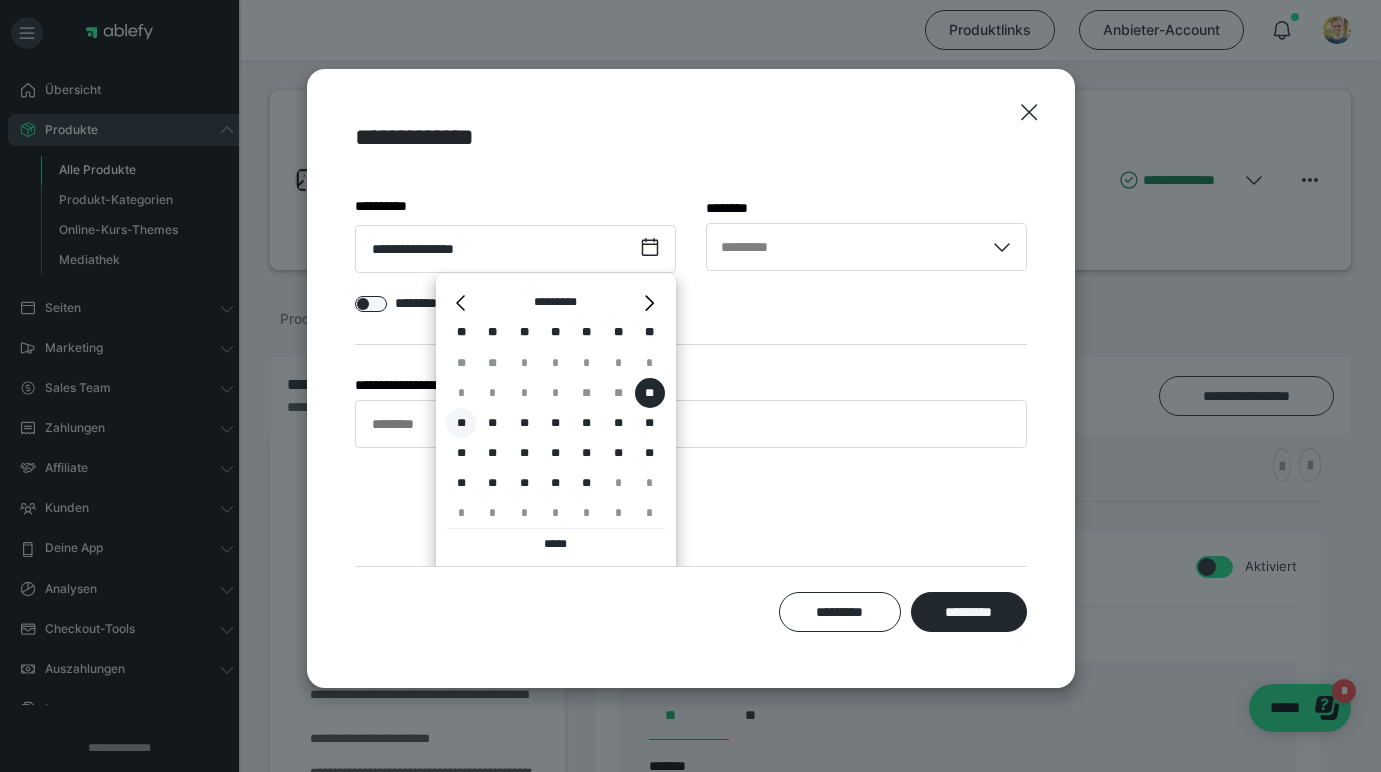 click on "**" at bounding box center (461, 423) 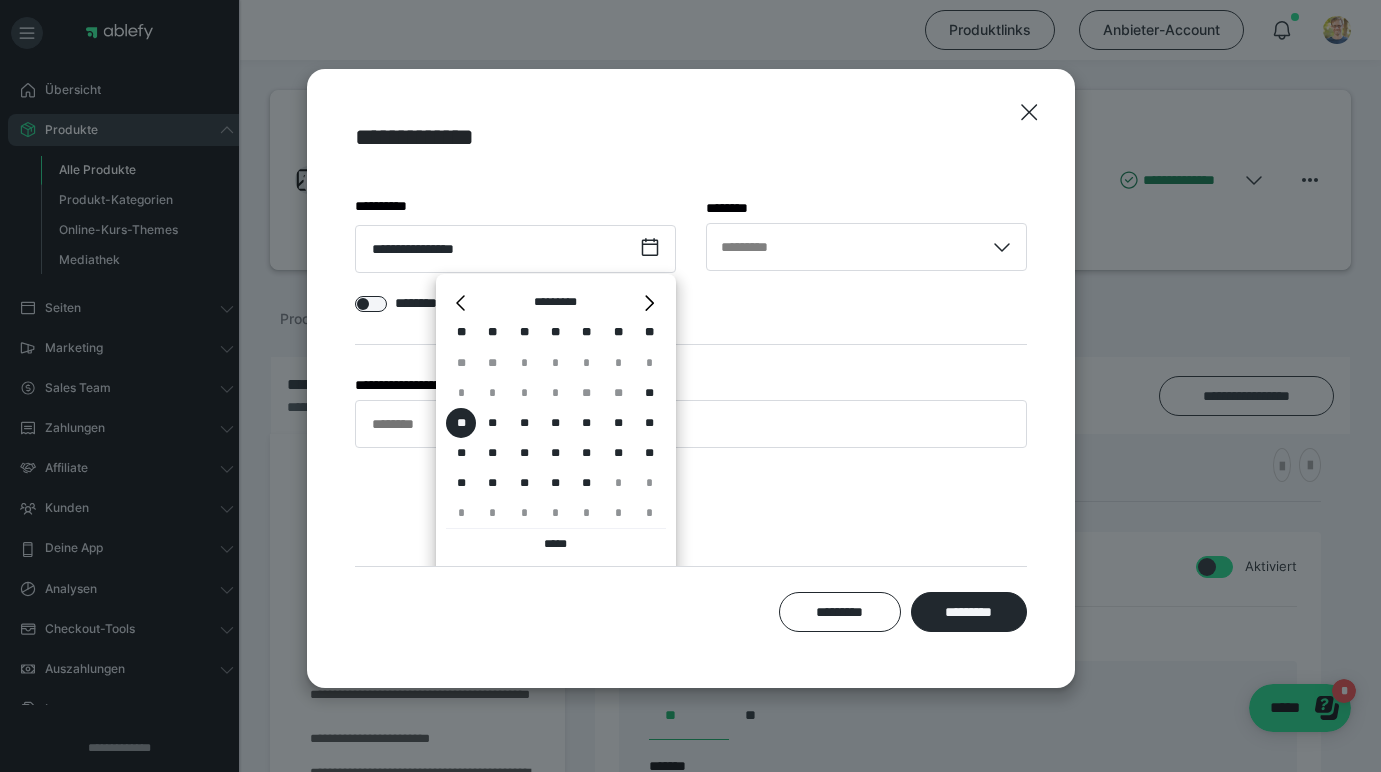 scroll, scrollTop: 0, scrollLeft: 0, axis: both 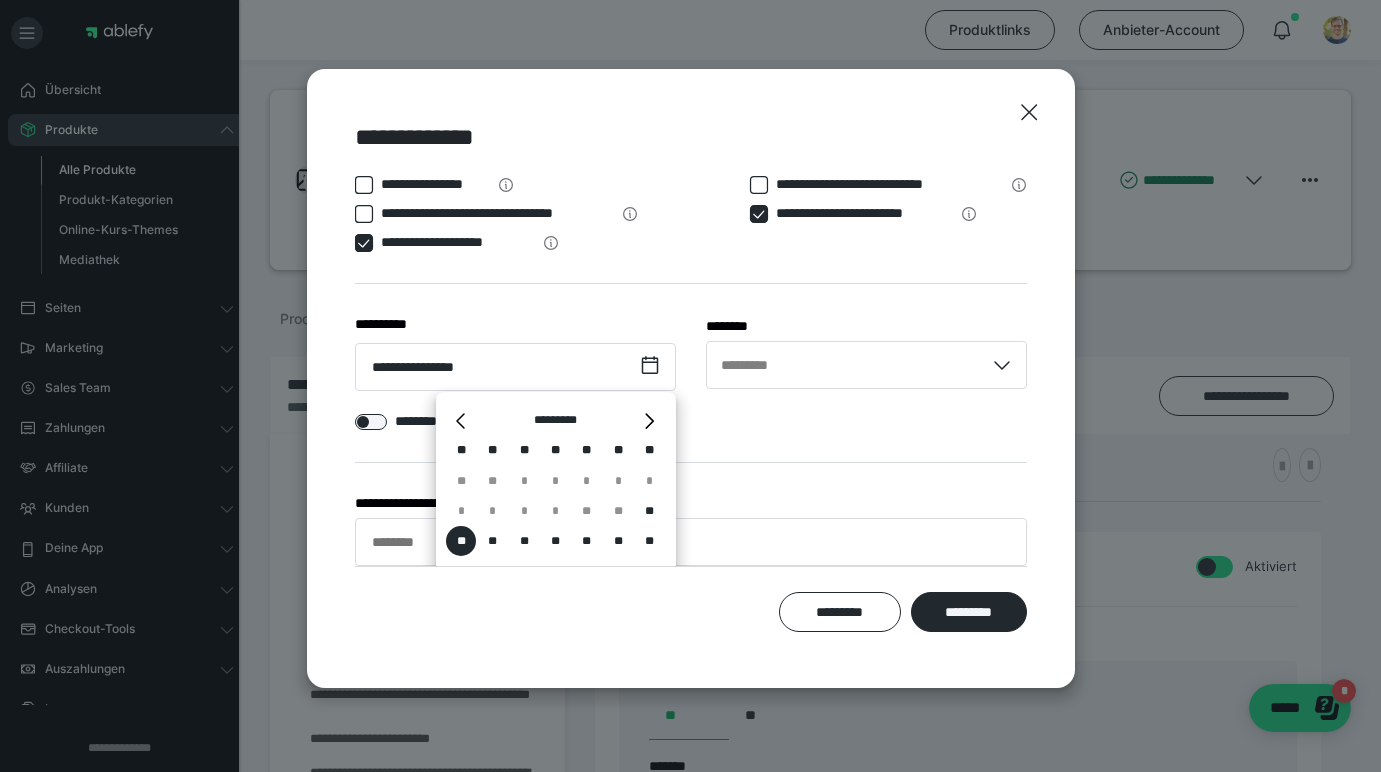 click on "**********" at bounding box center [691, 370] 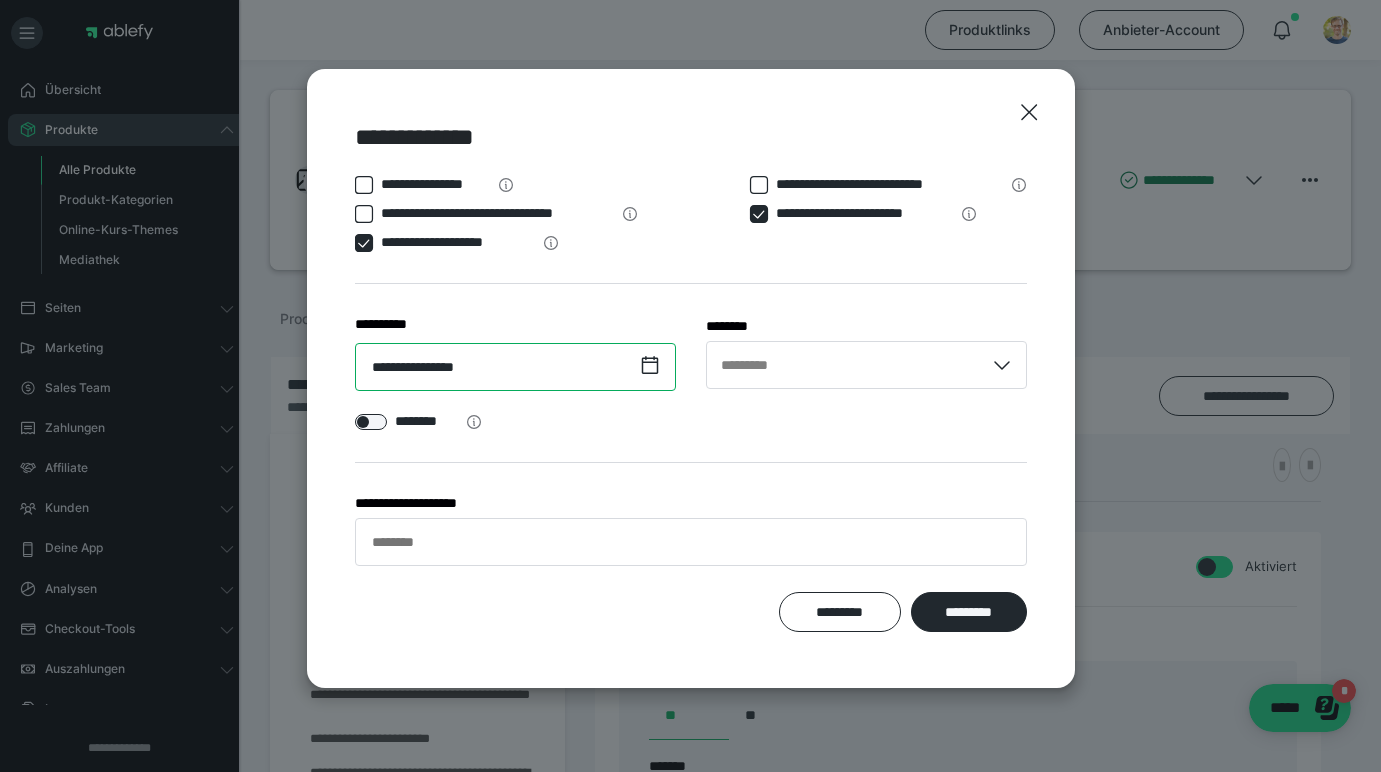 click on "**********" at bounding box center [515, 367] 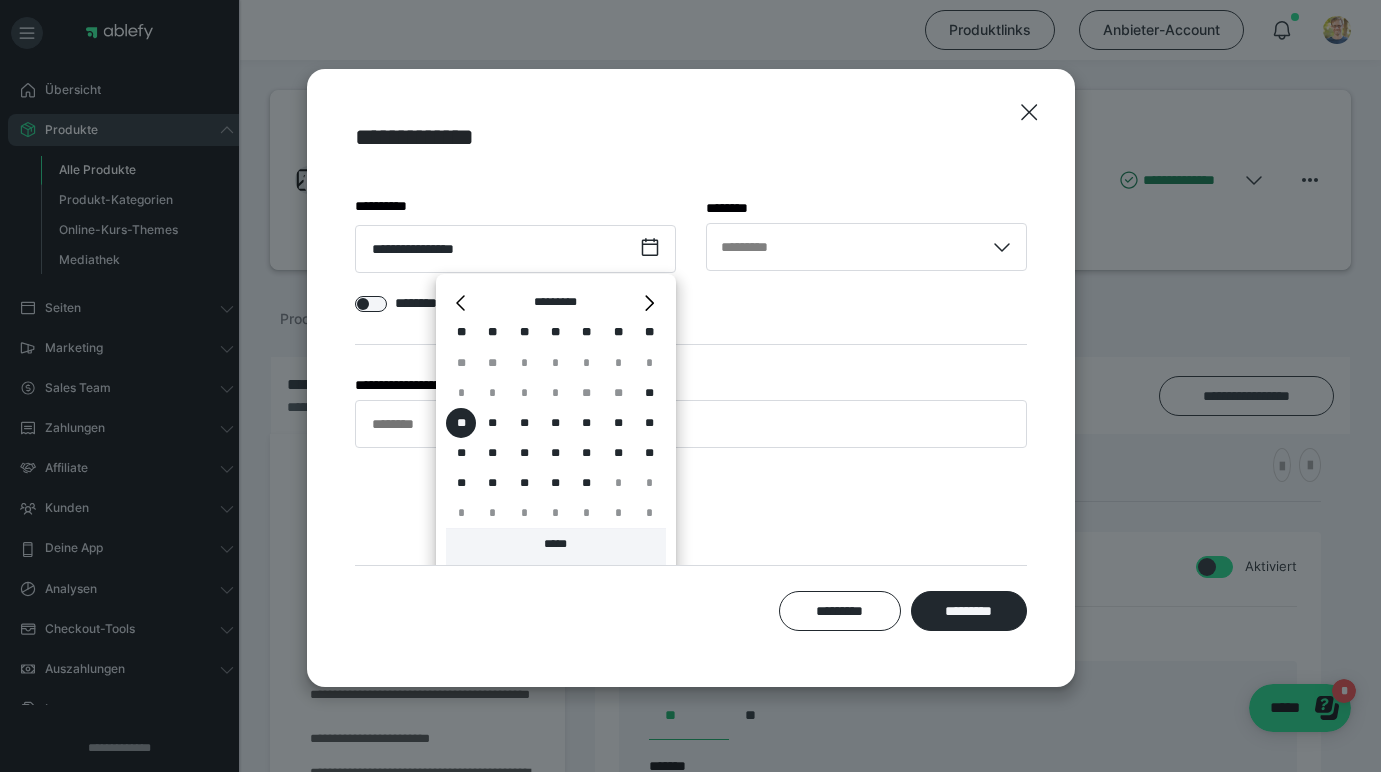 click on "*****" at bounding box center [556, 548] 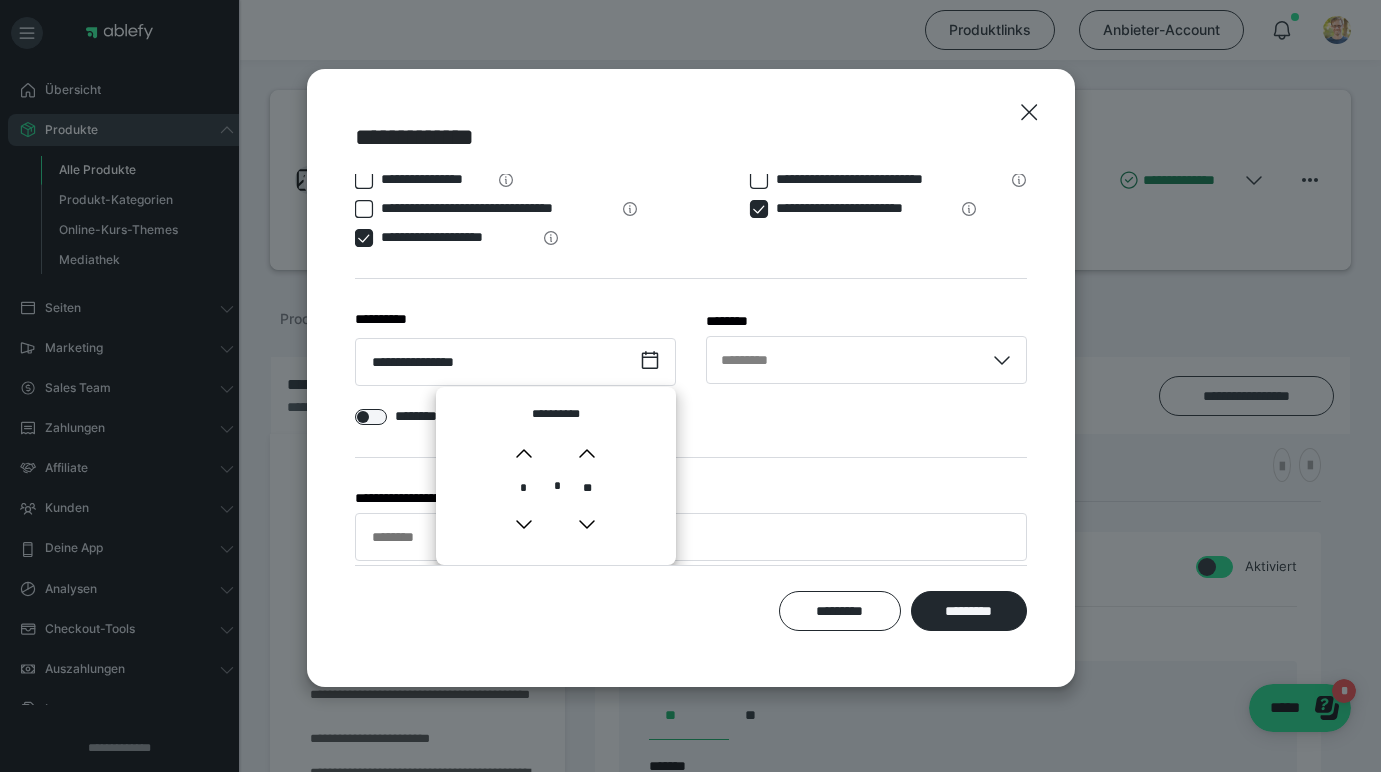scroll, scrollTop: 2, scrollLeft: 0, axis: vertical 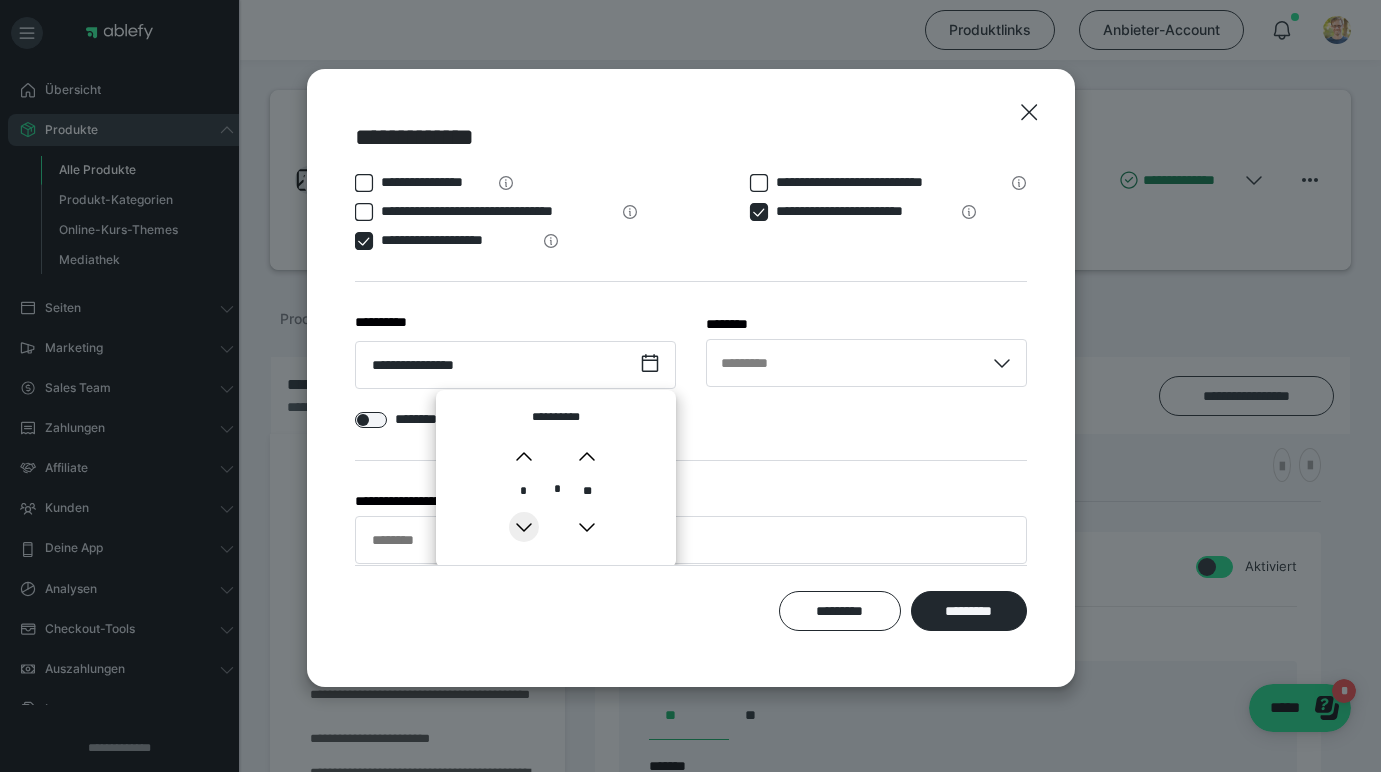 click on "*" at bounding box center (524, 527) 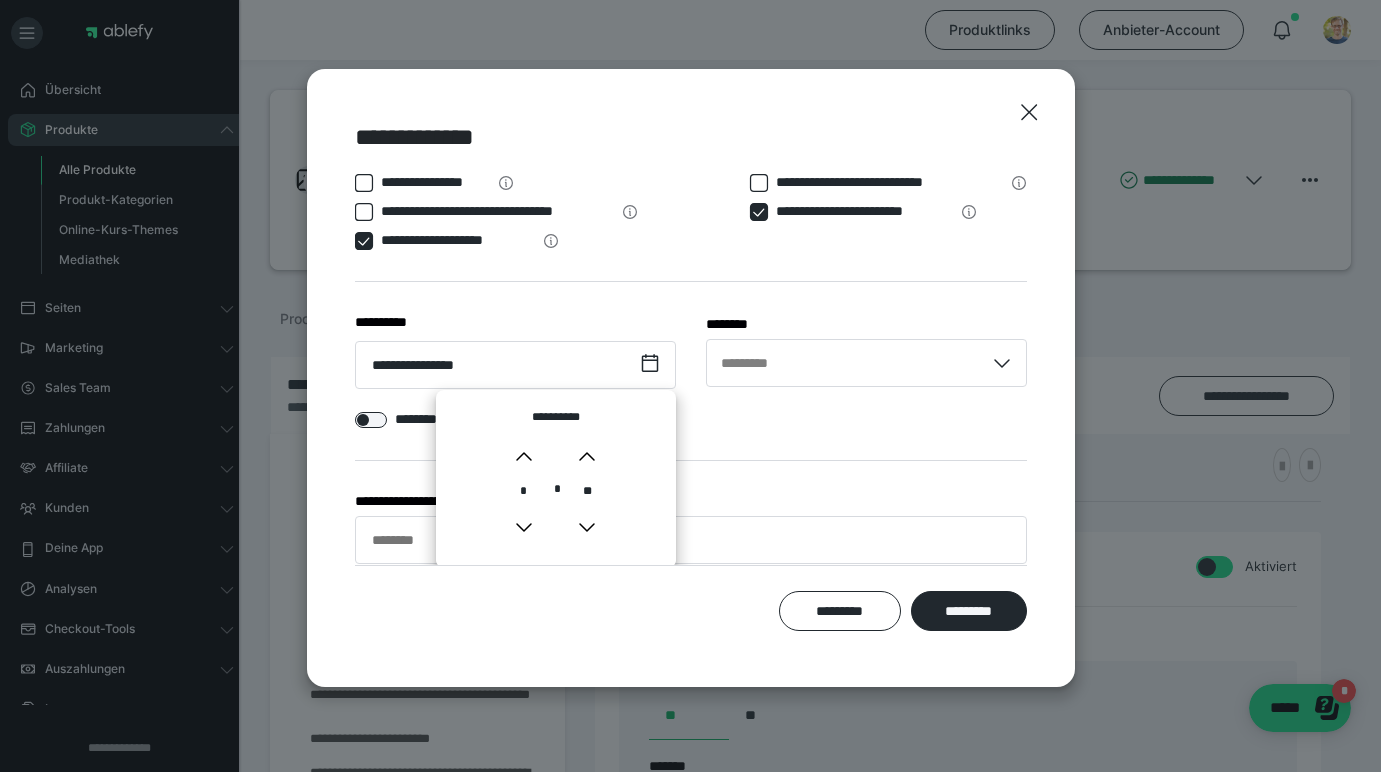 click on "**********" at bounding box center [691, 215] 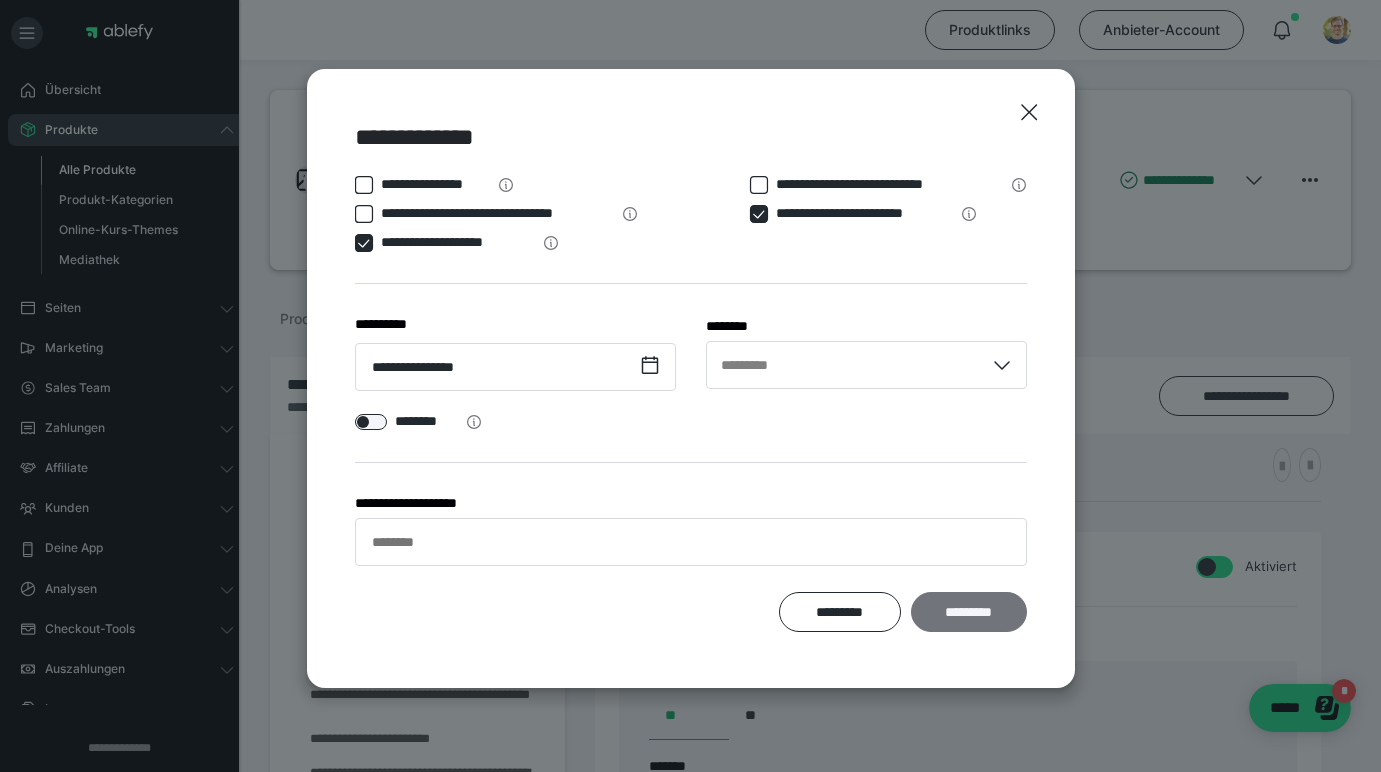 click on "*********" at bounding box center (969, 612) 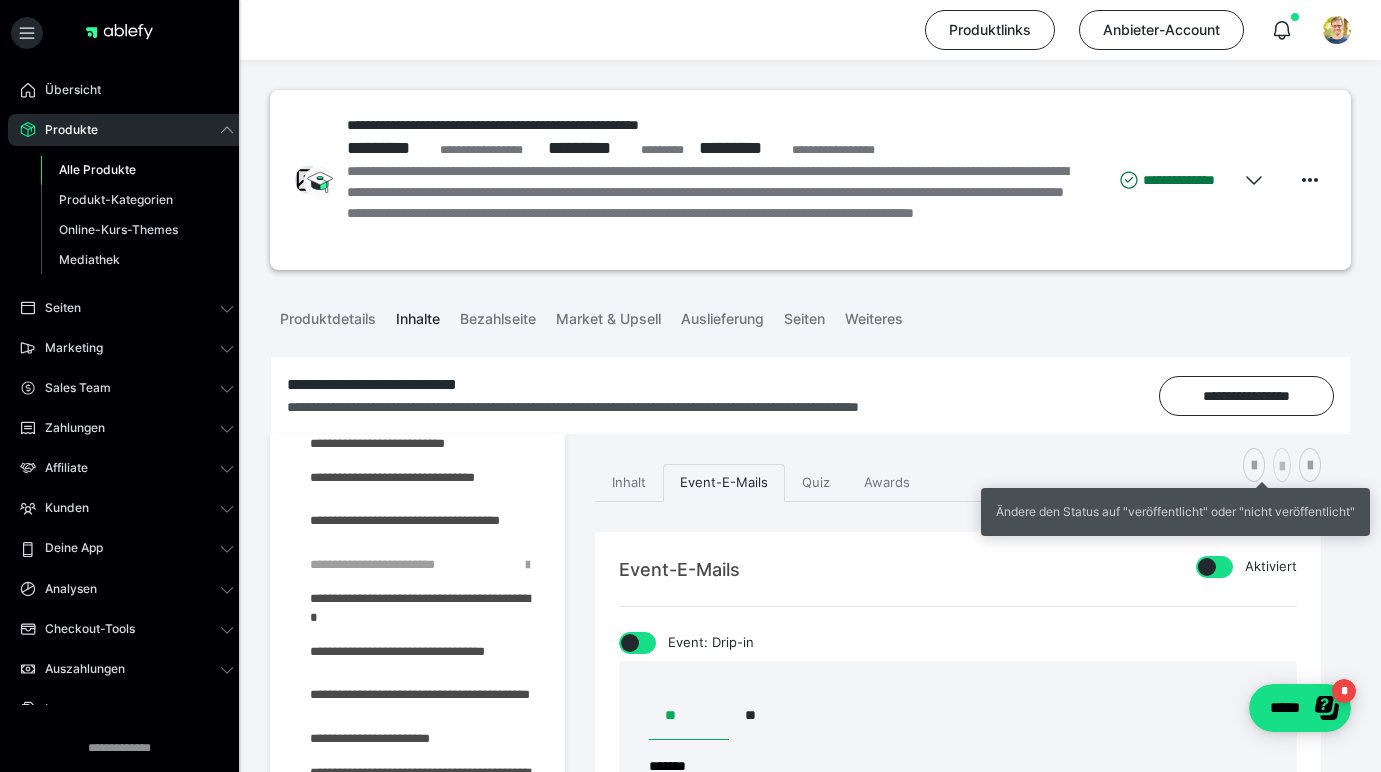 click at bounding box center [1282, 467] 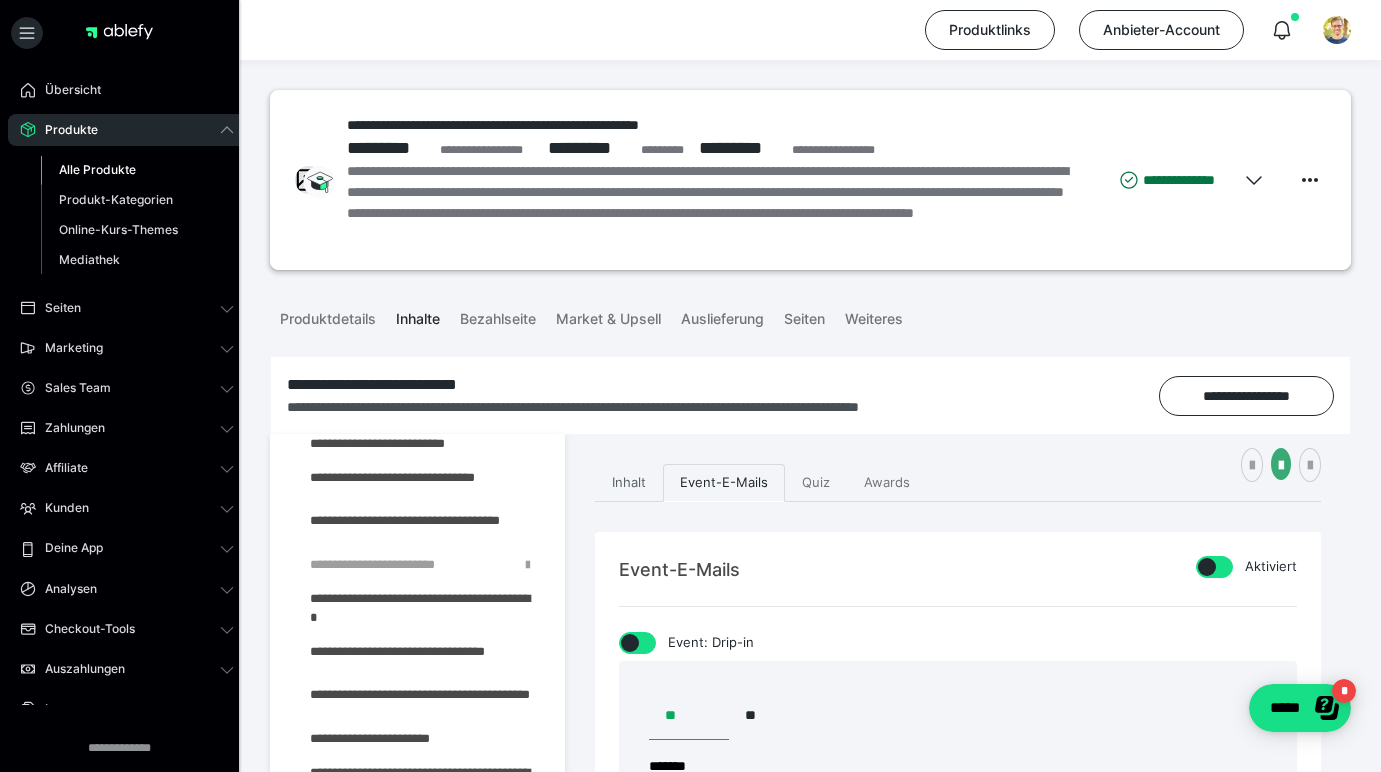 click on "Inhalt" at bounding box center (629, 483) 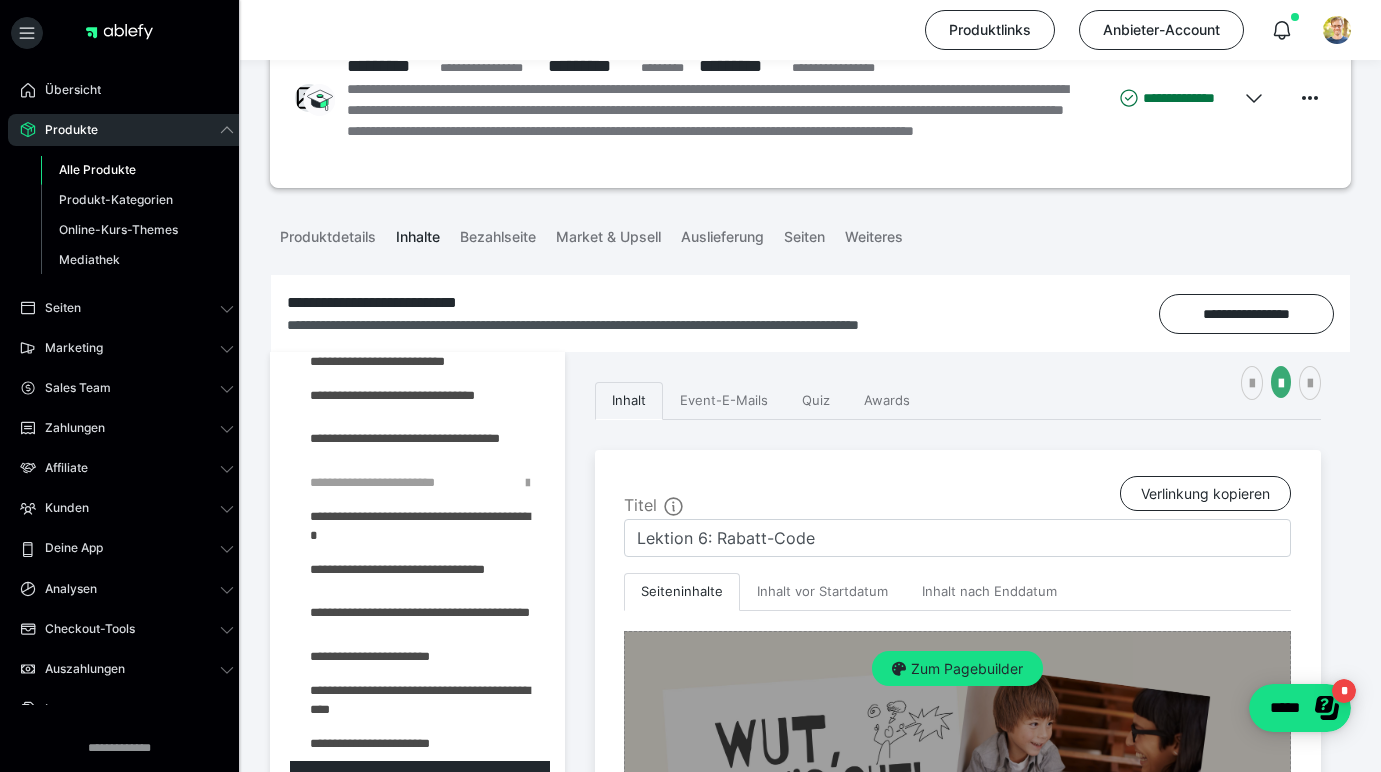 scroll, scrollTop: 73, scrollLeft: 0, axis: vertical 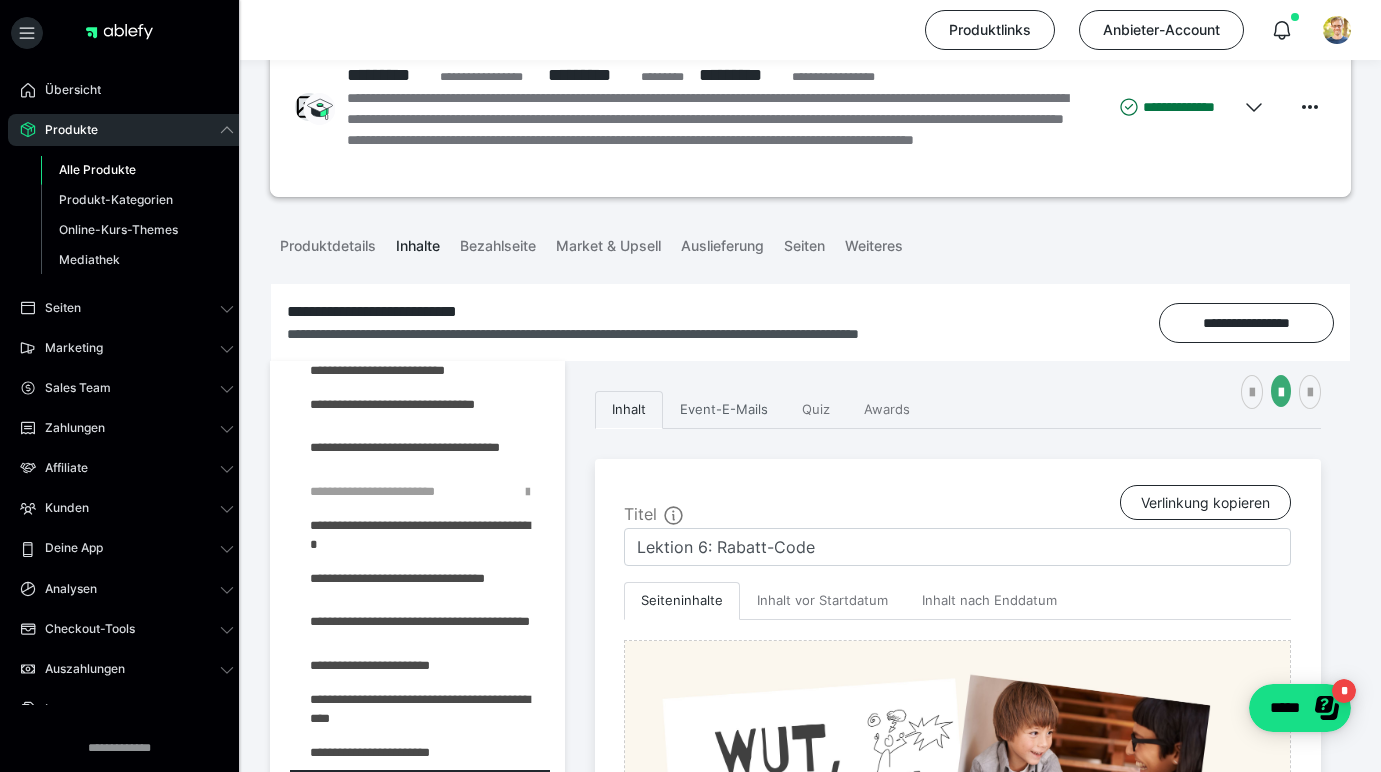 click on "Event-E-Mails" at bounding box center [724, 410] 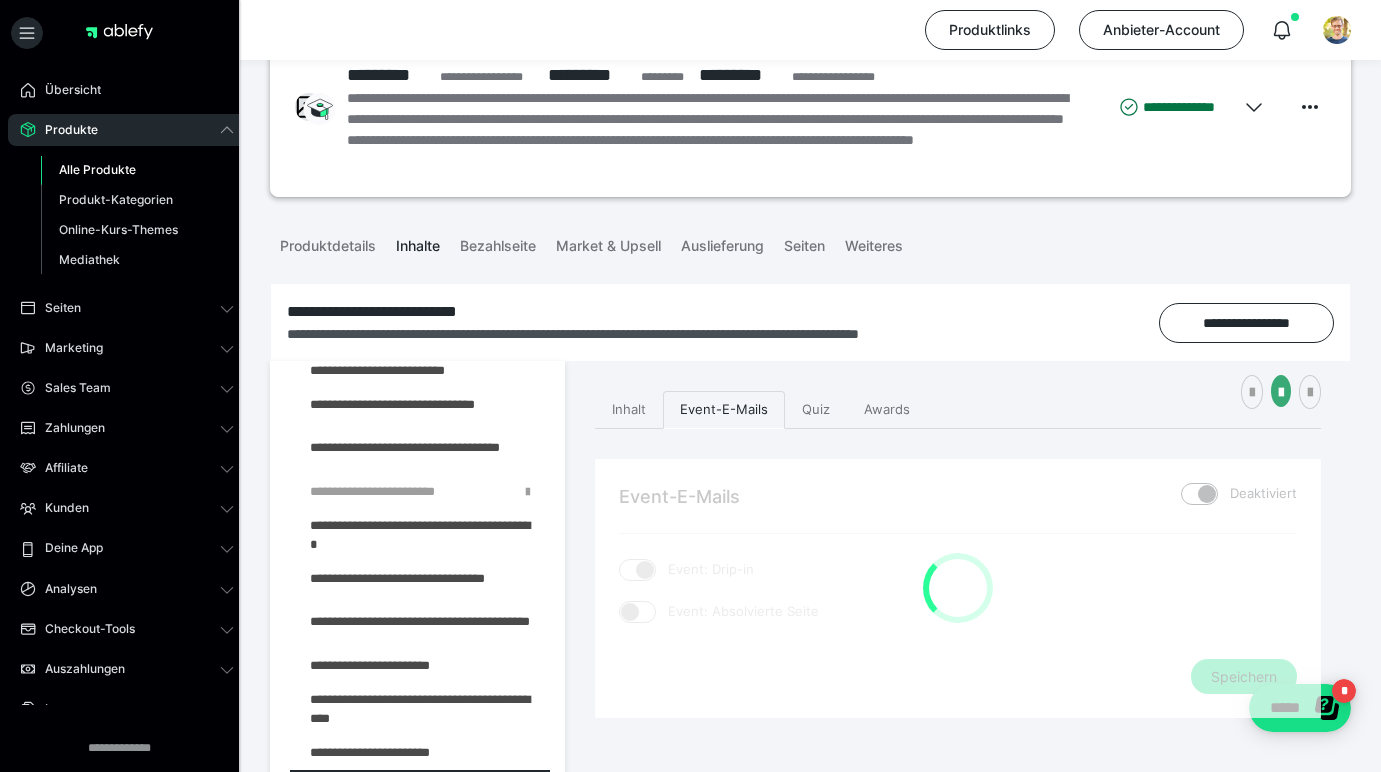 checkbox on "****" 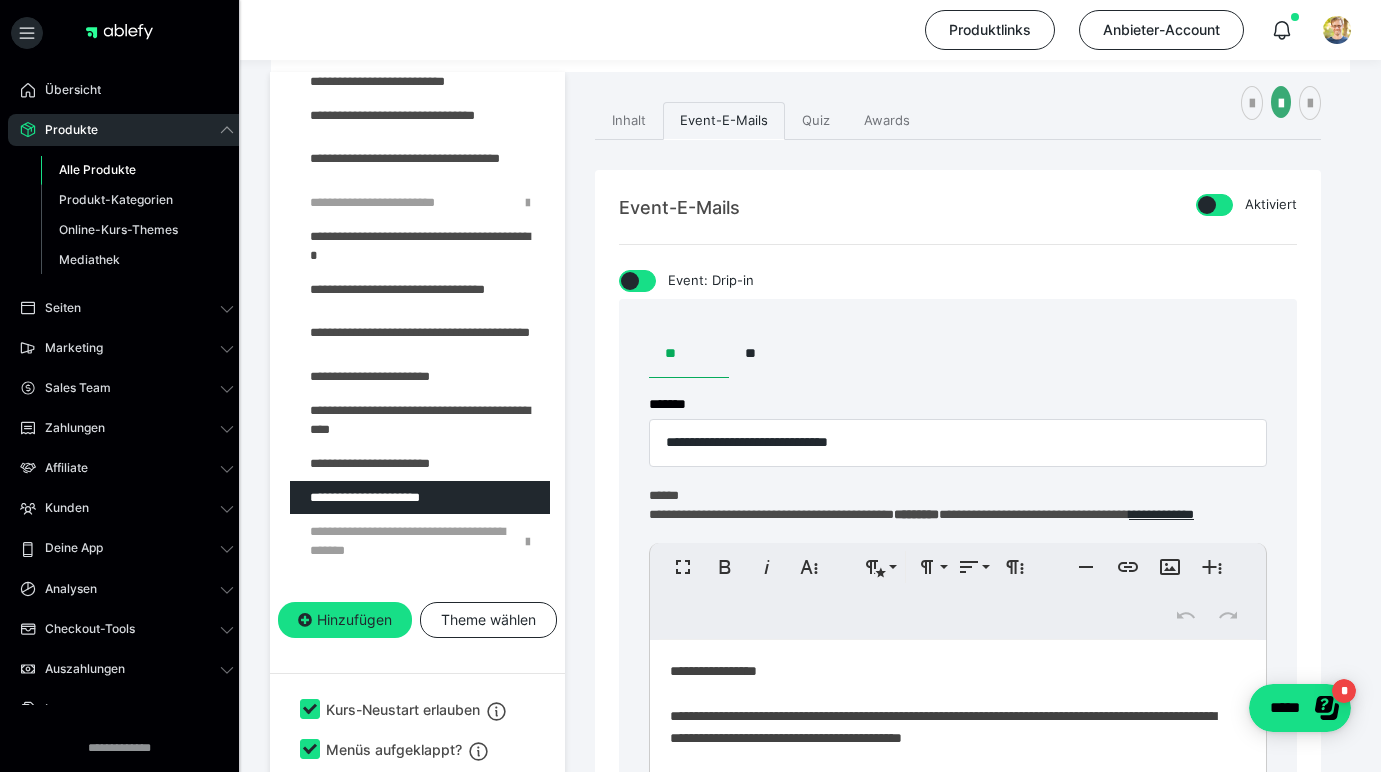 scroll, scrollTop: 309, scrollLeft: 0, axis: vertical 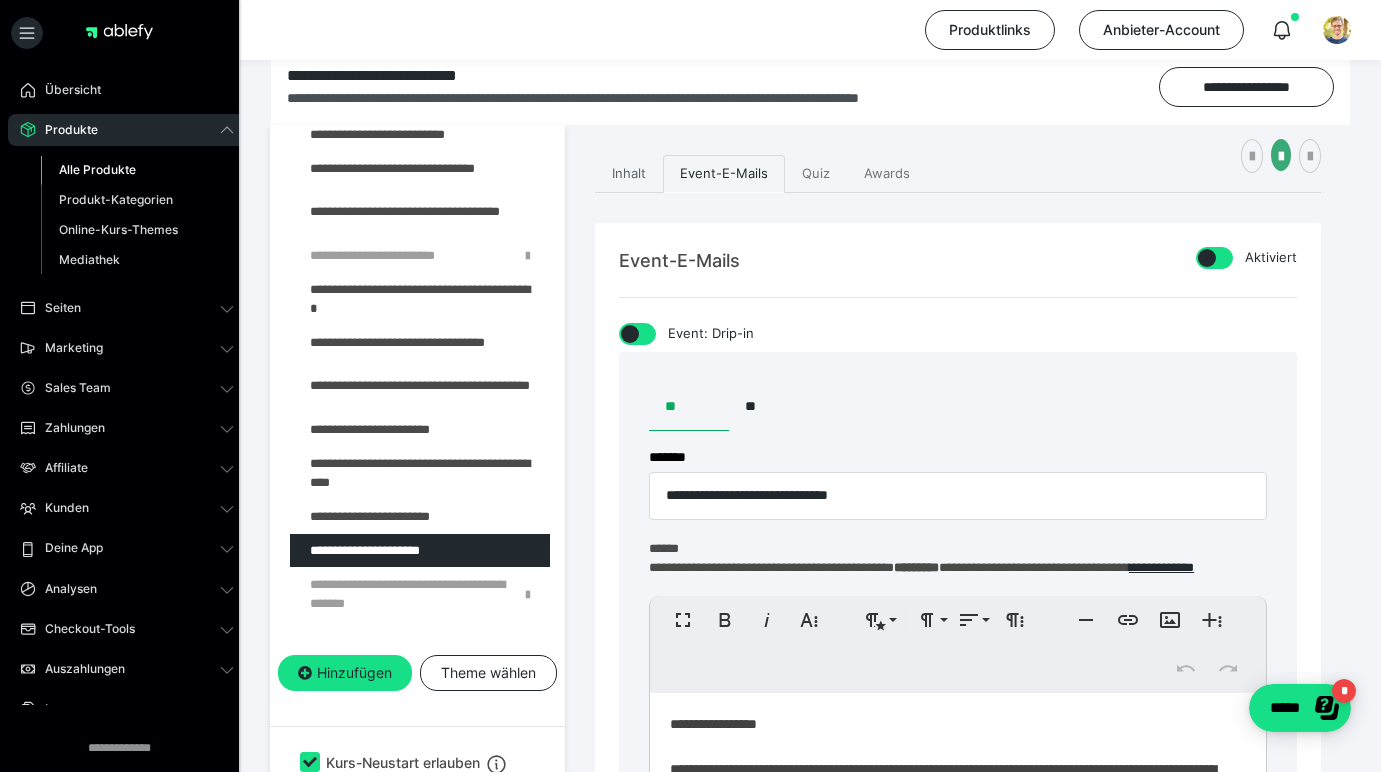 click on "Inhalt" at bounding box center (629, 174) 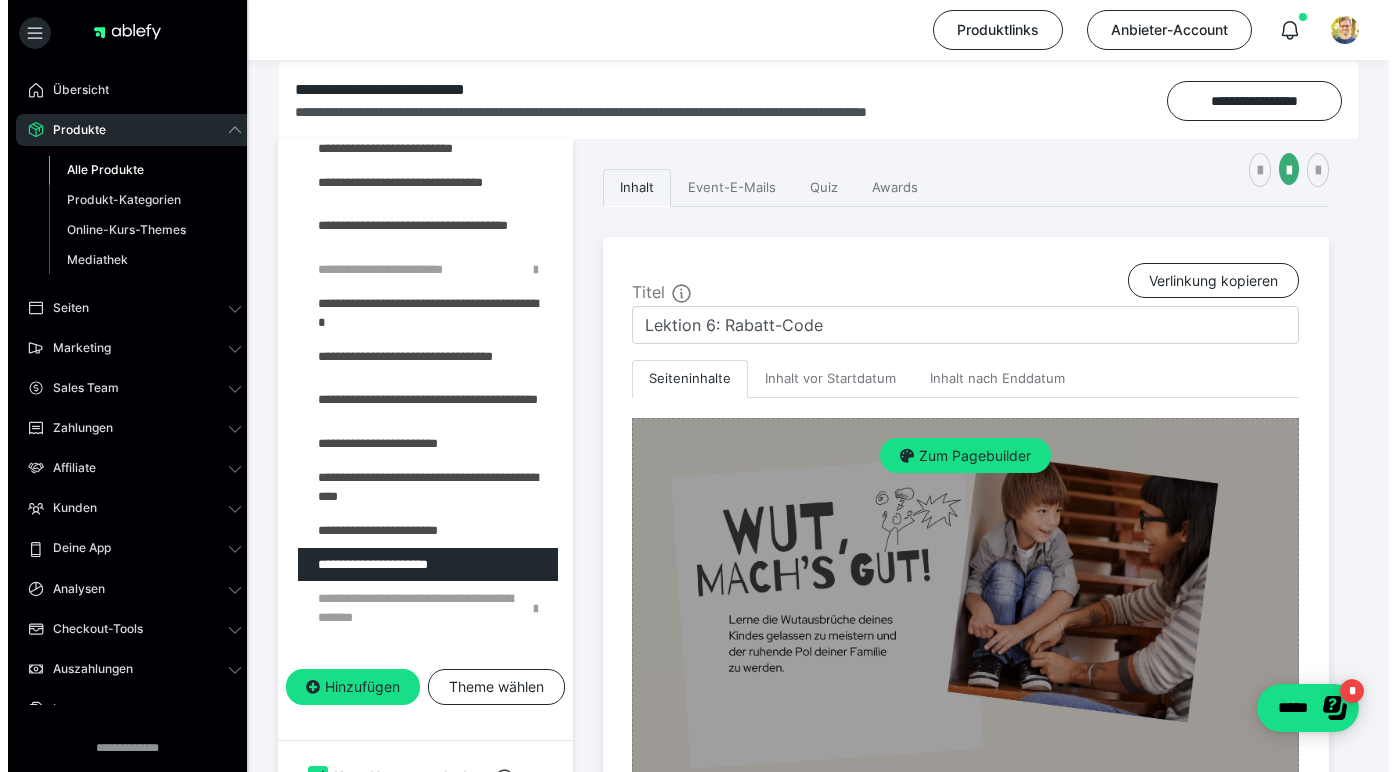 scroll, scrollTop: 209, scrollLeft: 0, axis: vertical 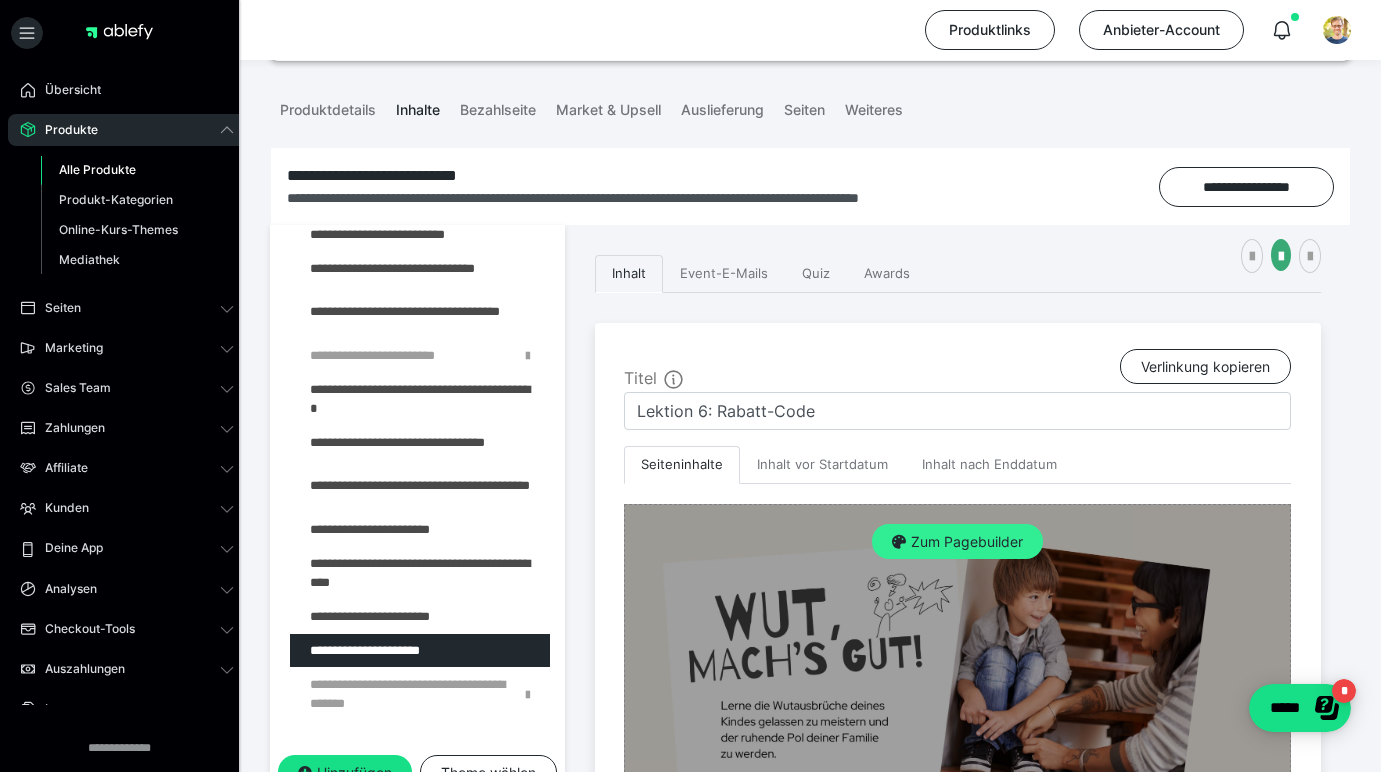 click on "Zum Pagebuilder" at bounding box center [957, 542] 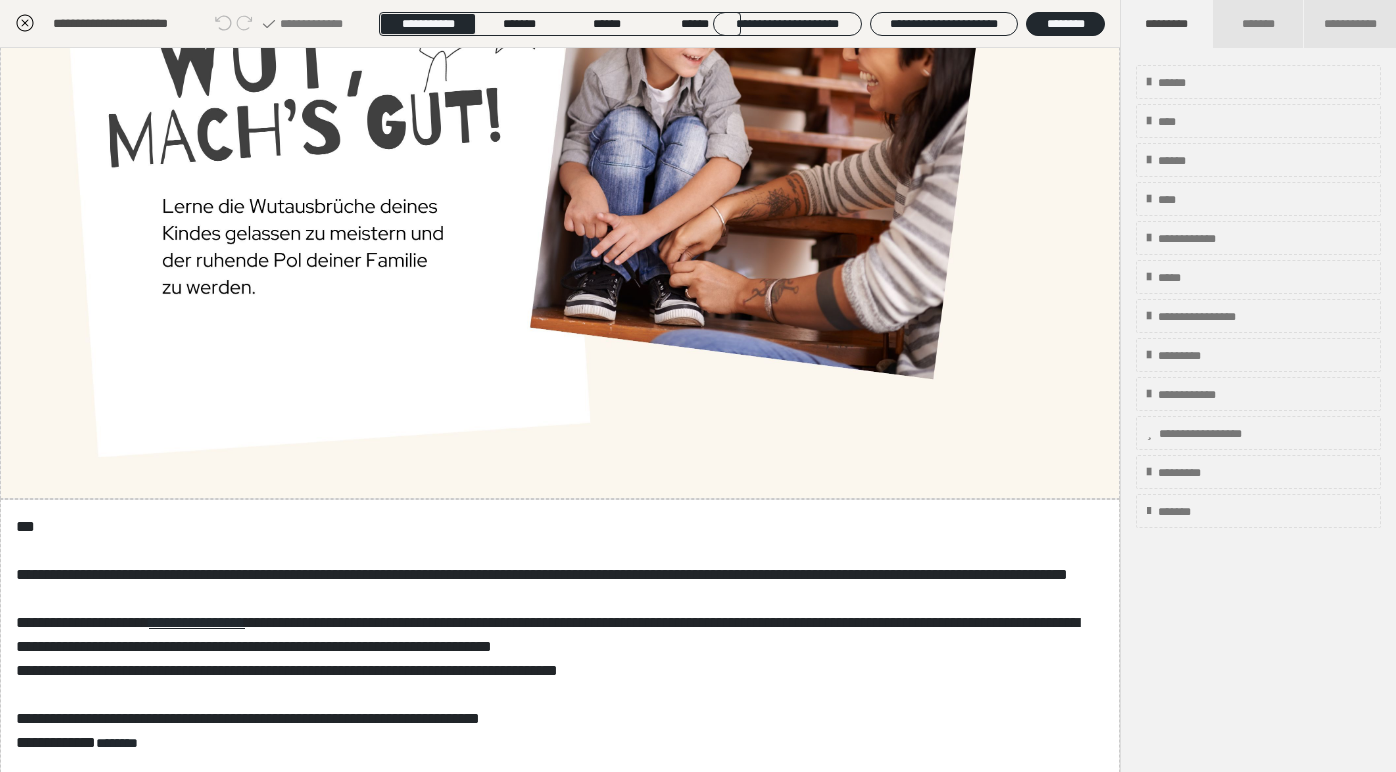 scroll, scrollTop: 261, scrollLeft: 0, axis: vertical 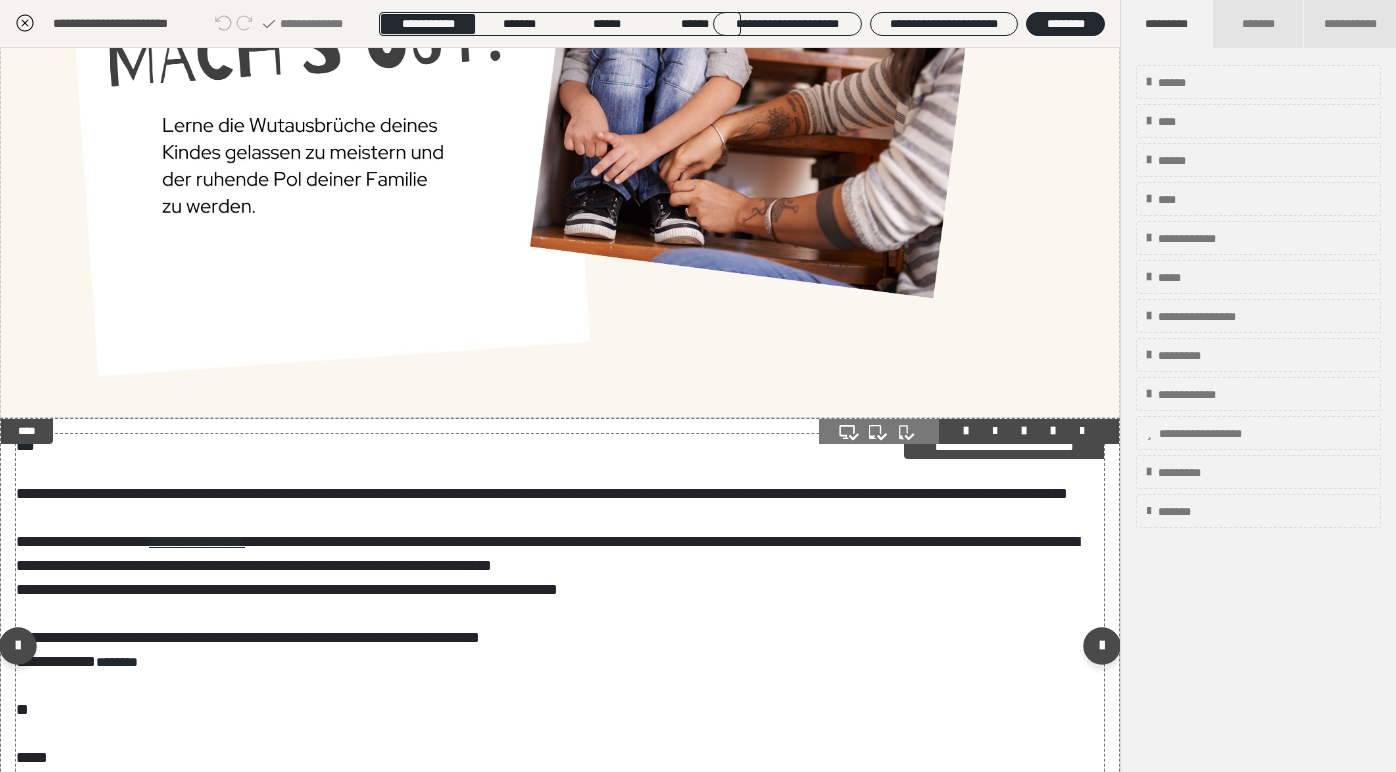 click on "**********" at bounding box center (552, 650) 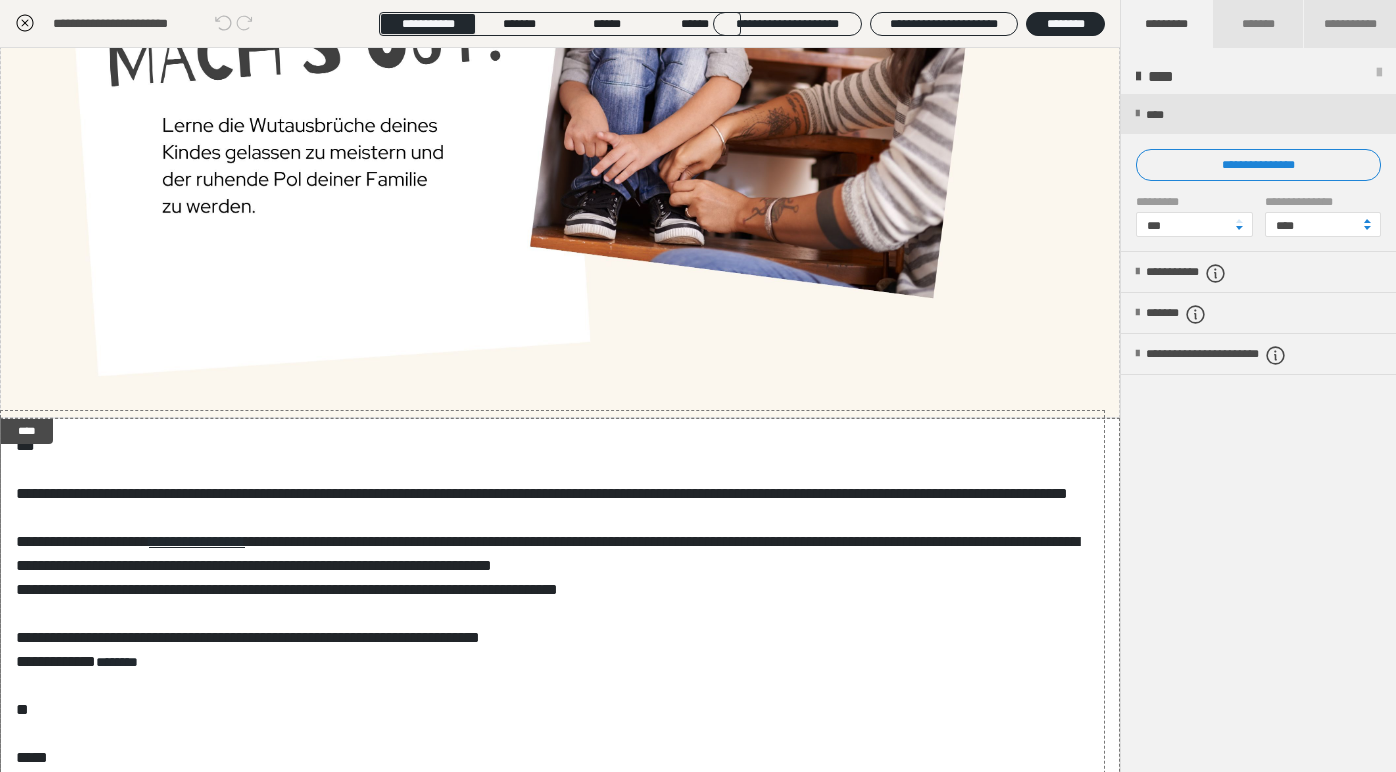 click at bounding box center [1258, 172] 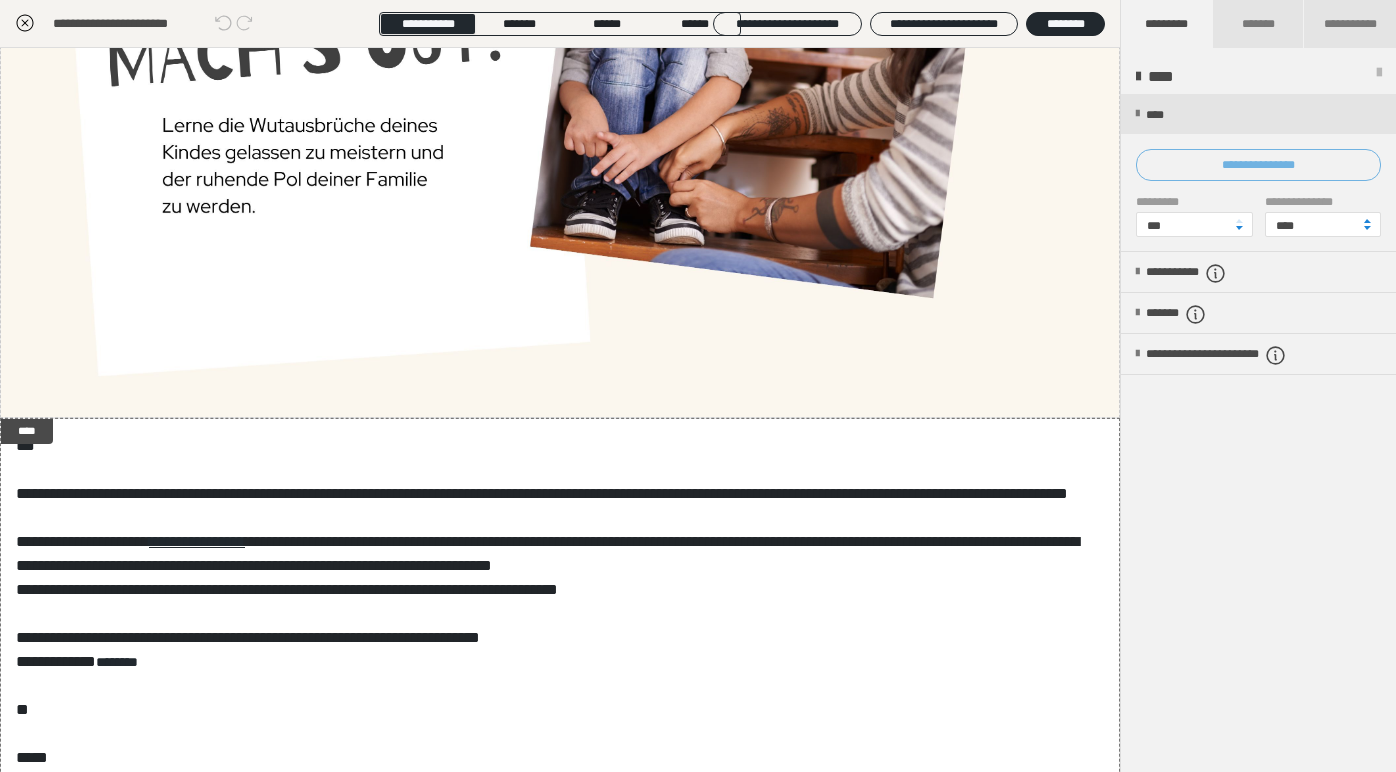 click on "**********" at bounding box center (1258, 165) 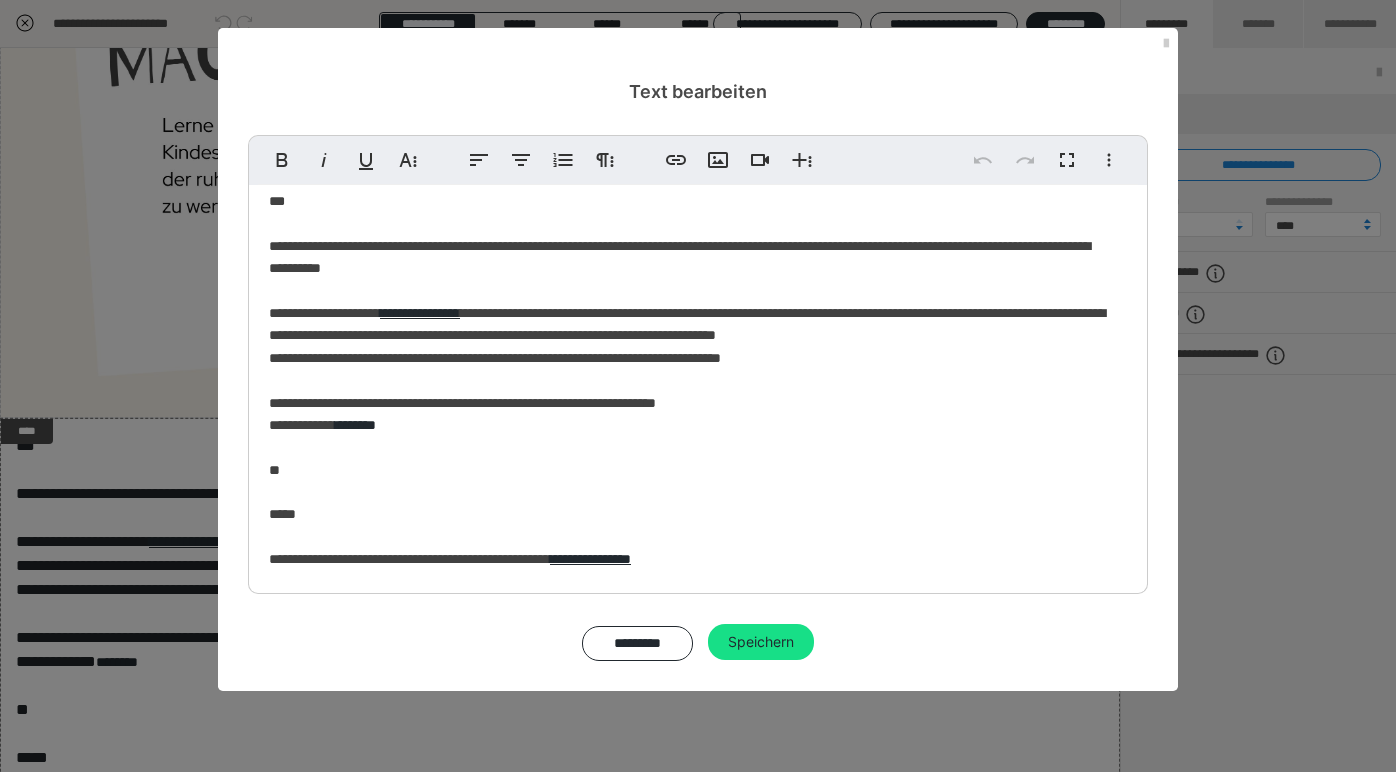 scroll, scrollTop: 15, scrollLeft: 0, axis: vertical 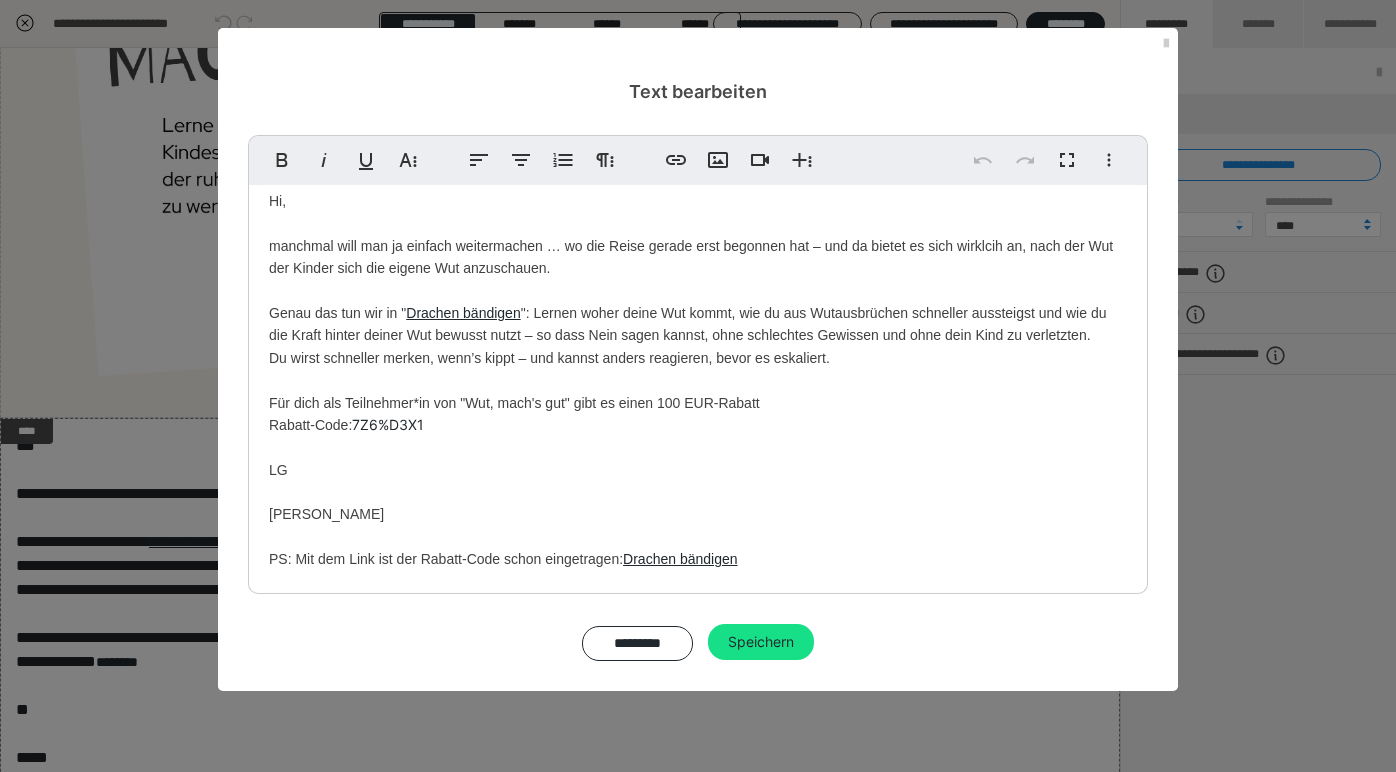 click on "Drachen bändigen" at bounding box center [680, 559] 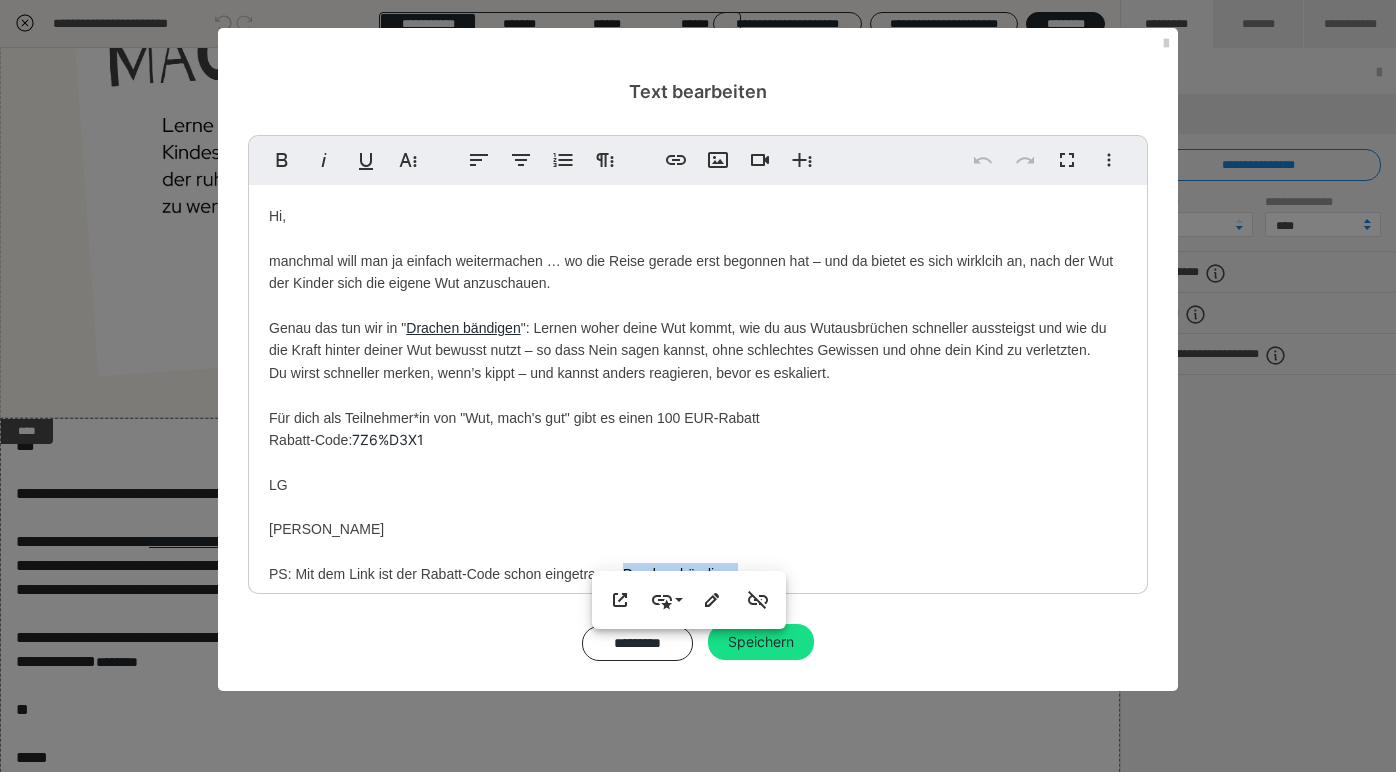scroll, scrollTop: 15, scrollLeft: 0, axis: vertical 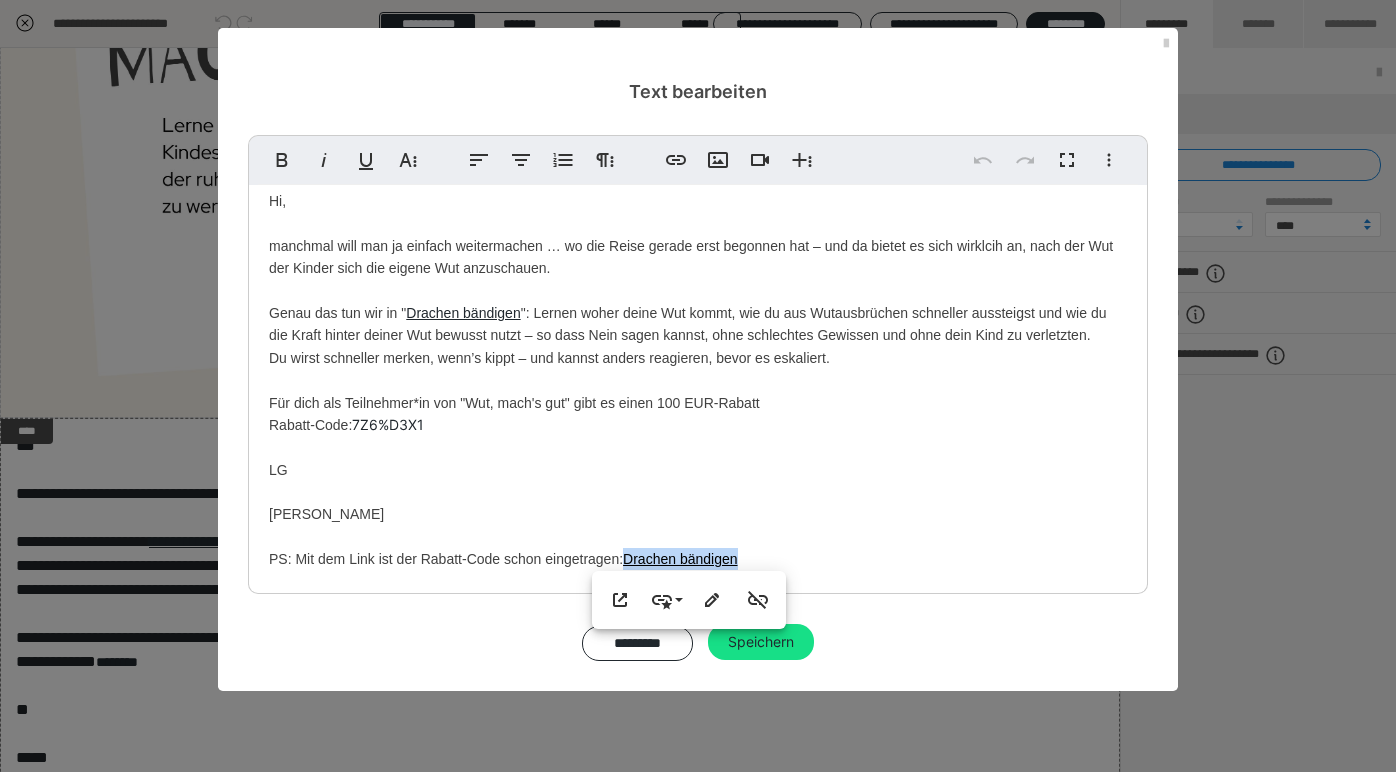 drag, startPoint x: 655, startPoint y: 551, endPoint x: 710, endPoint y: 551, distance: 55 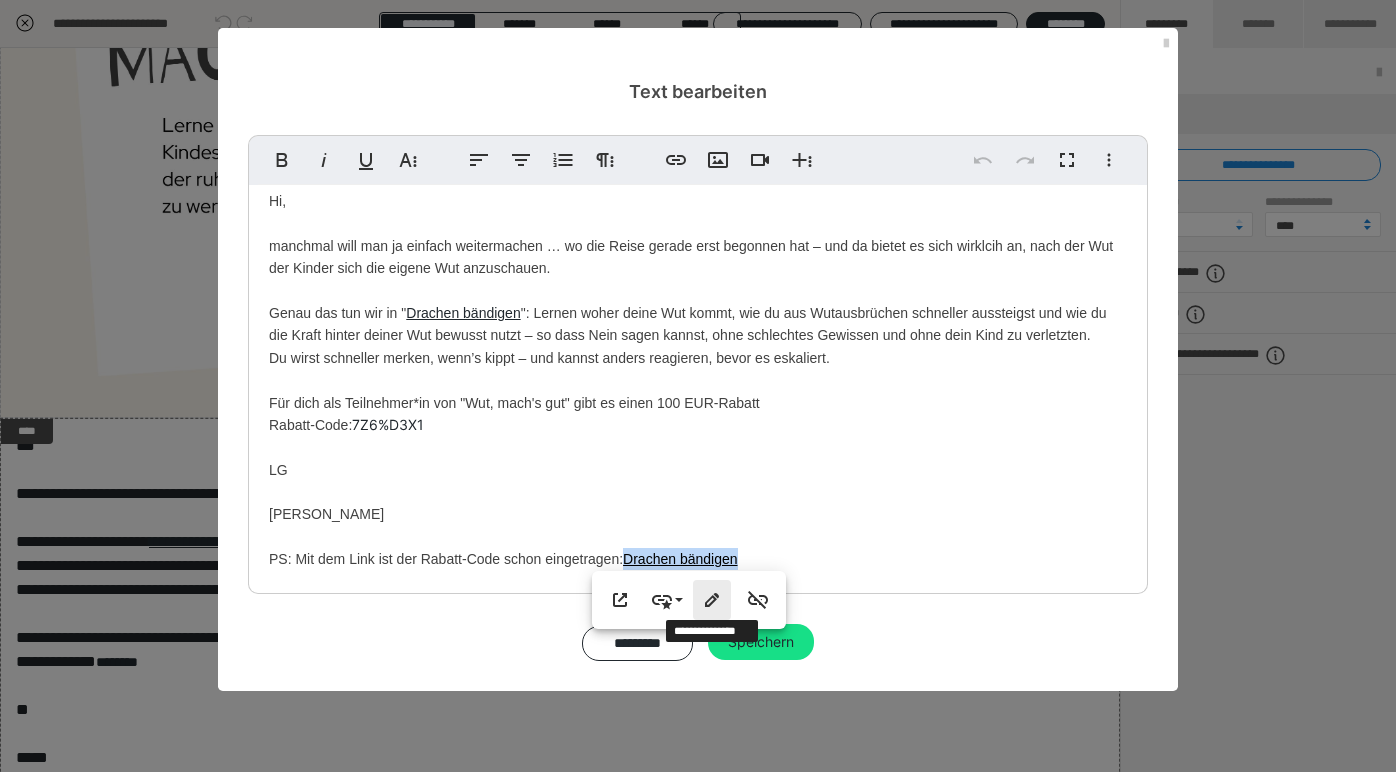click 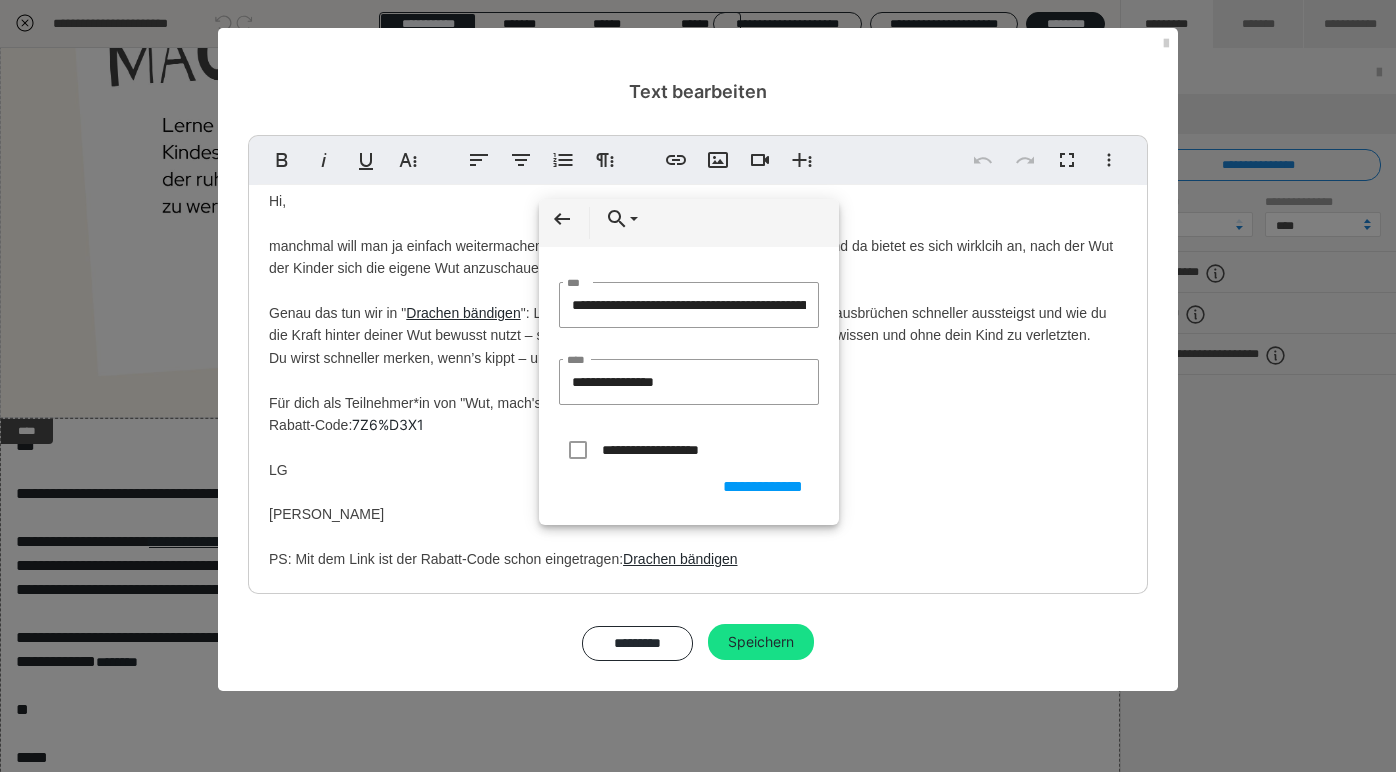 scroll, scrollTop: 0, scrollLeft: 438, axis: horizontal 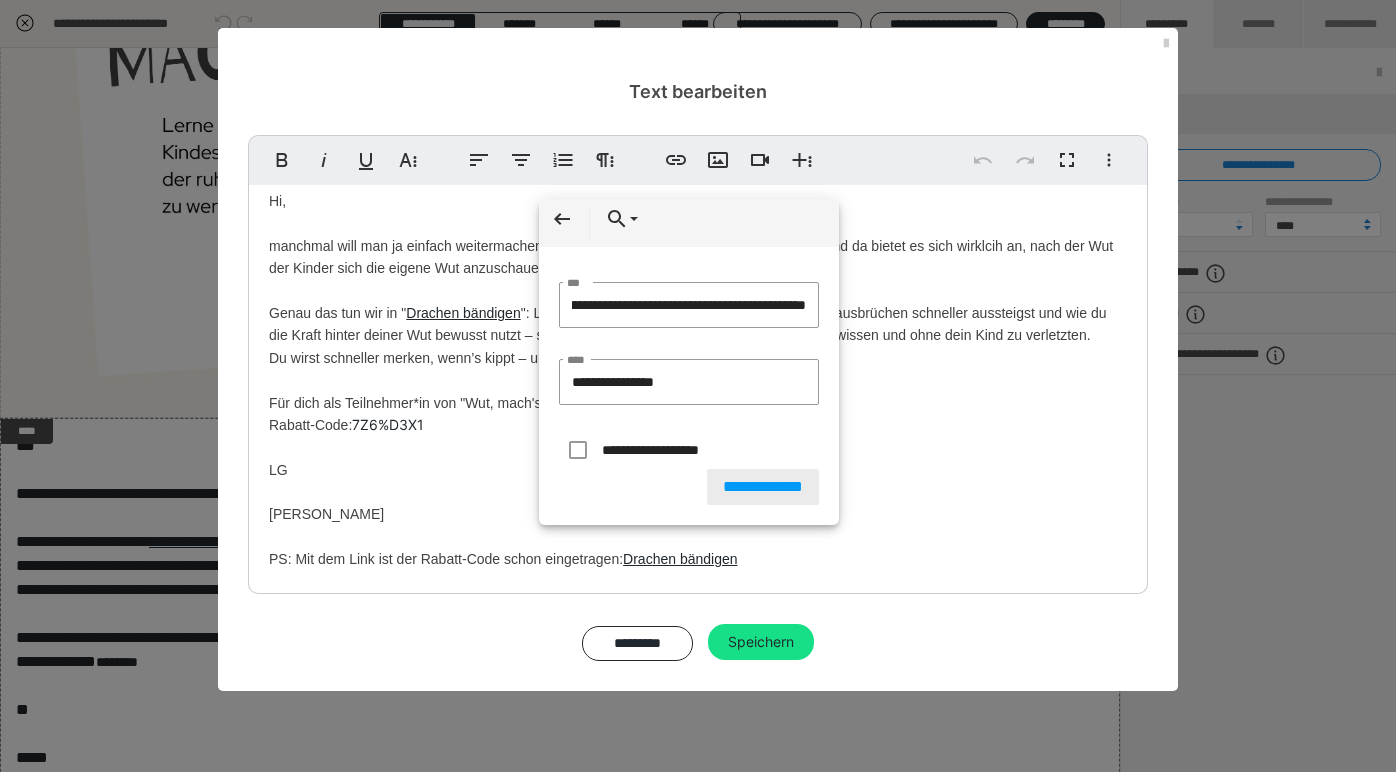 type on "**********" 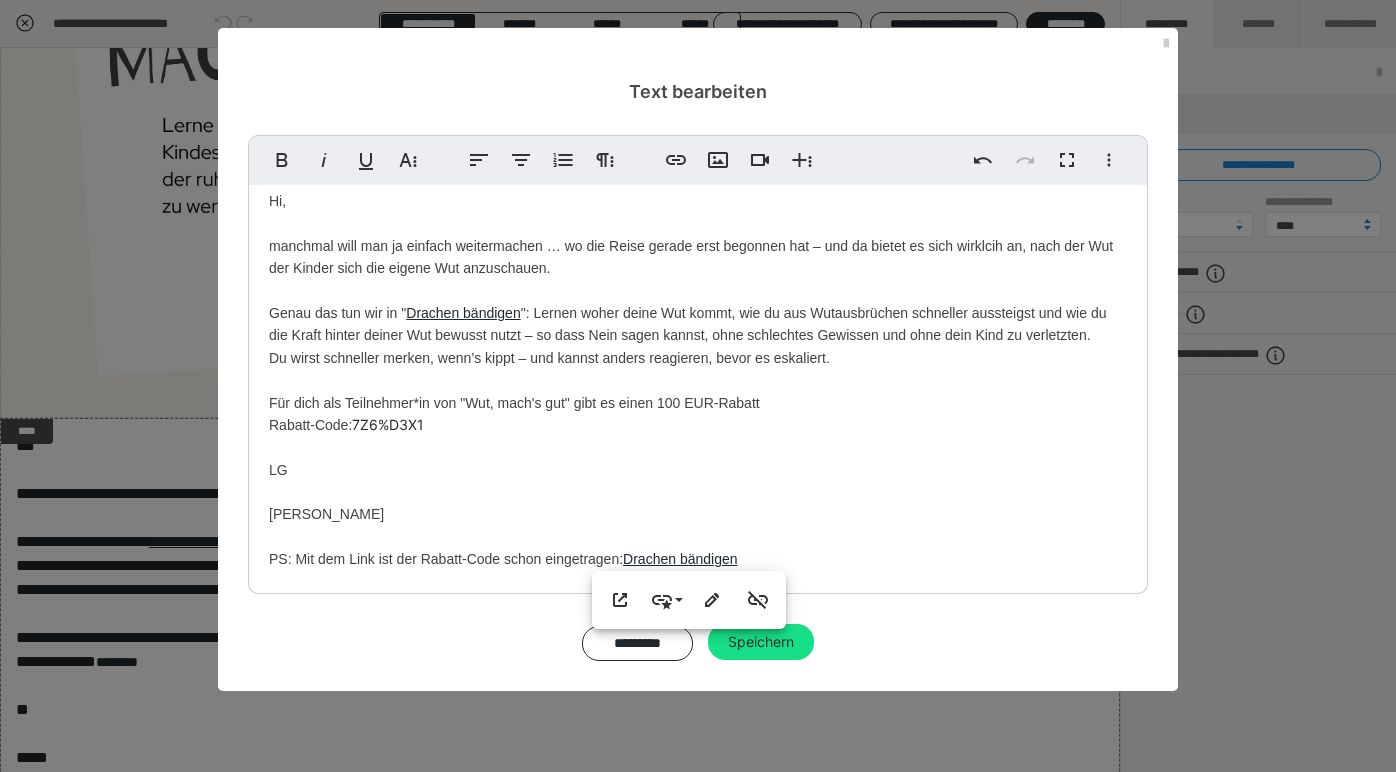 click on "Hi, manchmal will man ja einfach weitermachen … wo die Reise gerade erst begonnen hat – und da bietet es sich wirklcih an, nach der Wut der Kinder sich die eigene Wut anzuschauen. Genau das tun wir in " Drachen bändigen ": Lernen woher deine Wut kommt, wie du aus Wutausbrüchen schneller aussteigst und wie du die Kraft hinter deiner Wut bewusst nutzt – so dass Nein sagen kannst, ohne schlechtes Gewissen und ohne dein Kind zu verletzten.   Du wirst schneller merken, wenn’s kippt – und kannst anders reagieren, bevor es eskaliert. Für dich als Teilnehmer*in von "Wut, mach's gut" gibt es einen 100 EUR-Rabatt Rabatt-Code:  7Z6%D3X1 LG Chris  PS: Mit dem Link ist der Rabatt-Code schon eingetragen:   Drachen bändigen" at bounding box center [698, 380] 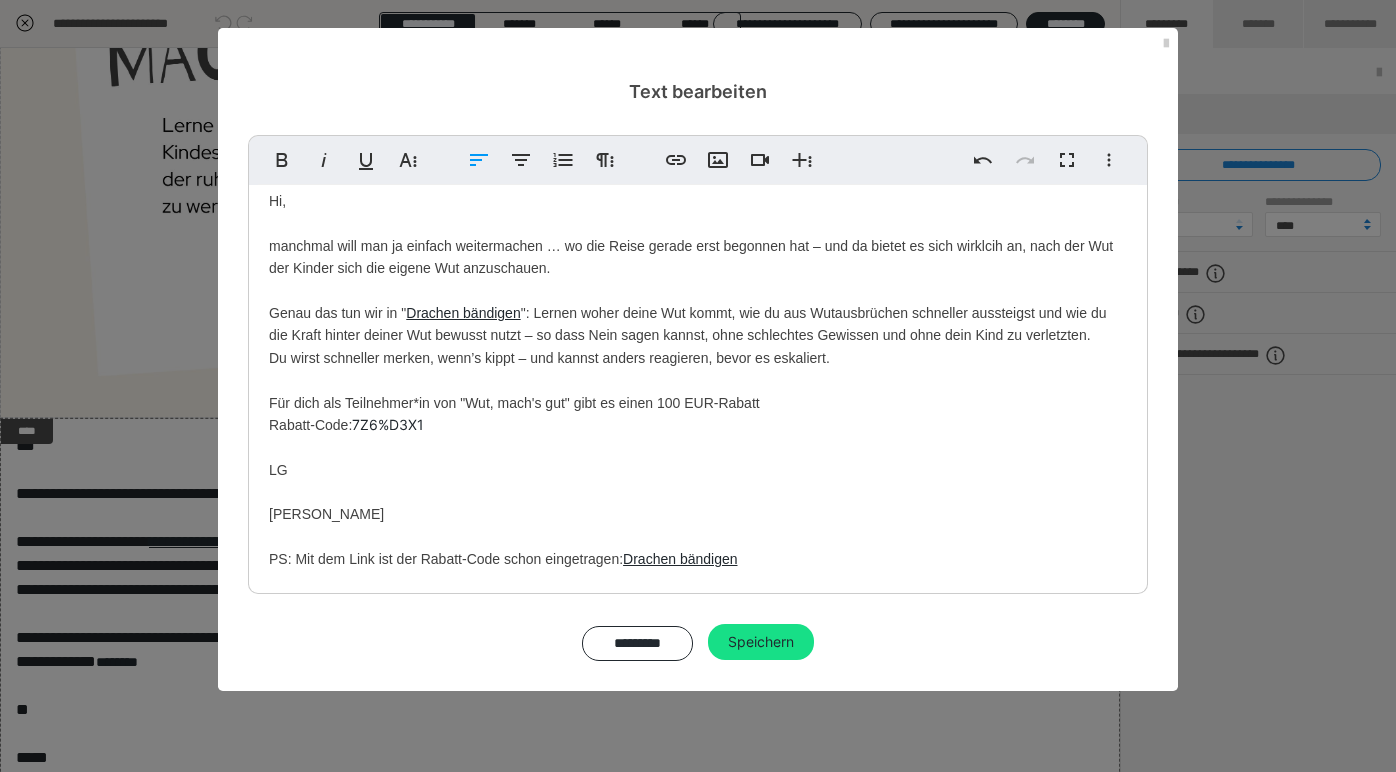 click on "7Z6%D3X1" at bounding box center (388, 424) 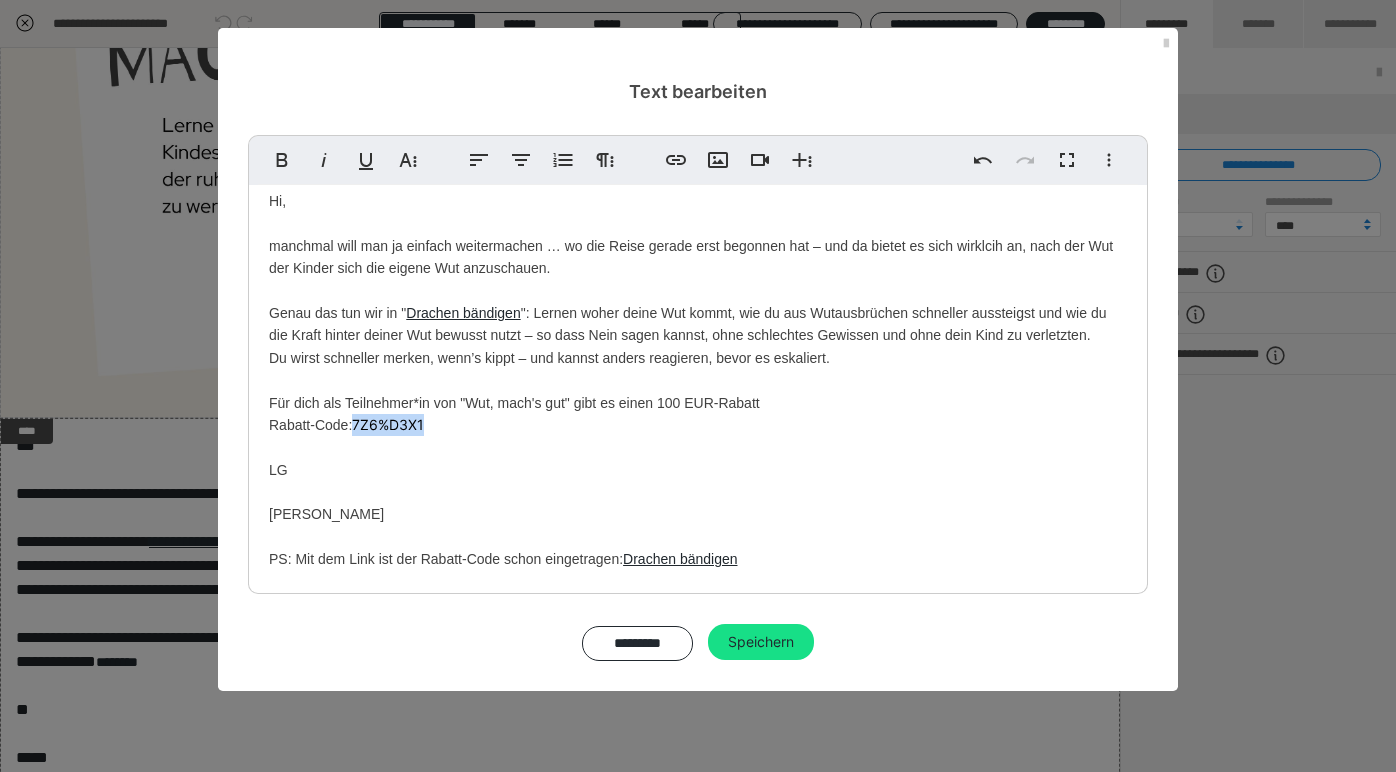 drag, startPoint x: 362, startPoint y: 419, endPoint x: 402, endPoint y: 419, distance: 40 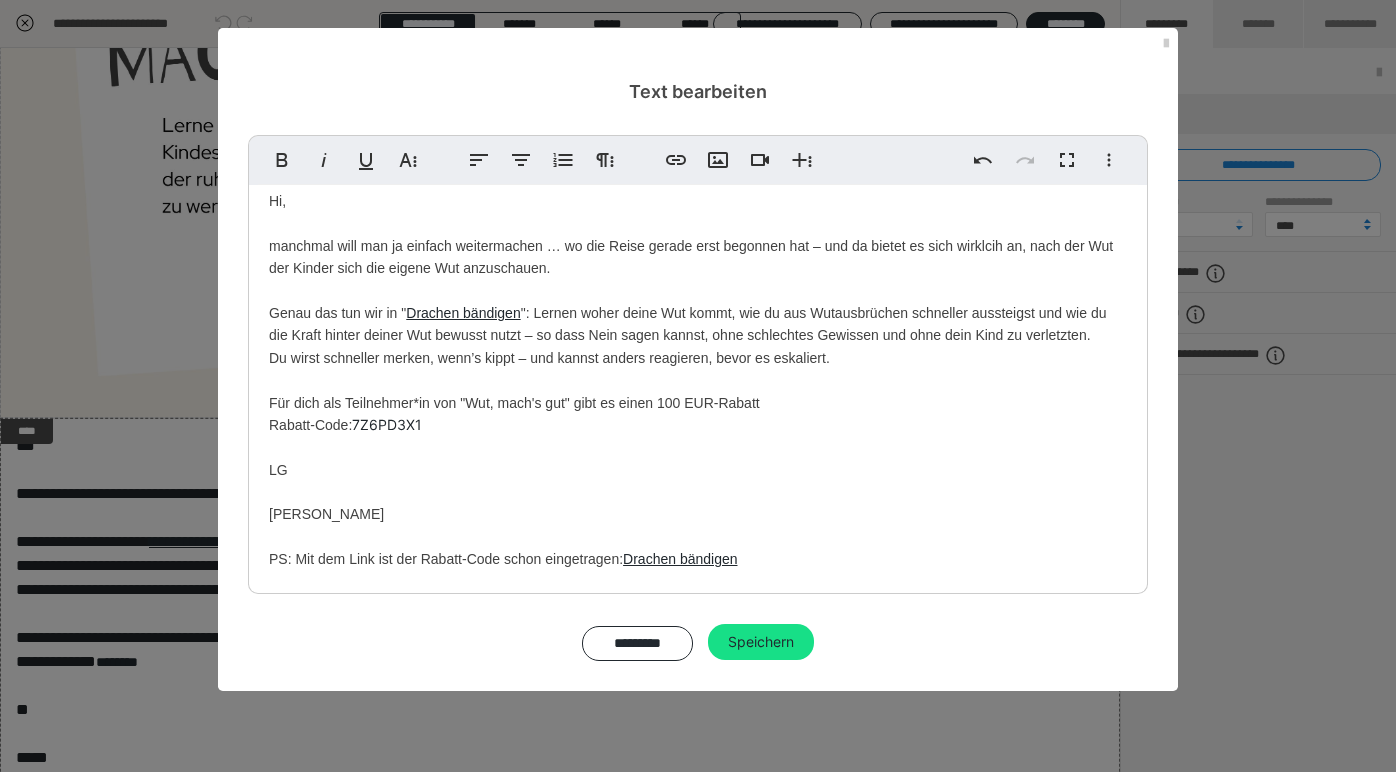 click on "Hi, manchmal will man ja einfach weitermachen … wo die Reise gerade erst begonnen hat – und da bietet es sich wirklcih an, nach der Wut der Kinder sich die eigene Wut anzuschauen. Genau das tun wir in " Drachen bändigen ": Lernen woher deine Wut kommt, wie du aus Wutausbrüchen schneller aussteigst und wie du die Kraft hinter deiner Wut bewusst nutzt – so dass Nein sagen kannst, ohne schlechtes Gewissen und ohne dein Kind zu verletzten.   Du wirst schneller merken, wenn’s kippt – und kannst anders reagieren, bevor es eskaliert. Für dich als Teilnehmer*in von "Wut, mach's gut" gibt es einen 100 EUR-Rabatt Rabatt-Code:  7Z6PD3X1 LG Chris  PS: Mit dem Link ist der Rabatt-Code schon eingetragen:   Drachen bändigen" at bounding box center [698, 380] 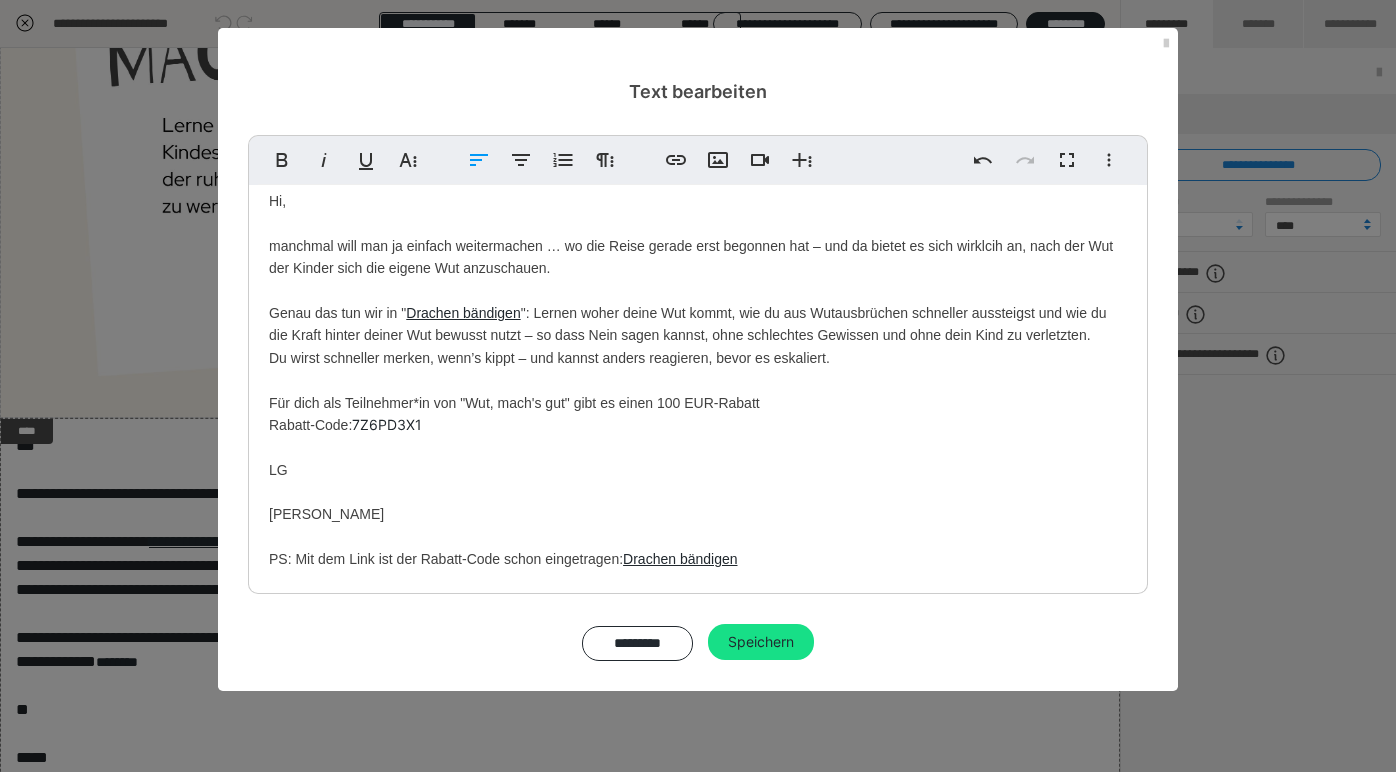 type 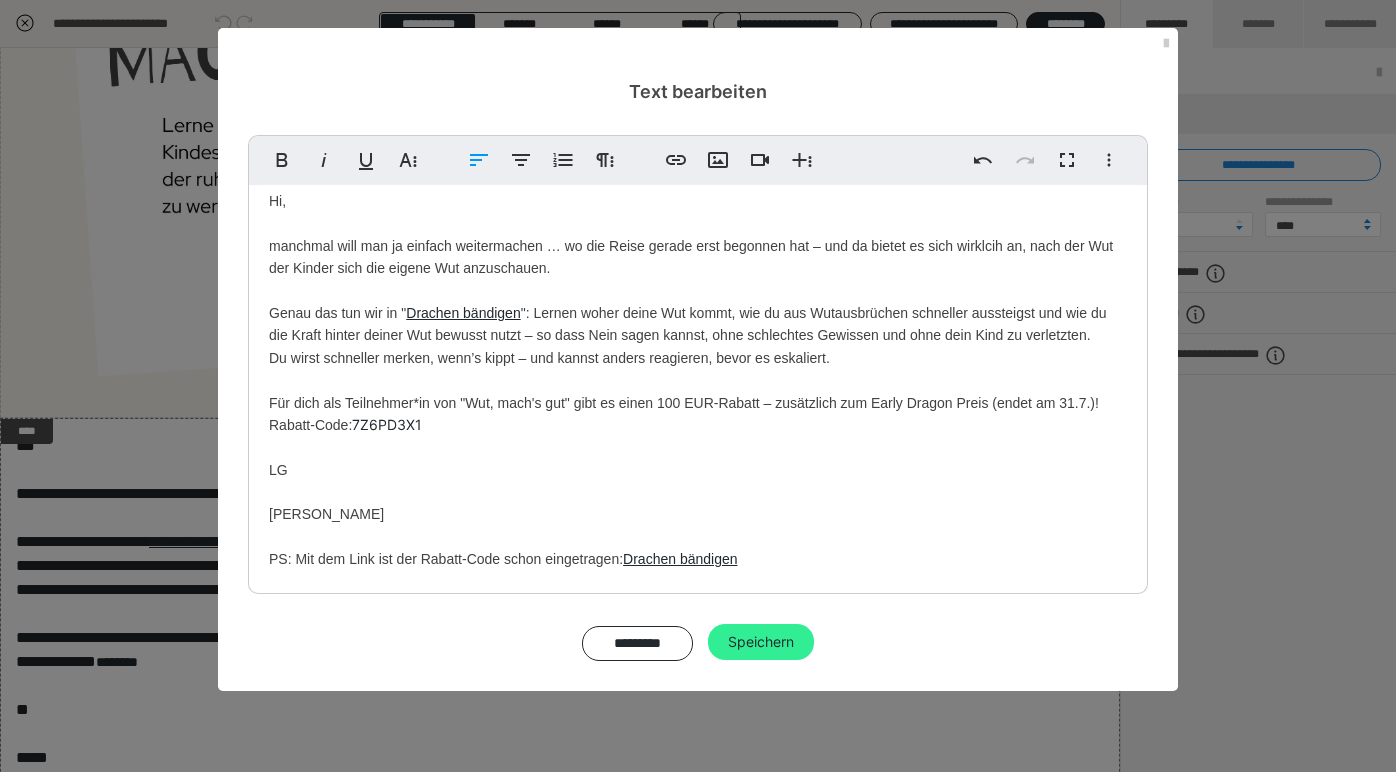 click on "Speichern" at bounding box center (761, 642) 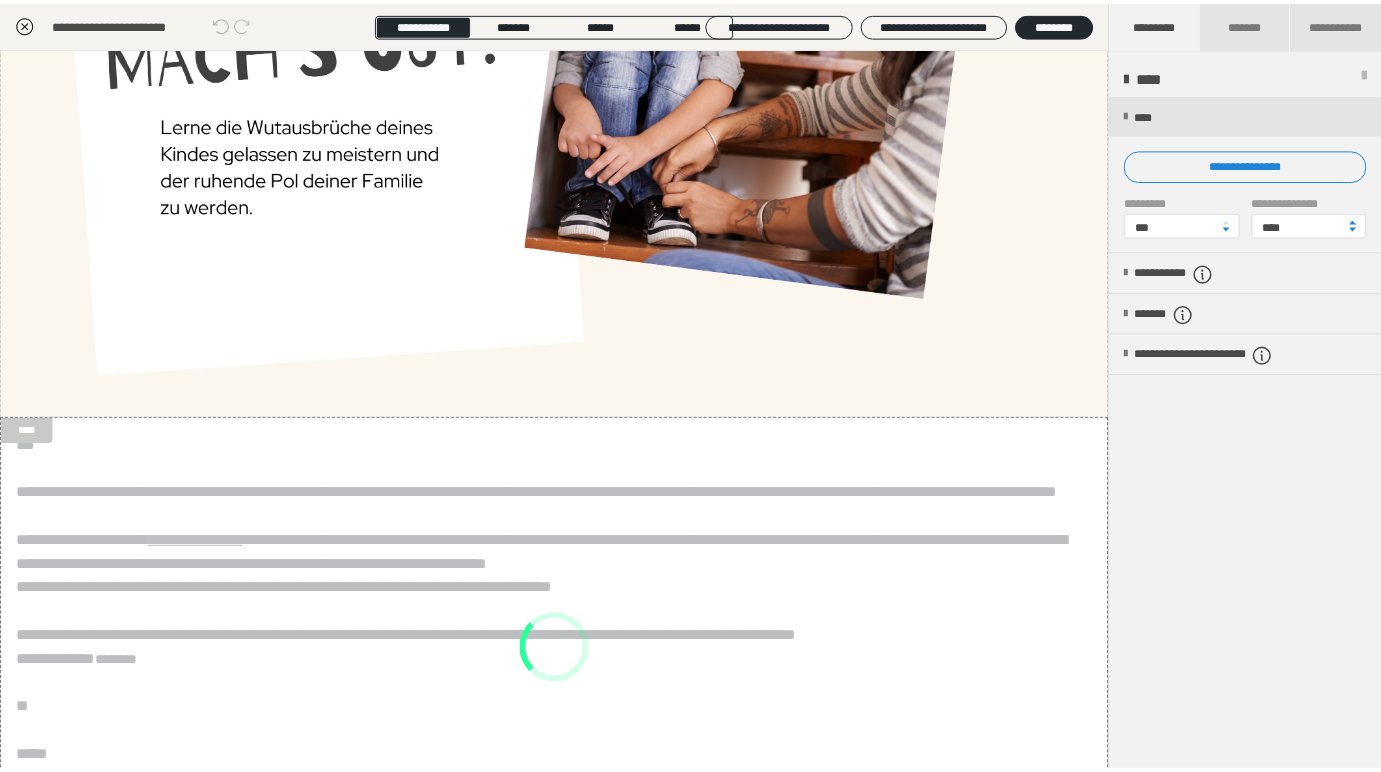 scroll, scrollTop: 16, scrollLeft: 0, axis: vertical 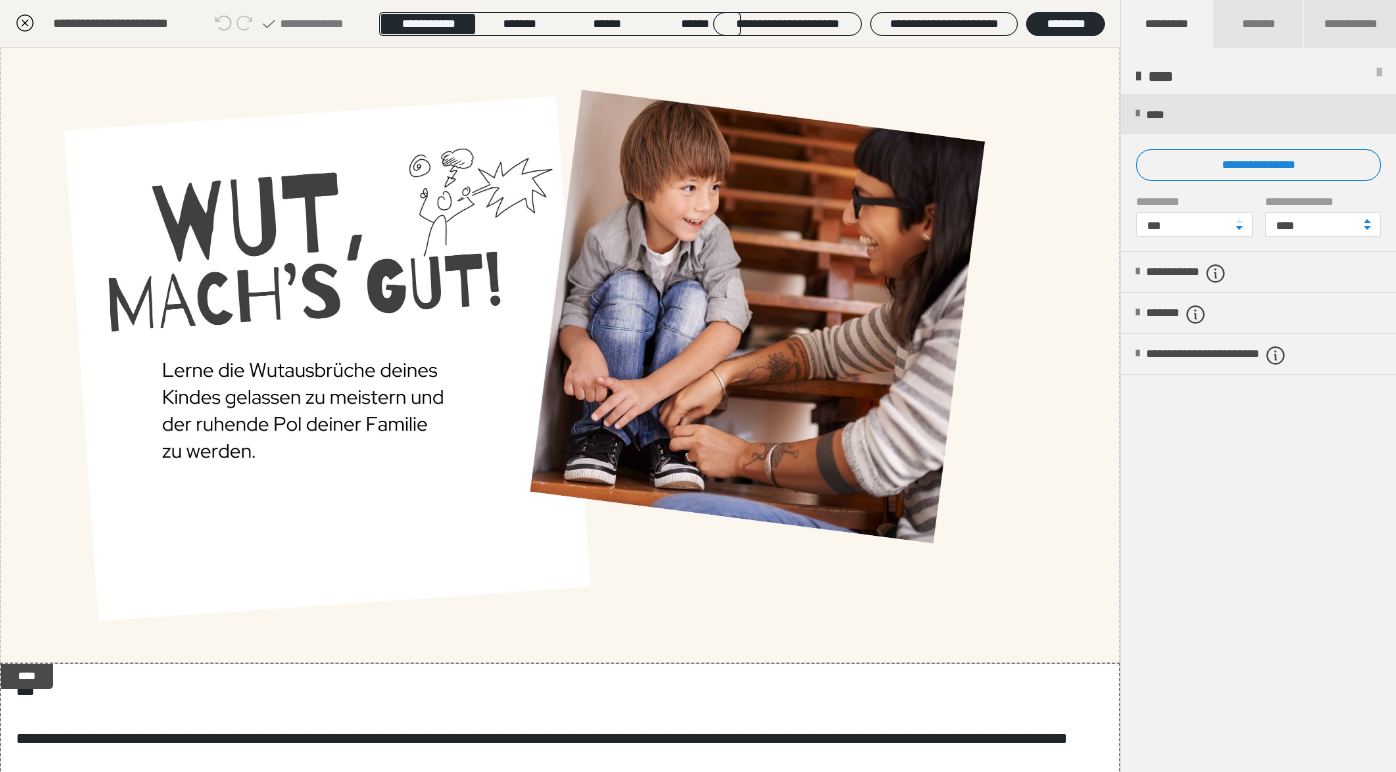 click 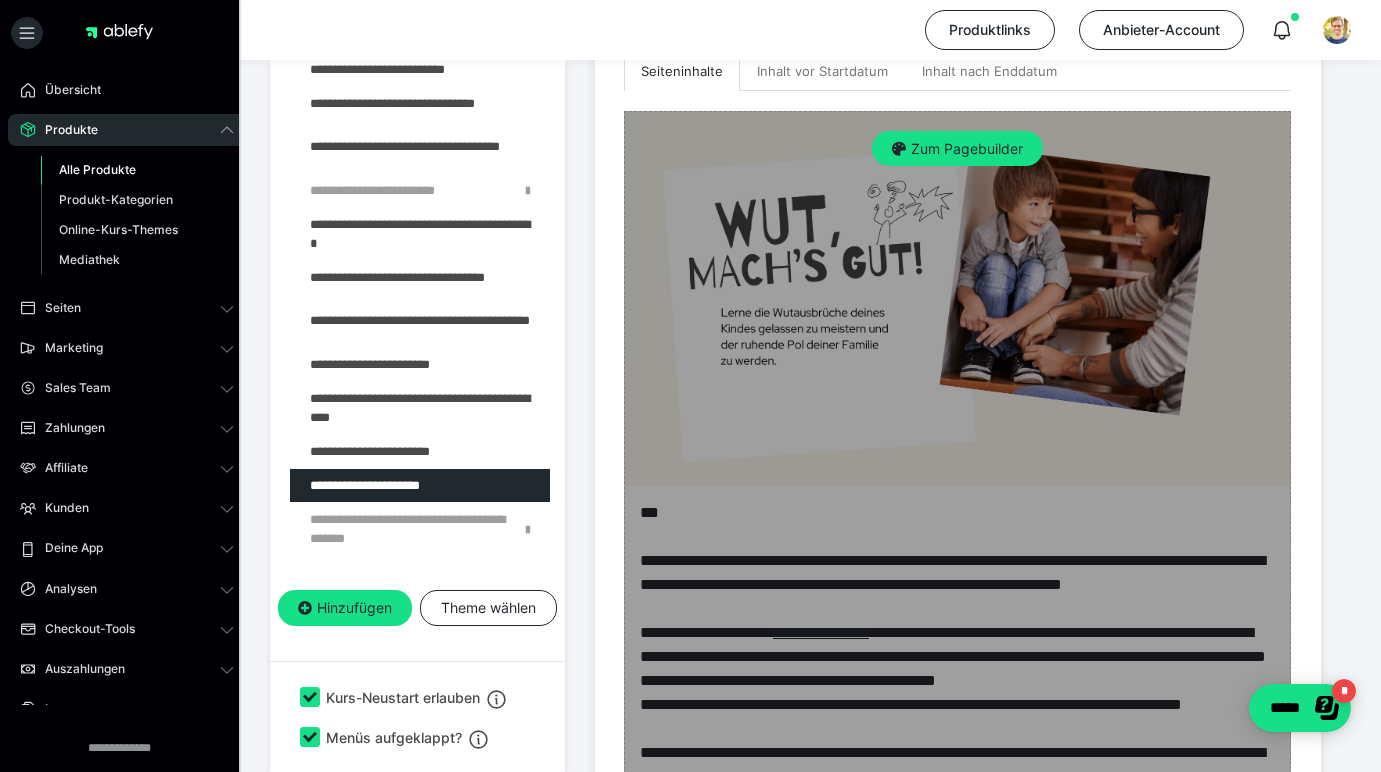scroll, scrollTop: 637, scrollLeft: 0, axis: vertical 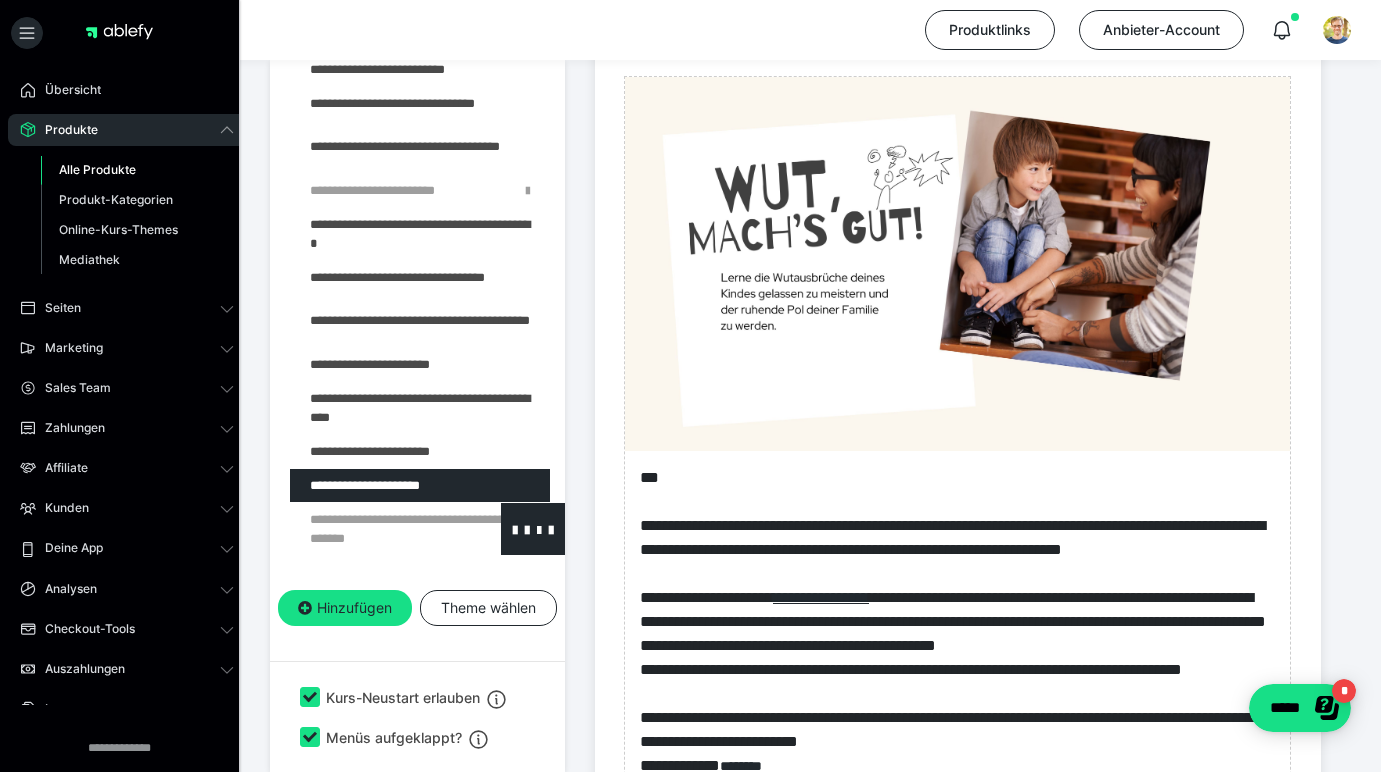 click at bounding box center [375, 529] 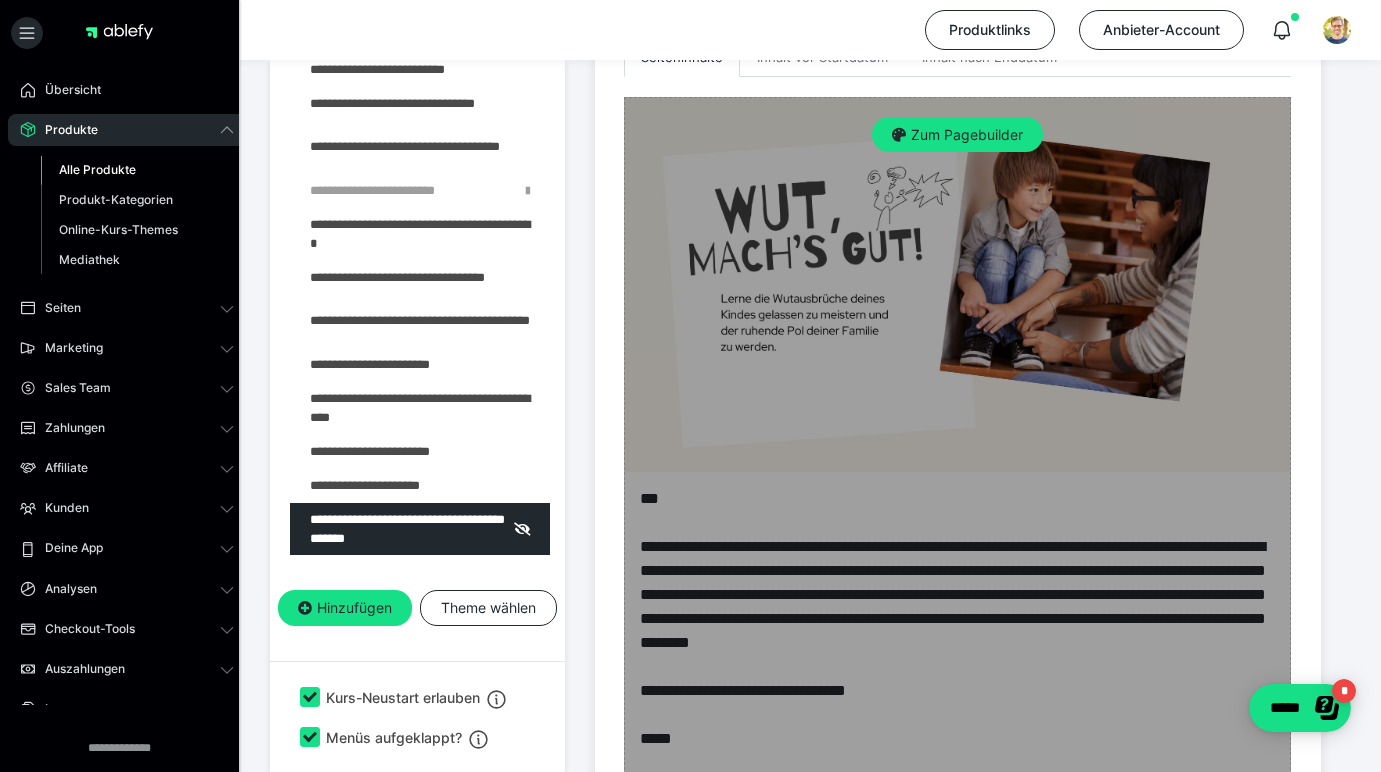 scroll, scrollTop: 607, scrollLeft: 0, axis: vertical 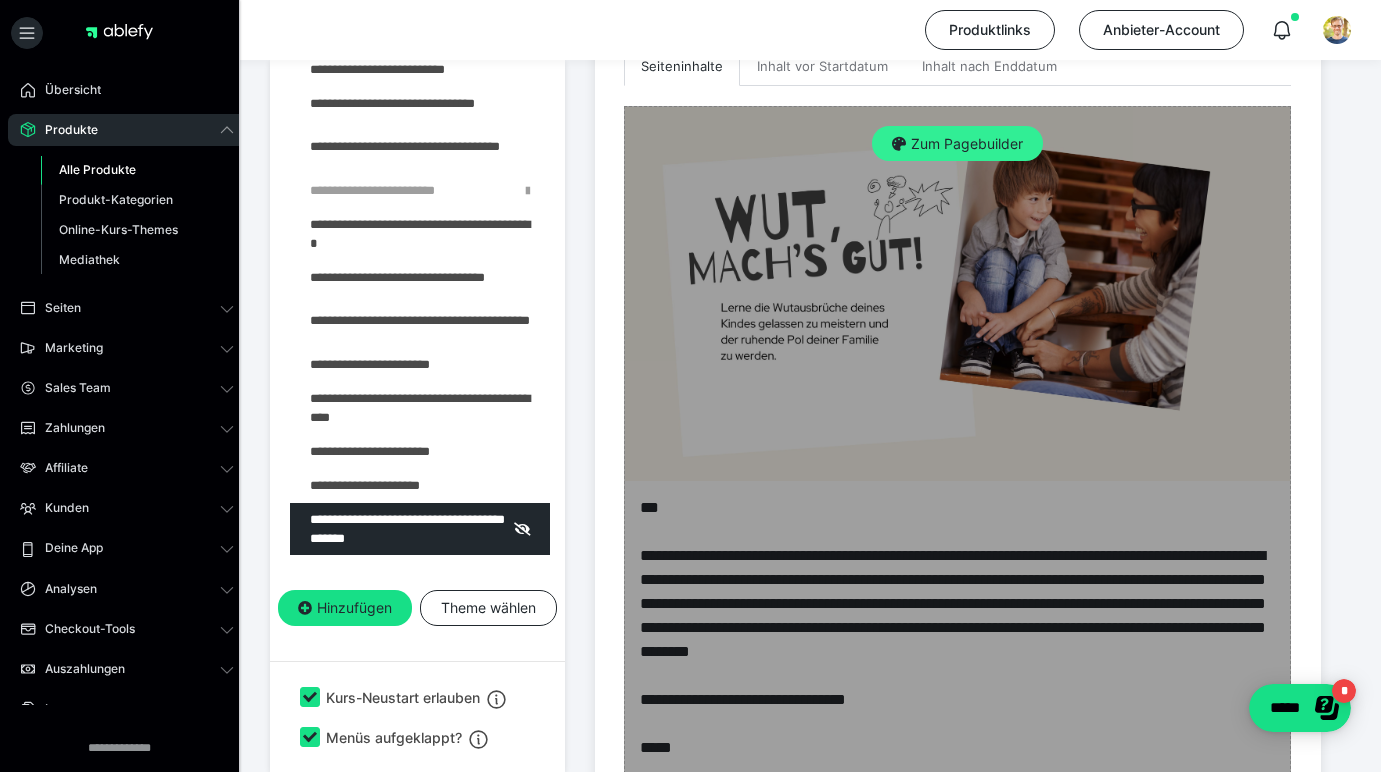 click on "Zum Pagebuilder" at bounding box center (957, 144) 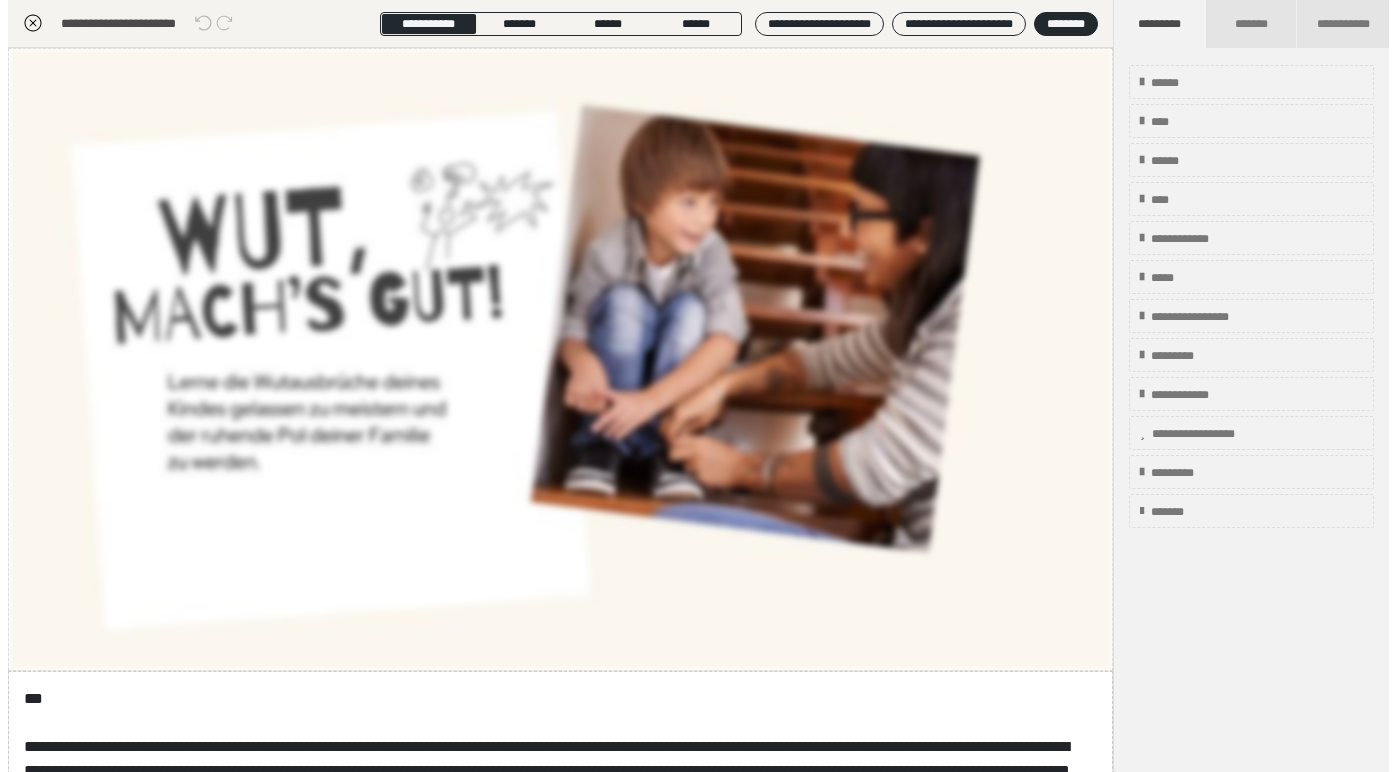 scroll, scrollTop: 374, scrollLeft: 0, axis: vertical 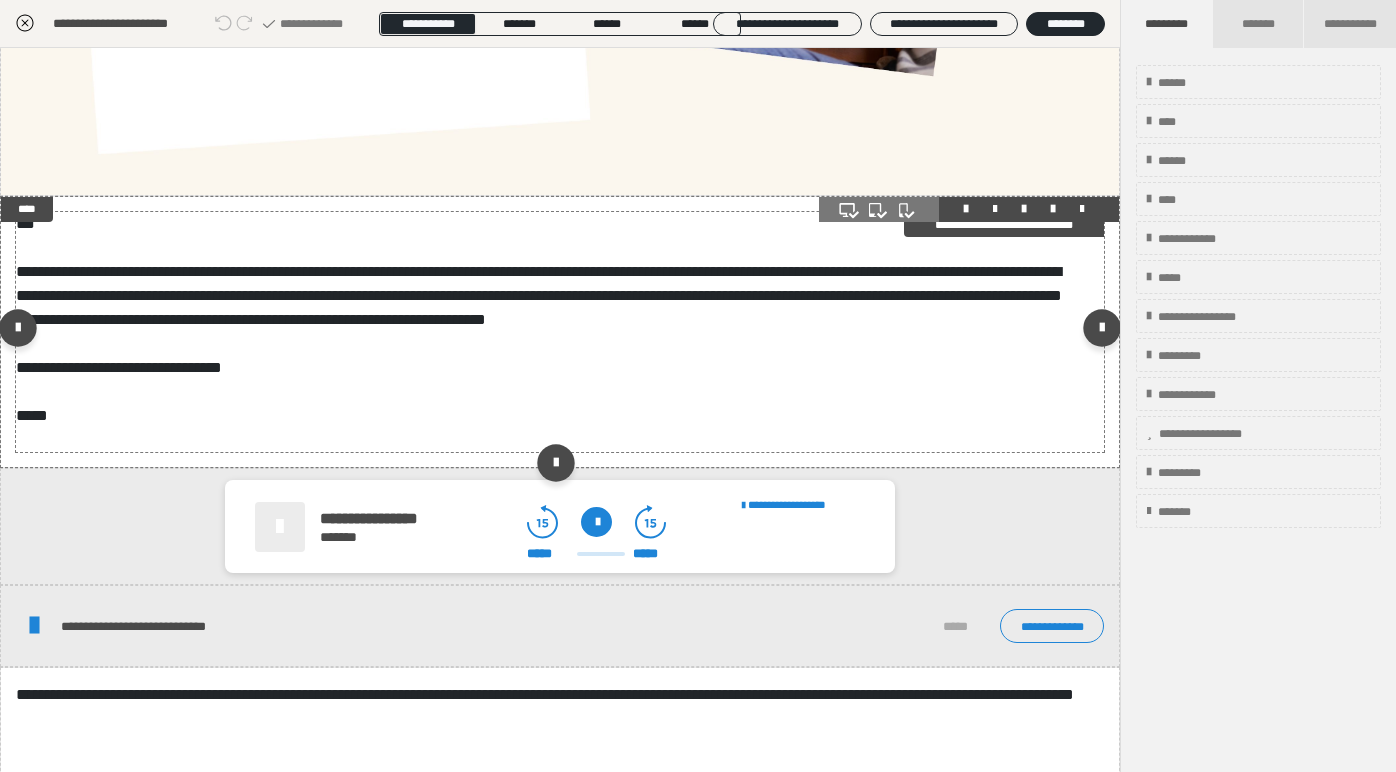 click on "**********" at bounding box center [552, 332] 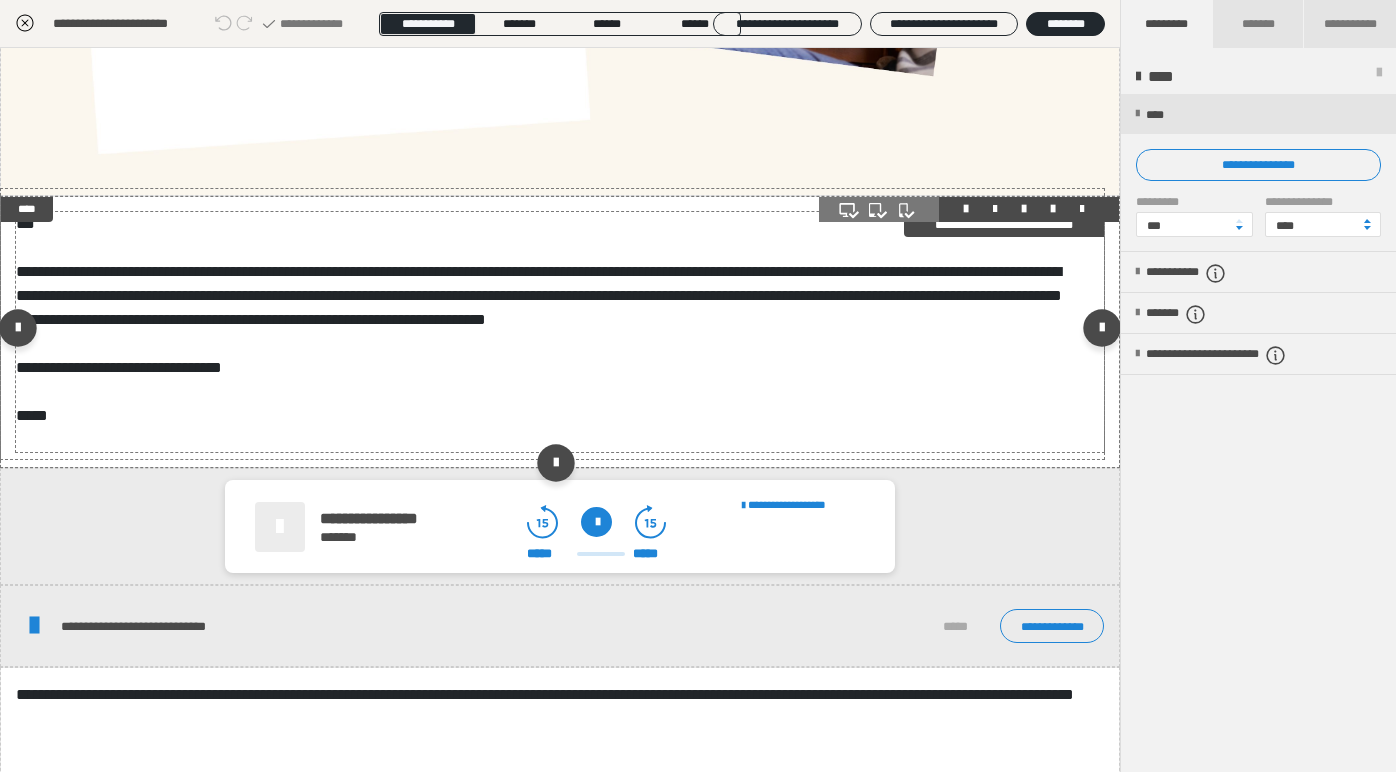click on "**********" at bounding box center [552, 332] 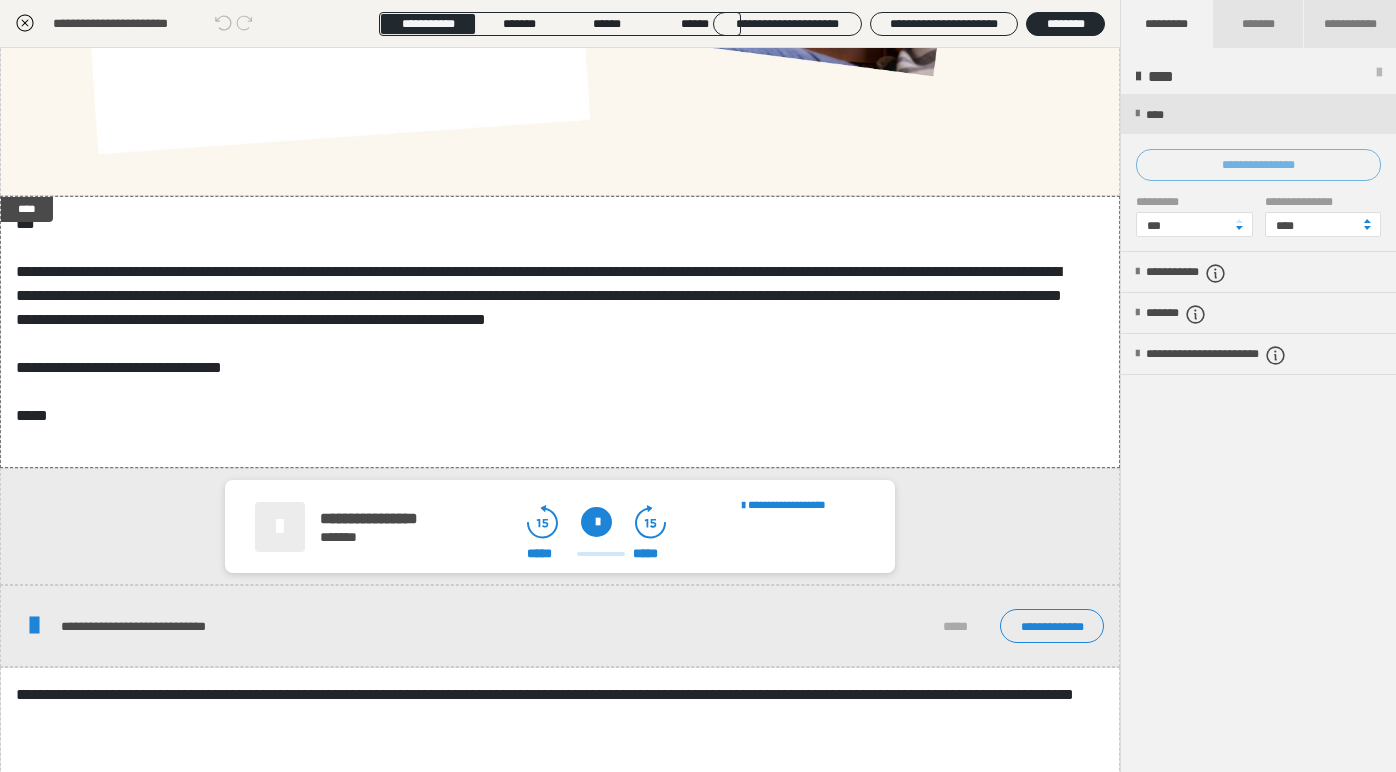 click on "**********" at bounding box center (1258, 165) 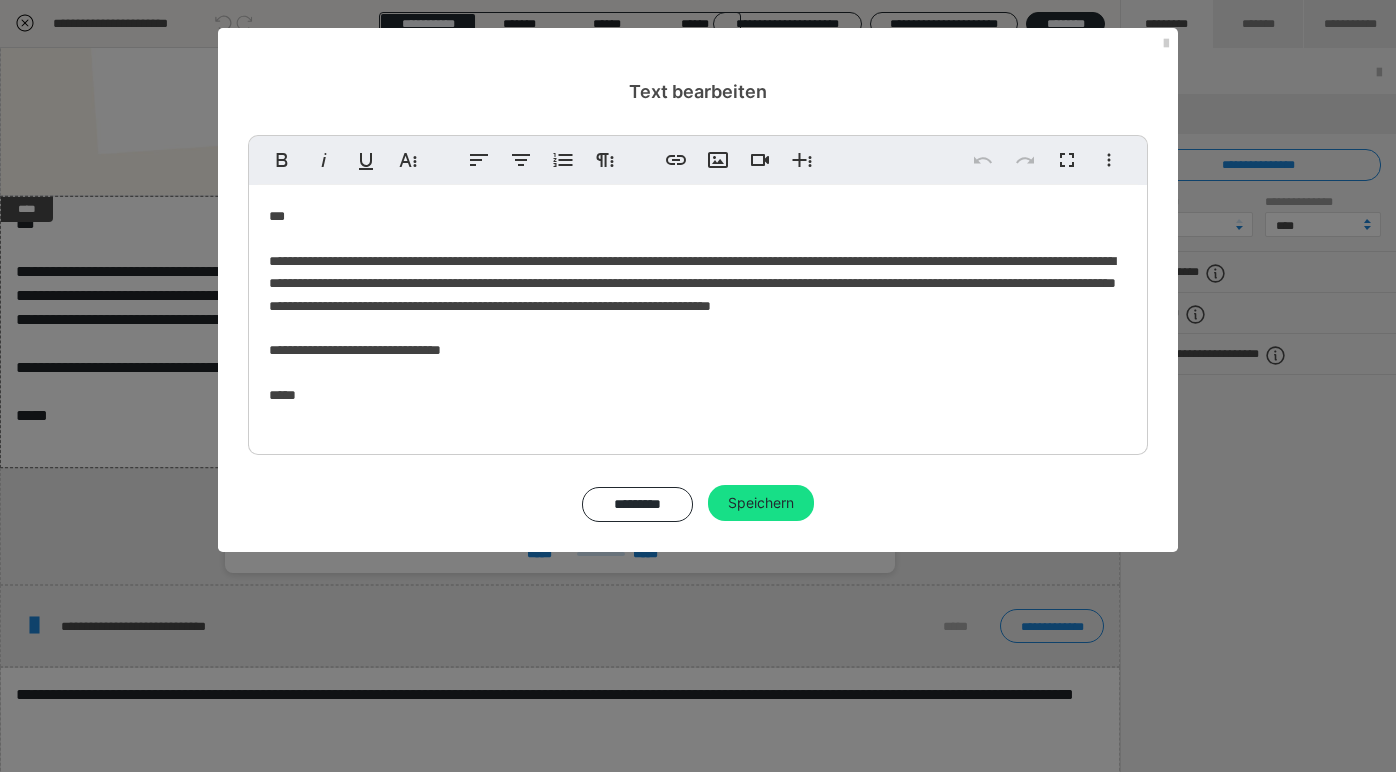 click on "**********" at bounding box center [698, 315] 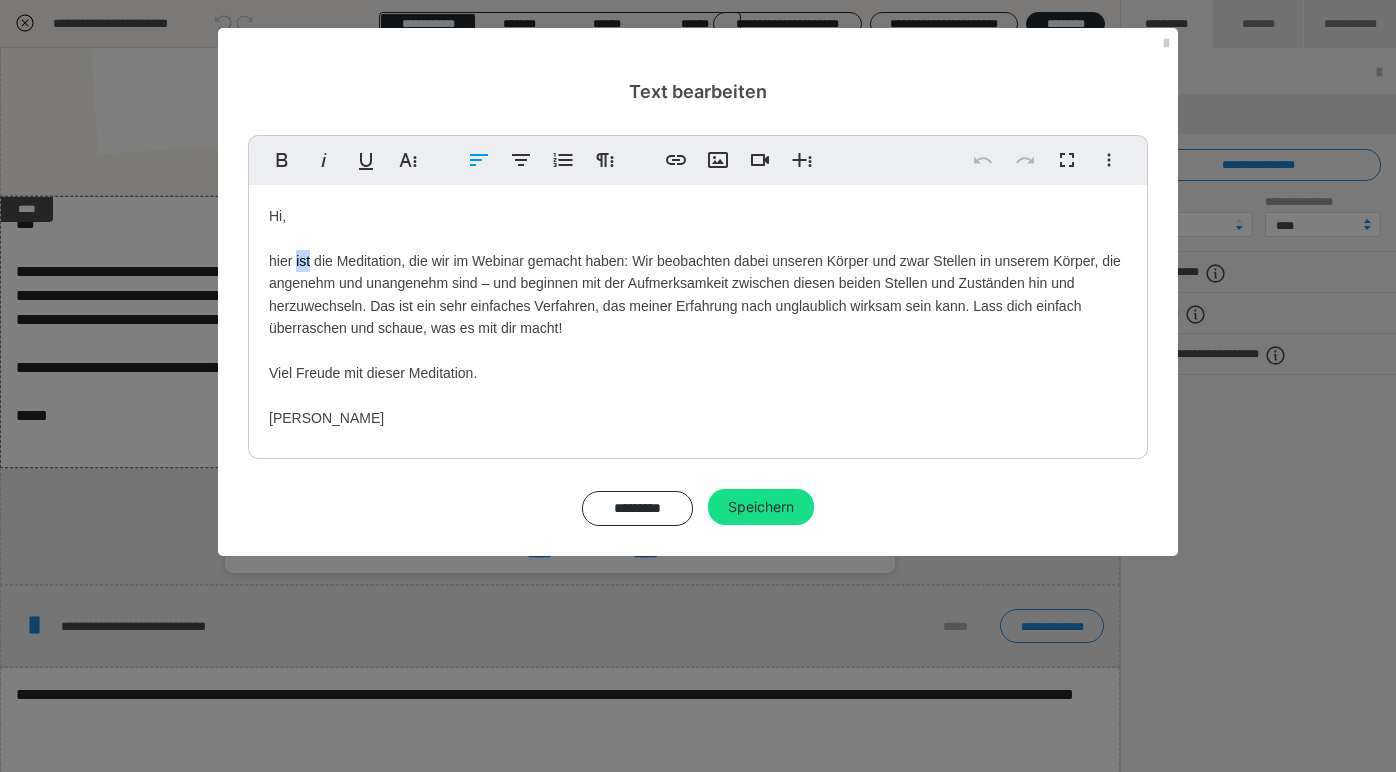 click on "Hi,  hier ist die Meditation, die wir im Webinar gemacht haben: Wir beobachten dabei unseren Körper und zwar Stellen in unserem Körper, die angenehm und unangenehm sind – und beginnen mit der Aufmerksamkeit zwischen diesen beiden Stellen und Zuständen hin und herzuwechseln. Das ist ein sehr einfaches Verfahren, das meiner Erfahrung nach unglaublich wirksam sein kann. Lass dich einfach überraschen und schaue, was es mit dir macht! Viel Freude mit dieser Meditation. [PERSON_NAME]" at bounding box center [698, 317] 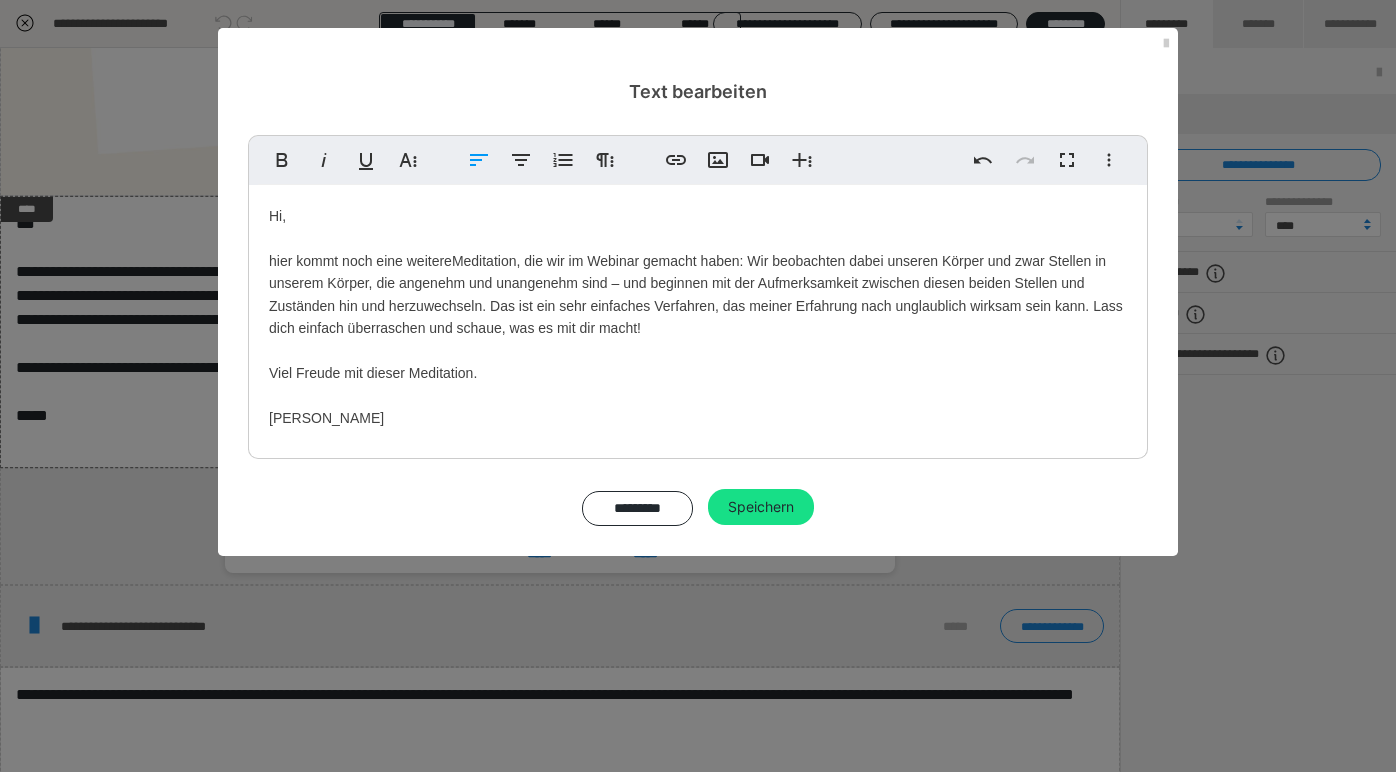 click on "Hi,  hier kommt noch eine weitere  Meditation, die wir im Webinar gemacht haben: Wir beobachten dabei unseren Körper und zwar Stellen in unserem Körper, die angenehm und unangenehm sind – und beginnen mit der Aufmerksamkeit zwischen diesen beiden Stellen und Zuständen hin und herzuwechseln. Das ist ein sehr einfaches Verfahren, das meiner Erfahrung nach unglaublich wirksam sein kann. Lass dich einfach überraschen und schaue, was es mit dir macht! Viel Freude mit dieser Meditation. [PERSON_NAME]" at bounding box center (698, 317) 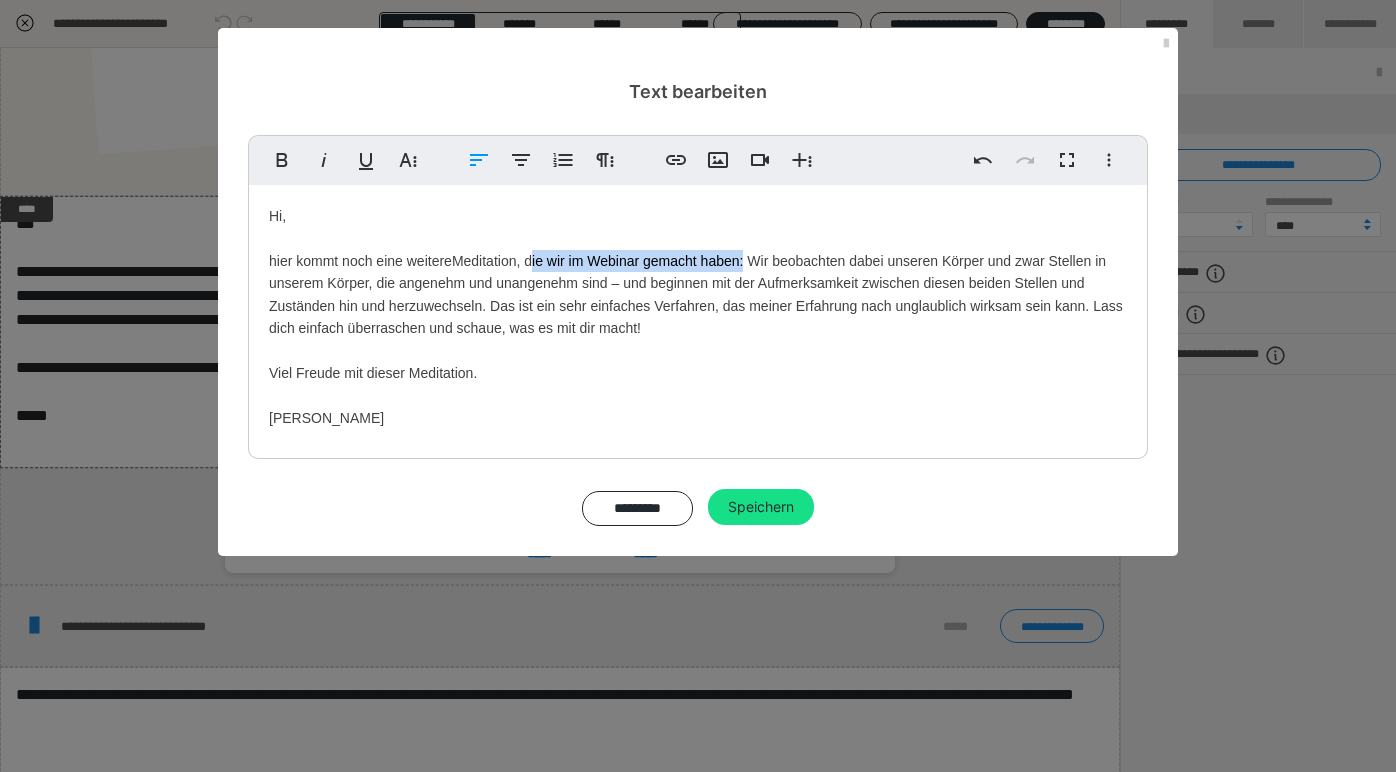 drag, startPoint x: 534, startPoint y: 259, endPoint x: 711, endPoint y: 259, distance: 177 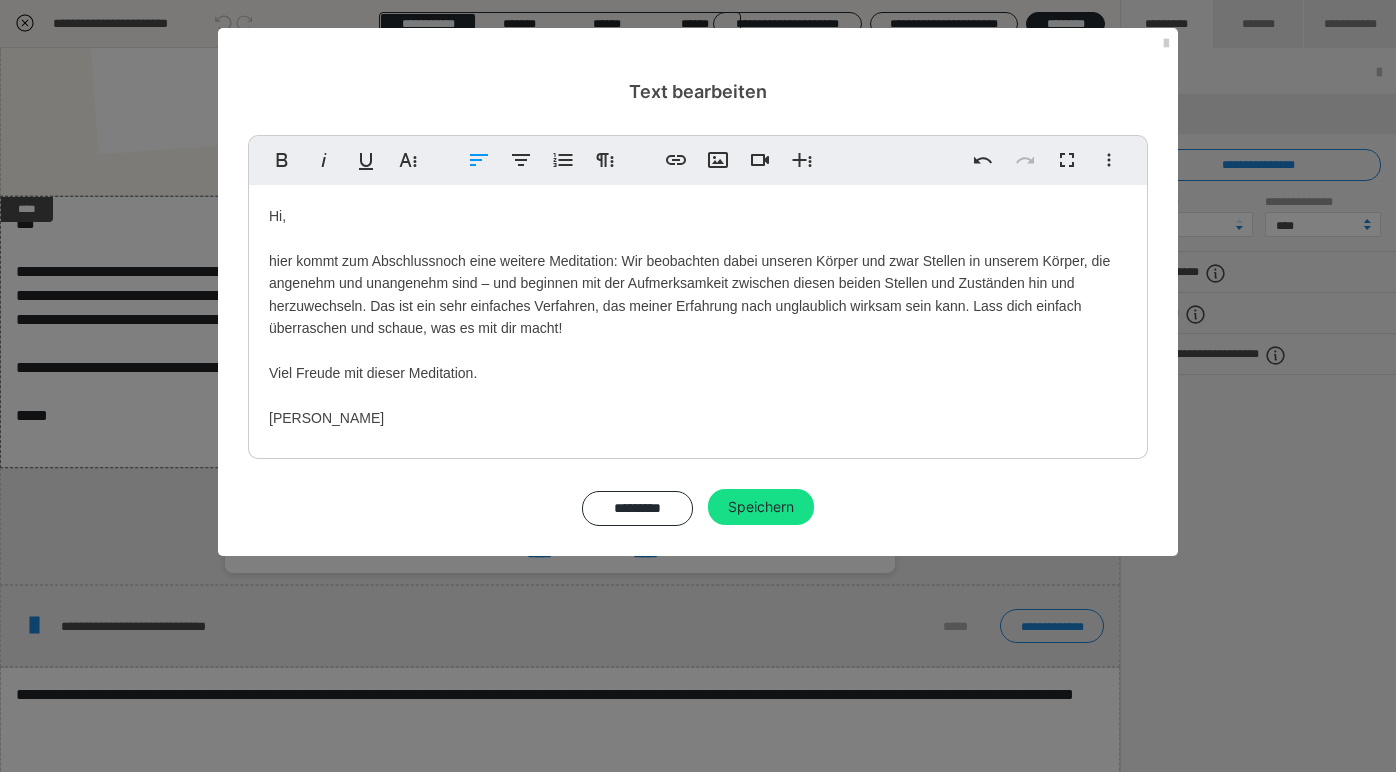 click on "Hi,  hier kommt zum Abschluss  noch eine weitere Meditation: Wir beobachten dabei unseren Körper und zwar Stellen in unserem Körper, die angenehm und unangenehm sind – und beginnen mit der Aufmerksamkeit zwischen diesen beiden Stellen und Zuständen hin und herzuwechseln. Das ist ein sehr einfaches Verfahren, das meiner Erfahrung nach unglaublich wirksam sein kann. Lass dich einfach überraschen und schaue, was es mit dir macht! Viel Freude mit dieser Meditation. [PERSON_NAME]" at bounding box center [698, 317] 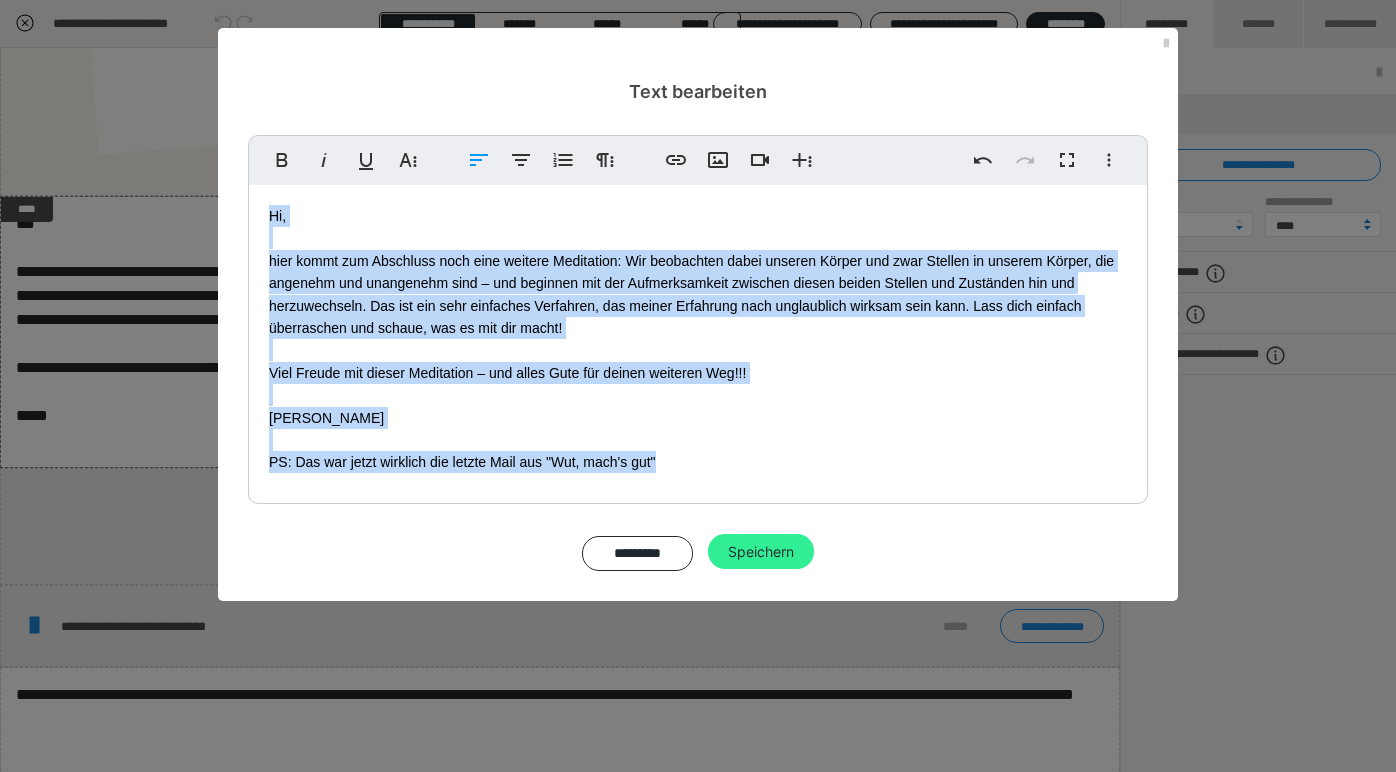 click on "Speichern" at bounding box center (761, 552) 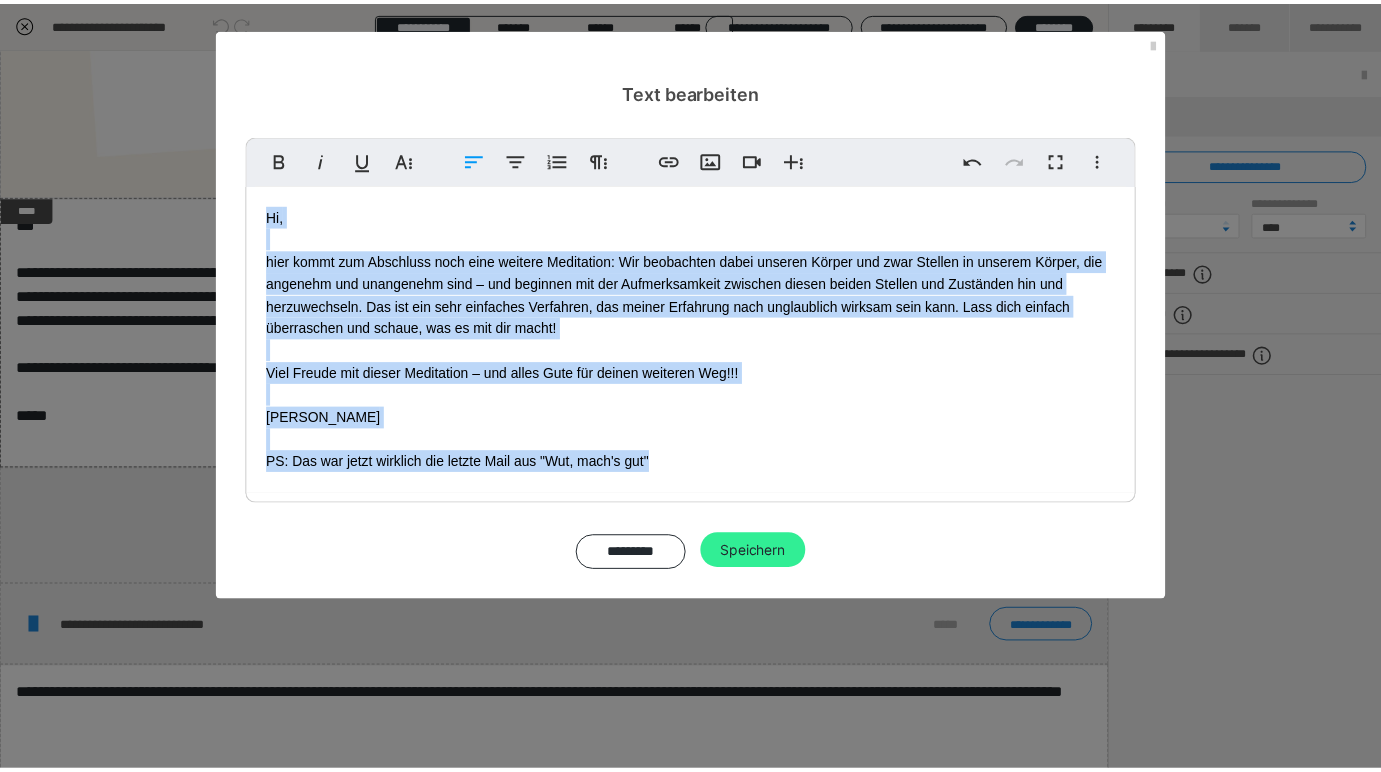 scroll, scrollTop: 450, scrollLeft: 0, axis: vertical 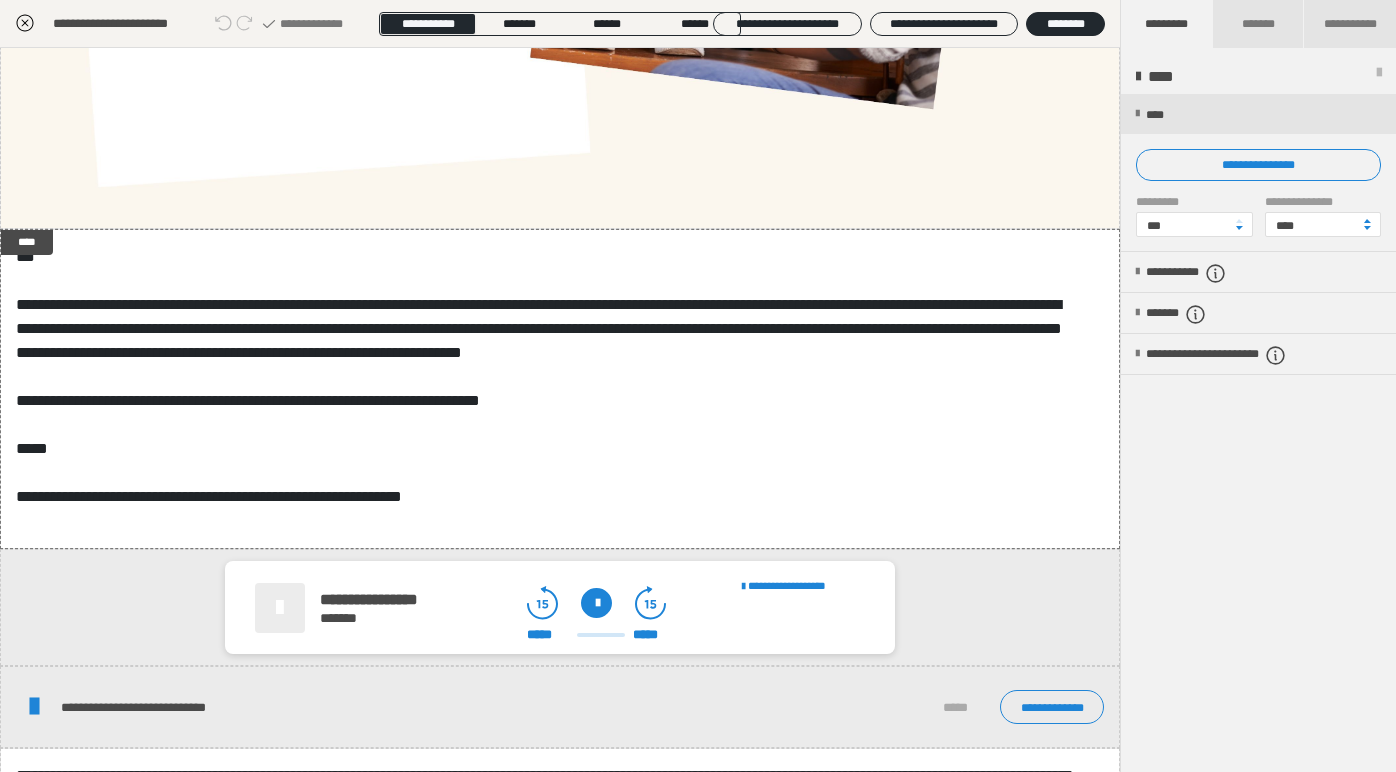 click 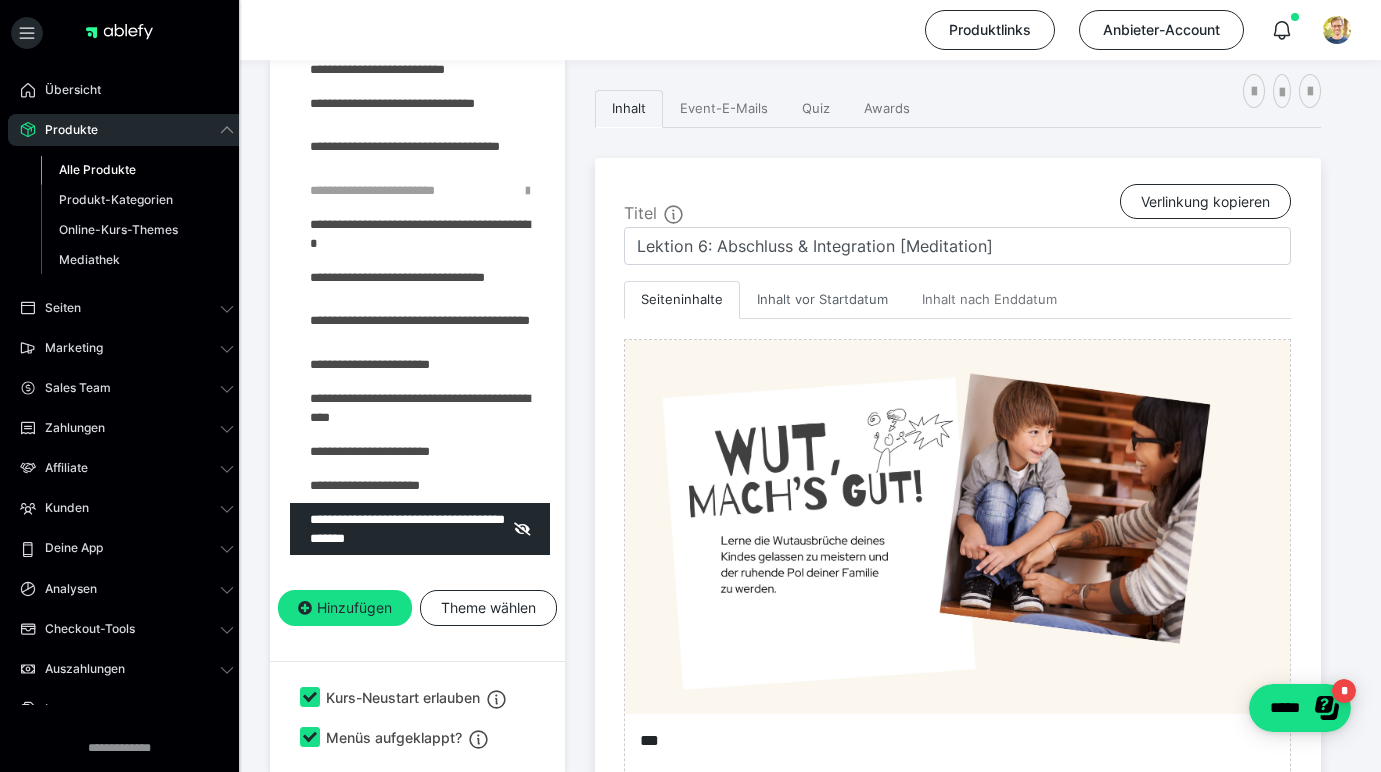 click on "Inhalt vor Startdatum" at bounding box center (822, 300) 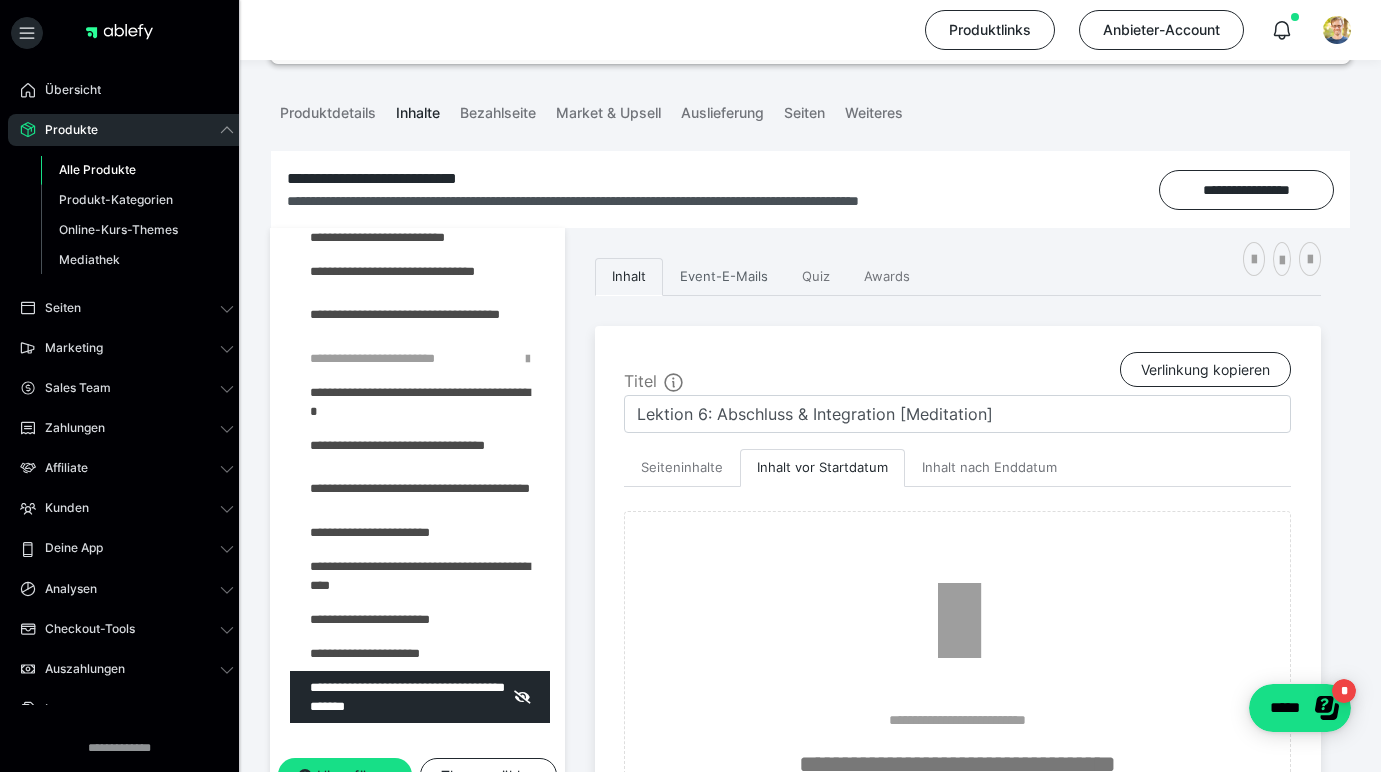 click on "Event-E-Mails" at bounding box center (724, 277) 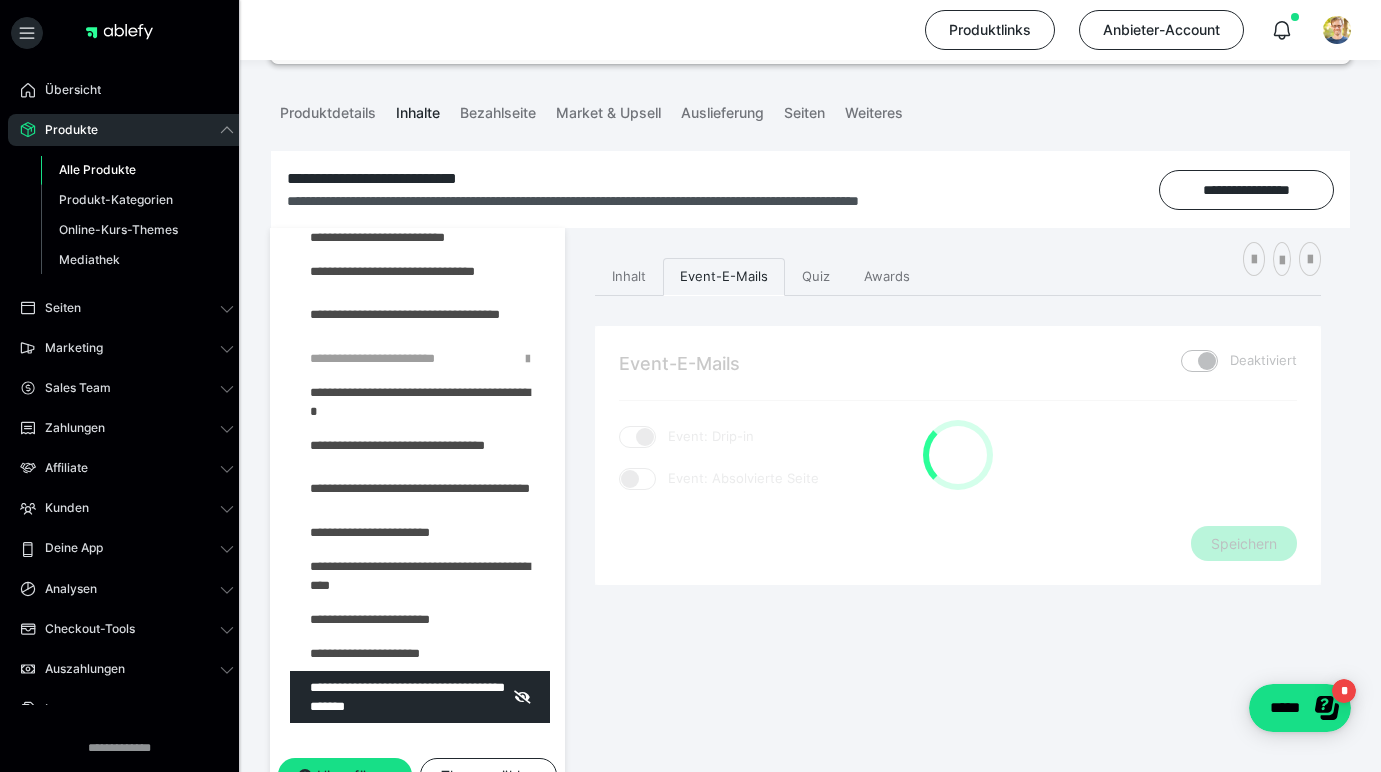 checkbox on "****" 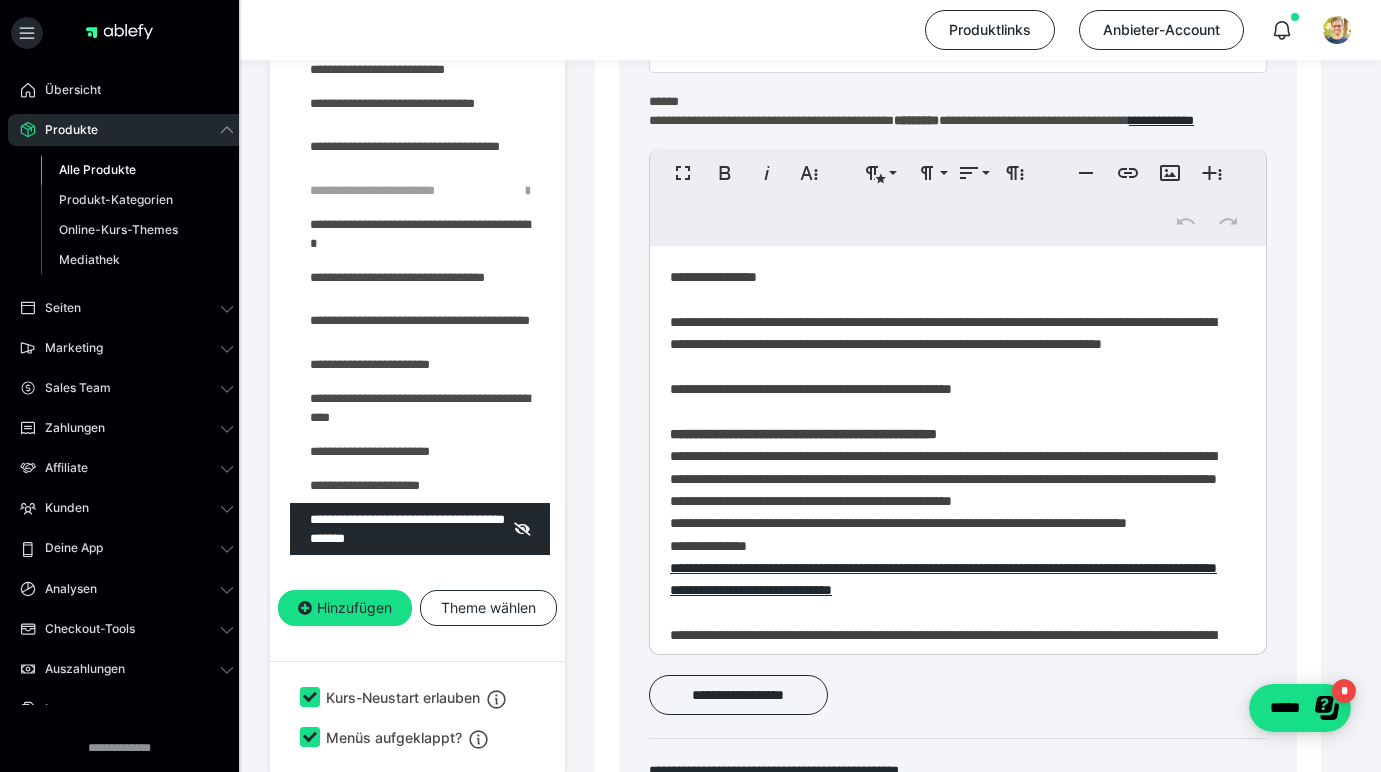 scroll, scrollTop: 808, scrollLeft: 0, axis: vertical 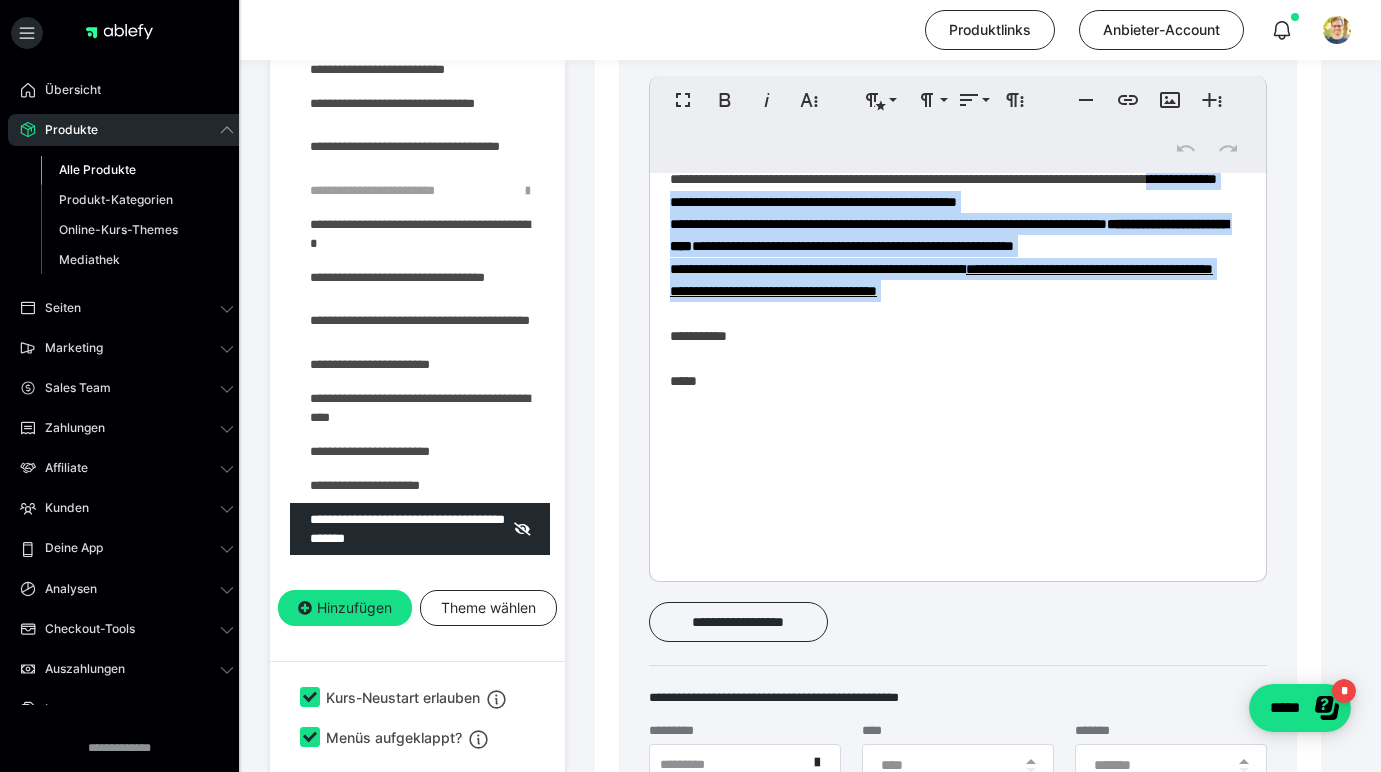 drag, startPoint x: 1101, startPoint y: 433, endPoint x: 676, endPoint y: 308, distance: 443.00113 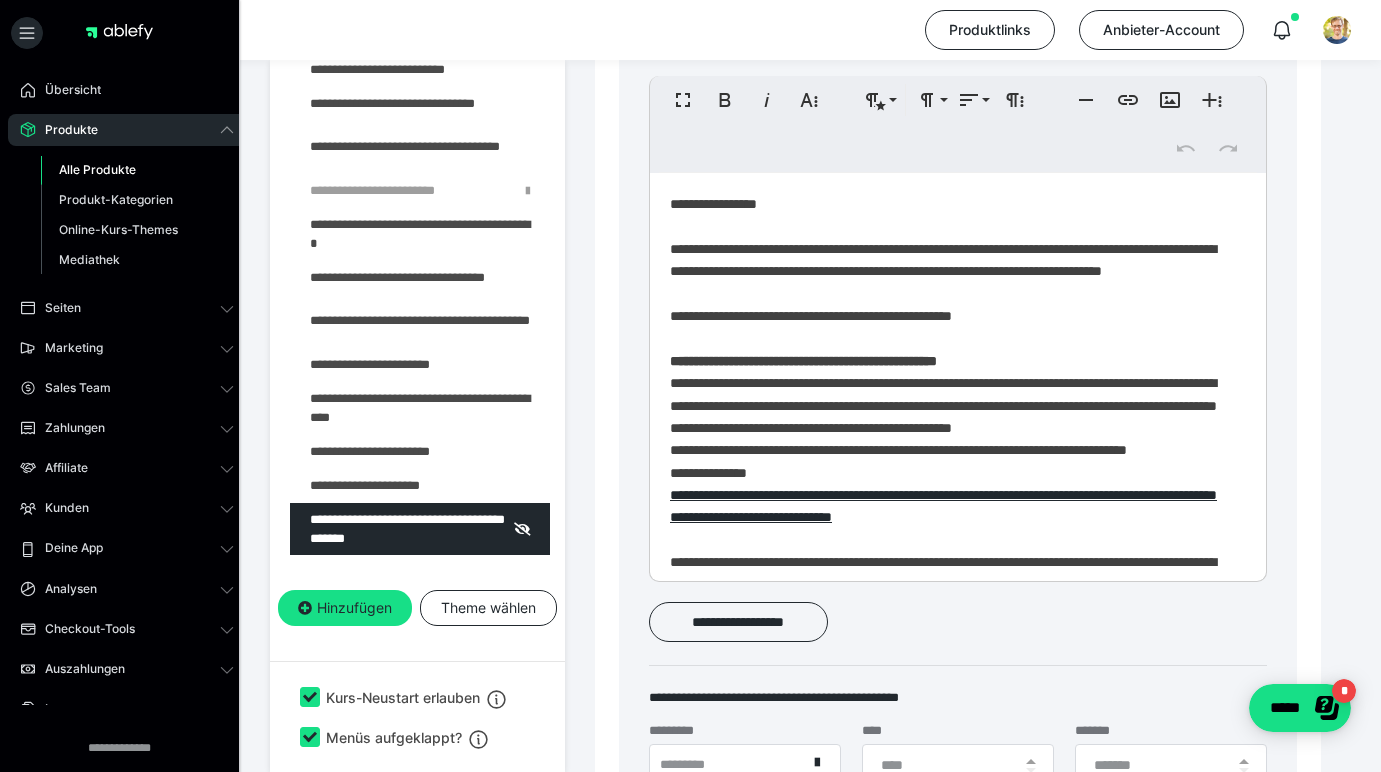 scroll, scrollTop: 0, scrollLeft: 0, axis: both 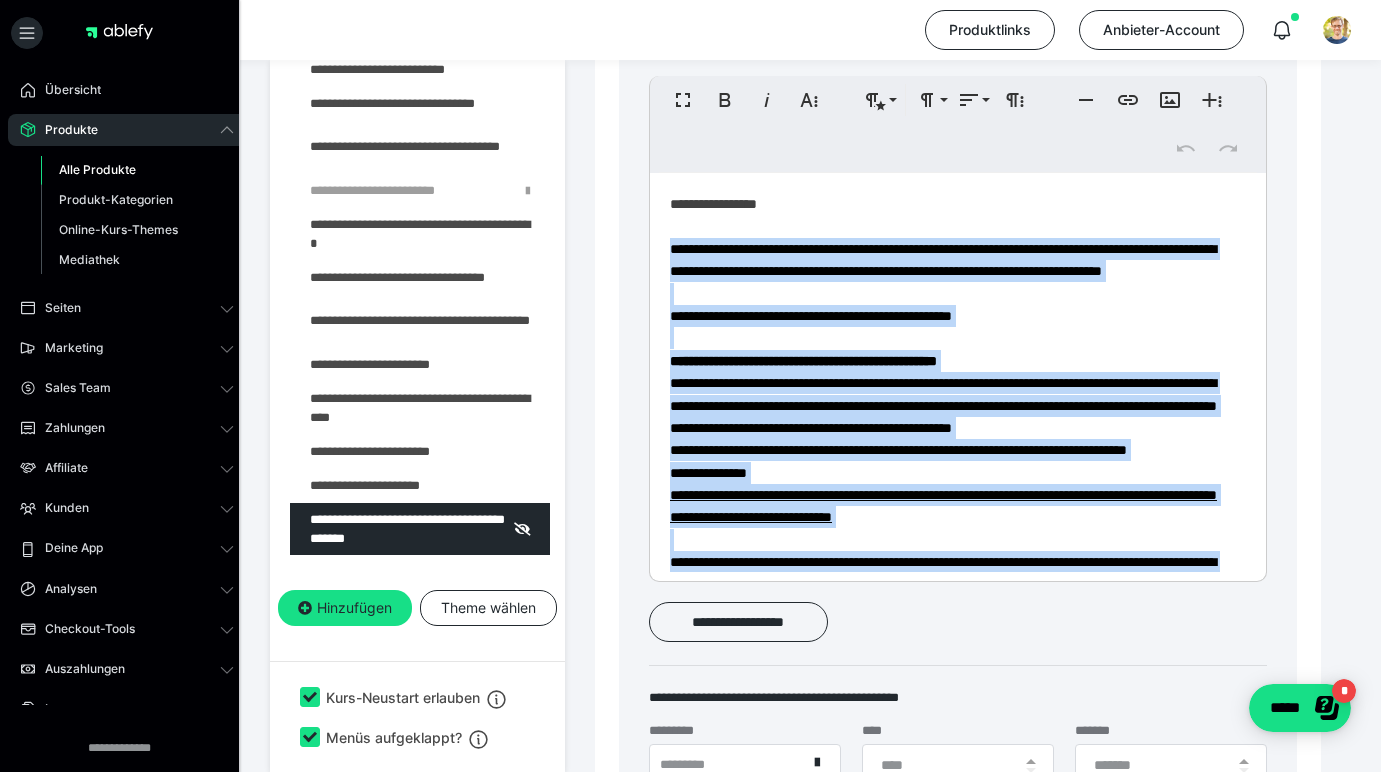 click on "**********" at bounding box center (950, 732) 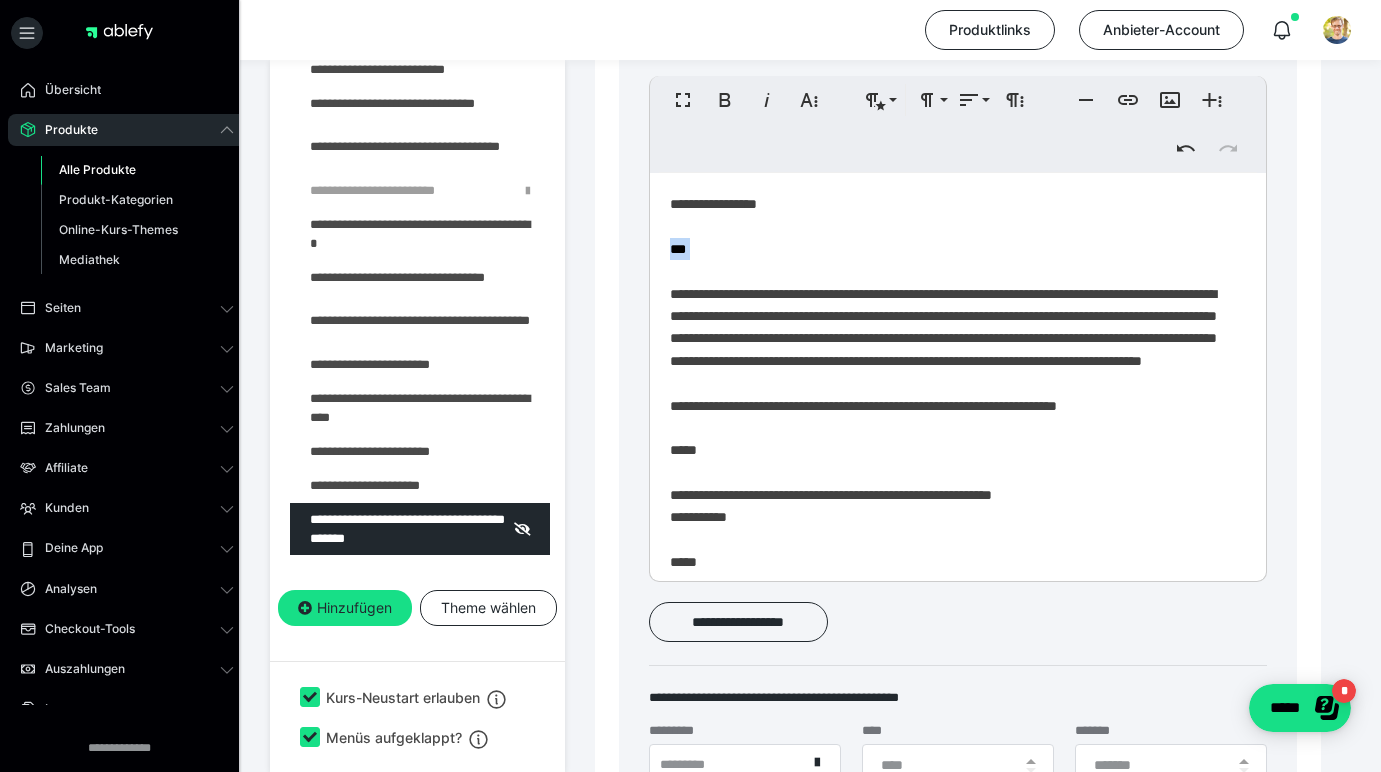 drag, startPoint x: 737, startPoint y: 274, endPoint x: 632, endPoint y: 262, distance: 105.68349 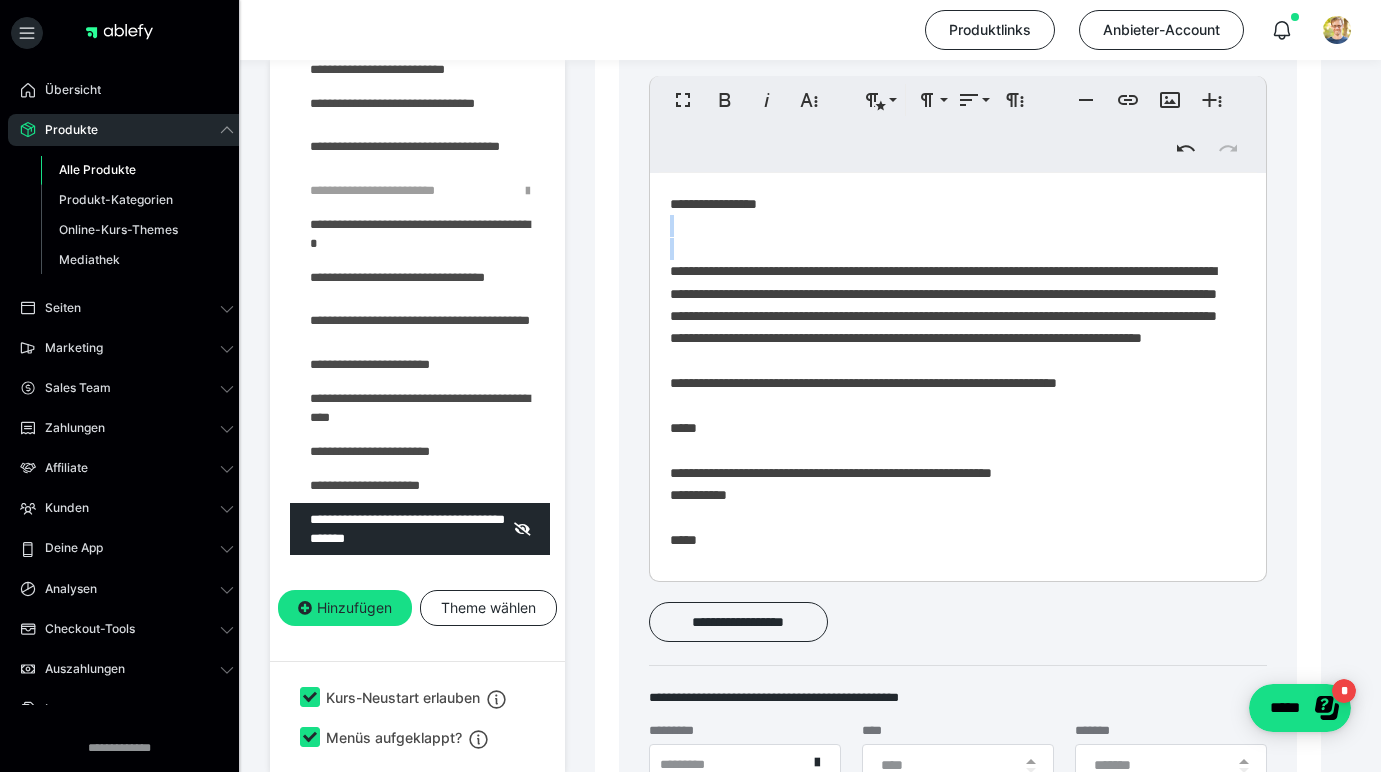 type 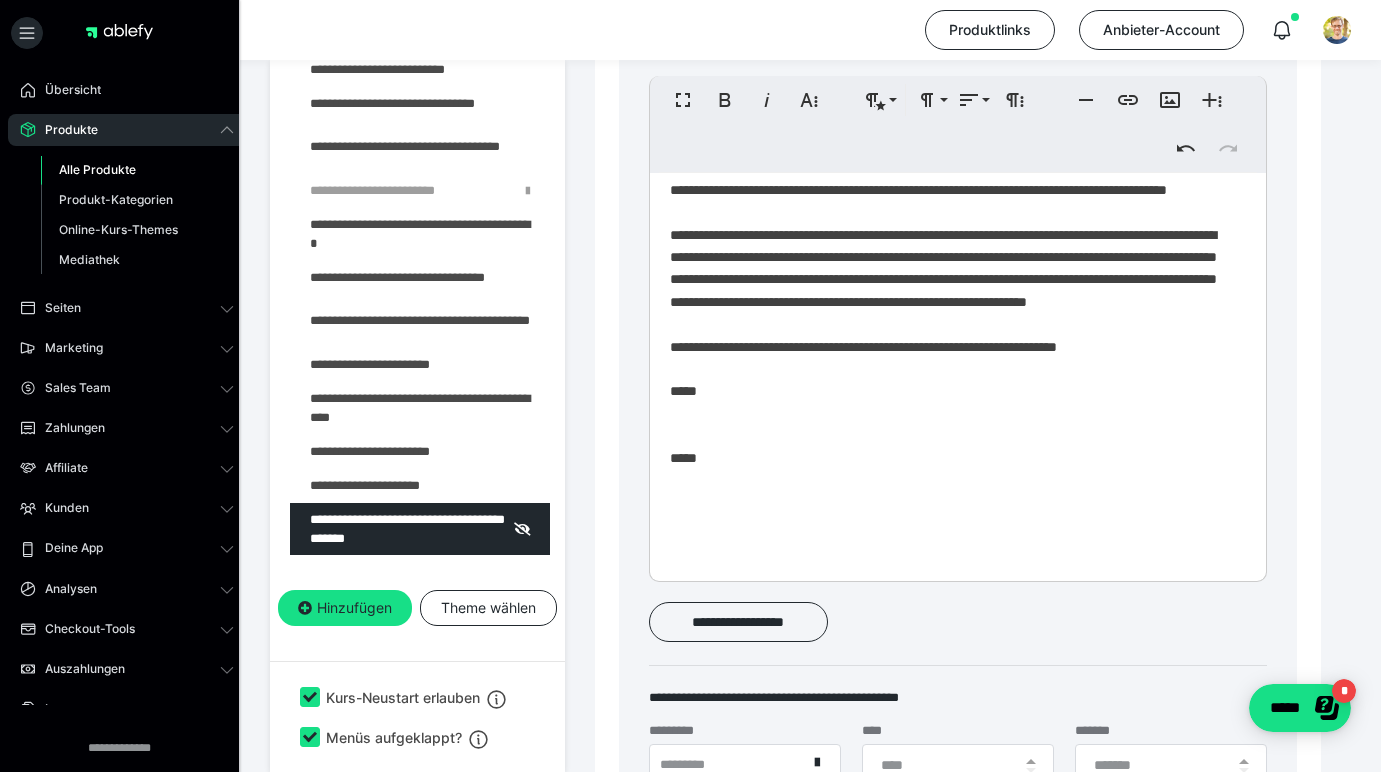 scroll, scrollTop: 0, scrollLeft: 0, axis: both 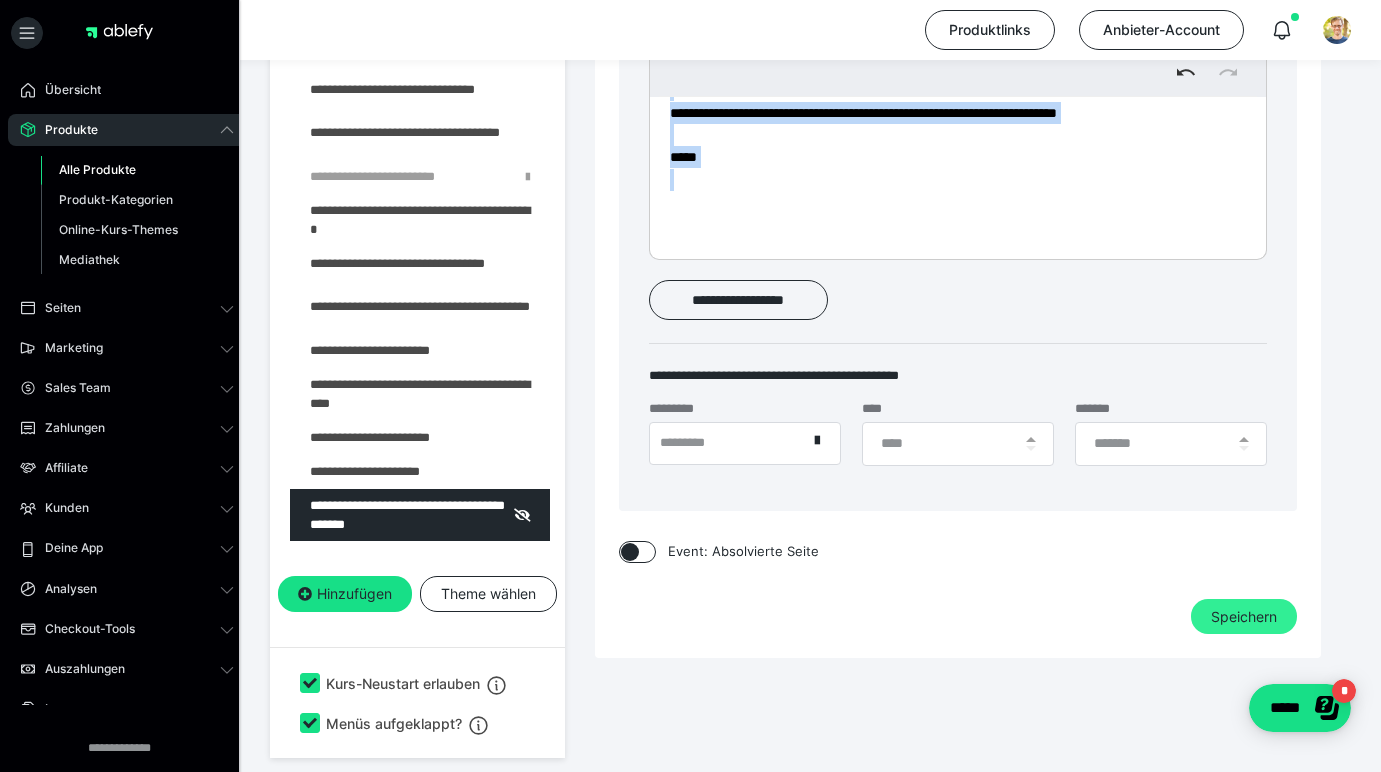 click on "Speichern" at bounding box center [1244, 617] 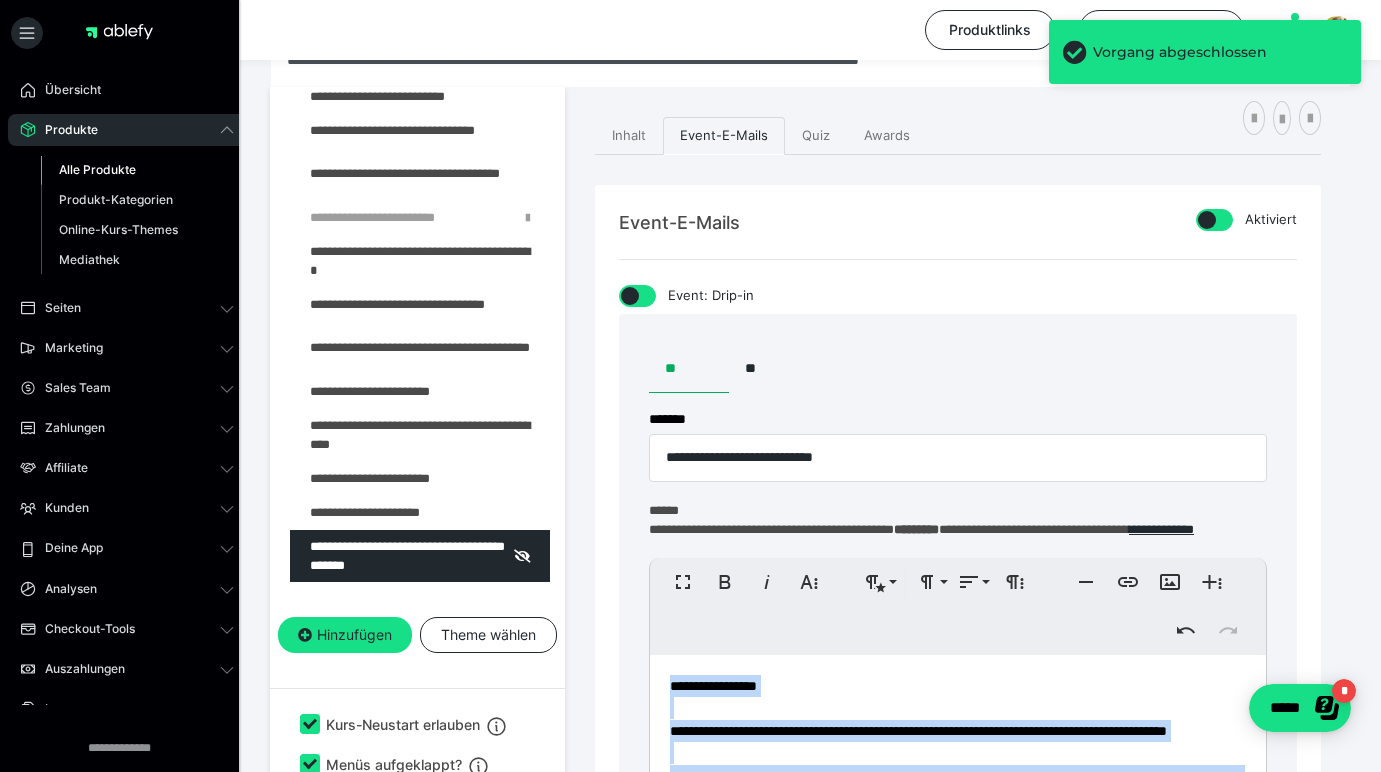 scroll, scrollTop: 349, scrollLeft: 0, axis: vertical 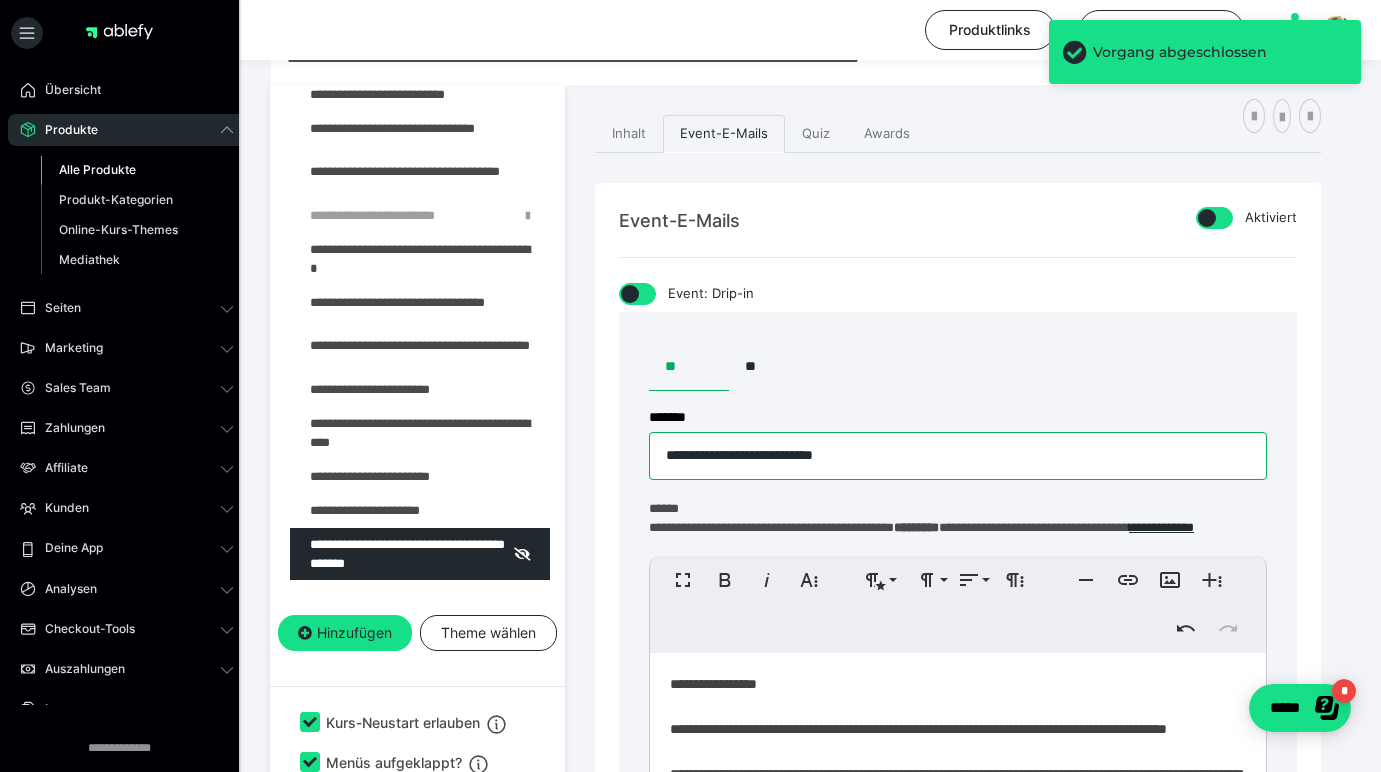 click on "**********" at bounding box center [958, 456] 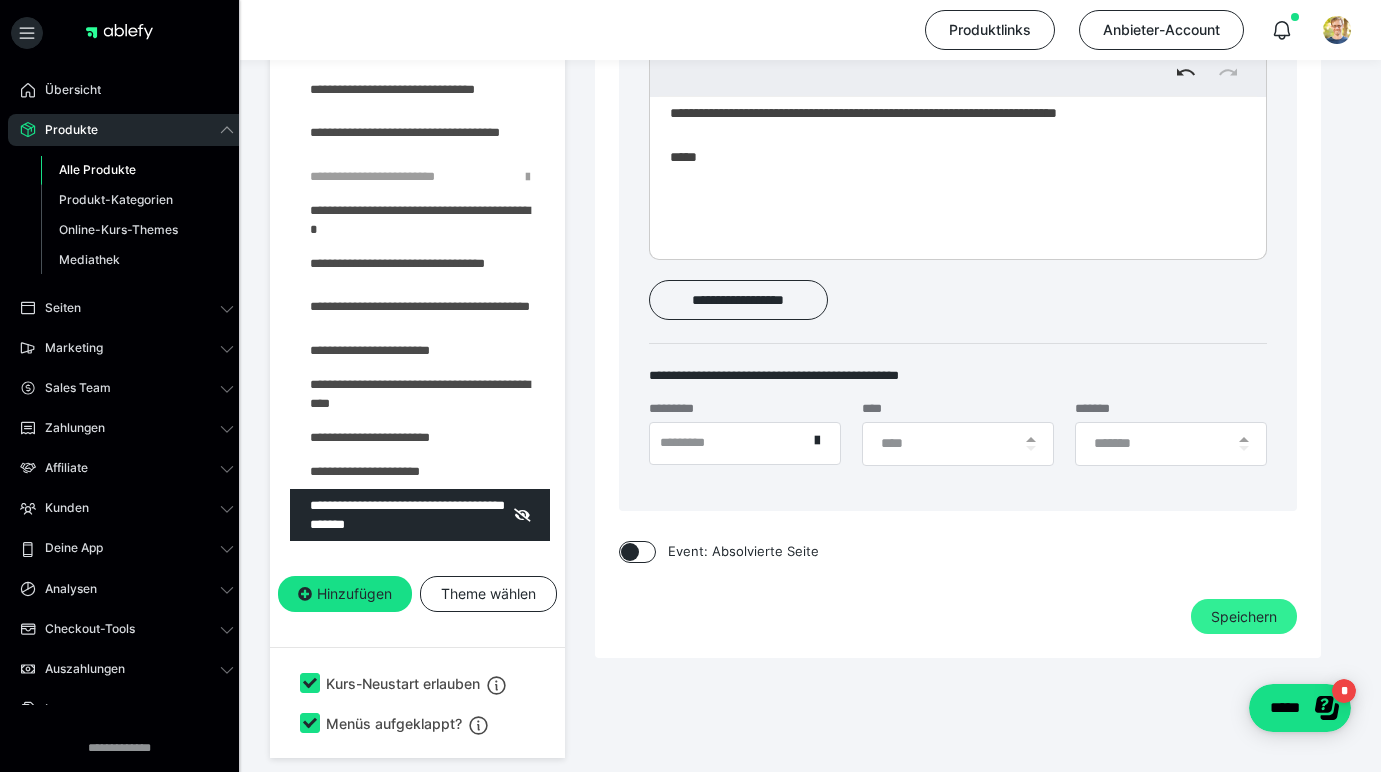 type on "**********" 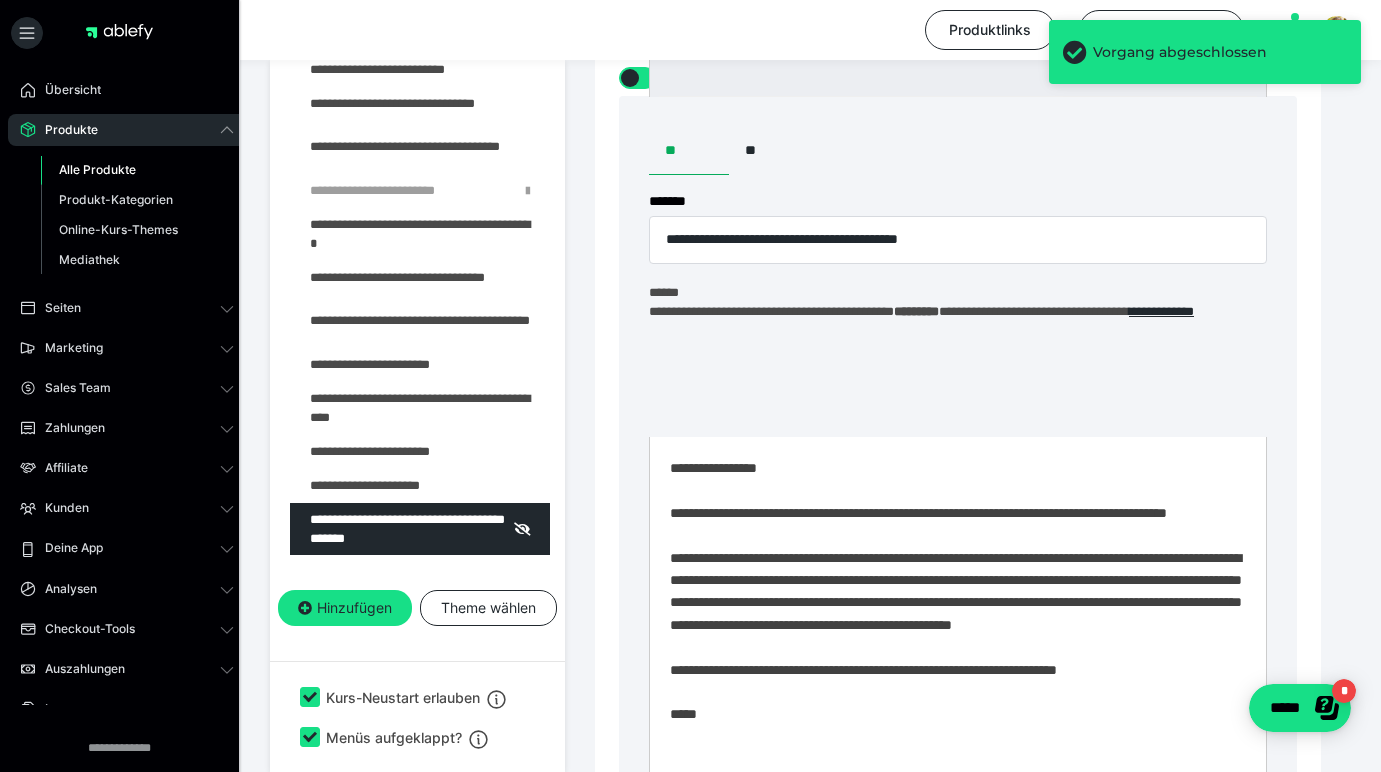 scroll, scrollTop: 199, scrollLeft: 0, axis: vertical 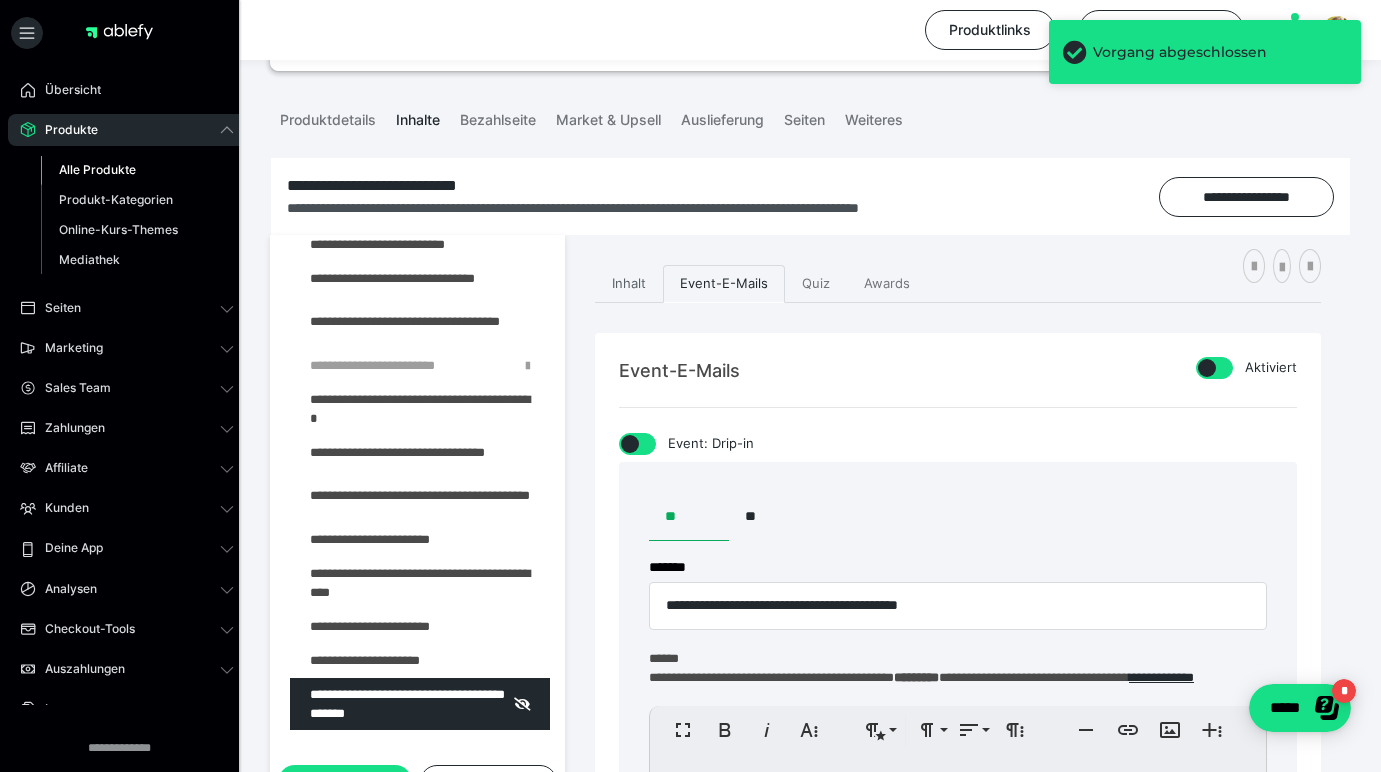 click on "Inhalt" at bounding box center [629, 284] 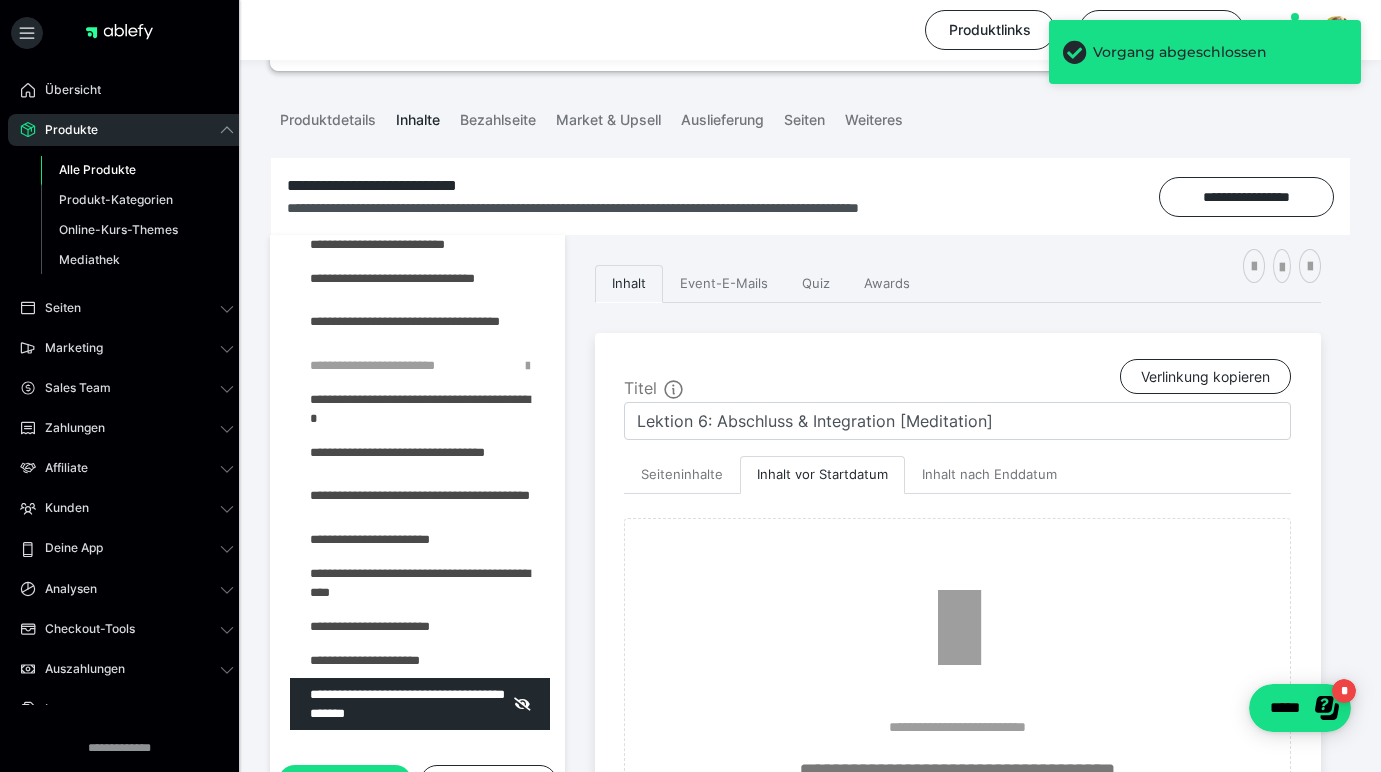 scroll, scrollTop: 212, scrollLeft: 0, axis: vertical 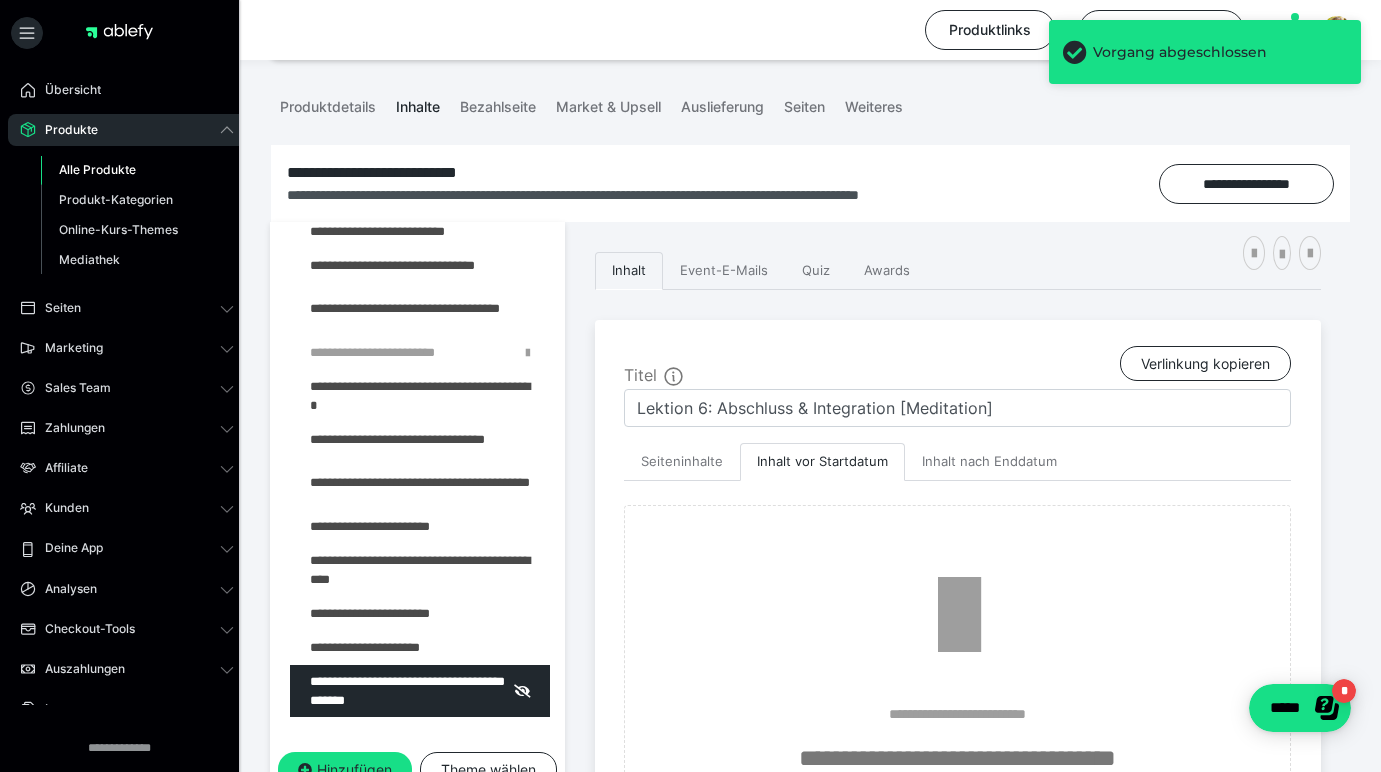 click on "**********" at bounding box center [958, 623] 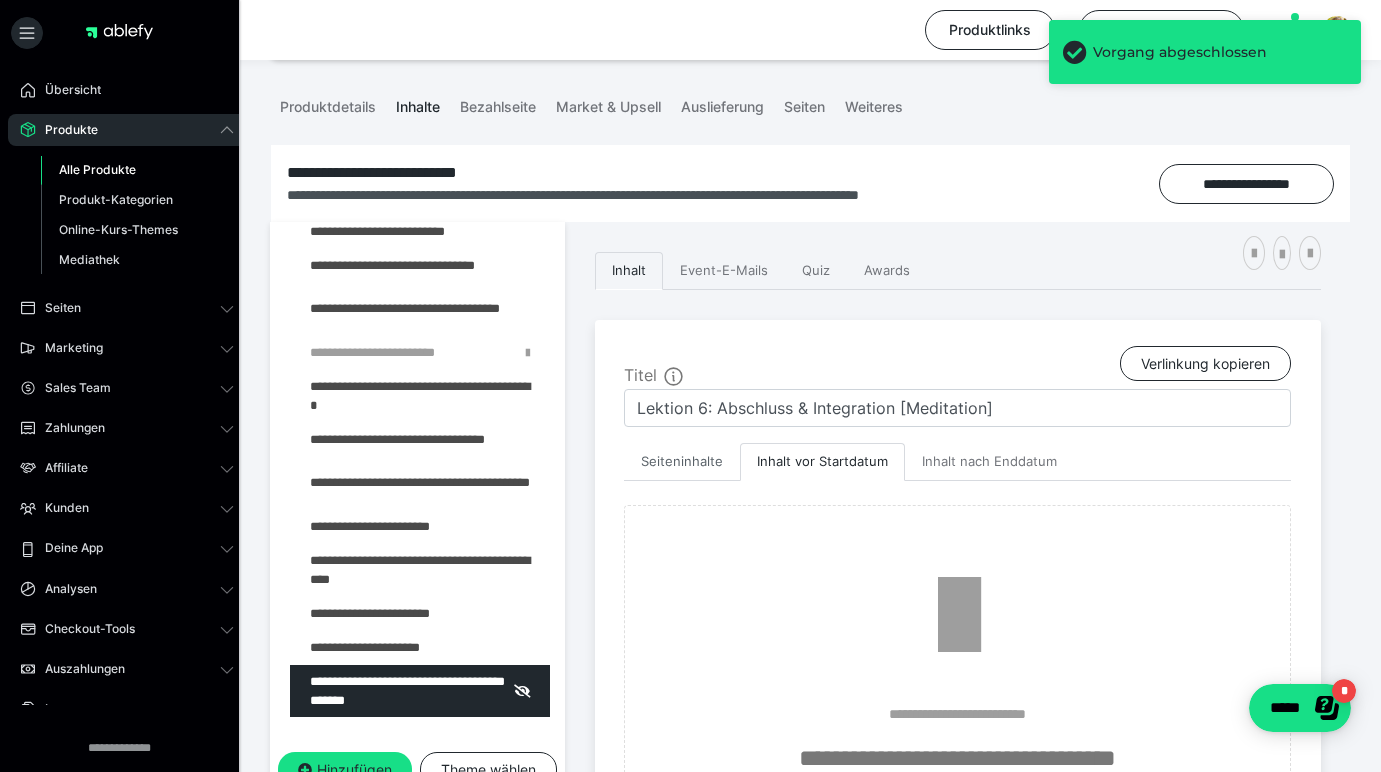 click on "Seiteninhalte" at bounding box center (682, 462) 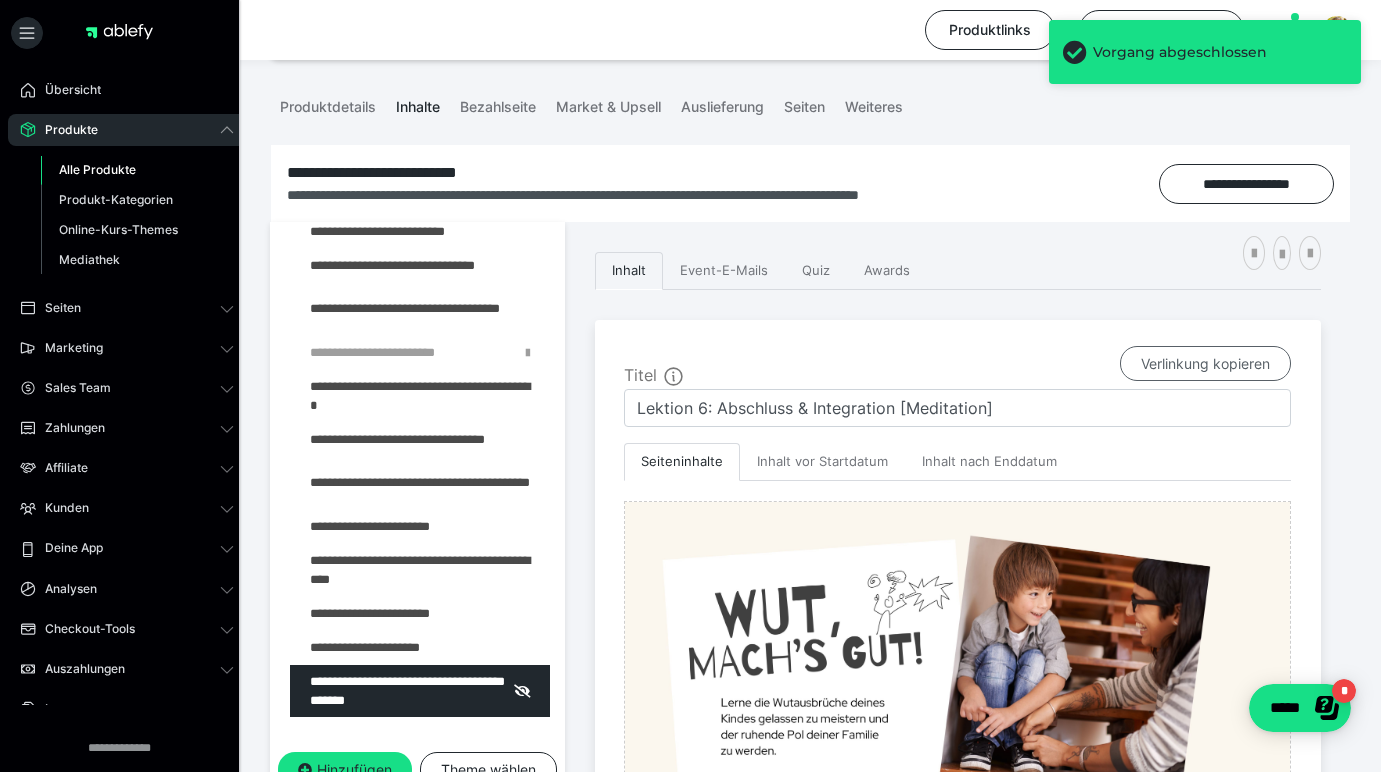 click on "Verlinkung kopieren" at bounding box center (1205, 364) 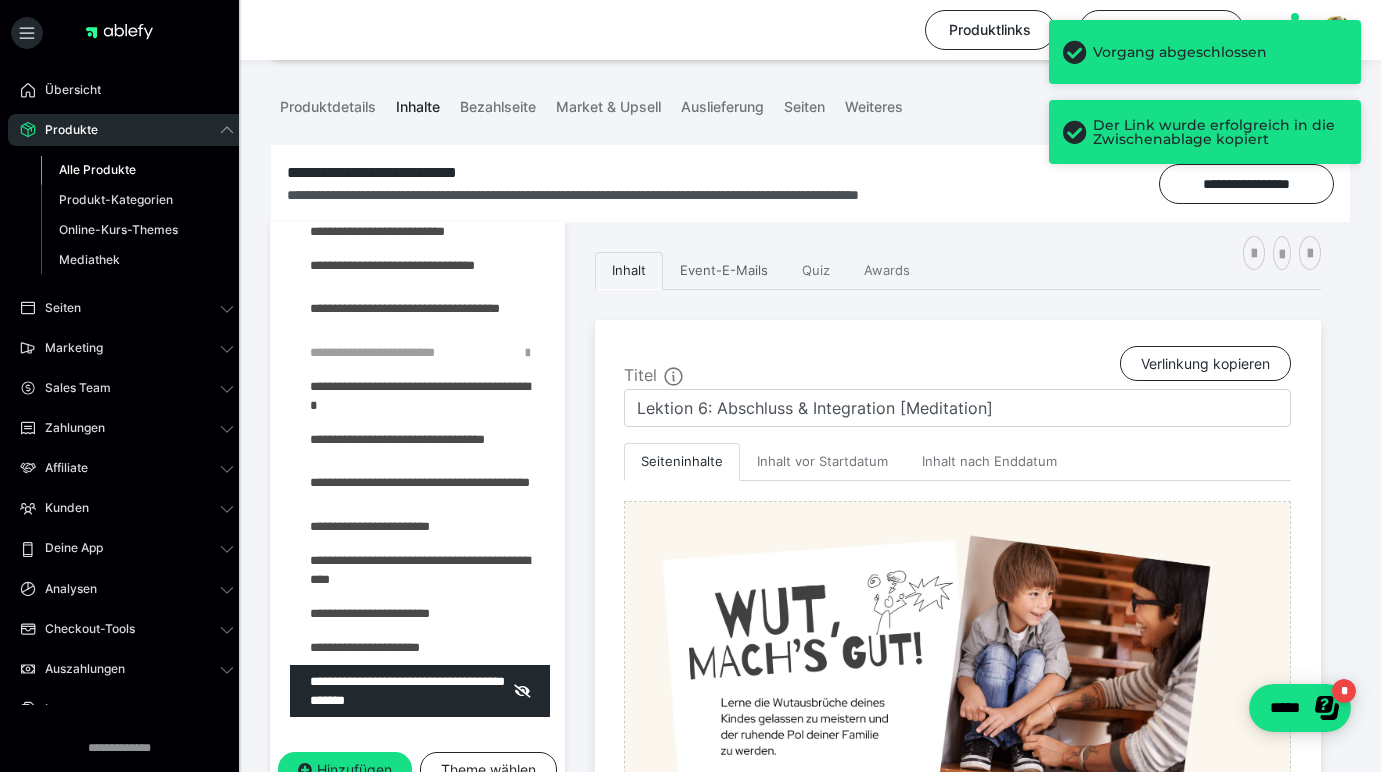 click on "Event-E-Mails" at bounding box center [724, 271] 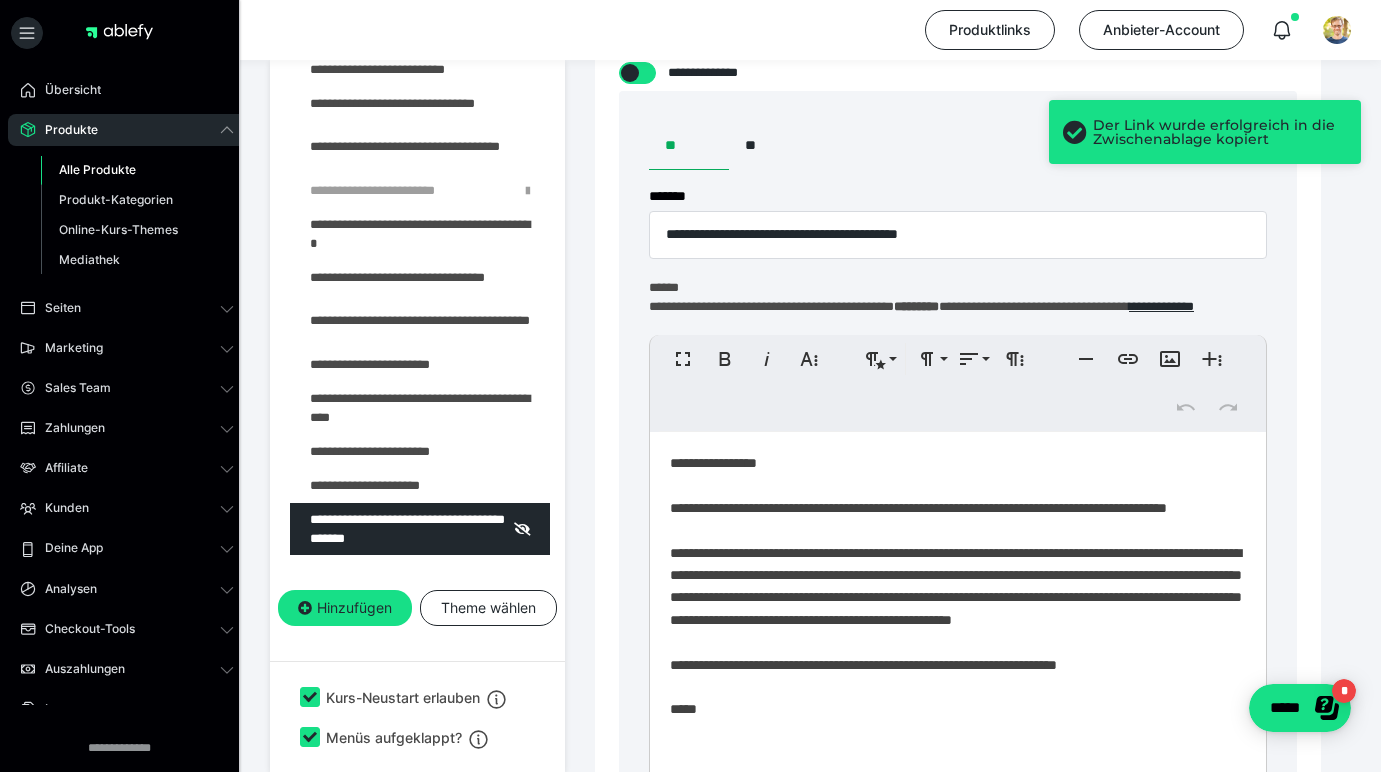 scroll, scrollTop: 916, scrollLeft: 0, axis: vertical 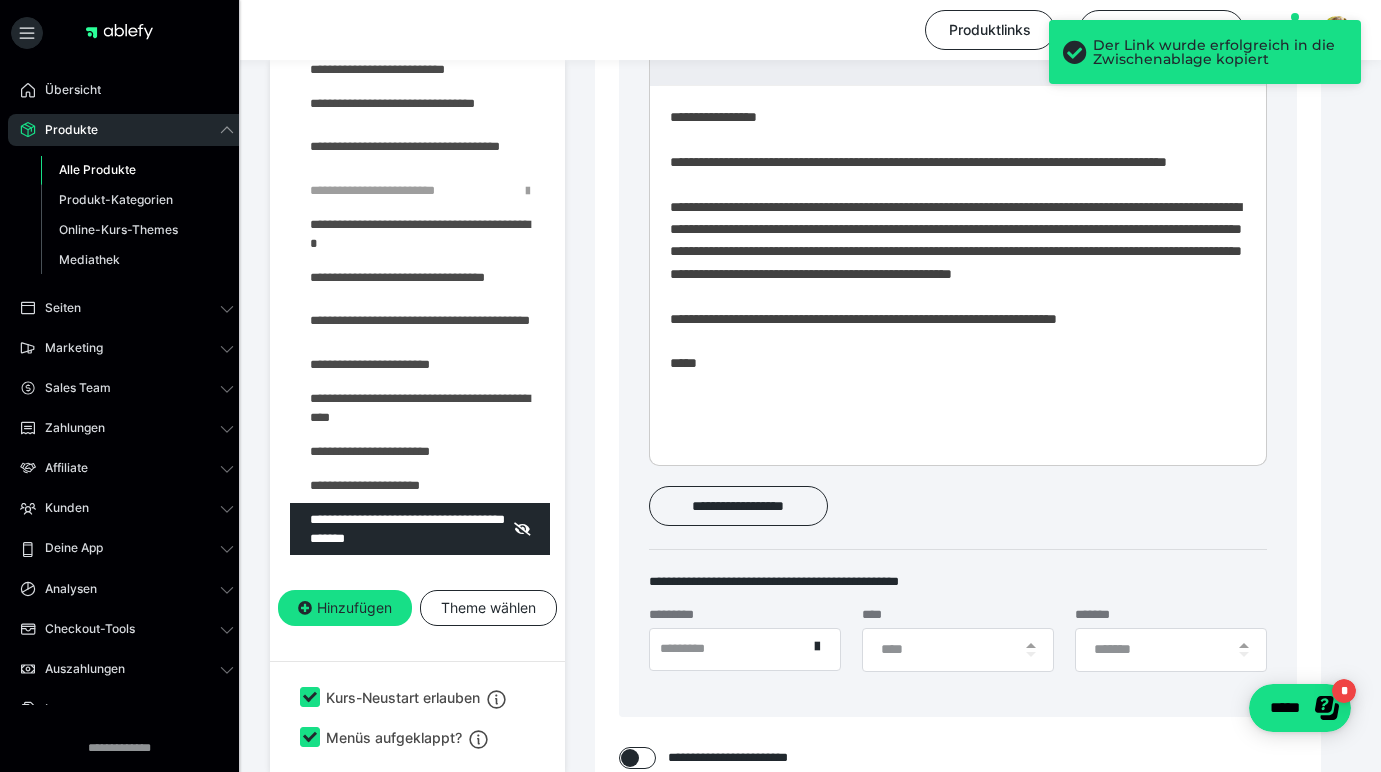 click on "**********" at bounding box center (958, 271) 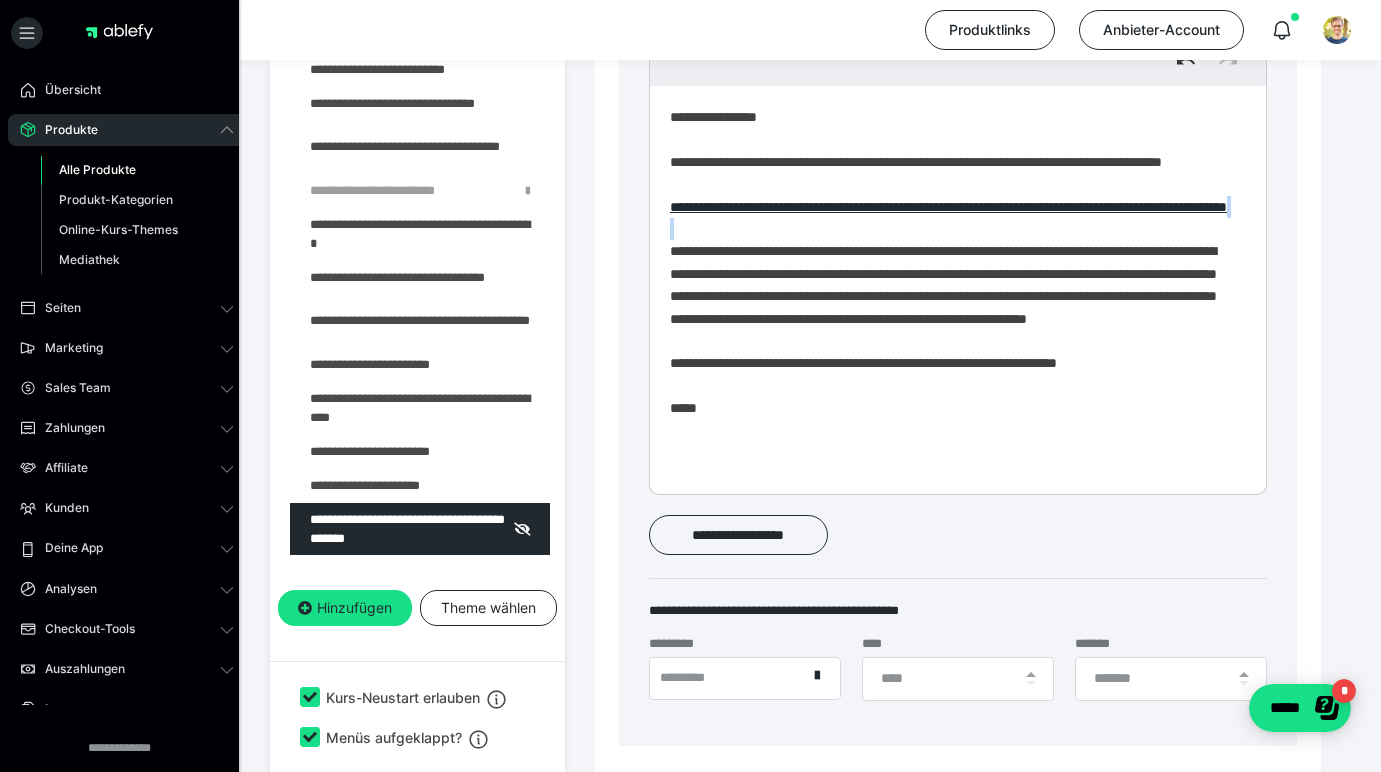 scroll, scrollTop: 1299, scrollLeft: 9, axis: both 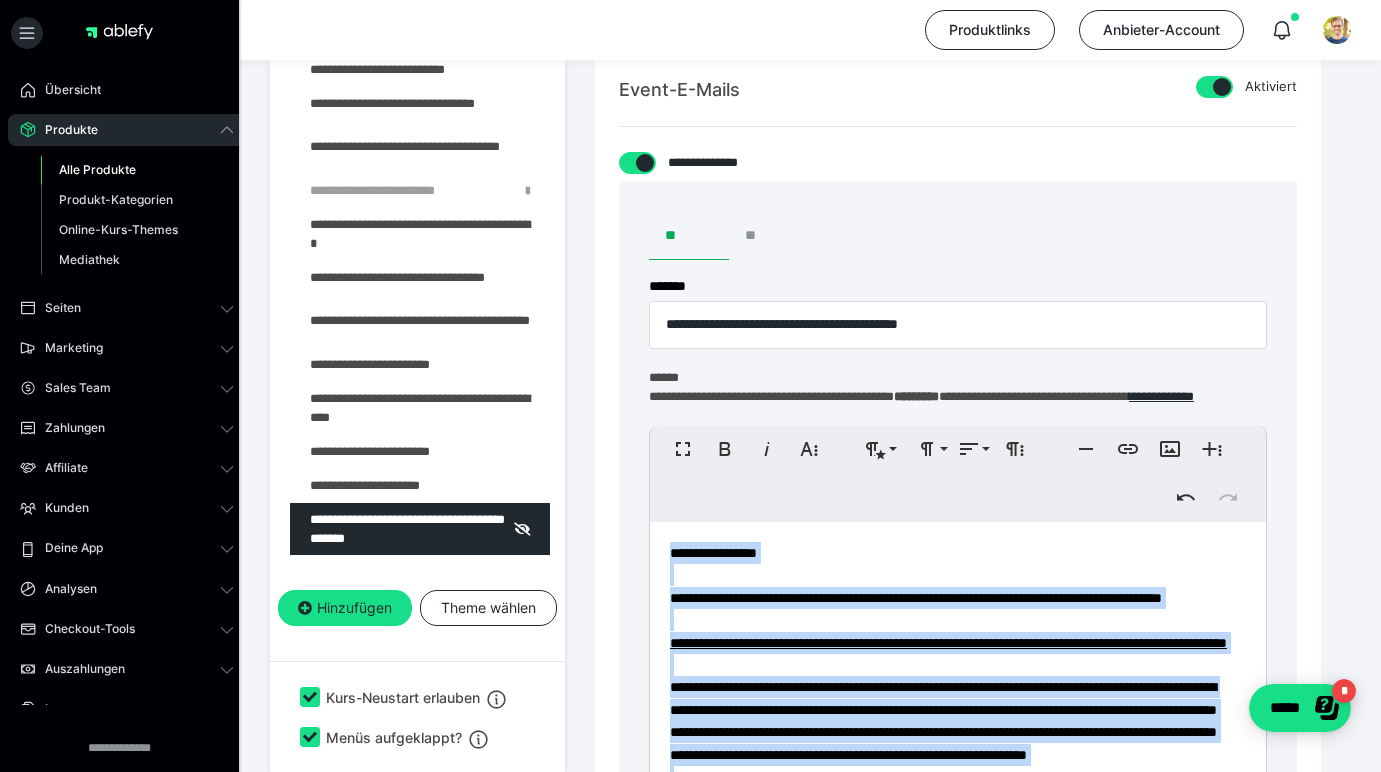 click on "**" at bounding box center (769, 236) 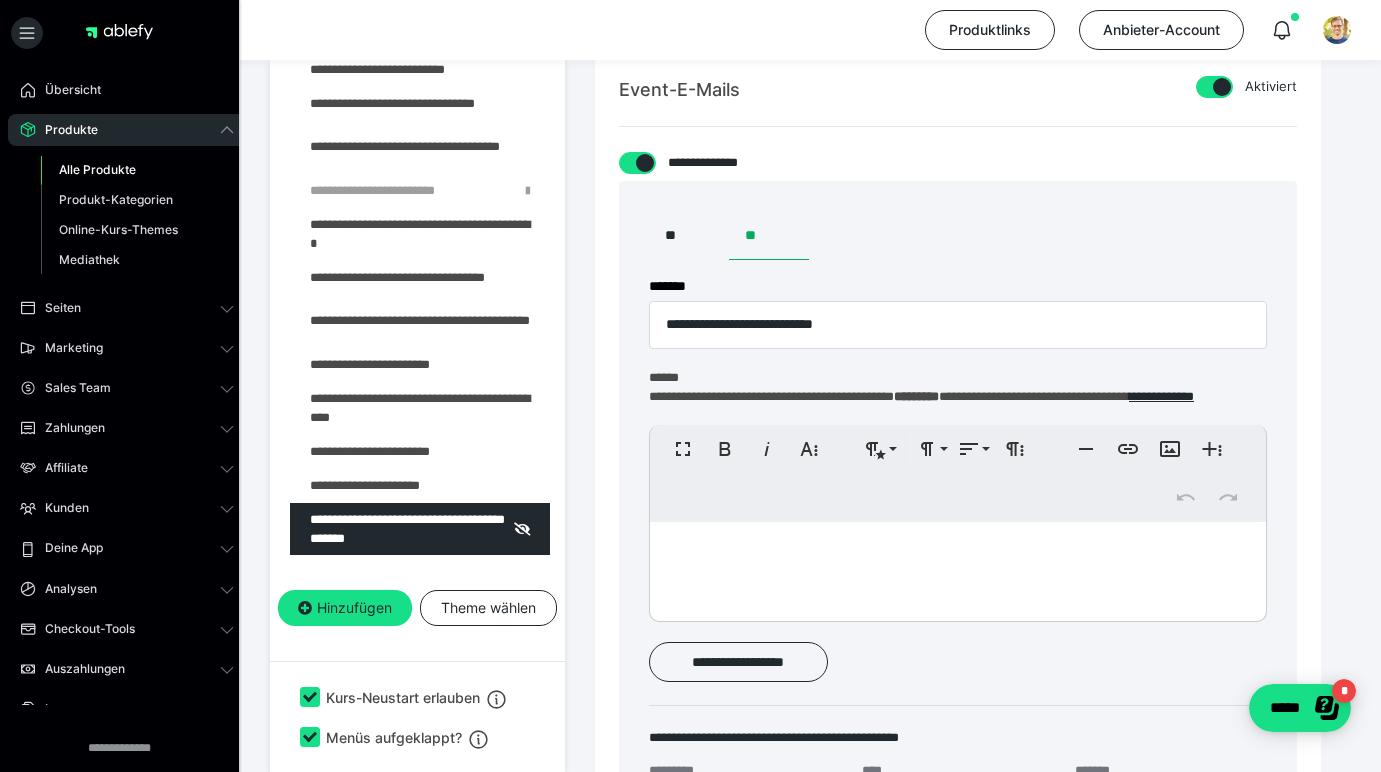 click at bounding box center (958, 567) 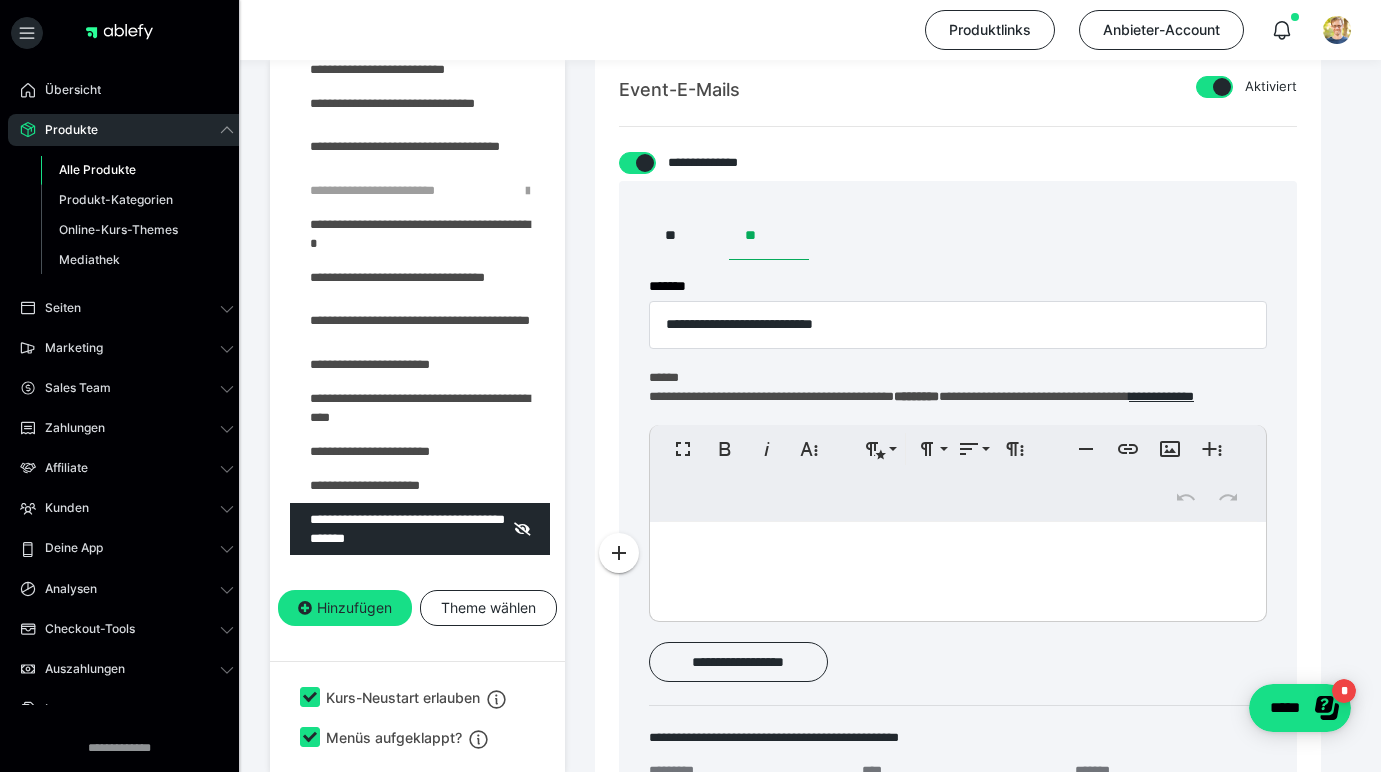 scroll, scrollTop: 17, scrollLeft: 0, axis: vertical 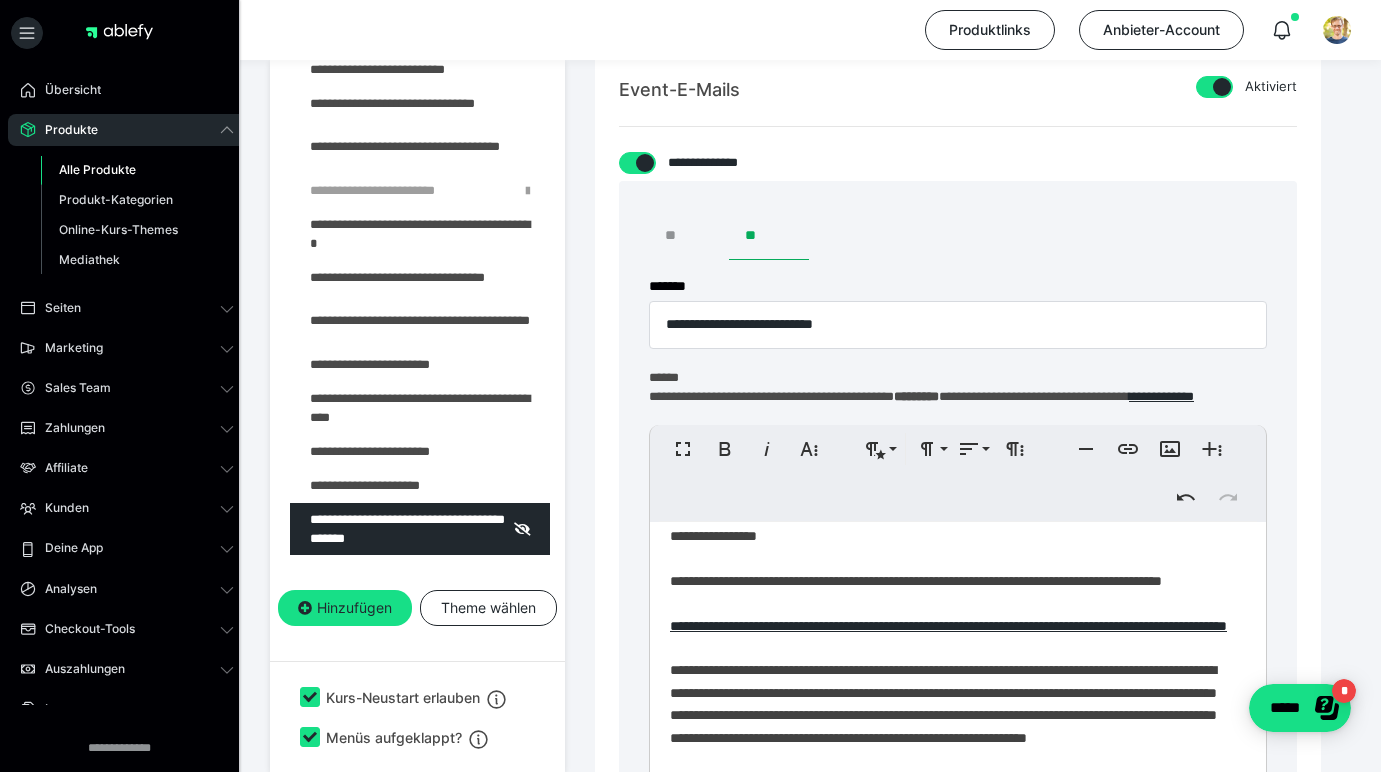 click on "**" at bounding box center (689, 236) 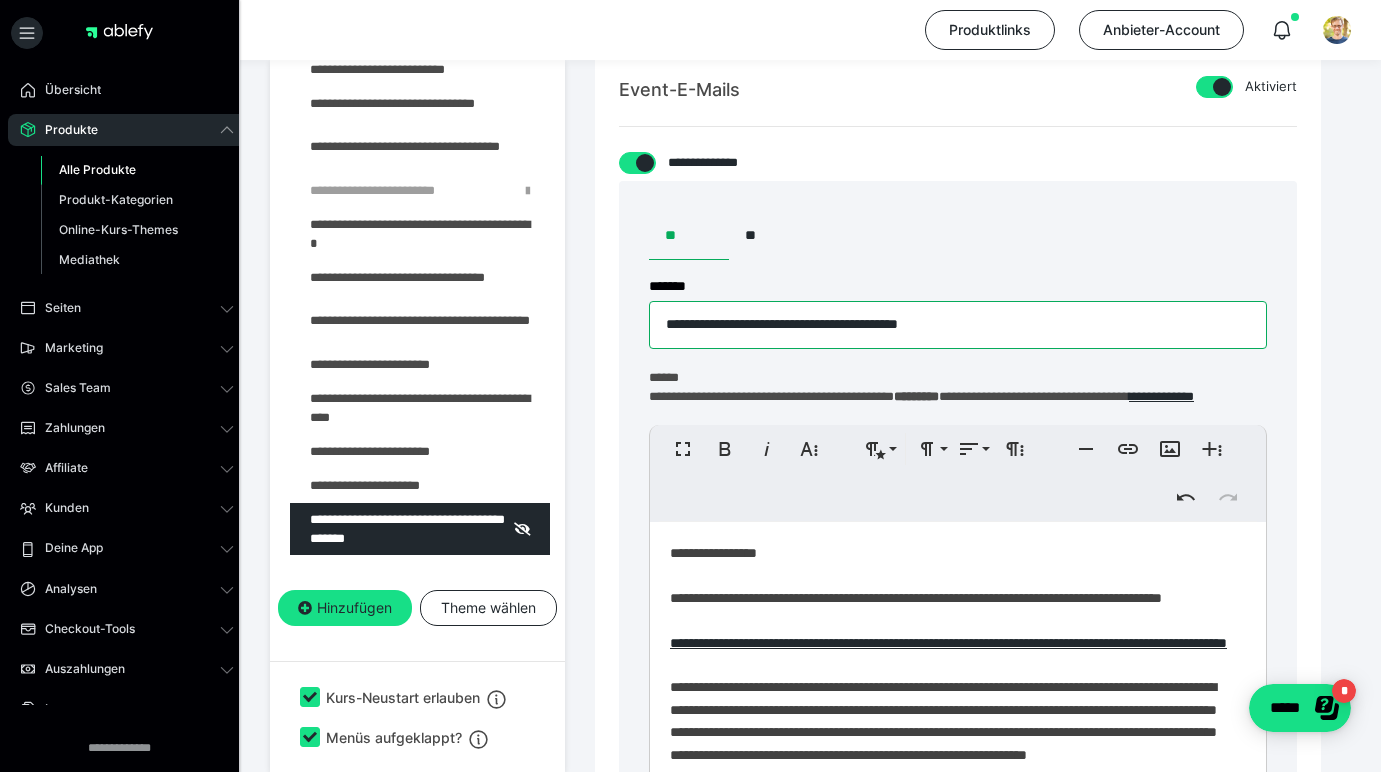 click on "**********" at bounding box center (958, 325) 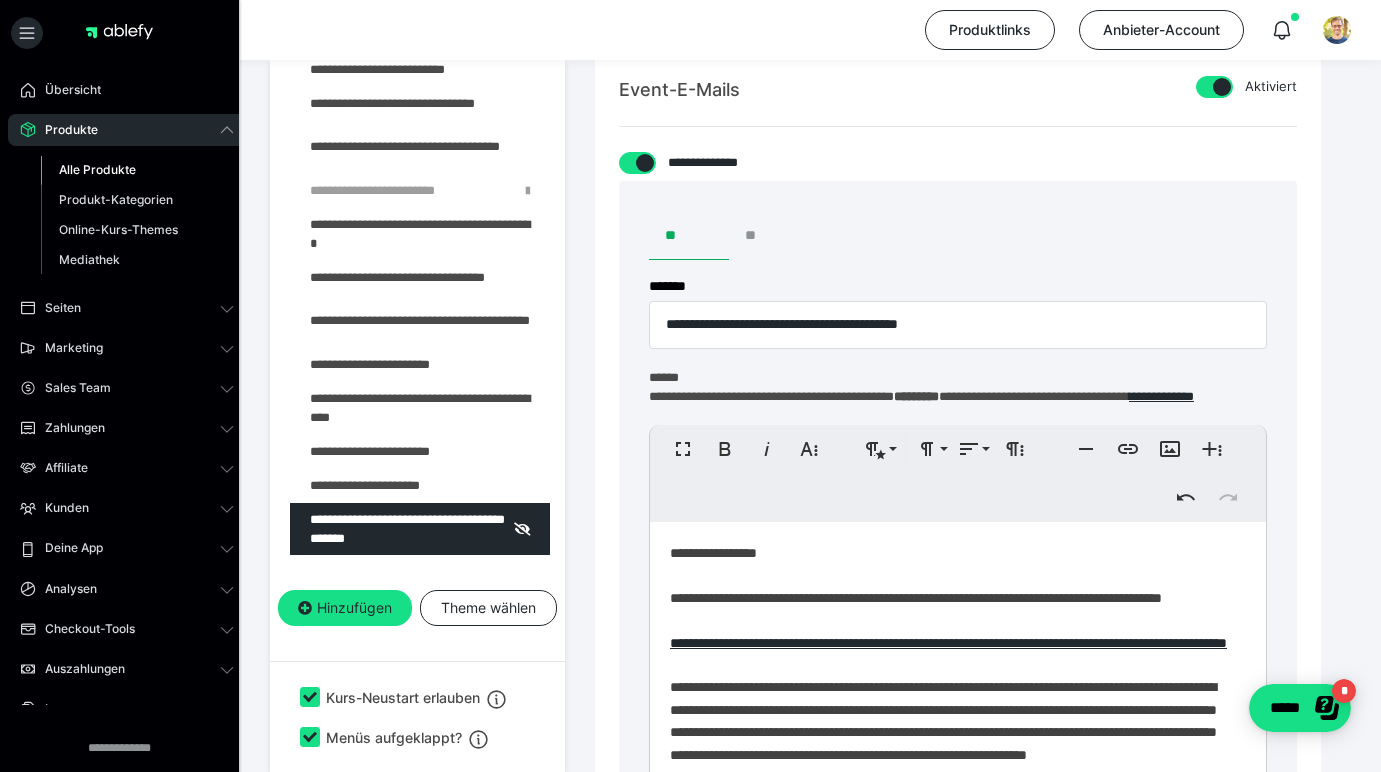 click on "**" at bounding box center [769, 236] 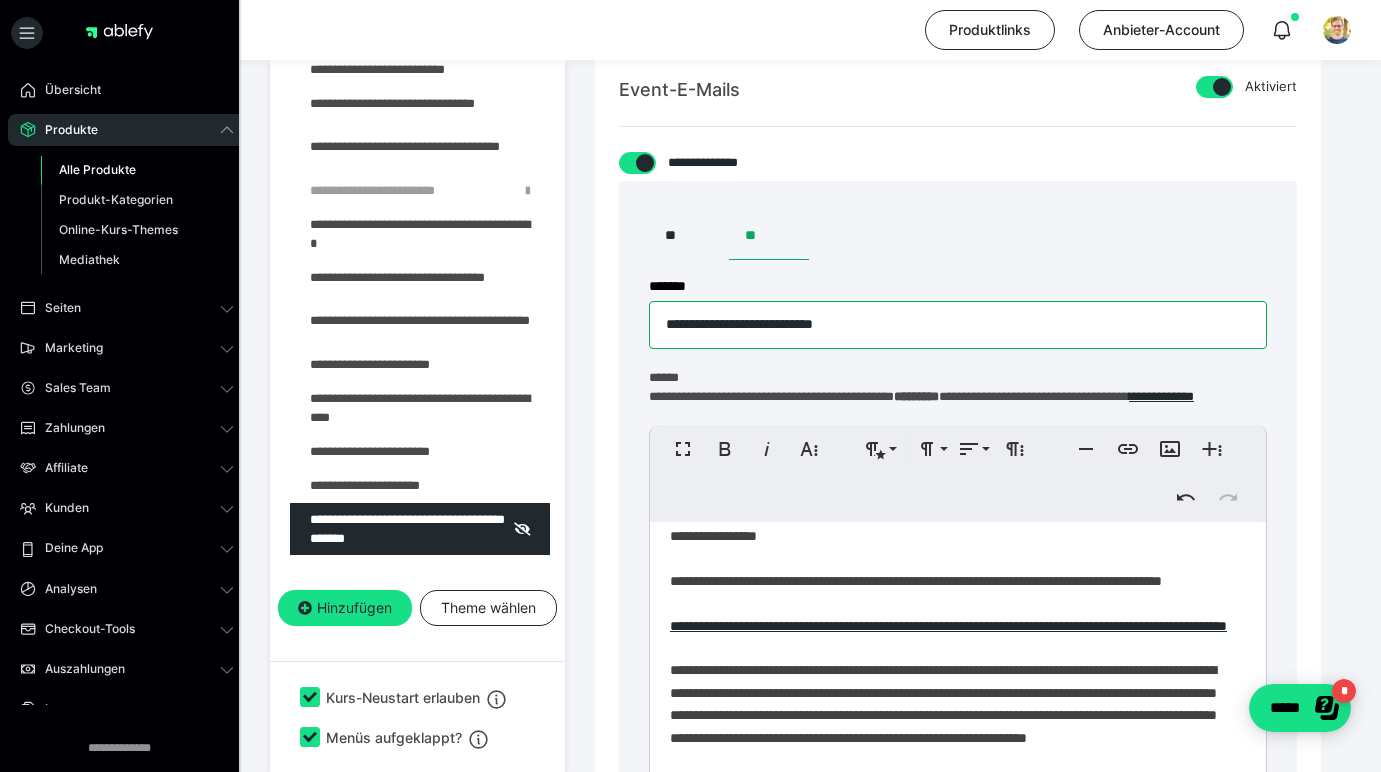 click on "**********" at bounding box center [958, 325] 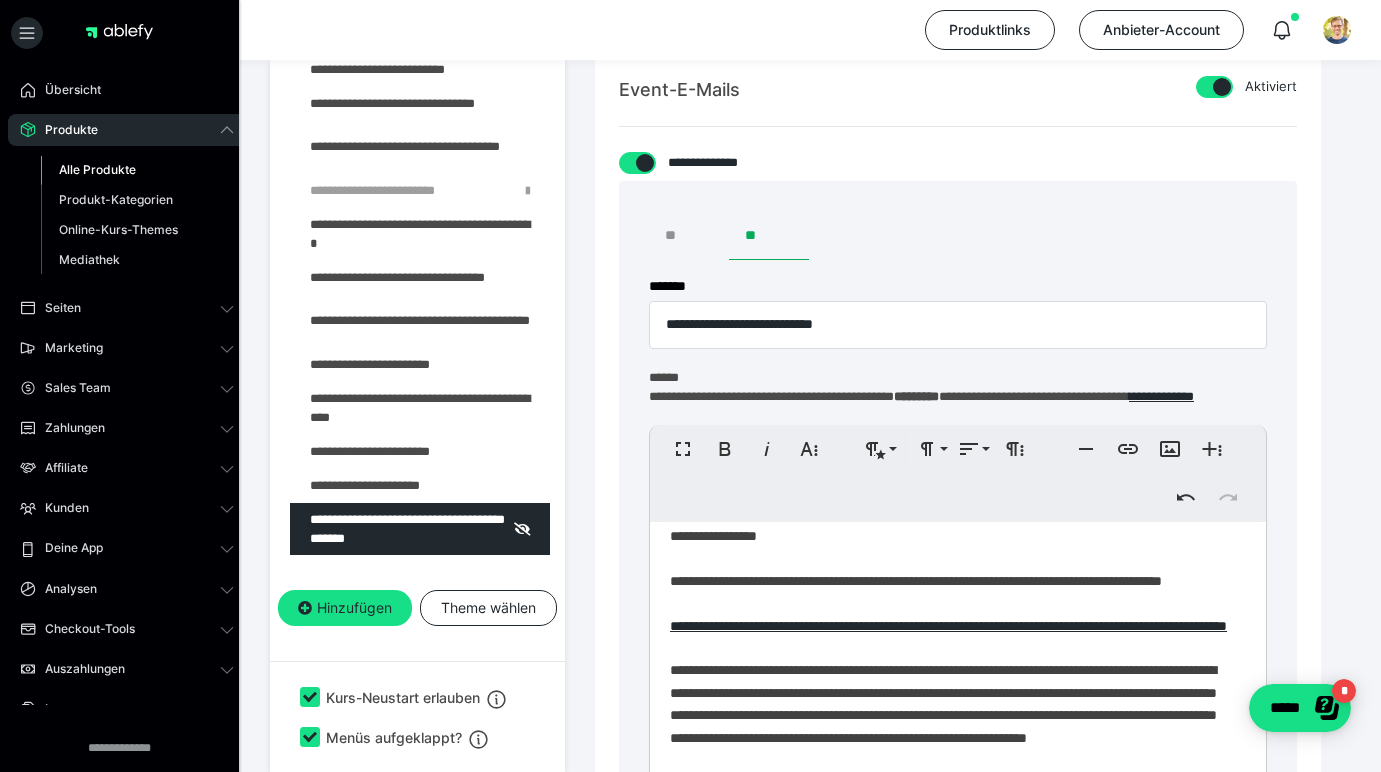 click on "**" at bounding box center (689, 236) 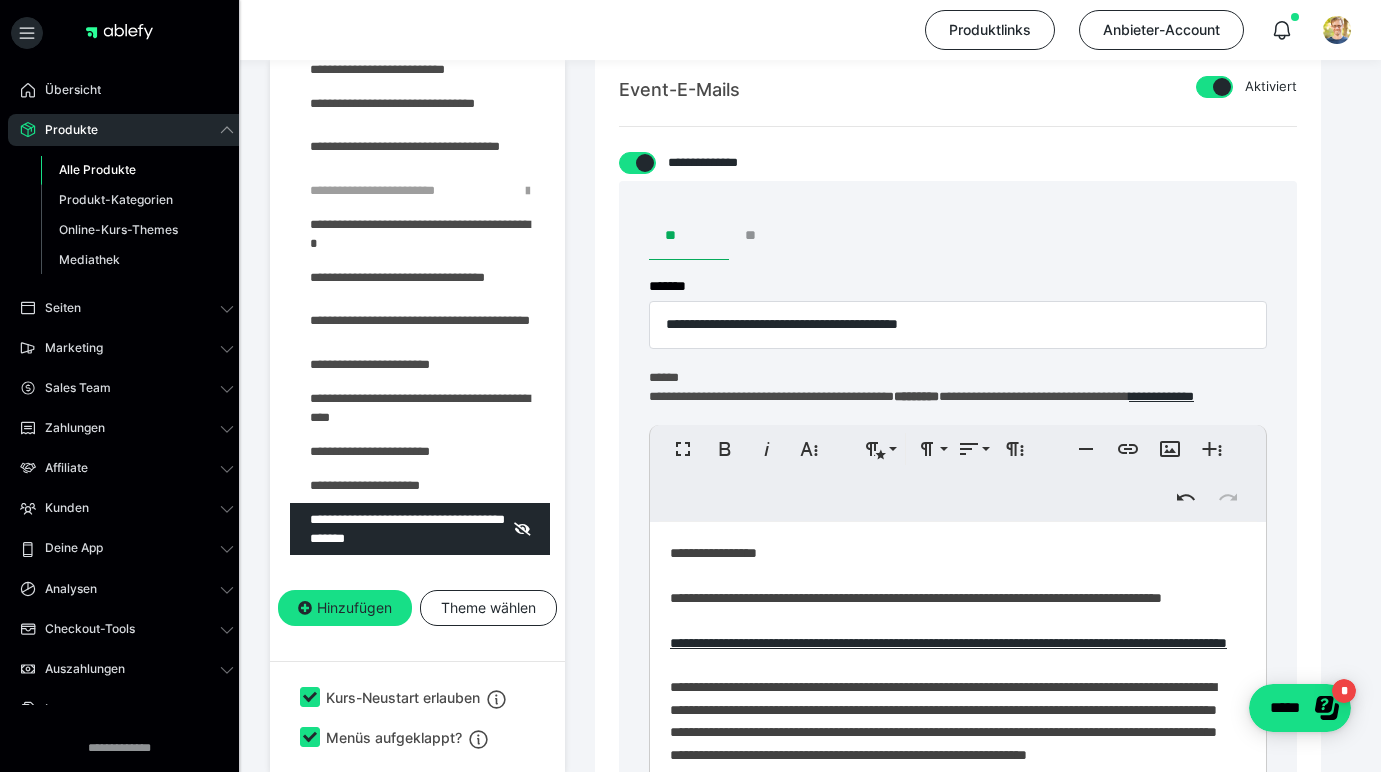click on "**" at bounding box center (769, 236) 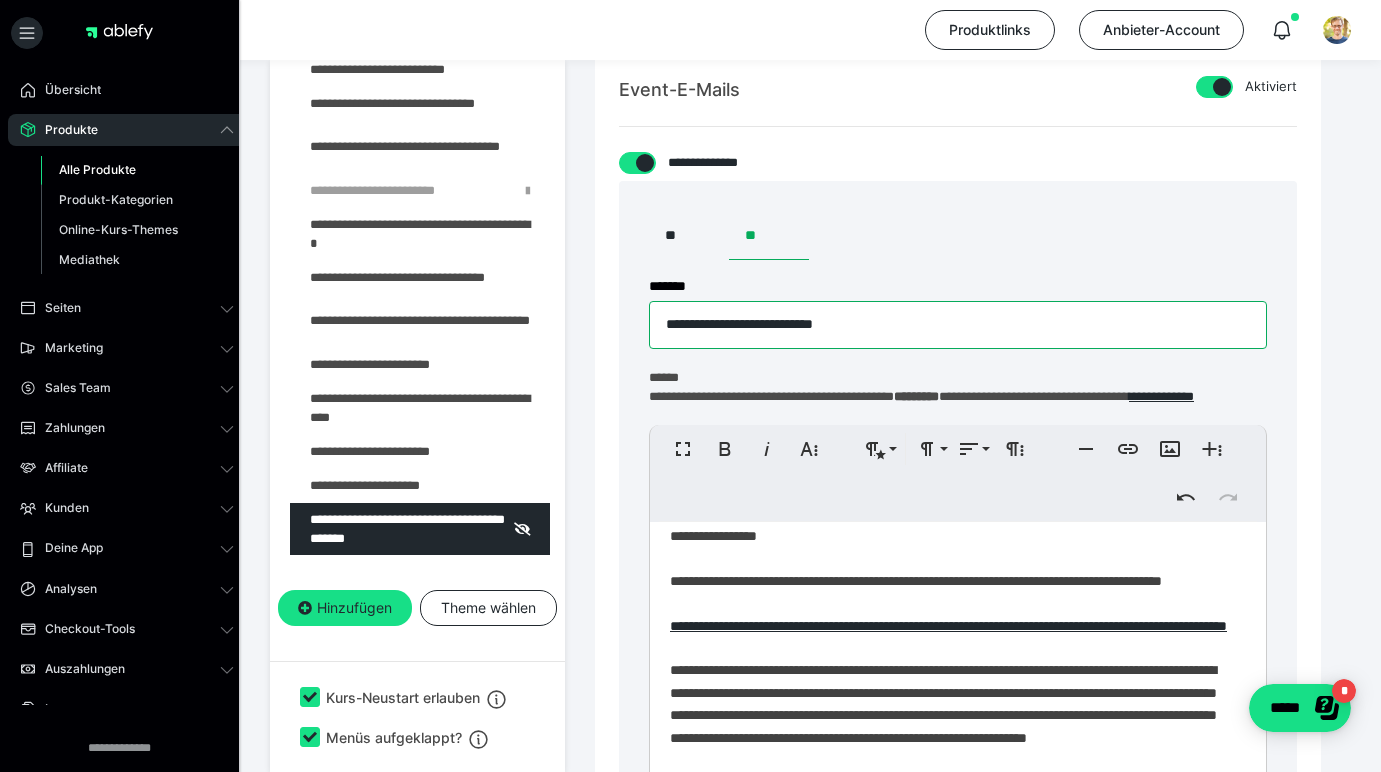 click on "**********" at bounding box center [958, 325] 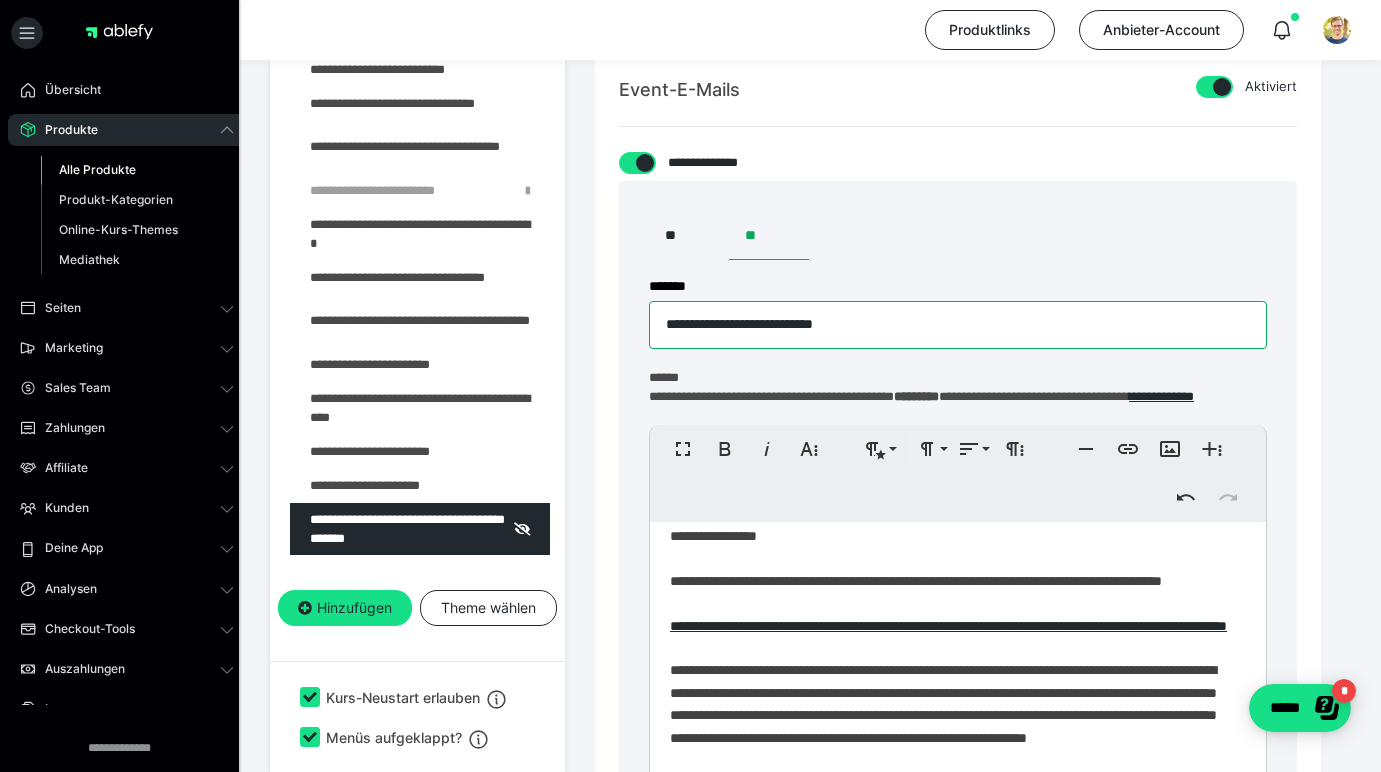 paste on "**********" 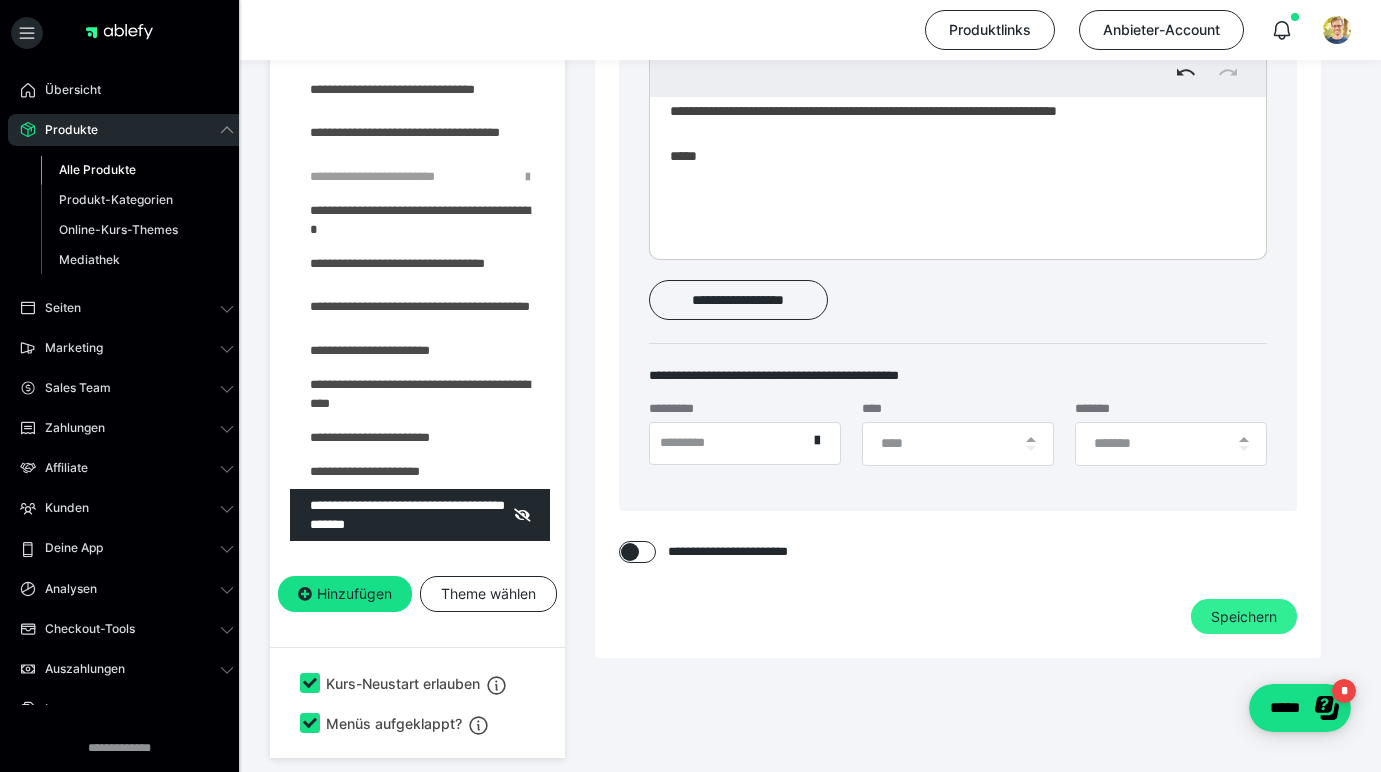type on "**********" 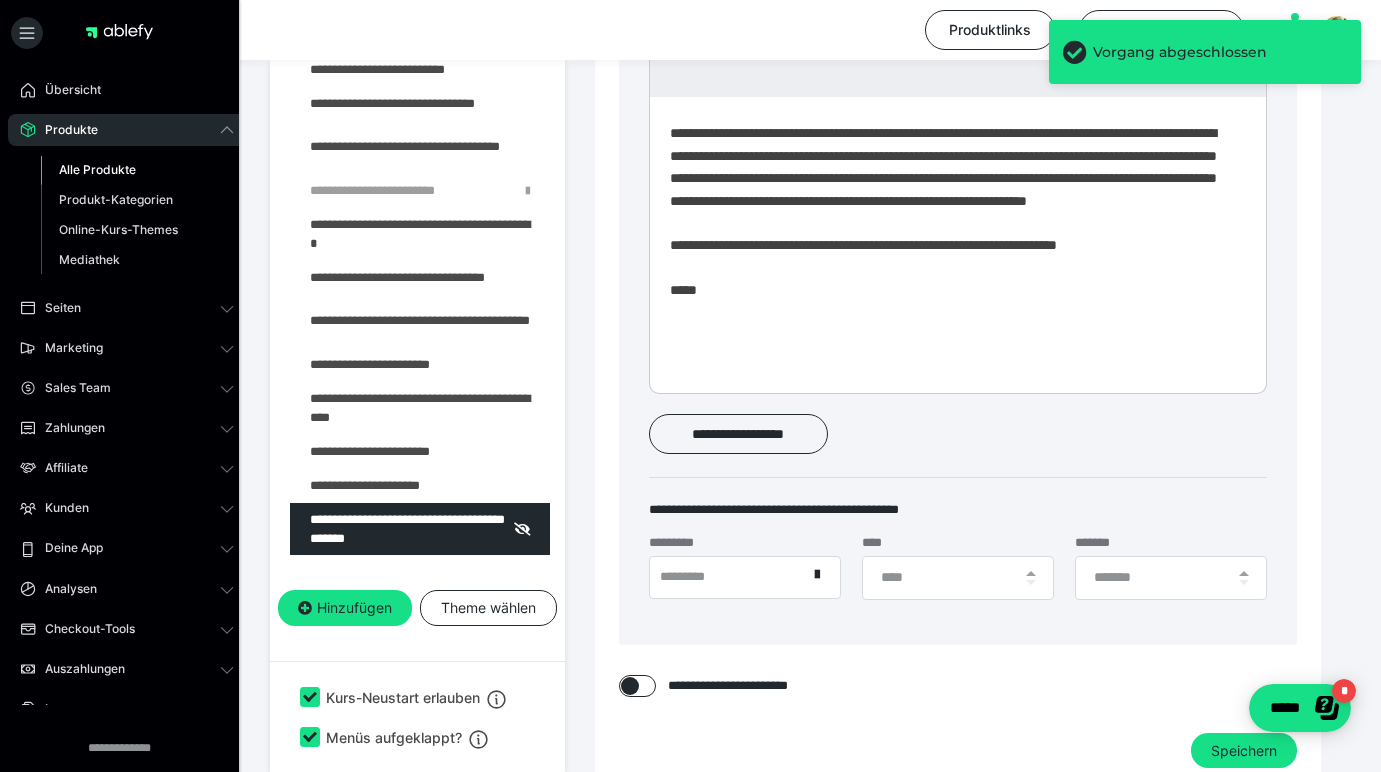 scroll, scrollTop: 1034, scrollLeft: 0, axis: vertical 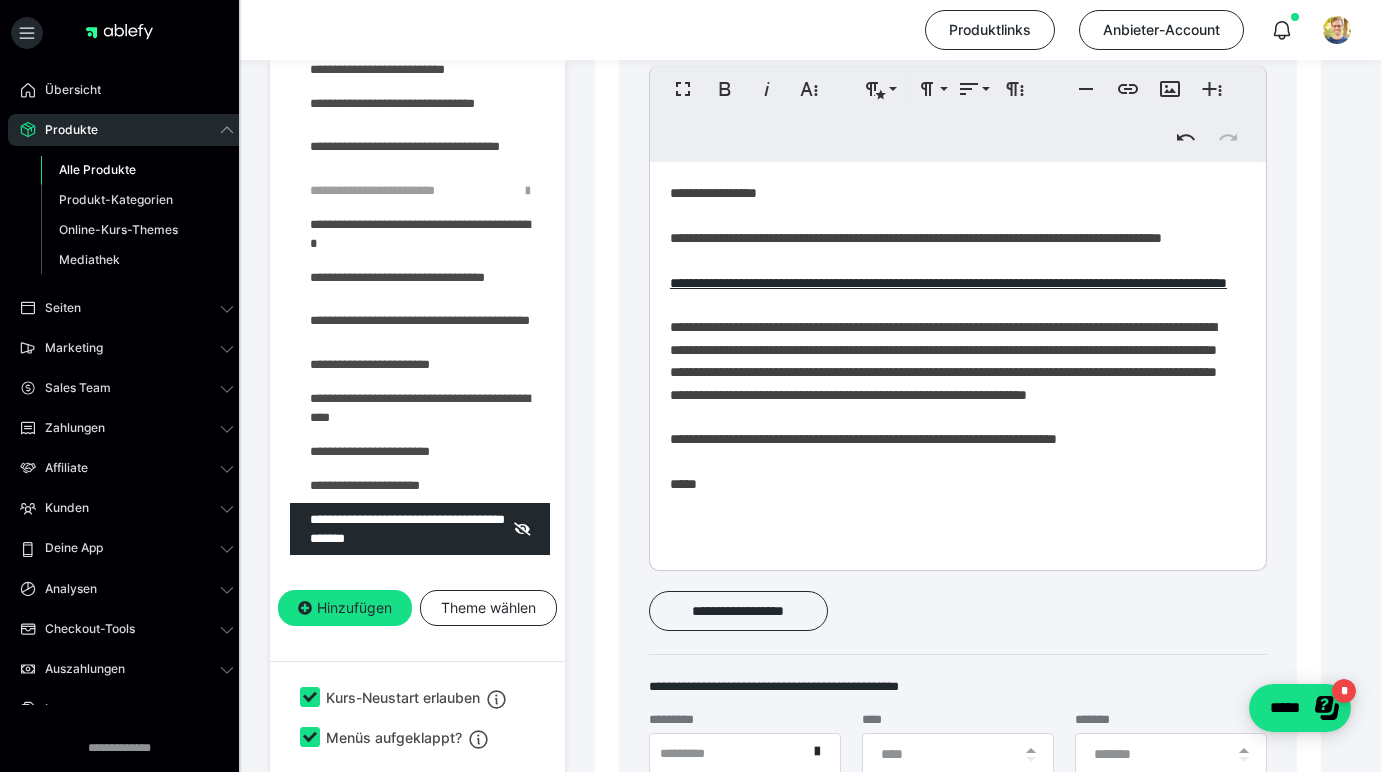 click on "**********" at bounding box center [950, 380] 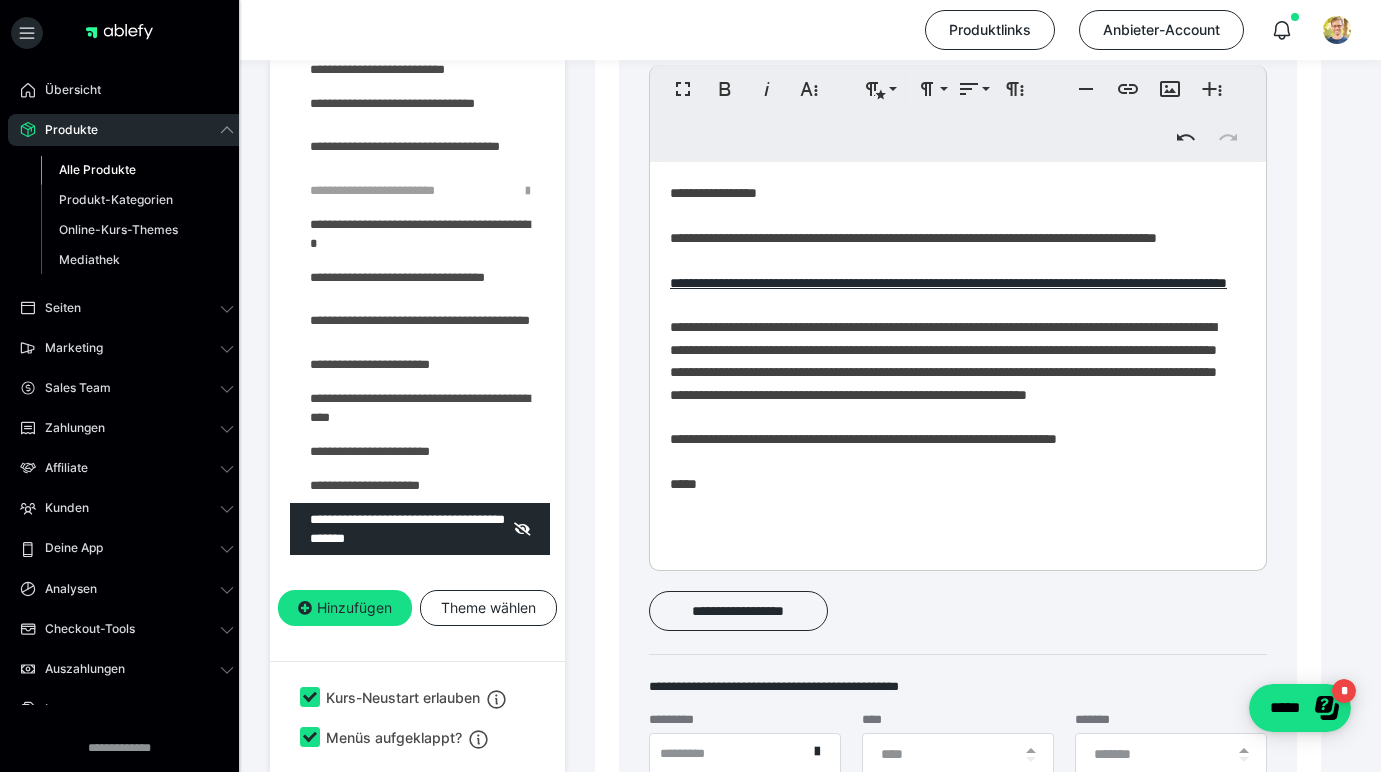 click on "**********" at bounding box center (950, 380) 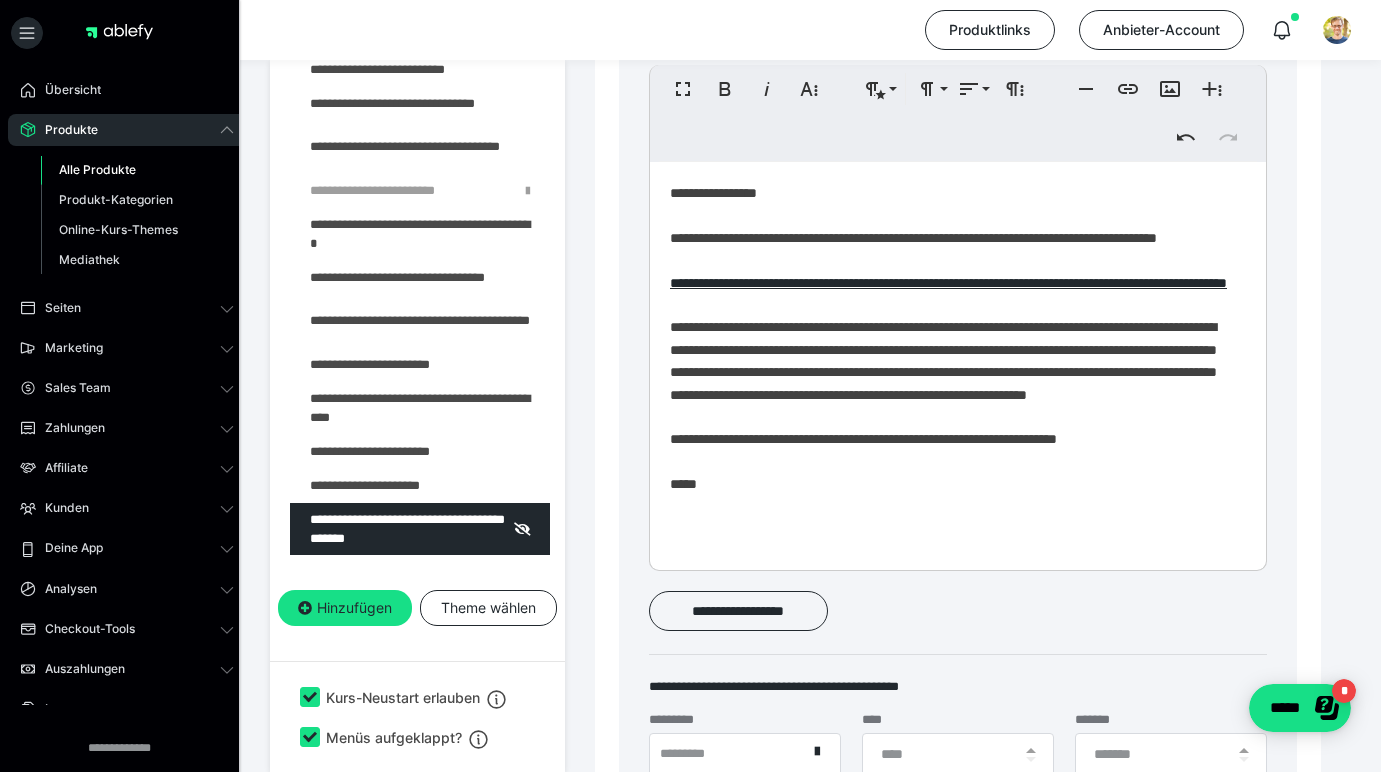 type 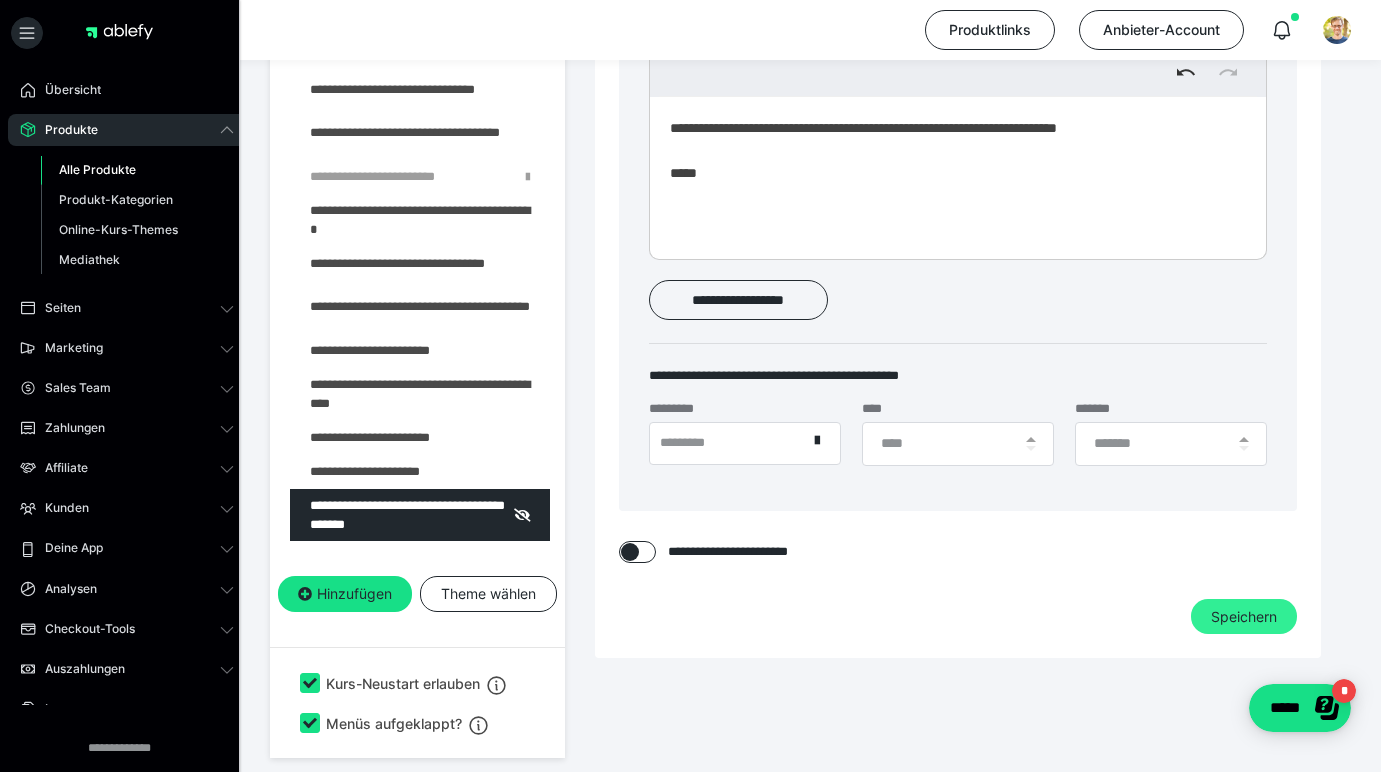click on "Speichern" at bounding box center (1244, 617) 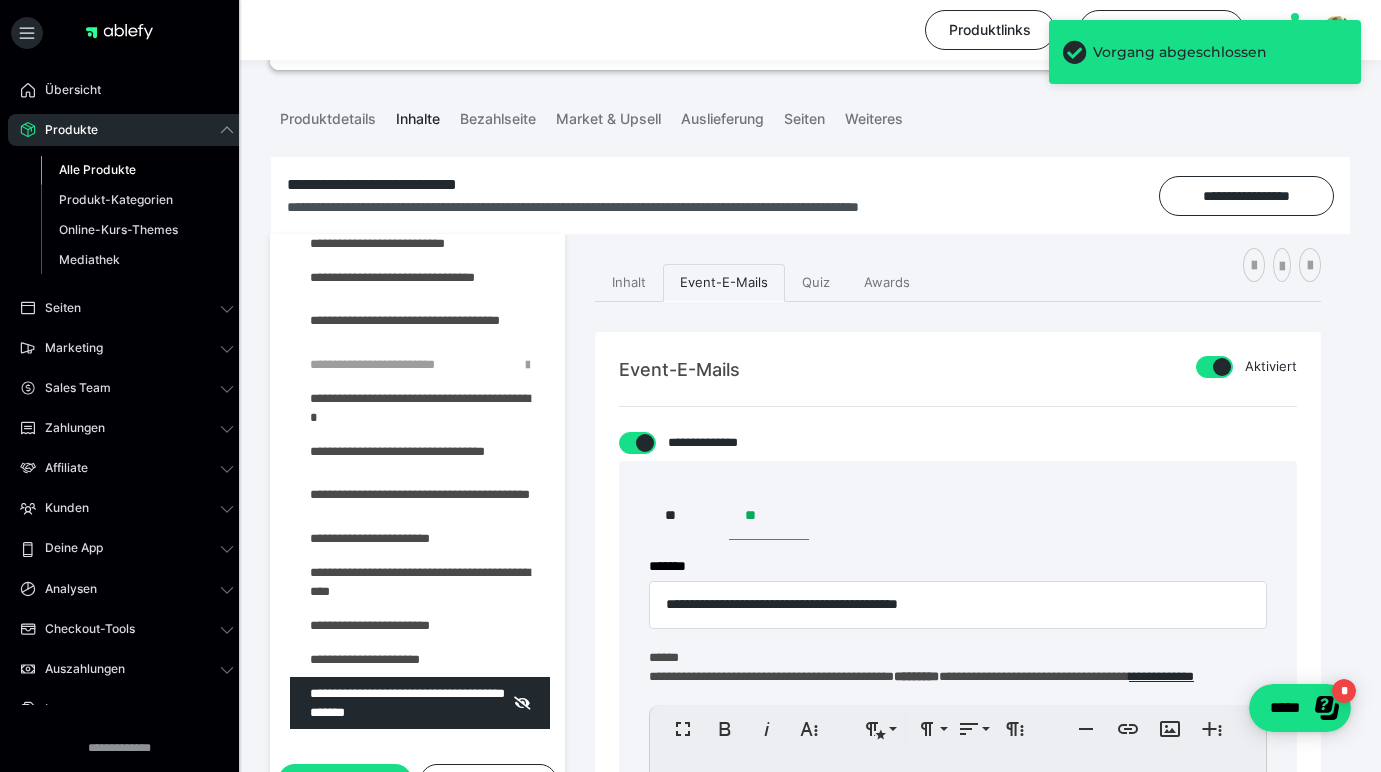 scroll, scrollTop: 38, scrollLeft: 0, axis: vertical 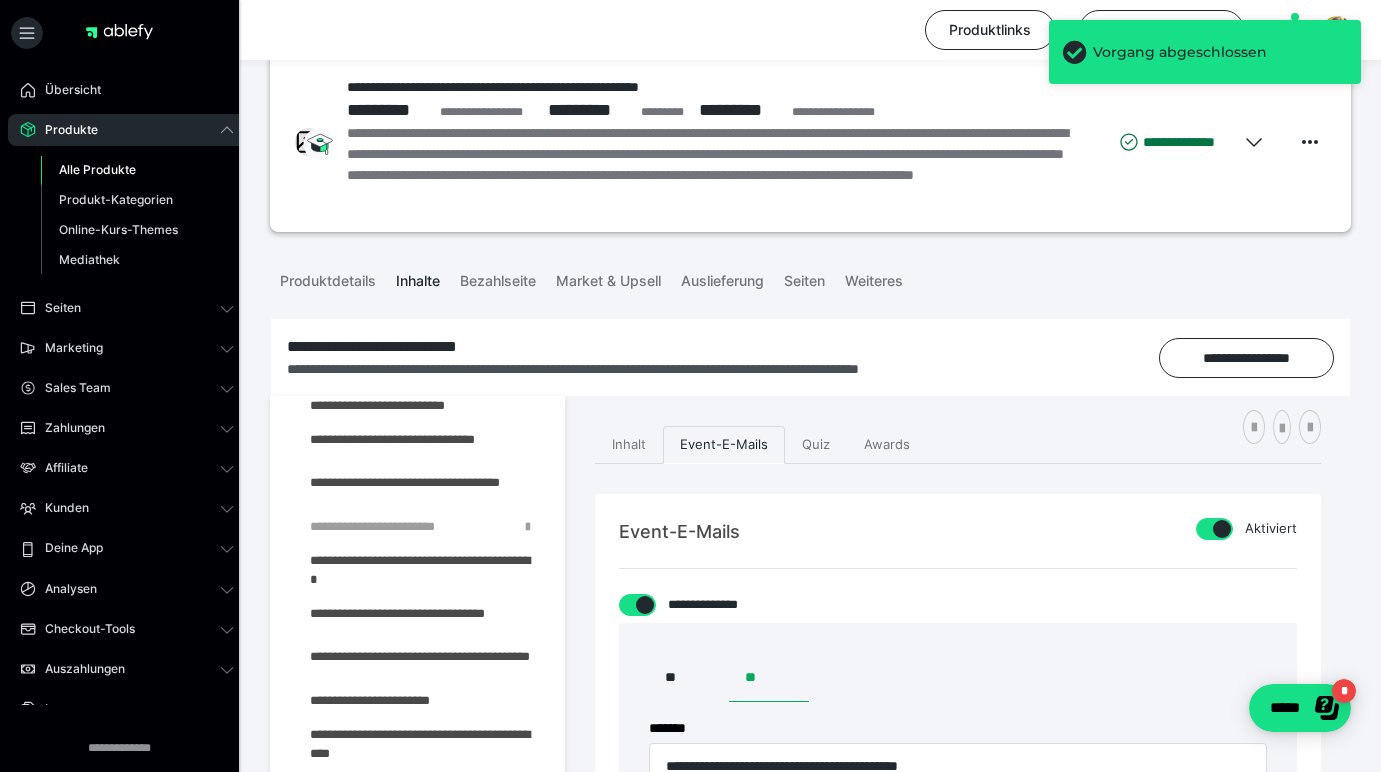 click on "**********" at bounding box center [810, 1133] 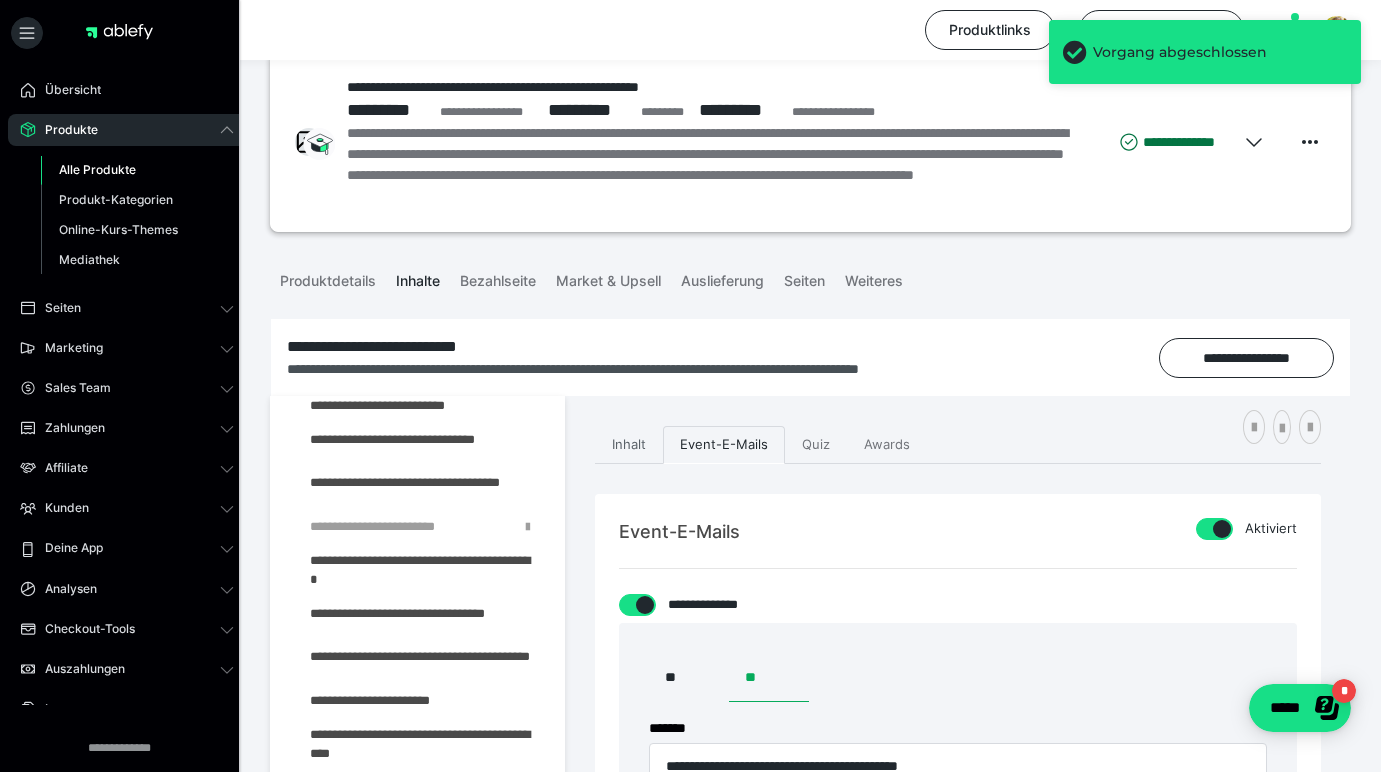 click on "Inhalt" at bounding box center (629, 445) 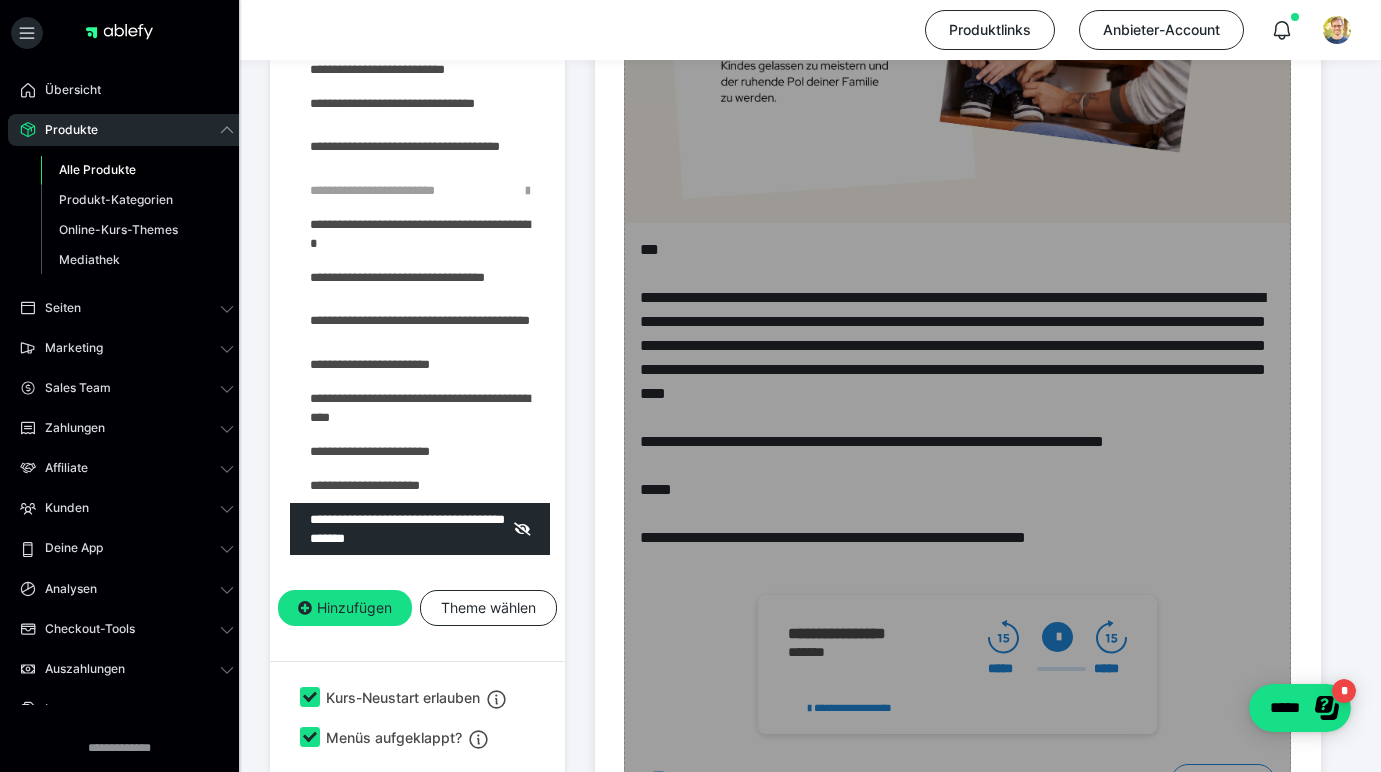 scroll, scrollTop: 529, scrollLeft: 0, axis: vertical 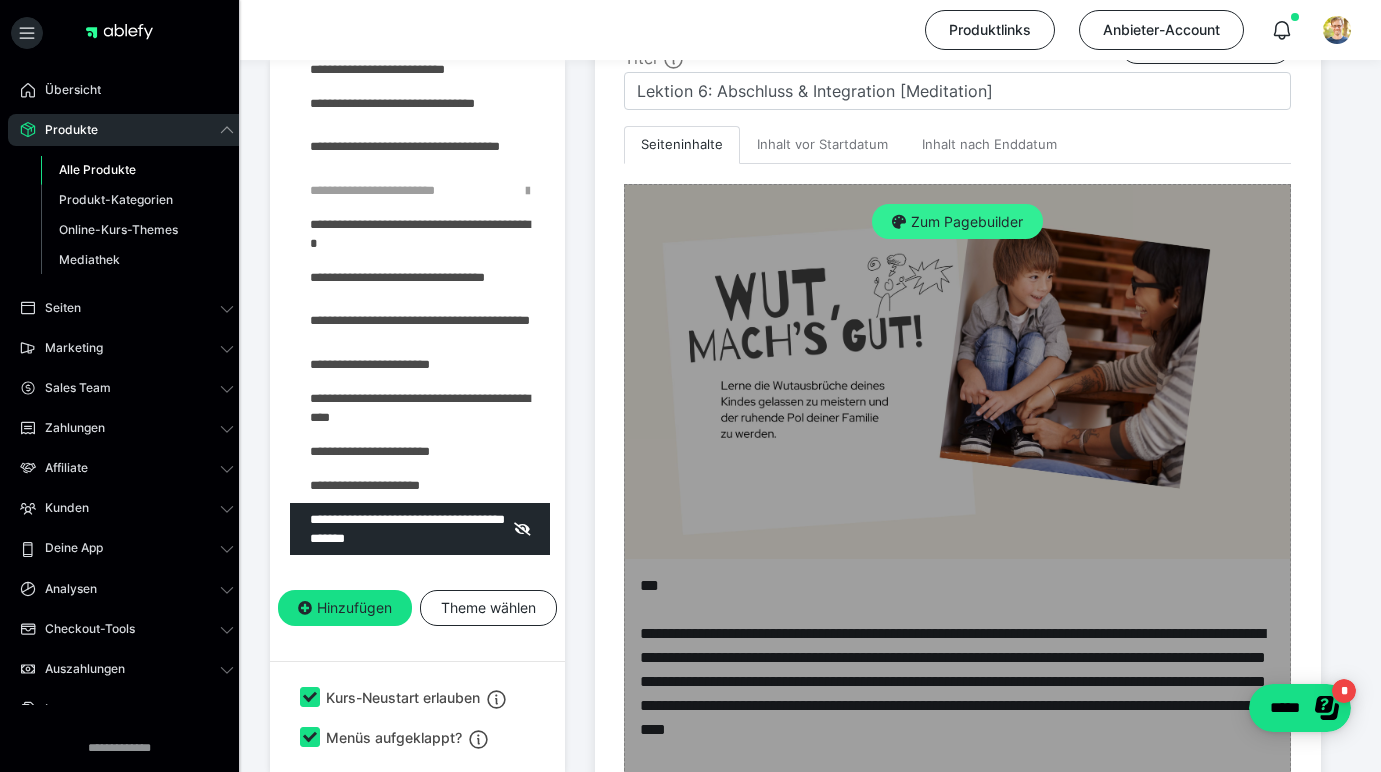 click on "Zum Pagebuilder" at bounding box center (957, 222) 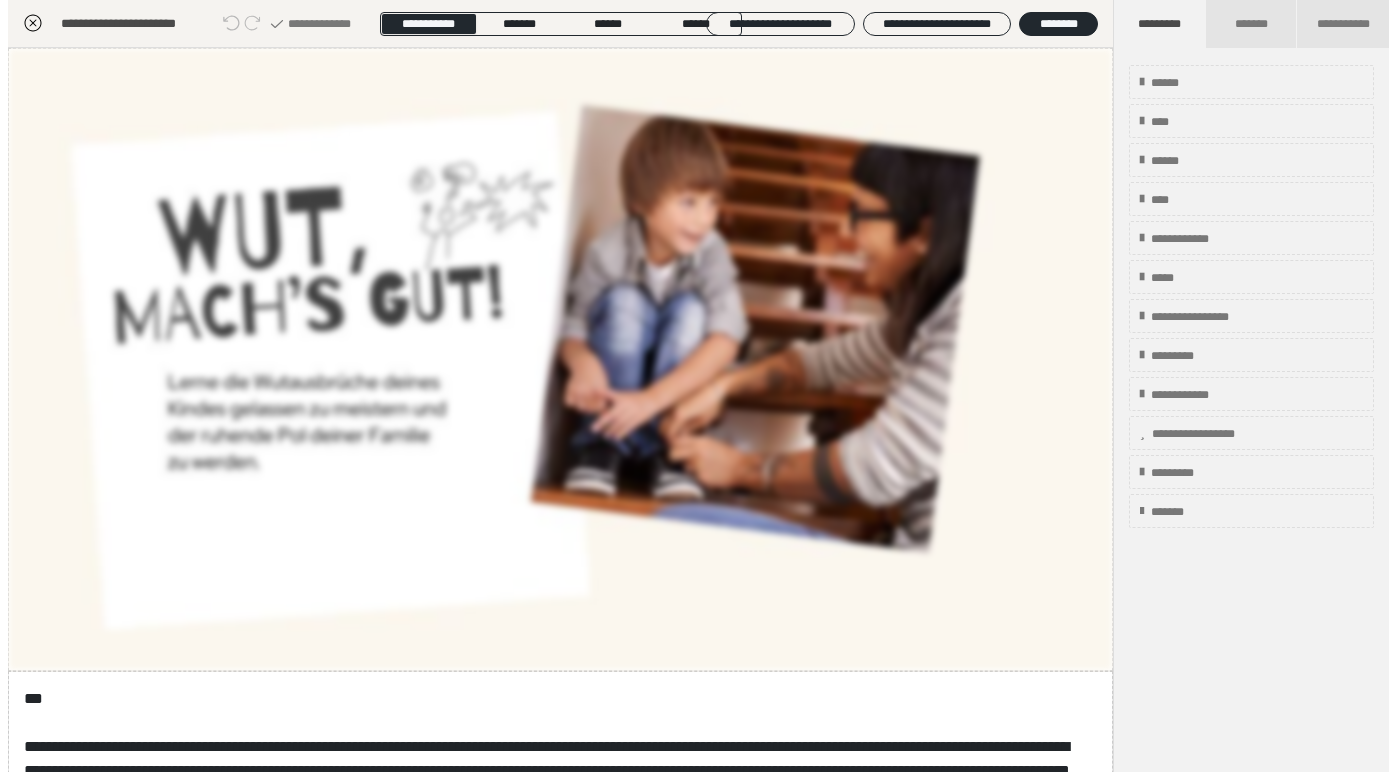 scroll, scrollTop: 374, scrollLeft: 0, axis: vertical 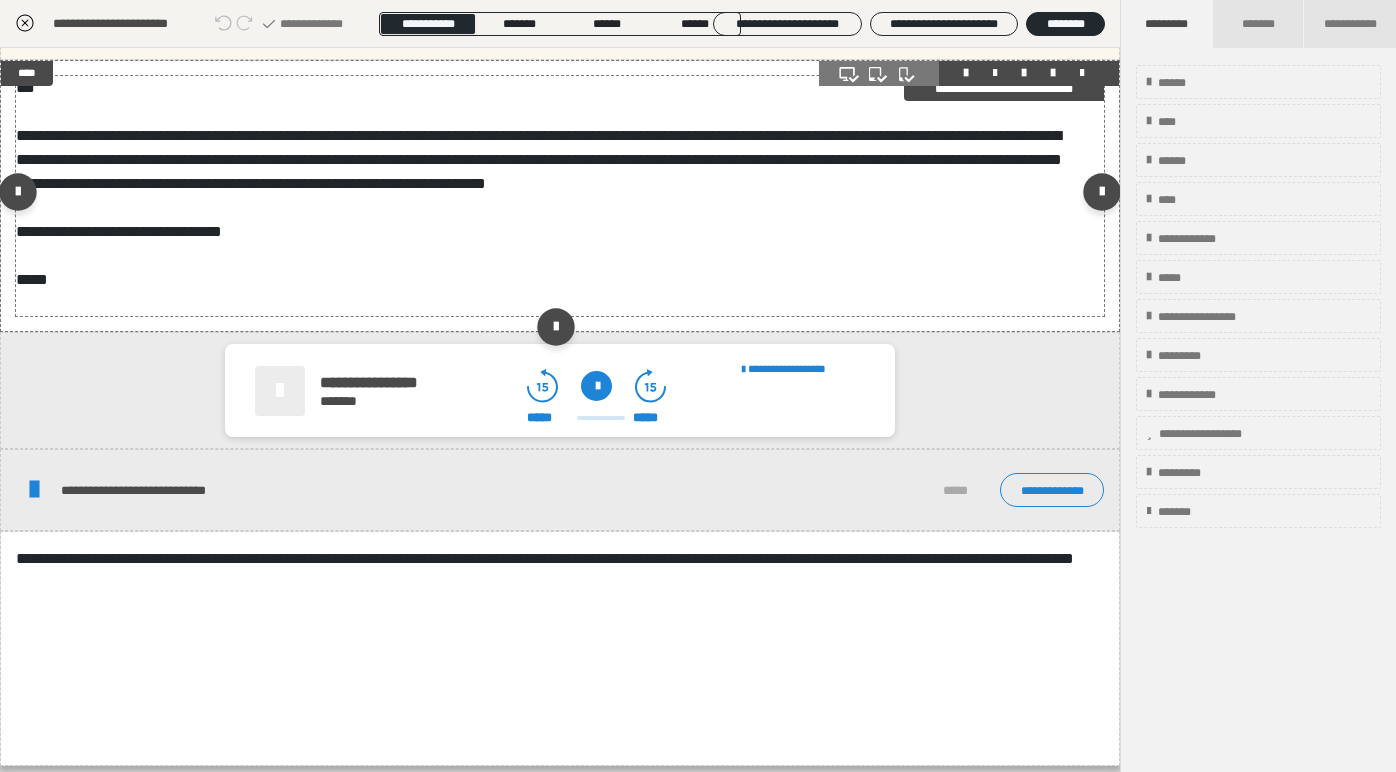 click on "**********" at bounding box center (552, 196) 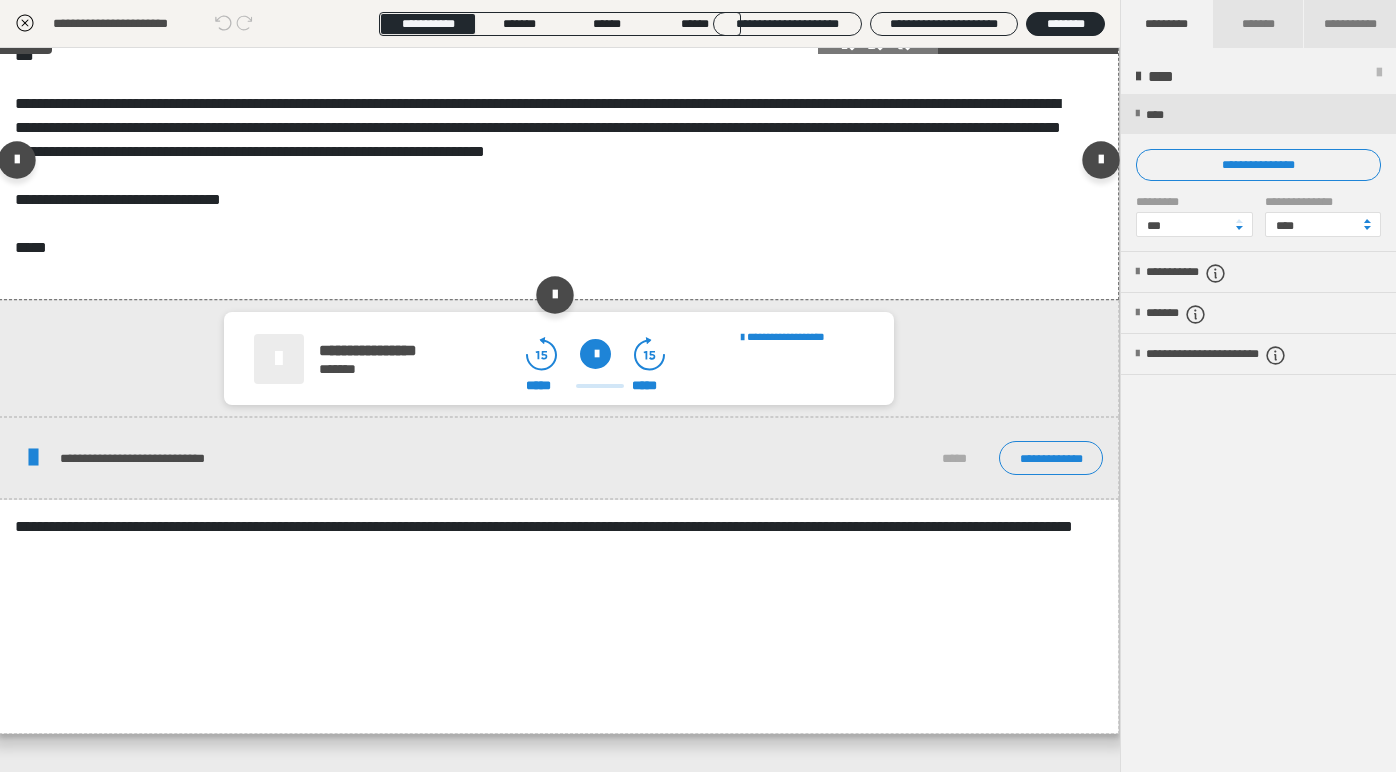 scroll, scrollTop: 650, scrollLeft: 1, axis: both 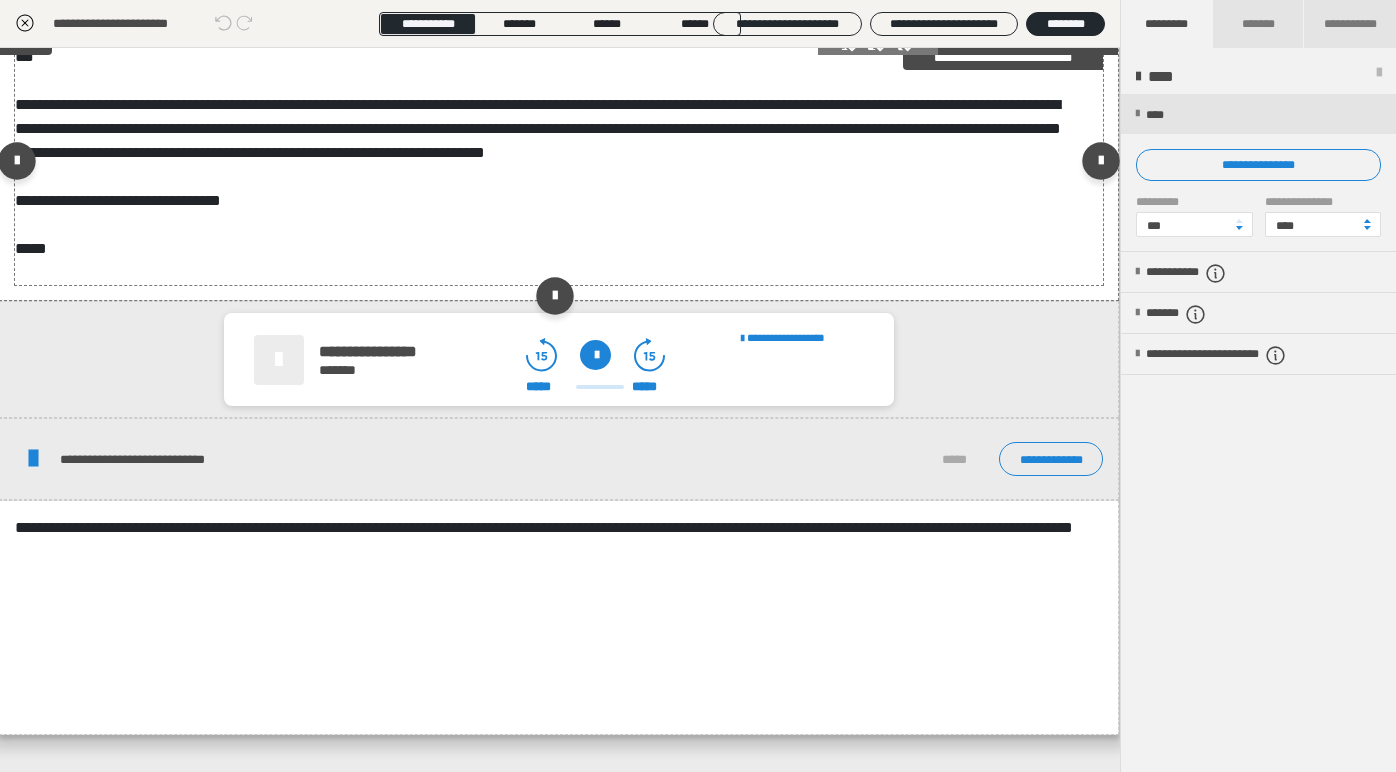 click on "**********" at bounding box center (551, 165) 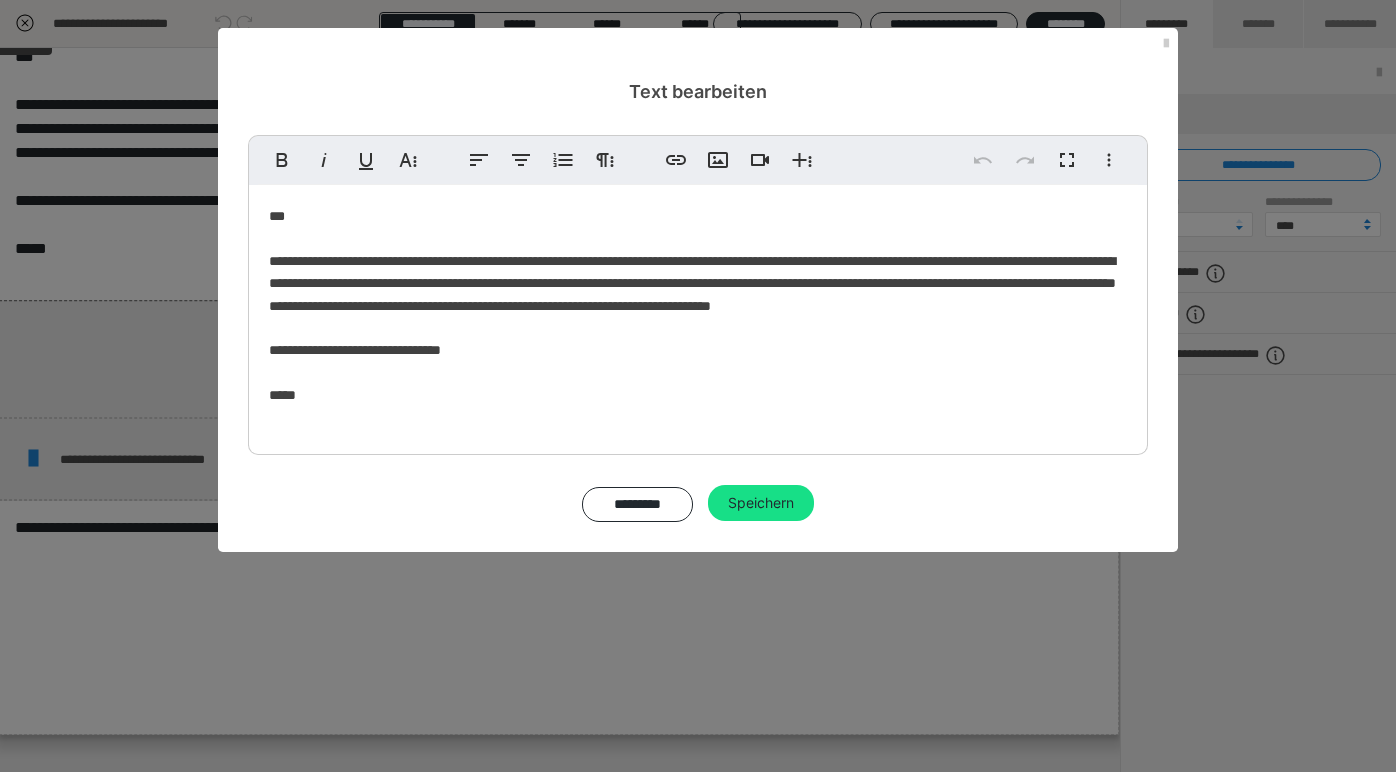 click on "**********" at bounding box center (698, 315) 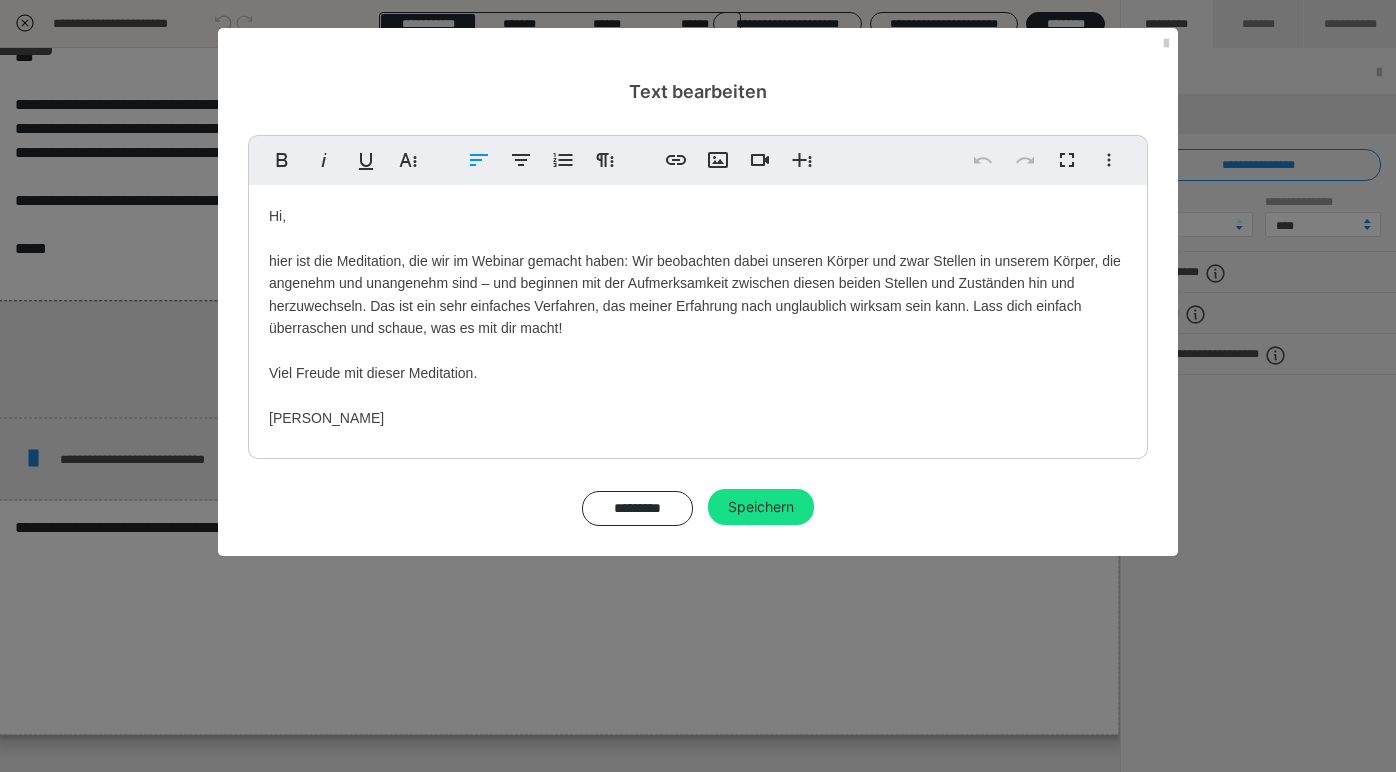 click on "Hi,  hier ist die Meditation, die wir im Webinar gemacht haben: Wir beobachten dabei unseren Körper und zwar Stellen in unserem Körper, die angenehm und unangenehm sind – und beginnen mit der Aufmerksamkeit zwischen diesen beiden Stellen und Zuständen hin und herzuwechseln. Das ist ein sehr einfaches Verfahren, das meiner Erfahrung nach unglaublich wirksam sein kann. Lass dich einfach überraschen und schaue, was es mit dir macht! Viel Freude mit dieser Meditation. [PERSON_NAME]" at bounding box center [698, 317] 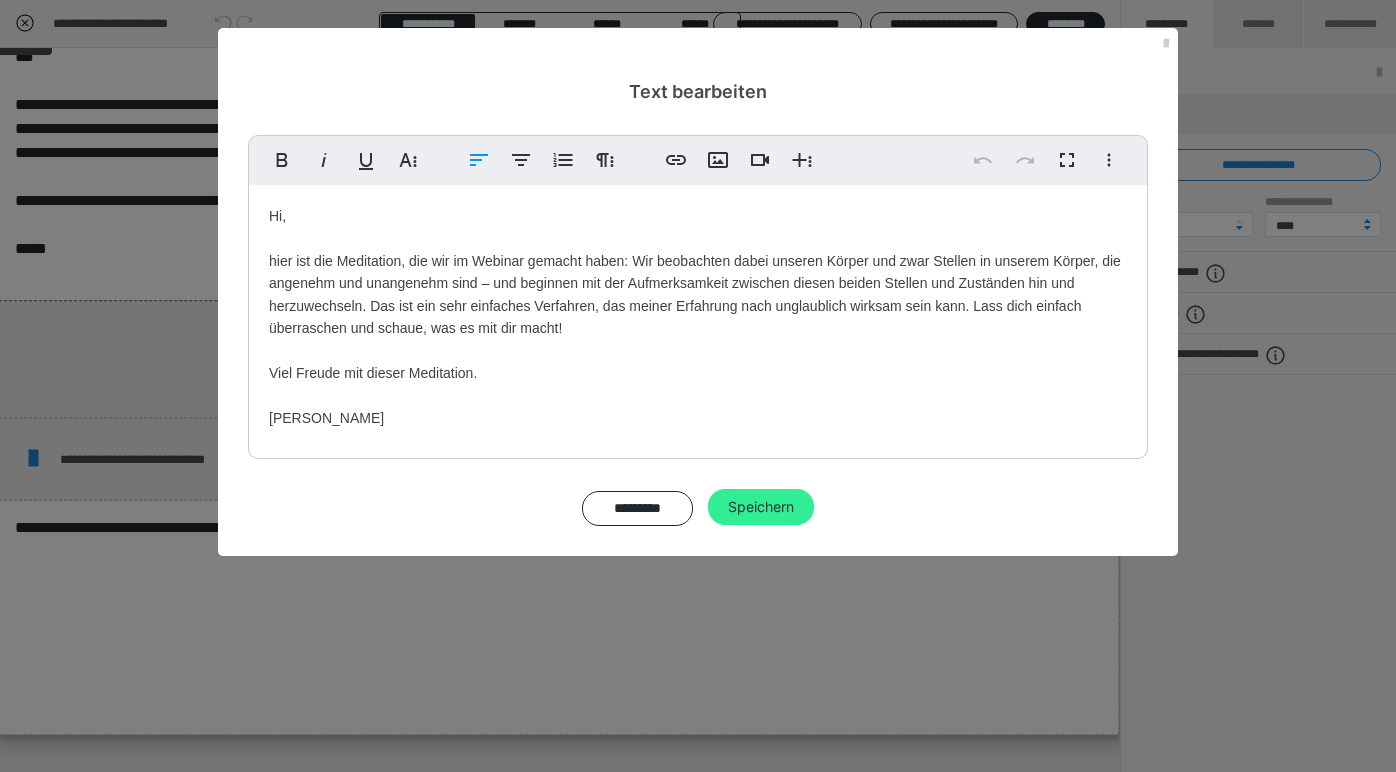 click on "Speichern" at bounding box center (761, 507) 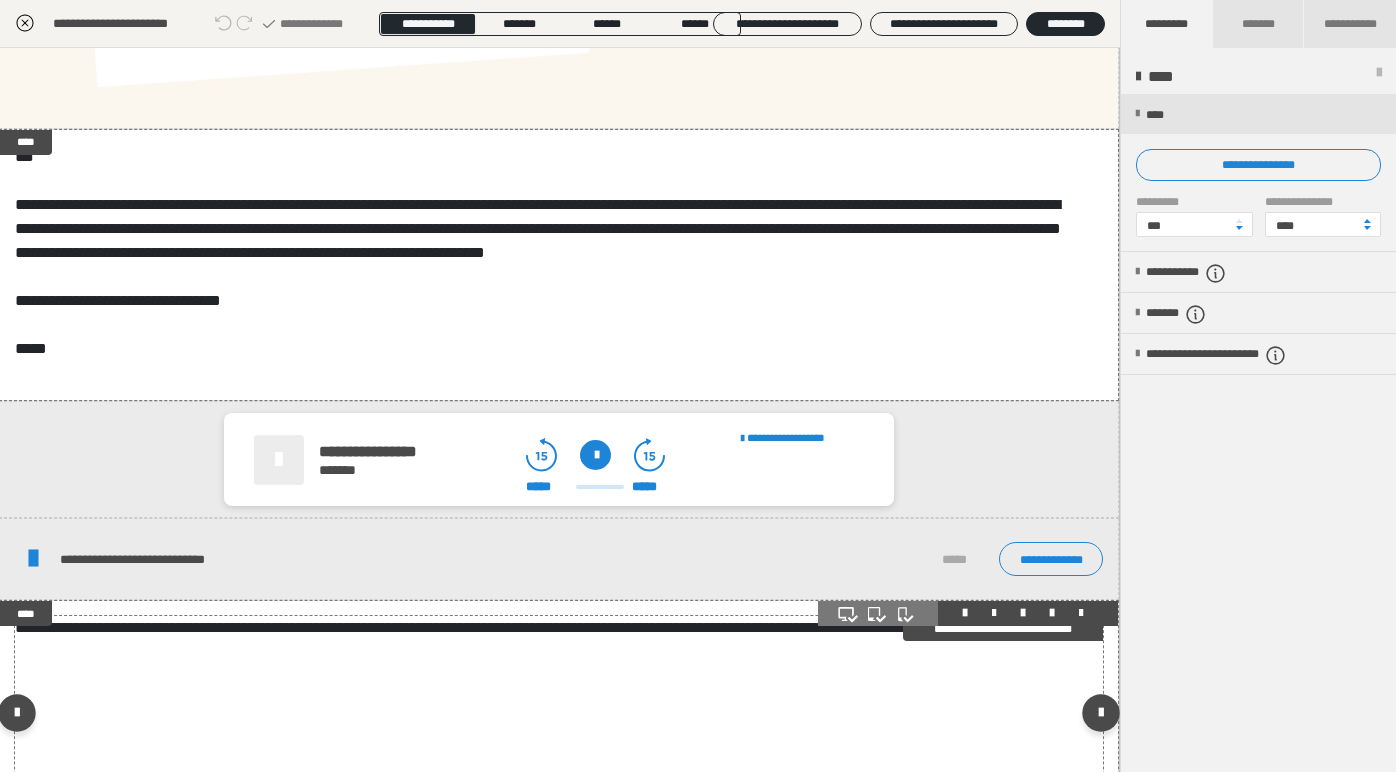 scroll, scrollTop: 546, scrollLeft: 1, axis: both 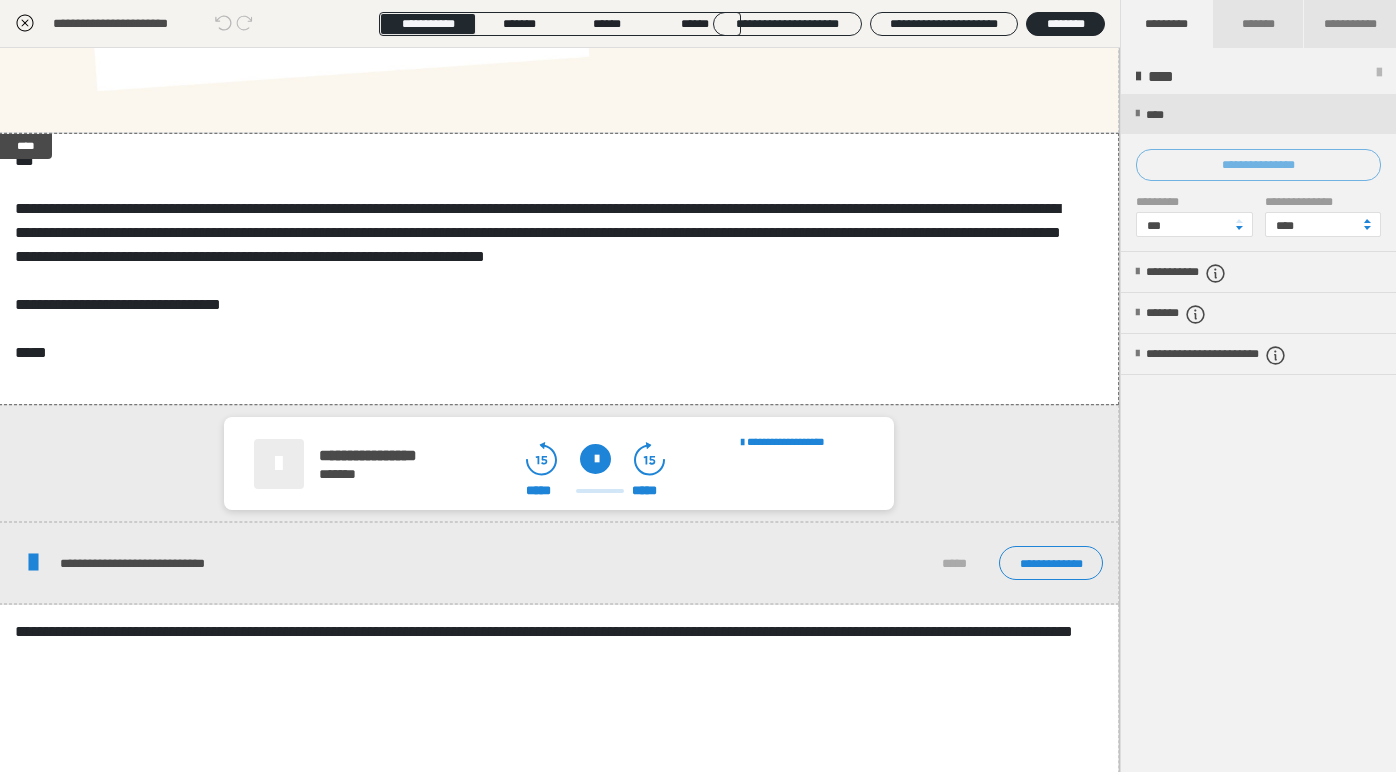 click on "**********" at bounding box center [1258, 165] 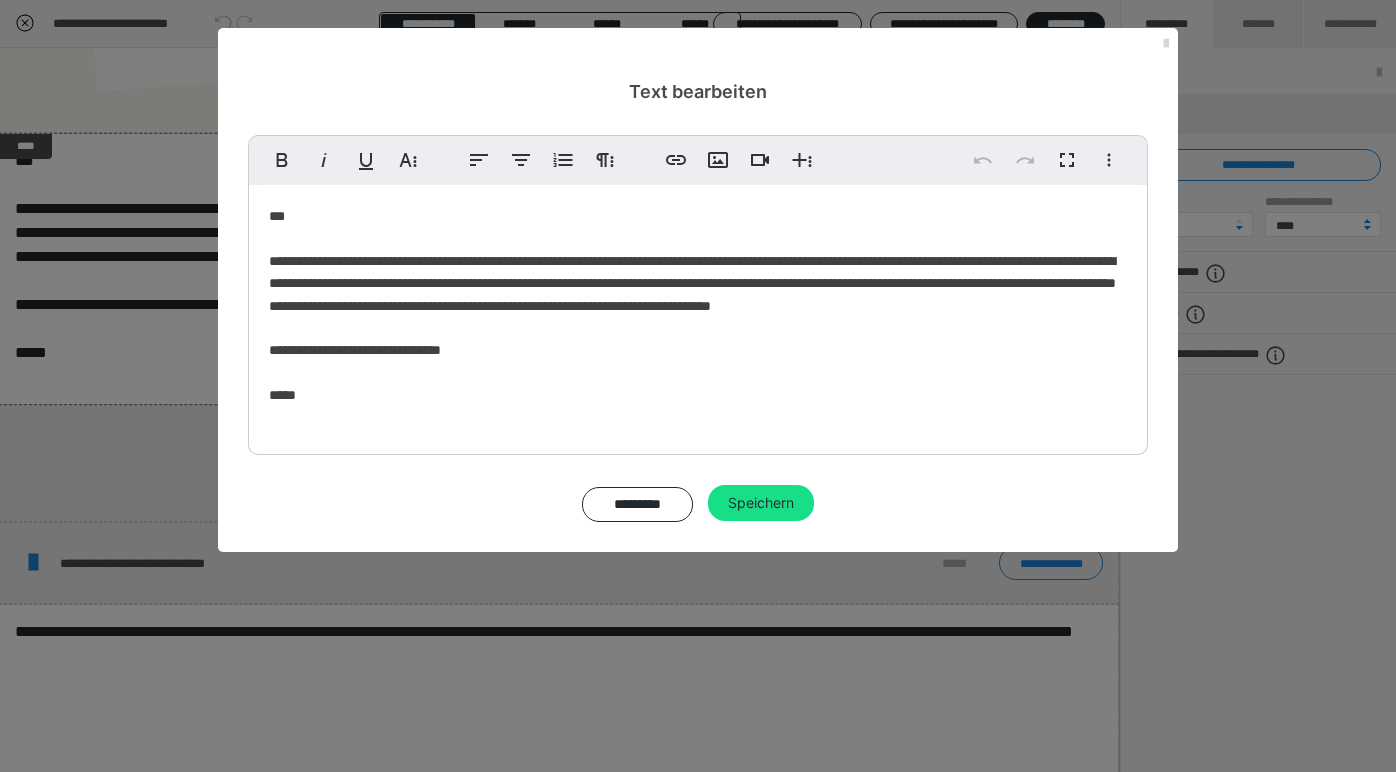 click at bounding box center [1166, 44] 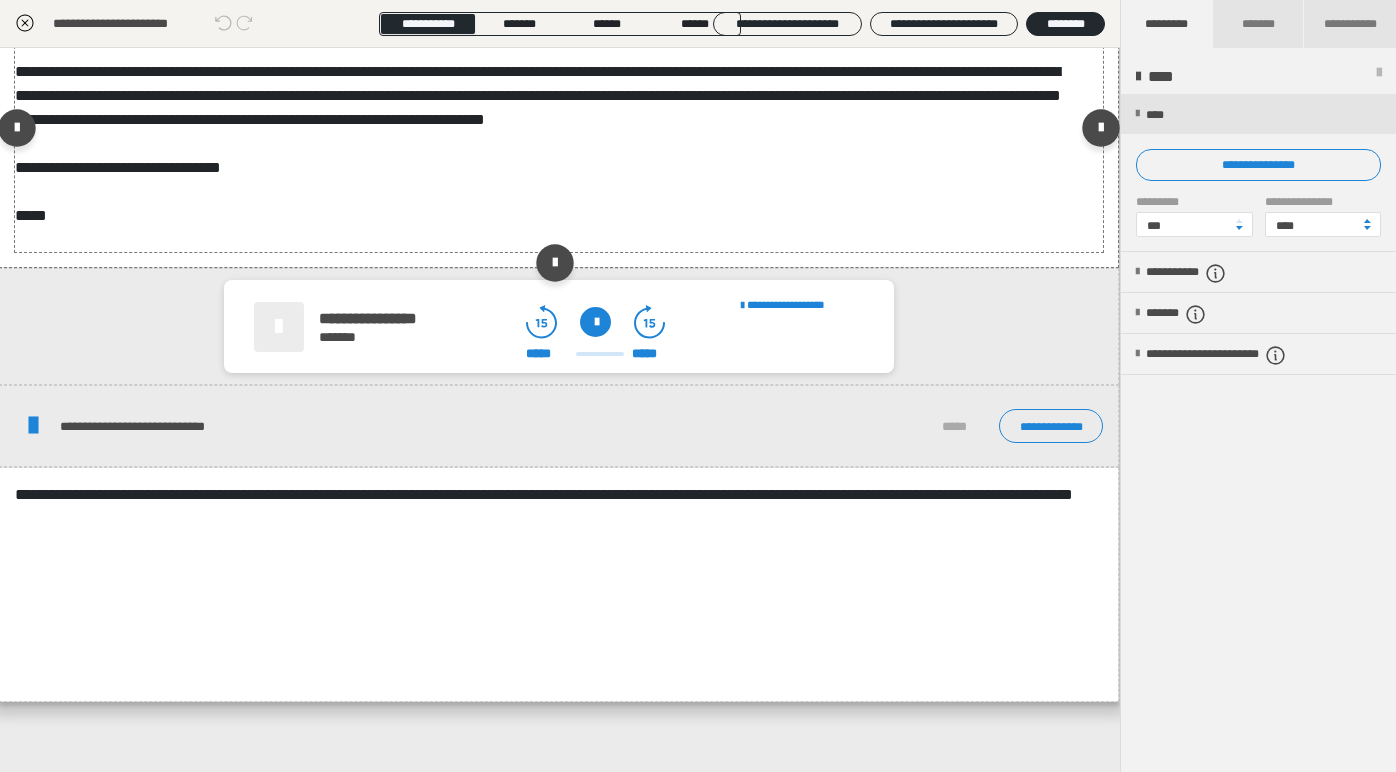 scroll, scrollTop: 690, scrollLeft: 1, axis: both 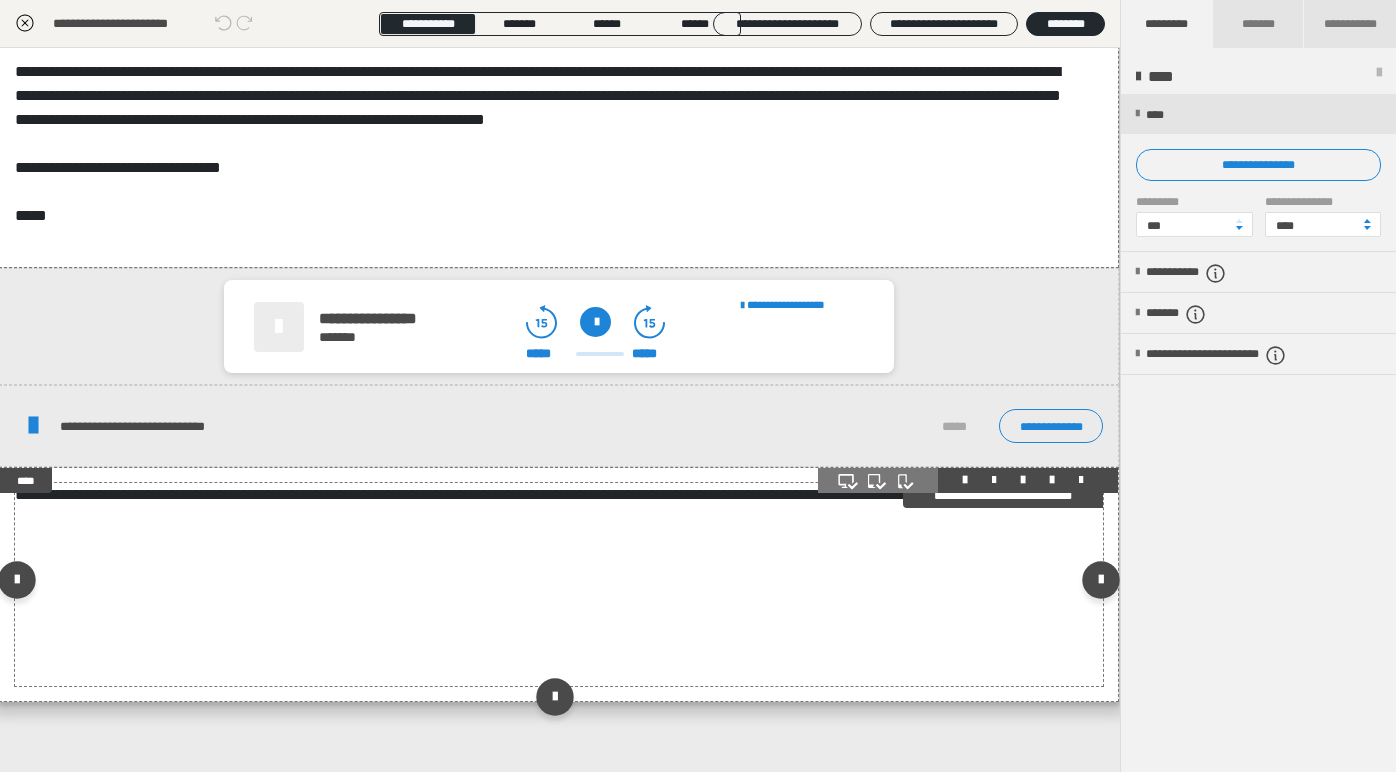 click on "**********" at bounding box center (551, 584) 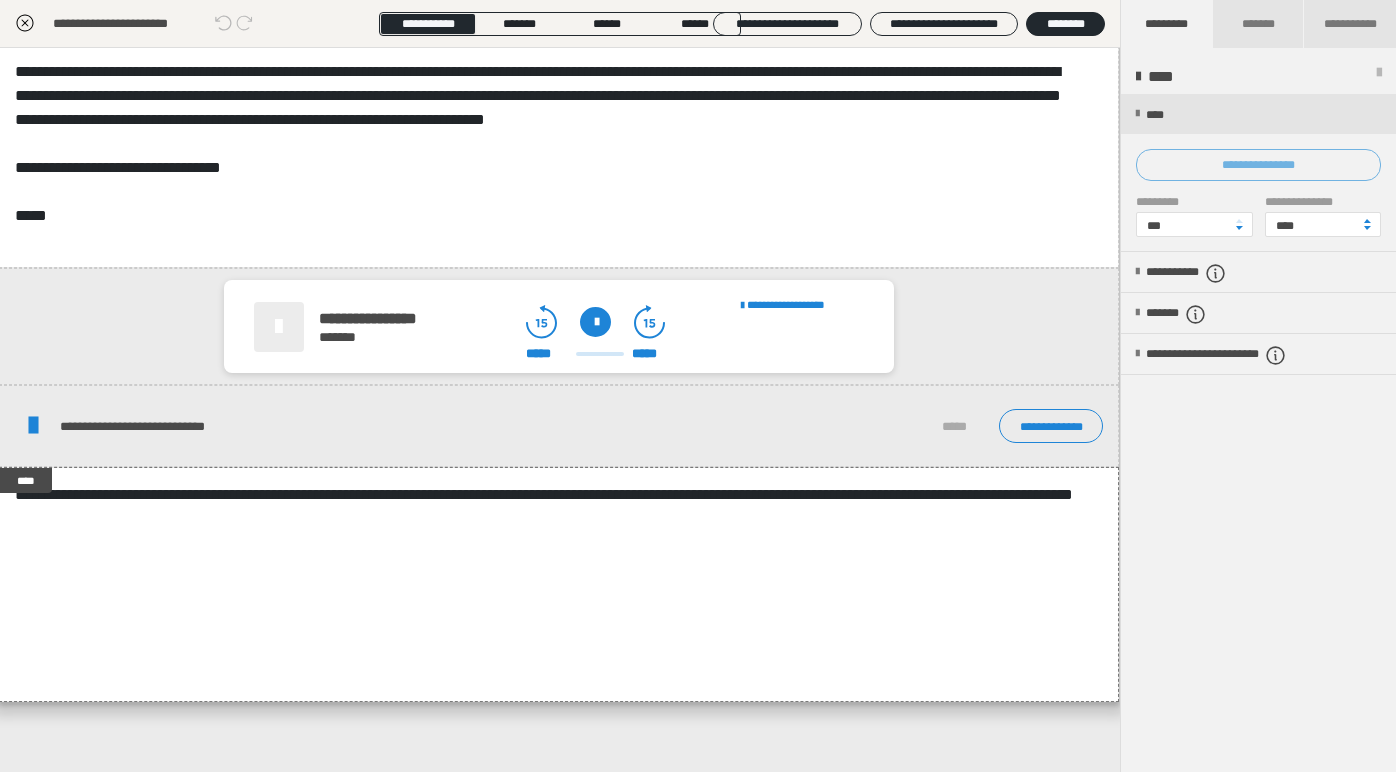 click on "**********" at bounding box center (1258, 165) 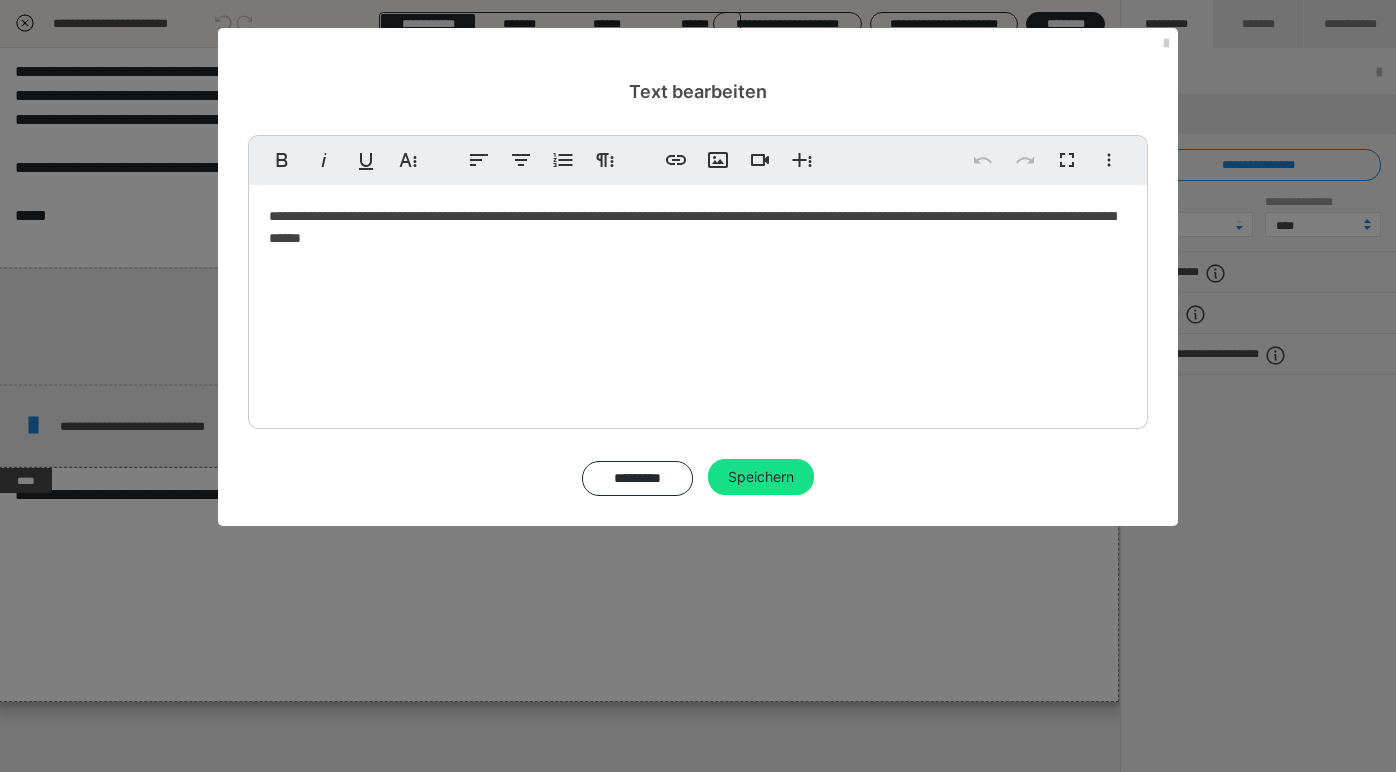 click on "**********" at bounding box center (698, 302) 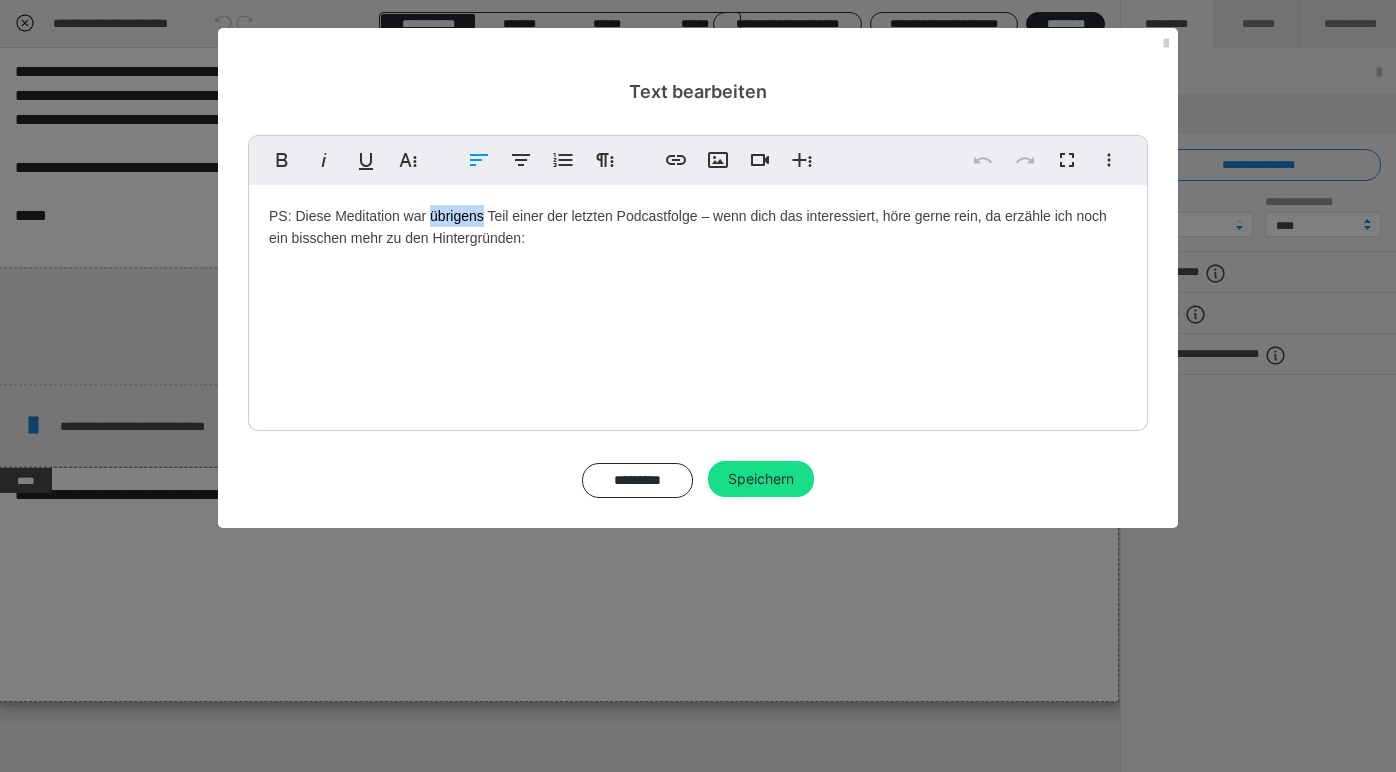 click on "PS: Diese Meditation war übrigens Teil einer der letzten Podcastfolge – wenn dich das interessiert, höre gerne rein, da erzähle ich noch ein bisschen mehr zu den Hintergründen:" at bounding box center [698, 303] 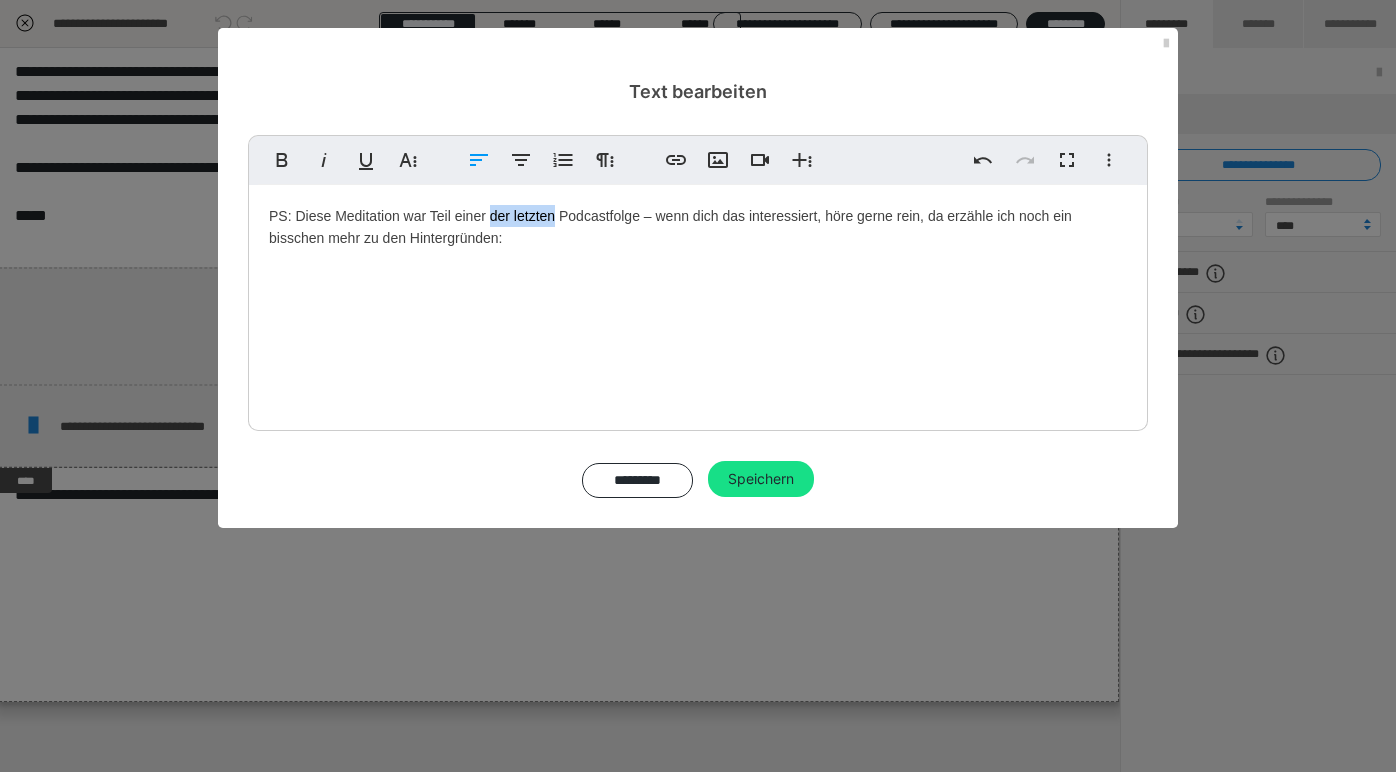 type 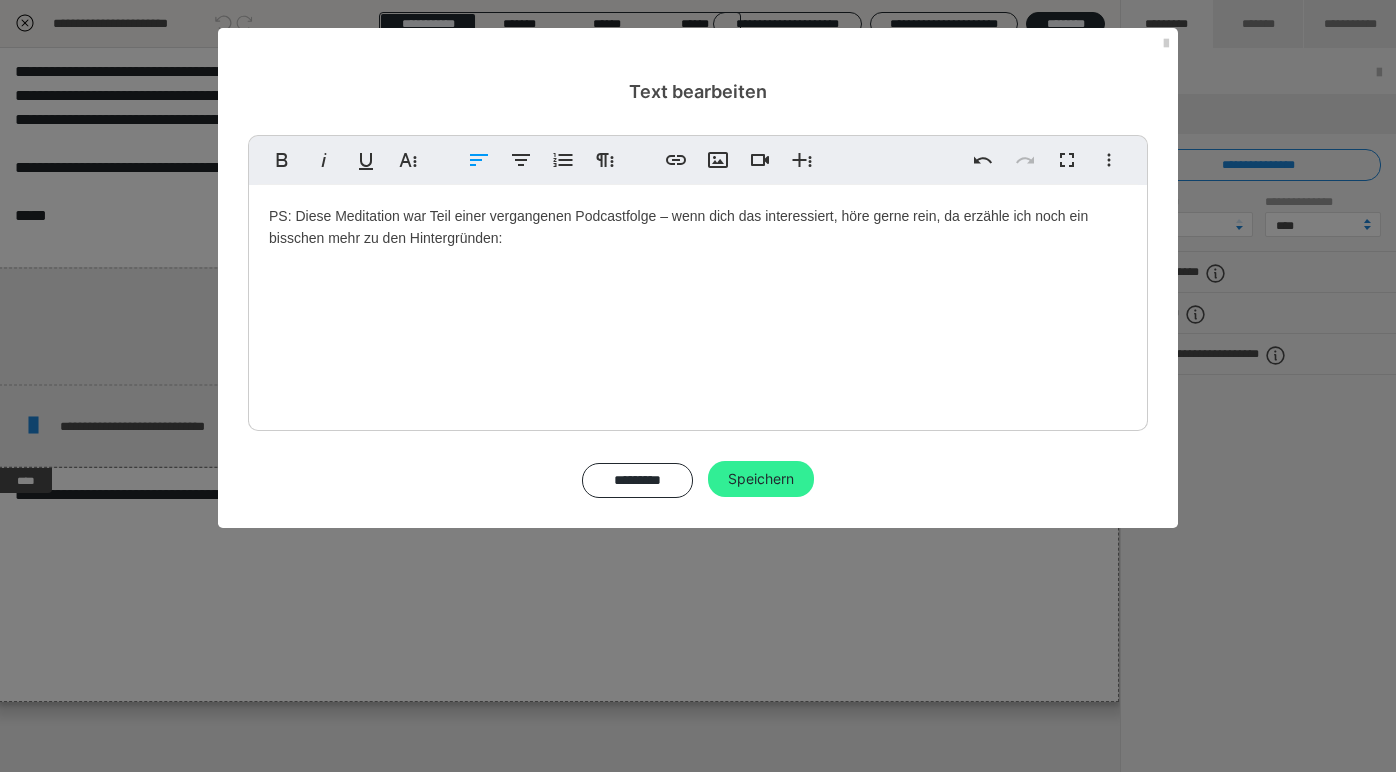 click on "Speichern" at bounding box center [761, 479] 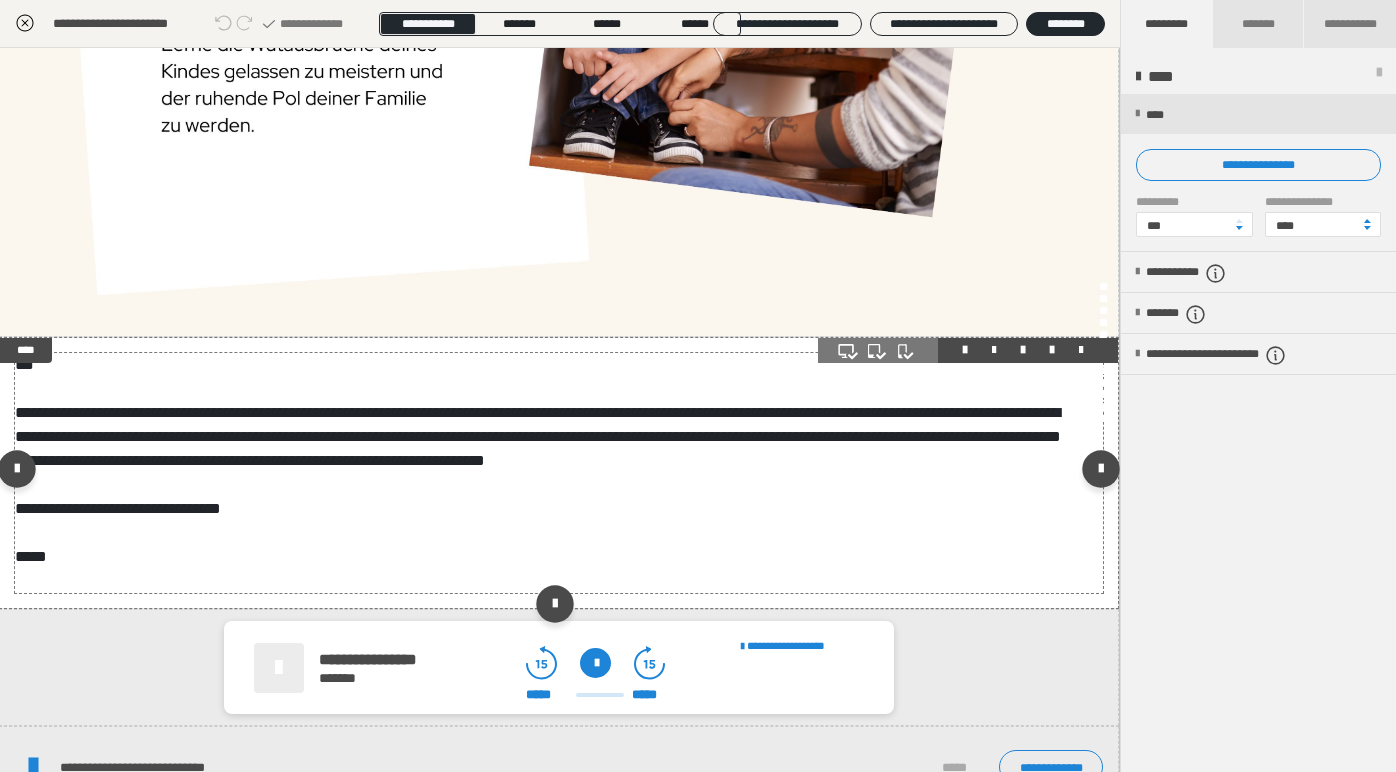scroll, scrollTop: 334, scrollLeft: 1, axis: both 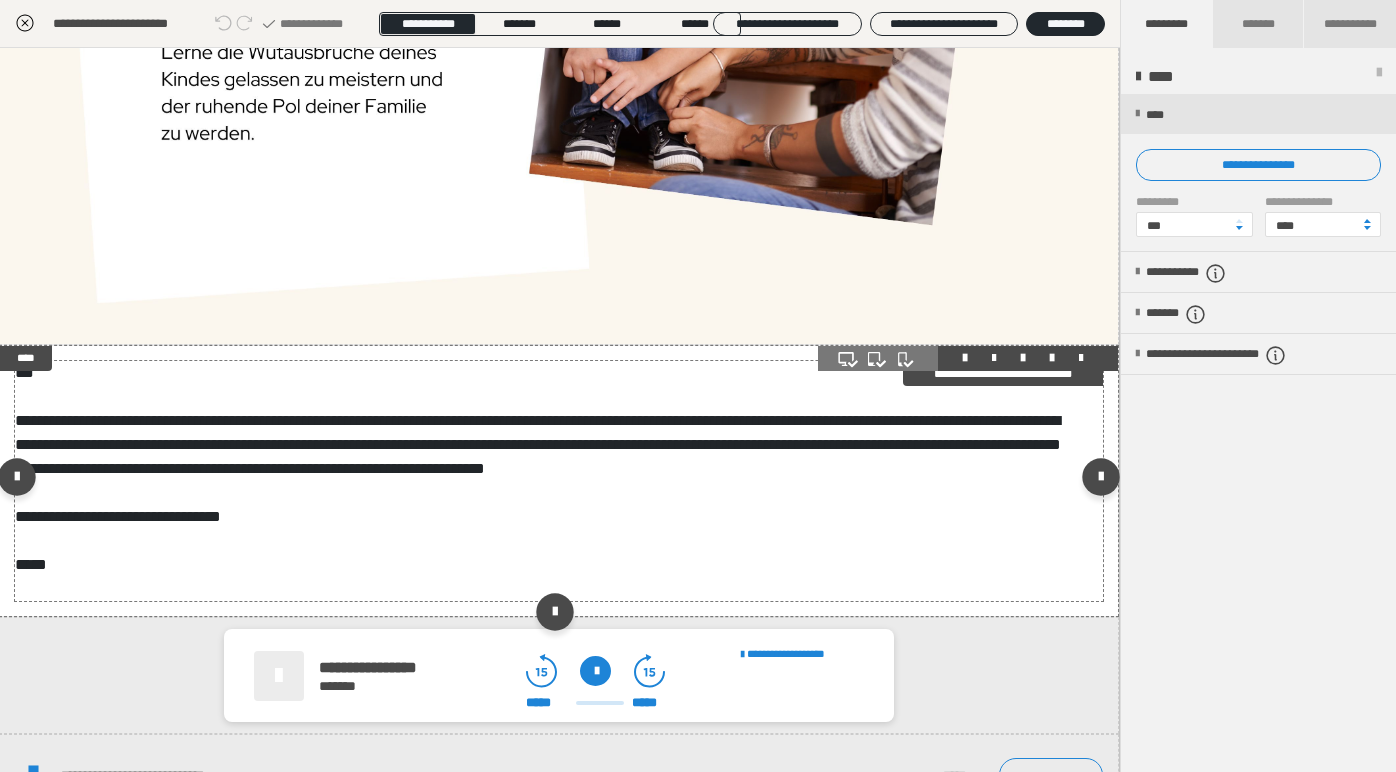 click on "**********" at bounding box center (551, 481) 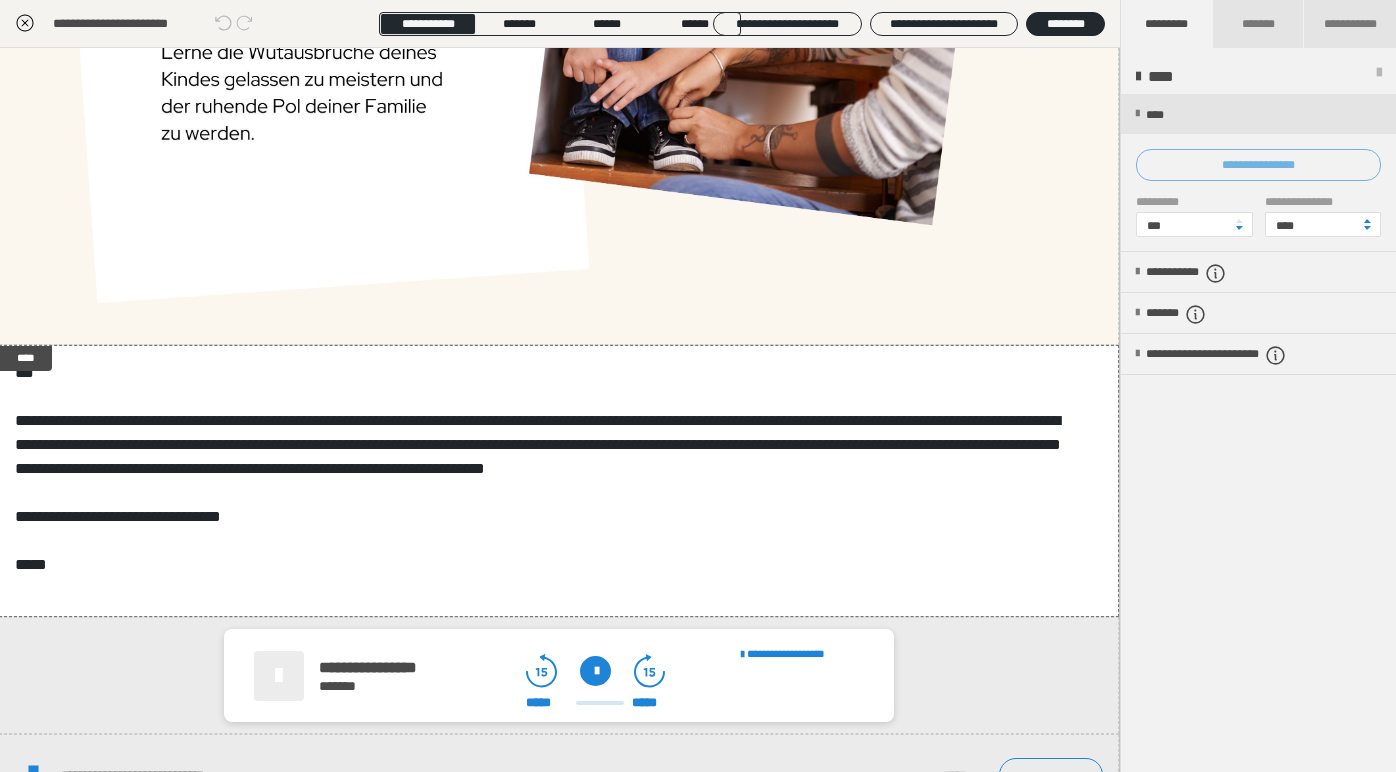 click on "**********" at bounding box center [1258, 165] 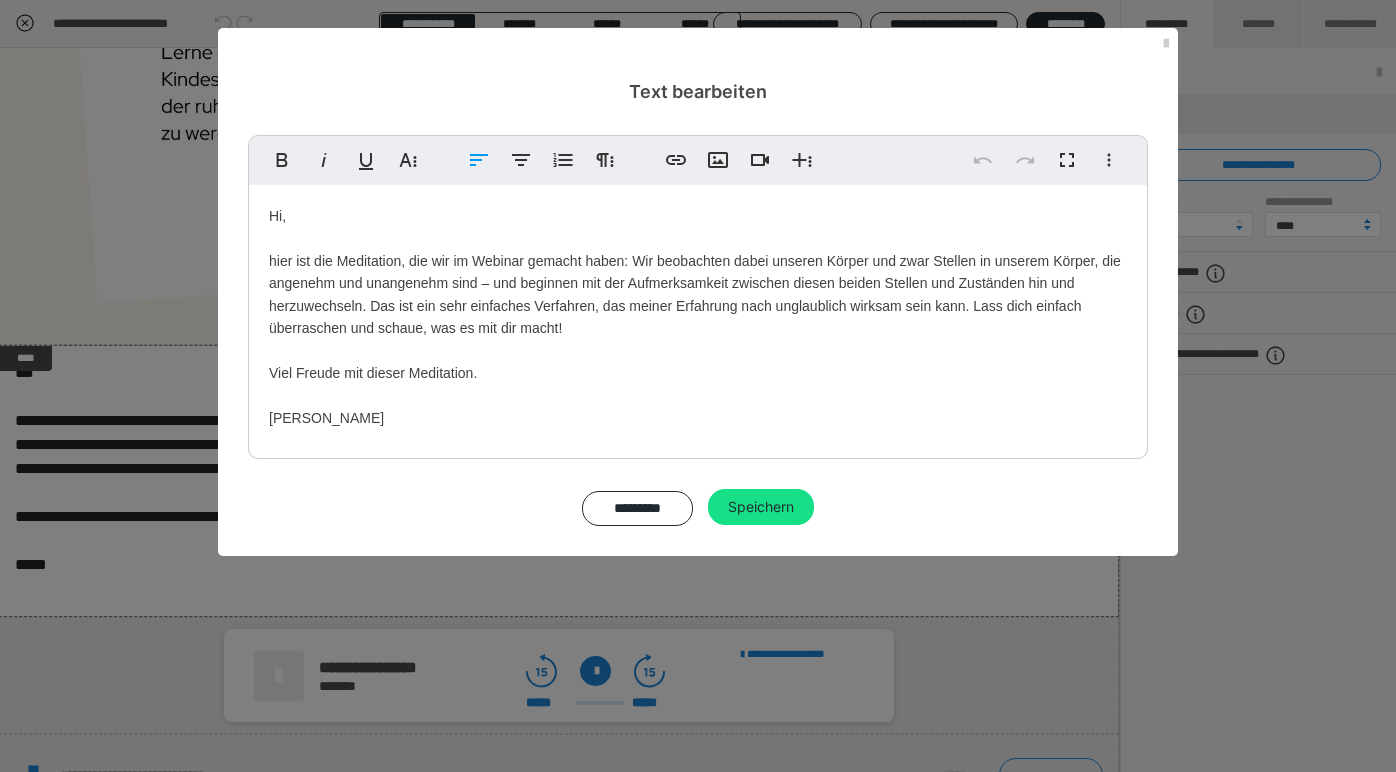 click on "Hi,  hier ist die Meditation, die wir im Webinar gemacht haben: Wir beobachten dabei unseren Körper und zwar Stellen in unserem Körper, die angenehm und unangenehm sind – und beginnen mit der Aufmerksamkeit zwischen diesen beiden Stellen und Zuständen hin und herzuwechseln. Das ist ein sehr einfaches Verfahren, das meiner Erfahrung nach unglaublich wirksam sein kann. Lass dich einfach überraschen und schaue, was es mit dir macht! Viel Freude mit dieser Meditation. [PERSON_NAME]" at bounding box center (698, 317) 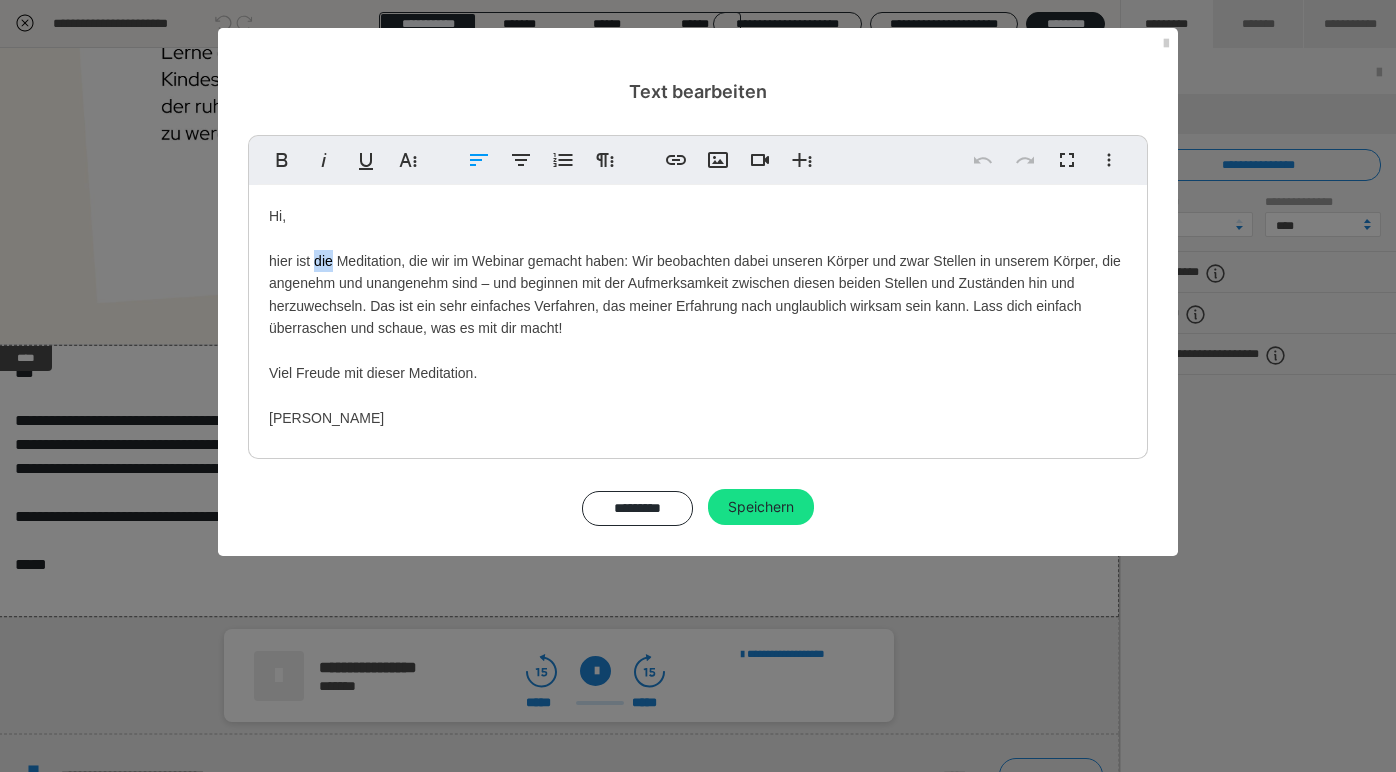 click on "Hi,  hier ist die Meditation, die wir im Webinar gemacht haben: Wir beobachten dabei unseren Körper und zwar Stellen in unserem Körper, die angenehm und unangenehm sind – und beginnen mit der Aufmerksamkeit zwischen diesen beiden Stellen und Zuständen hin und herzuwechseln. Das ist ein sehr einfaches Verfahren, das meiner Erfahrung nach unglaublich wirksam sein kann. Lass dich einfach überraschen und schaue, was es mit dir macht! Viel Freude mit dieser Meditation. [PERSON_NAME]" at bounding box center [698, 317] 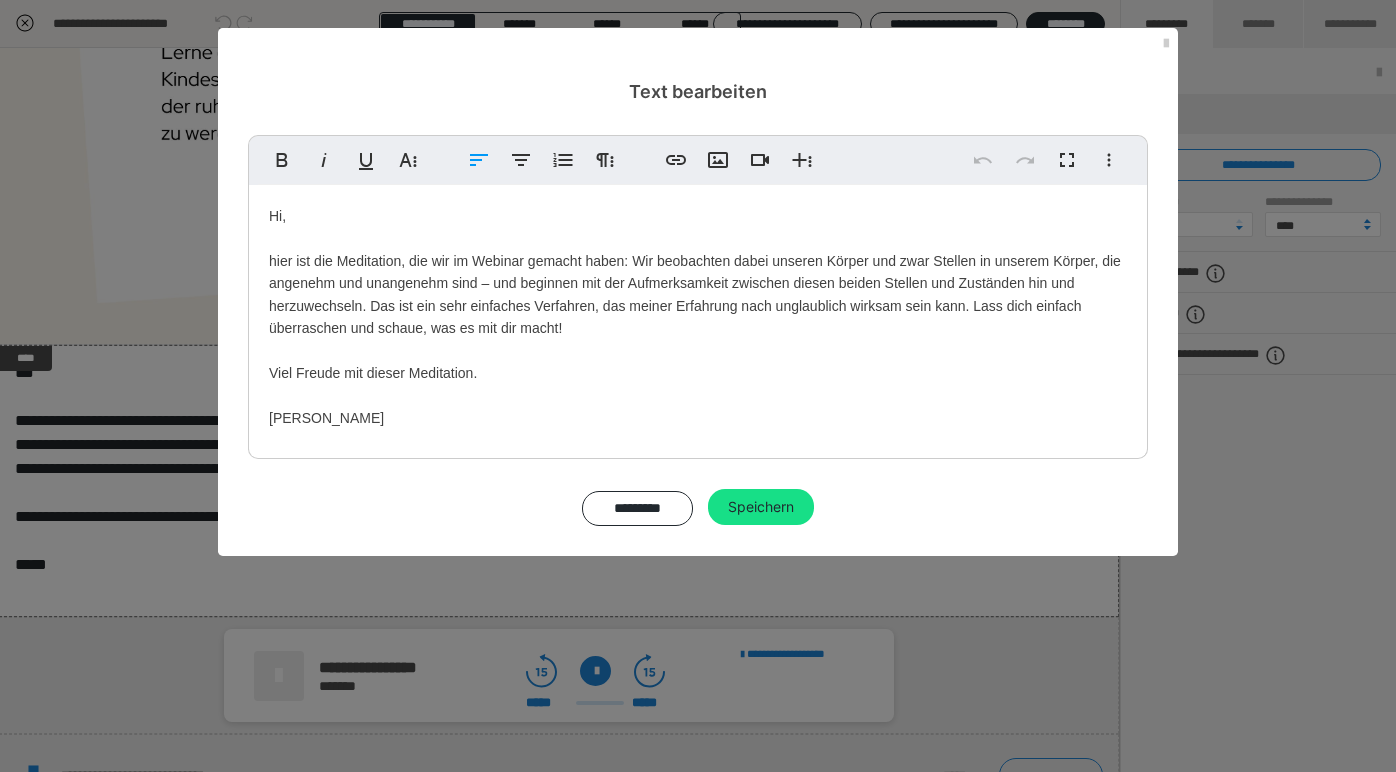 type 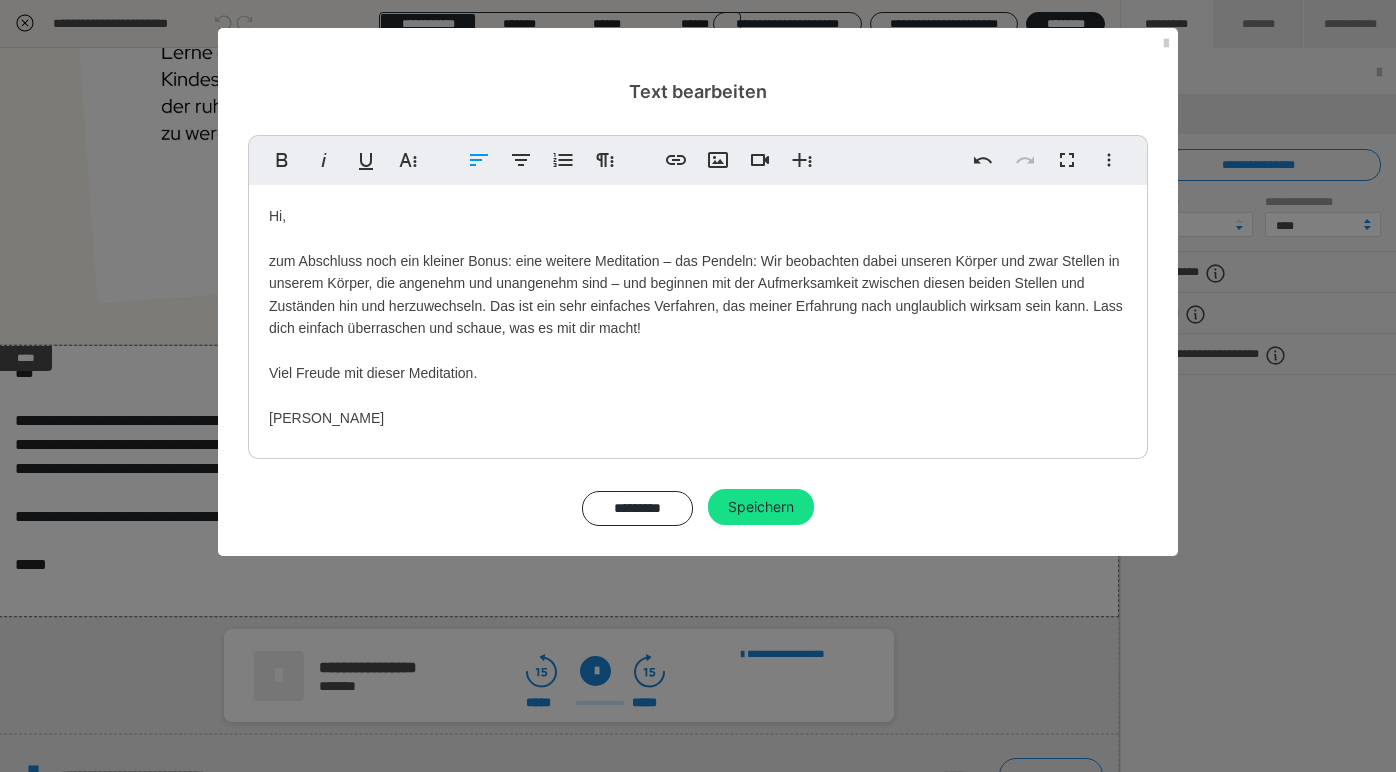 click on "Hi,  zum Abschluss noch ein kleiner Bonus: eine weitere Meditation – das Pendeln : Wir beobachten dabei unseren Körper und zwar Stellen in unserem Körper, die angenehm und unangenehm sind – und beginnen mit der Aufmerksamkeit zwischen diesen beiden Stellen und Zuständen hin und herzuwechseln. Das ist ein sehr einfaches Verfahren, das meiner Erfahrung nach unglaublich wirksam sein kann. Lass dich einfach überraschen und schaue, was es mit dir macht! Viel Freude mit dieser Meditation. [PERSON_NAME]" at bounding box center (698, 317) 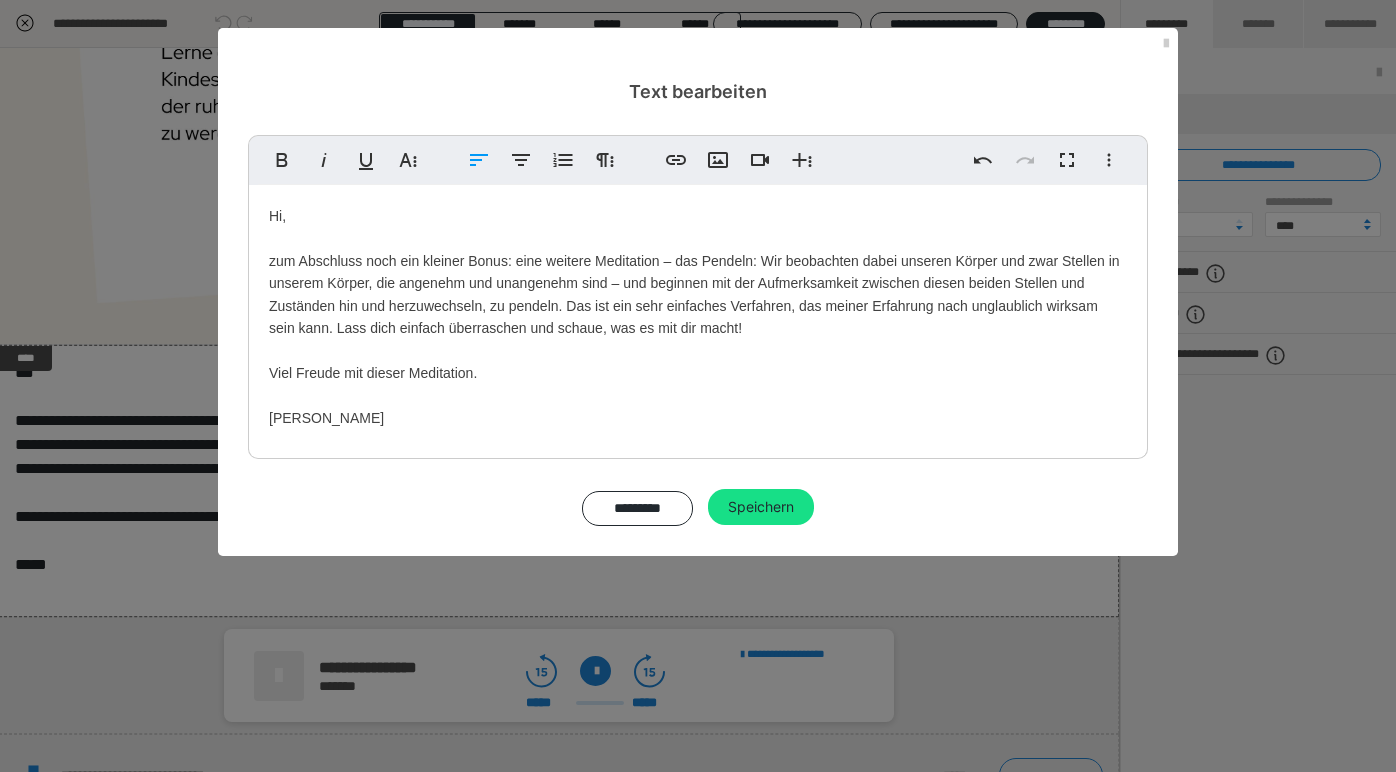 click on "Hi,  zum Abschluss noch ein kleiner Bonus: eine weitere Meditation – das Pendeln: Wir beobachten dabei unseren Körper und zwar Stellen in unserem Körper, die angenehm und unangenehm sind – und beginnen mit der Aufmerksamkeit zwischen diesen beiden Stellen und Zuständen hin und herzuwechseln, zu pendeln. Das ist ein sehr einfaches Verfahren, das meiner Erfahrung nach unglaublich wirksam sein kann. Lass dich einfach überraschen und schaue, was es mit dir macht! Viel Freude mit dieser Meditation. [PERSON_NAME]" at bounding box center (698, 317) 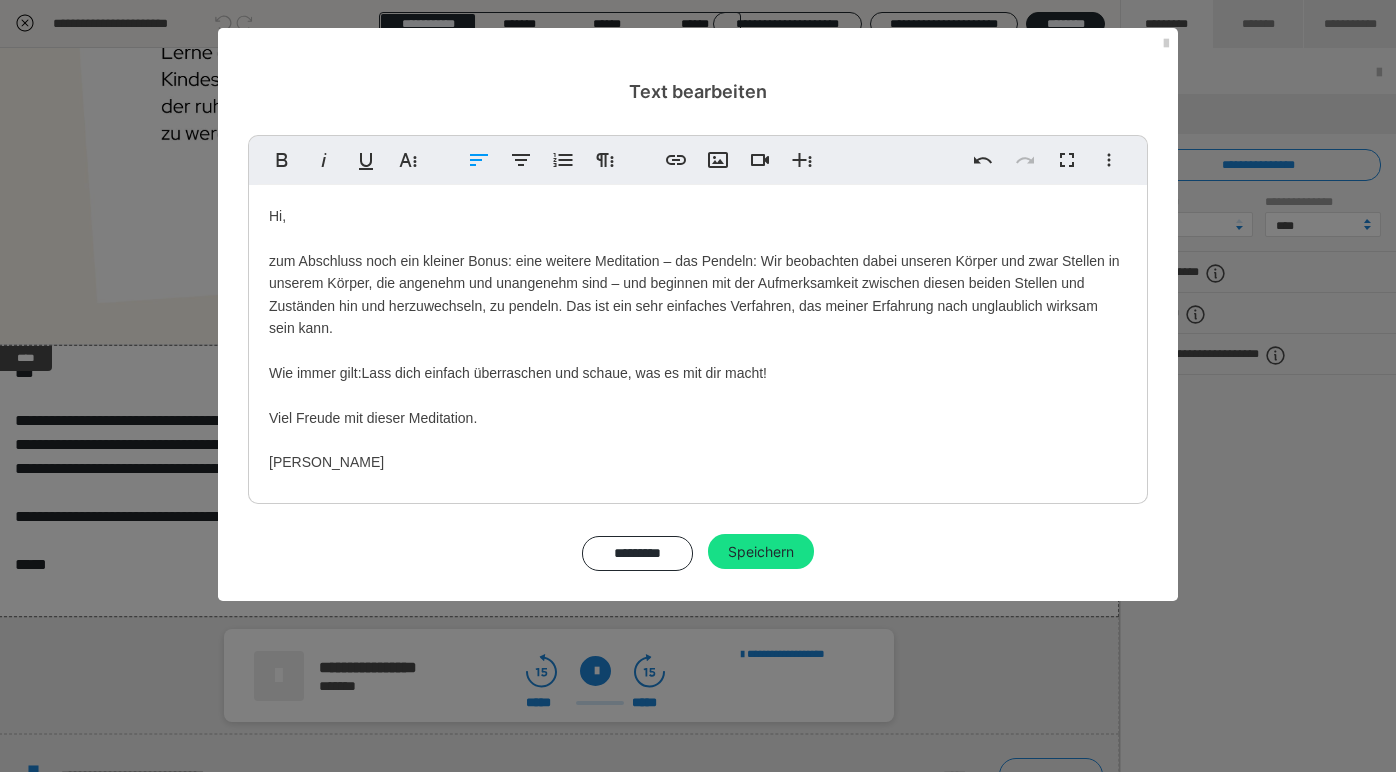 click on "Hi,  zum Abschluss noch ein kleiner Bonus: eine weitere Meditation – das Pendeln: Wir beobachten dabei unseren Körper und zwar Stellen in unserem Körper, die angenehm und unangenehm sind – und beginnen mit der Aufmerksamkeit zwischen diesen beiden Stellen und Zuständen hin und herzuwechseln, zu pendeln. Das ist ein sehr einfaches Verfahren, das meiner Erfahrung nach unglaublich wirksam sein kann.  Wie immer gilt:  Lass dich einfach überraschen und schaue, was es mit dir macht! Viel Freude mit dieser Meditation. [PERSON_NAME]" at bounding box center (698, 339) 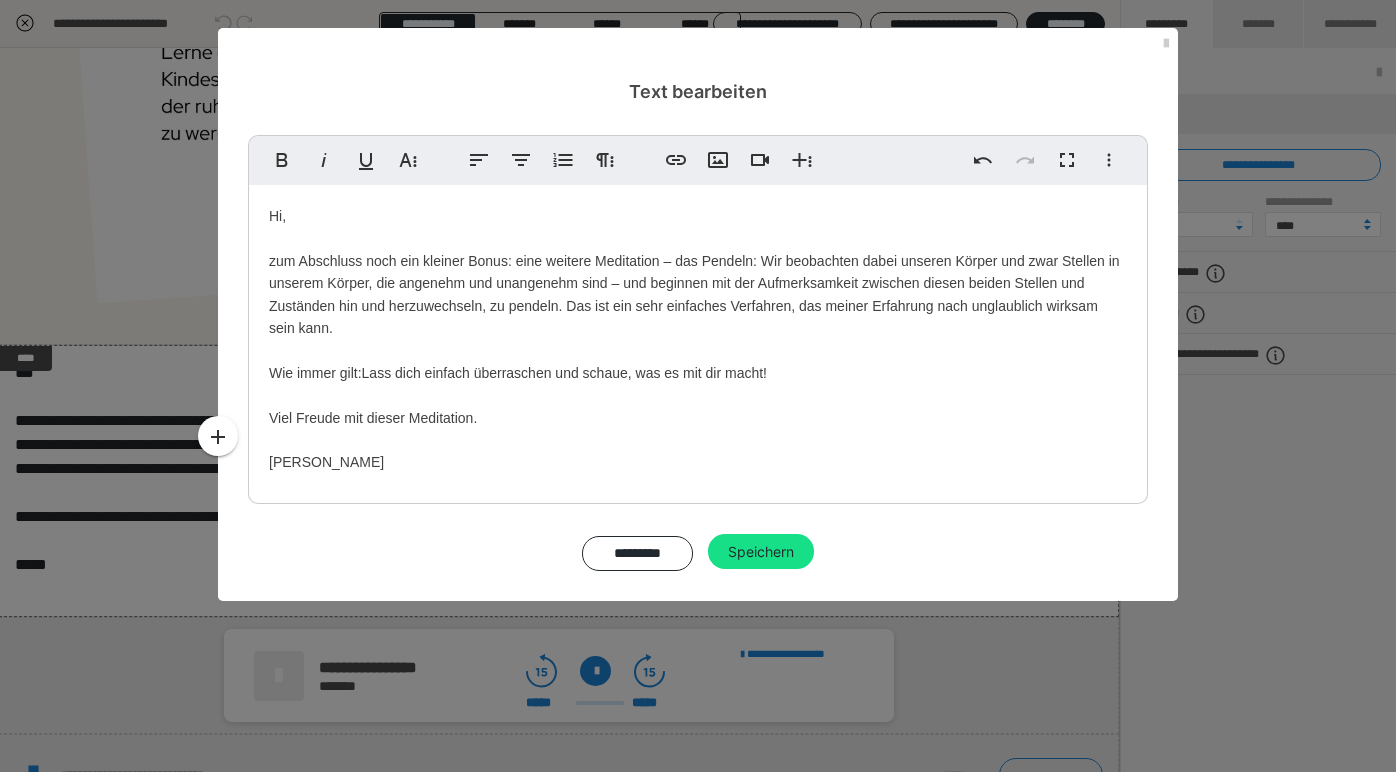 click on "Hi,  zum Abschluss noch ein kleiner Bonus: eine weitere Meditation – das Pendeln: Wir beobachten dabei unseren Körper und zwar Stellen in unserem Körper, die angenehm und unangenehm sind – und beginnen mit der Aufmerksamkeit zwischen diesen beiden Stellen und Zuständen hin und herzuwechseln, zu pendeln. Das ist ein sehr einfaches Verfahren, das meiner Erfahrung nach unglaublich wirksam sein kann.  Wie immer gilt:  Lass dich einfach überraschen und schaue, was es mit dir macht! Viel Freude mit dieser Meditation. [PERSON_NAME]" at bounding box center (698, 339) 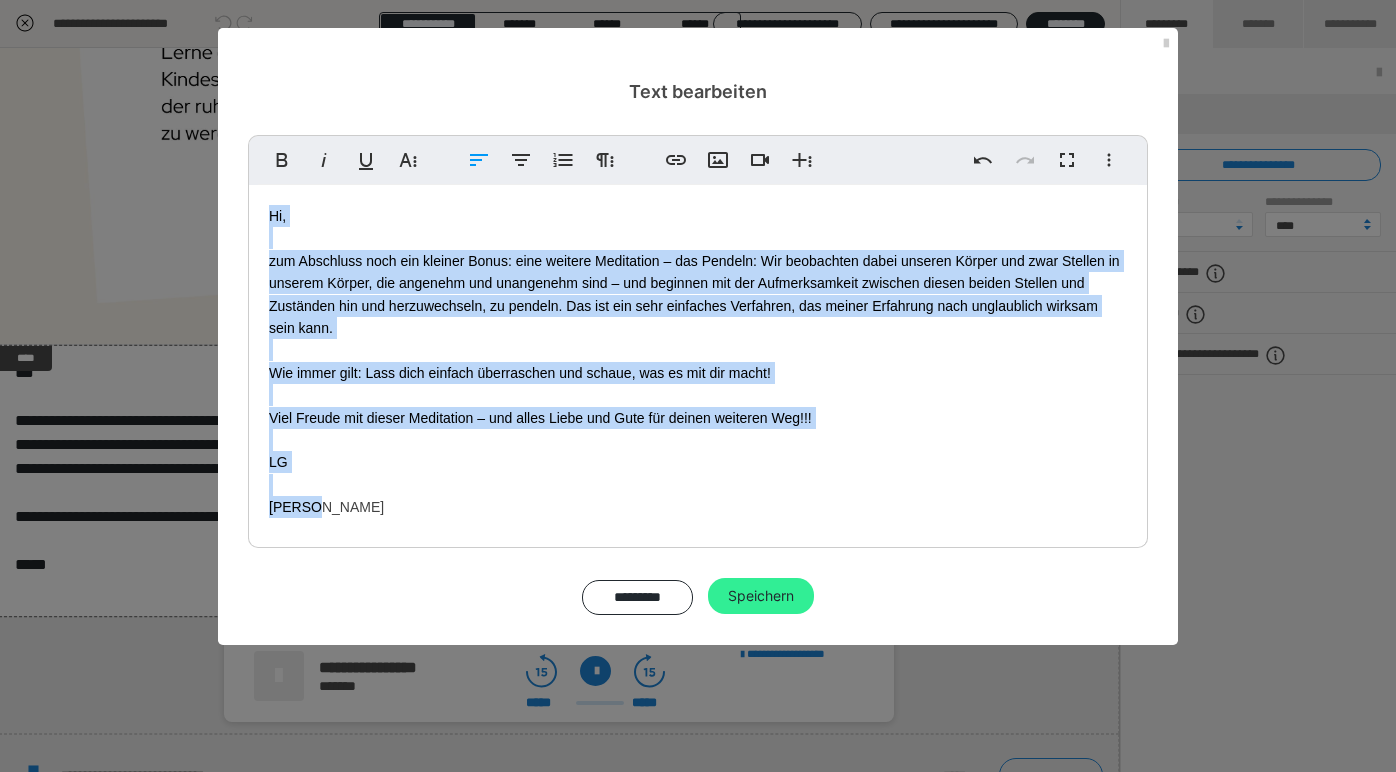 click on "Speichern" at bounding box center (761, 596) 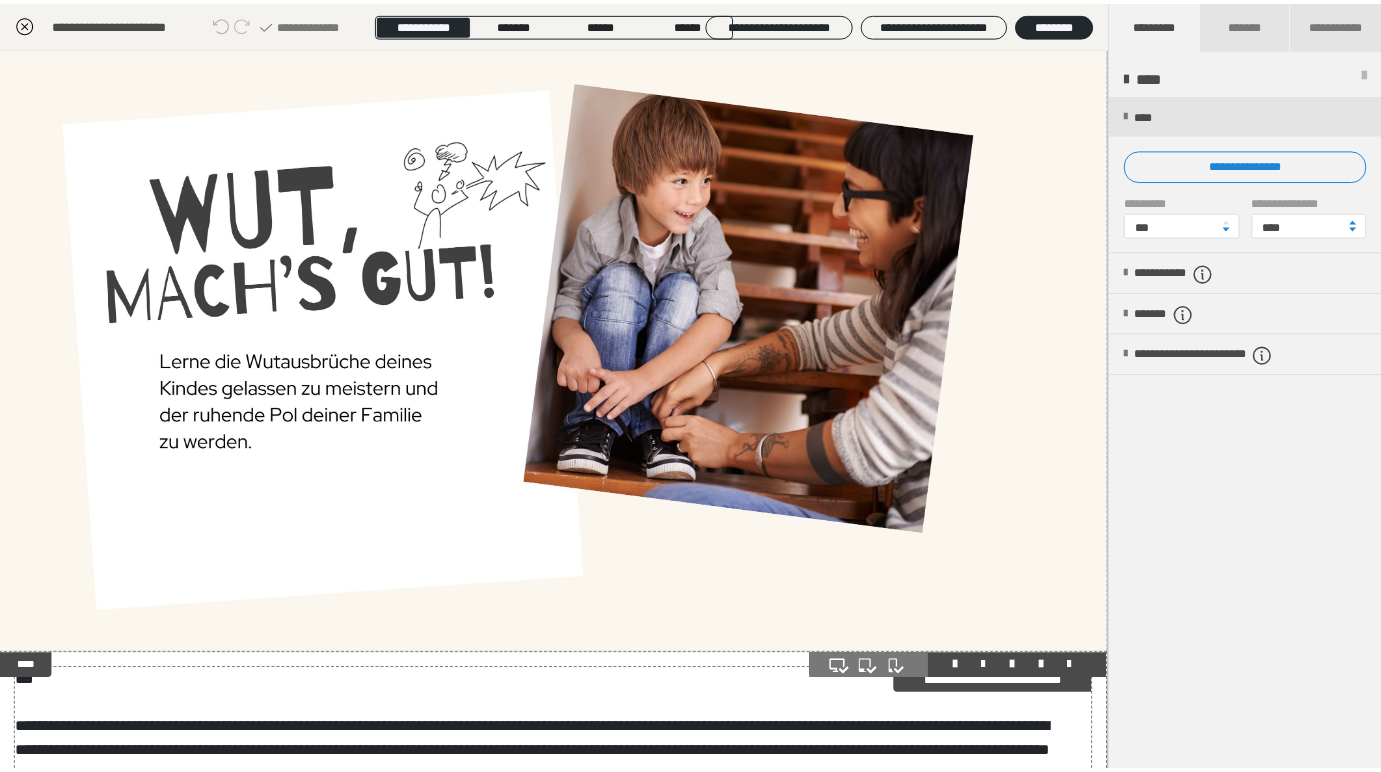 scroll, scrollTop: 18, scrollLeft: 1, axis: both 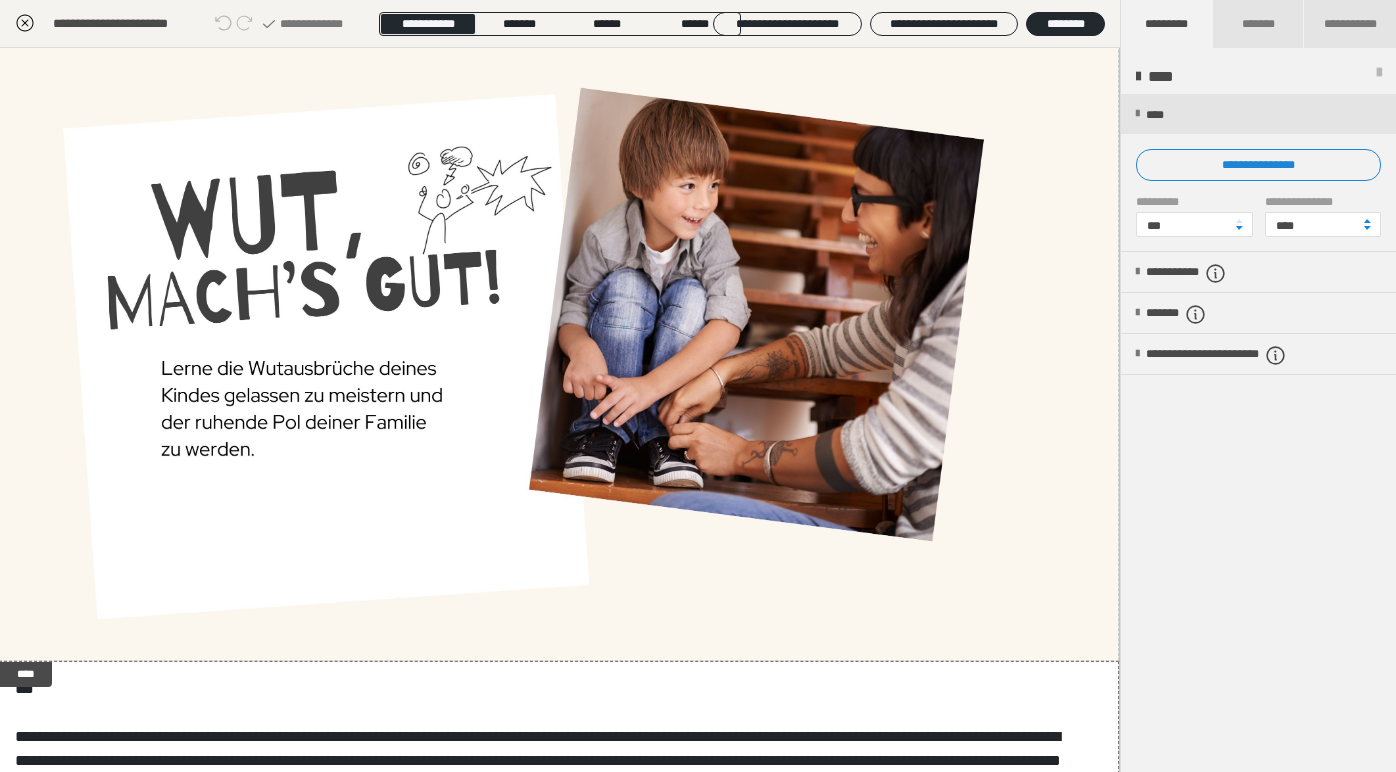 click 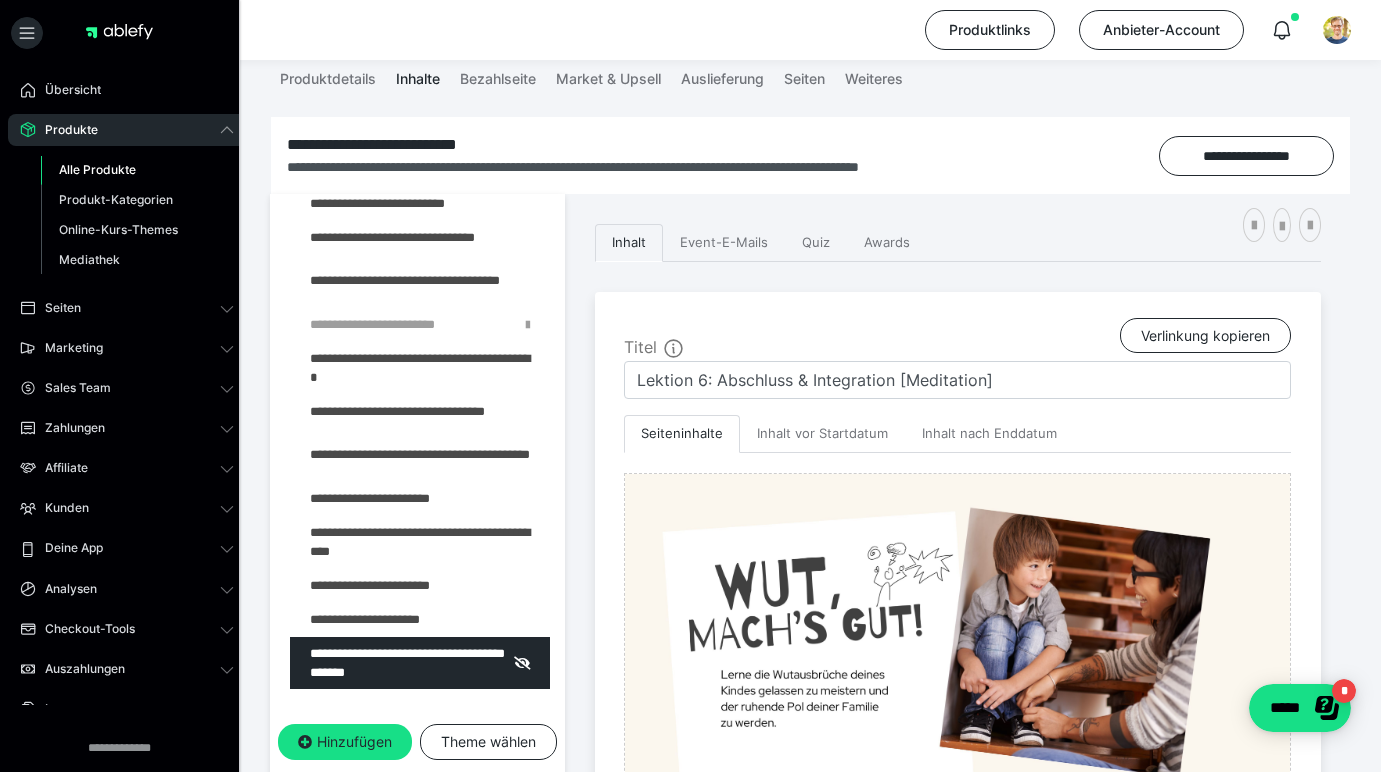 scroll, scrollTop: 162, scrollLeft: 0, axis: vertical 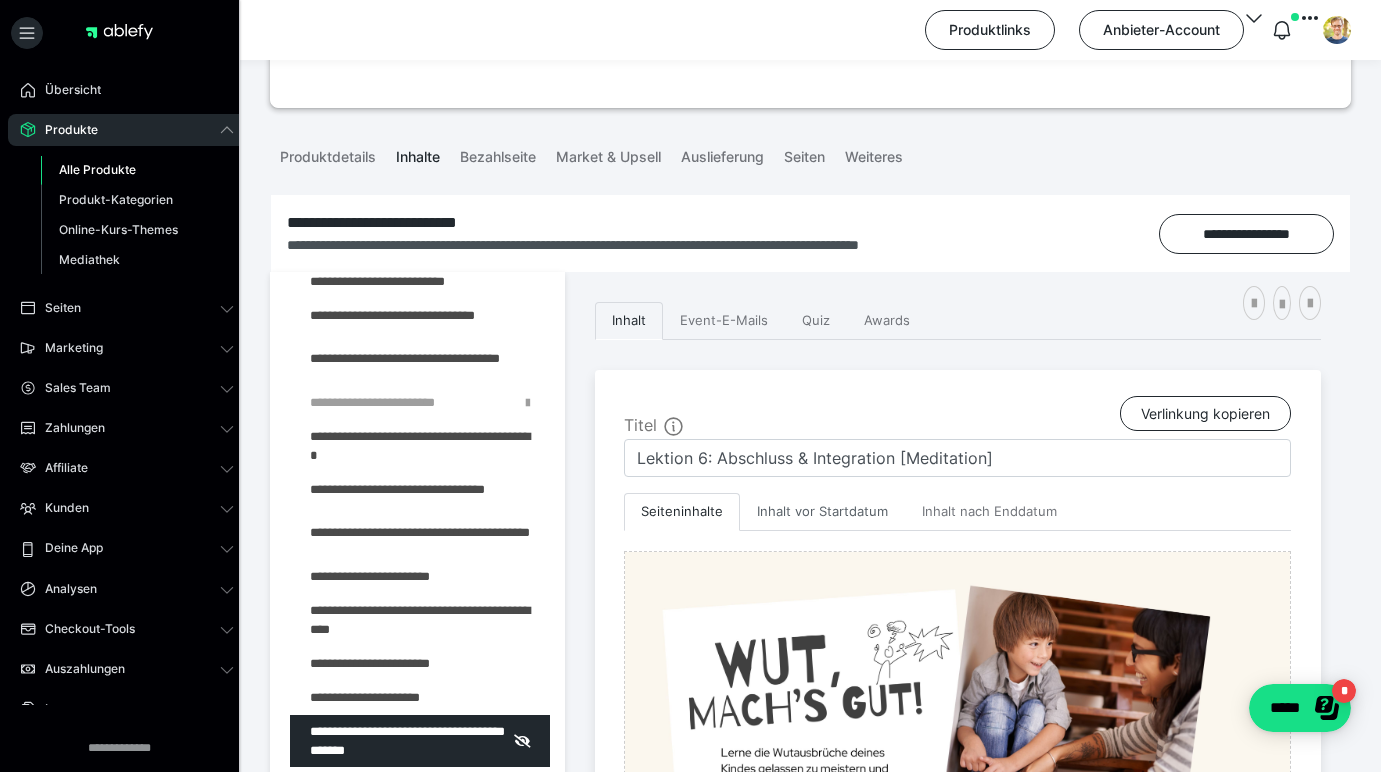 click on "Inhalt vor Startdatum" at bounding box center (822, 512) 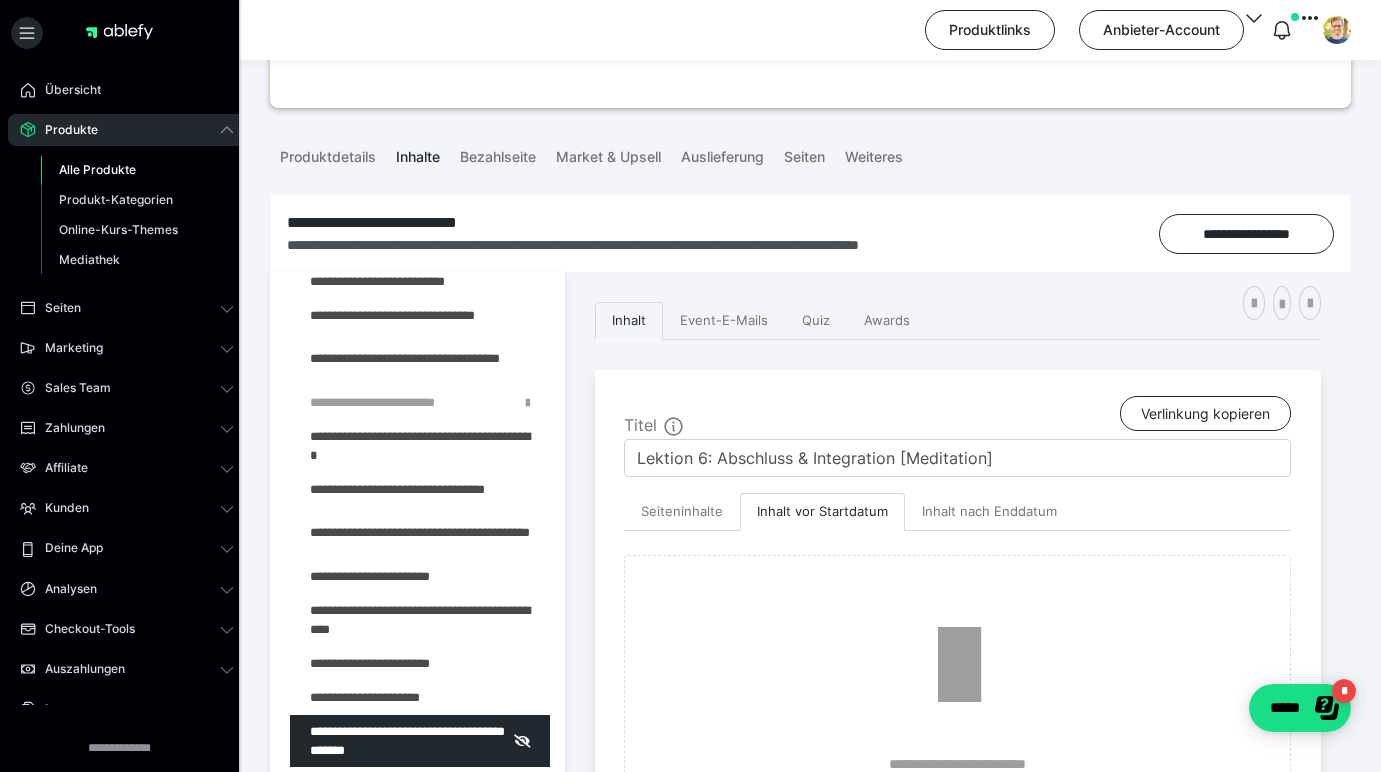 click on "**********" at bounding box center [958, 673] 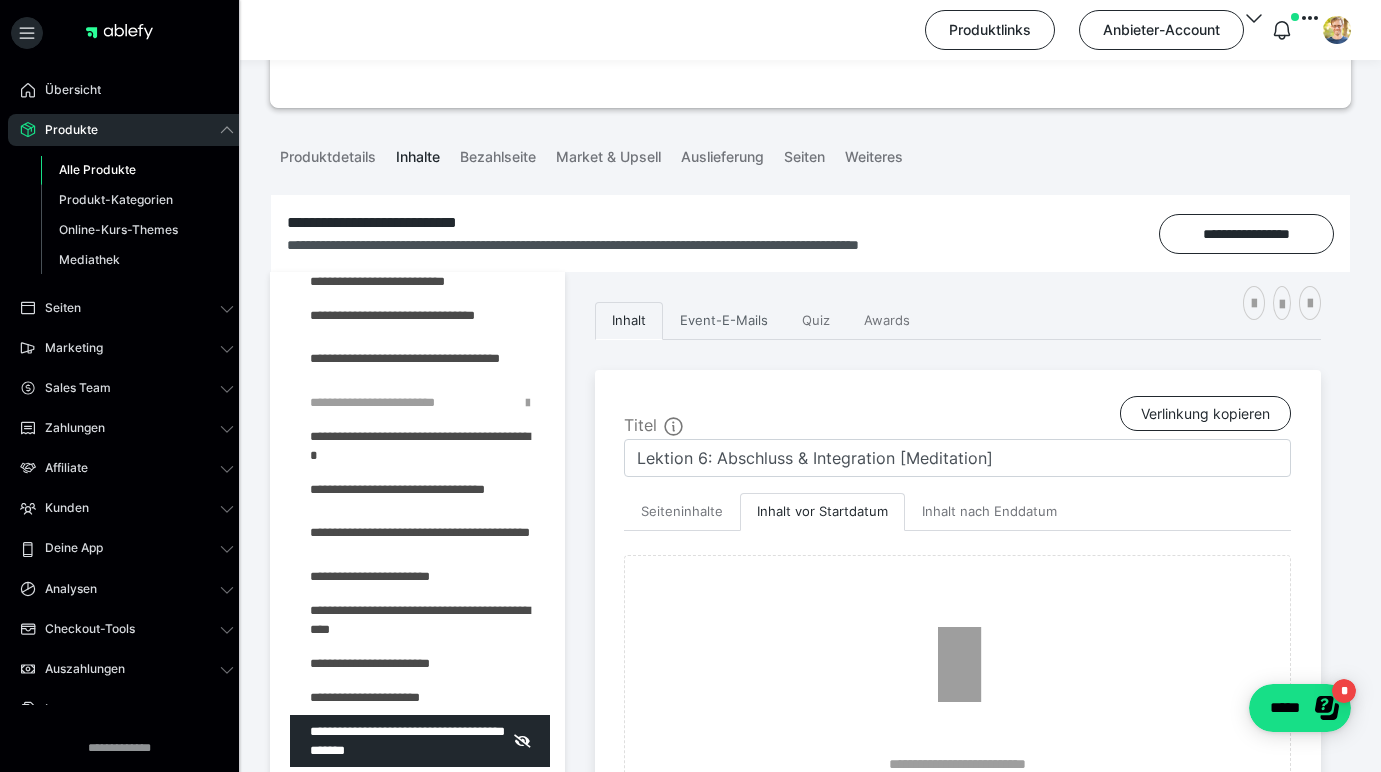 click on "Event-E-Mails" at bounding box center (724, 321) 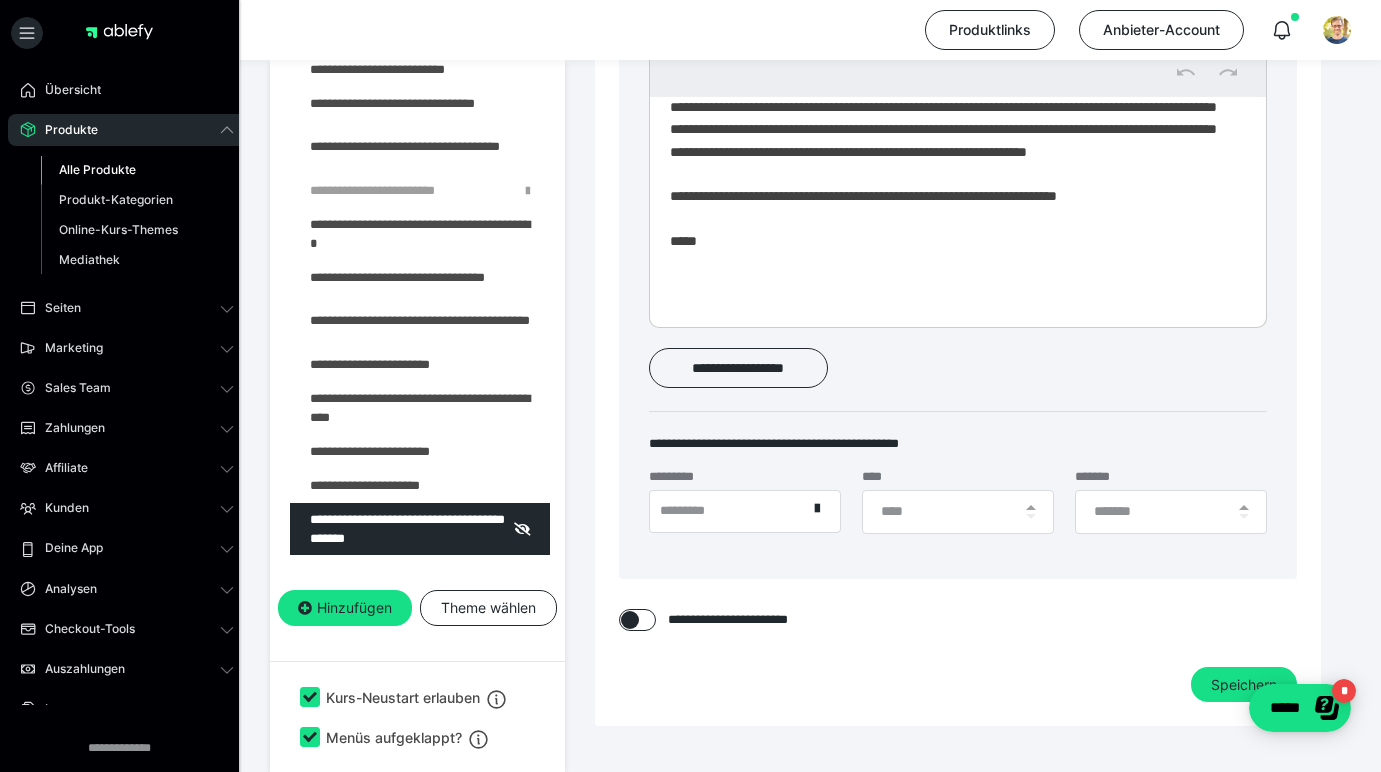 scroll, scrollTop: 1110, scrollLeft: 0, axis: vertical 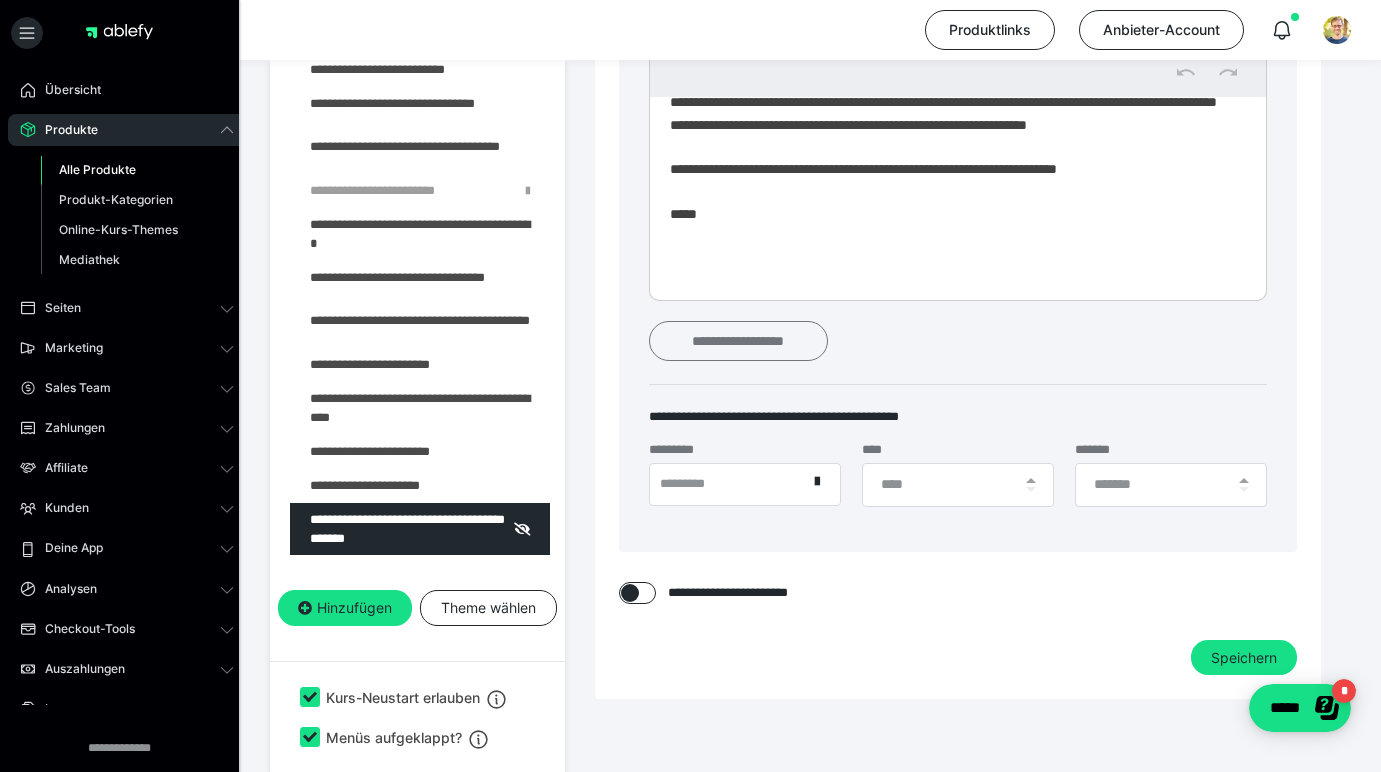 click on "**********" at bounding box center [738, 341] 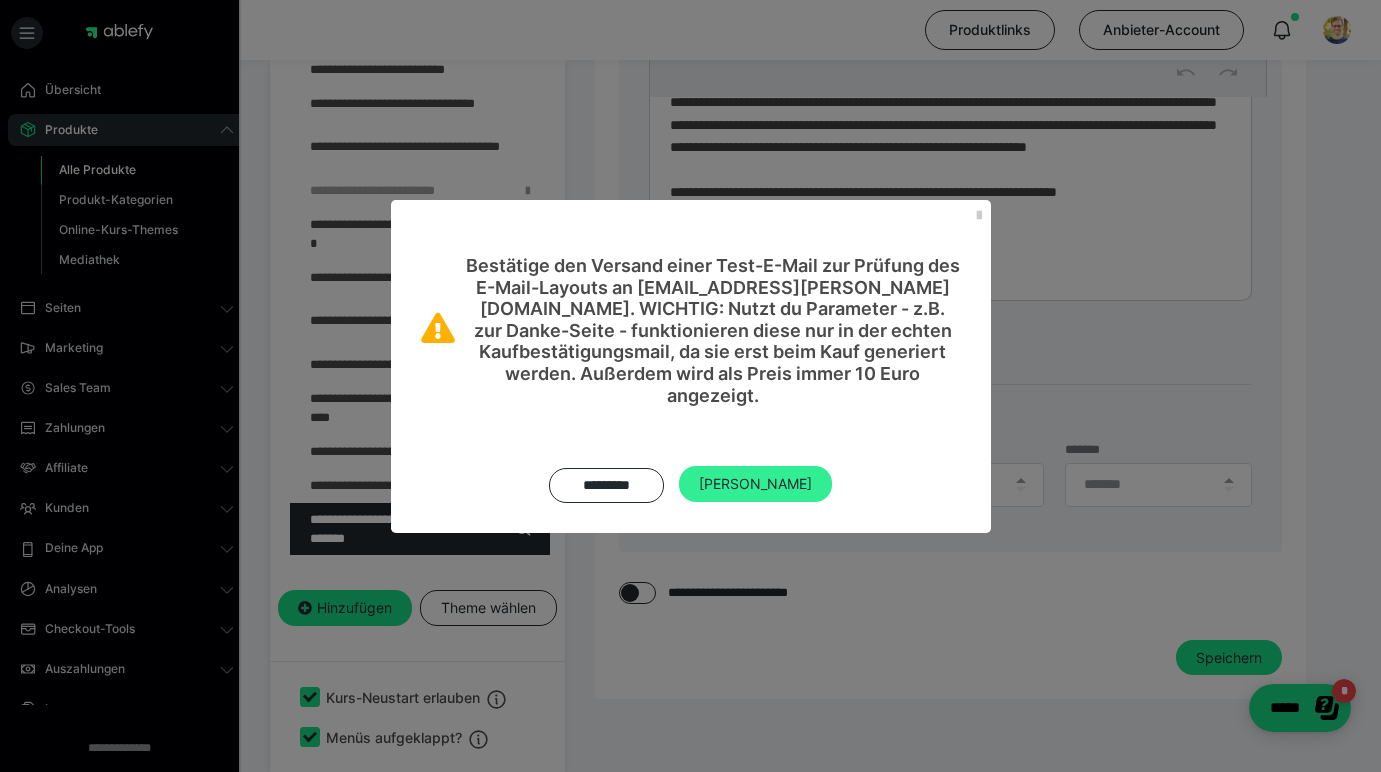 click on "[PERSON_NAME]" at bounding box center [755, 484] 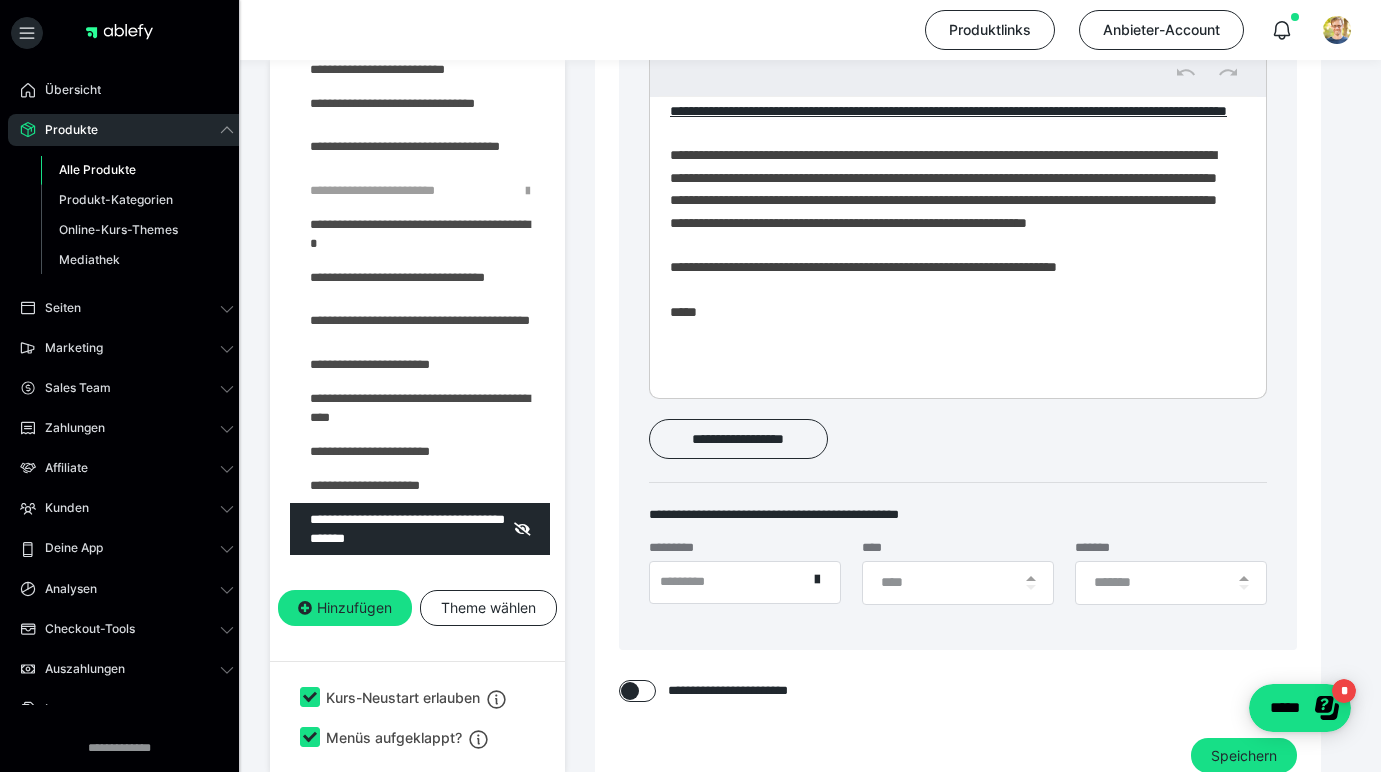 scroll, scrollTop: 1012, scrollLeft: 0, axis: vertical 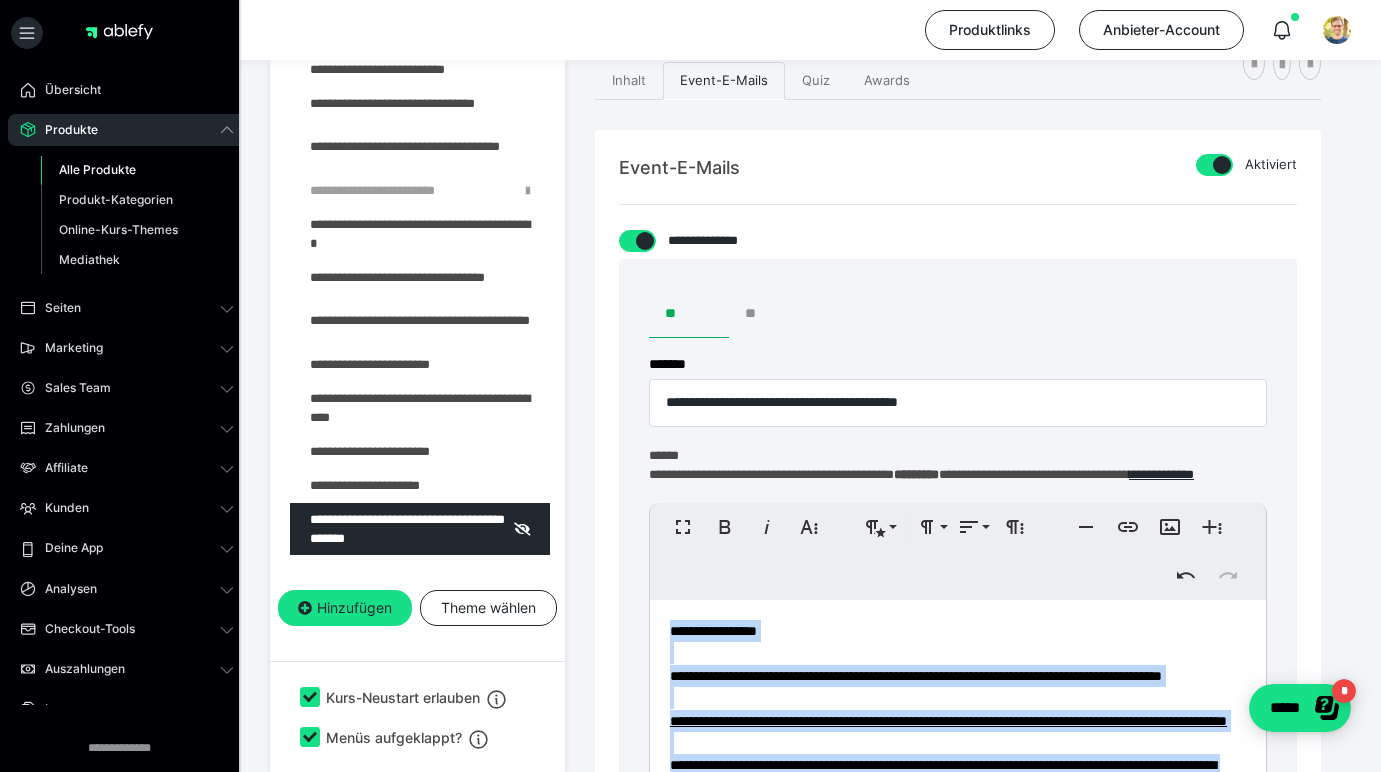 click on "**" at bounding box center [769, 314] 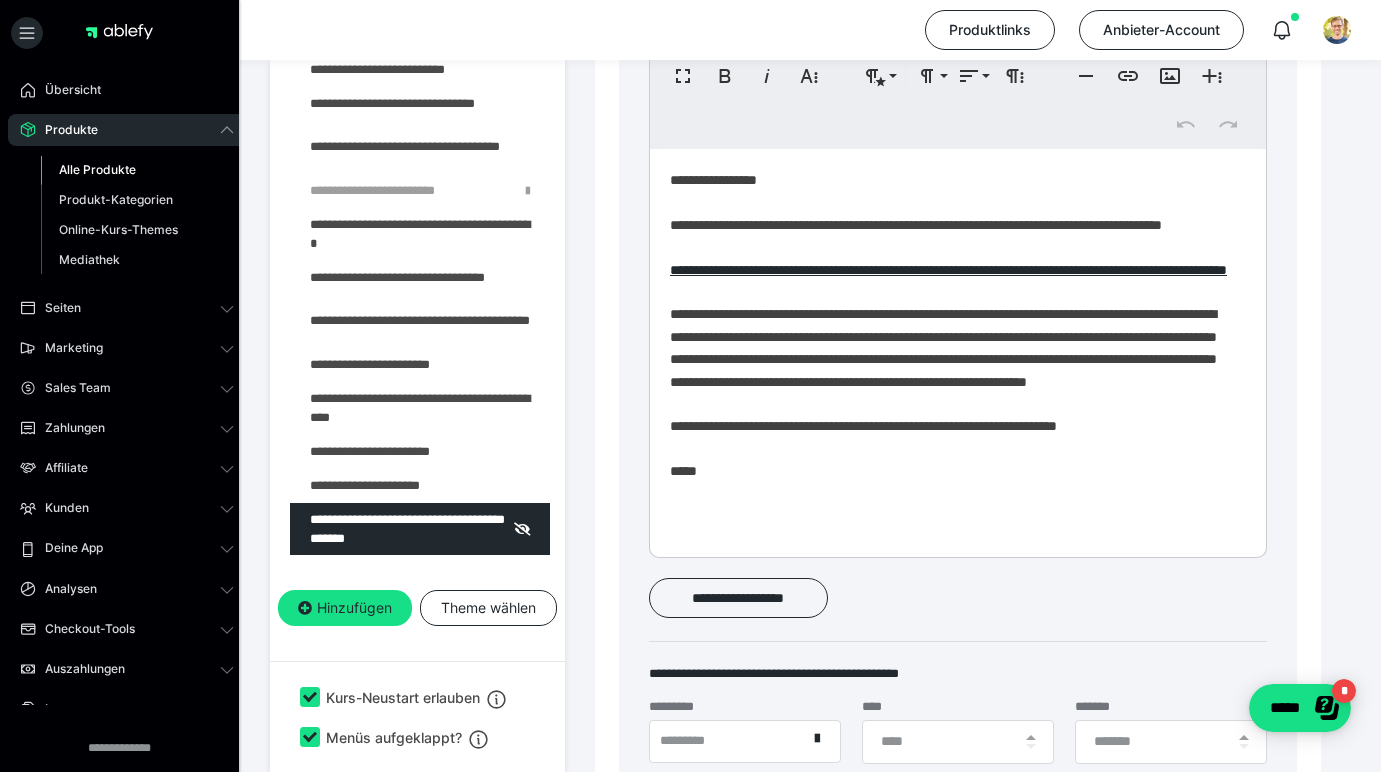 click on "**********" at bounding box center (950, 367) 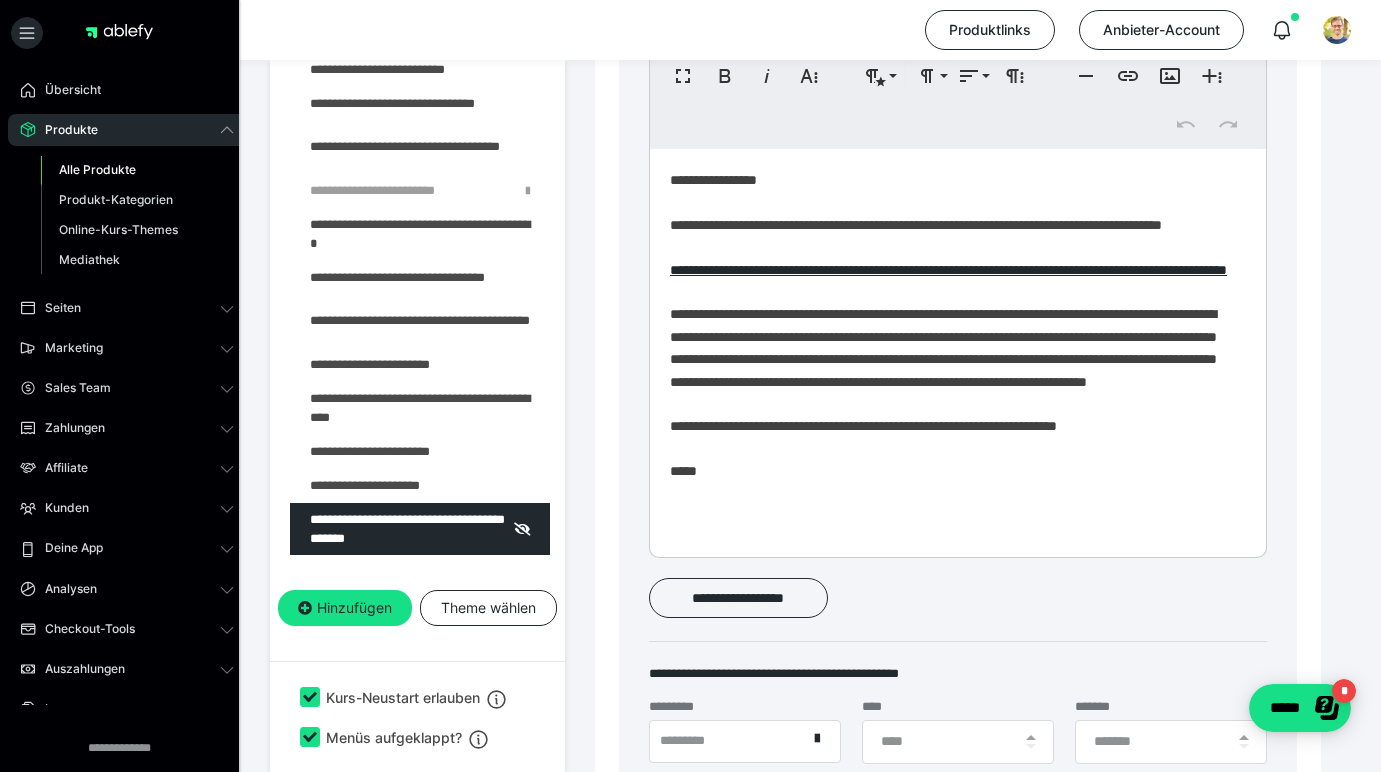 scroll, scrollTop: 842, scrollLeft: 0, axis: vertical 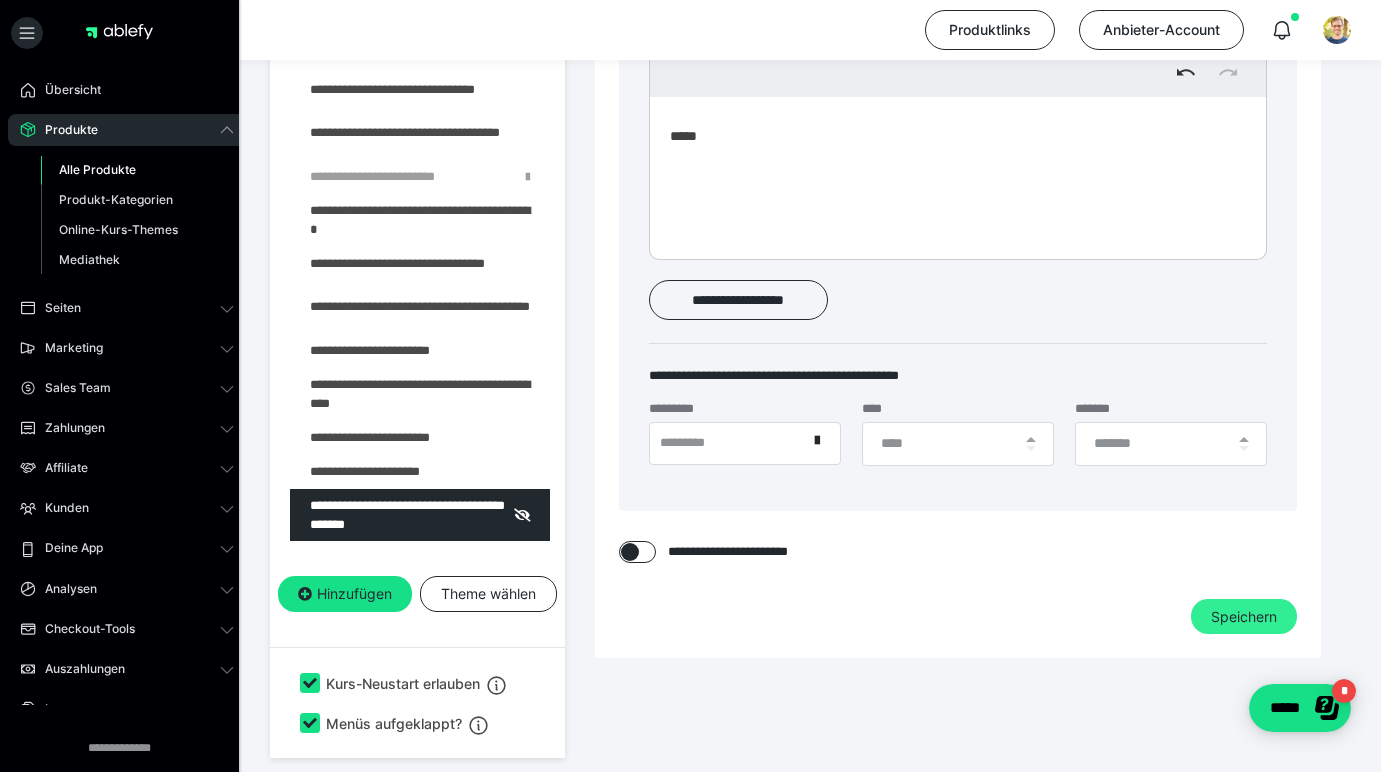 click on "Speichern" at bounding box center [1244, 617] 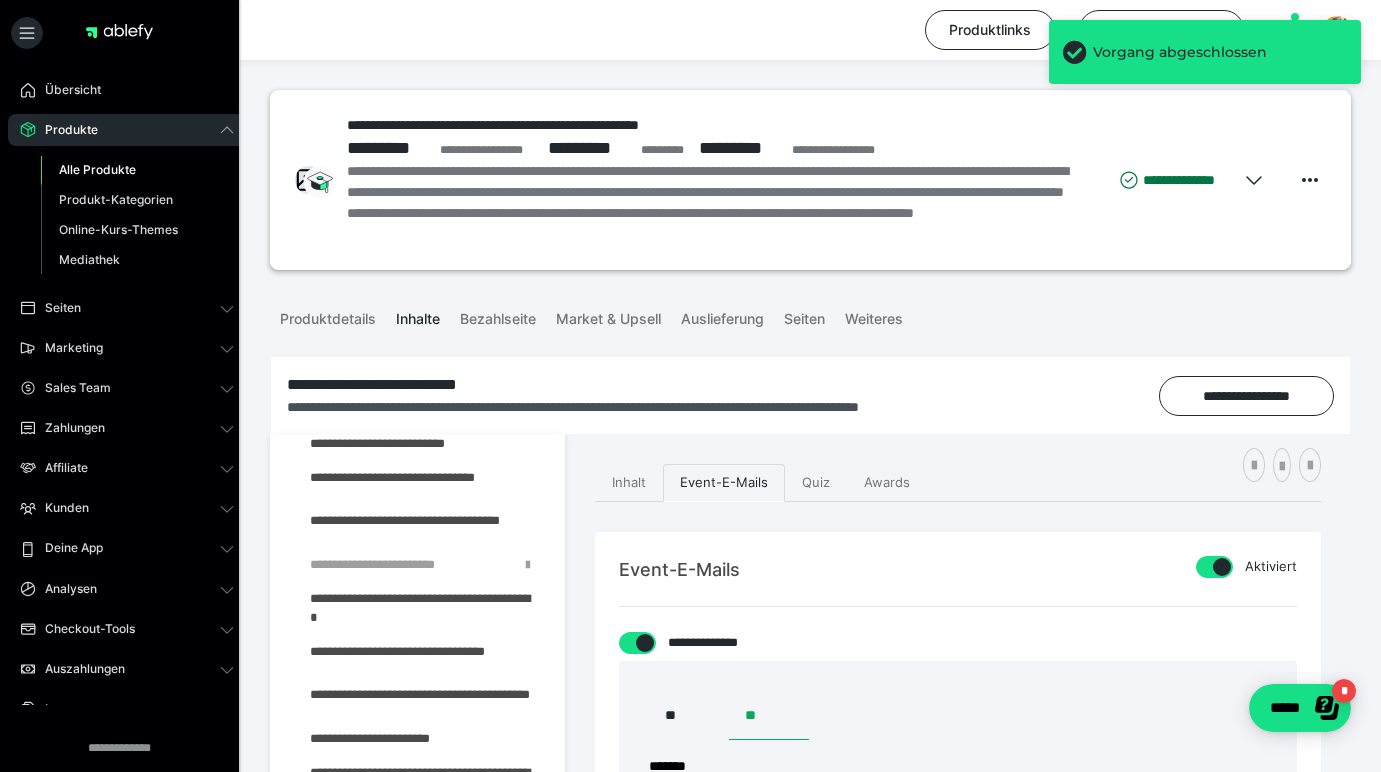 scroll, scrollTop: 0, scrollLeft: 0, axis: both 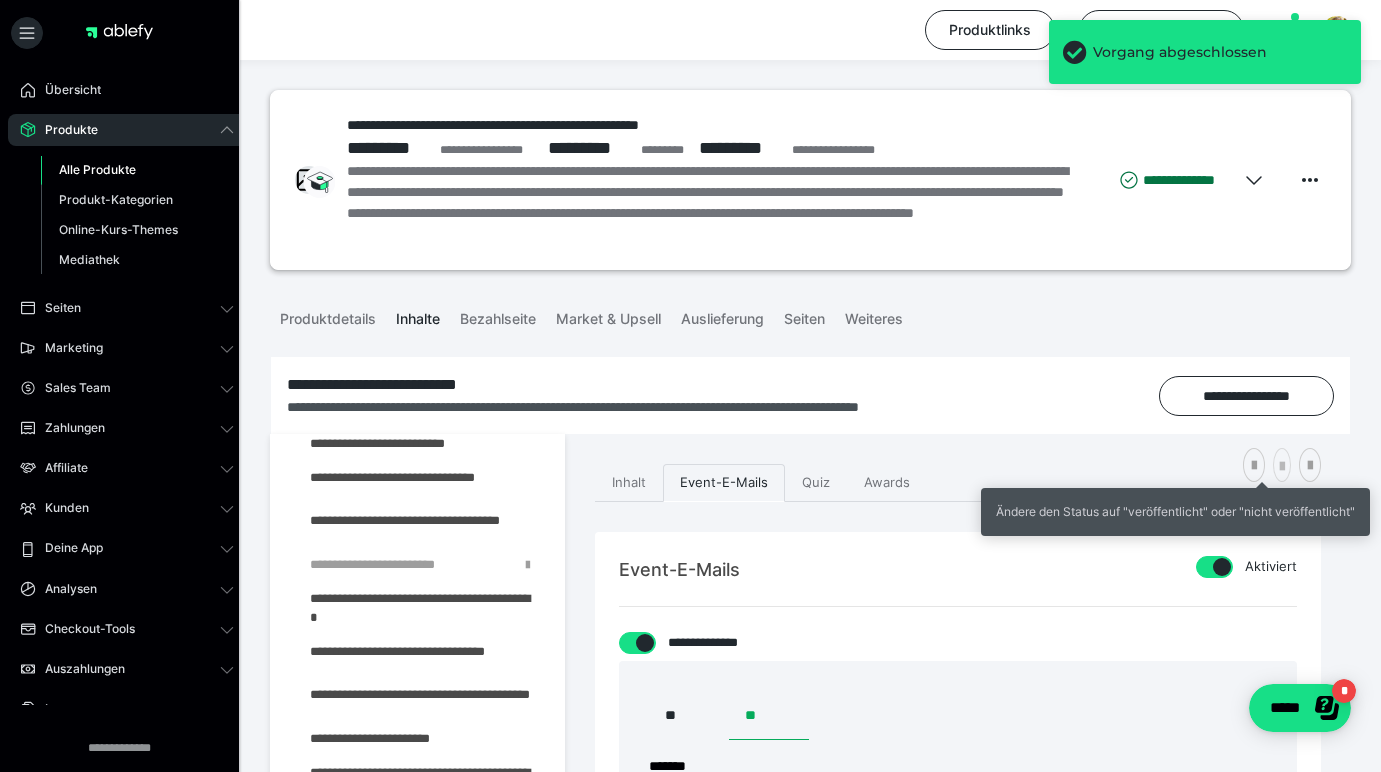 click at bounding box center (1282, 467) 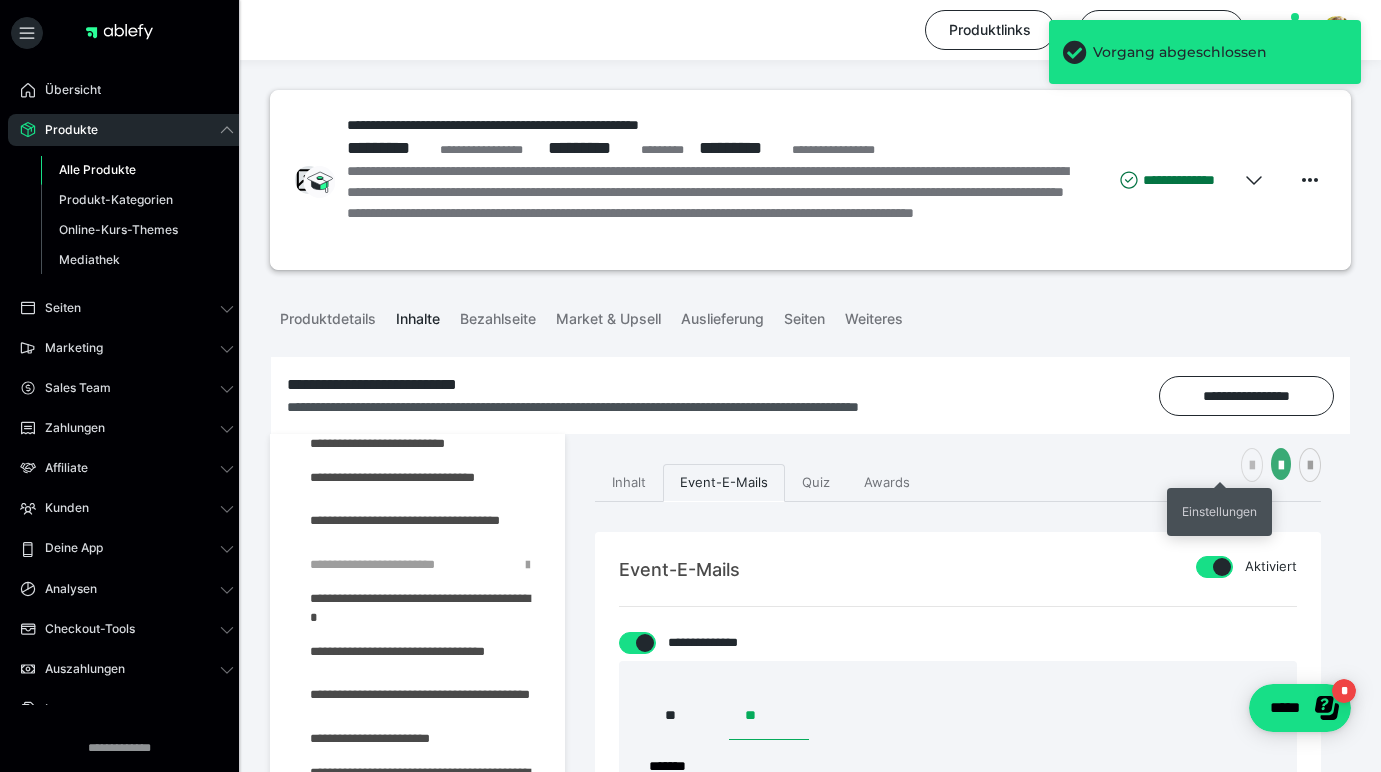 click at bounding box center [1252, 466] 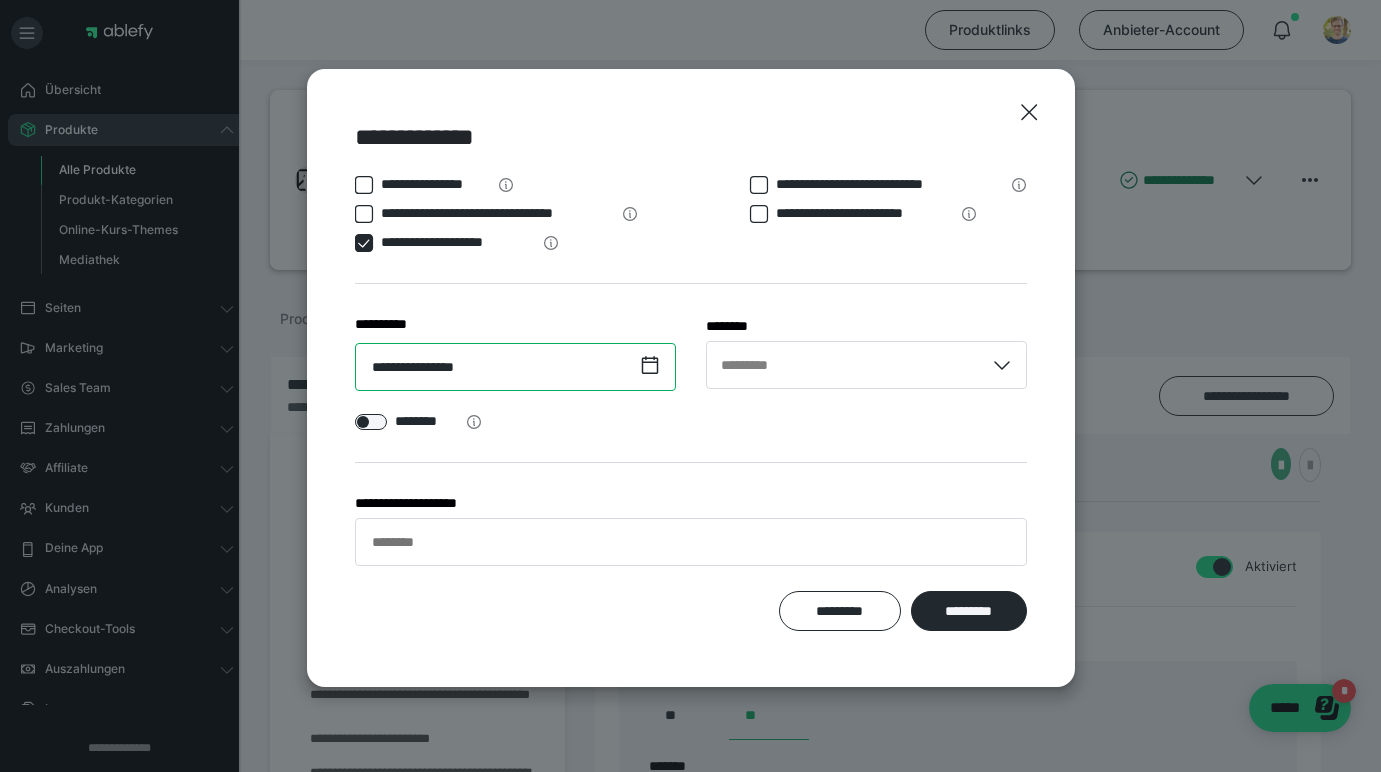 click on "**********" at bounding box center (515, 367) 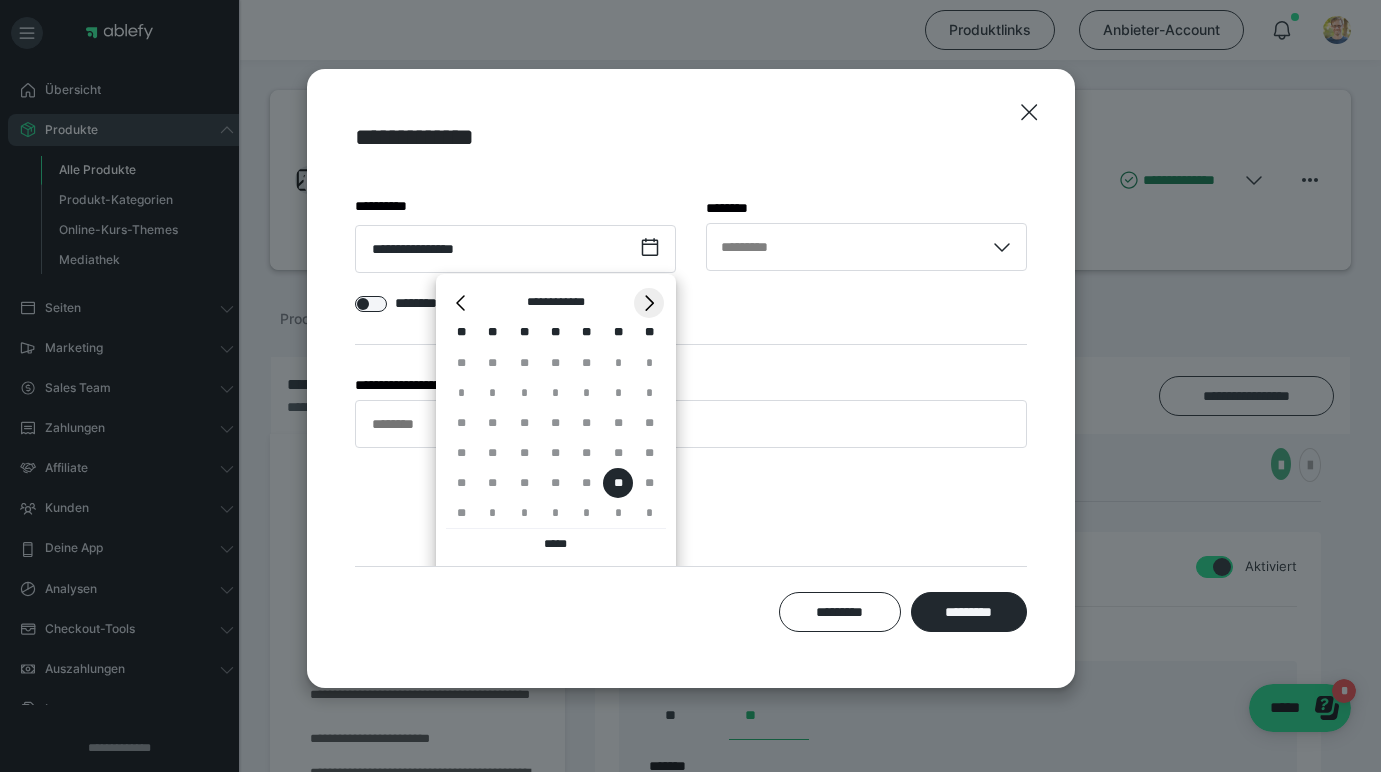 click on "*" at bounding box center (649, 303) 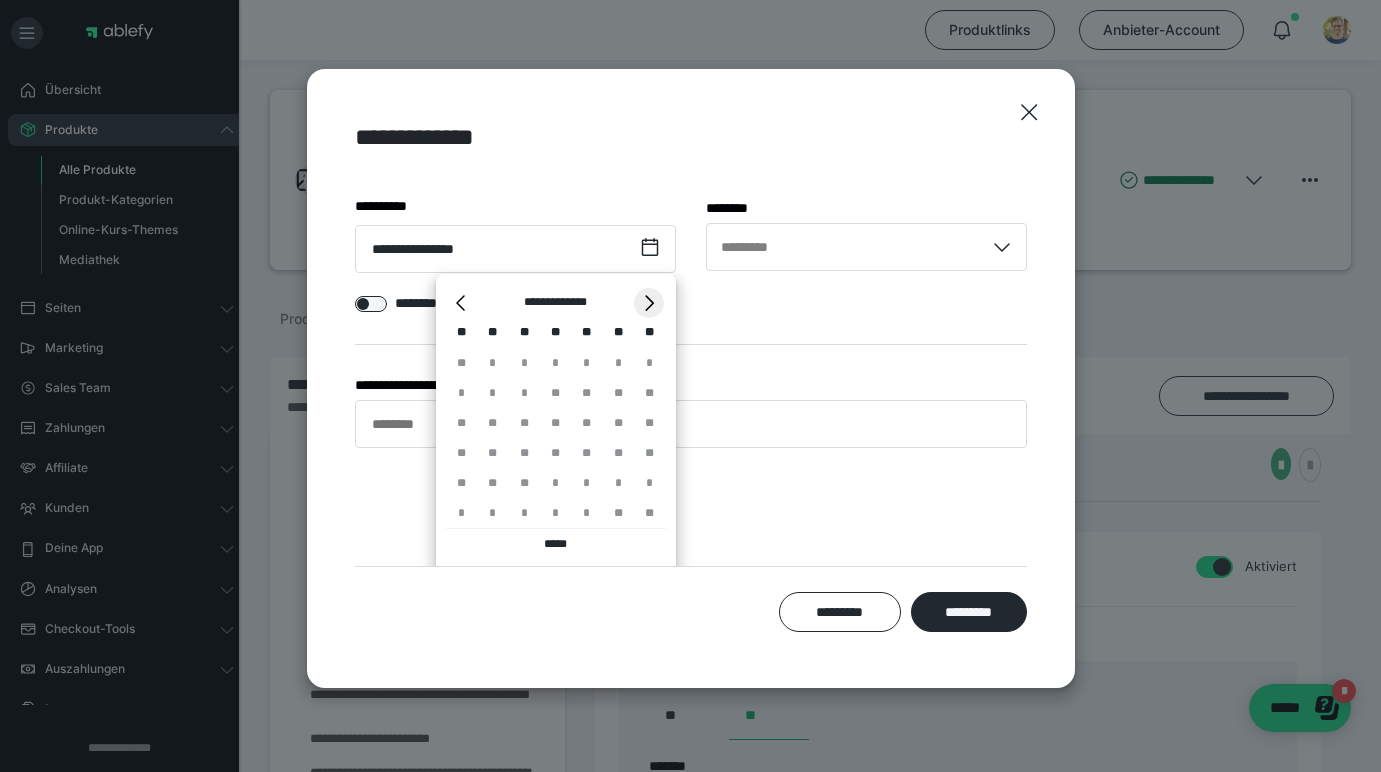 click on "*" at bounding box center (649, 303) 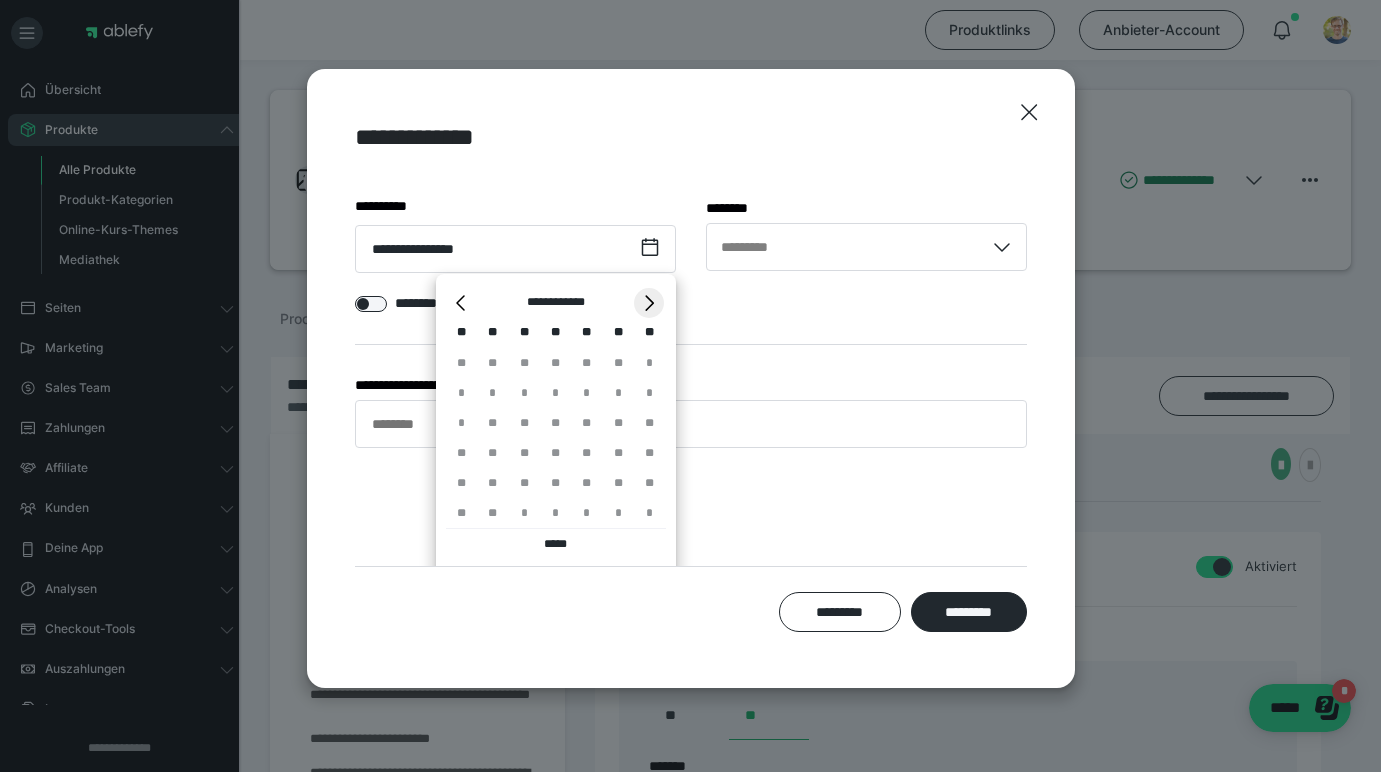 click on "*" at bounding box center [649, 303] 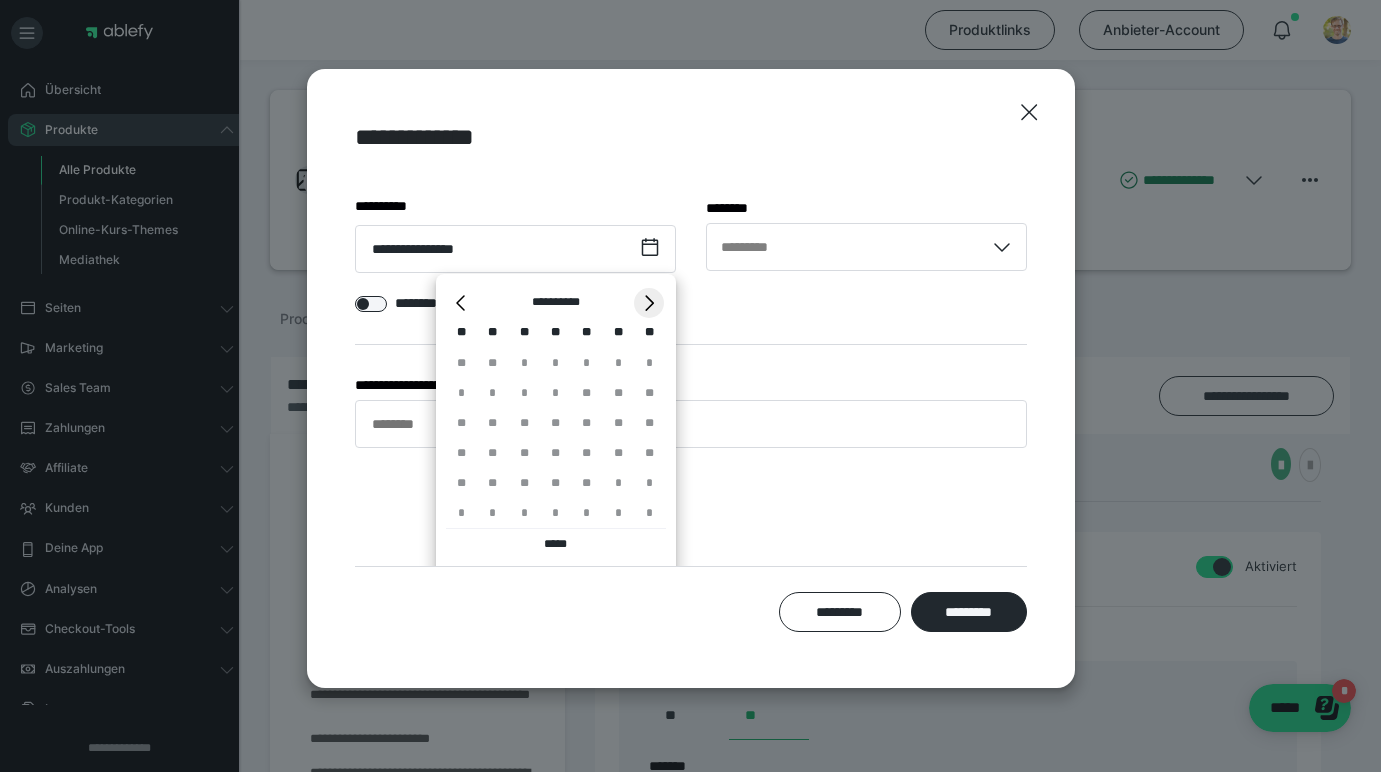 click on "*" at bounding box center (649, 303) 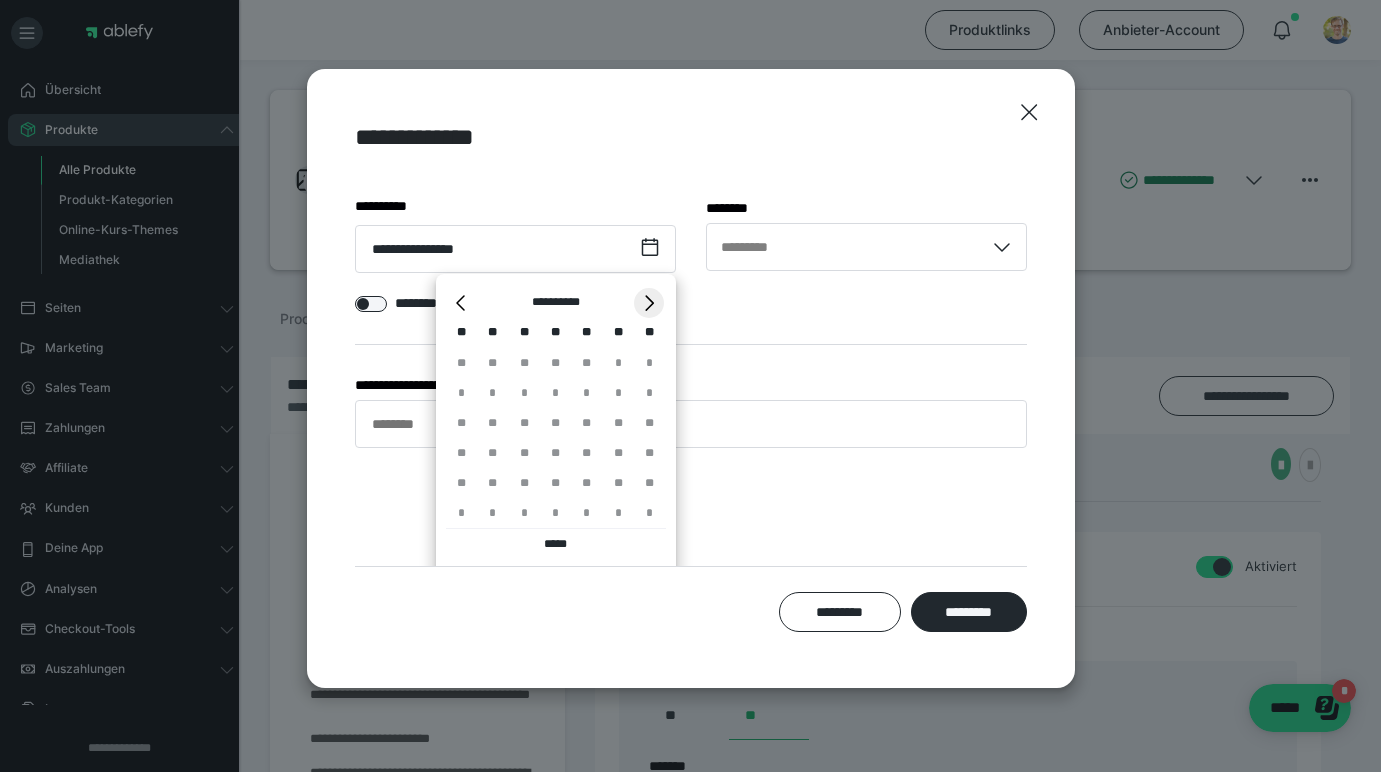 click on "*" at bounding box center (649, 303) 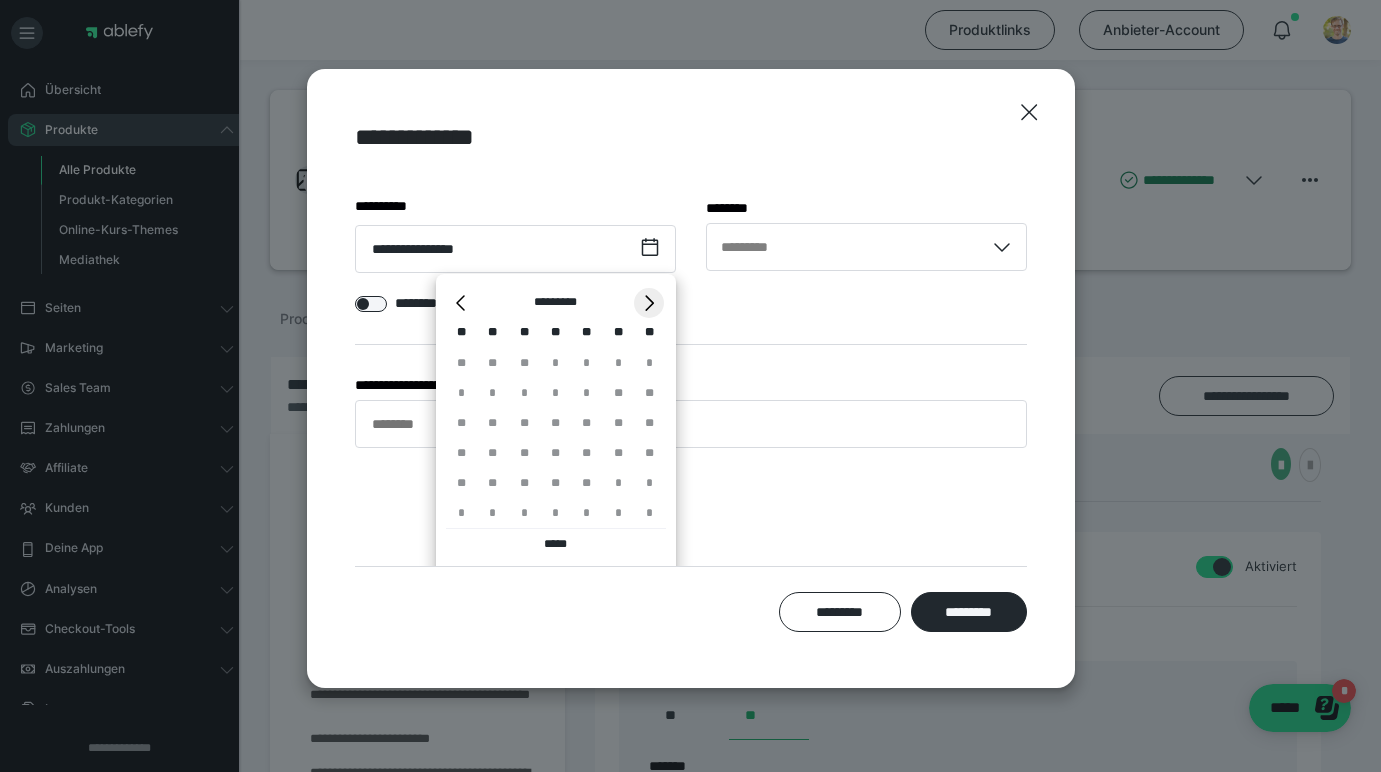 click on "*" at bounding box center [649, 303] 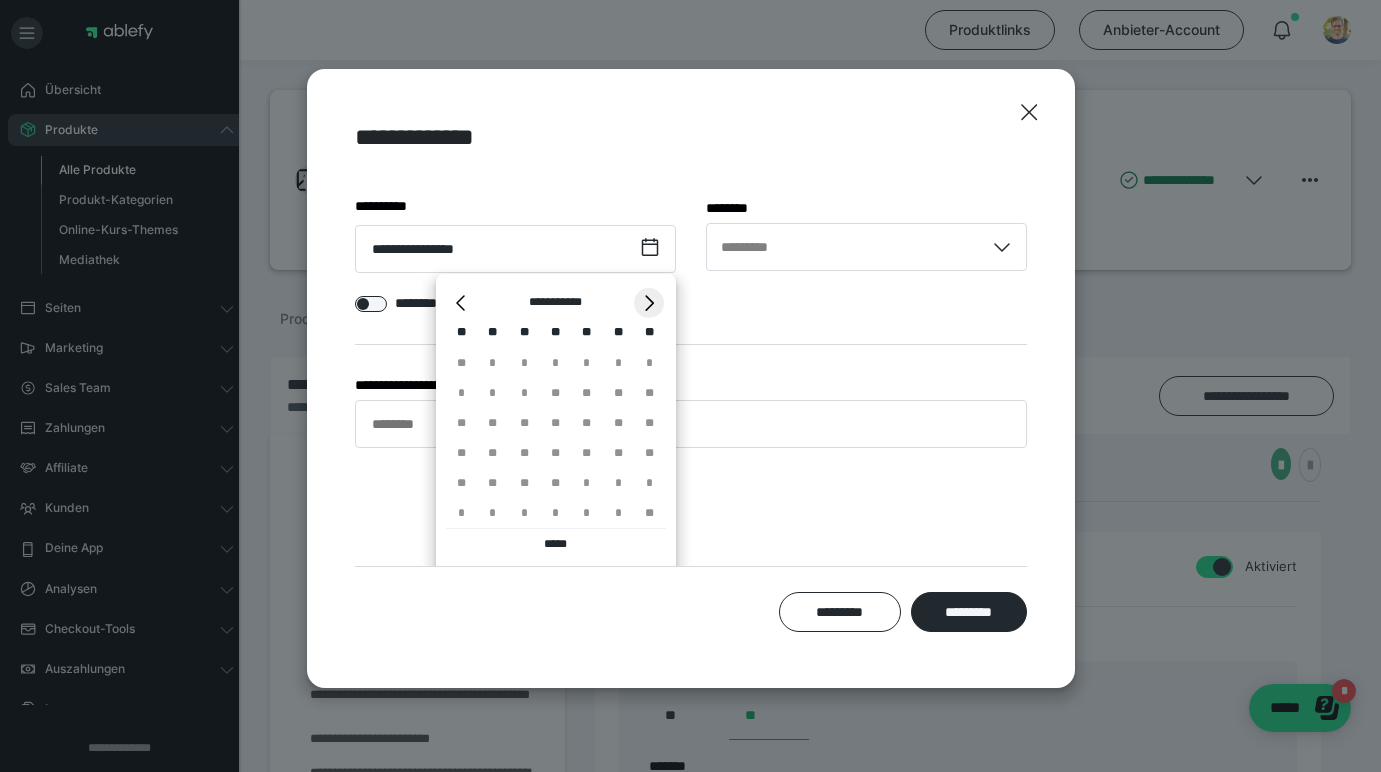 click on "*" at bounding box center [649, 303] 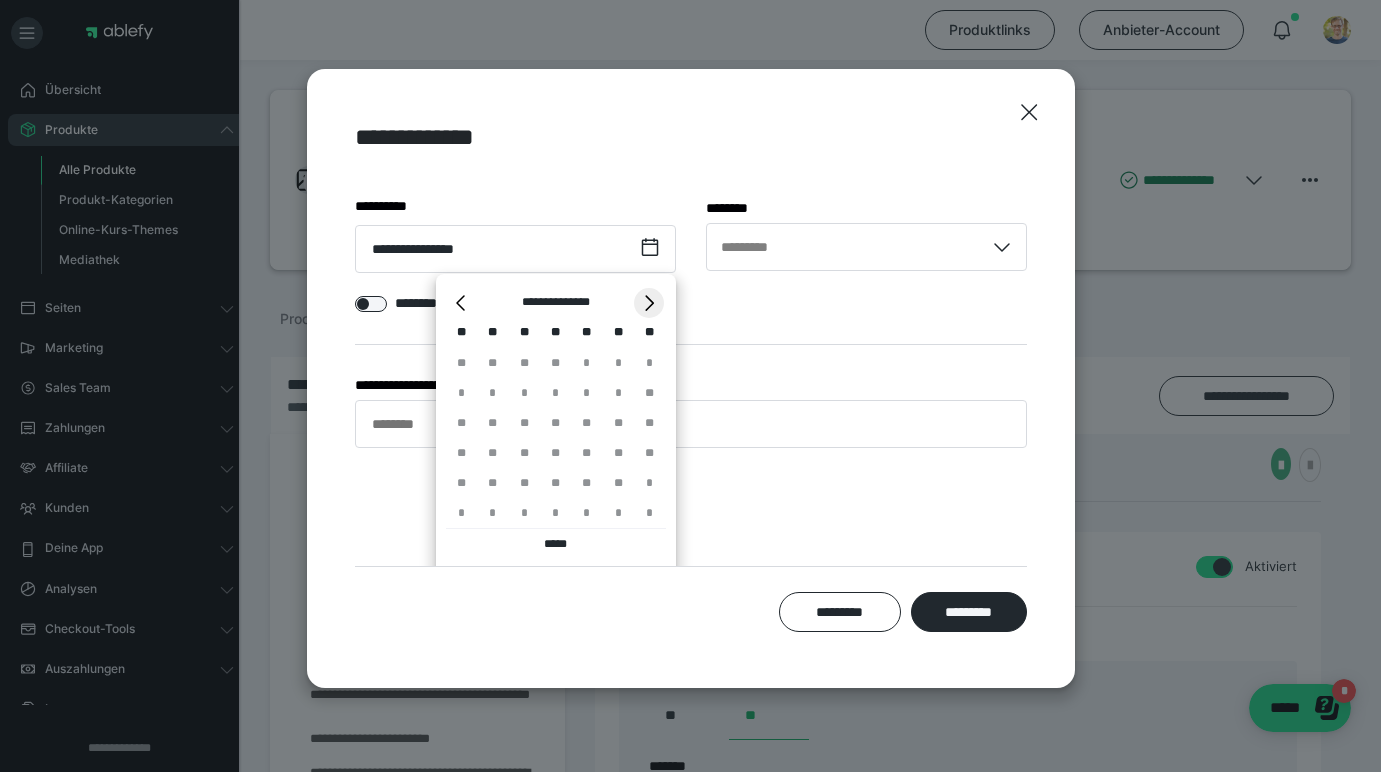 click on "*" at bounding box center (649, 303) 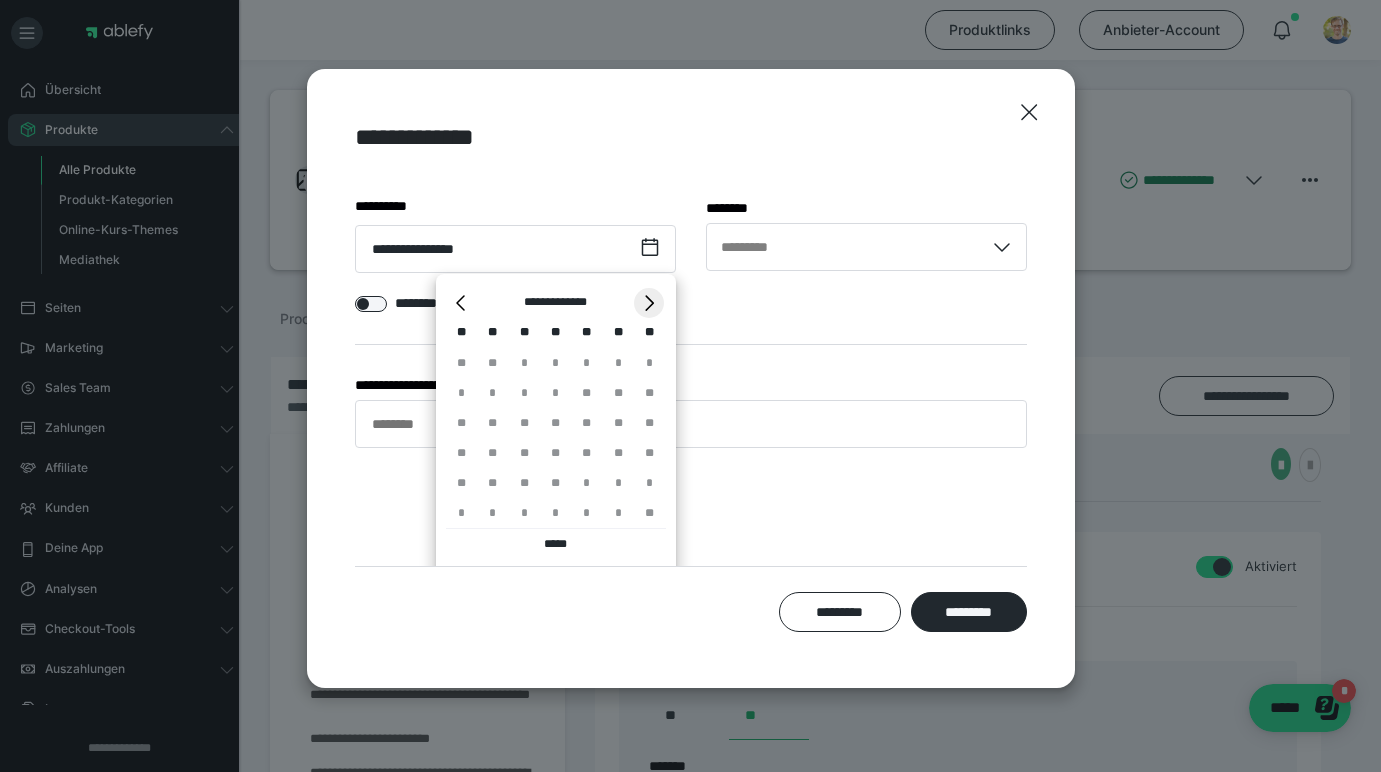 click on "*" at bounding box center [649, 303] 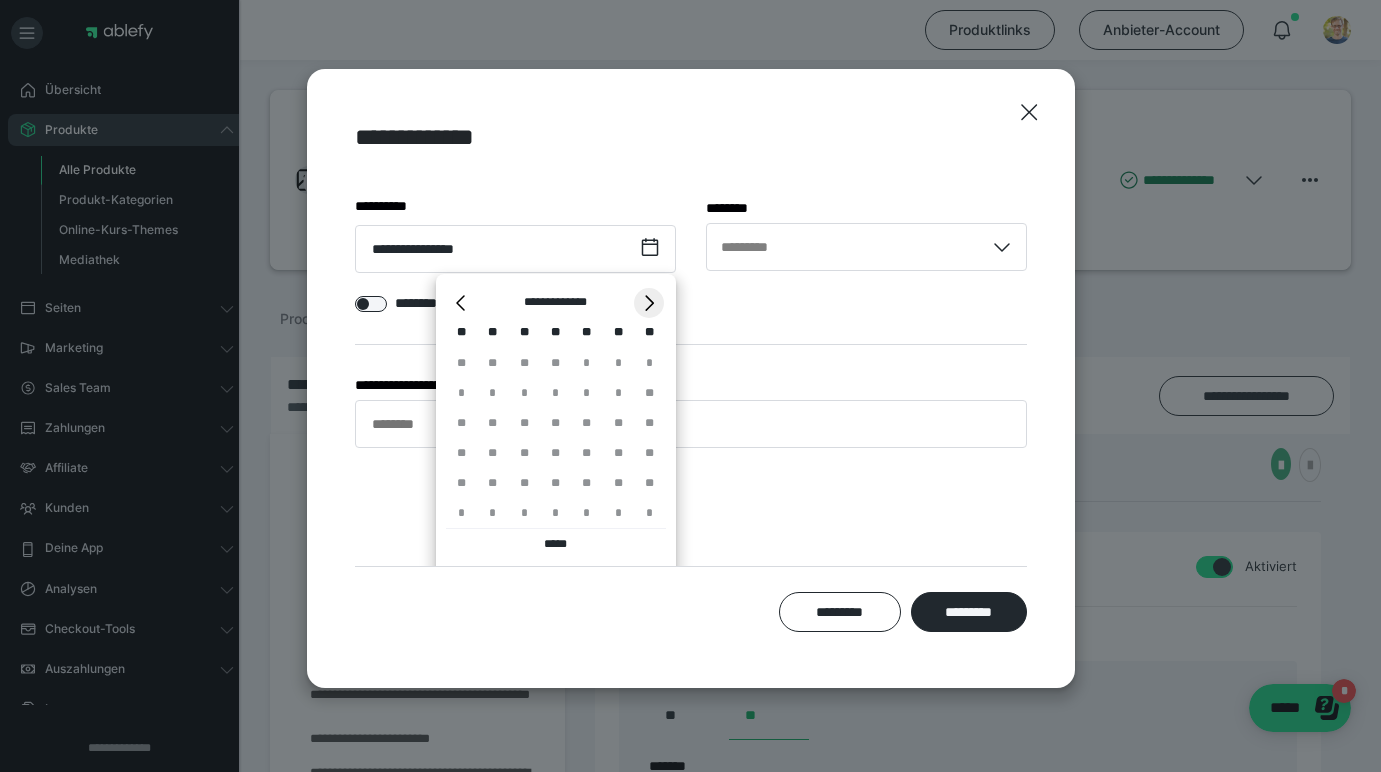 click on "*" at bounding box center (649, 303) 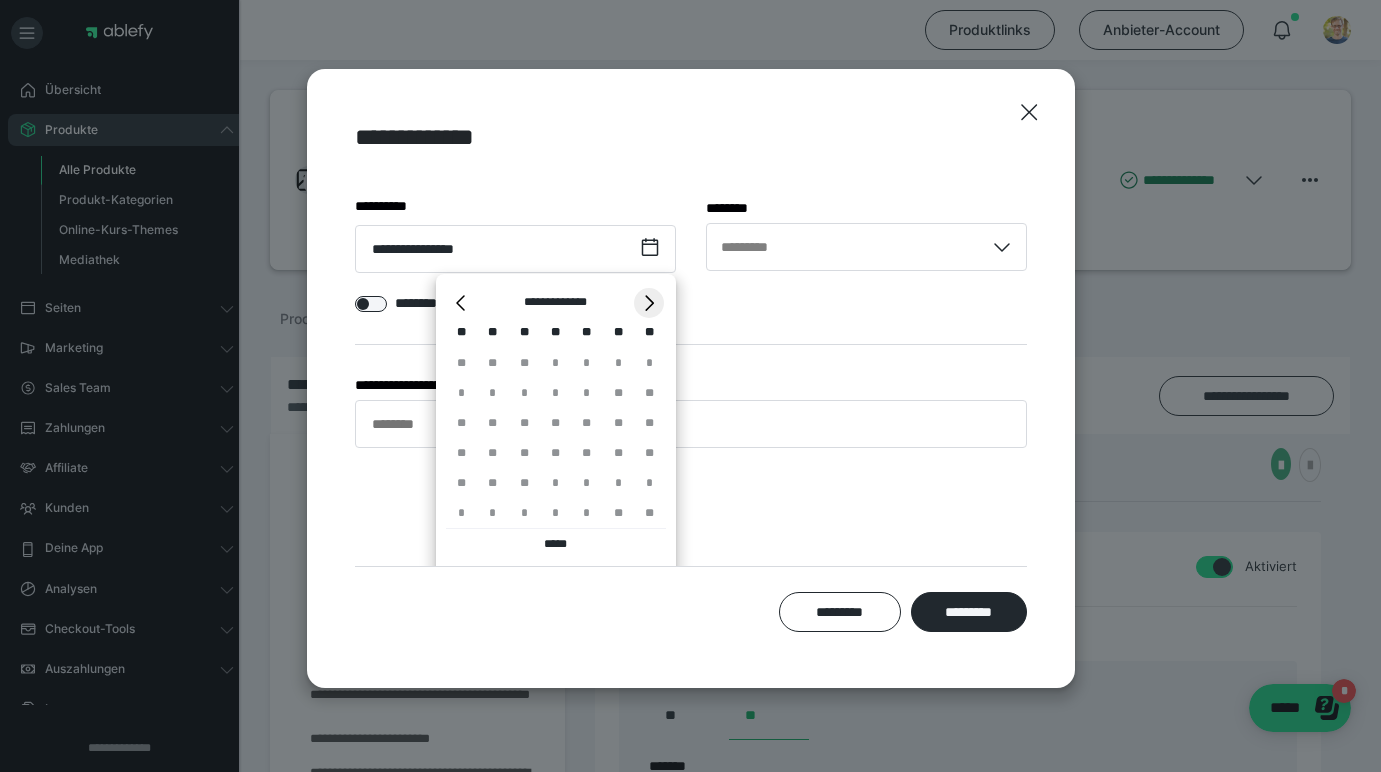 click on "*" at bounding box center (649, 303) 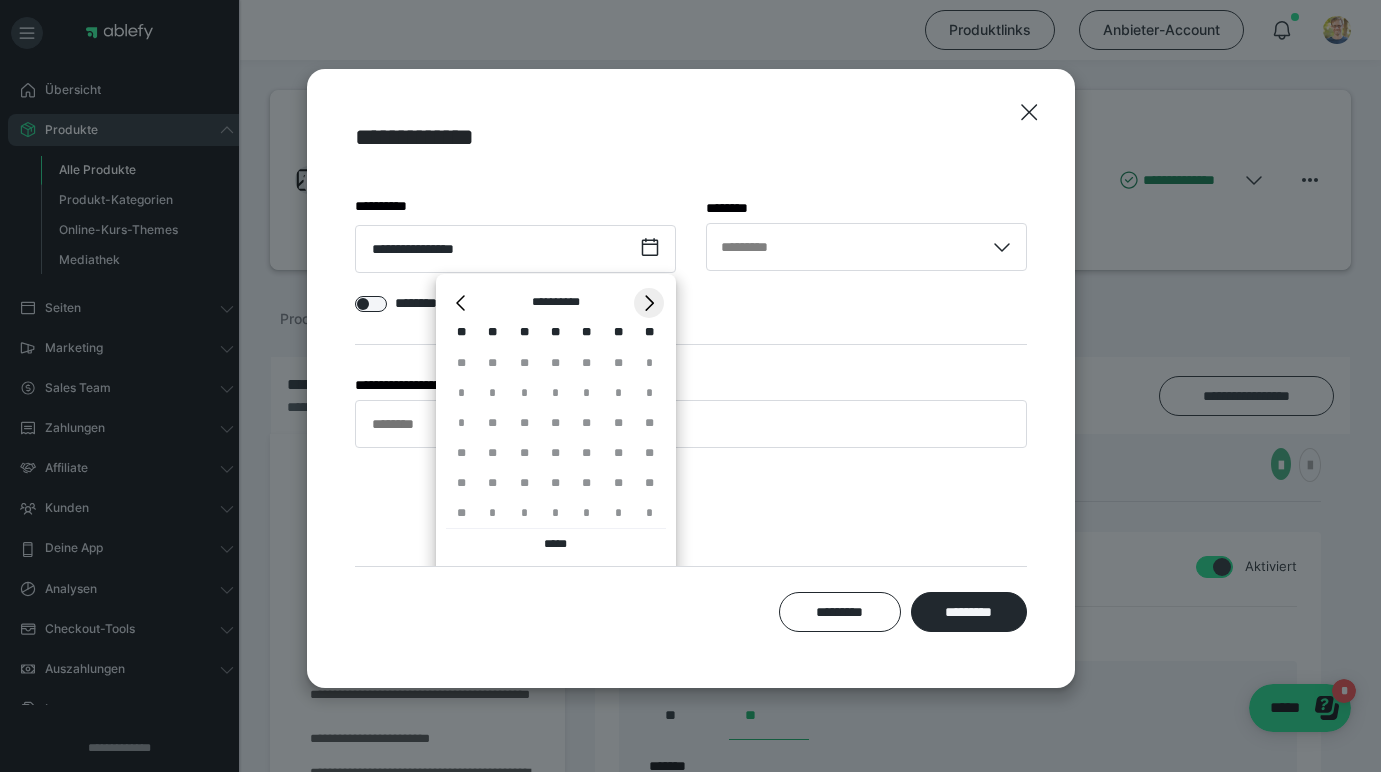 click on "*" at bounding box center (649, 303) 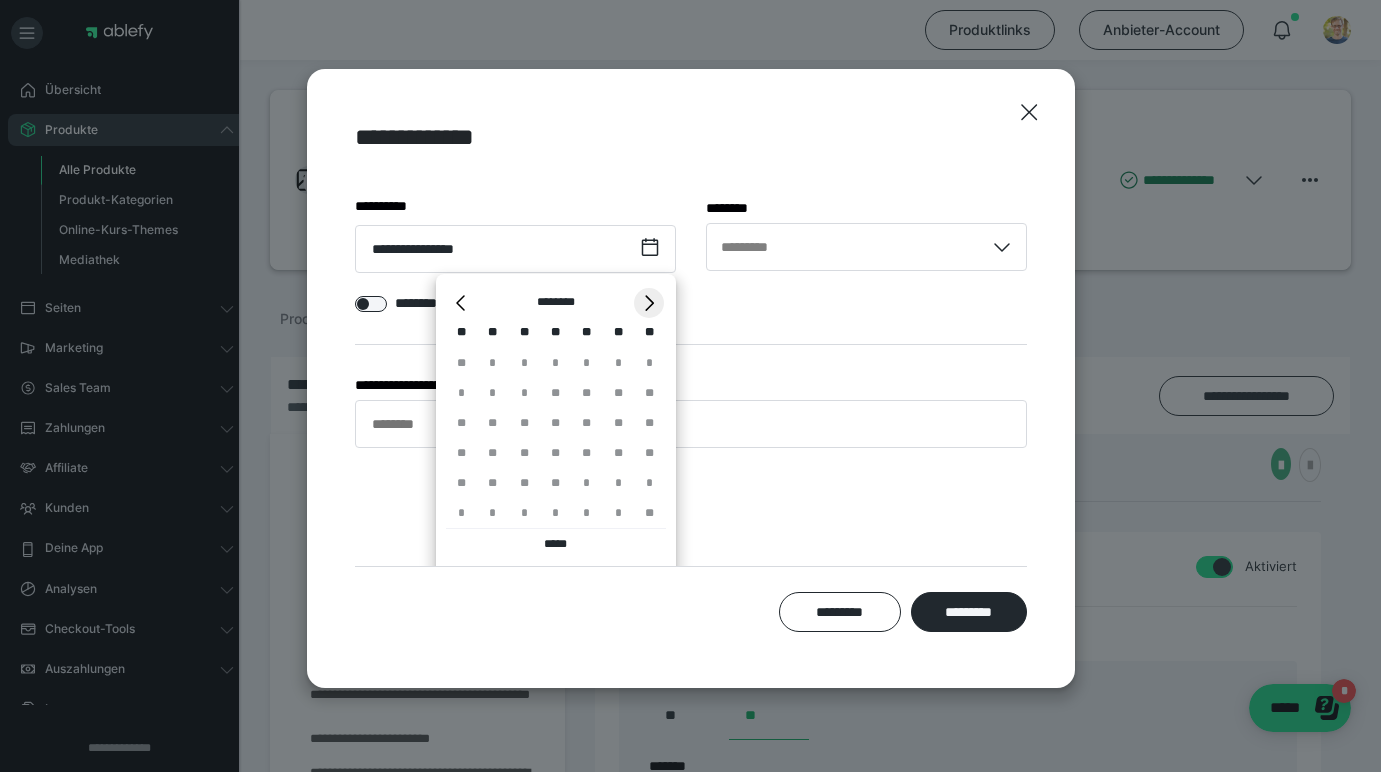 click on "*" at bounding box center (649, 303) 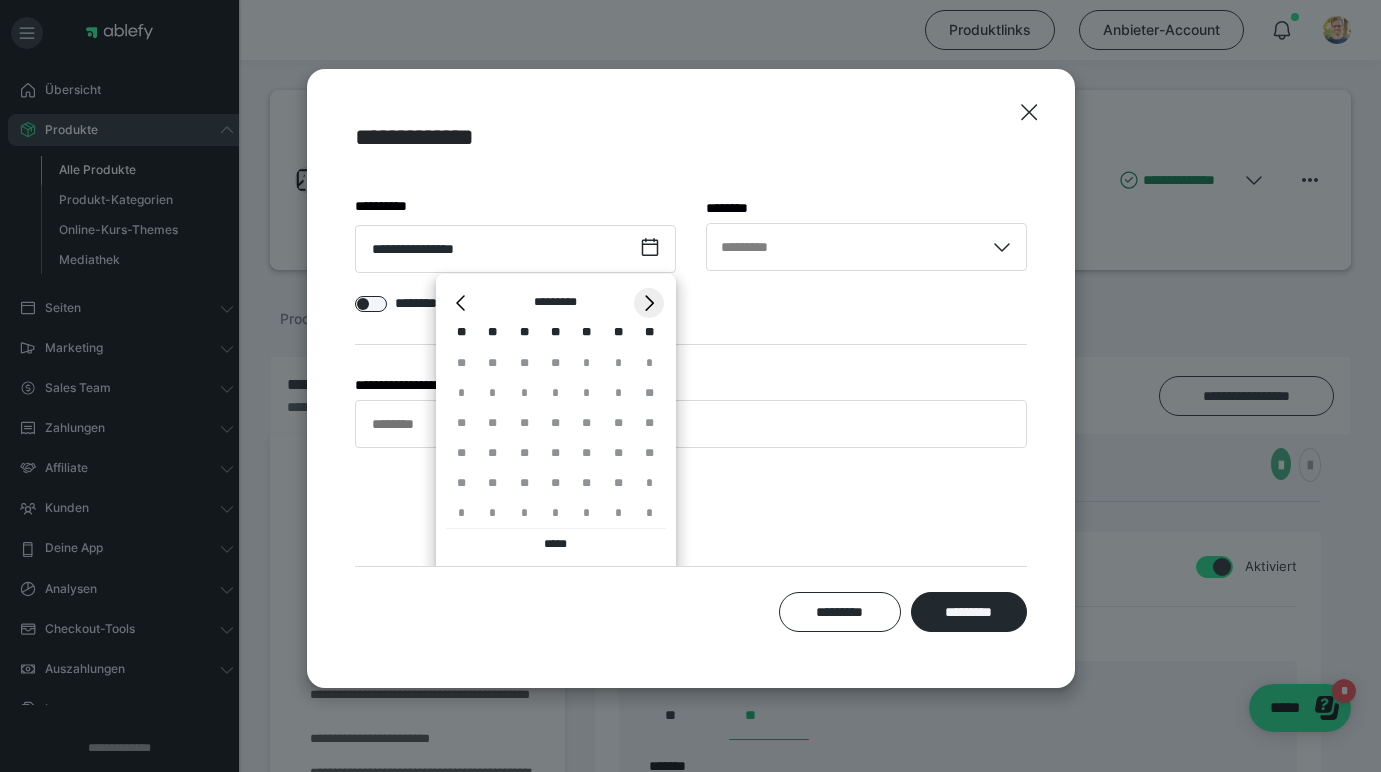 click on "*" at bounding box center (649, 303) 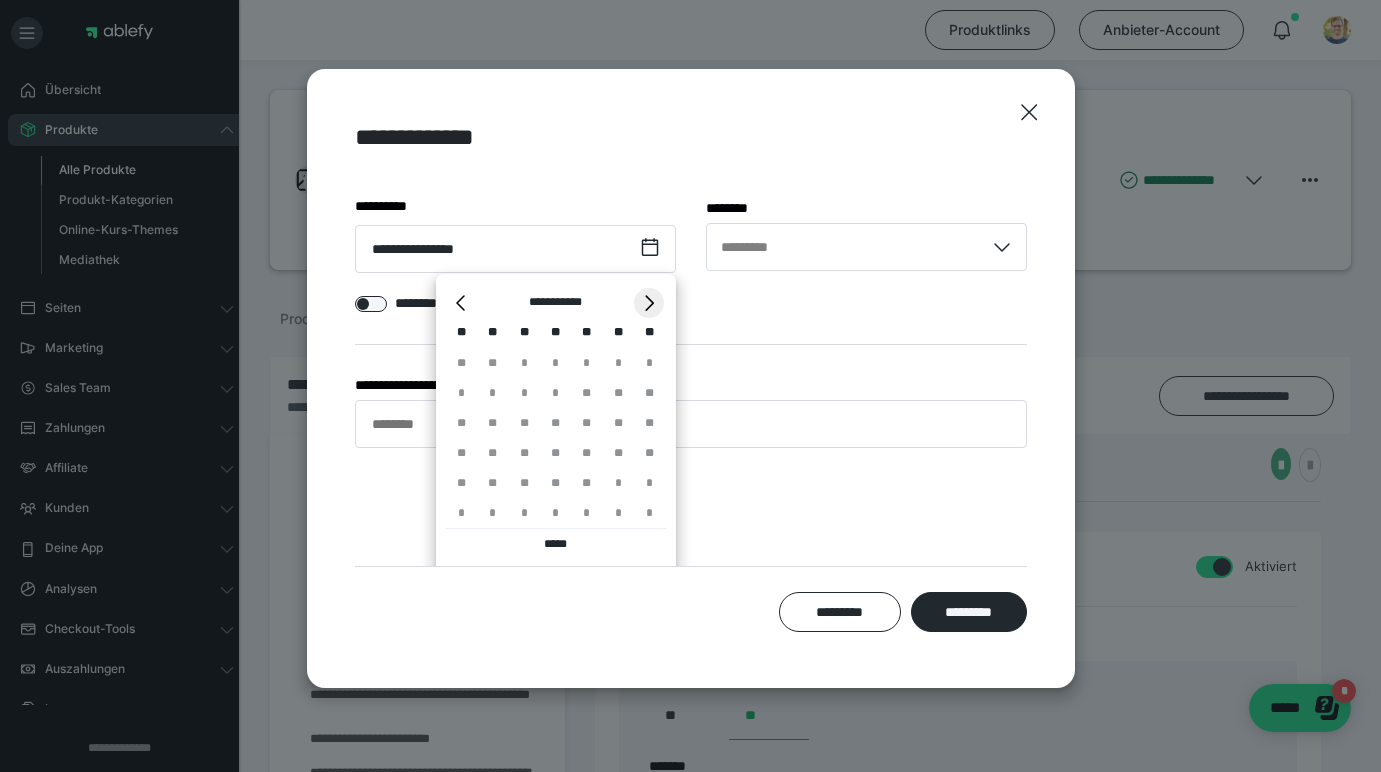 click on "*" at bounding box center [649, 303] 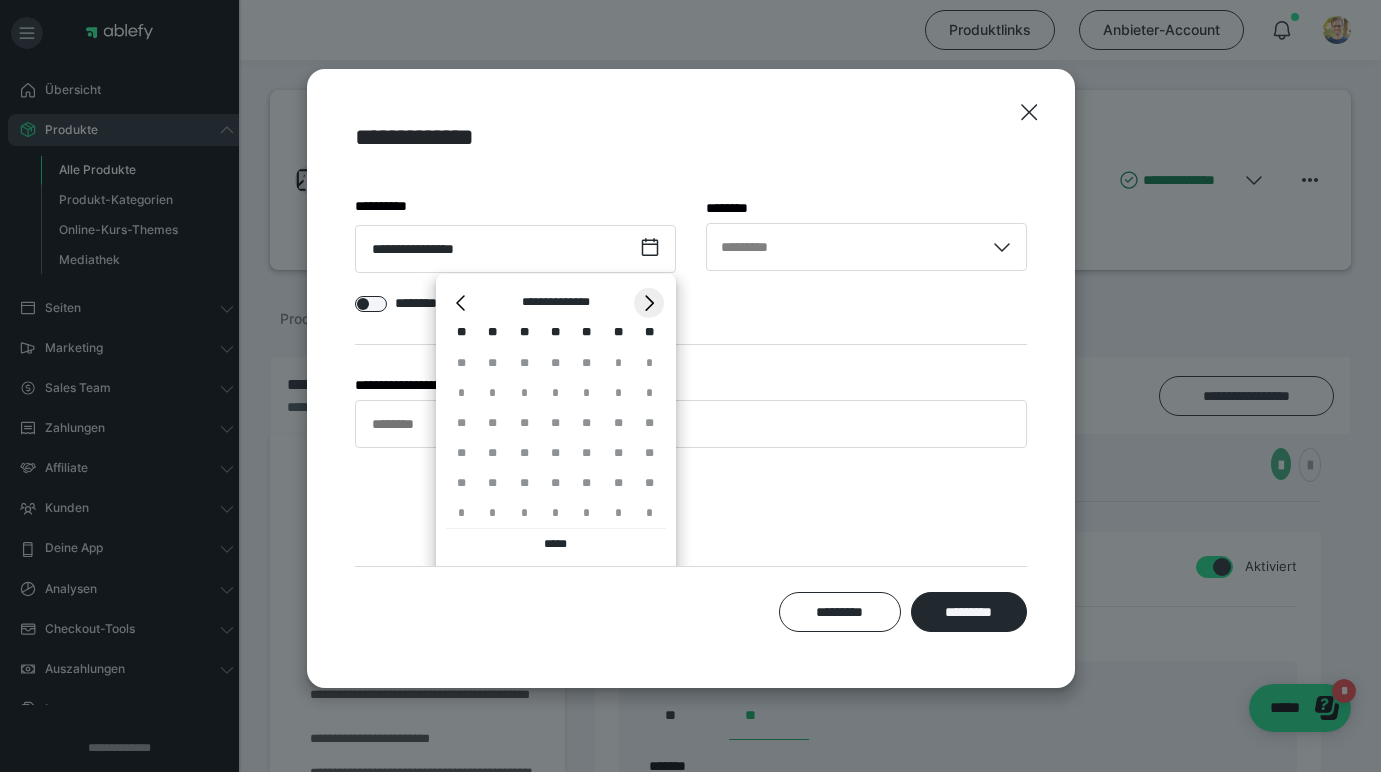 click on "*" at bounding box center (649, 303) 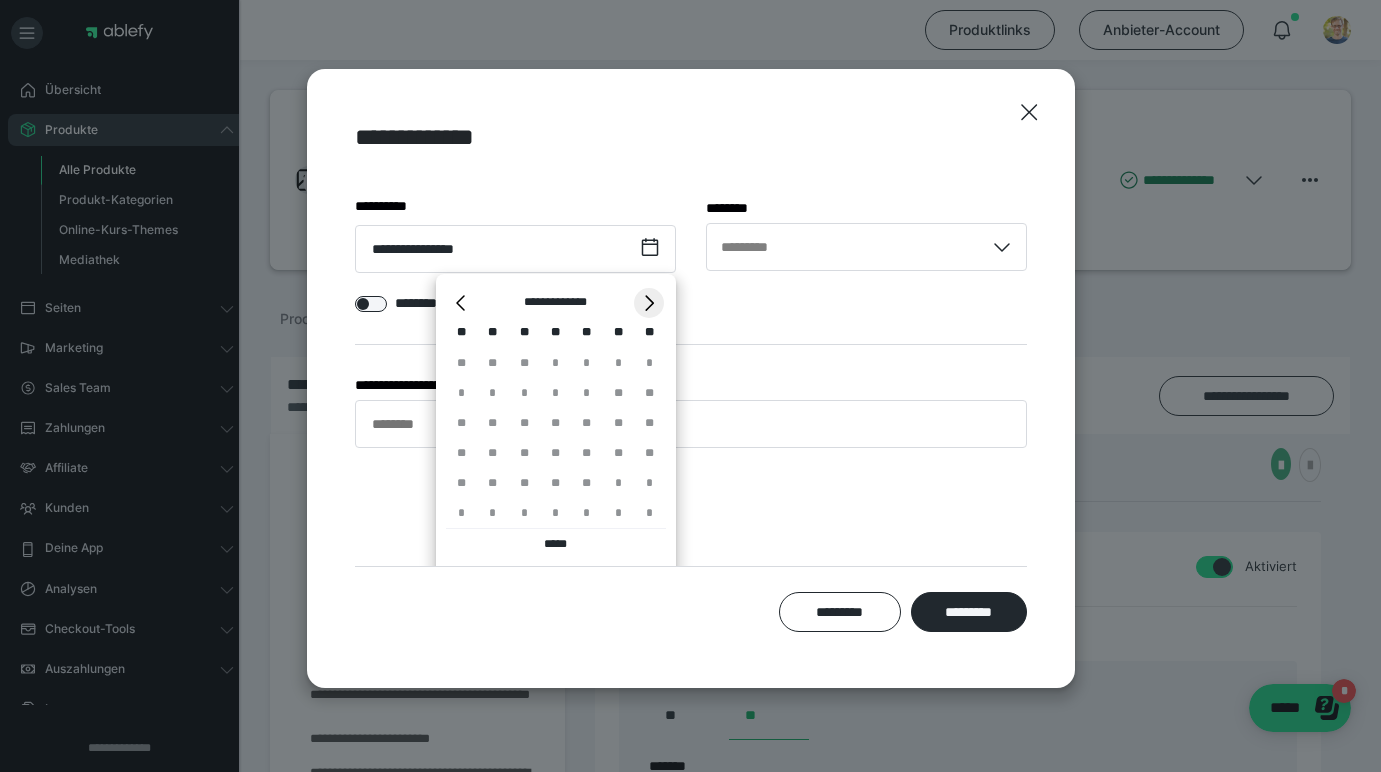 click on "*" at bounding box center [649, 303] 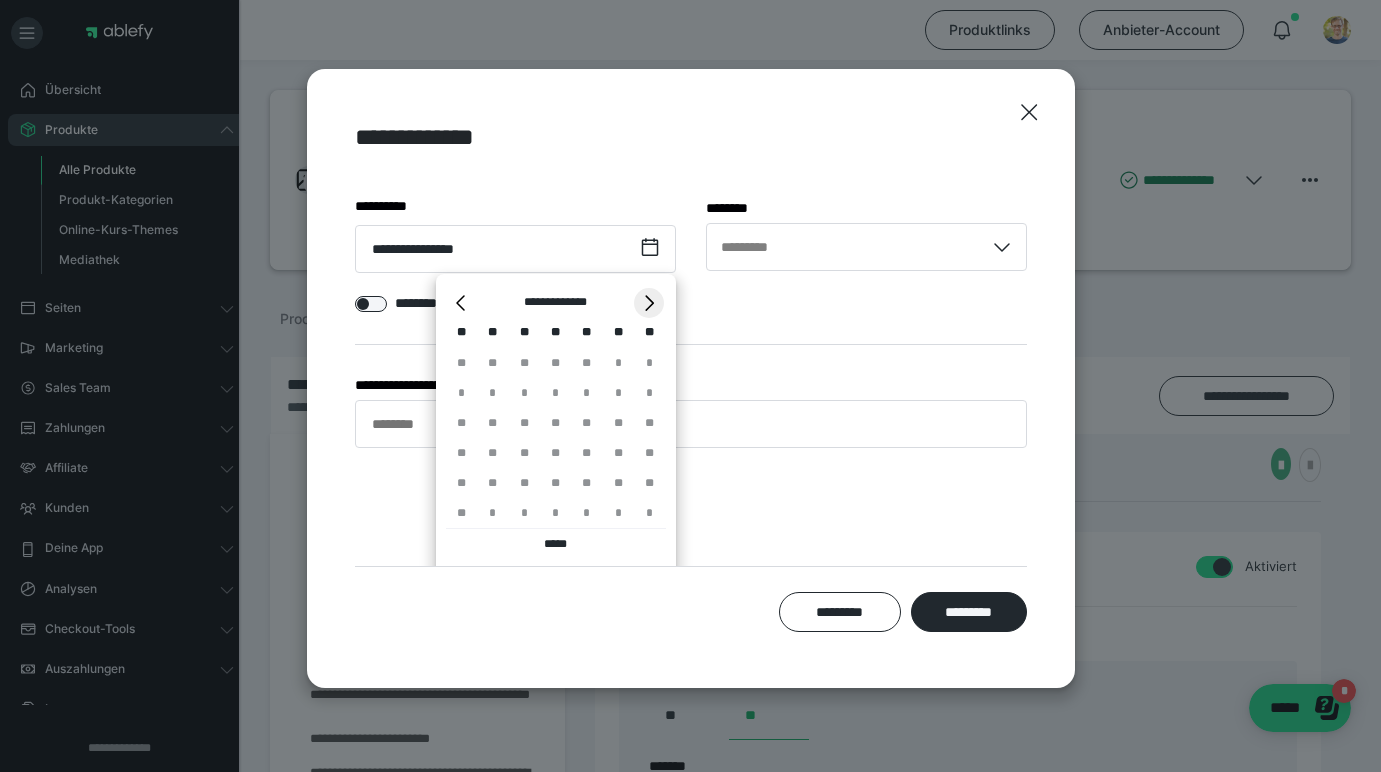 click on "*" at bounding box center (649, 303) 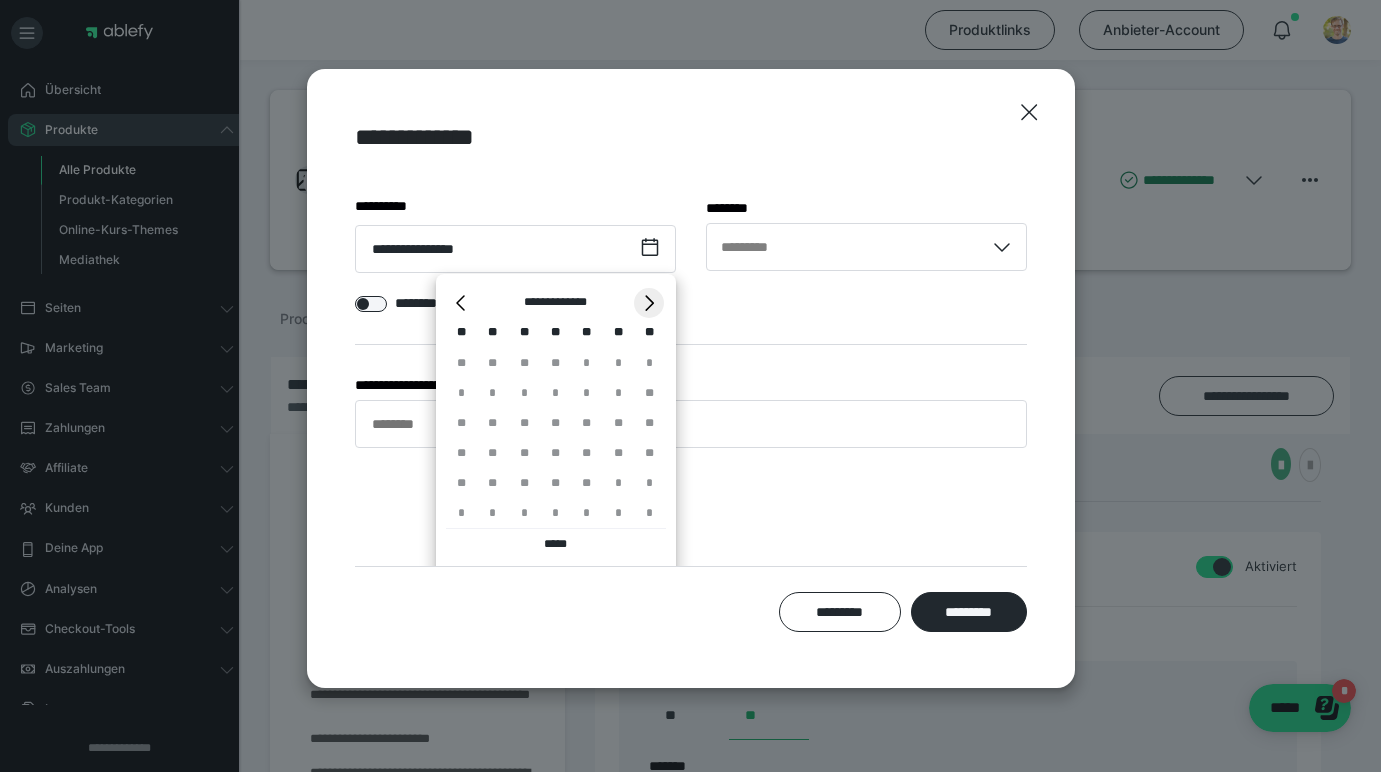 click on "*" at bounding box center [649, 303] 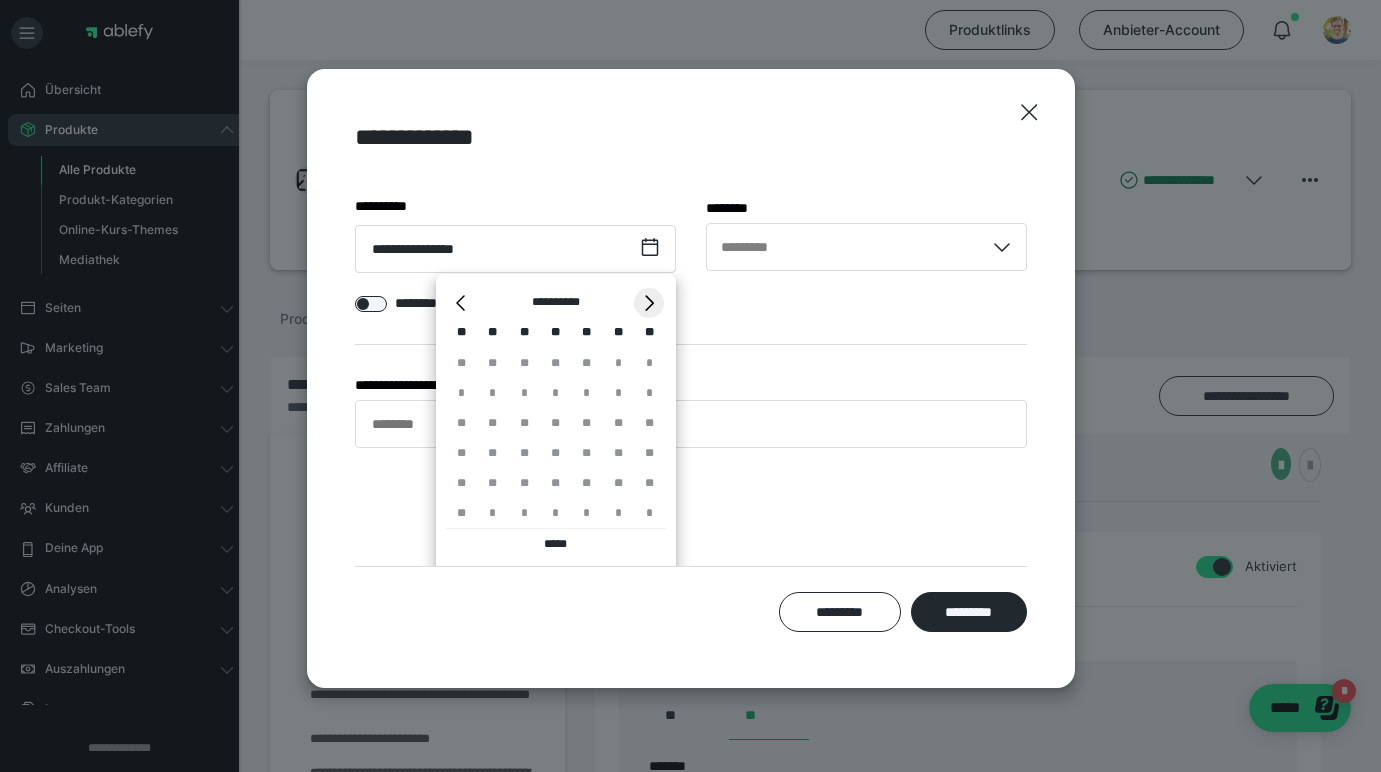 click on "*" at bounding box center (649, 303) 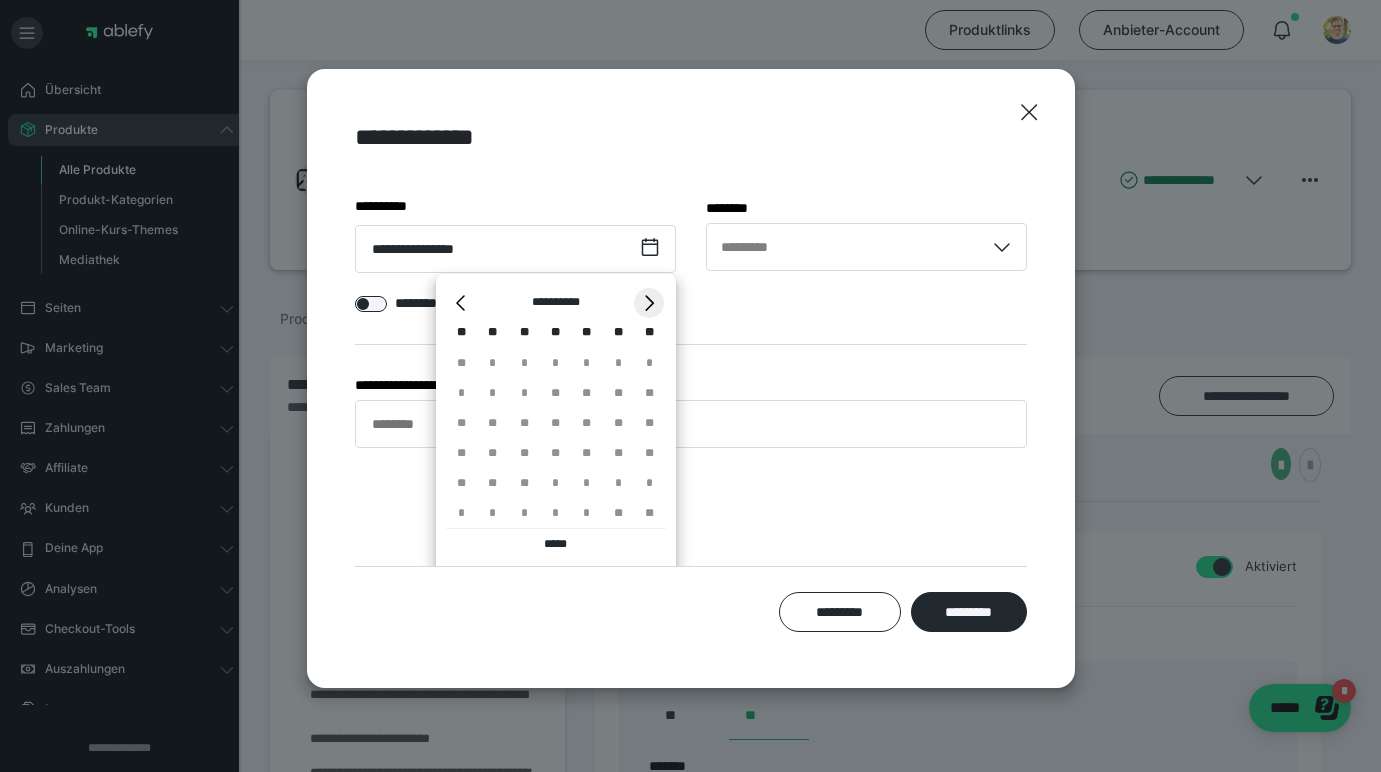 click on "*" at bounding box center [649, 303] 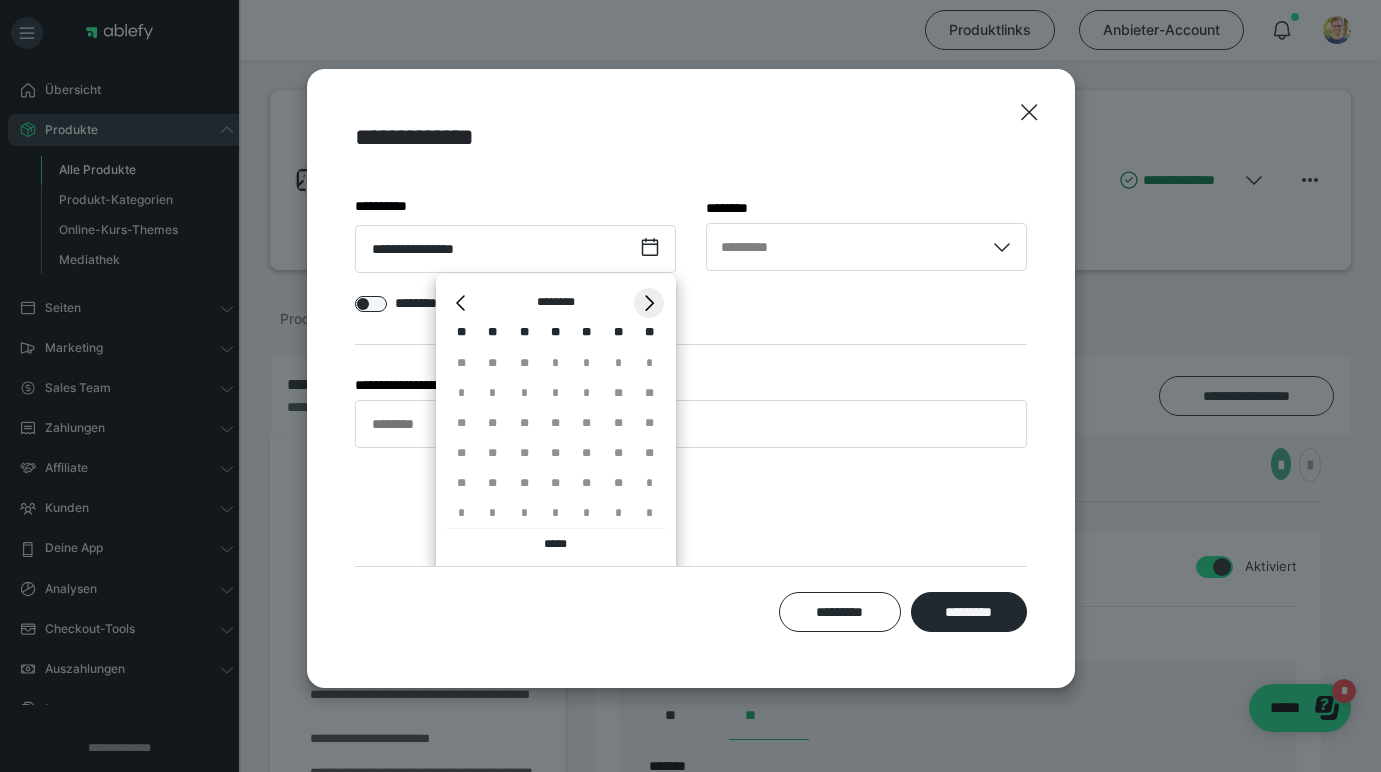 click on "*" at bounding box center [649, 303] 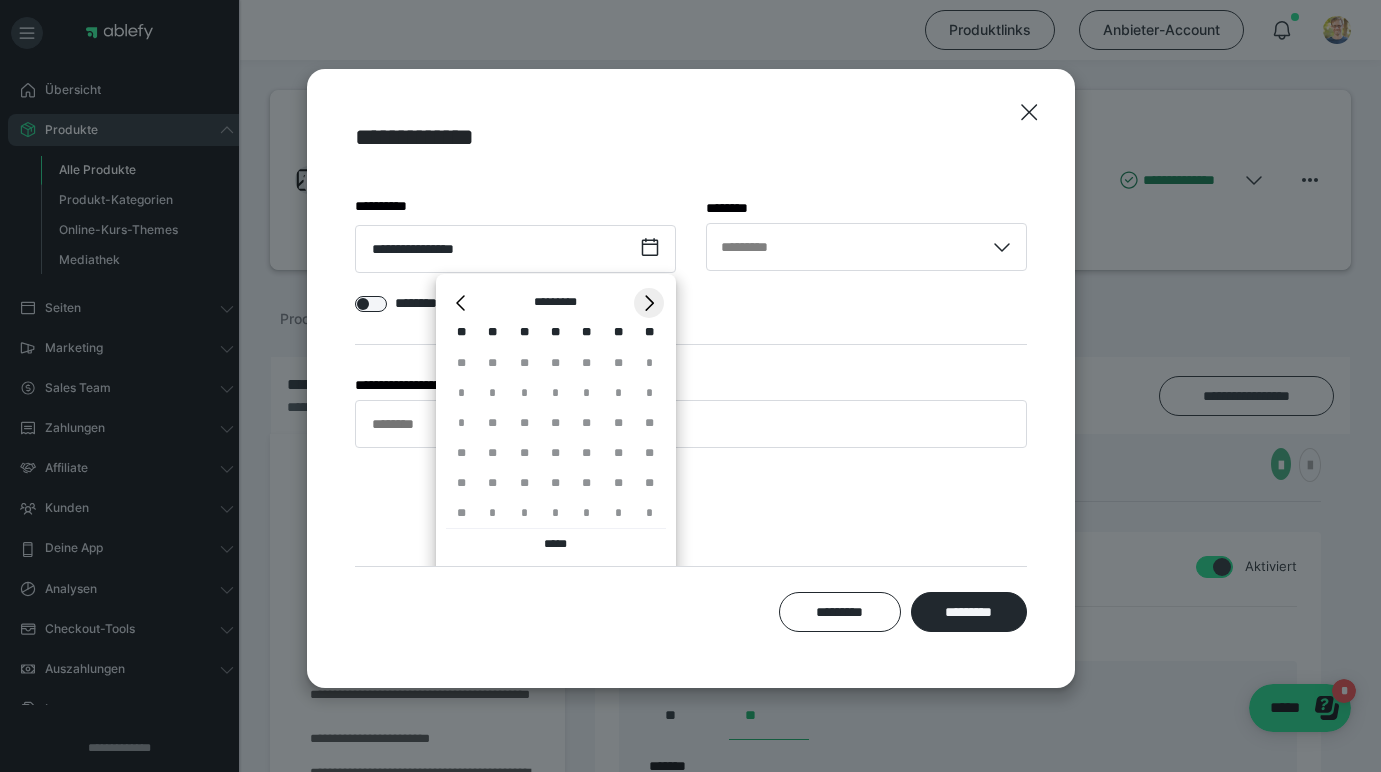 click on "*" at bounding box center [649, 303] 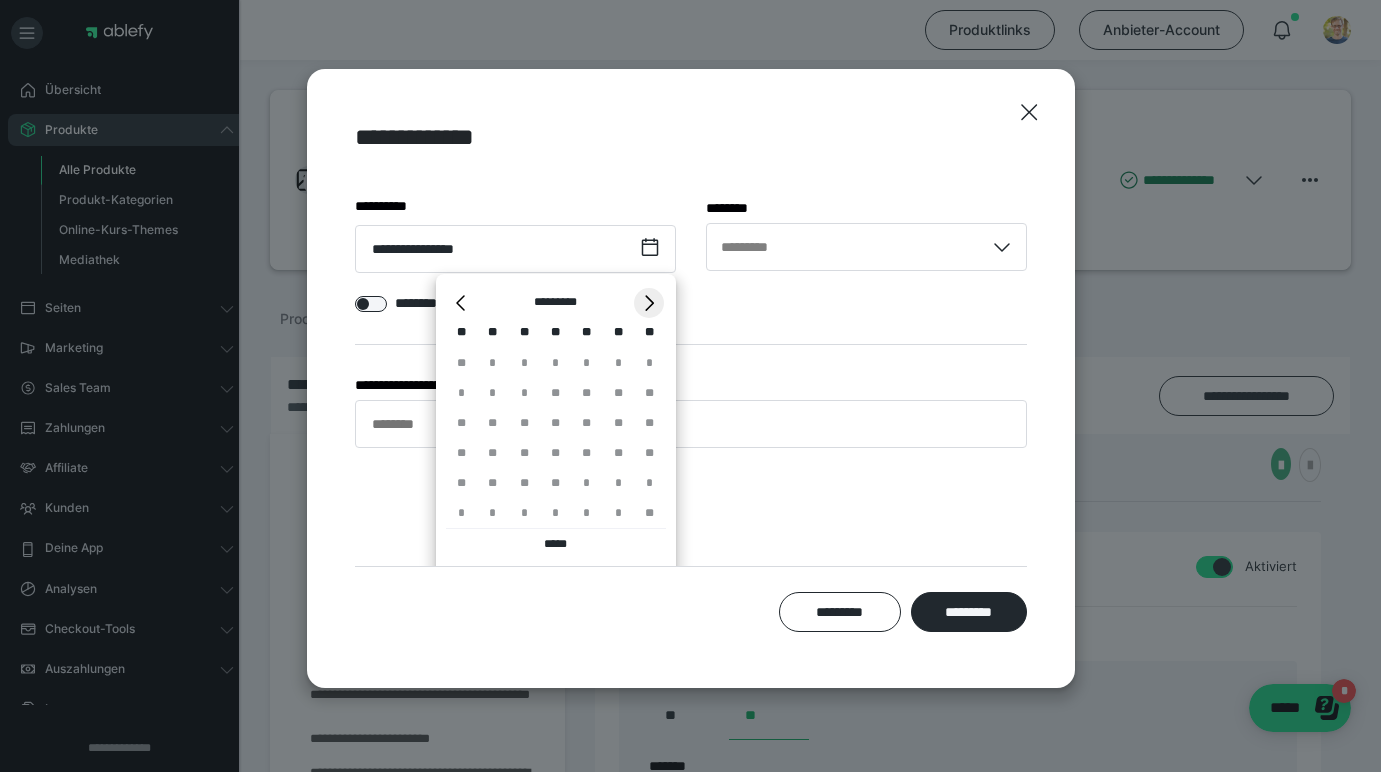 click on "*" at bounding box center [649, 303] 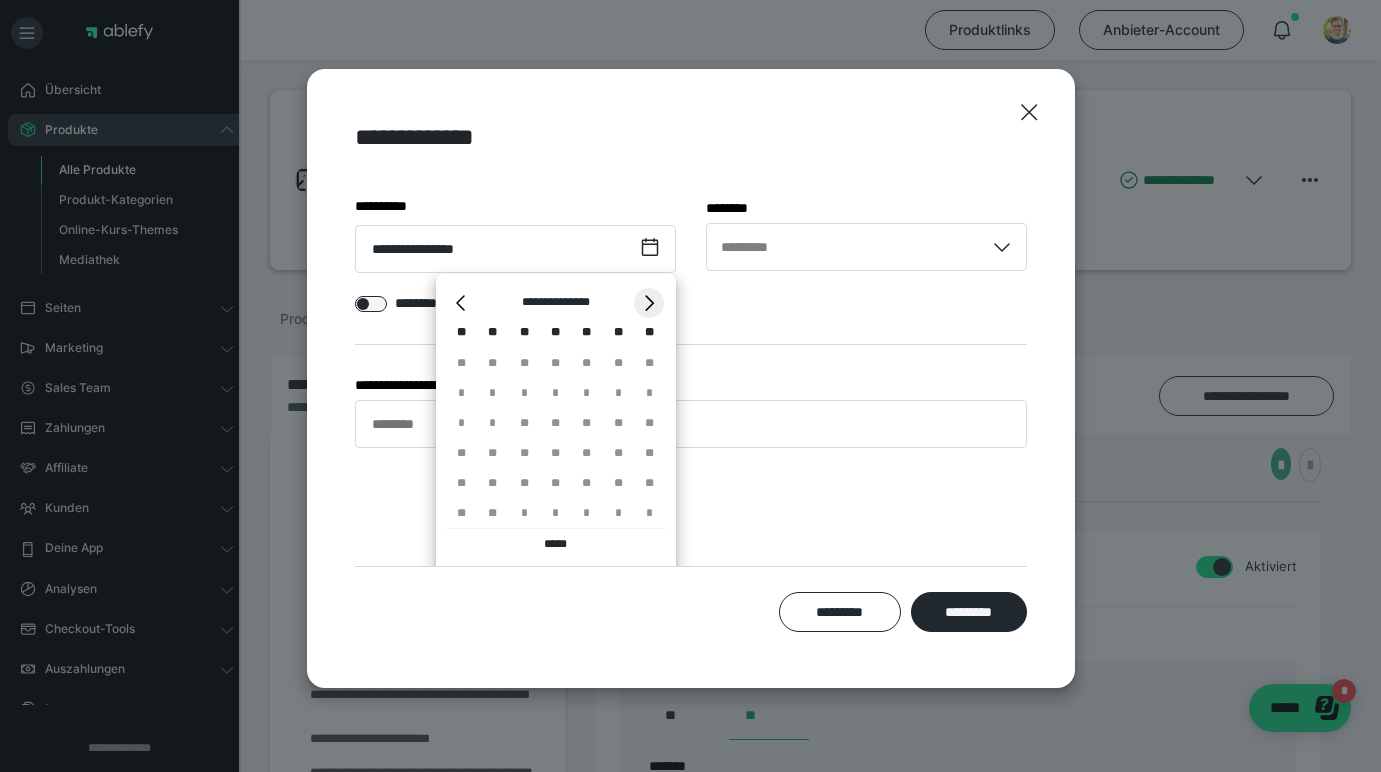 click on "*" at bounding box center (649, 303) 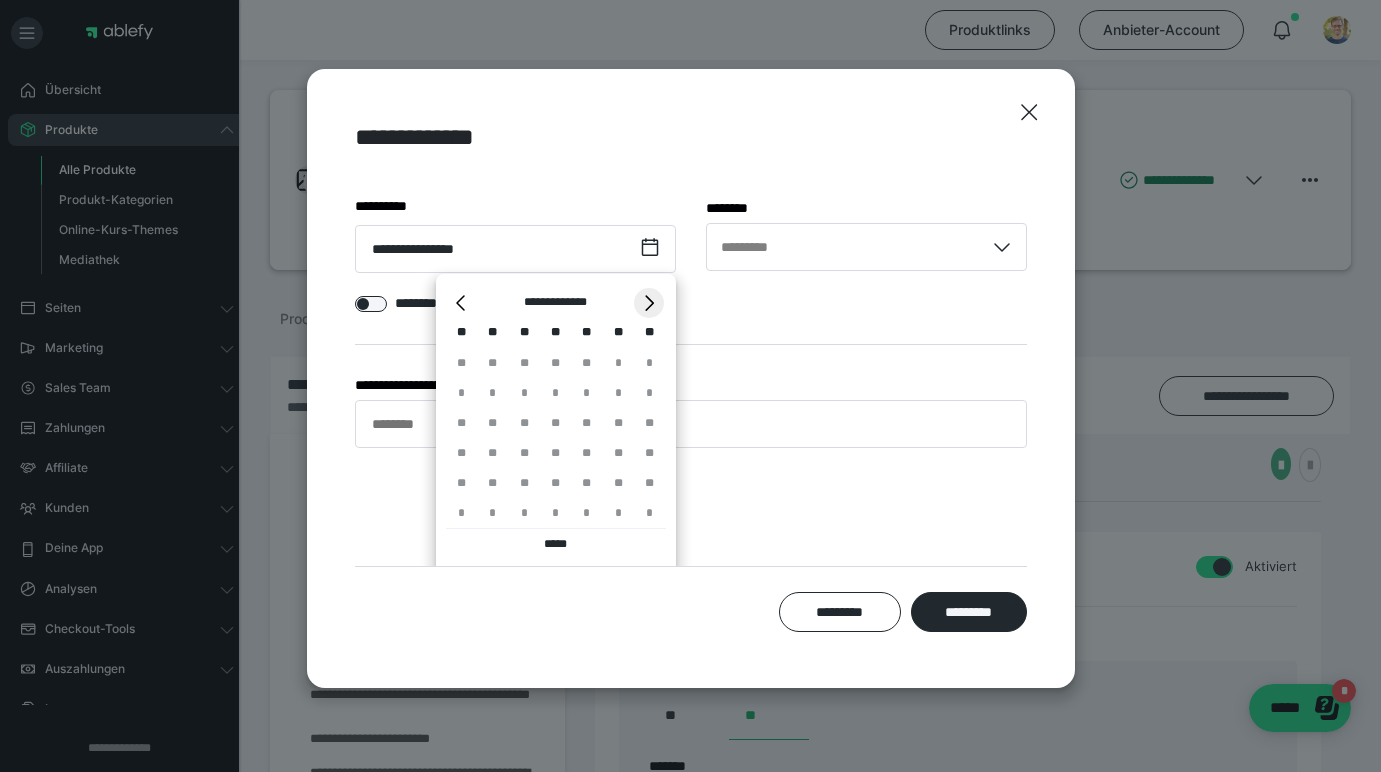 click on "*" at bounding box center [649, 303] 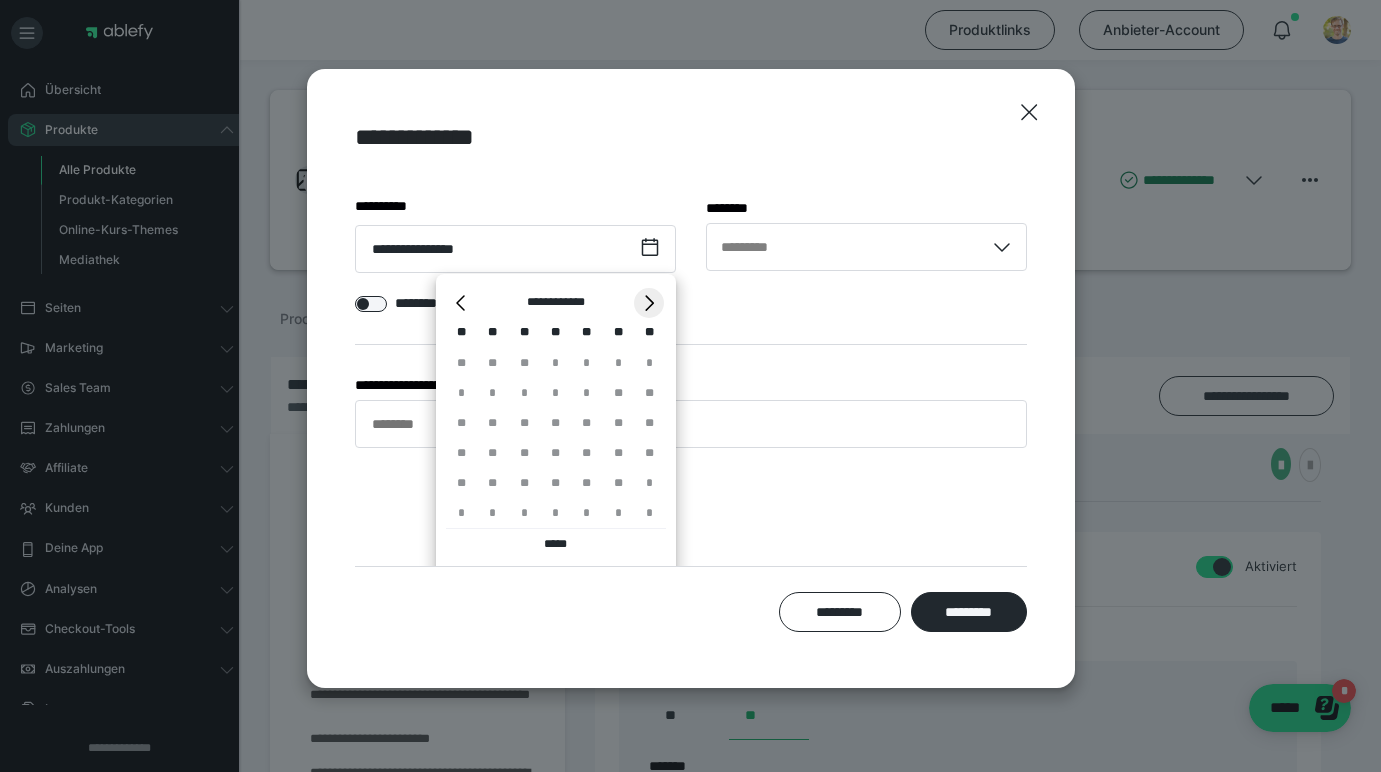 click on "*" at bounding box center [649, 303] 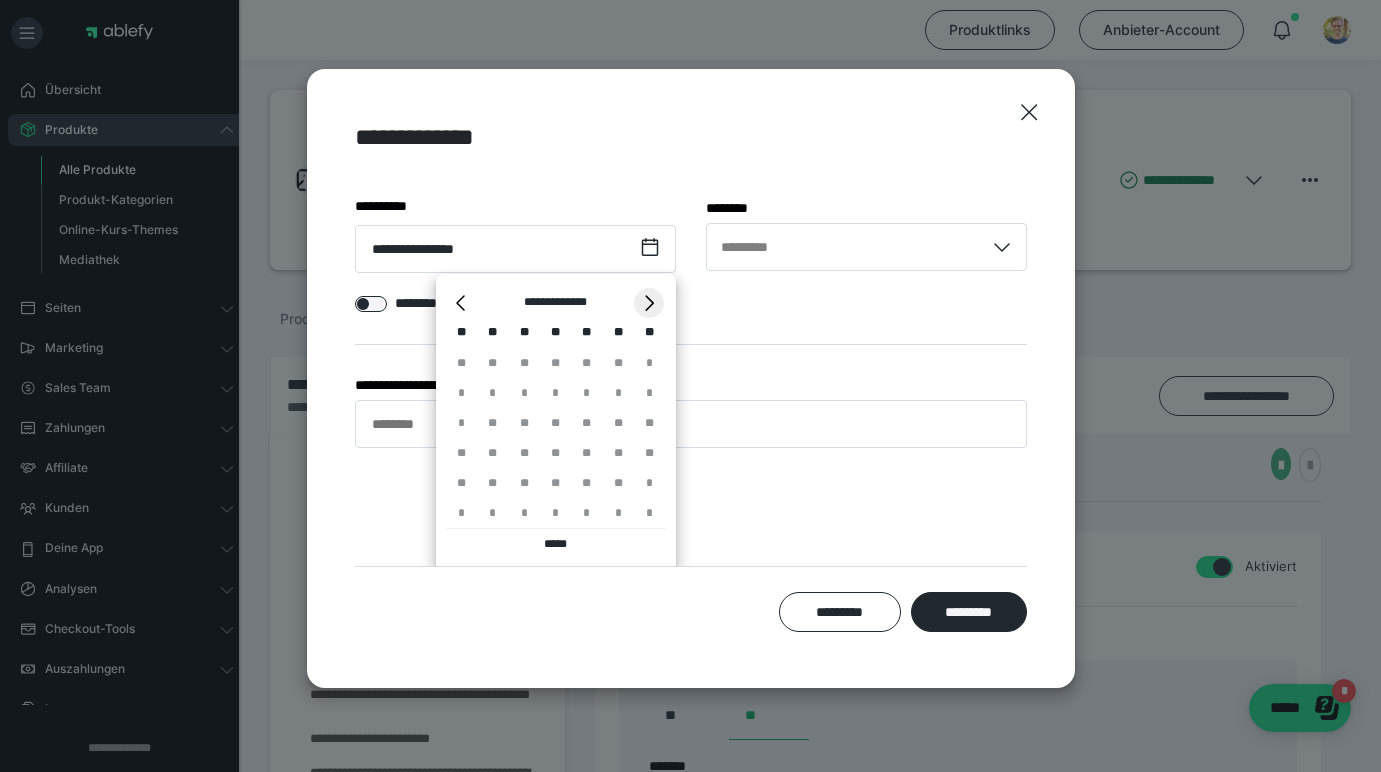 click on "*" at bounding box center (649, 303) 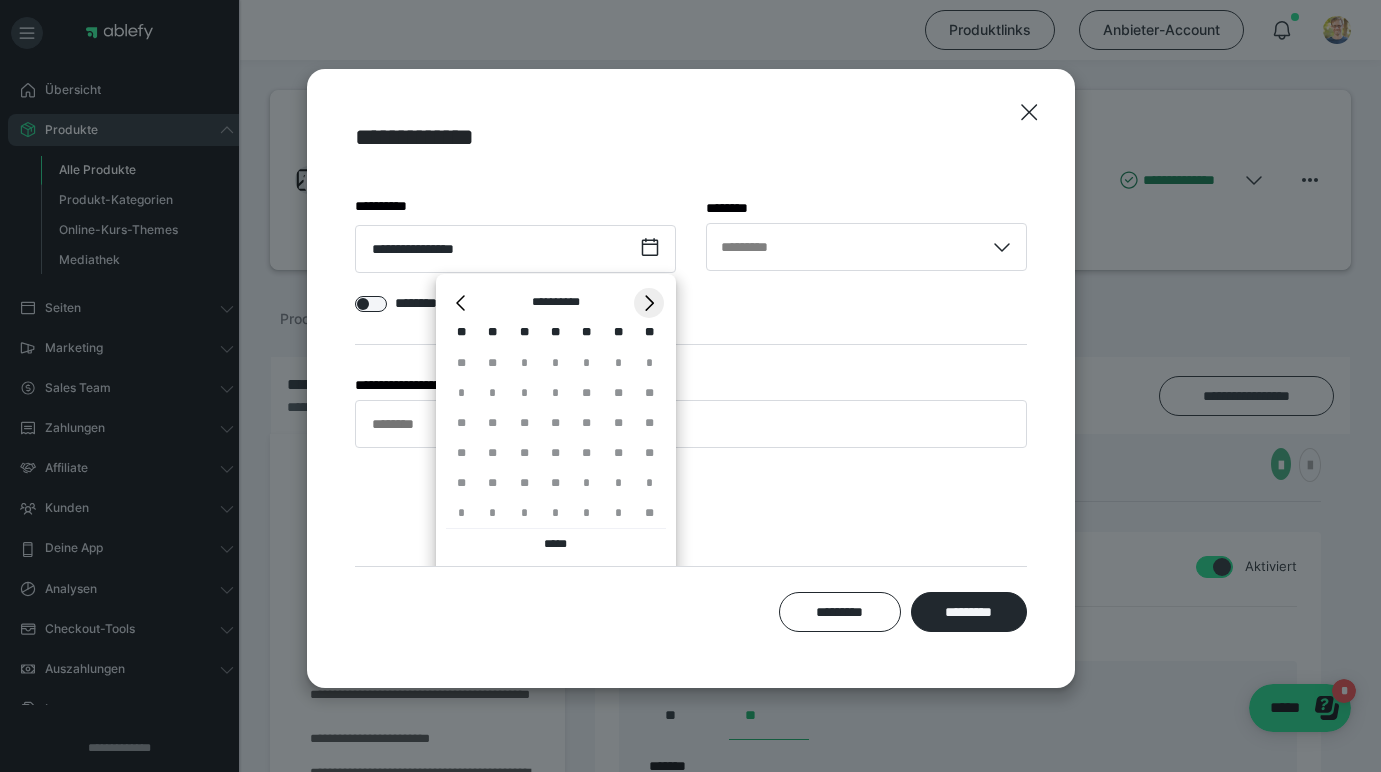 click on "*" at bounding box center [649, 303] 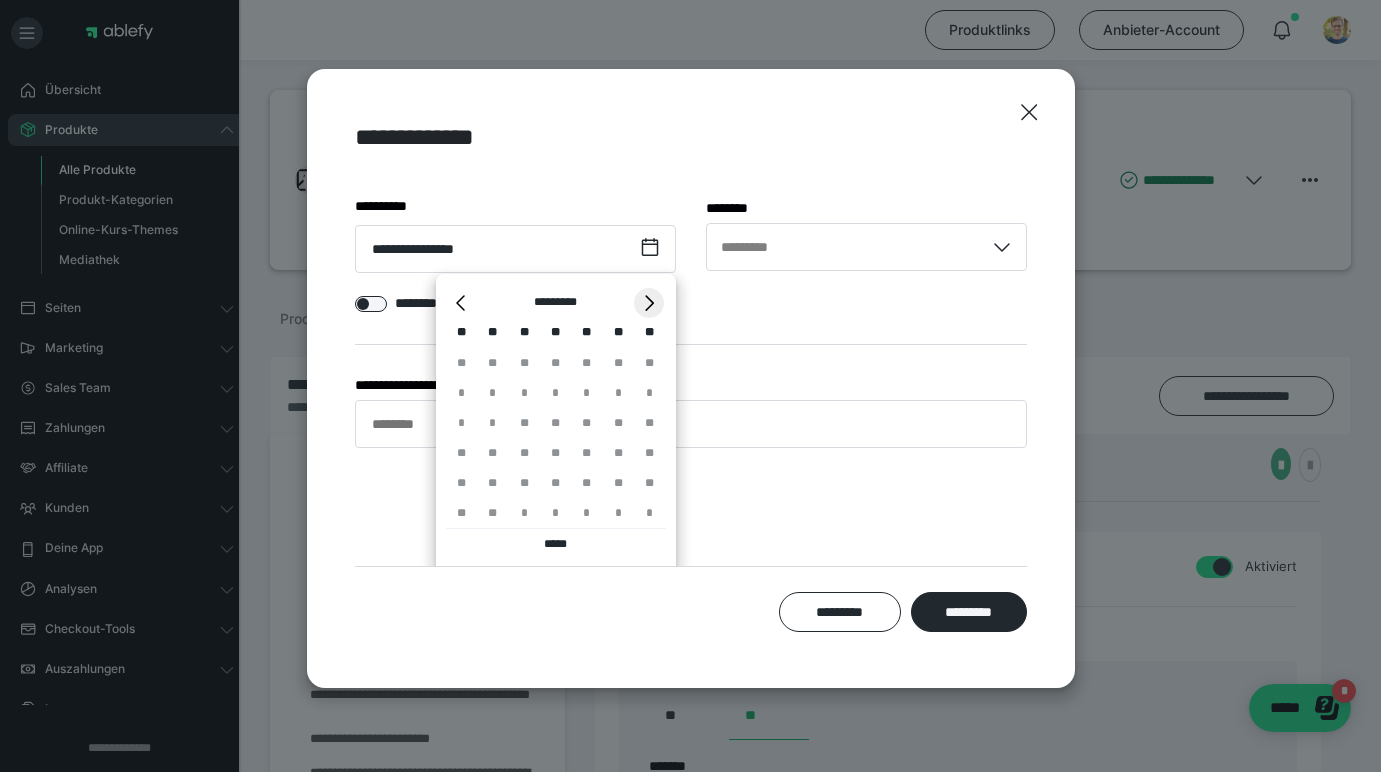click on "*" at bounding box center [649, 303] 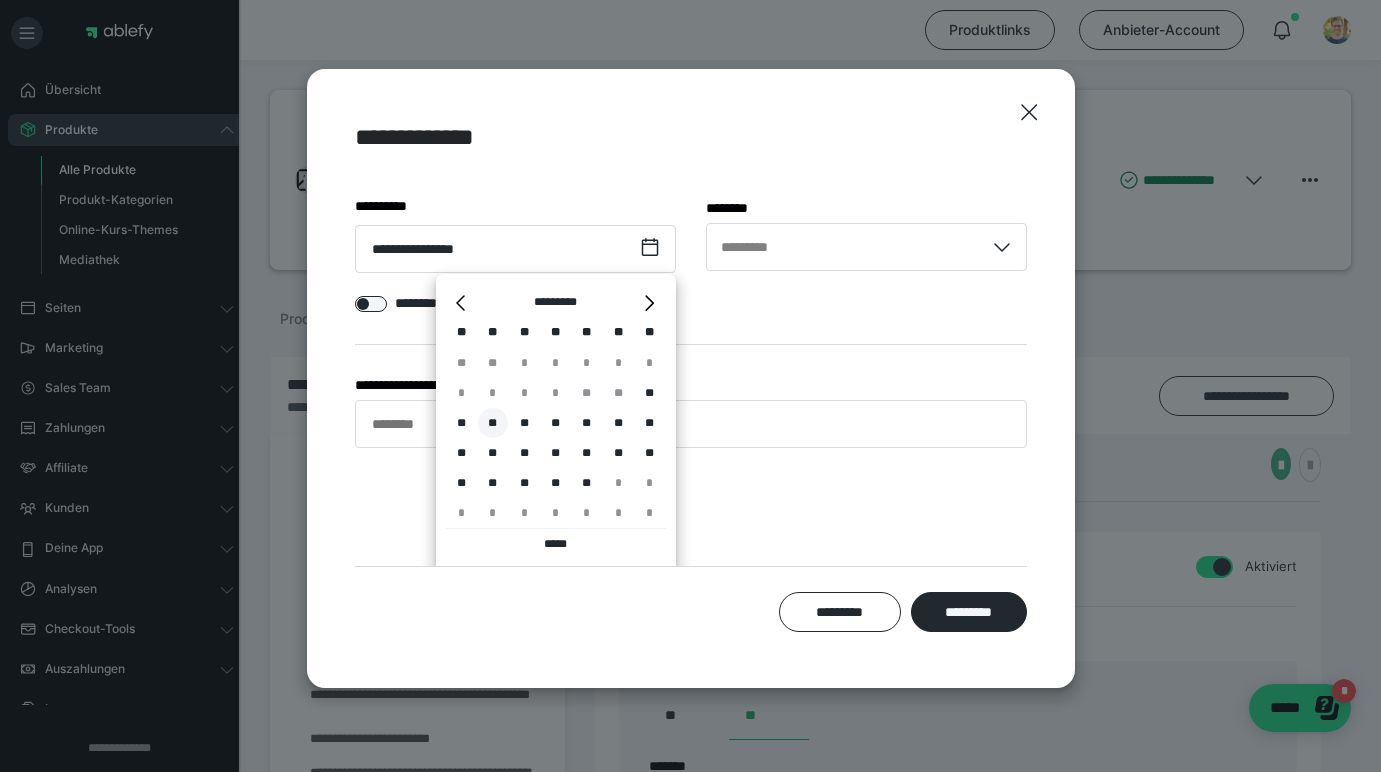 click on "**" at bounding box center [493, 423] 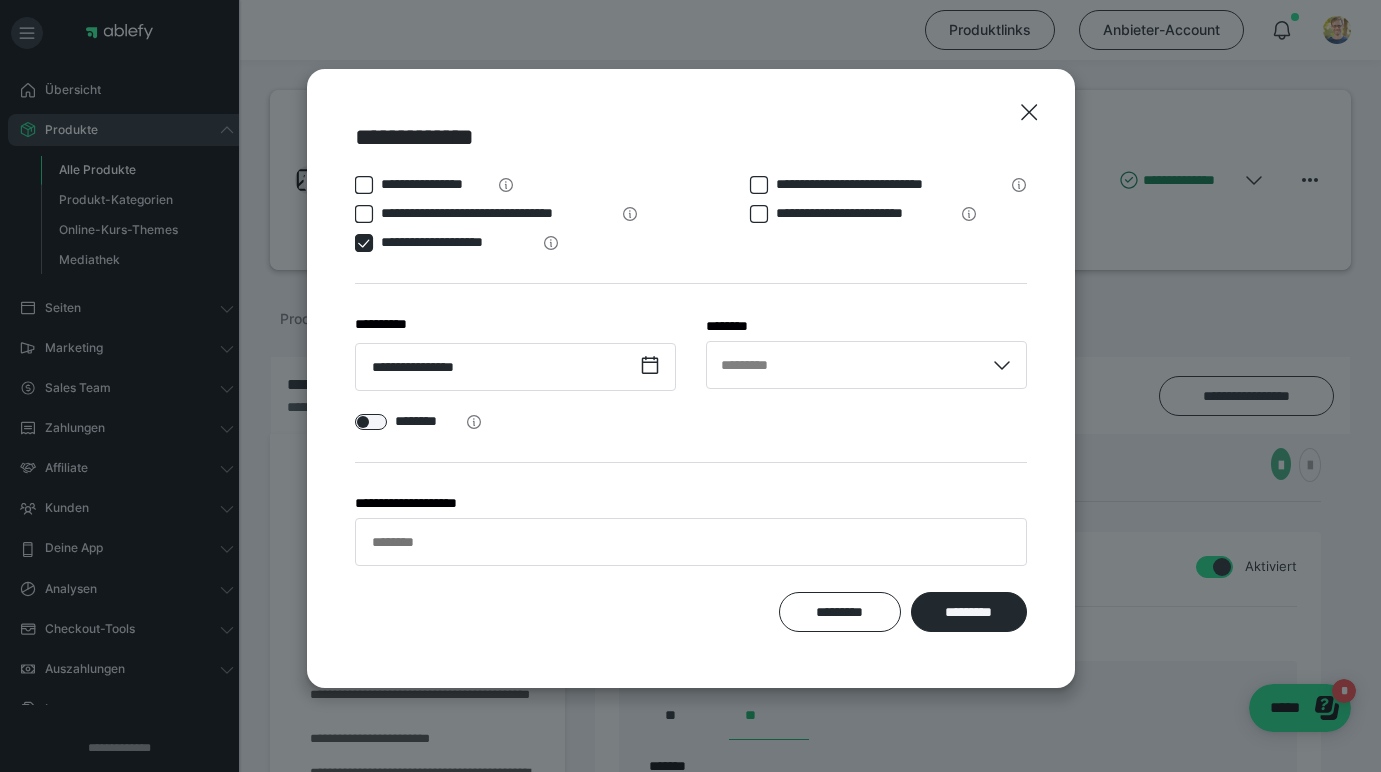 click on "**********" at bounding box center [691, 378] 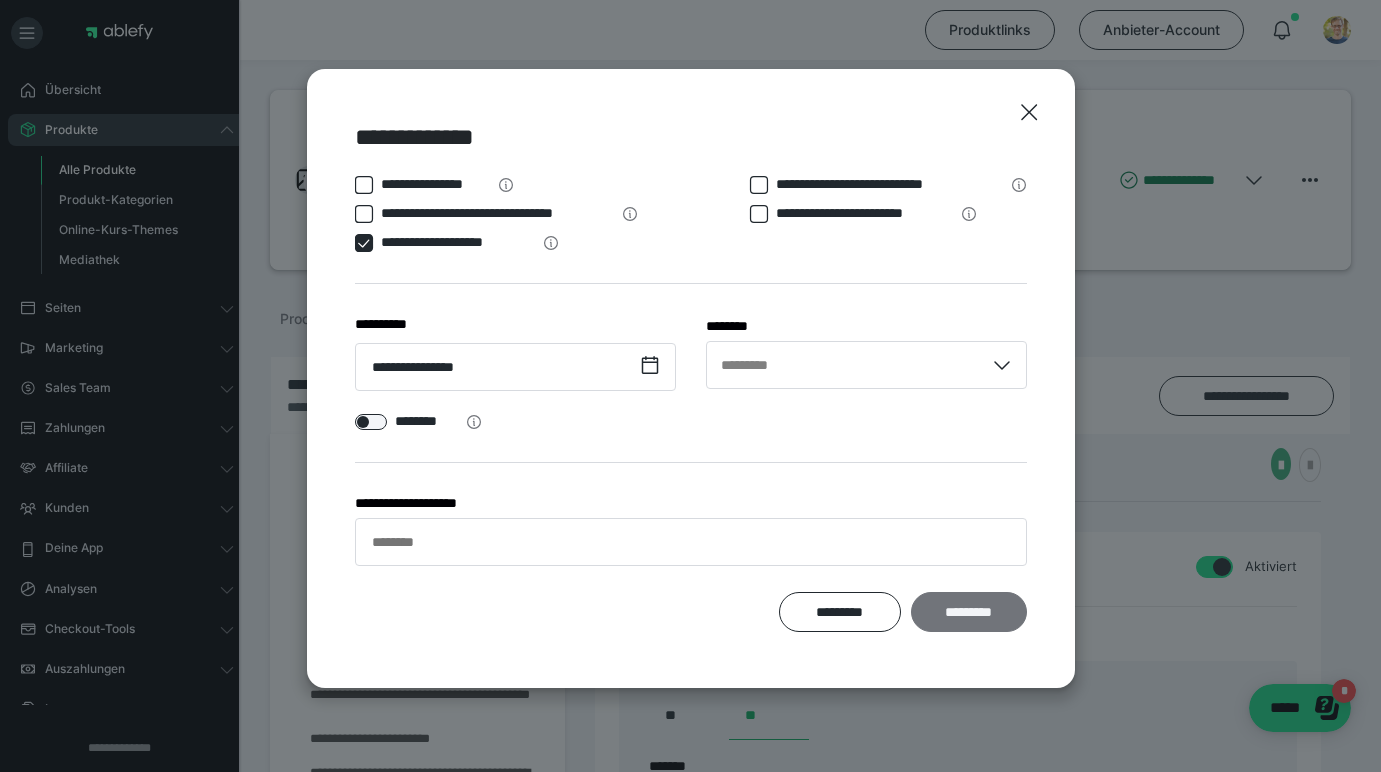 click on "*********" at bounding box center (969, 612) 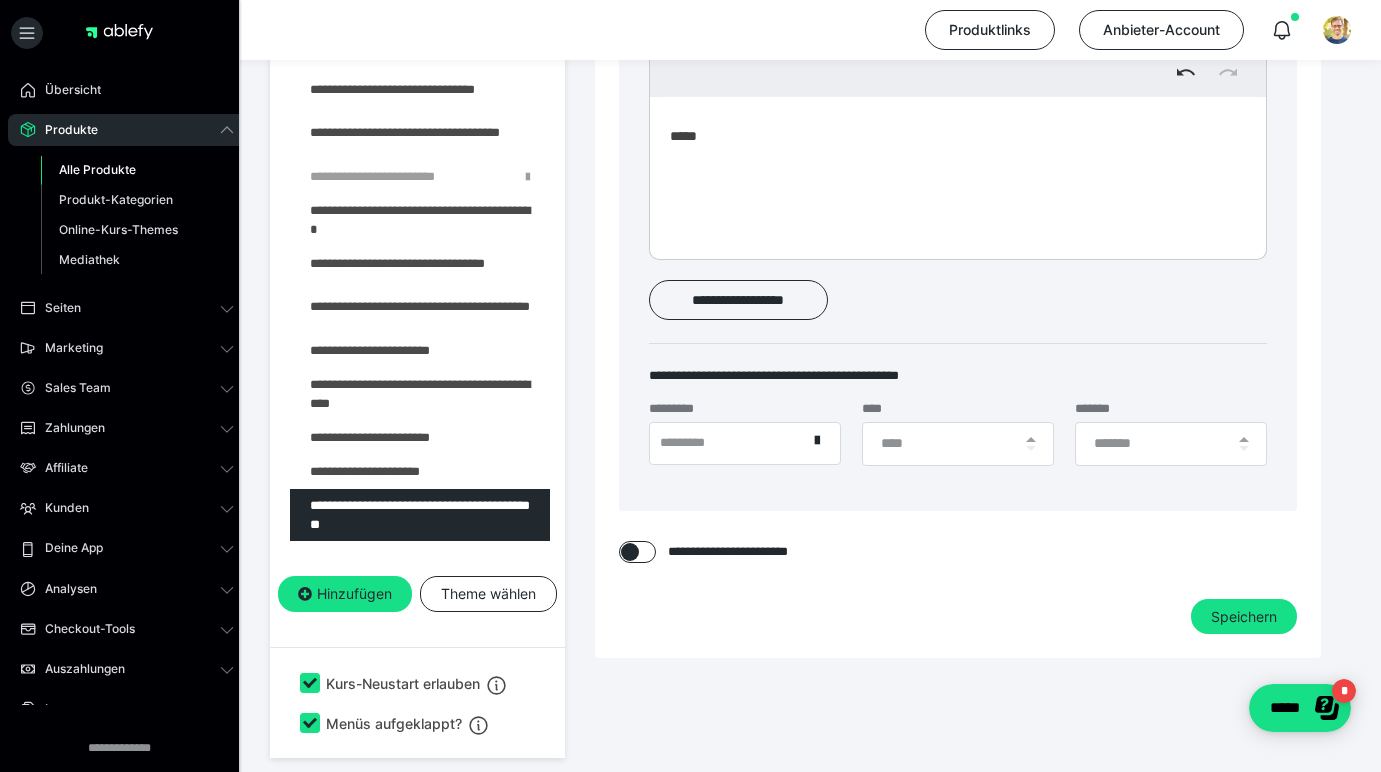 scroll, scrollTop: 1151, scrollLeft: 0, axis: vertical 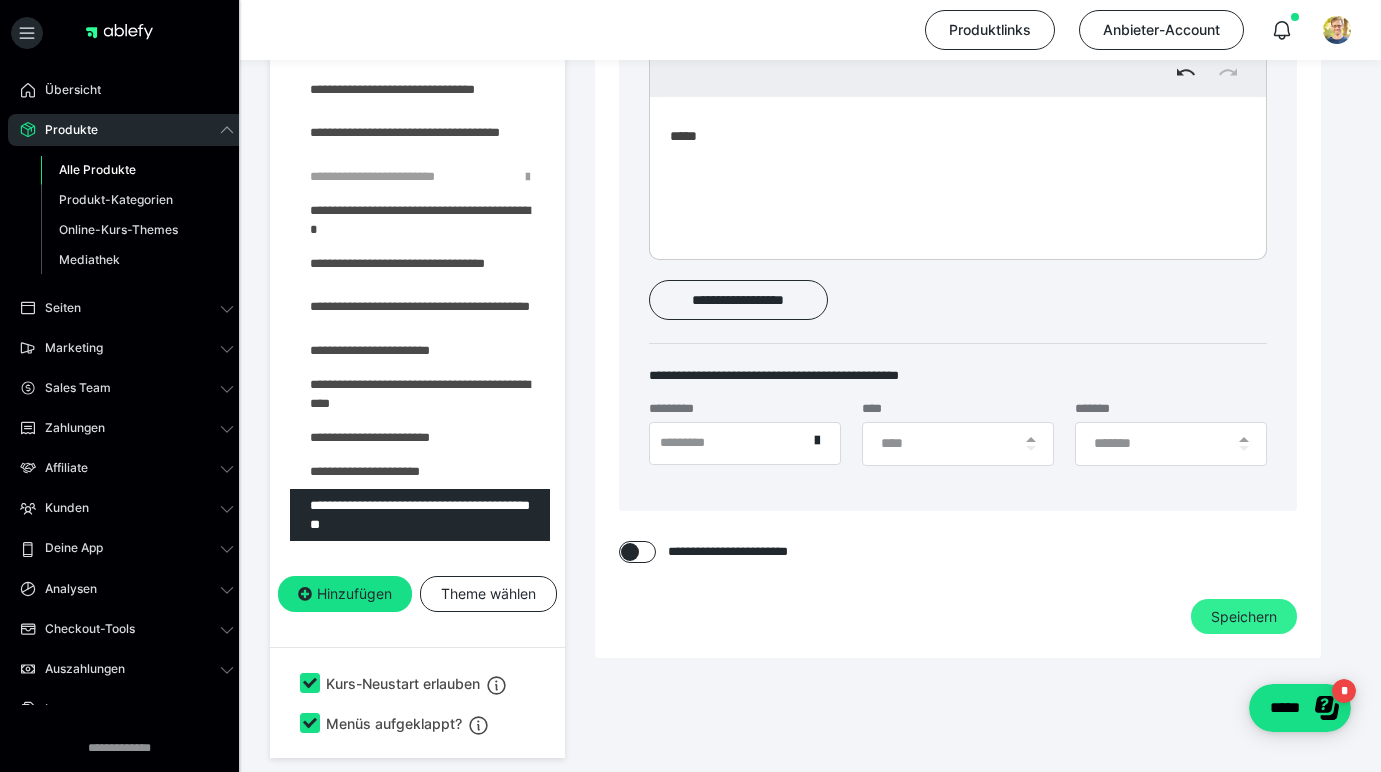 click on "Speichern" at bounding box center [1244, 617] 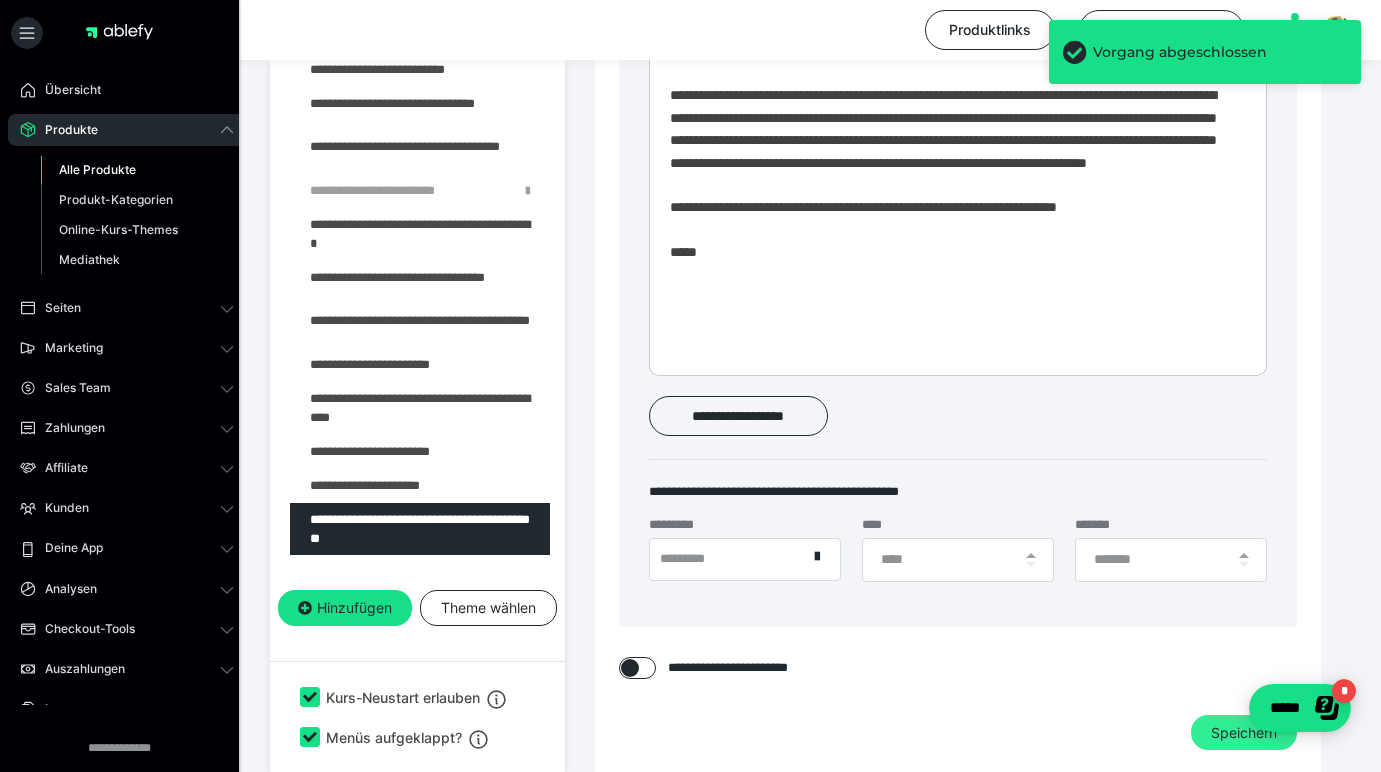 scroll, scrollTop: 605, scrollLeft: 0, axis: vertical 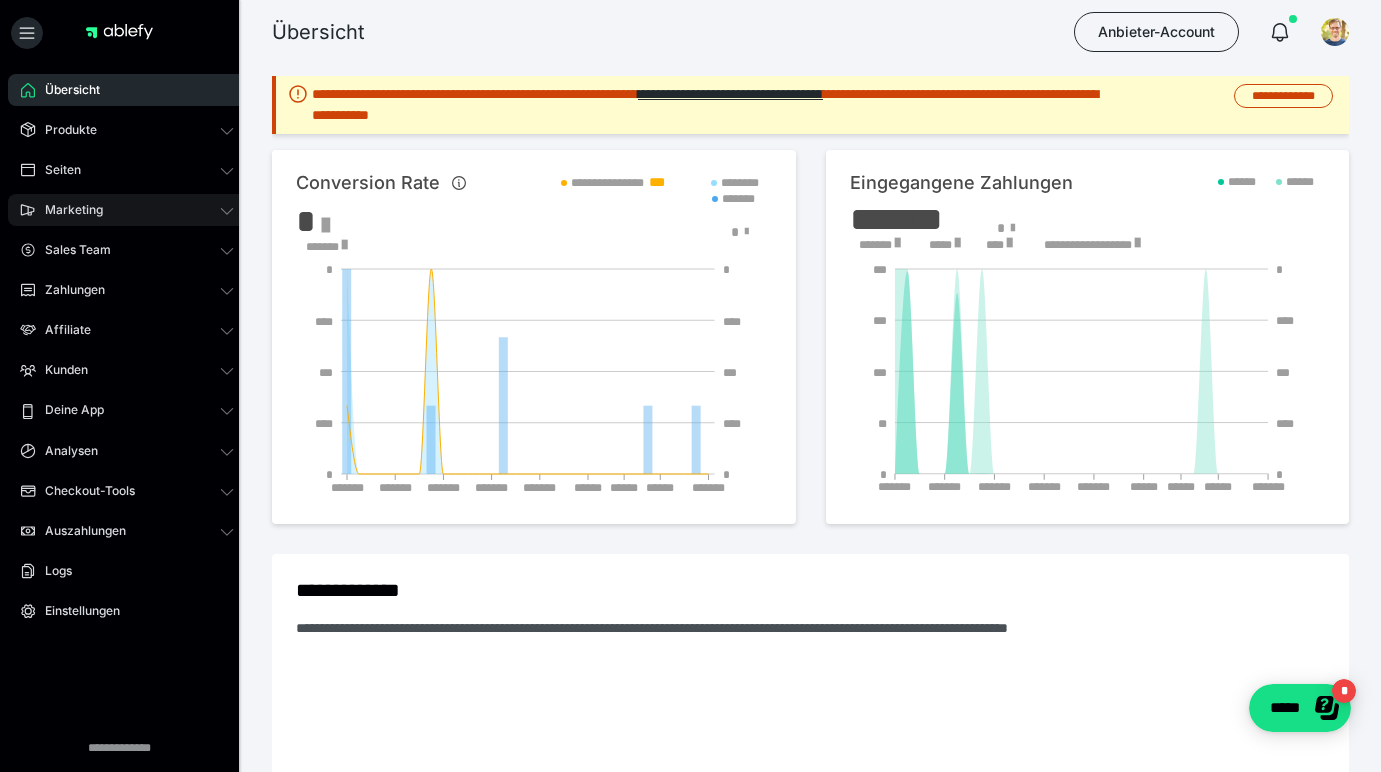 click on "Marketing" at bounding box center (67, 210) 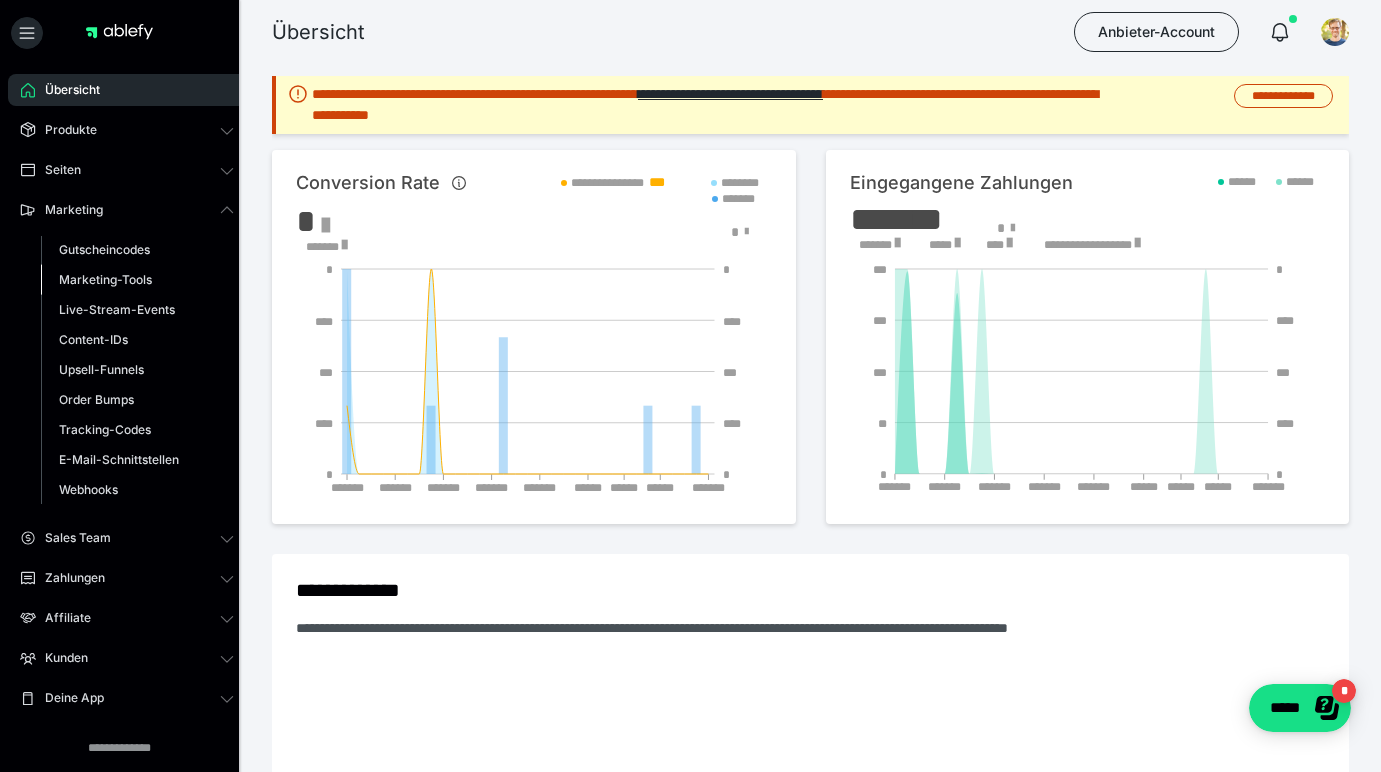 click on "Marketing-Tools" at bounding box center (105, 279) 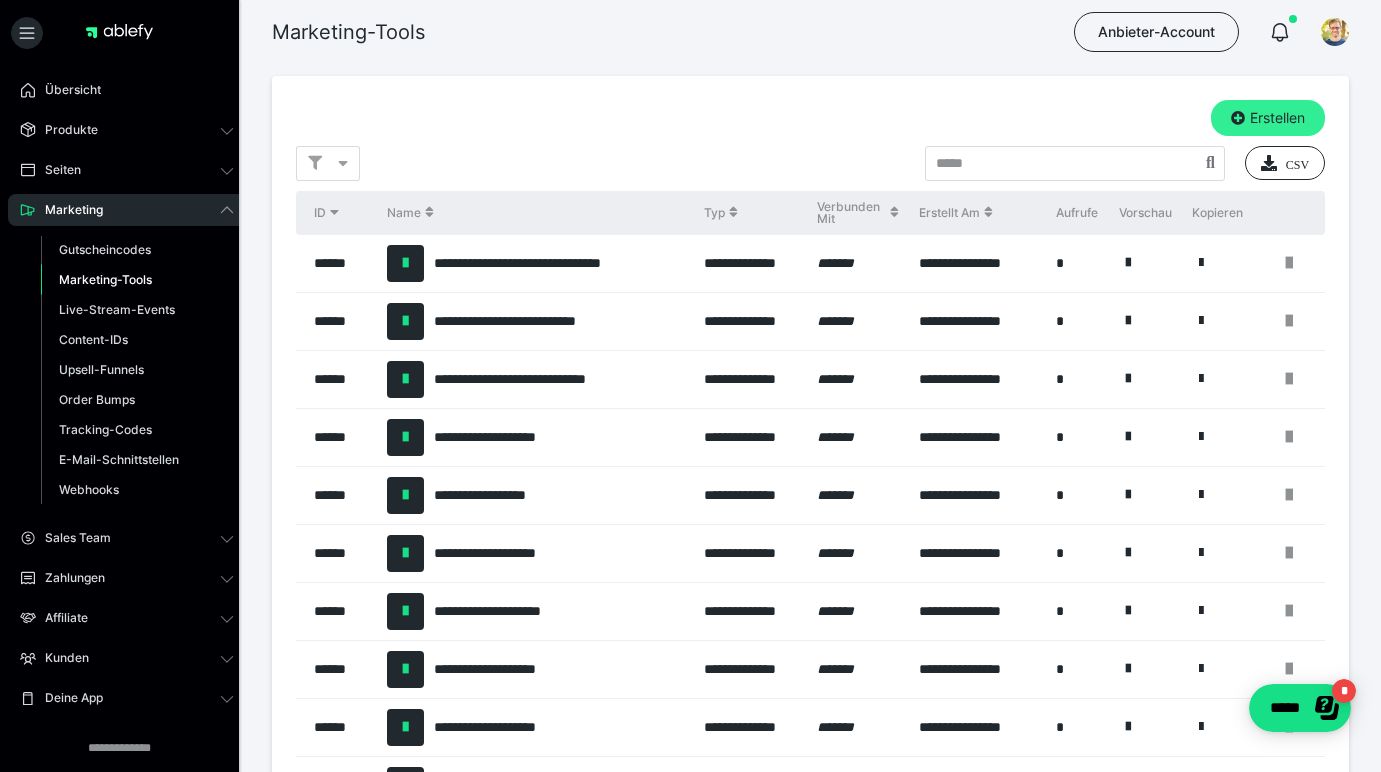 click on "Erstellen" at bounding box center [1268, 118] 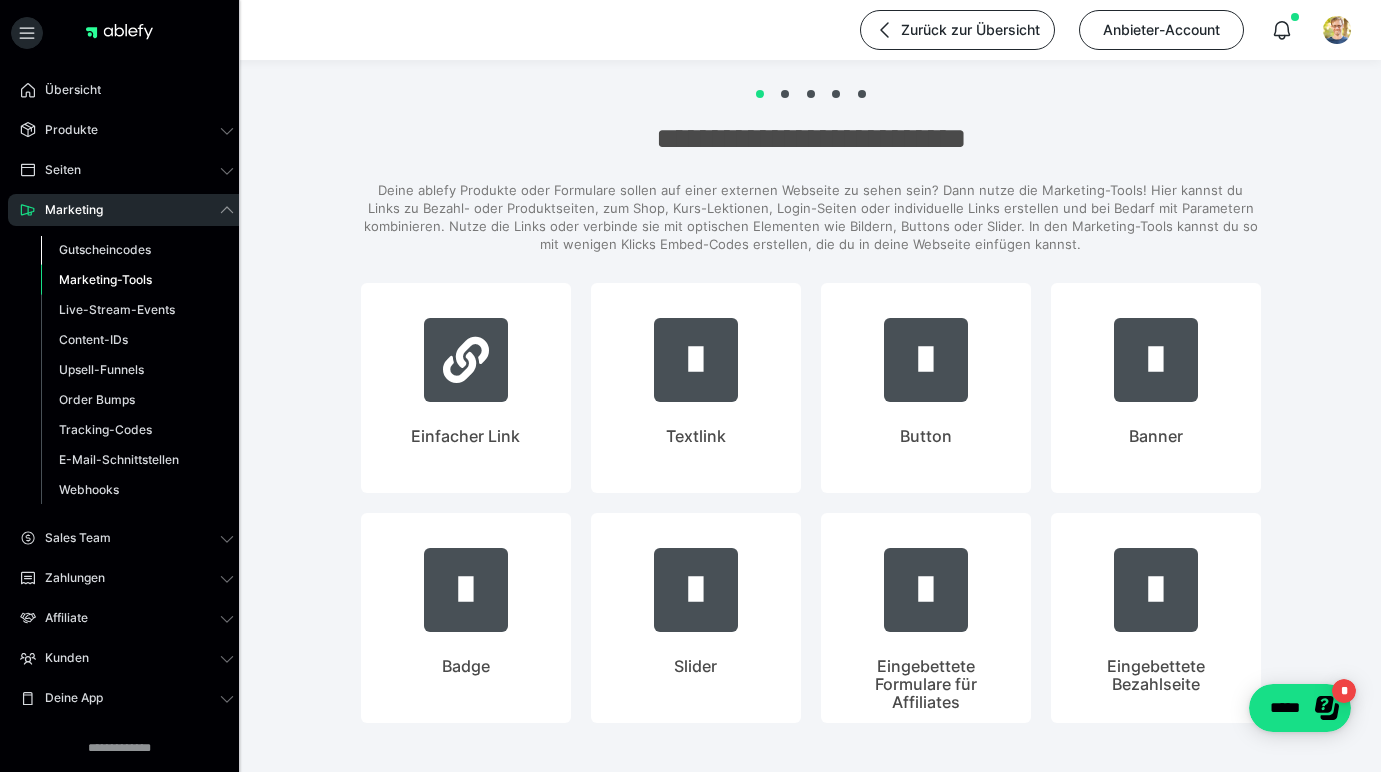 click on "Gutscheincodes" at bounding box center [105, 249] 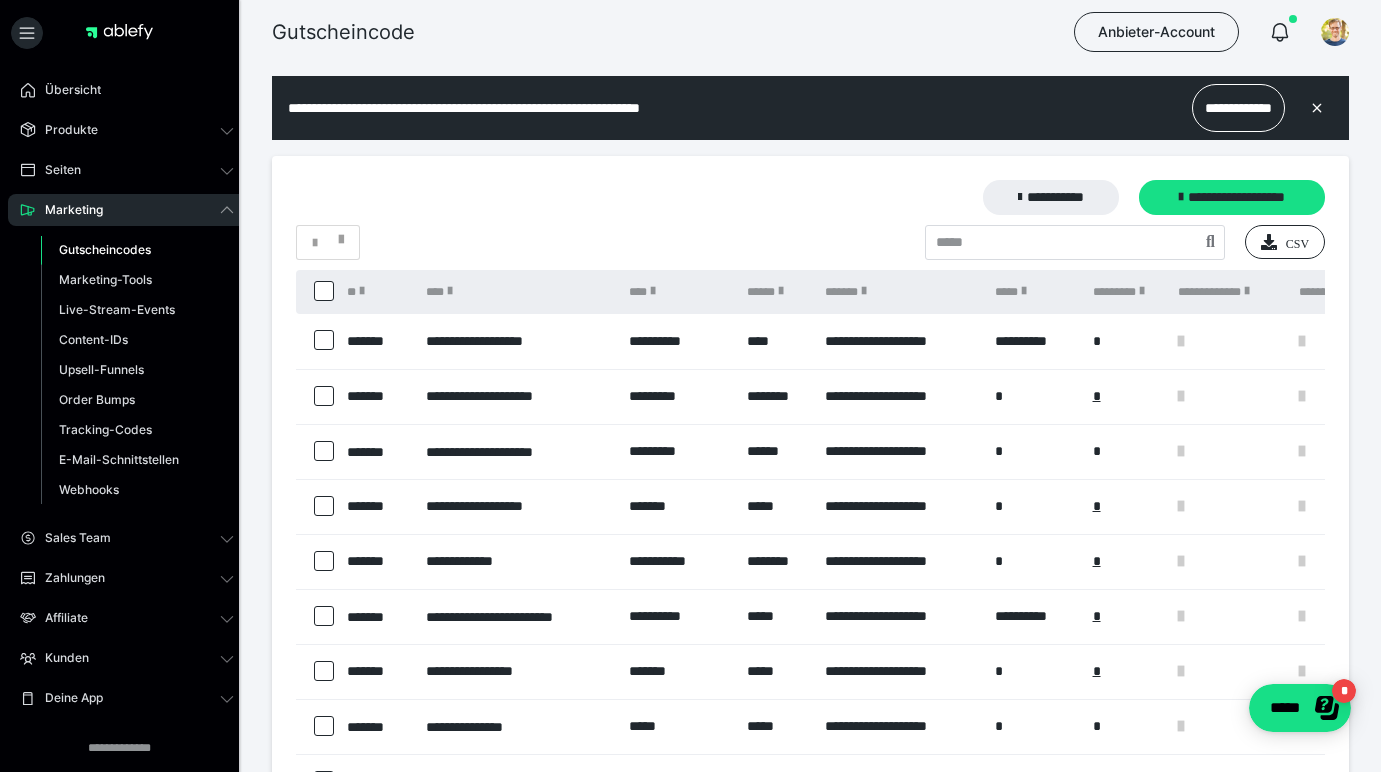 scroll, scrollTop: 0, scrollLeft: 0, axis: both 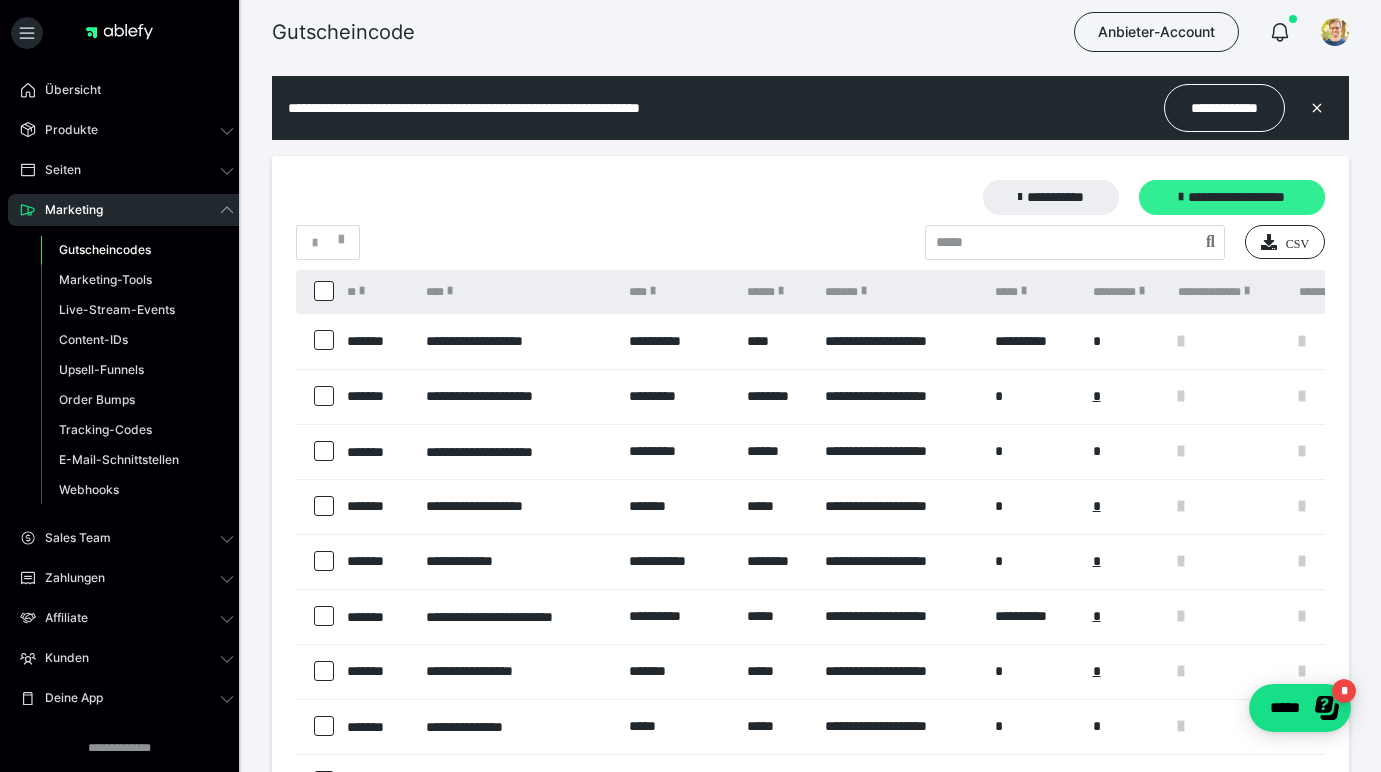 click on "**********" at bounding box center [1232, 197] 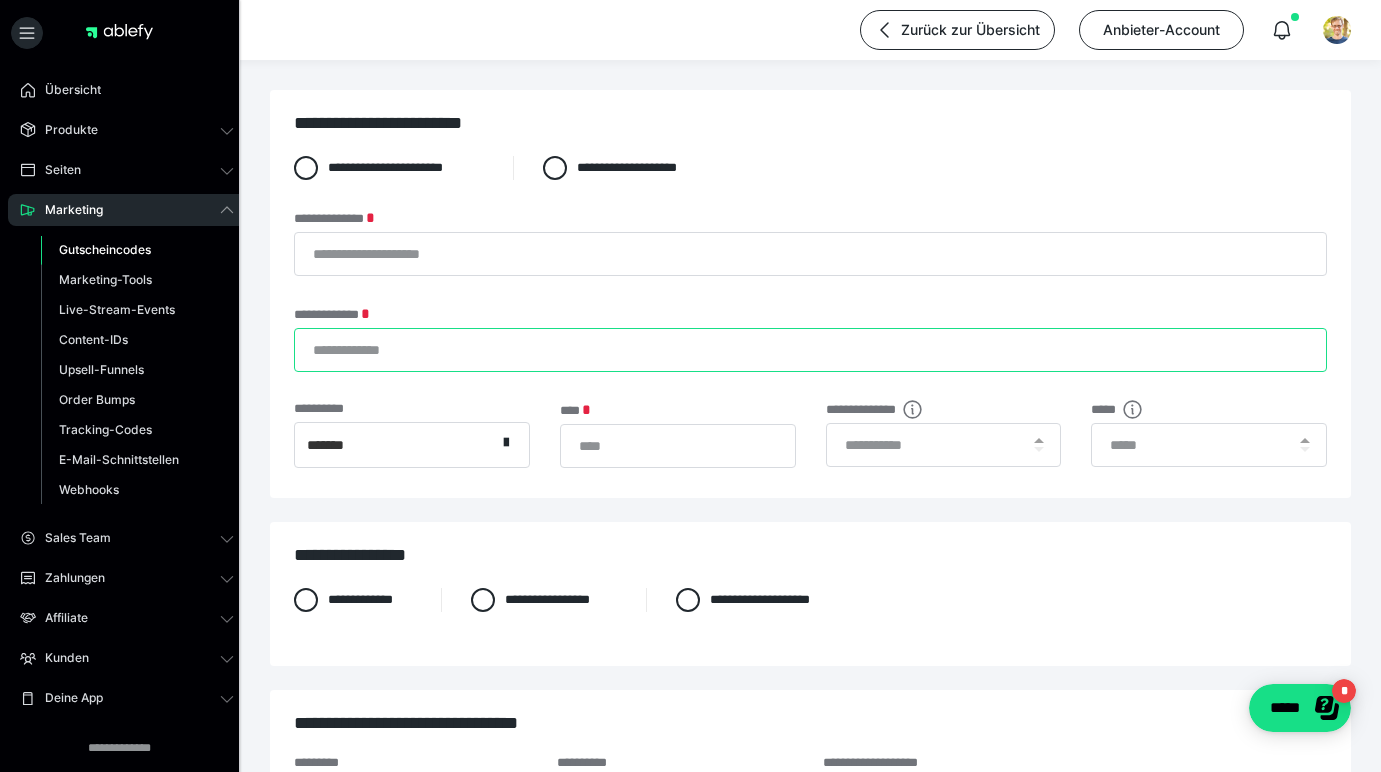 click on "**********" at bounding box center [810, 350] 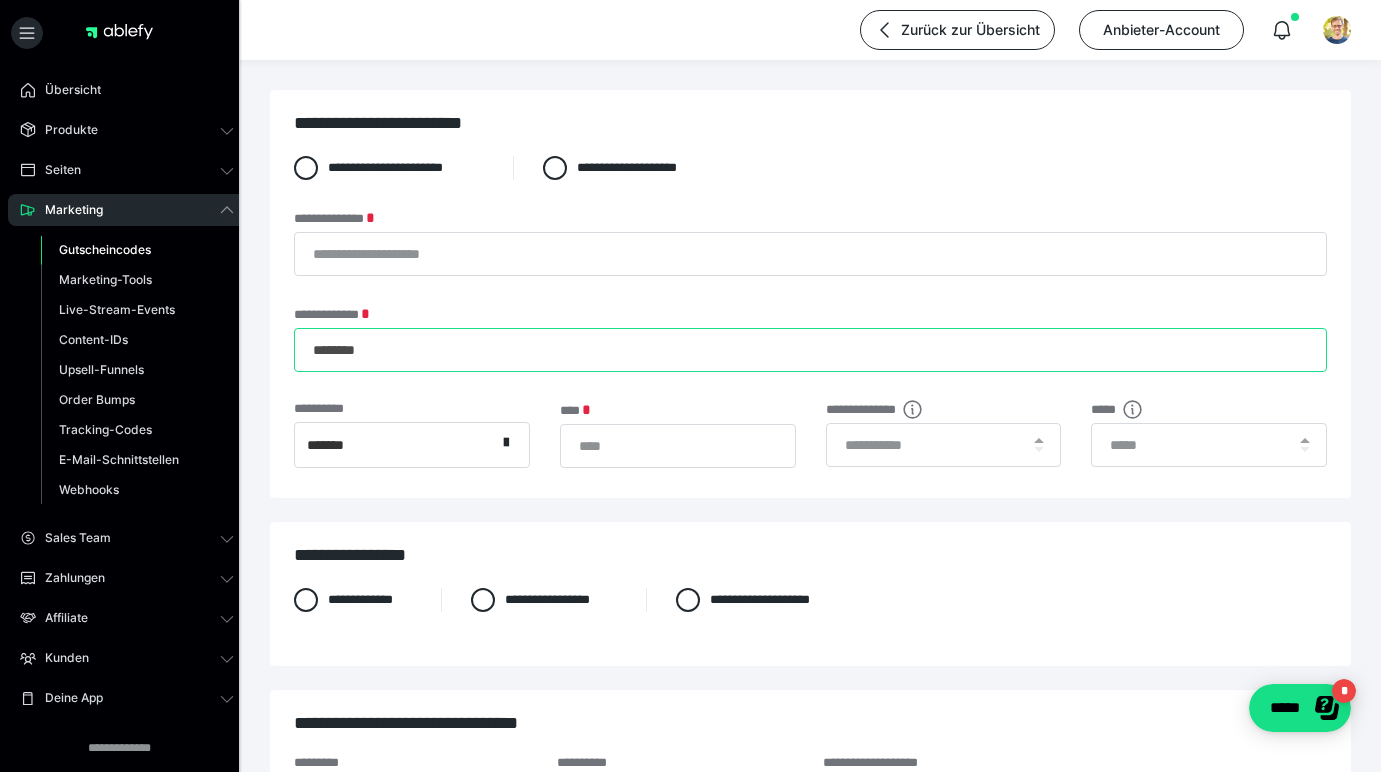 type on "********" 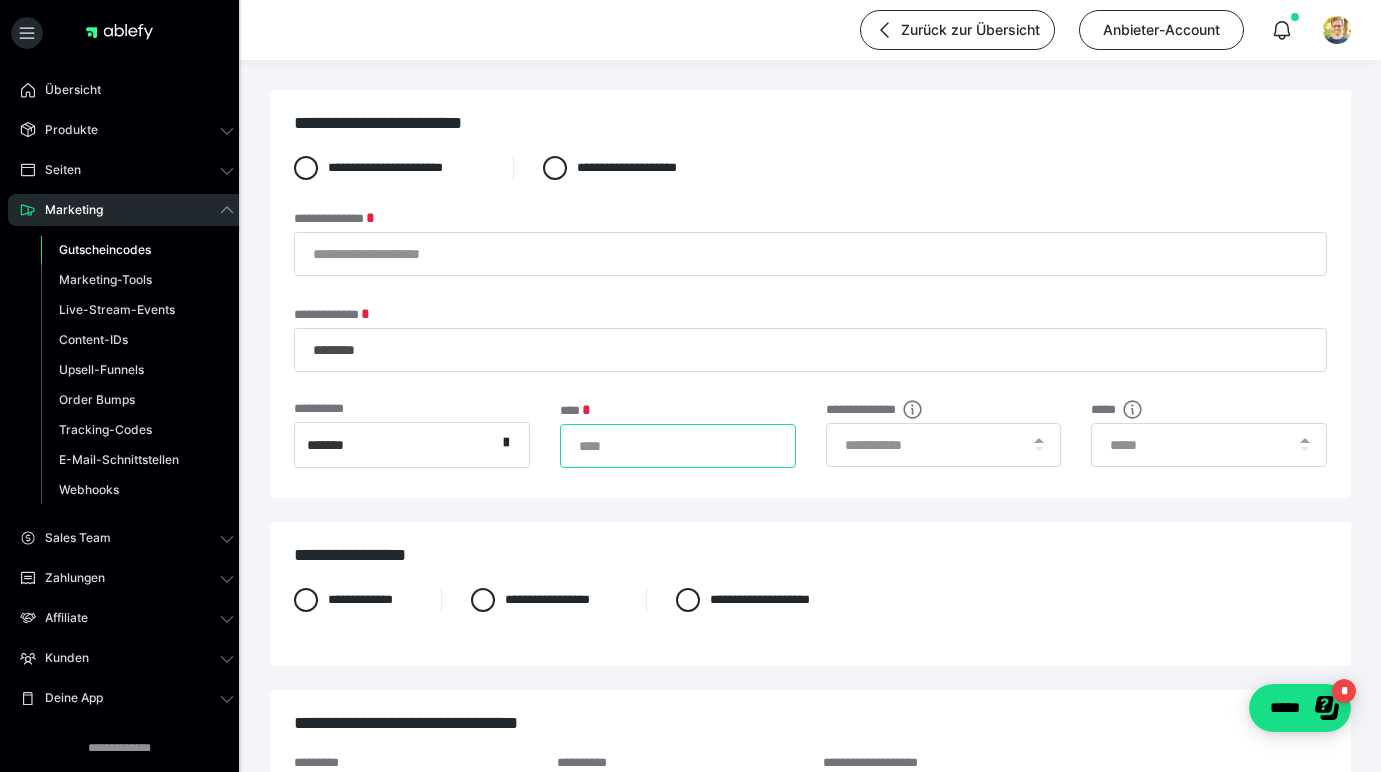 click on "*" at bounding box center (678, 446) 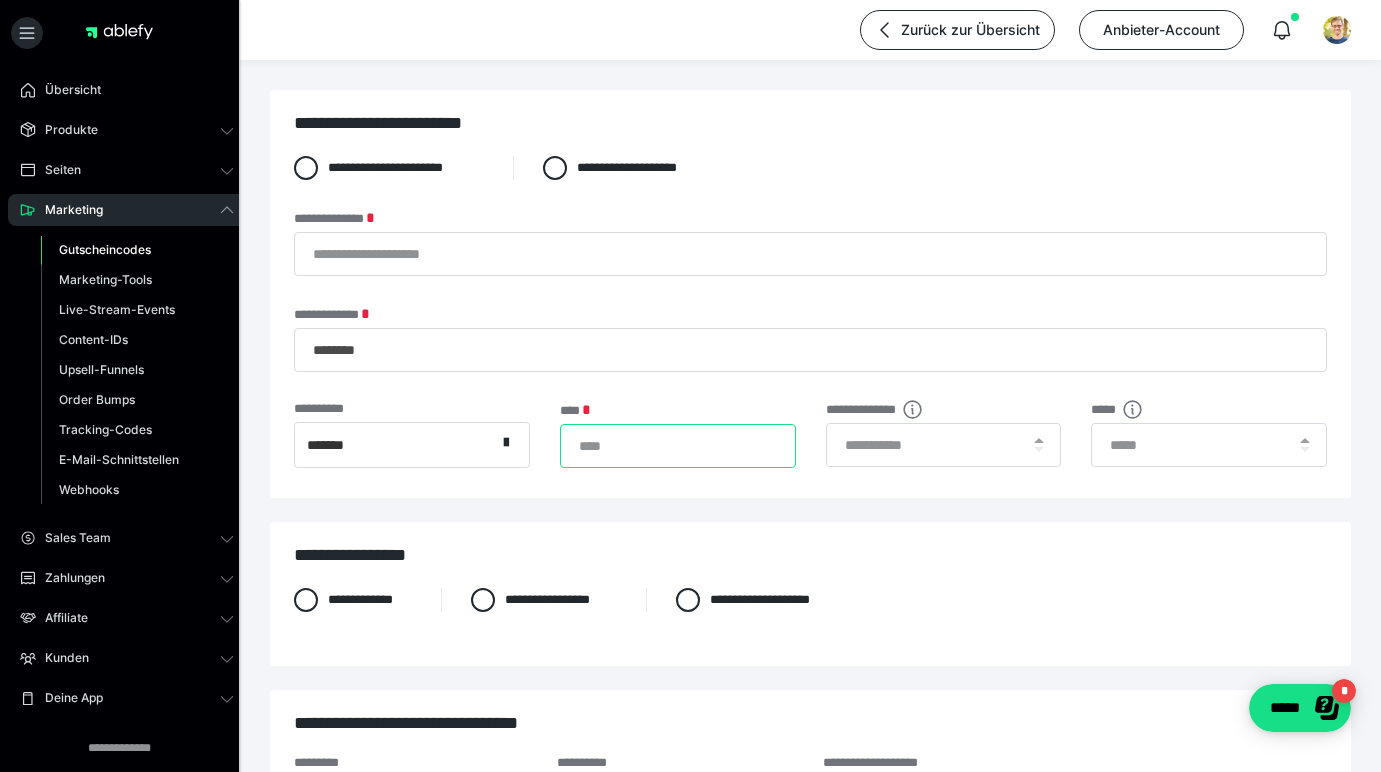 type on "***" 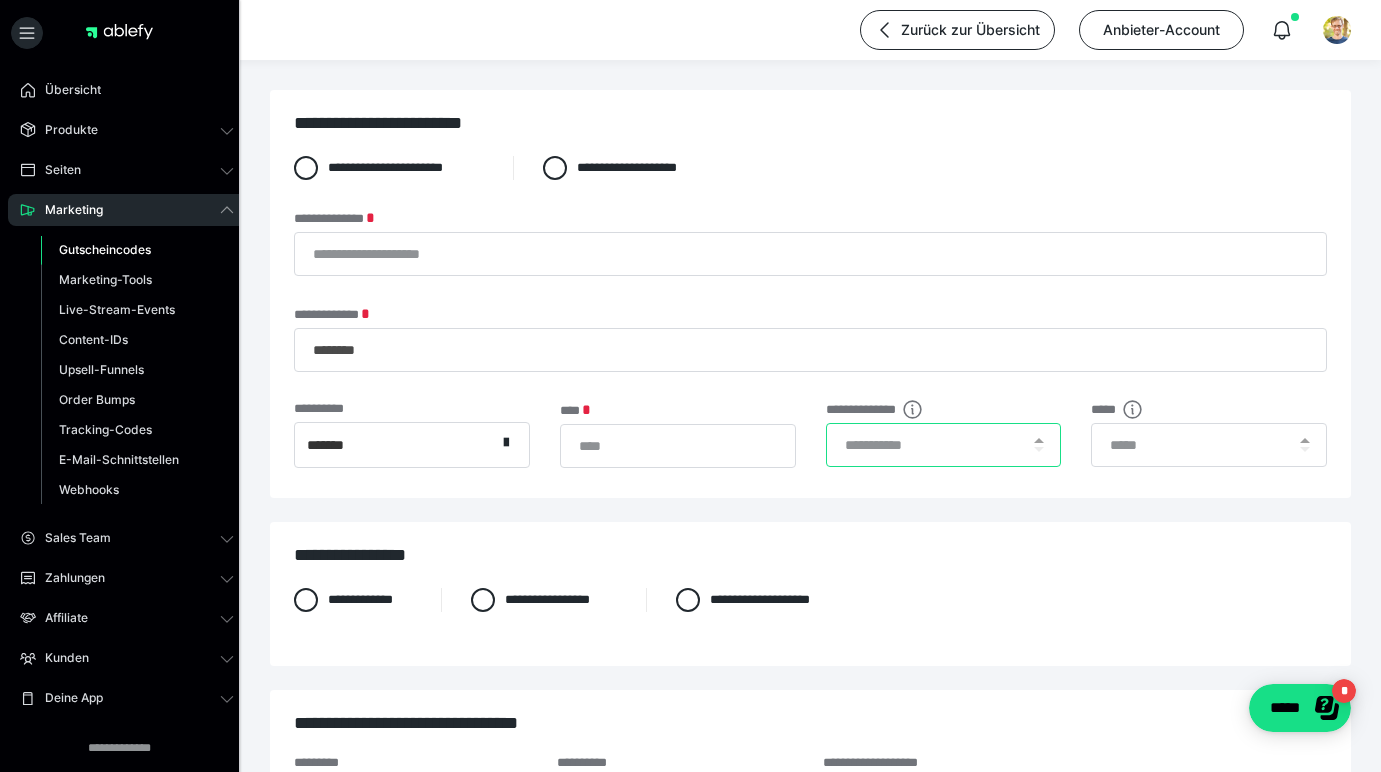 click at bounding box center [944, 445] 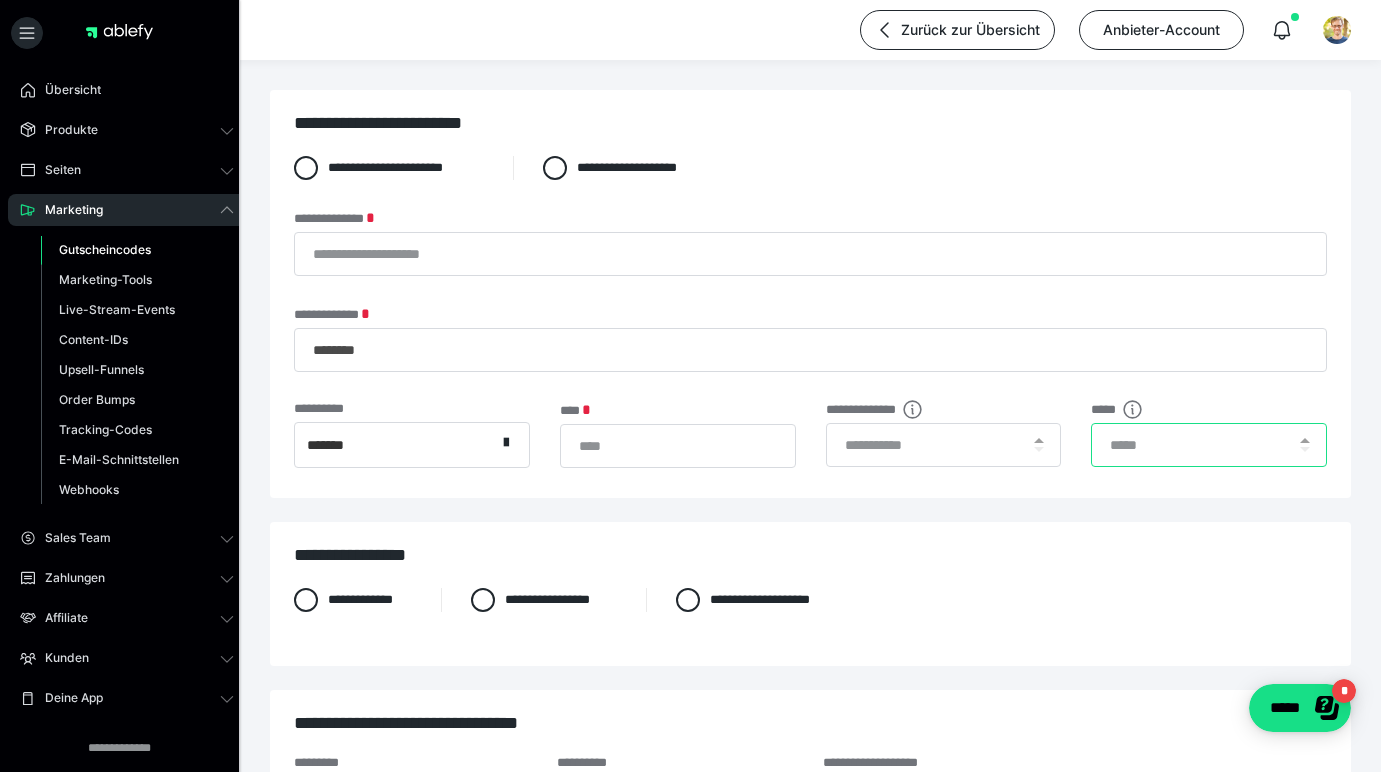 click at bounding box center (1209, 445) 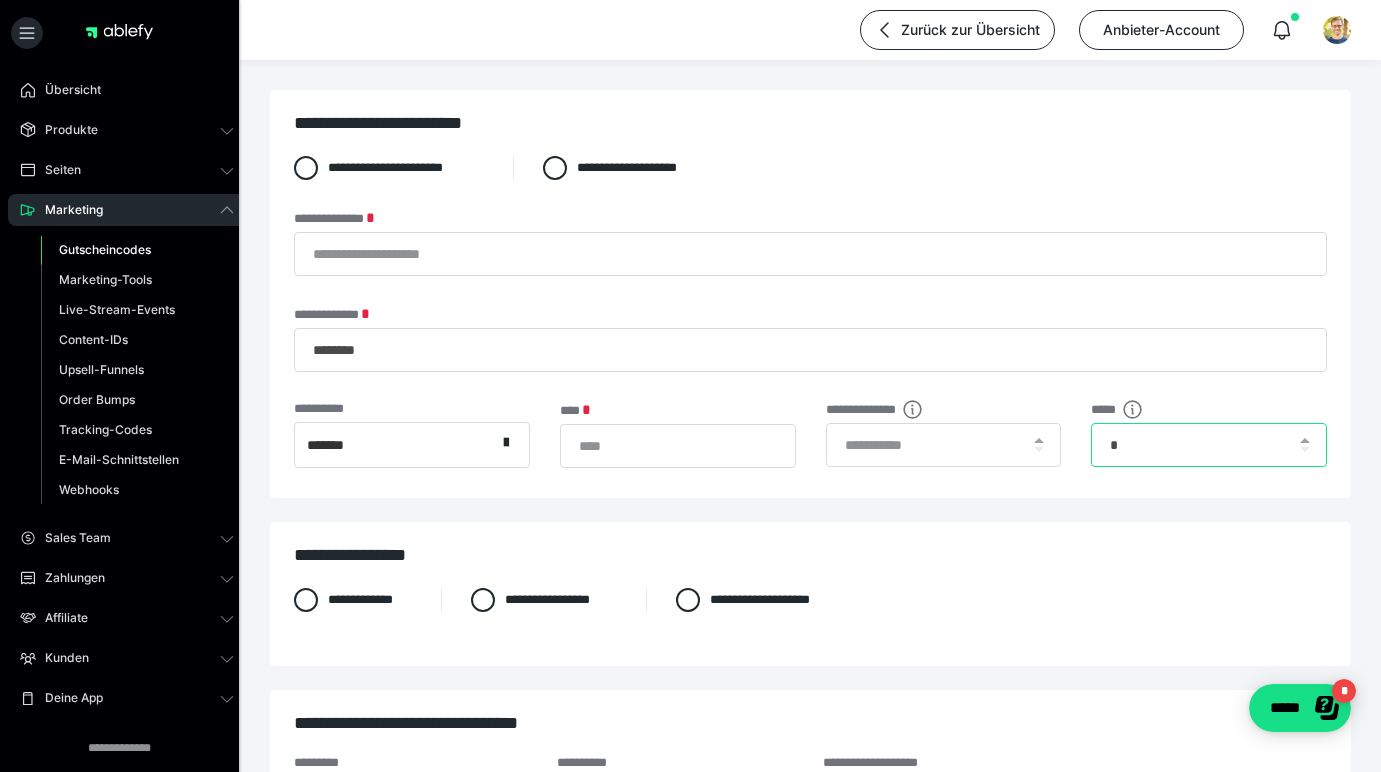 type on "*" 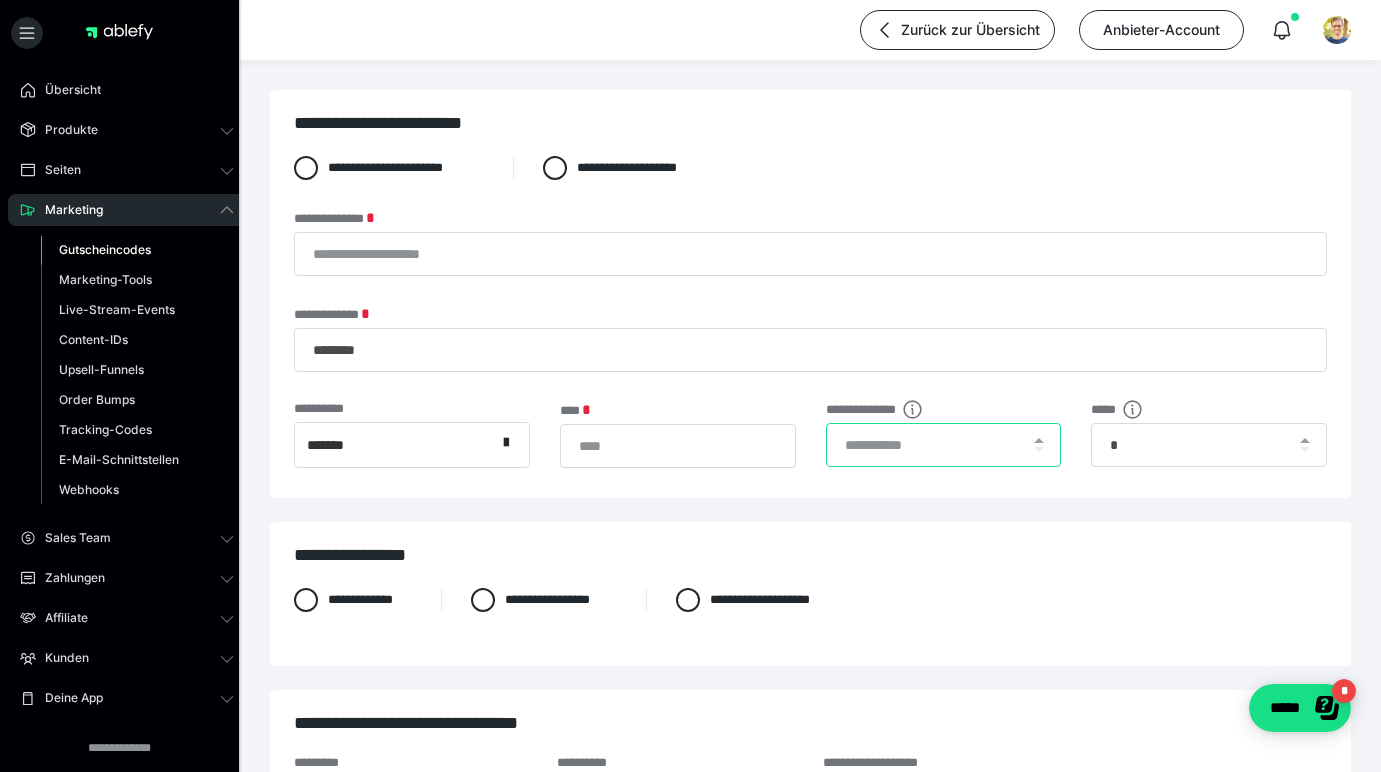 click at bounding box center [944, 445] 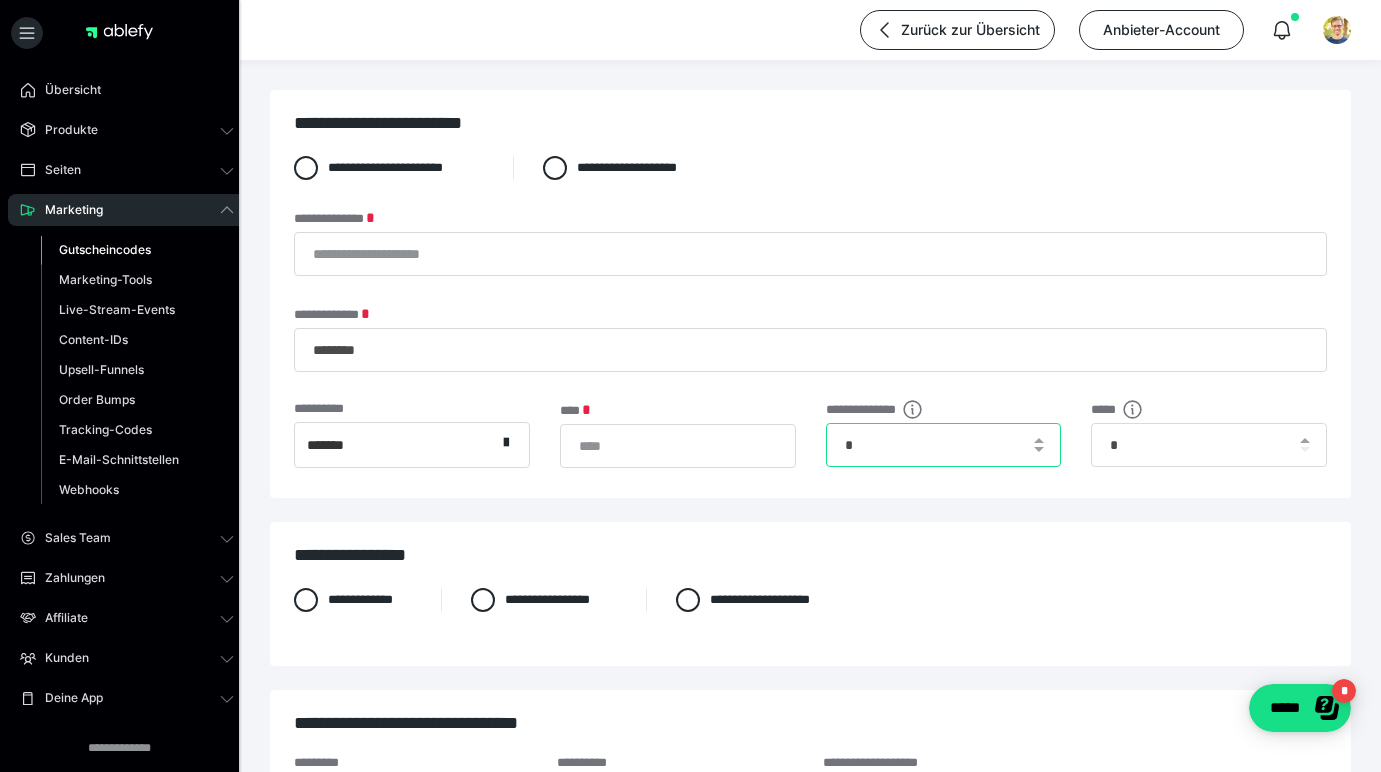 type on "*" 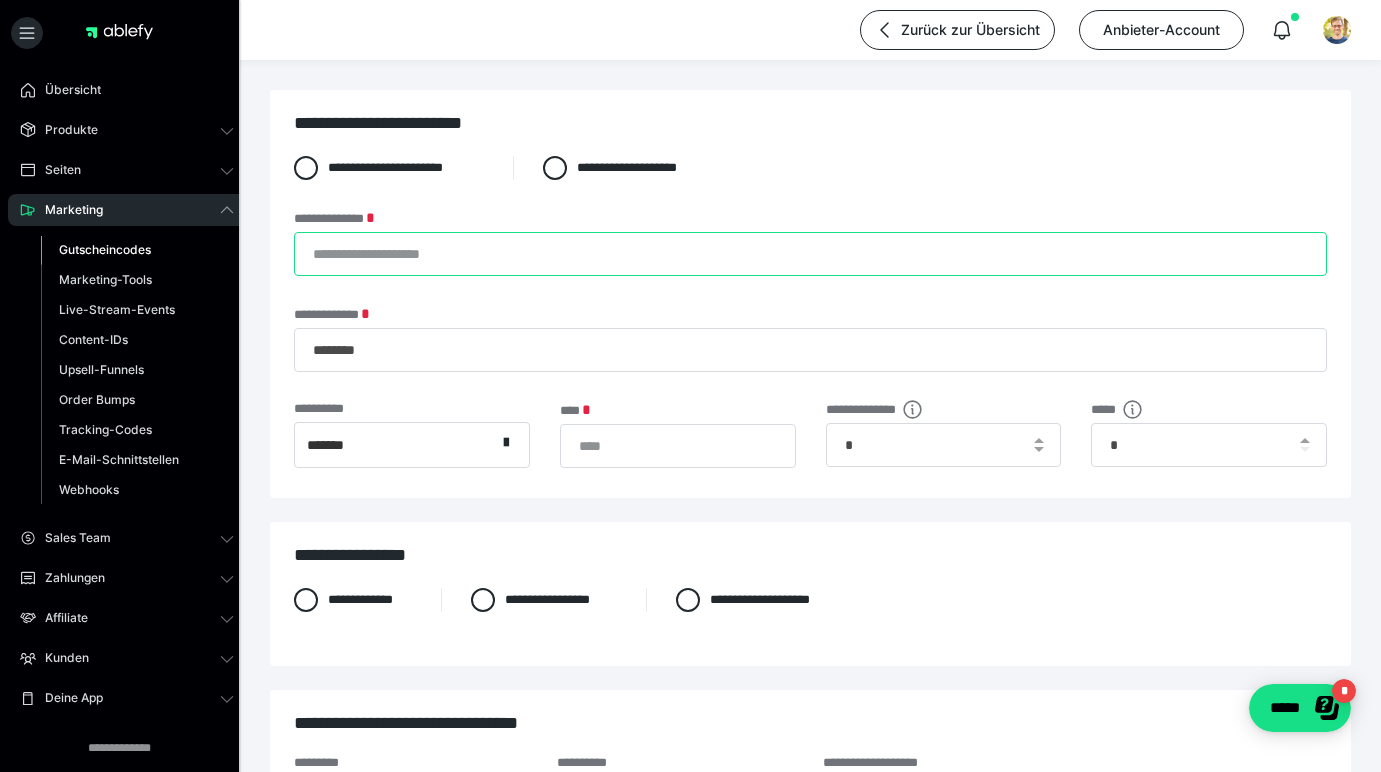 click on "**********" at bounding box center [810, 254] 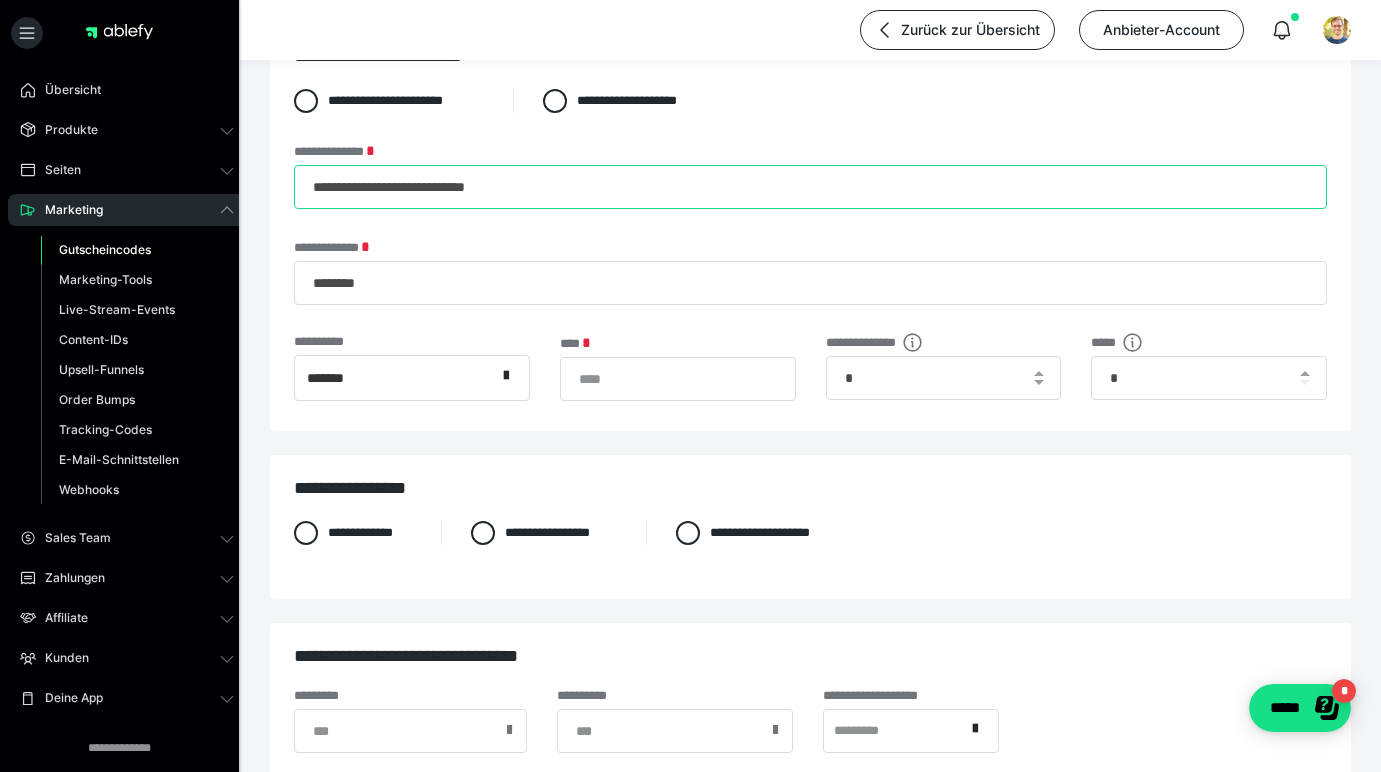 scroll, scrollTop: 128, scrollLeft: 0, axis: vertical 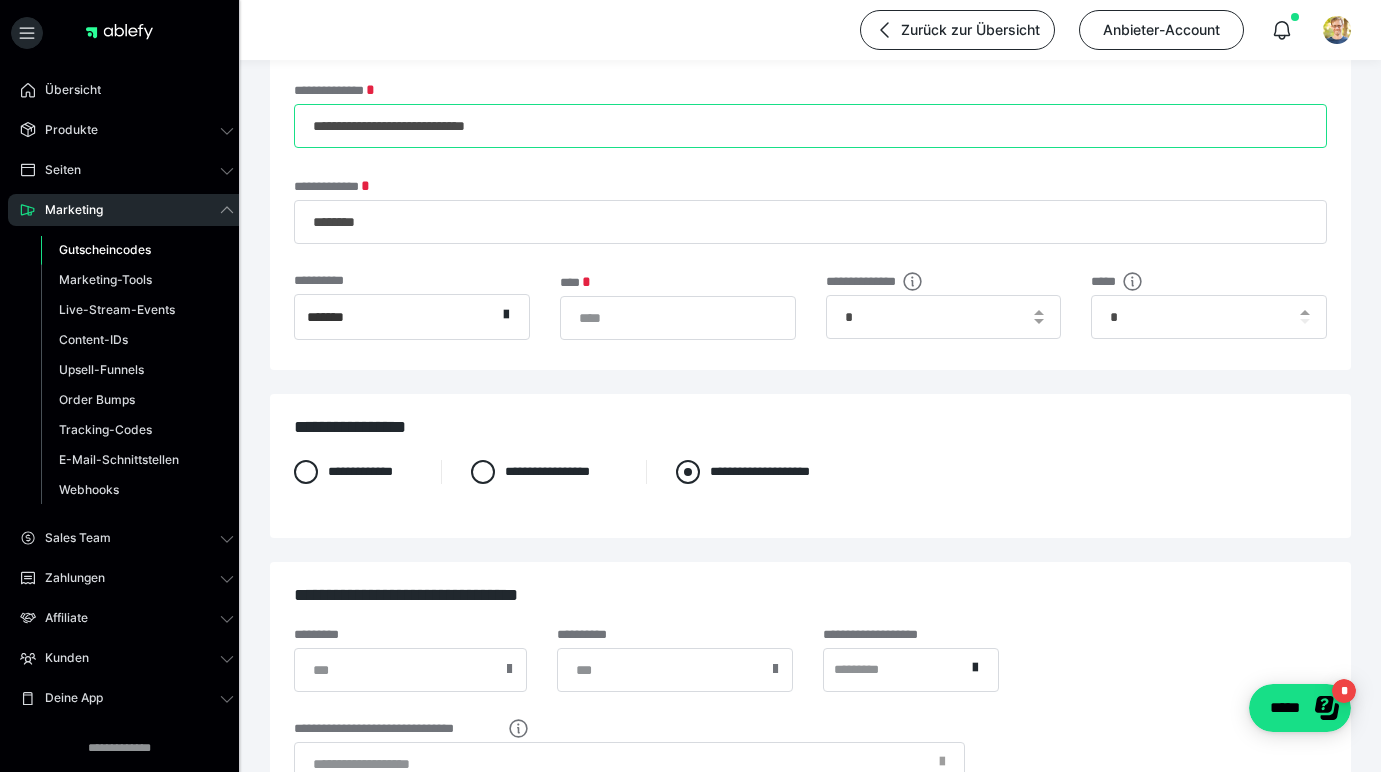 type on "**********" 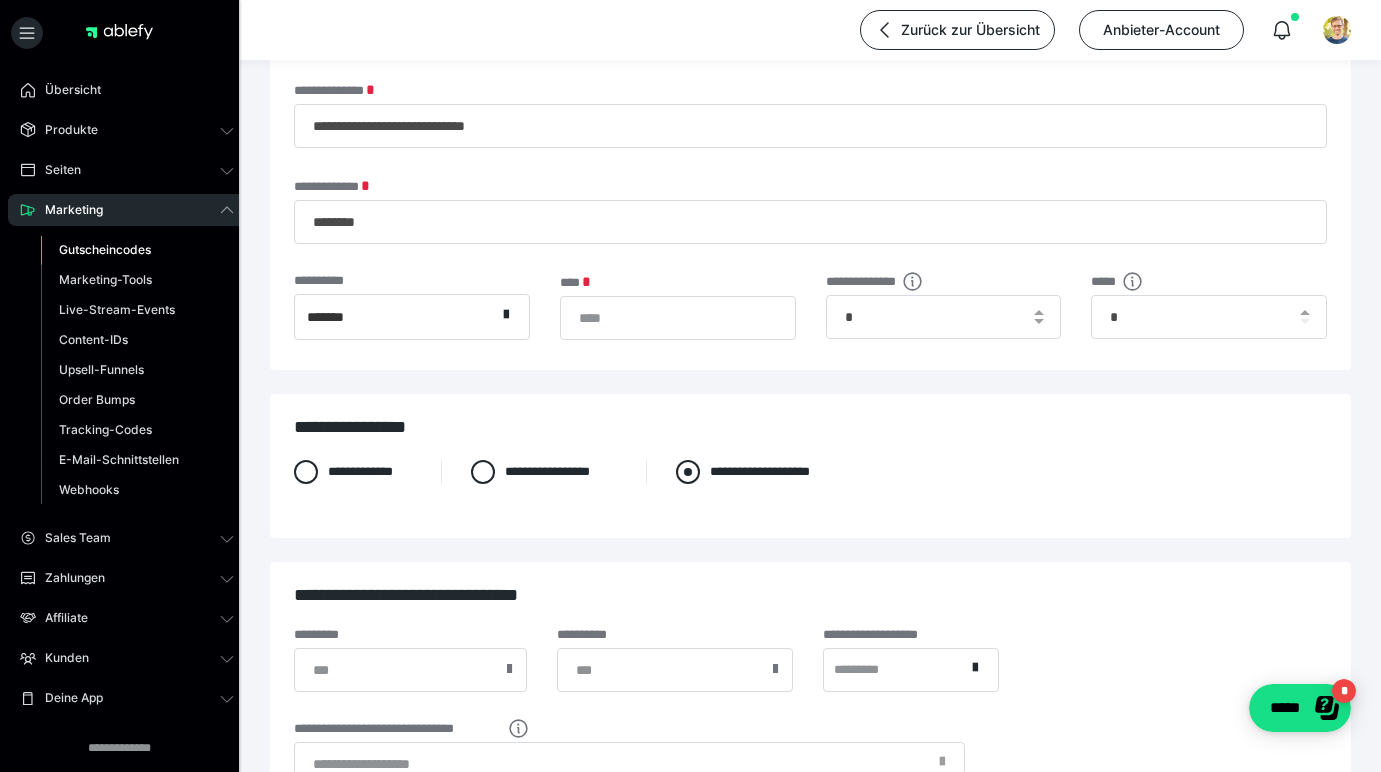 click at bounding box center [688, 472] 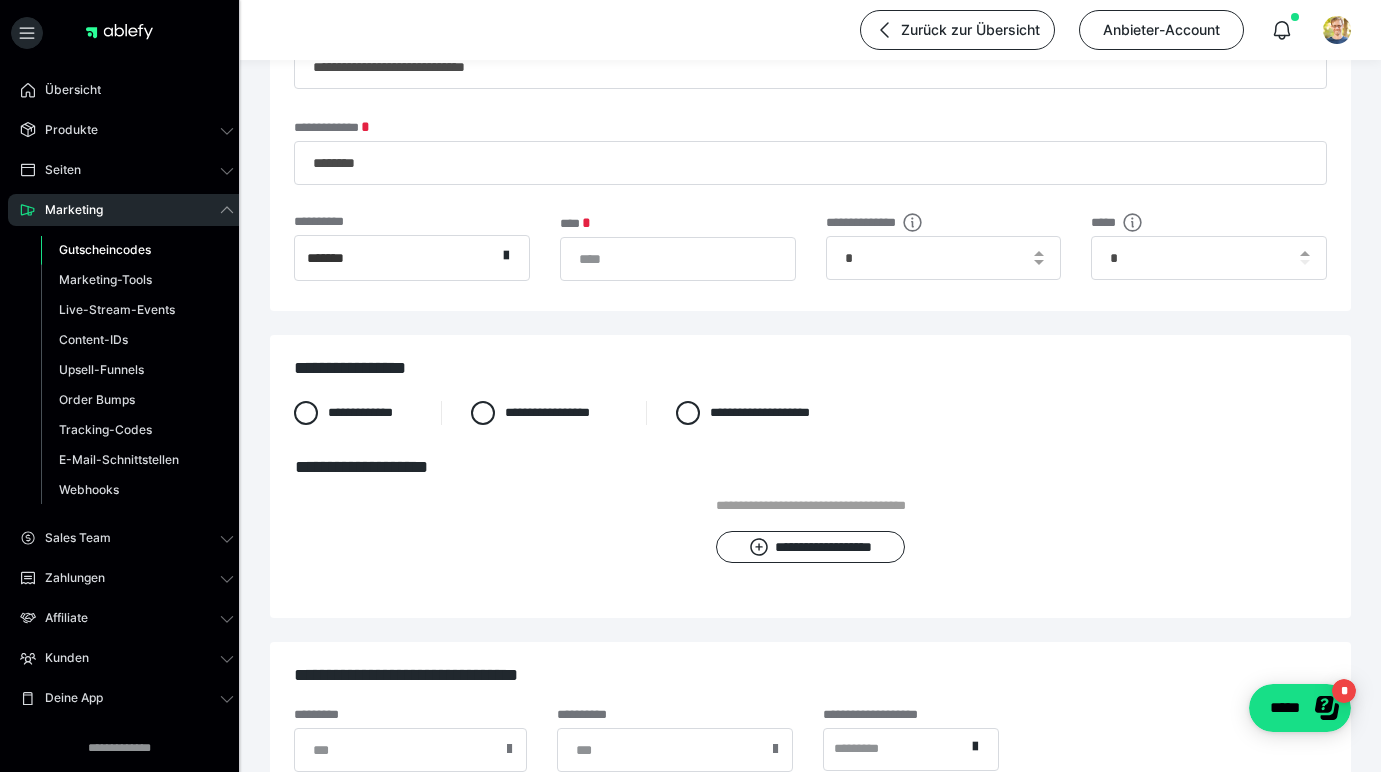 scroll, scrollTop: 199, scrollLeft: 0, axis: vertical 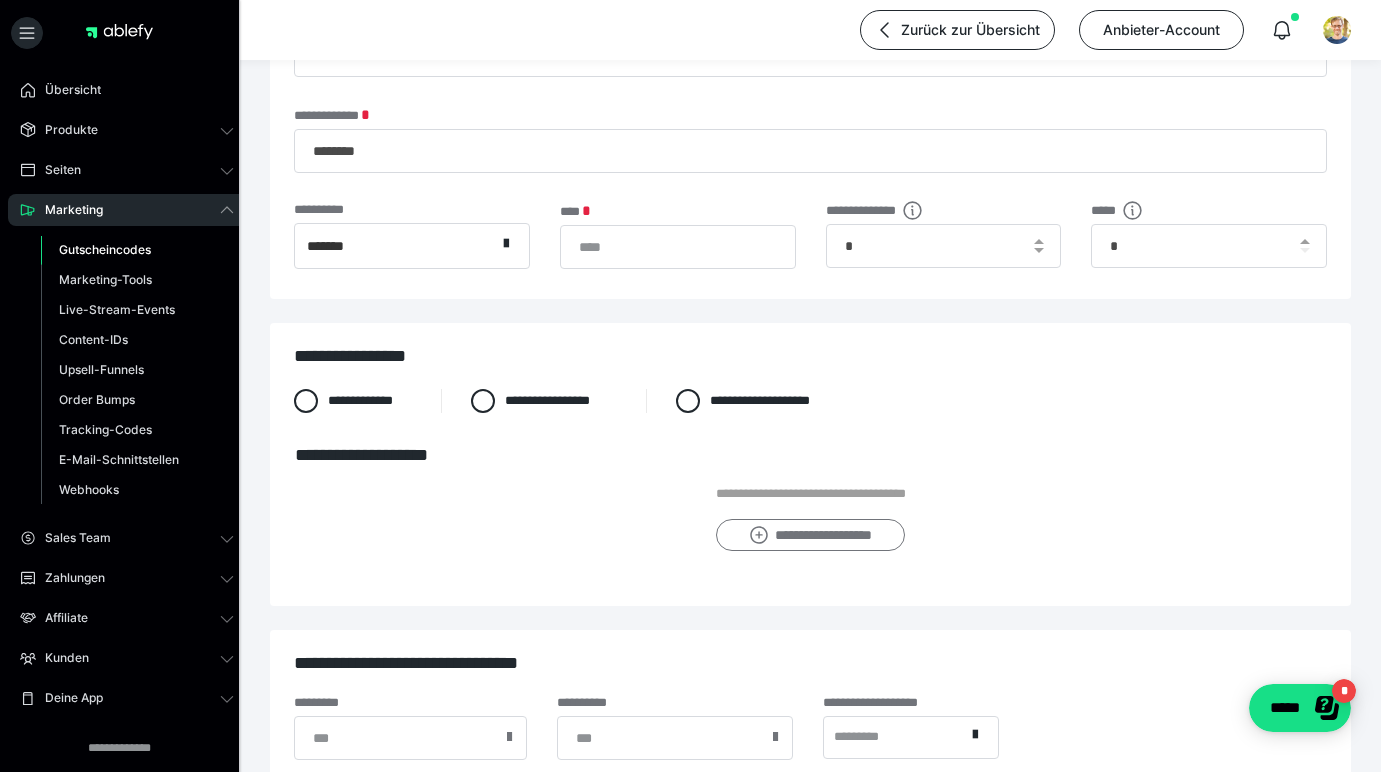 click on "**********" at bounding box center (810, 535) 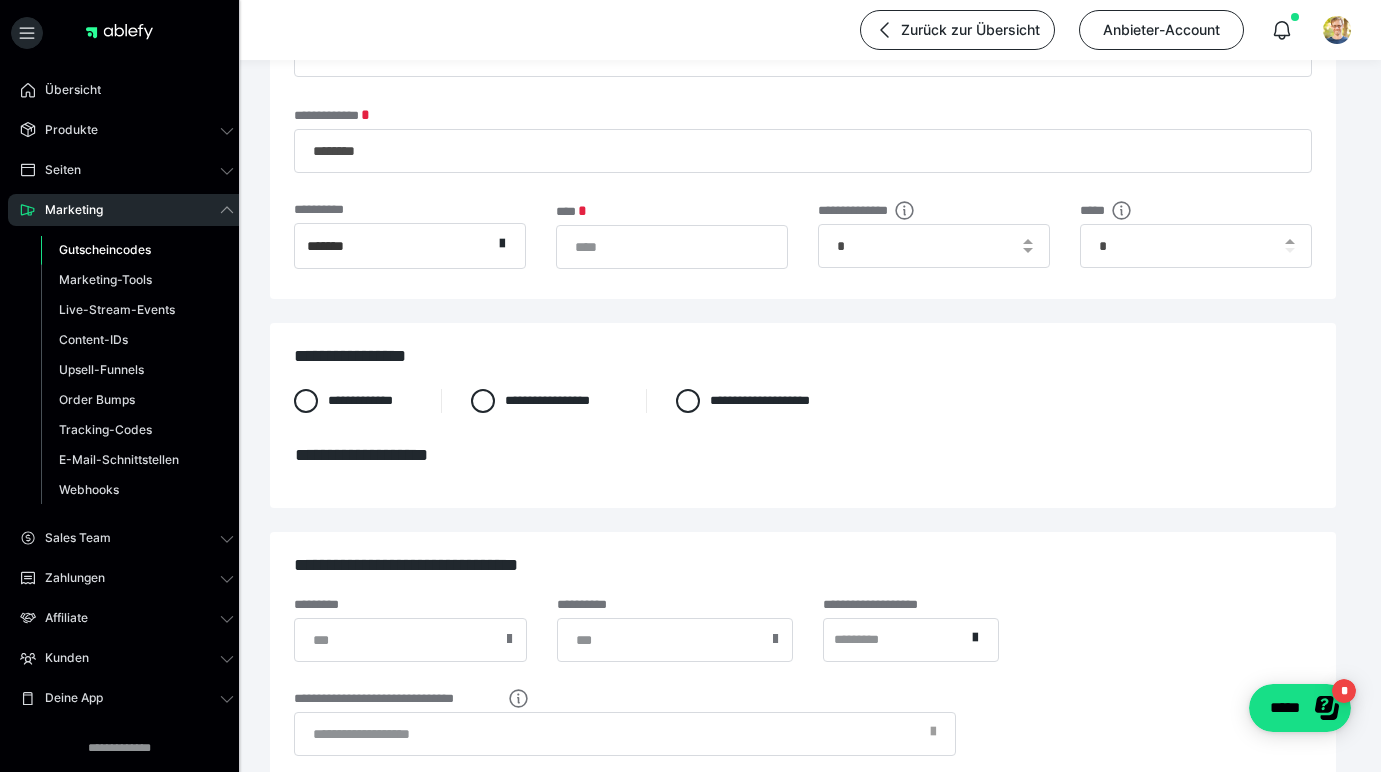 scroll, scrollTop: 0, scrollLeft: 0, axis: both 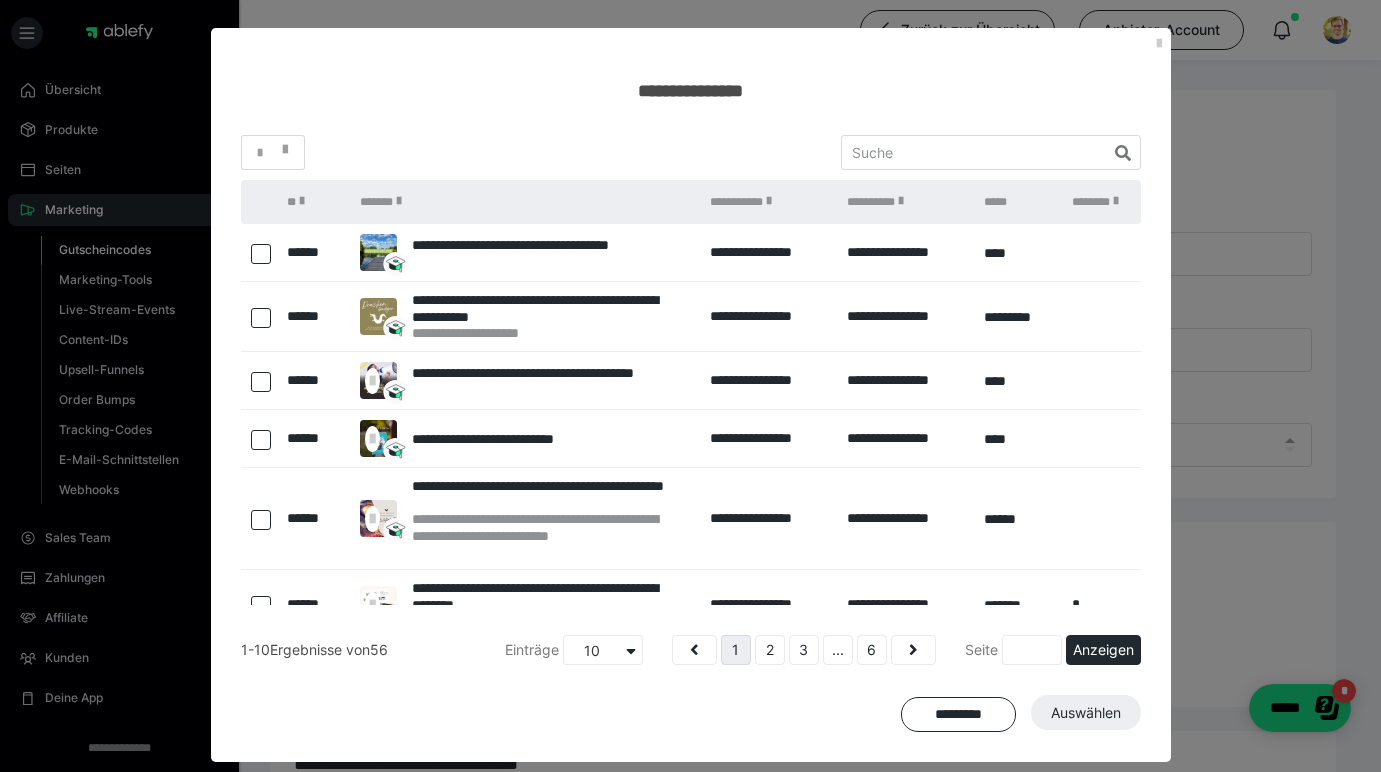click at bounding box center [261, 318] 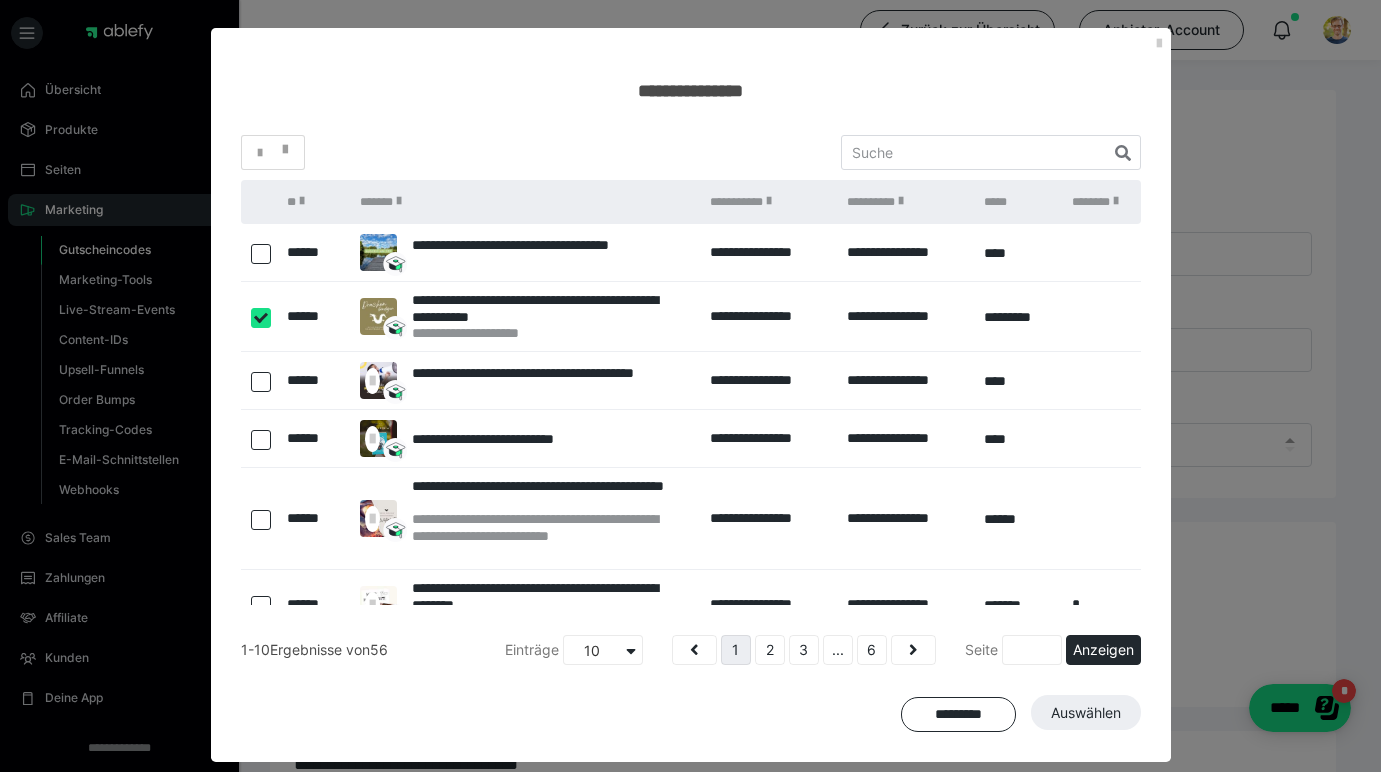 checkbox on "****" 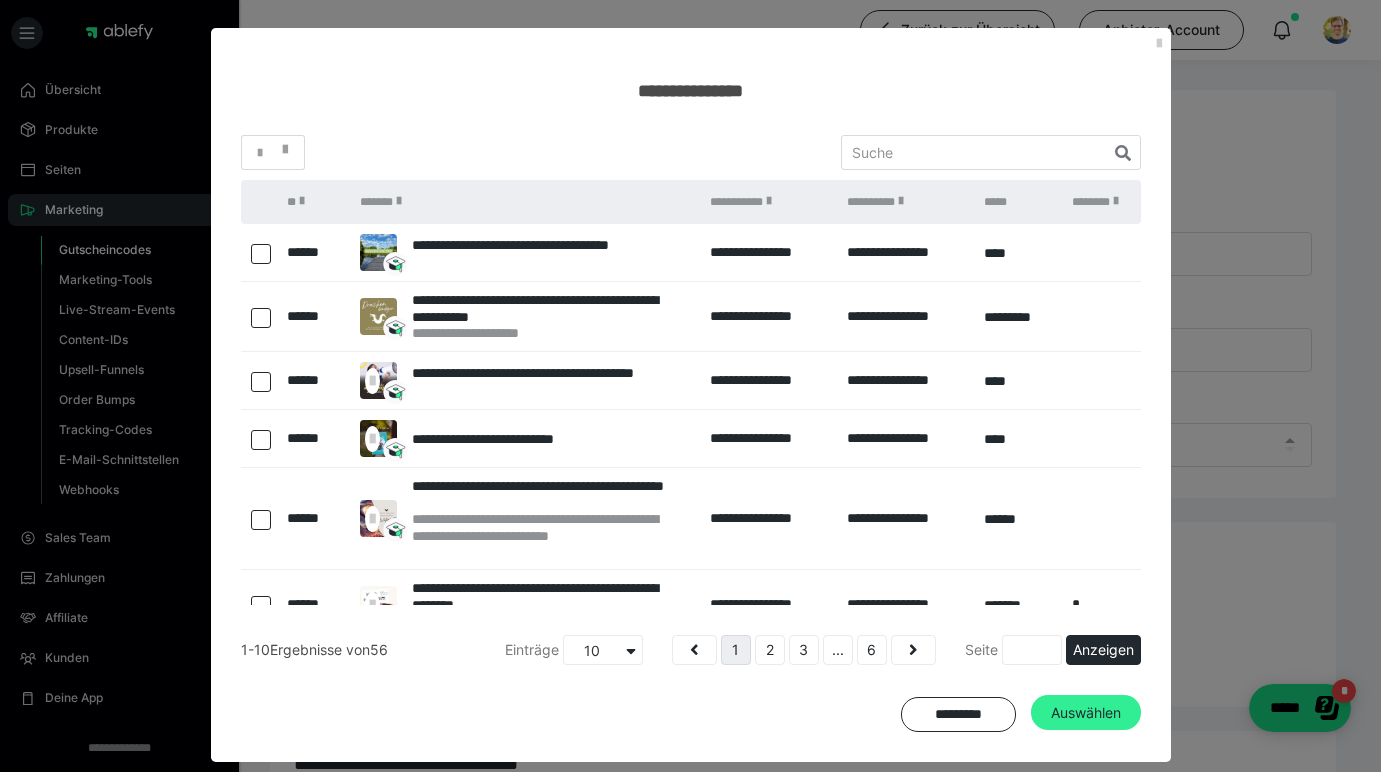 click on "Auswählen" at bounding box center (1086, 713) 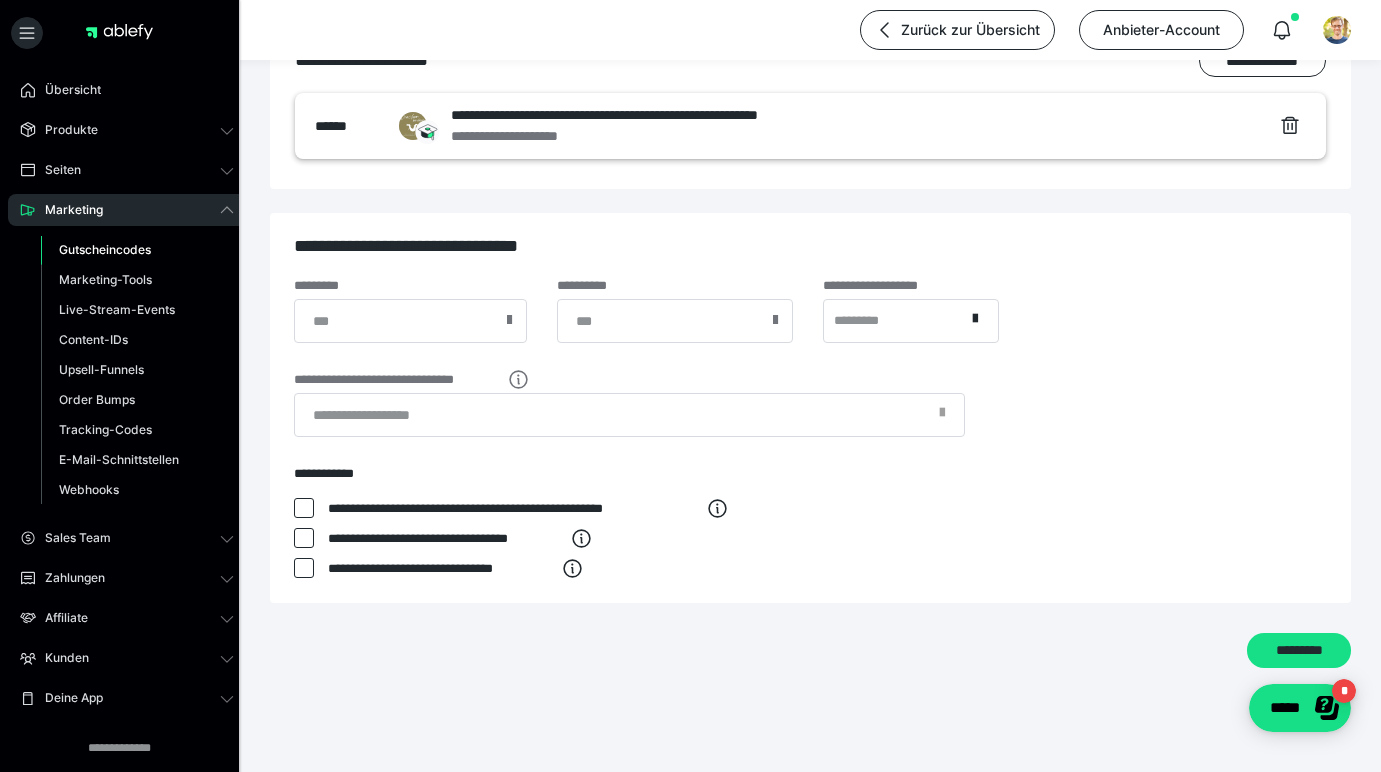 scroll, scrollTop: 597, scrollLeft: 0, axis: vertical 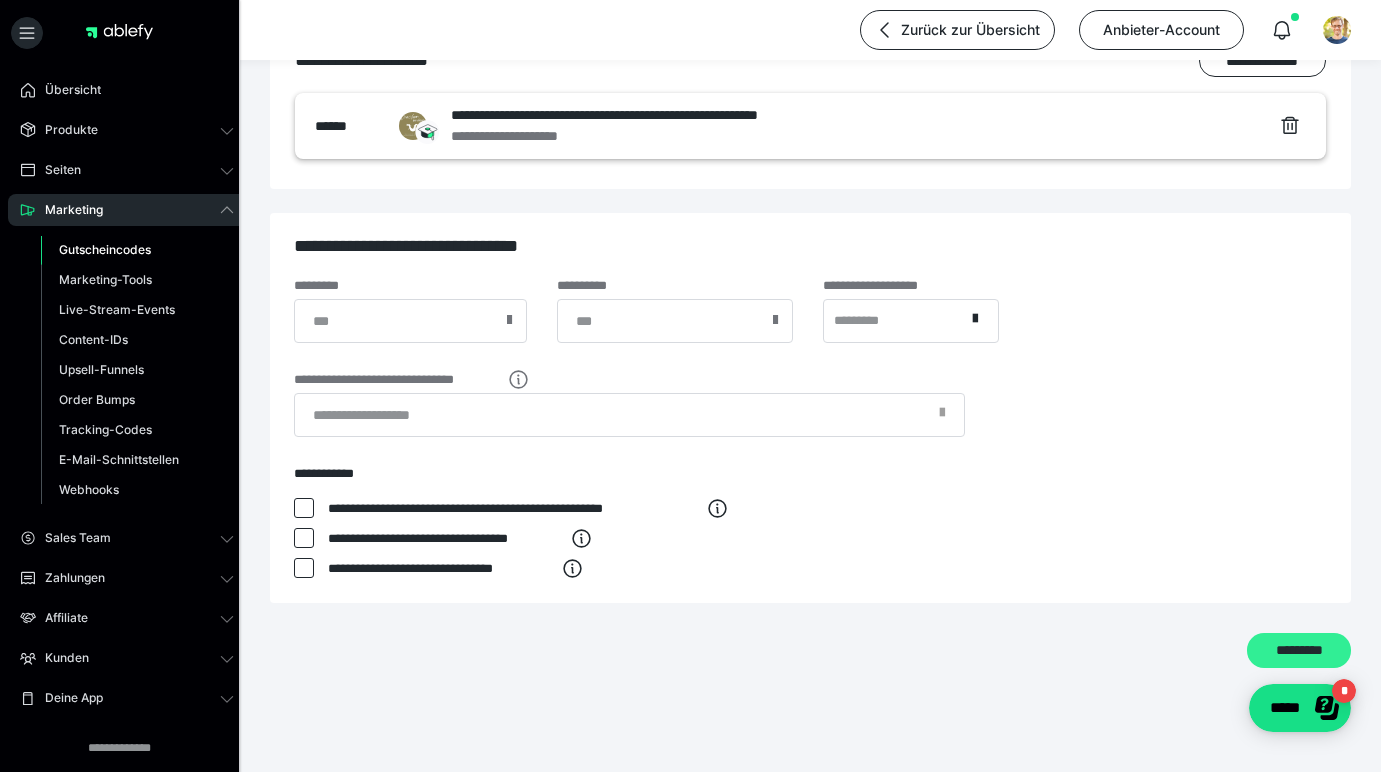 click on "*********" at bounding box center [1299, 650] 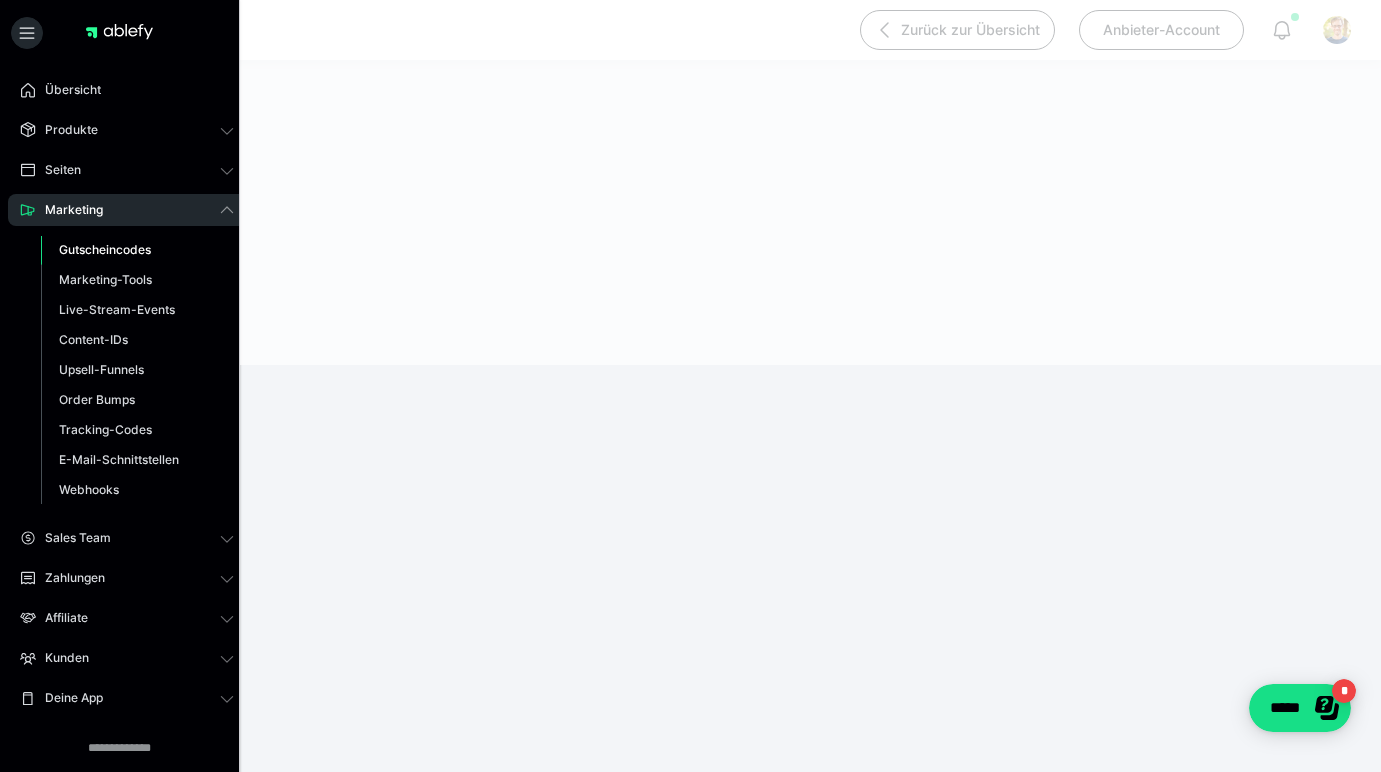 scroll, scrollTop: 190, scrollLeft: 0, axis: vertical 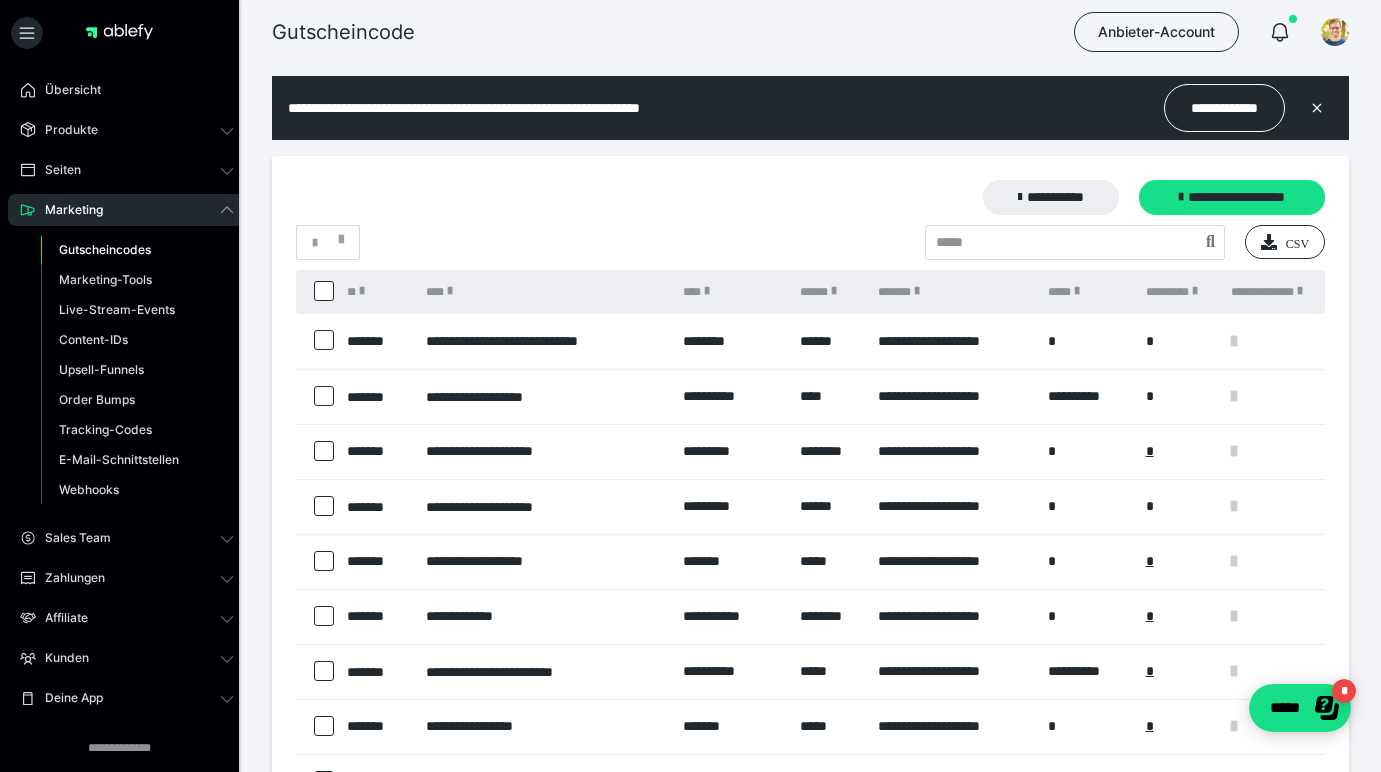 click on "********" at bounding box center [732, 341] 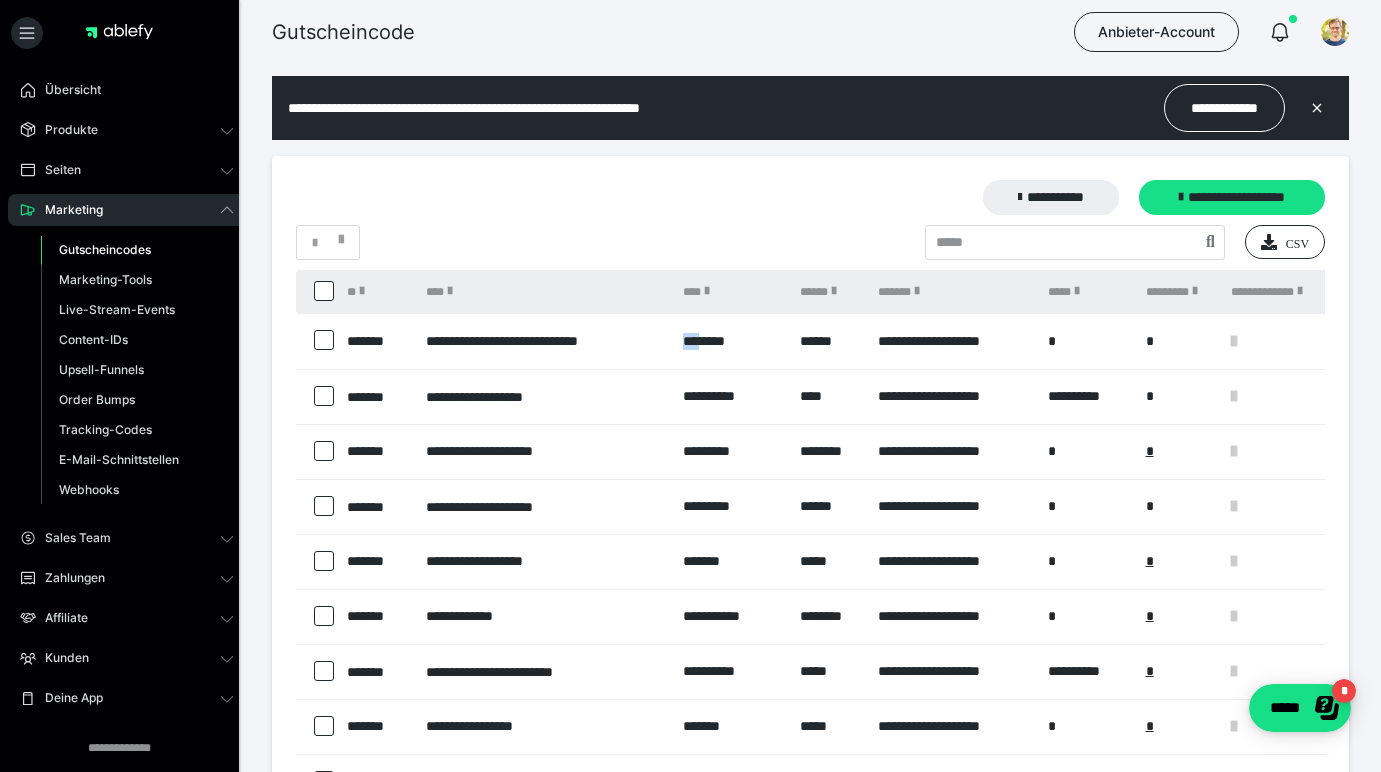 click on "********" at bounding box center [732, 341] 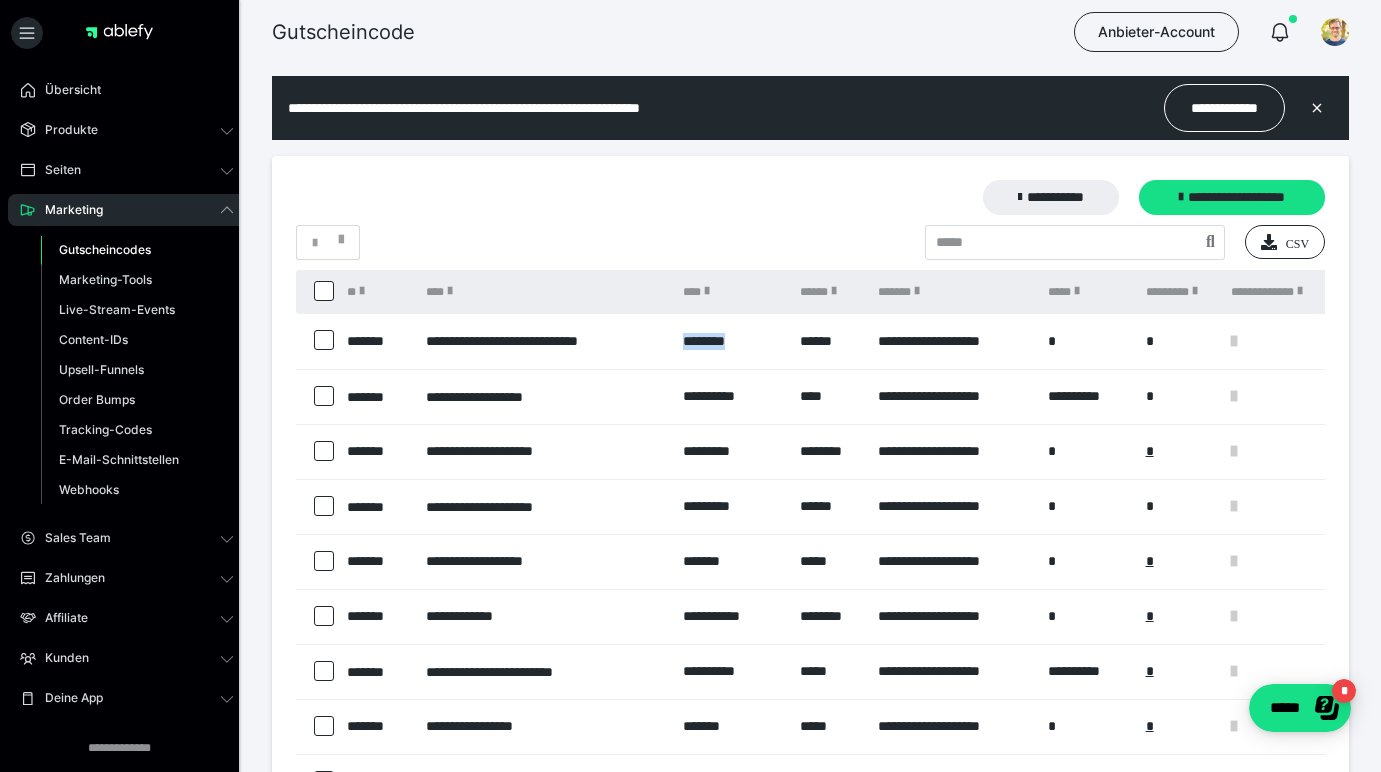 drag, startPoint x: 693, startPoint y: 338, endPoint x: 746, endPoint y: 339, distance: 53.009434 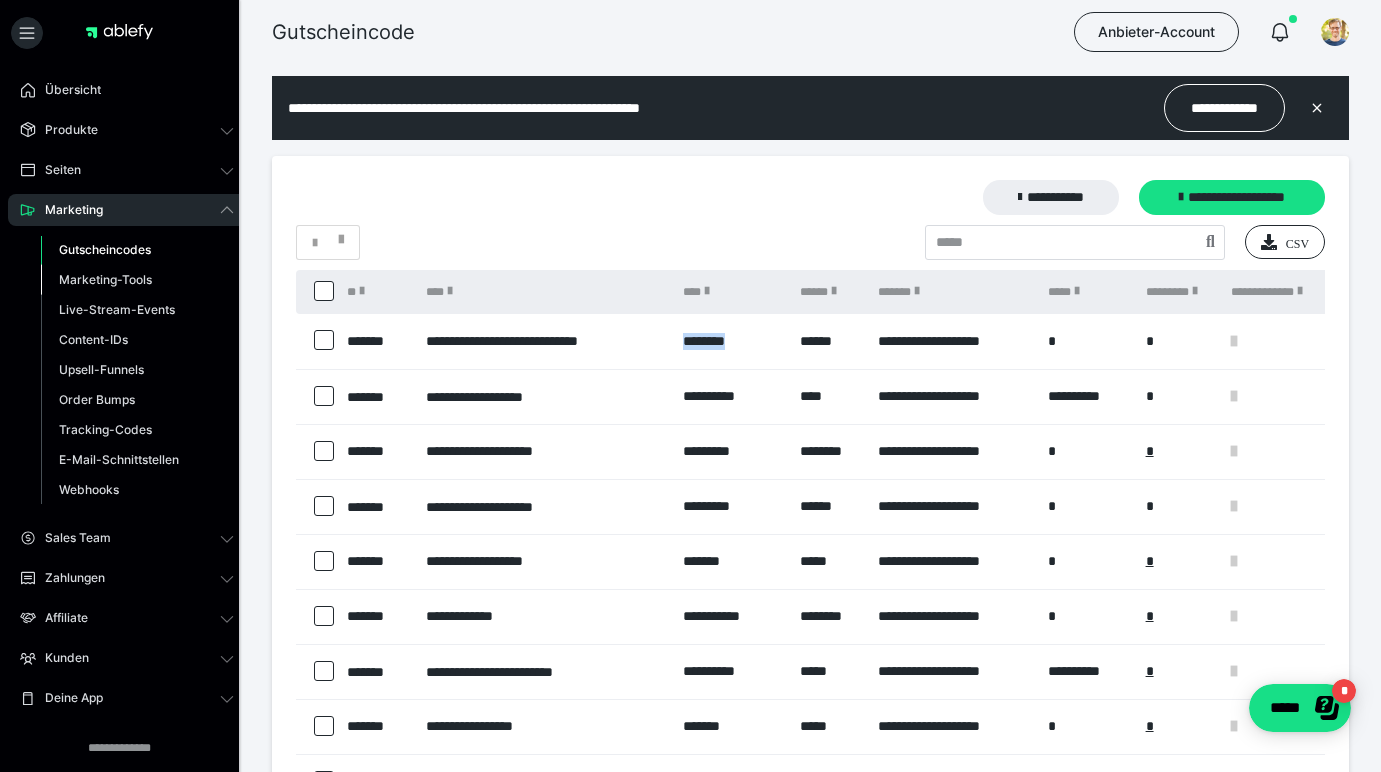 click on "Marketing-Tools" at bounding box center [105, 279] 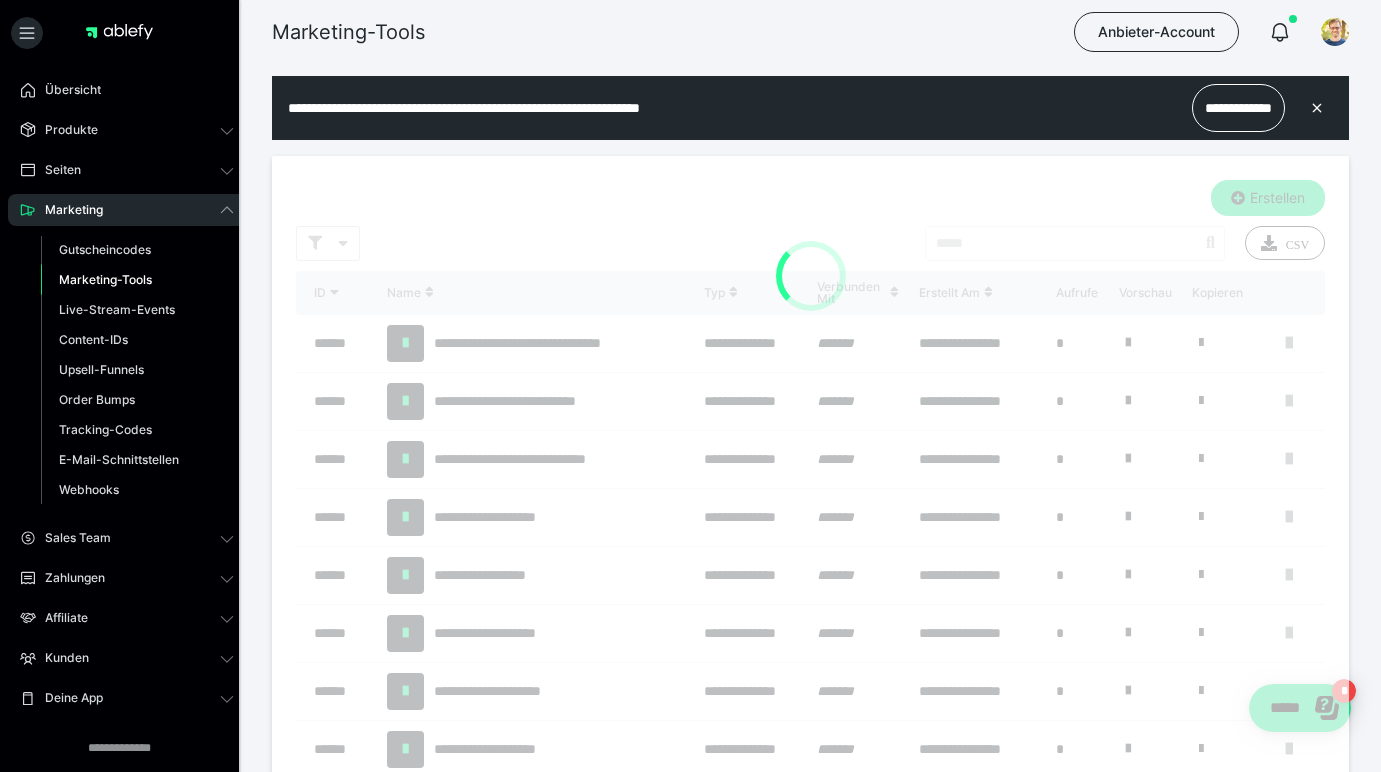 scroll, scrollTop: 0, scrollLeft: 0, axis: both 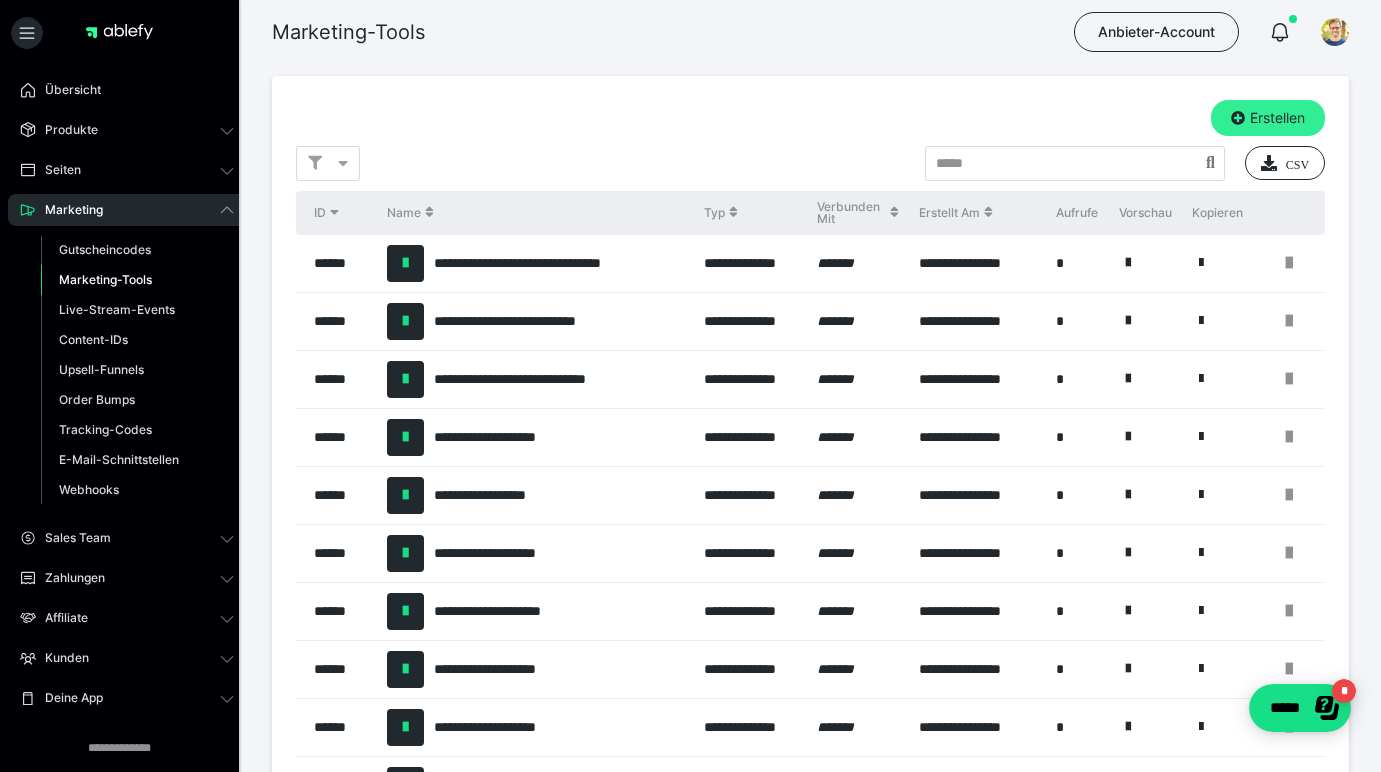 click on "Erstellen" at bounding box center (1268, 118) 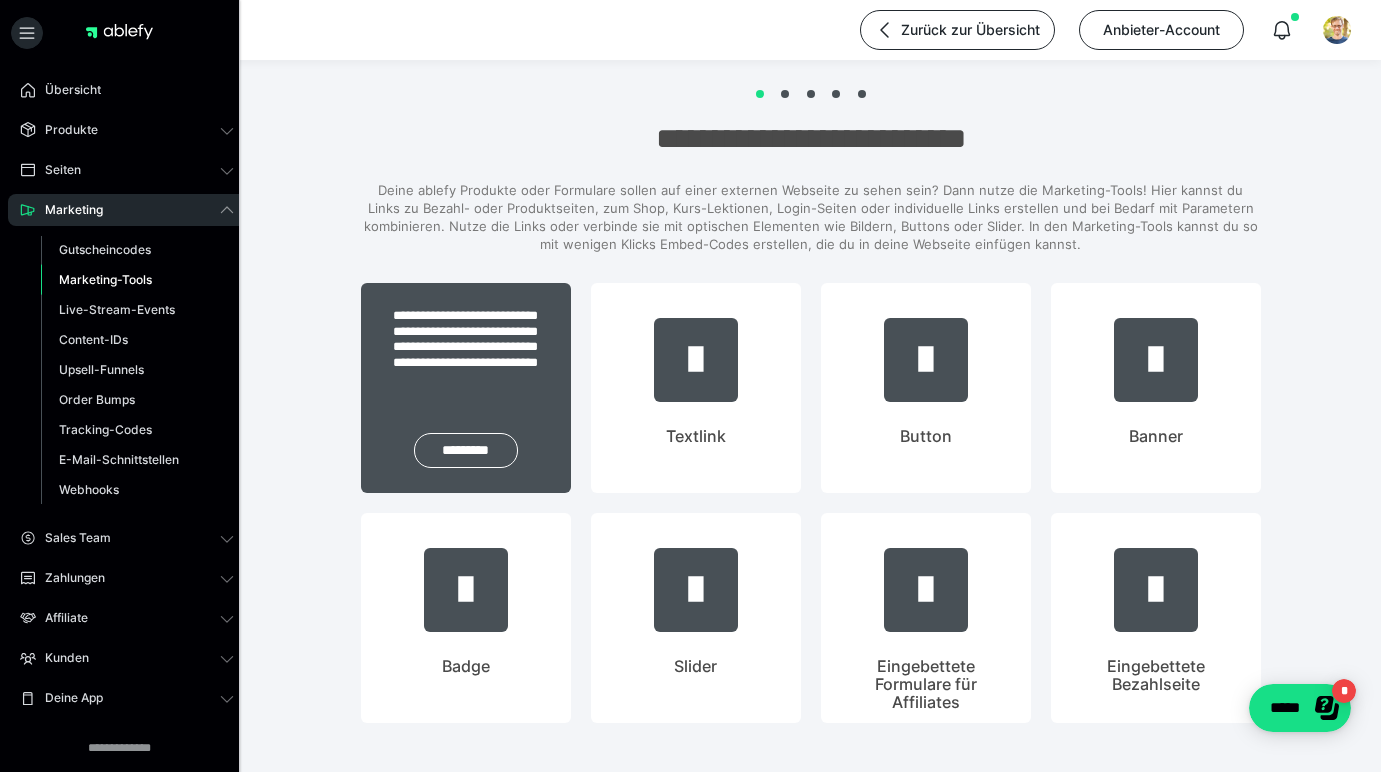 click on "**********" at bounding box center [466, 388] 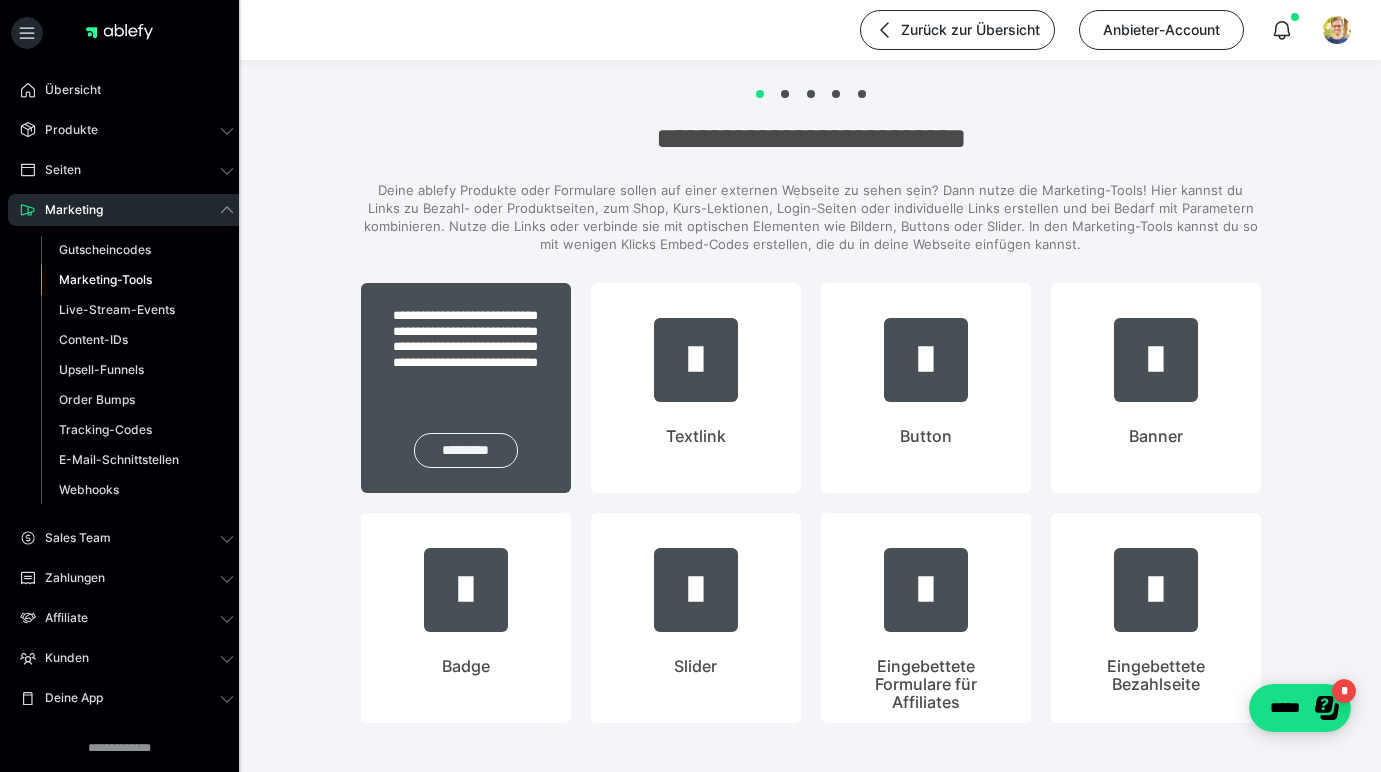 click on "*********" at bounding box center (466, 450) 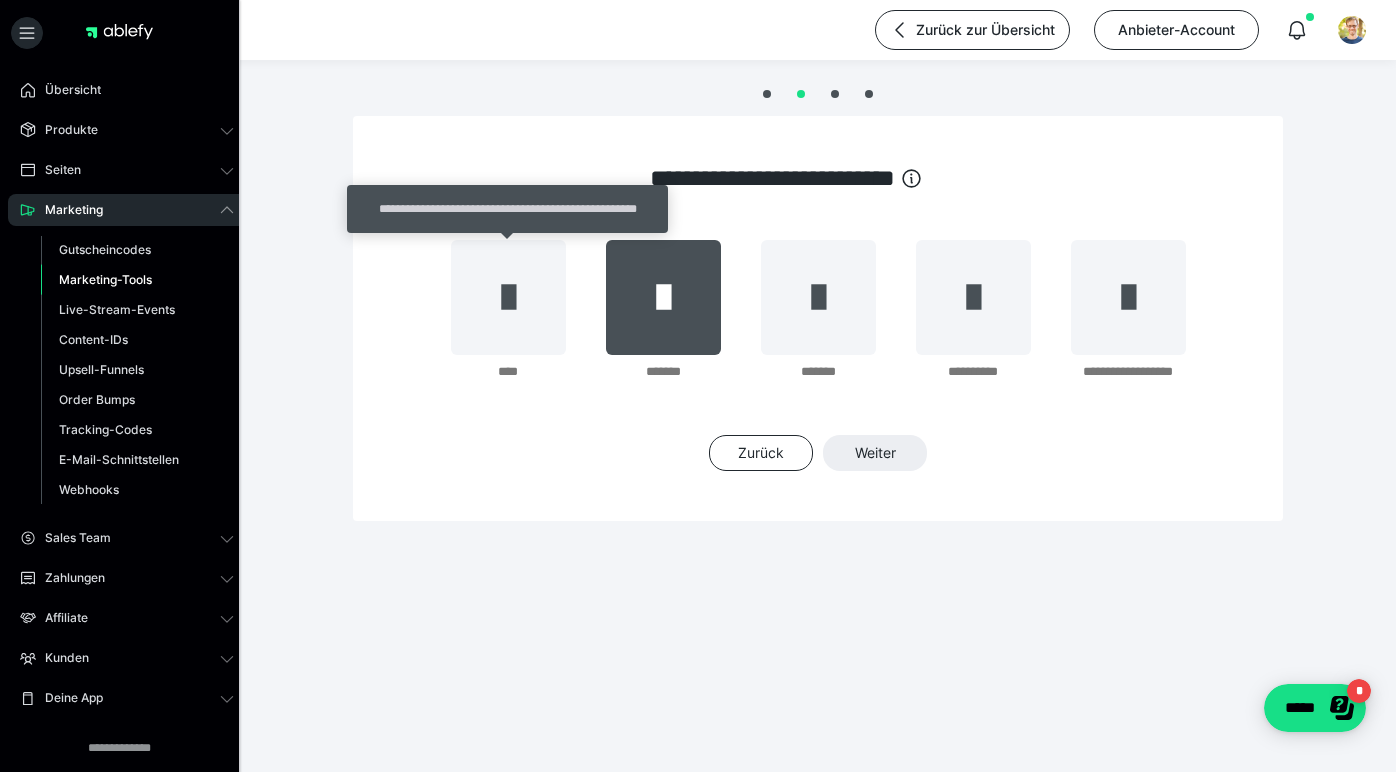 click at bounding box center (663, 297) 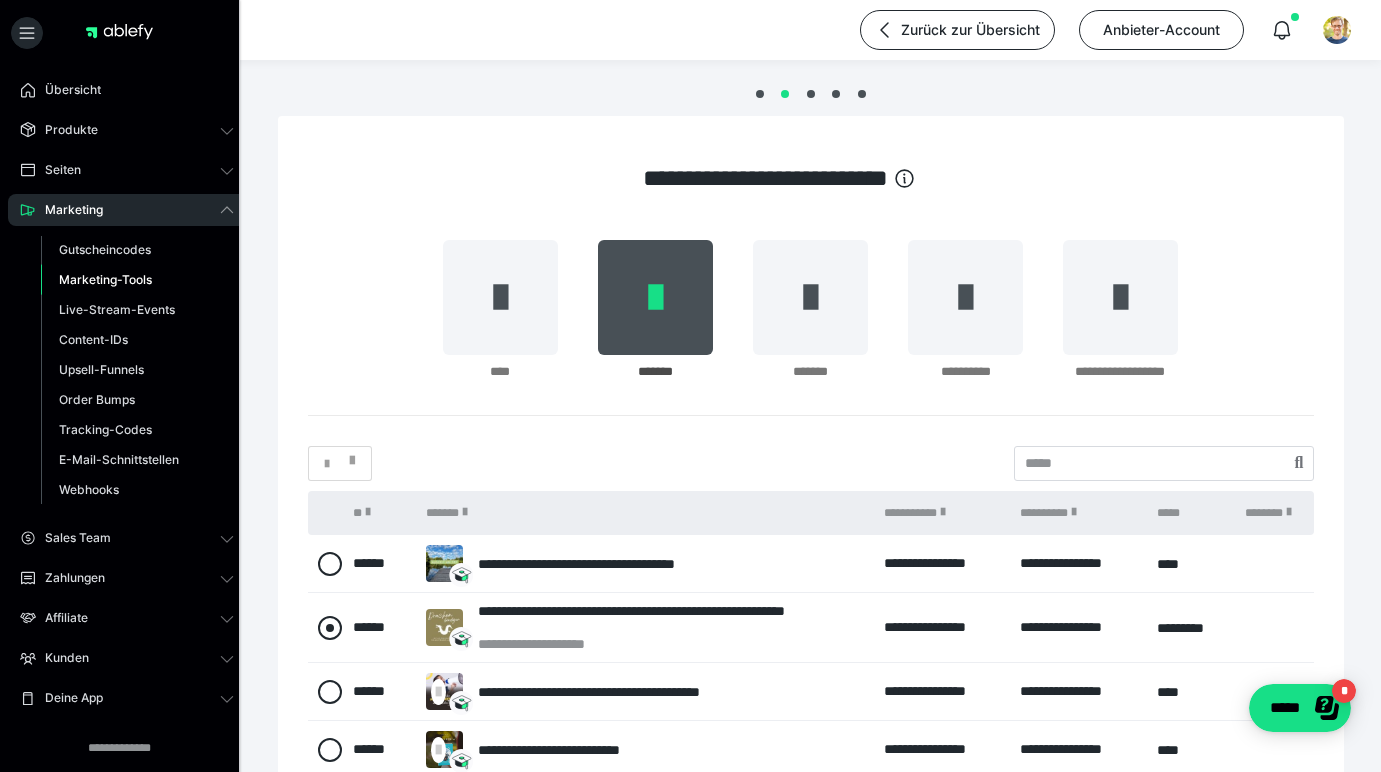 click at bounding box center (330, 628) 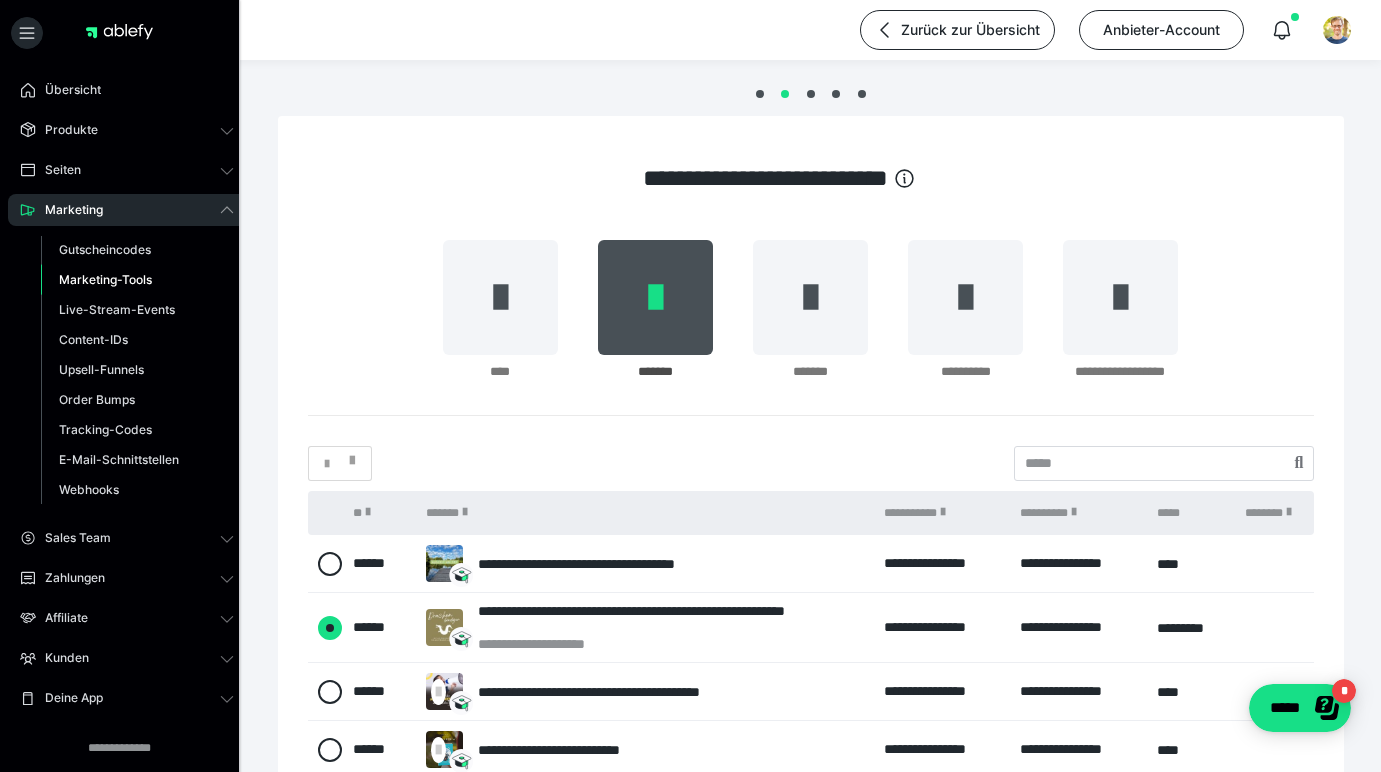 radio on "****" 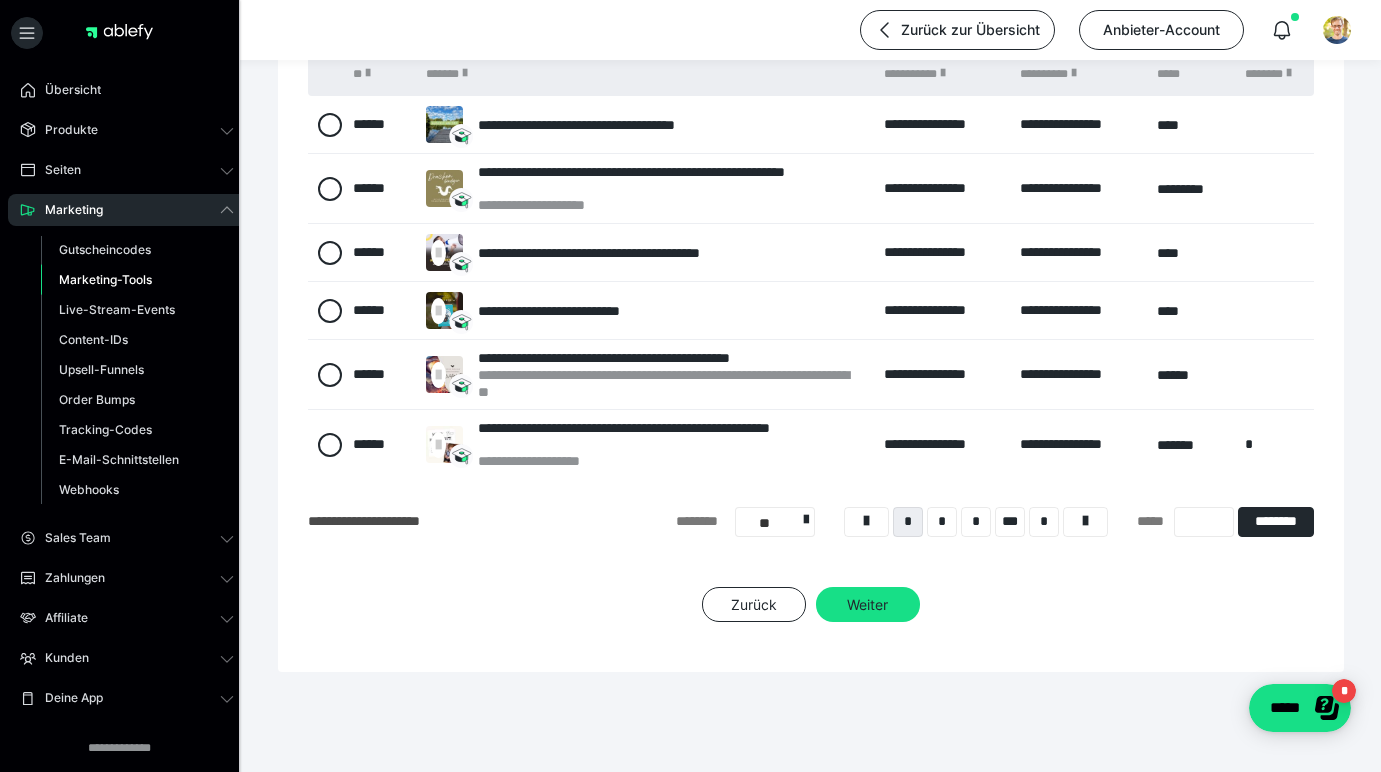 scroll, scrollTop: 439, scrollLeft: 0, axis: vertical 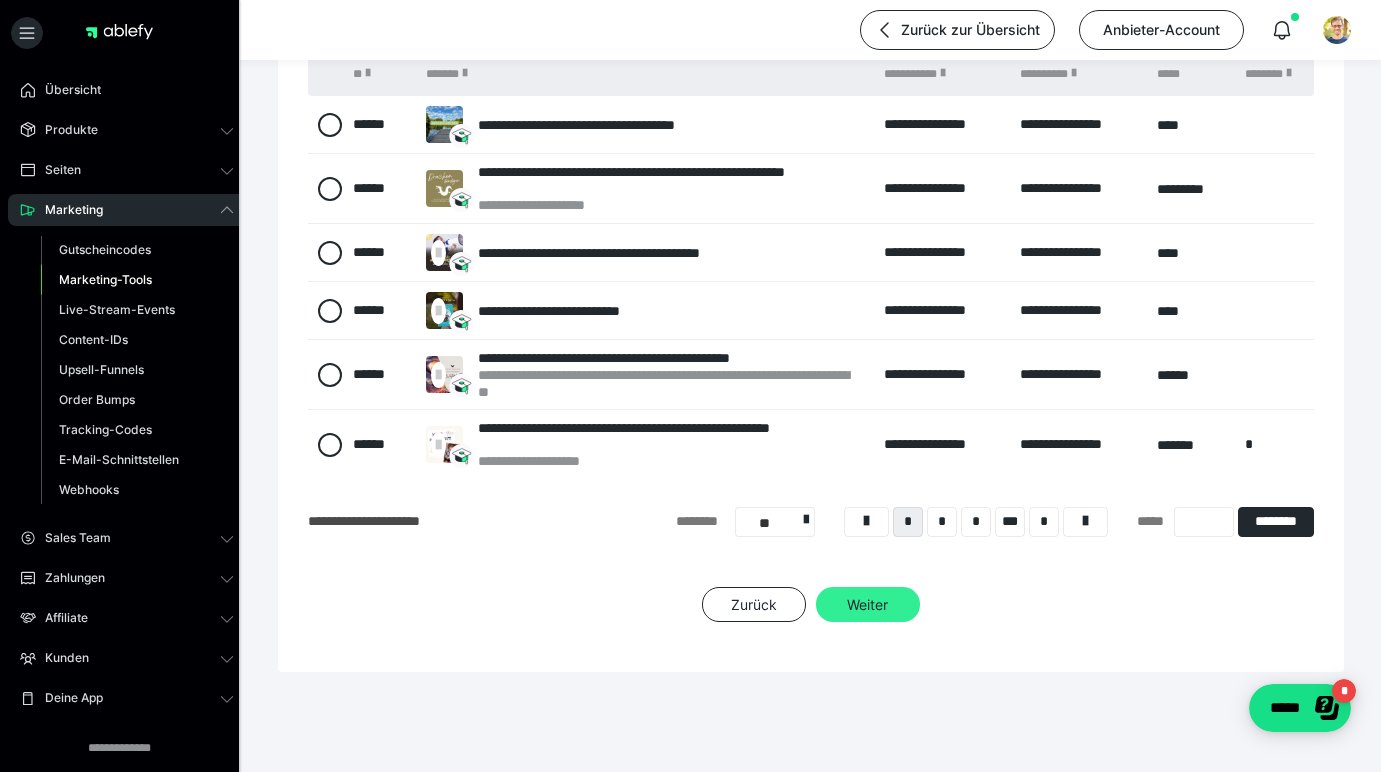 click on "Weiter" at bounding box center (868, 605) 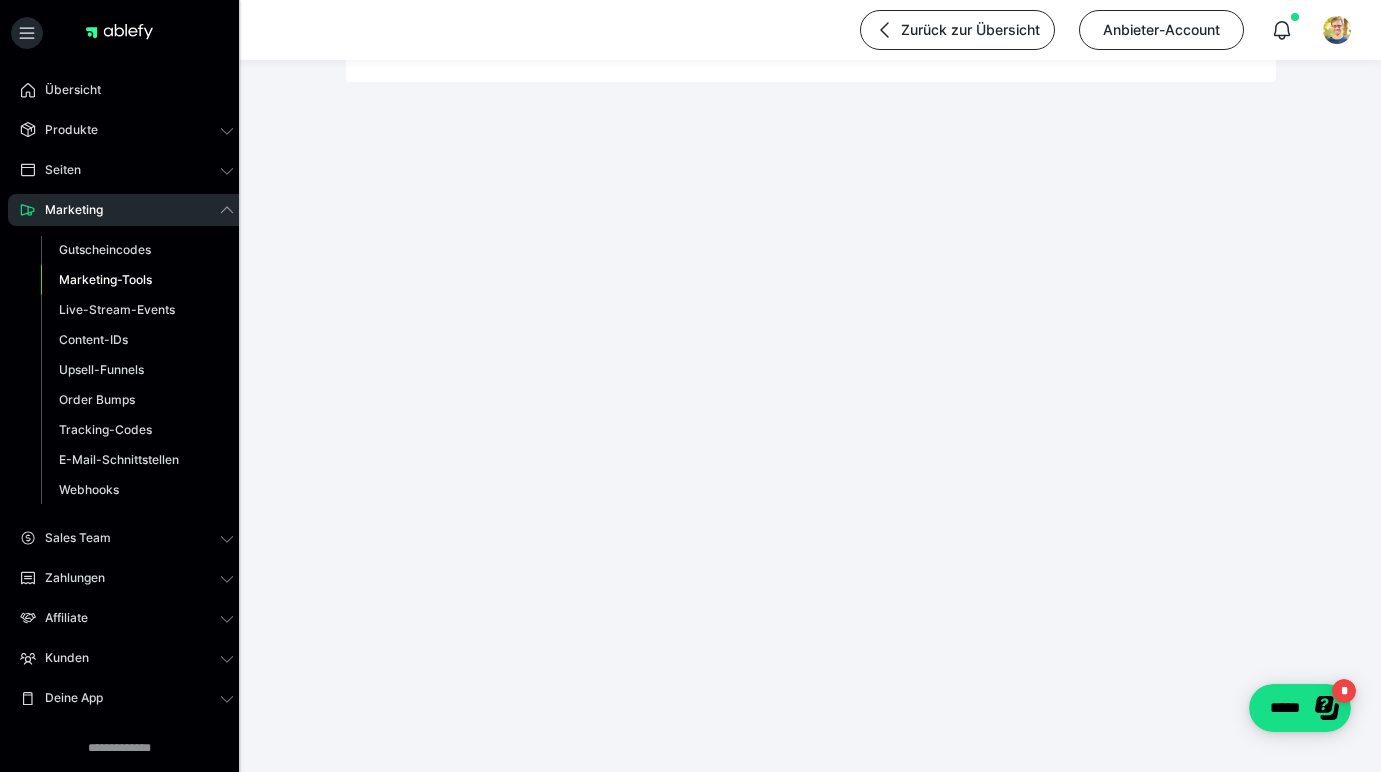 scroll, scrollTop: 0, scrollLeft: 0, axis: both 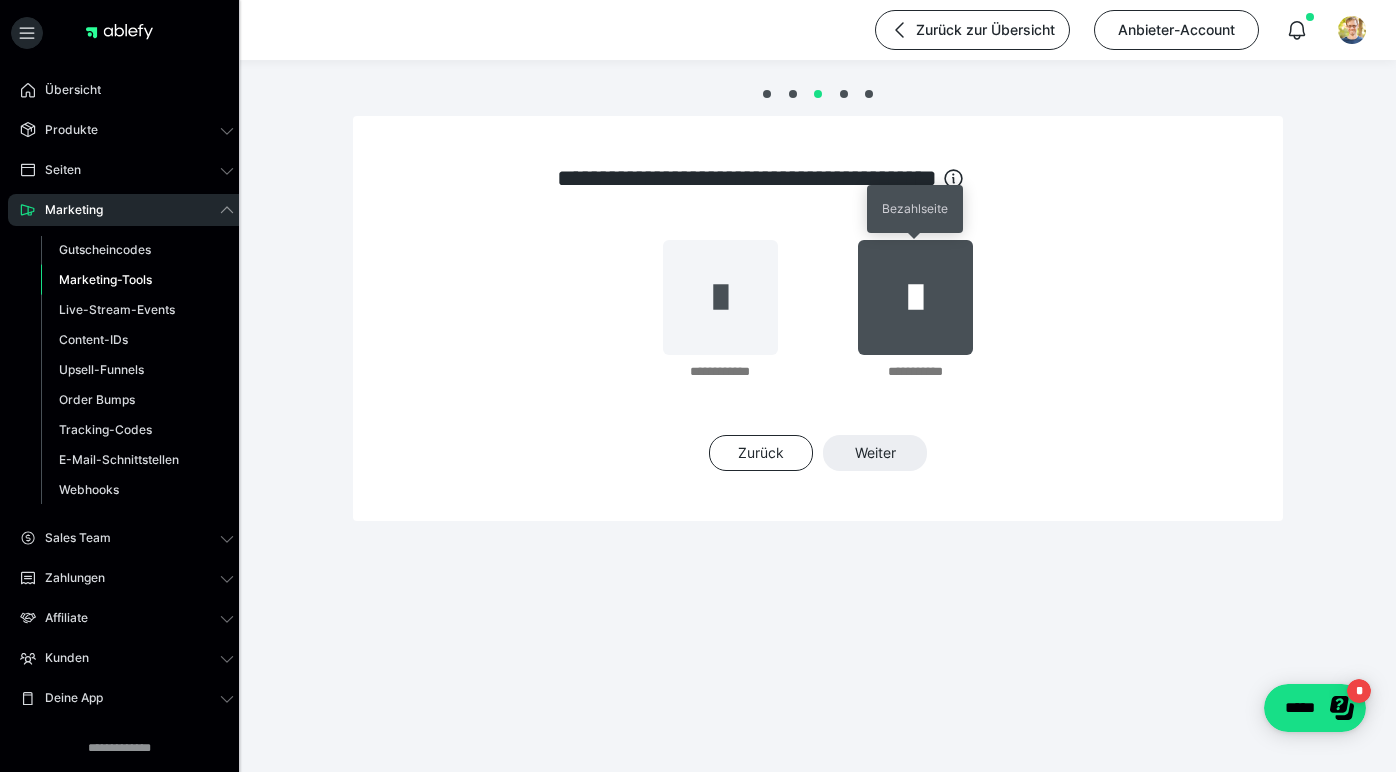 click at bounding box center (915, 297) 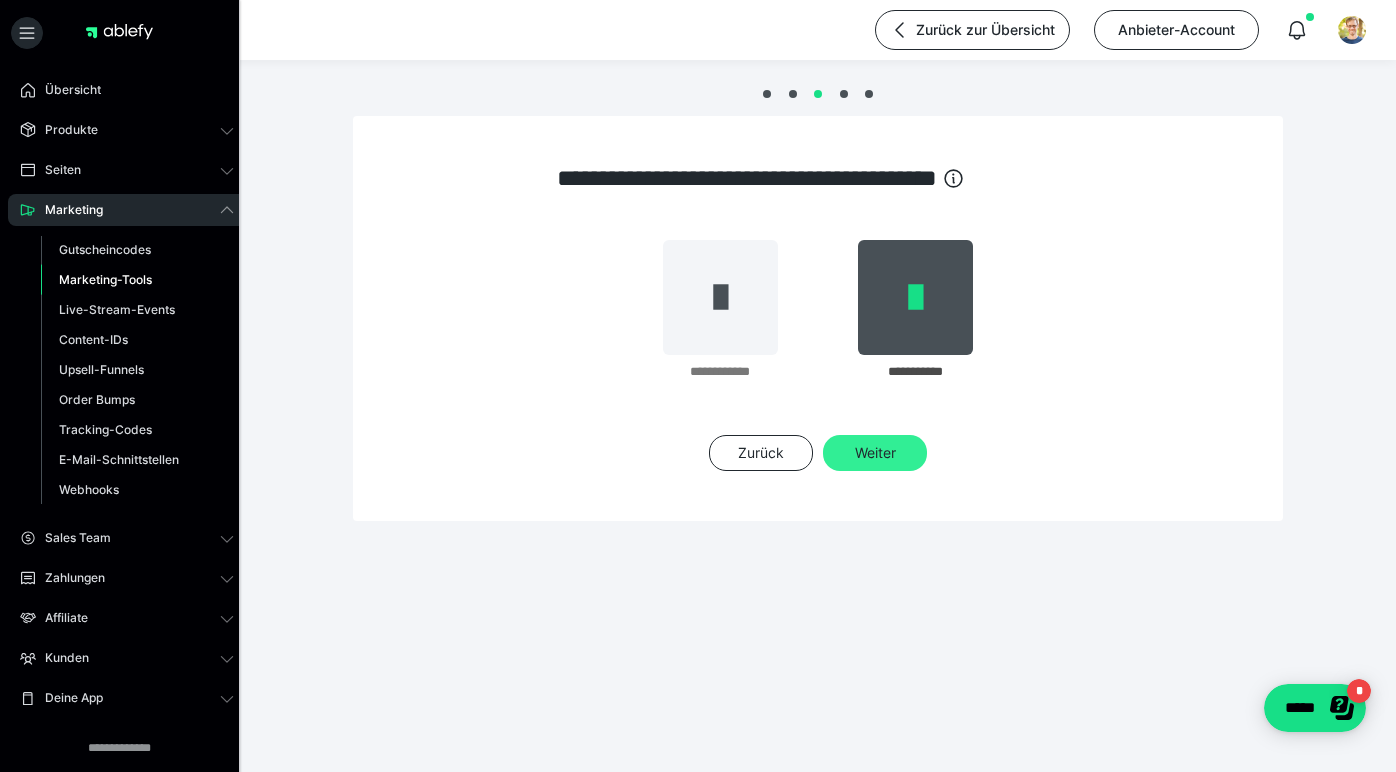 click on "Weiter" at bounding box center [875, 453] 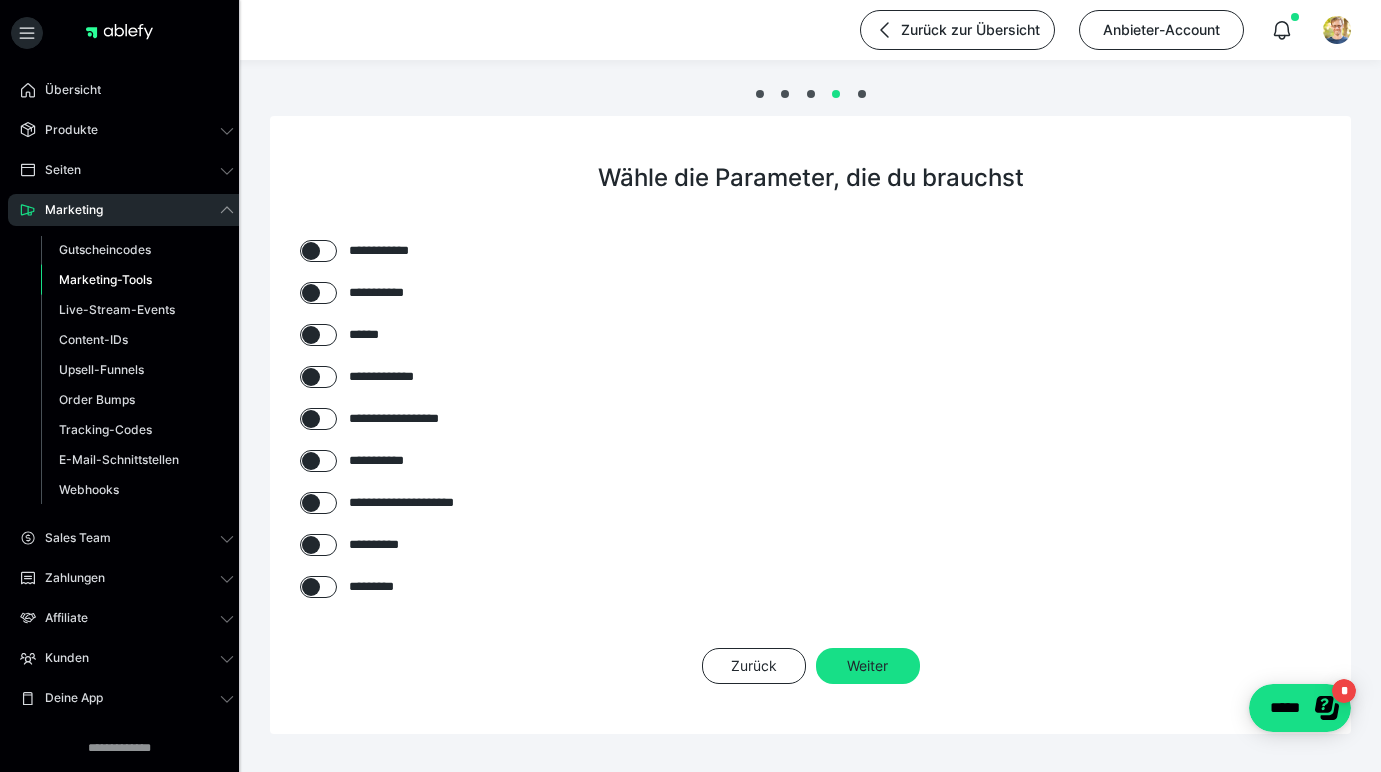 click at bounding box center [311, 377] 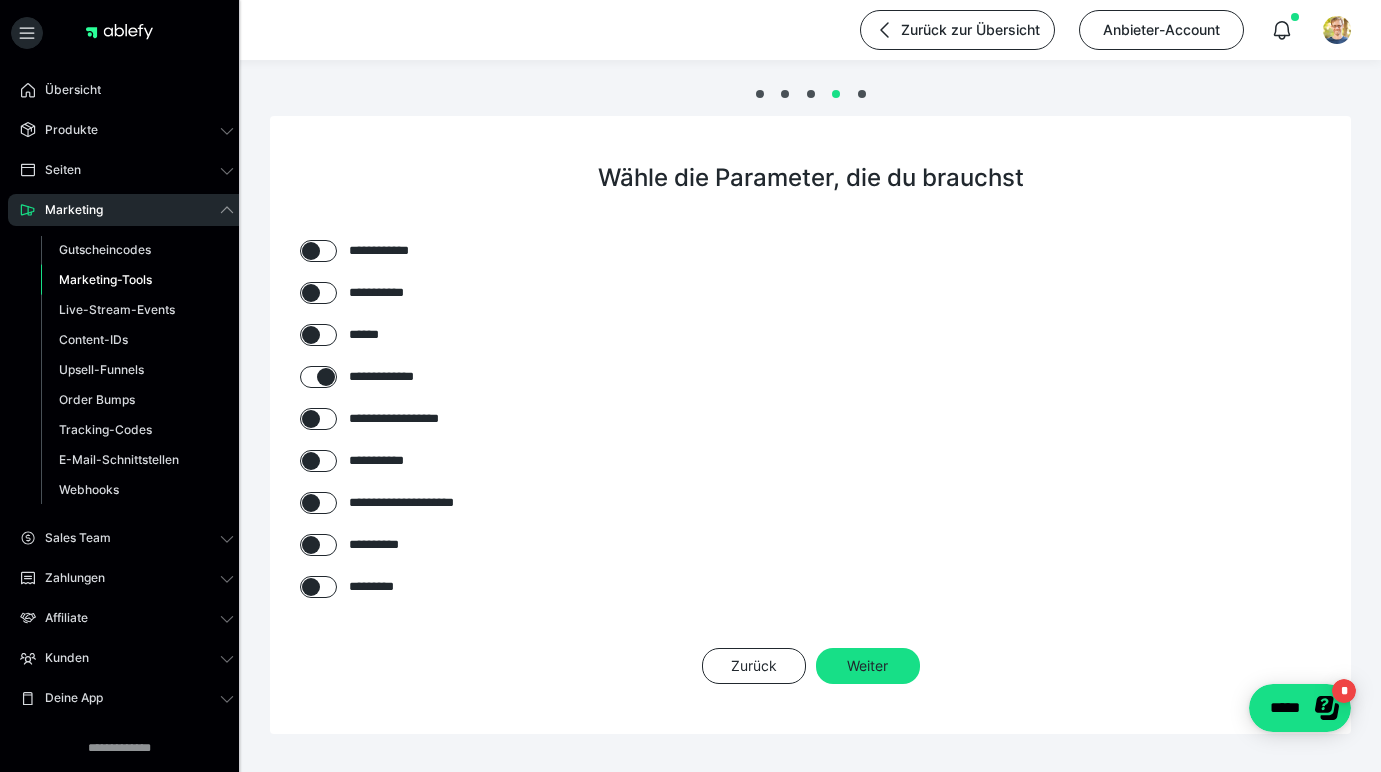 checkbox on "****" 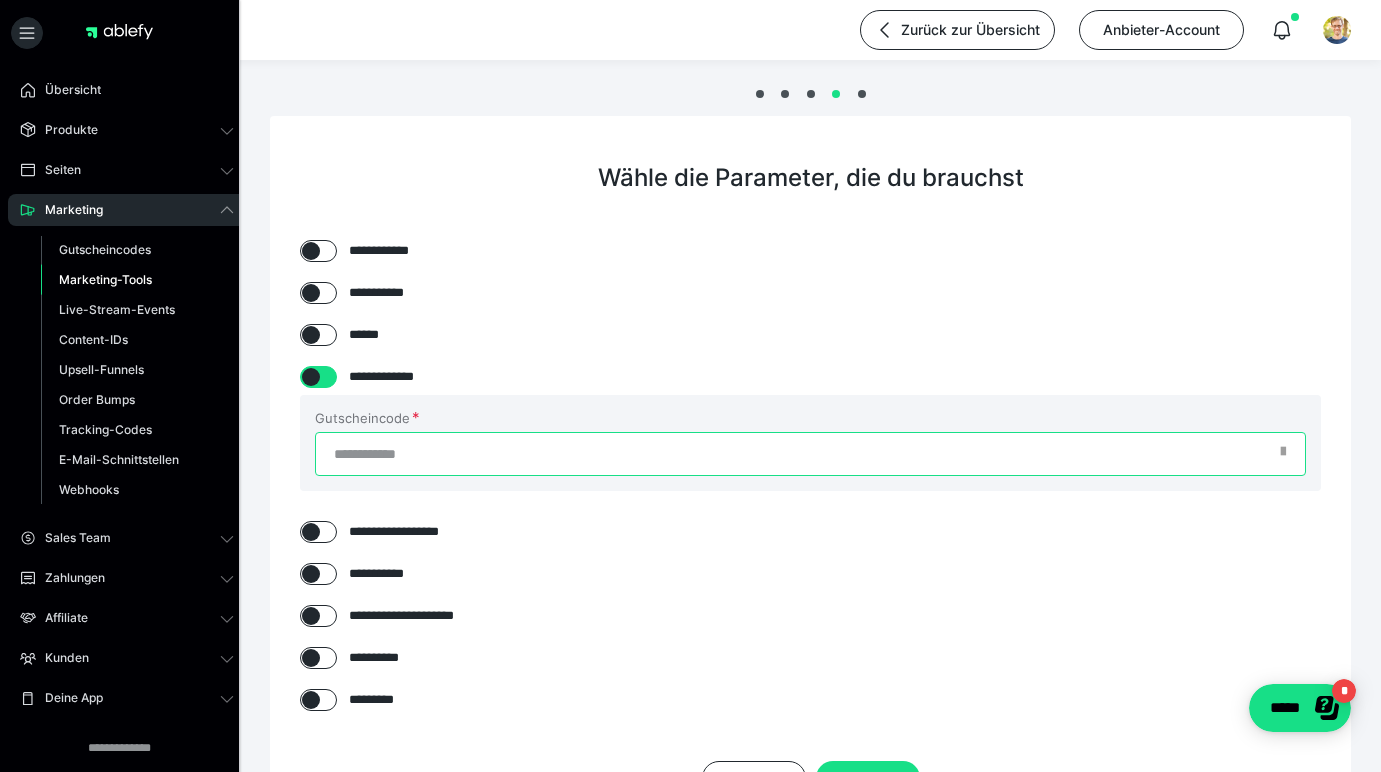 click on "Gutscheincode" at bounding box center [810, 454] 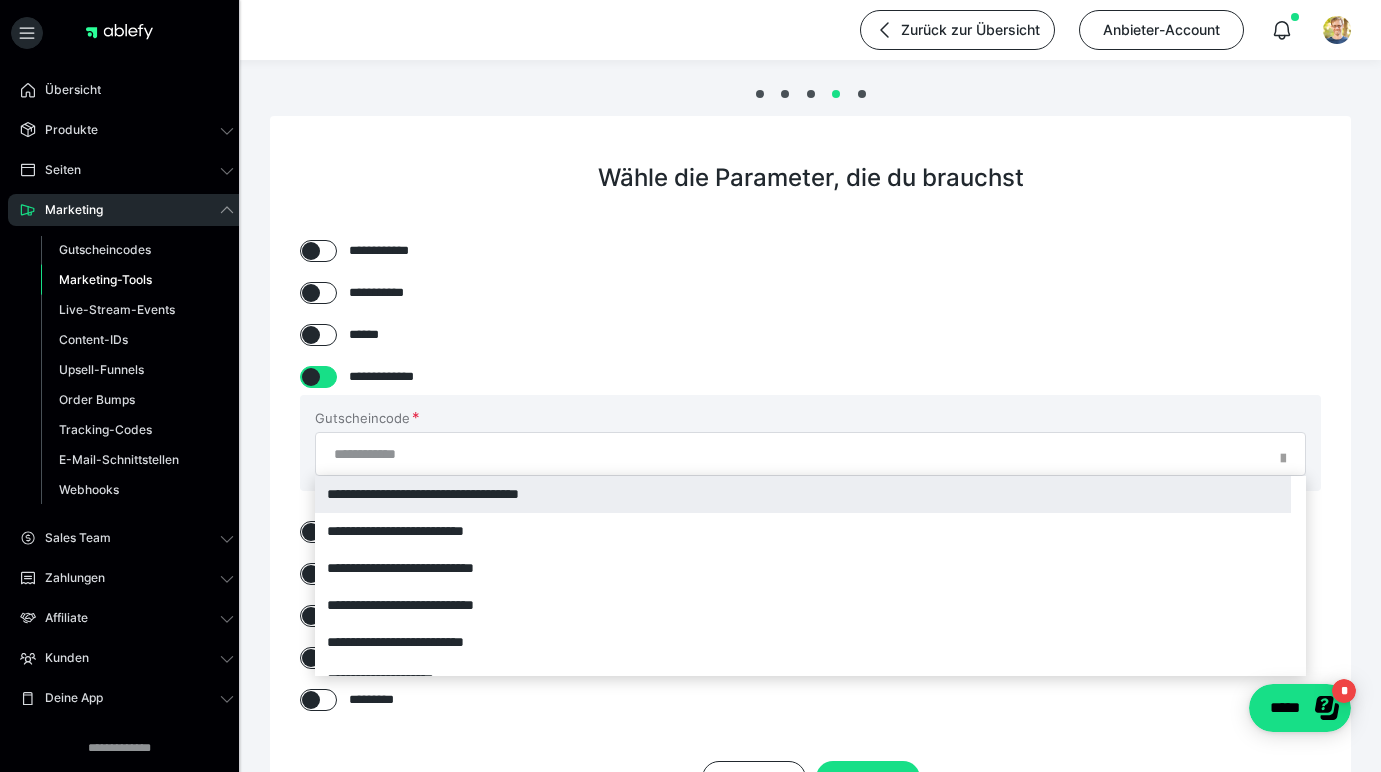 click on "**********" at bounding box center (803, 494) 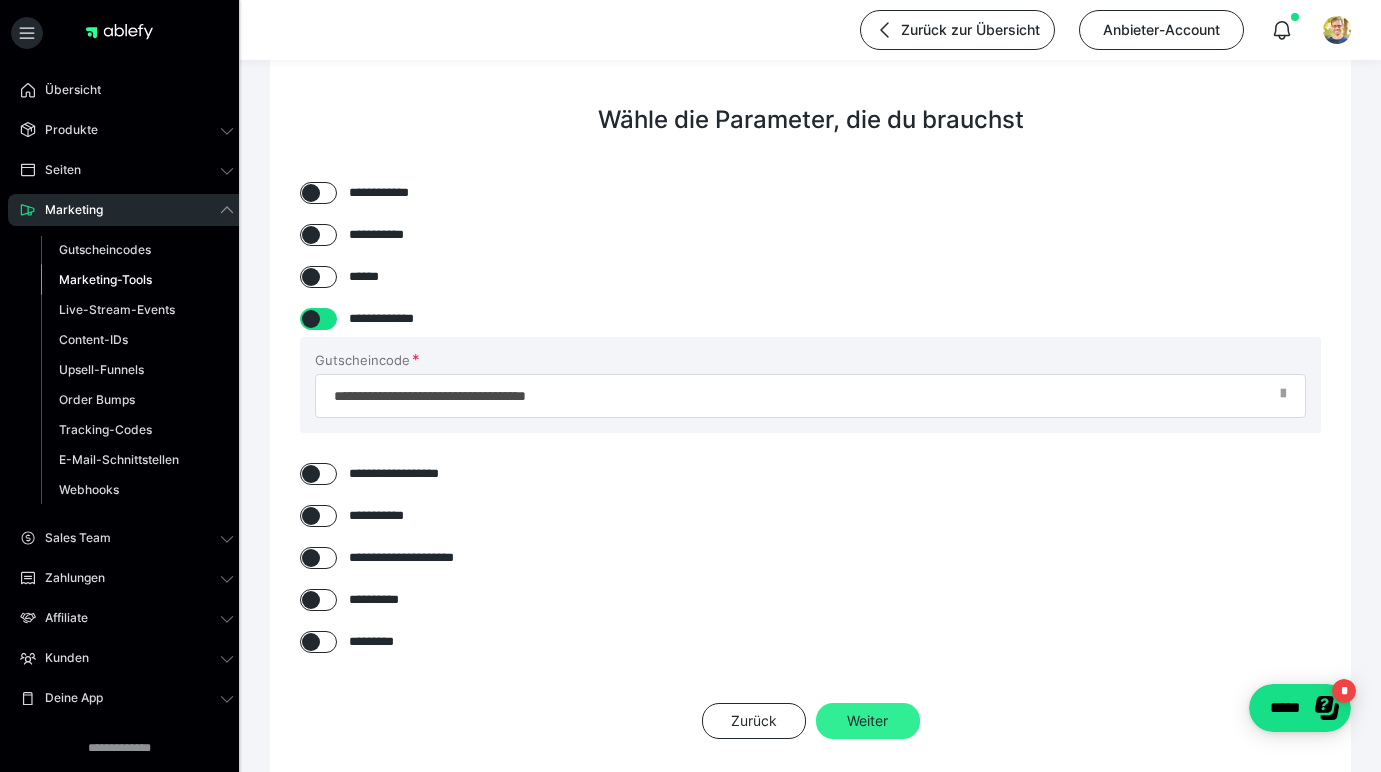 click on "Weiter" at bounding box center (868, 721) 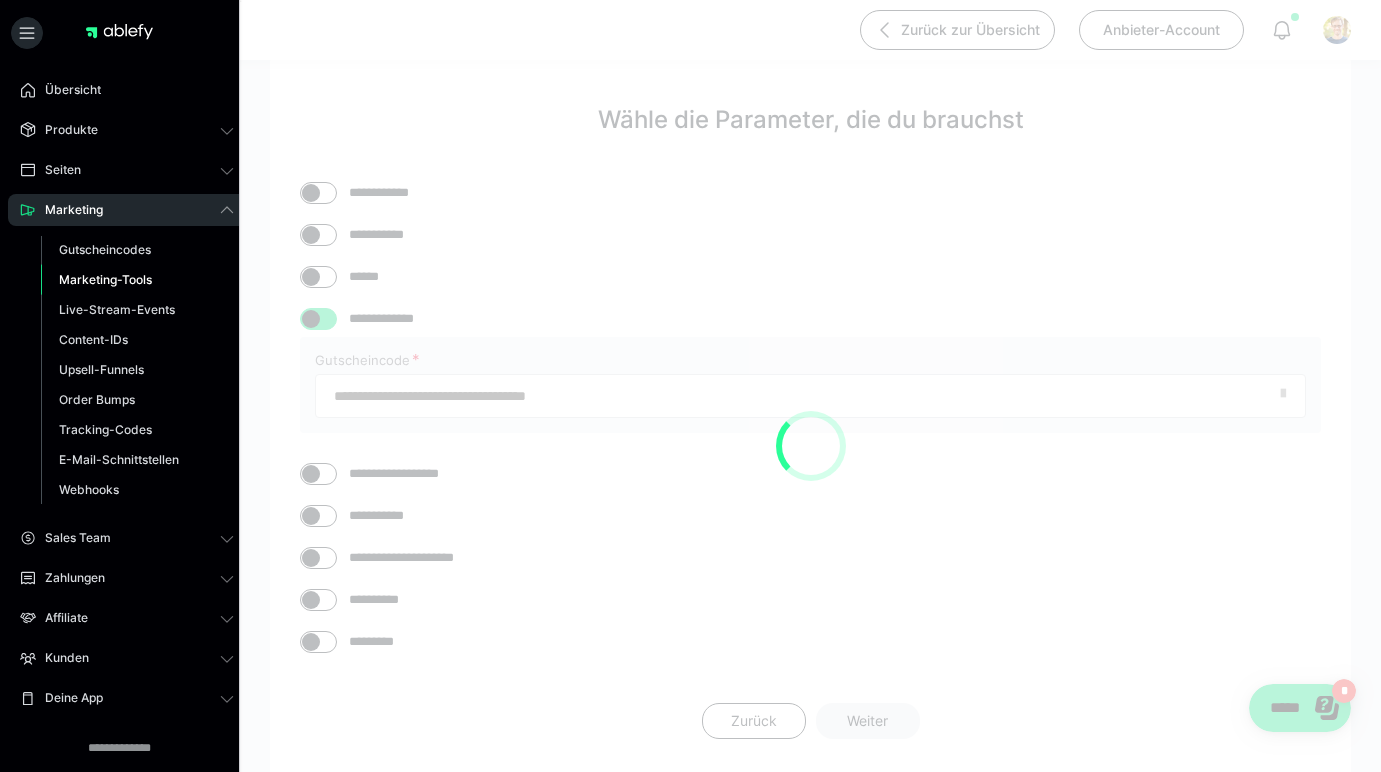 scroll, scrollTop: 24, scrollLeft: 0, axis: vertical 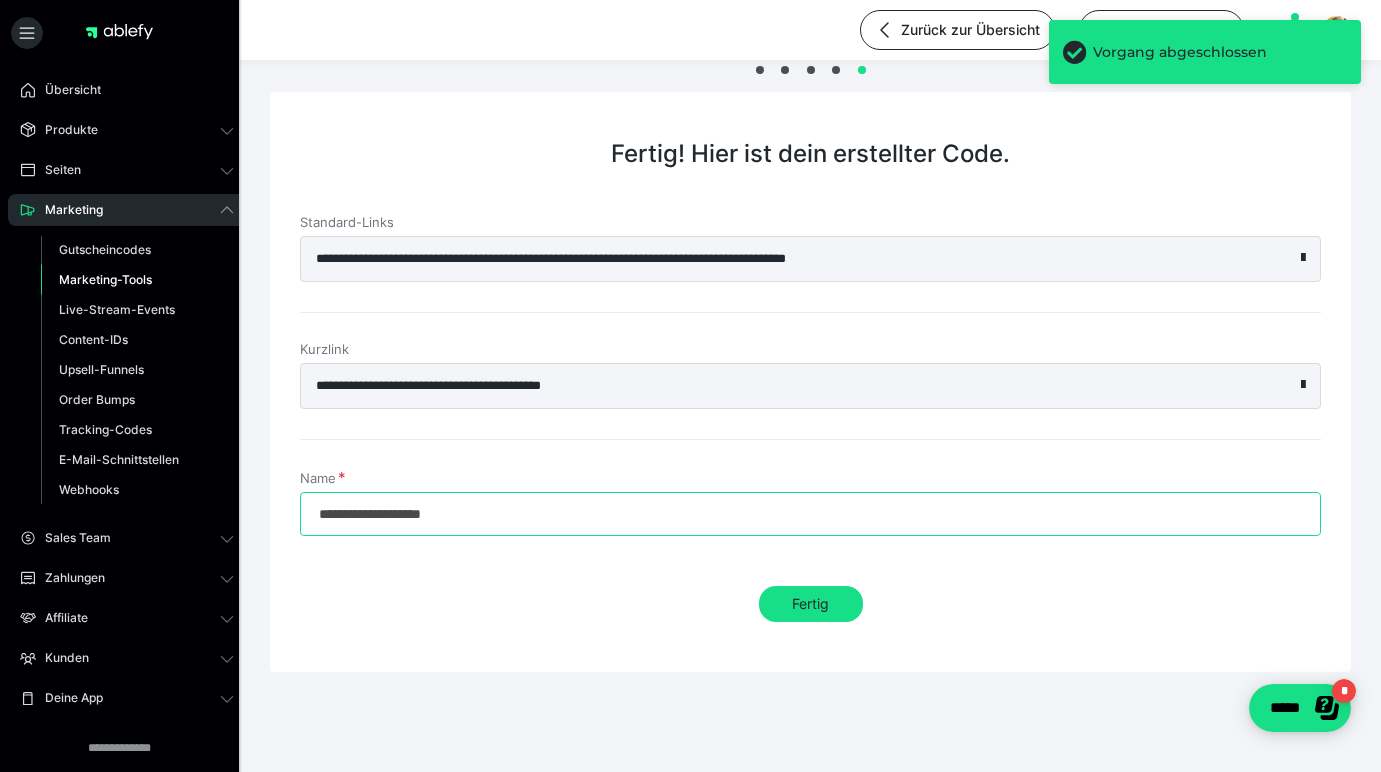 click on "**********" at bounding box center [810, 514] 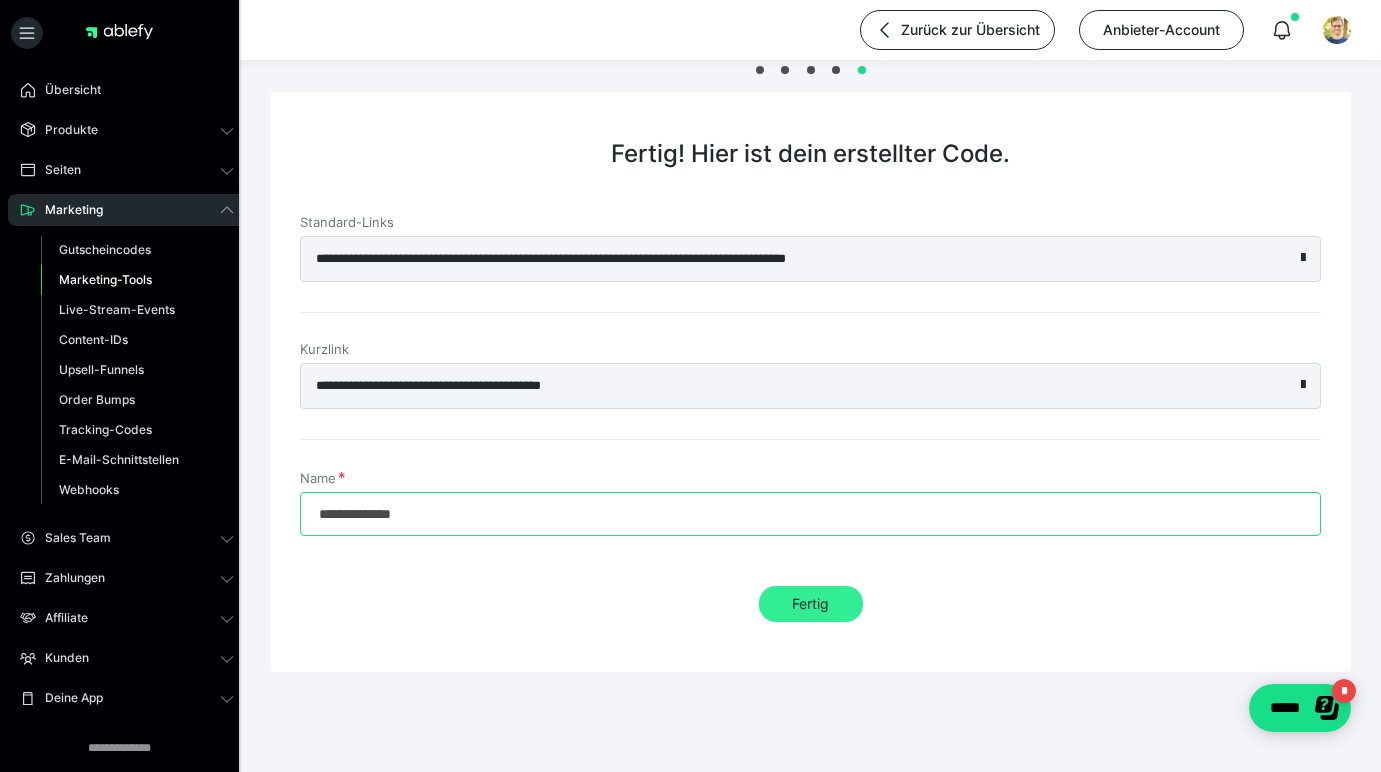 type on "**********" 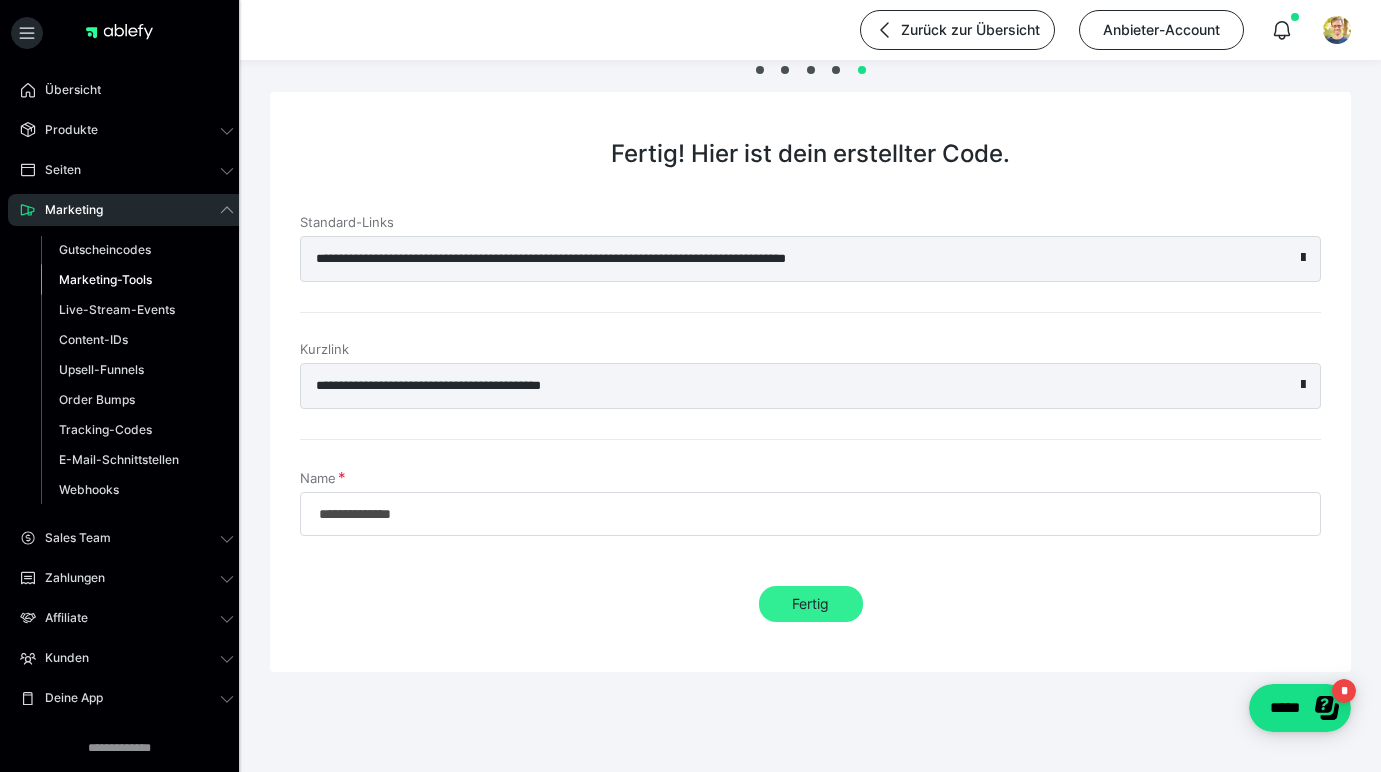 click on "Fertig" at bounding box center (811, 604) 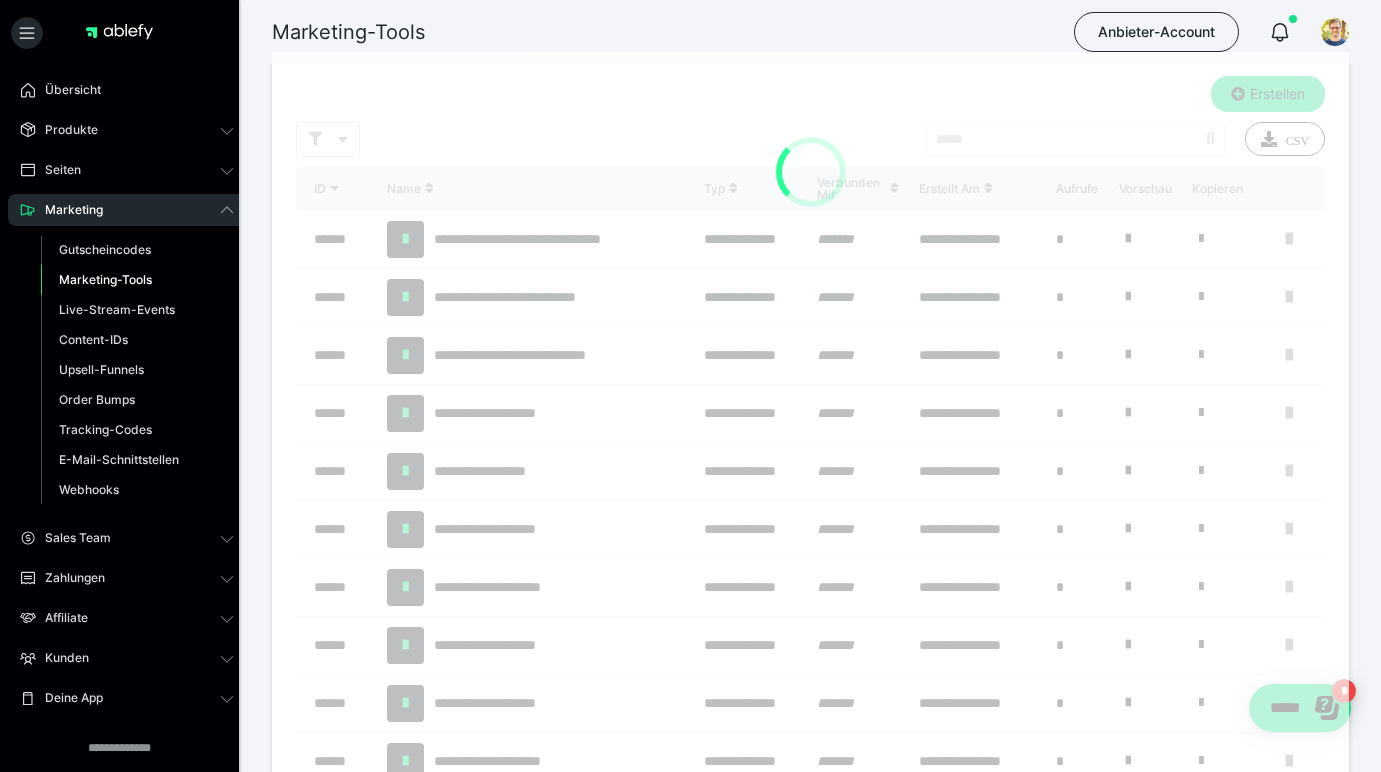 scroll, scrollTop: 0, scrollLeft: 0, axis: both 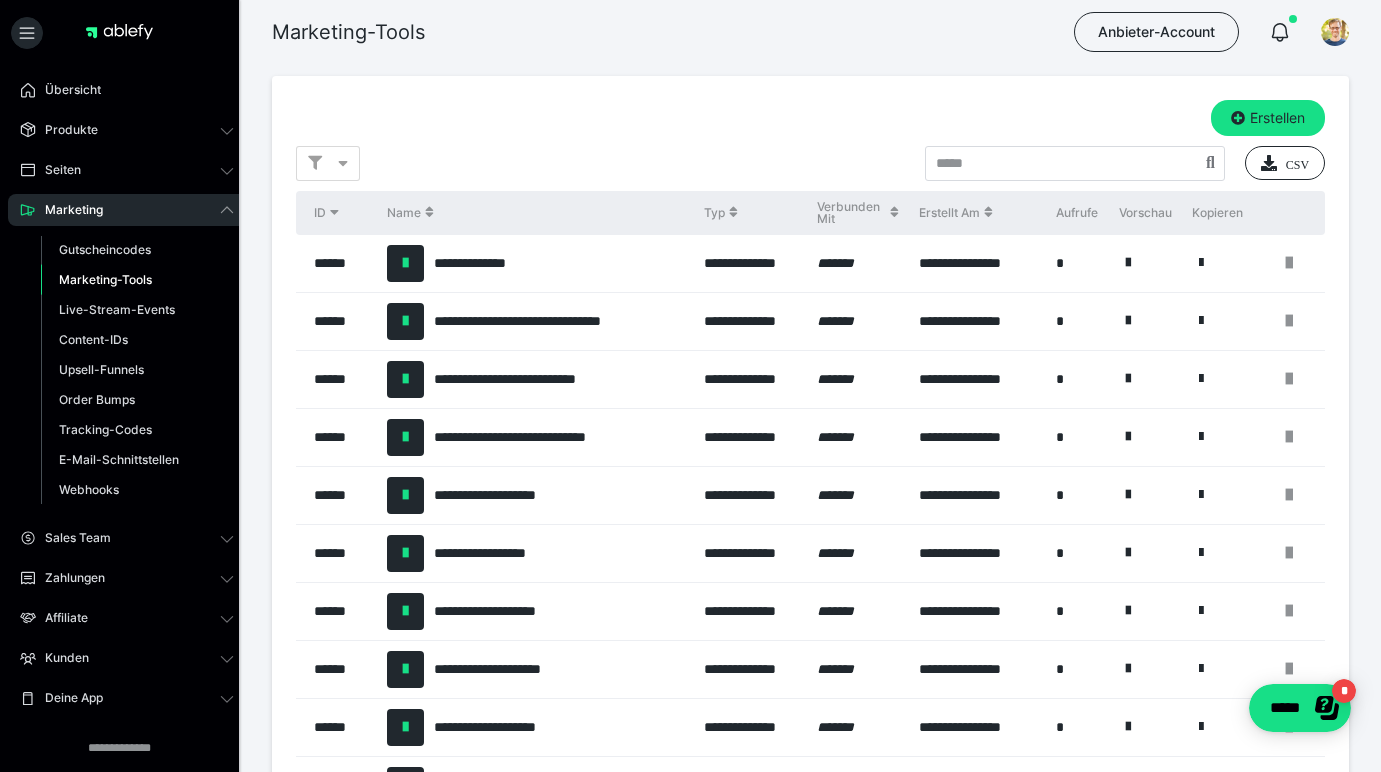 click at bounding box center (1201, 263) 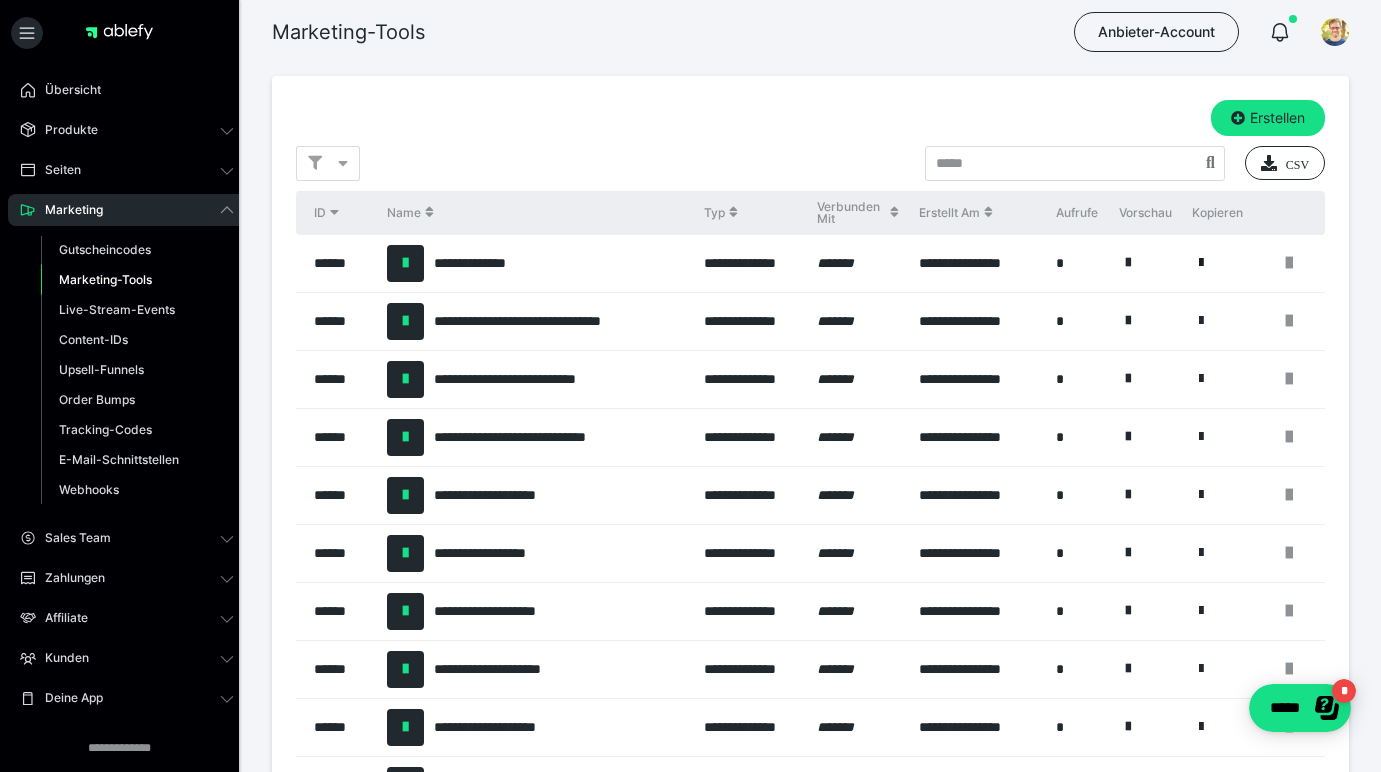click at bounding box center (1201, 263) 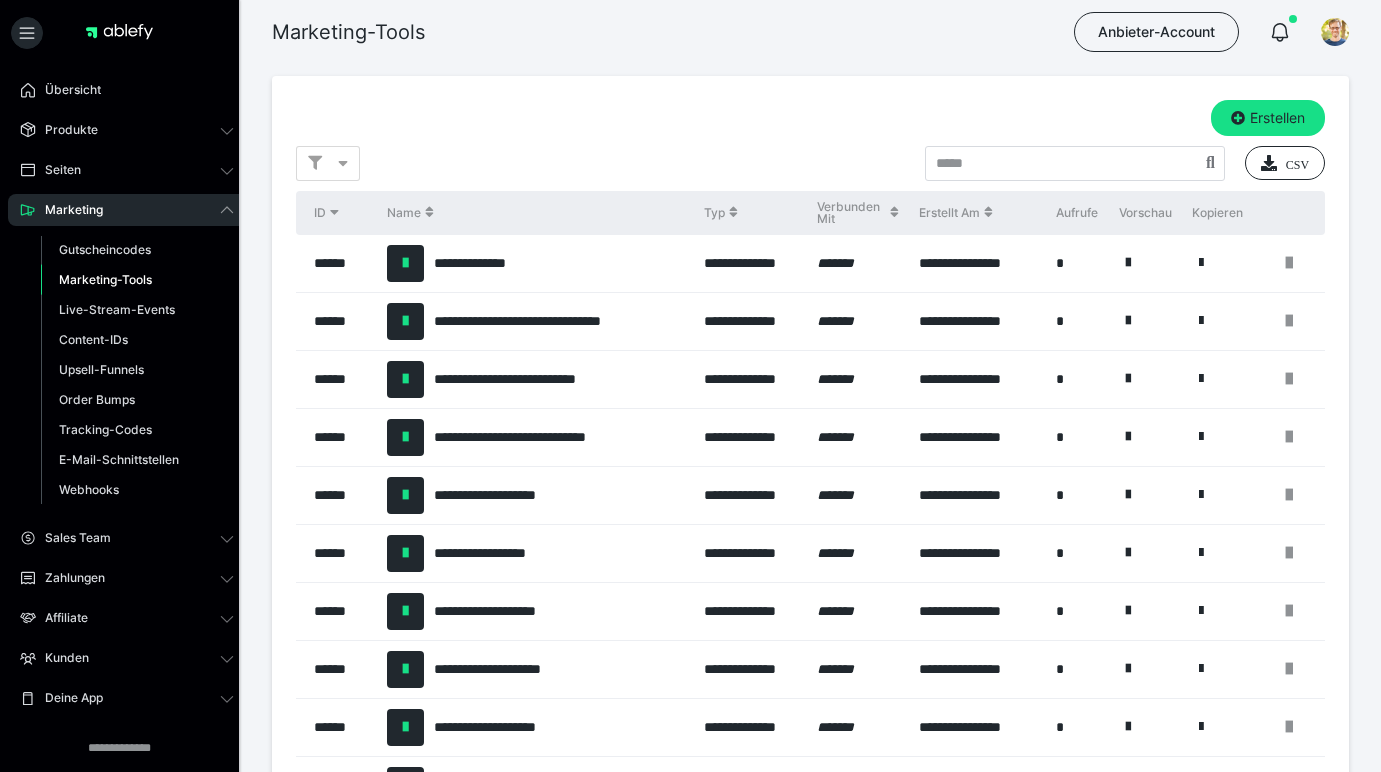 scroll, scrollTop: 0, scrollLeft: 0, axis: both 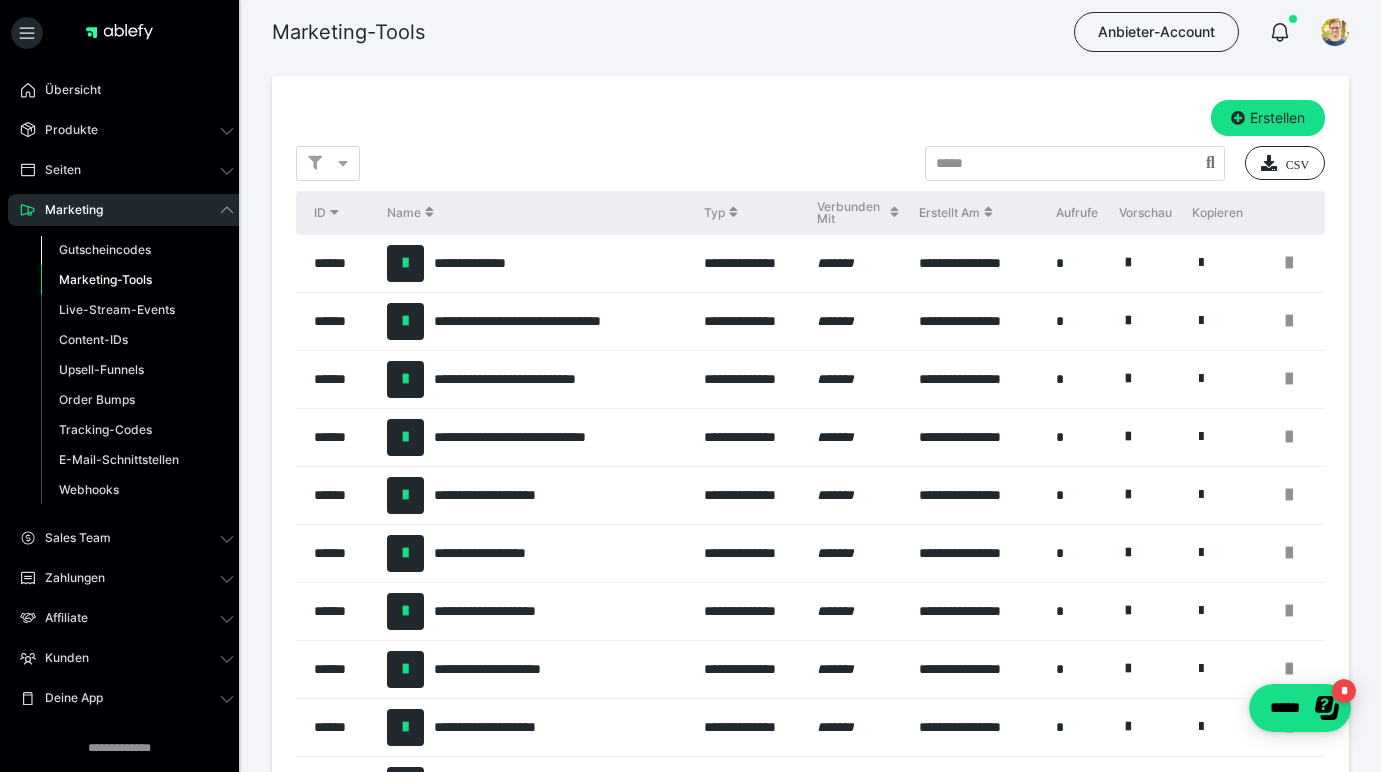 click on "Gutscheincodes" at bounding box center (105, 249) 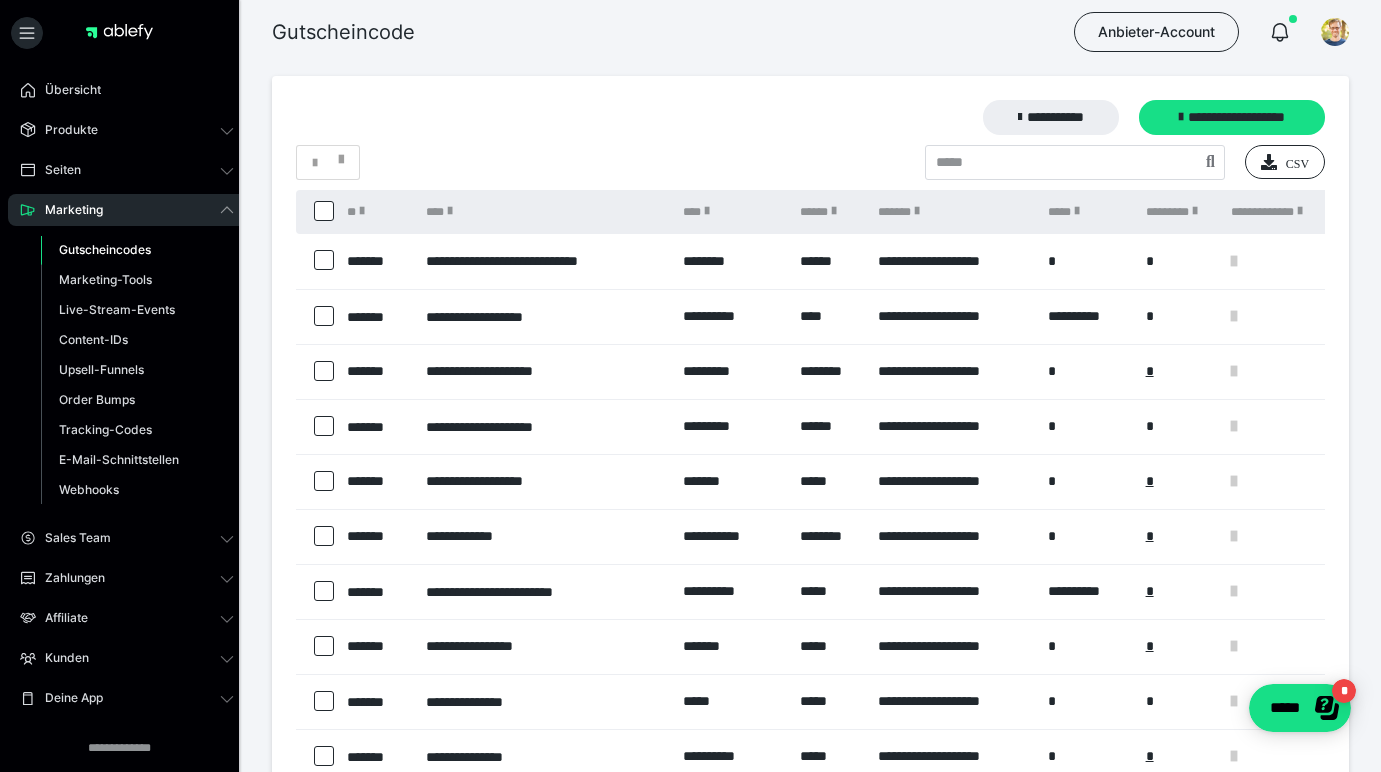 scroll, scrollTop: 0, scrollLeft: 0, axis: both 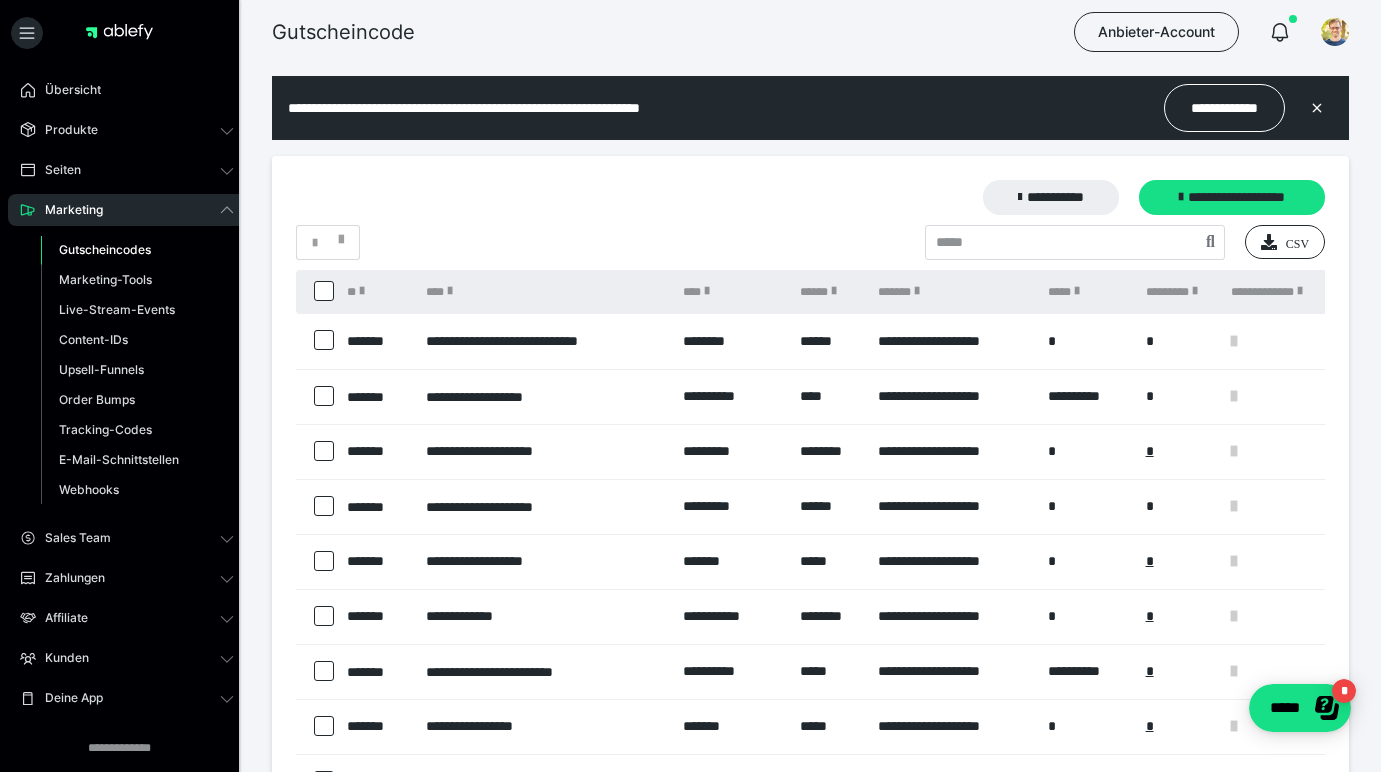 click on "********" at bounding box center (732, 341) 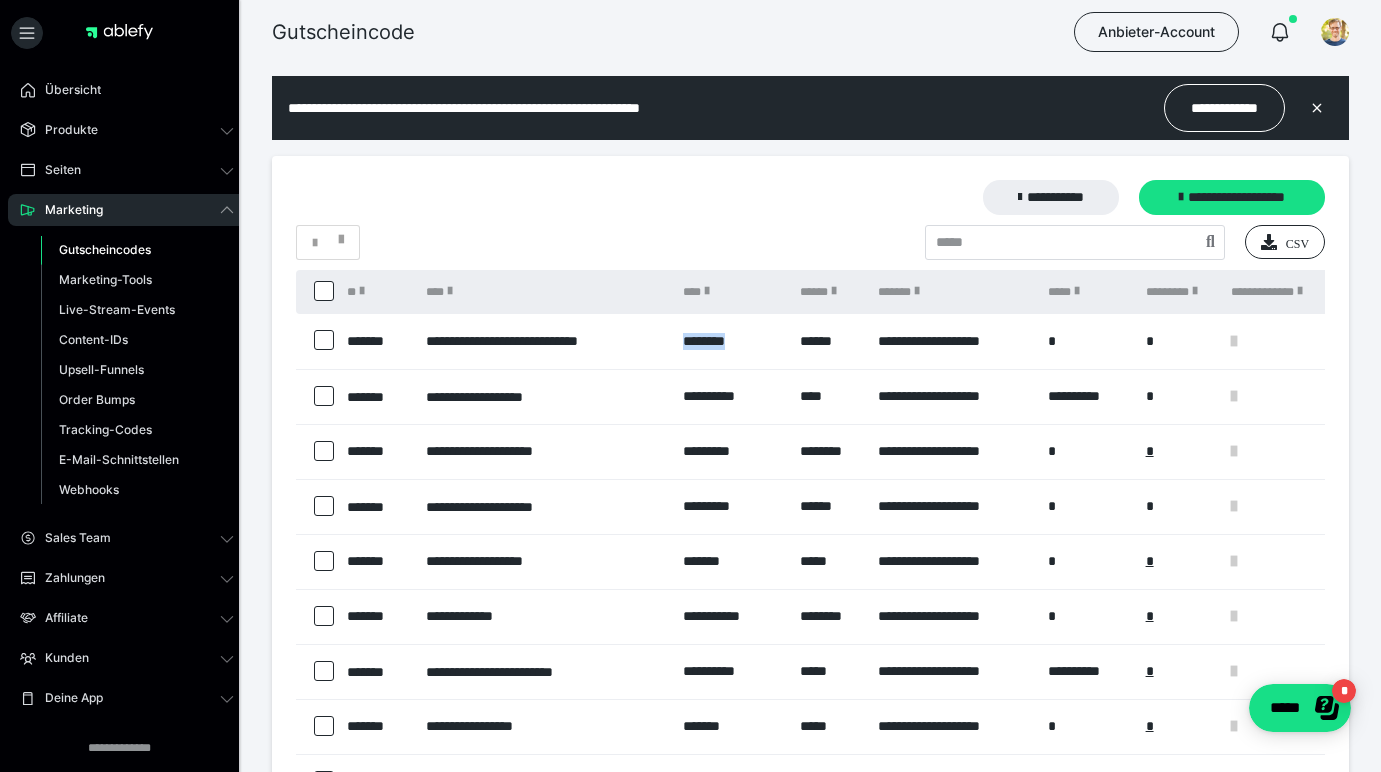 drag, startPoint x: 689, startPoint y: 338, endPoint x: 735, endPoint y: 339, distance: 46.010868 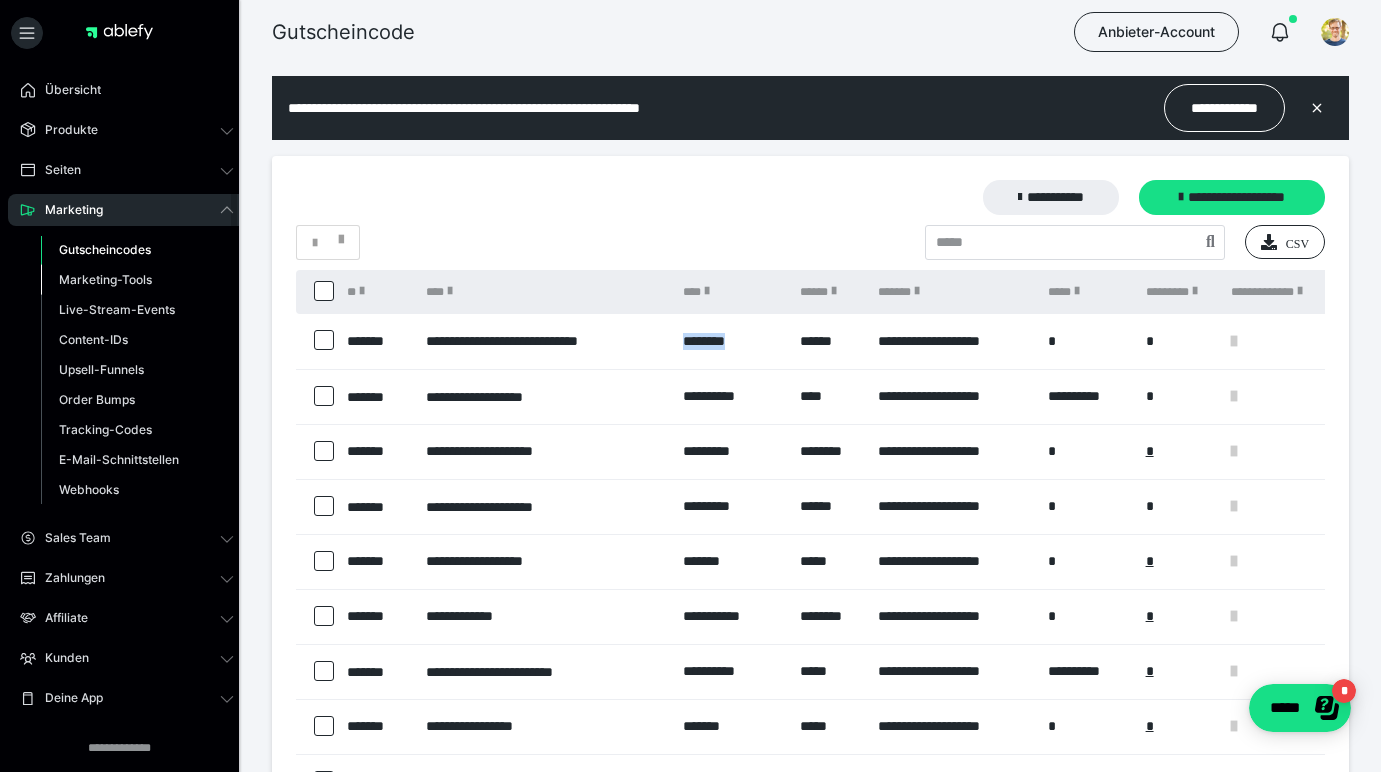 click on "Marketing-Tools" at bounding box center (105, 279) 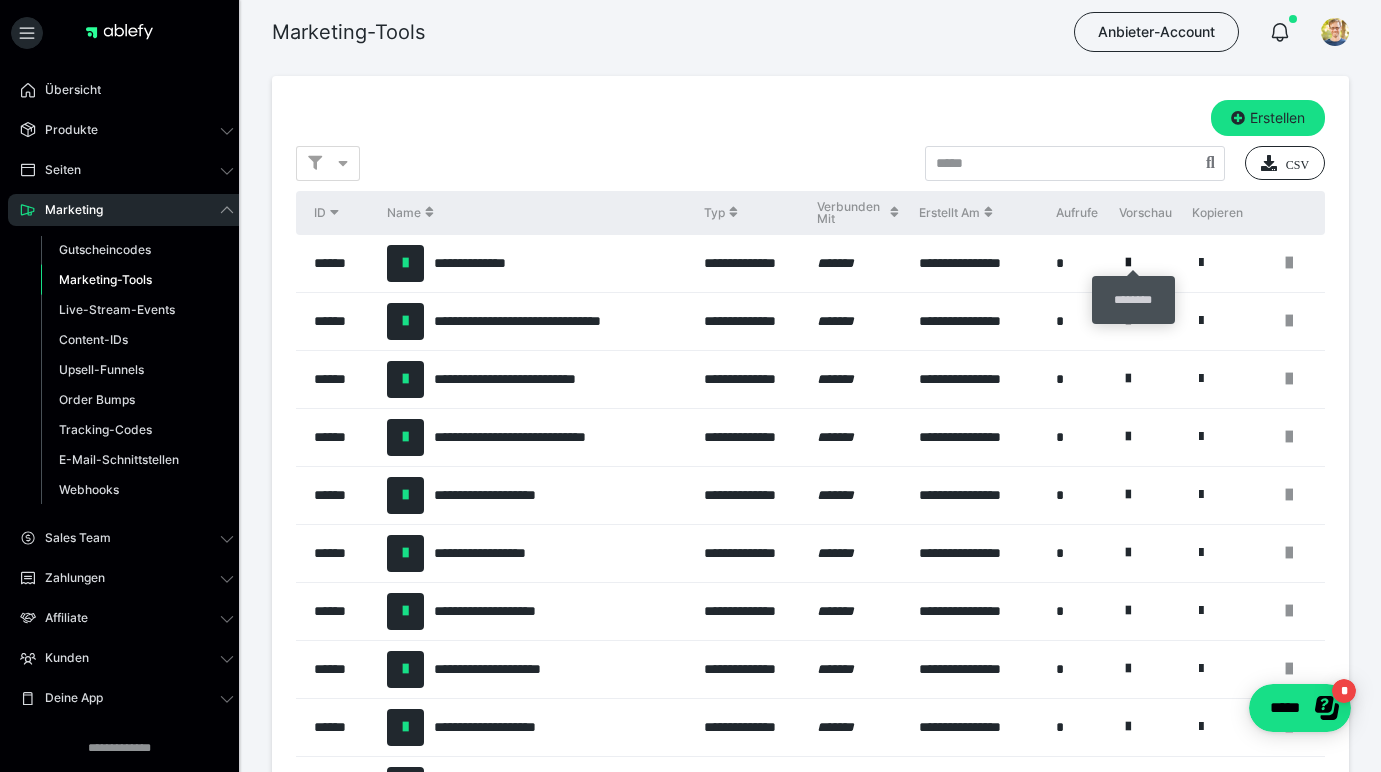 click at bounding box center [1128, 263] 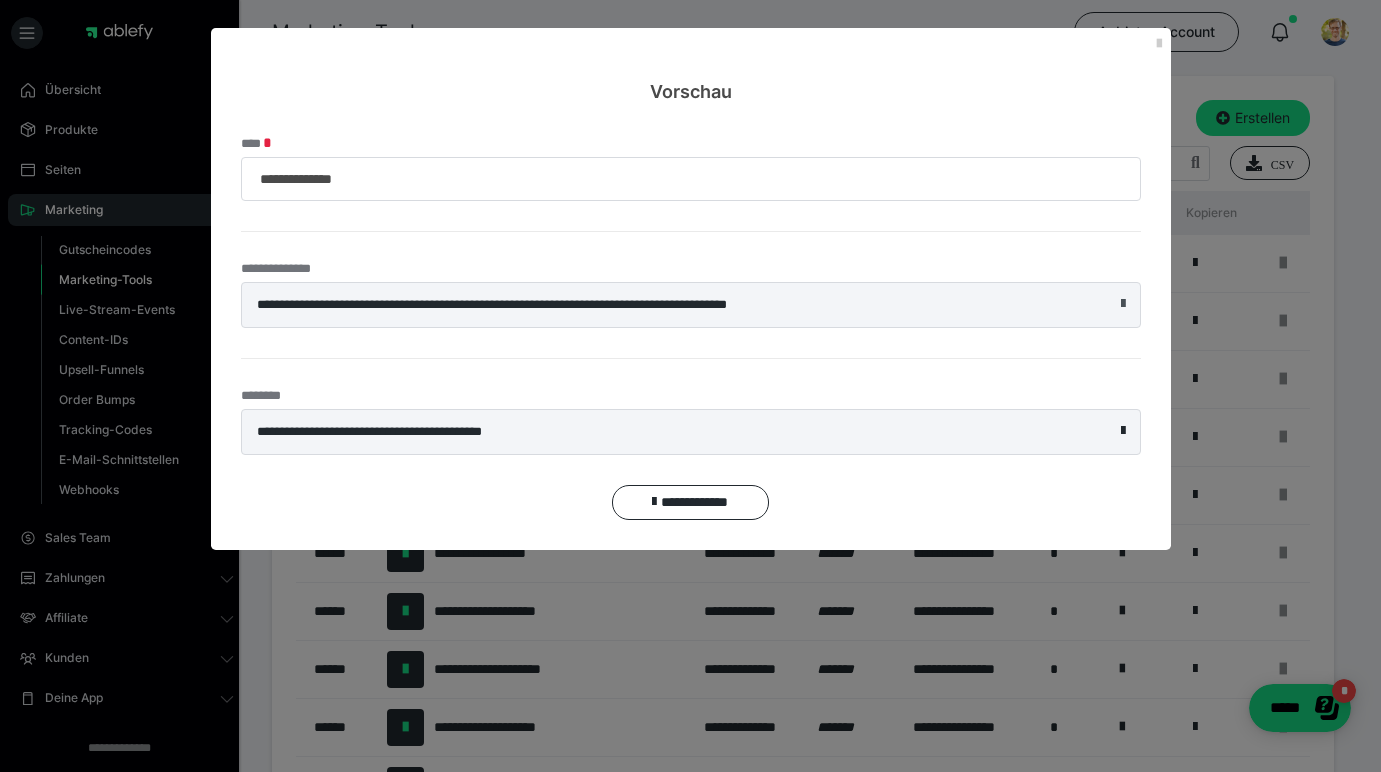 click at bounding box center (1123, 304) 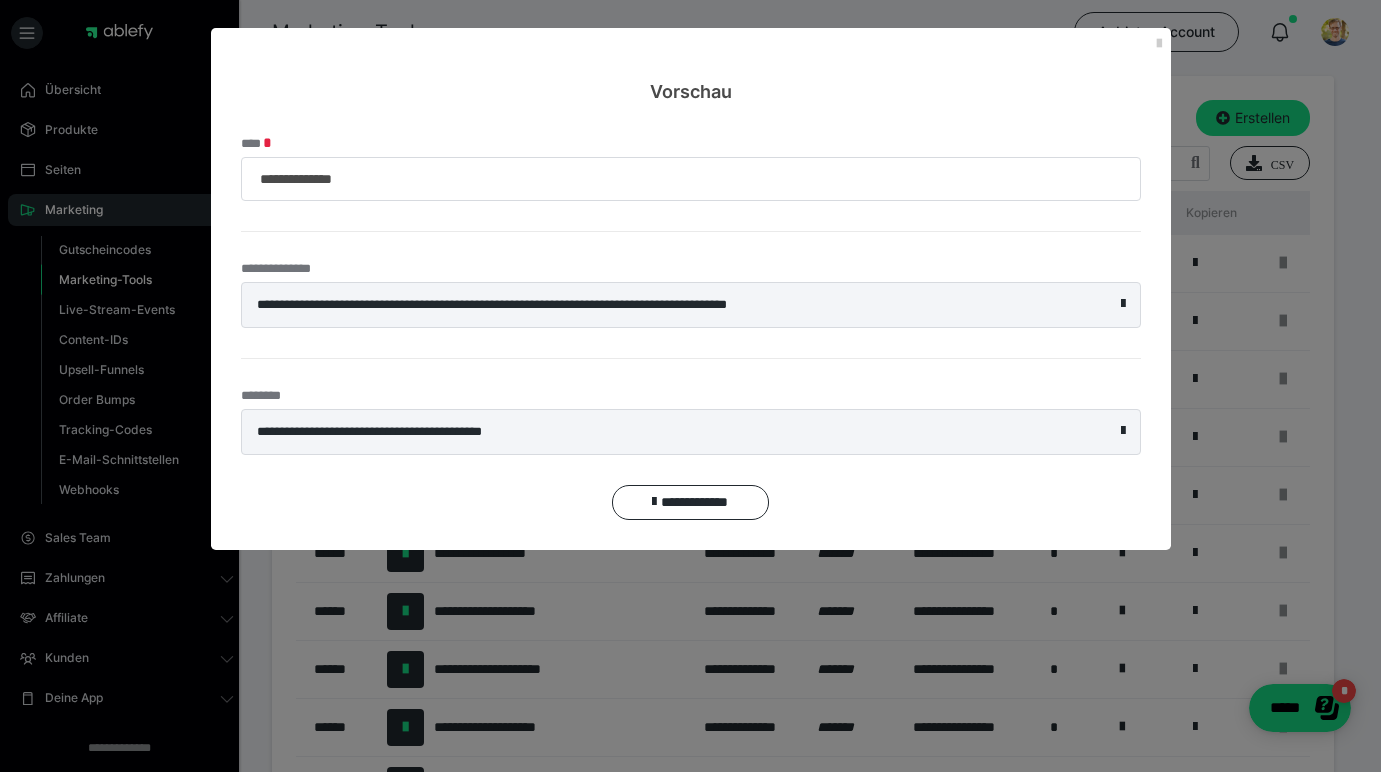 click on "Vorschau" at bounding box center [691, 66] 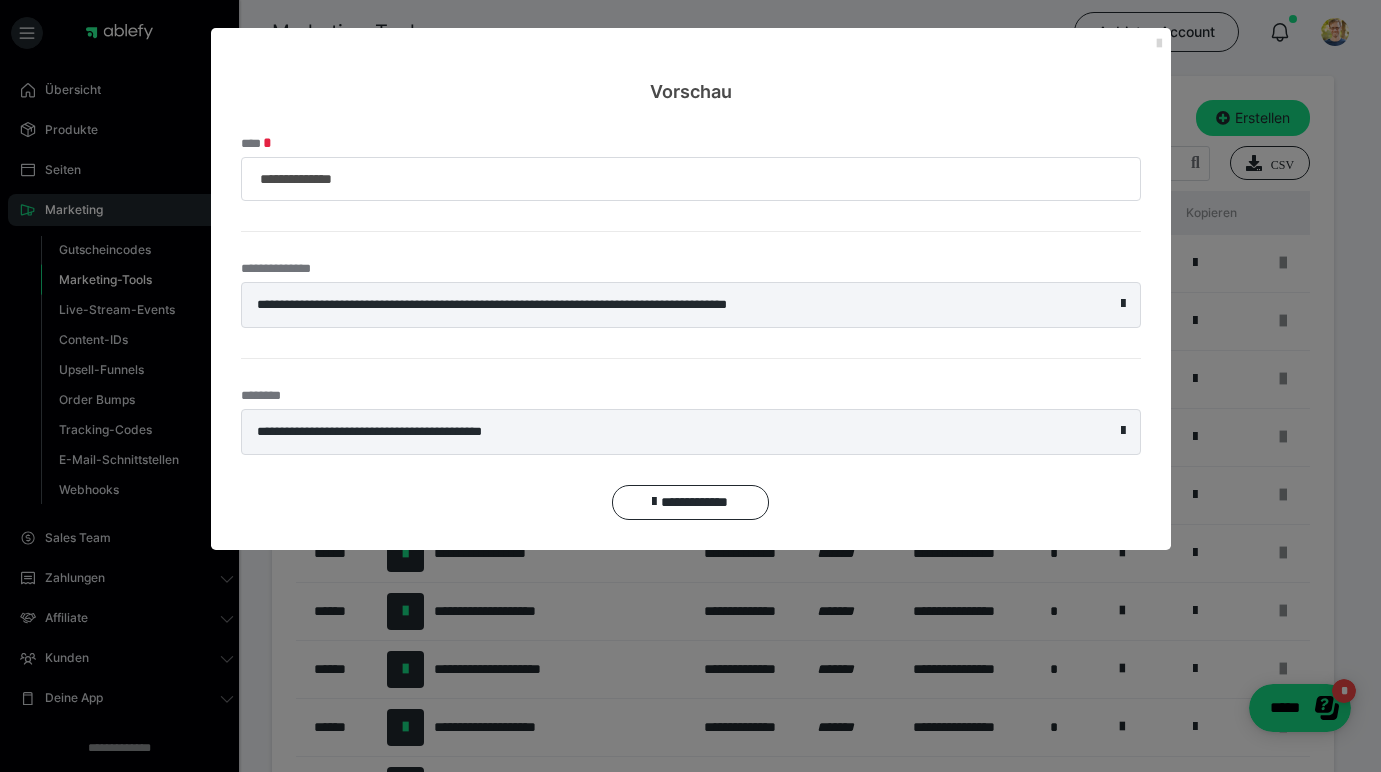 click at bounding box center (1159, 44) 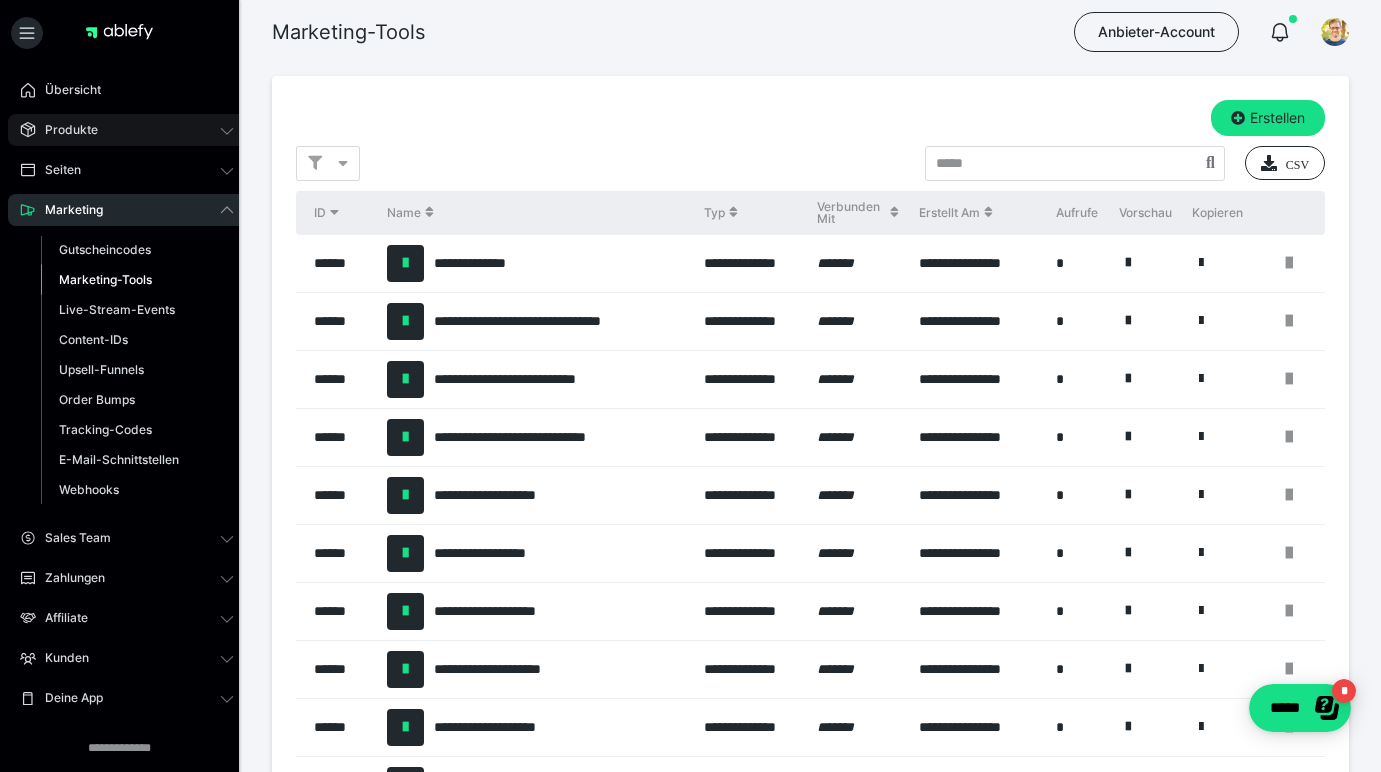 click on "Produkte" at bounding box center (127, 130) 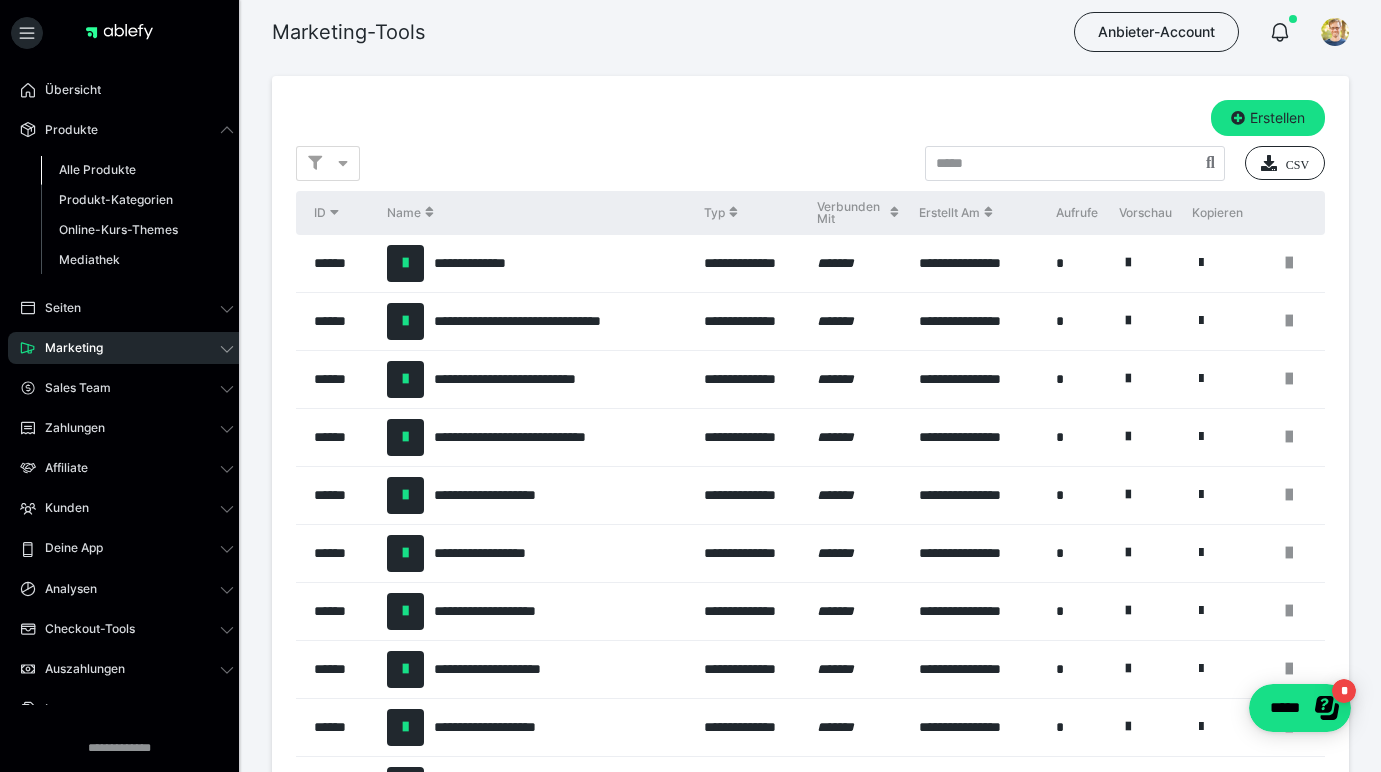click on "Alle Produkte" at bounding box center (97, 169) 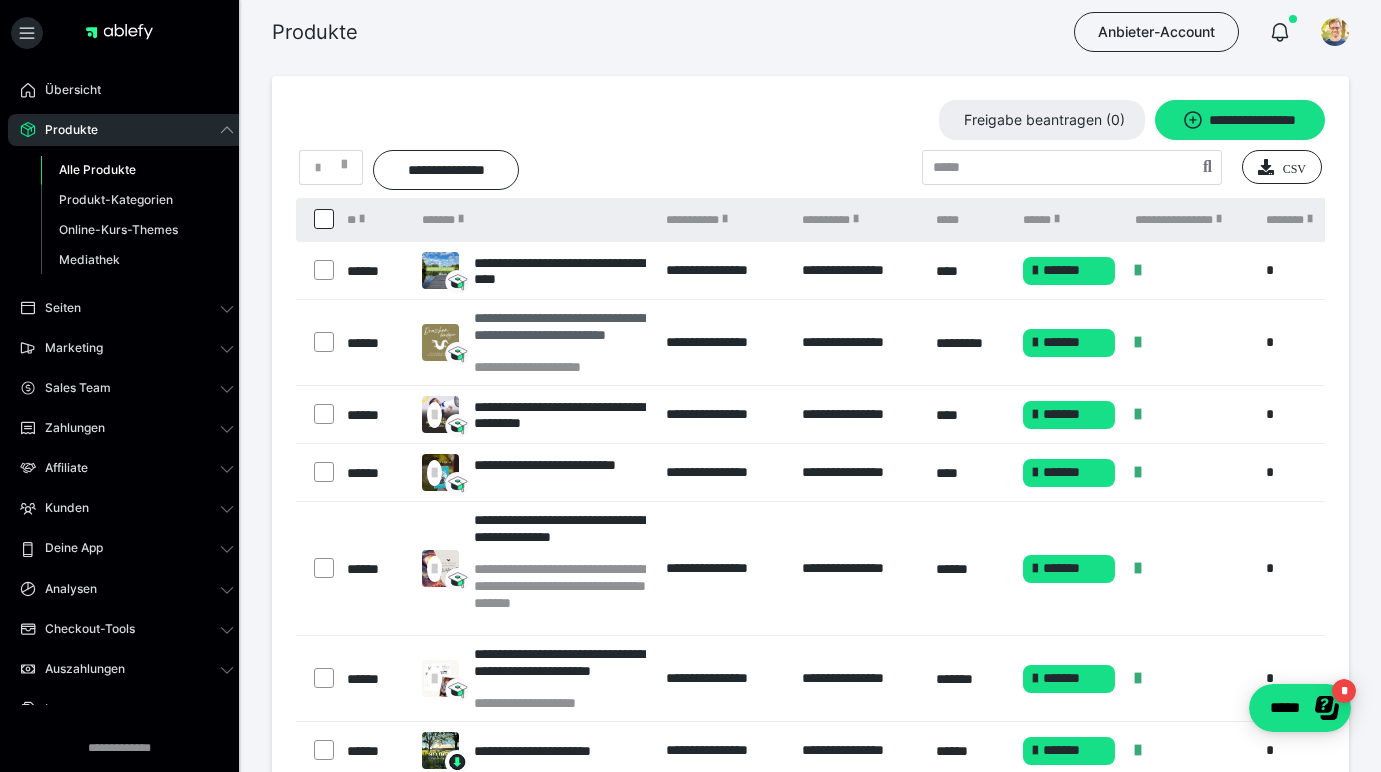 click on "**********" at bounding box center (560, 334) 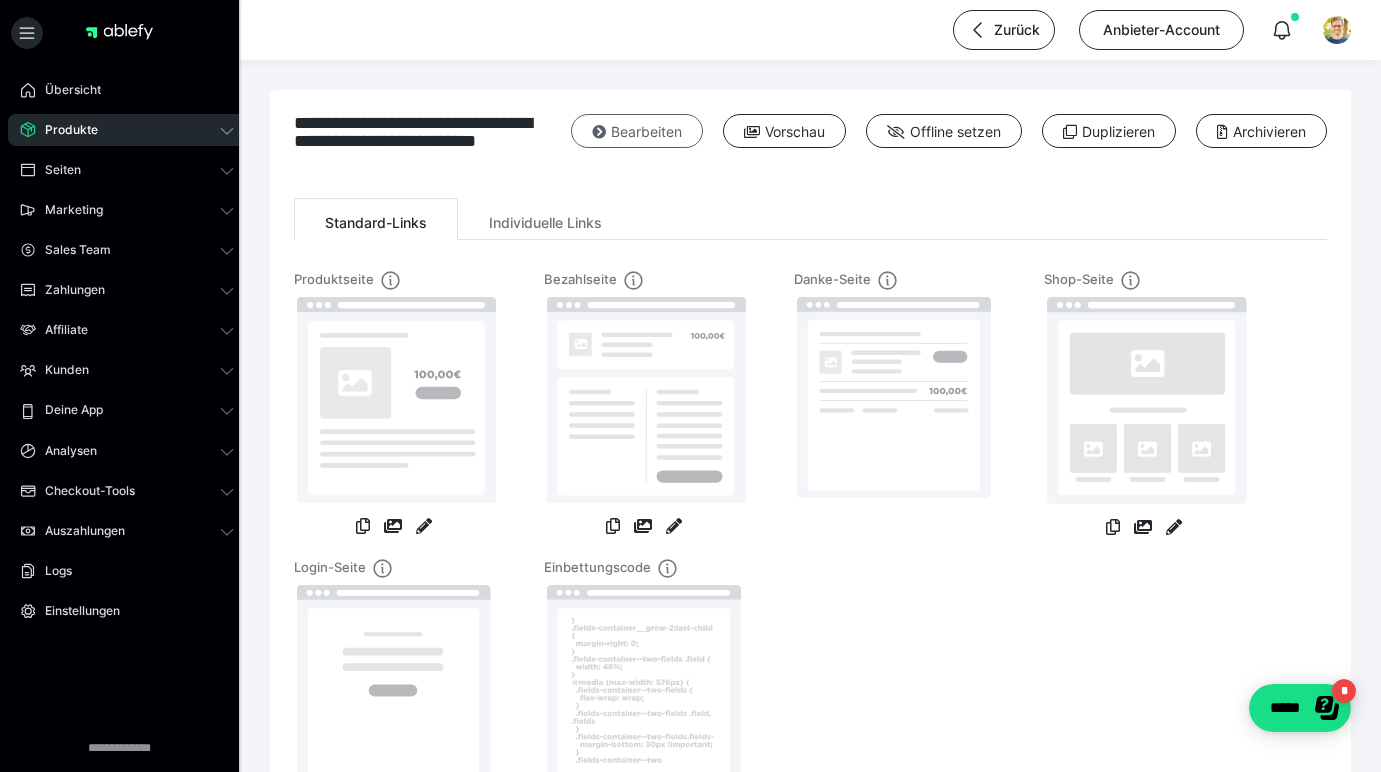 click on "Bearbeiten" at bounding box center (637, 131) 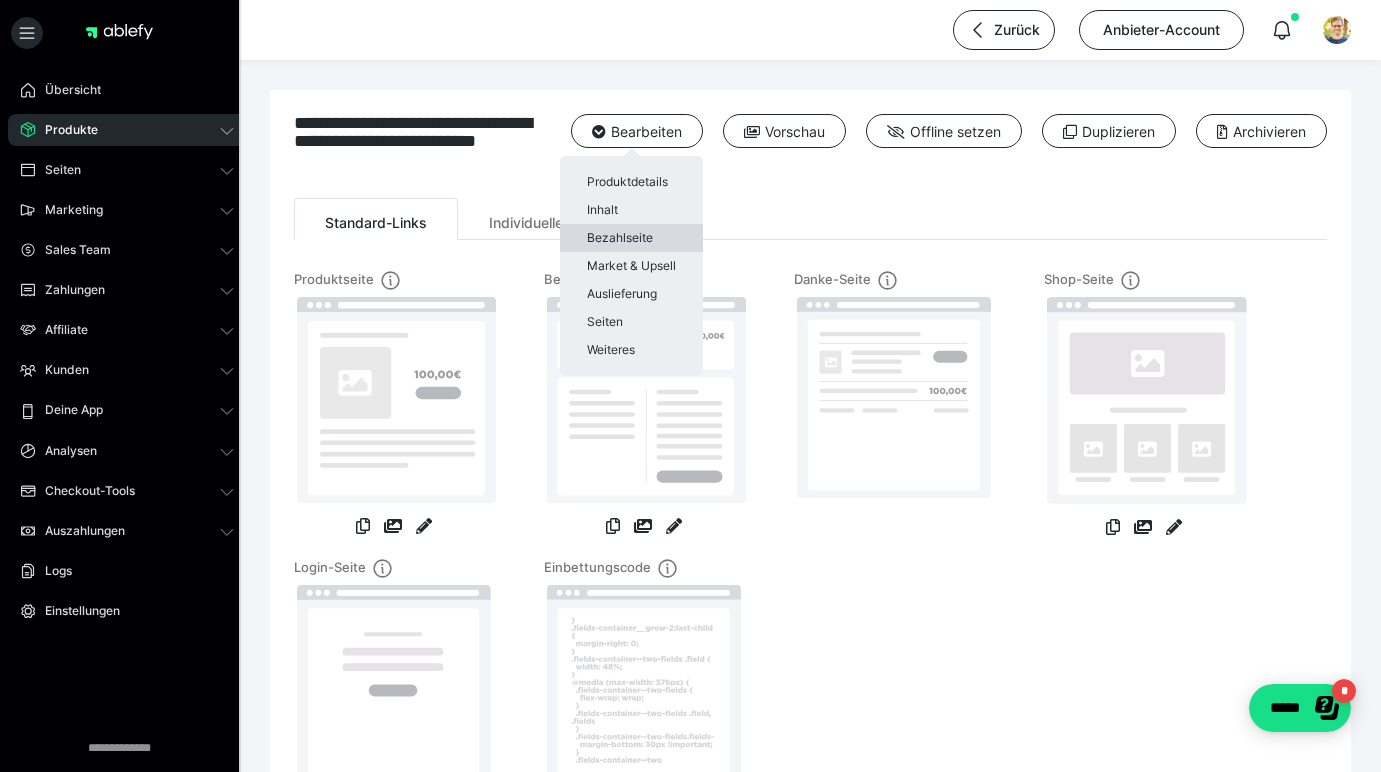 click on "Bezahlseite" at bounding box center (631, 238) 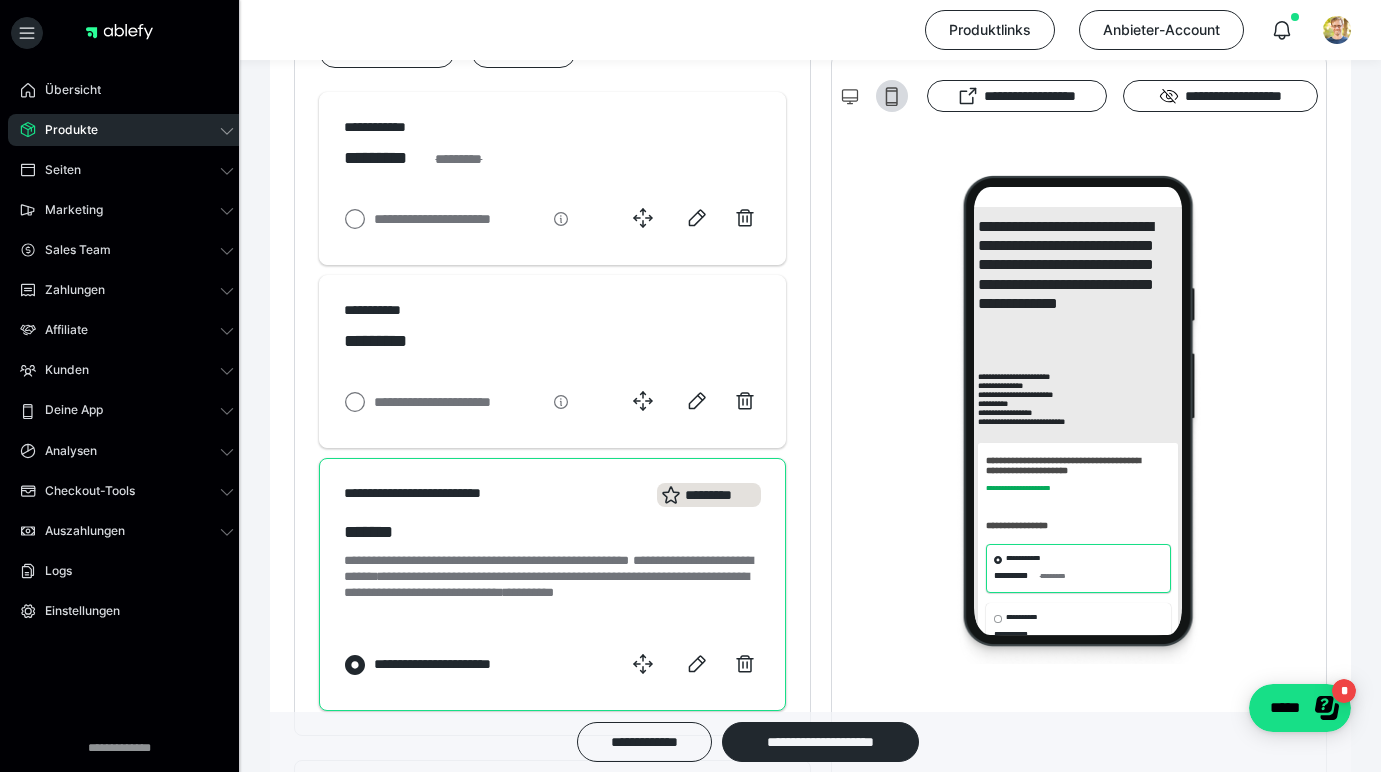 scroll, scrollTop: 904, scrollLeft: 0, axis: vertical 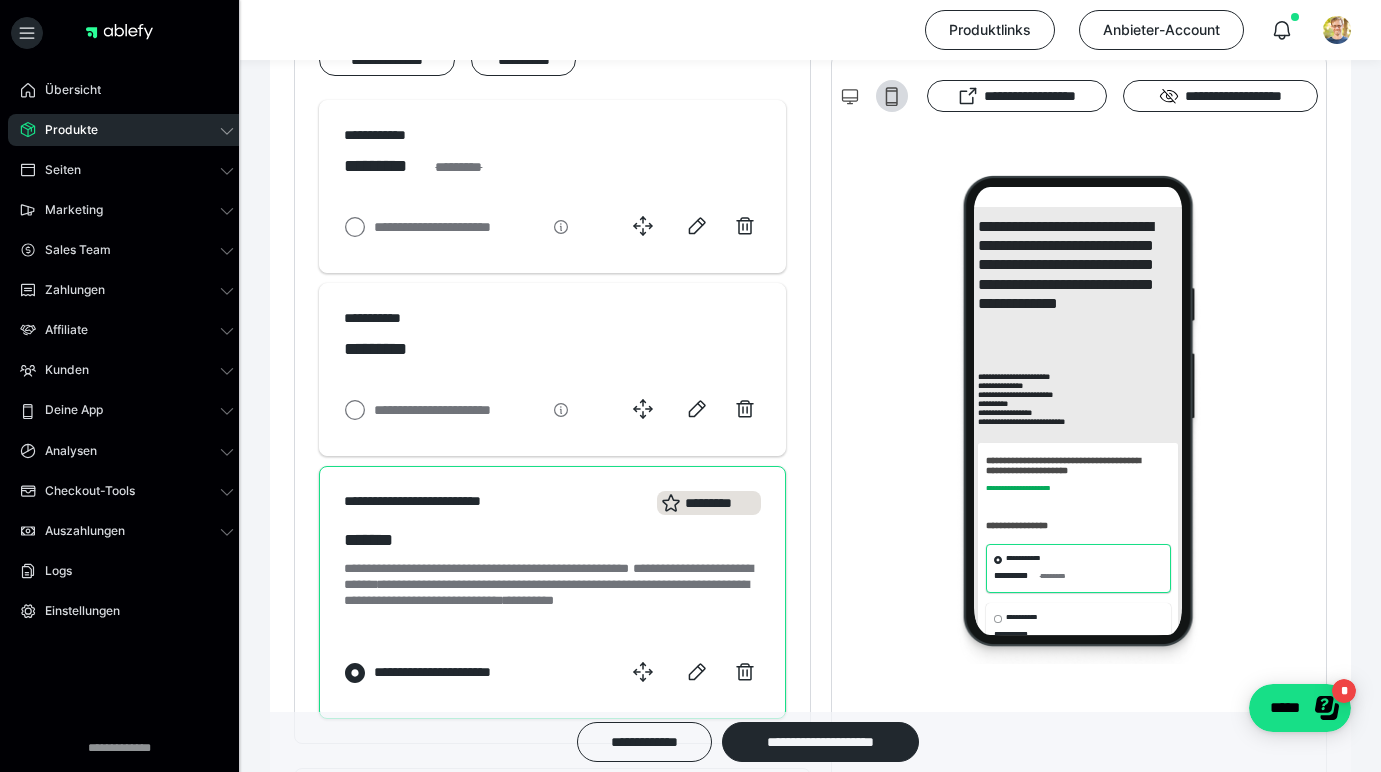 click on "**********" at bounding box center (486, 568) 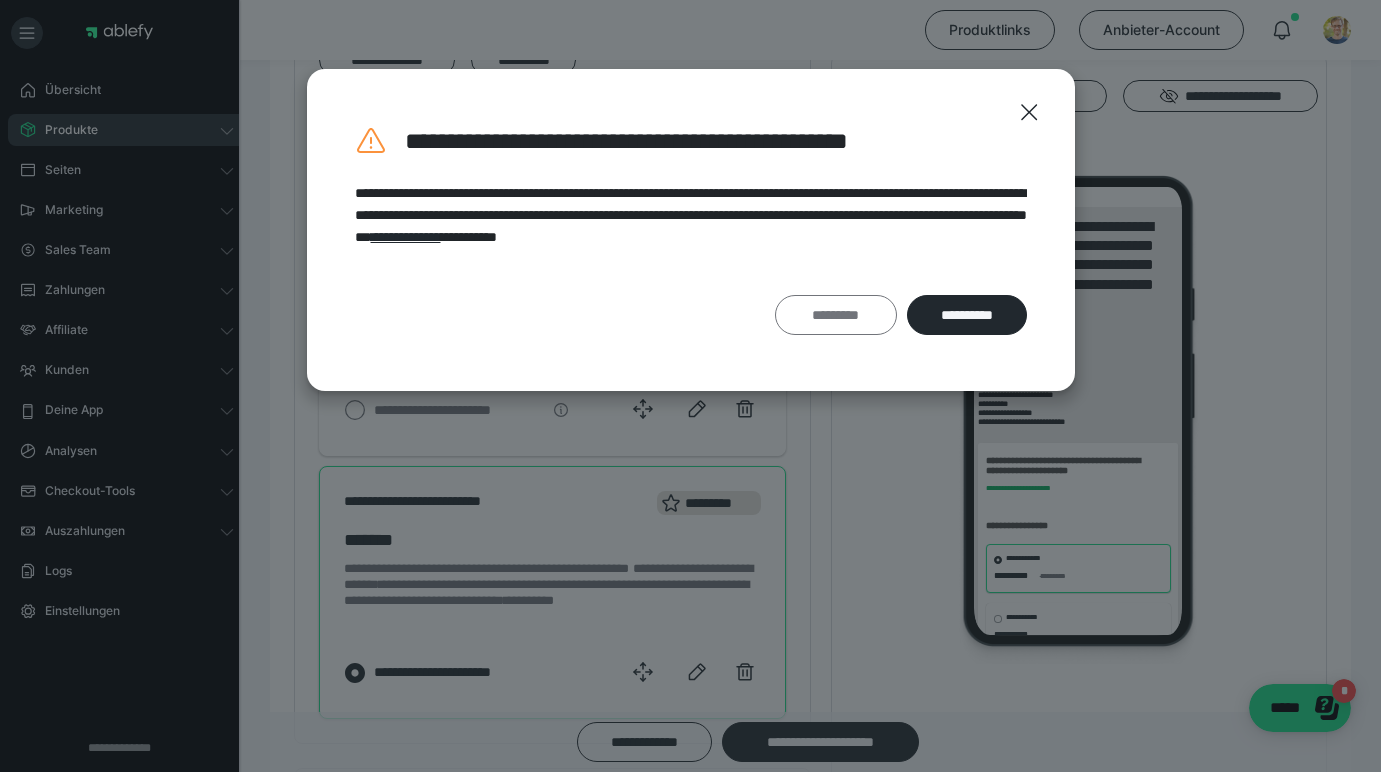 click on "*********" at bounding box center (836, 315) 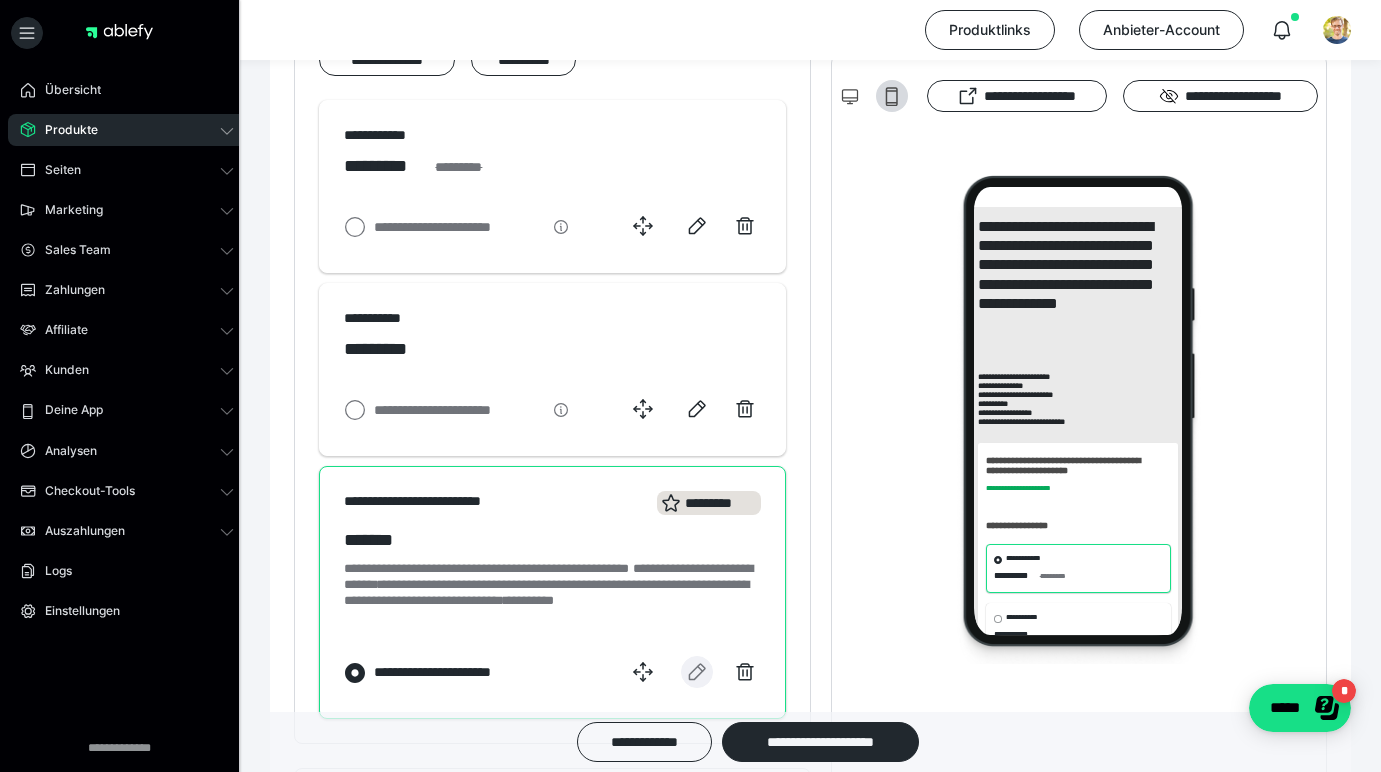 click 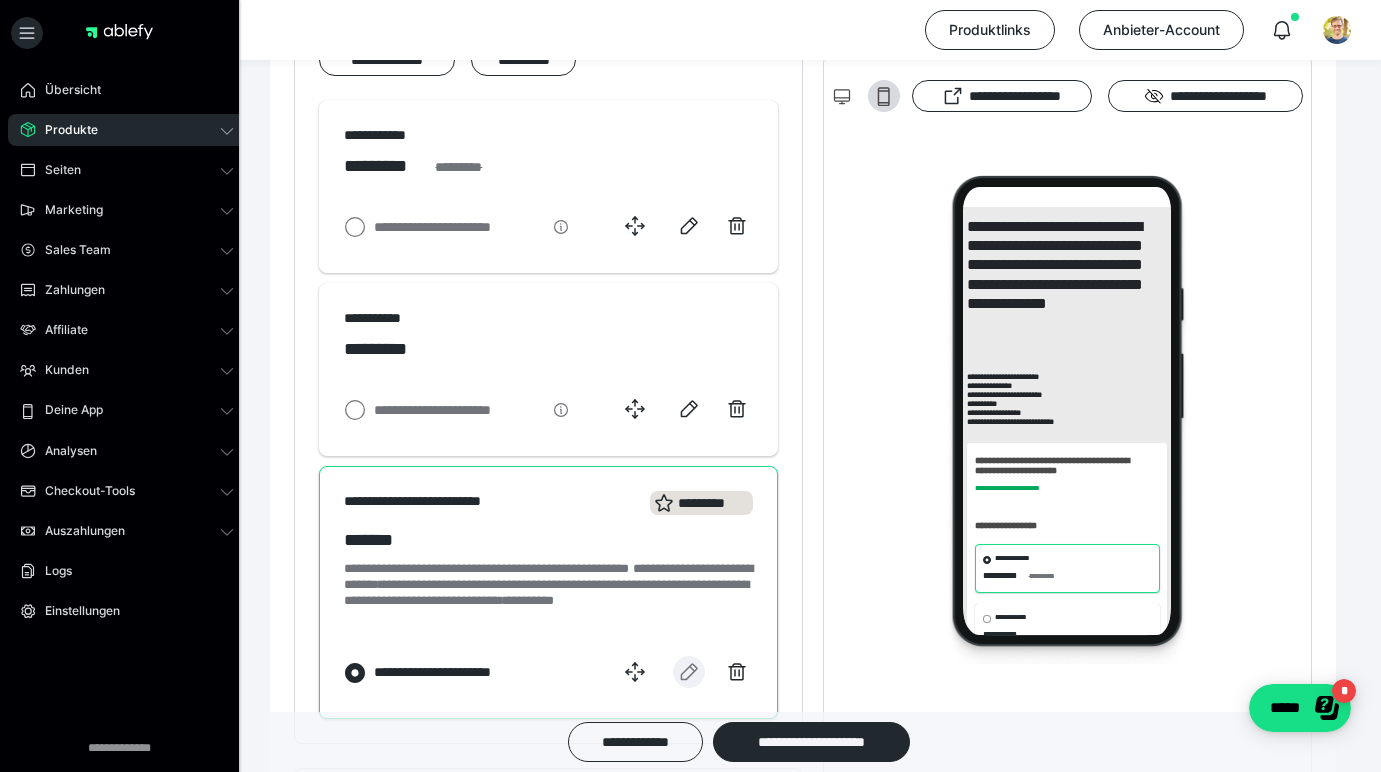 select on "1m" 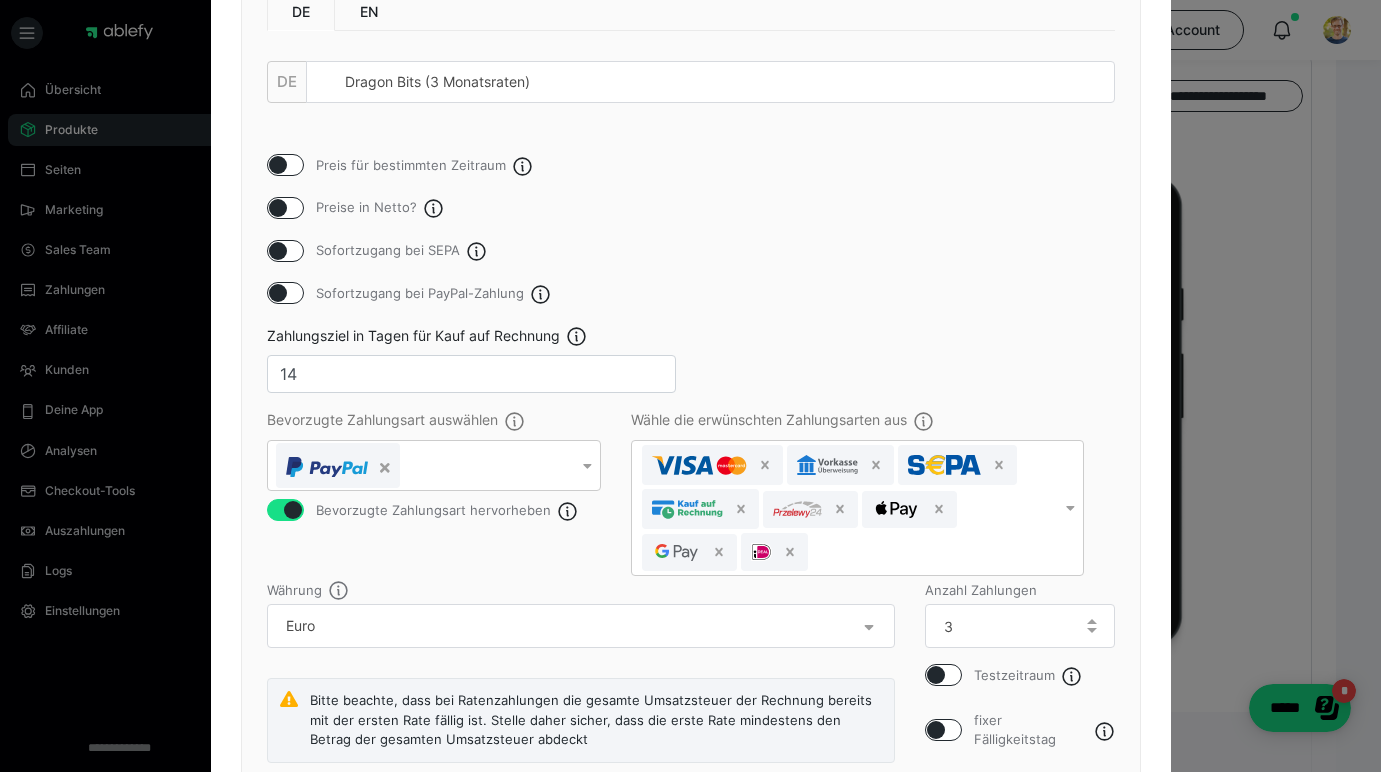 scroll, scrollTop: 341, scrollLeft: 0, axis: vertical 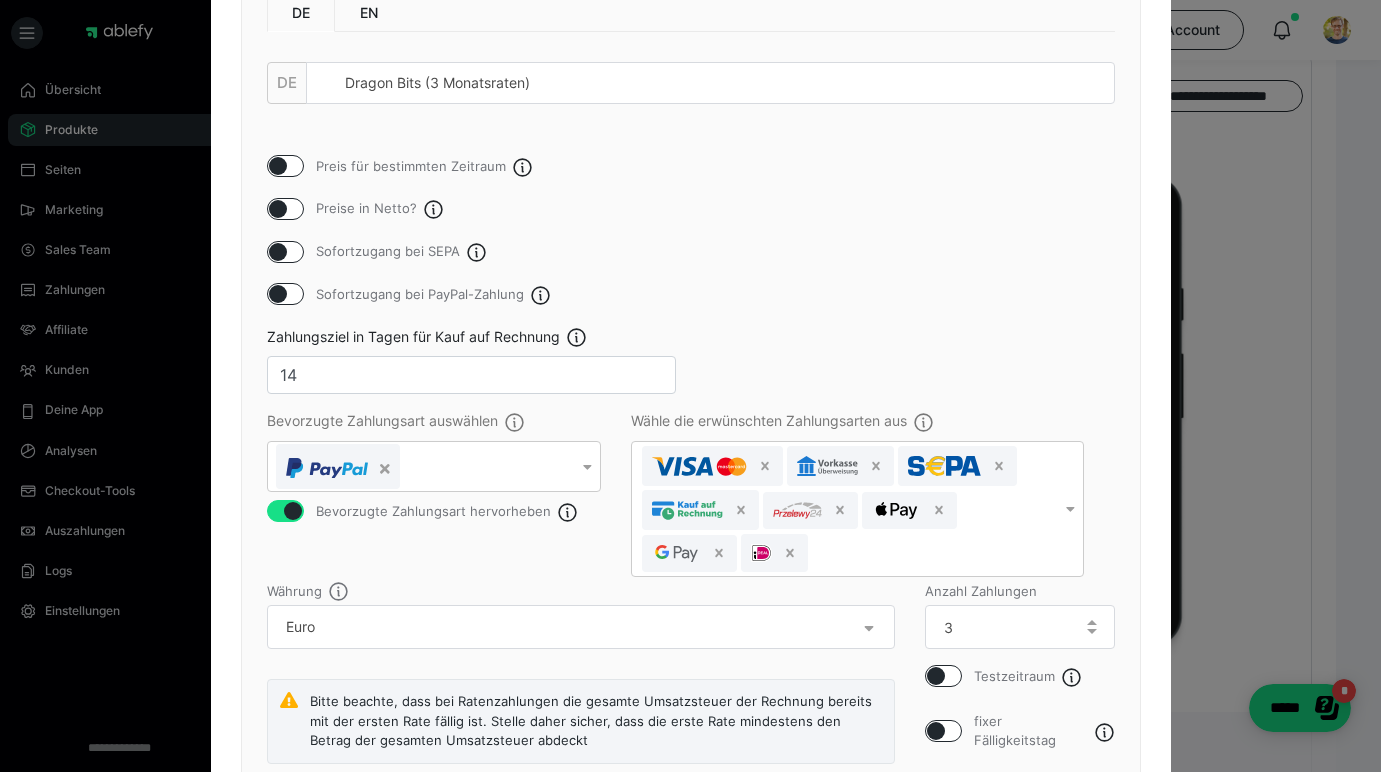click on "Preis für bestimmten Zeitraum" at bounding box center [691, 166] 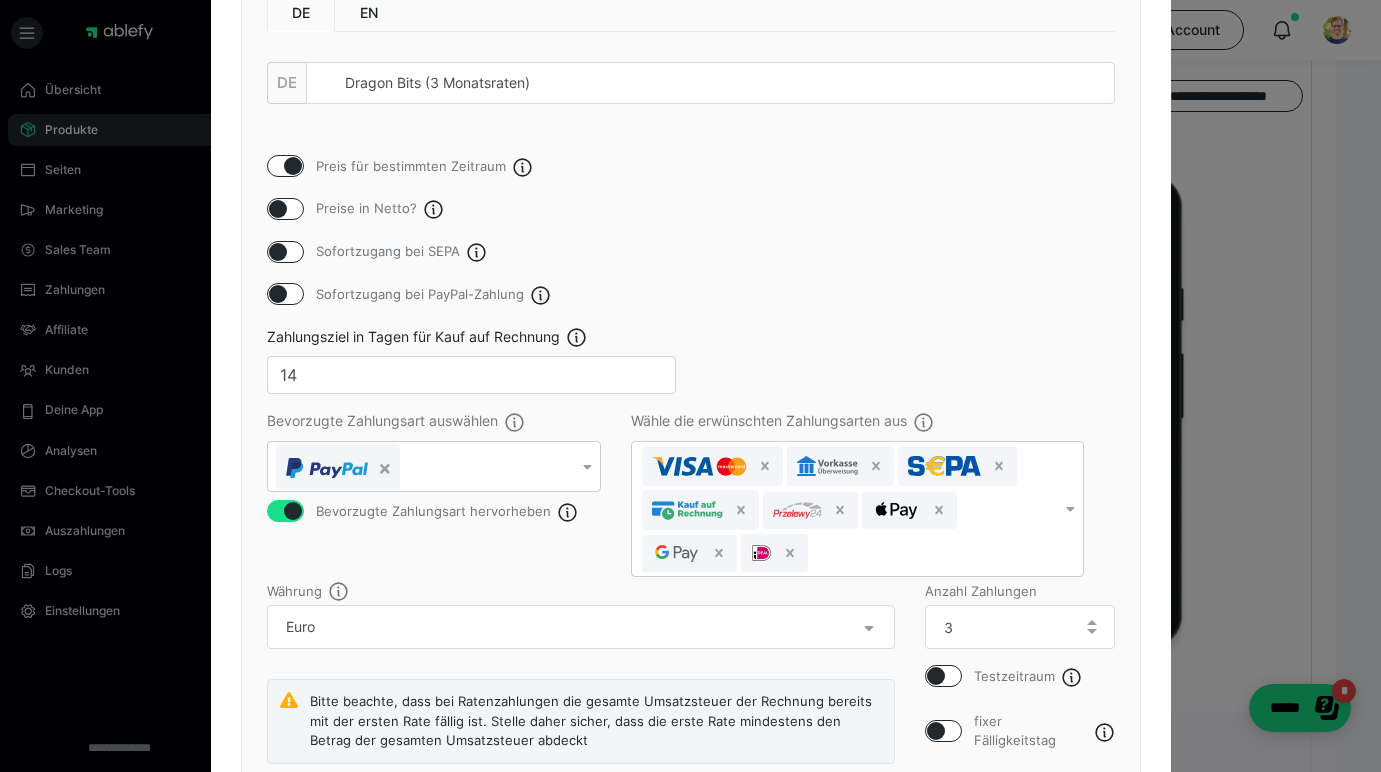 checkbox on "true" 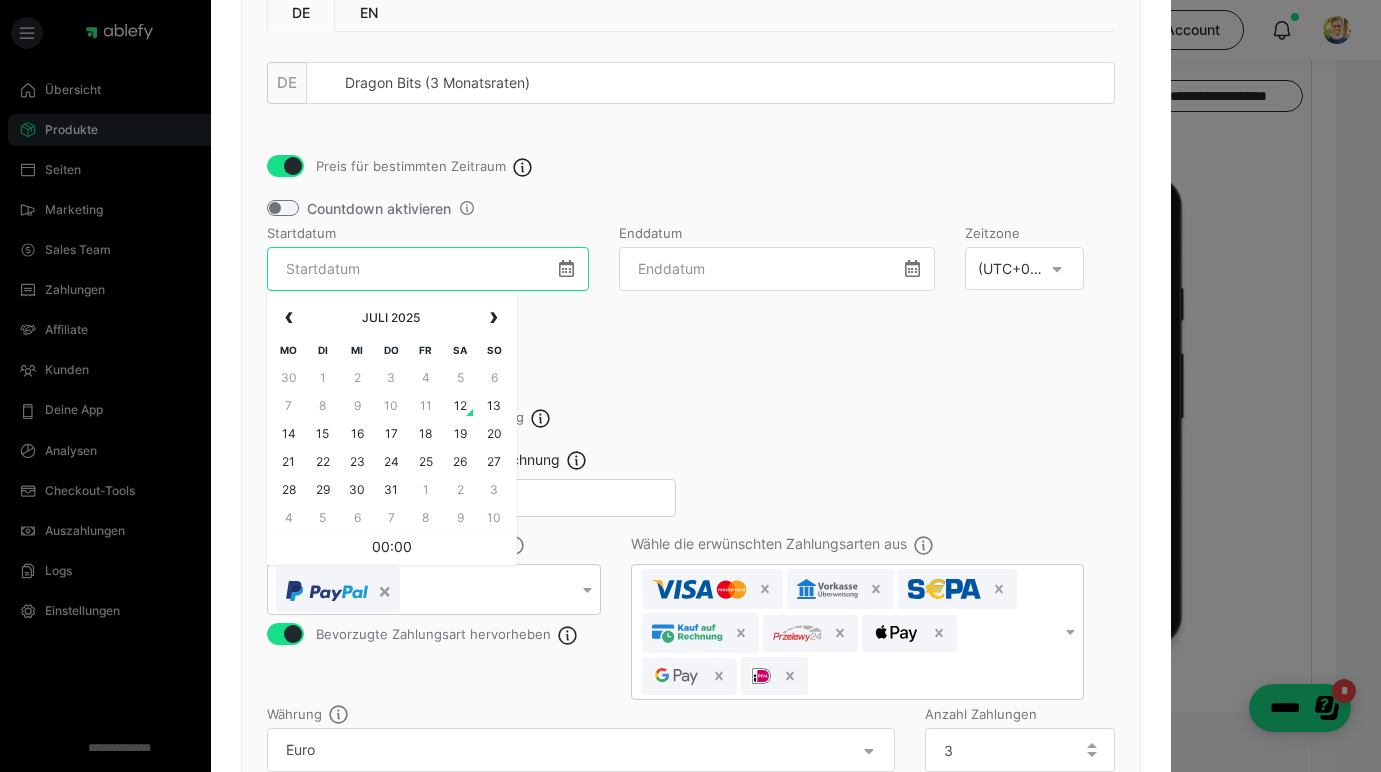 click at bounding box center (428, 269) 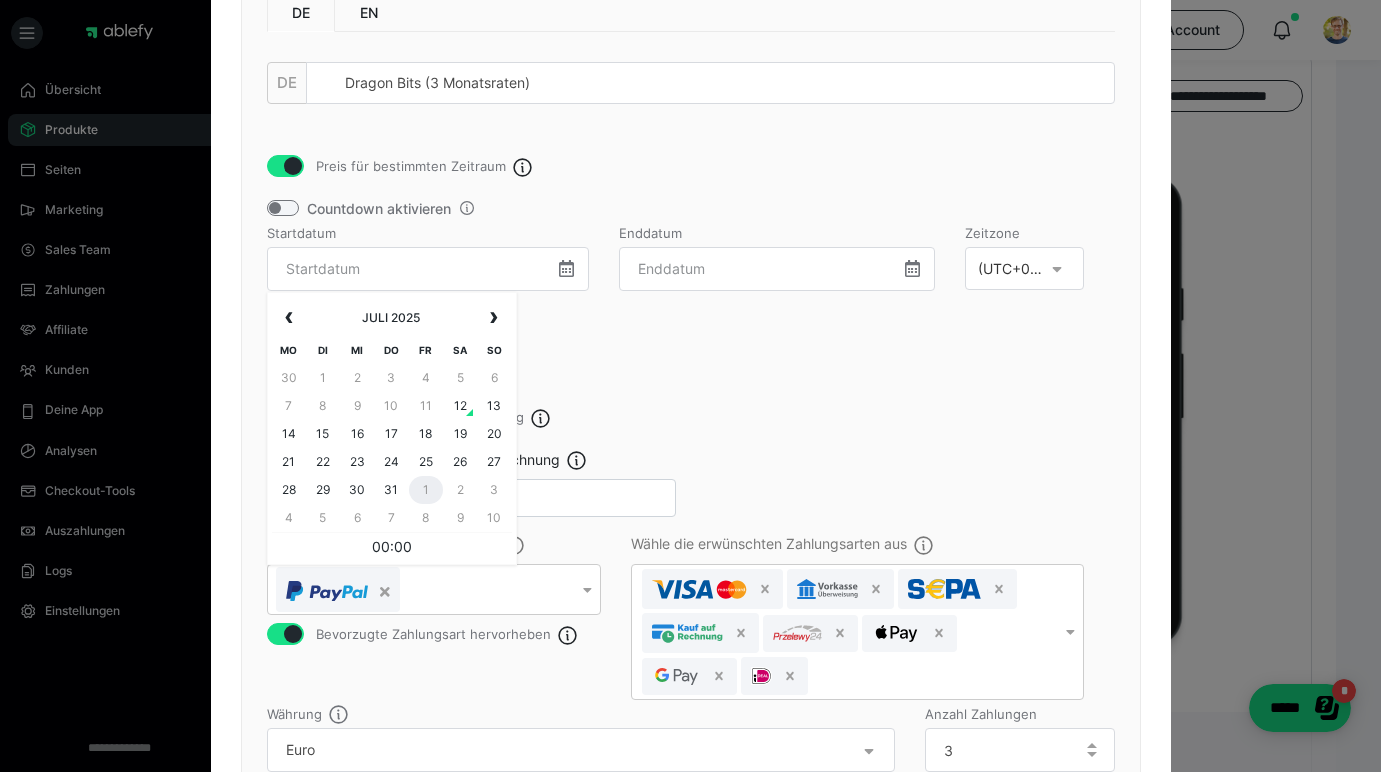 click on "1" at bounding box center [426, 490] 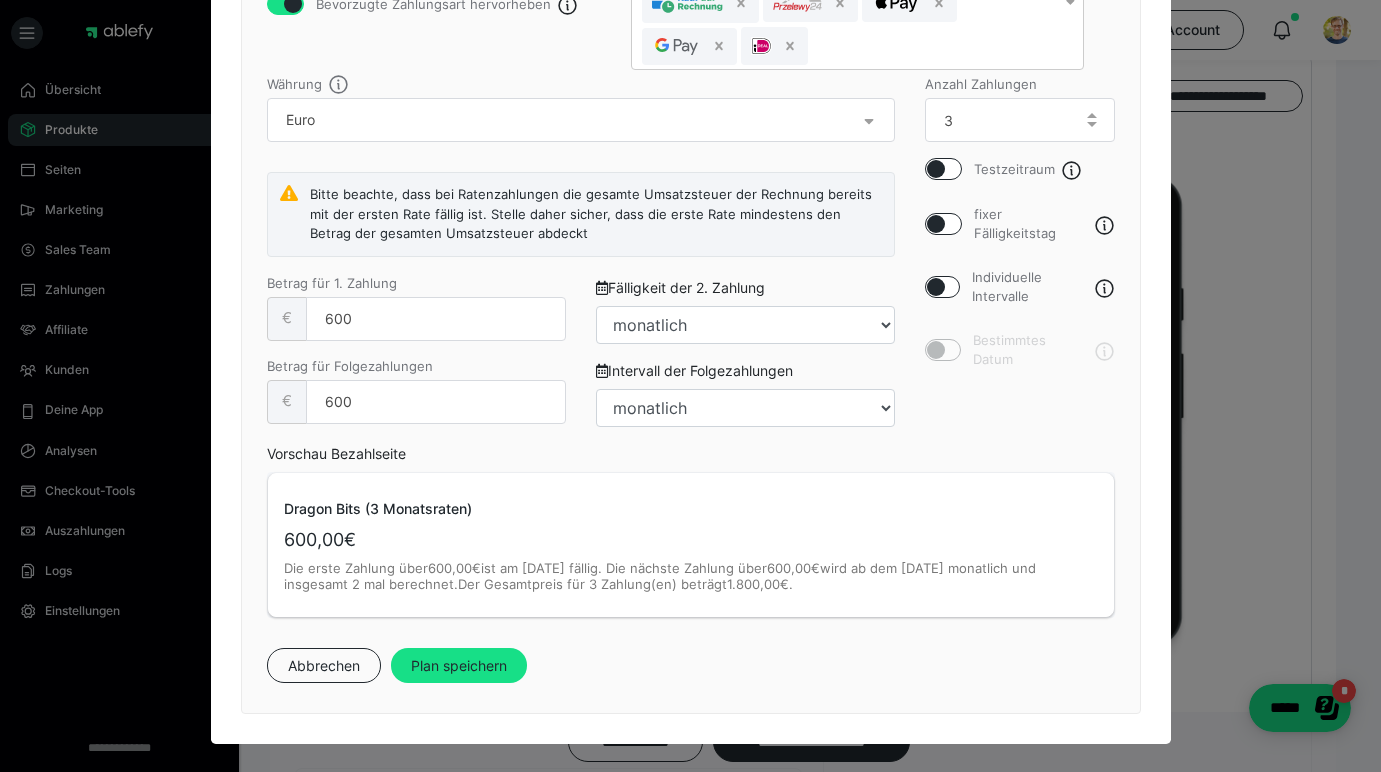 scroll, scrollTop: 972, scrollLeft: 0, axis: vertical 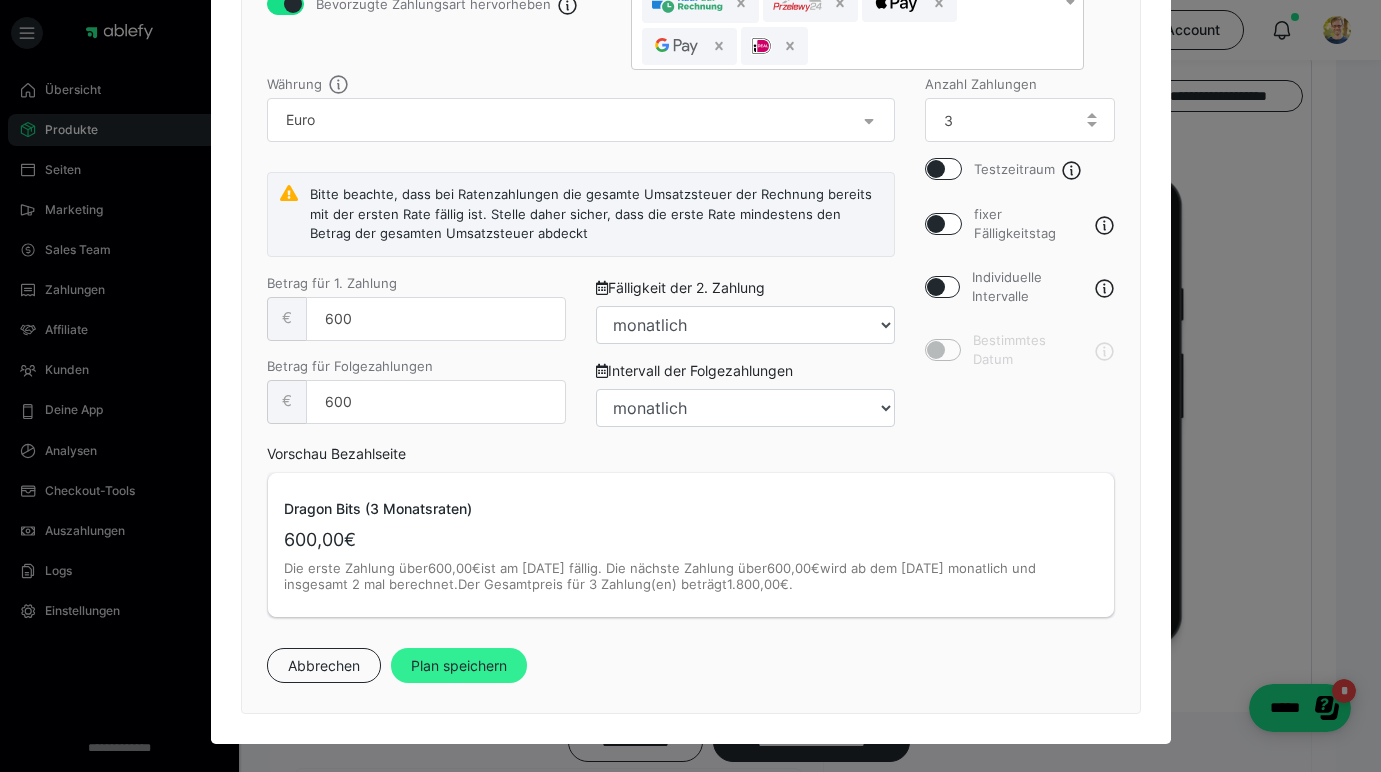 click on "Plan speichern" at bounding box center (459, 666) 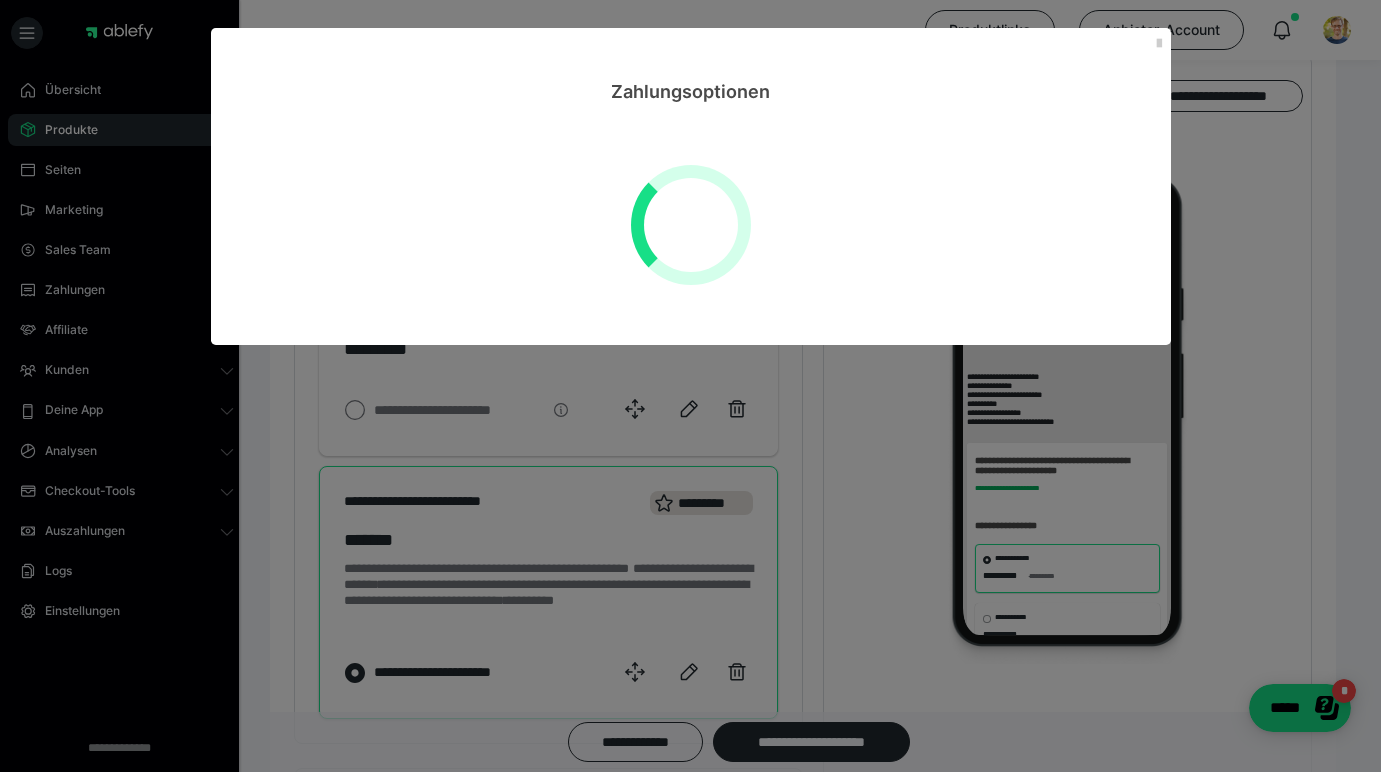 select on "**" 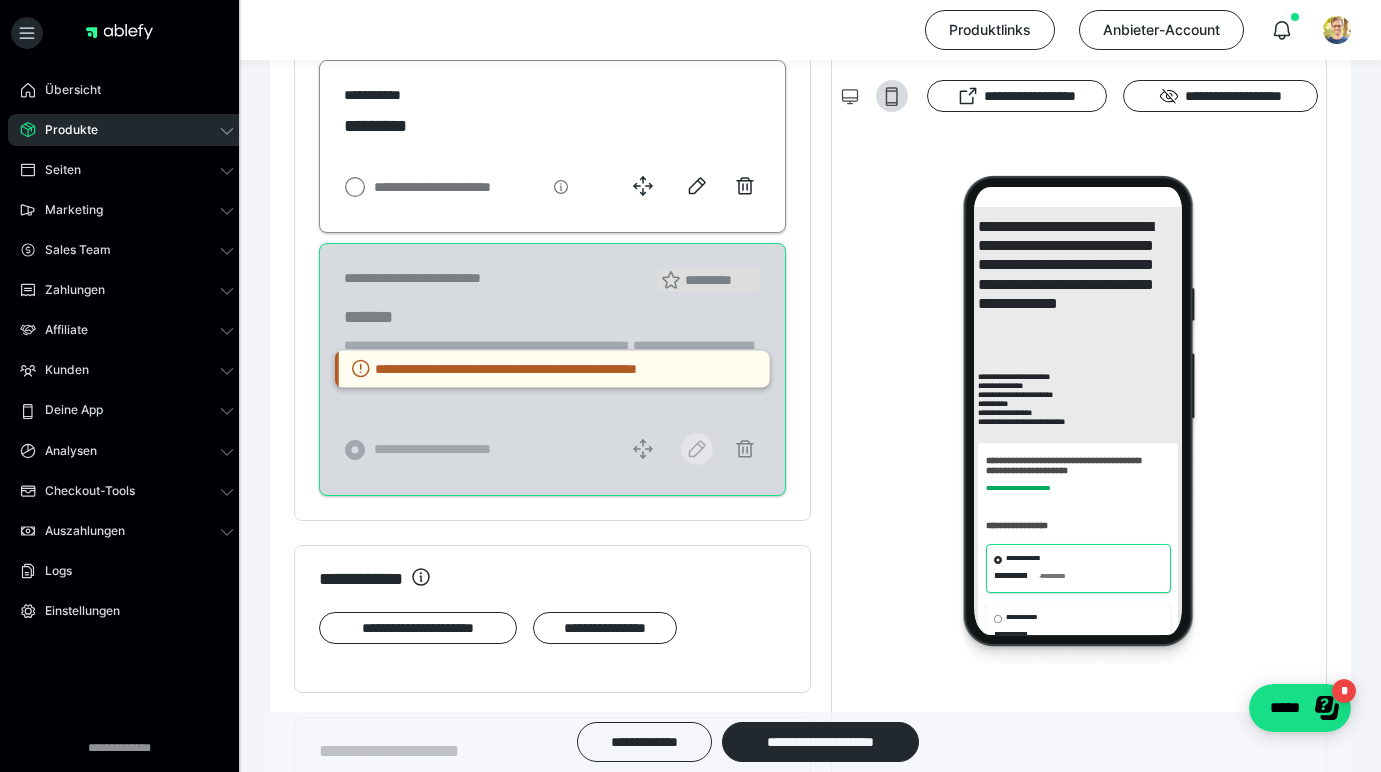 scroll, scrollTop: 1172, scrollLeft: 0, axis: vertical 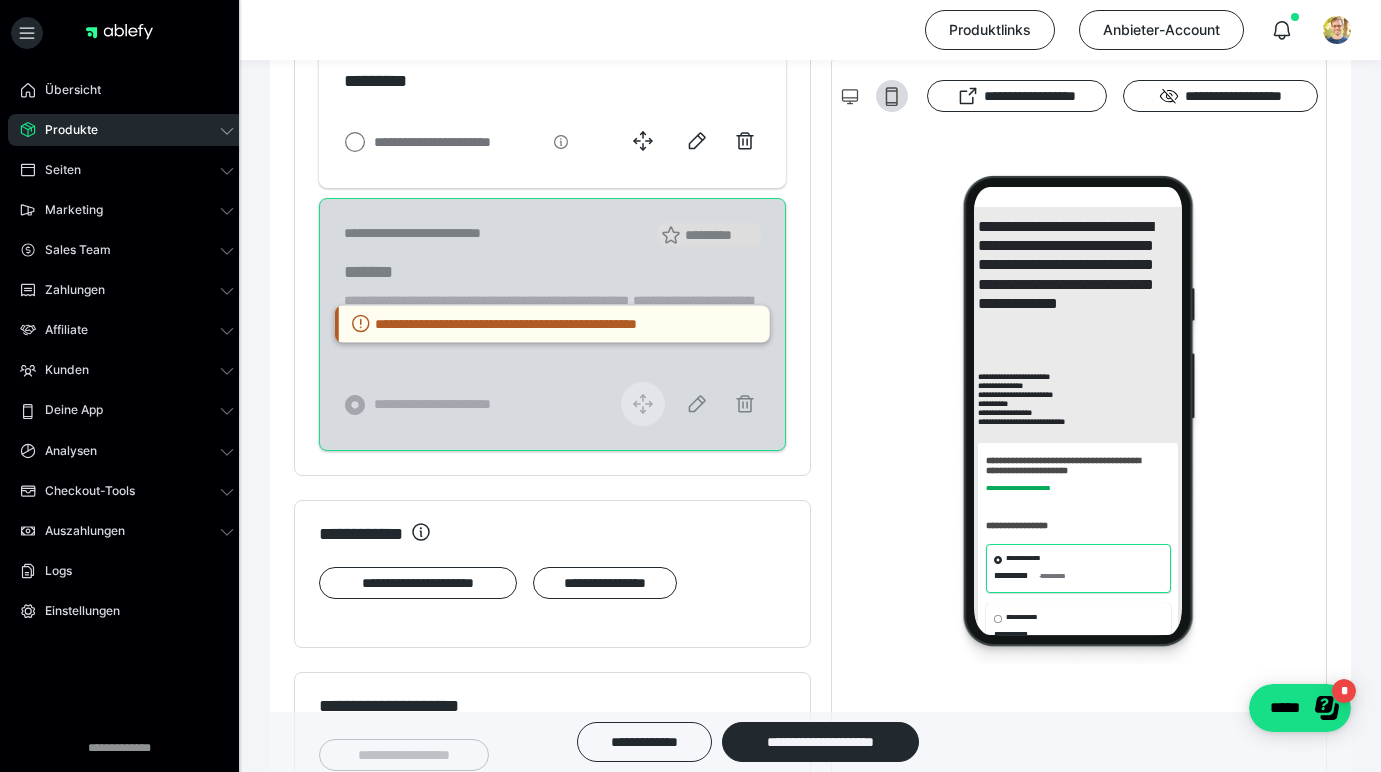 click on "**********" at bounding box center (552, 141) 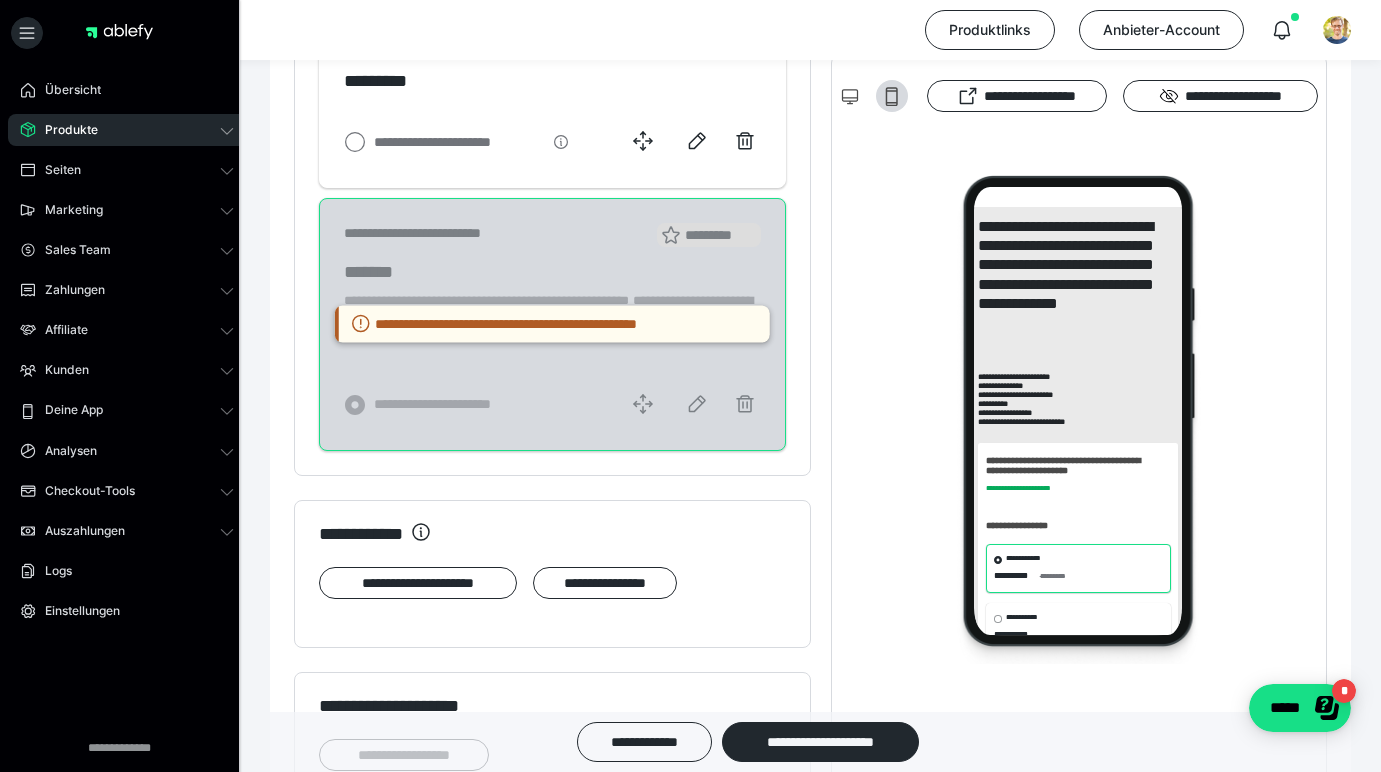 click on "**********" at bounding box center [810, 1351] 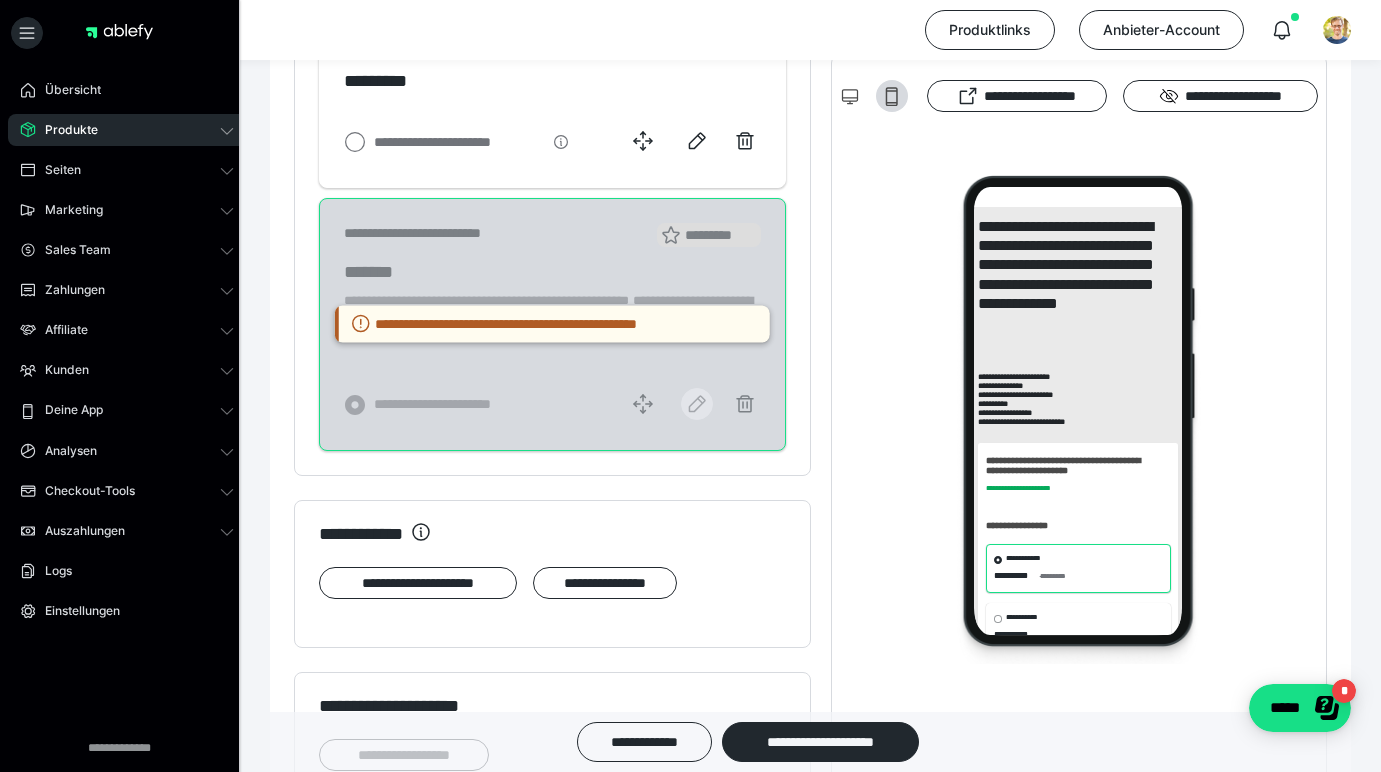 click 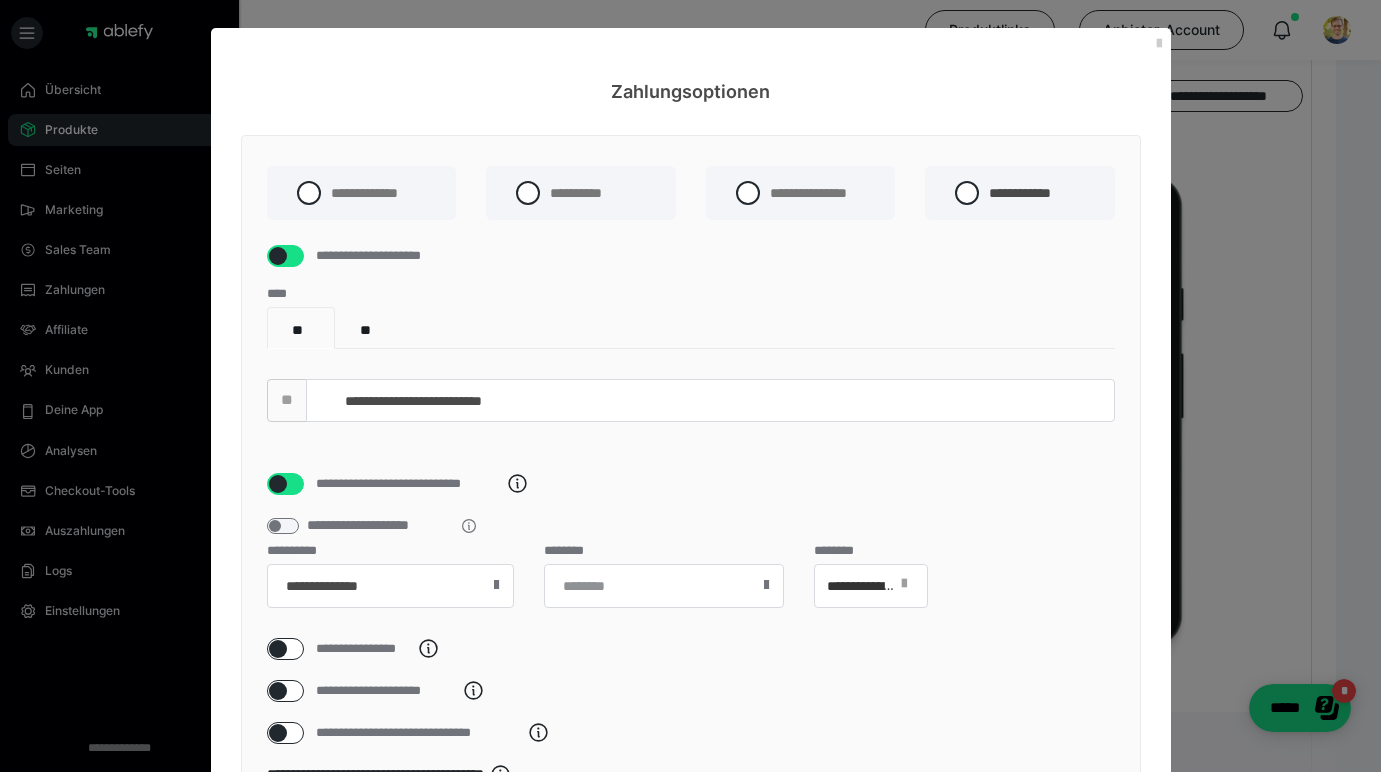 scroll, scrollTop: 0, scrollLeft: 0, axis: both 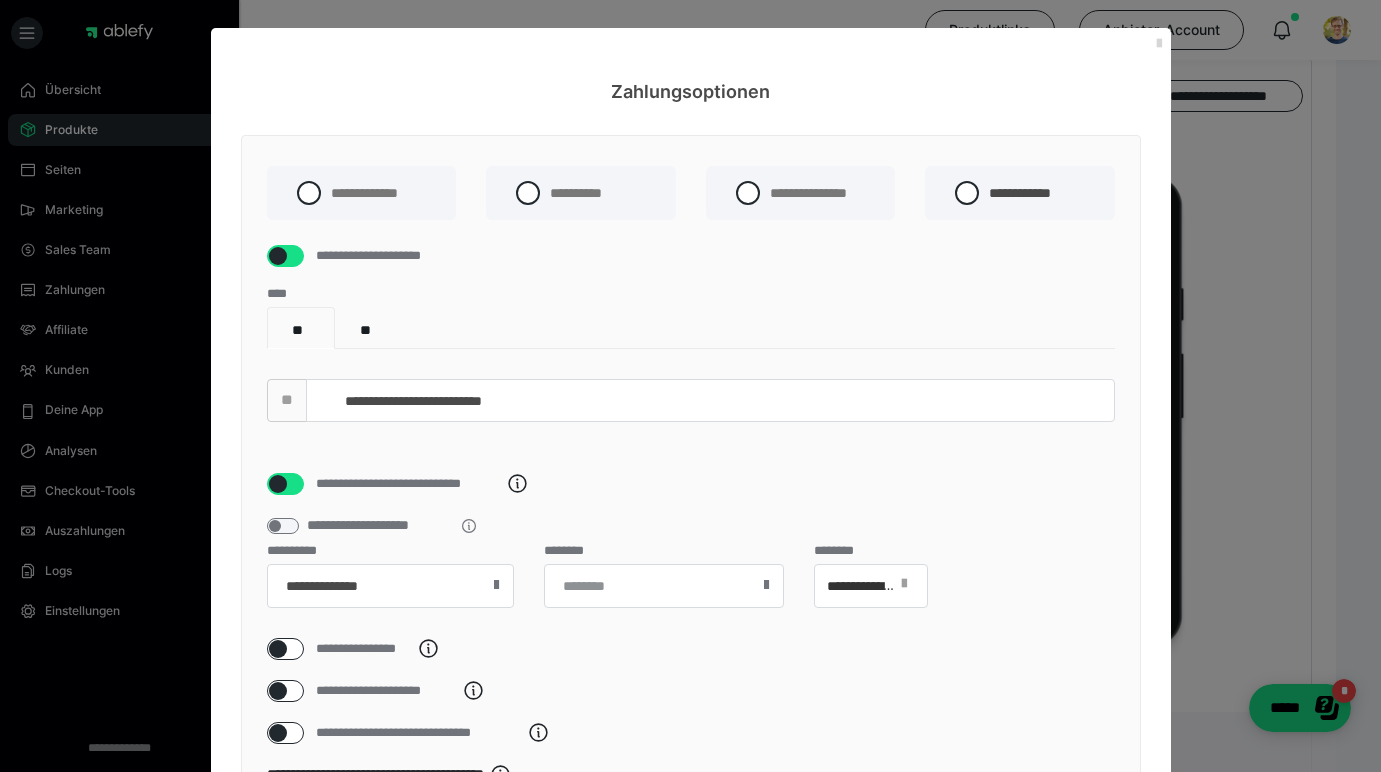 click at bounding box center (1159, 44) 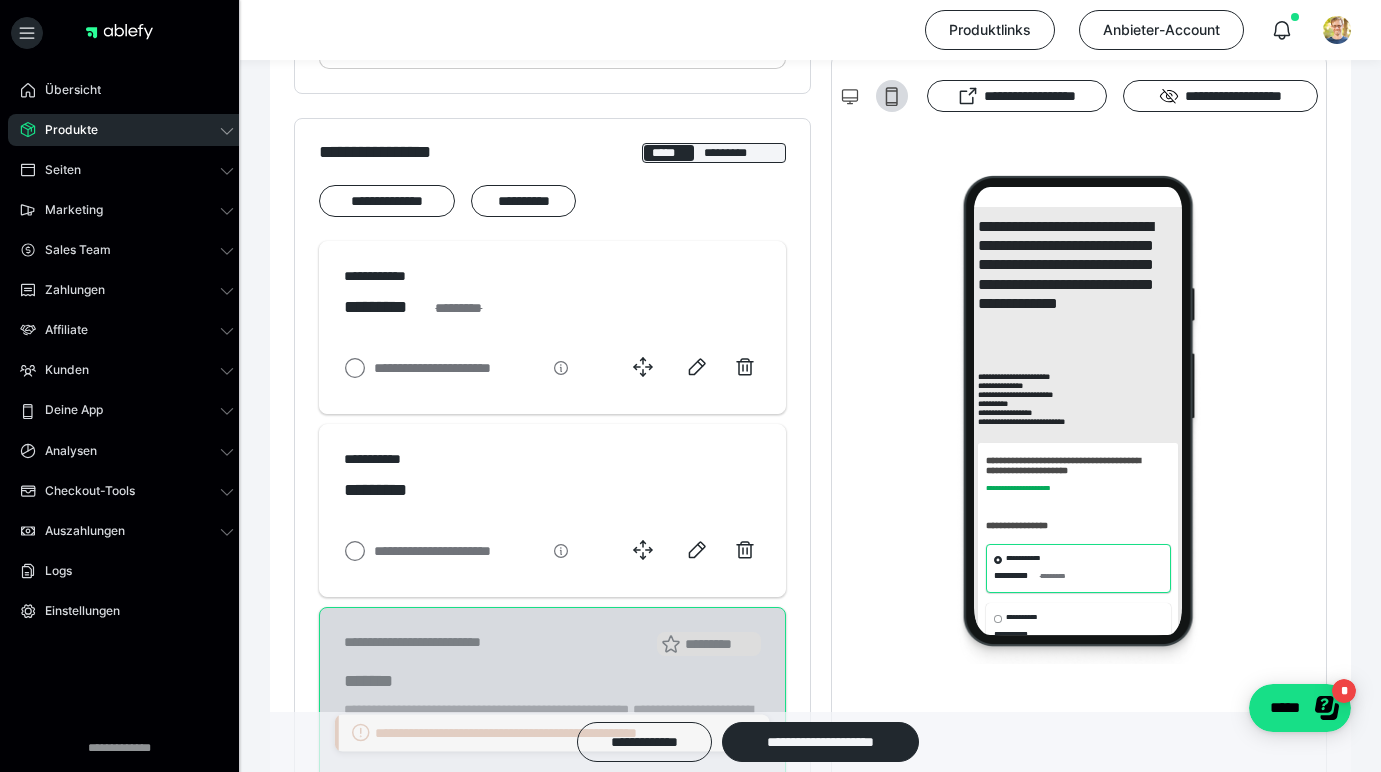 scroll, scrollTop: 770, scrollLeft: 0, axis: vertical 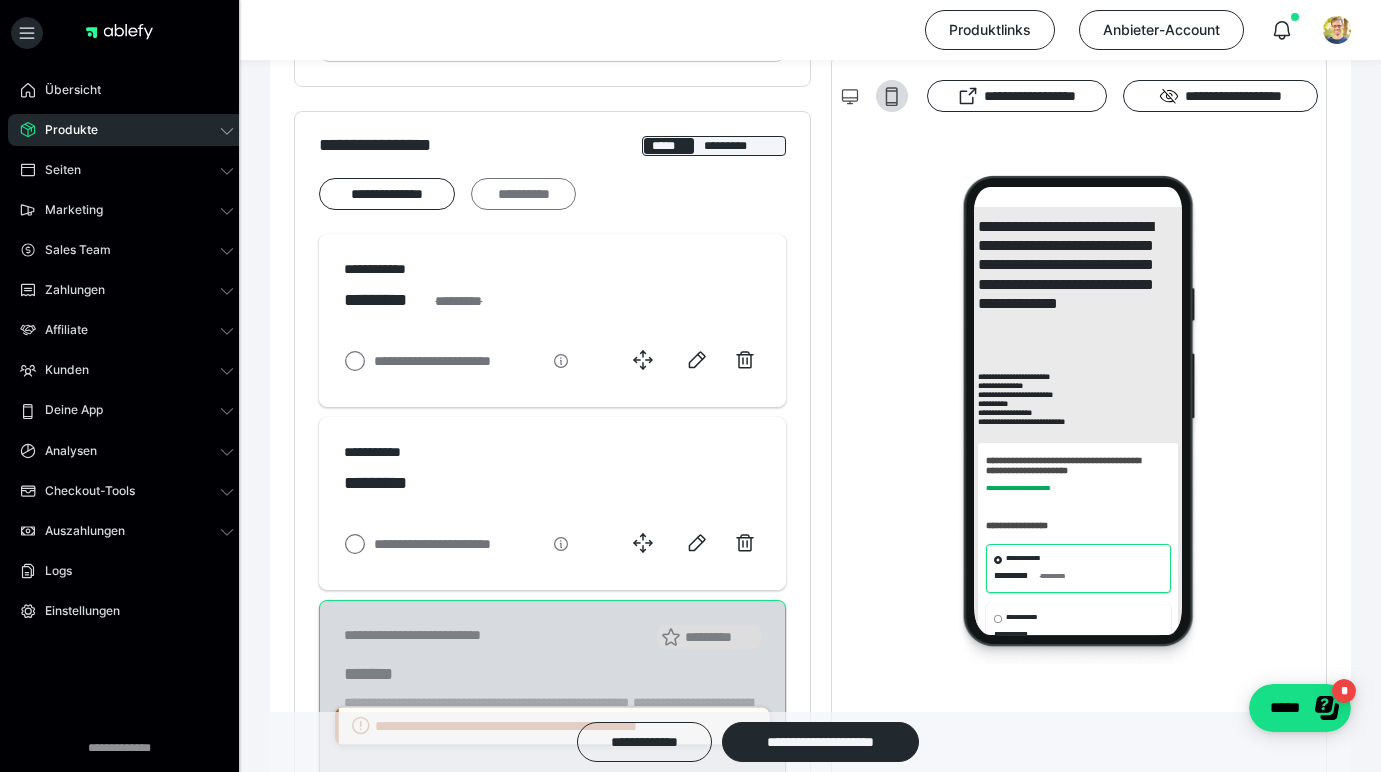 click on "**********" at bounding box center [523, 194] 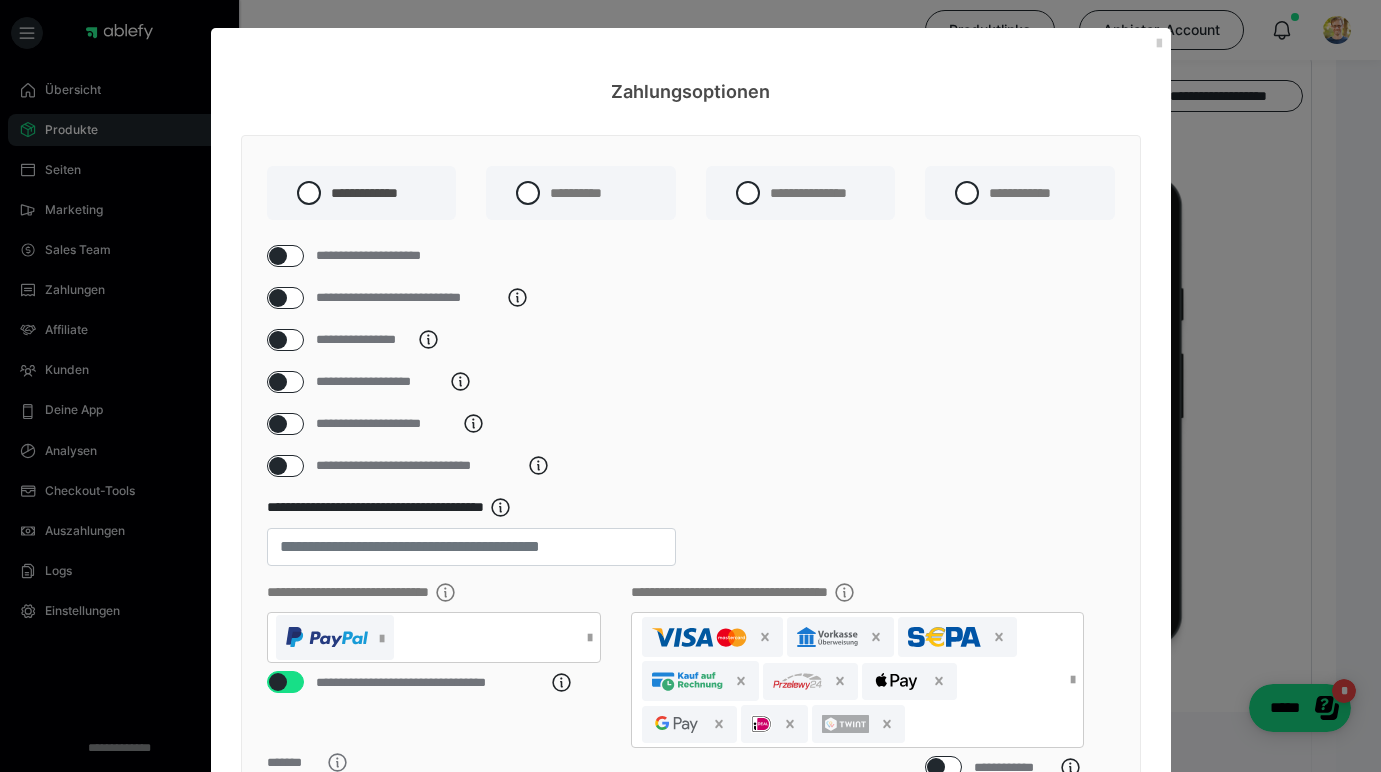 click at bounding box center [278, 256] 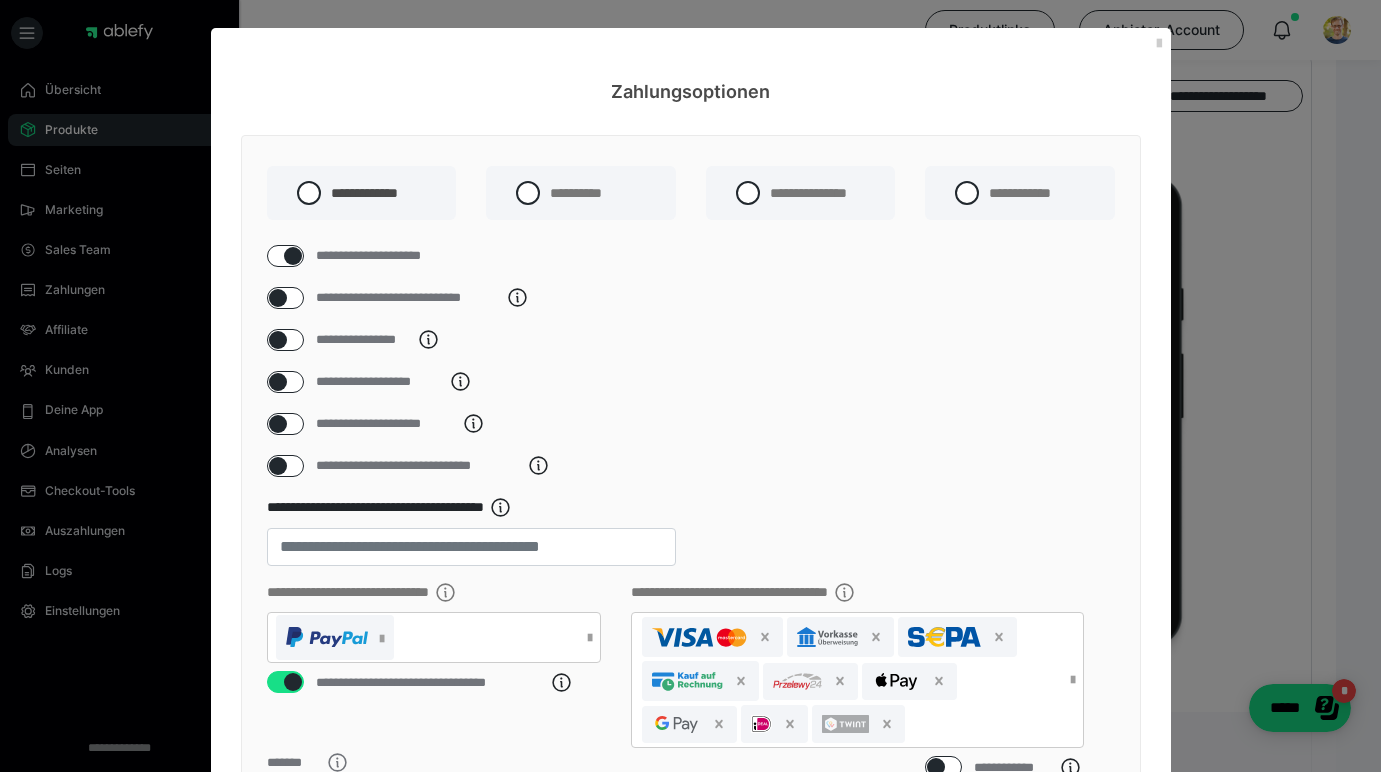 checkbox on "****" 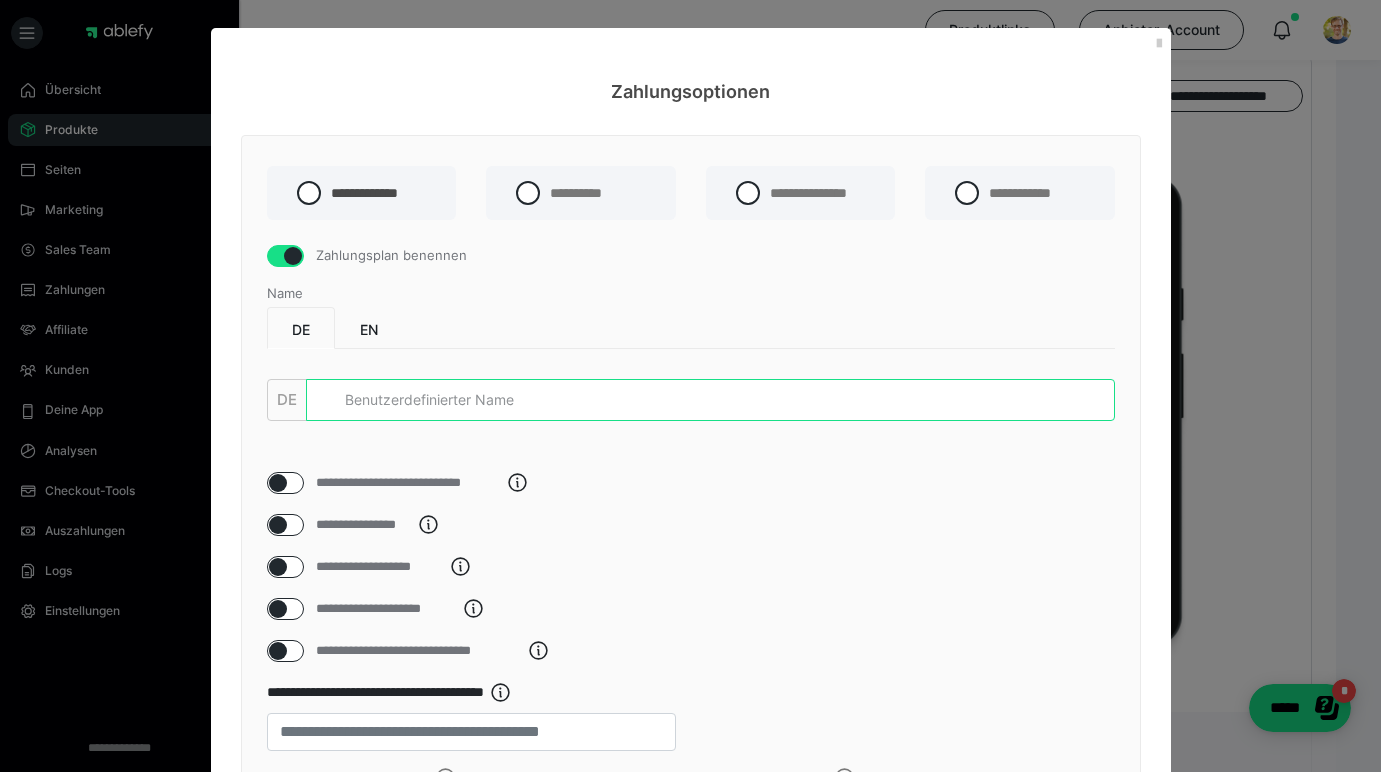 click at bounding box center [710, 400] 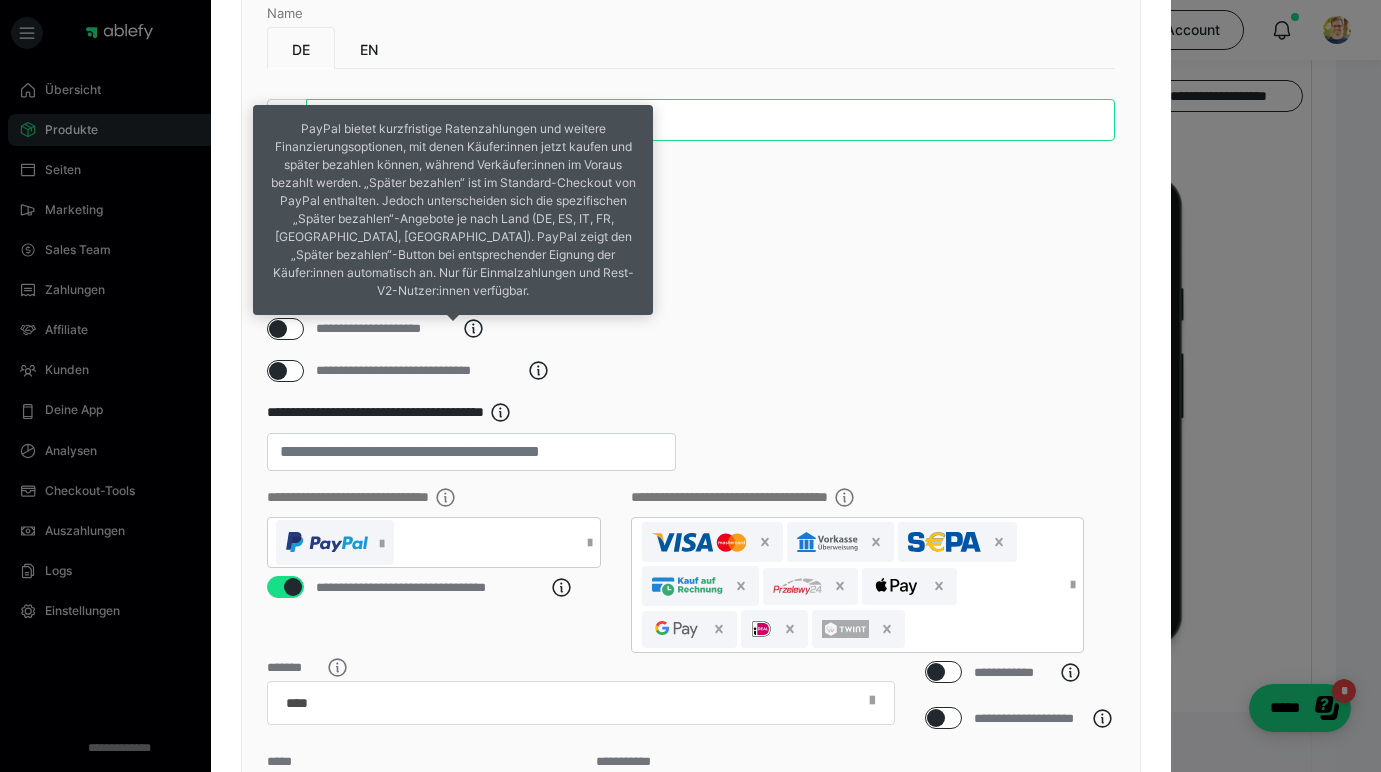scroll, scrollTop: 229, scrollLeft: 0, axis: vertical 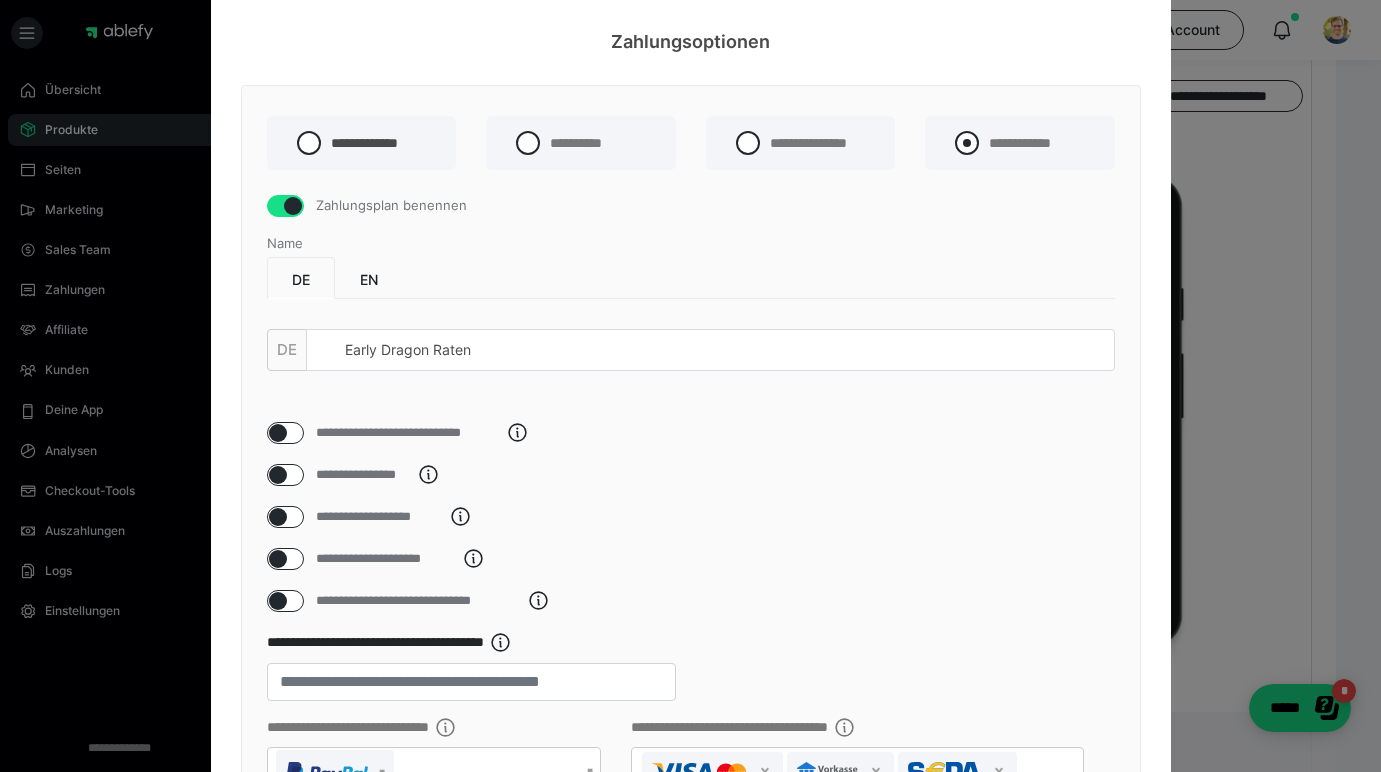type on "Early Dragon Raten" 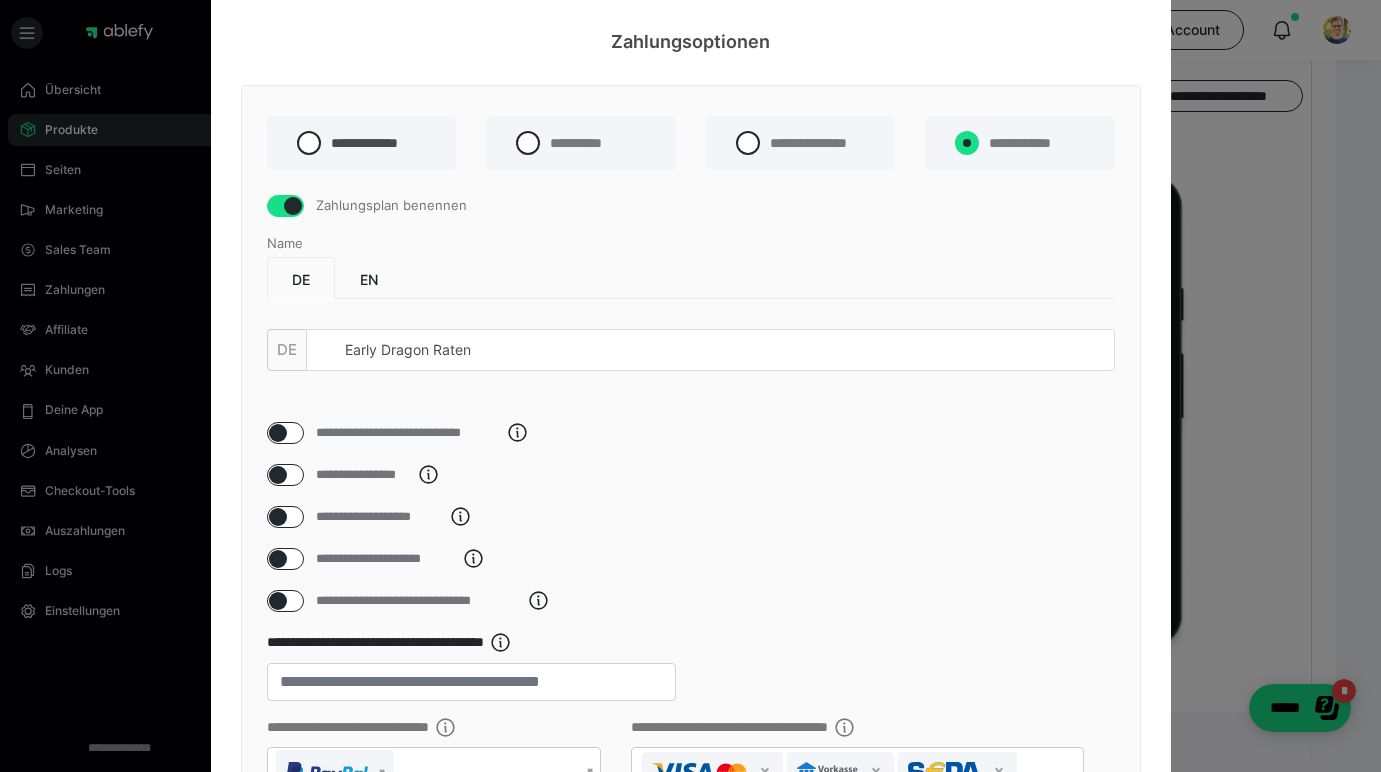 radio on "****" 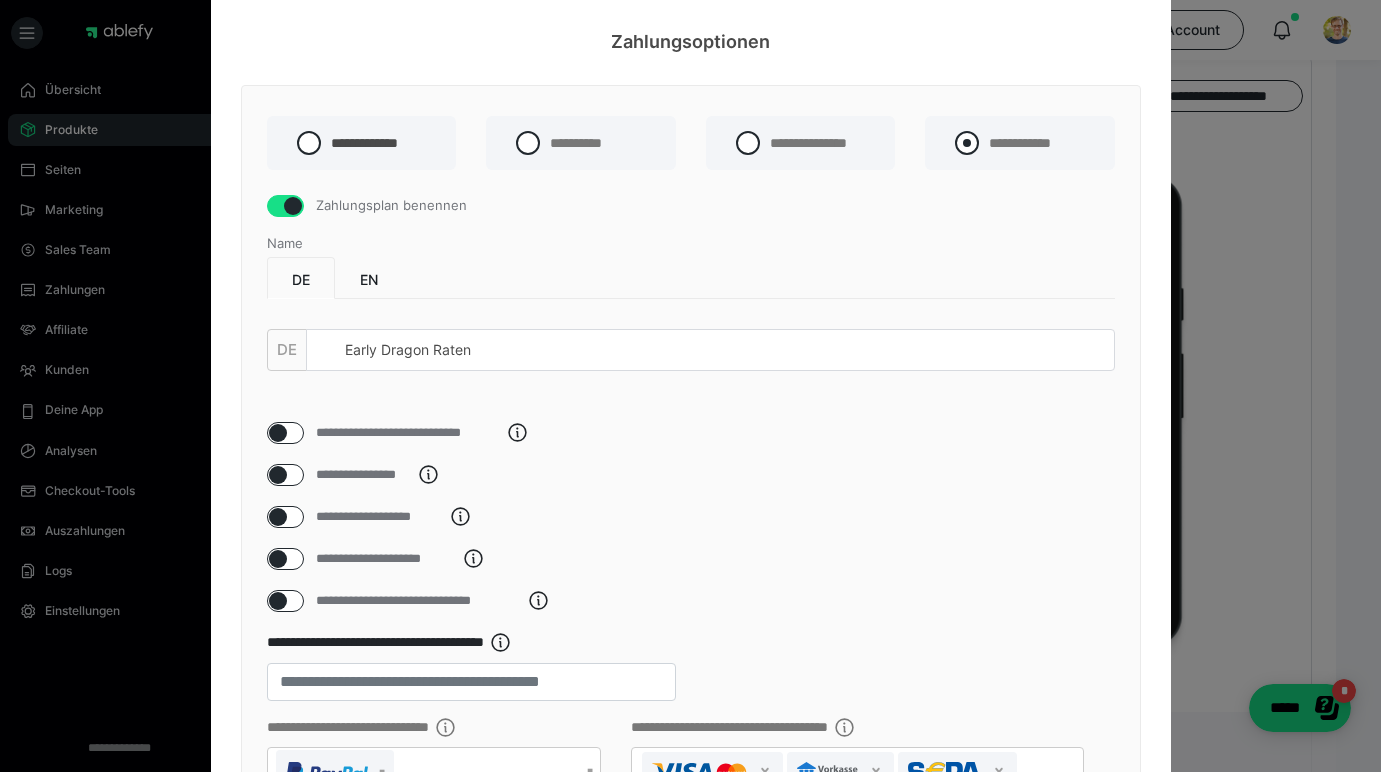 radio on "*****" 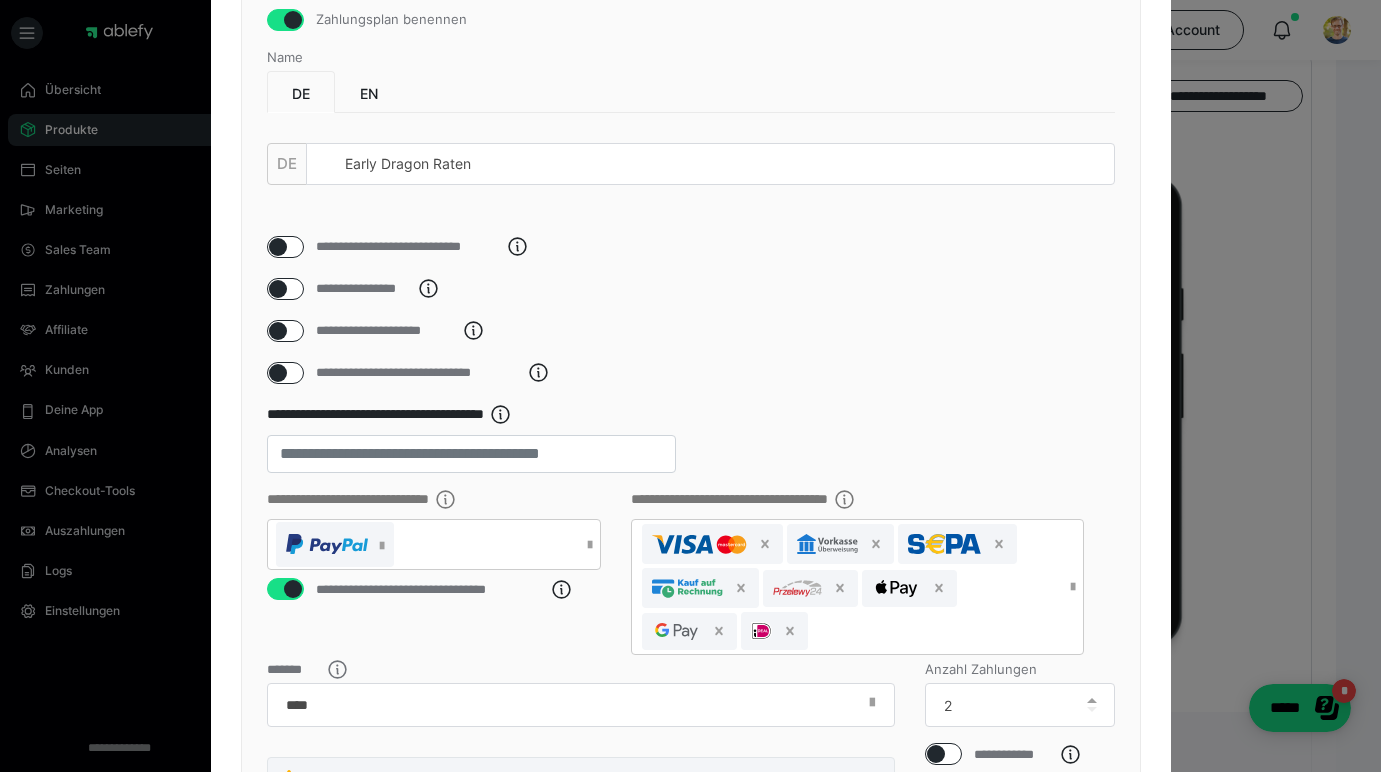 scroll, scrollTop: 247, scrollLeft: 0, axis: vertical 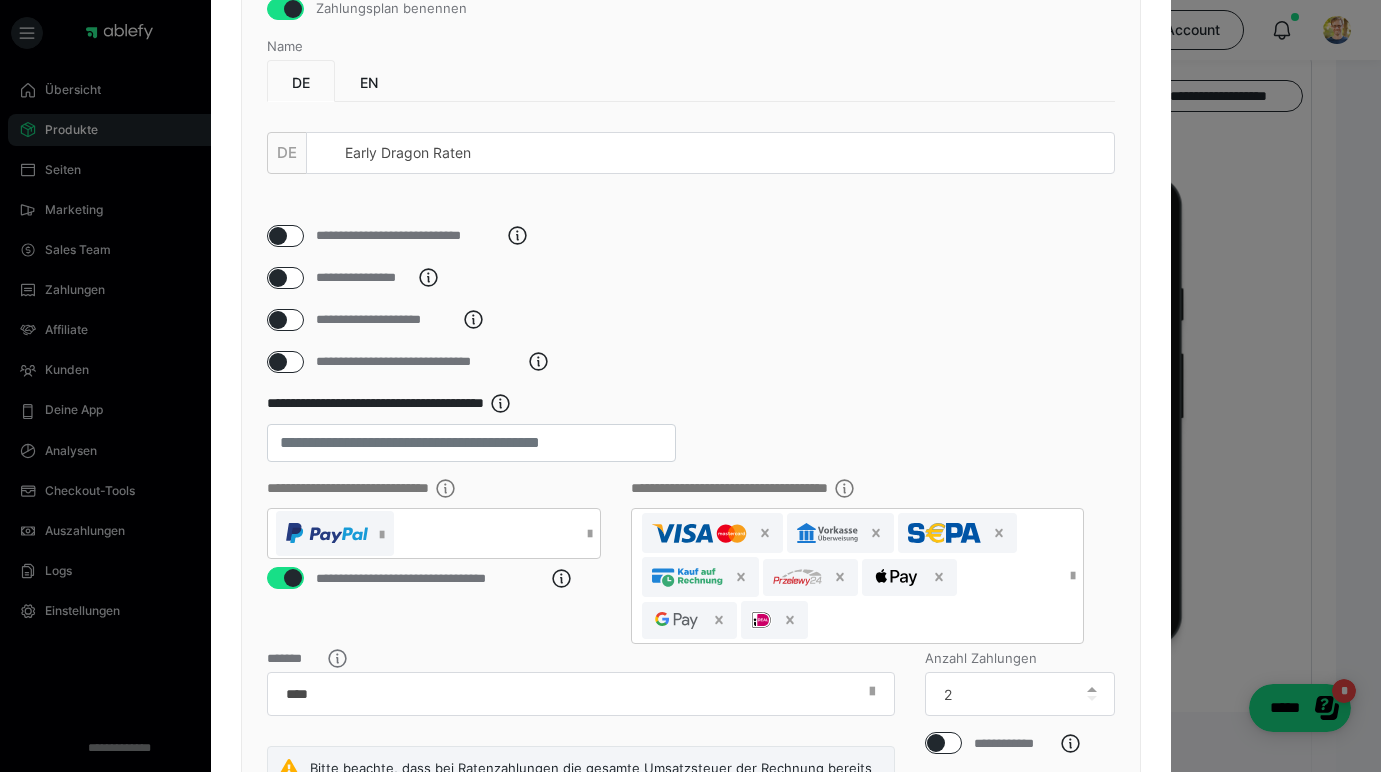 click at bounding box center (278, 236) 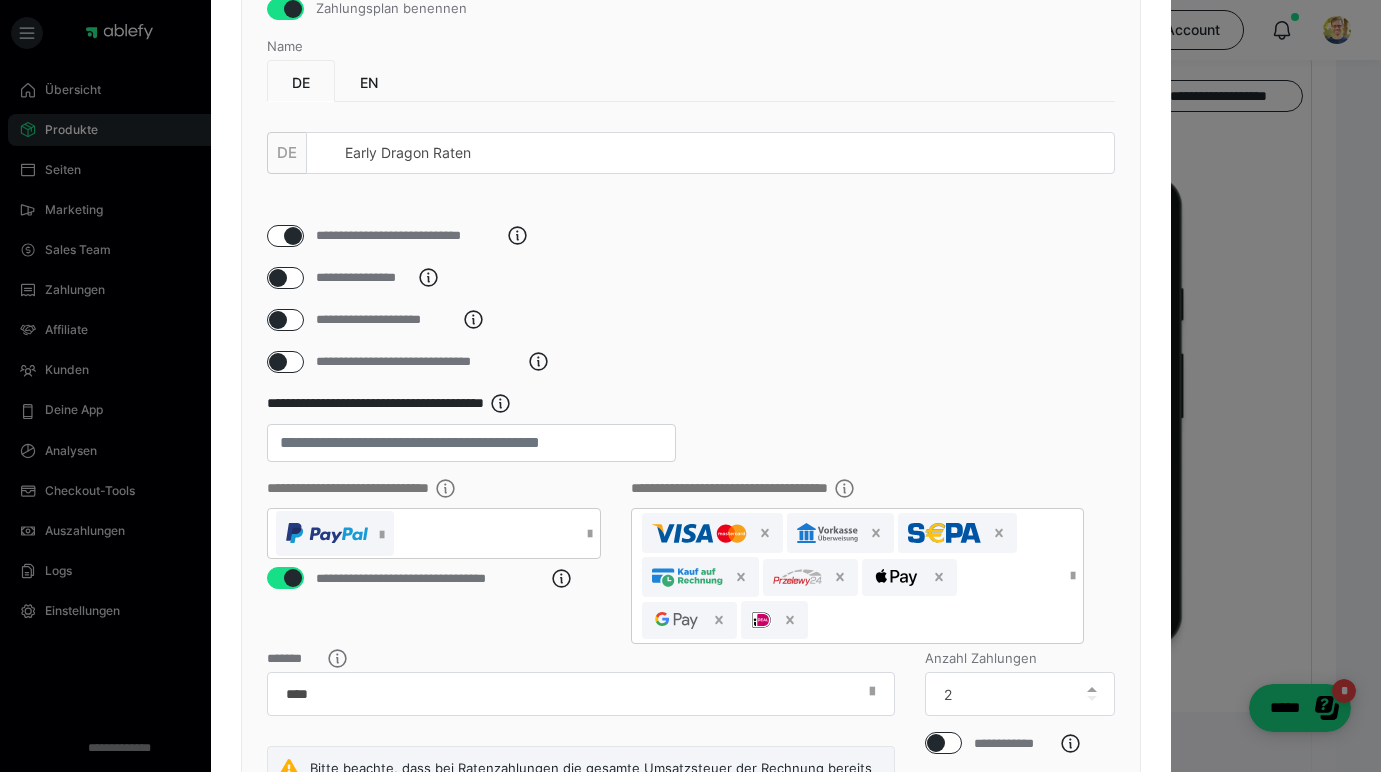 checkbox on "****" 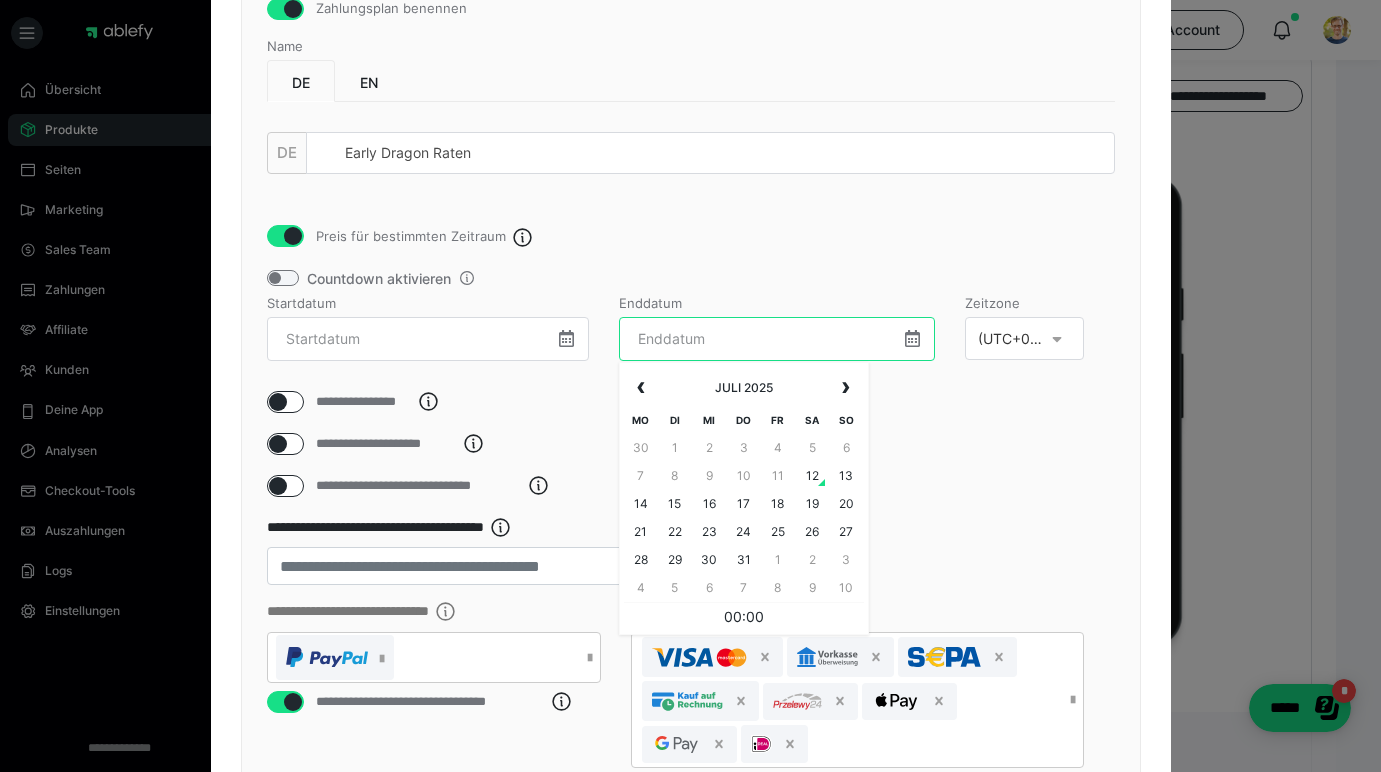 click at bounding box center [777, 339] 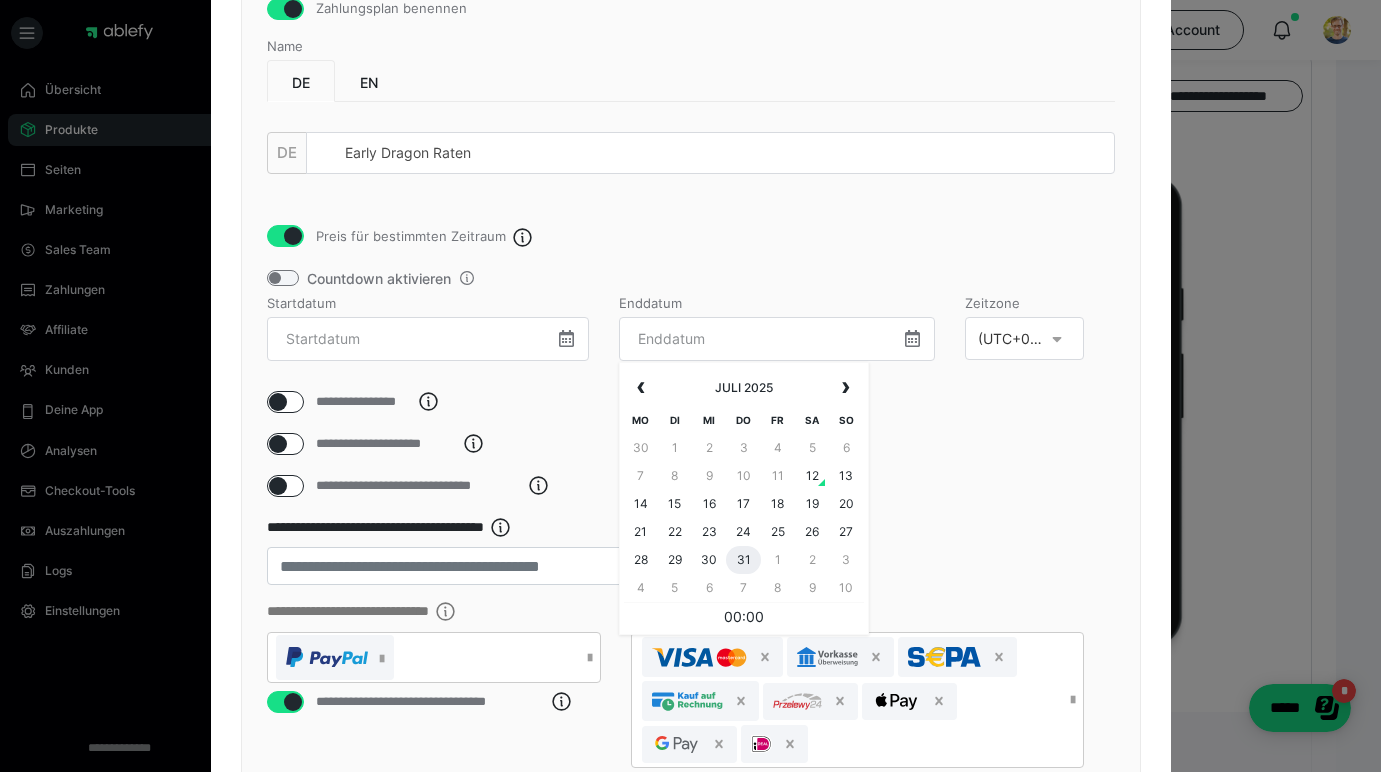 click on "31" at bounding box center [743, 560] 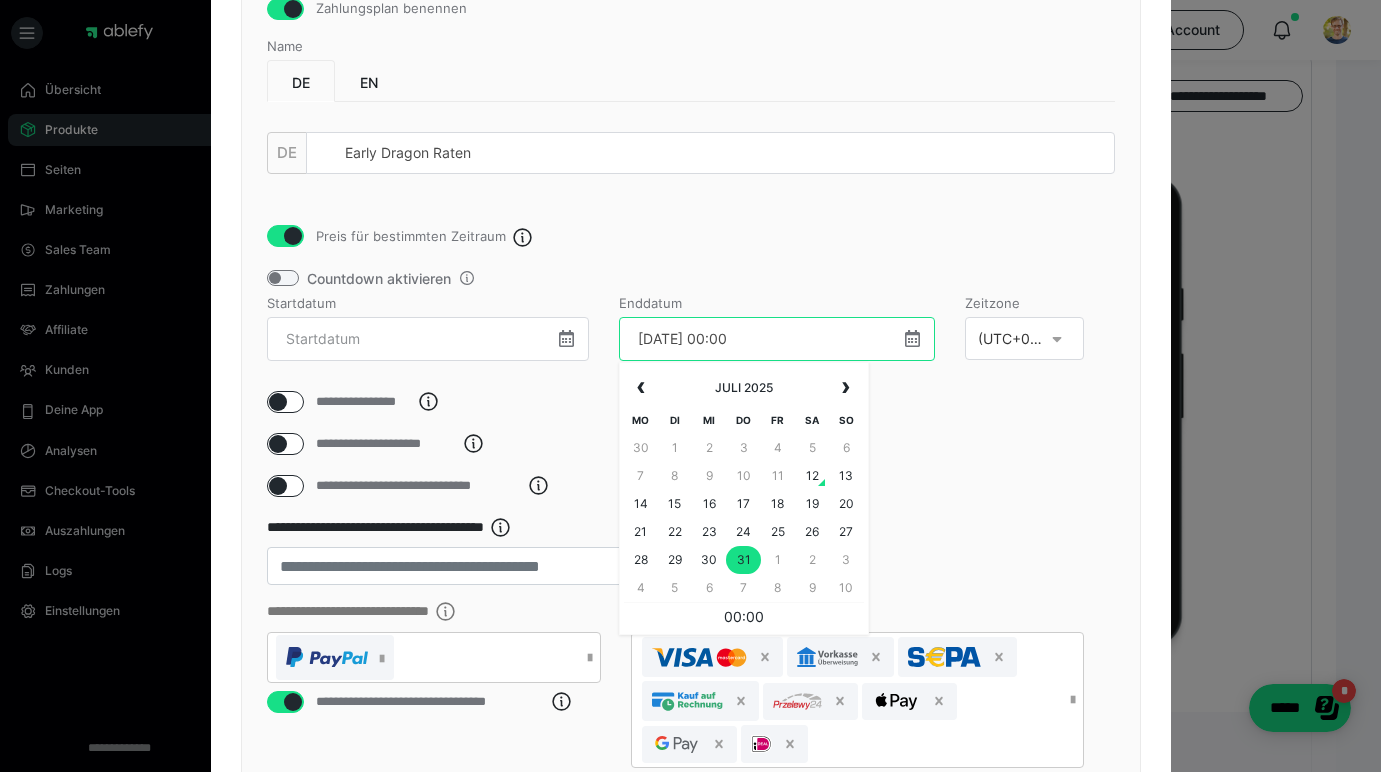 click on "31.07.25 00:00" at bounding box center (777, 339) 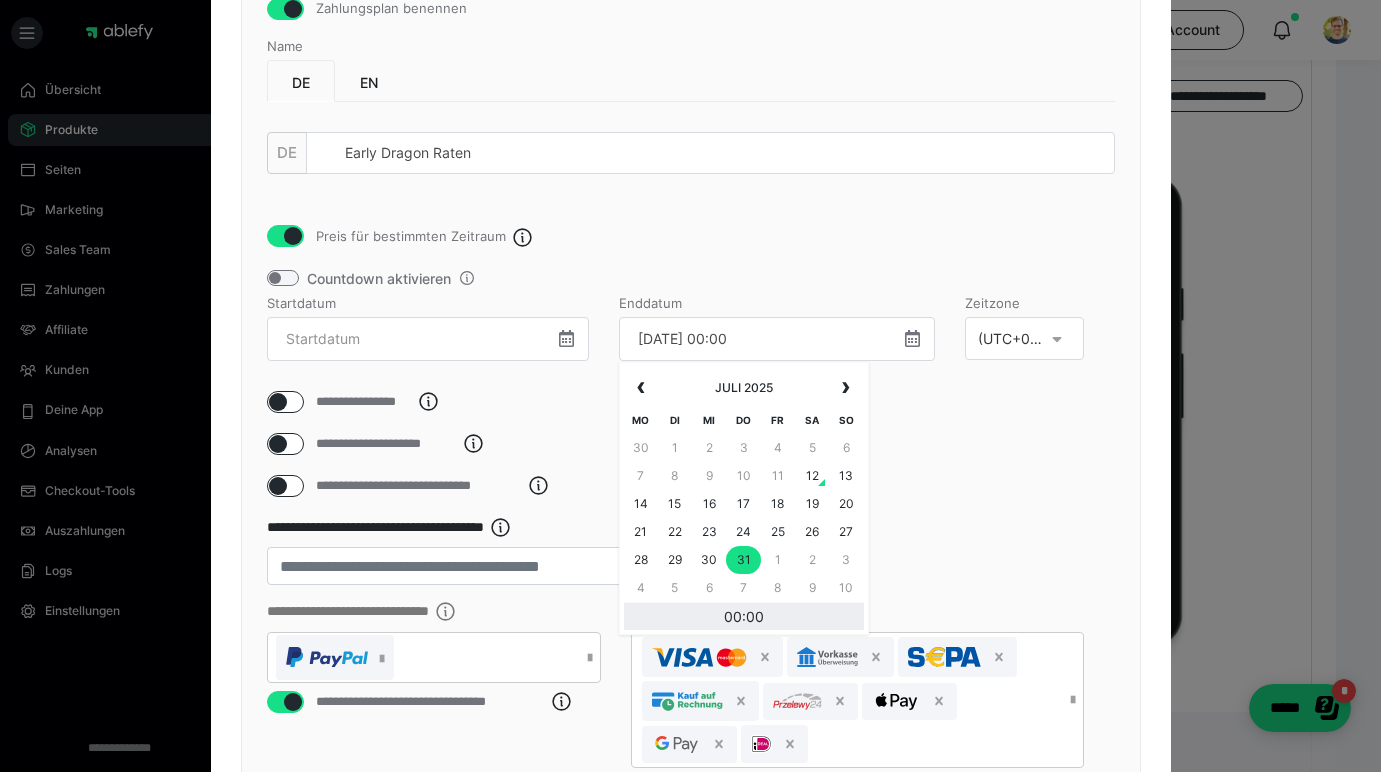 click on "00:00" at bounding box center (744, 616) 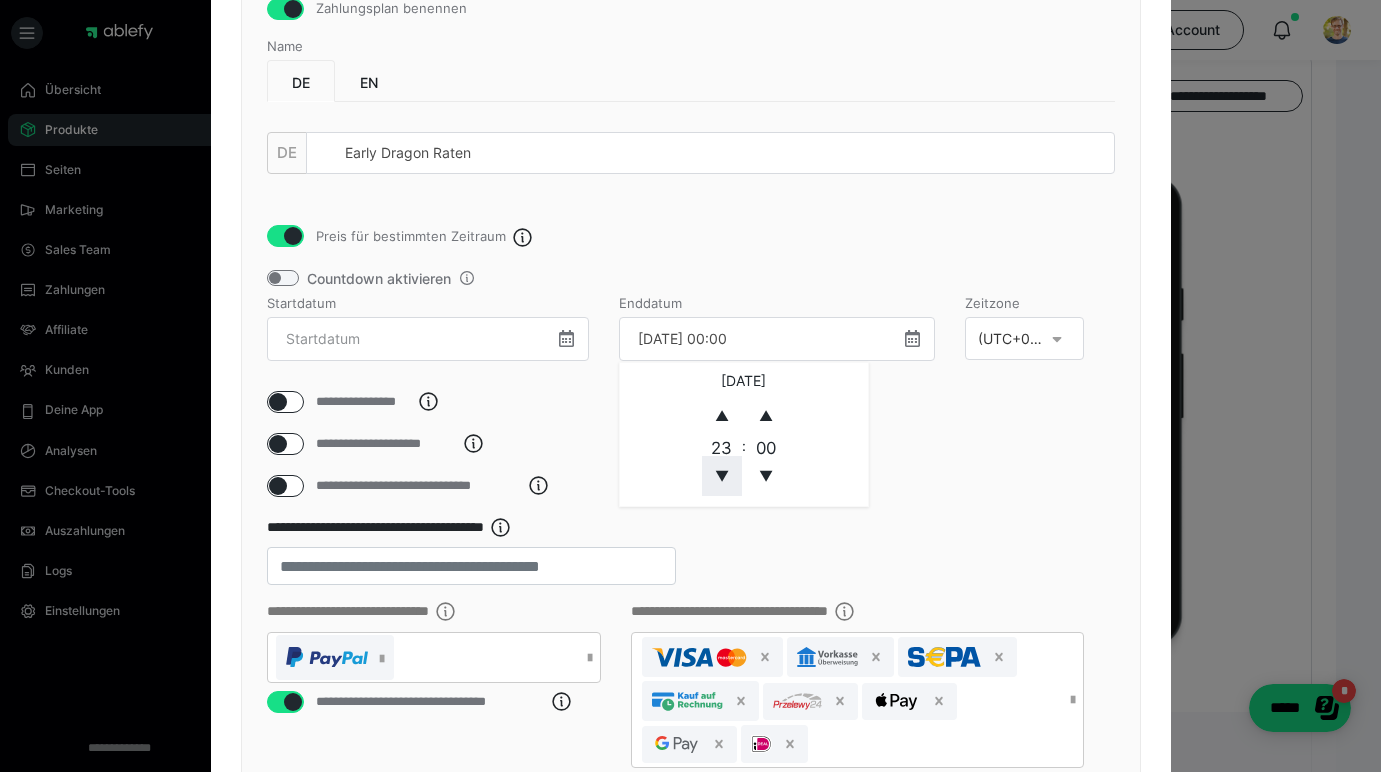 click on "▼" at bounding box center [722, 476] 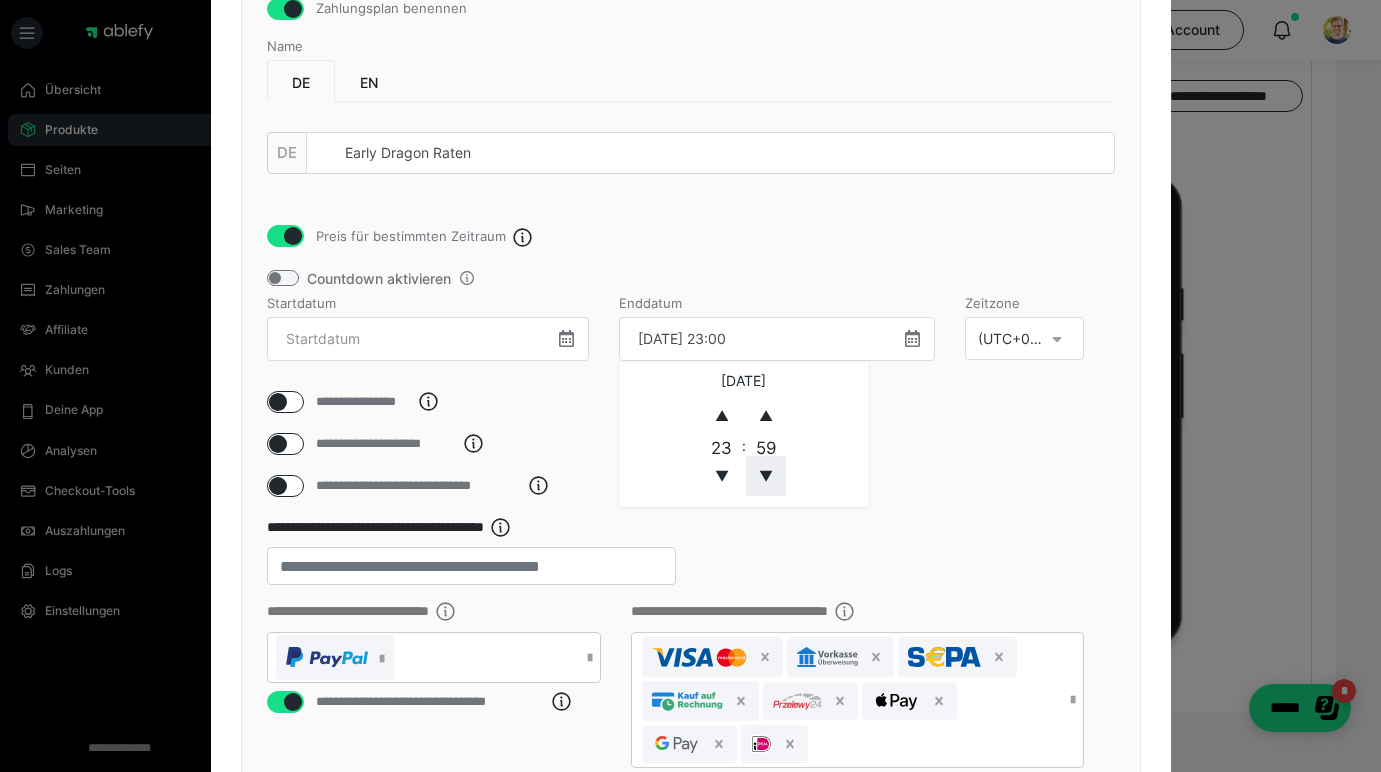 click on "▼" at bounding box center [766, 476] 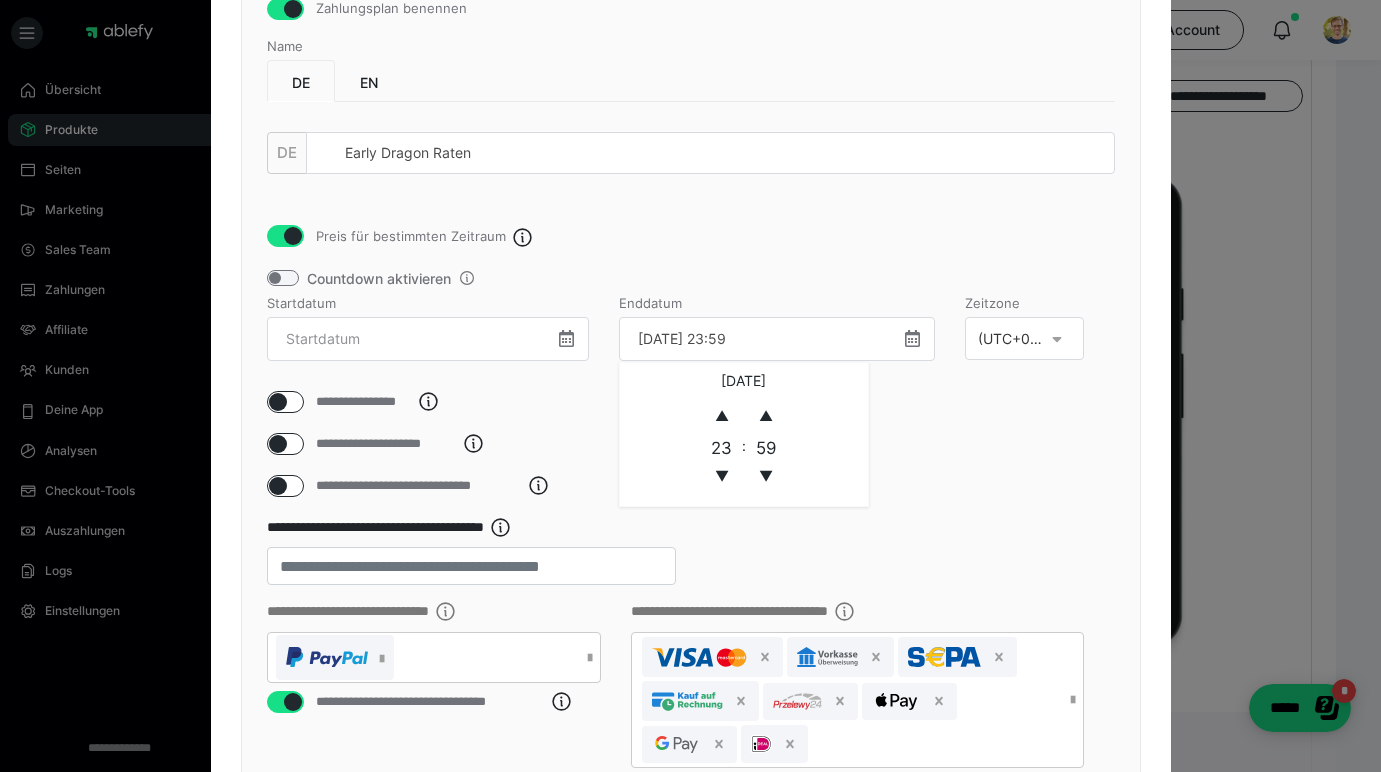 click on "**********" at bounding box center (691, 657) 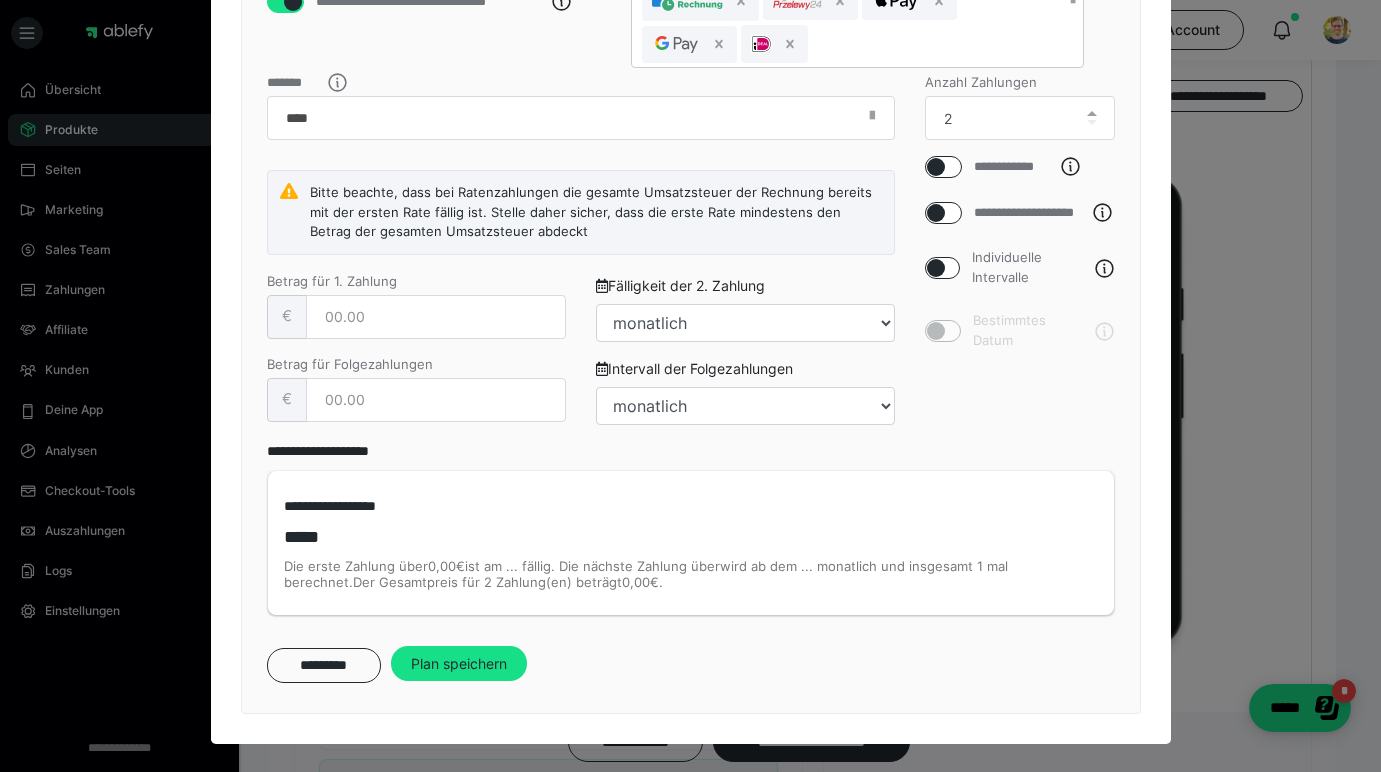 scroll, scrollTop: 972, scrollLeft: 0, axis: vertical 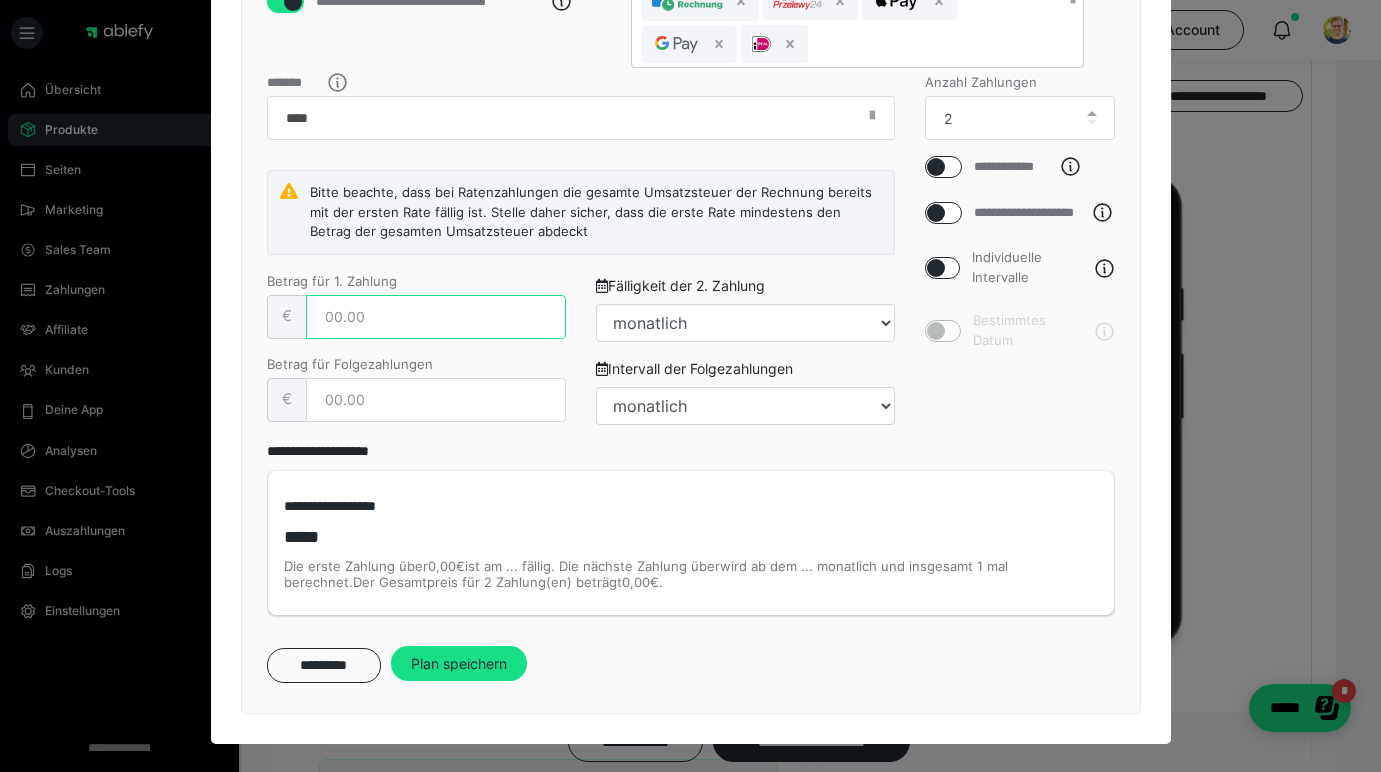 click at bounding box center (436, 317) 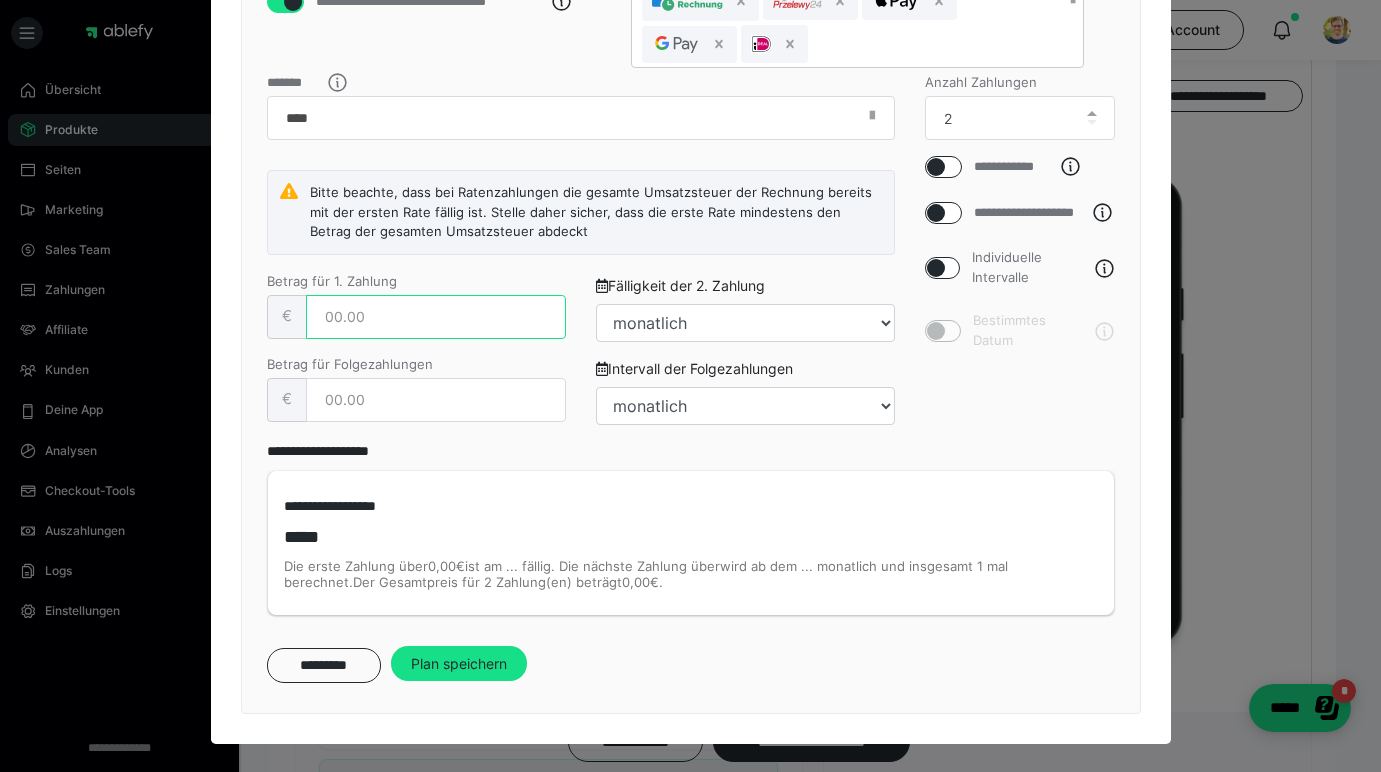 type on "5" 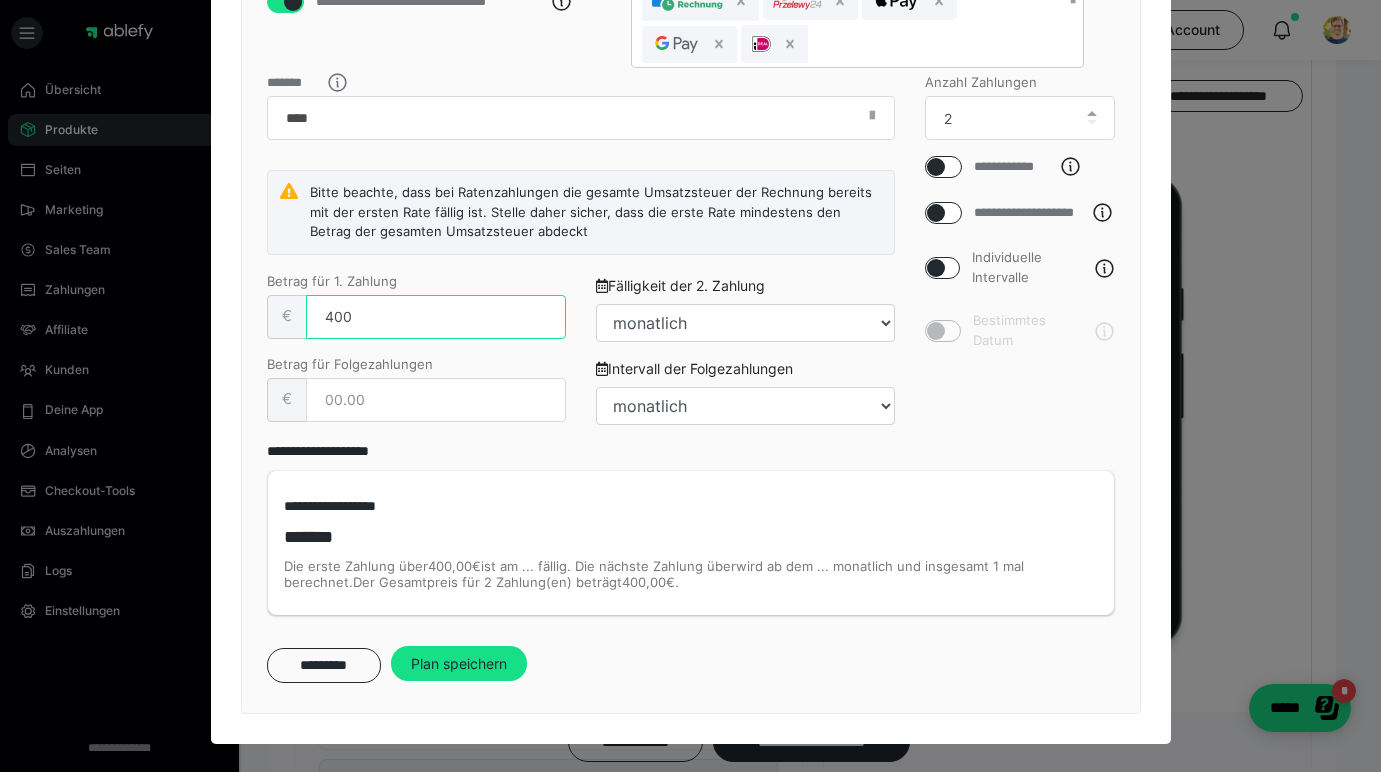 type on "400" 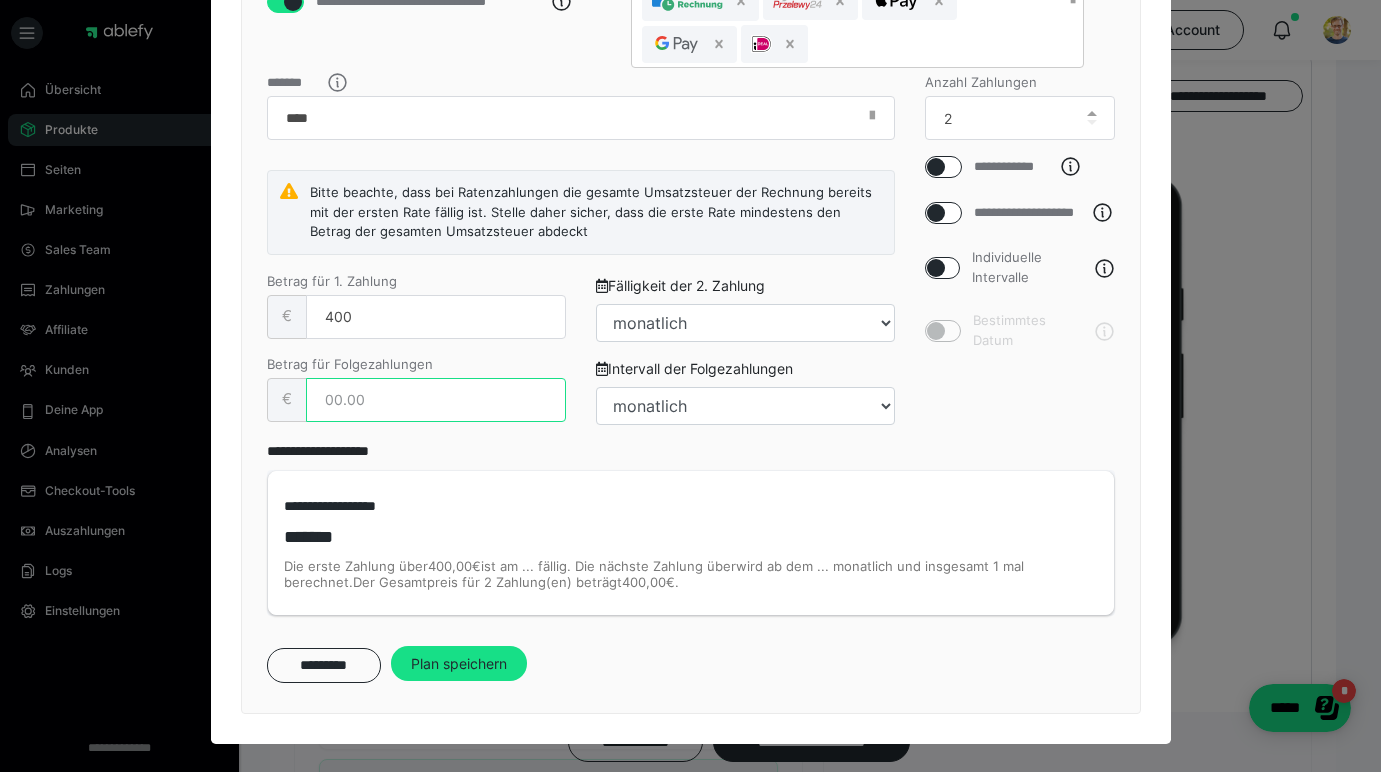 click at bounding box center [436, 400] 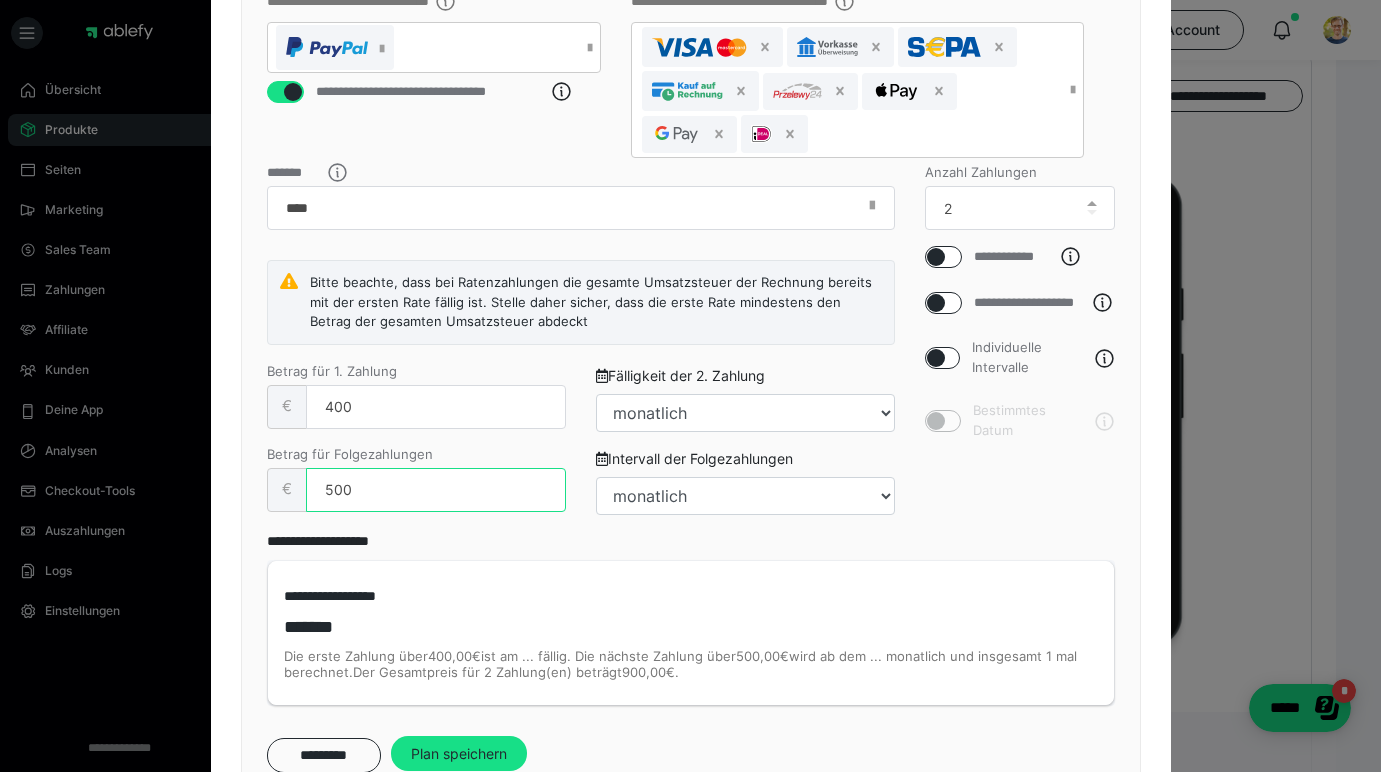 scroll, scrollTop: 856, scrollLeft: 0, axis: vertical 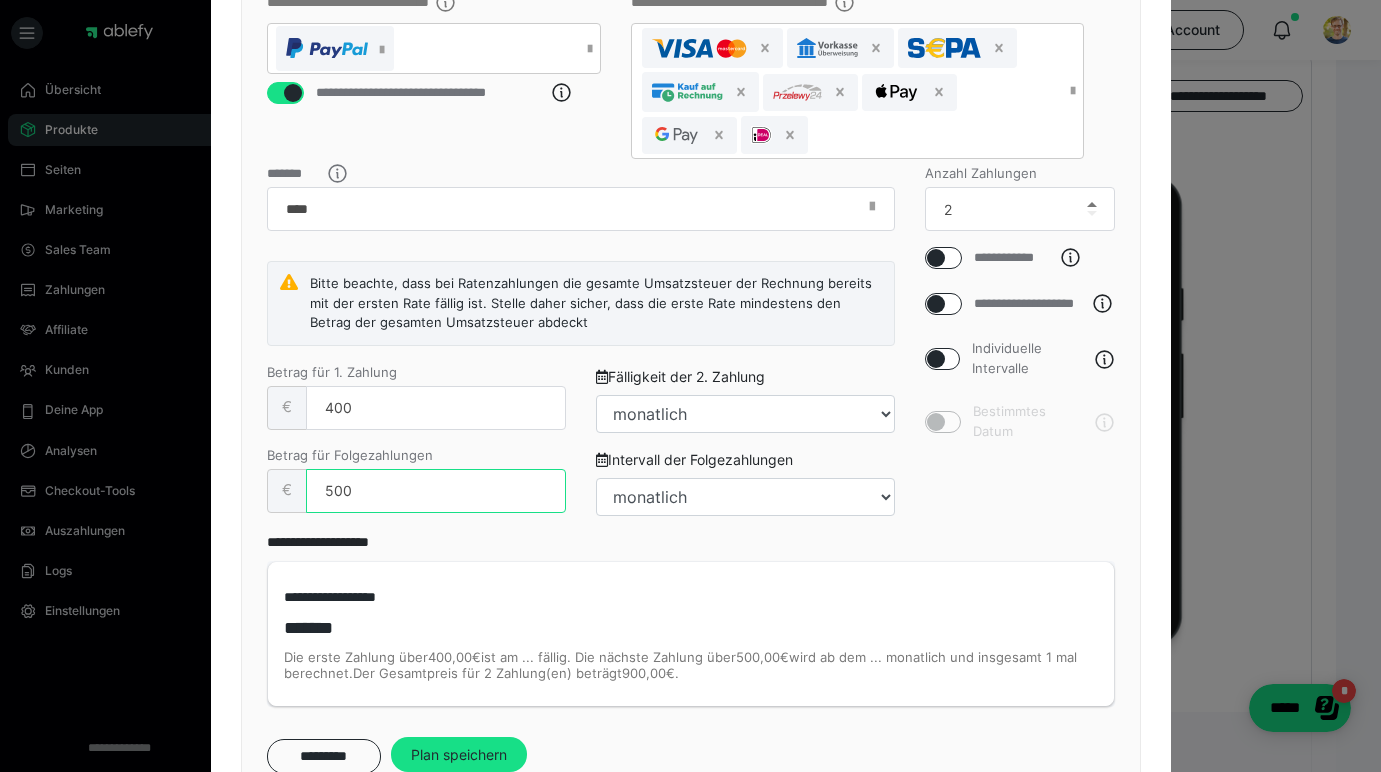 type on "500" 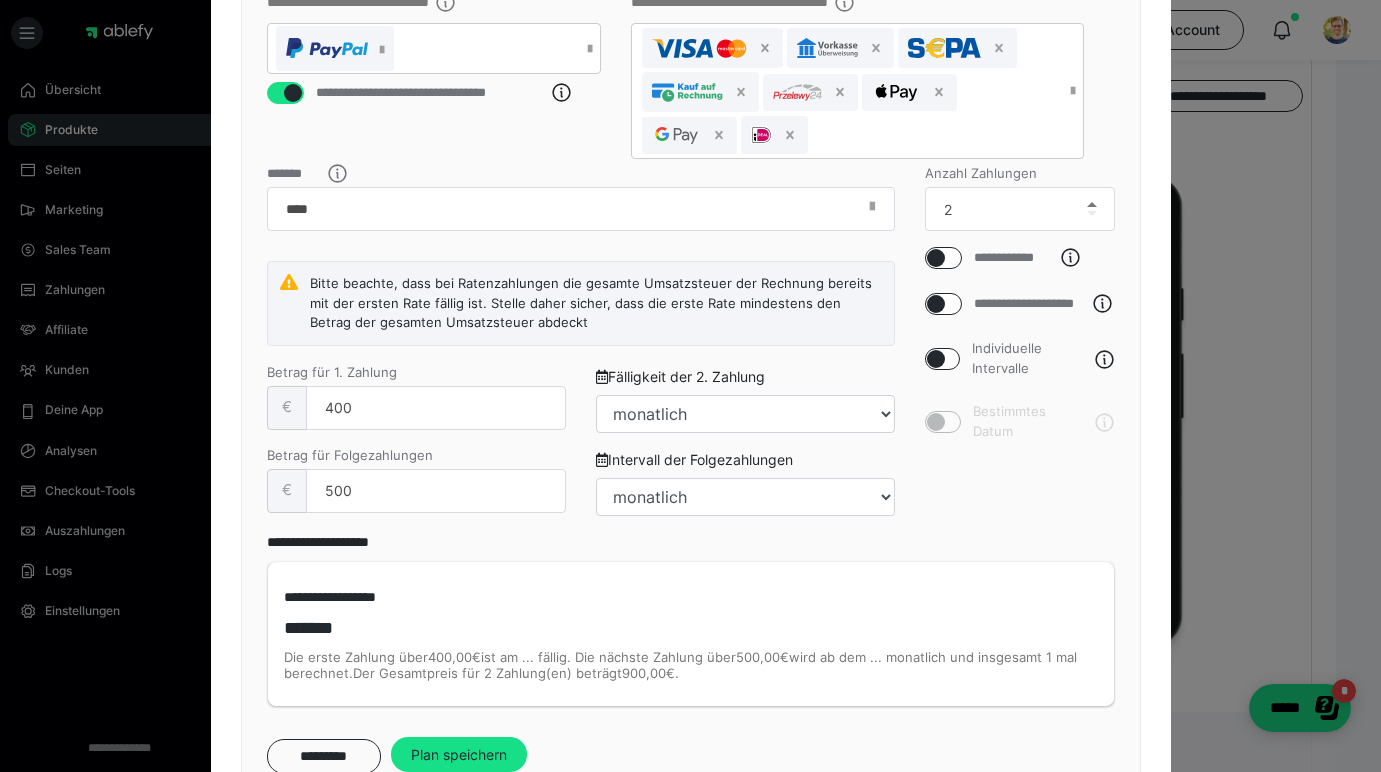 click at bounding box center [1092, 204] 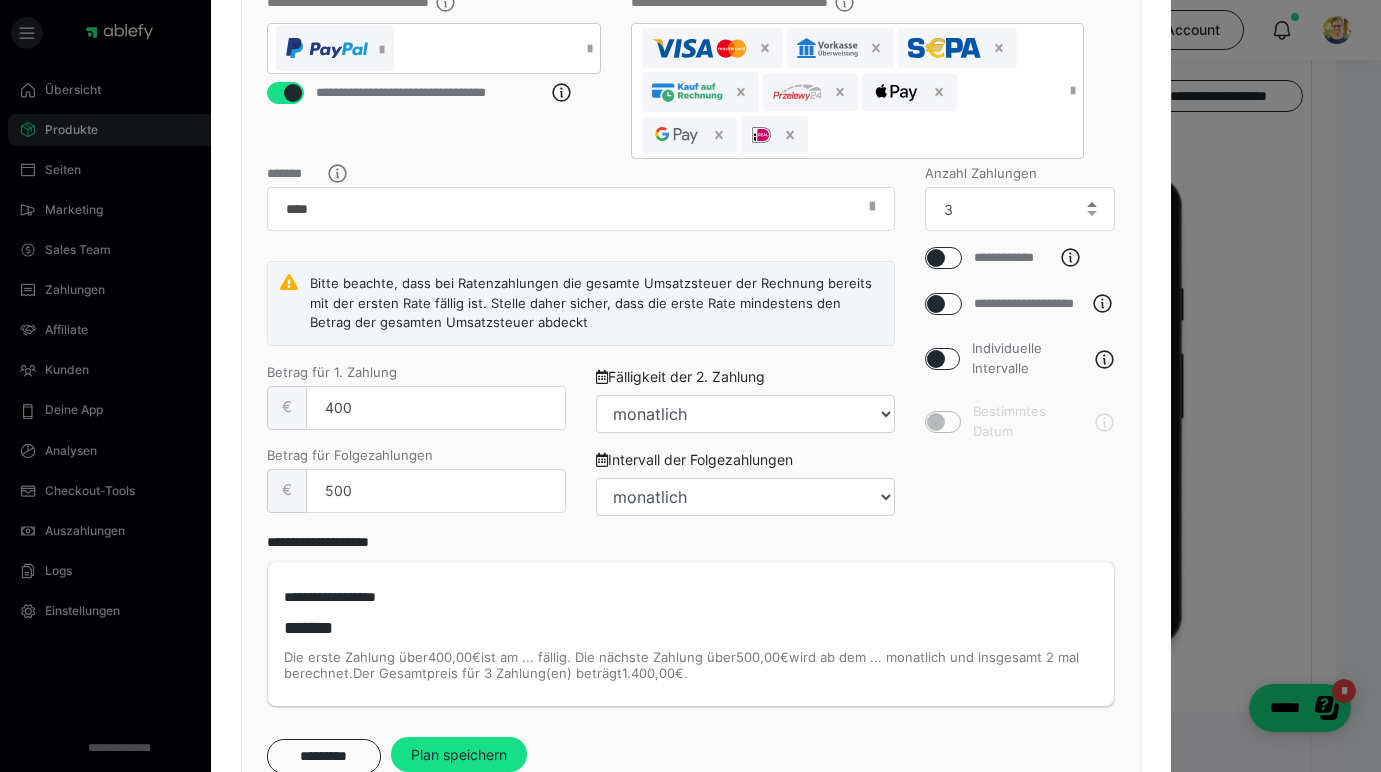 click at bounding box center [1092, 204] 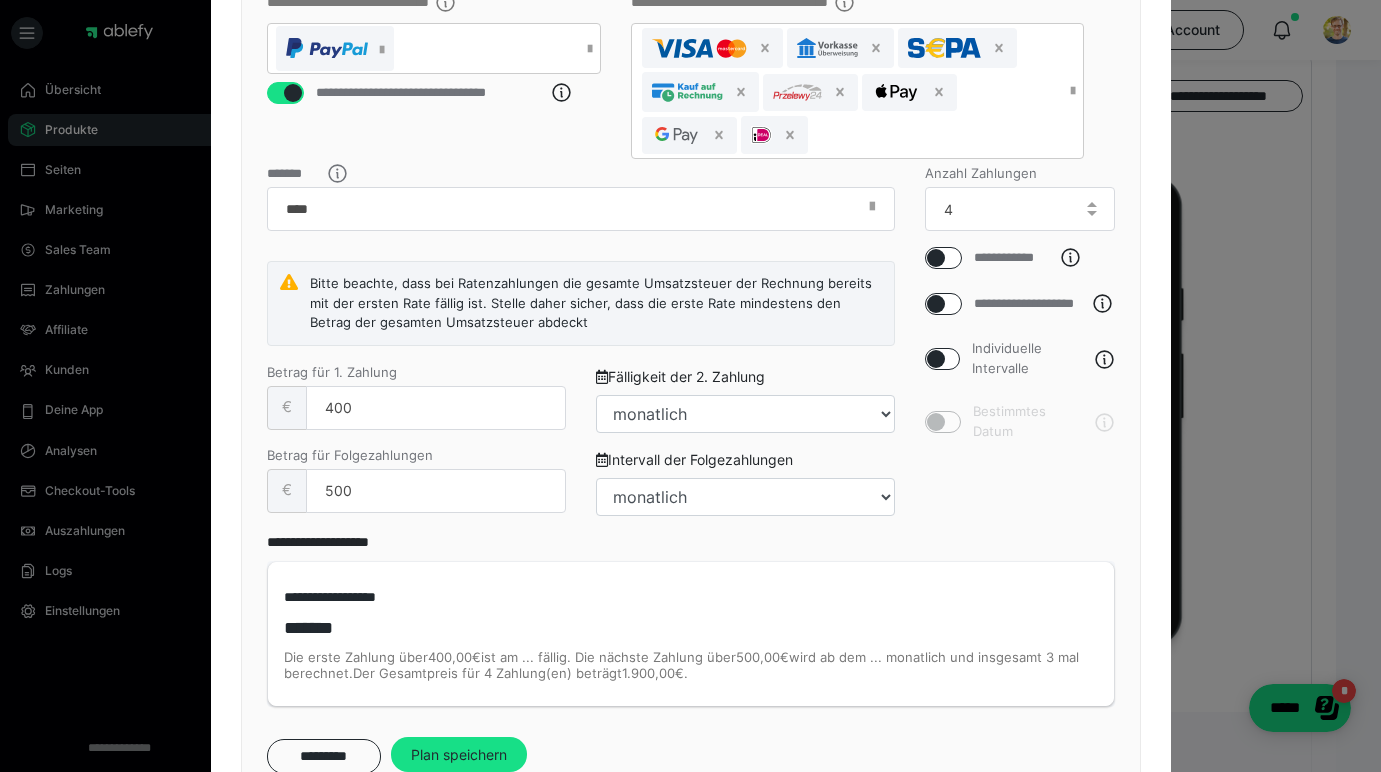 scroll, scrollTop: 899, scrollLeft: 0, axis: vertical 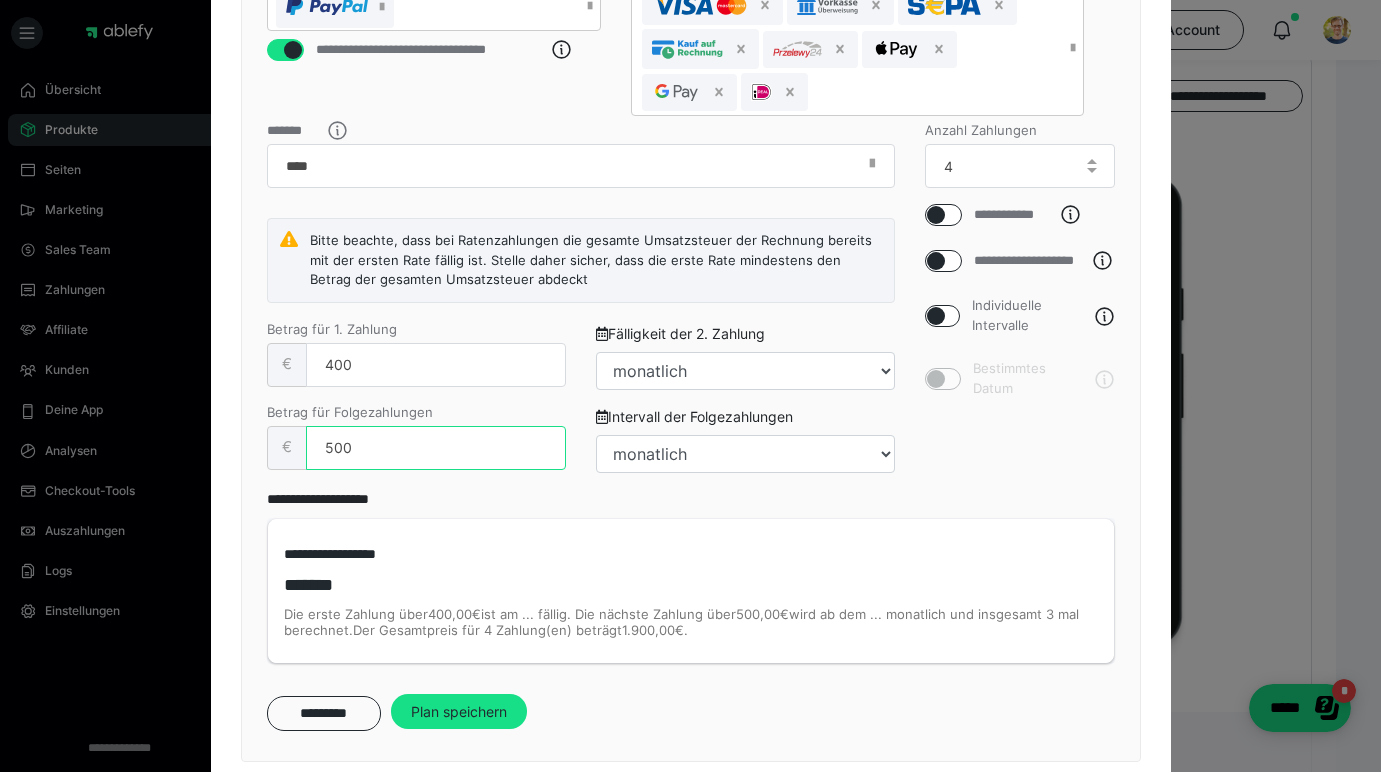 click on "500" at bounding box center (436, 448) 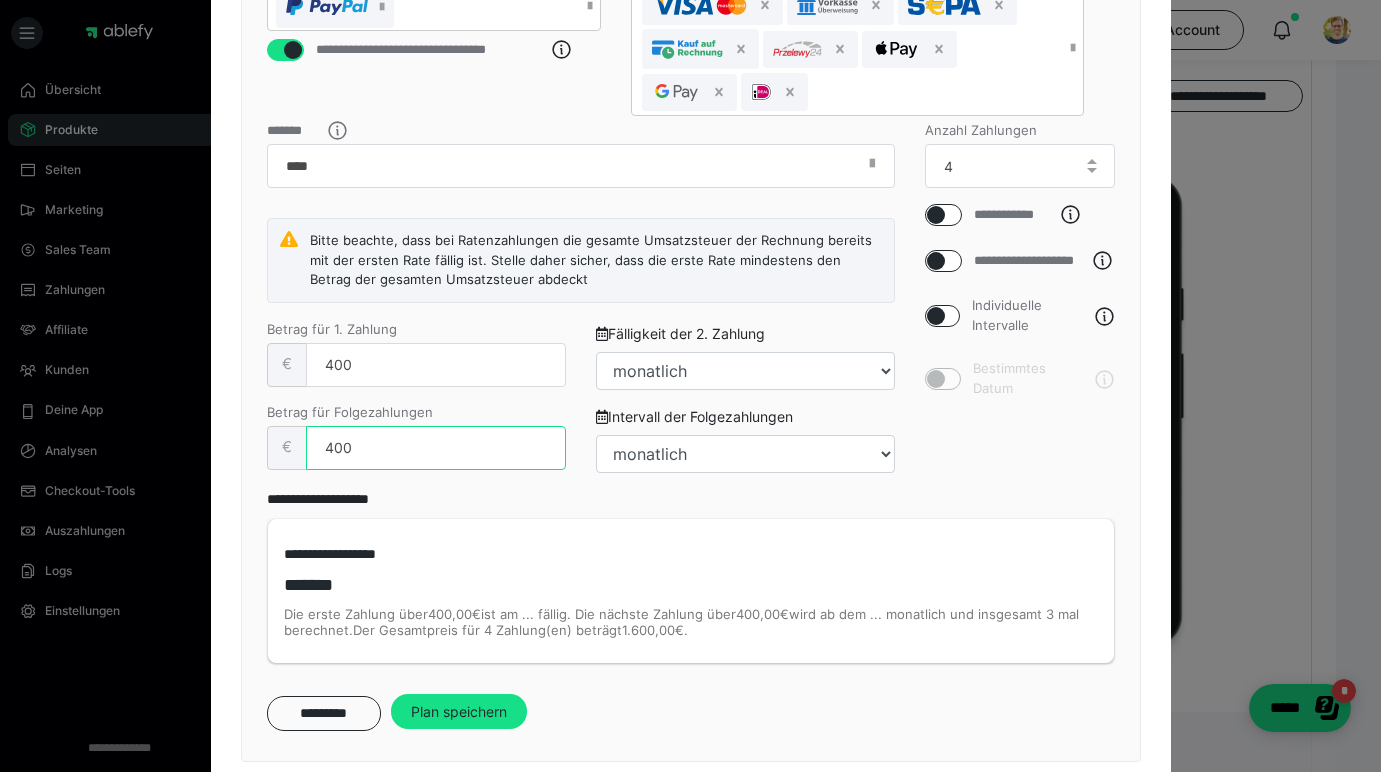 click on "400" at bounding box center (436, 448) 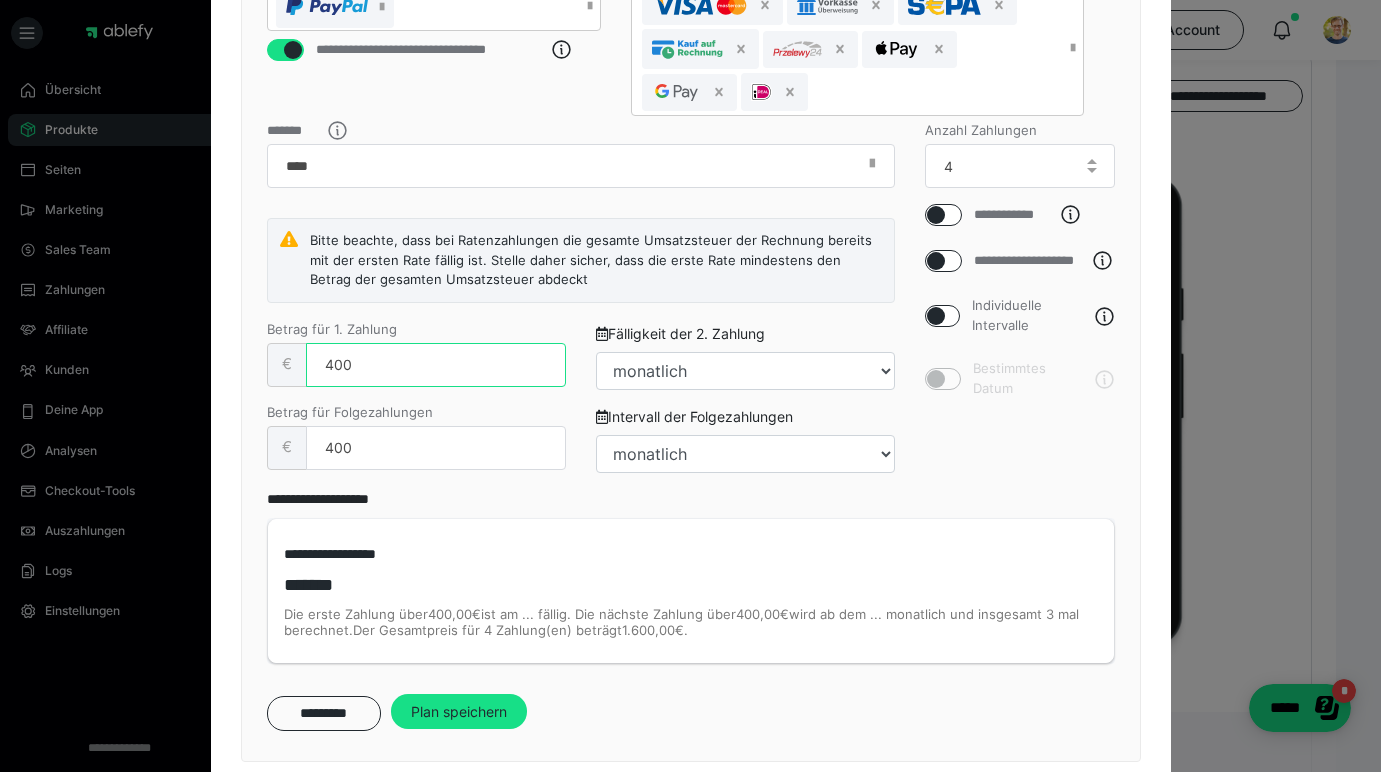 drag, startPoint x: 326, startPoint y: 391, endPoint x: 310, endPoint y: 391, distance: 16 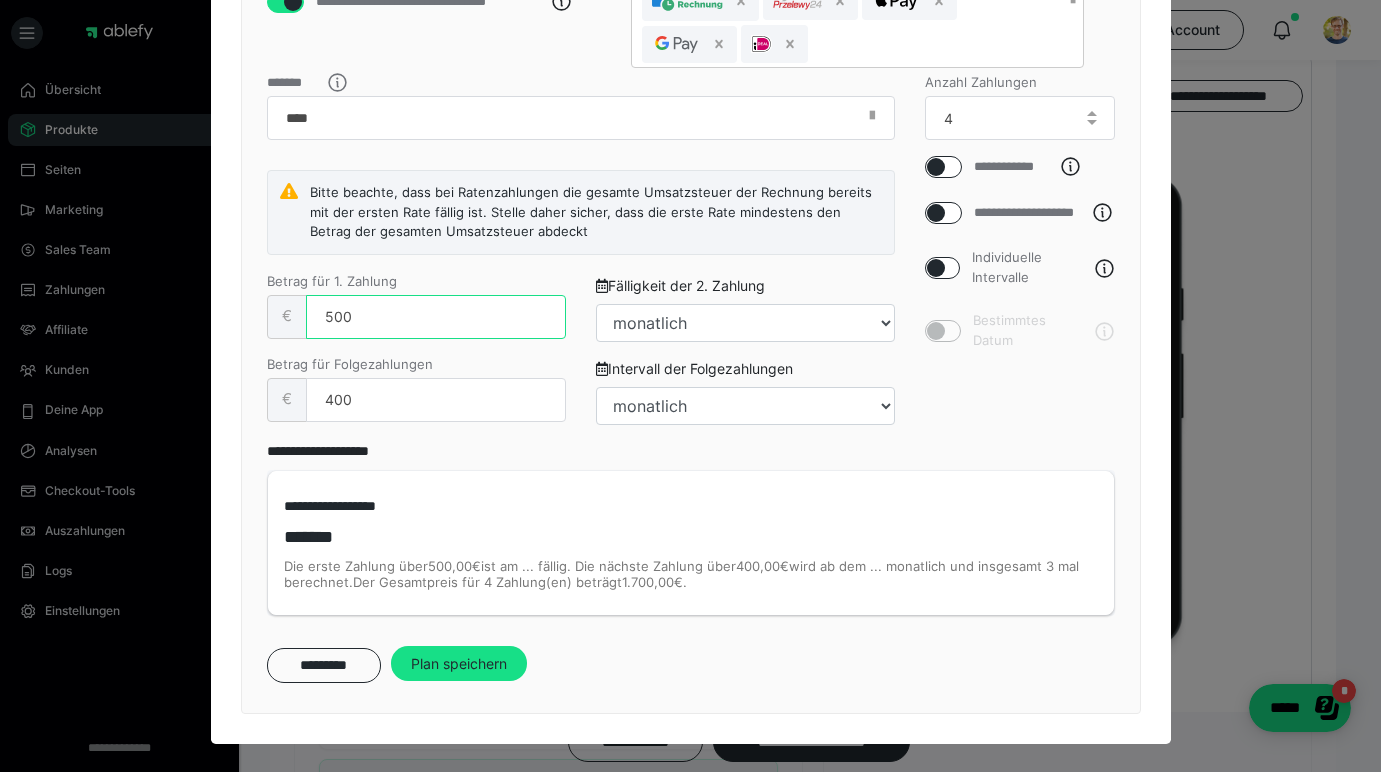 scroll, scrollTop: 972, scrollLeft: 0, axis: vertical 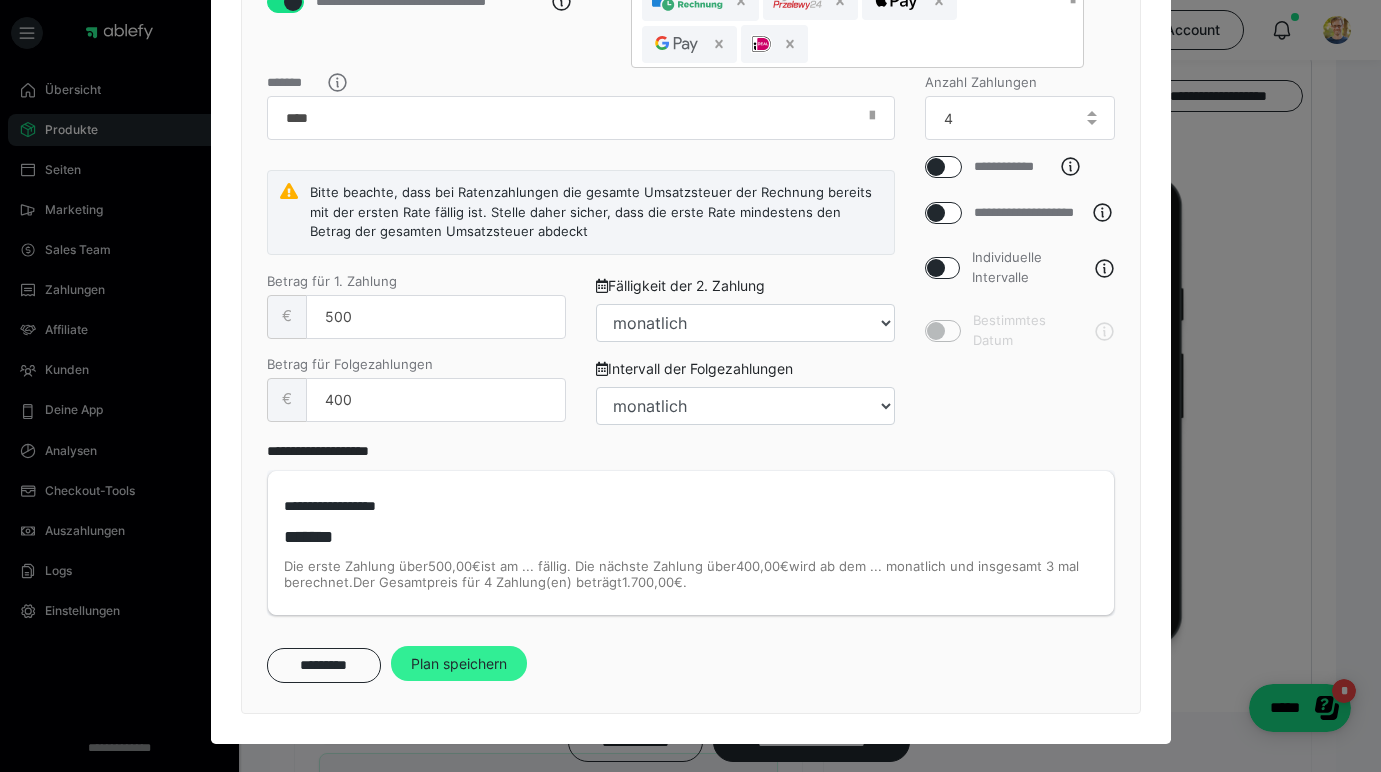 click on "Plan speichern" at bounding box center [459, 664] 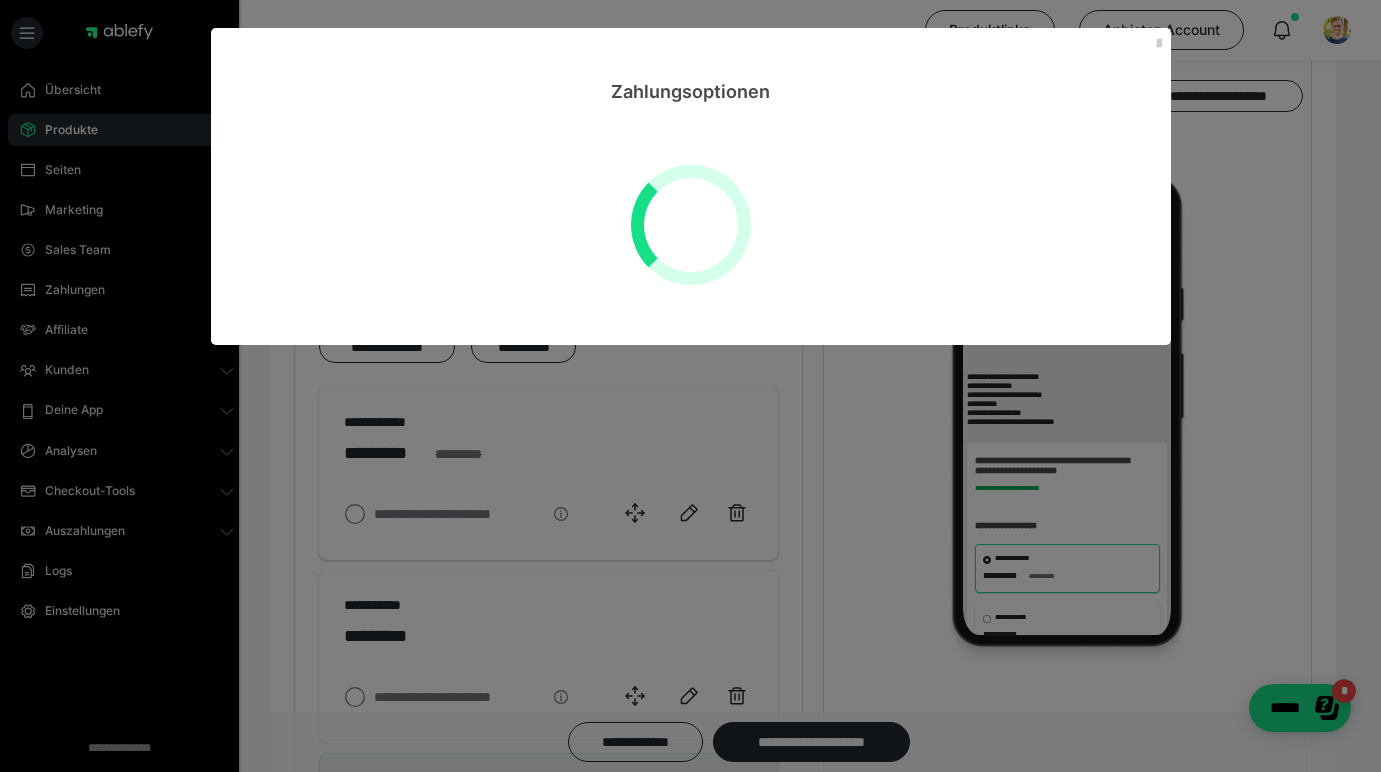 select on "**" 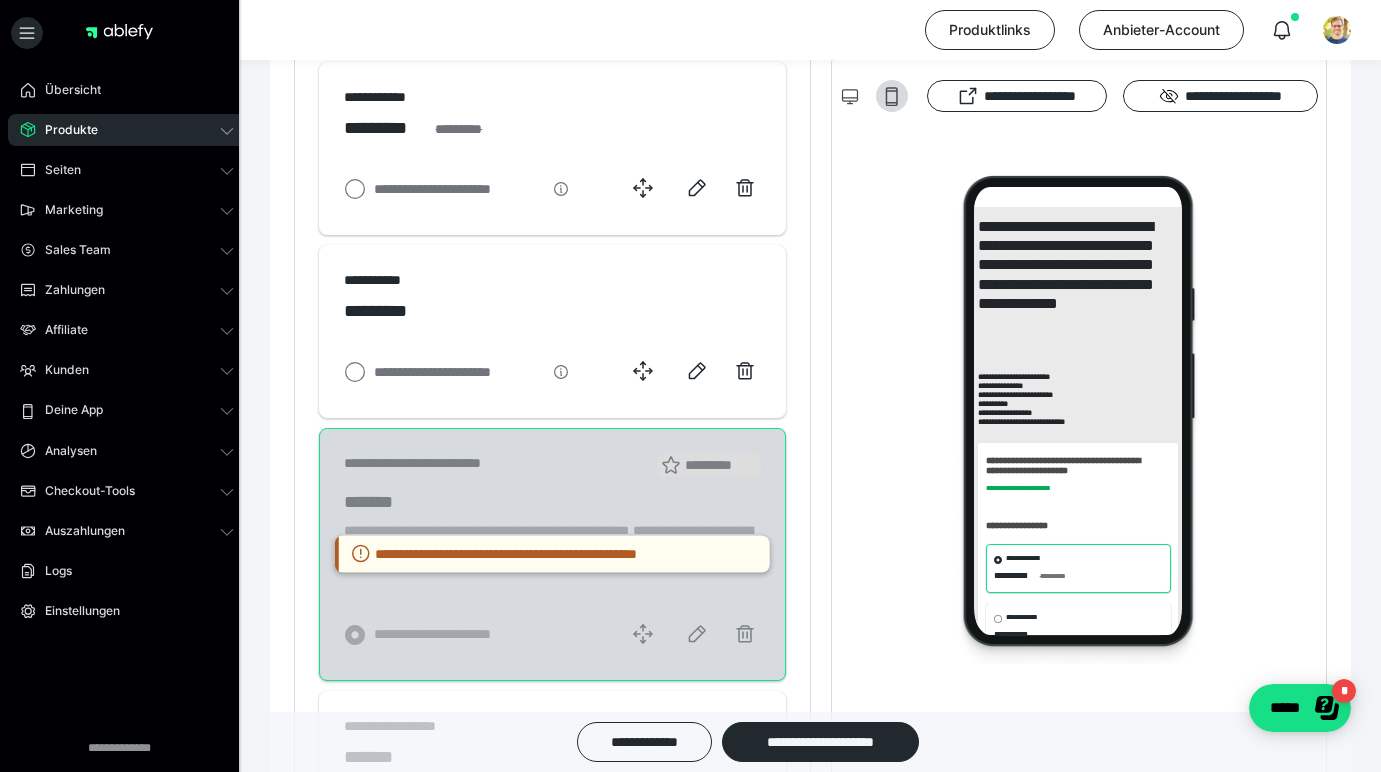 scroll, scrollTop: 935, scrollLeft: 0, axis: vertical 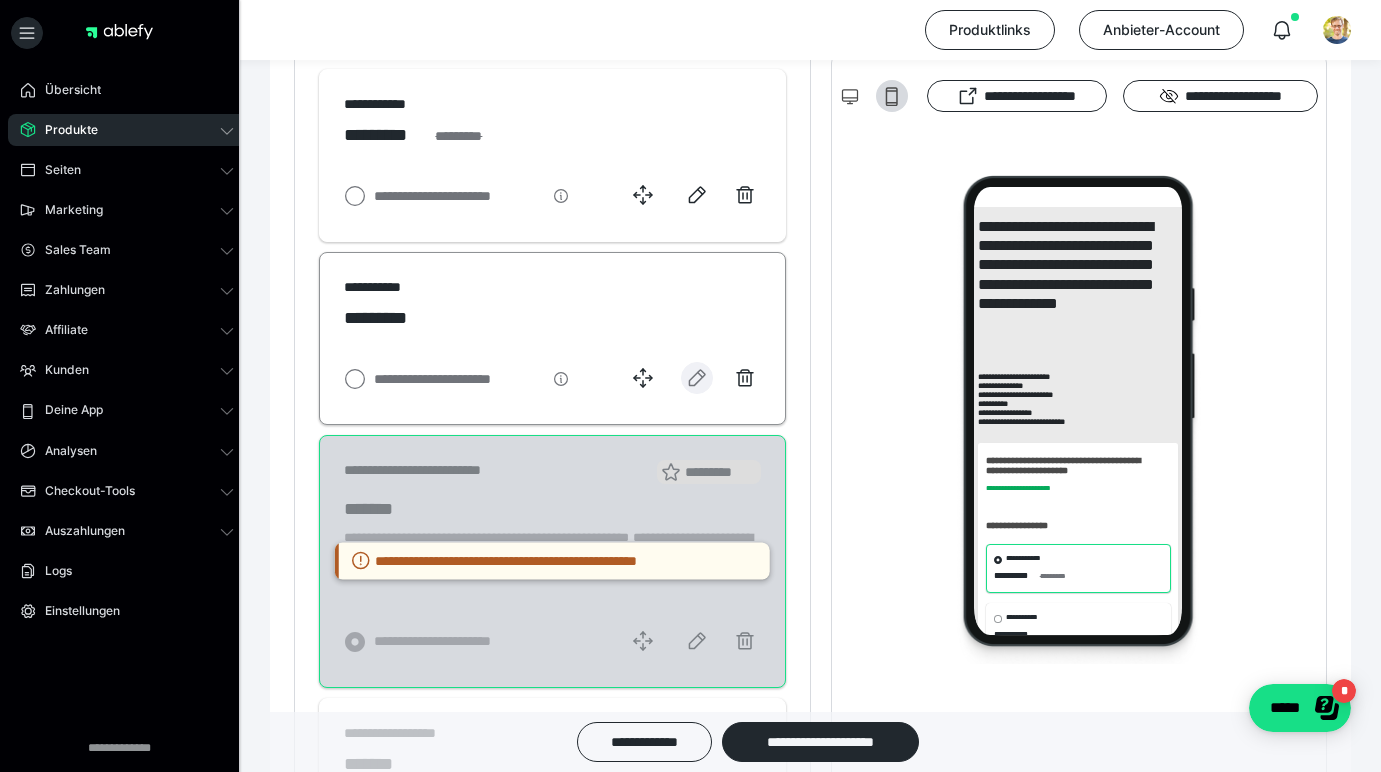 click 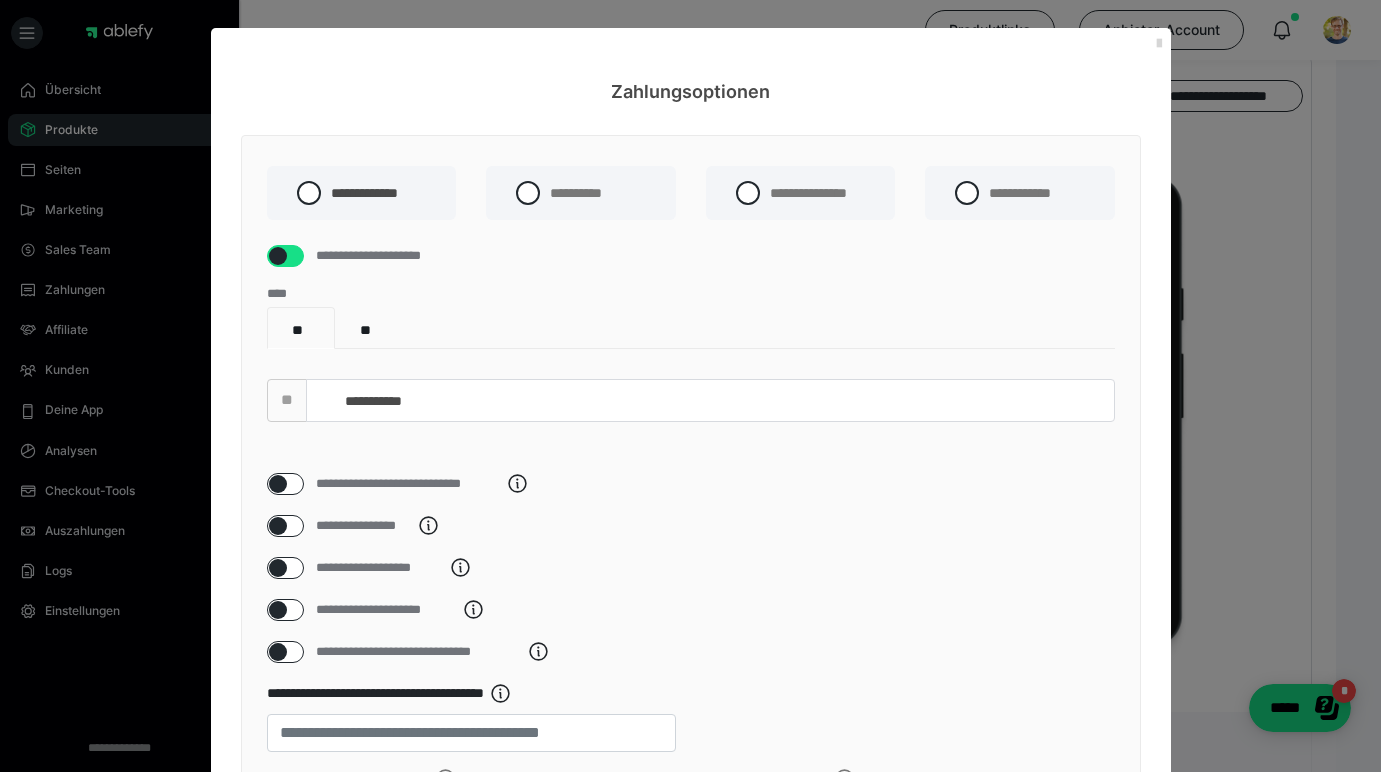 click at bounding box center (1159, 44) 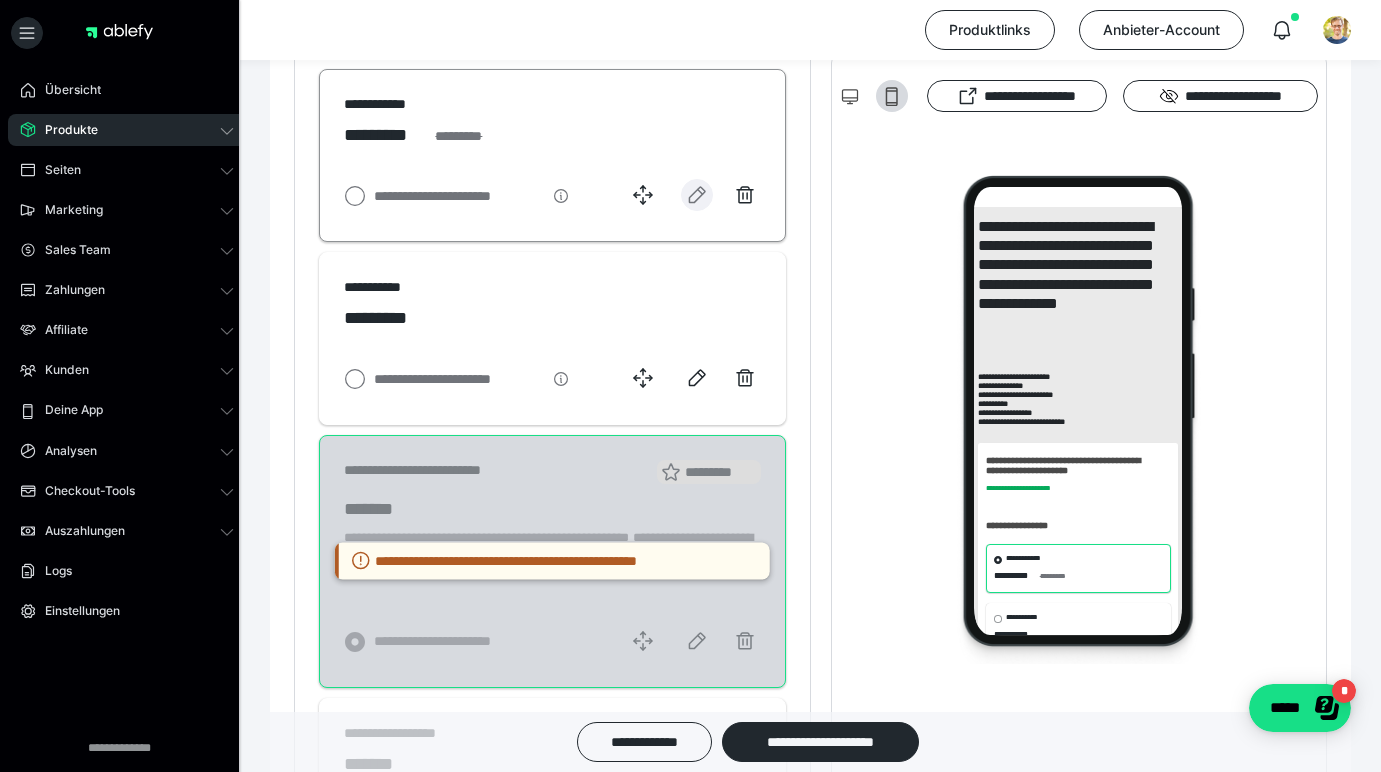 click 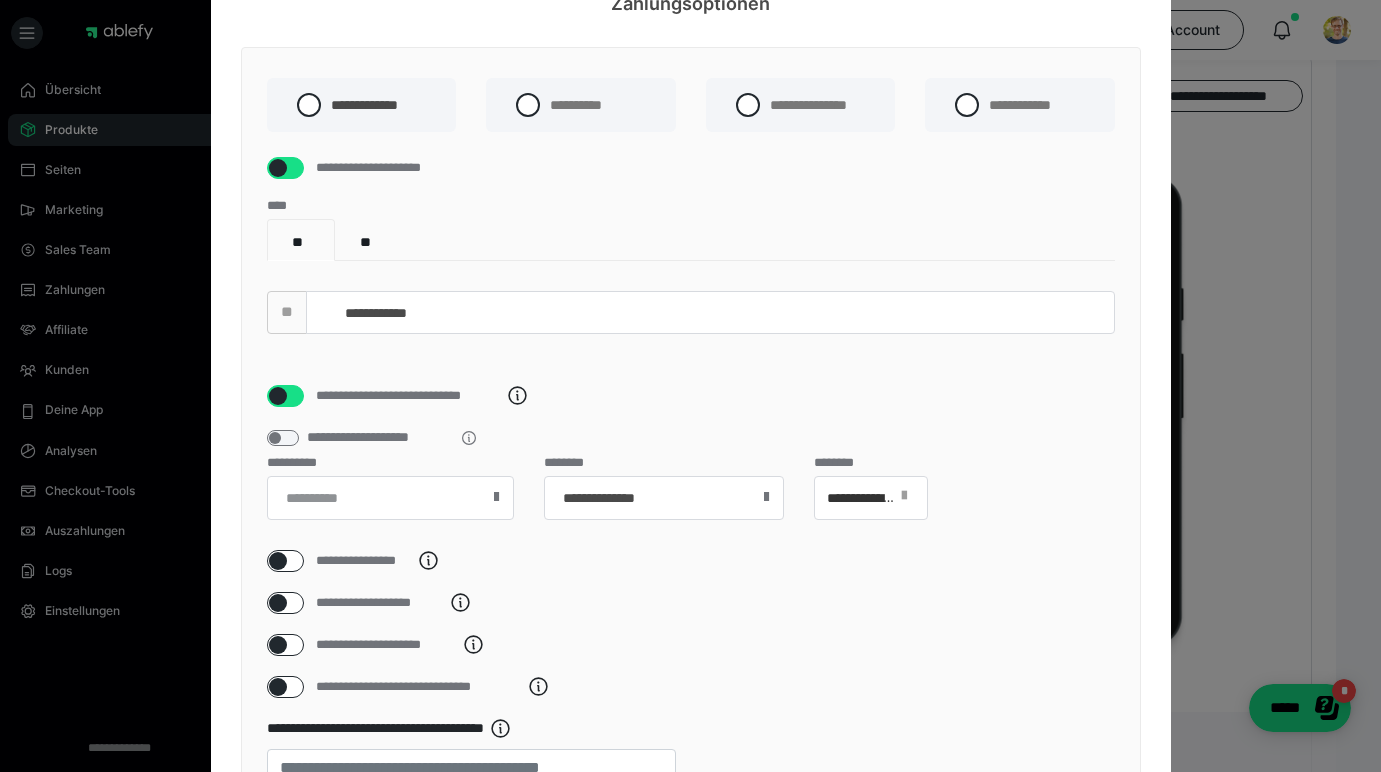 scroll, scrollTop: 0, scrollLeft: 0, axis: both 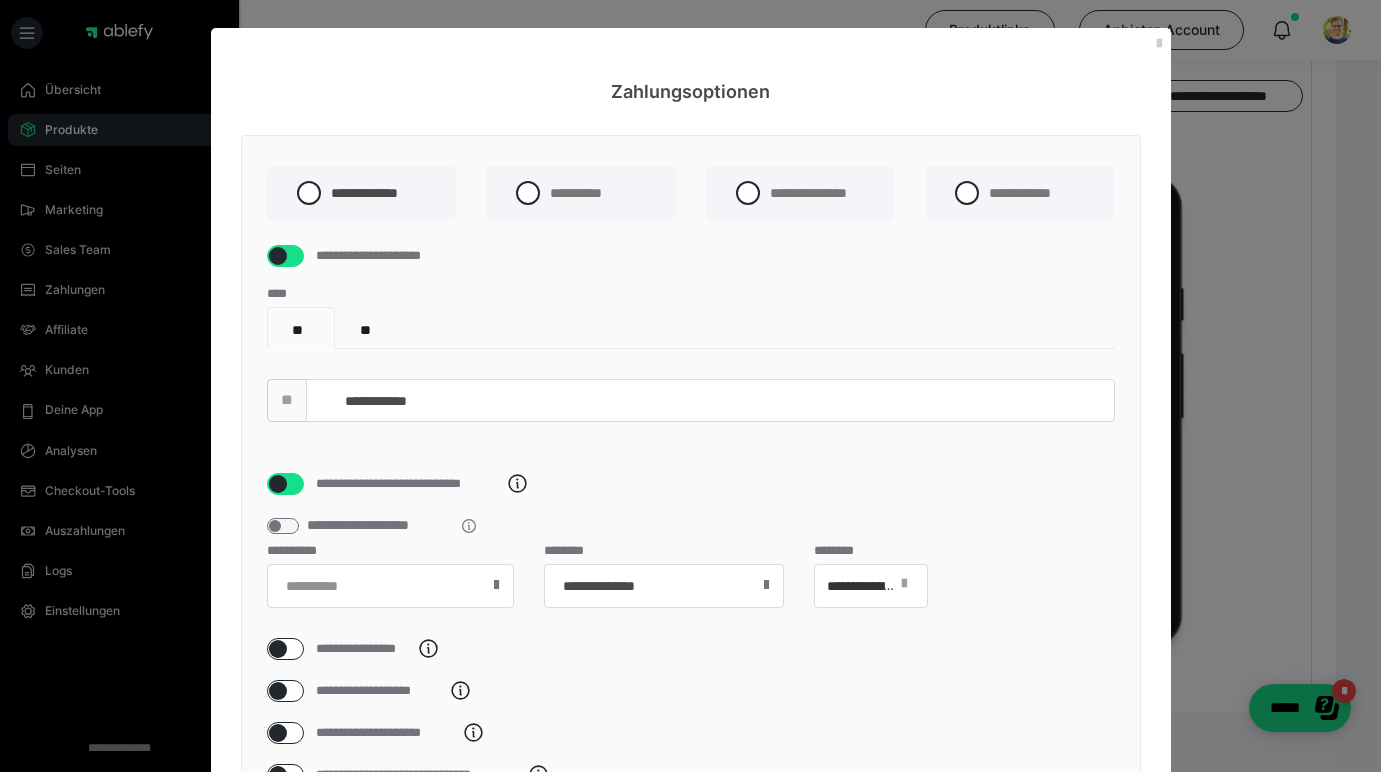 click on "Zahlungsoptionen" at bounding box center [691, 66] 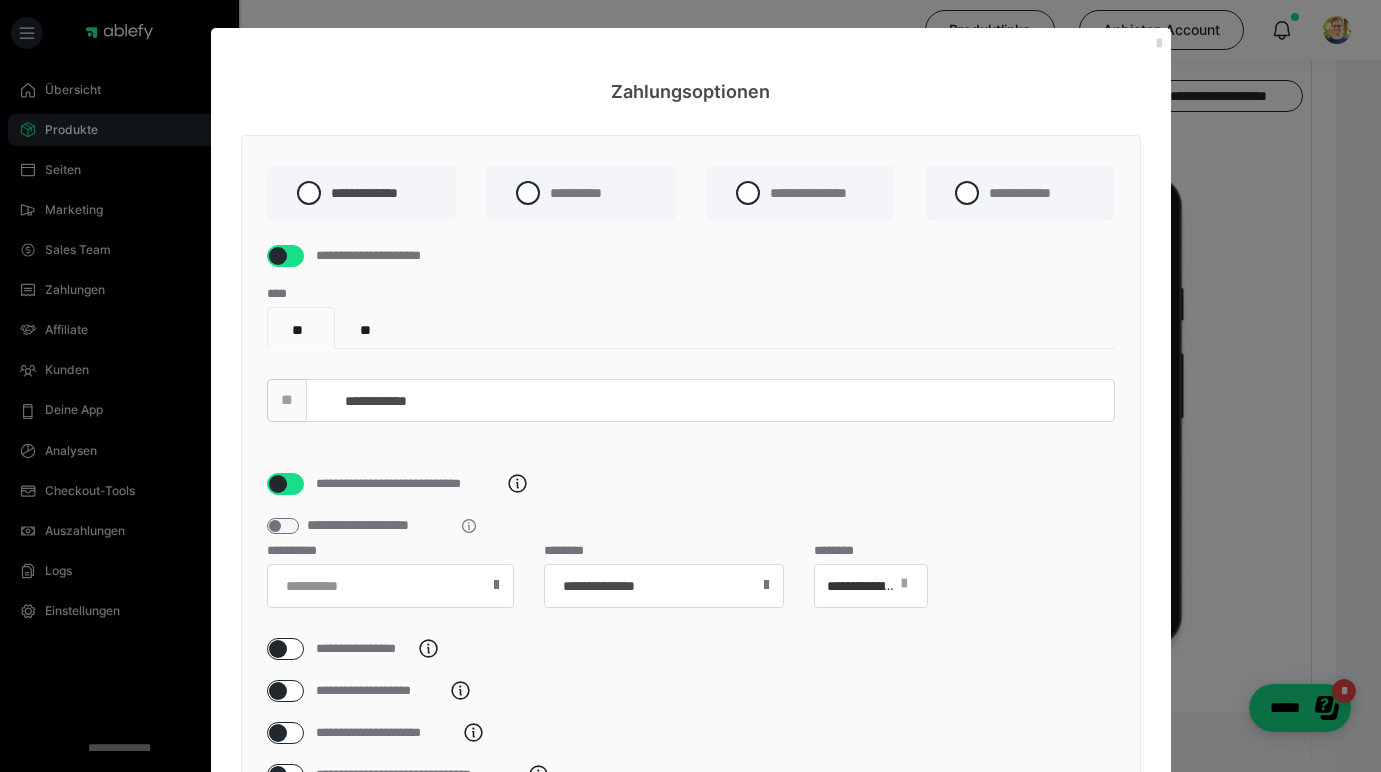 click at bounding box center (1159, 44) 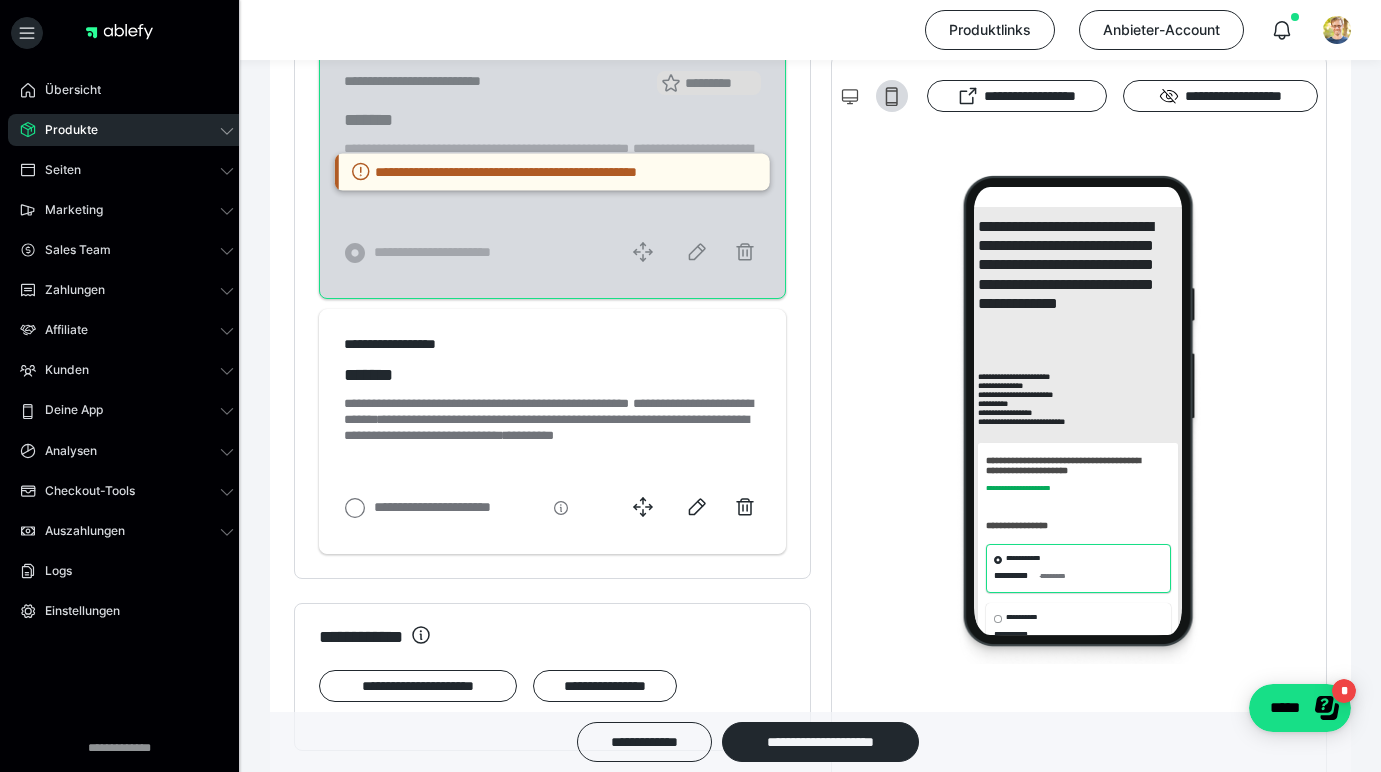 scroll, scrollTop: 1323, scrollLeft: 0, axis: vertical 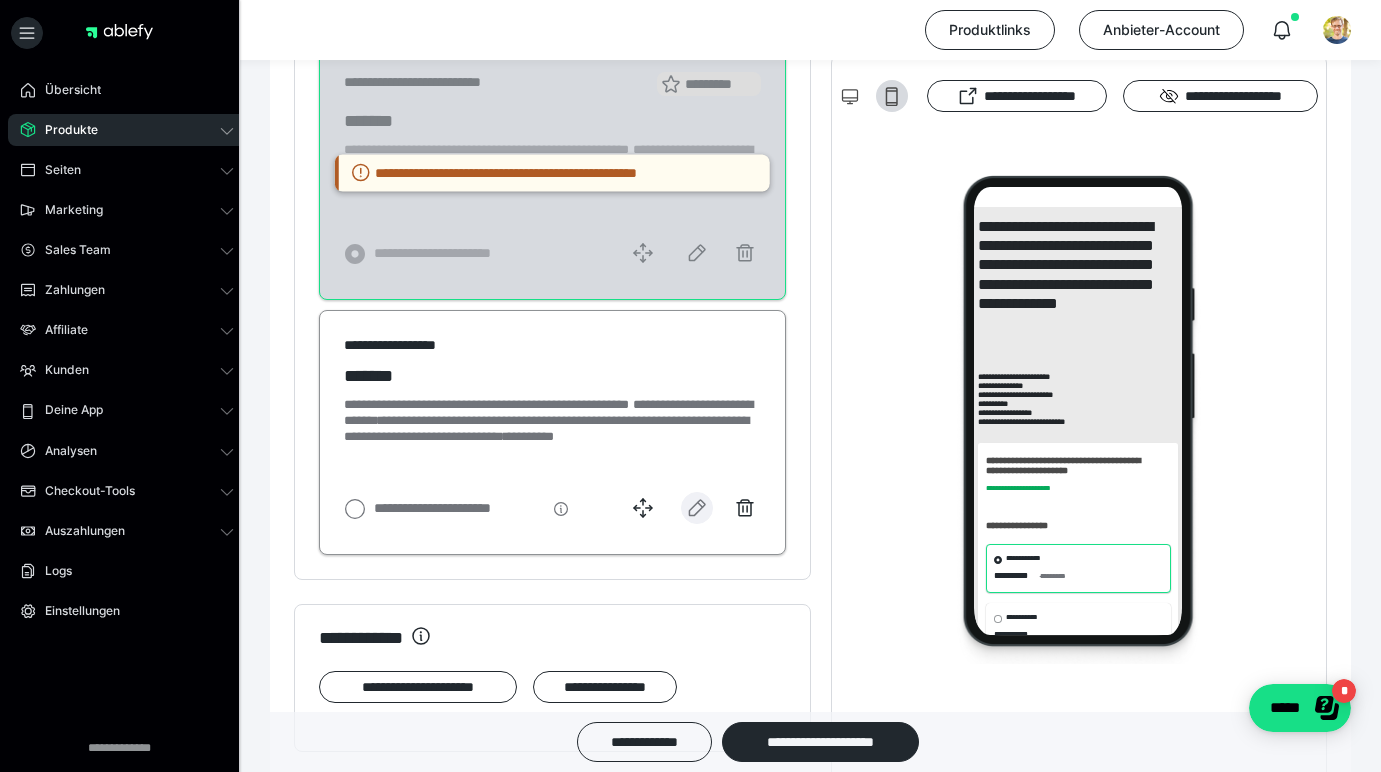 click 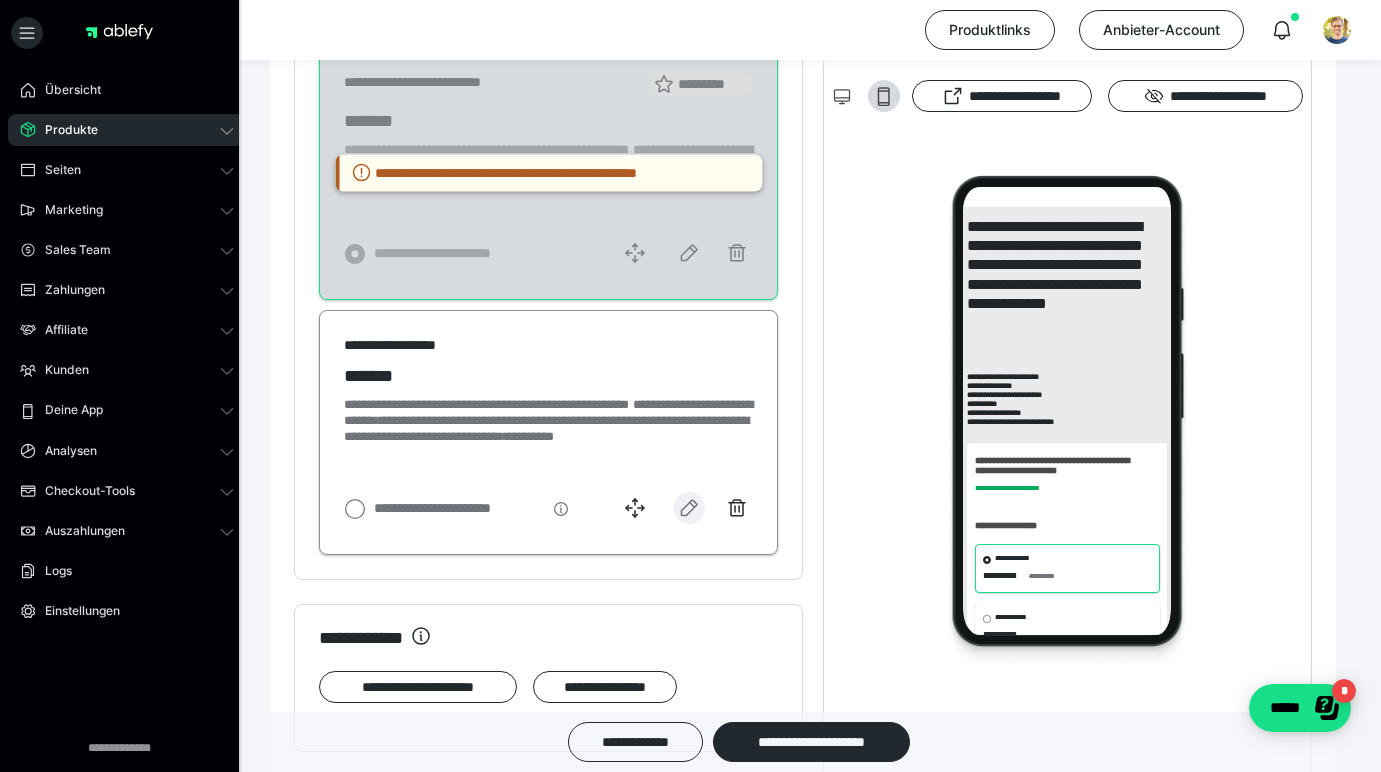 select on "1m" 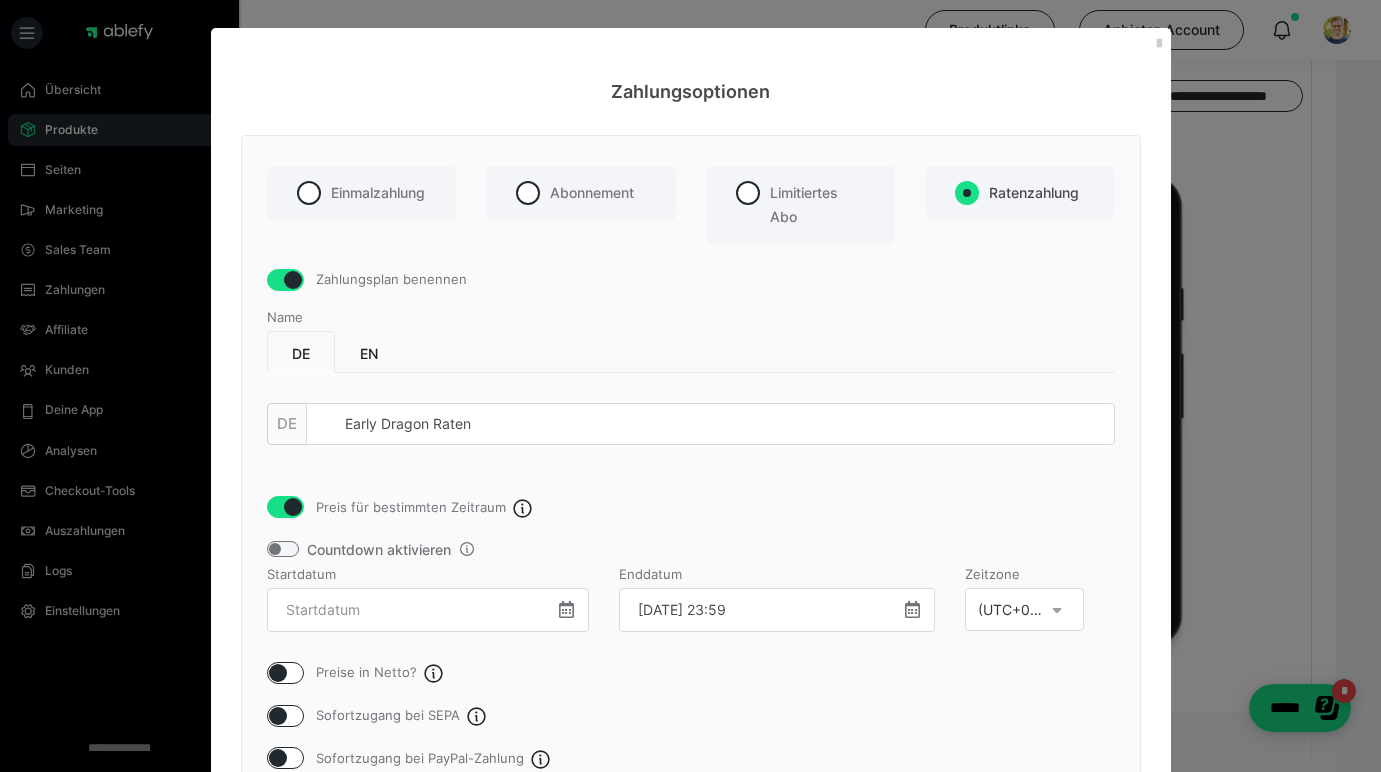 scroll, scrollTop: 0, scrollLeft: 0, axis: both 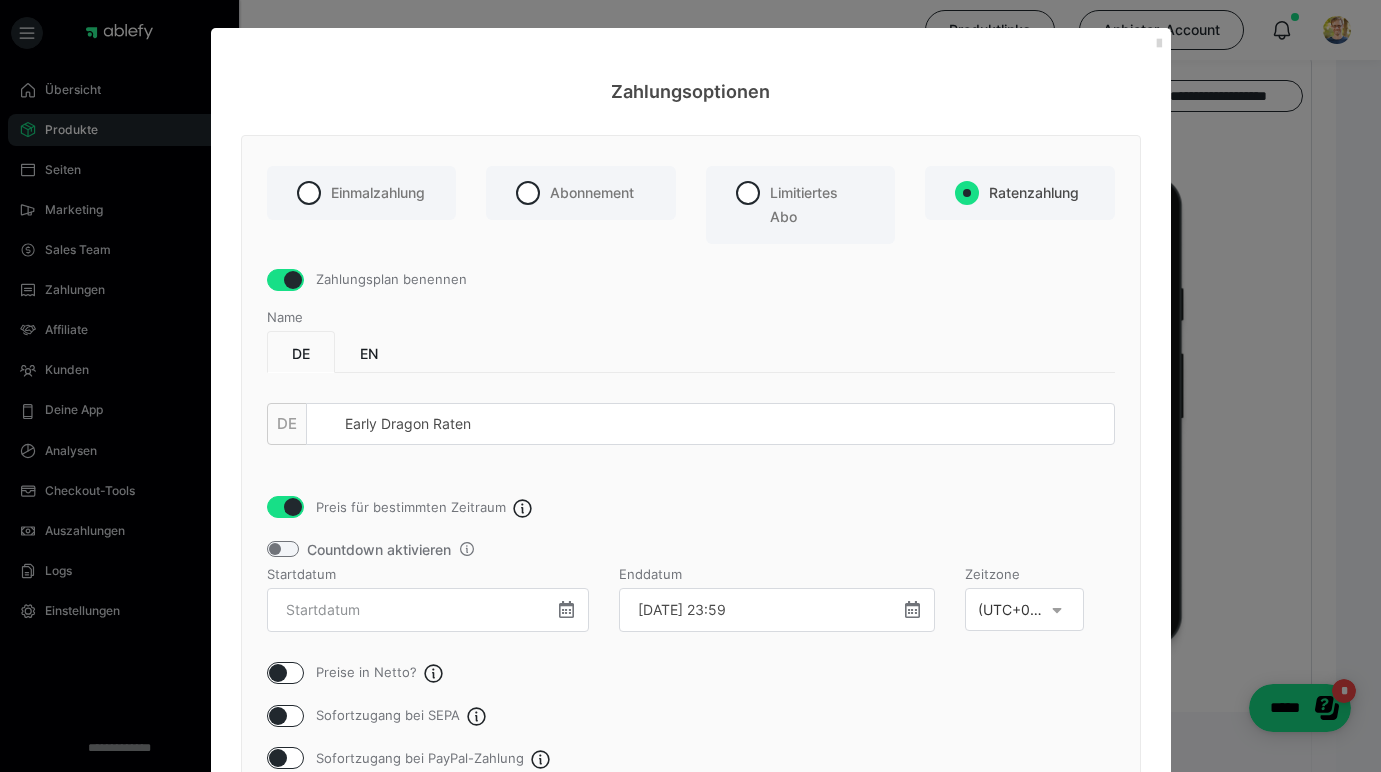 click at bounding box center [1159, 44] 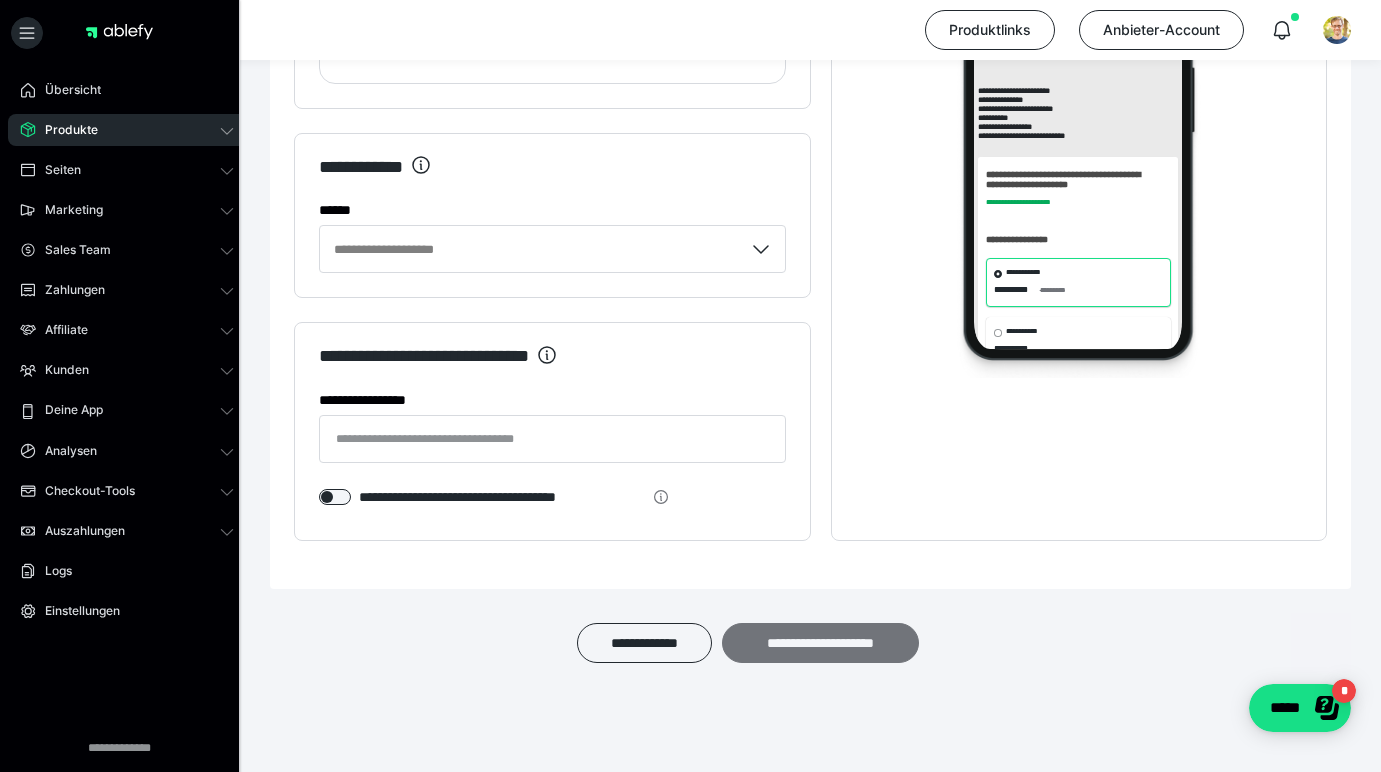 scroll, scrollTop: 4355, scrollLeft: 0, axis: vertical 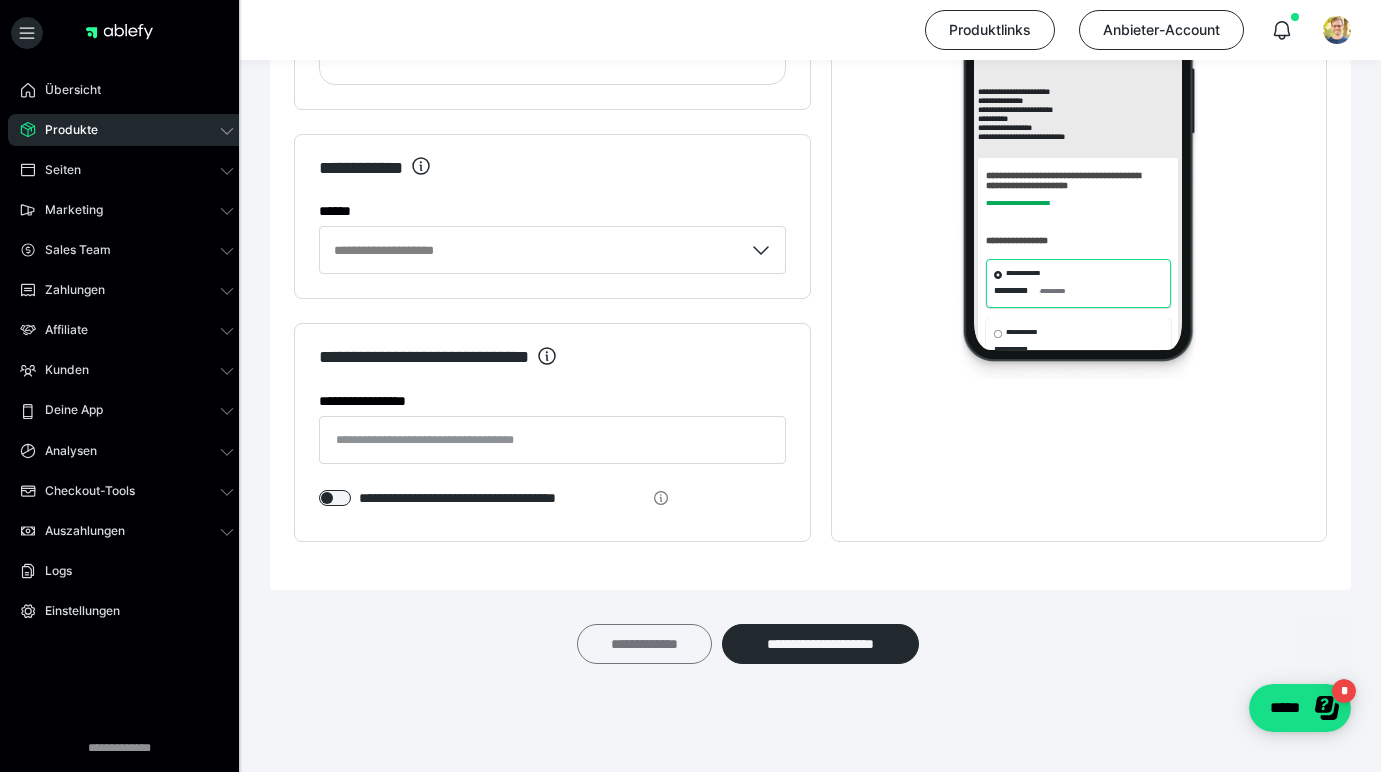 click on "**********" at bounding box center (644, 644) 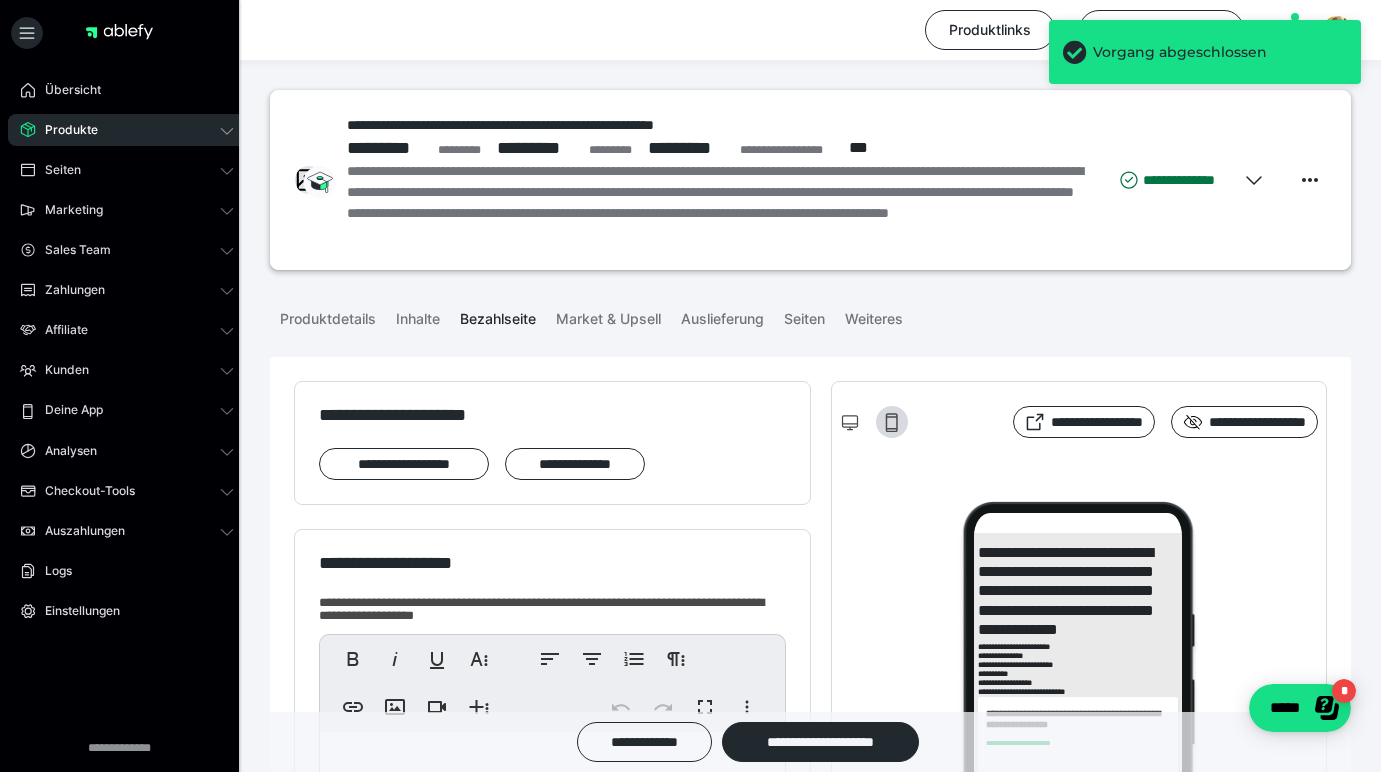 scroll, scrollTop: 0, scrollLeft: 0, axis: both 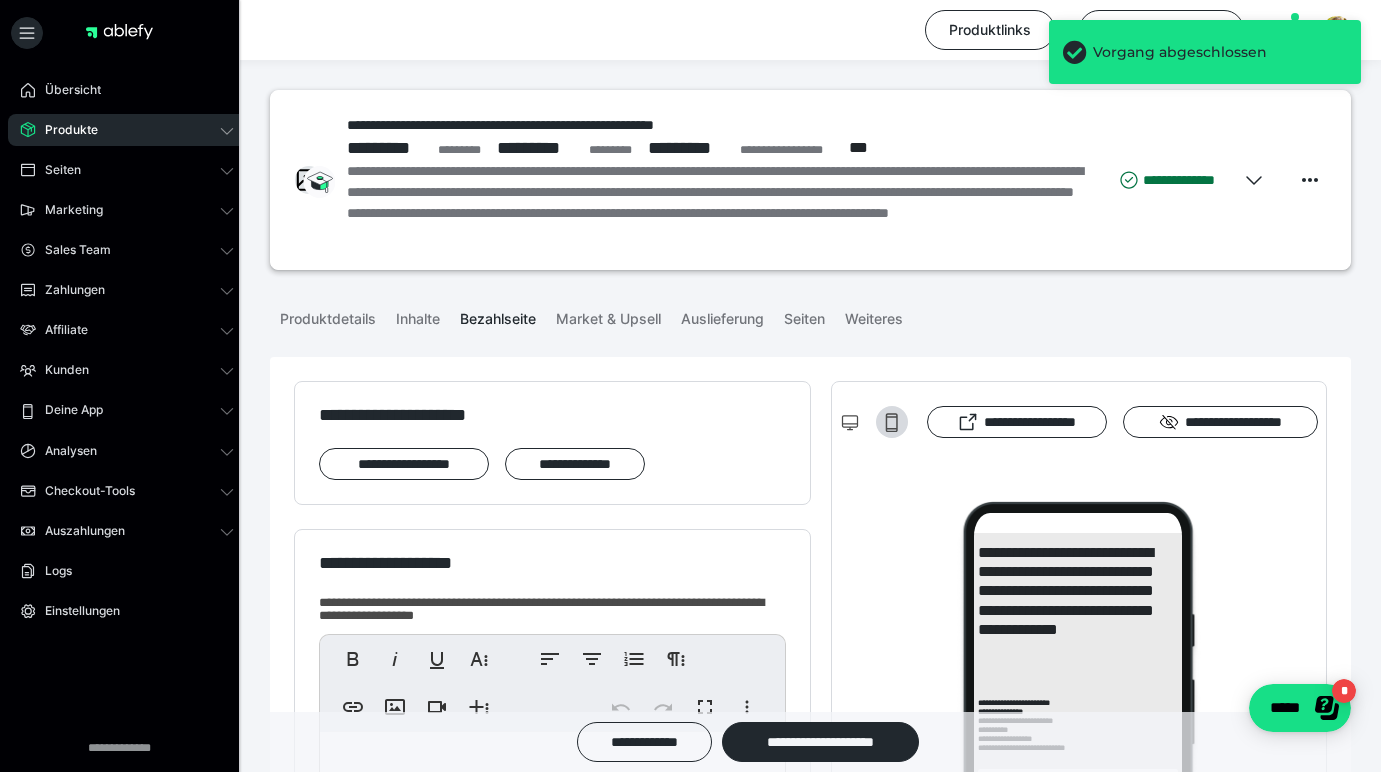 click on "Produkte" at bounding box center (127, 130) 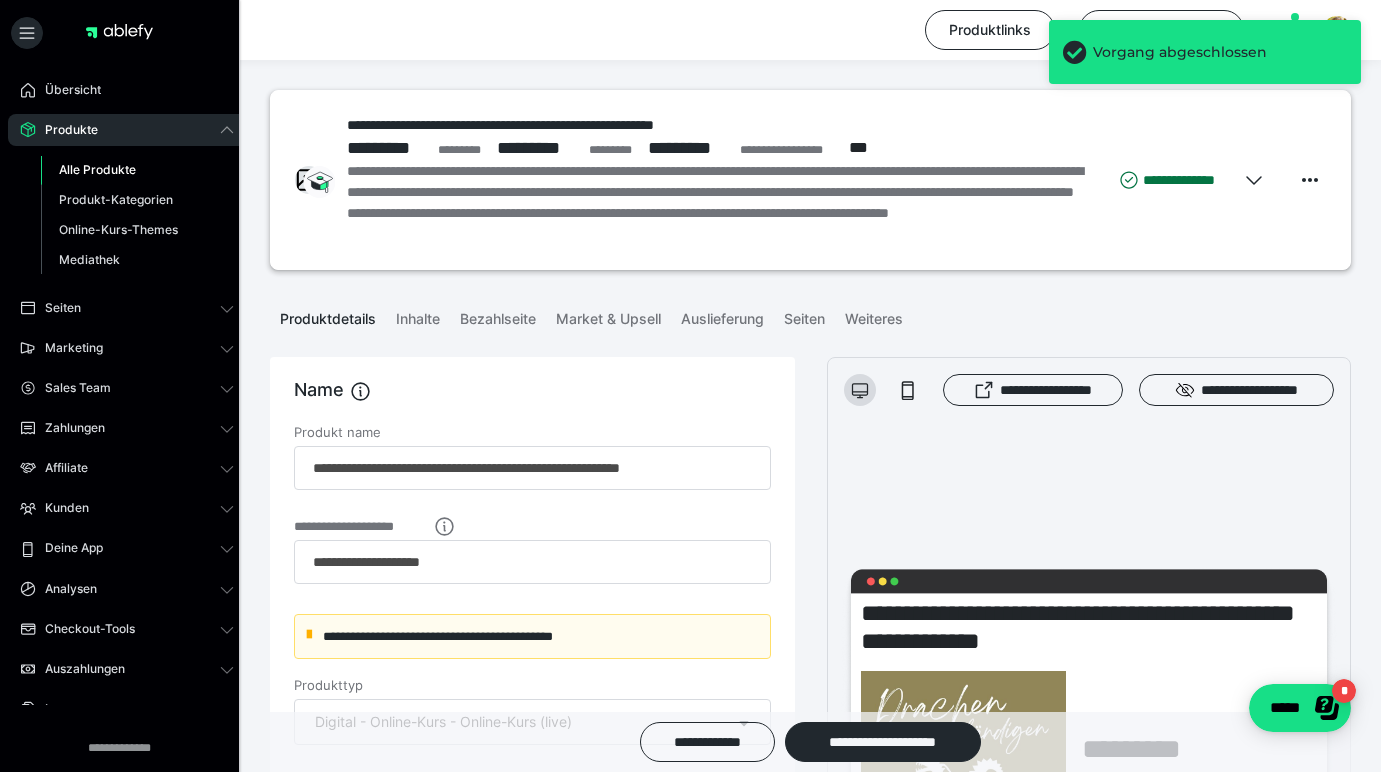 click on "Alle Produkte" at bounding box center [97, 169] 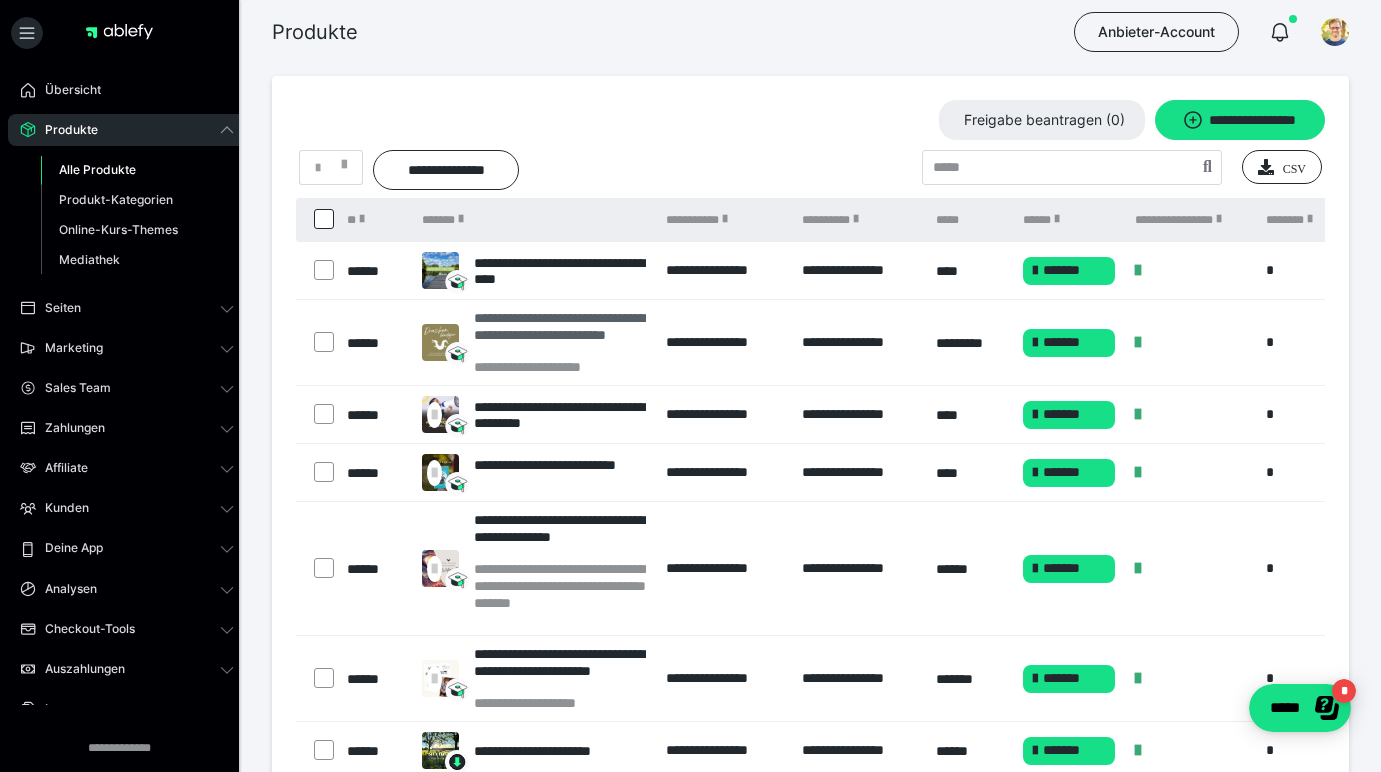 click on "**********" at bounding box center [560, 334] 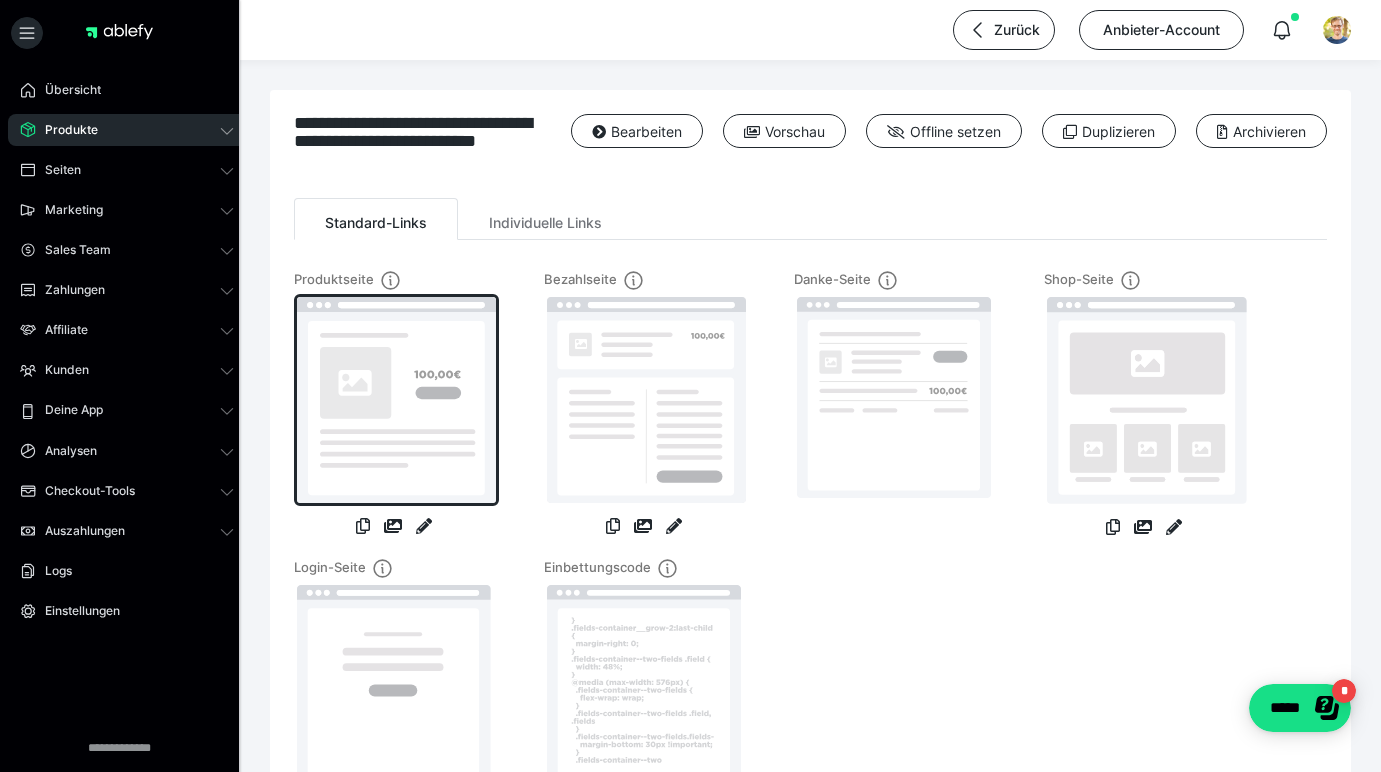 click at bounding box center [396, 400] 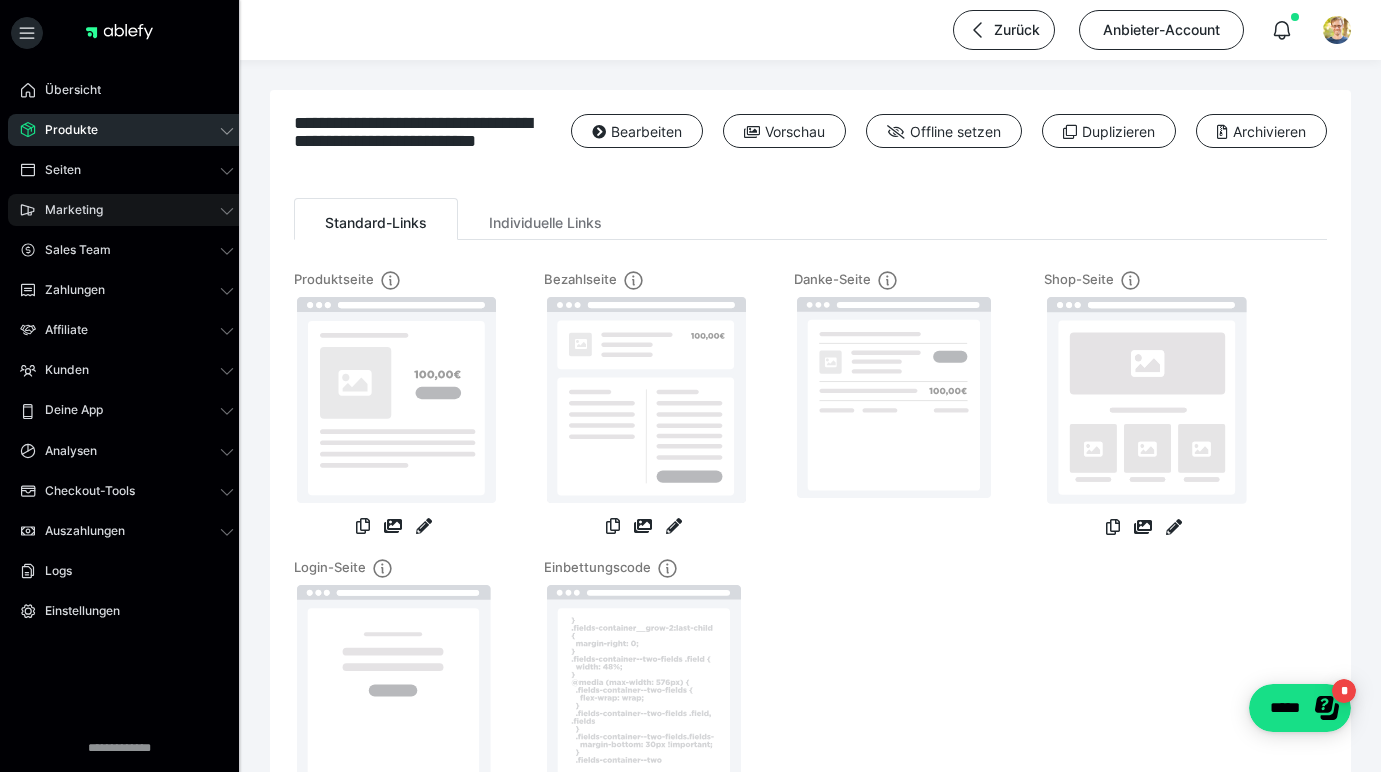 click on "Marketing" at bounding box center [127, 210] 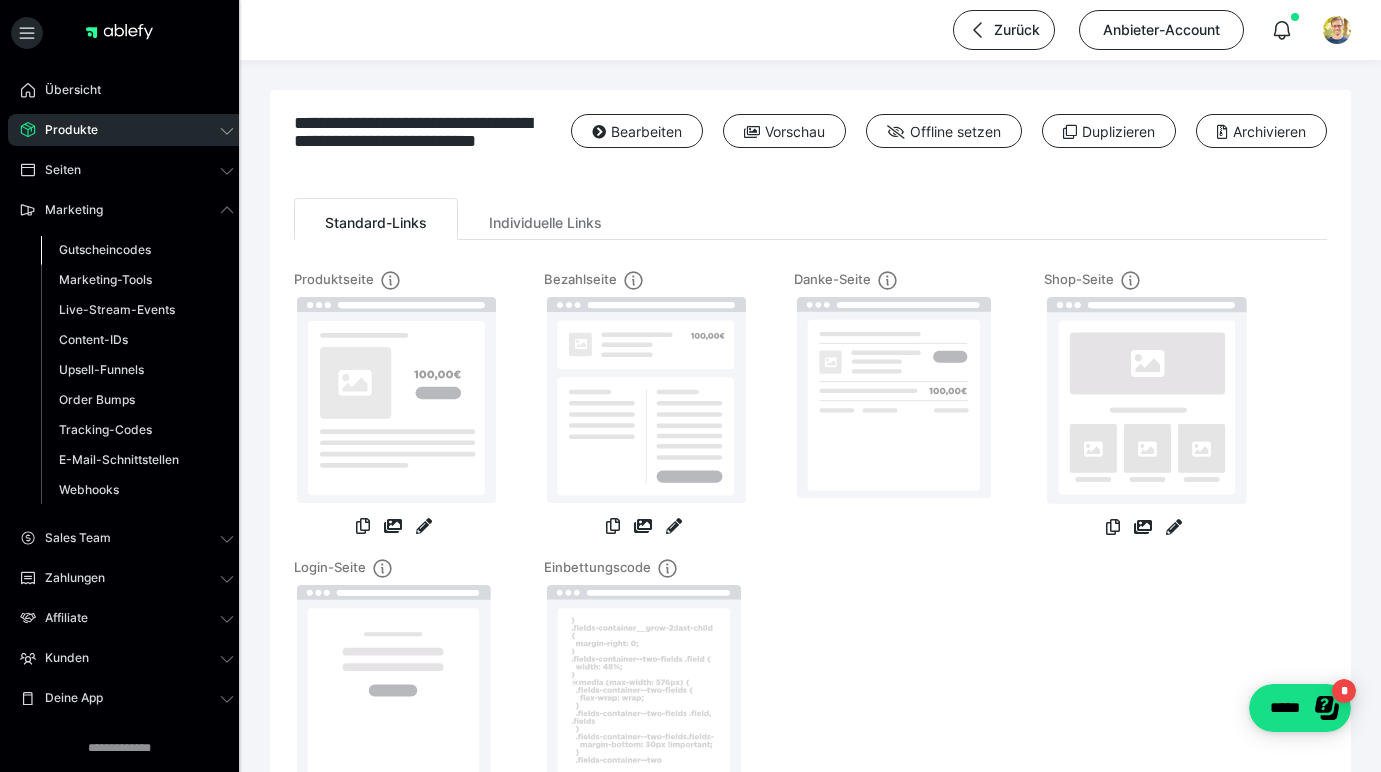 click on "Gutscheincodes" at bounding box center [105, 249] 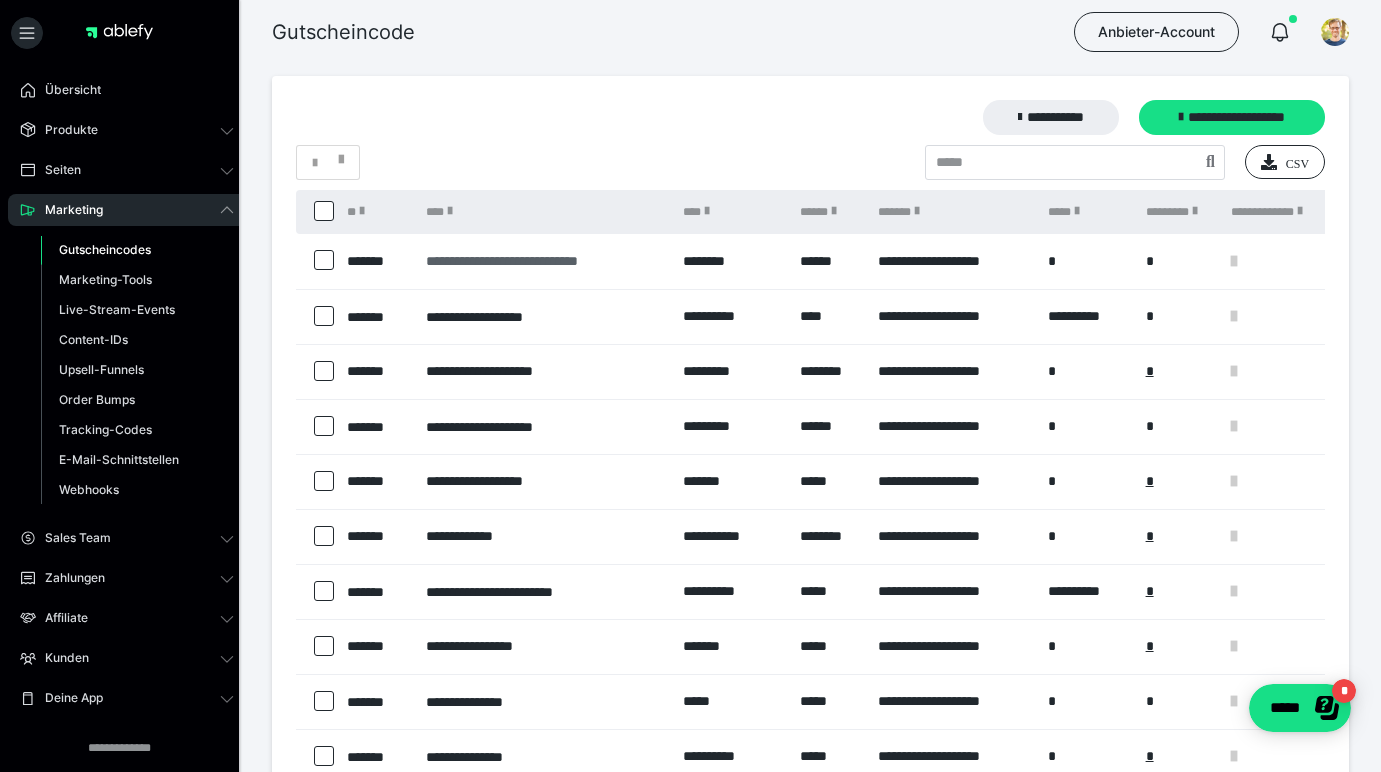 click on "**********" at bounding box center [544, 261] 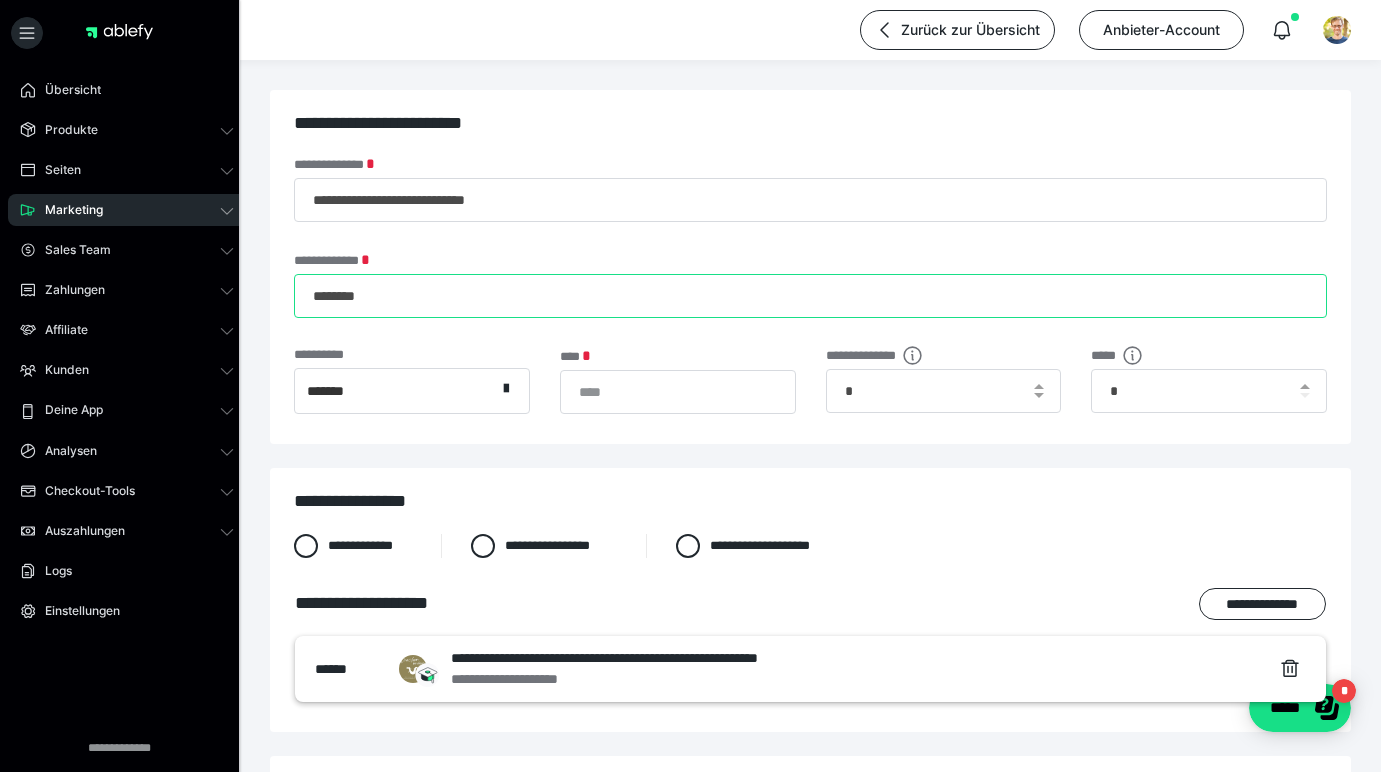 click on "********" at bounding box center (810, 296) 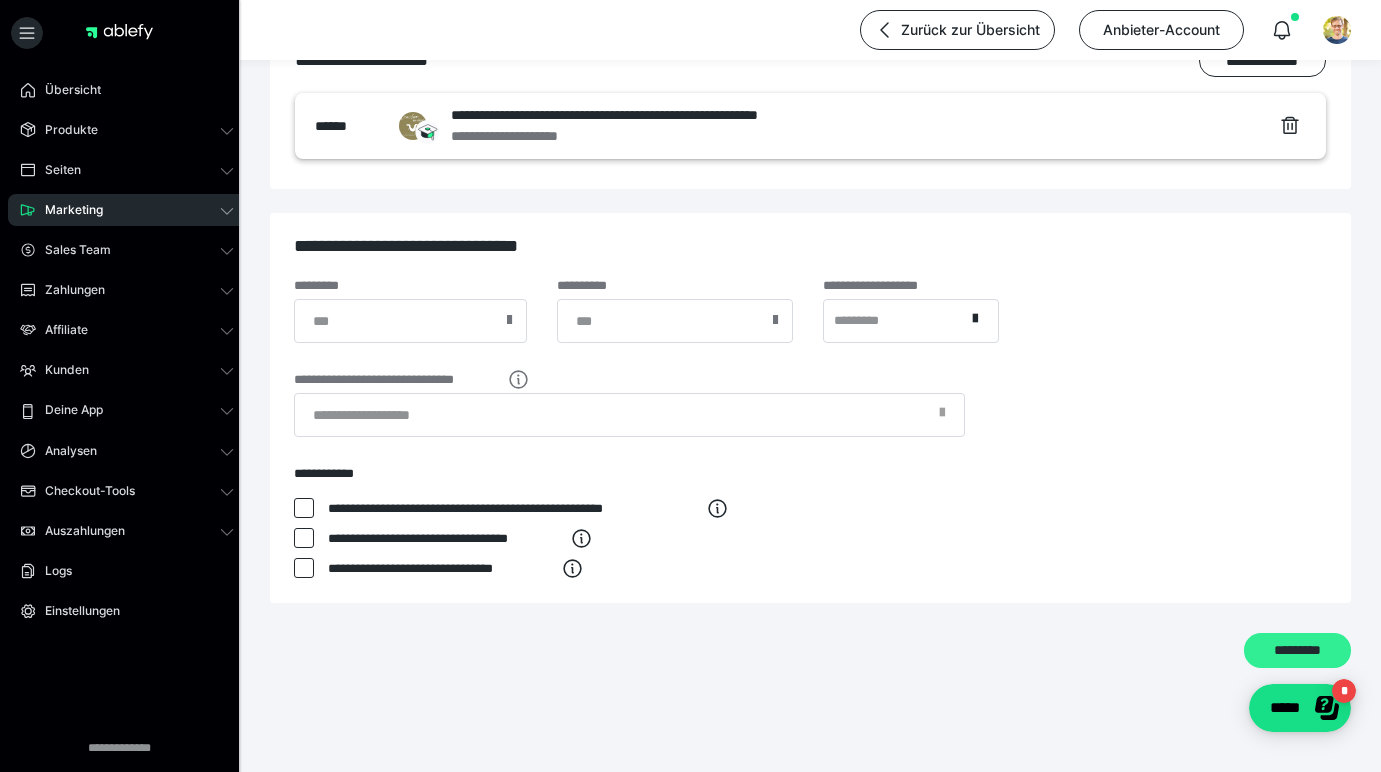 type on "********" 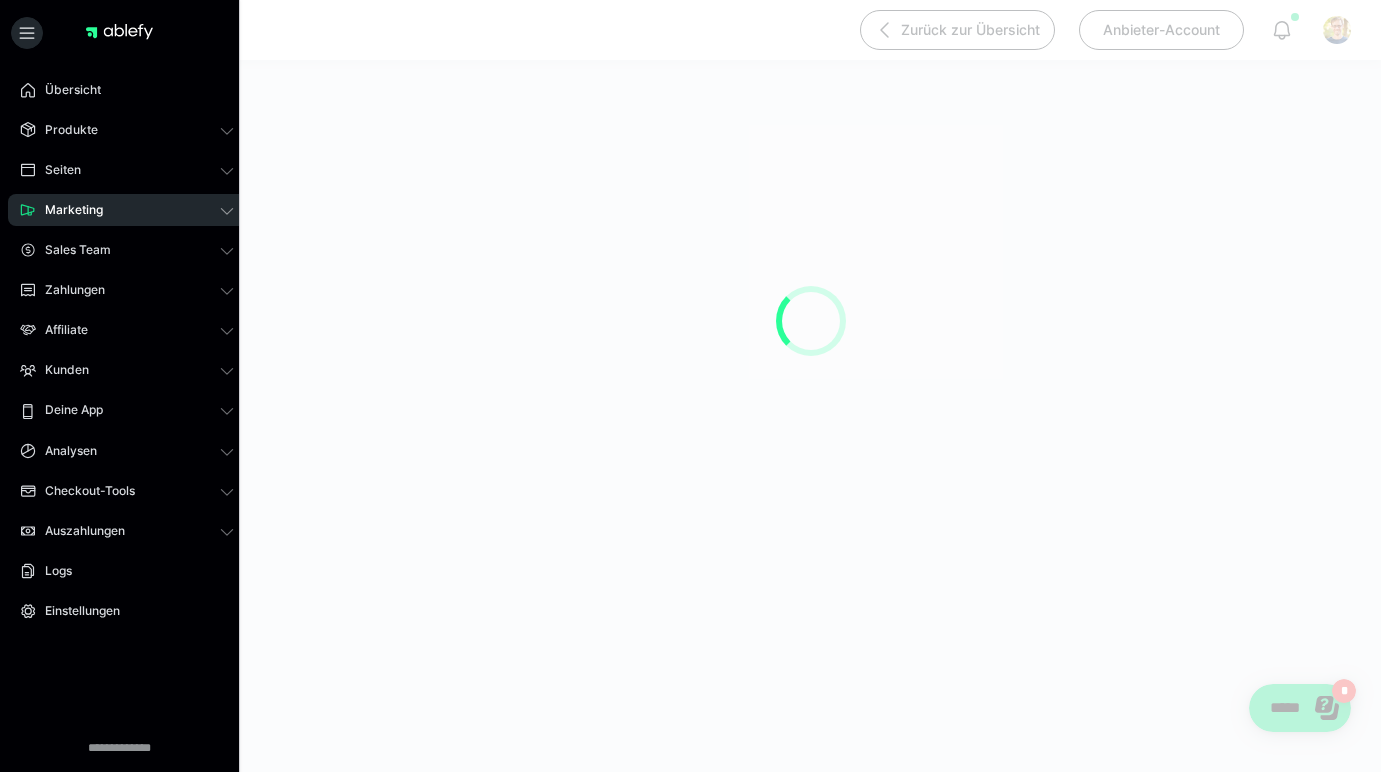 scroll, scrollTop: 0, scrollLeft: 0, axis: both 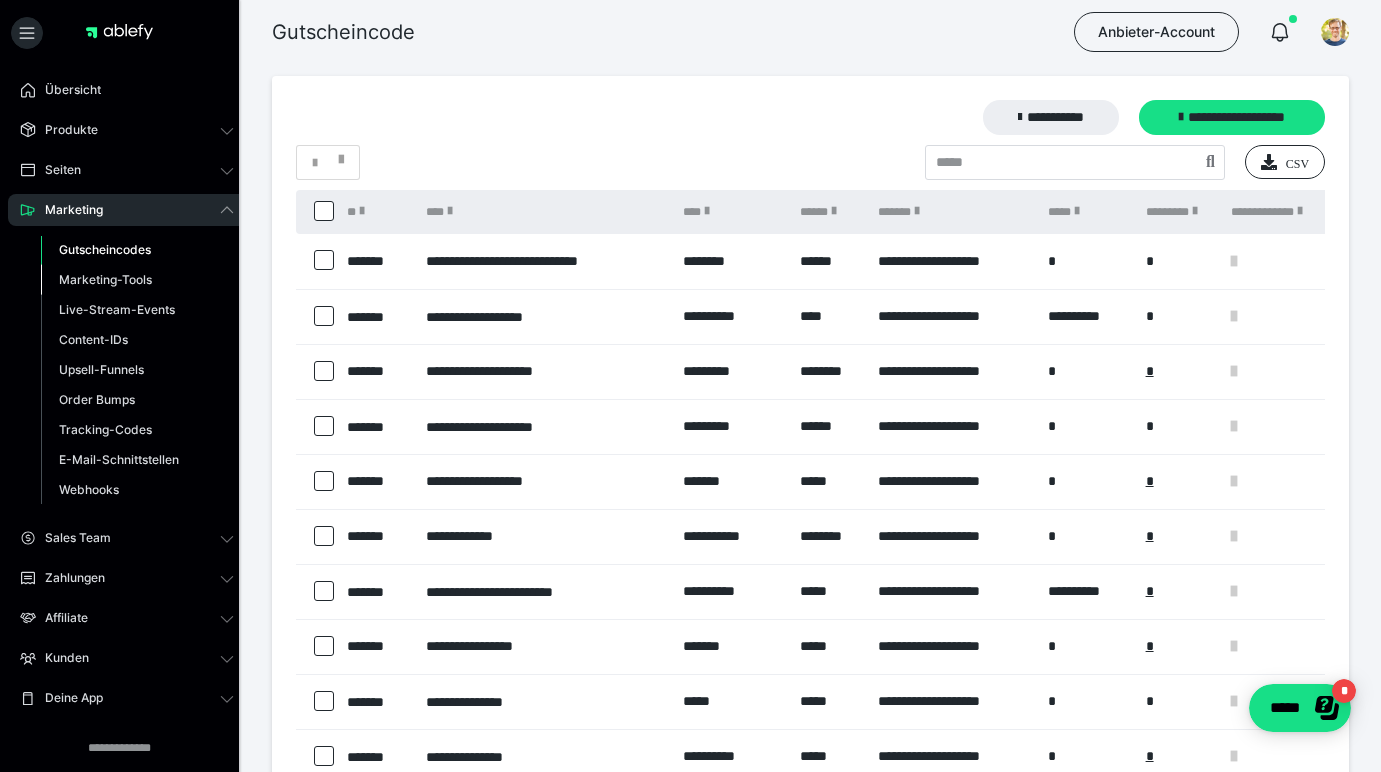 click on "Marketing-Tools" at bounding box center [105, 279] 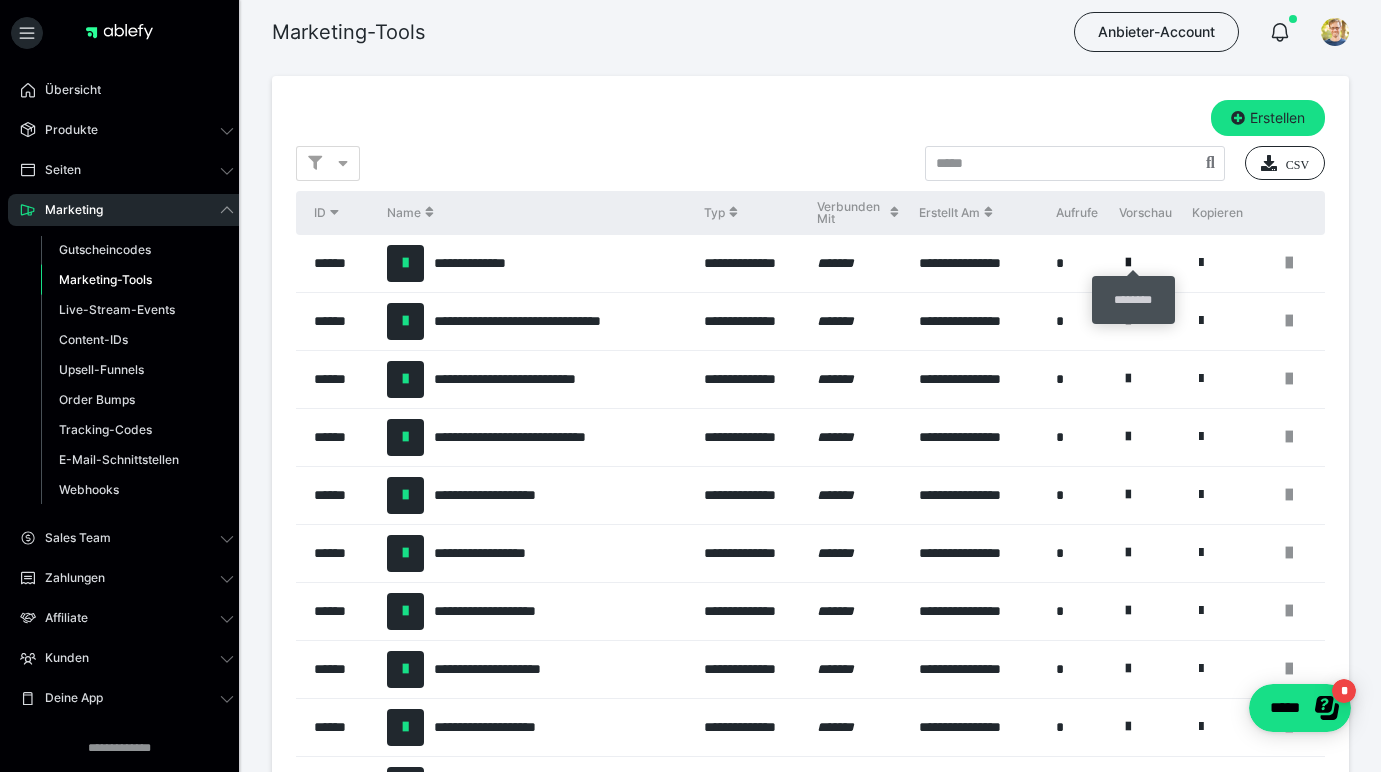 click at bounding box center [1128, 263] 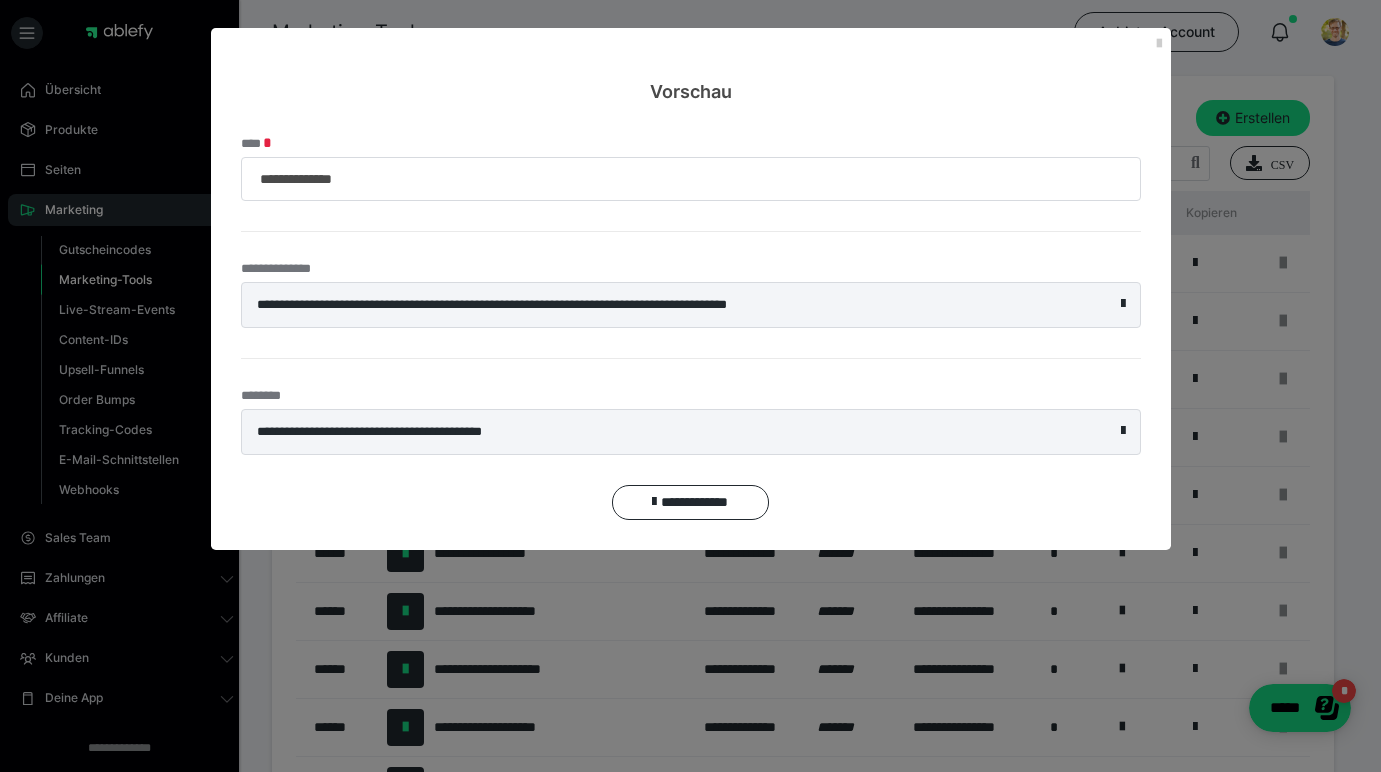 click on "**********" at bounding box center (691, 305) 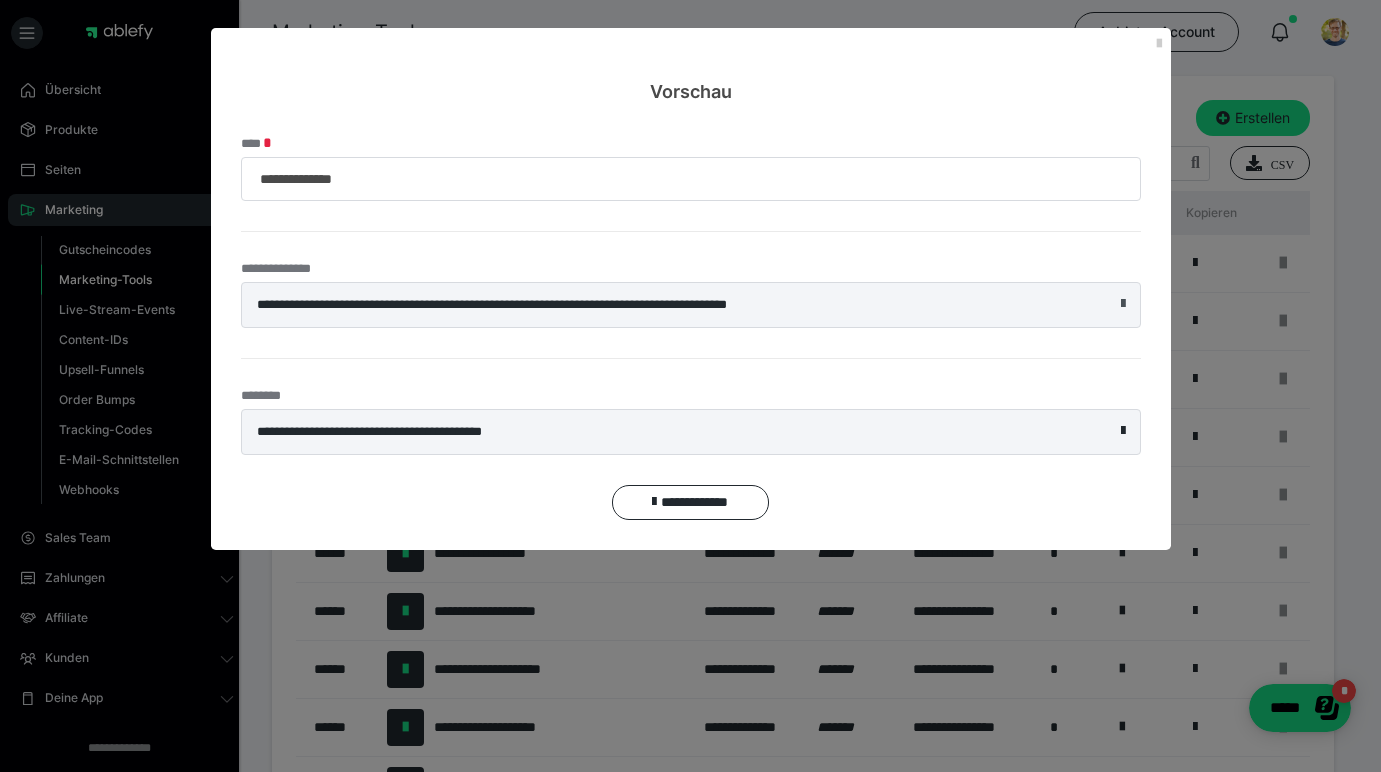 click at bounding box center (1123, 304) 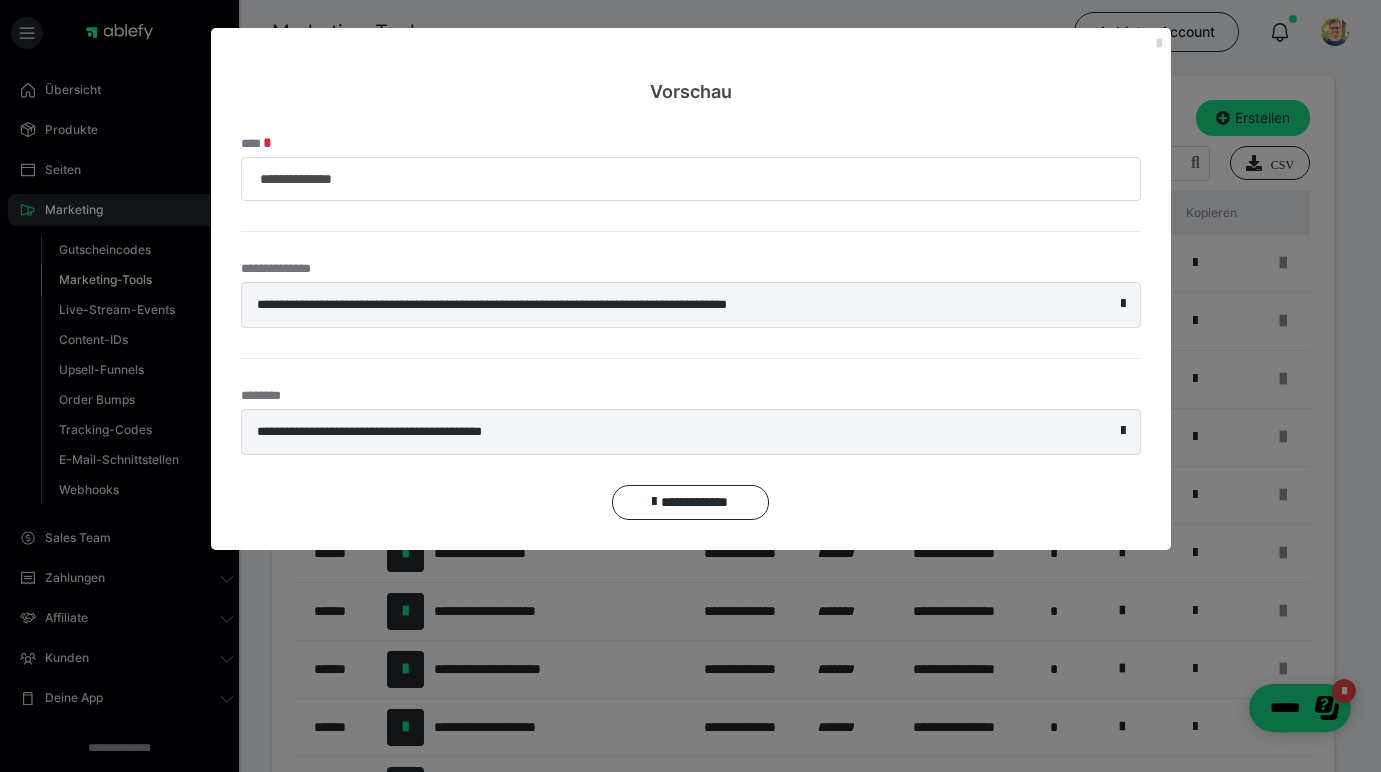 click at bounding box center [1159, 44] 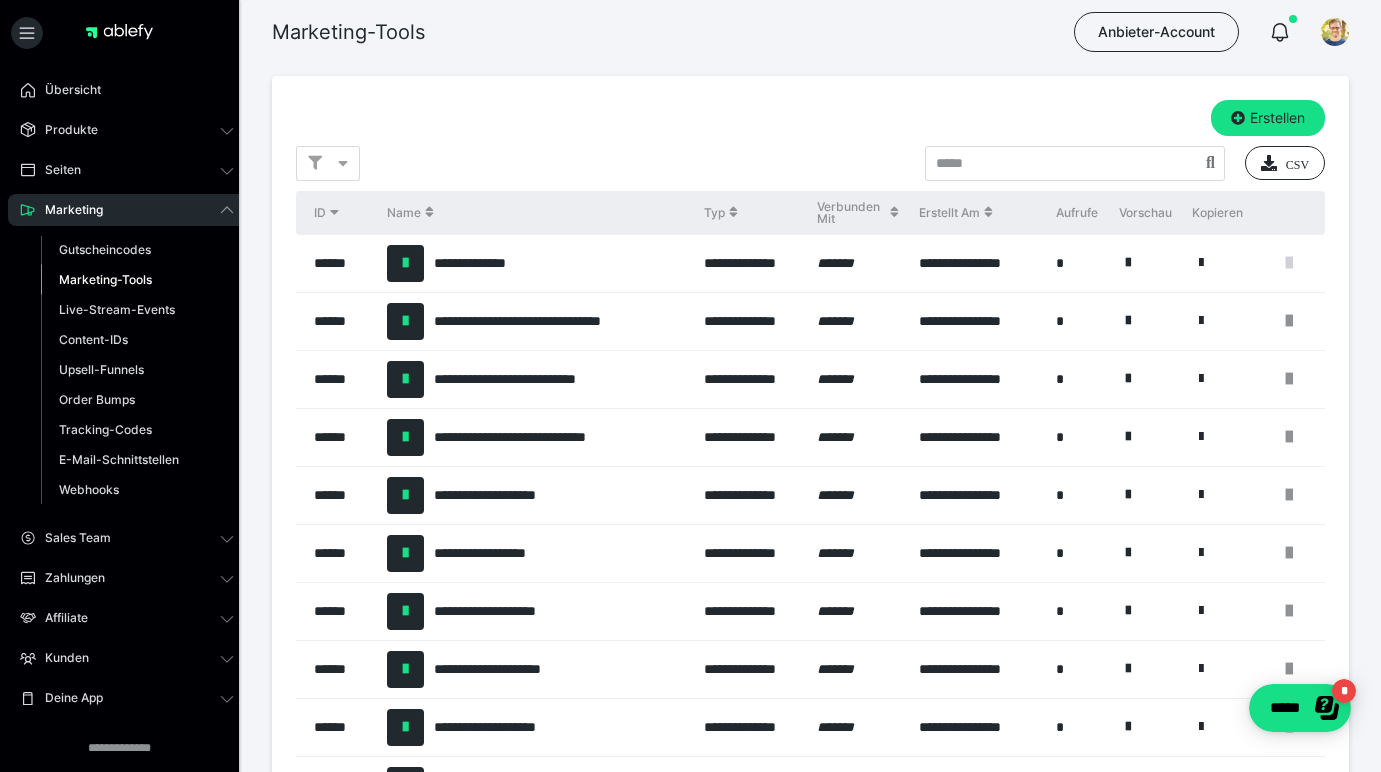 click at bounding box center (1289, 263) 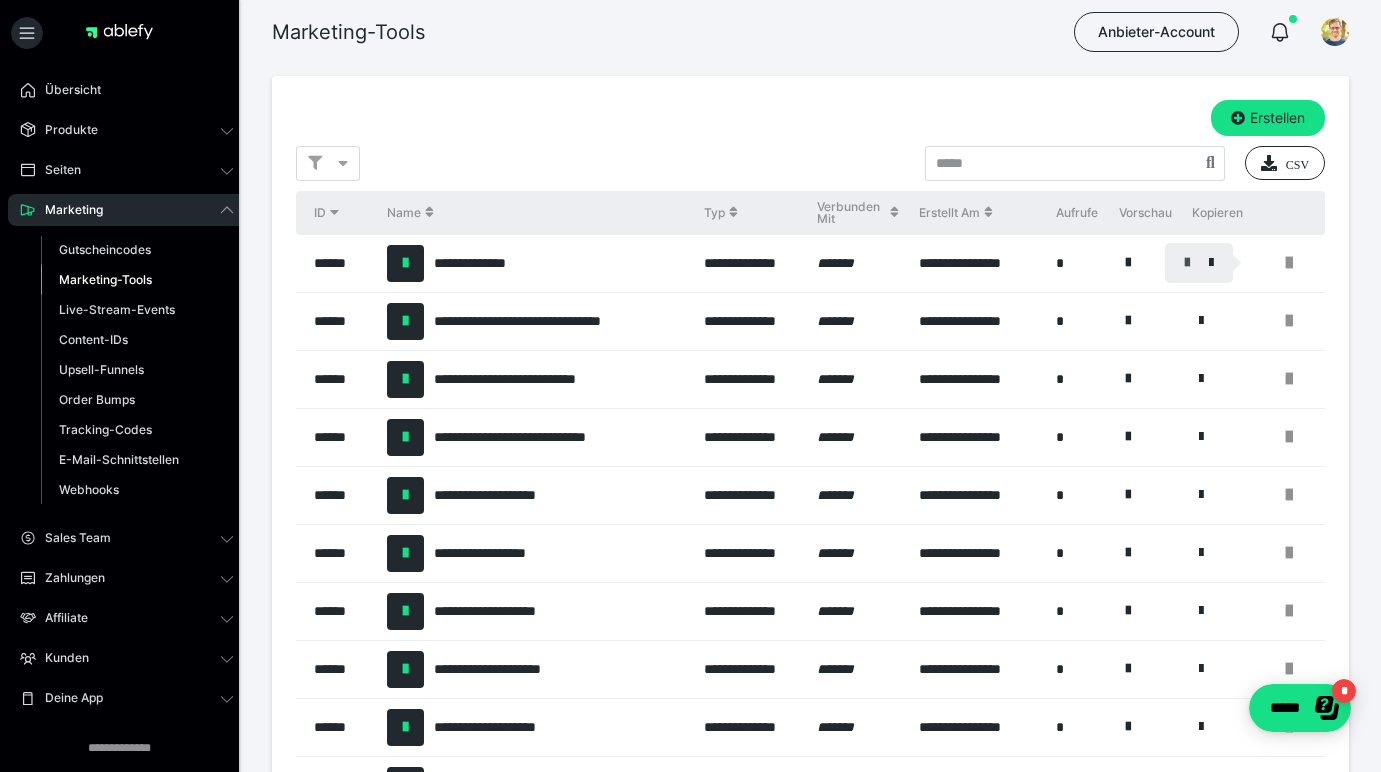 click at bounding box center (1187, 263) 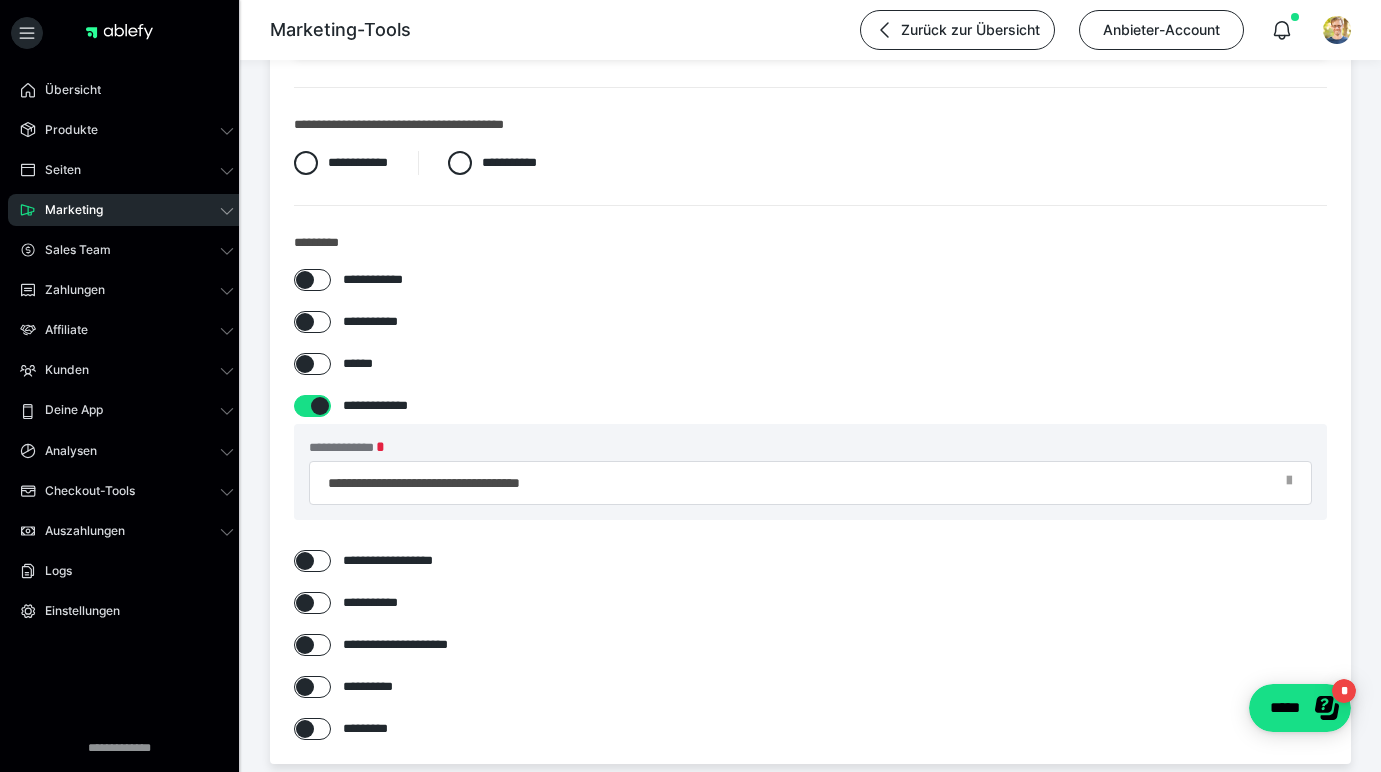 scroll, scrollTop: 388, scrollLeft: 0, axis: vertical 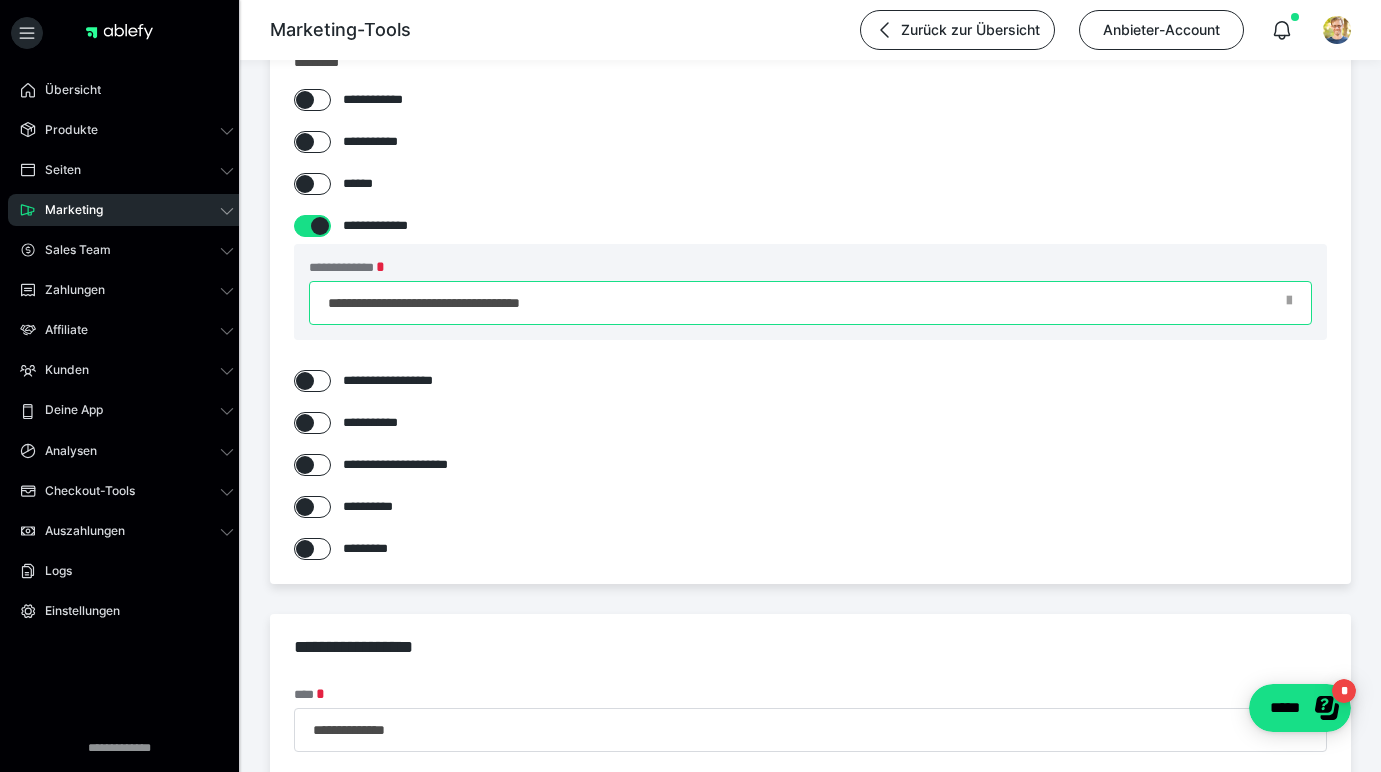 click on "**********" at bounding box center [810, 303] 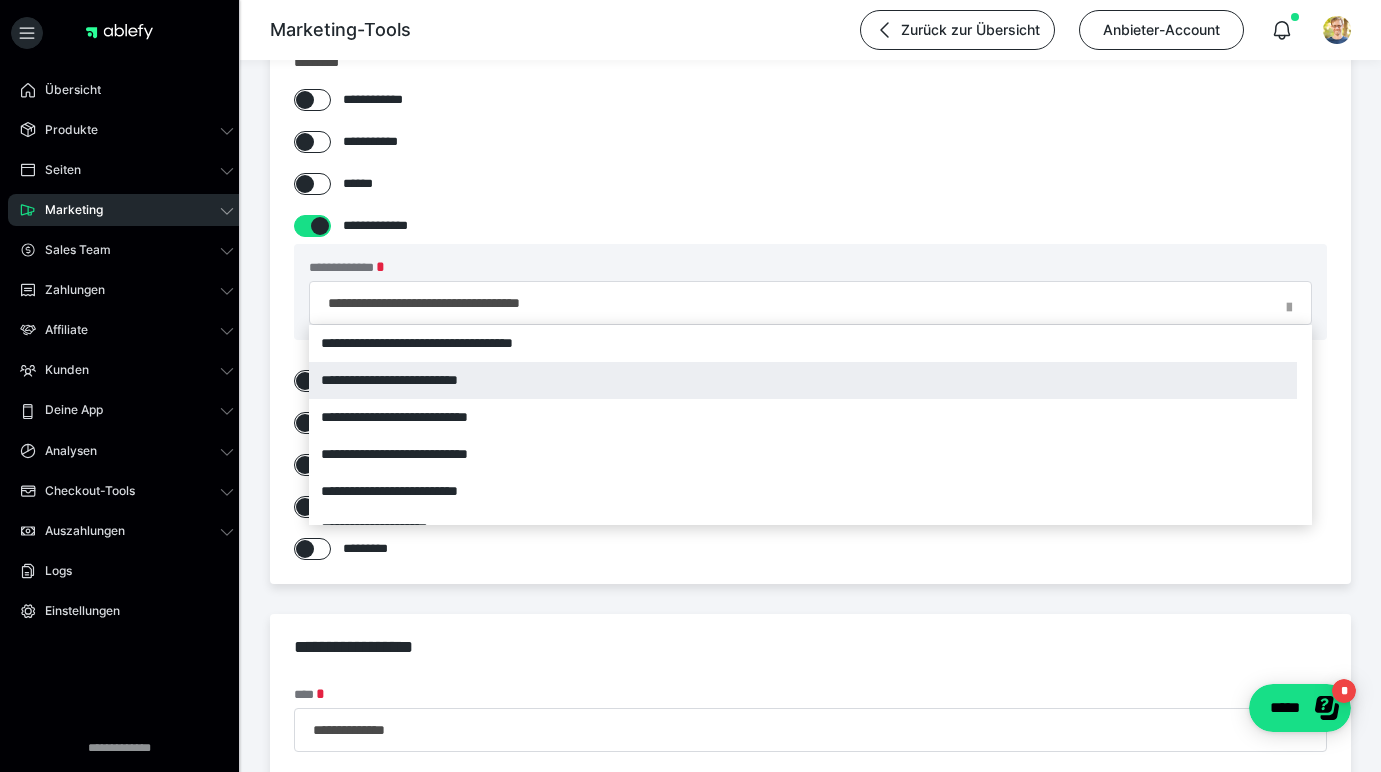 click on "**********" at bounding box center [803, 380] 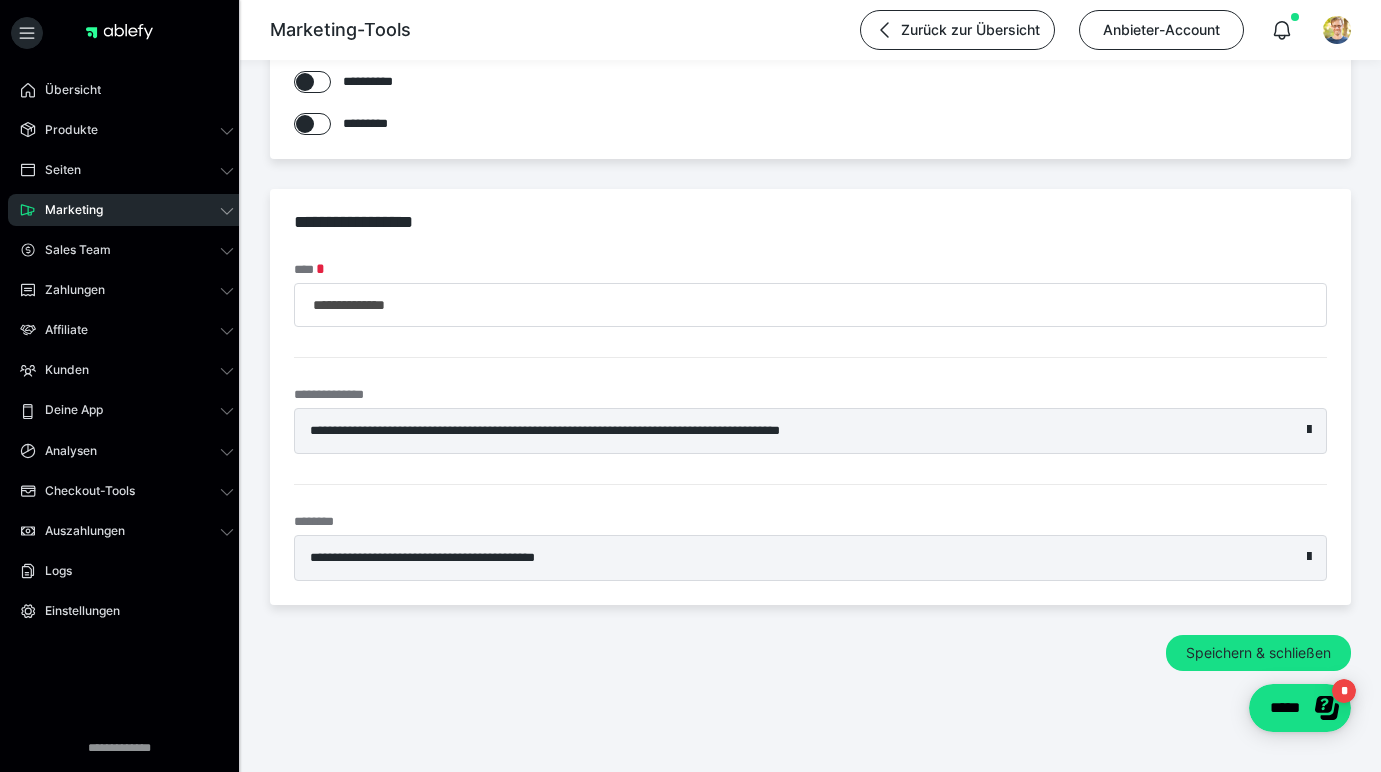 scroll, scrollTop: 813, scrollLeft: 0, axis: vertical 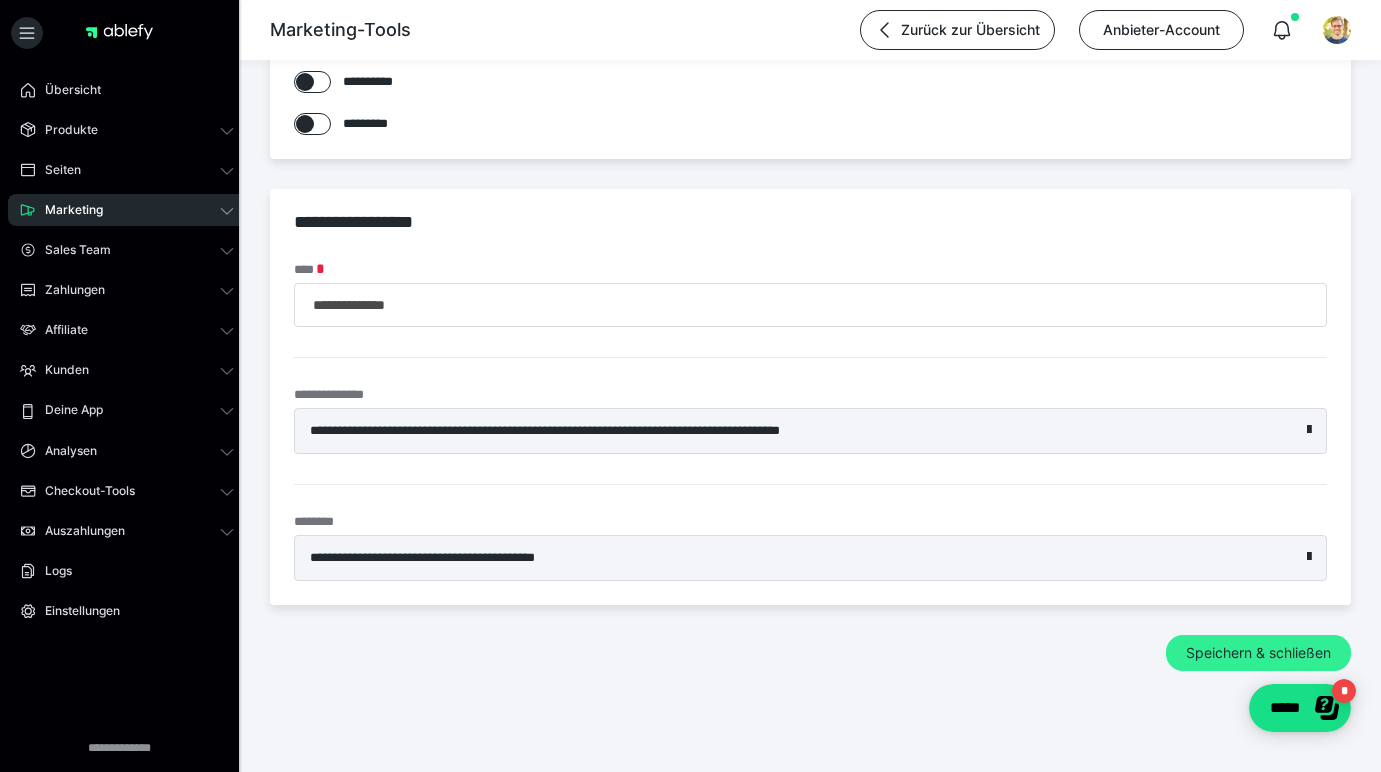 click on "Speichern & schließen" at bounding box center [1258, 653] 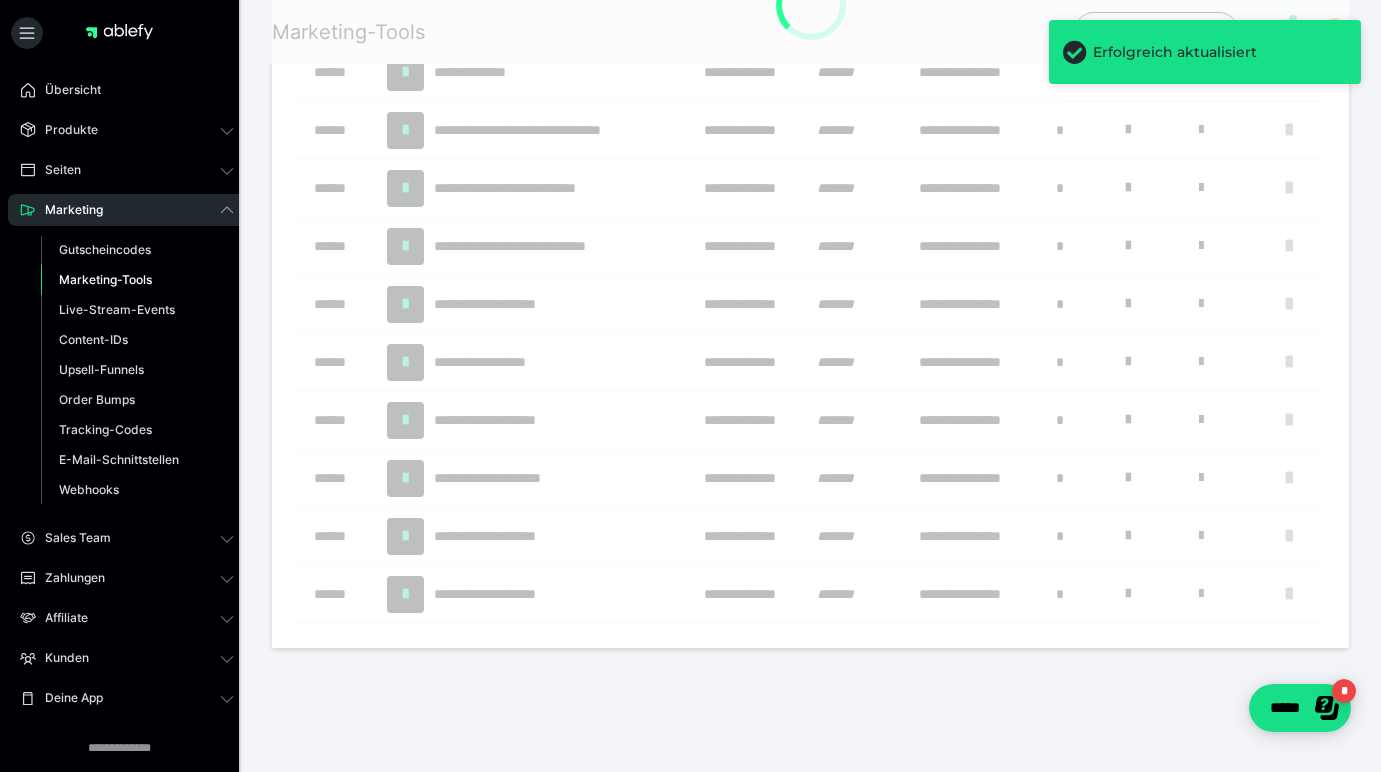 scroll, scrollTop: 0, scrollLeft: 0, axis: both 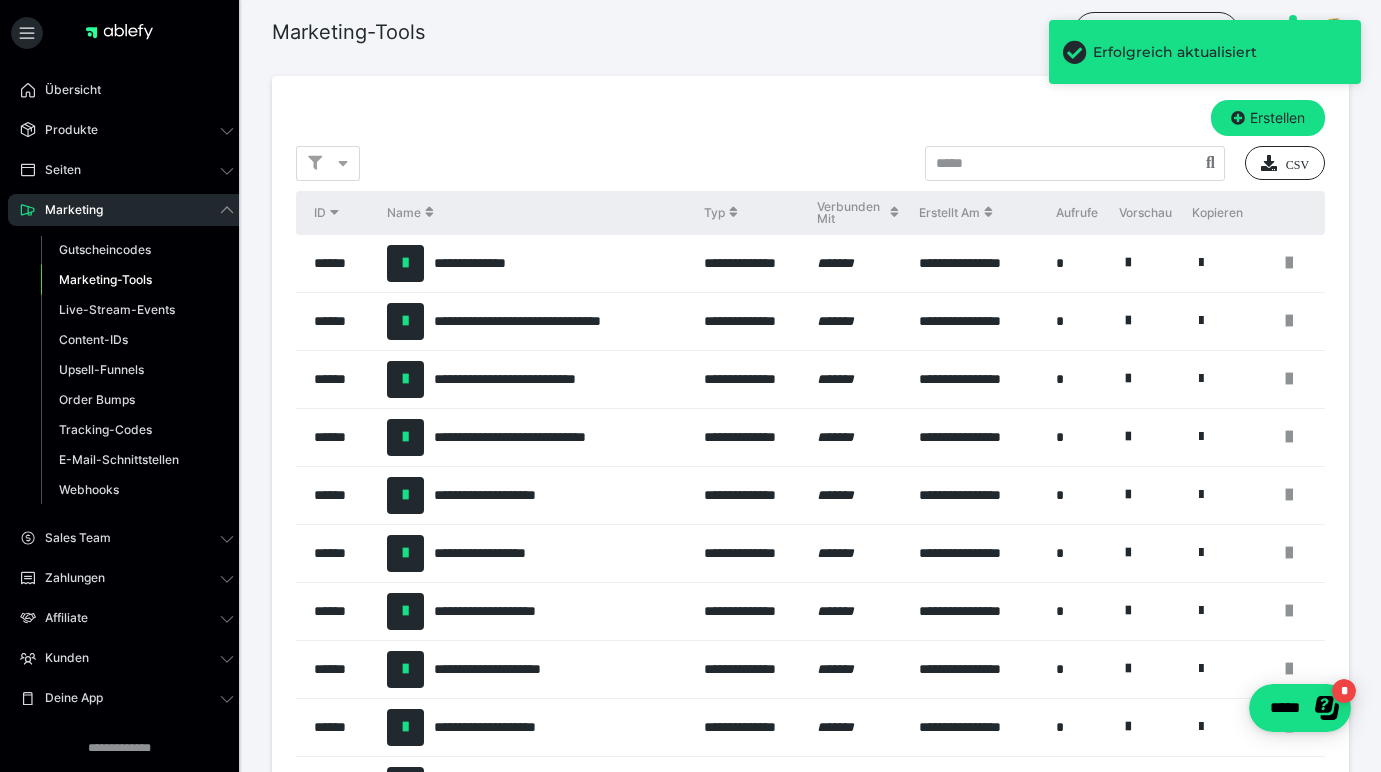click at bounding box center (1289, 263) 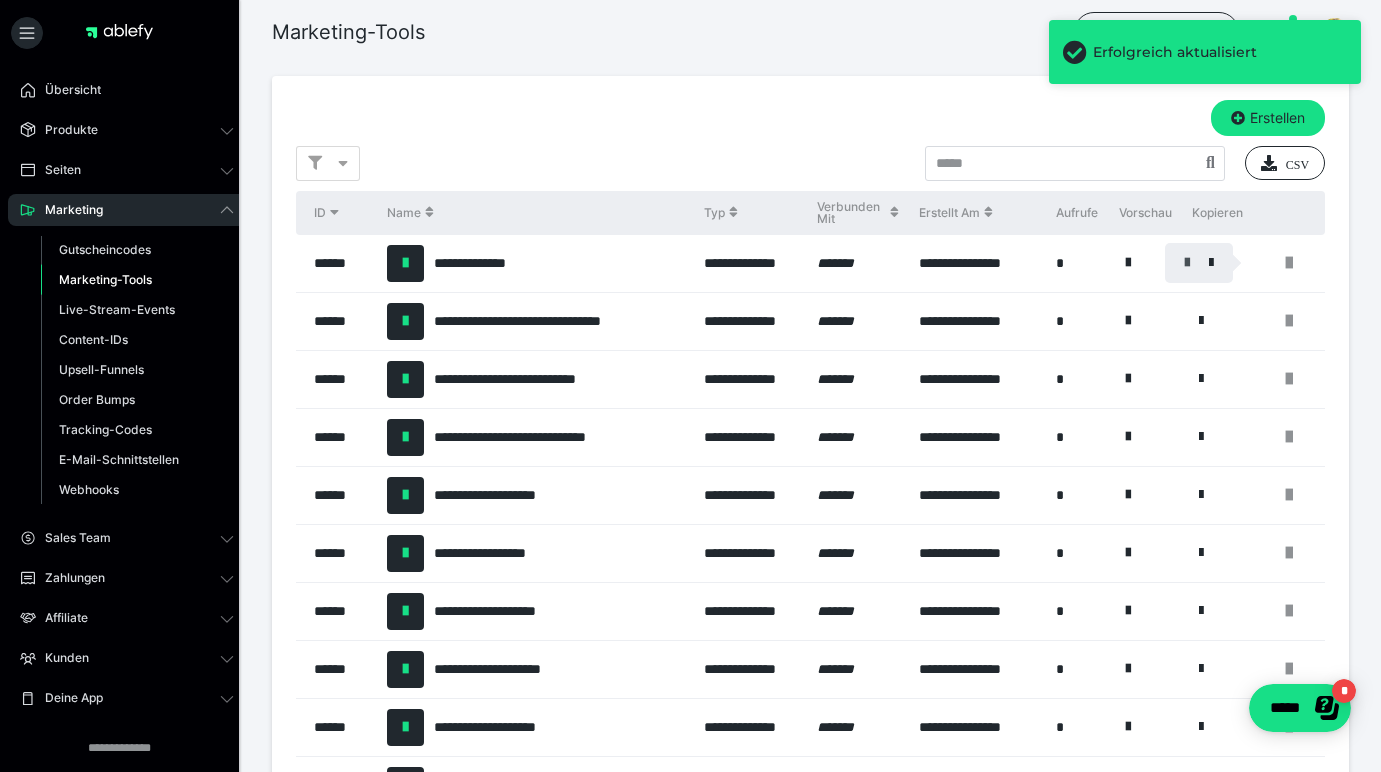 click at bounding box center (1187, 263) 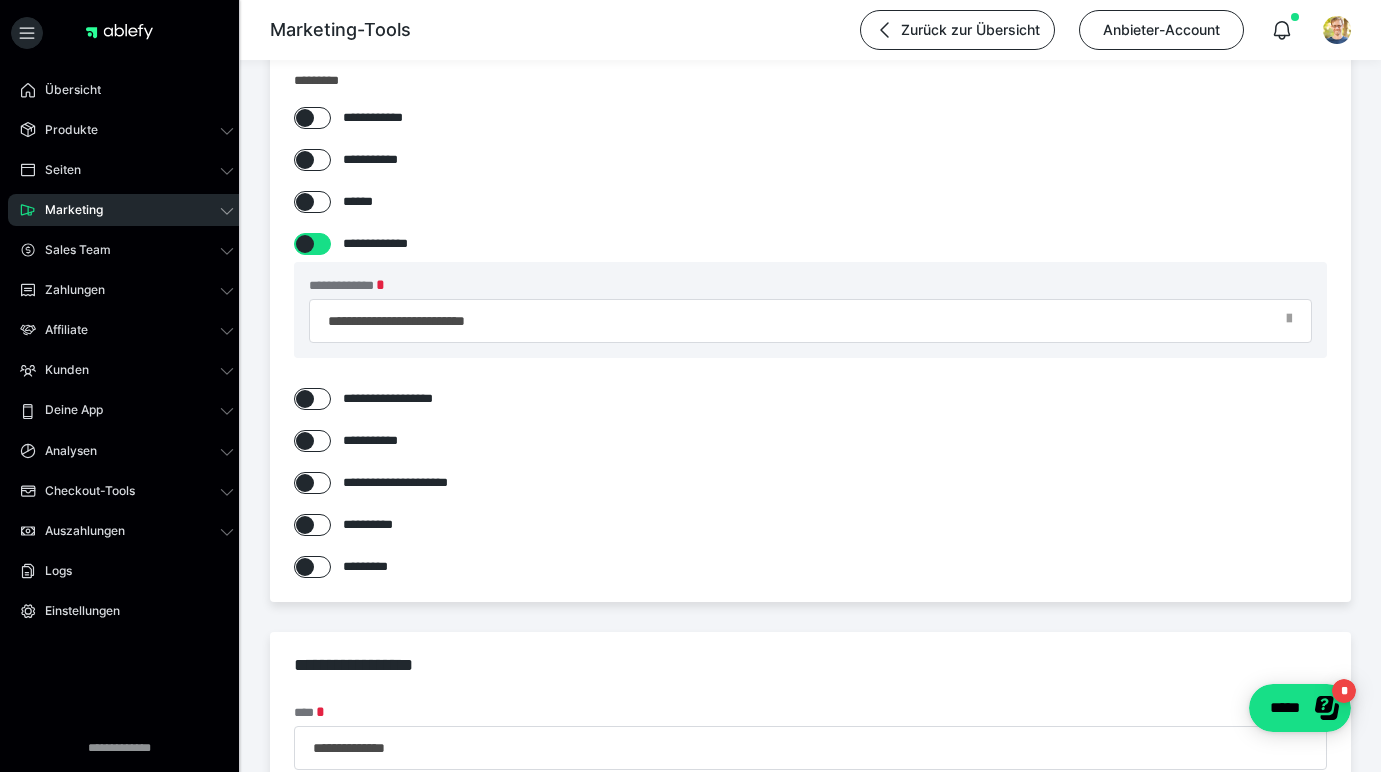 scroll, scrollTop: 523, scrollLeft: 0, axis: vertical 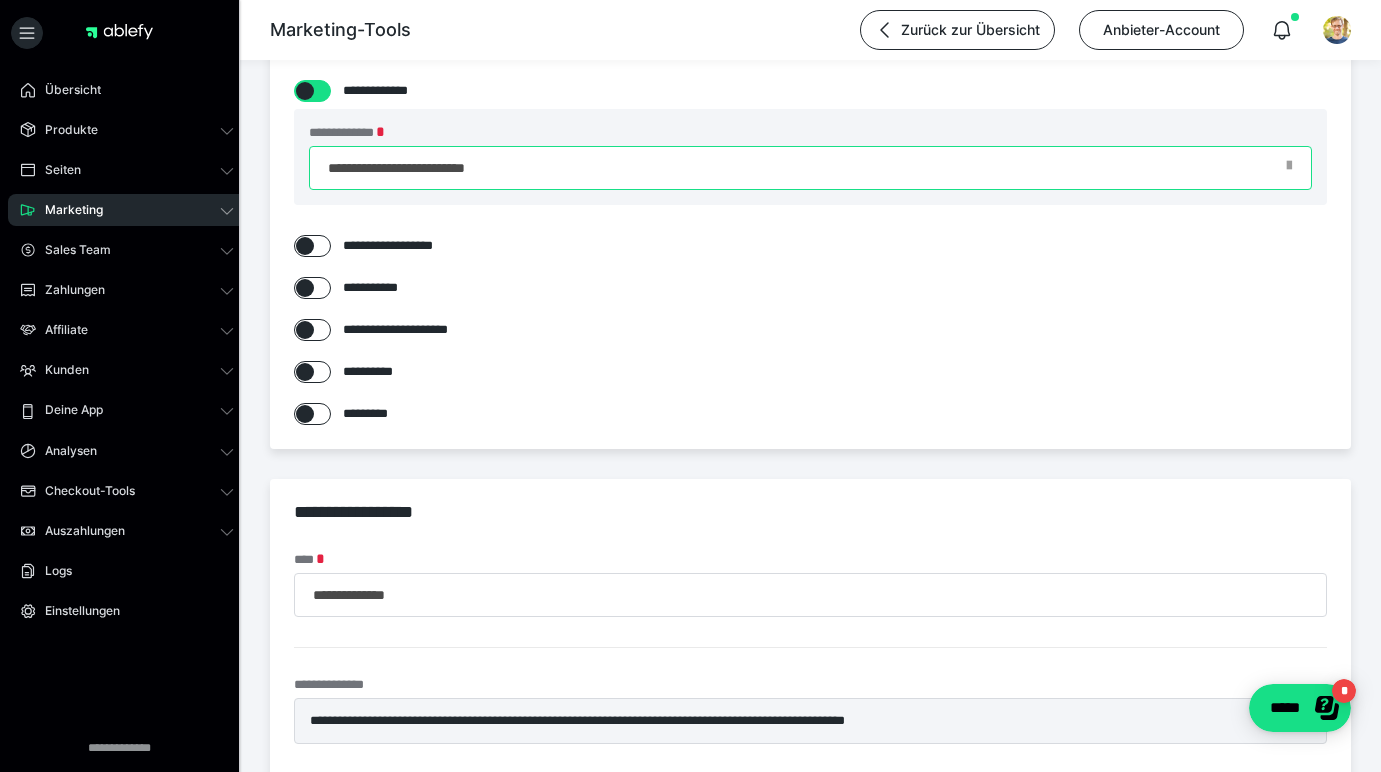 click on "**********" at bounding box center [810, 168] 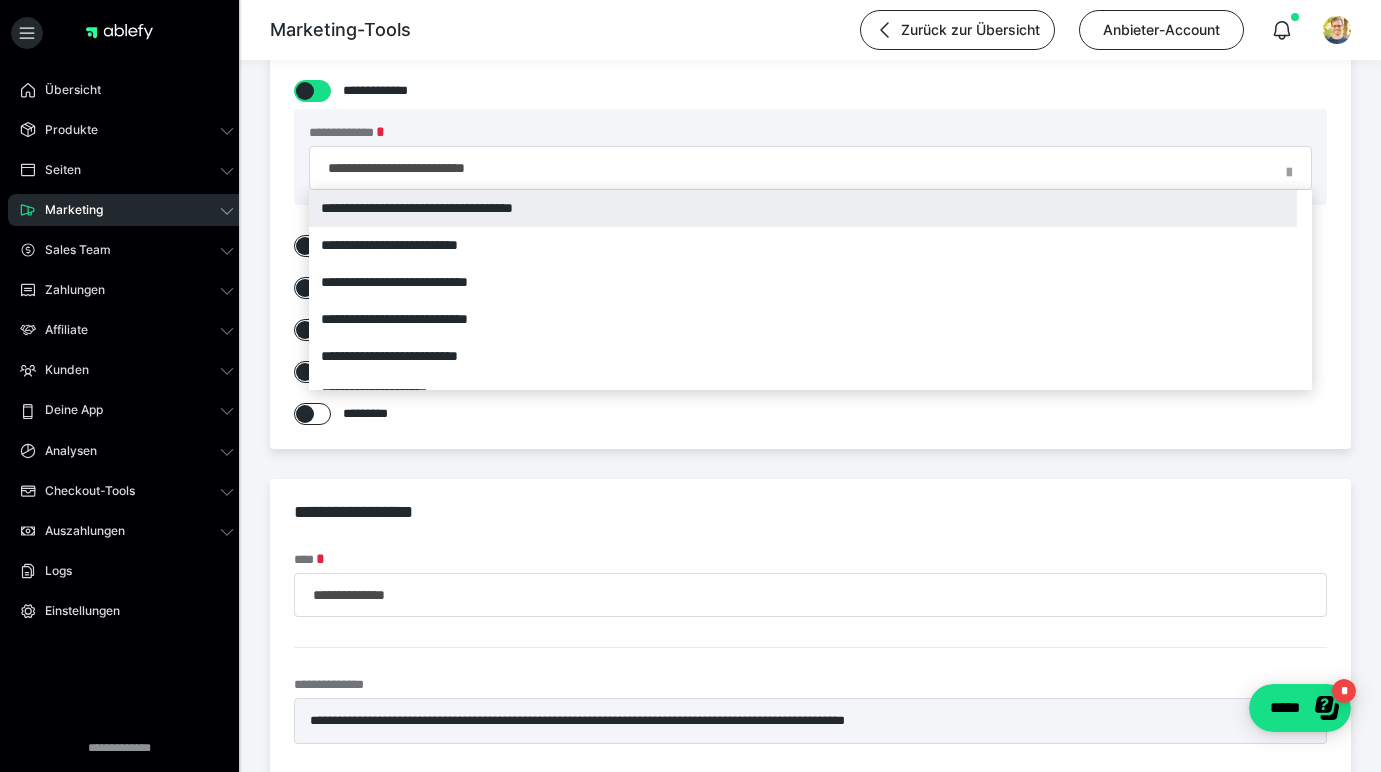 click on "**********" at bounding box center [803, 208] 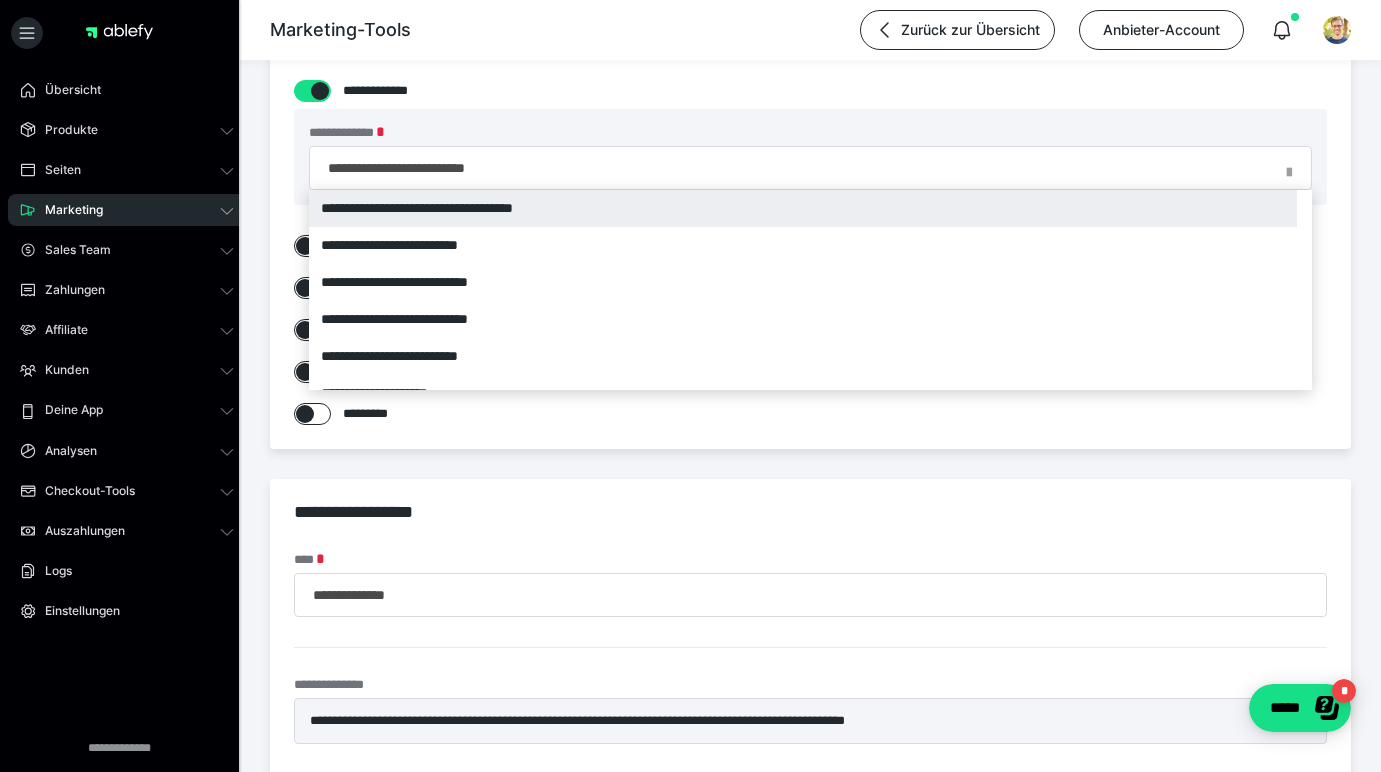 type on "**********" 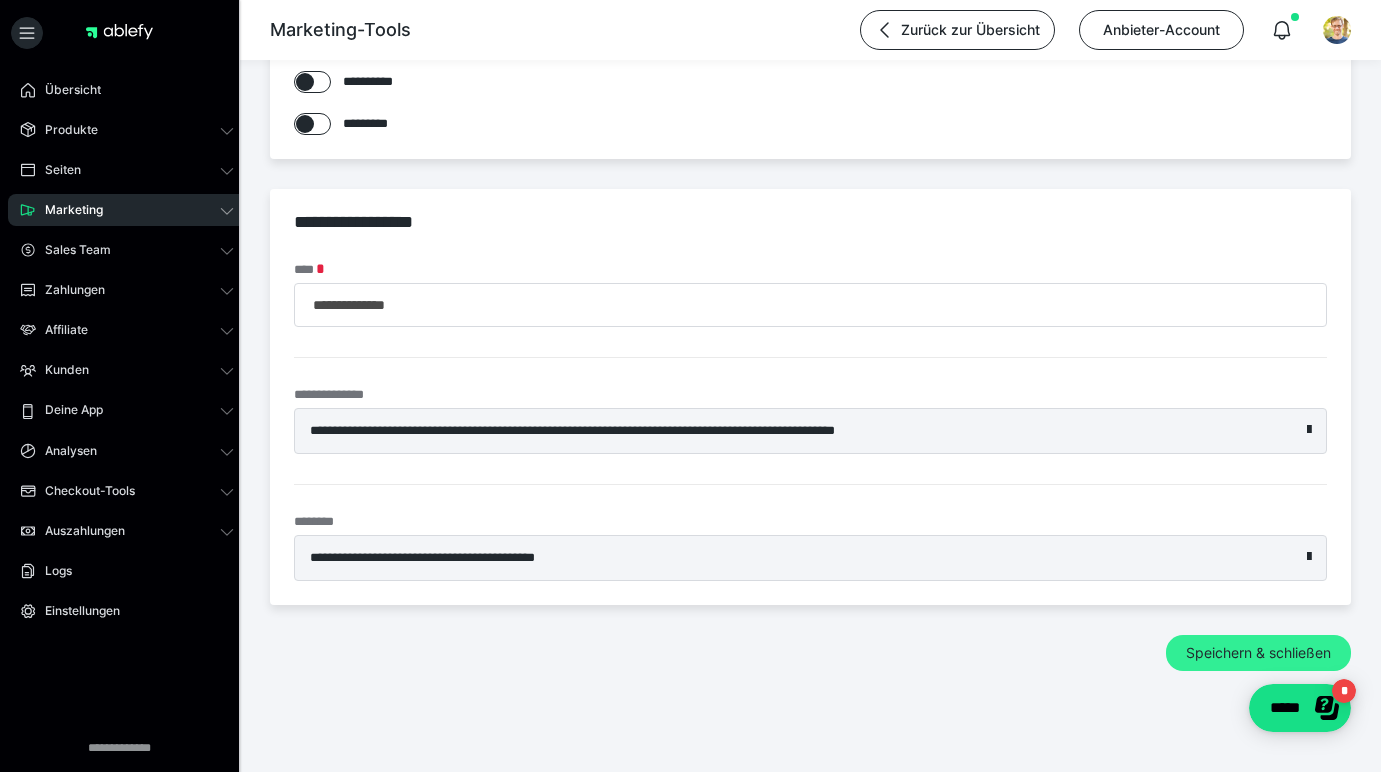 scroll, scrollTop: 813, scrollLeft: 0, axis: vertical 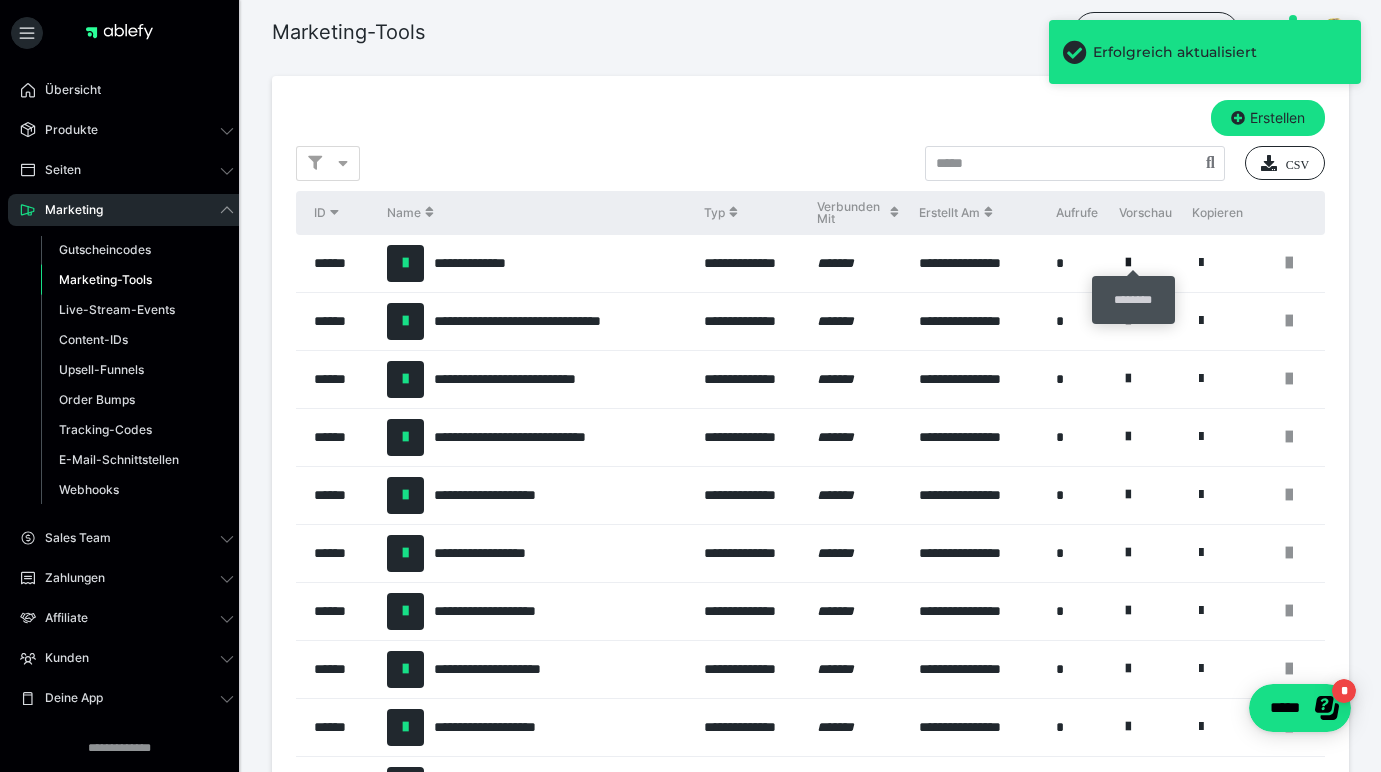 click at bounding box center (1128, 263) 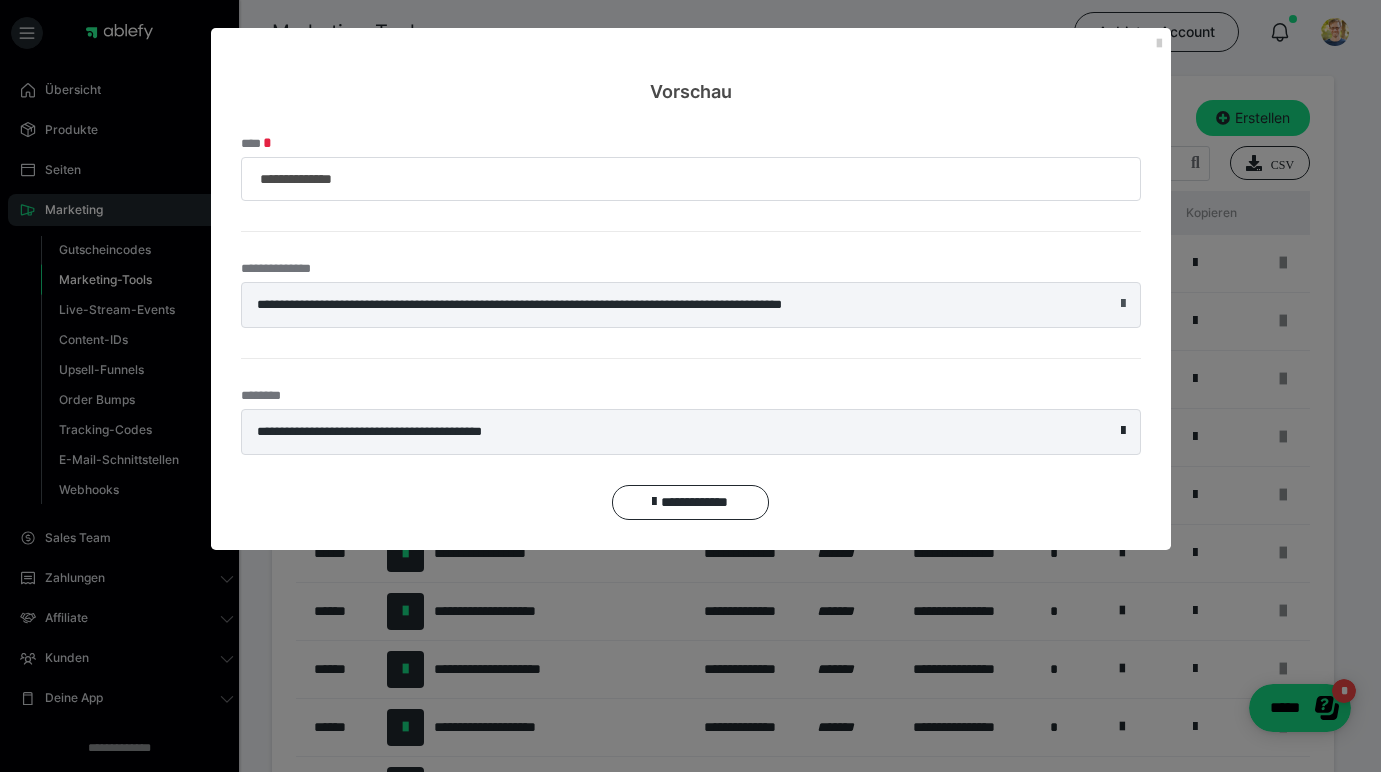click at bounding box center [1123, 304] 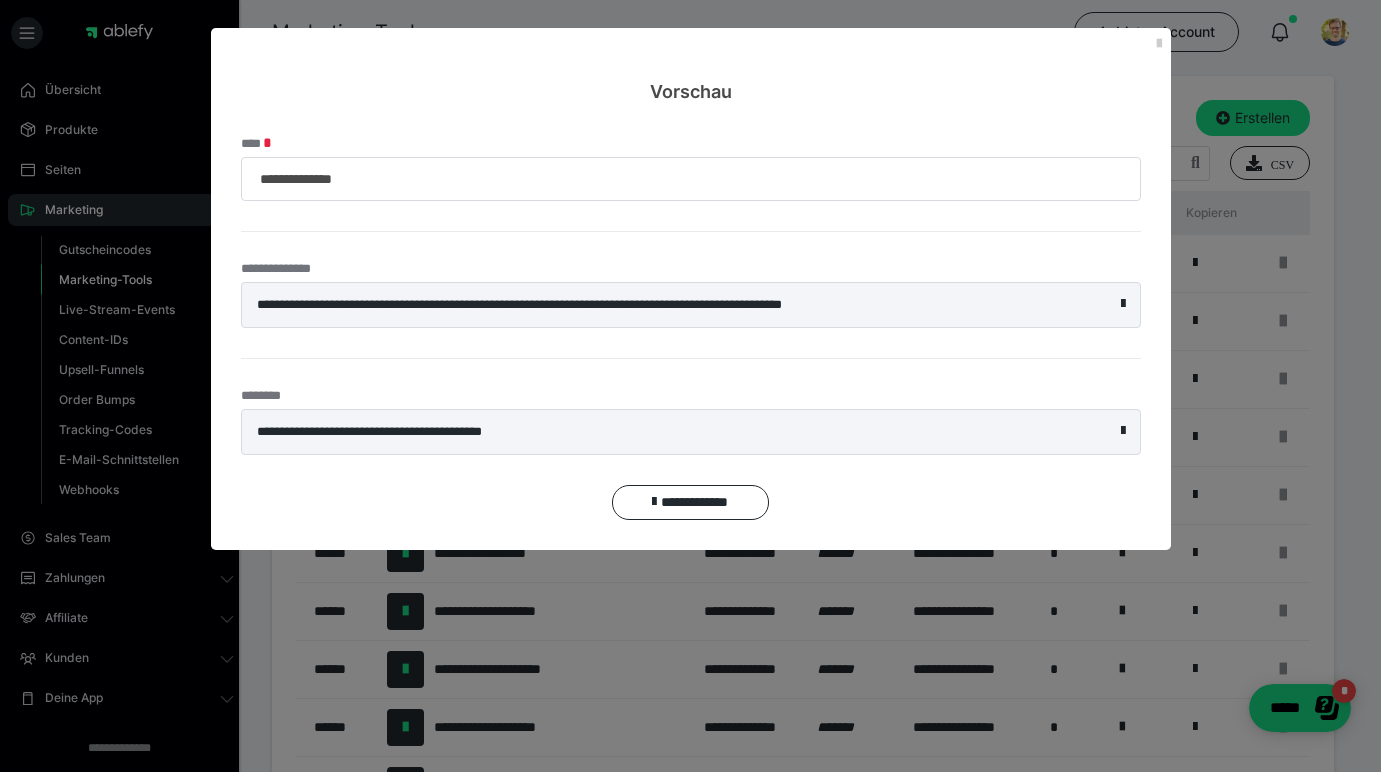 click on "**********" at bounding box center [690, 386] 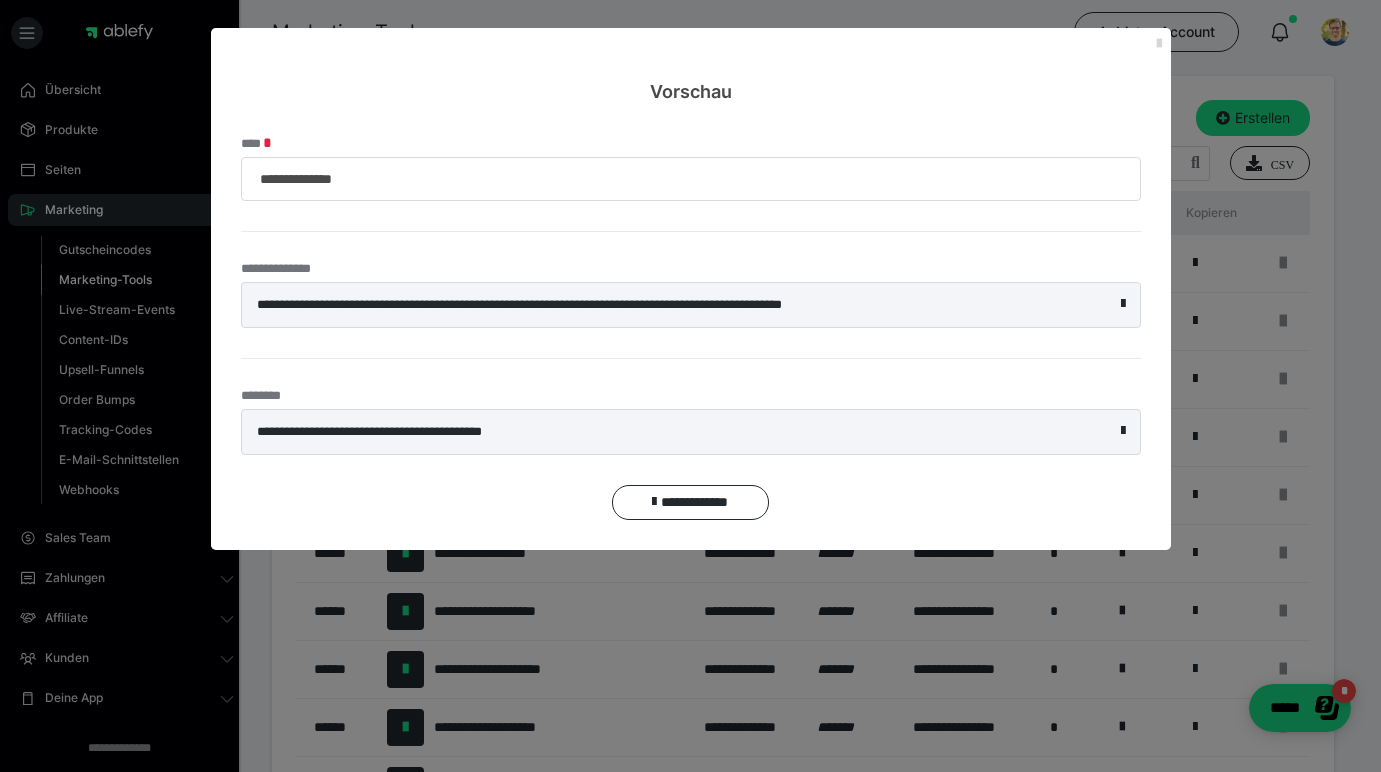 click at bounding box center (1159, 44) 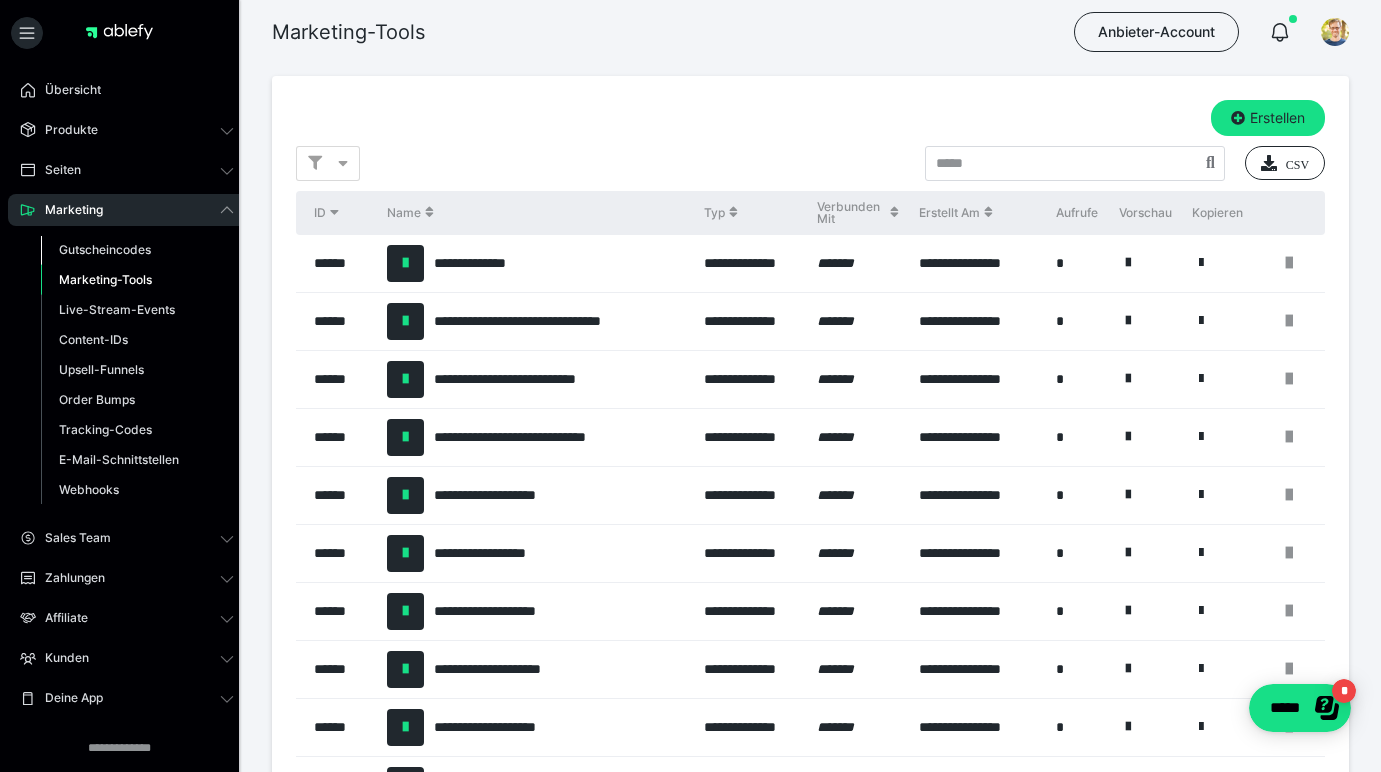 click on "Gutscheincodes" at bounding box center (105, 249) 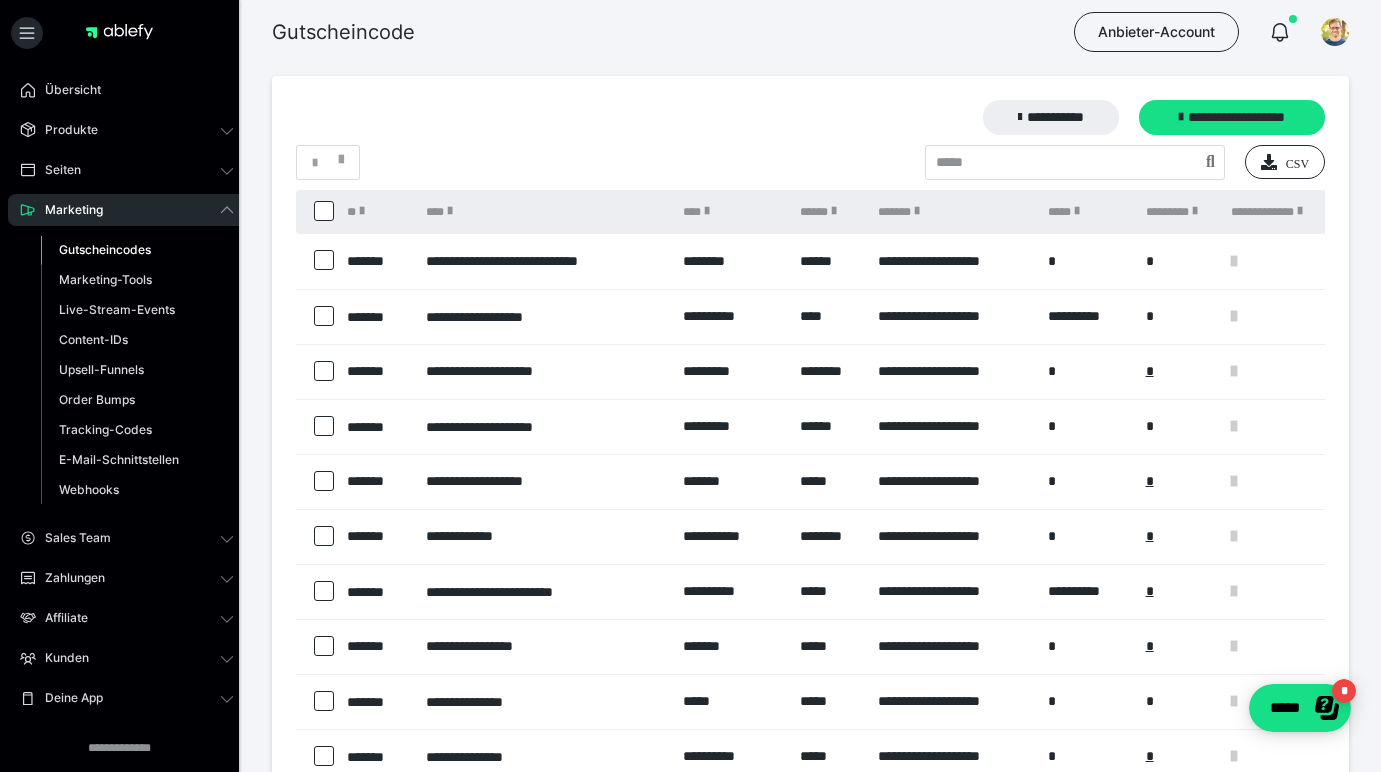 click on "********" at bounding box center [732, 261] 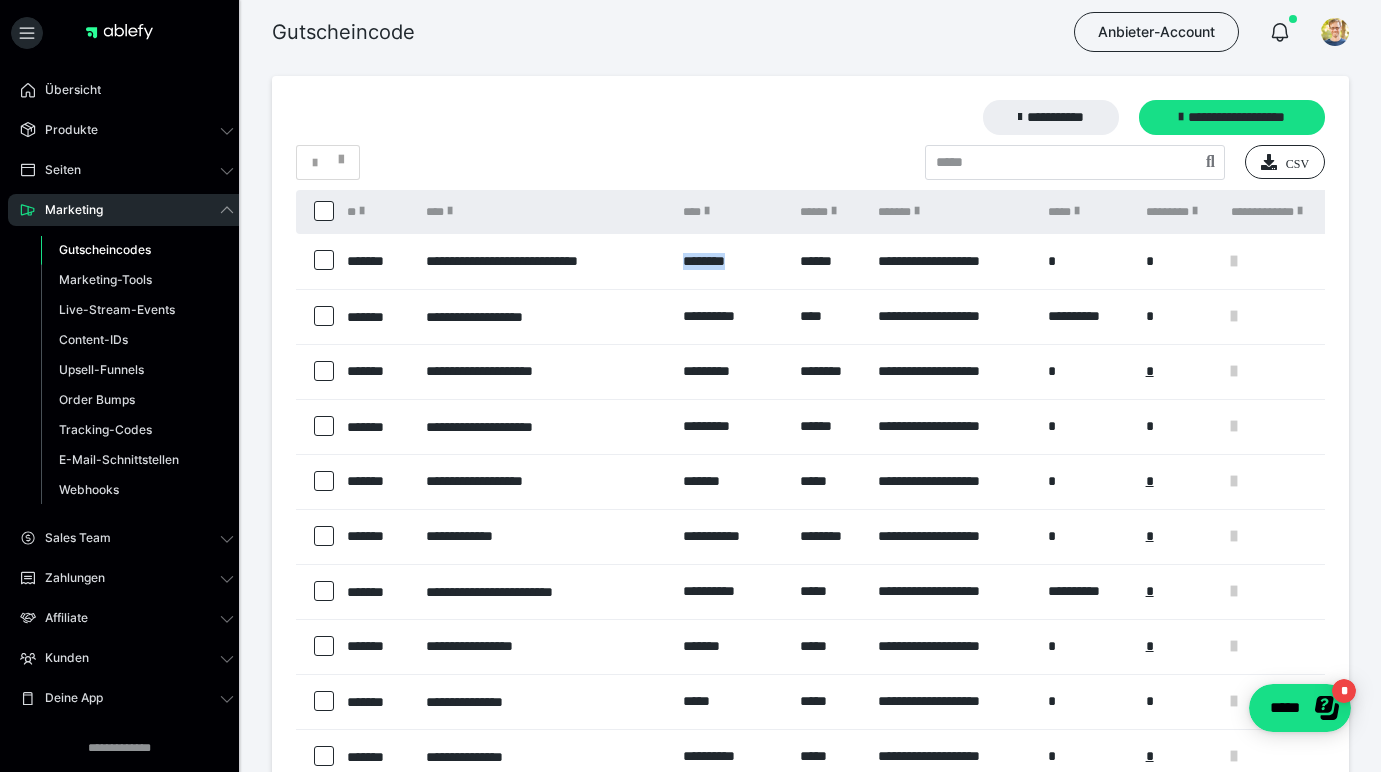 drag, startPoint x: 681, startPoint y: 257, endPoint x: 776, endPoint y: 257, distance: 95 